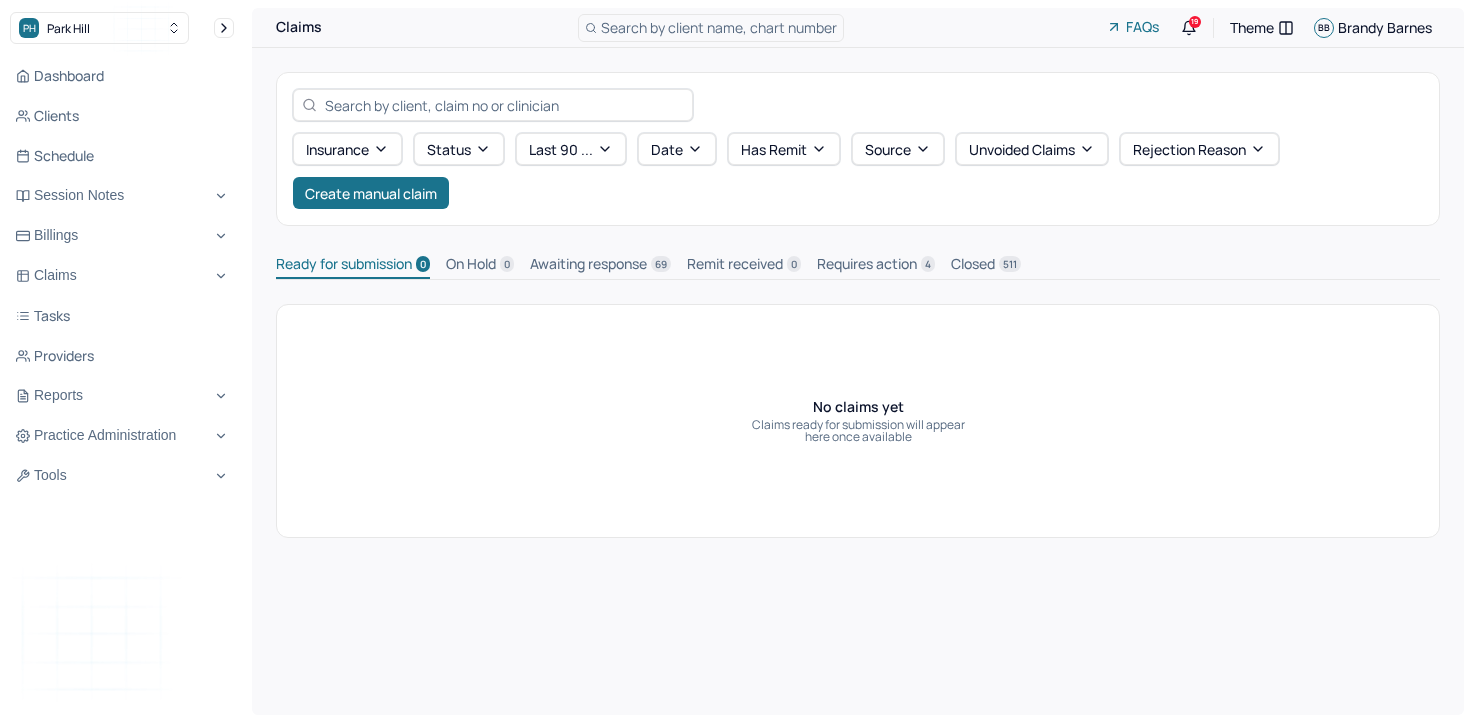 scroll, scrollTop: 0, scrollLeft: 0, axis: both 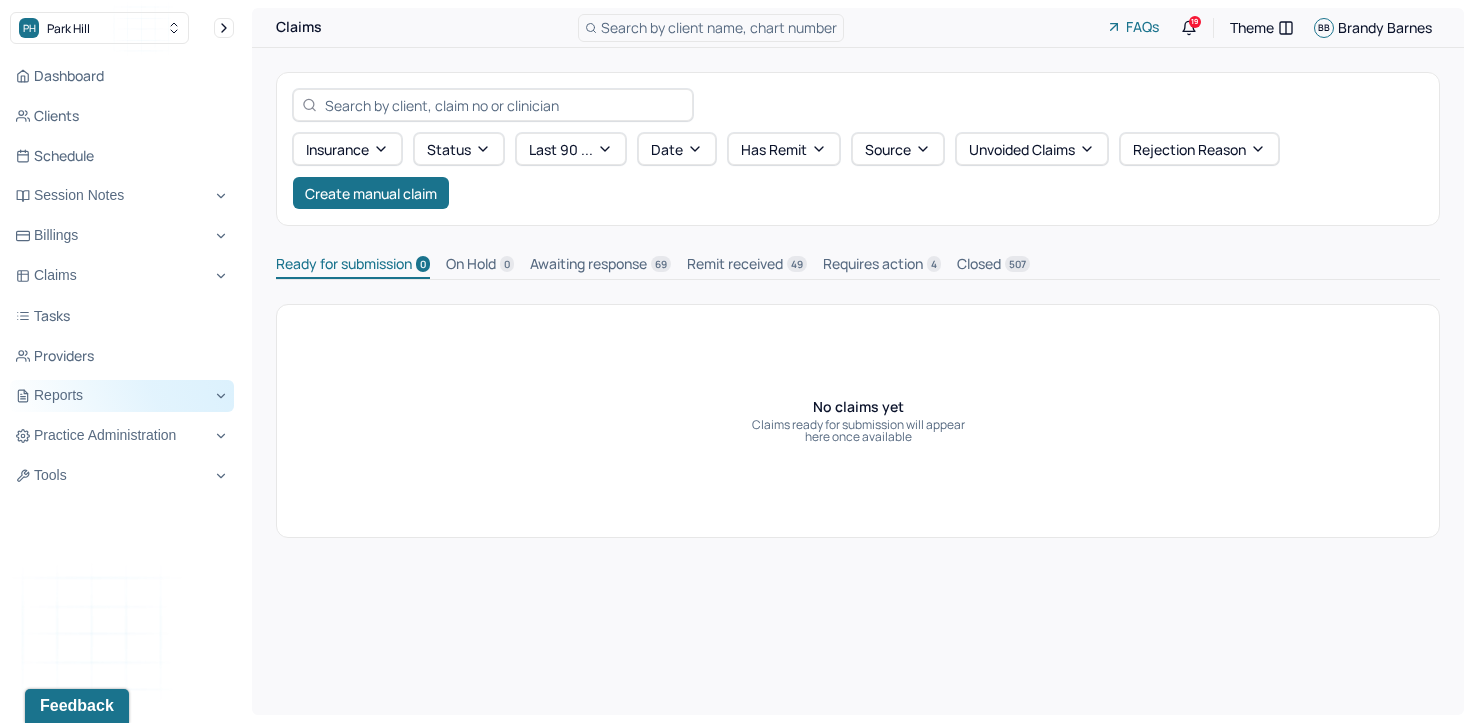 click on "Reports" at bounding box center [122, 396] 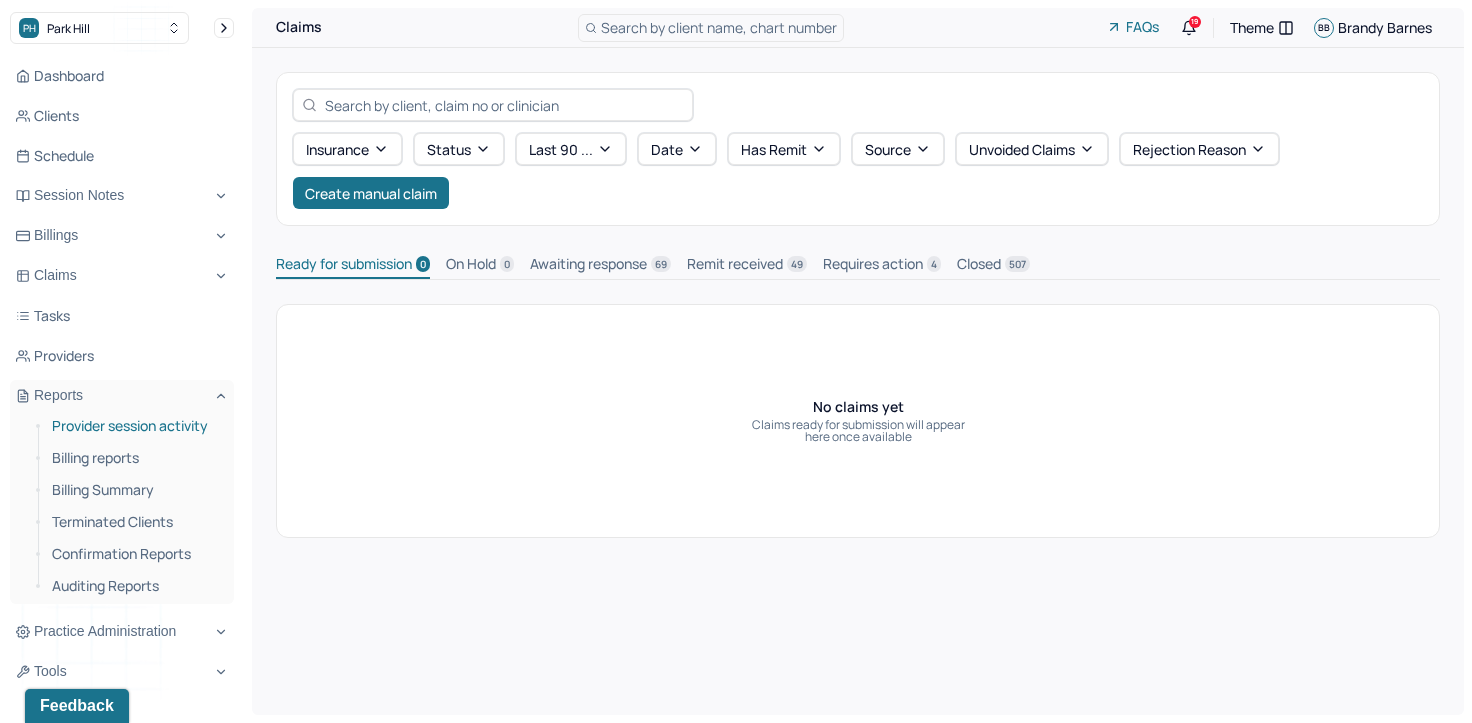 click on "Provider session activity" at bounding box center (135, 426) 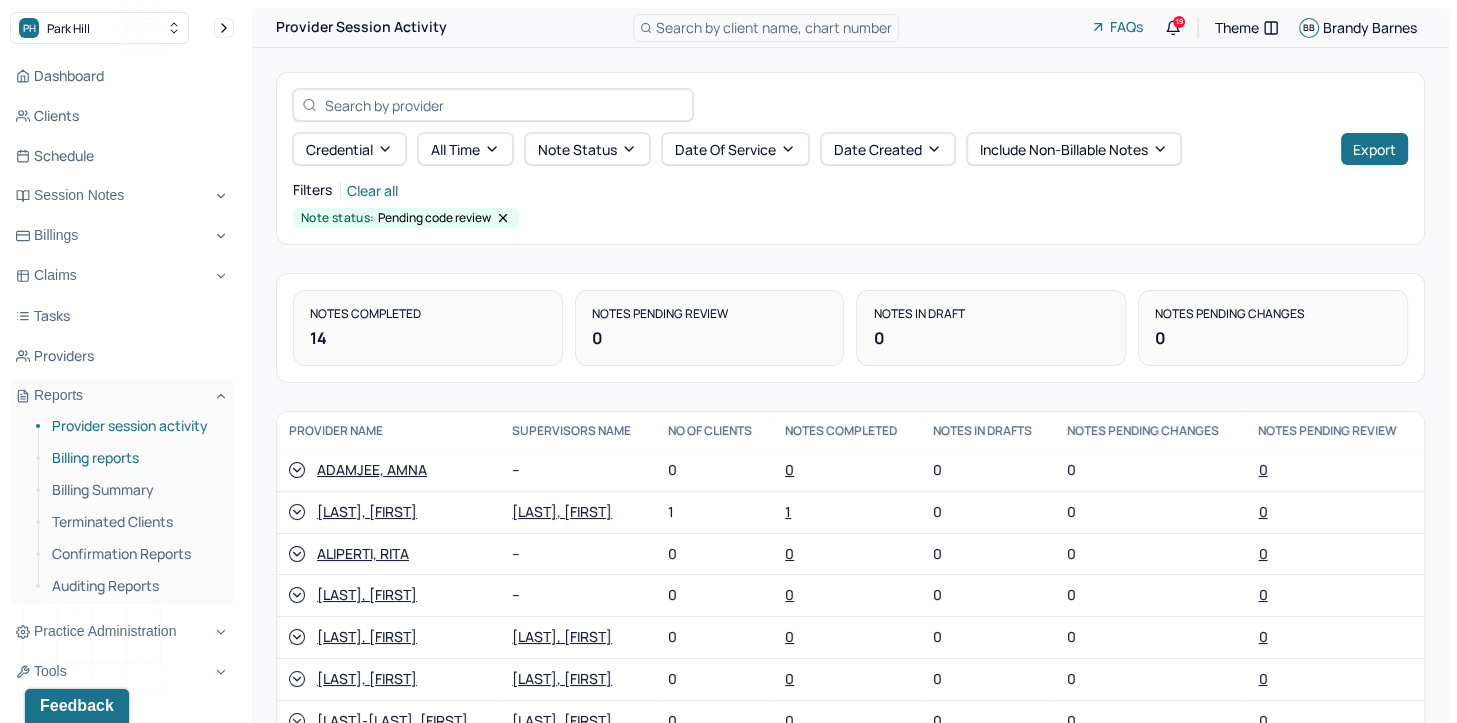 click on "Billing reports" at bounding box center (135, 458) 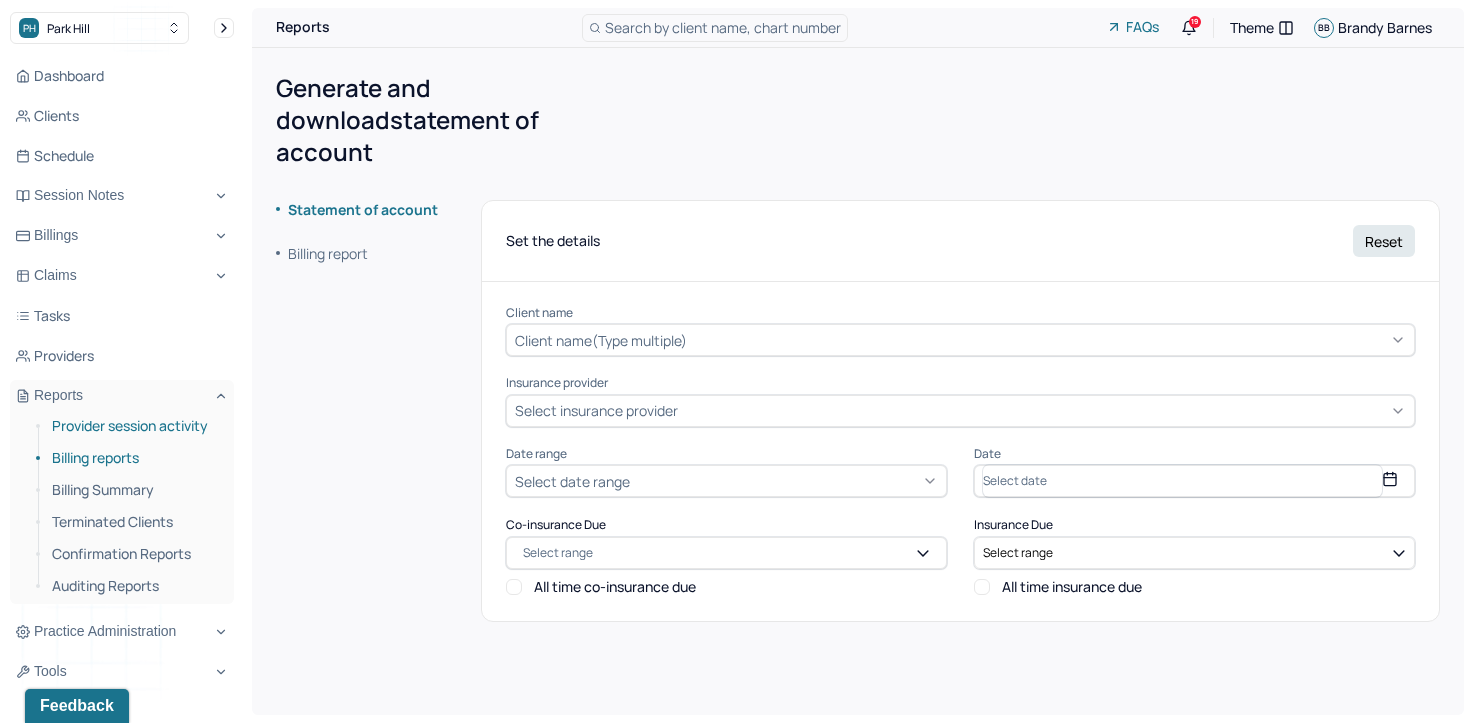 click on "Provider session activity" at bounding box center [135, 426] 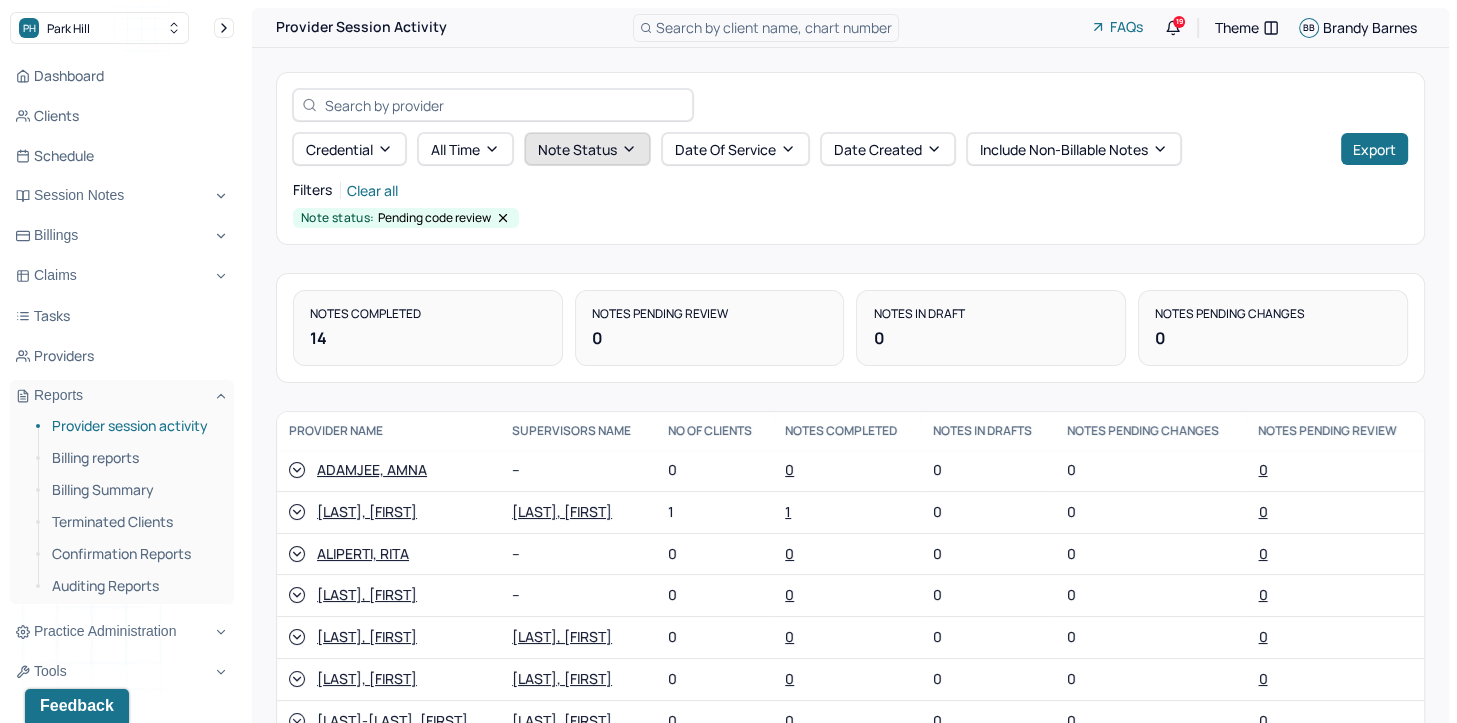 click on "Note status" at bounding box center [587, 149] 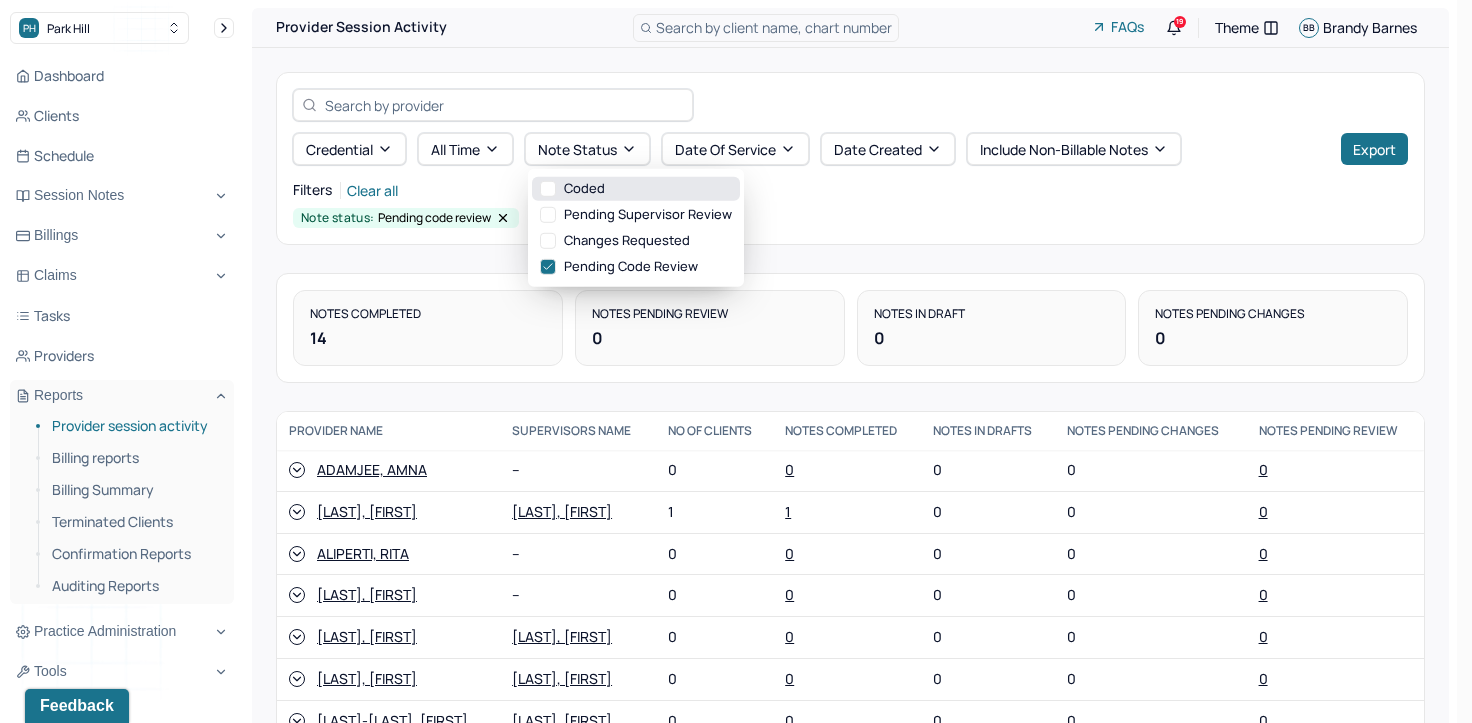 click on "Coded" at bounding box center (636, 189) 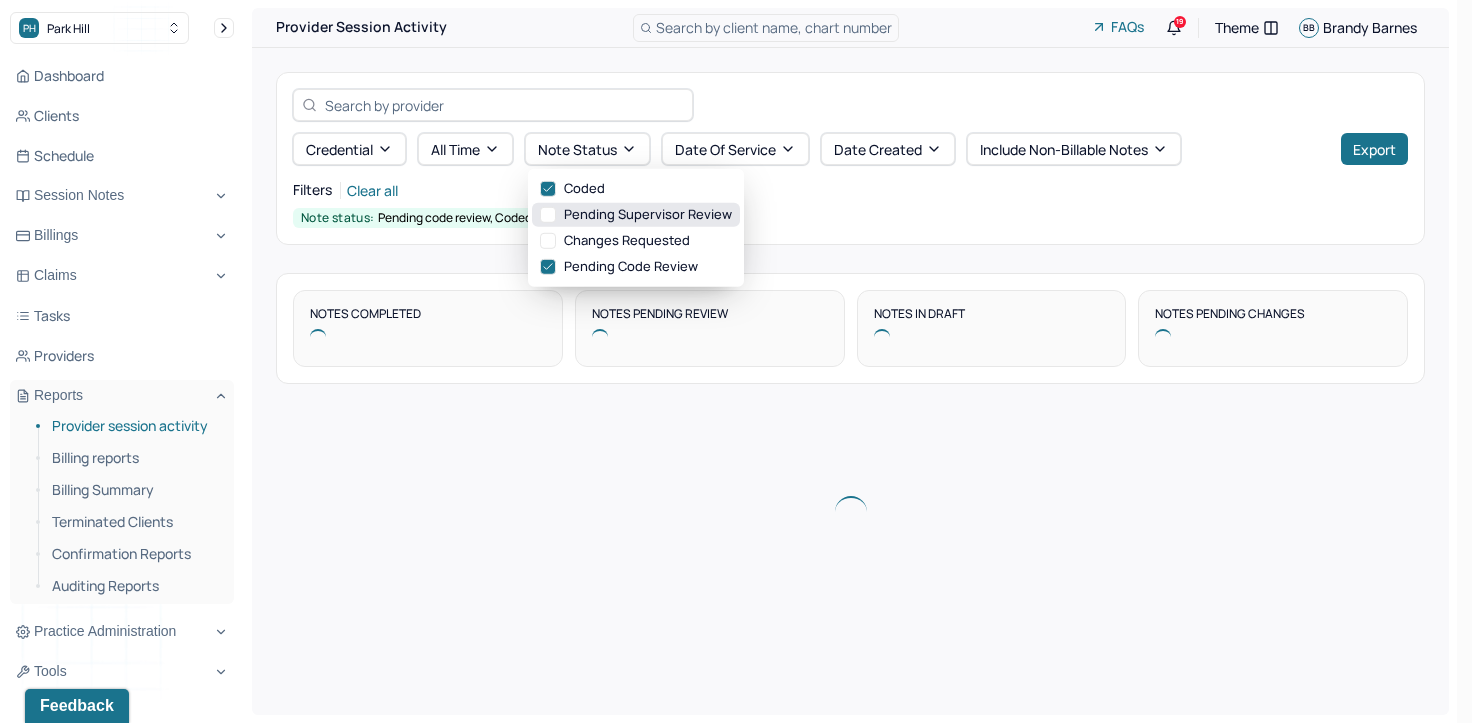 click on "Pending supervisor review" at bounding box center (636, 215) 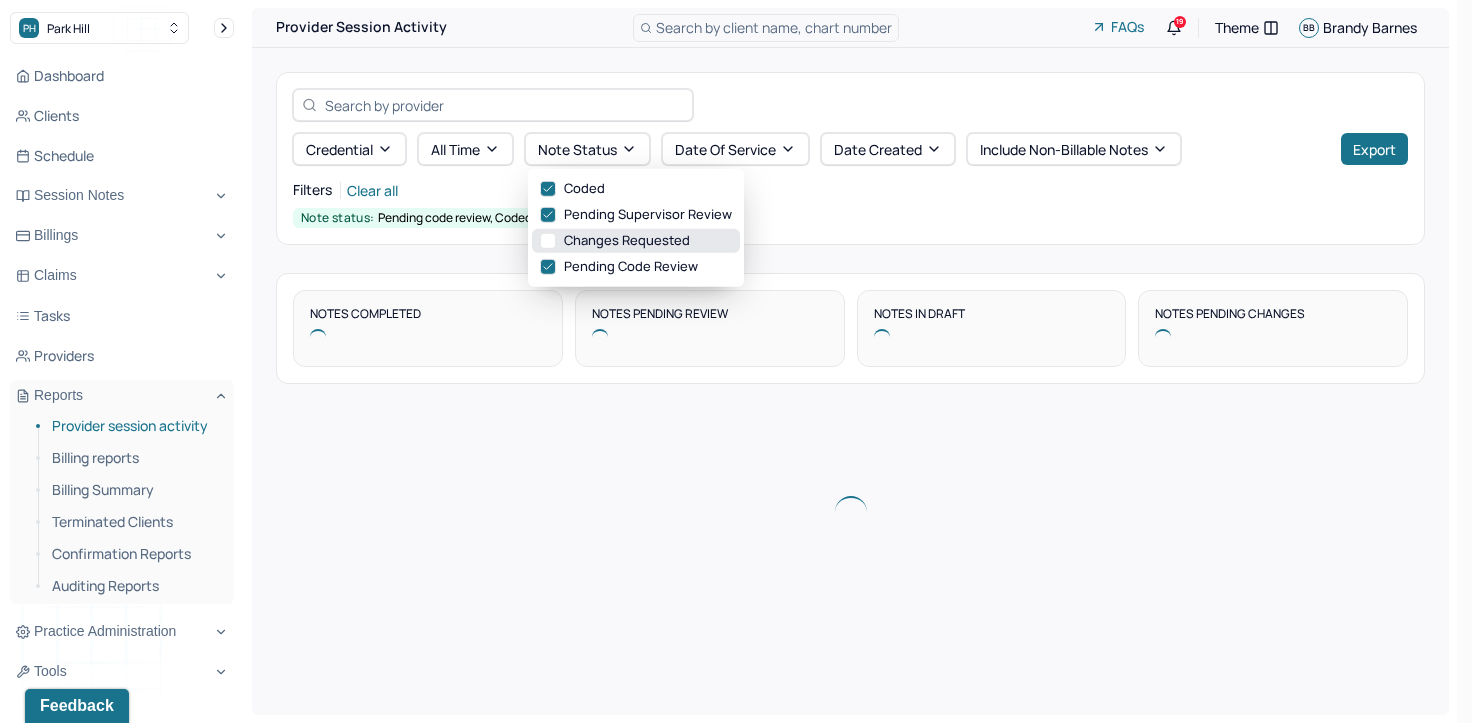 click 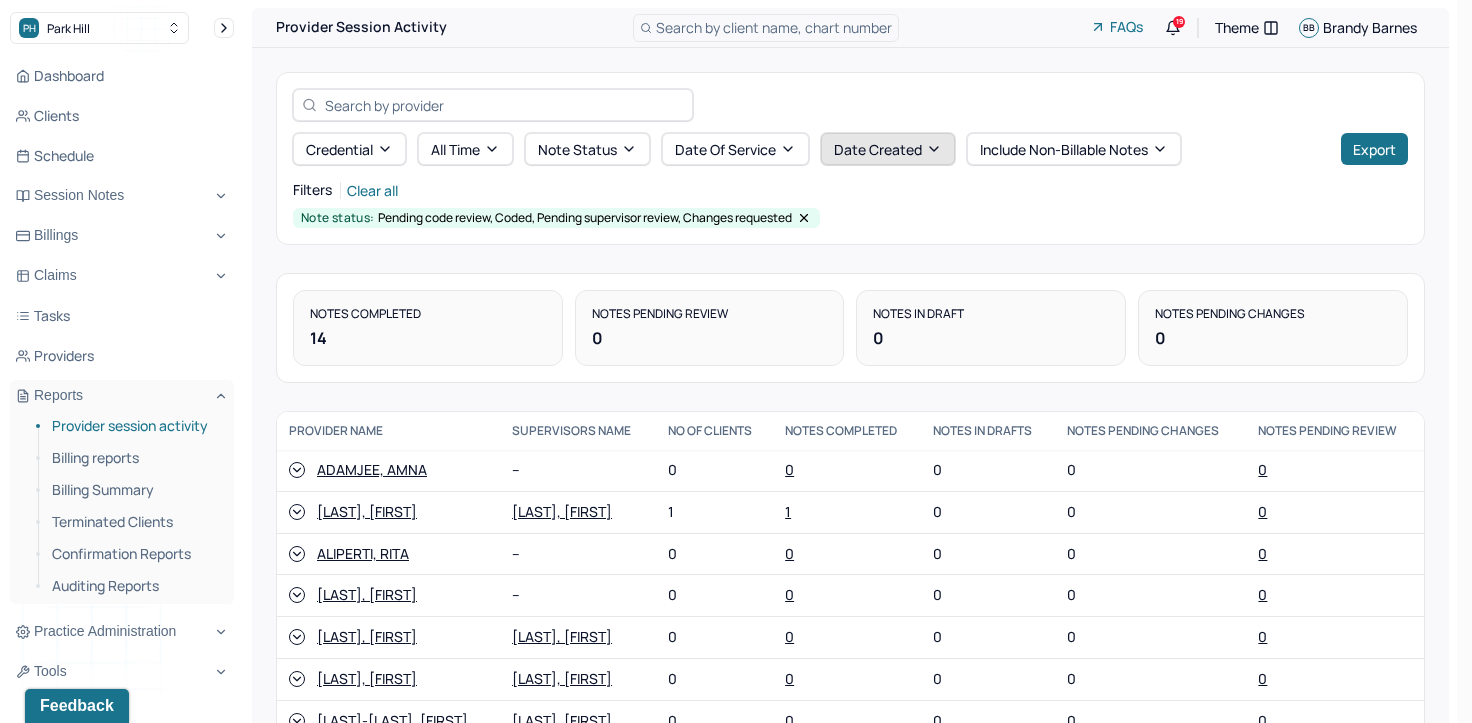click on "Date Created" at bounding box center [888, 149] 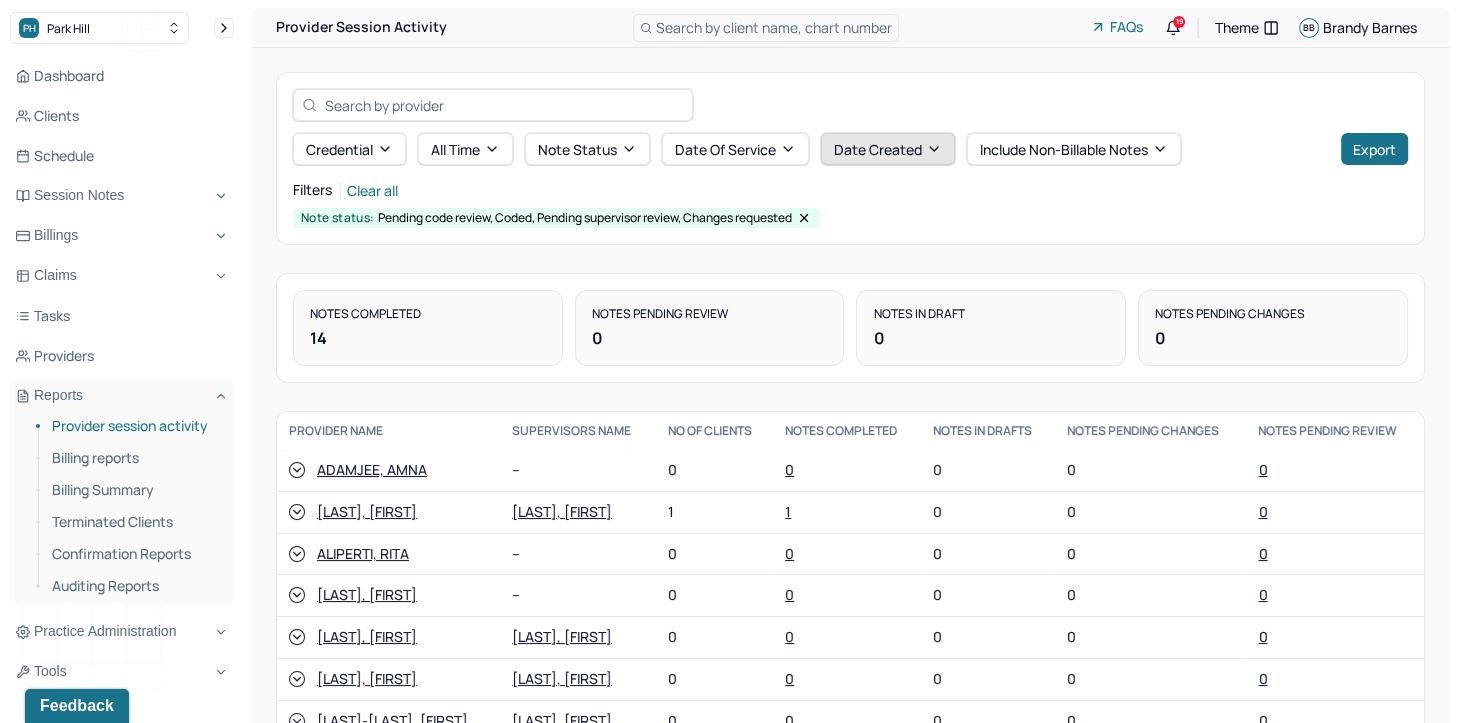 select on "6" 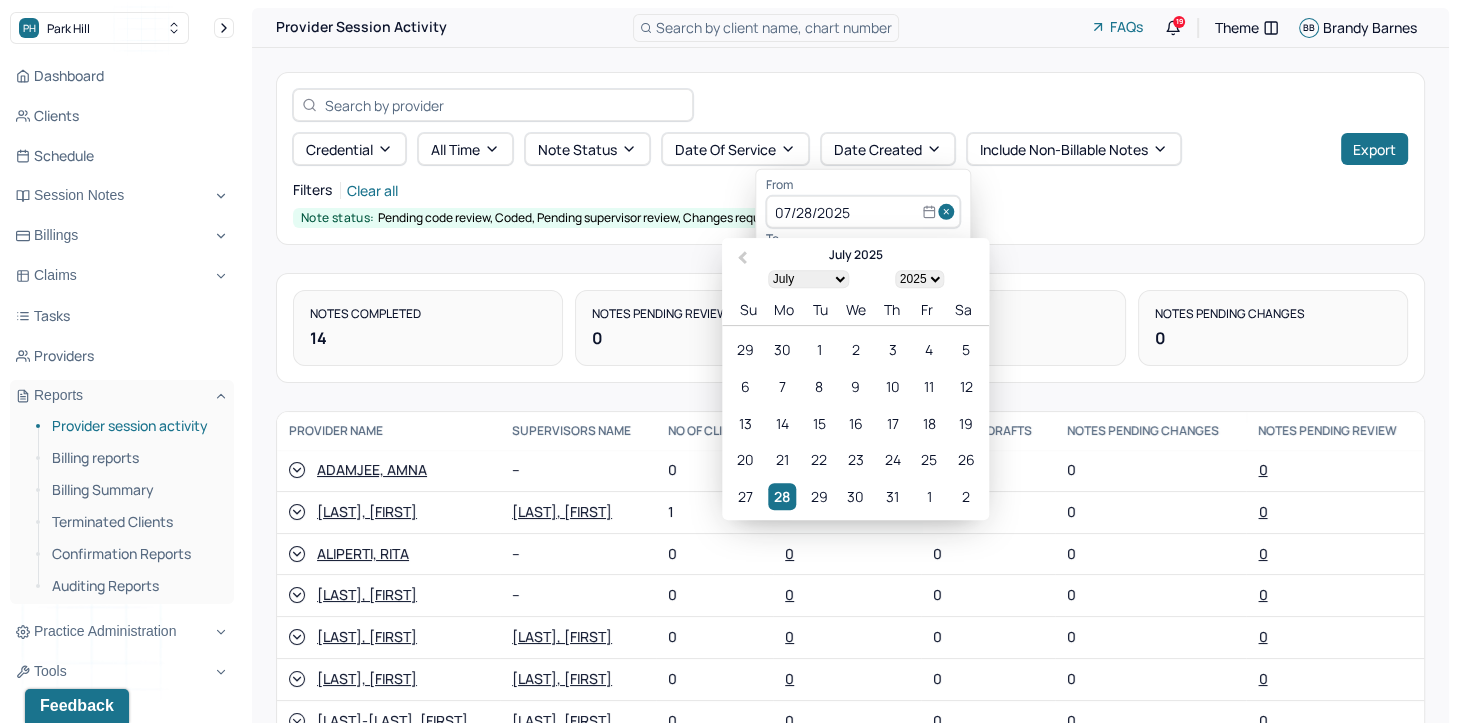 click at bounding box center [949, 212] 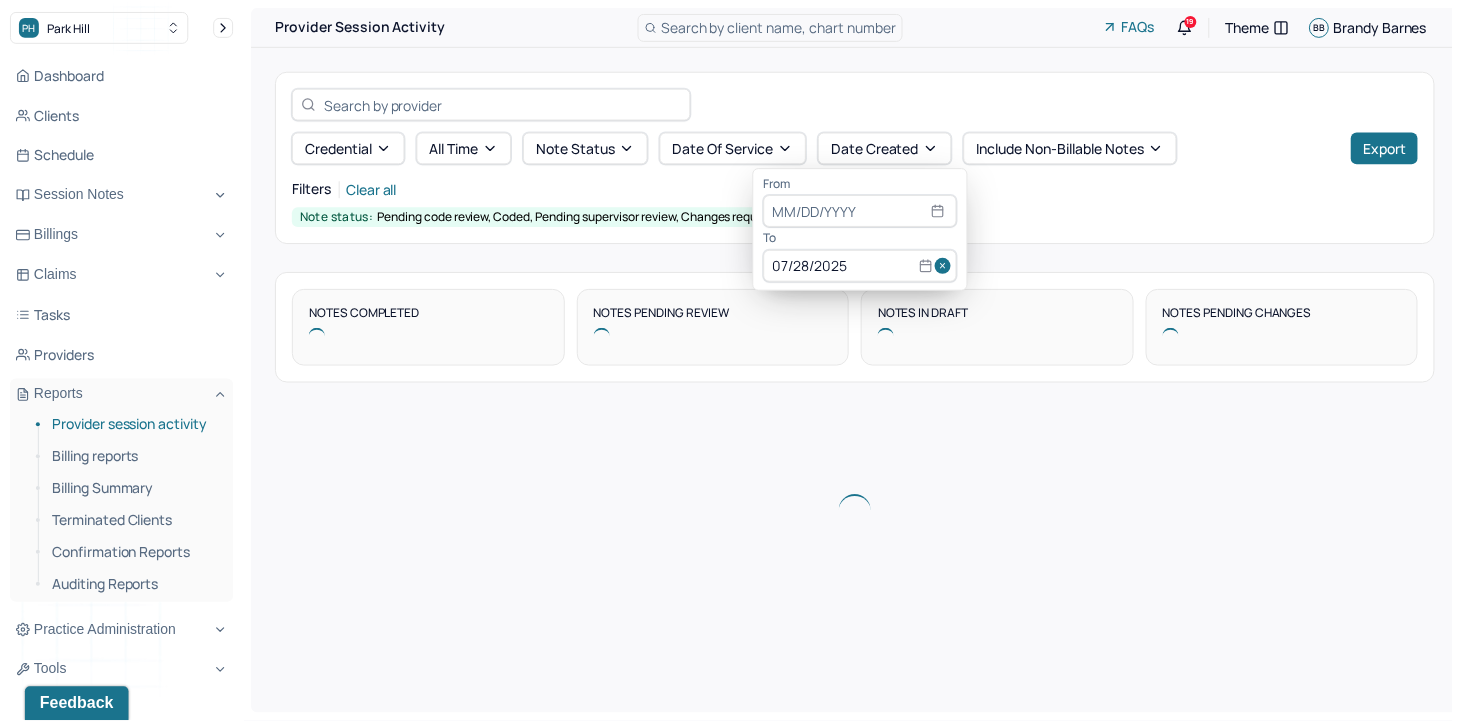 click at bounding box center [949, 267] 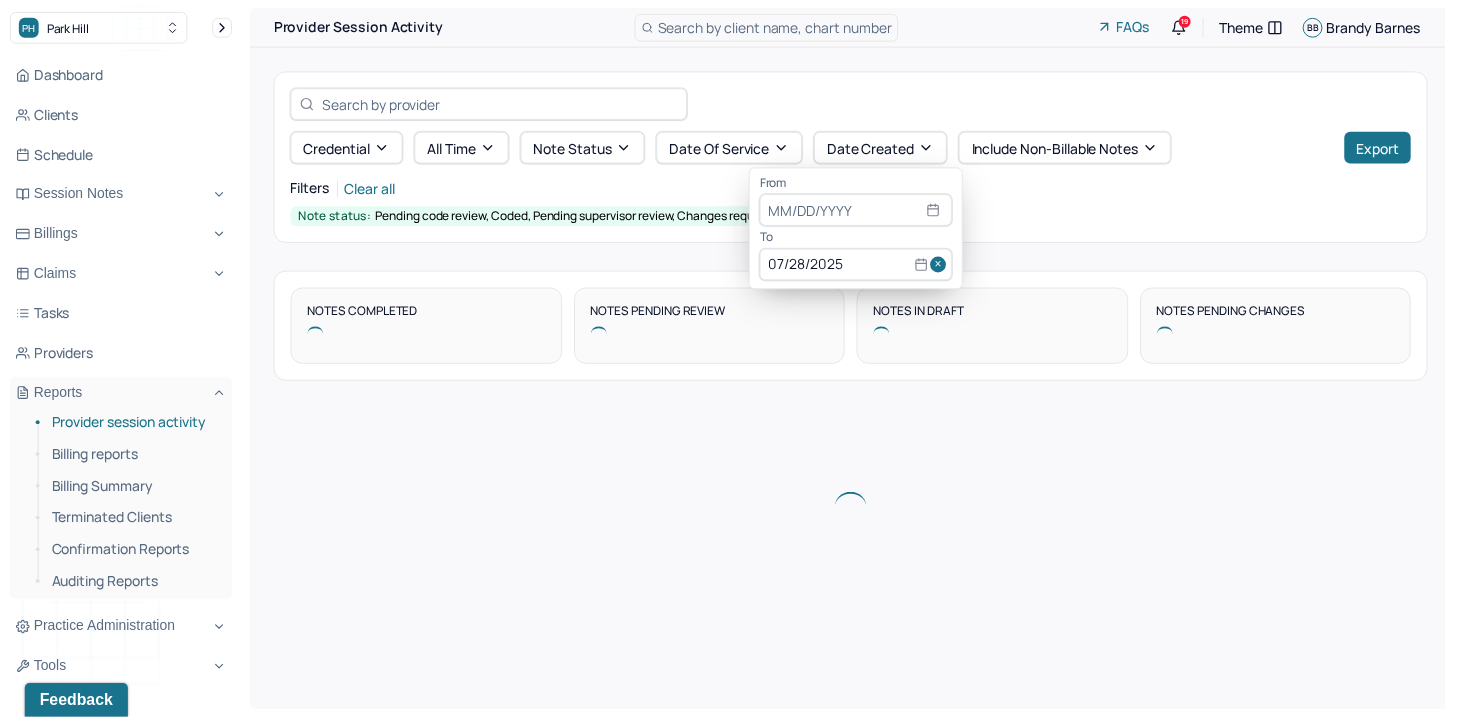 type 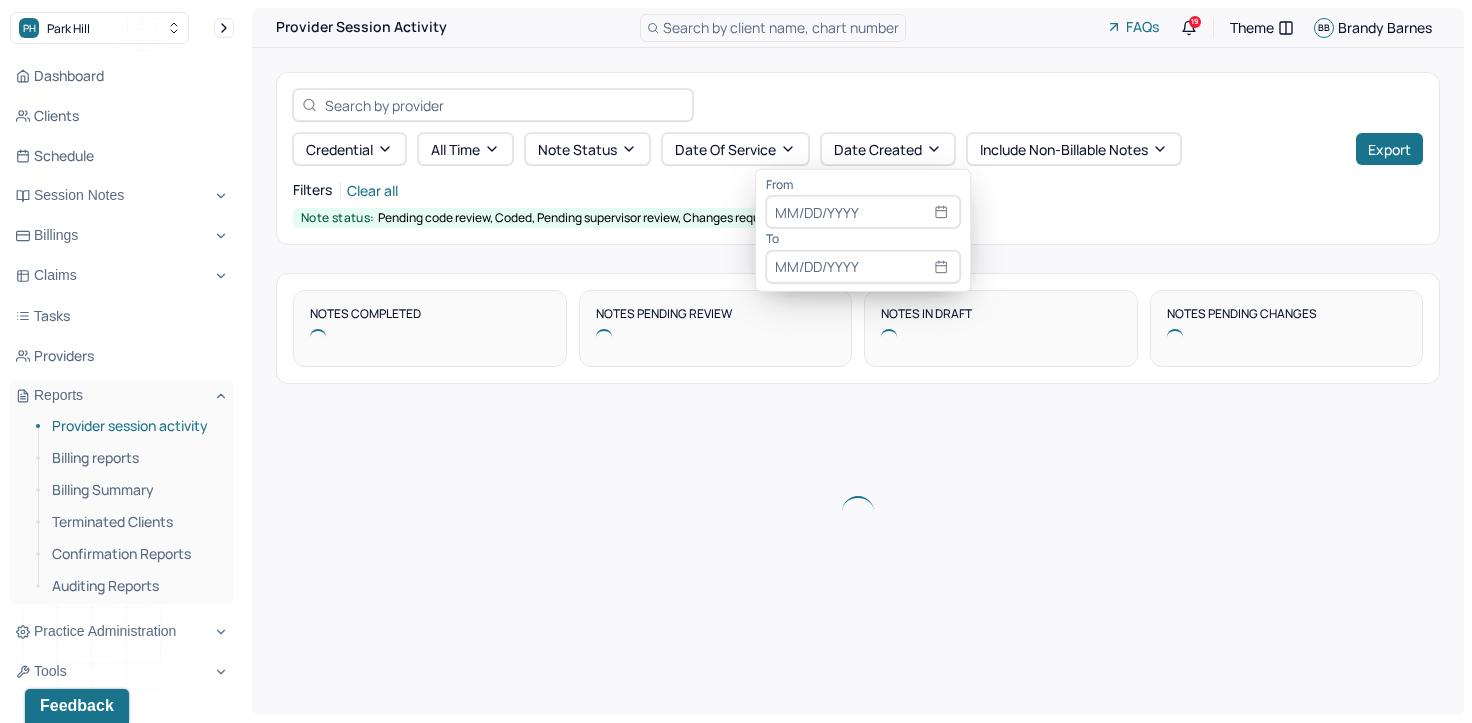 click at bounding box center [863, 212] 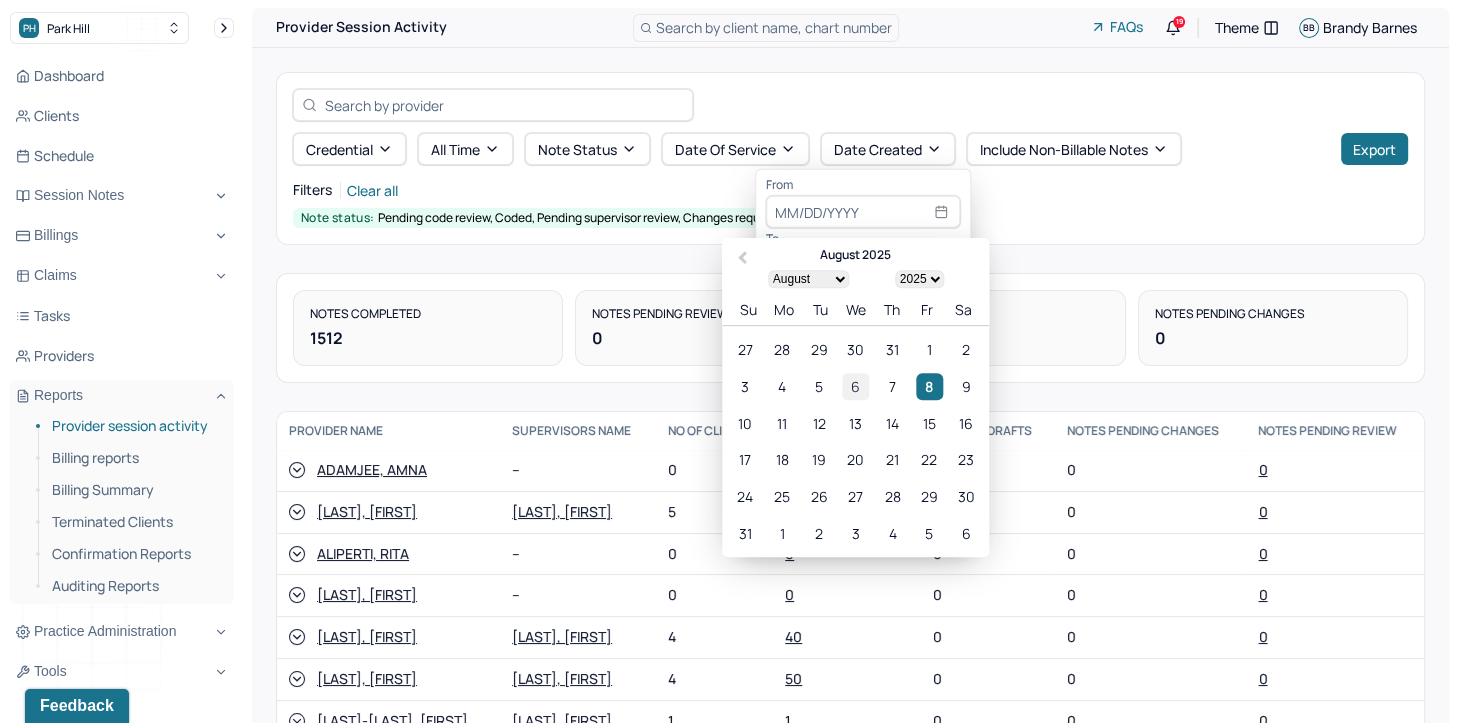 click on "6" at bounding box center (855, 386) 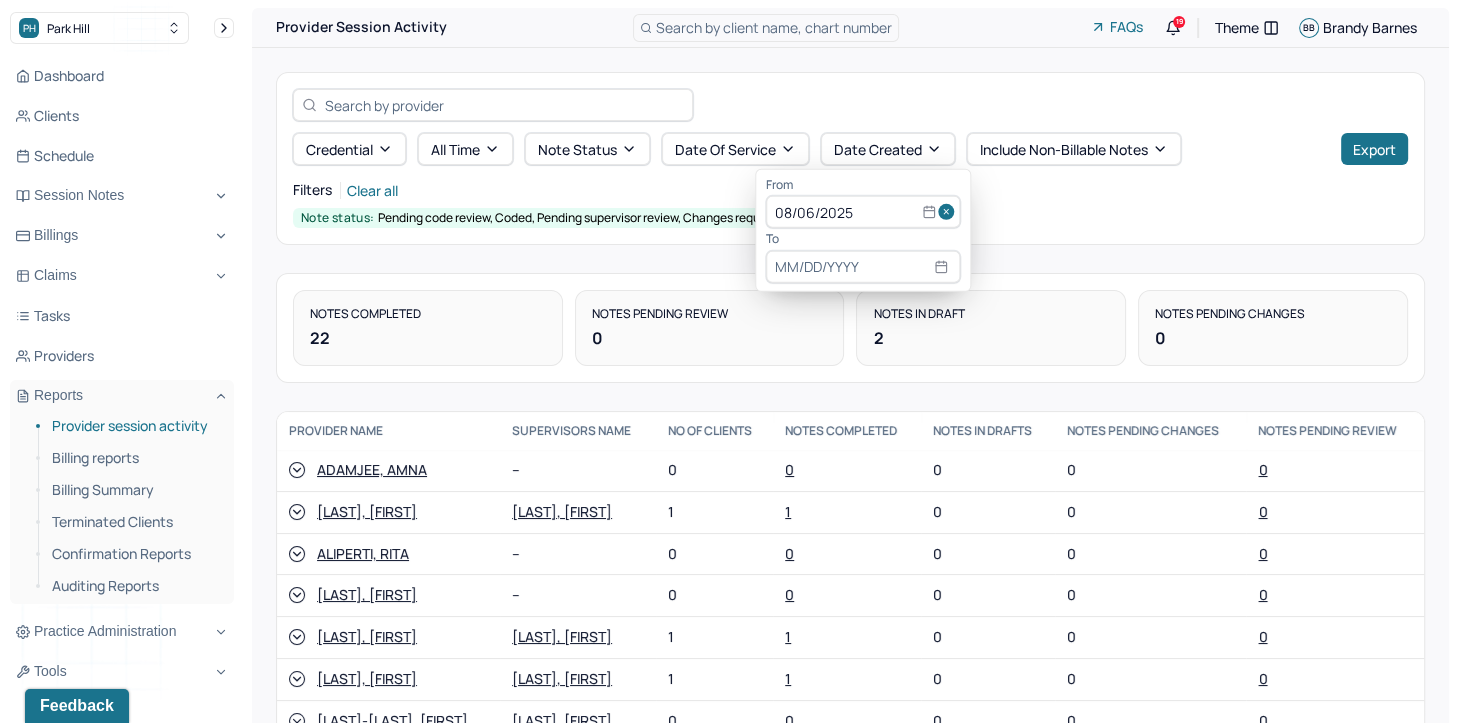 click at bounding box center [863, 267] 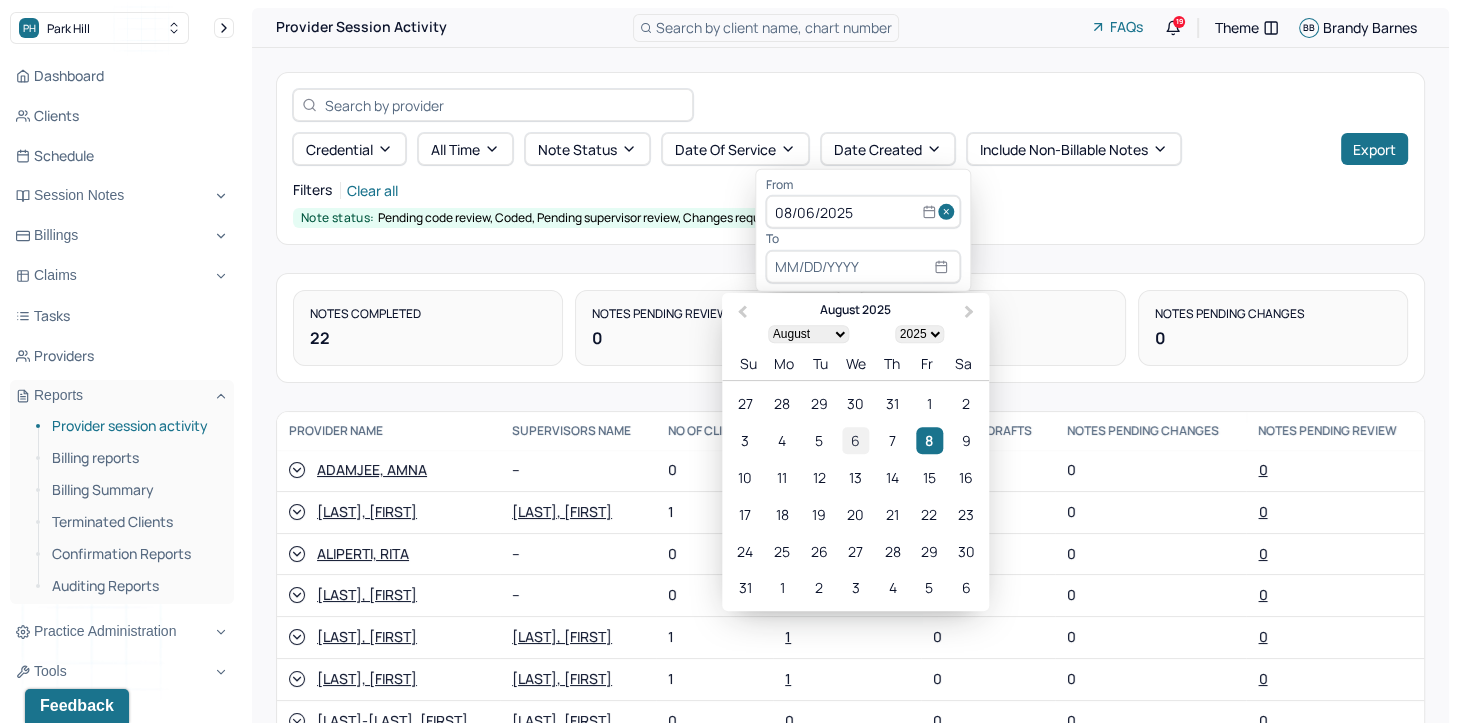 click on "6" at bounding box center [855, 440] 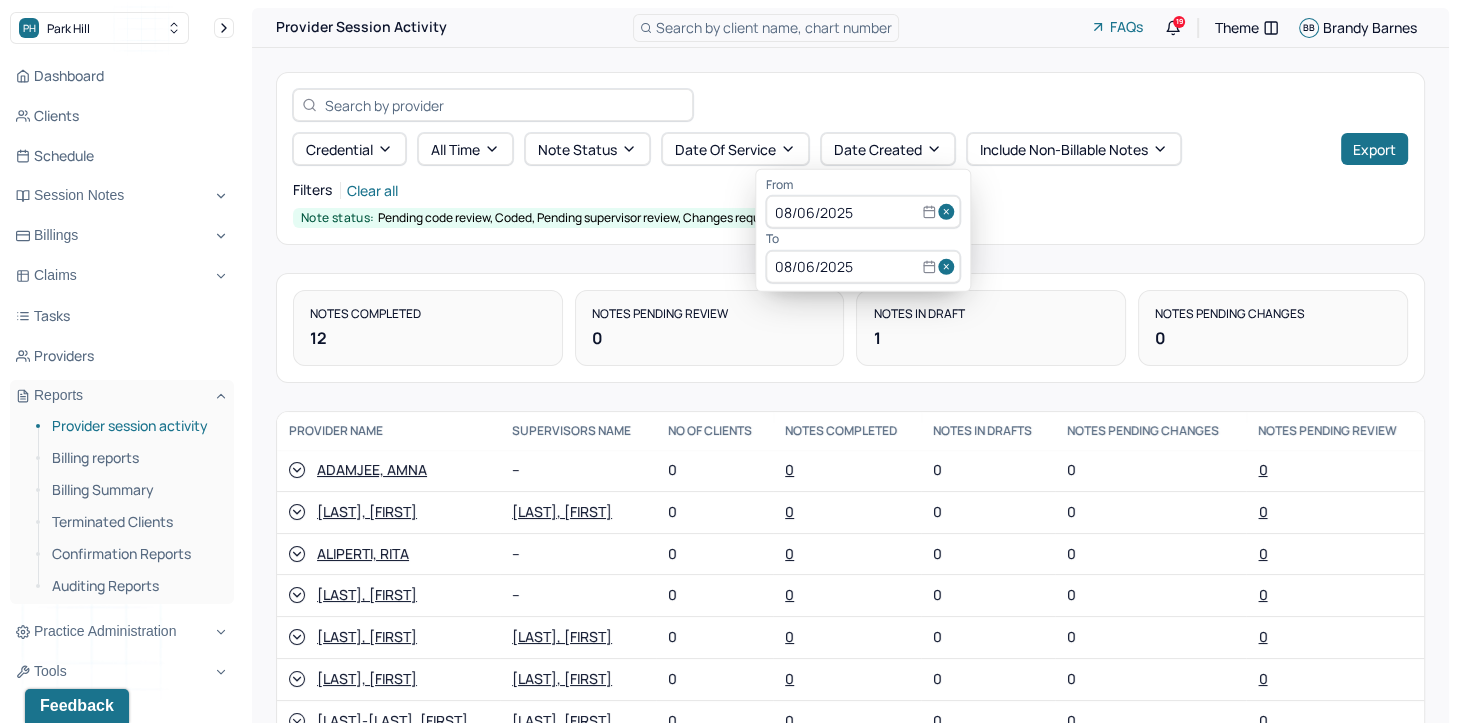 click on "Note status: Pending code review, Coded, Pending supervisor review, Changes requested" at bounding box center [850, 218] 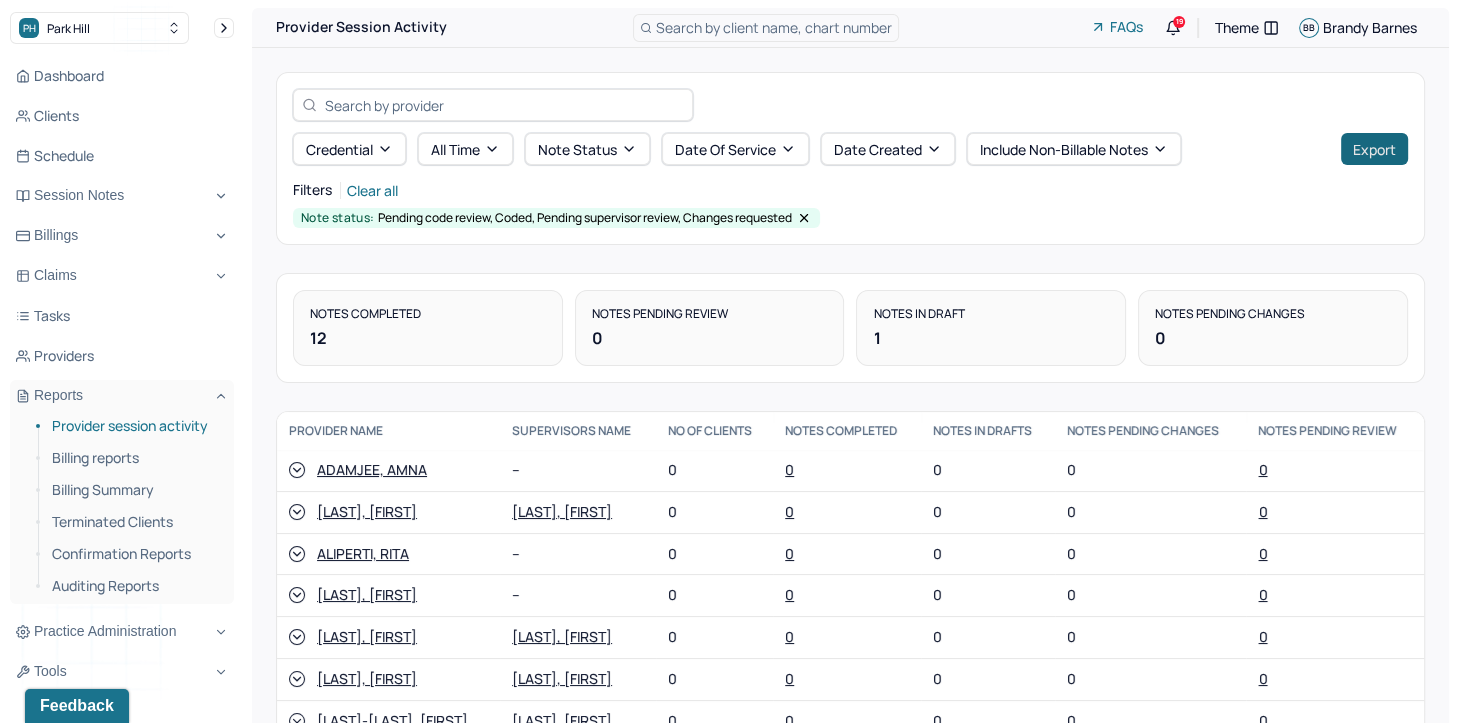 click on "Export" at bounding box center (1374, 149) 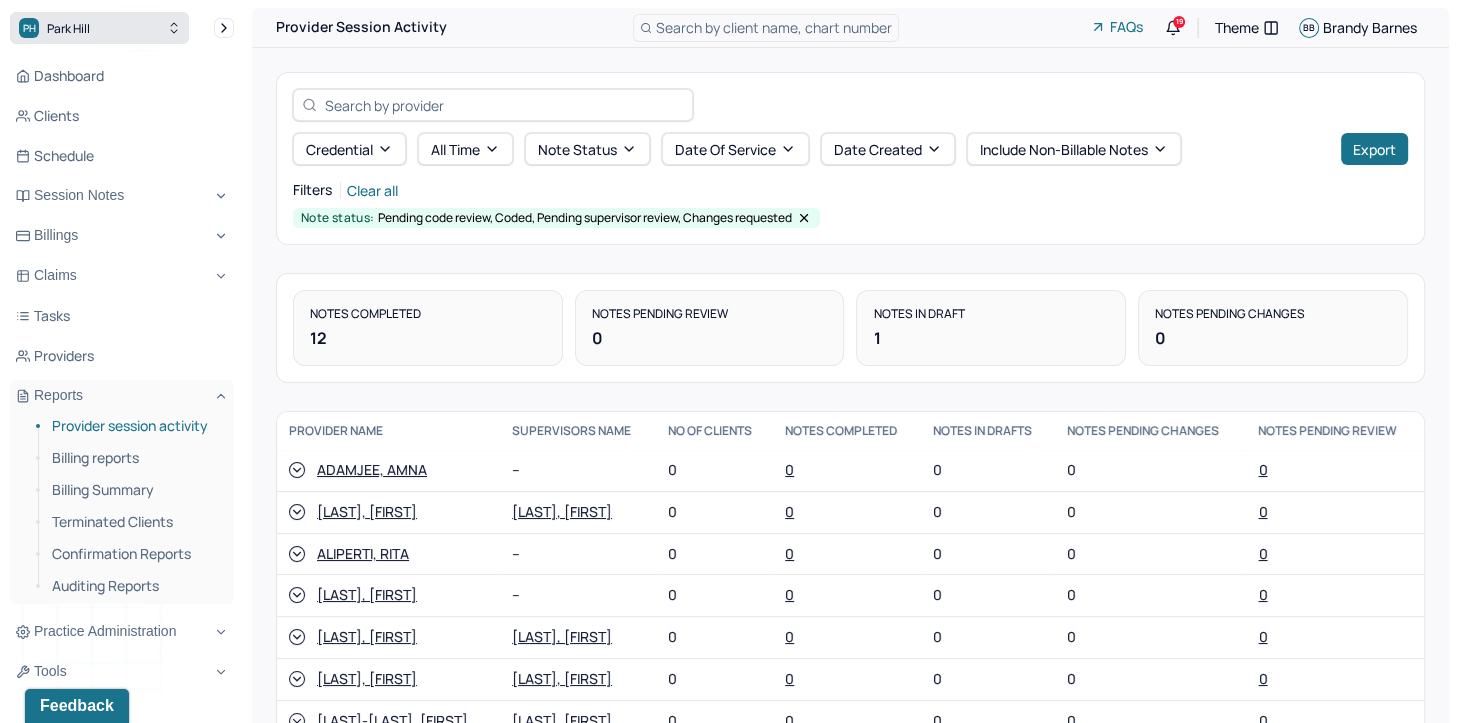 click on "PH Park Hill" at bounding box center [99, 28] 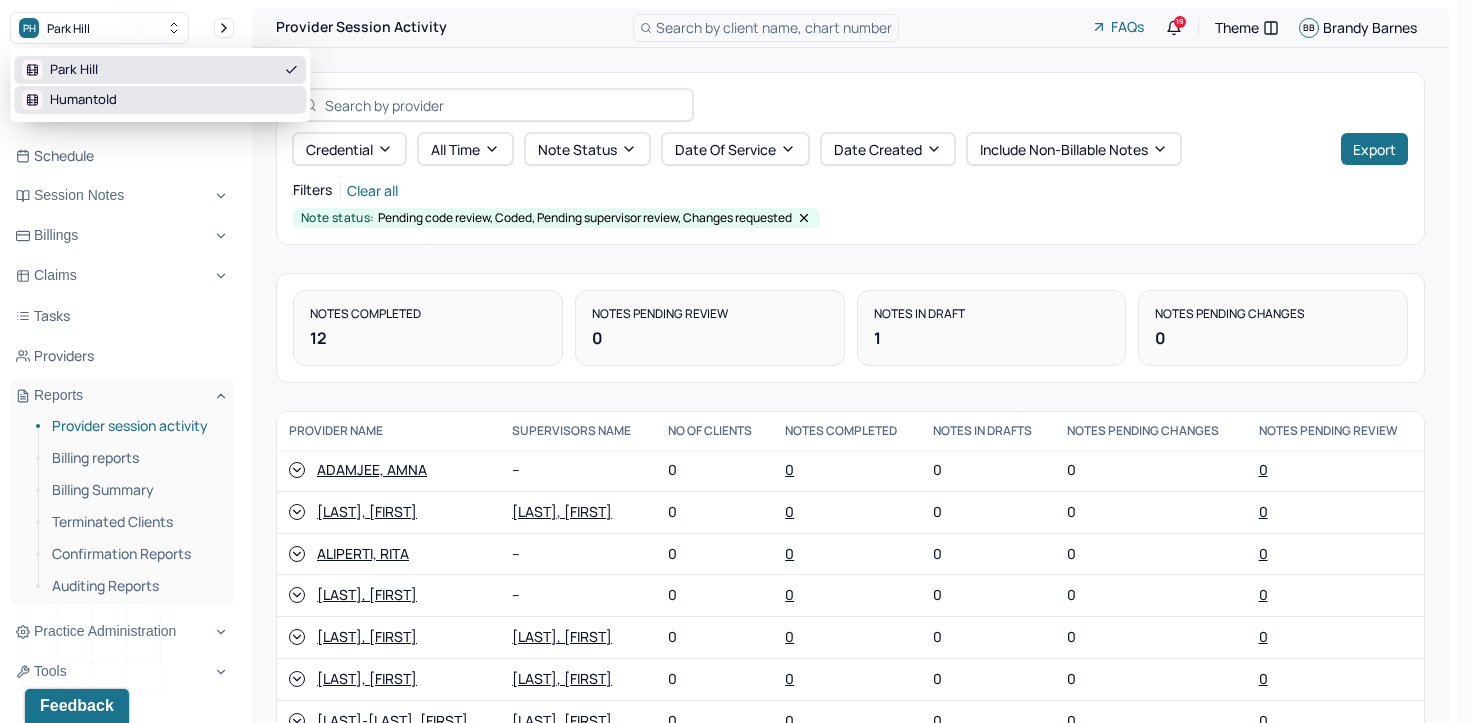 click on "Humantold" at bounding box center (160, 100) 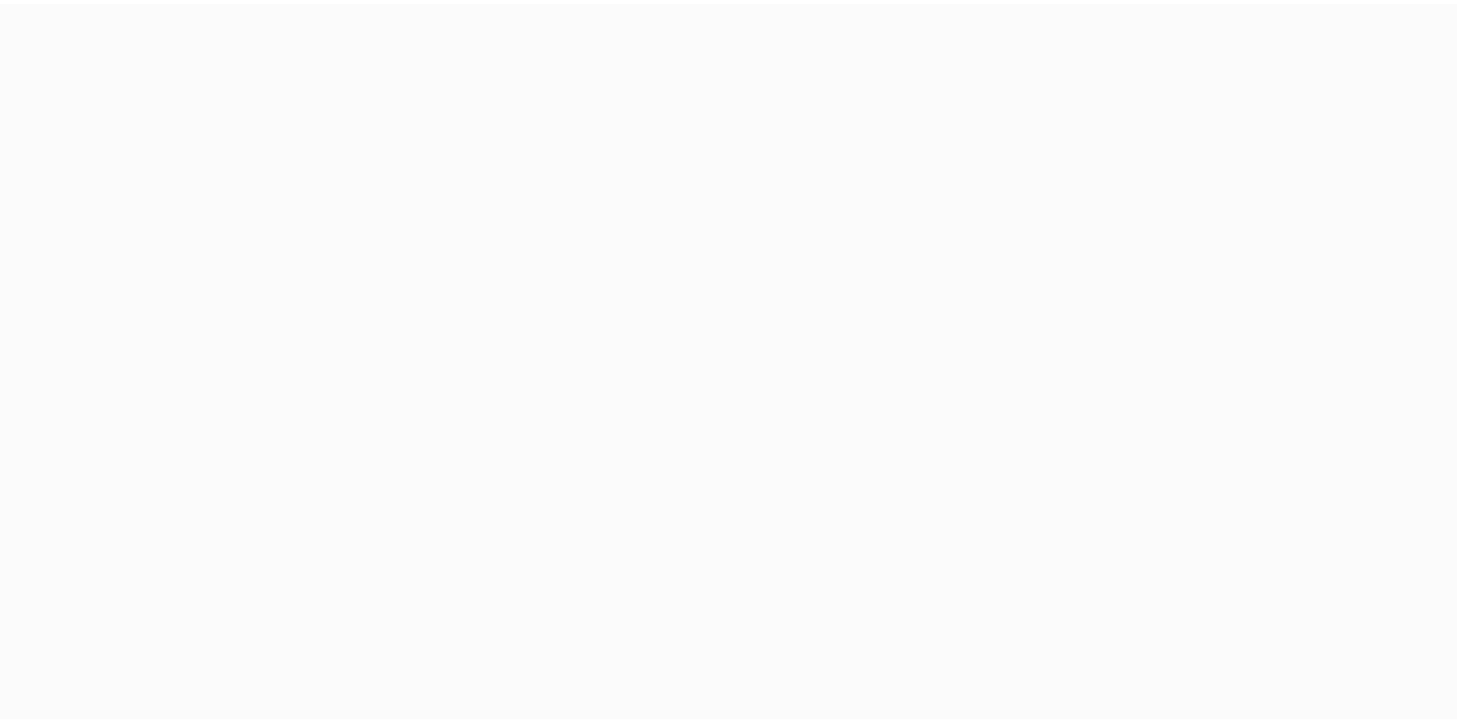 scroll, scrollTop: 0, scrollLeft: 0, axis: both 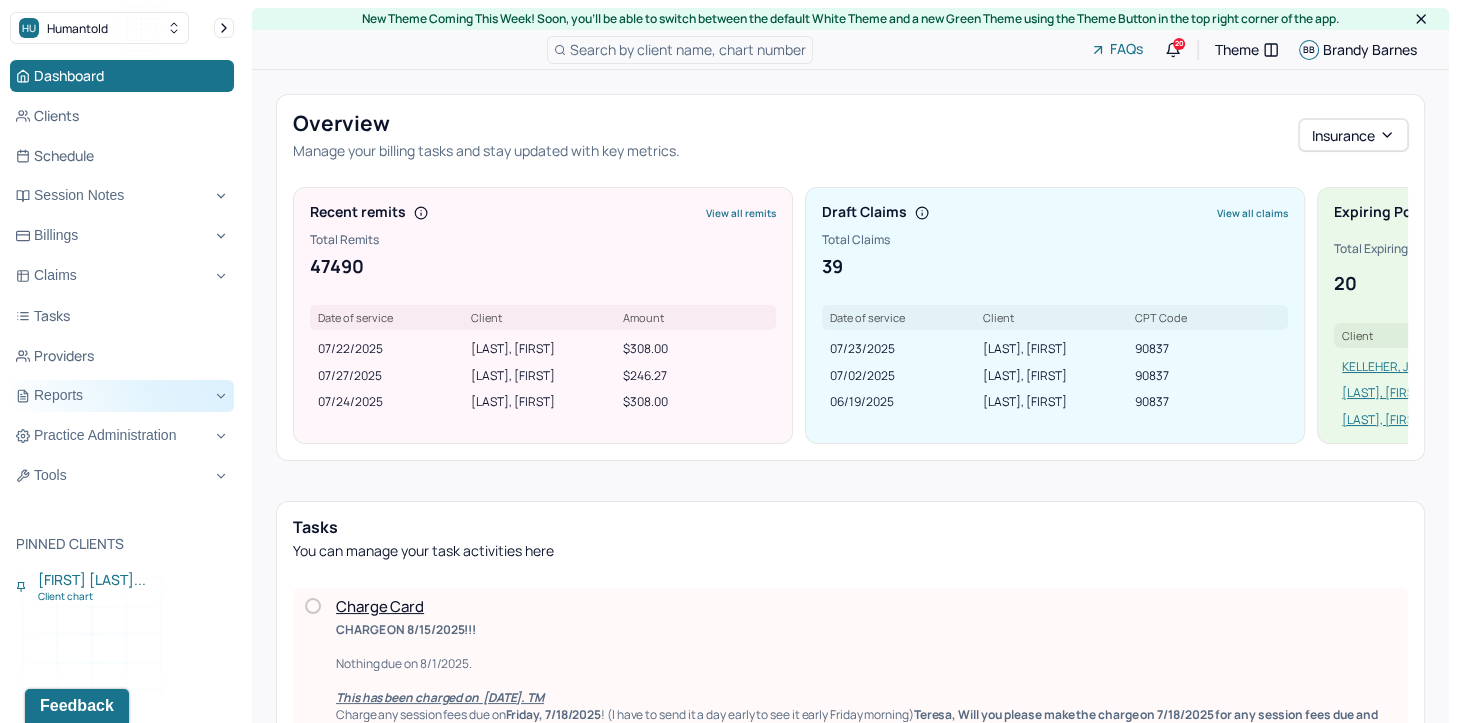 click on "Reports" at bounding box center (122, 396) 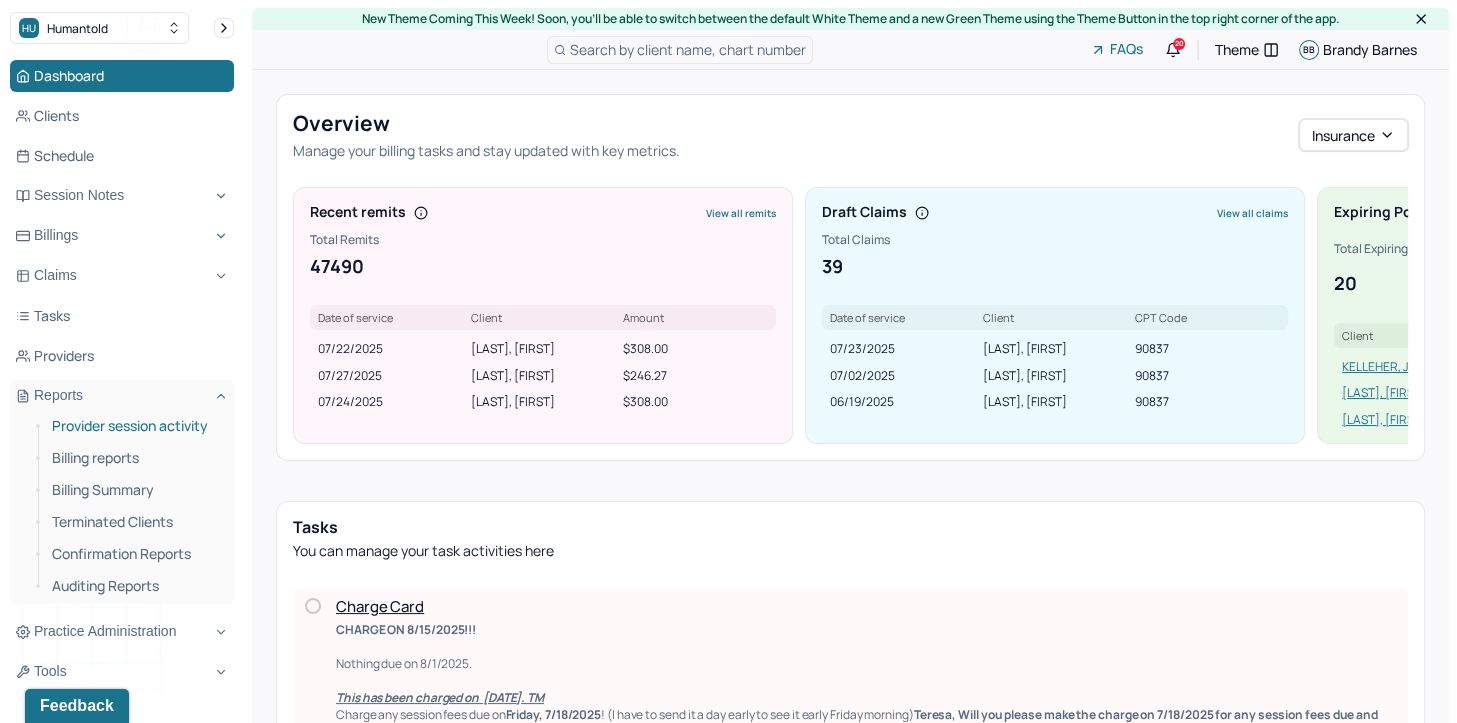 click on "Provider session activity" at bounding box center [135, 426] 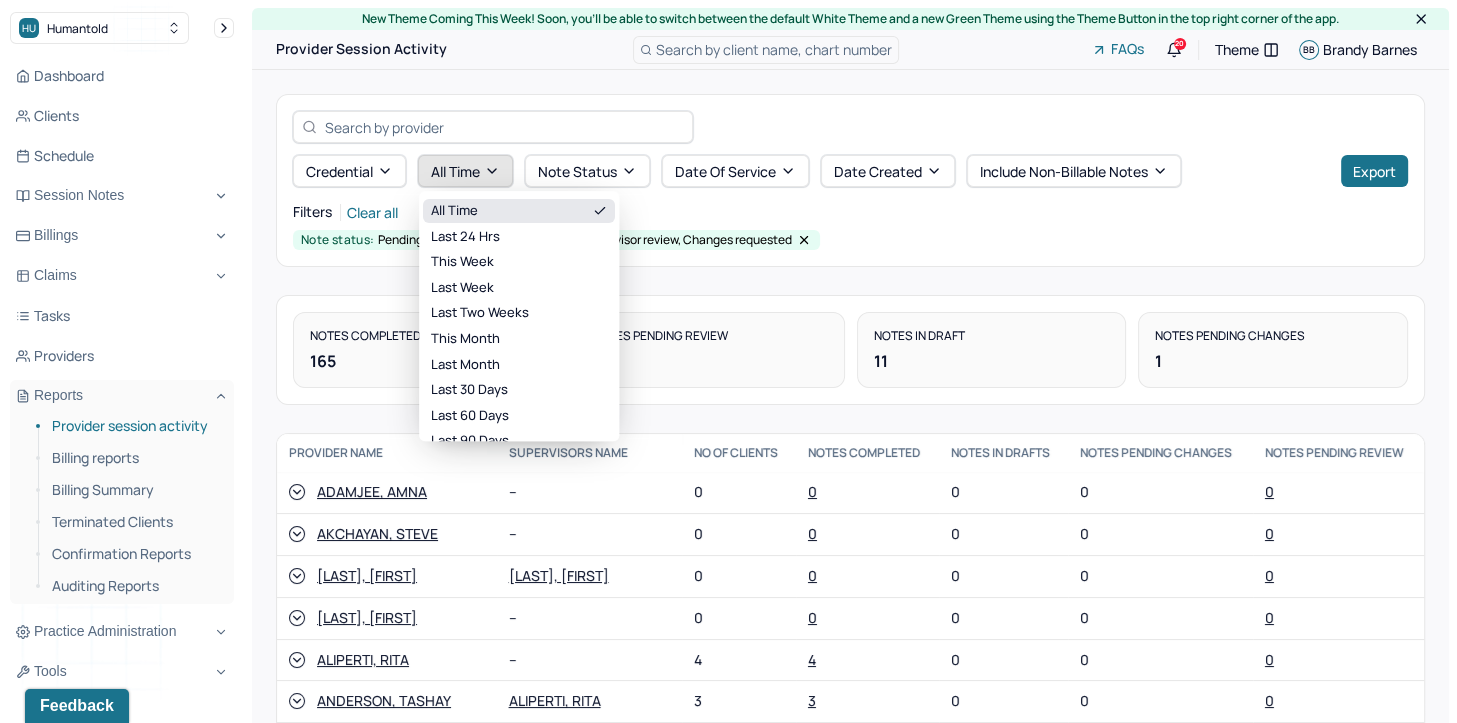 click on "All time" at bounding box center [465, 171] 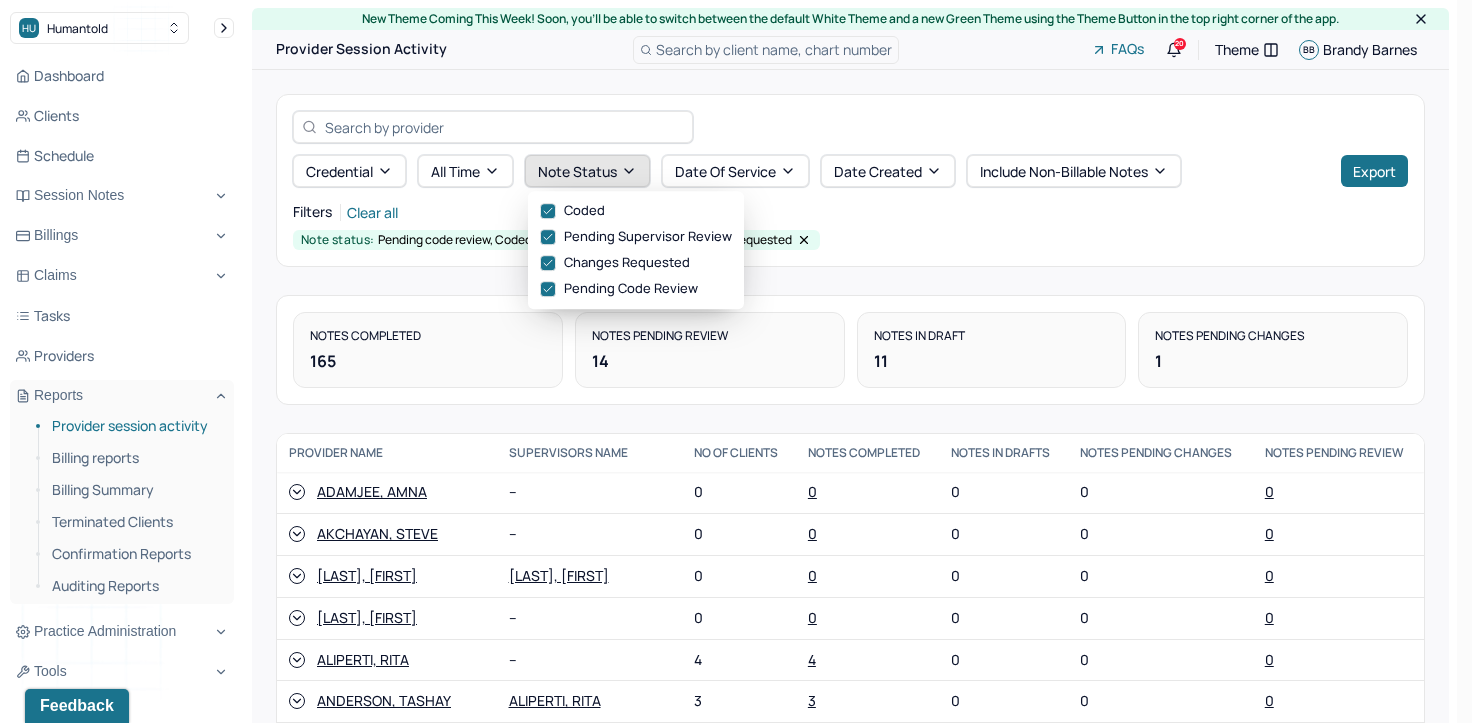 click on "Note status" at bounding box center (587, 171) 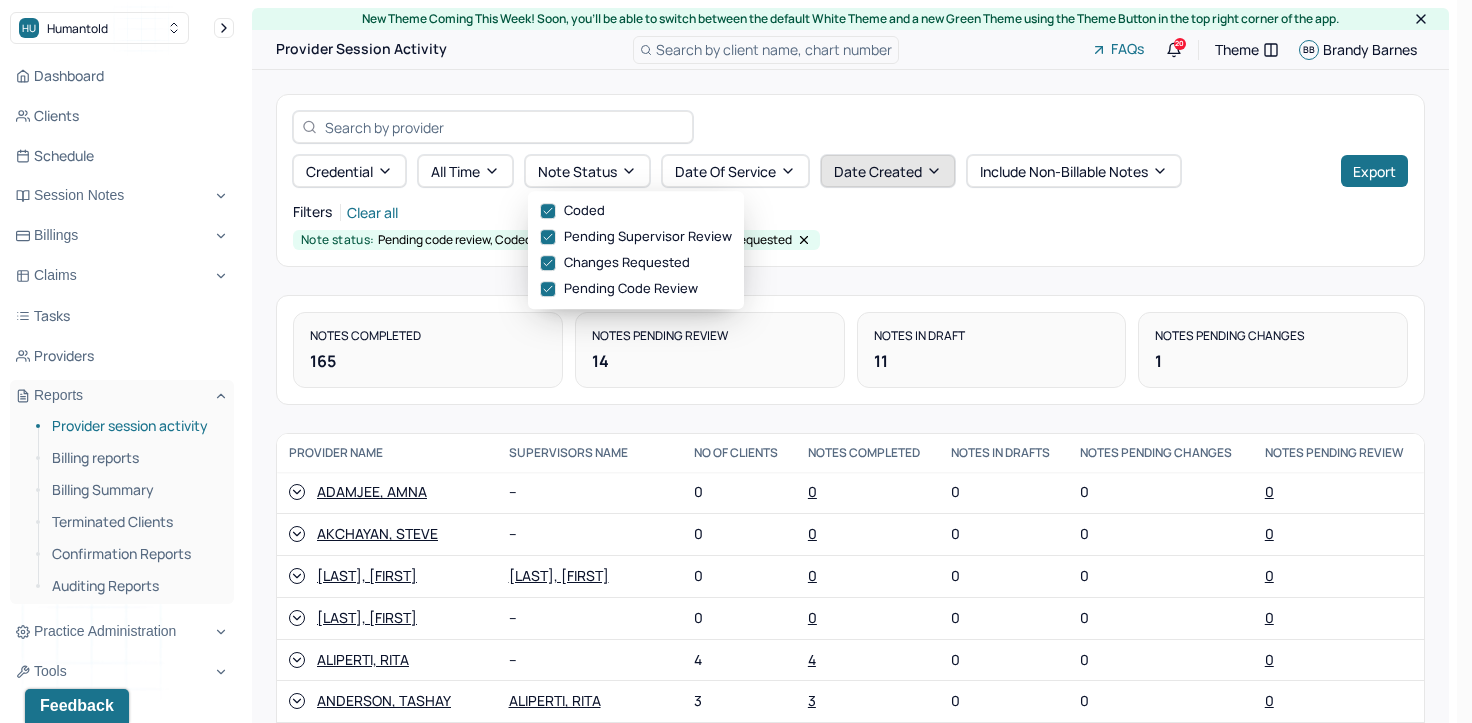 click 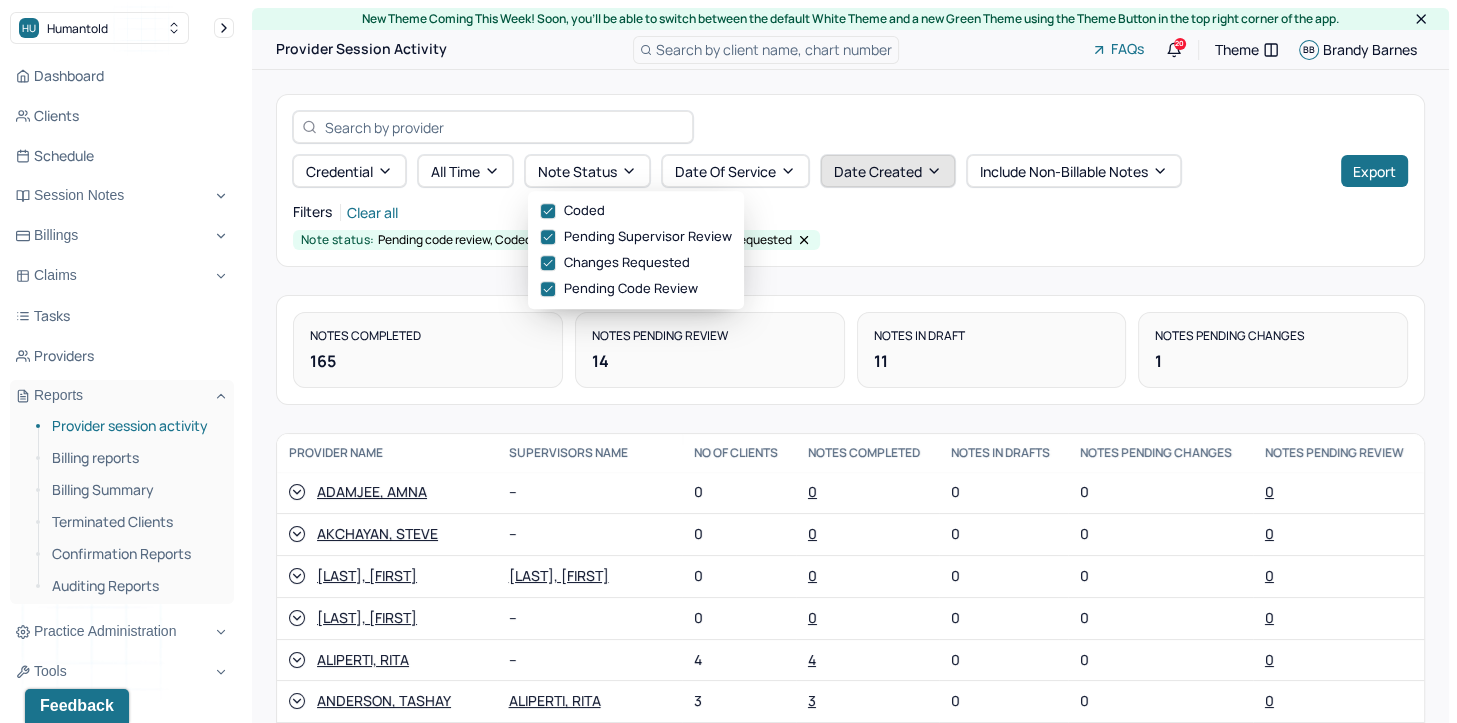 select on "7" 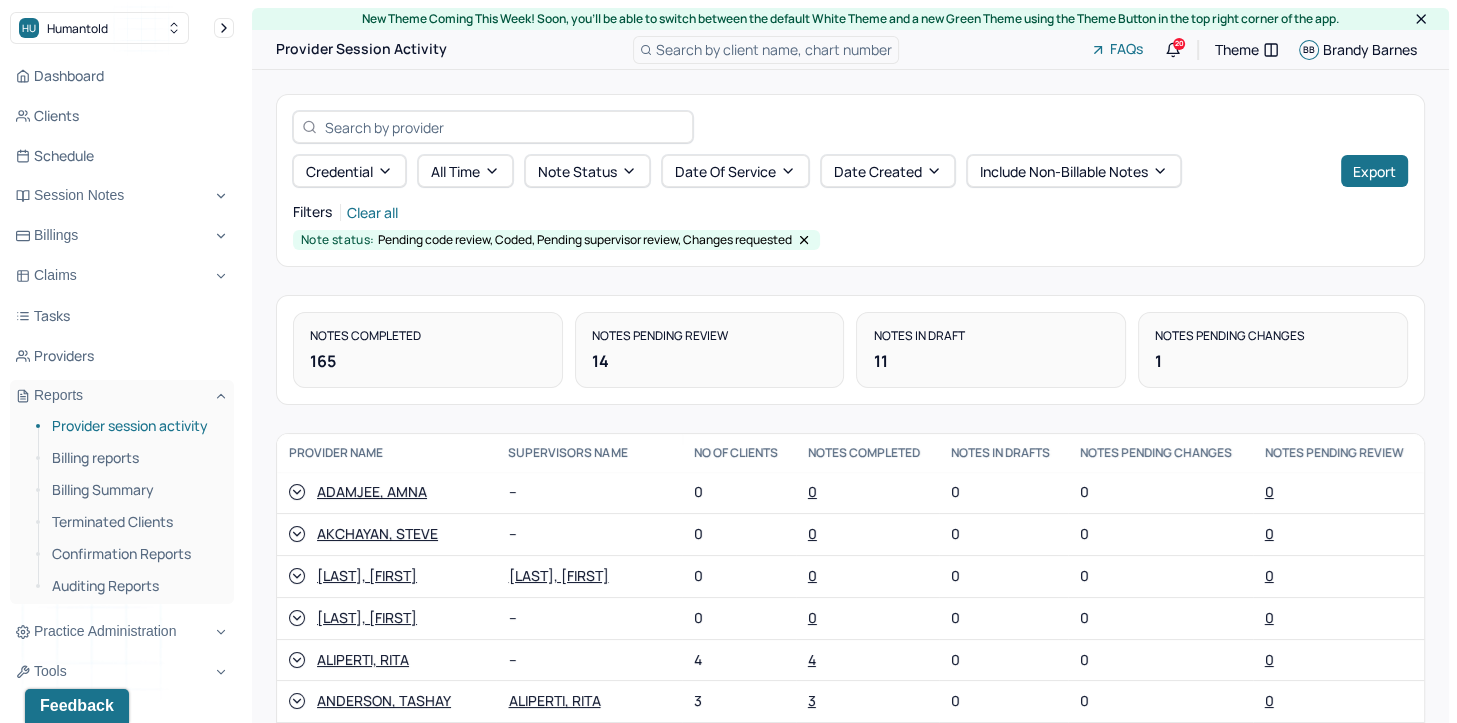 click on "Note status: Pending code review, Coded, Pending supervisor review, Changes requested" at bounding box center [850, 240] 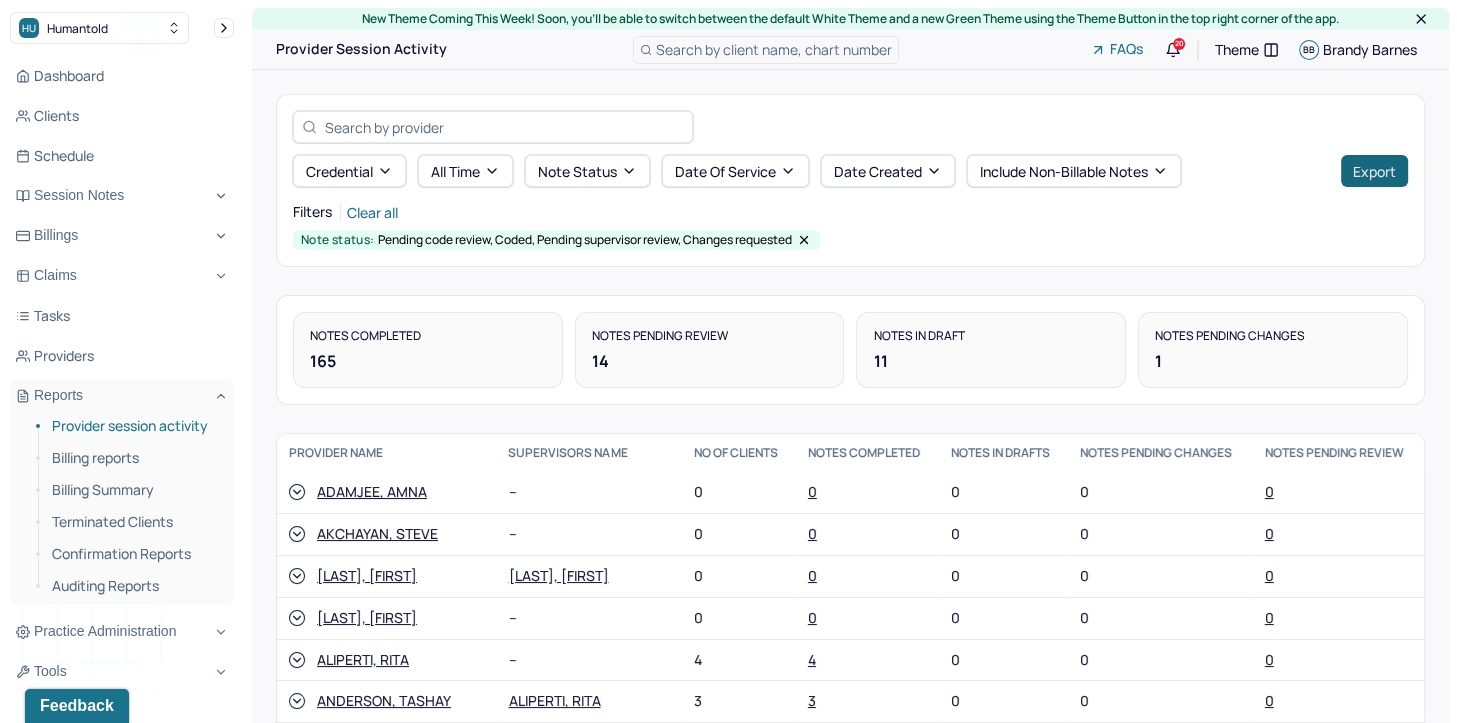 click on "Export" at bounding box center [1374, 171] 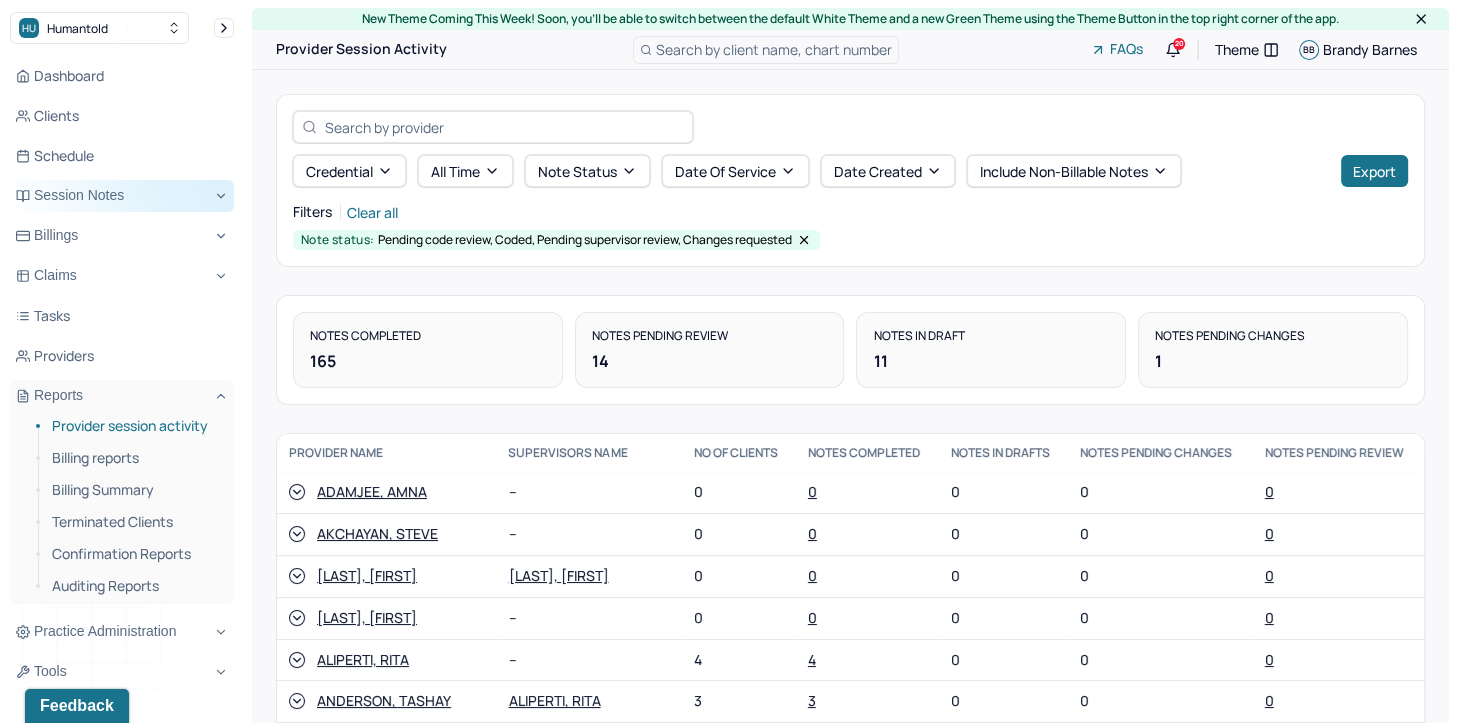 click on "Session Notes" at bounding box center (122, 196) 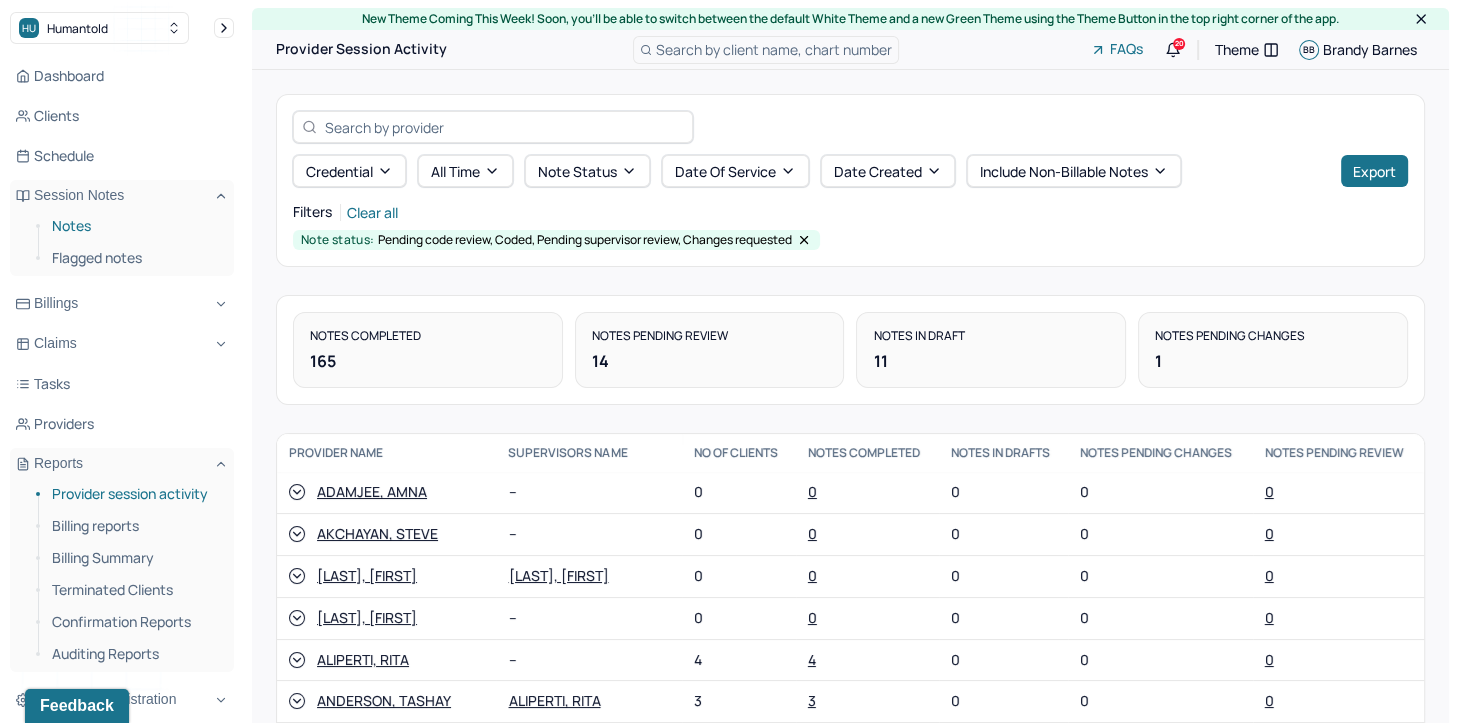 click on "Notes" at bounding box center (135, 226) 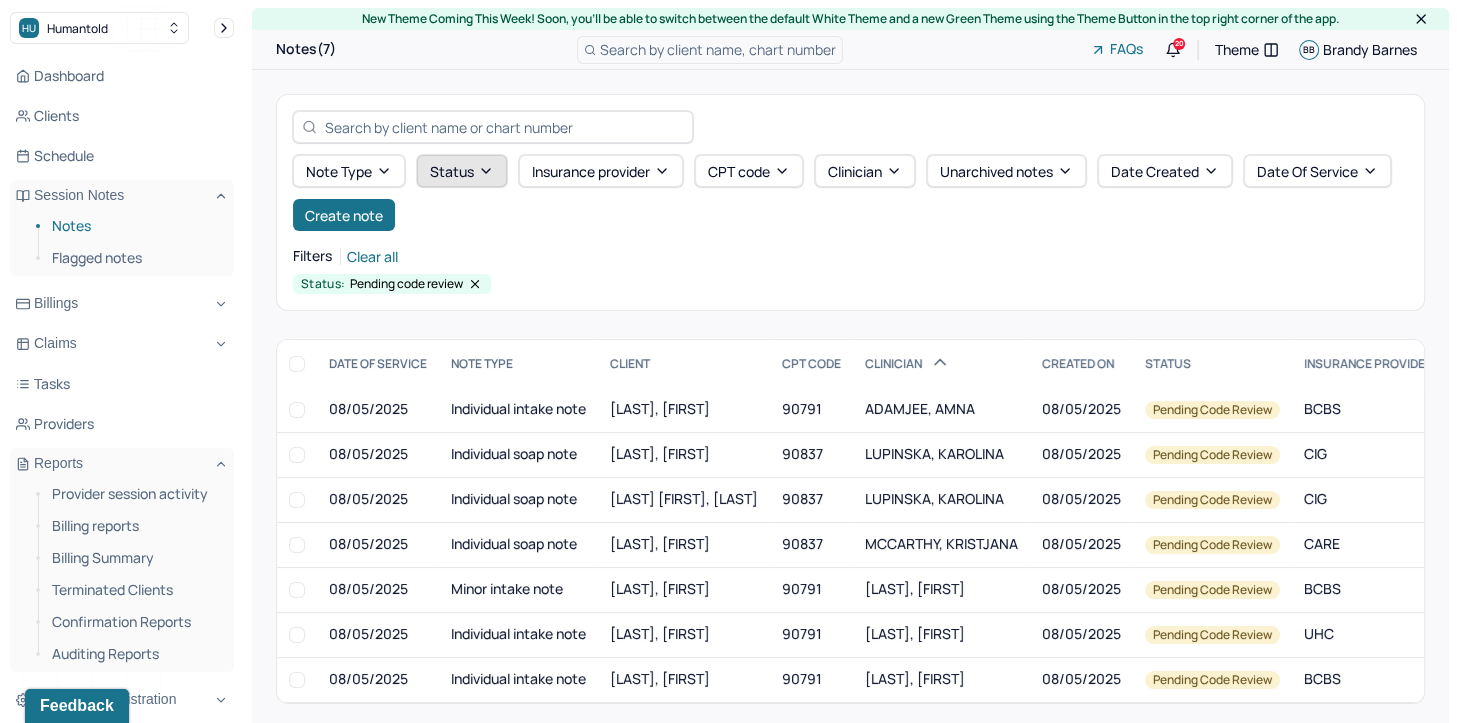 click 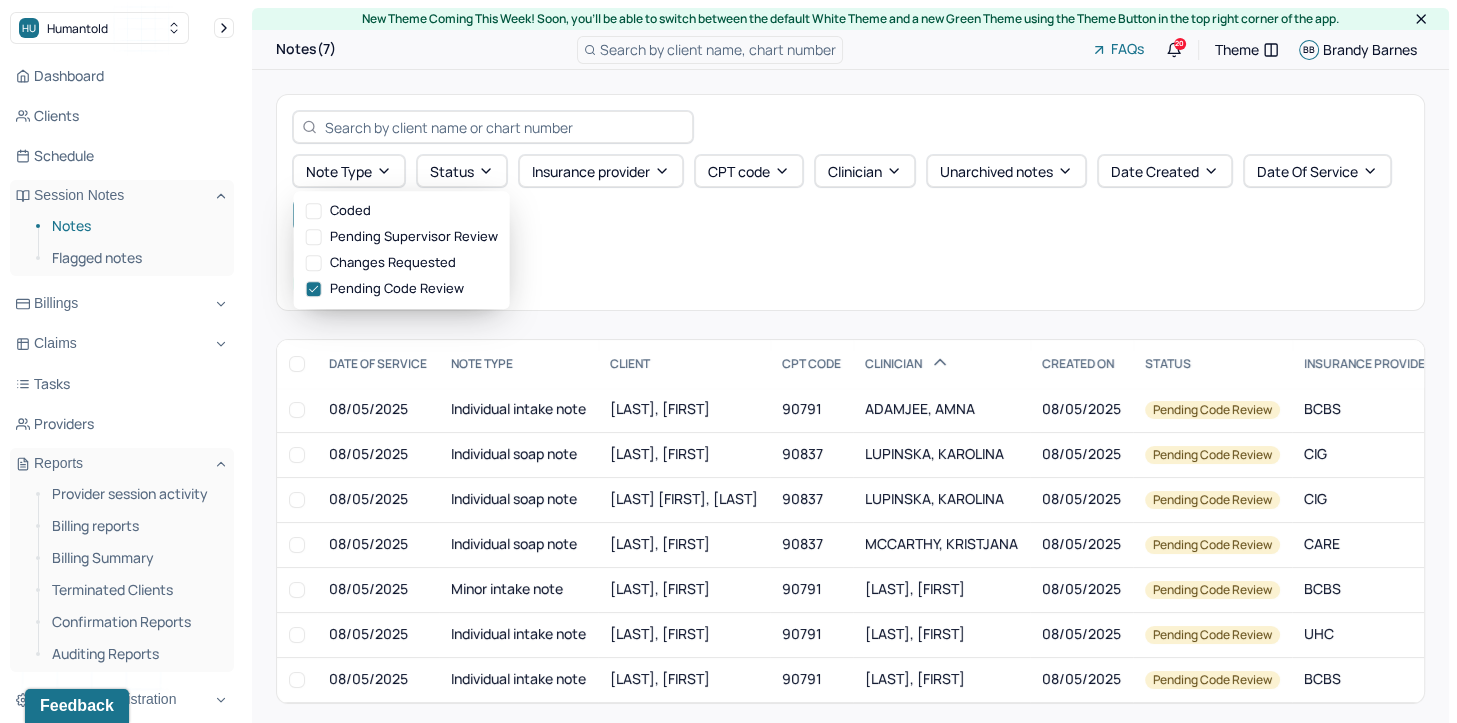 click on "Note type Status Insurance provider CPT code Clinician Unarchived notes Date Created Date Of Service Create note" at bounding box center (850, 193) 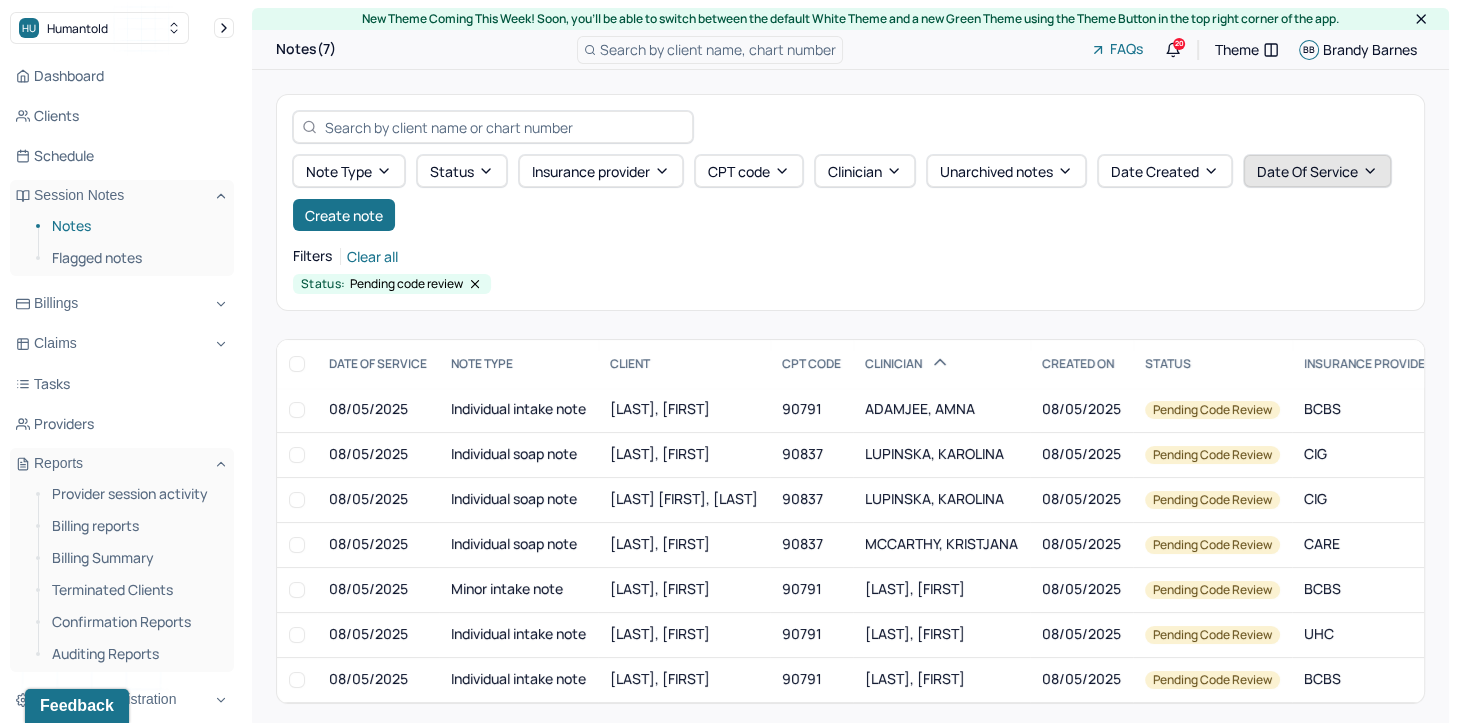 click on "Date Of Service" at bounding box center [1317, 171] 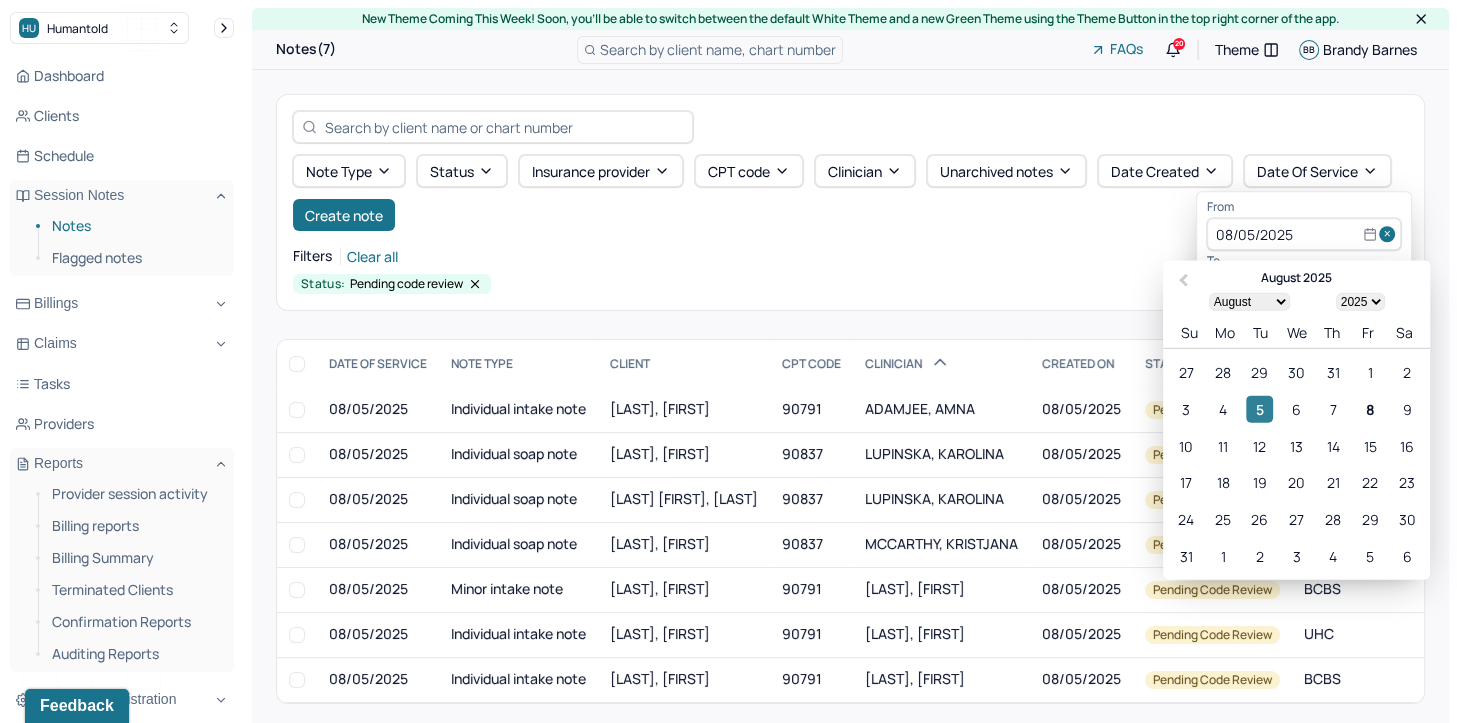 click on "5" at bounding box center [1259, 408] 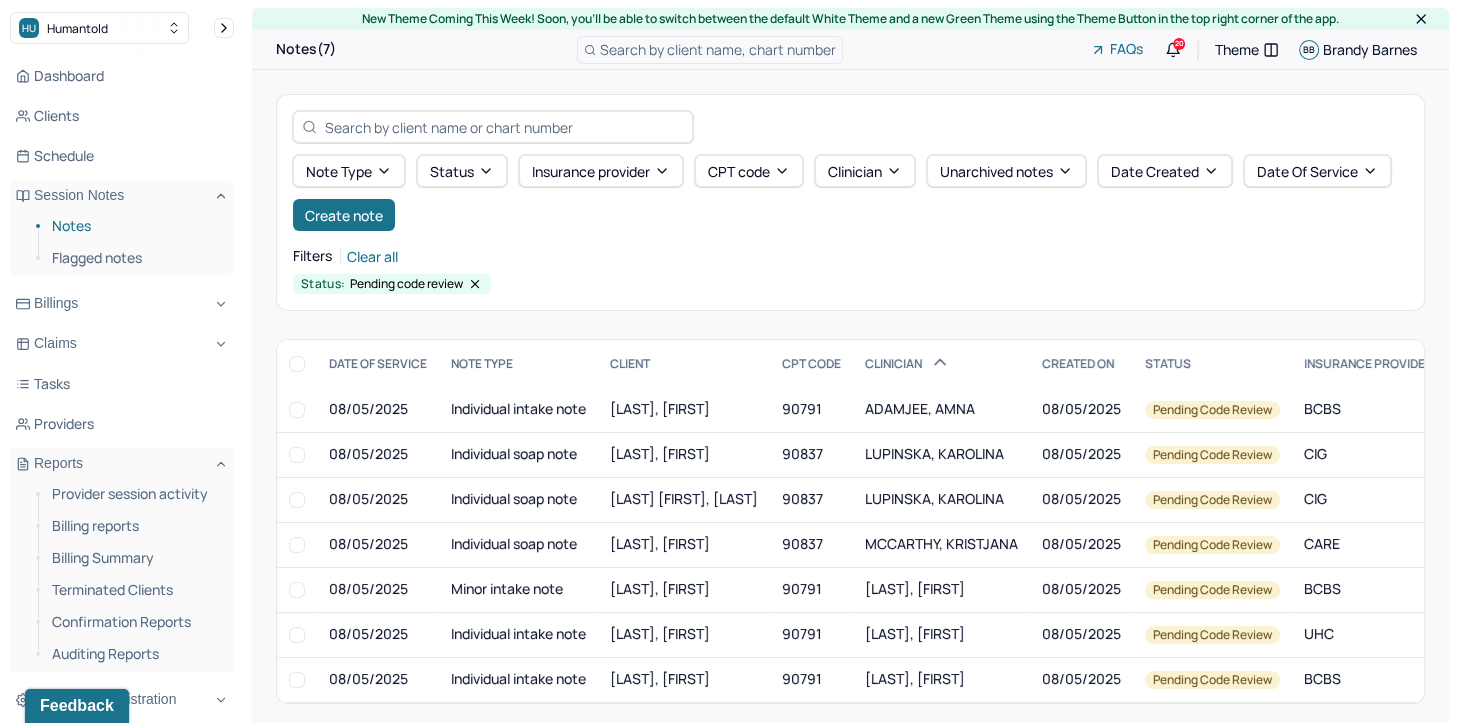click on "Filters Clear all Status: Pending code review" at bounding box center (850, 268) 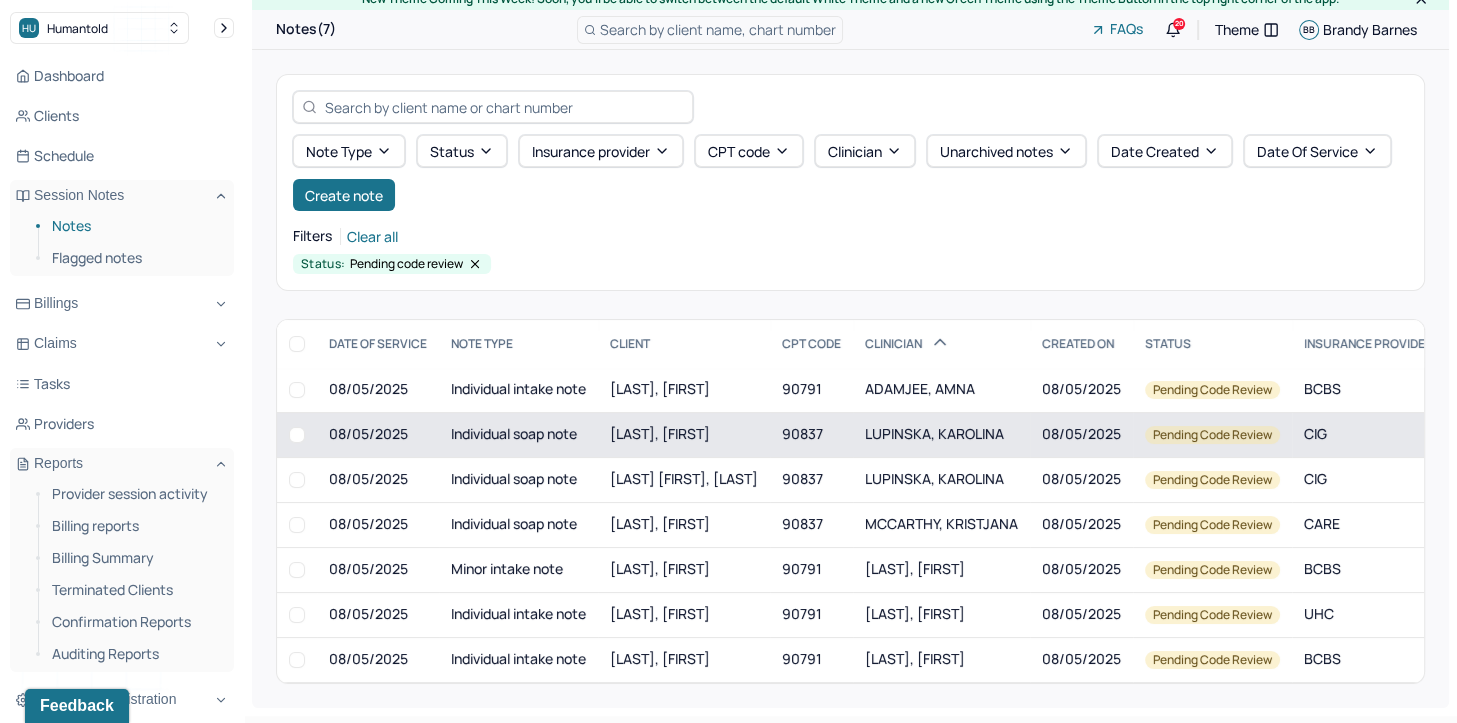 scroll, scrollTop: 25, scrollLeft: 0, axis: vertical 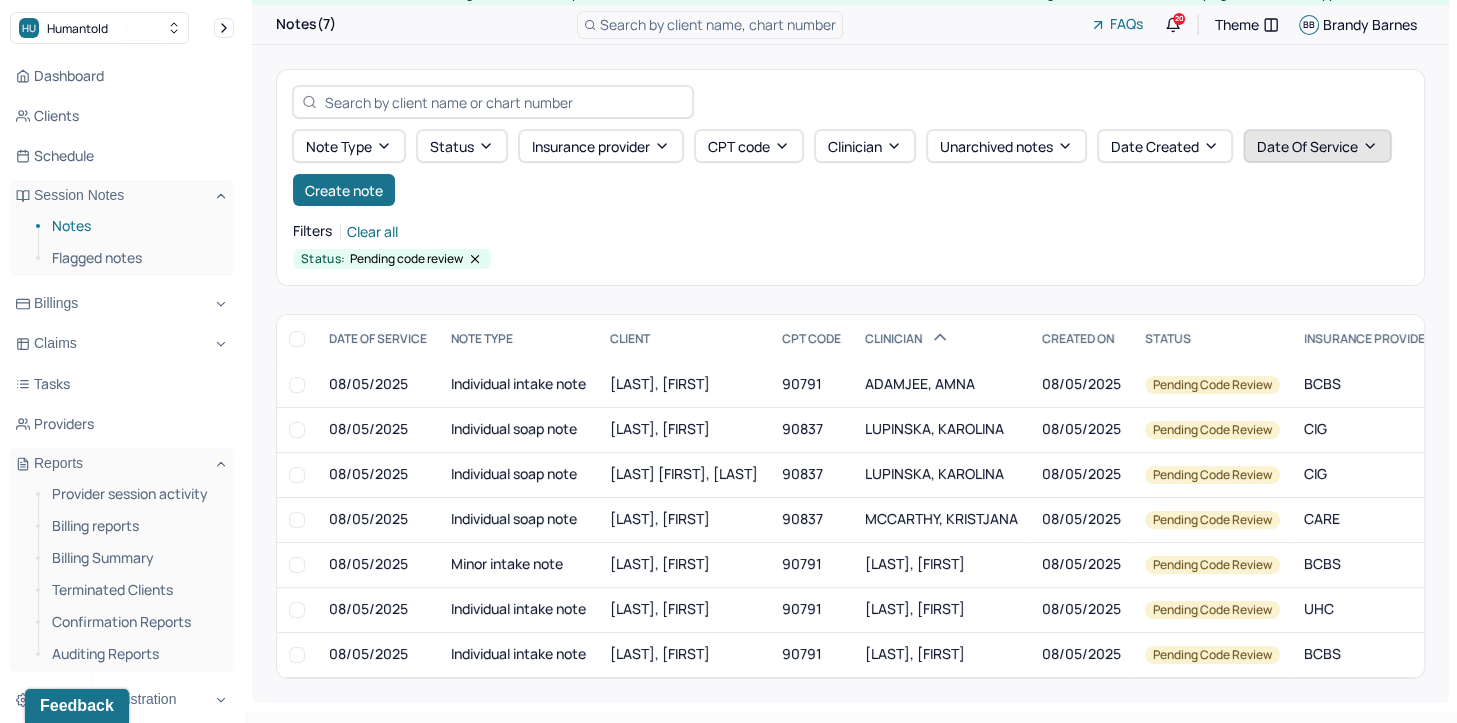 click 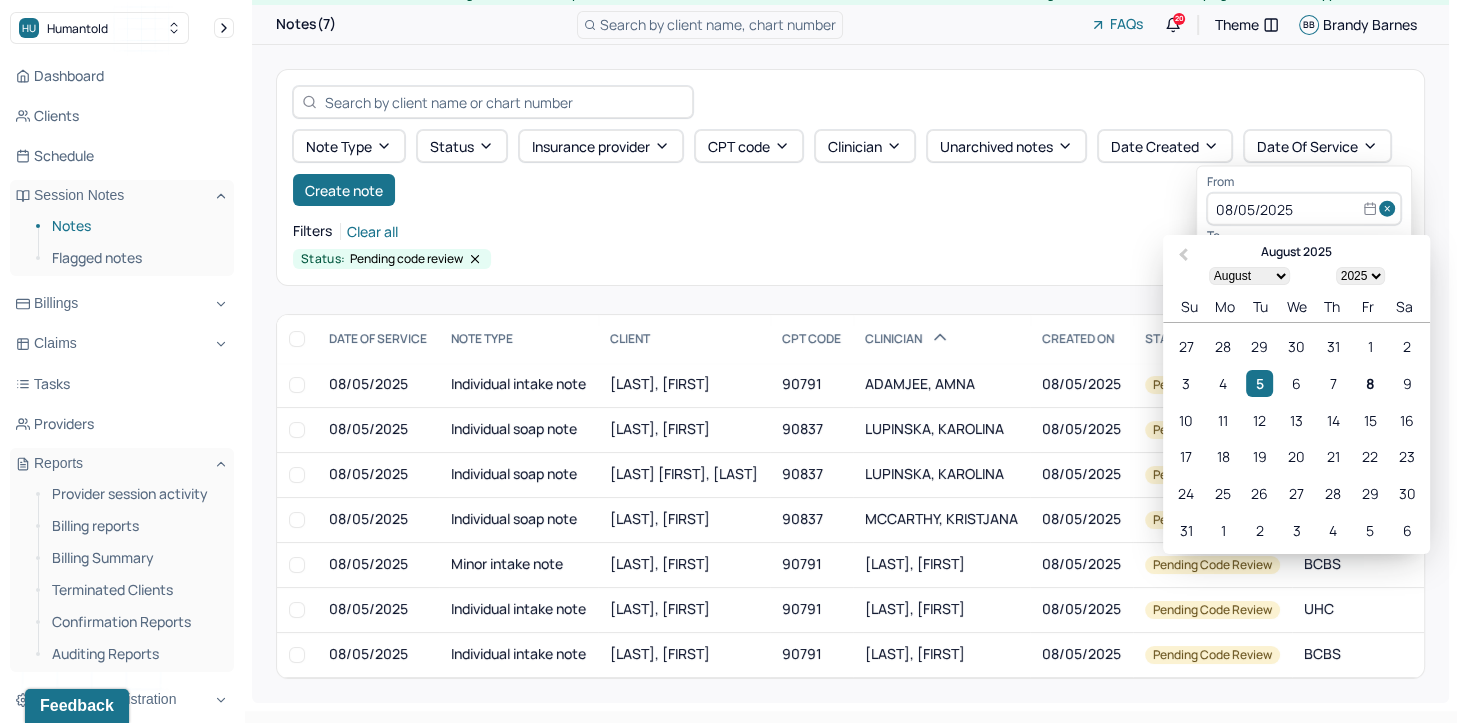click at bounding box center [1390, 209] 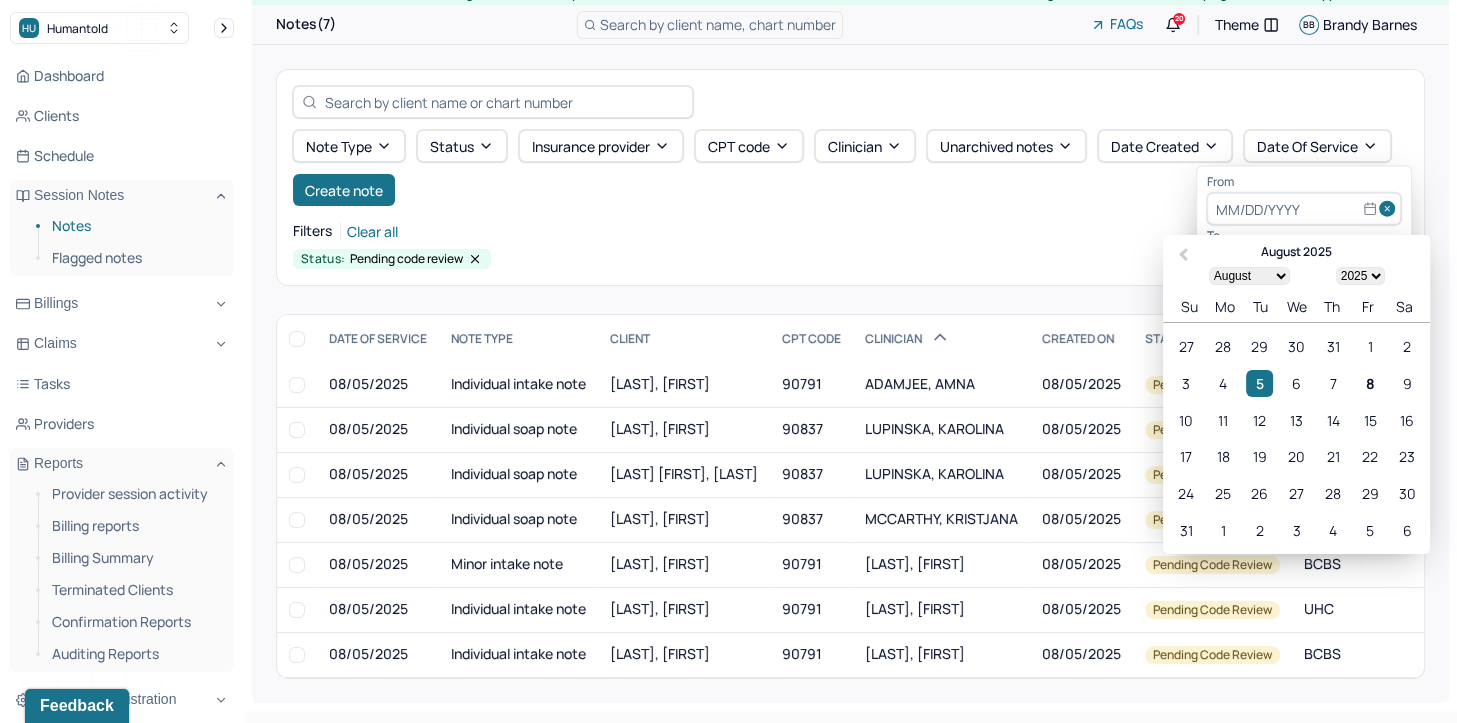scroll, scrollTop: 0, scrollLeft: 0, axis: both 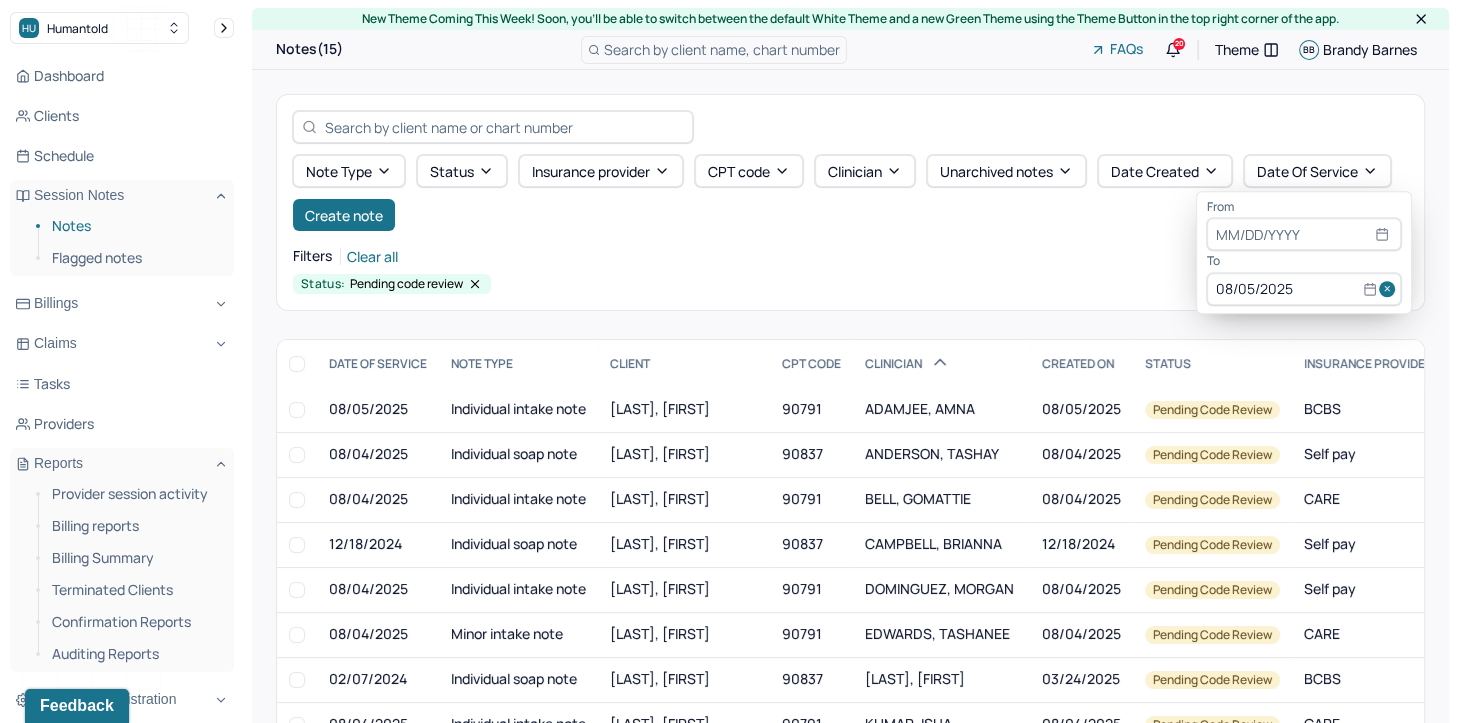 click at bounding box center [1390, 289] 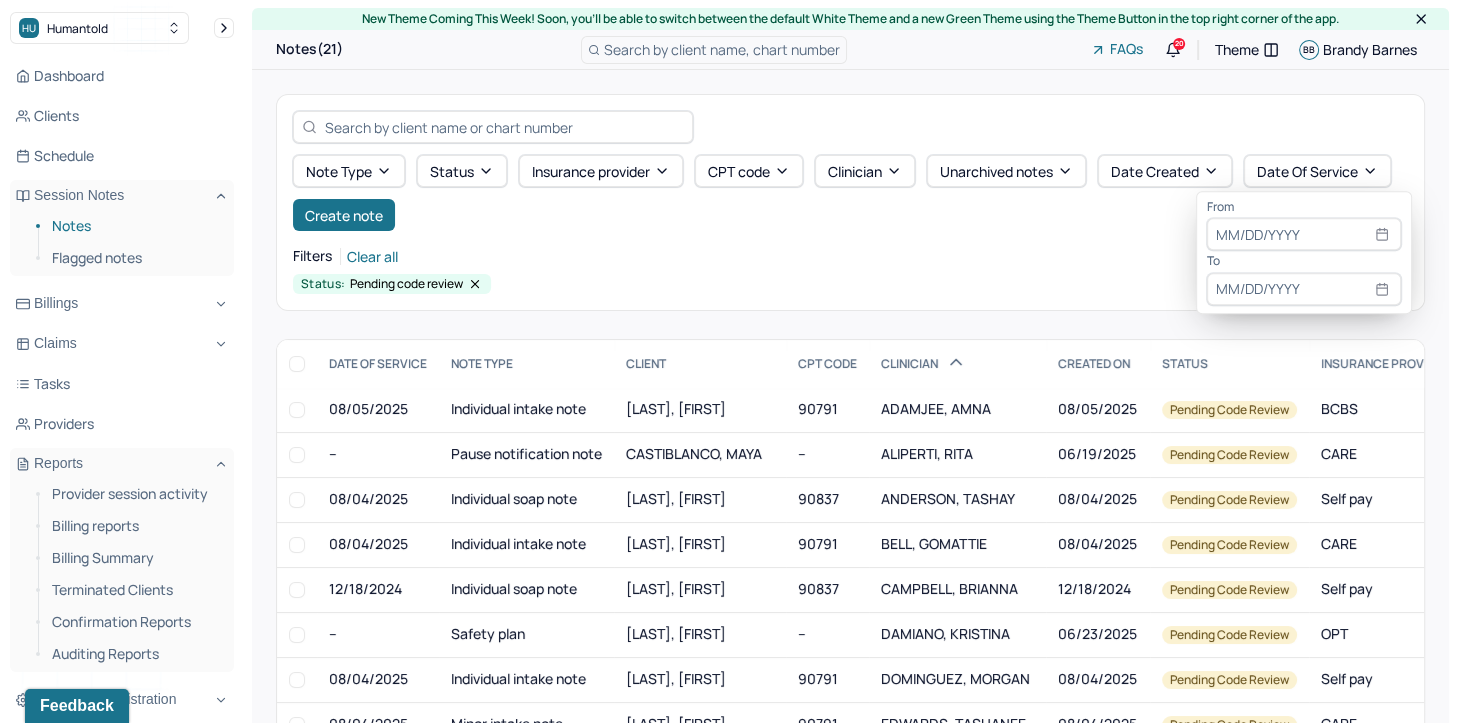 click at bounding box center (1304, 235) 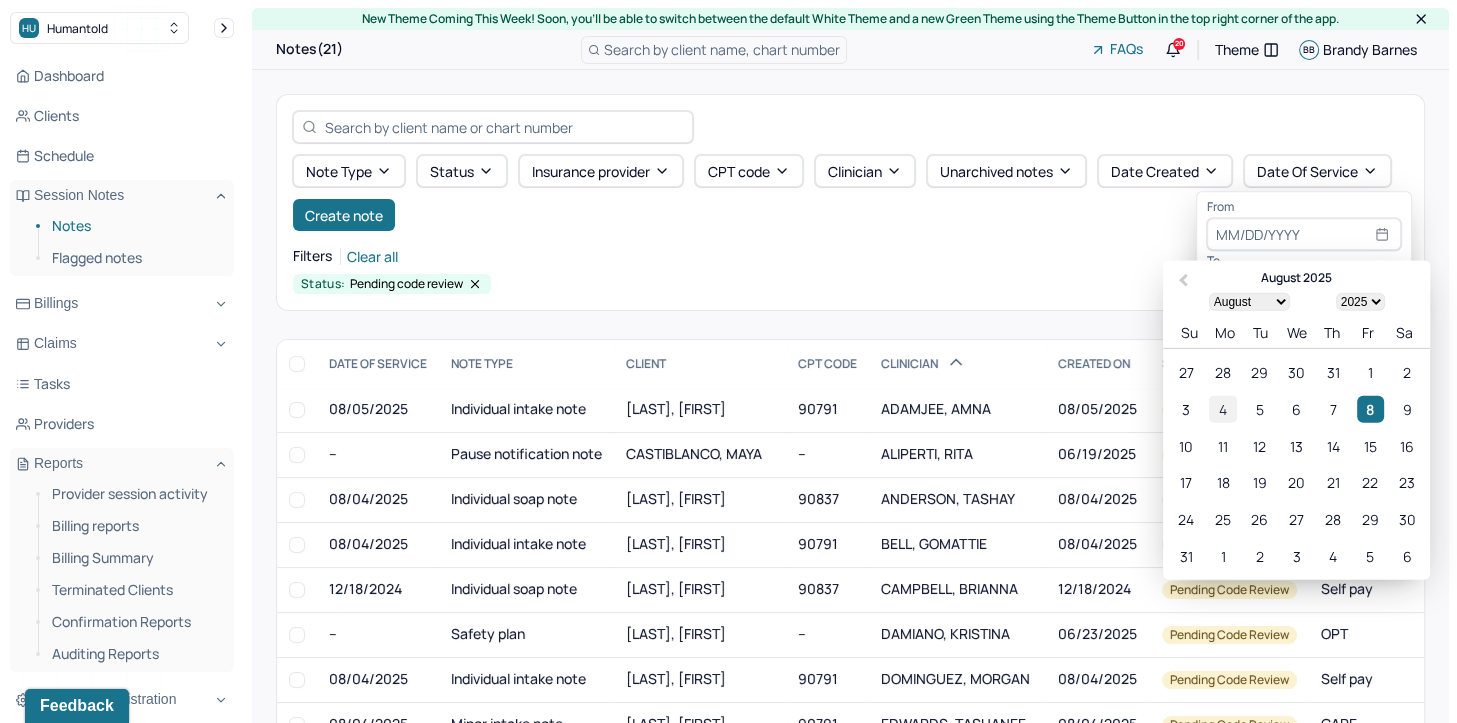click on "4" at bounding box center [1222, 408] 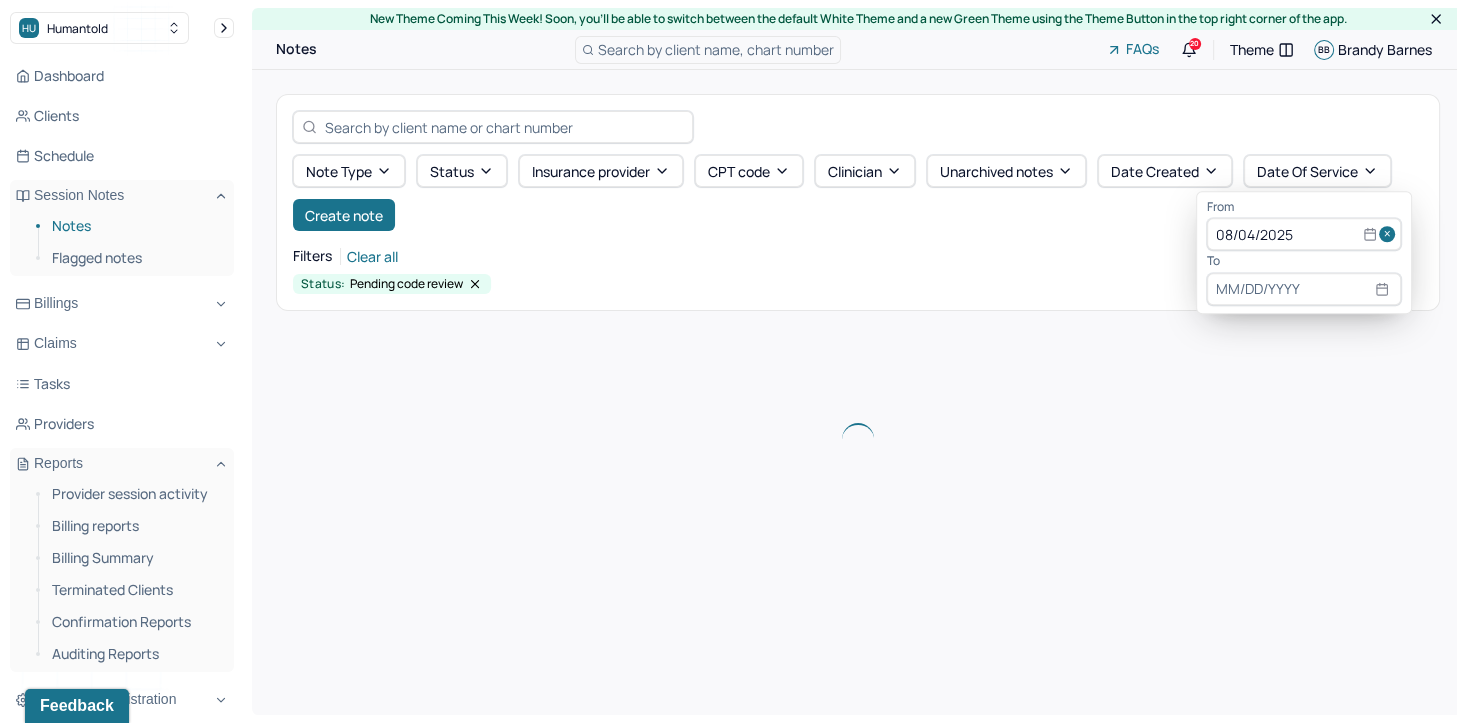 select on "7" 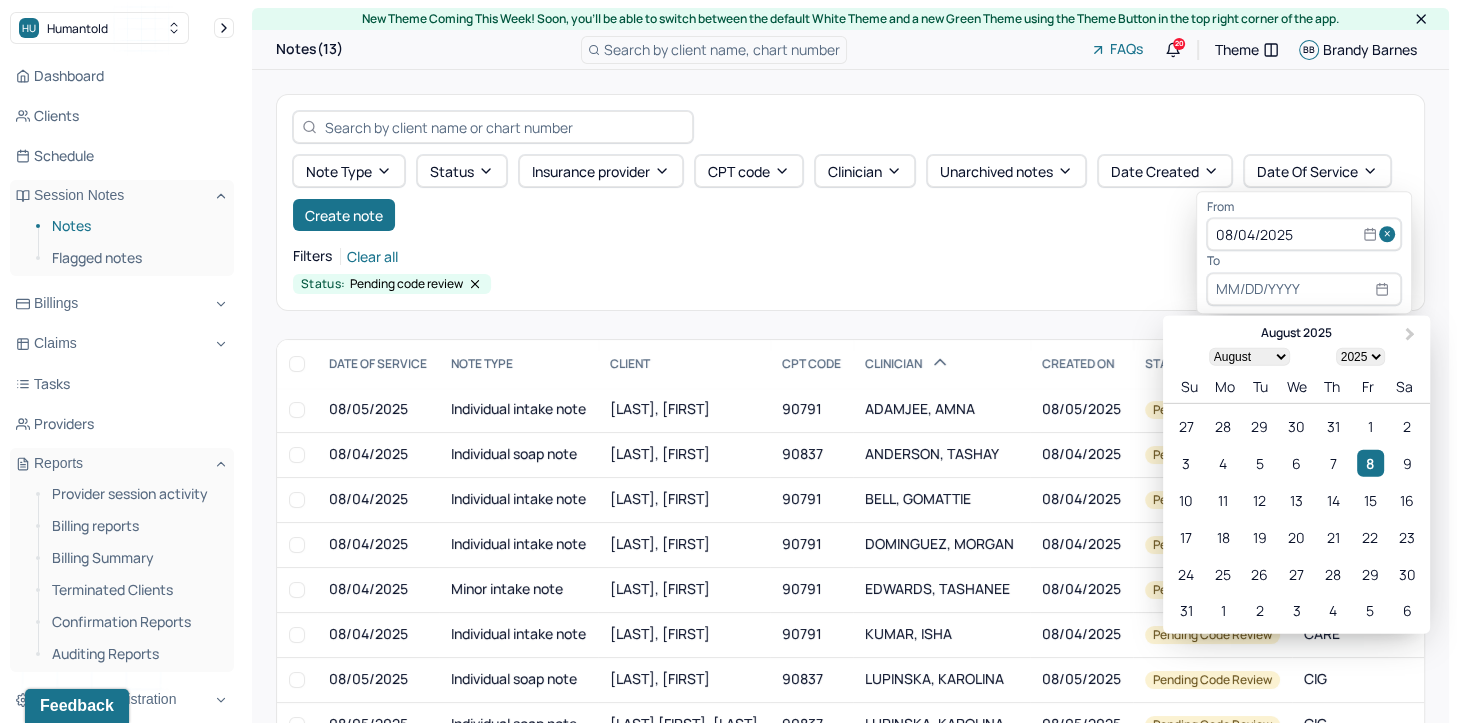 click at bounding box center [1304, 289] 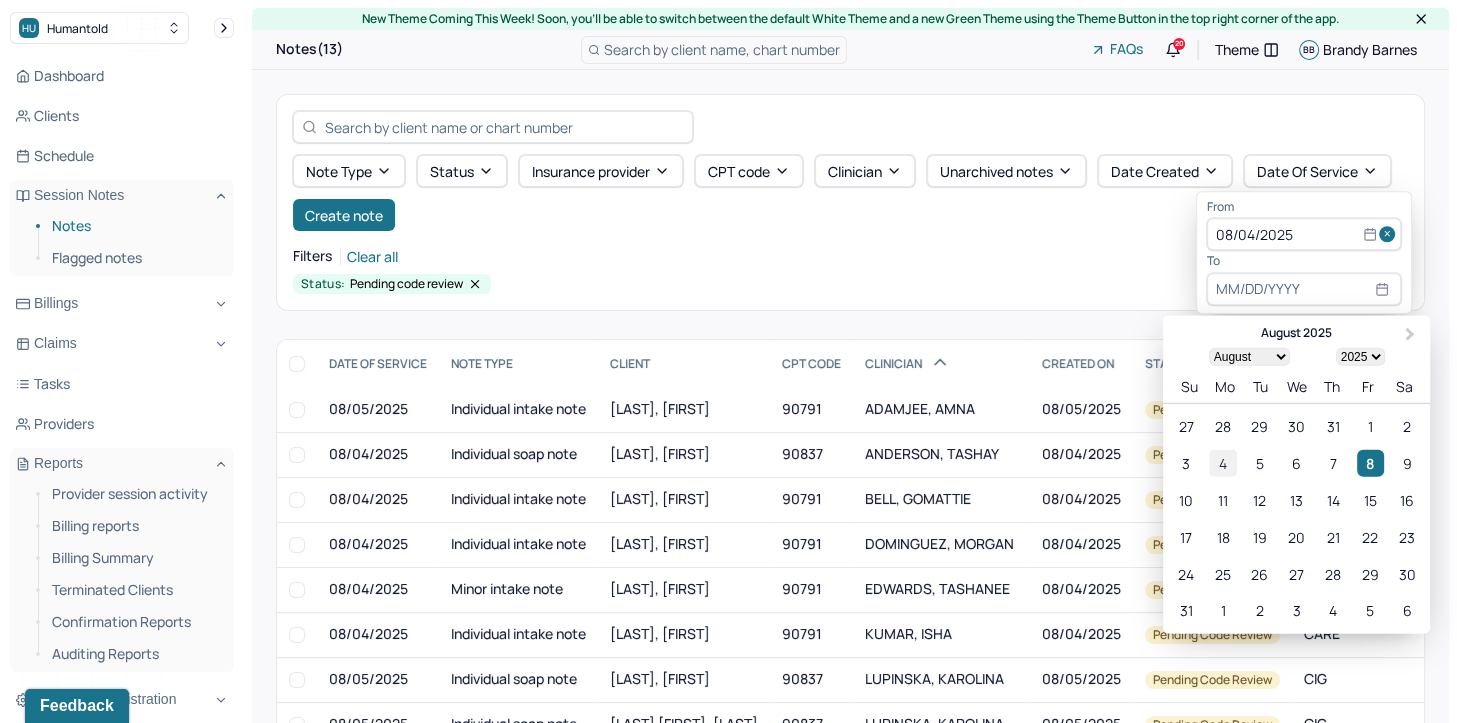 click on "4" at bounding box center [1222, 463] 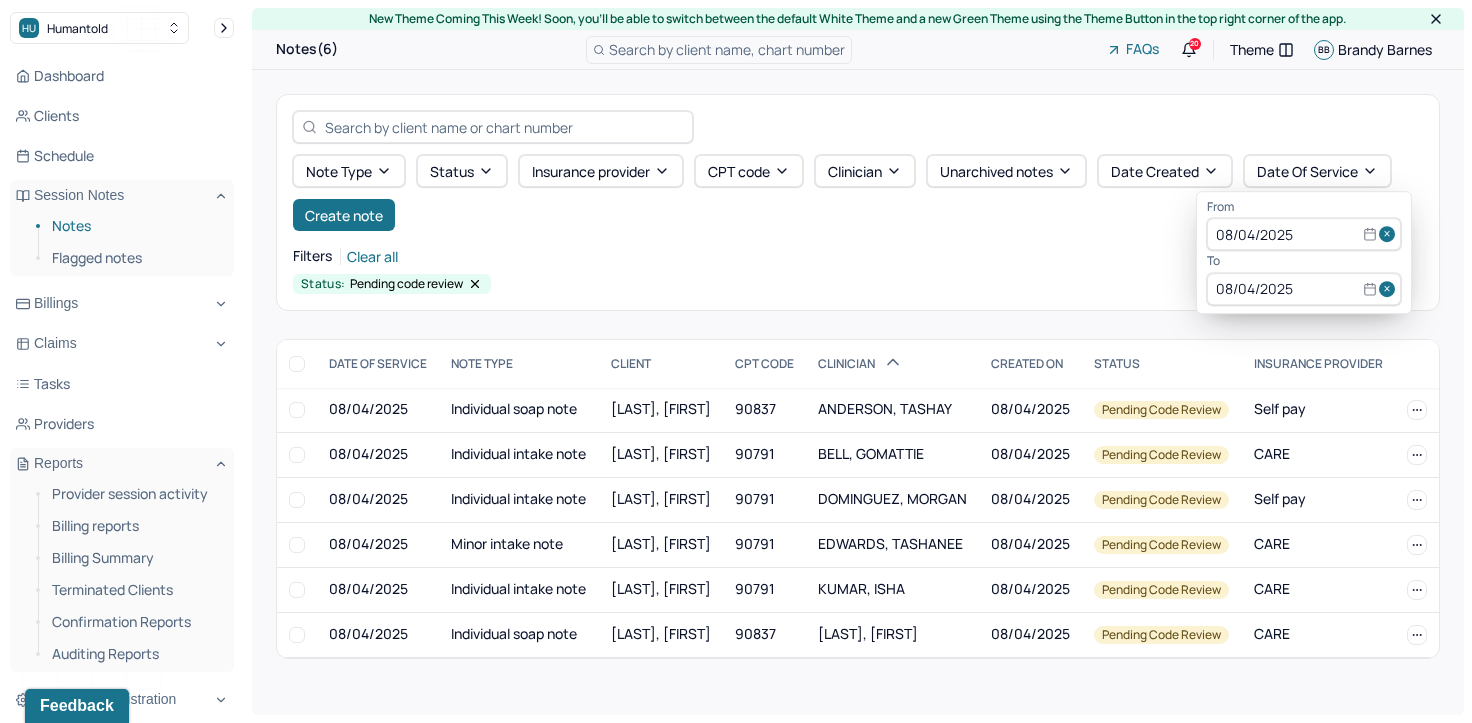 click on "Note type Status Insurance provider CPT code Clinician Unarchived notes Date Created Date Of Service Create note" at bounding box center (858, 193) 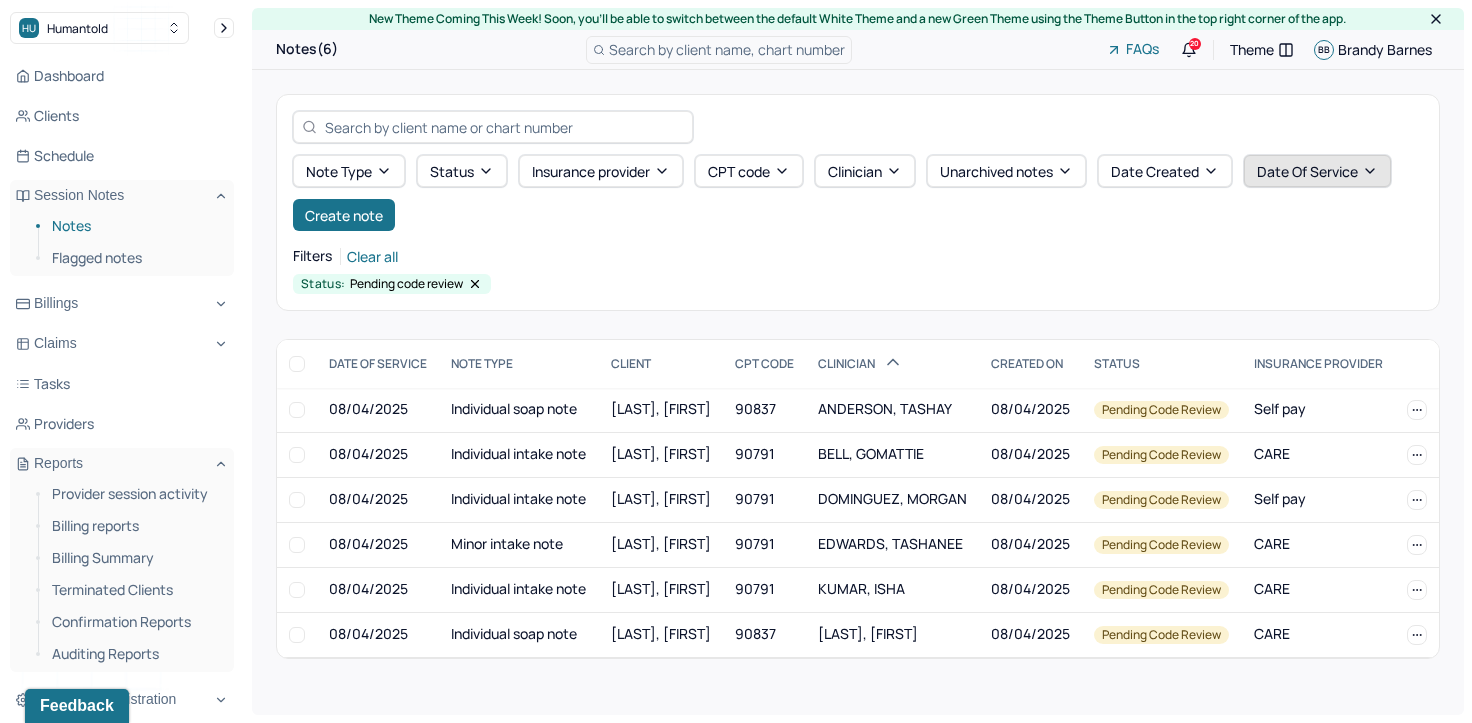 click 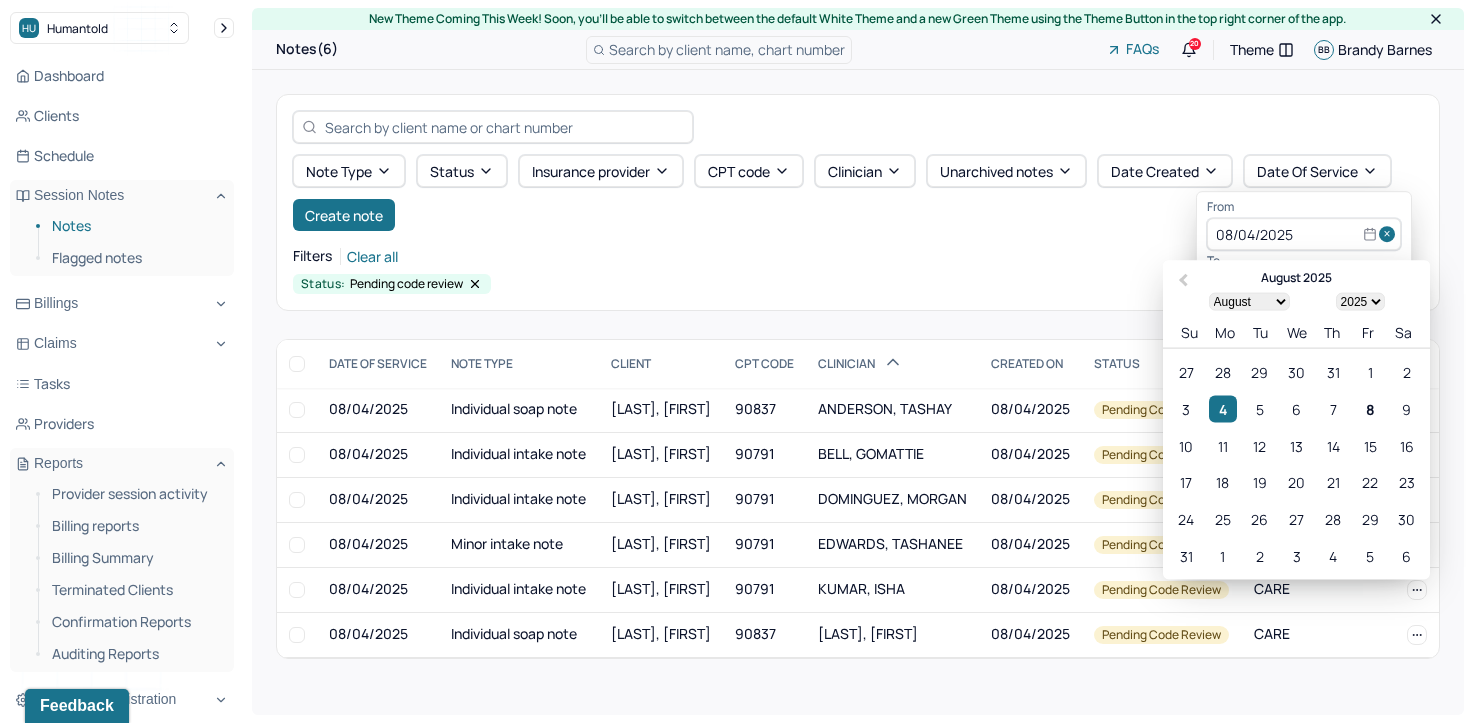 click at bounding box center (1390, 235) 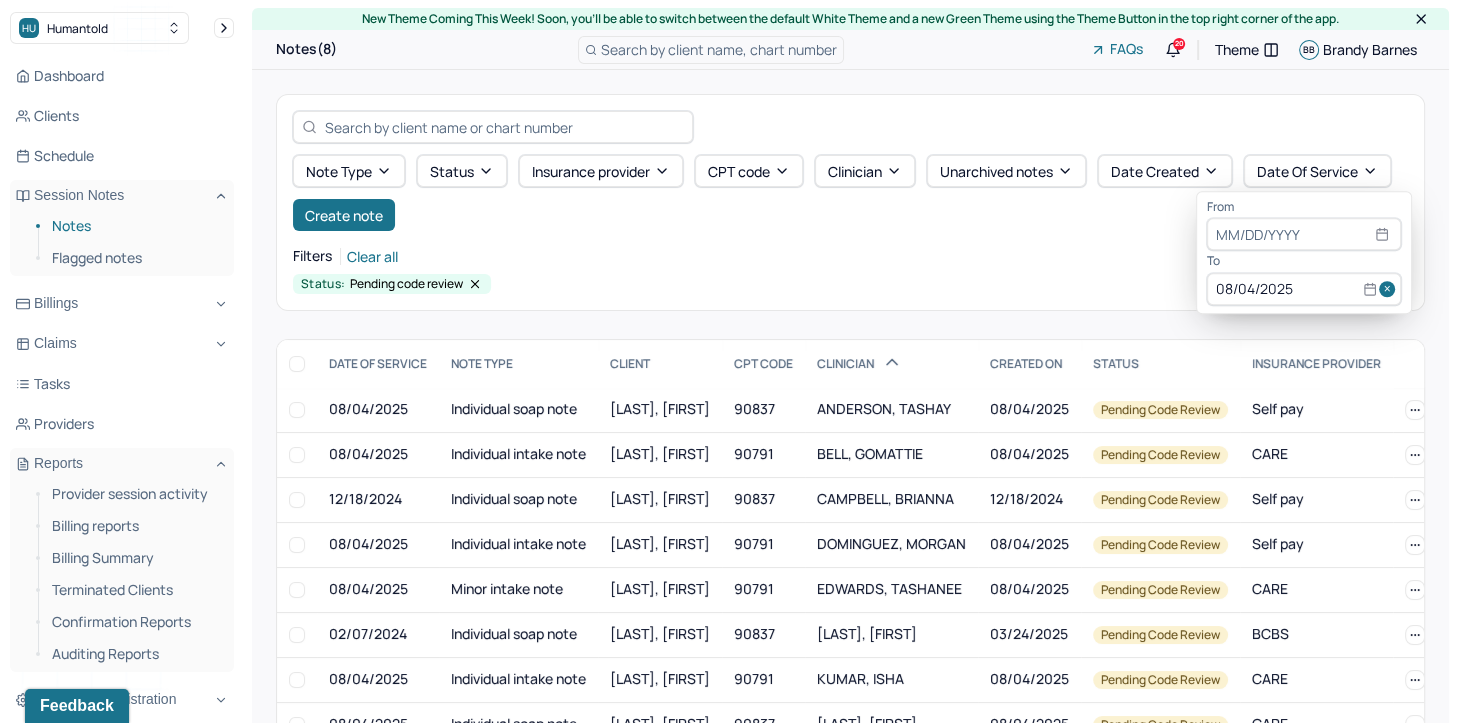 click at bounding box center [1390, 289] 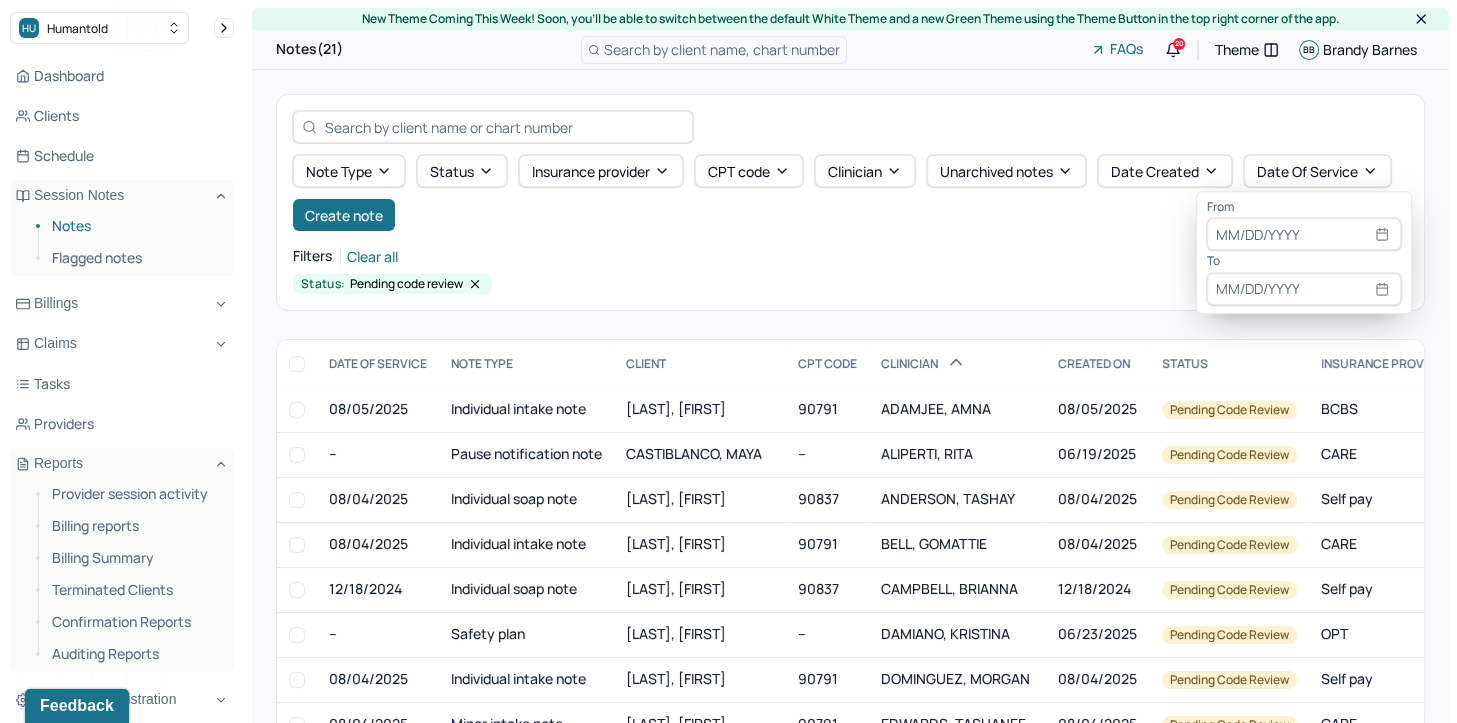 click at bounding box center (1304, 235) 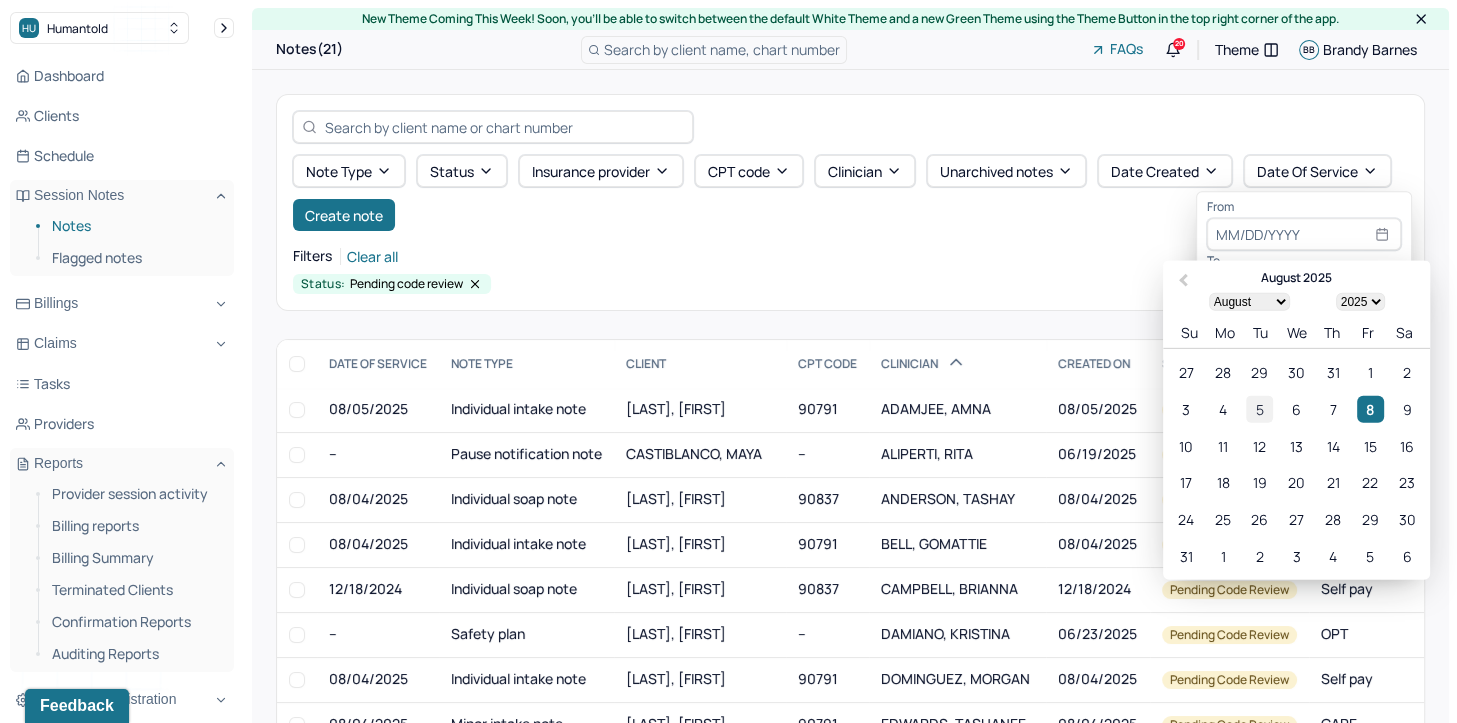 click on "5" at bounding box center (1259, 408) 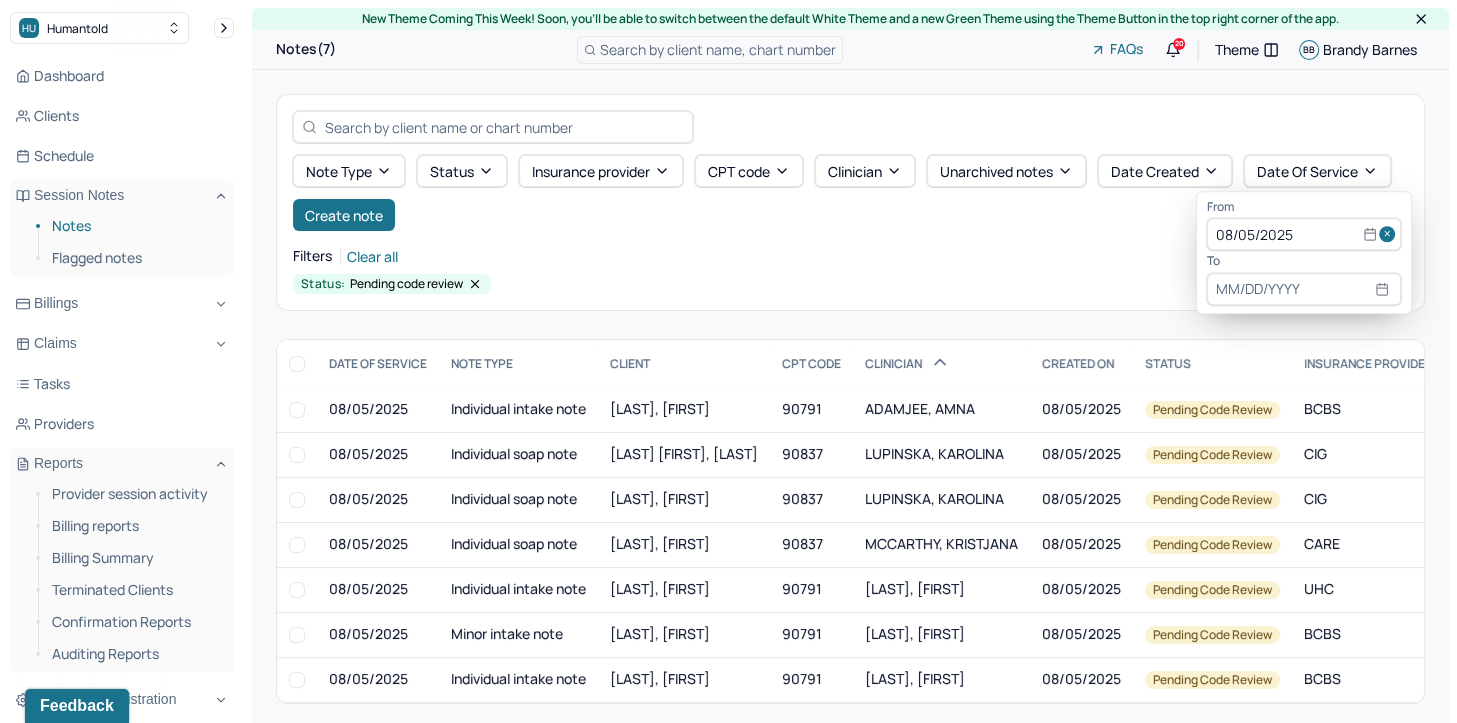 click at bounding box center (1304, 289) 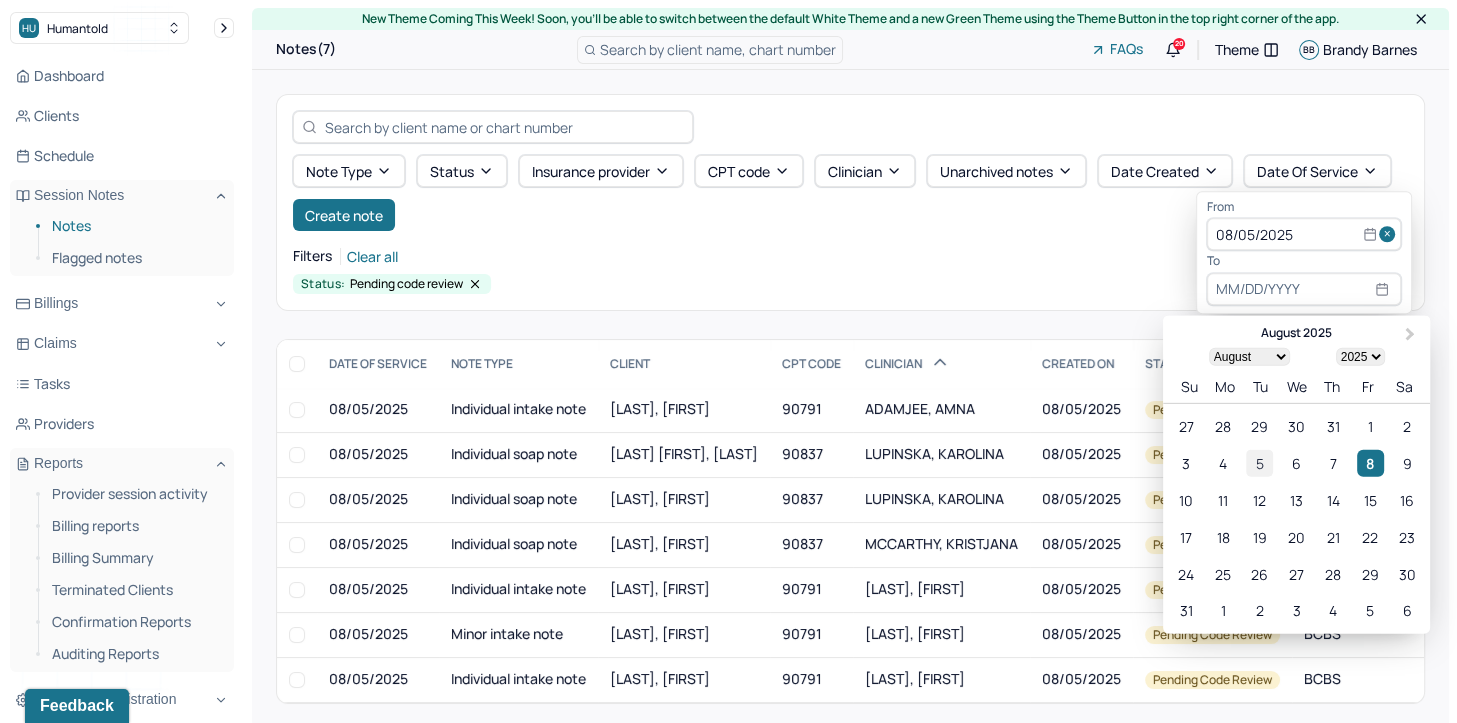 click on "5" at bounding box center (1259, 463) 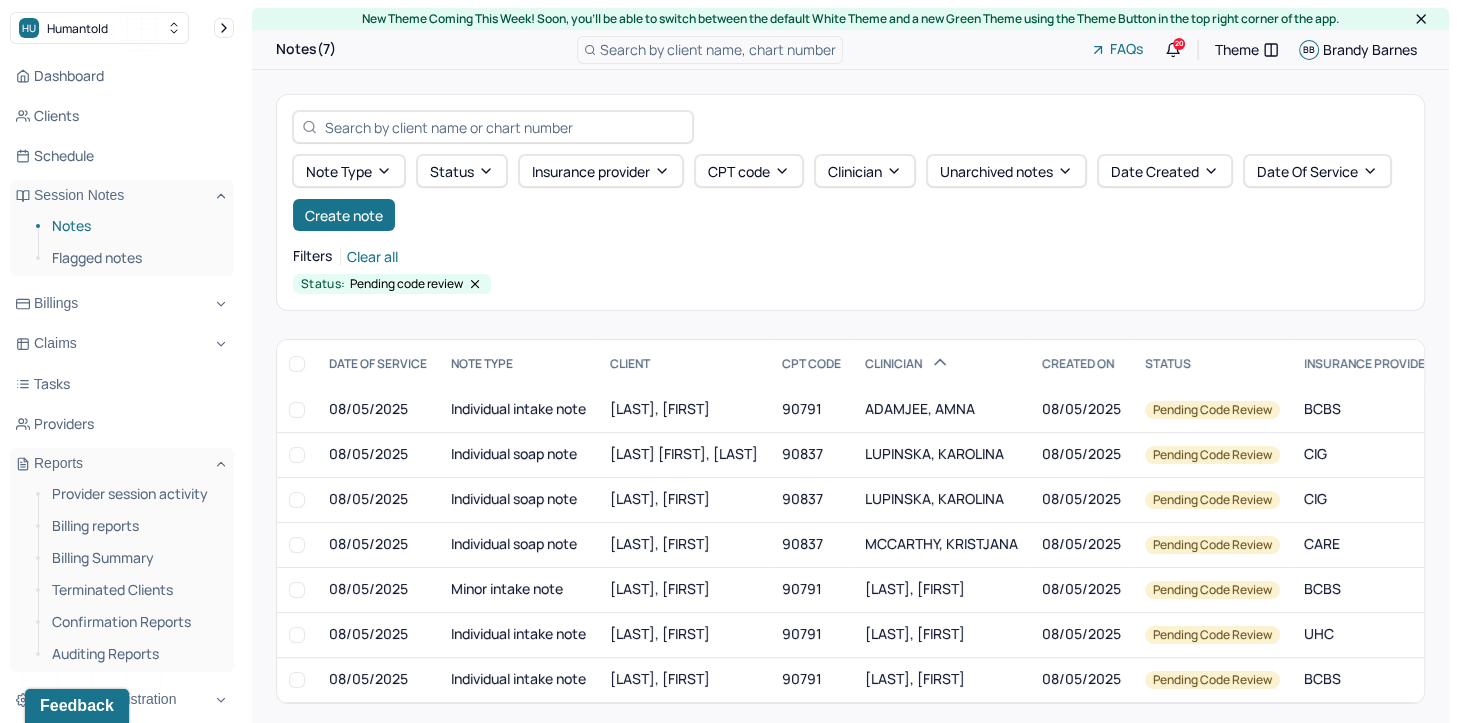 click on "Note type Status Insurance provider CPT code Clinician Unarchived notes Date Created Date Of Service Create note" at bounding box center [850, 193] 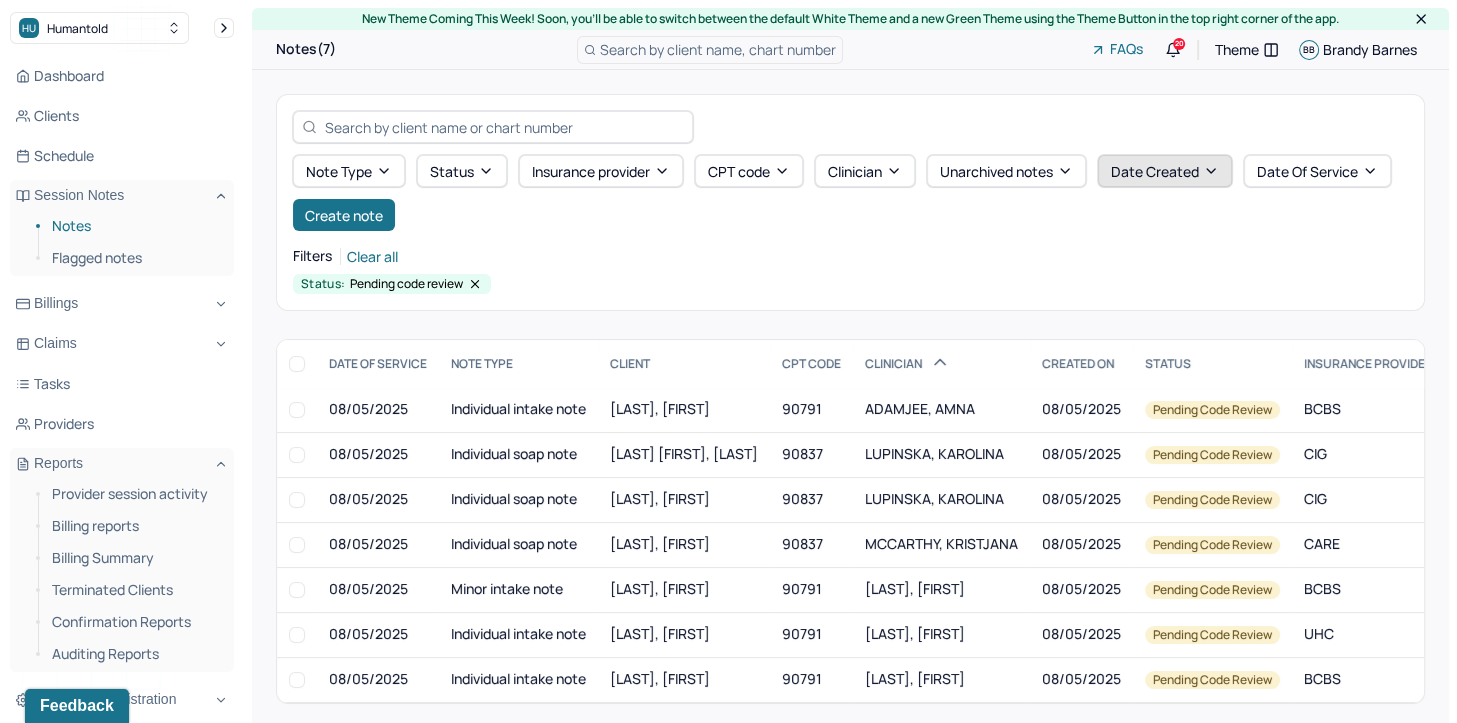 click on "Date Created" at bounding box center [1165, 171] 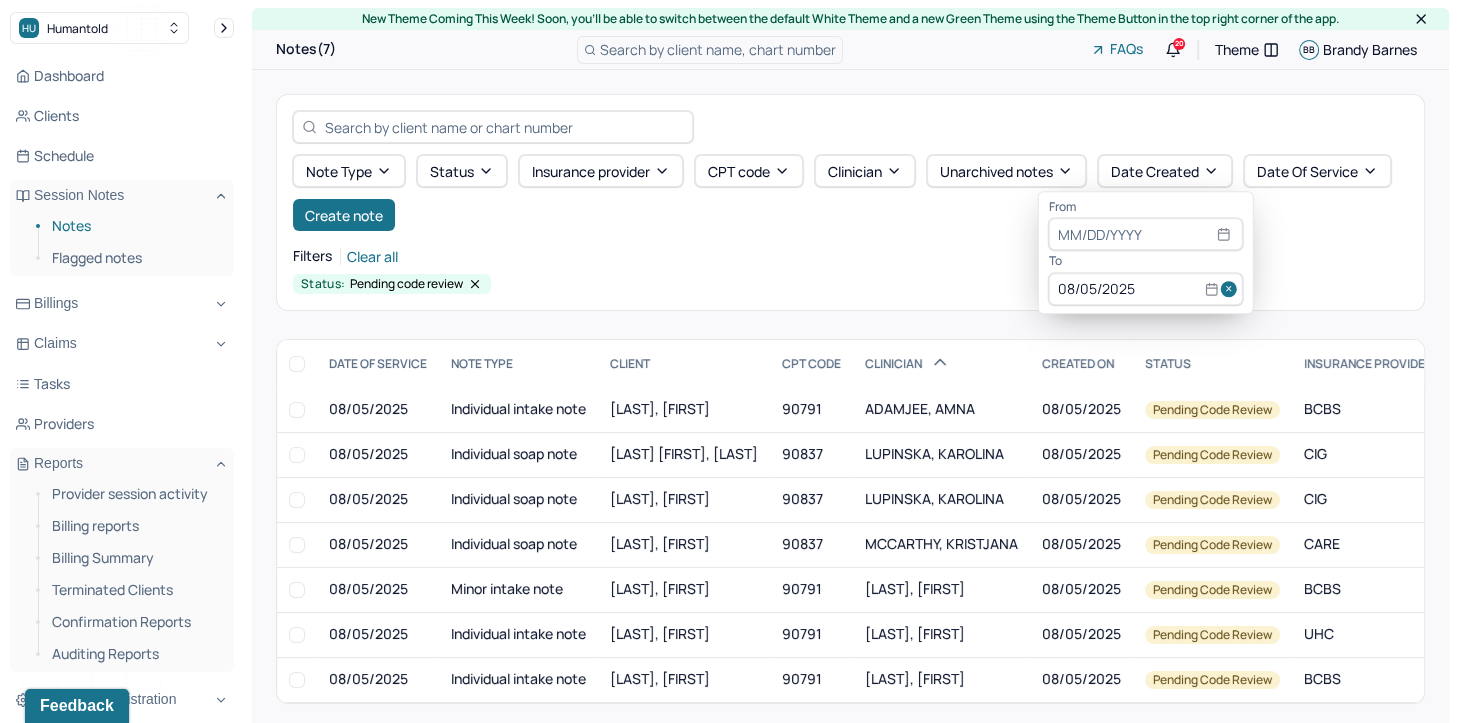 click on "From" at bounding box center (1146, 207) 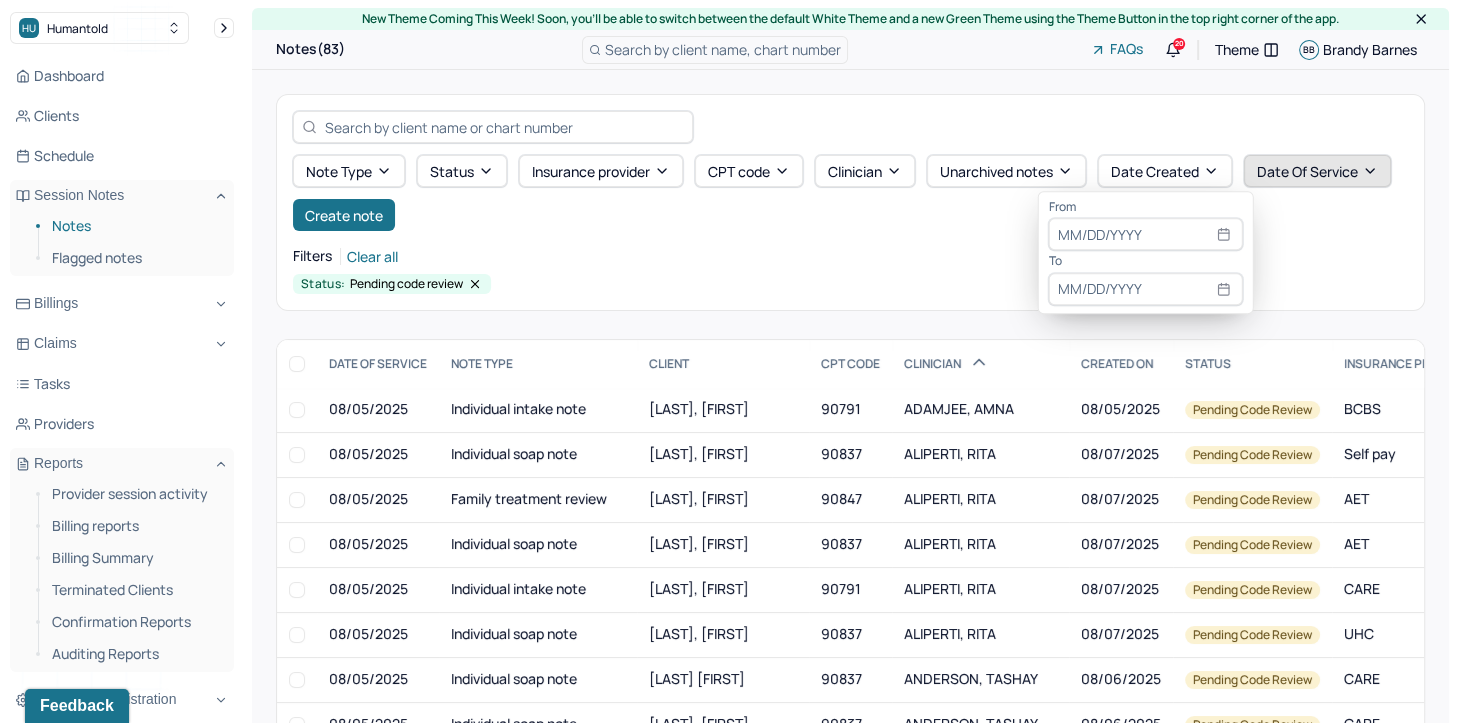 click on "Date Of Service" at bounding box center [1317, 171] 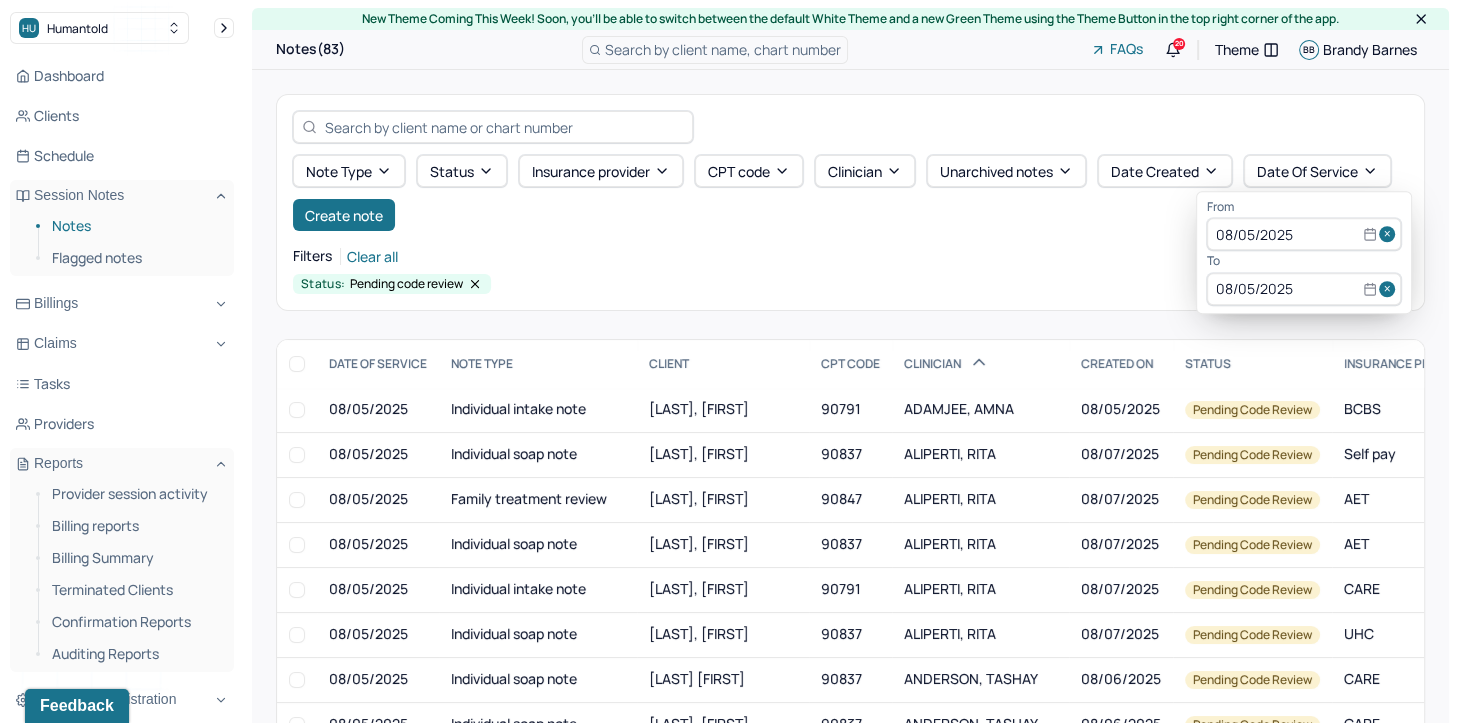 click on "From 08/05/2025 To 08/05/2025" at bounding box center (1304, 252) 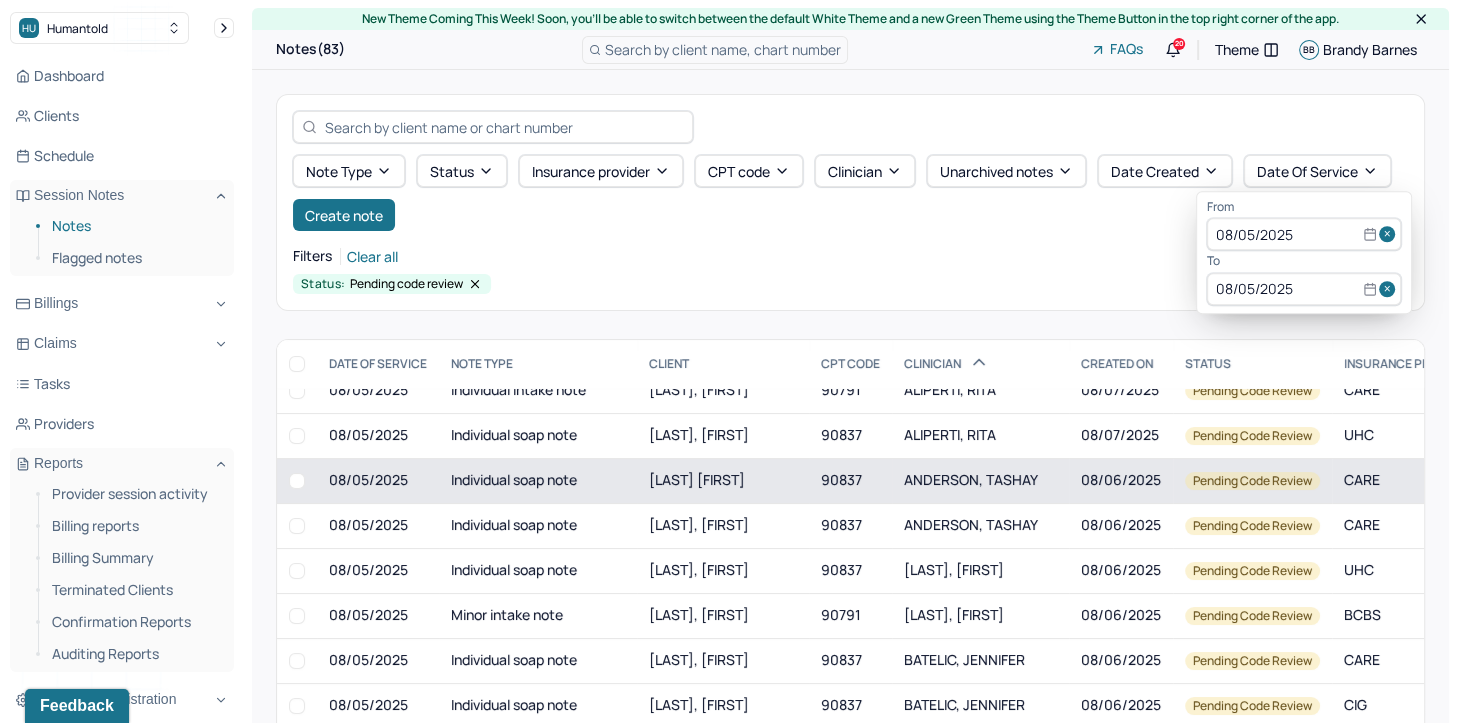 scroll, scrollTop: 200, scrollLeft: 0, axis: vertical 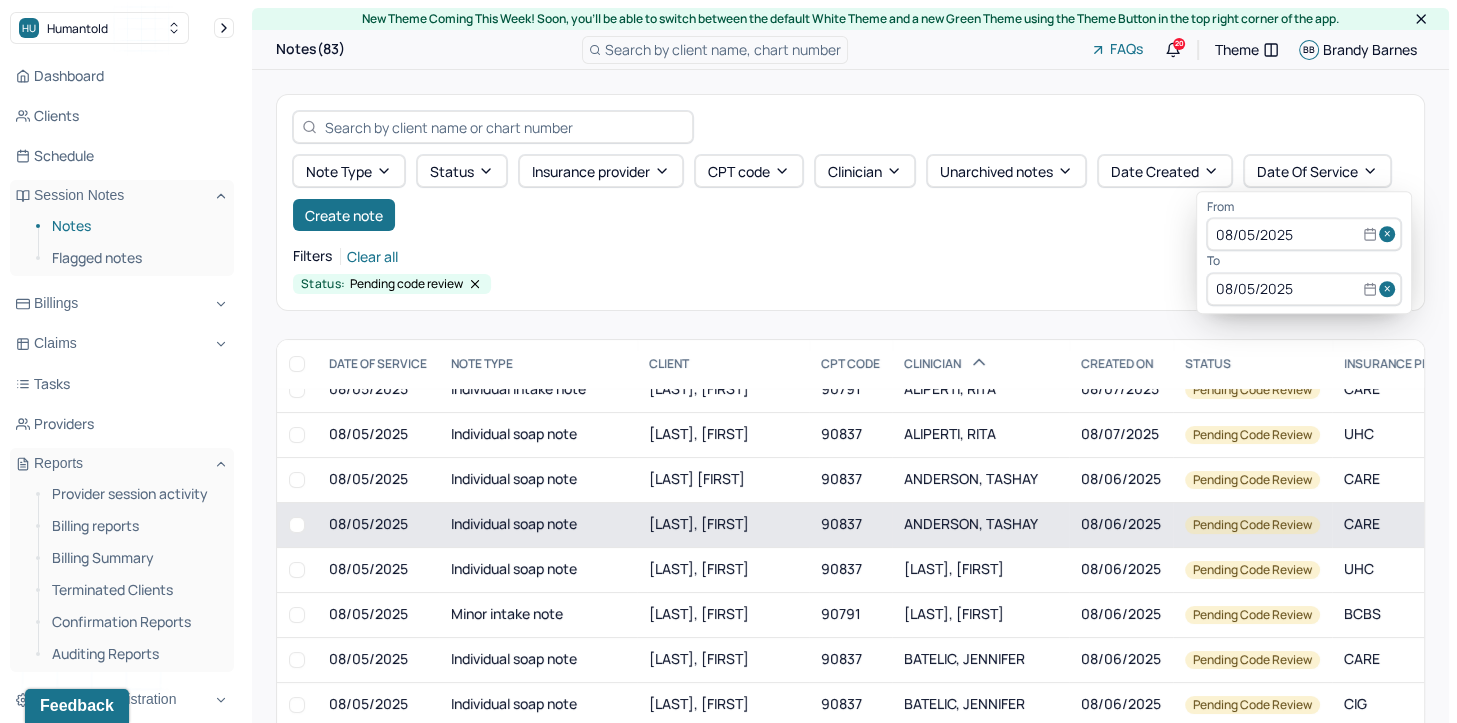 click on "ANDERSON, TASHAY" at bounding box center [971, 523] 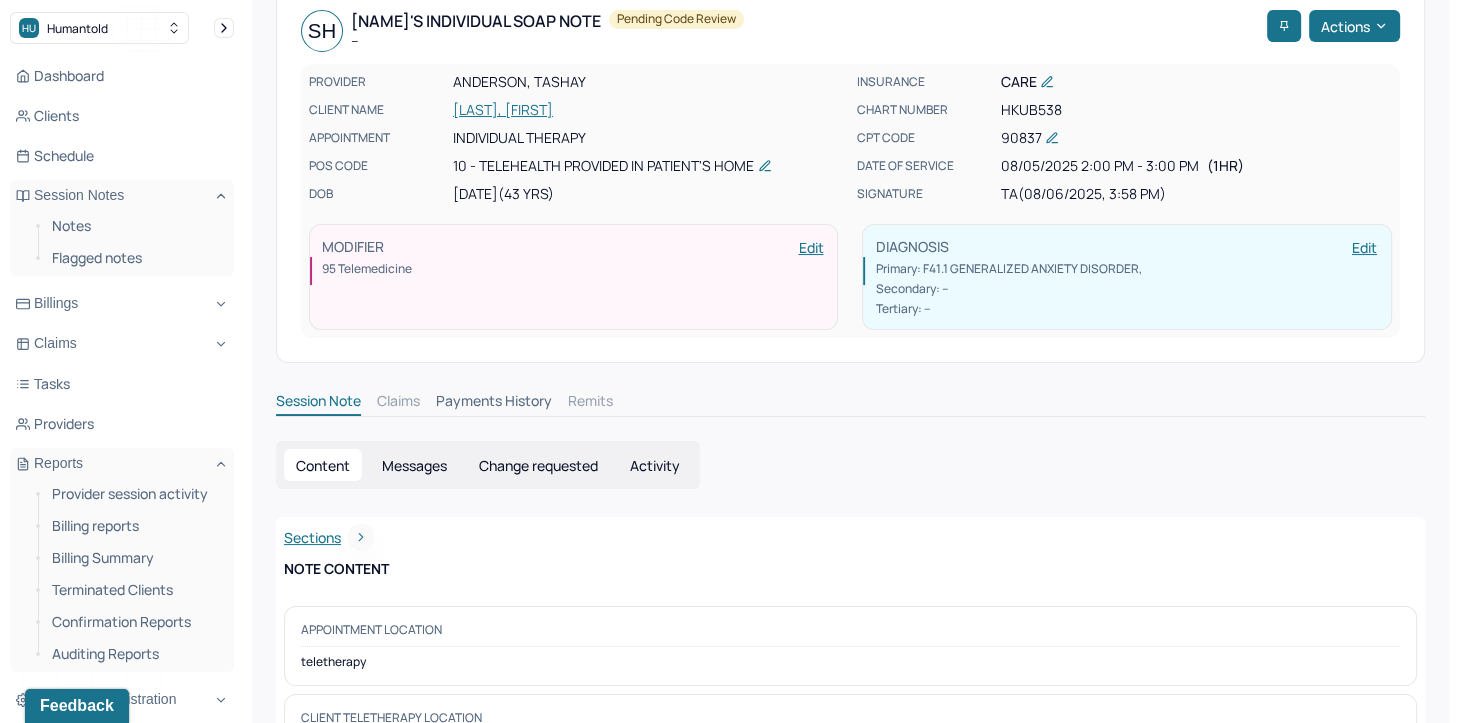 scroll, scrollTop: 0, scrollLeft: 0, axis: both 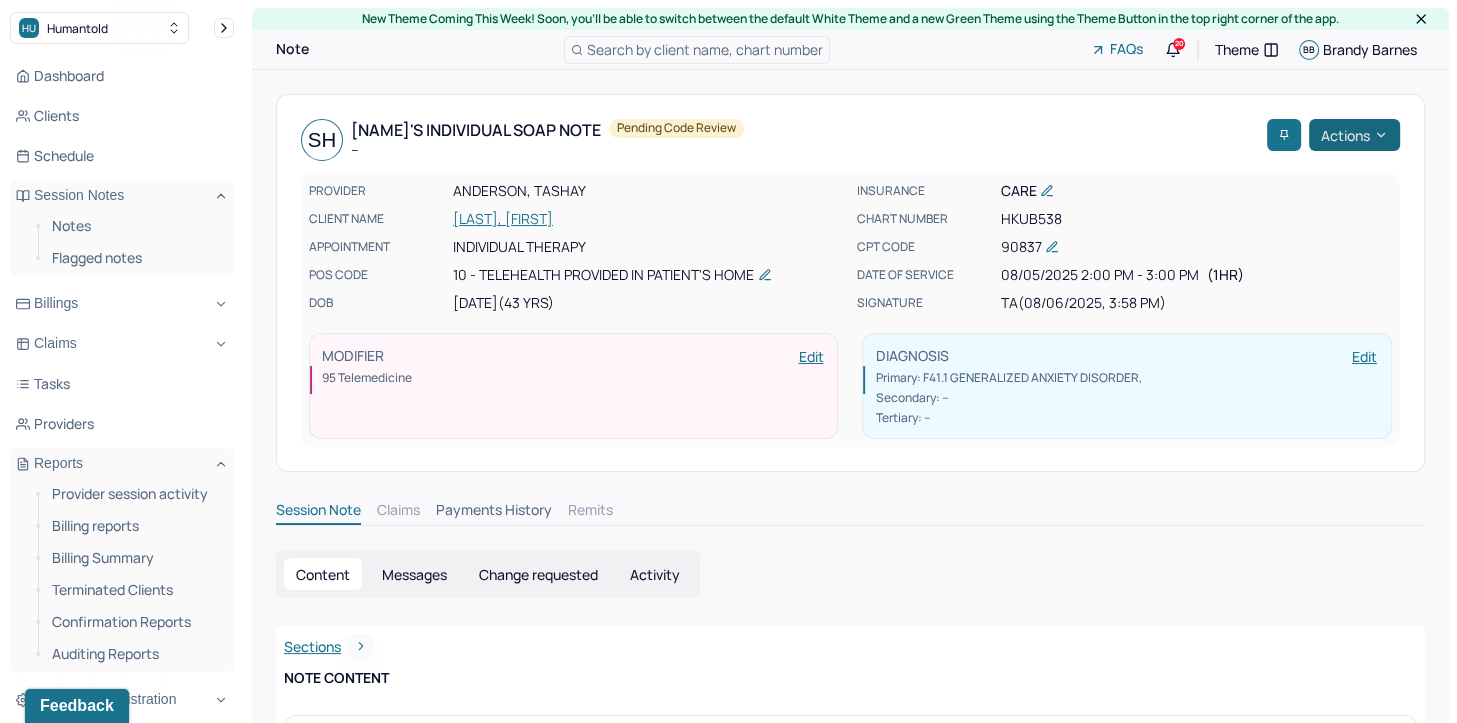 click 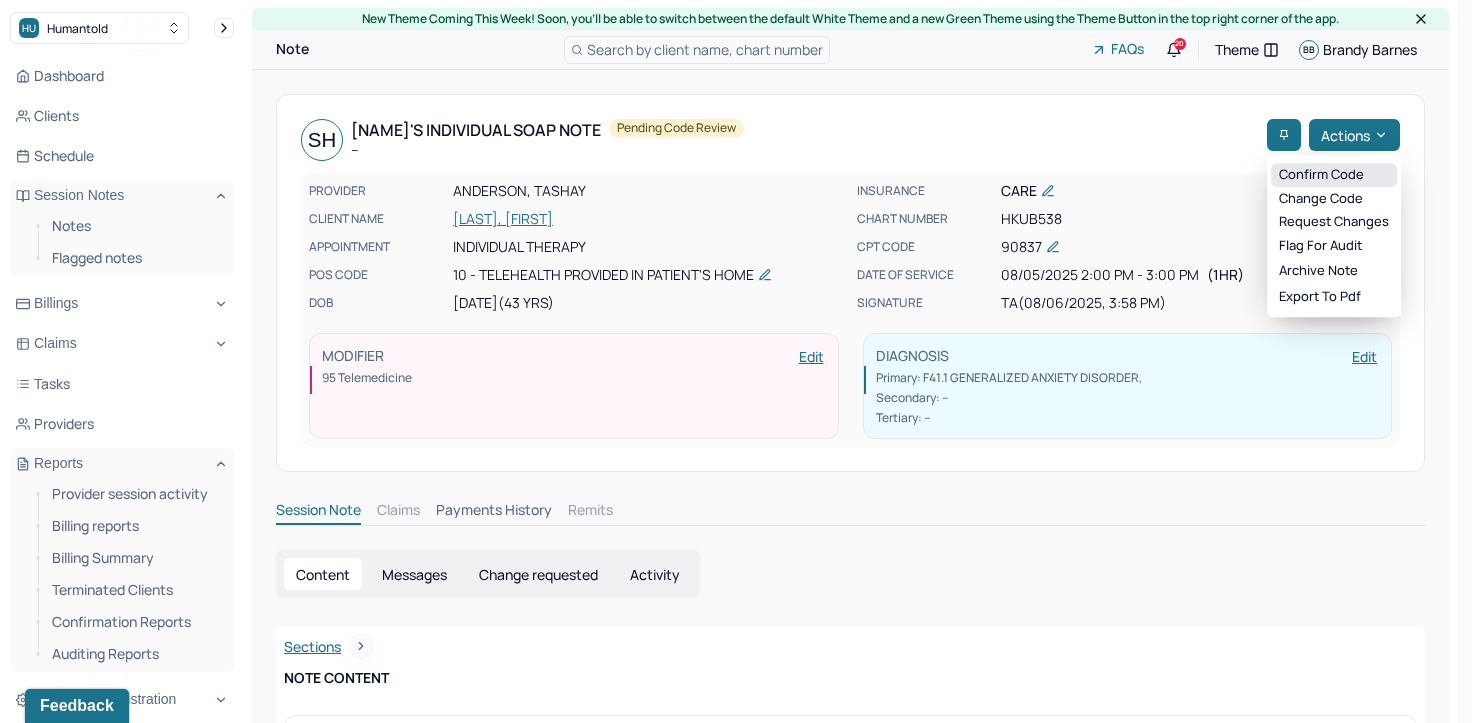 click on "Confirm code" at bounding box center [1334, 175] 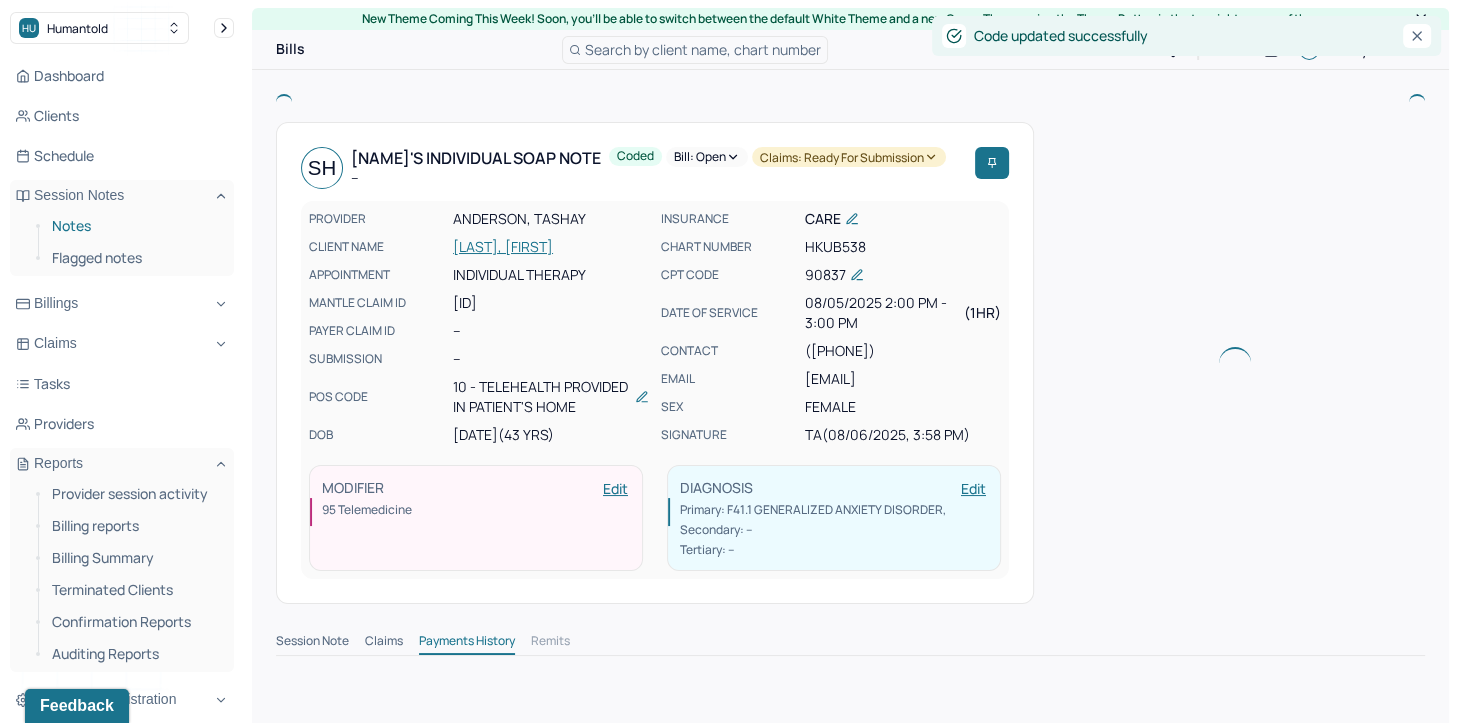 drag, startPoint x: 88, startPoint y: 225, endPoint x: 203, endPoint y: 234, distance: 115.35164 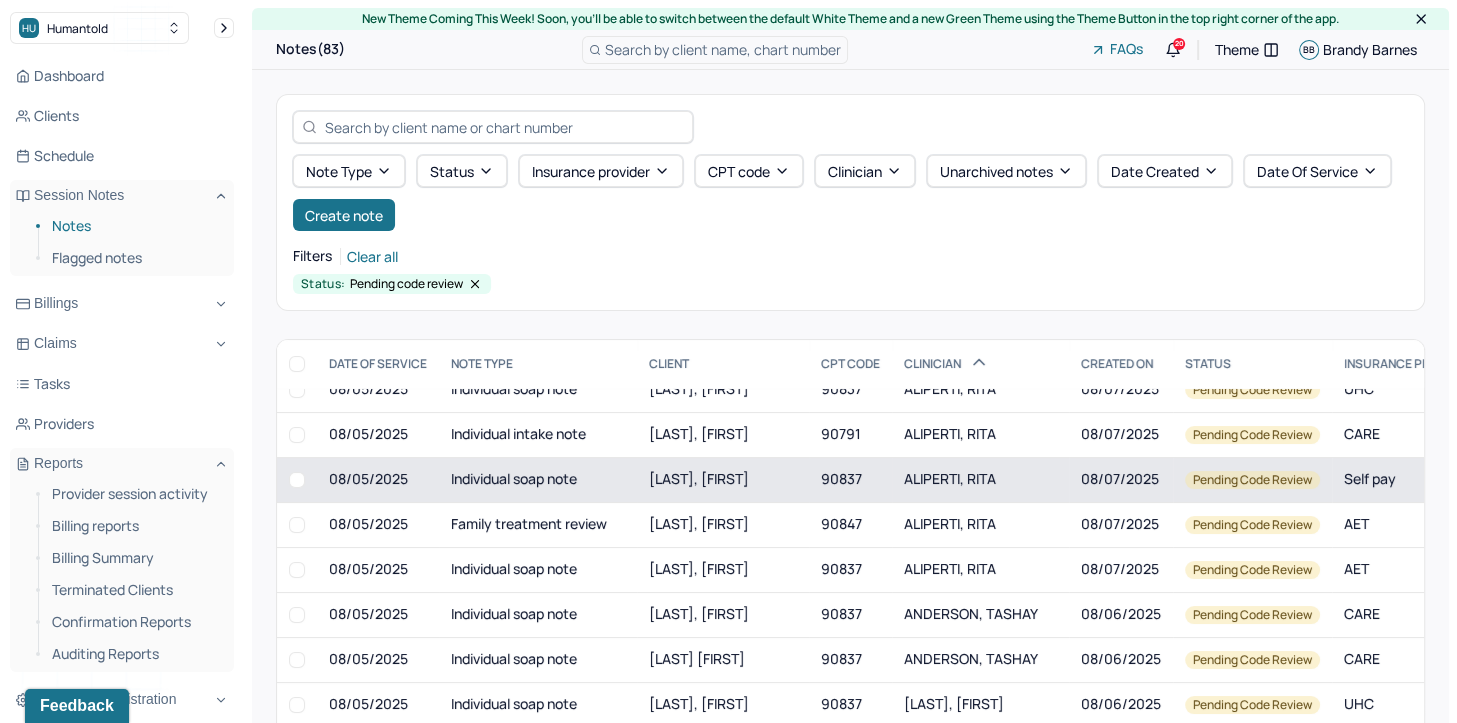 scroll, scrollTop: 100, scrollLeft: 0, axis: vertical 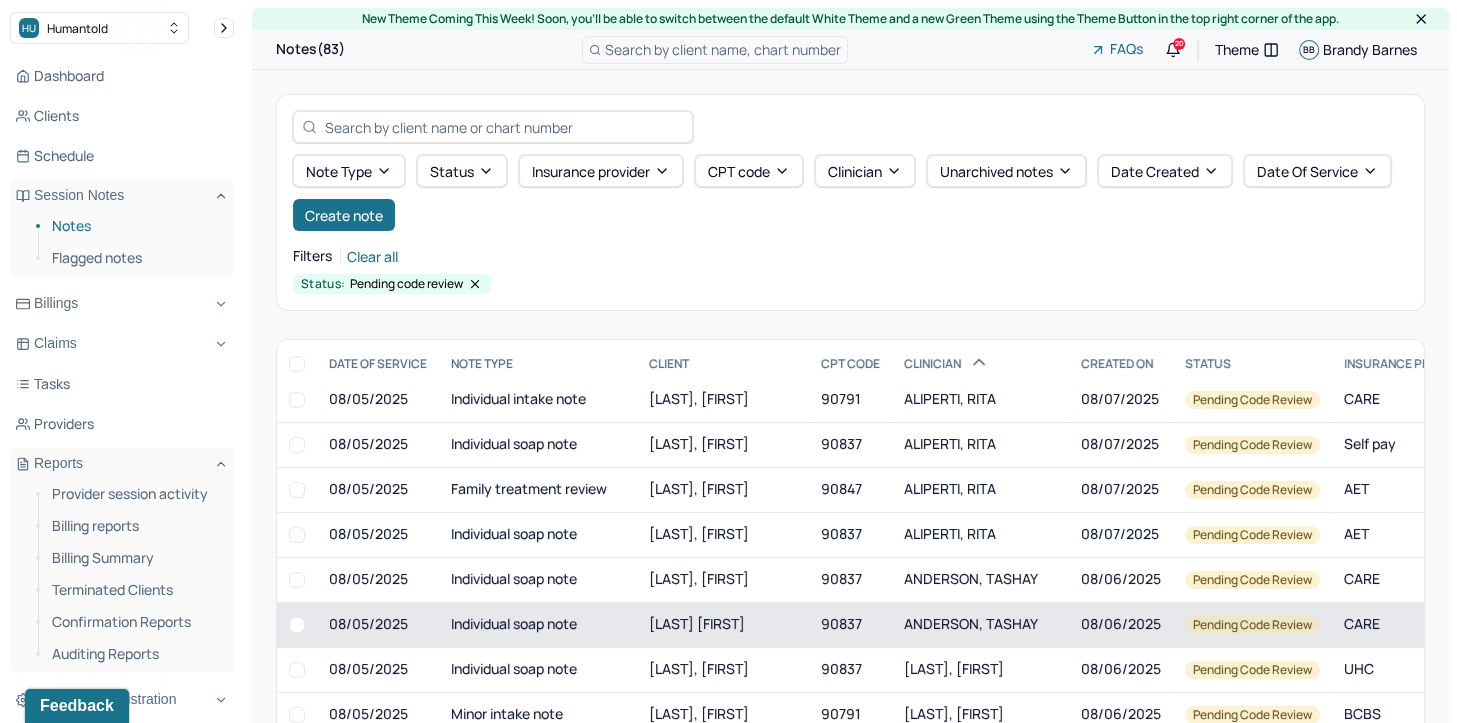 click on "ANDERSON, TASHAY" at bounding box center (971, 623) 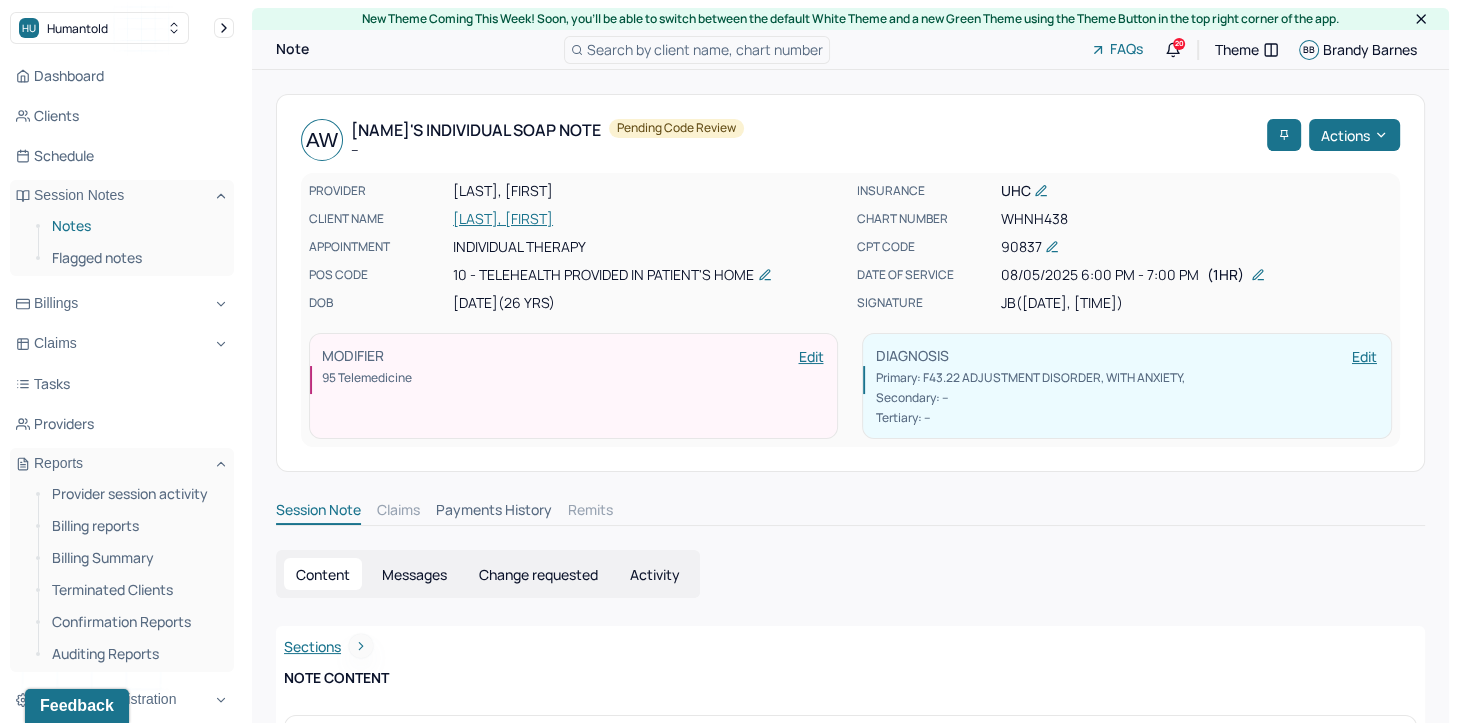 click on "Notes" at bounding box center (135, 226) 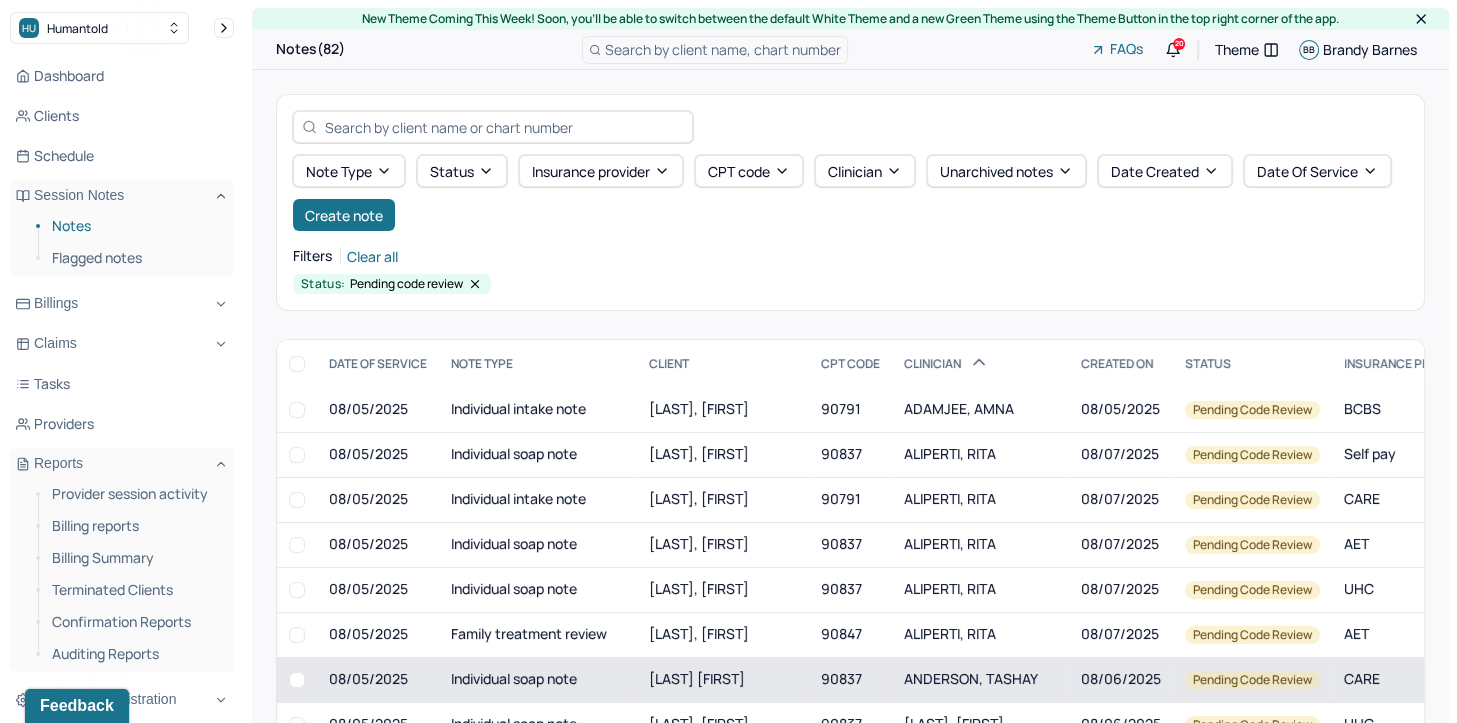 click on "ANDERSON, TASHAY" at bounding box center (971, 678) 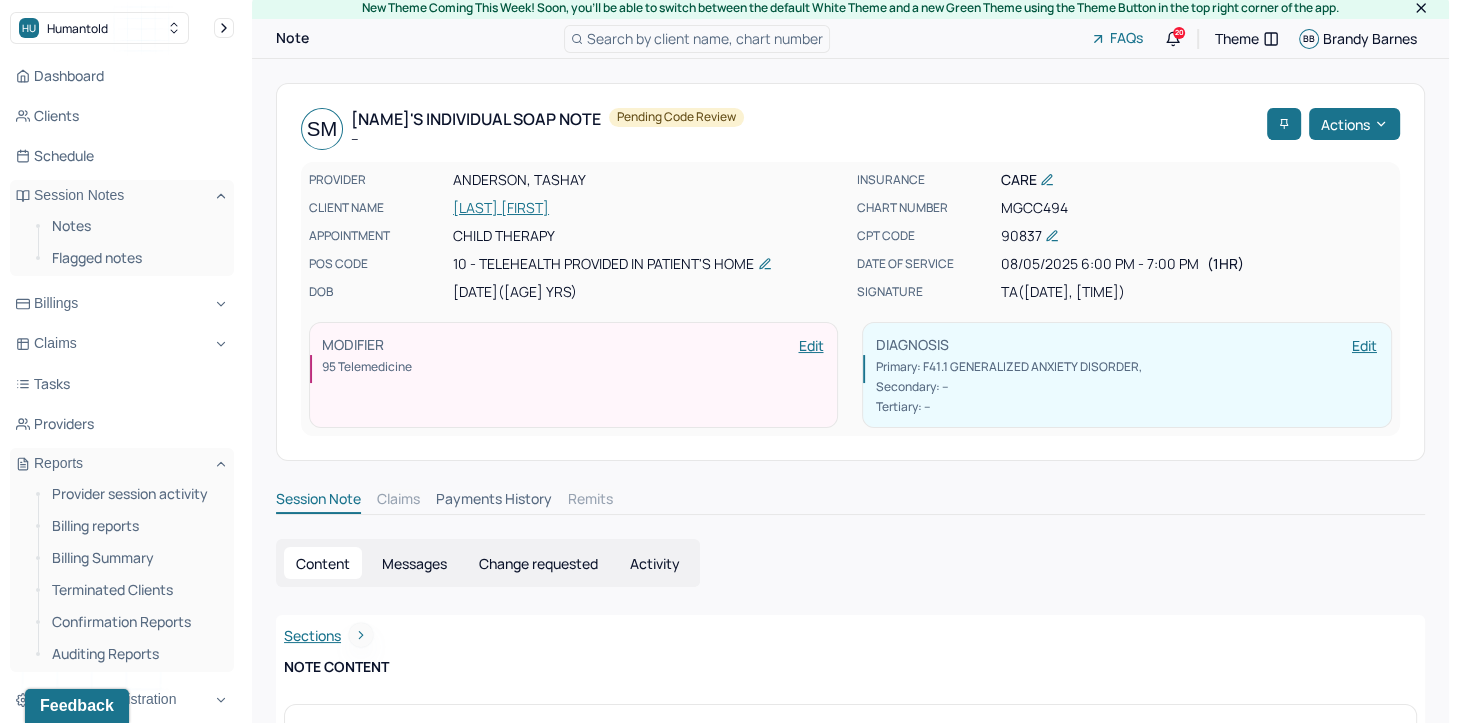 scroll, scrollTop: 0, scrollLeft: 0, axis: both 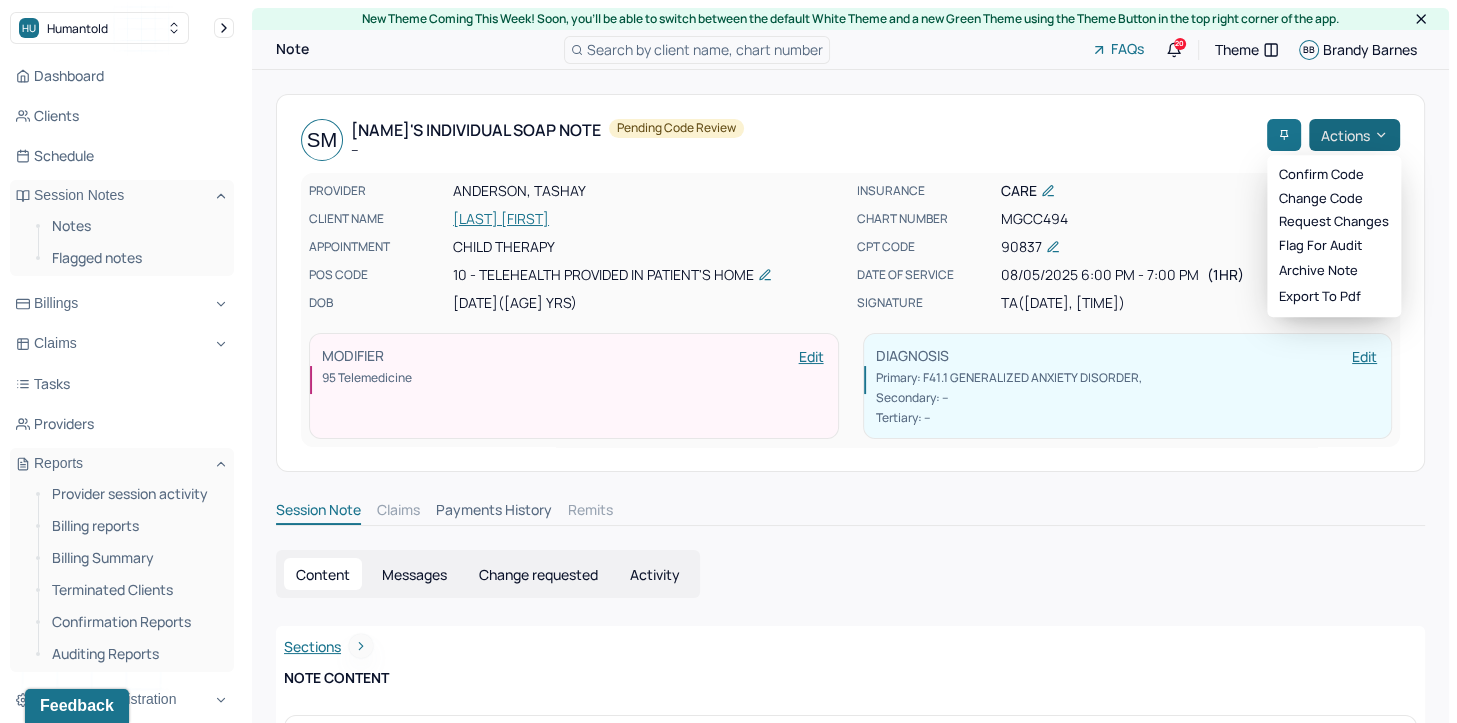 click on "Actions" at bounding box center (1354, 135) 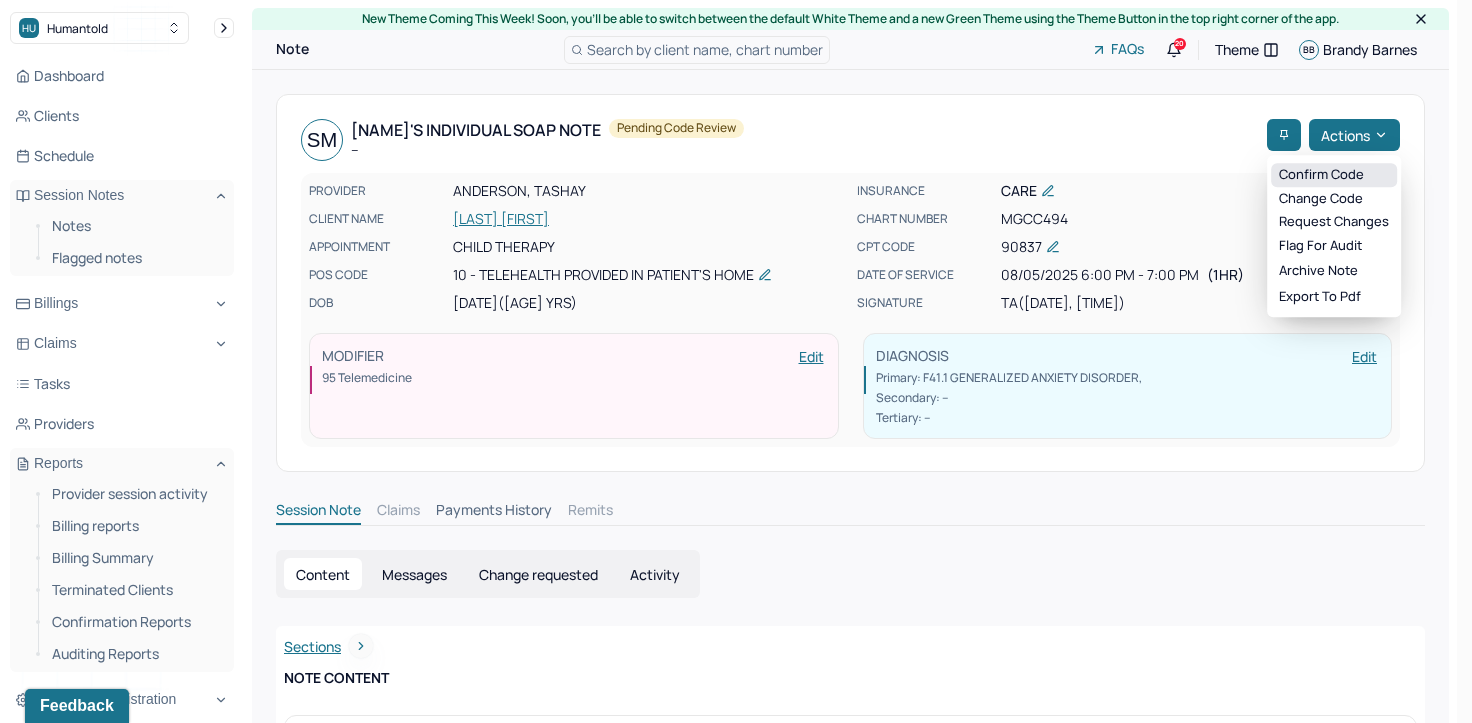 click on "Confirm code" at bounding box center (1334, 175) 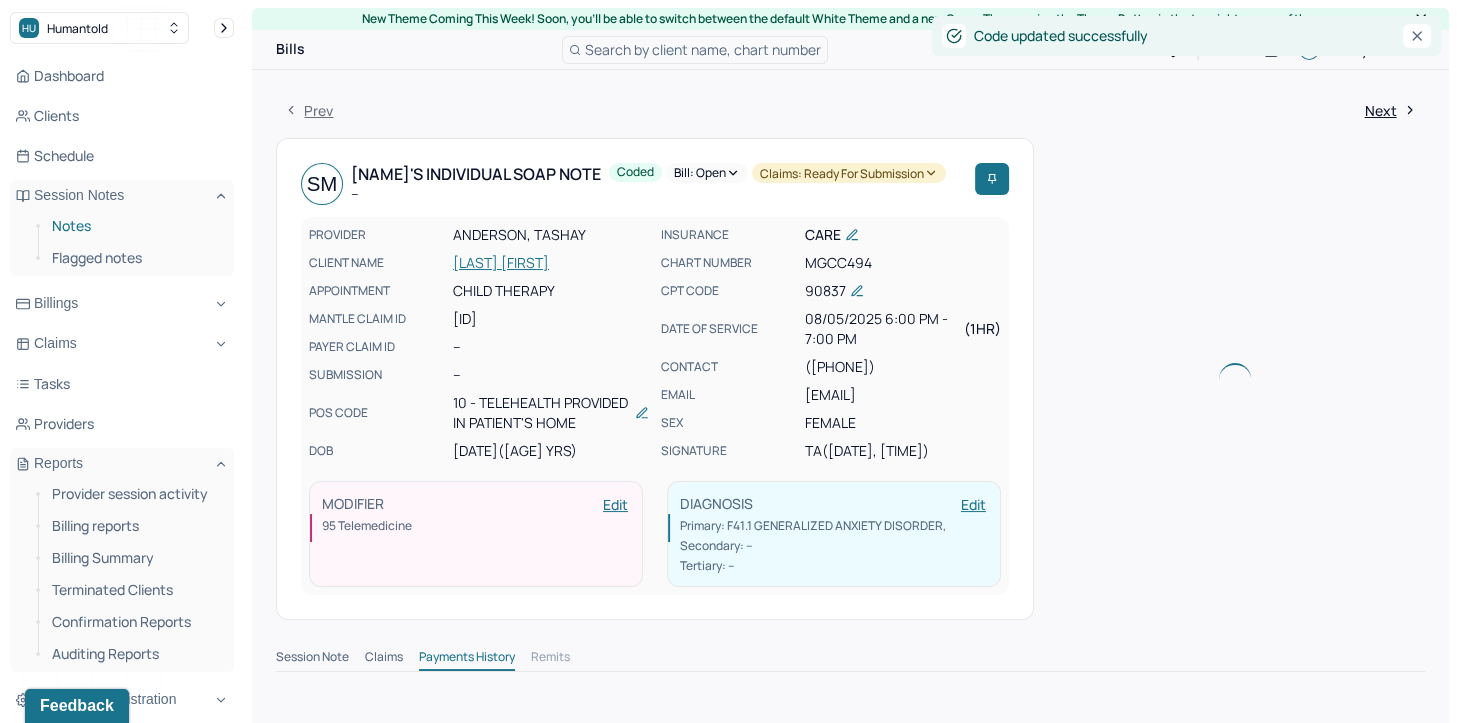 click on "Notes" at bounding box center (135, 226) 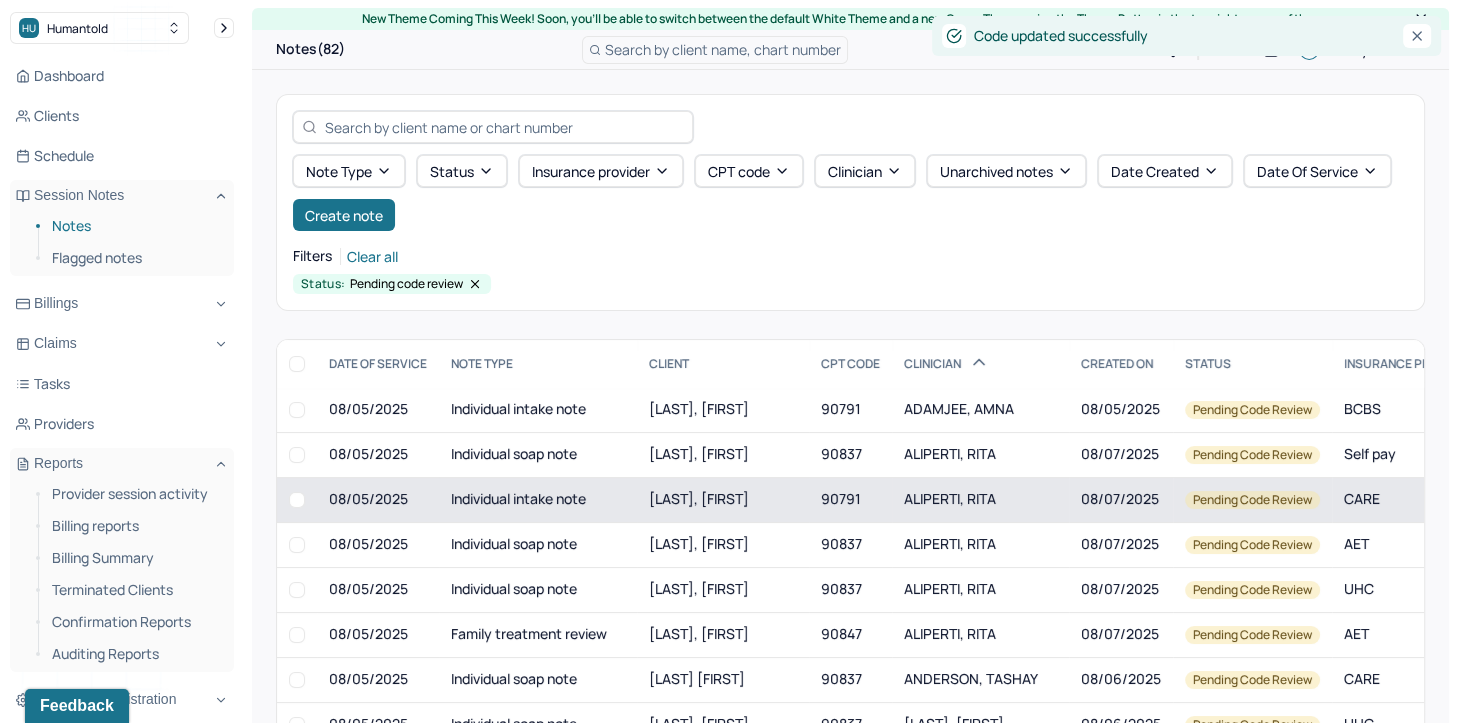 scroll, scrollTop: 100, scrollLeft: 0, axis: vertical 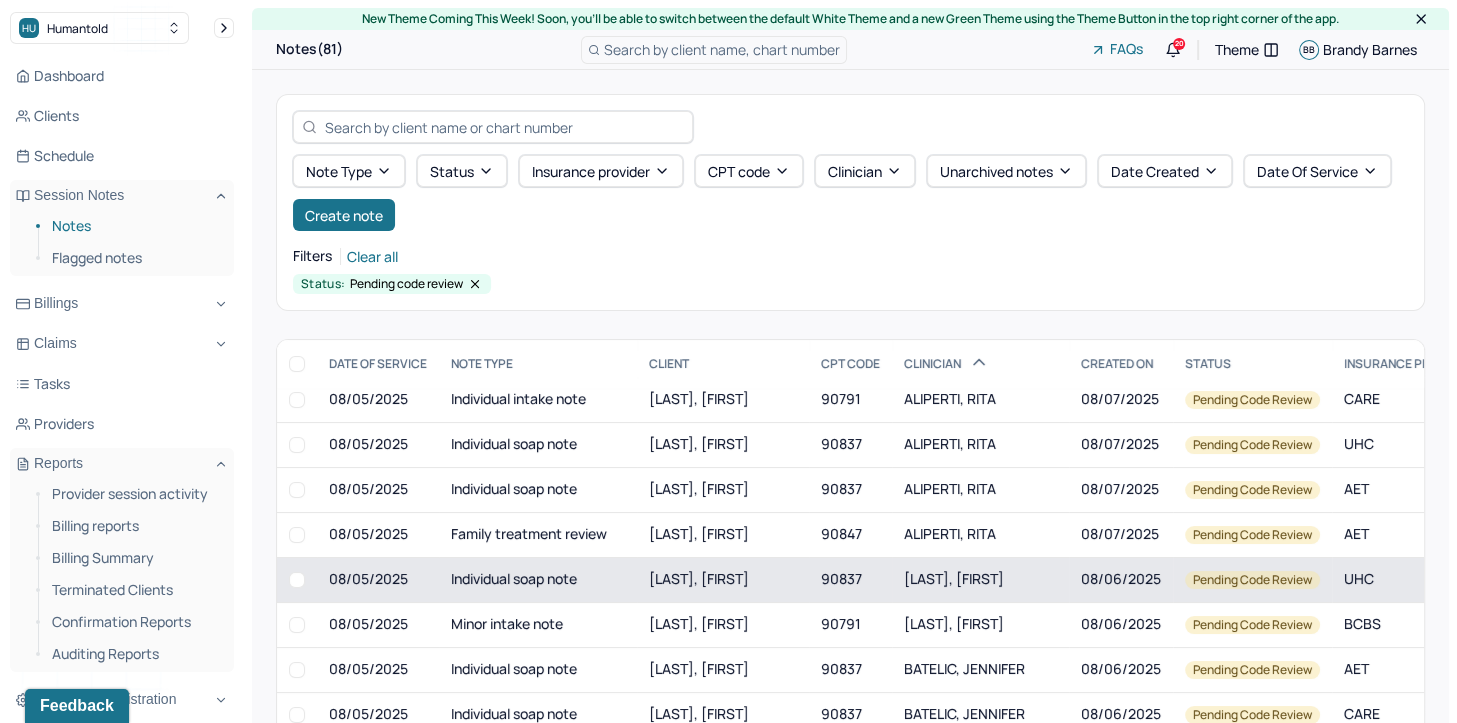 click on "BAILEY, JANAY" at bounding box center [954, 578] 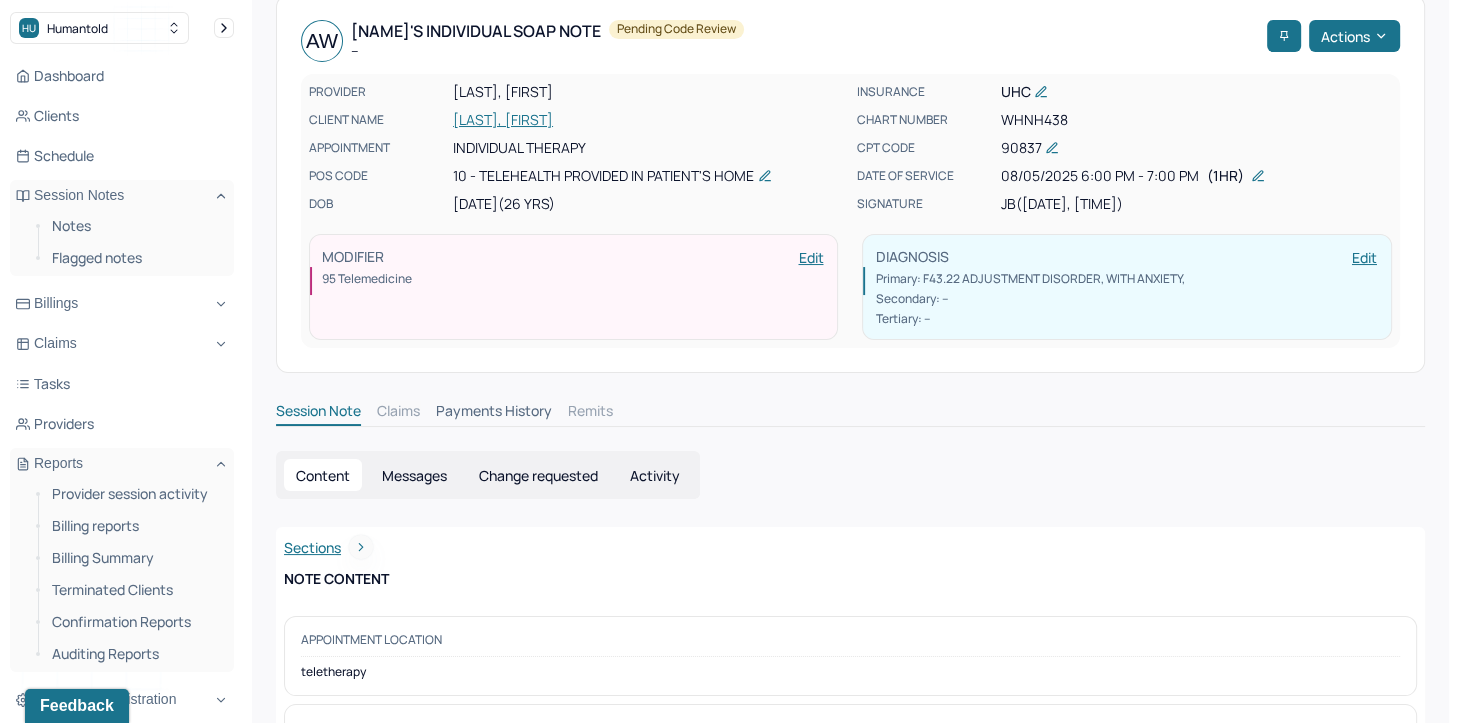 scroll, scrollTop: 0, scrollLeft: 0, axis: both 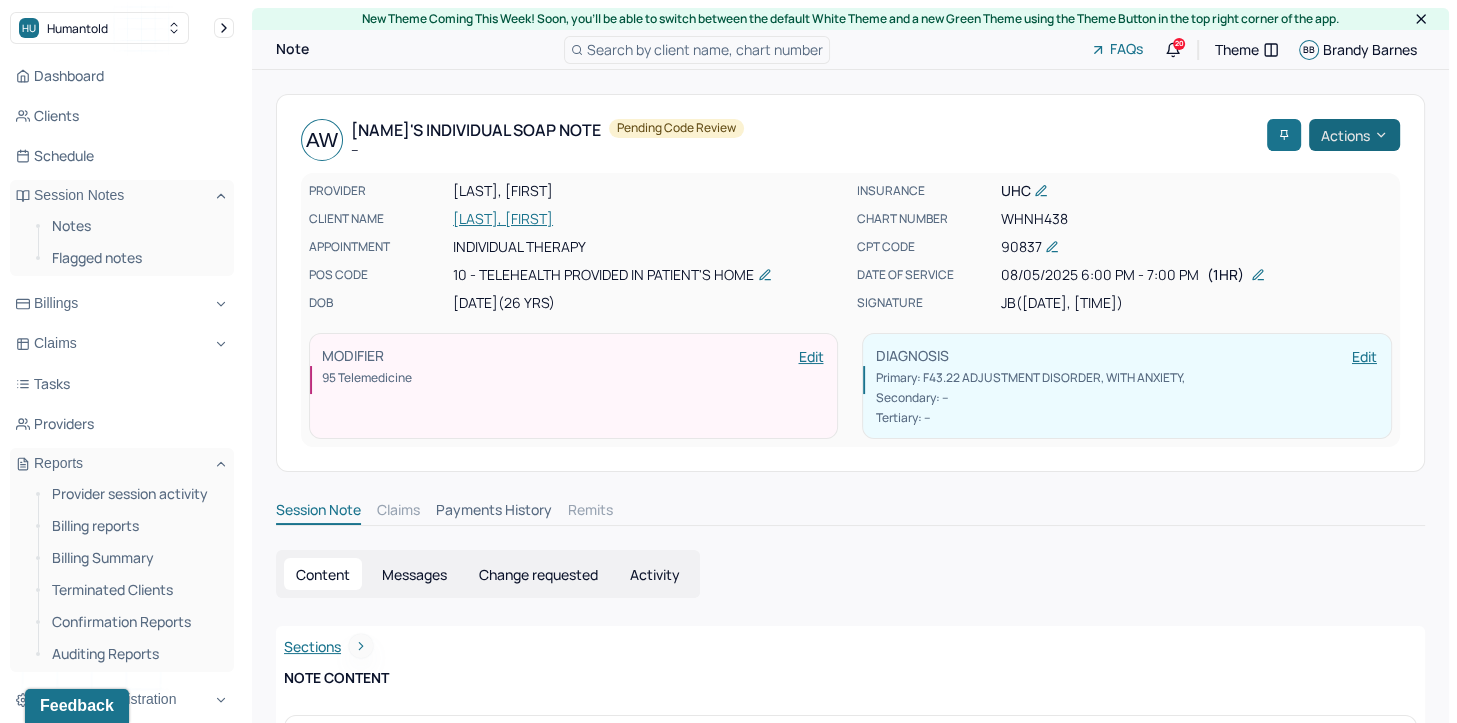 click 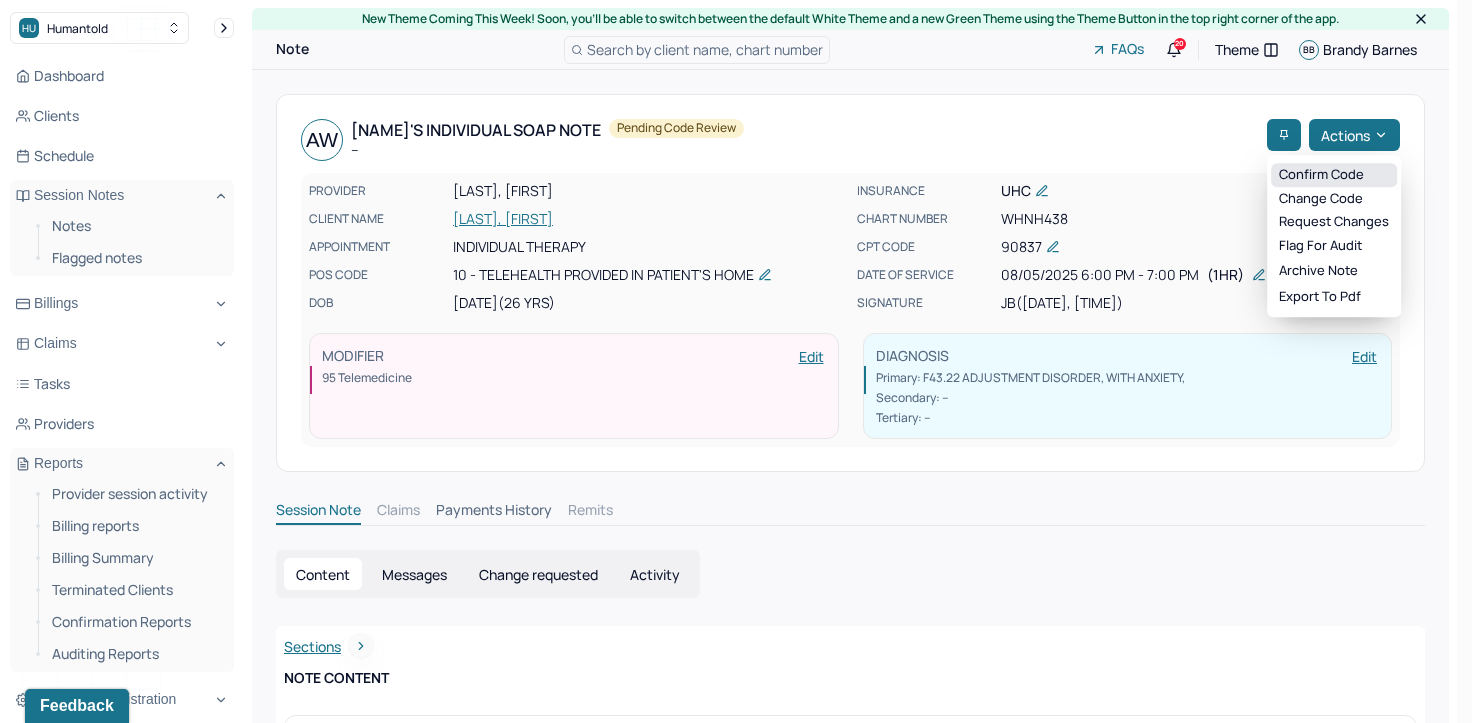 click on "Confirm code" at bounding box center [1334, 175] 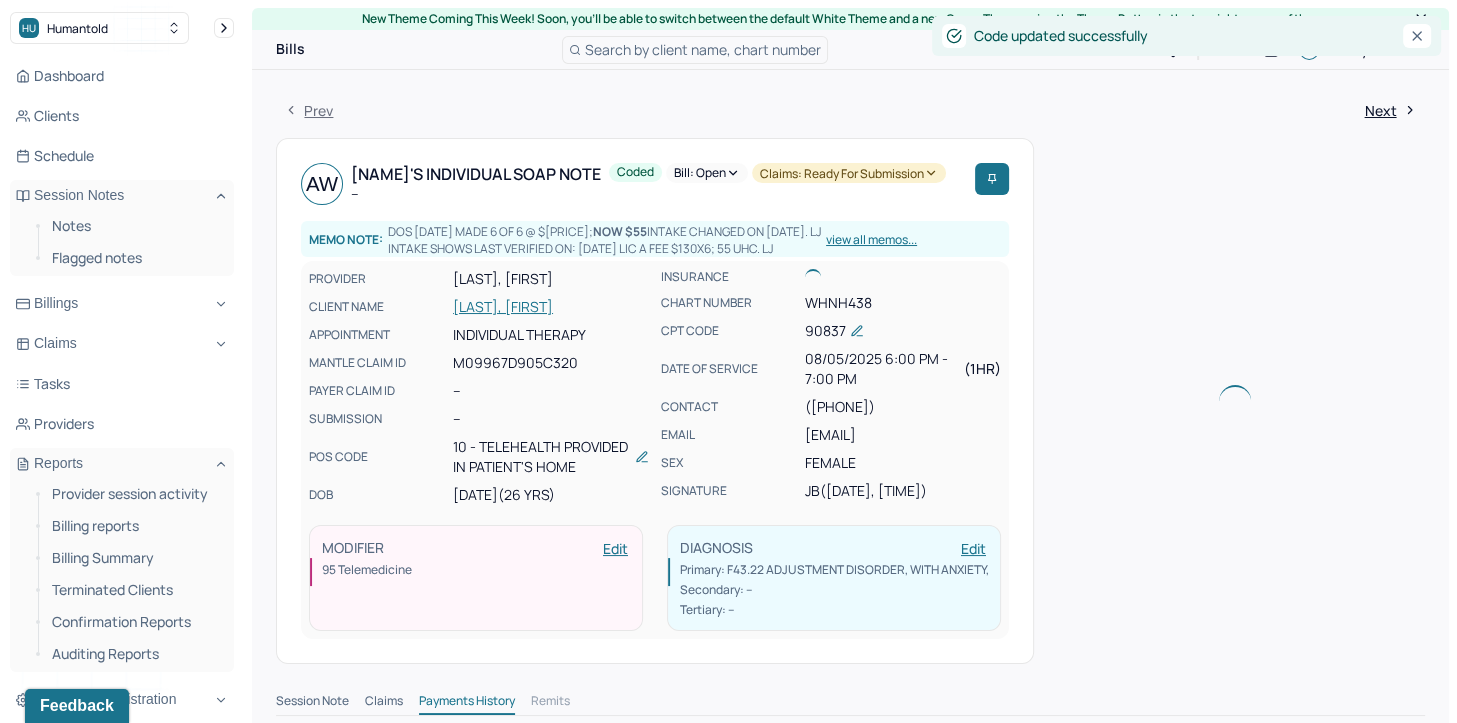 drag, startPoint x: 54, startPoint y: 229, endPoint x: 227, endPoint y: 272, distance: 178.26385 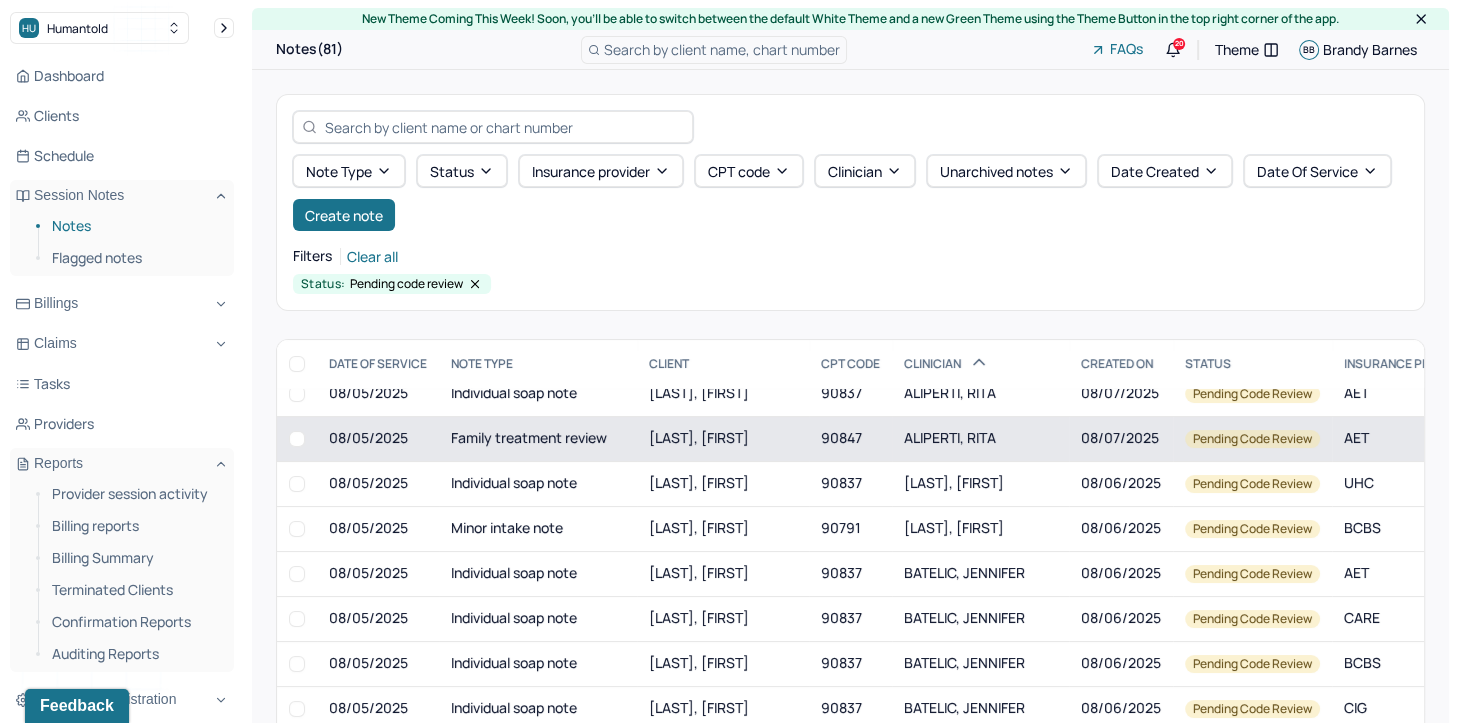 scroll, scrollTop: 200, scrollLeft: 0, axis: vertical 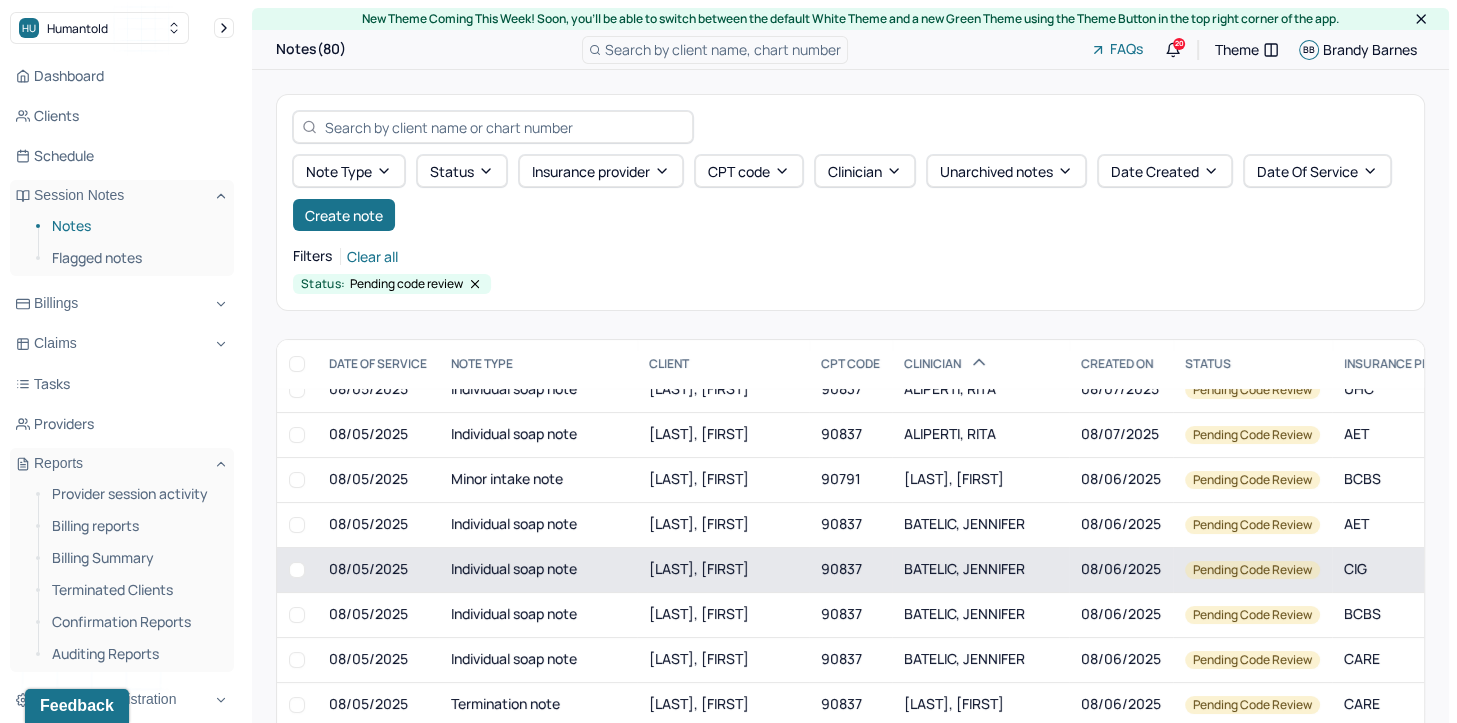 click on "BATELIC, JENNIFER" at bounding box center (964, 568) 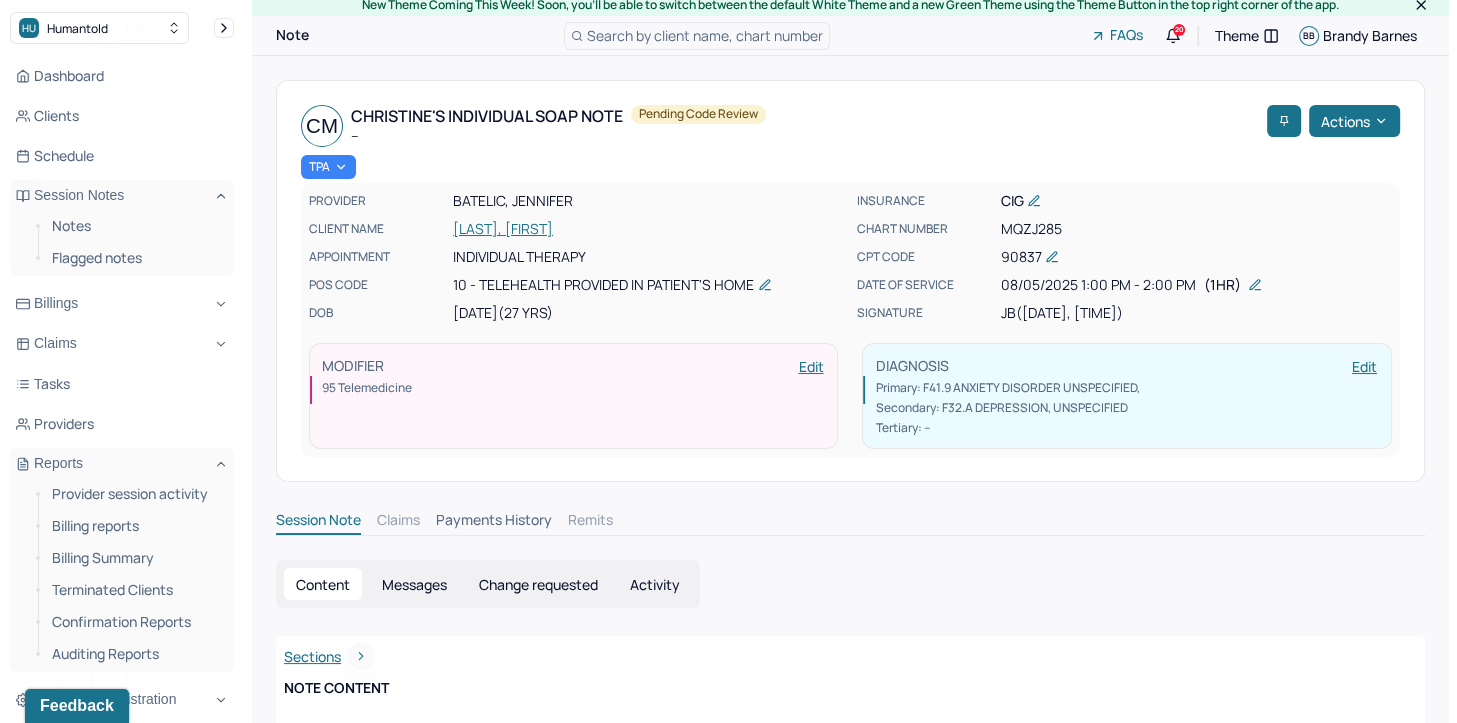 scroll, scrollTop: 0, scrollLeft: 0, axis: both 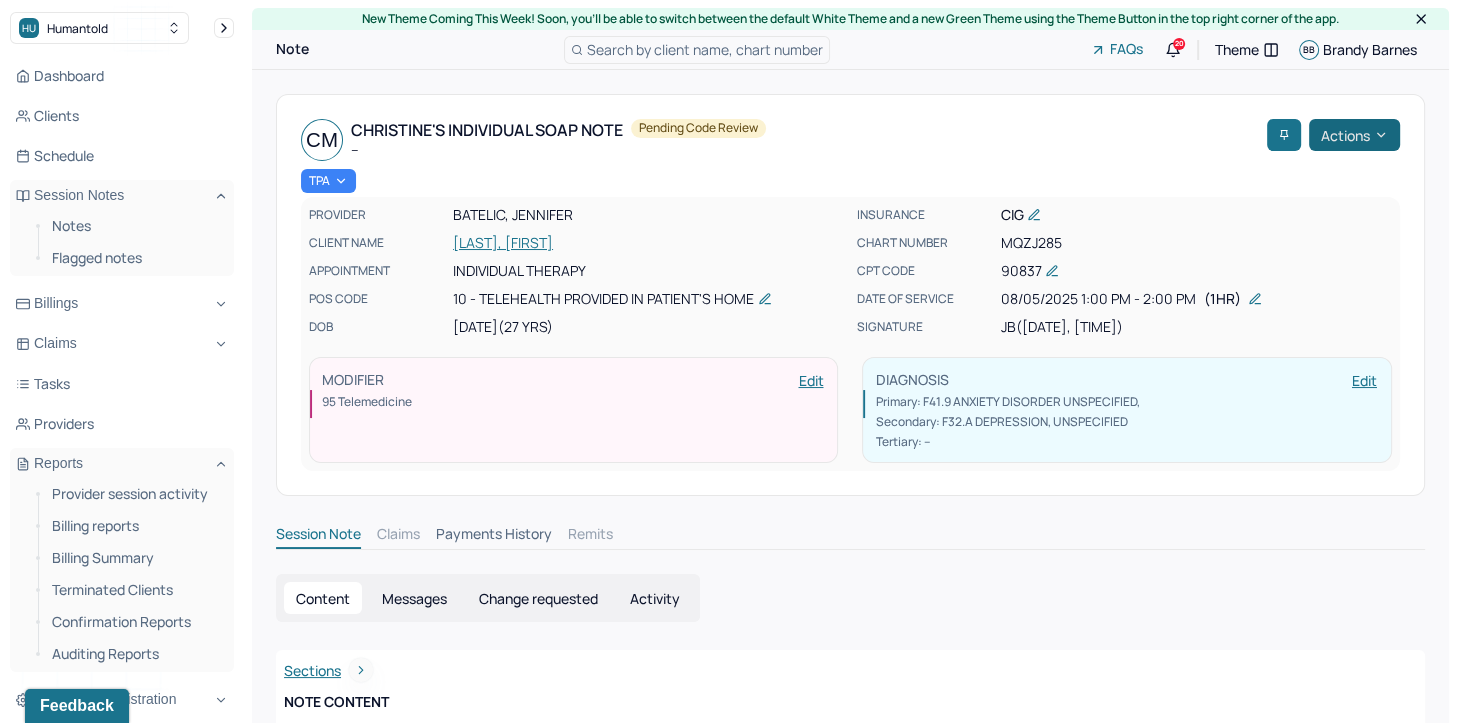 click 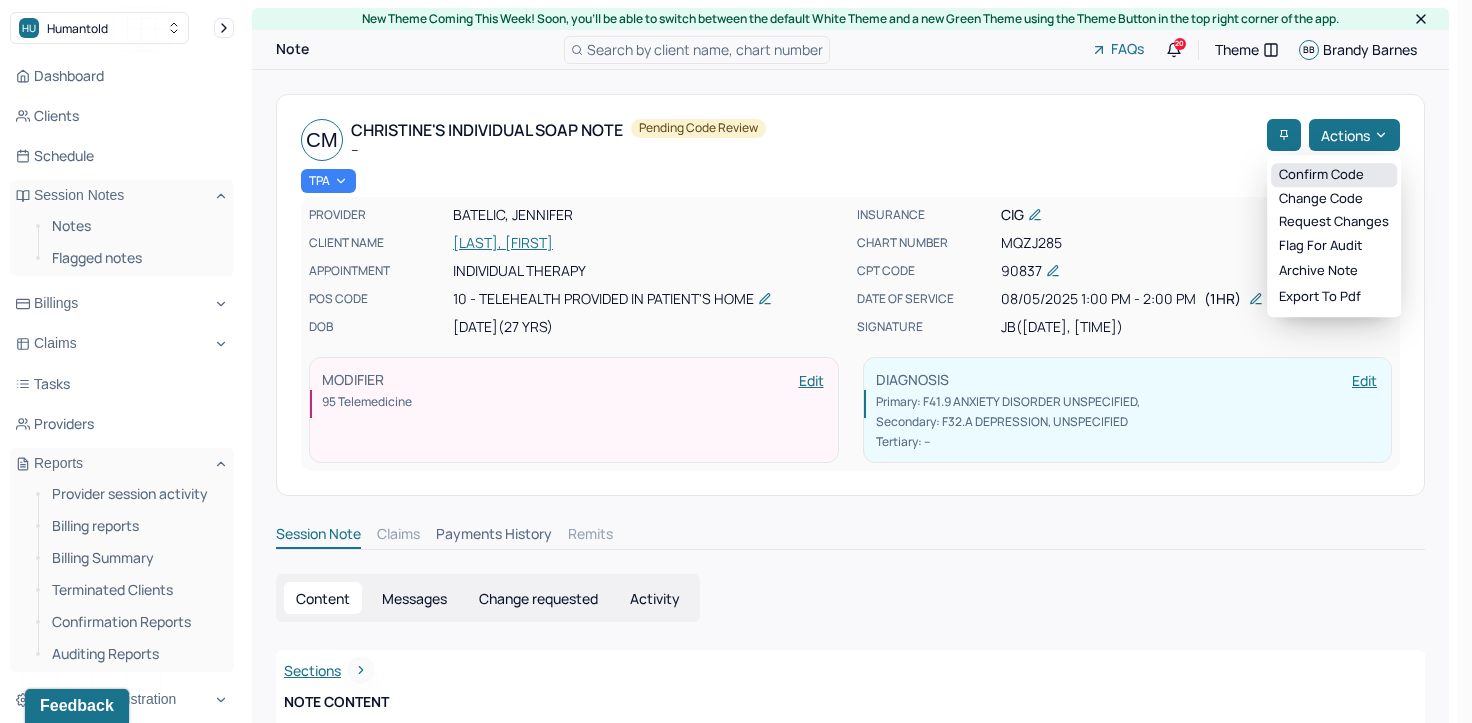 click on "Confirm code" at bounding box center [1334, 175] 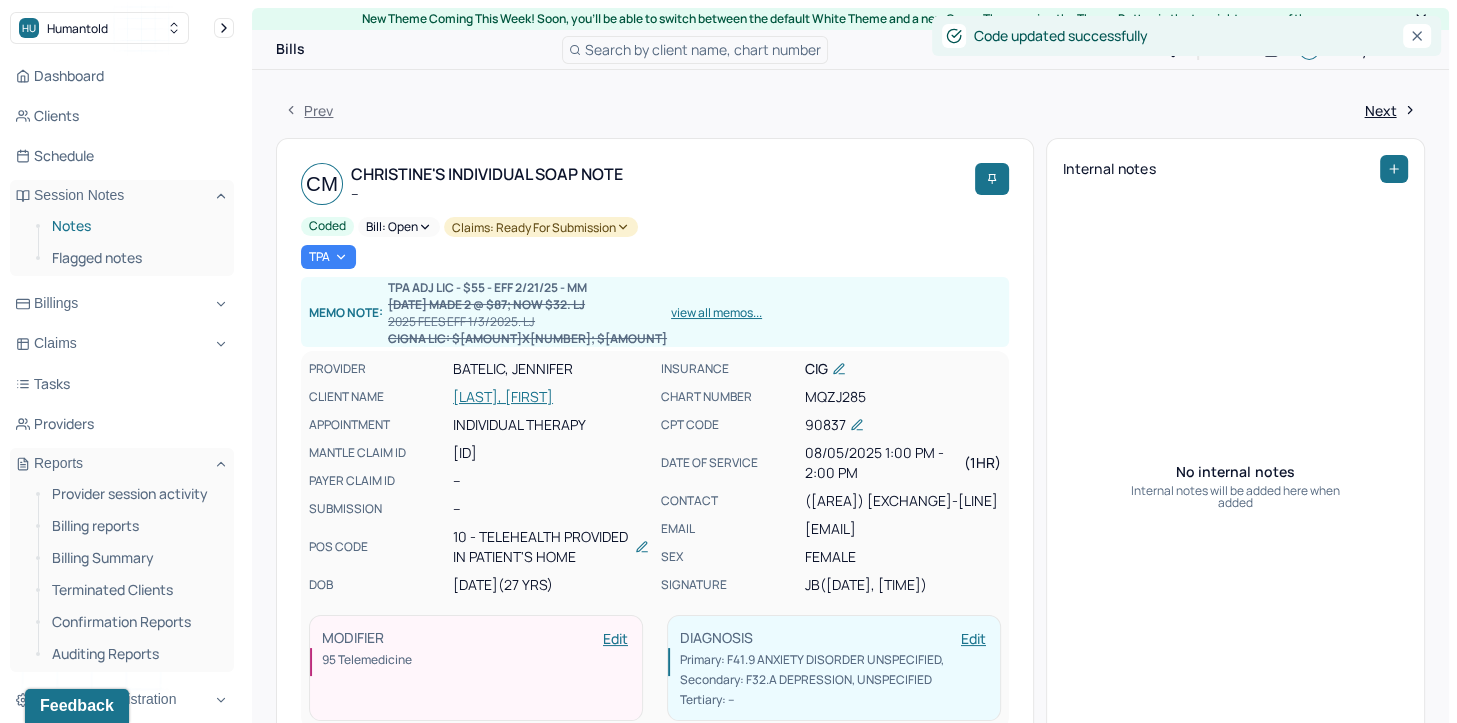 click on "Notes" at bounding box center (135, 226) 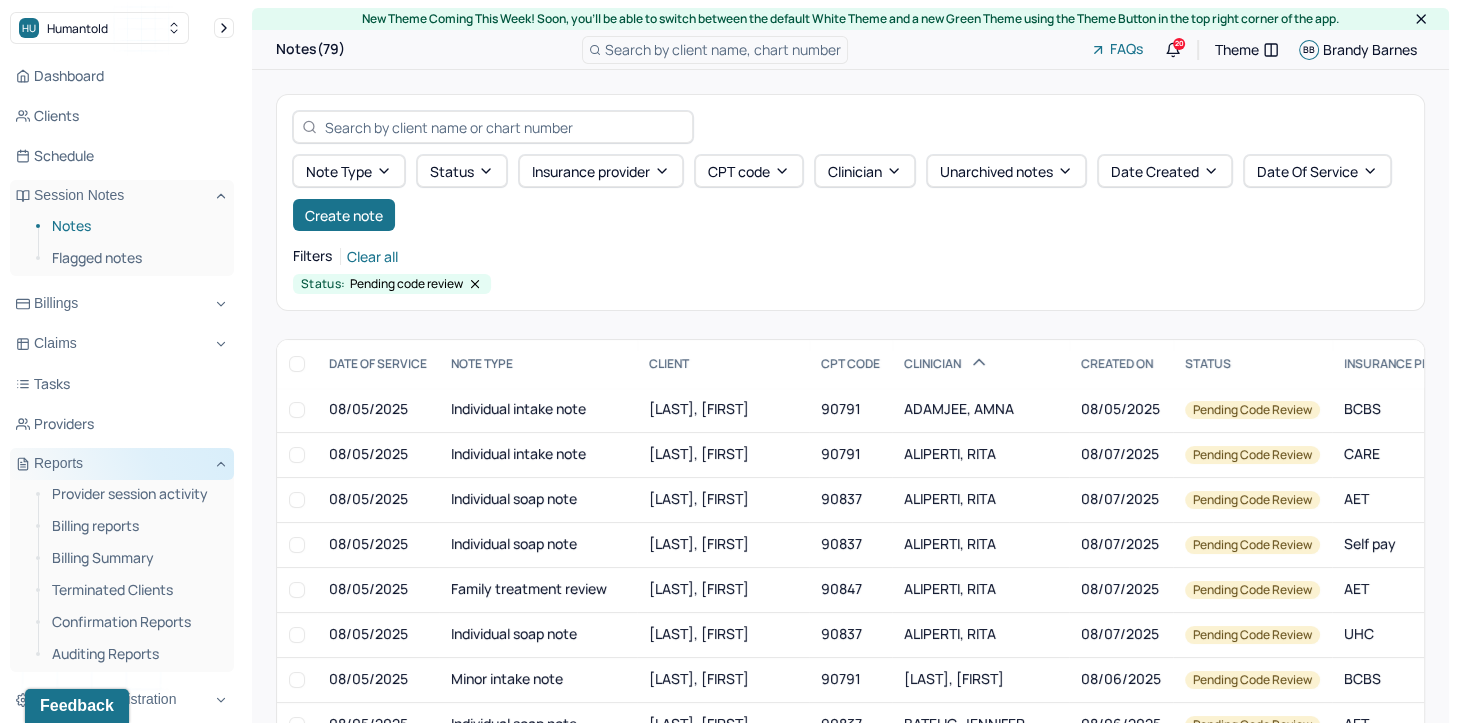 click on "Reports" at bounding box center (122, 464) 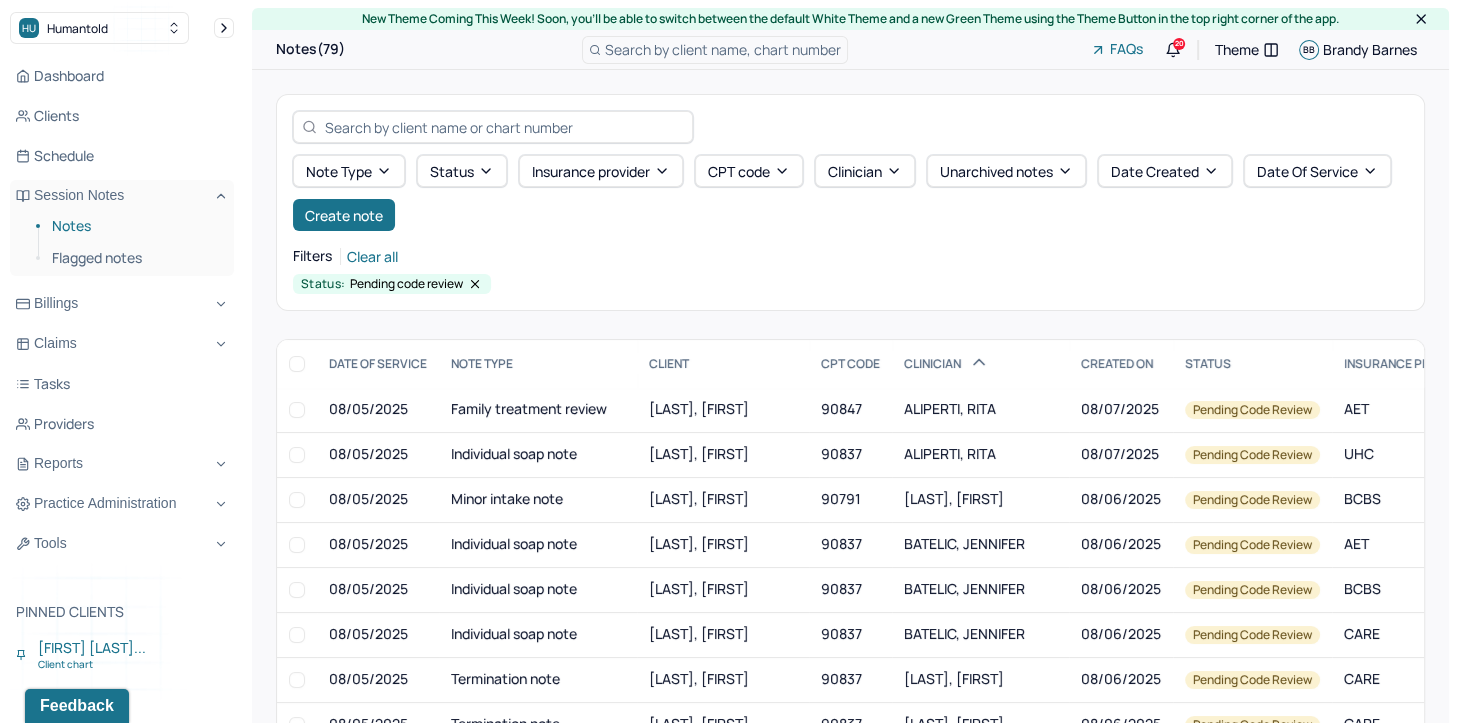 scroll, scrollTop: 200, scrollLeft: 0, axis: vertical 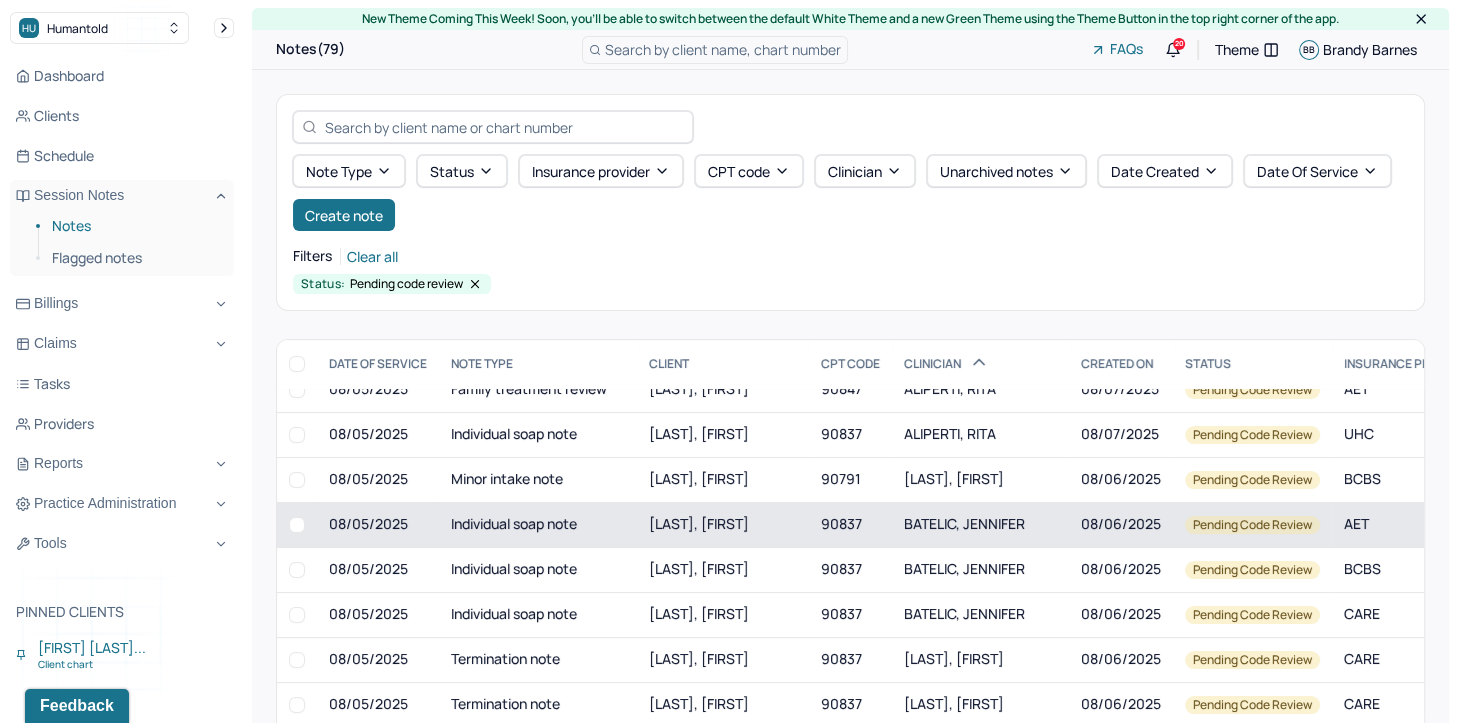click on "BATELIC, JENNIFER" at bounding box center [964, 523] 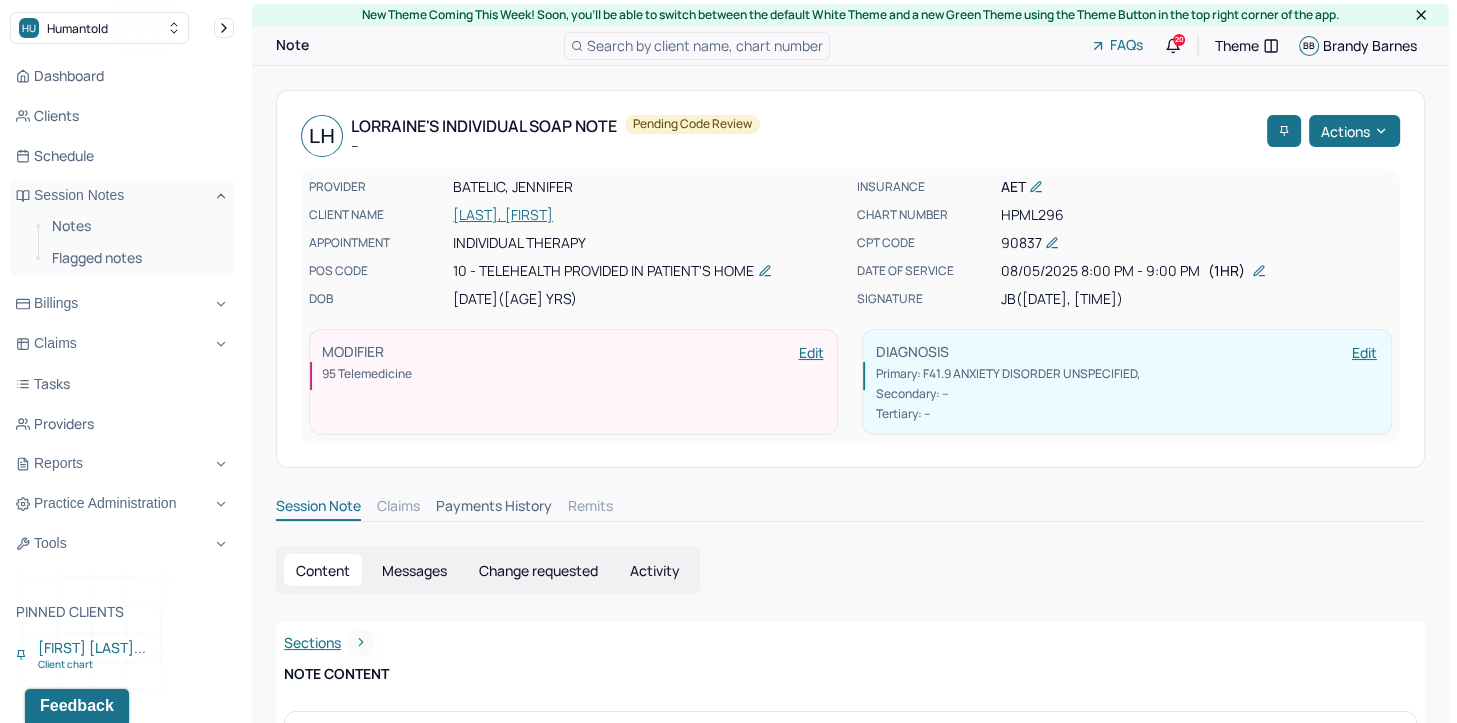 scroll, scrollTop: 0, scrollLeft: 0, axis: both 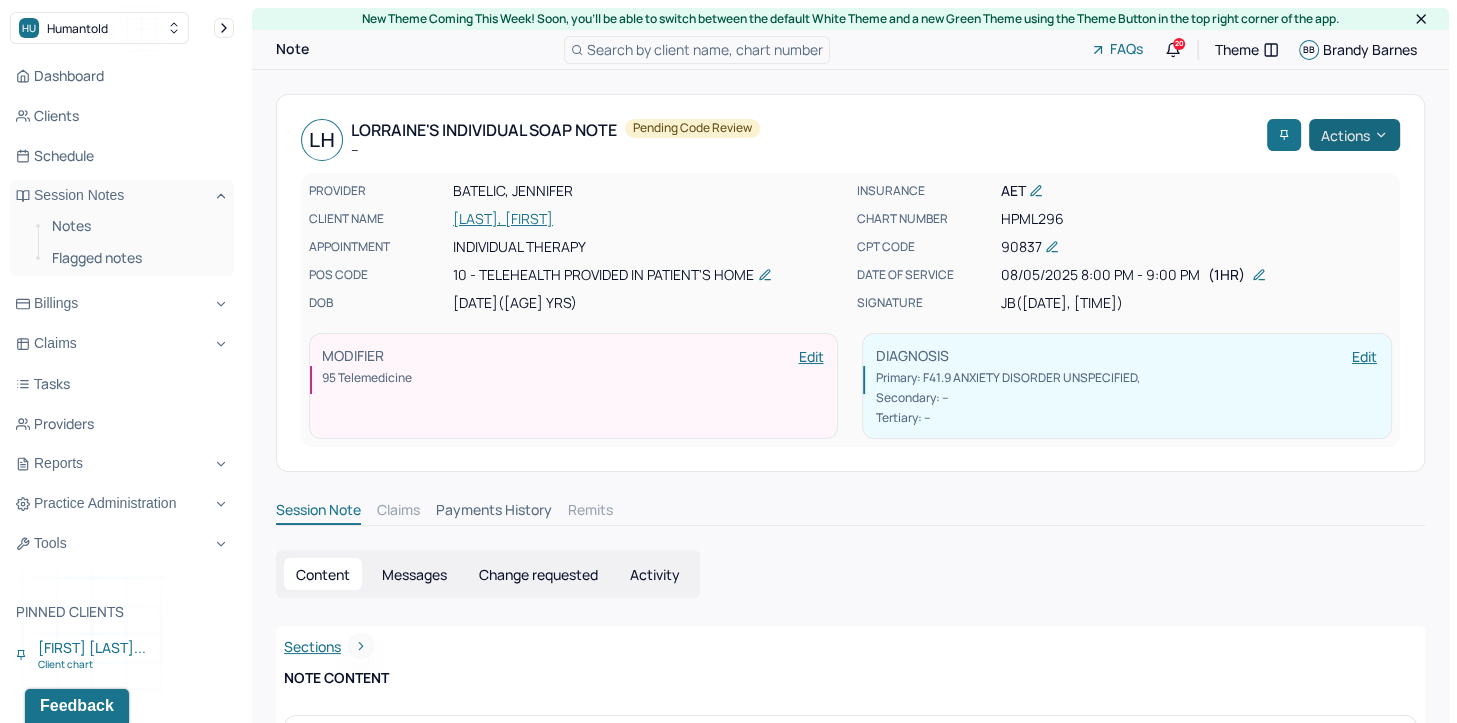 click on "Actions" at bounding box center (1354, 135) 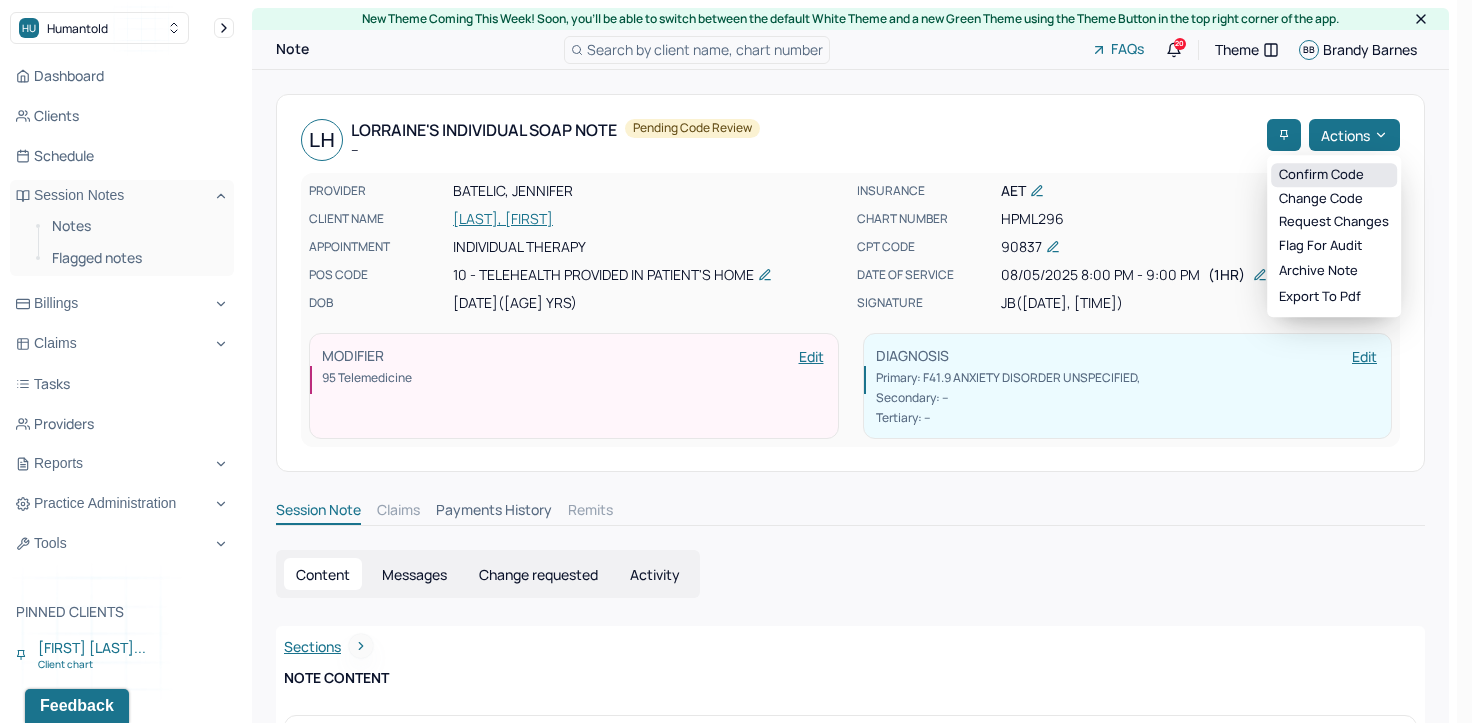 click on "Confirm code" at bounding box center [1334, 175] 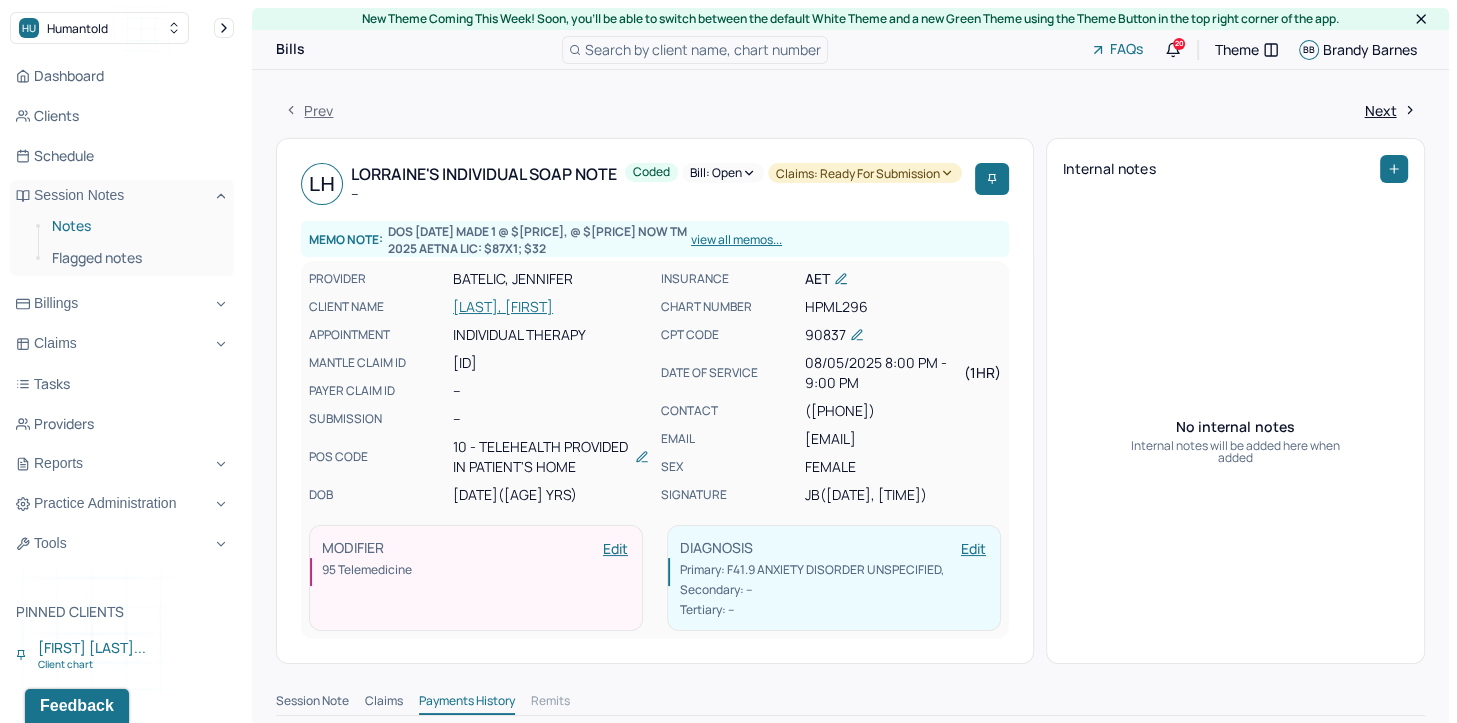 click on "Notes" at bounding box center (135, 226) 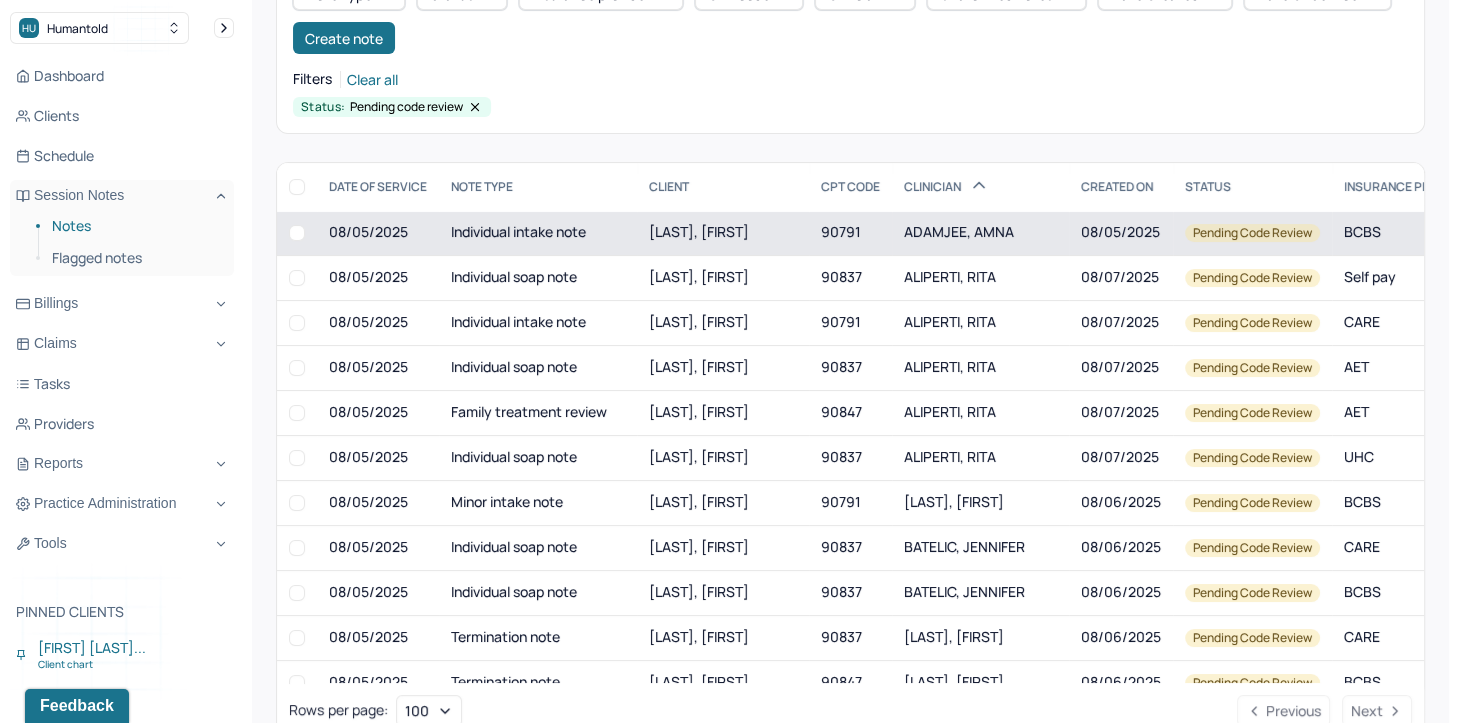 scroll, scrollTop: 200, scrollLeft: 0, axis: vertical 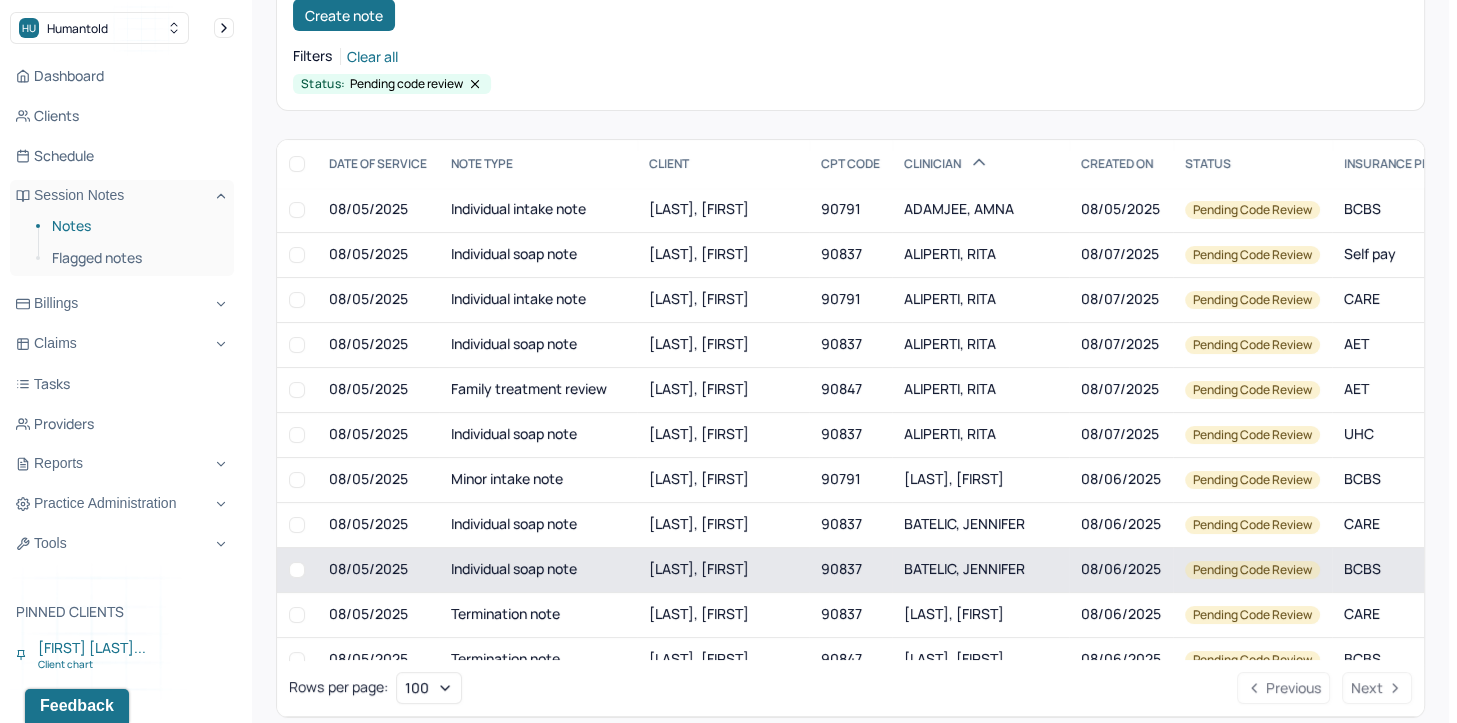 click on "BATELIC, JENNIFER" at bounding box center [980, 569] 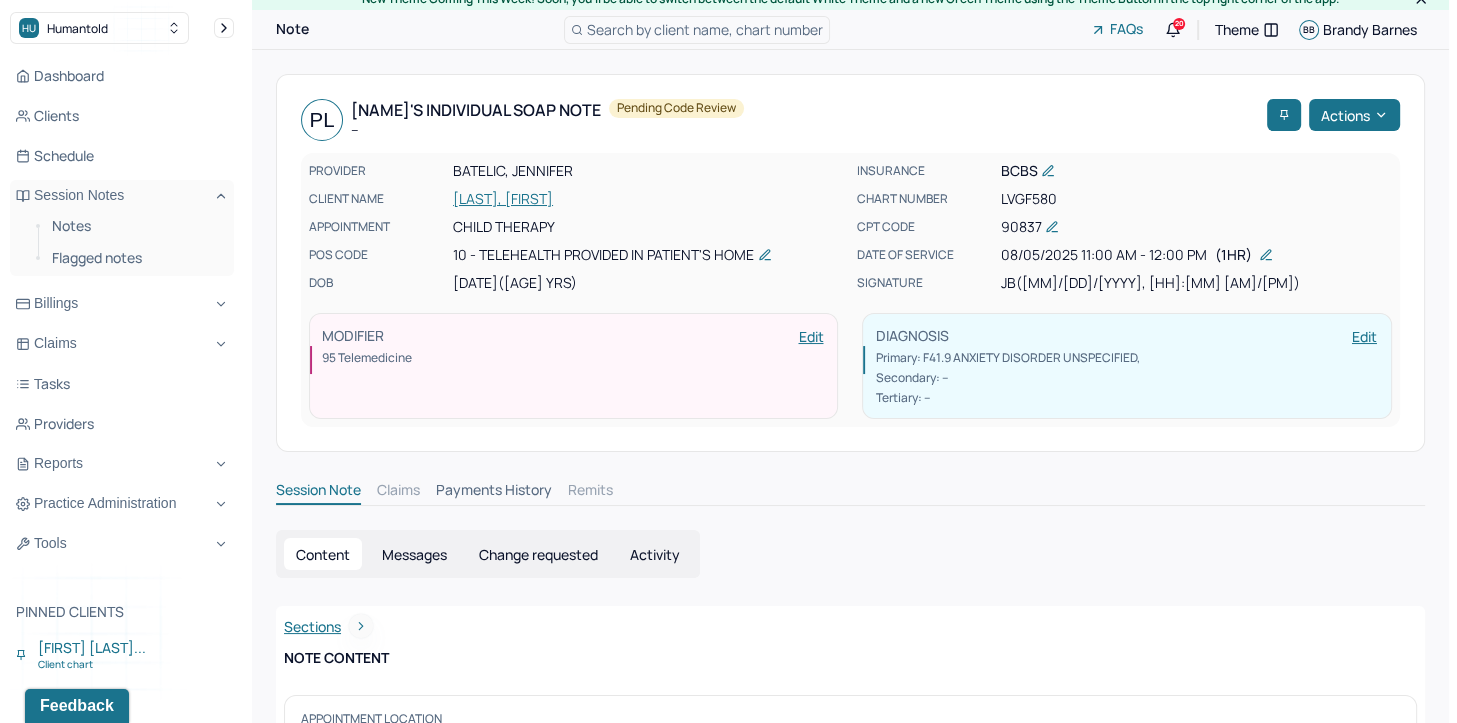 scroll, scrollTop: 0, scrollLeft: 0, axis: both 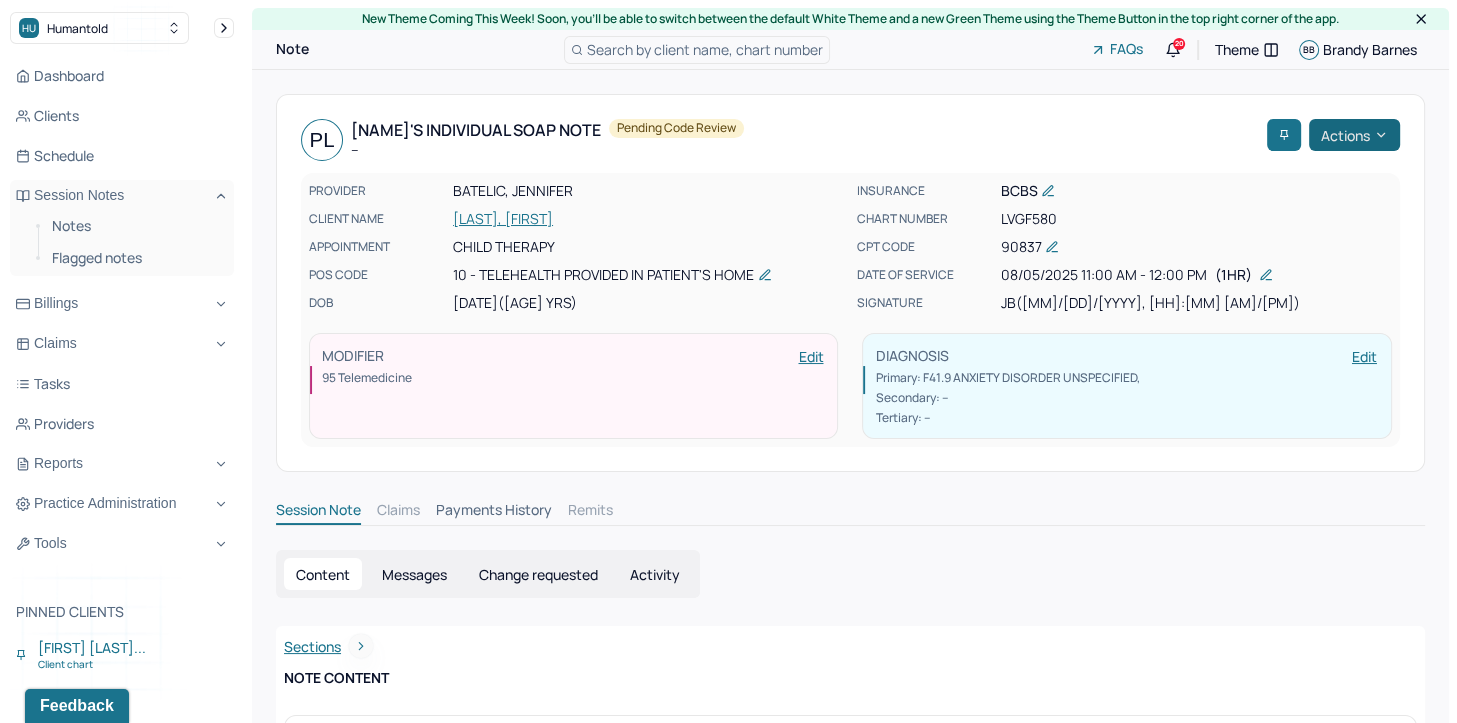 click on "Actions" at bounding box center [1354, 135] 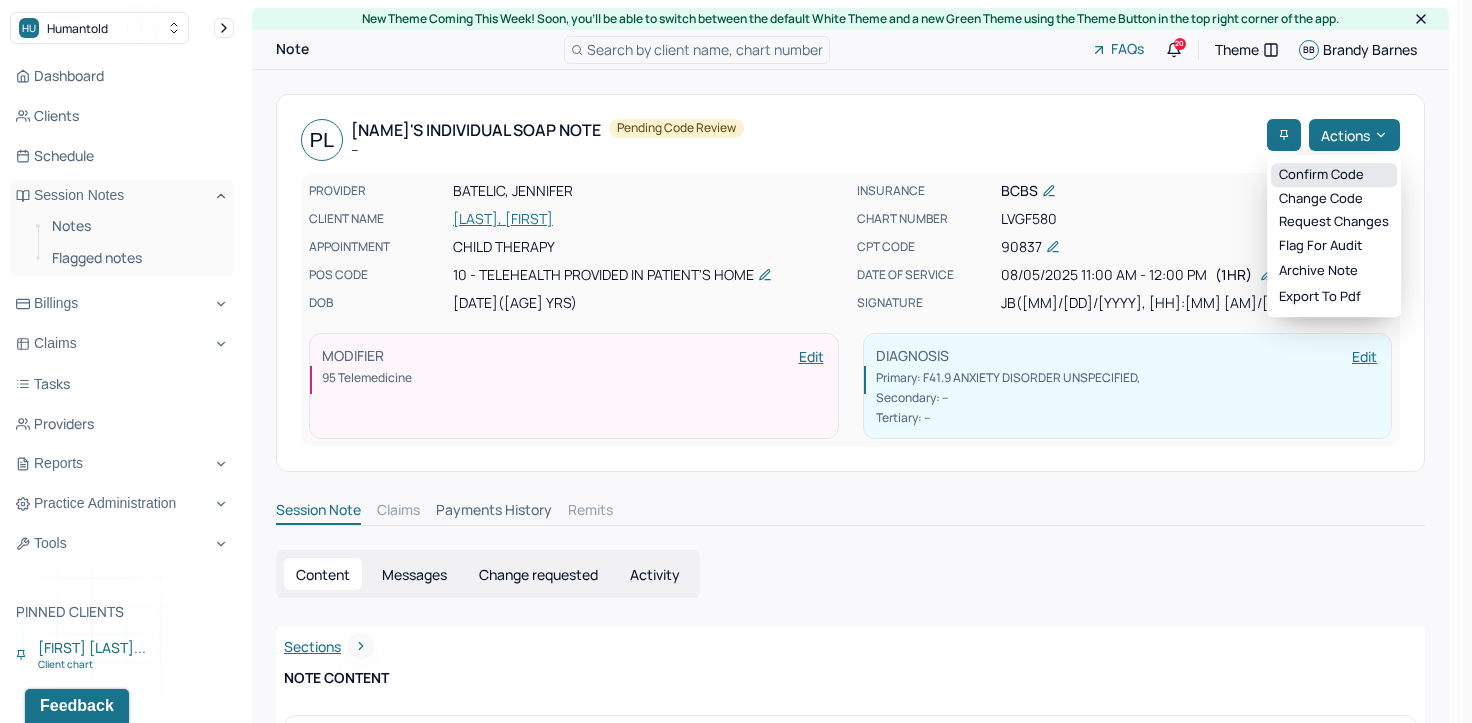 click on "Confirm code" at bounding box center [1334, 175] 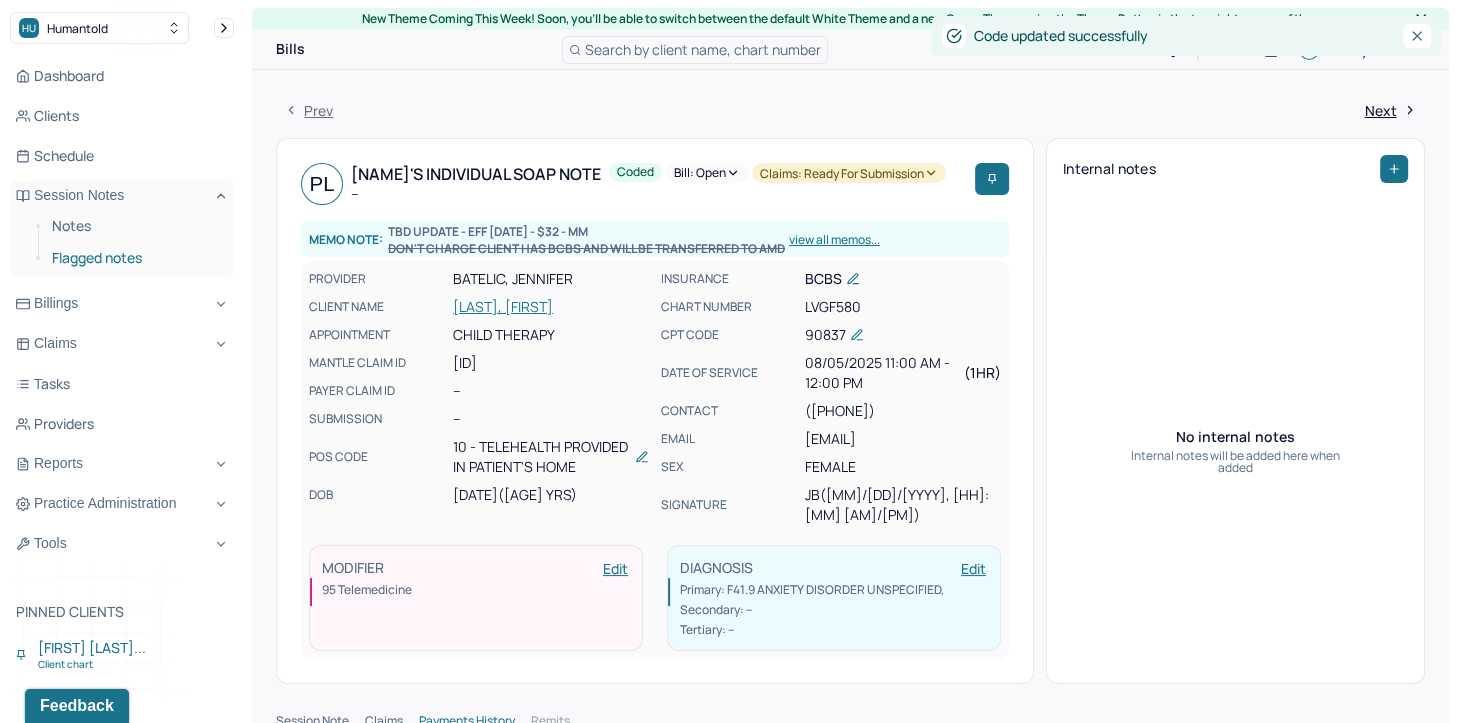 drag, startPoint x: 111, startPoint y: 228, endPoint x: 202, endPoint y: 244, distance: 92.39589 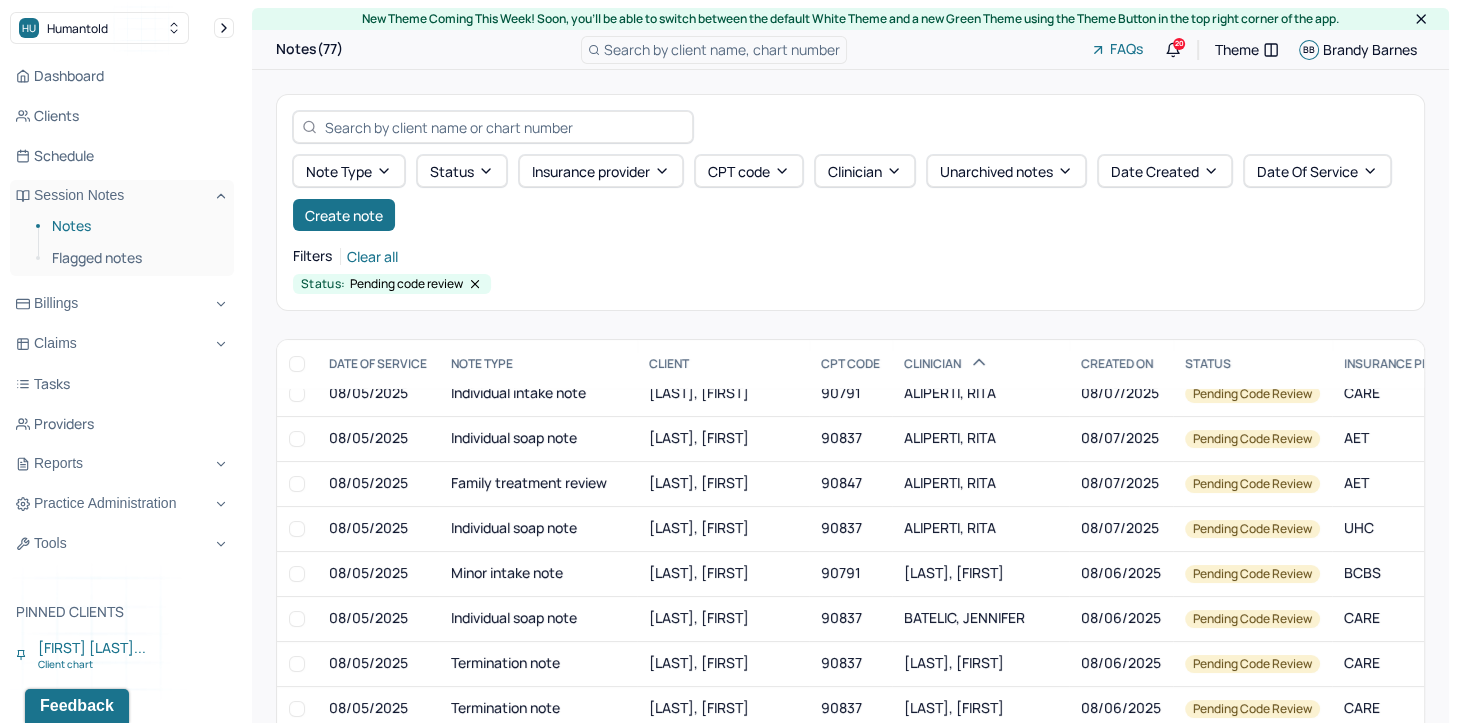 scroll, scrollTop: 200, scrollLeft: 0, axis: vertical 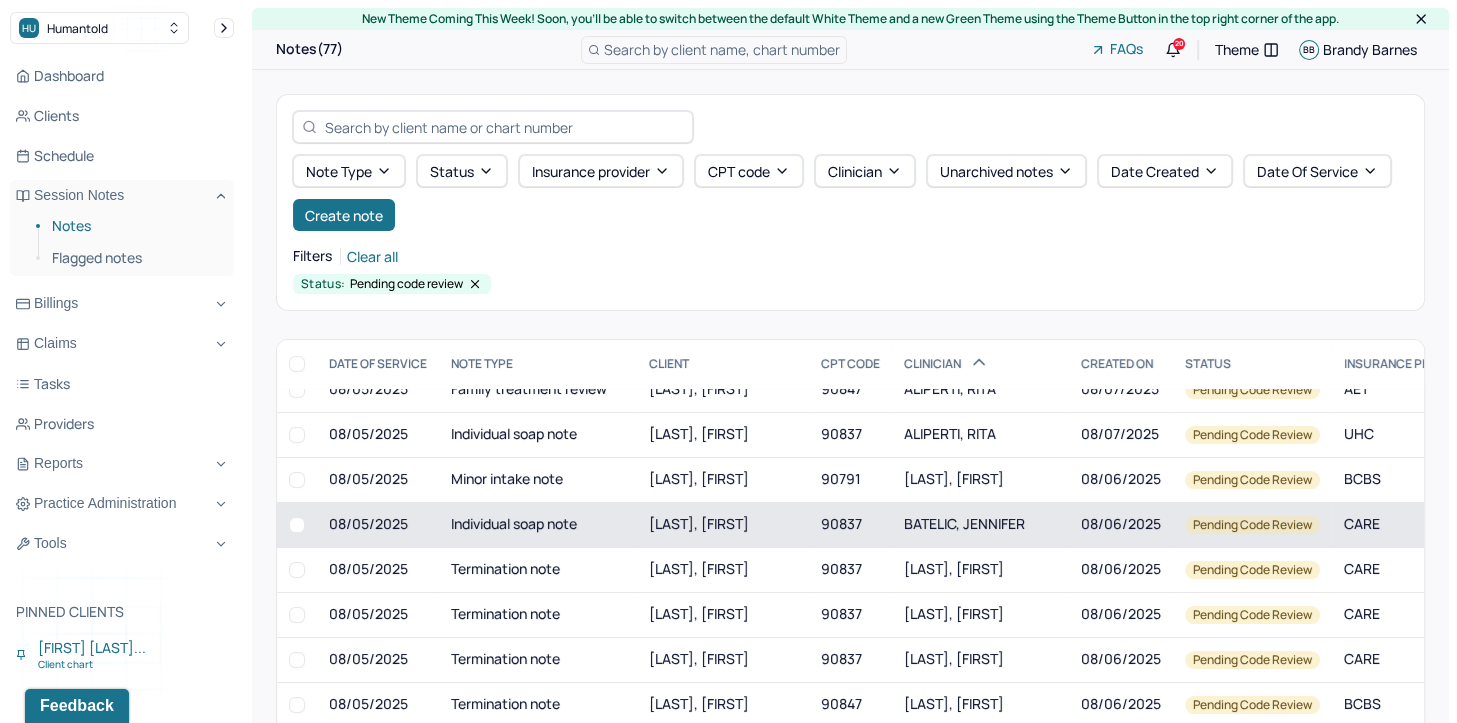 click on "BATELIC, JENNIFER" at bounding box center [964, 523] 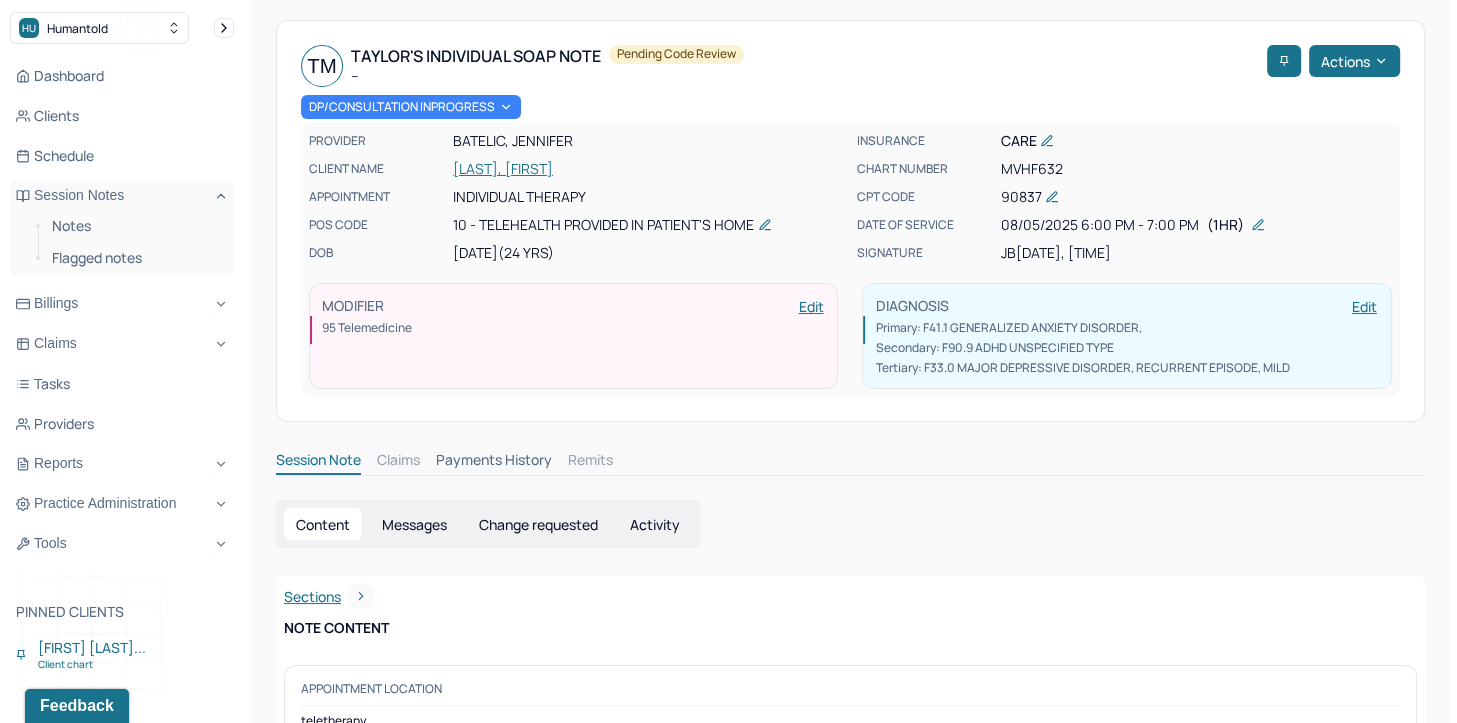 scroll, scrollTop: 0, scrollLeft: 0, axis: both 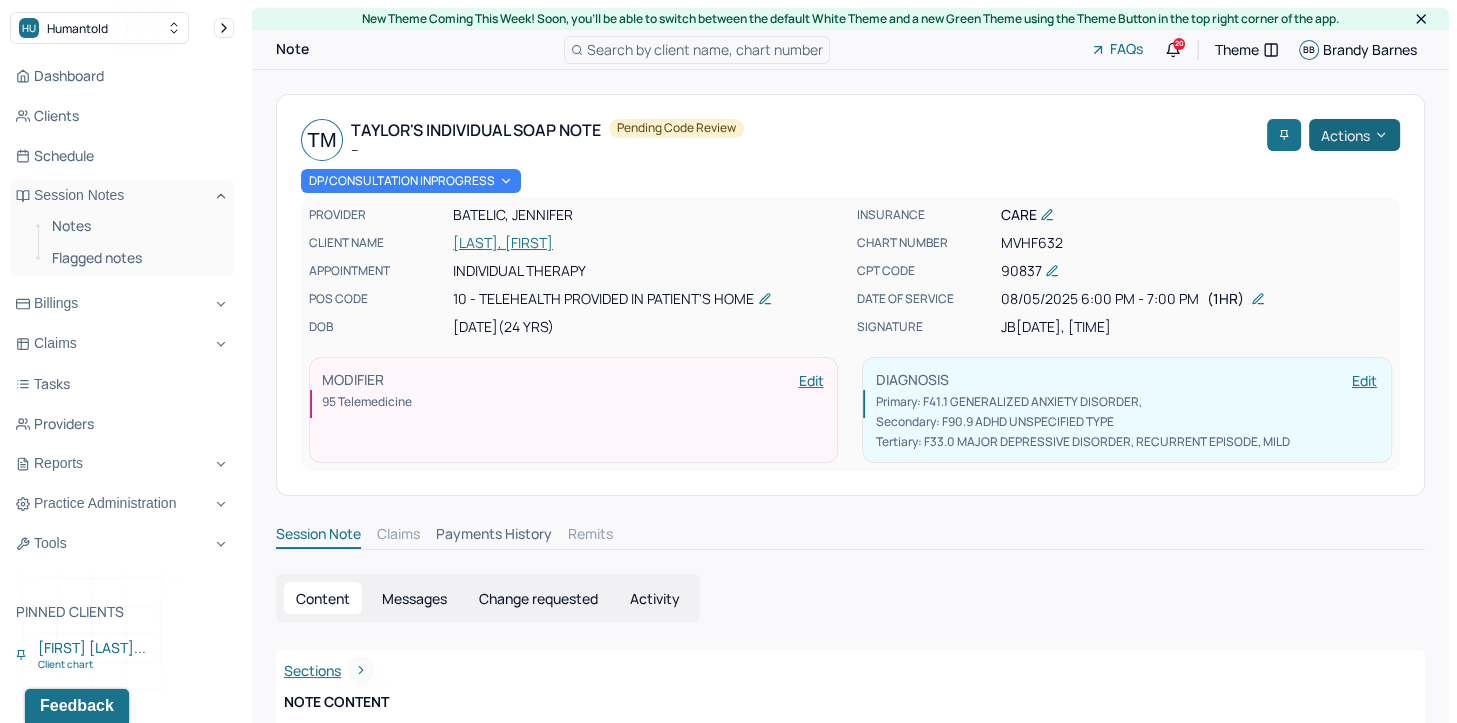 click 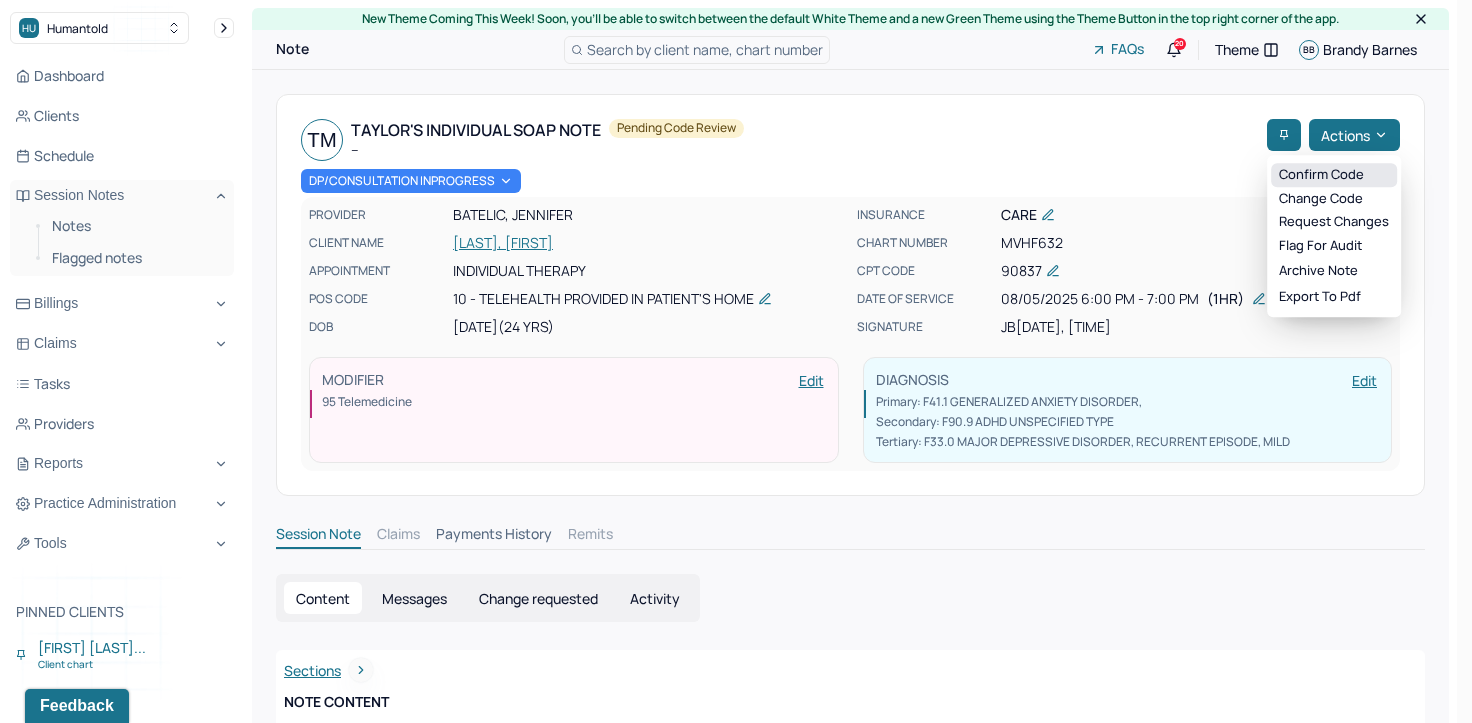 click on "Confirm code" at bounding box center [1334, 175] 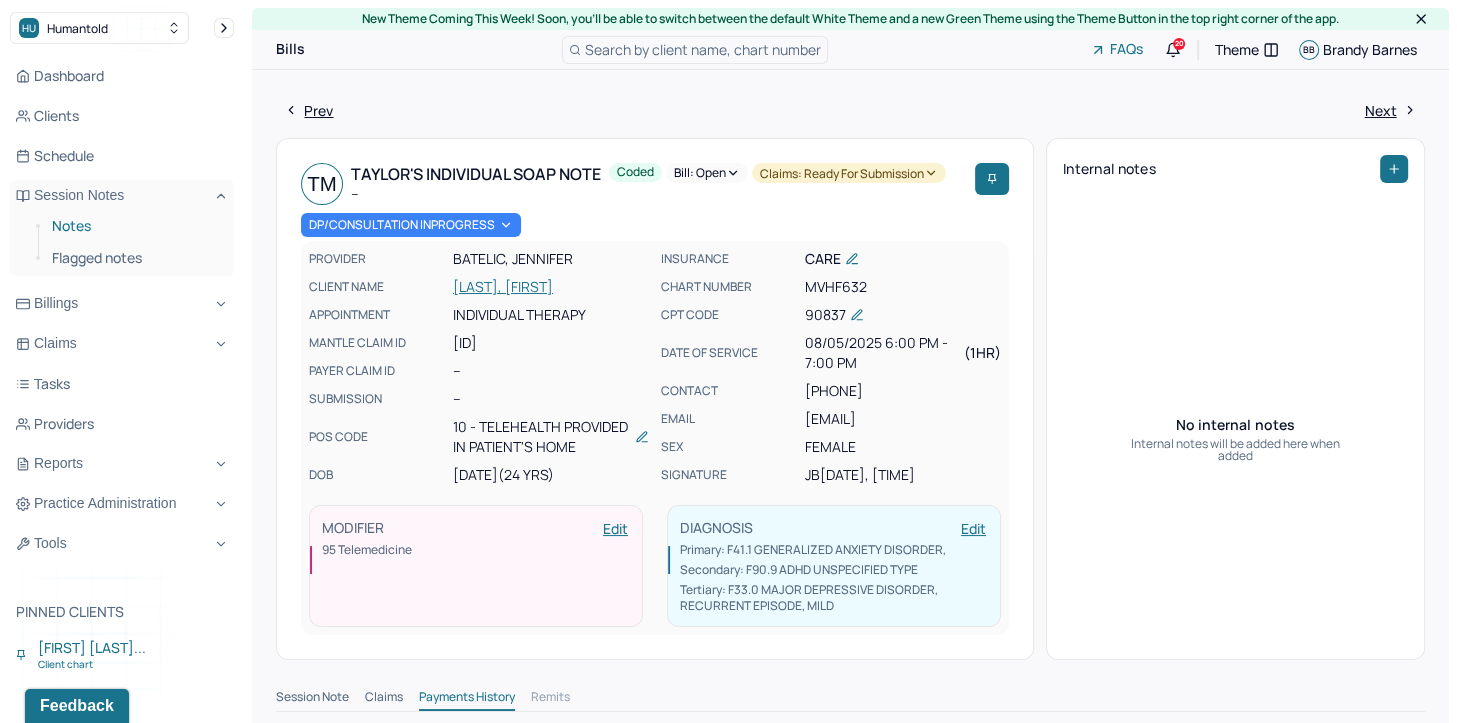 click on "Notes" at bounding box center (135, 226) 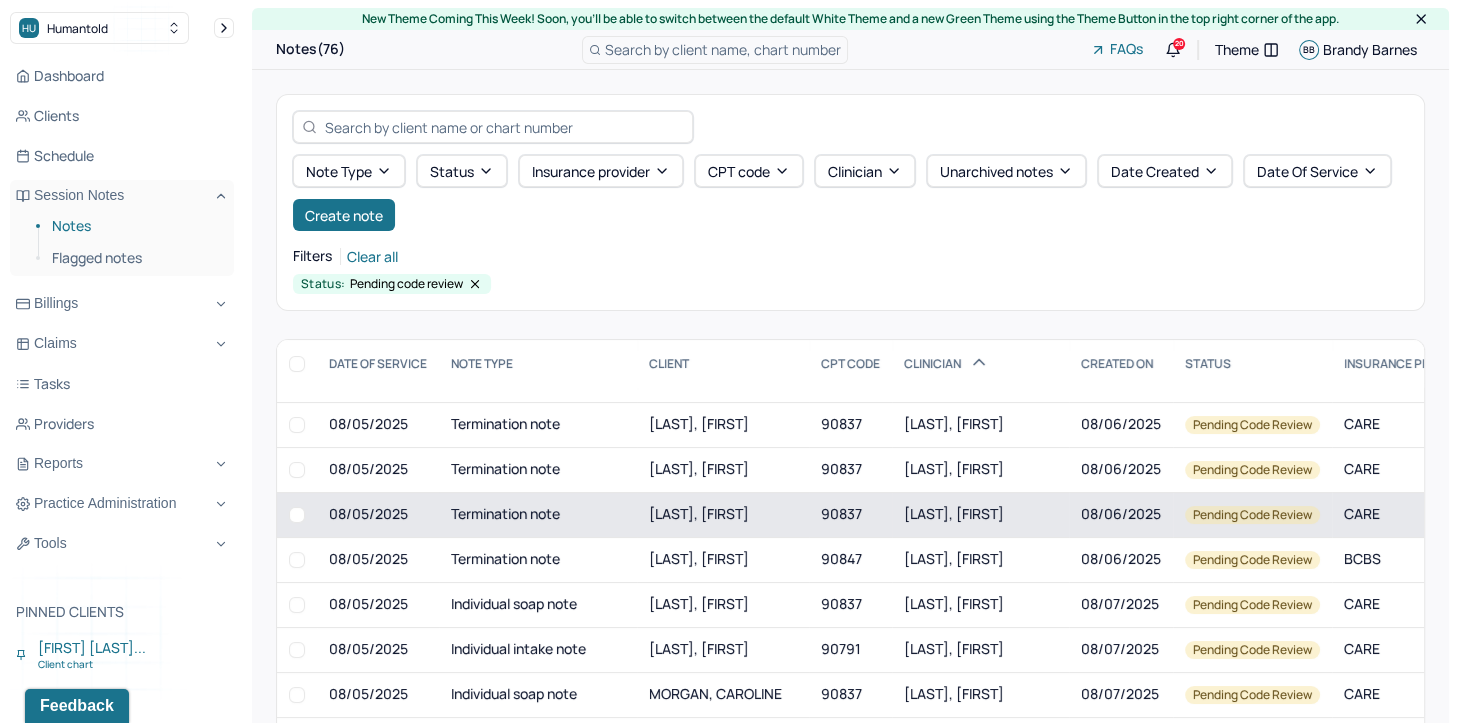 scroll, scrollTop: 200, scrollLeft: 0, axis: vertical 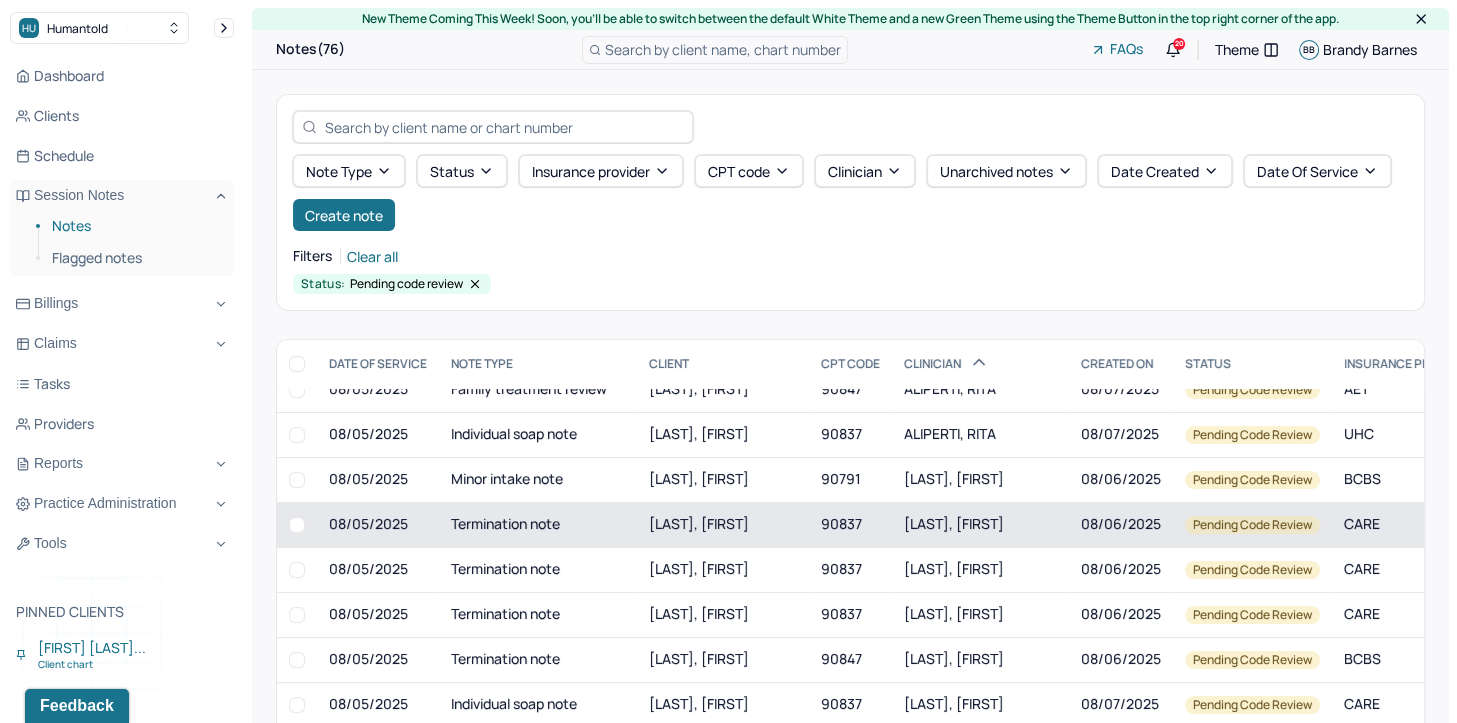 click on "BLECHMAN, TATIANA" at bounding box center [954, 523] 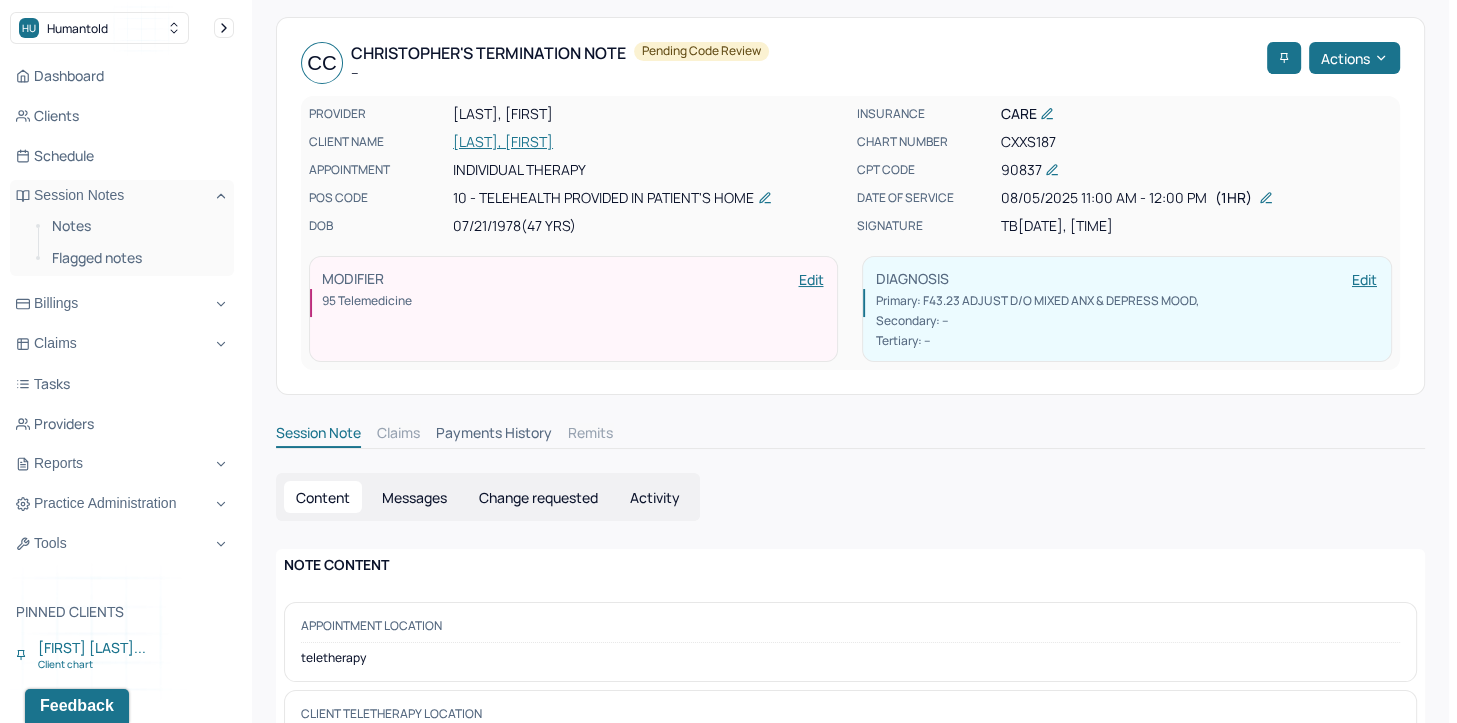 scroll, scrollTop: 0, scrollLeft: 0, axis: both 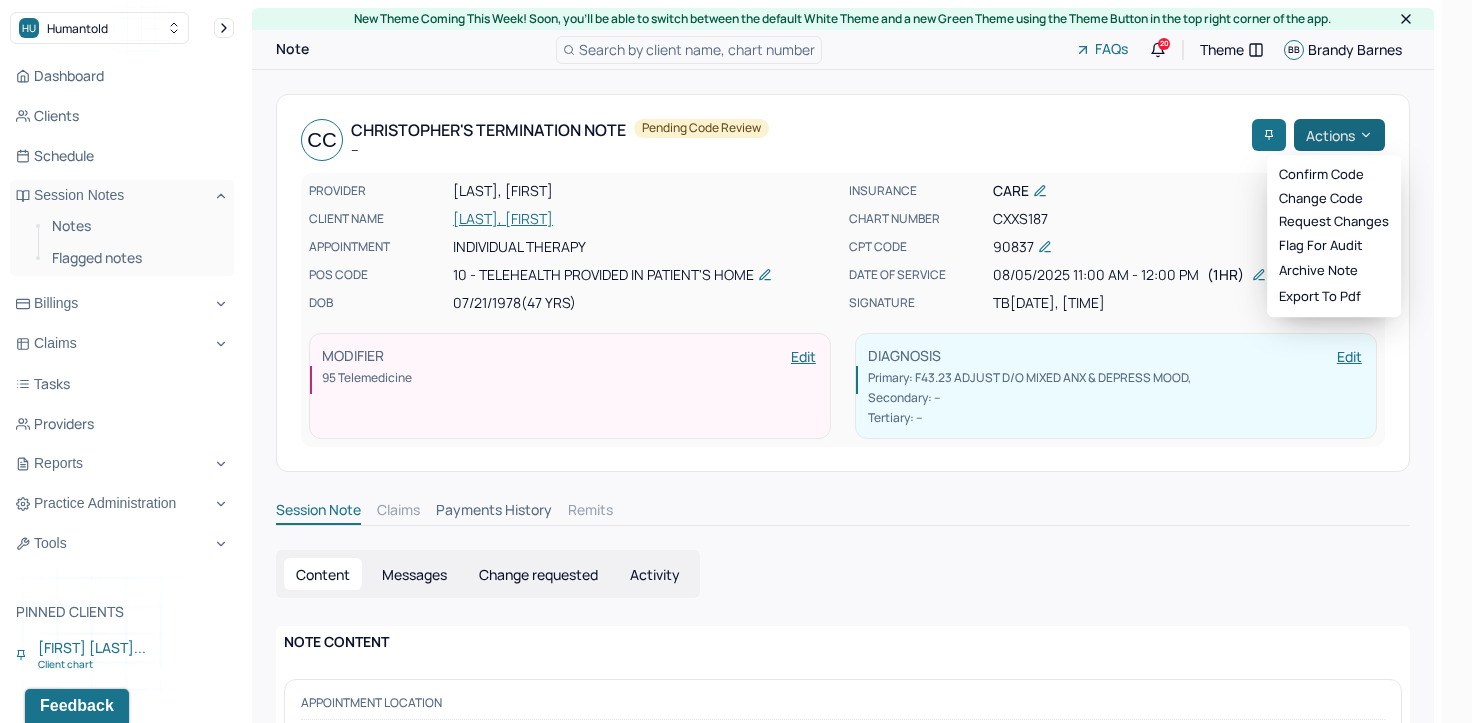 click on "Actions" at bounding box center [1339, 135] 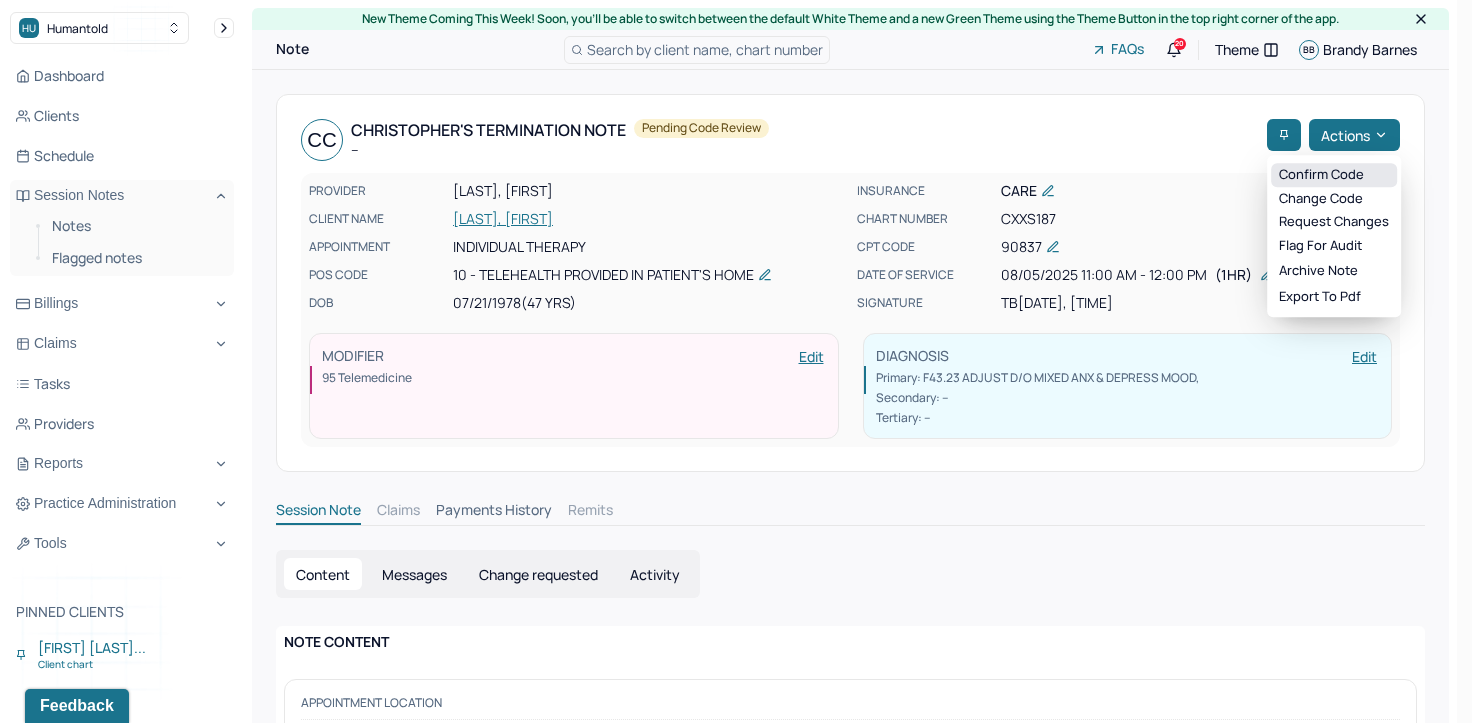 click on "Confirm code" at bounding box center [1334, 175] 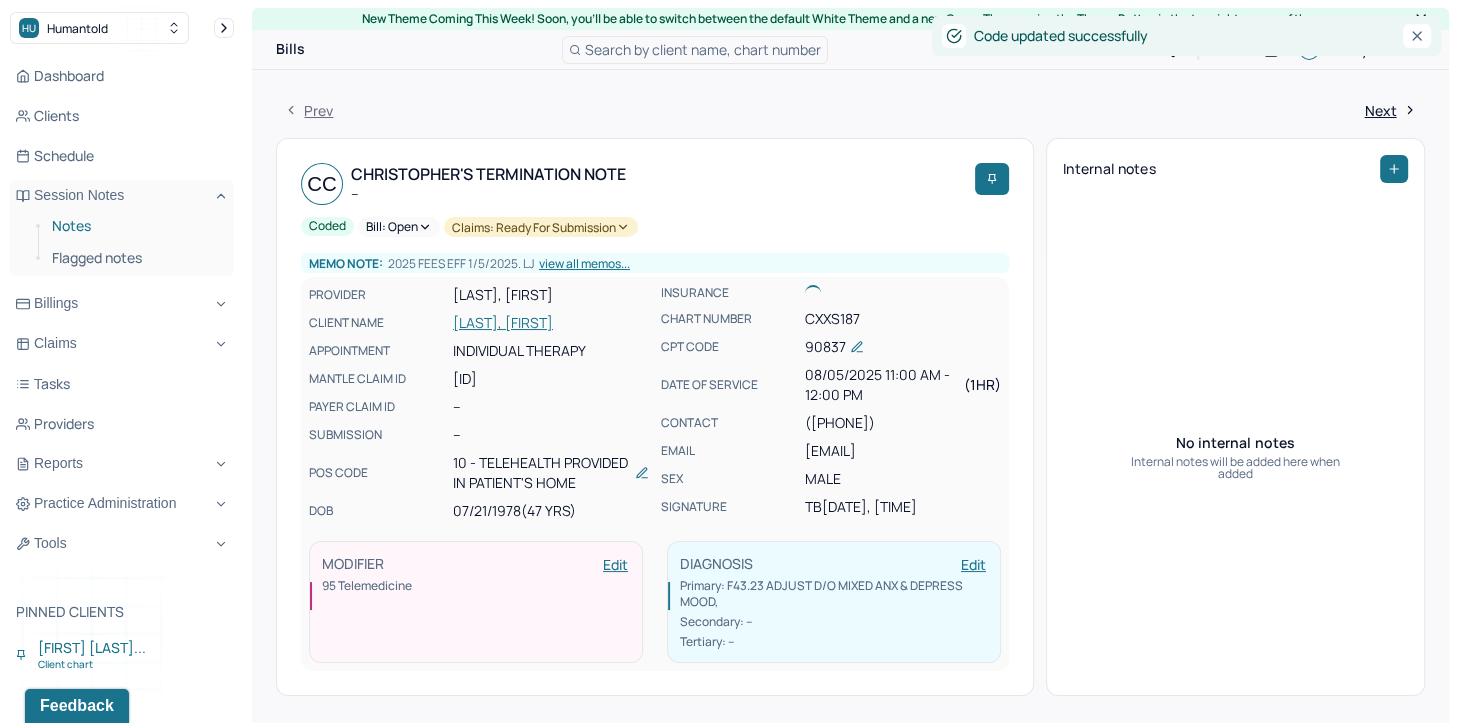 click on "Notes" at bounding box center (135, 226) 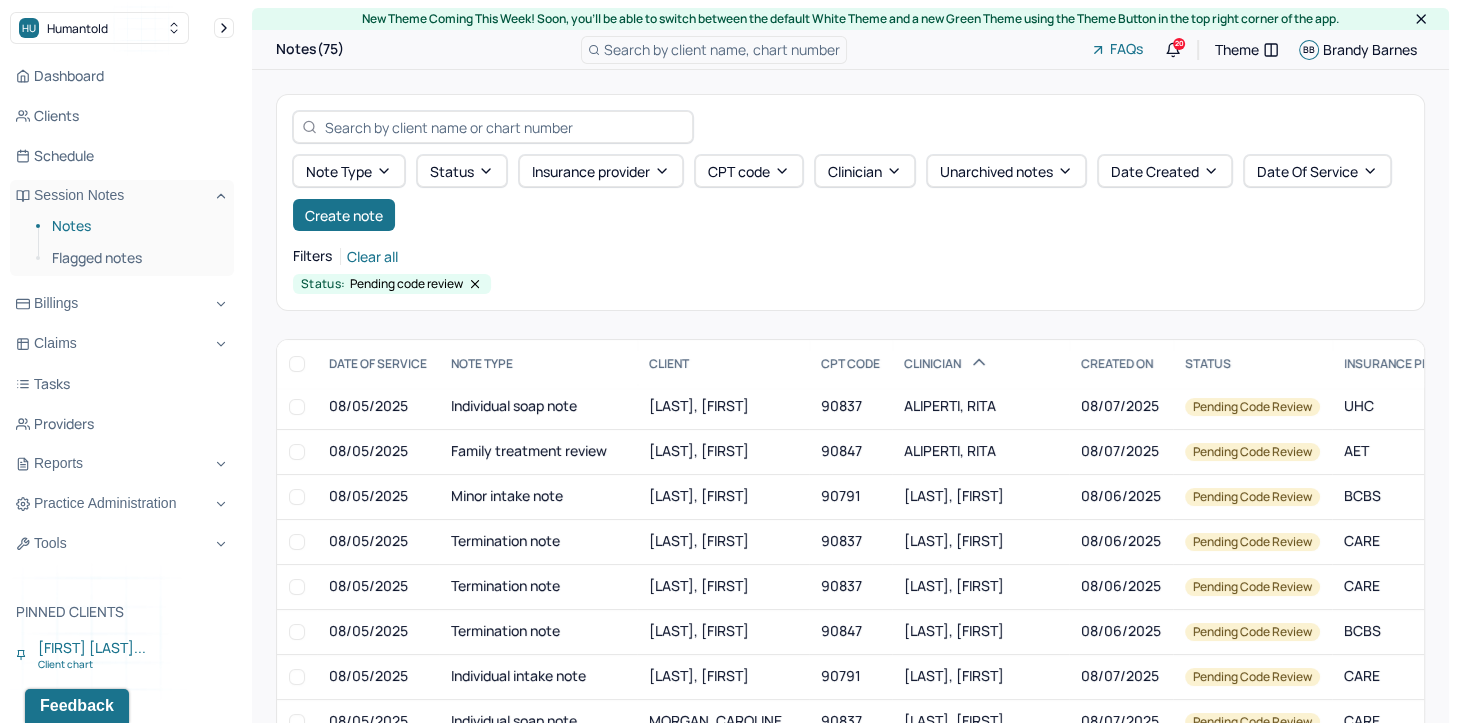 scroll, scrollTop: 200, scrollLeft: 0, axis: vertical 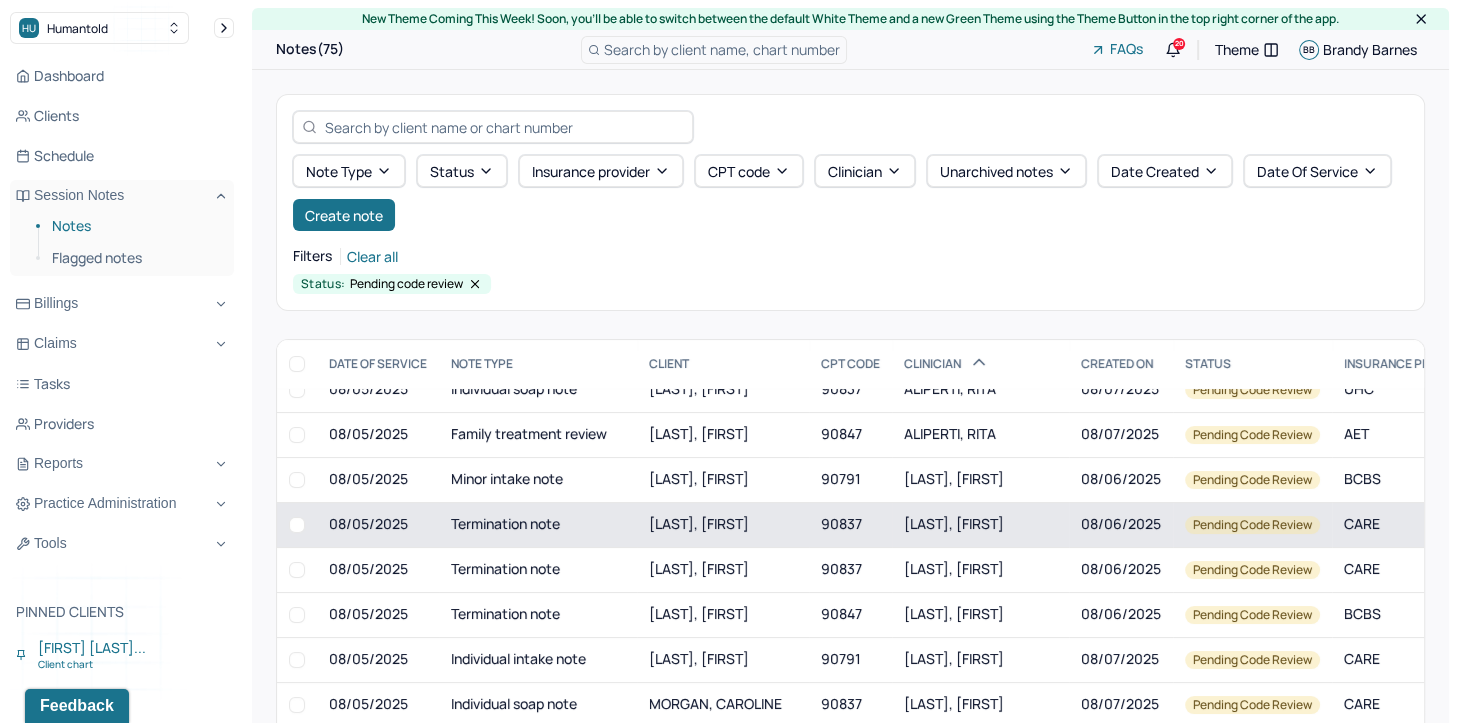 click on "BLECHMAN, TATIANA" at bounding box center (980, 524) 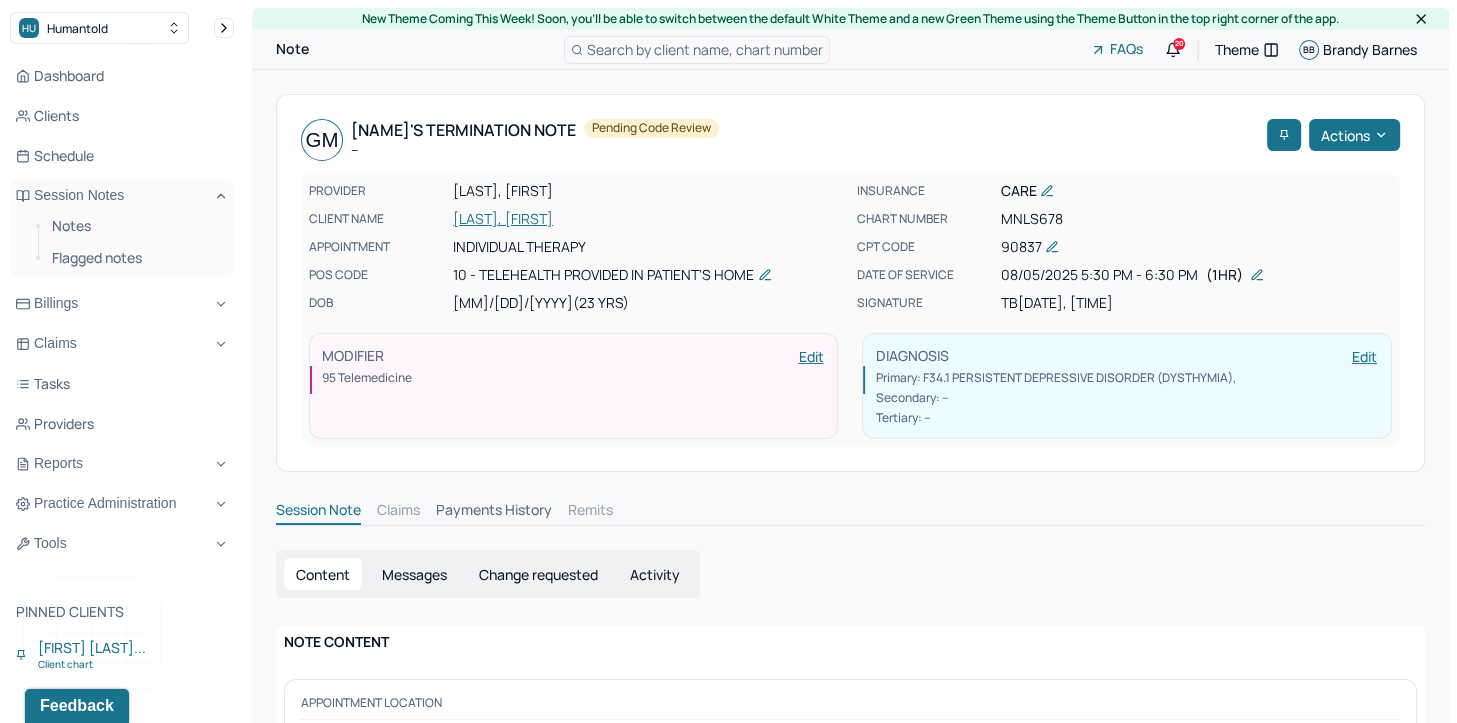scroll, scrollTop: 0, scrollLeft: 0, axis: both 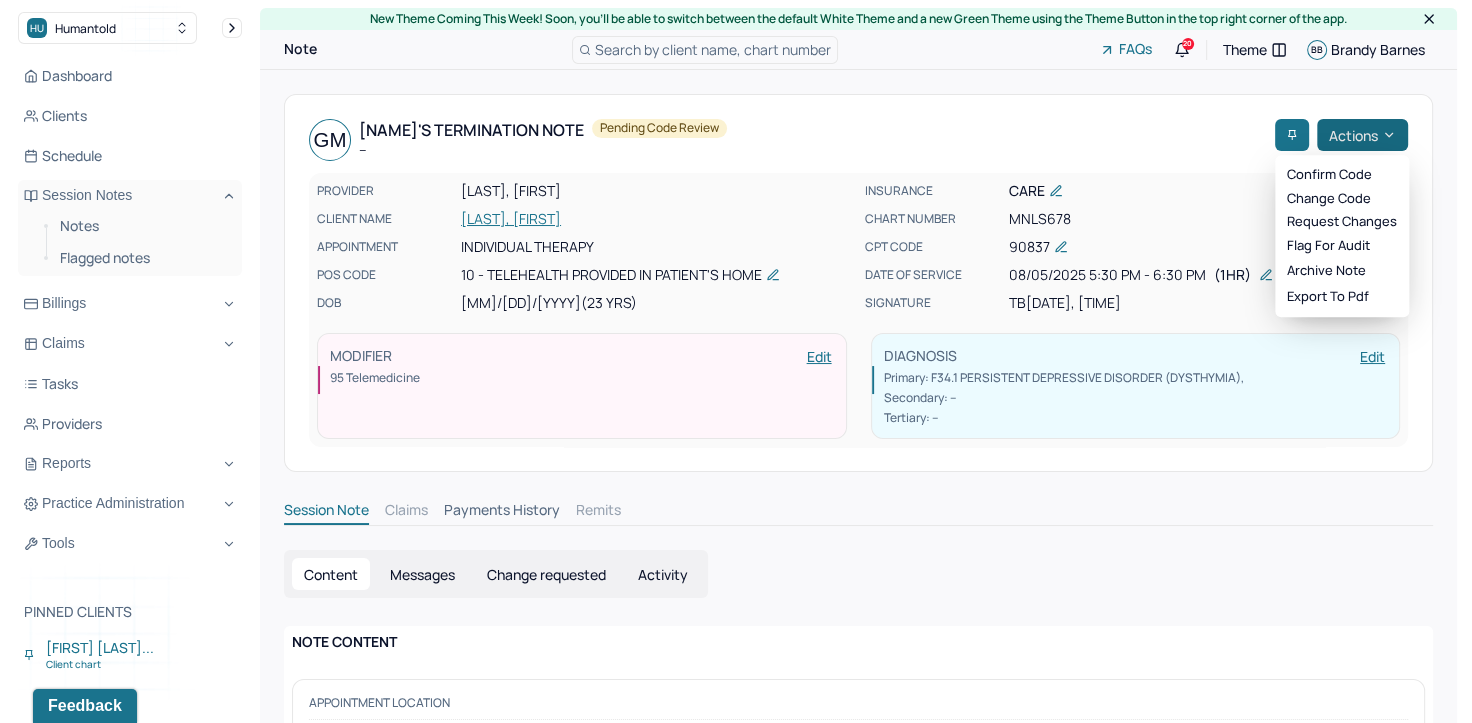 click on "Actions" at bounding box center [1354, 135] 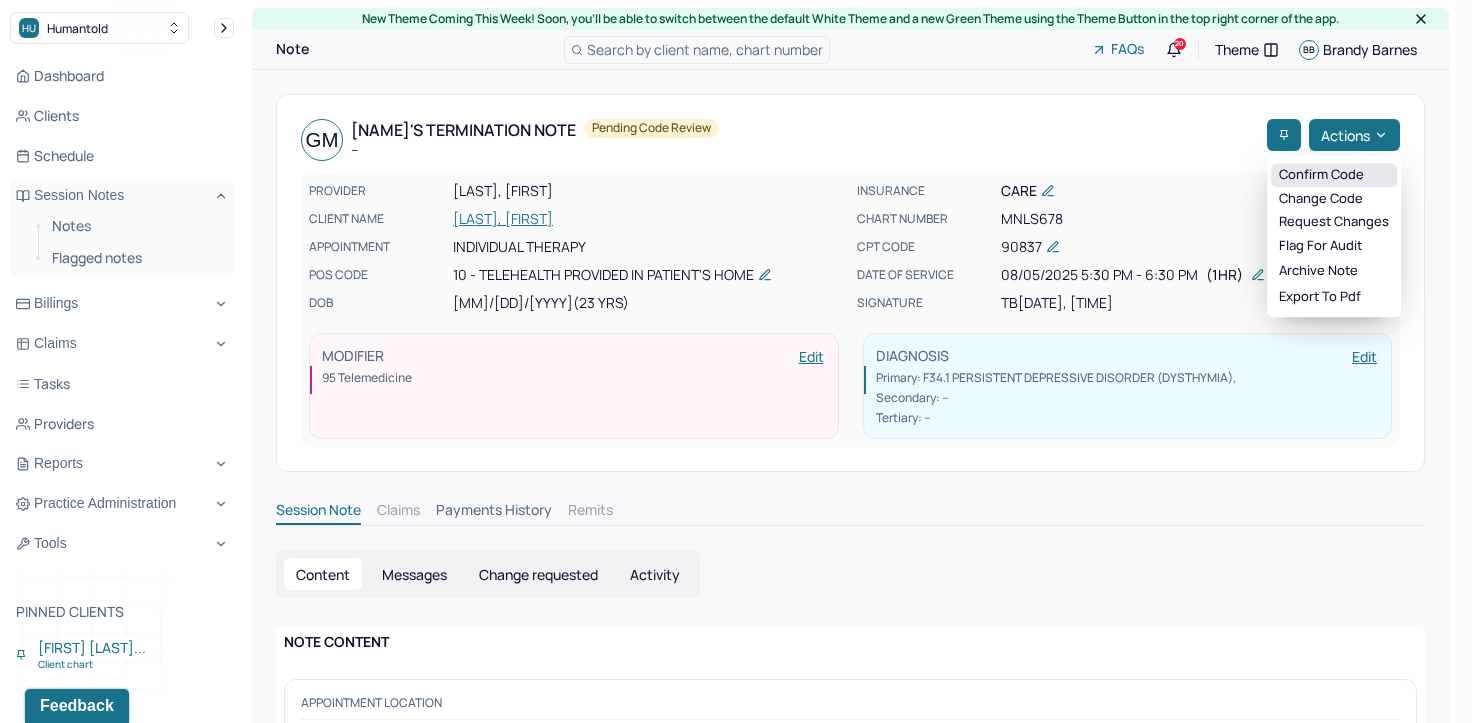 click on "Confirm code" at bounding box center [1334, 175] 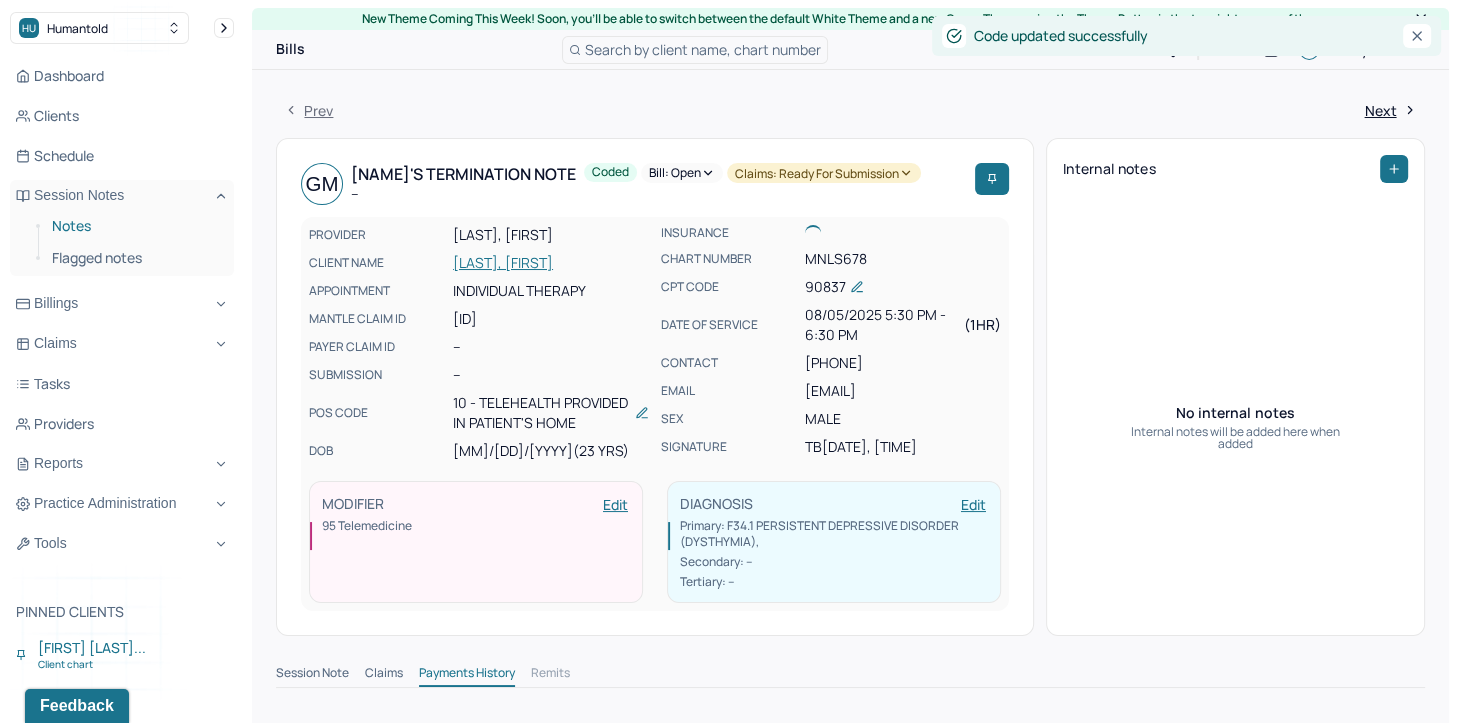 click on "Notes" at bounding box center (135, 226) 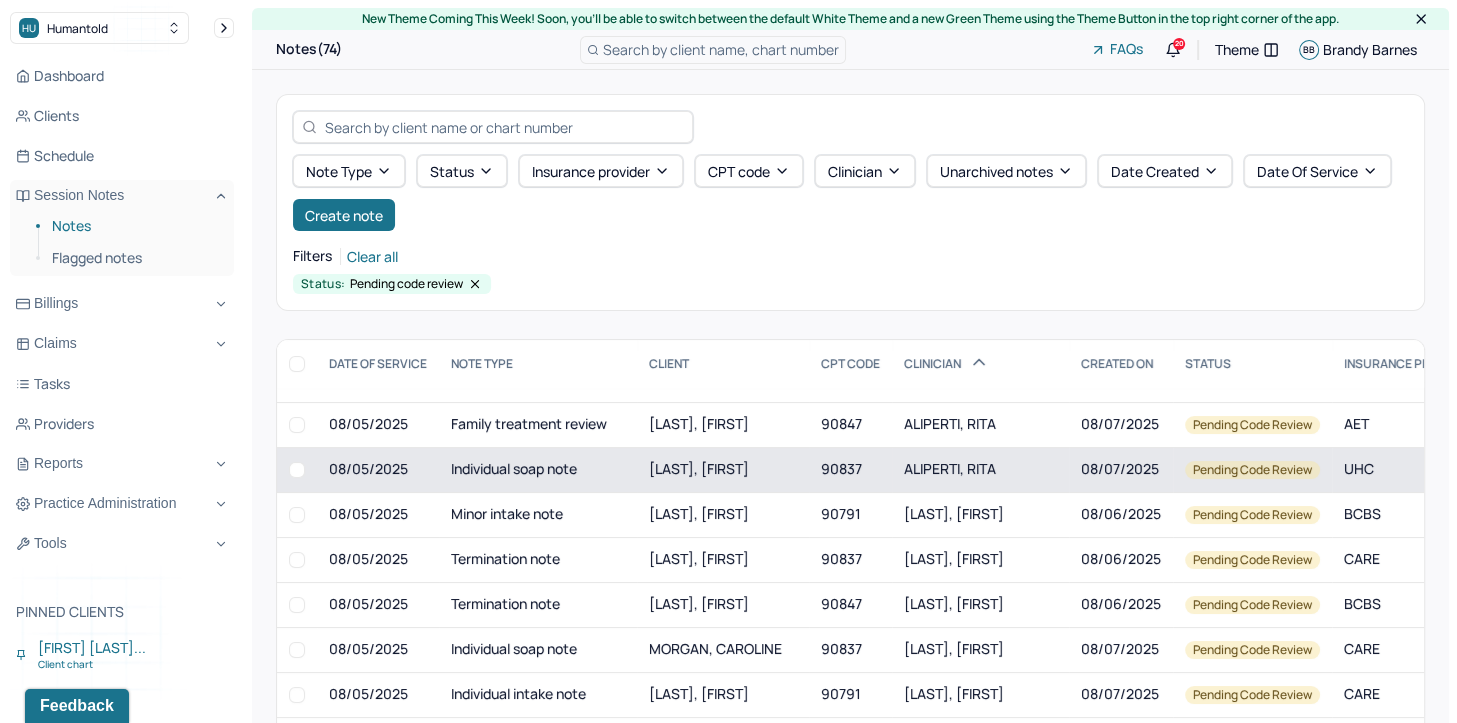 scroll, scrollTop: 200, scrollLeft: 0, axis: vertical 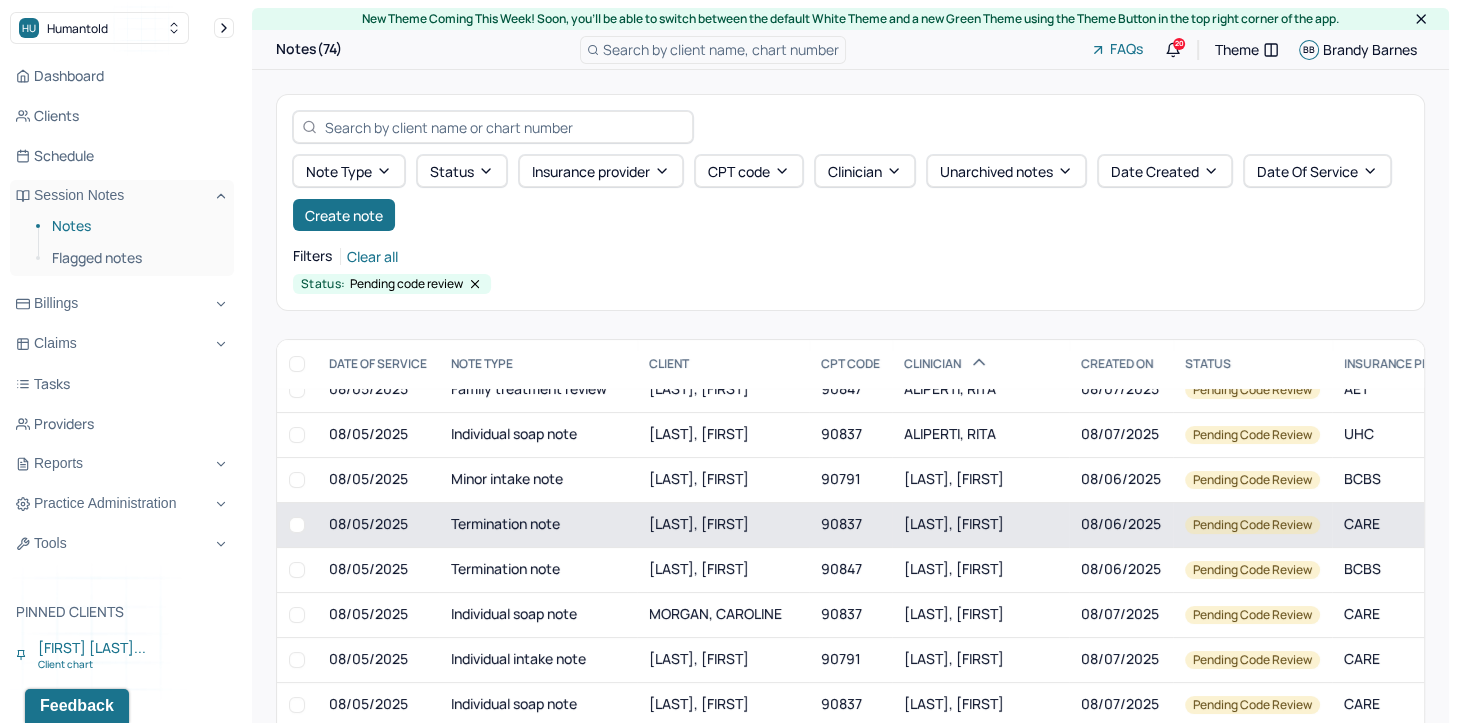 click on "BLECHMAN, TATIANA" at bounding box center [954, 523] 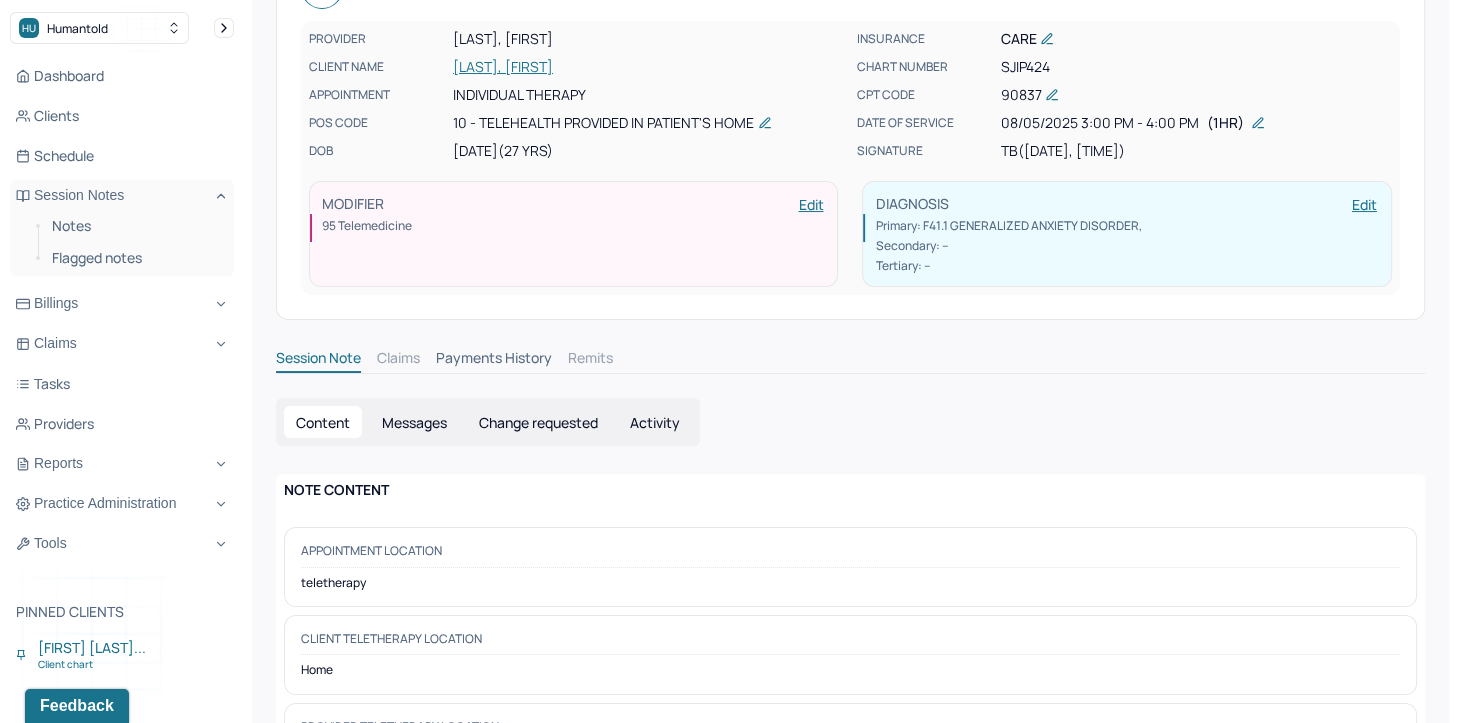 scroll, scrollTop: 0, scrollLeft: 0, axis: both 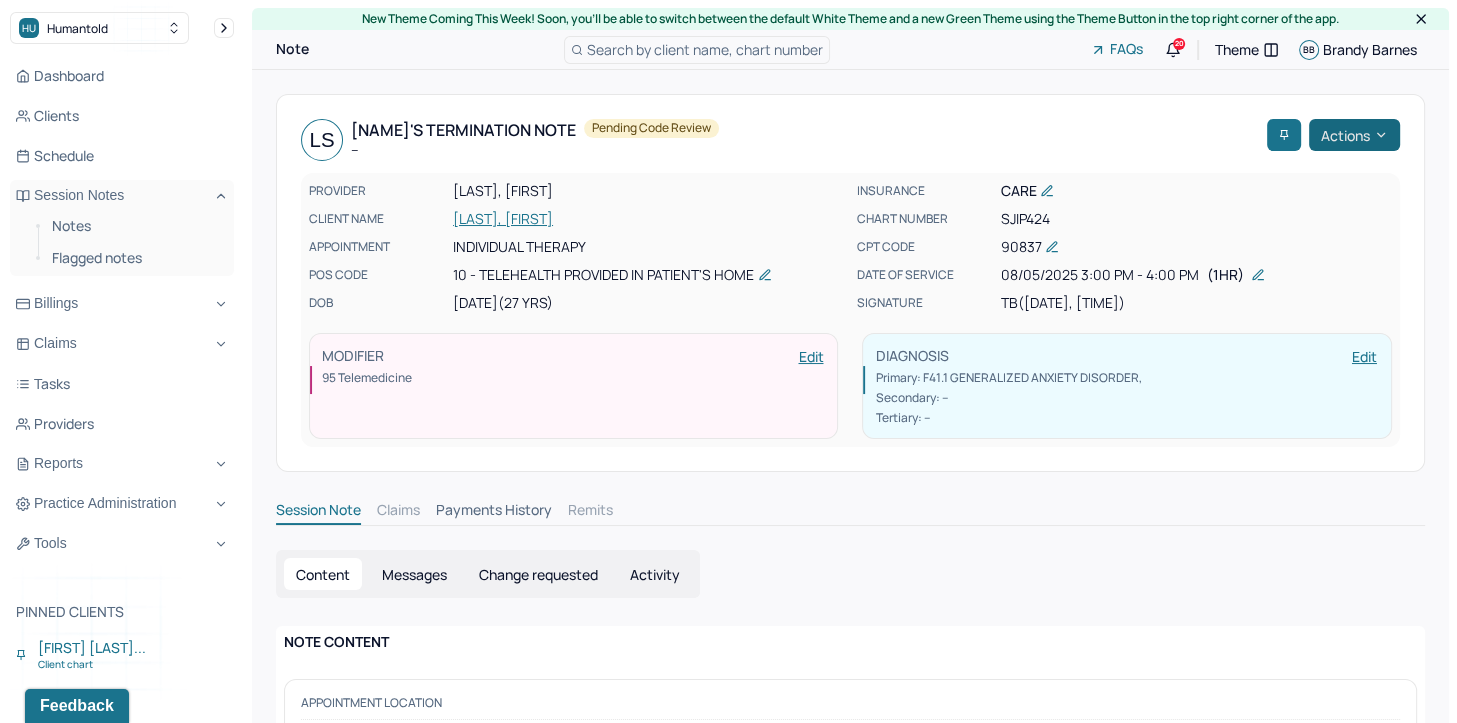 click on "Actions" at bounding box center (1354, 135) 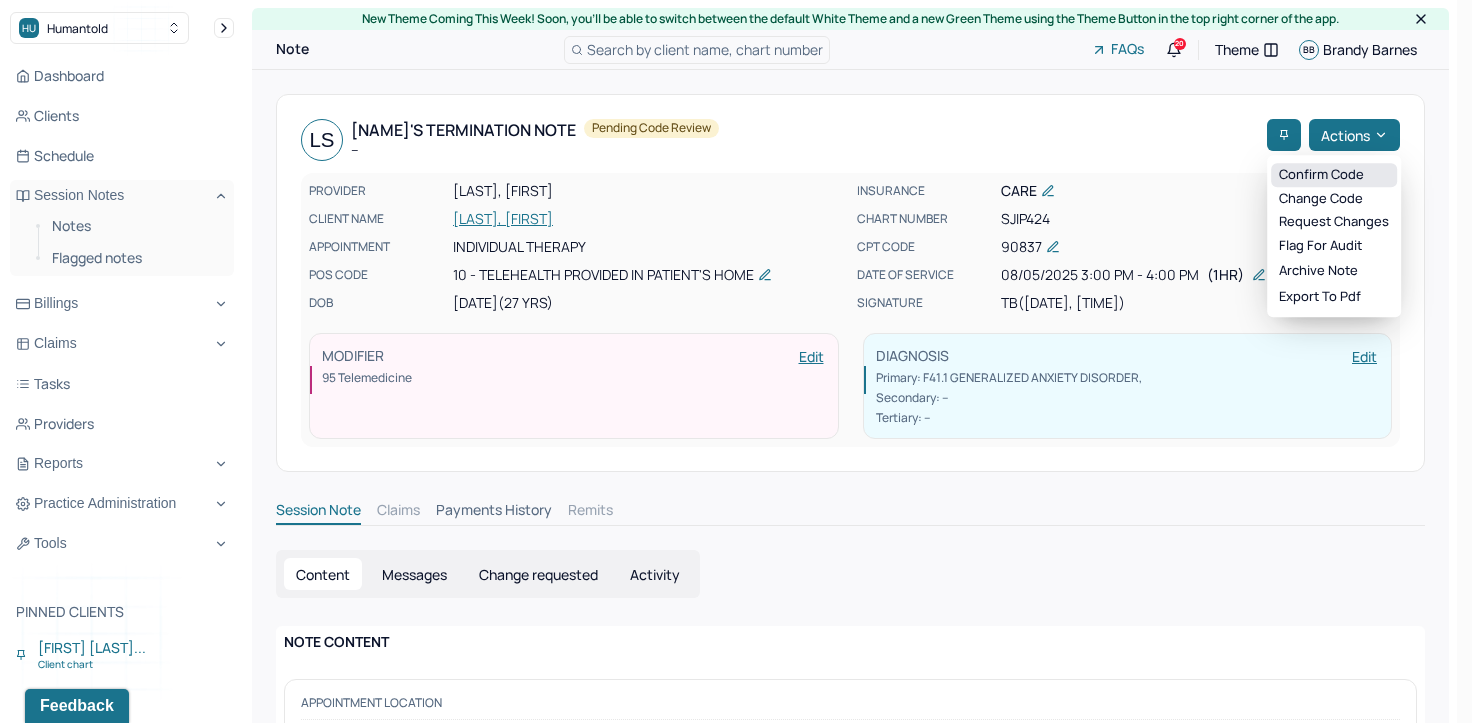 click on "Confirm code" at bounding box center [1334, 175] 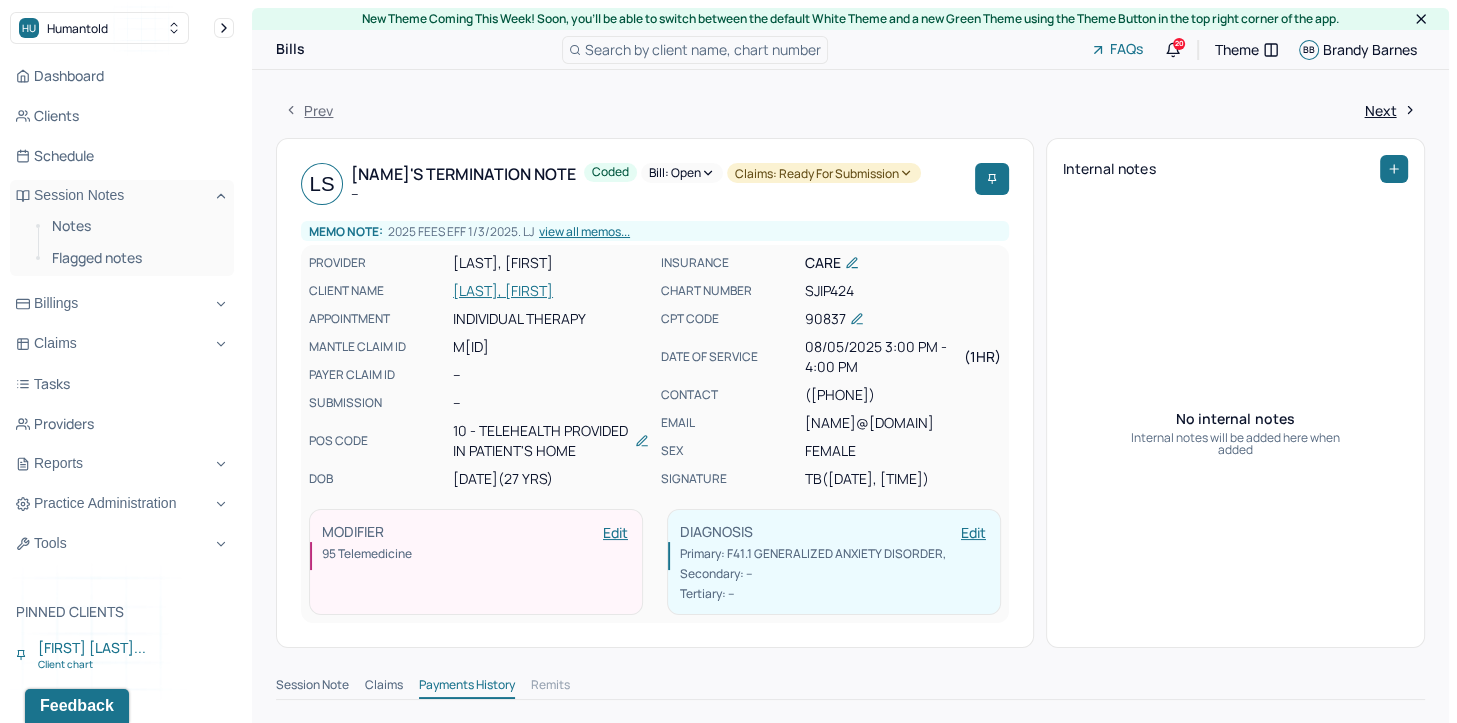 drag, startPoint x: 107, startPoint y: 232, endPoint x: 153, endPoint y: 243, distance: 47.296936 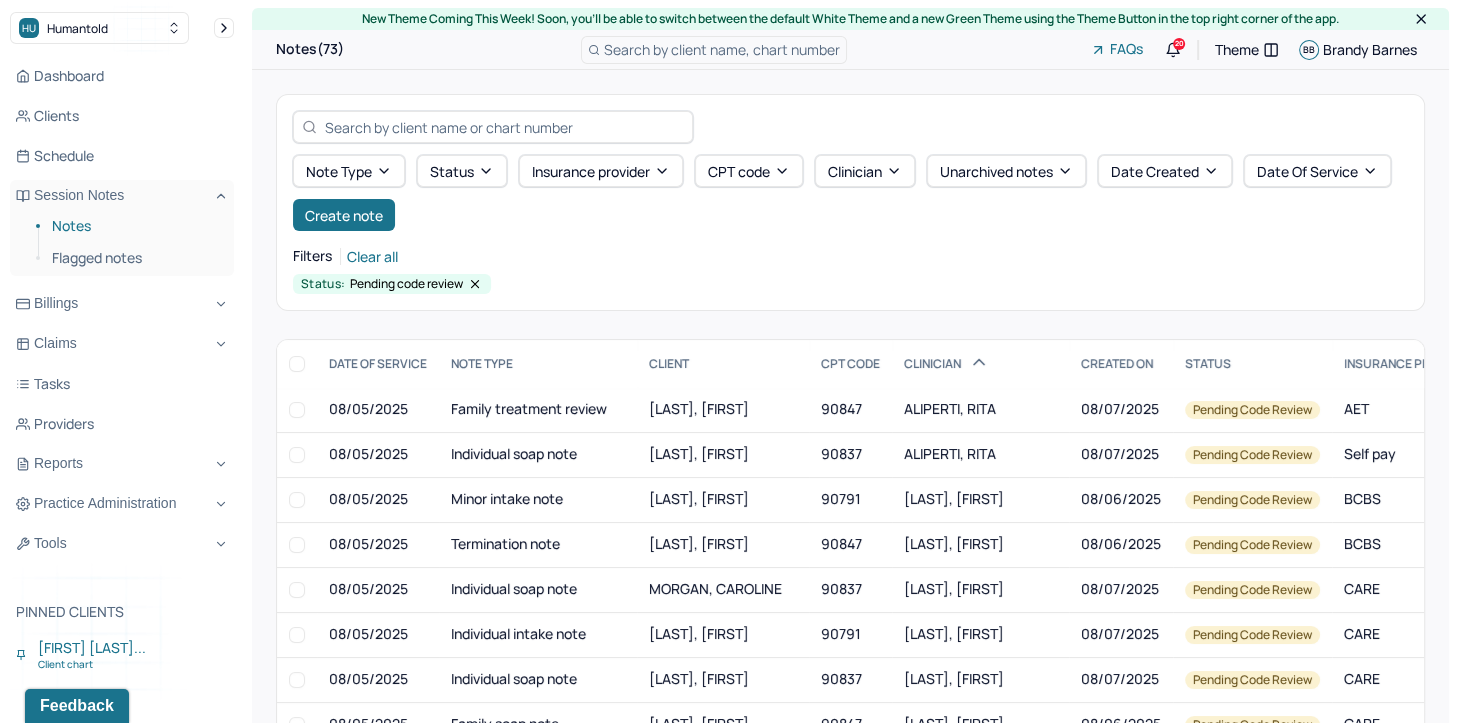 scroll, scrollTop: 200, scrollLeft: 0, axis: vertical 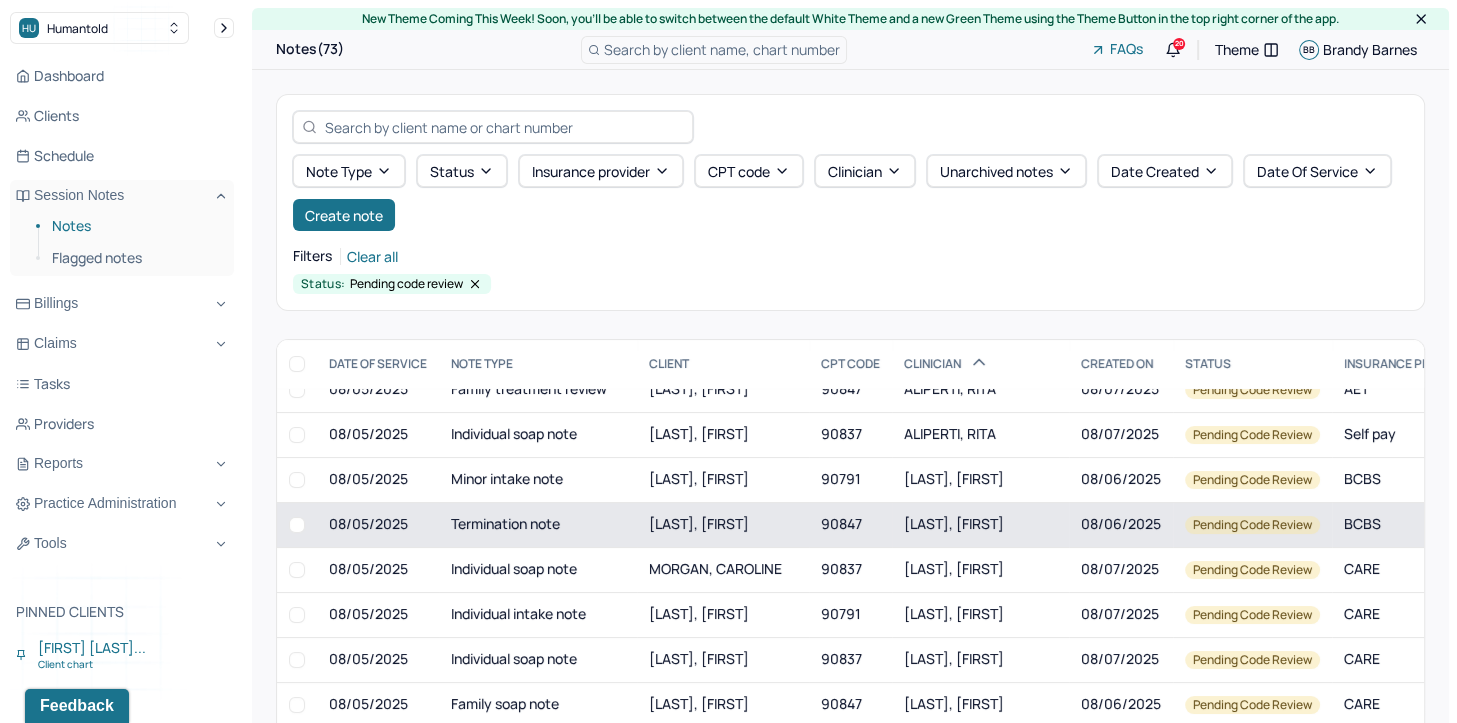 click on "BLECHMAN, TATIANA" at bounding box center [954, 523] 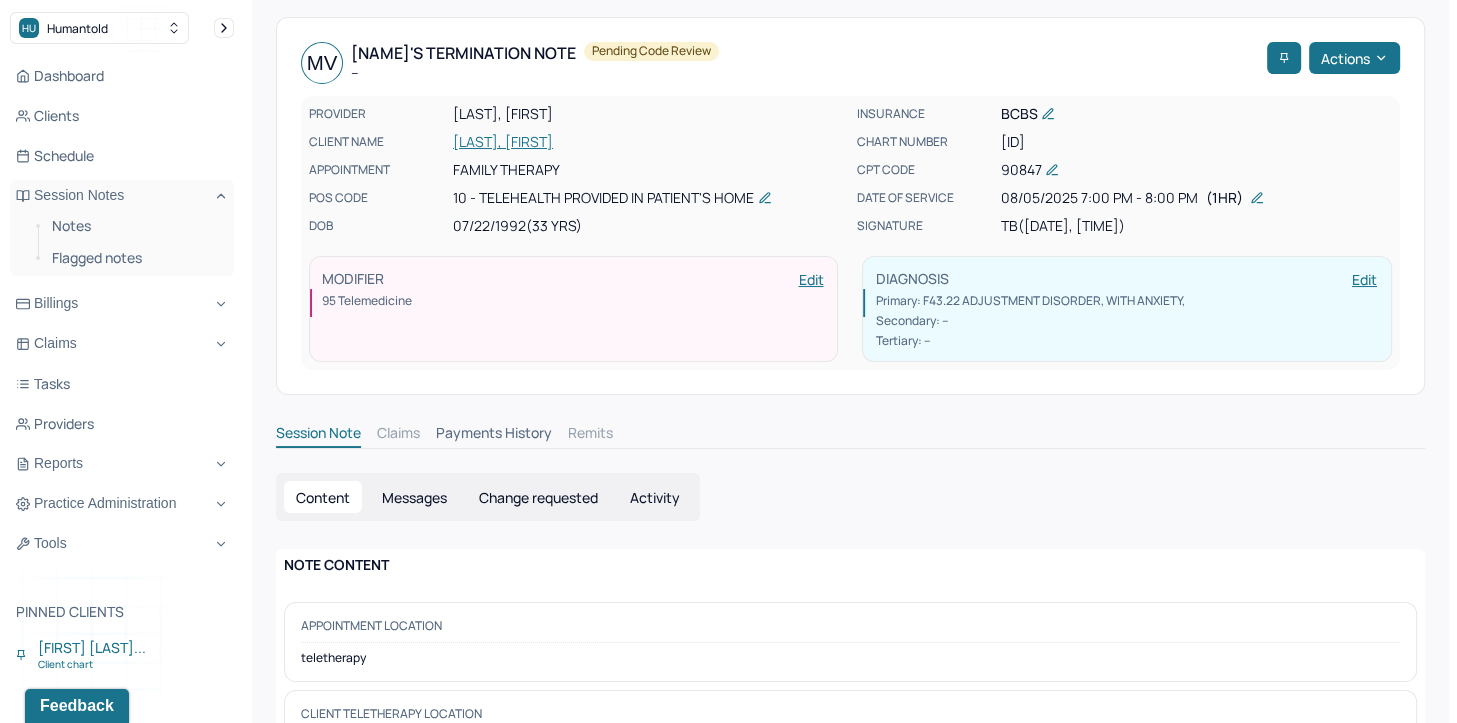 scroll, scrollTop: 0, scrollLeft: 0, axis: both 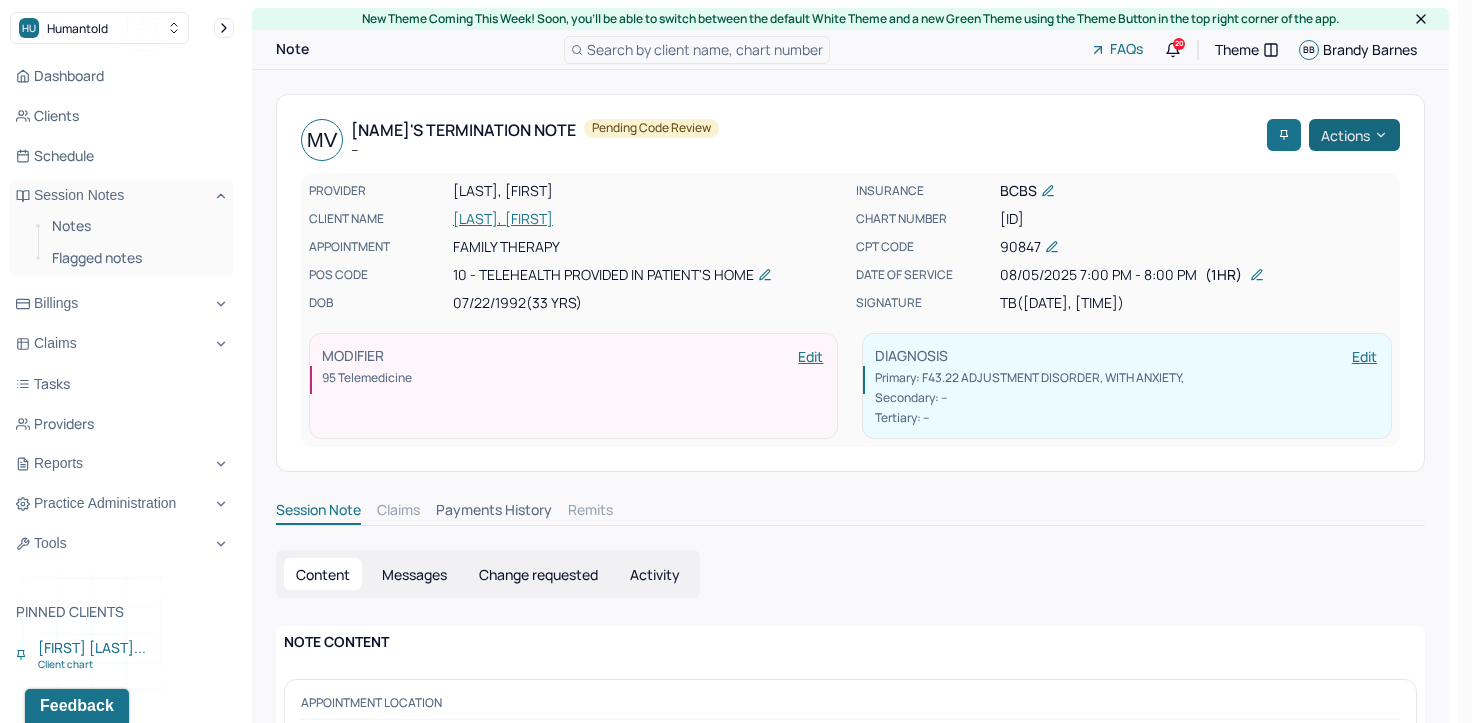click on "Actions" at bounding box center (1354, 135) 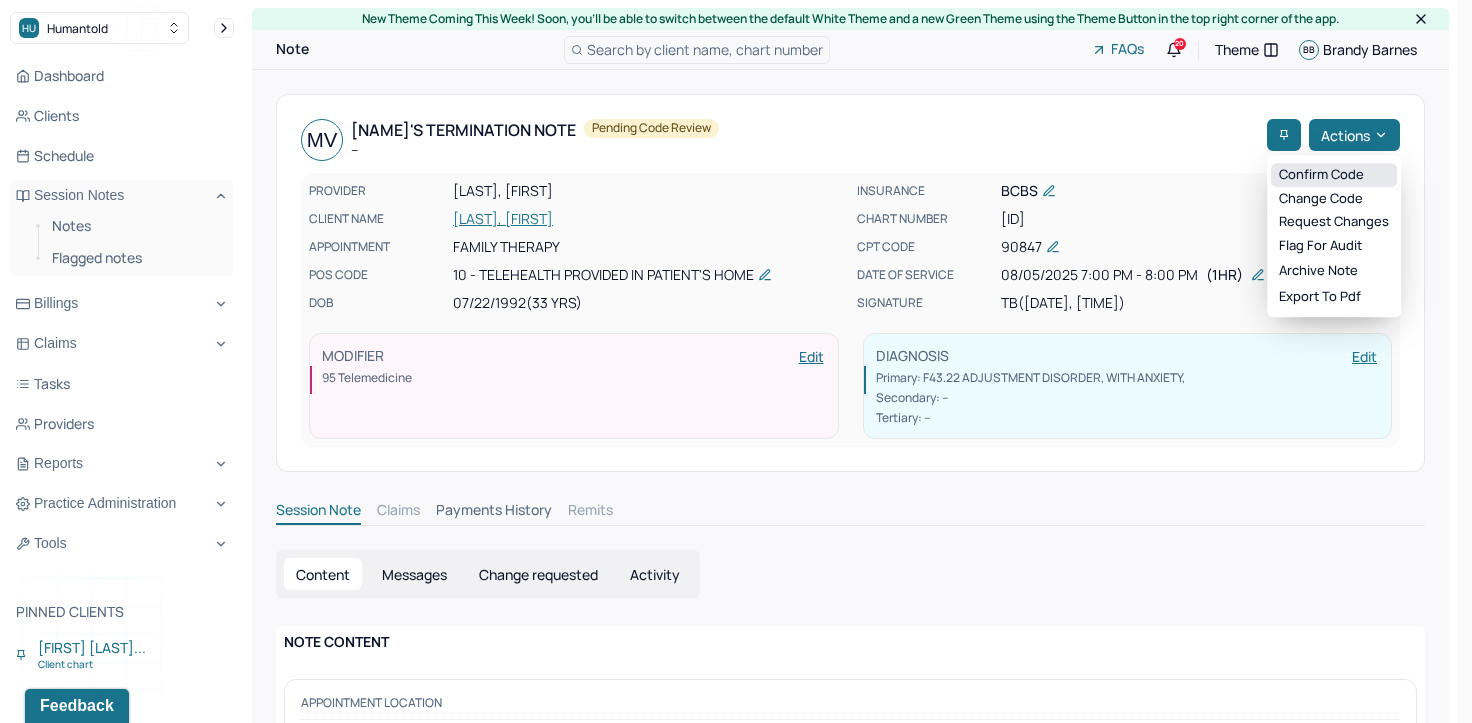 click on "Confirm code" at bounding box center [1334, 175] 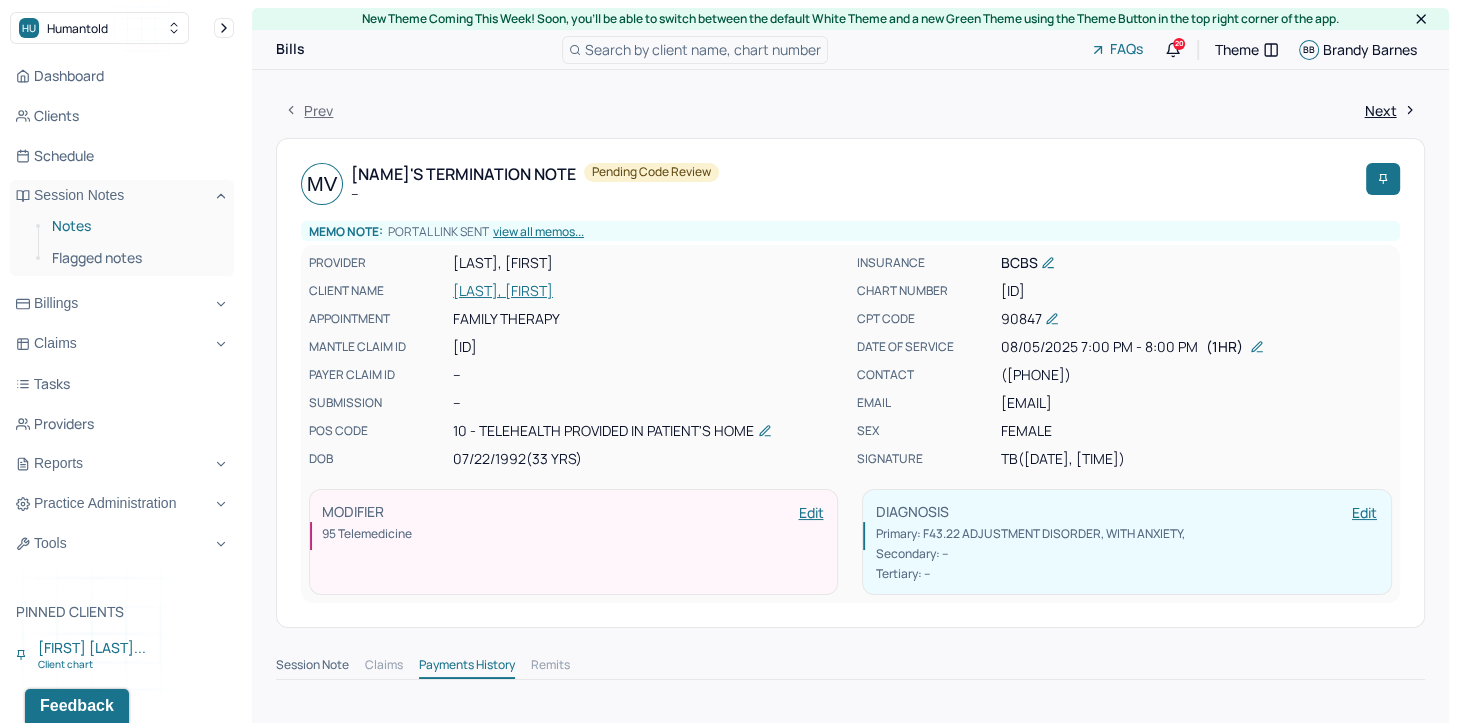 click on "Notes" at bounding box center (135, 226) 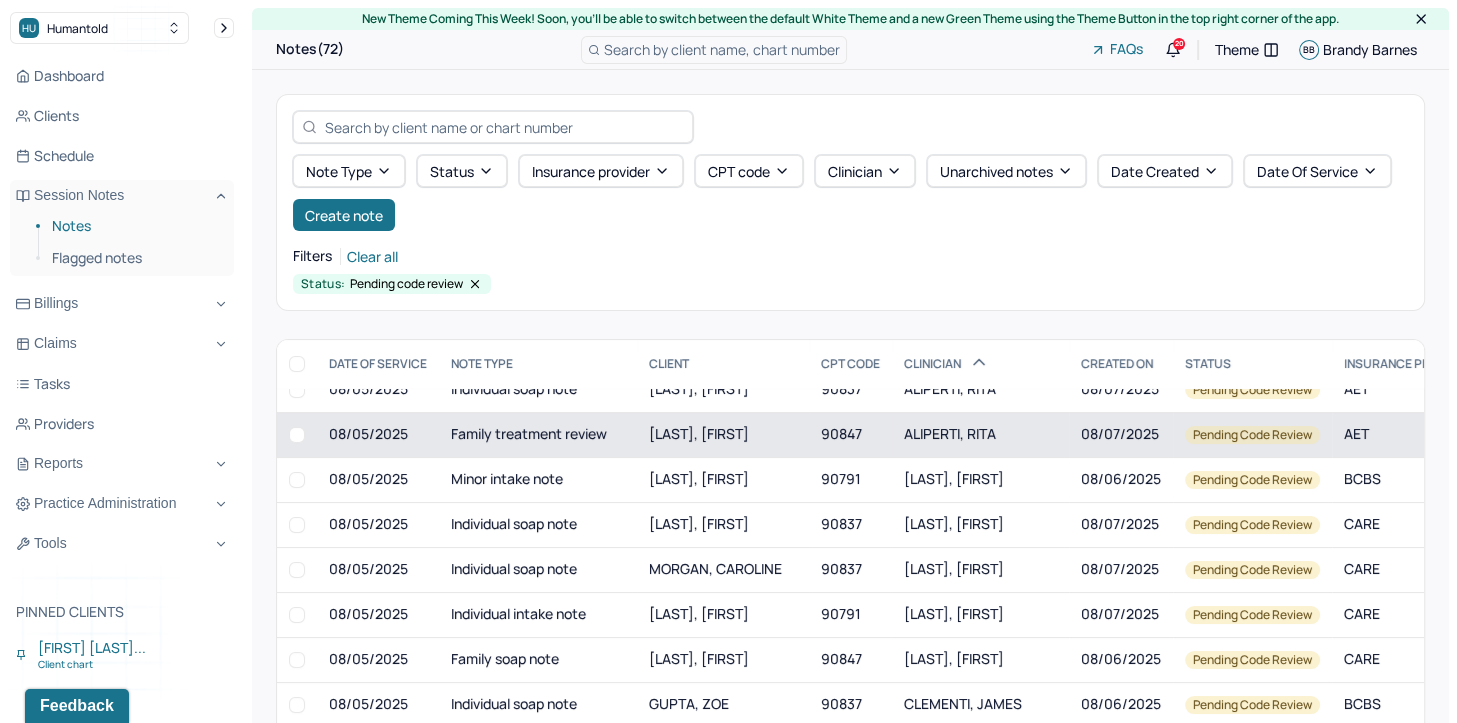 scroll, scrollTop: 300, scrollLeft: 0, axis: vertical 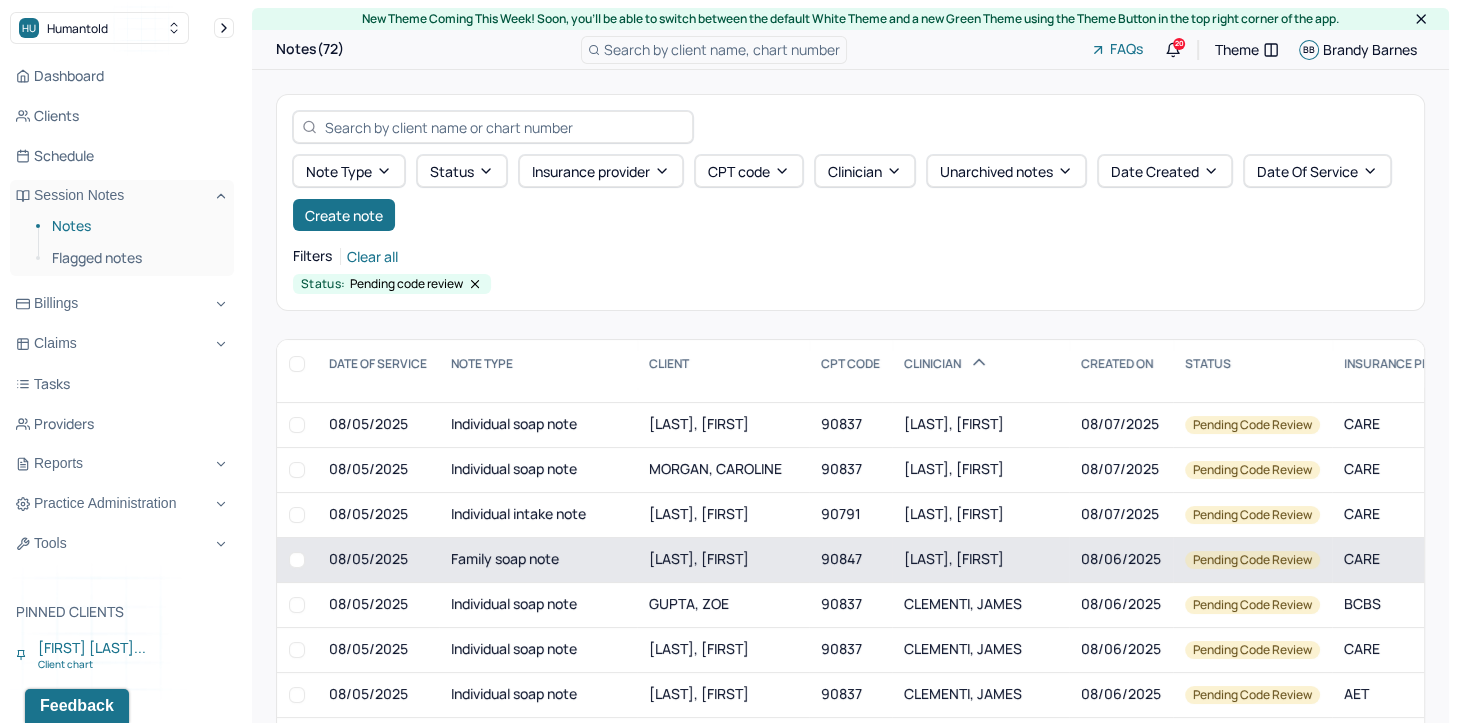 click on "CHENG, JACKLYN" at bounding box center (980, 559) 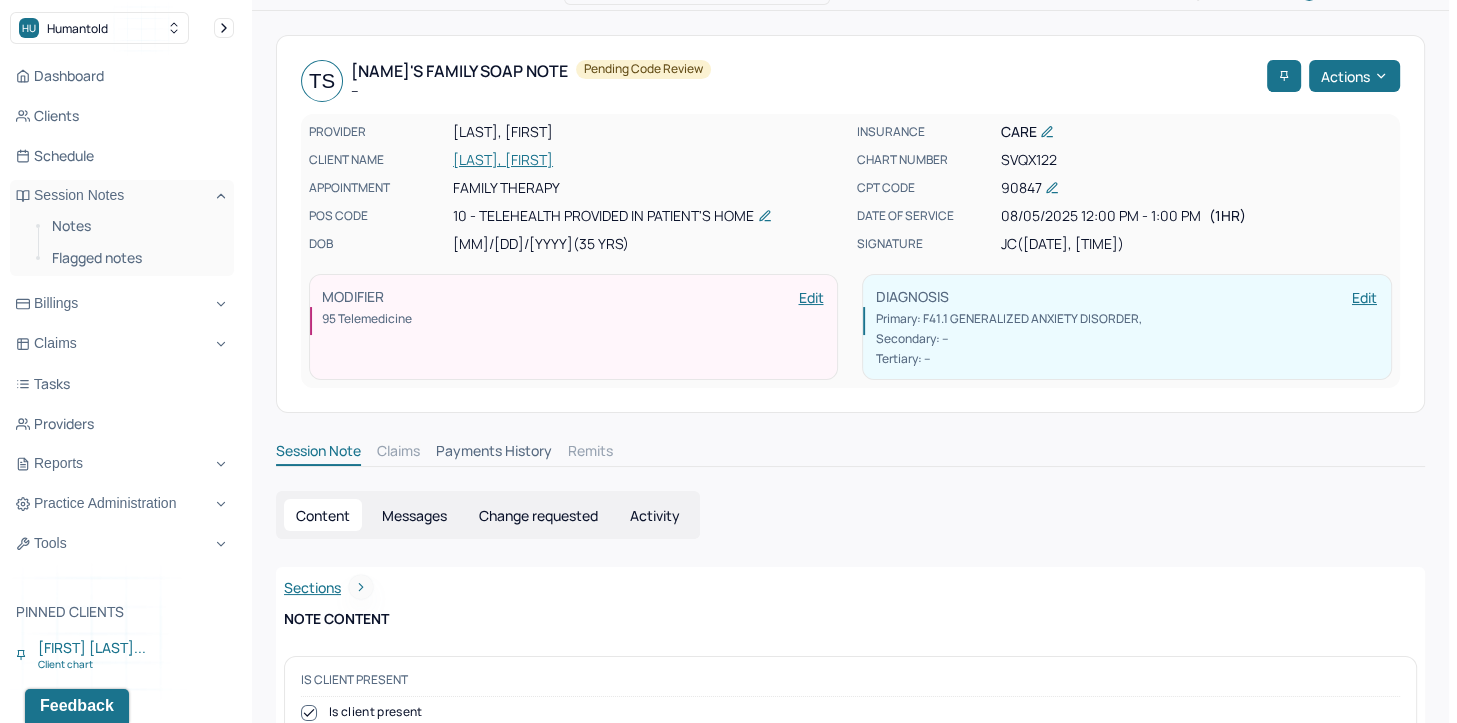 scroll, scrollTop: 0, scrollLeft: 0, axis: both 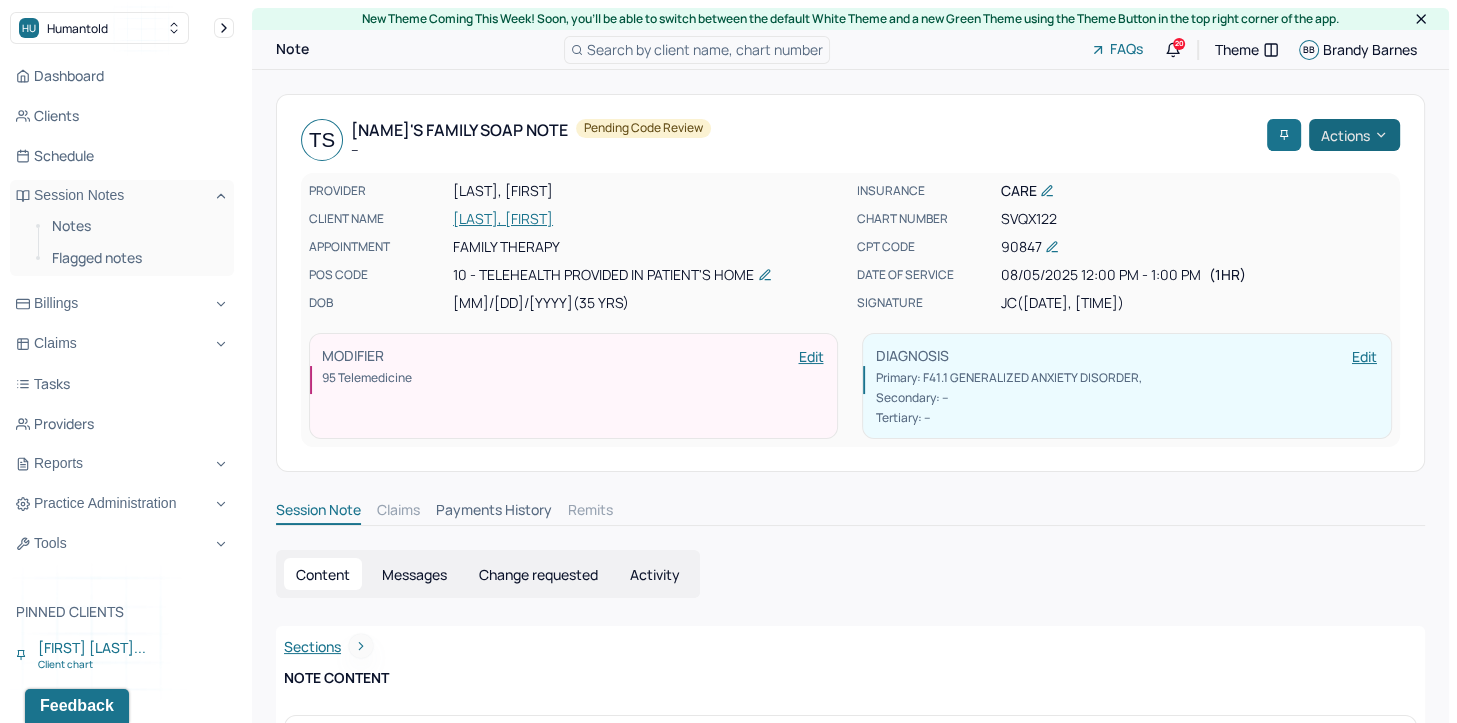 click on "Actions" at bounding box center (1354, 135) 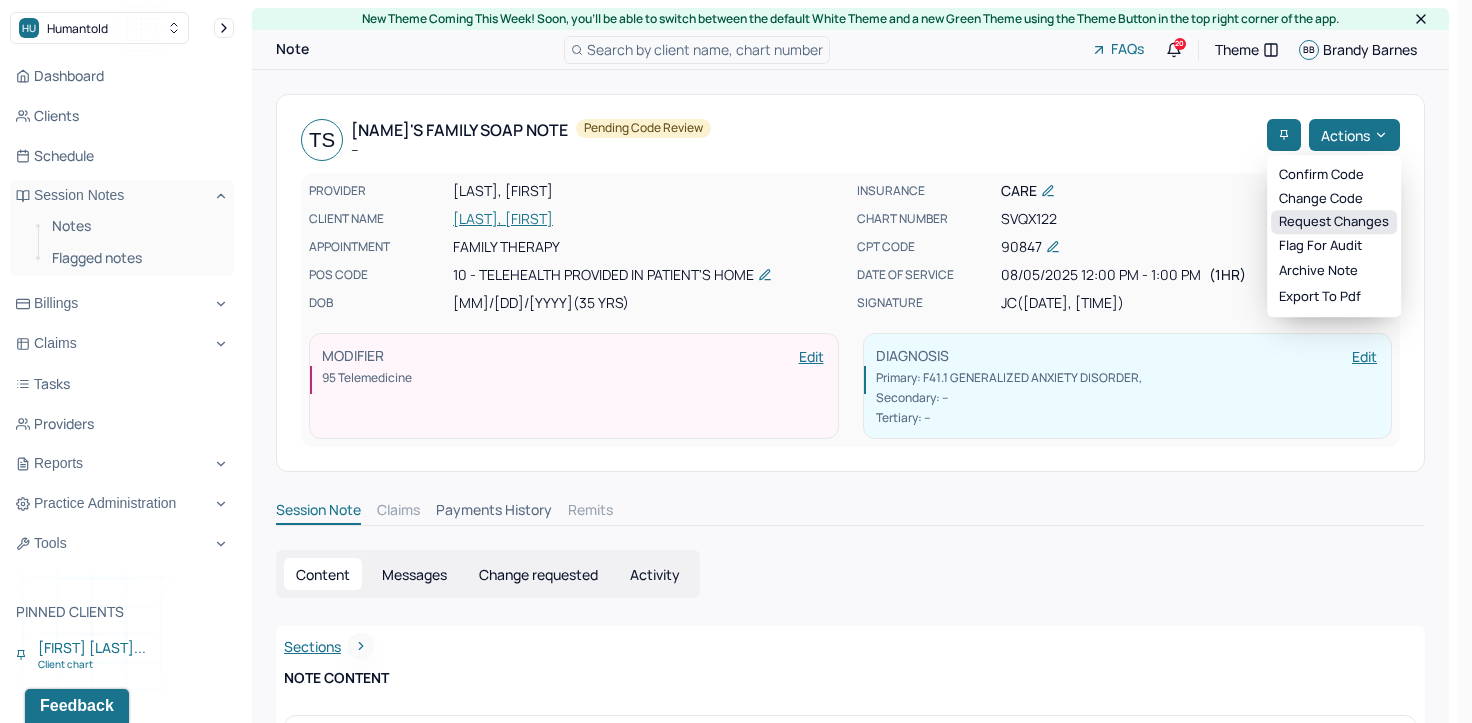 click on "Request changes" at bounding box center [1334, 222] 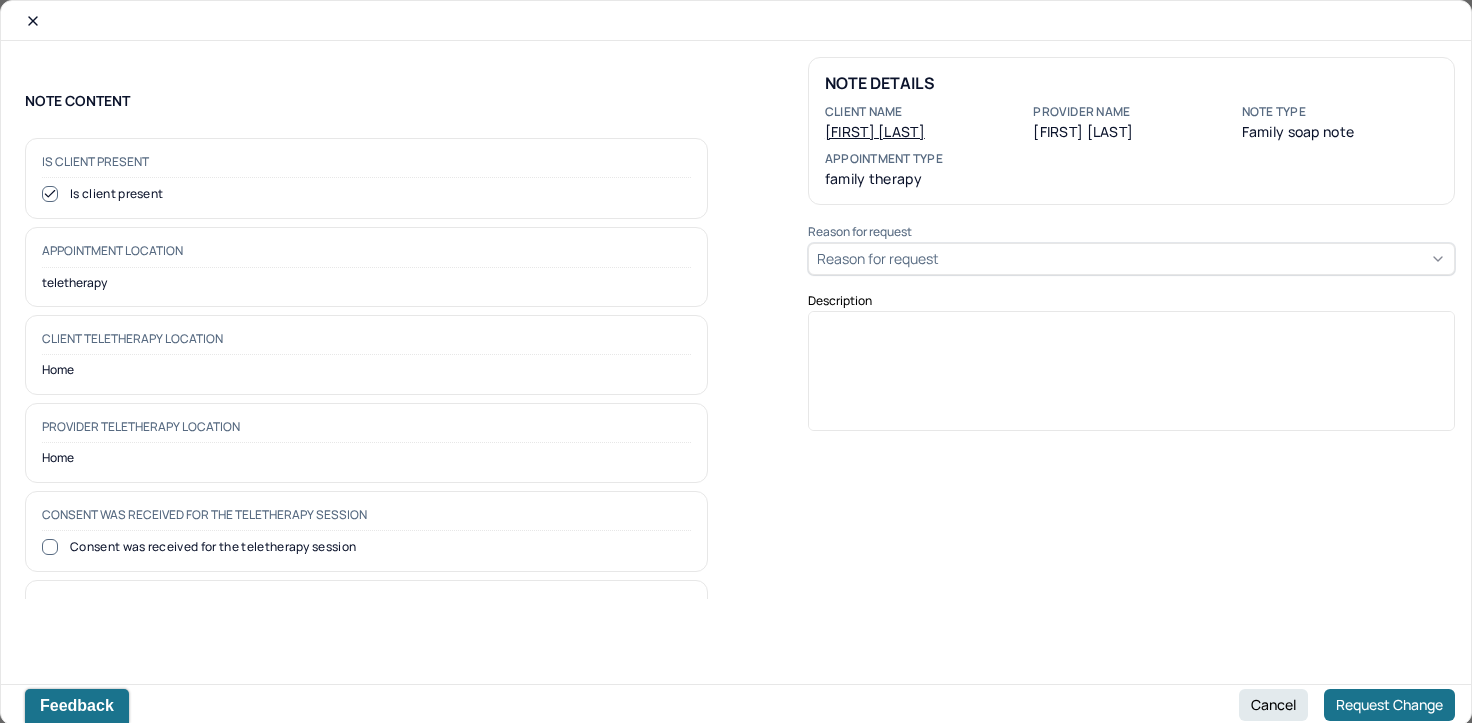 click on "Reason for request" at bounding box center (1131, 259) 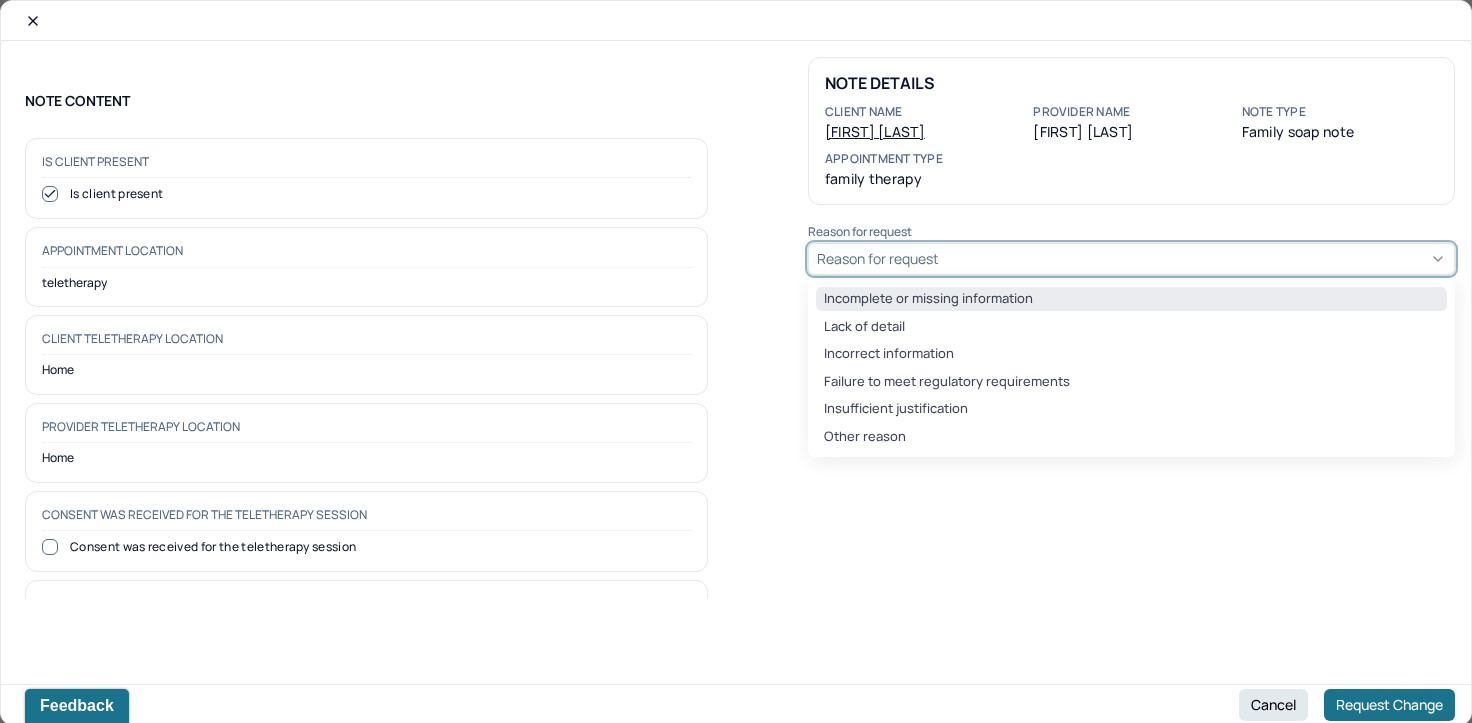 click on "Incomplete or missing information" at bounding box center [1131, 299] 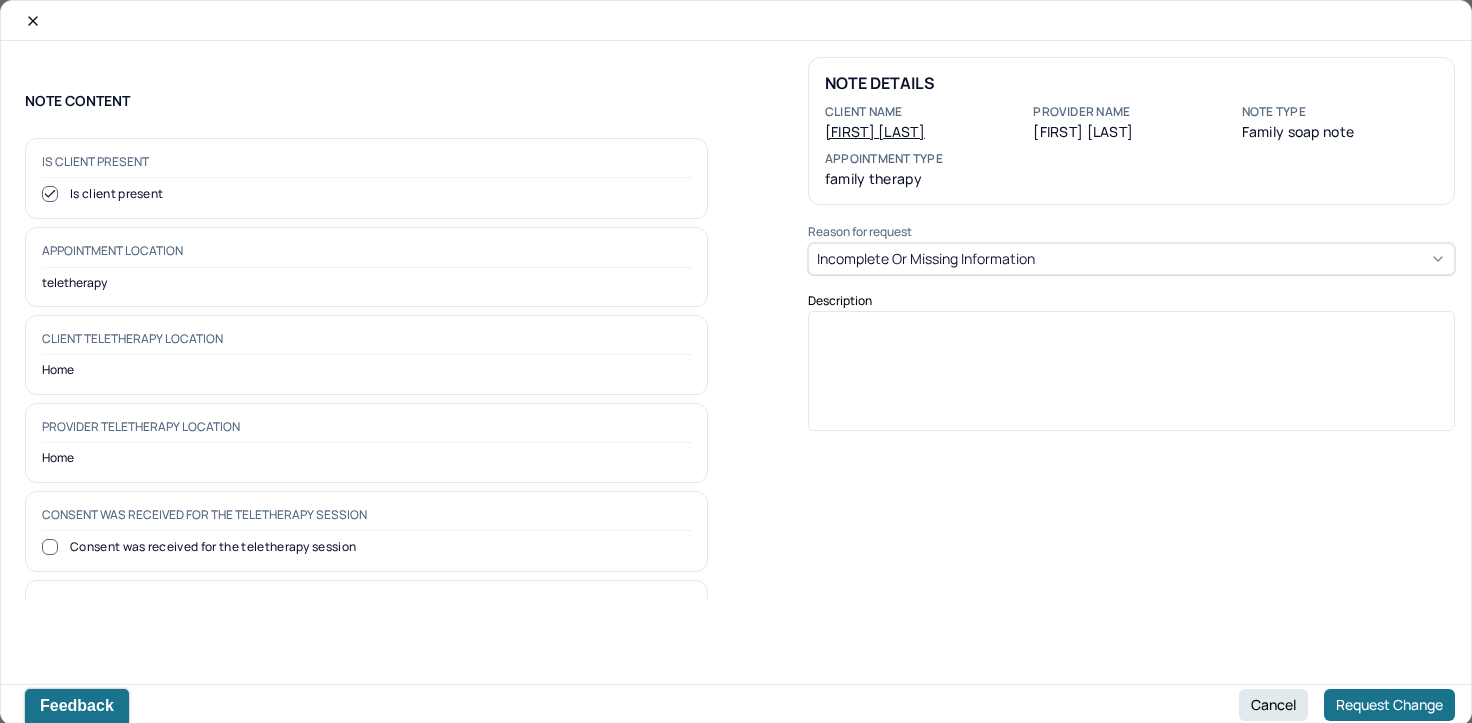 click at bounding box center [1132, 378] 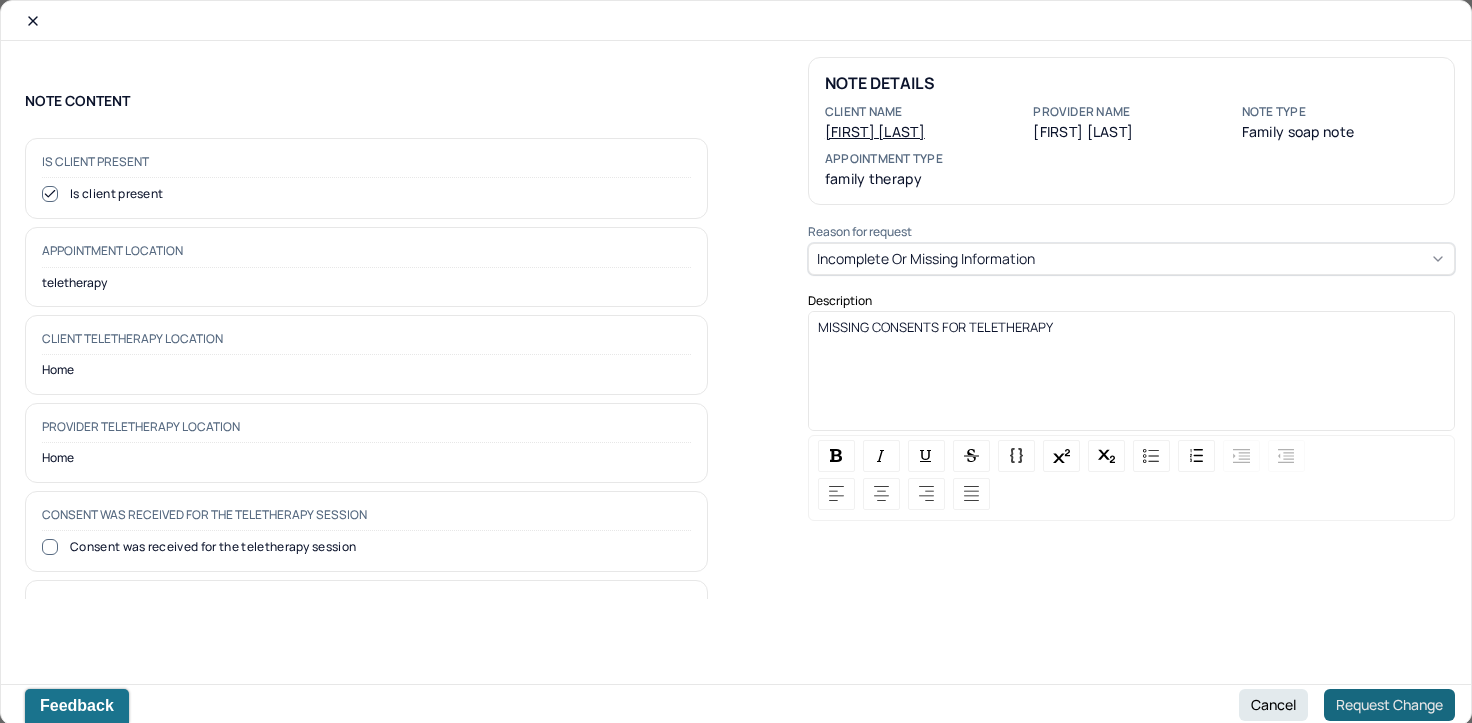 click on "Request Change" at bounding box center (1389, 705) 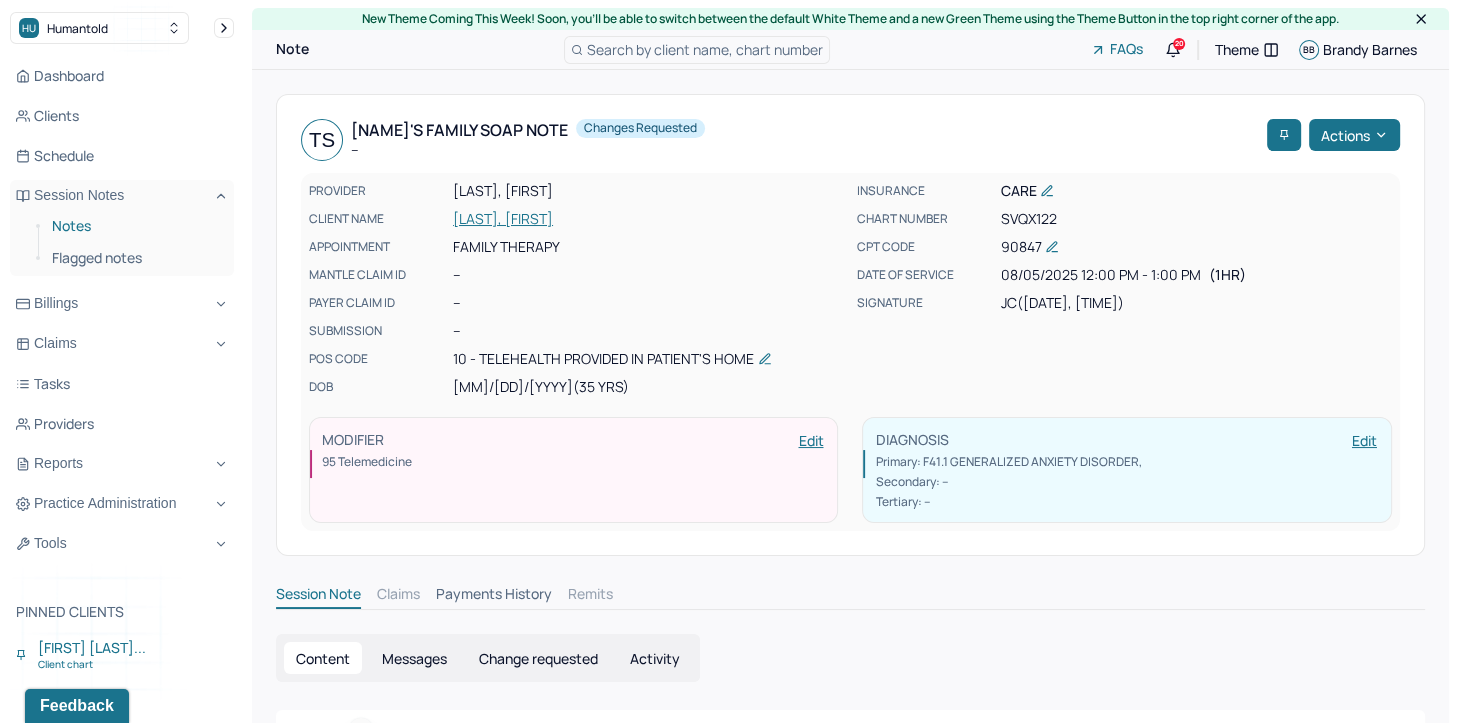 click on "Notes" at bounding box center (135, 226) 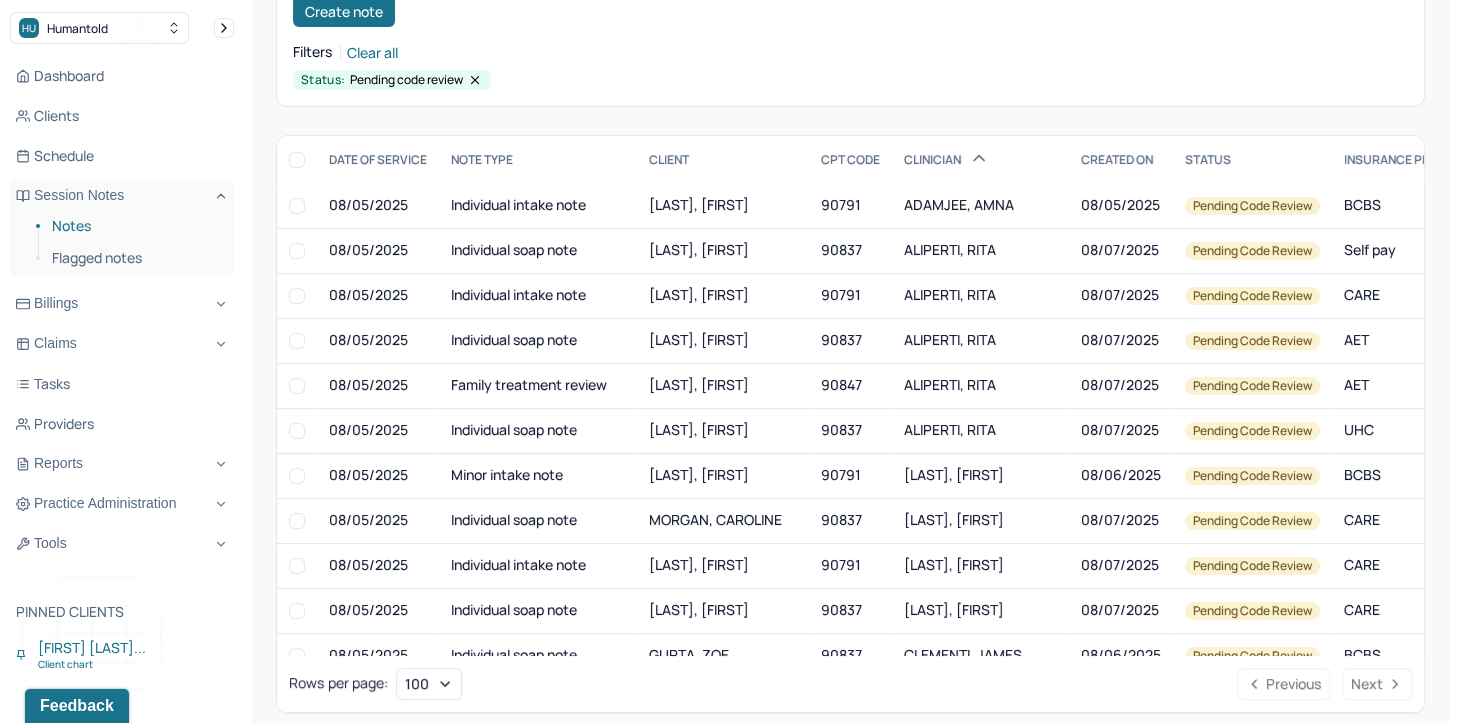 scroll, scrollTop: 226, scrollLeft: 0, axis: vertical 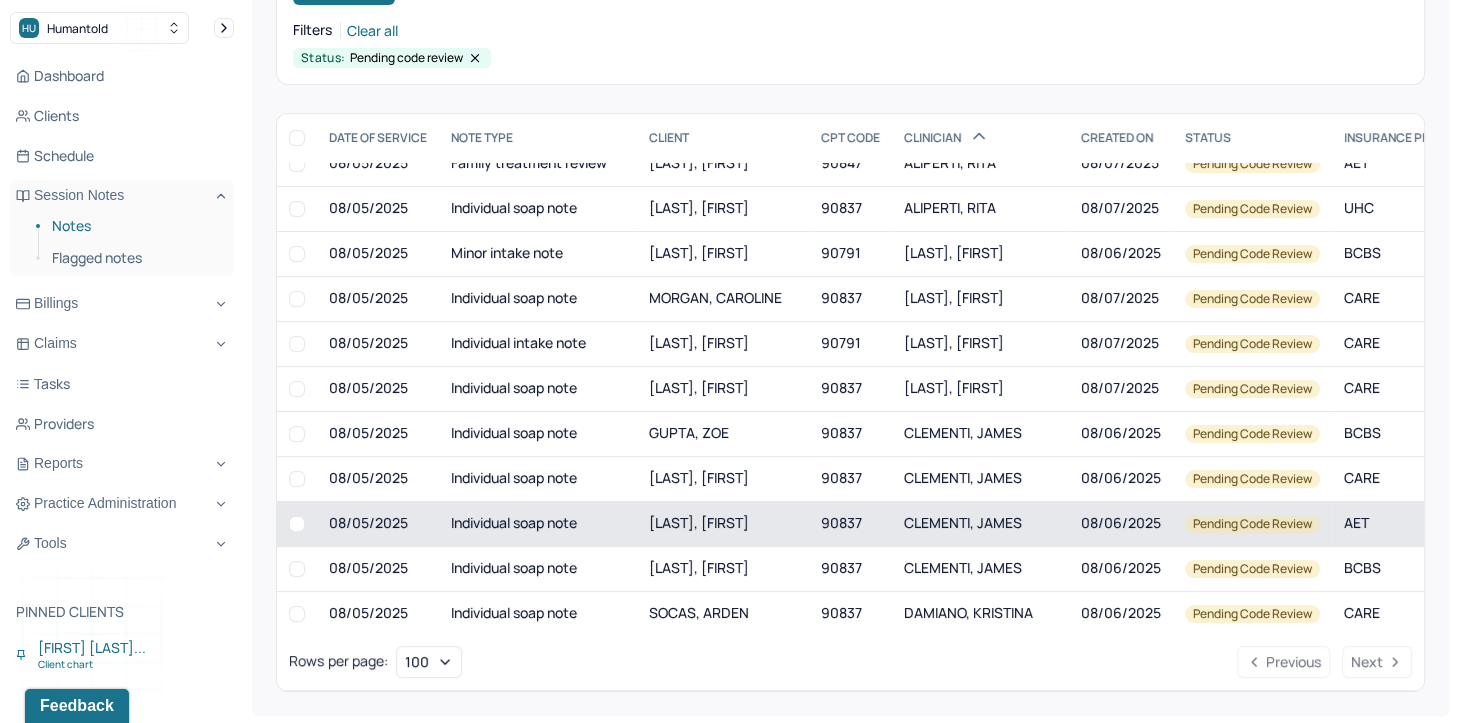 click on "CLEMENTI, JAMES" at bounding box center [963, 522] 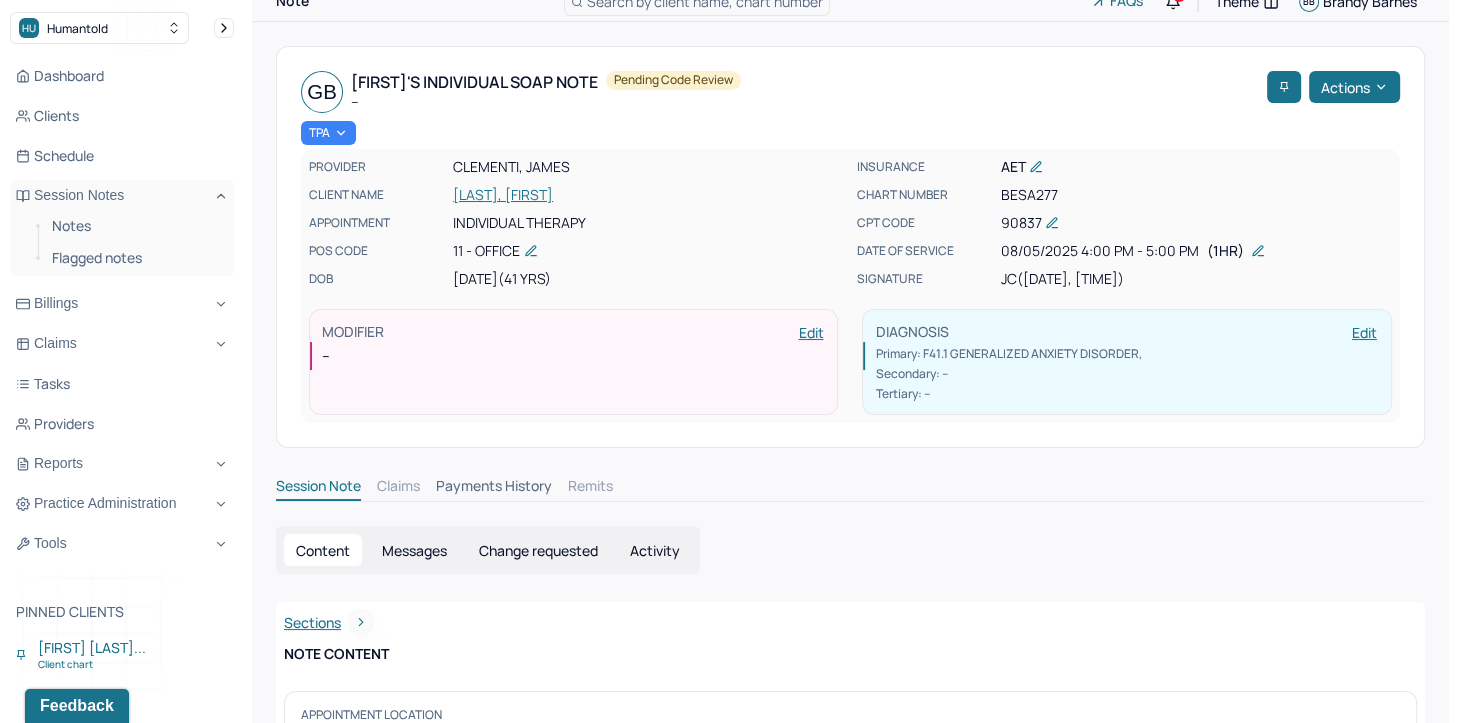scroll, scrollTop: 0, scrollLeft: 0, axis: both 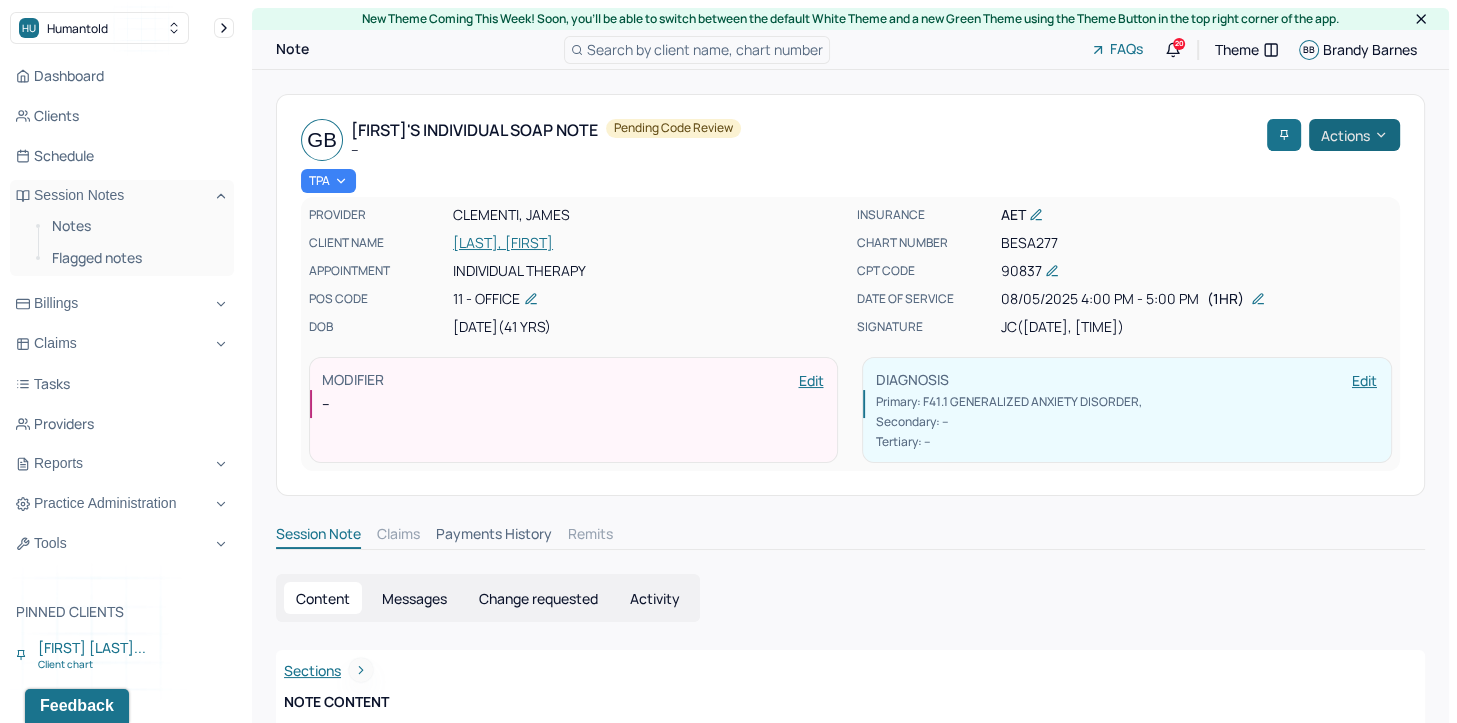 click 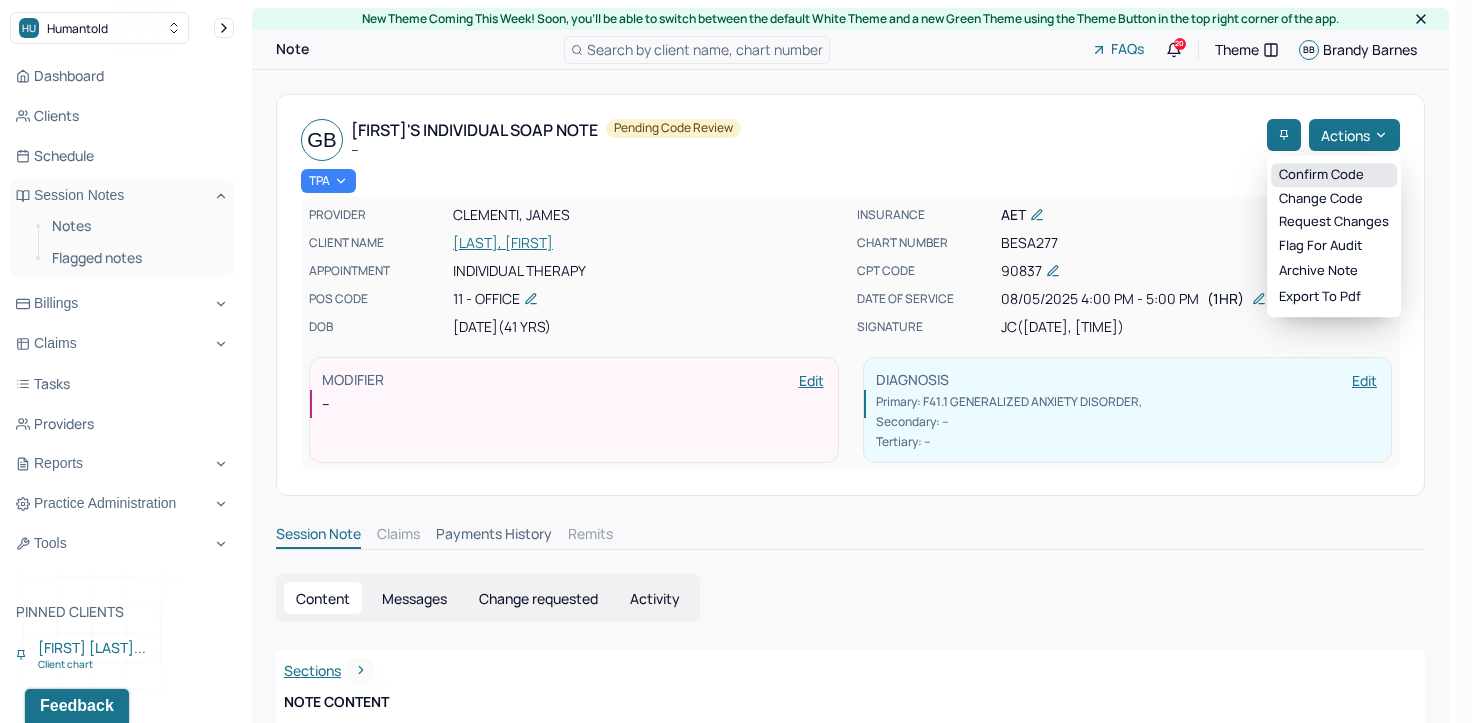 click on "Confirm code" at bounding box center (1334, 175) 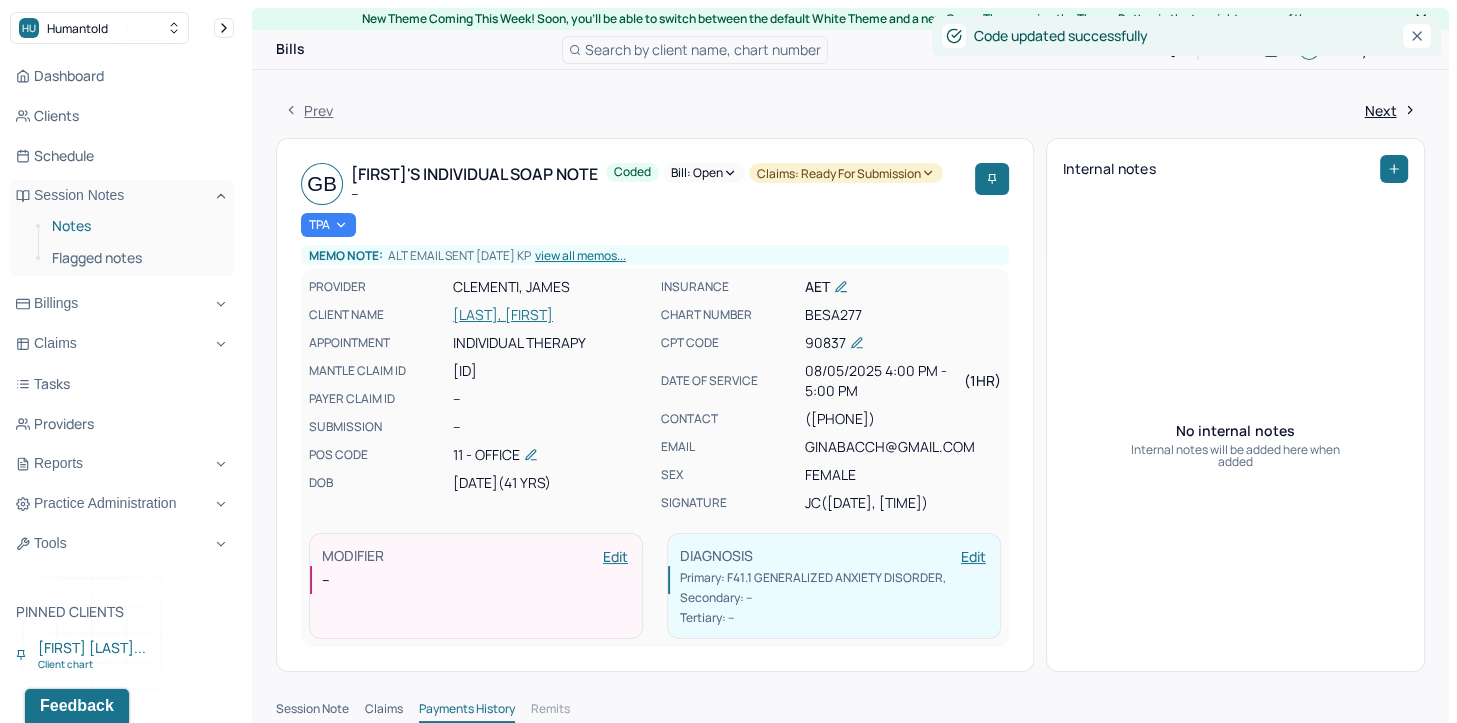 click on "Notes" at bounding box center (135, 226) 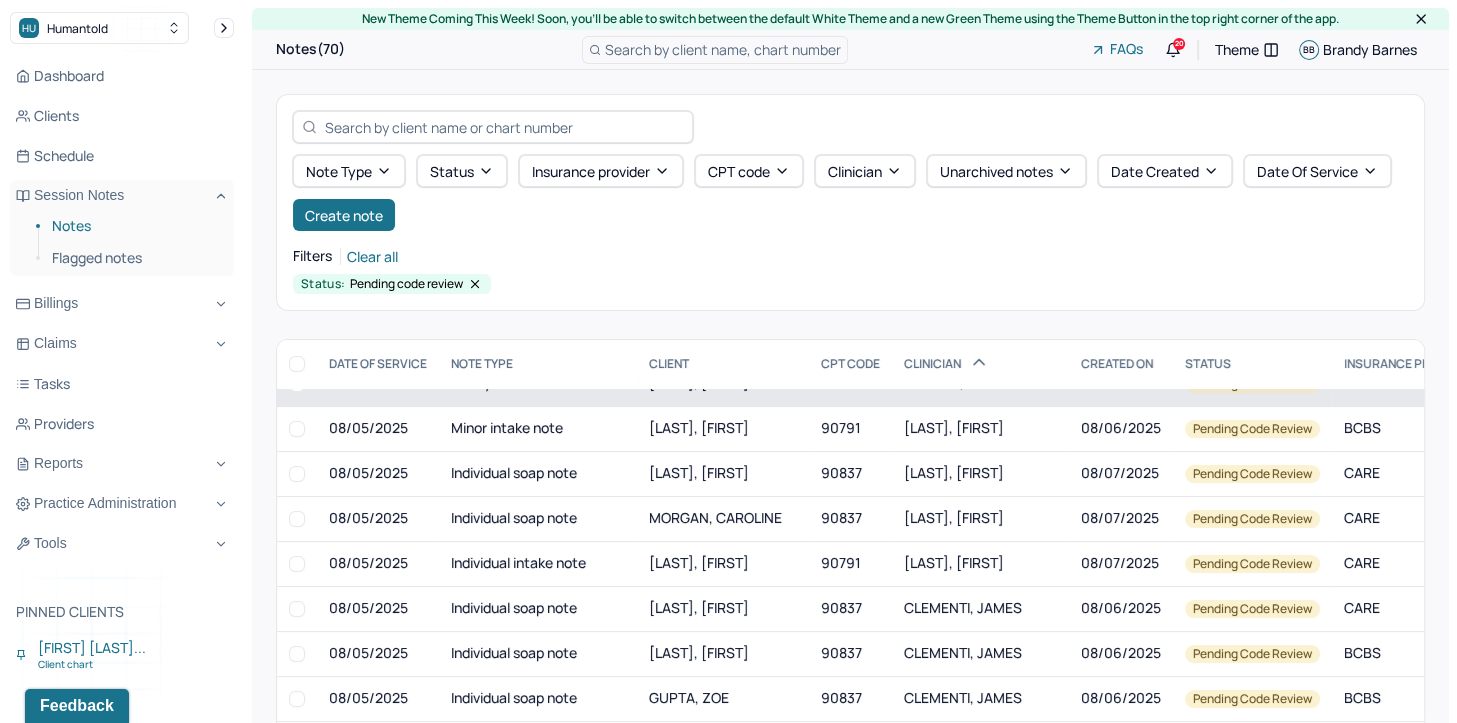 scroll, scrollTop: 300, scrollLeft: 0, axis: vertical 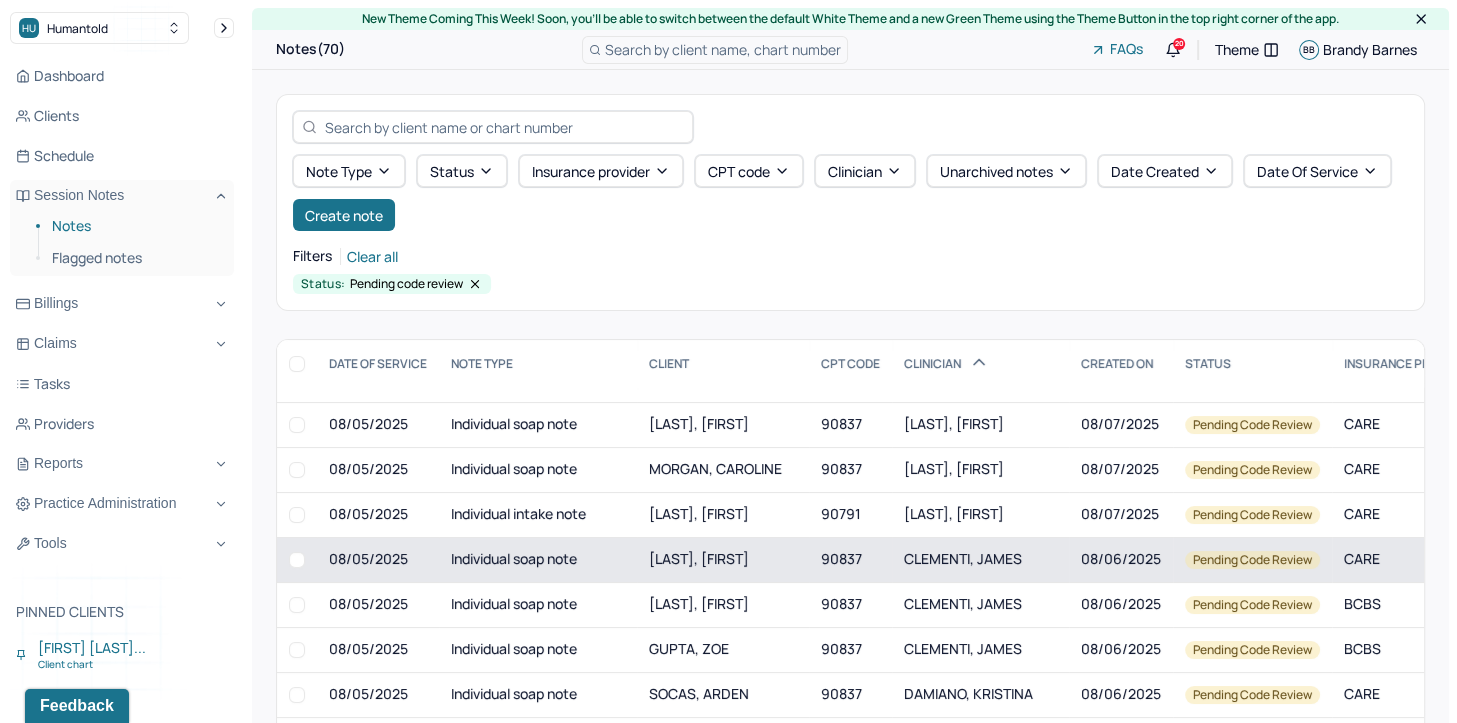 click on "CLEMENTI, JAMES" at bounding box center [963, 558] 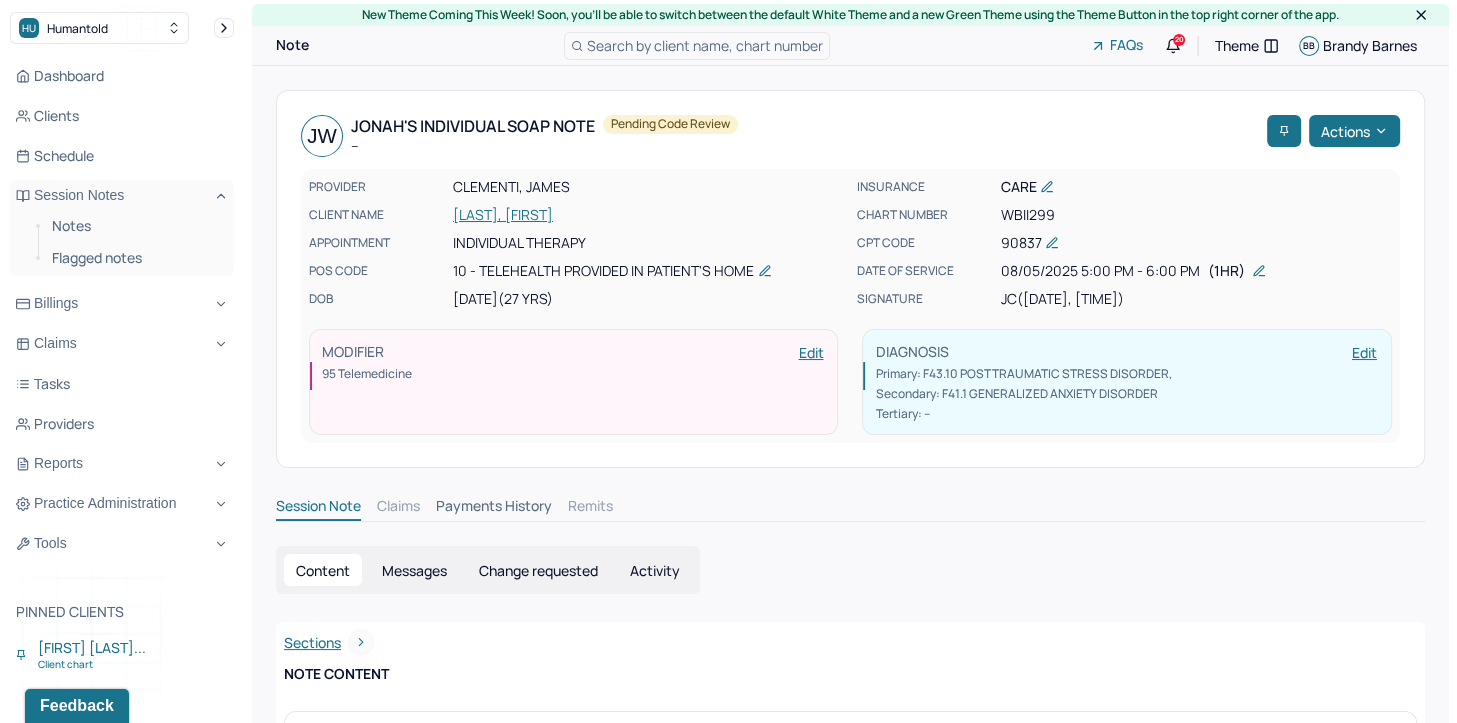 scroll, scrollTop: 0, scrollLeft: 0, axis: both 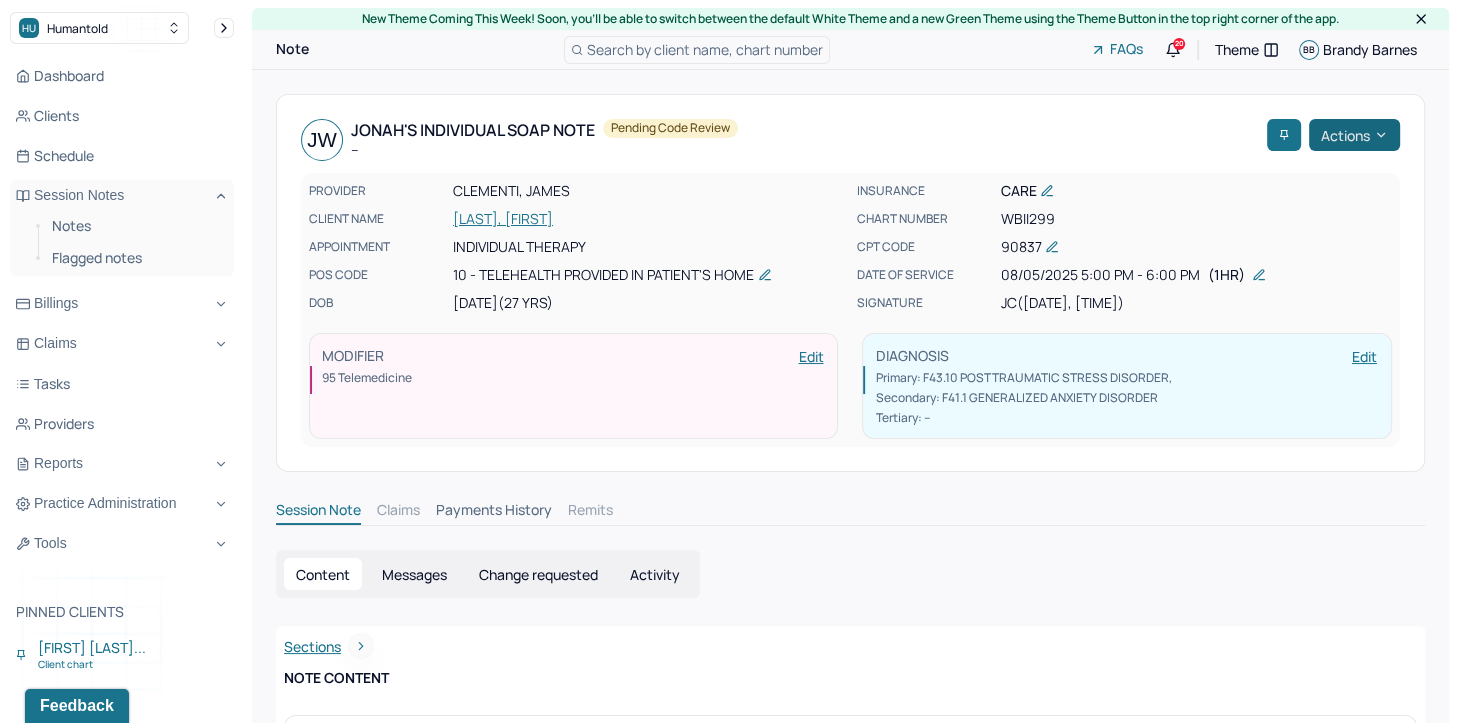 click on "Actions" at bounding box center (1354, 135) 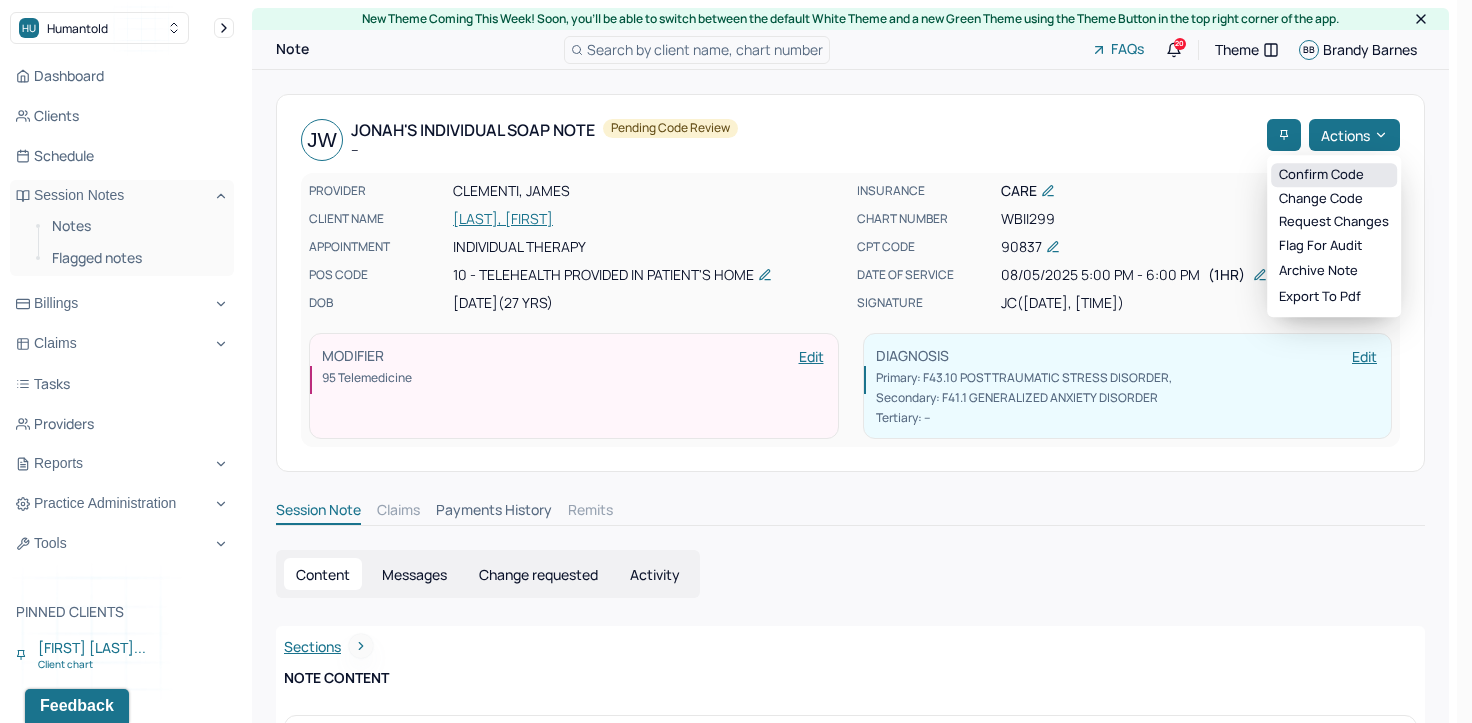 click on "Confirm code" at bounding box center [1334, 175] 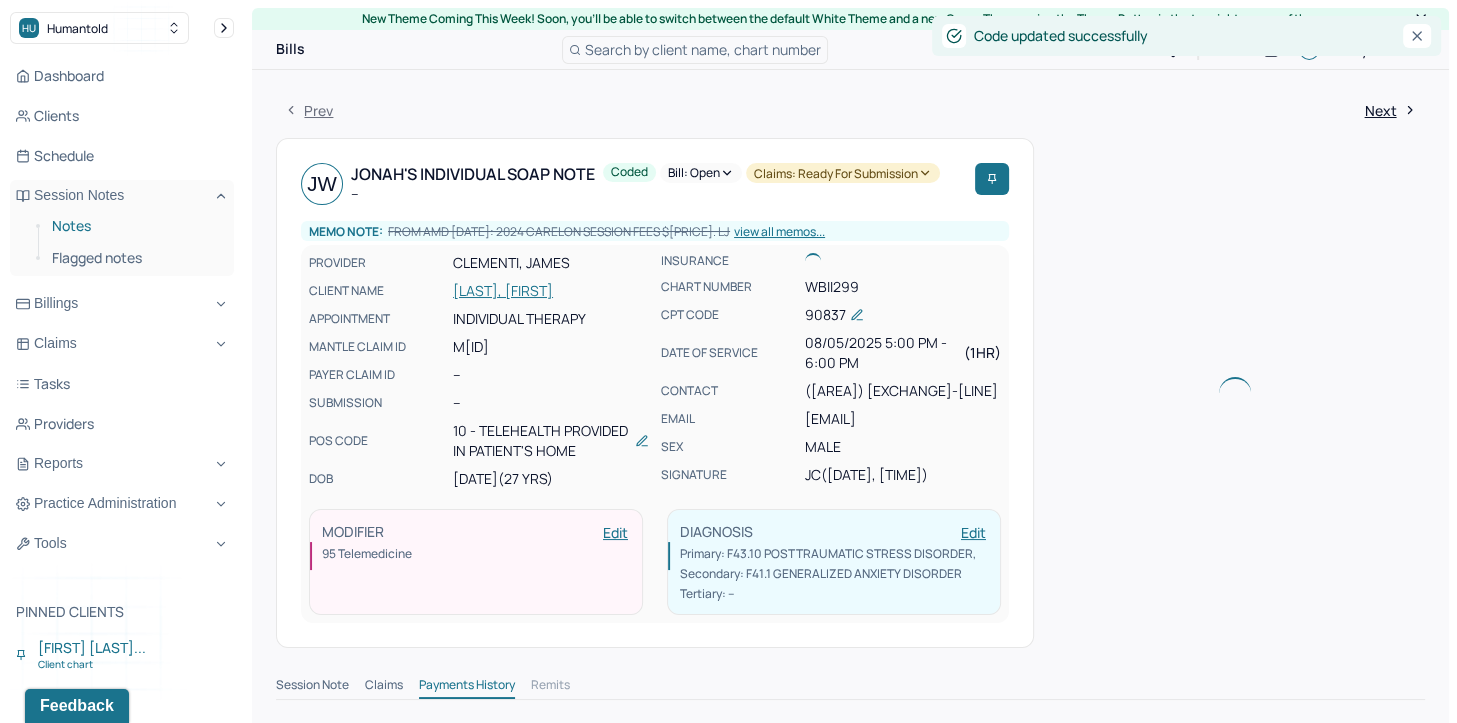 drag, startPoint x: 79, startPoint y: 227, endPoint x: 100, endPoint y: 232, distance: 21.587032 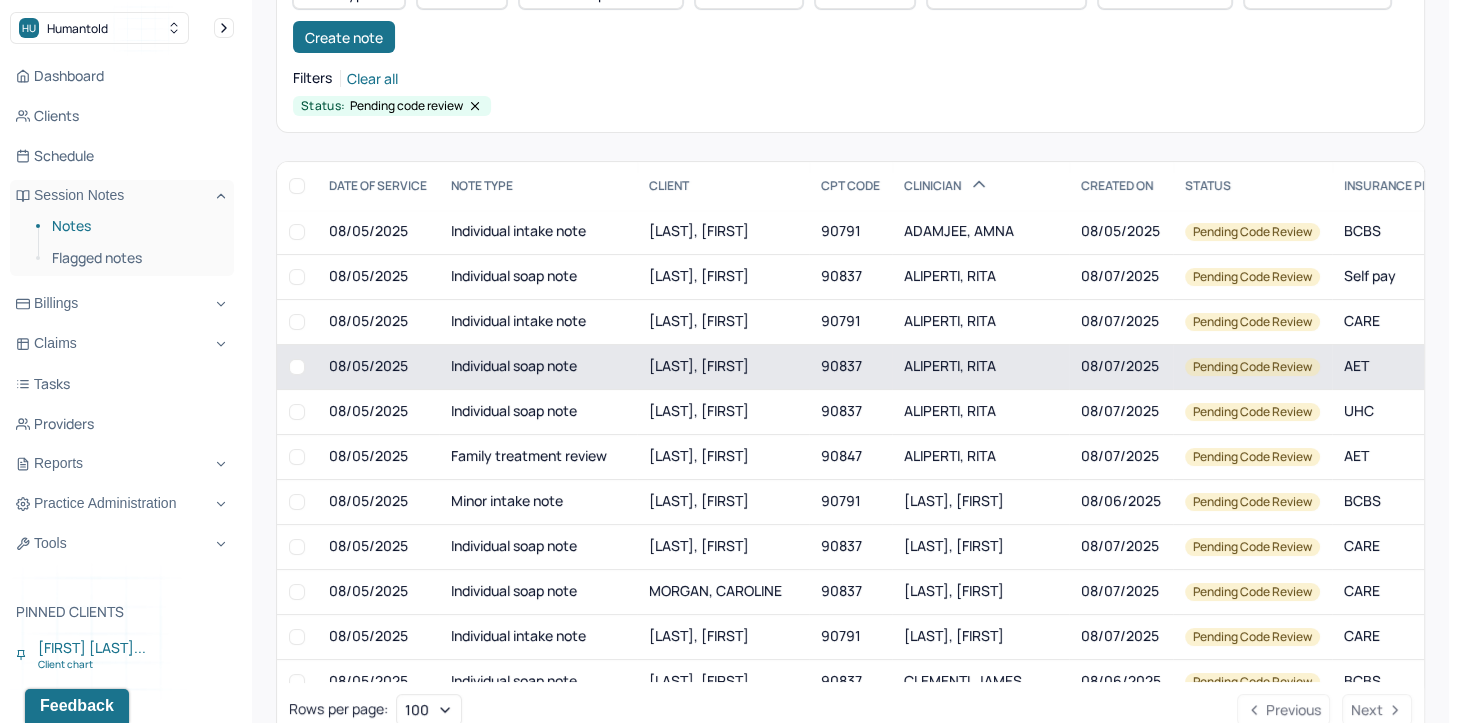 scroll, scrollTop: 200, scrollLeft: 0, axis: vertical 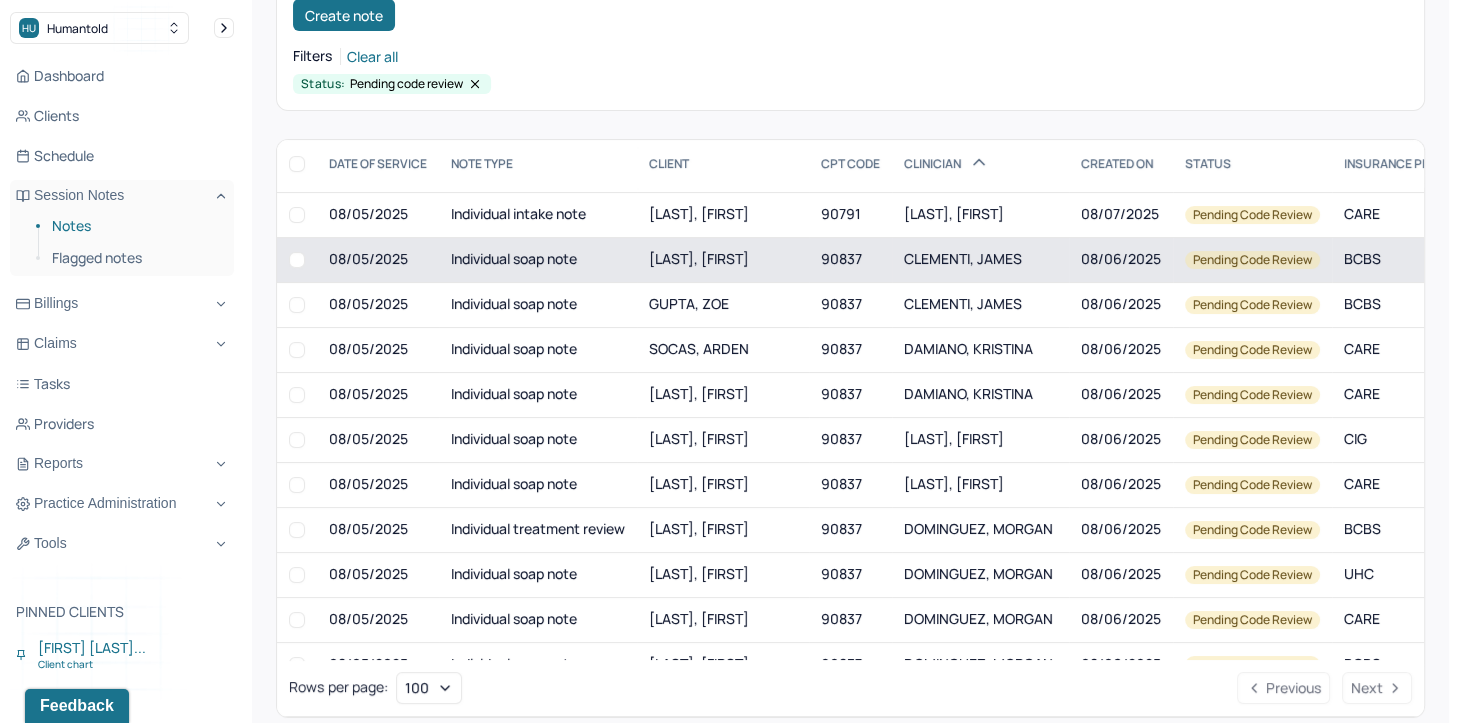 click on "CLEMENTI, JAMES" at bounding box center (963, 258) 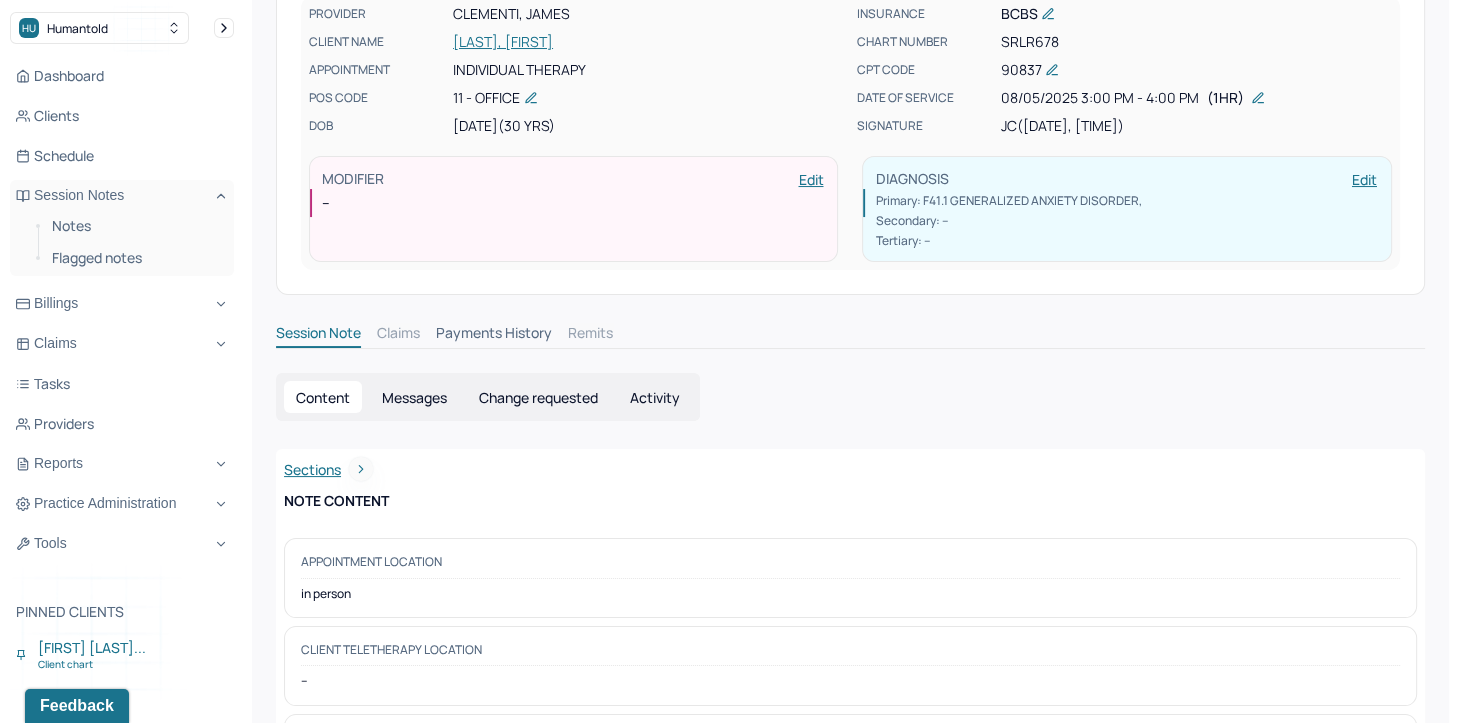 scroll, scrollTop: 0, scrollLeft: 0, axis: both 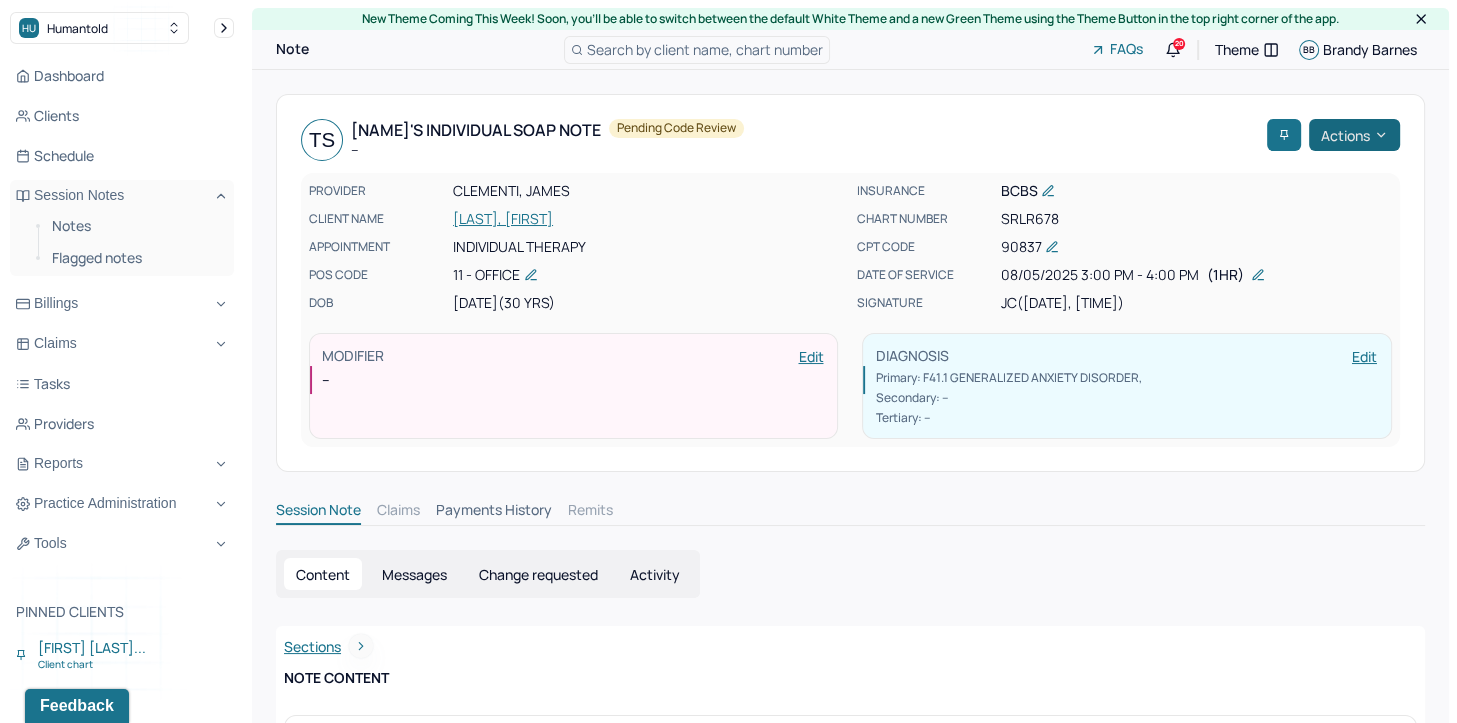 click 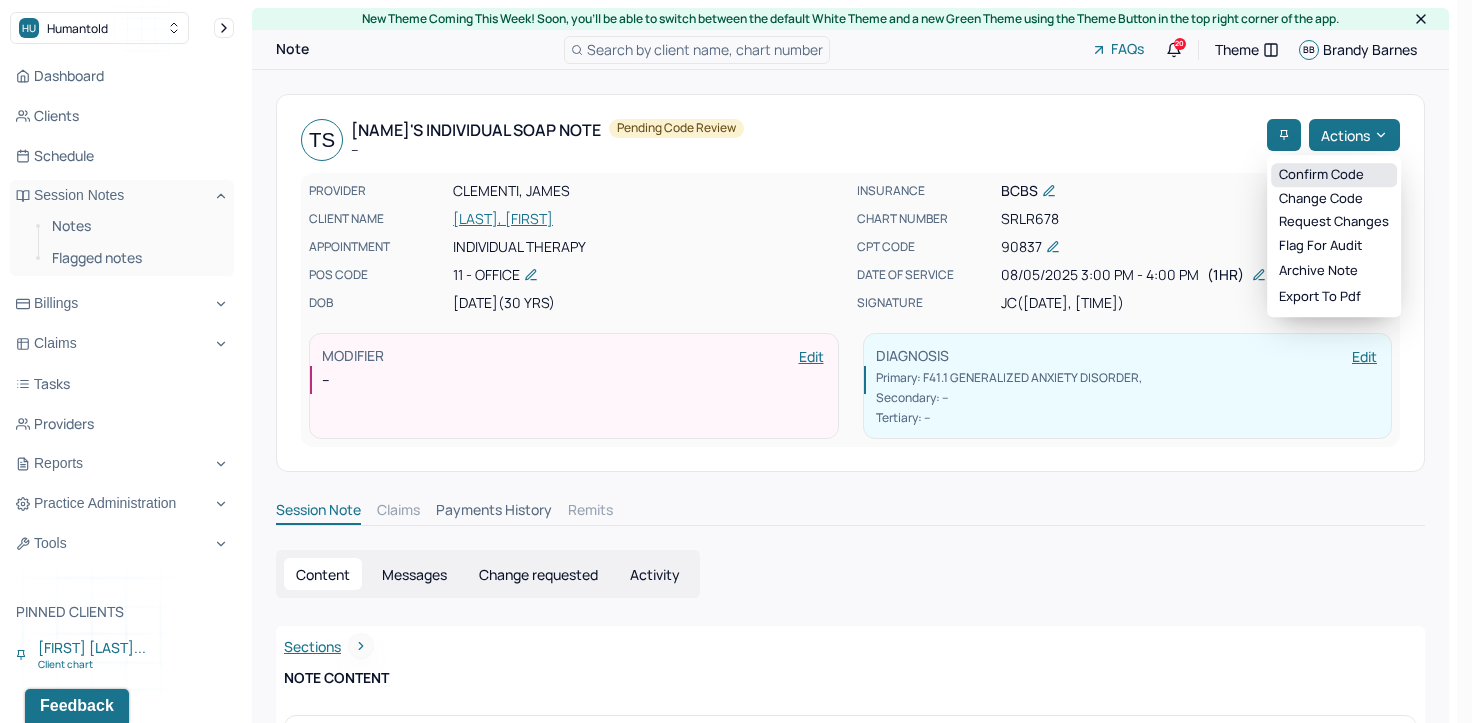 click on "Confirm code" at bounding box center (1334, 175) 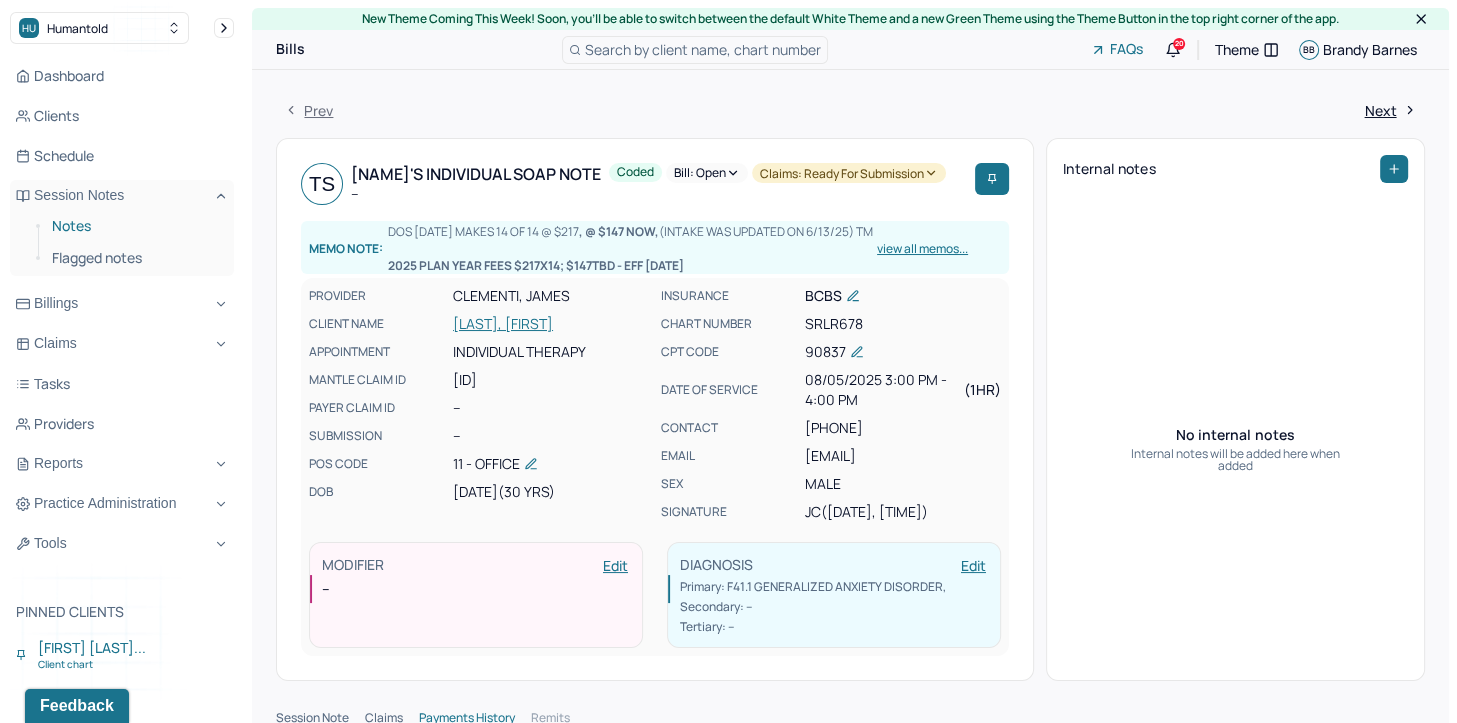 click on "Notes" at bounding box center (135, 226) 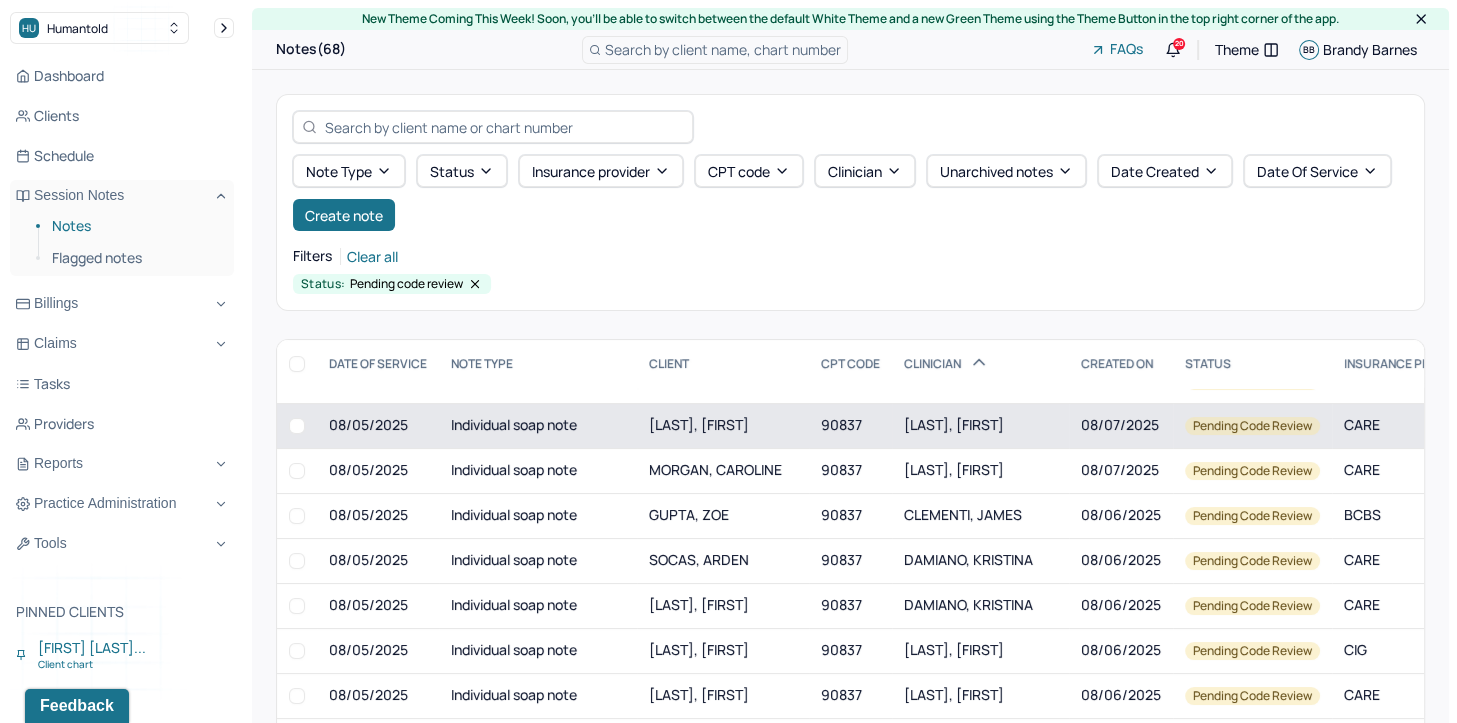 scroll, scrollTop: 300, scrollLeft: 0, axis: vertical 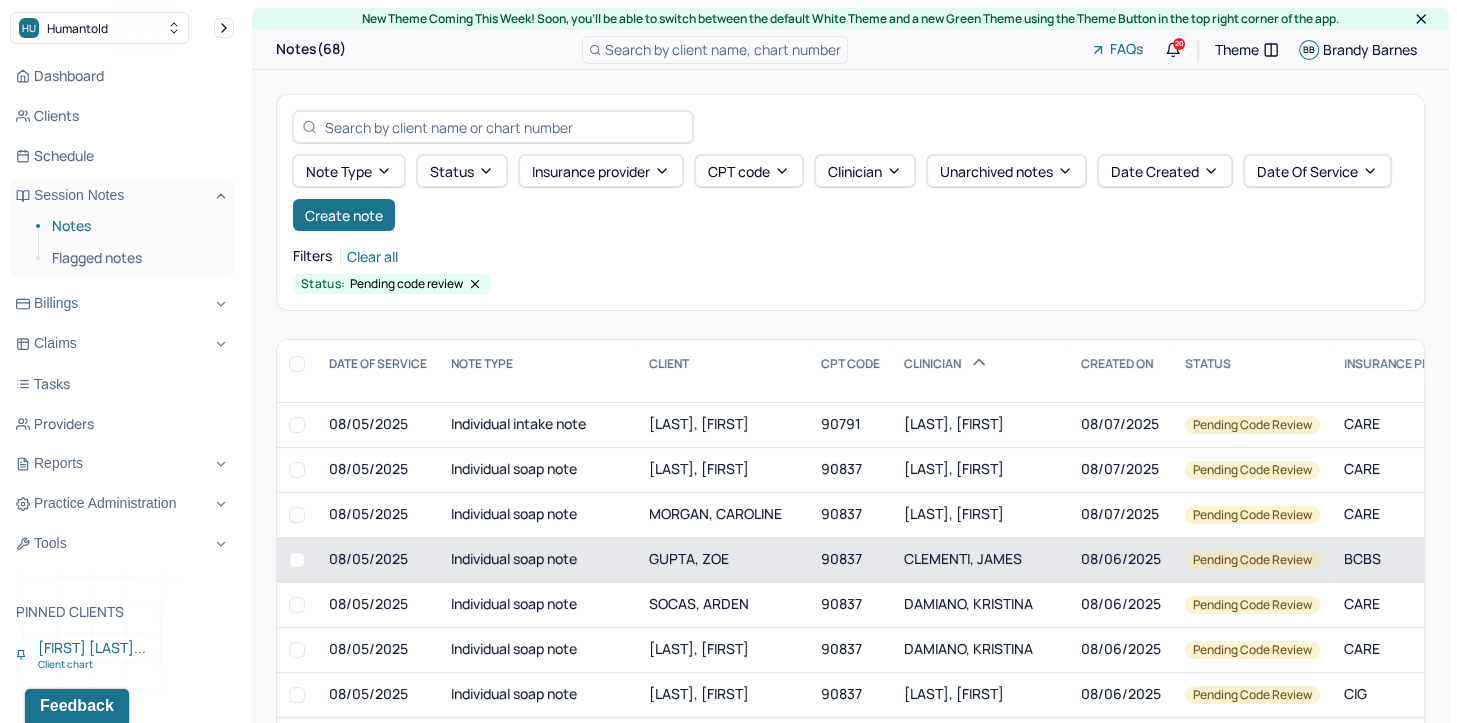 click on "CLEMENTI, JAMES" at bounding box center (963, 558) 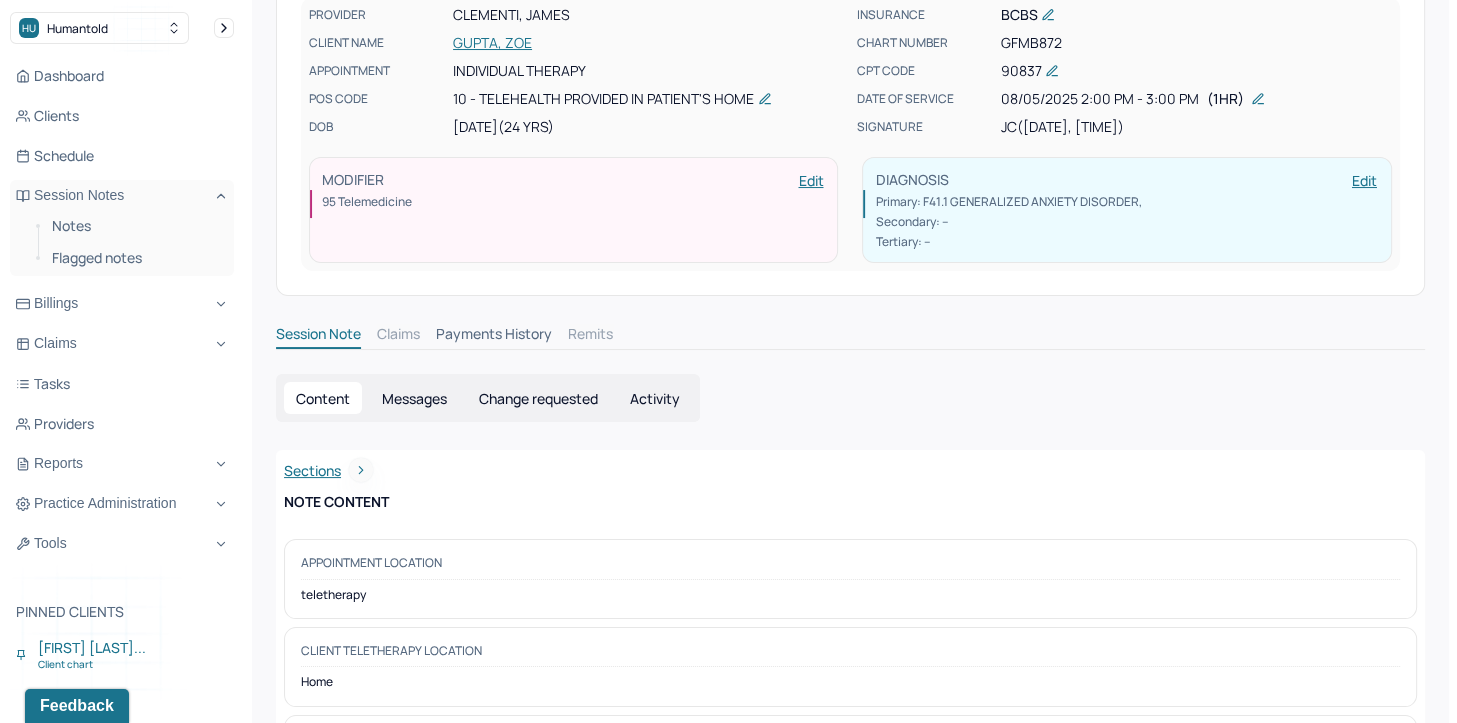 scroll, scrollTop: 0, scrollLeft: 0, axis: both 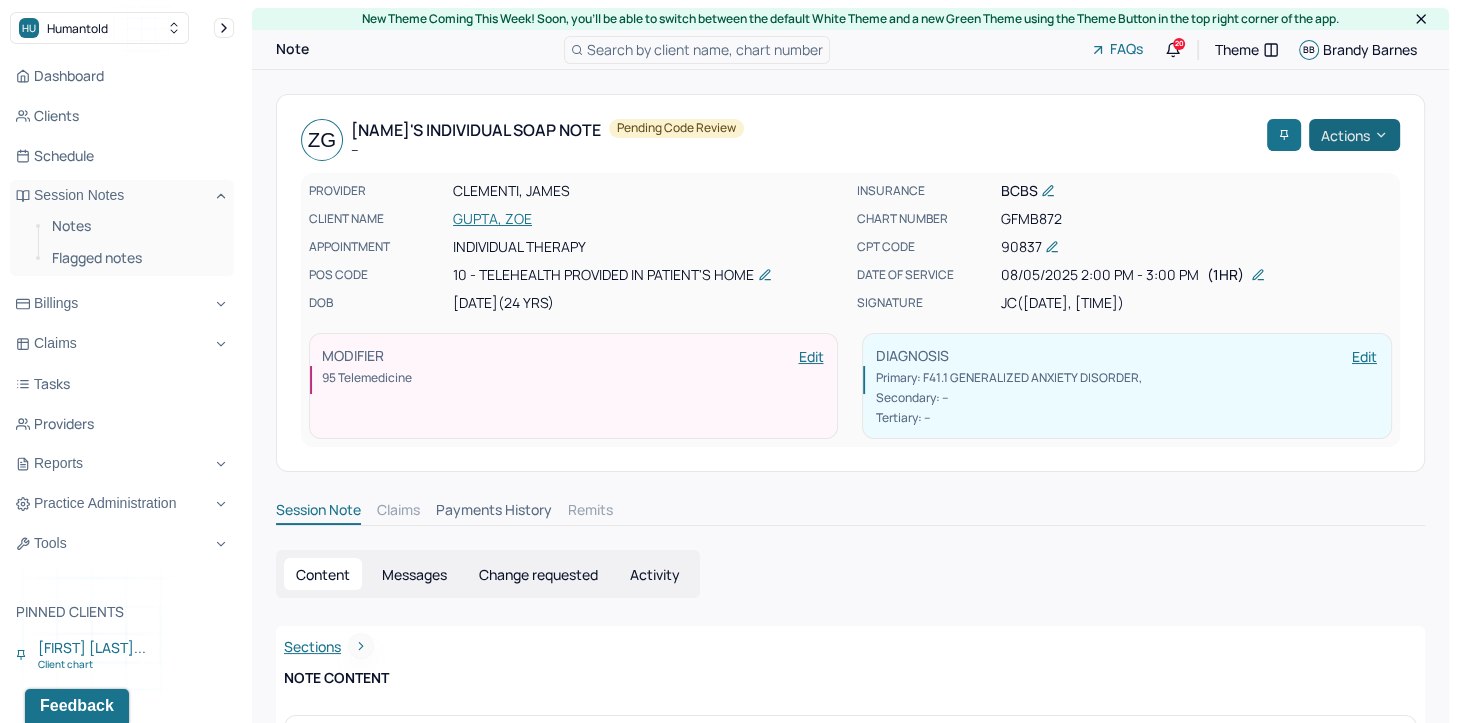 click 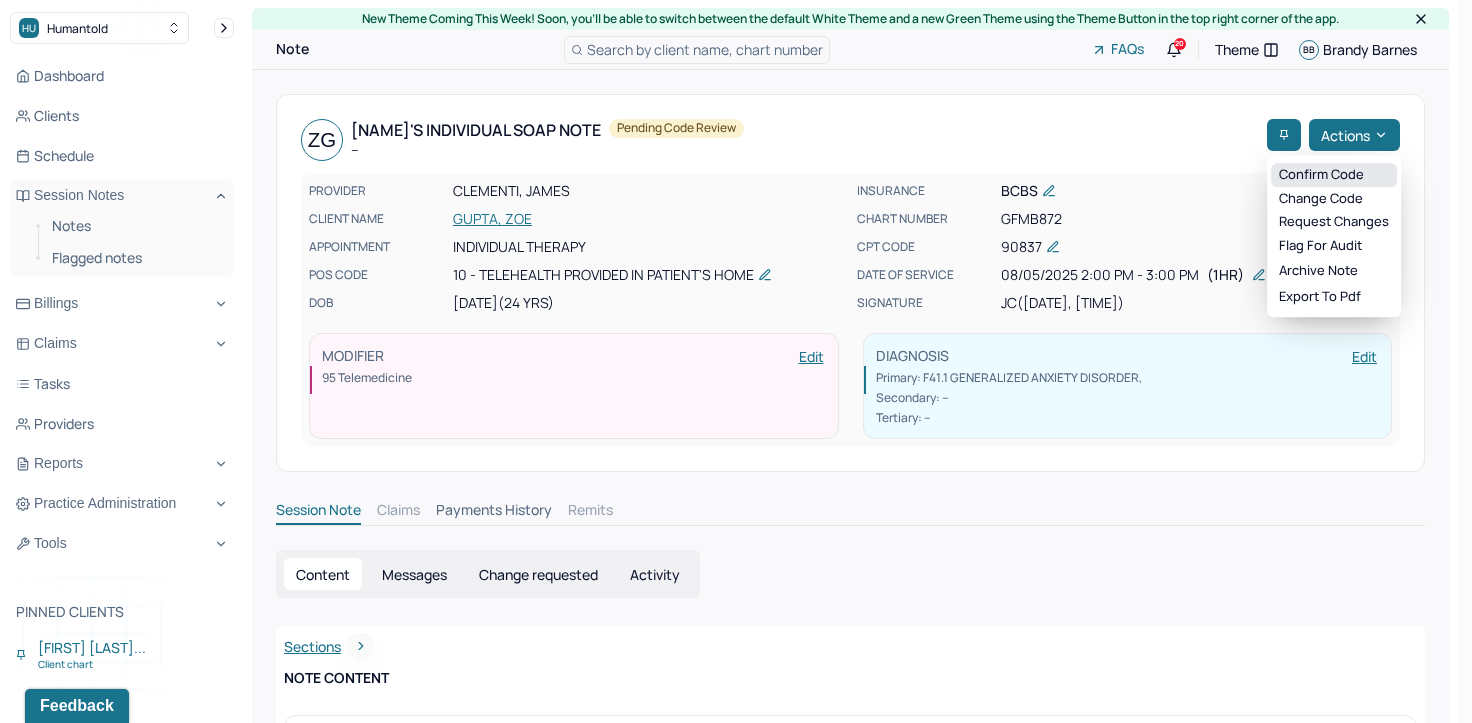 click on "Confirm code" at bounding box center (1334, 175) 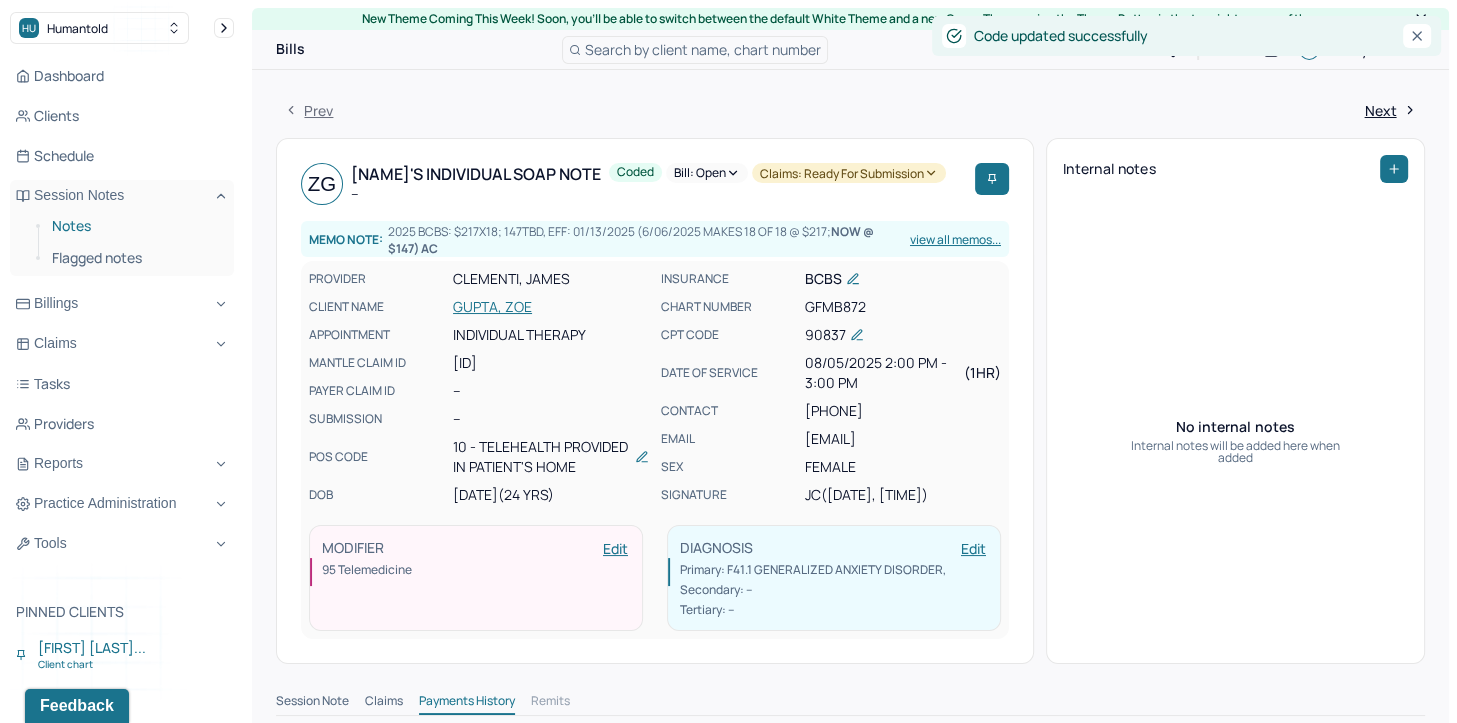 click on "Notes" at bounding box center [135, 226] 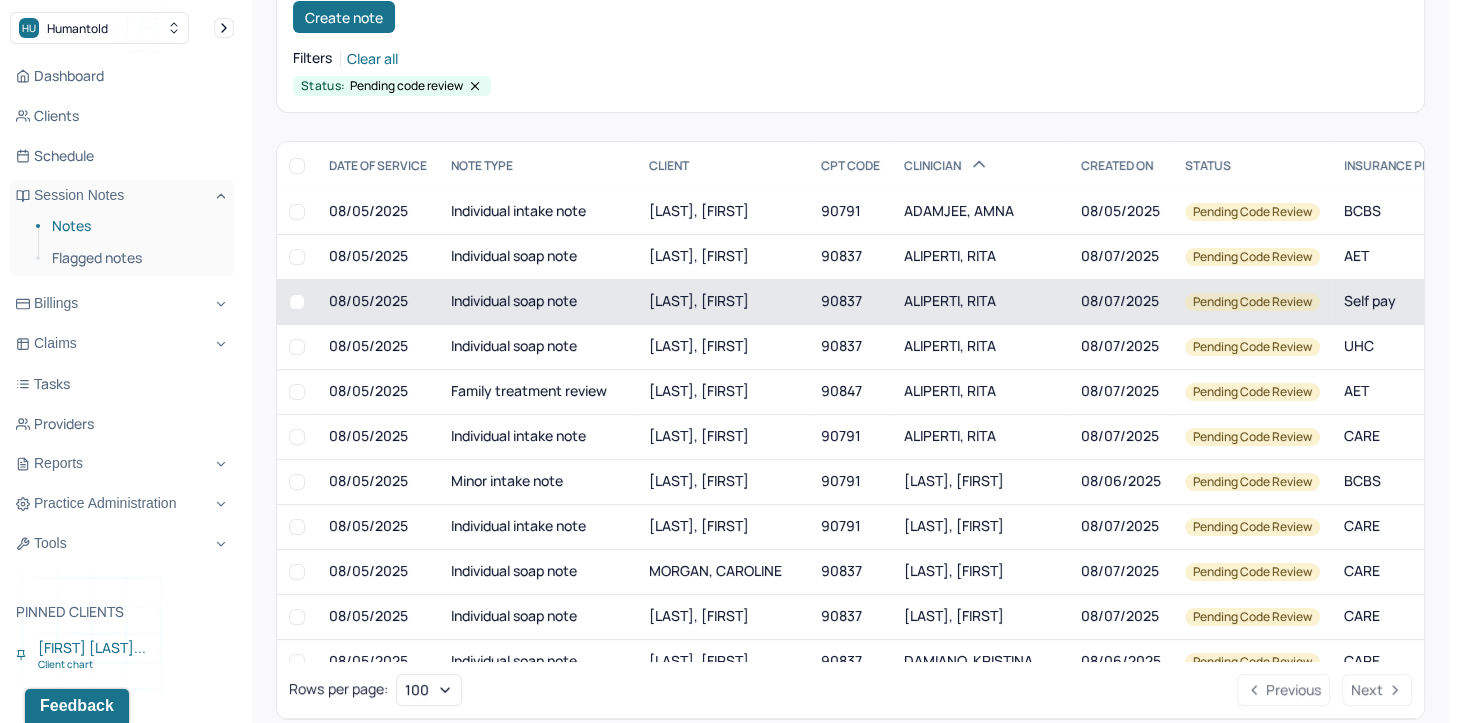 scroll, scrollTop: 200, scrollLeft: 0, axis: vertical 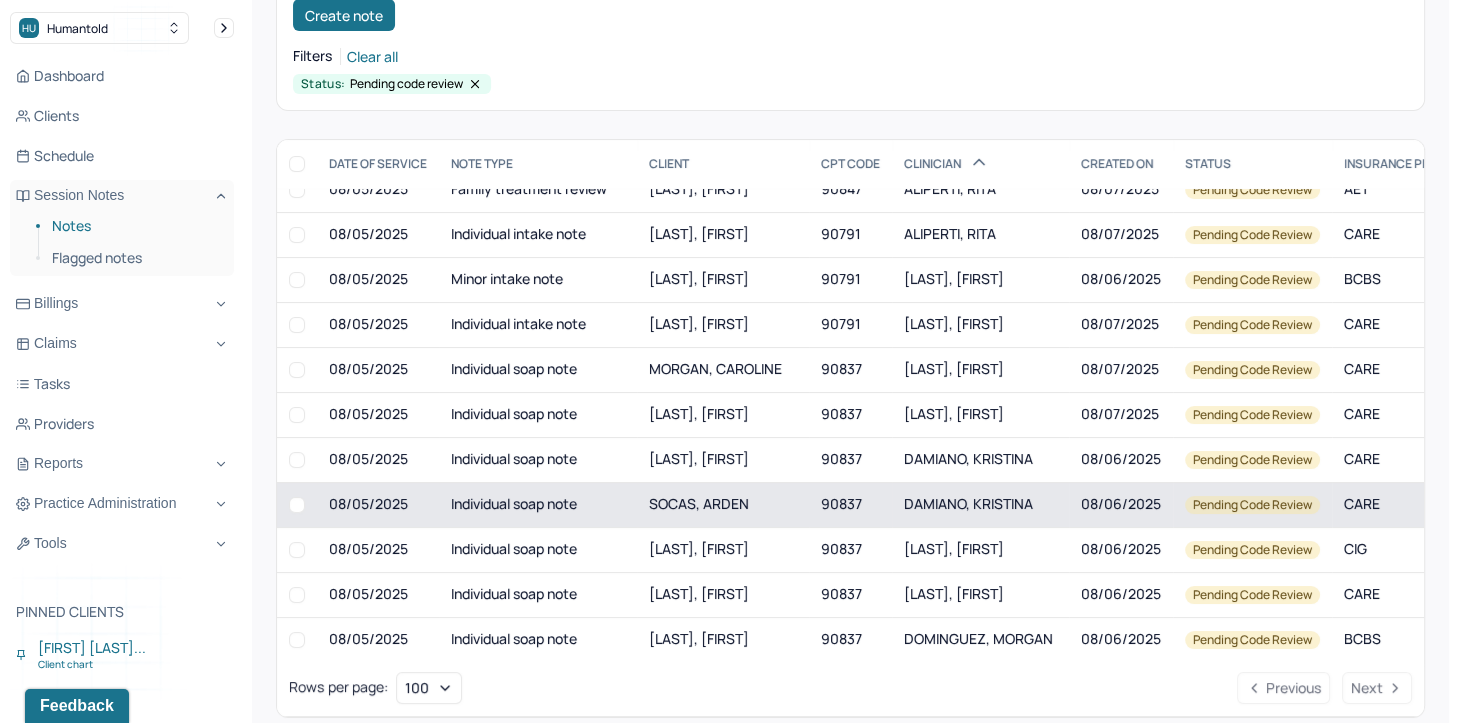 click on "DAMIANO, KRISTINA" at bounding box center [980, 504] 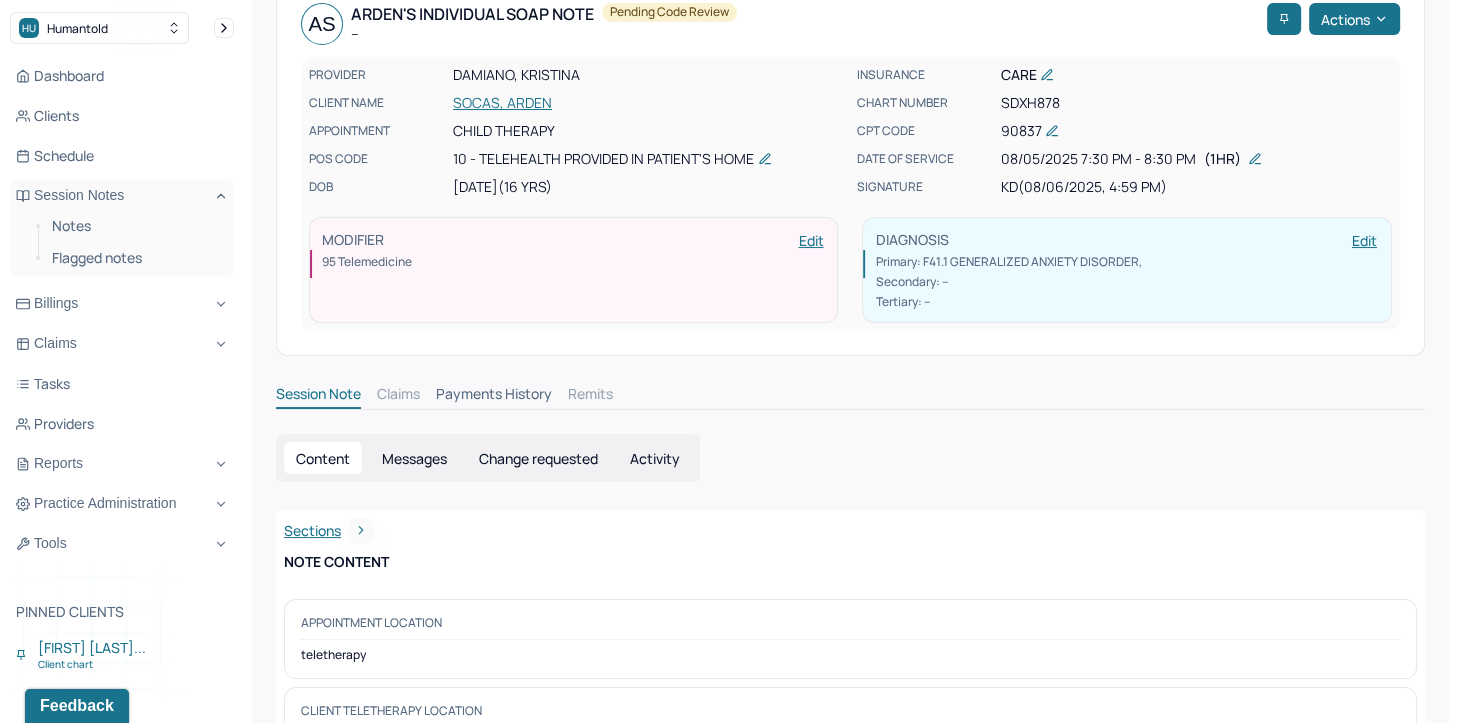 scroll, scrollTop: 0, scrollLeft: 0, axis: both 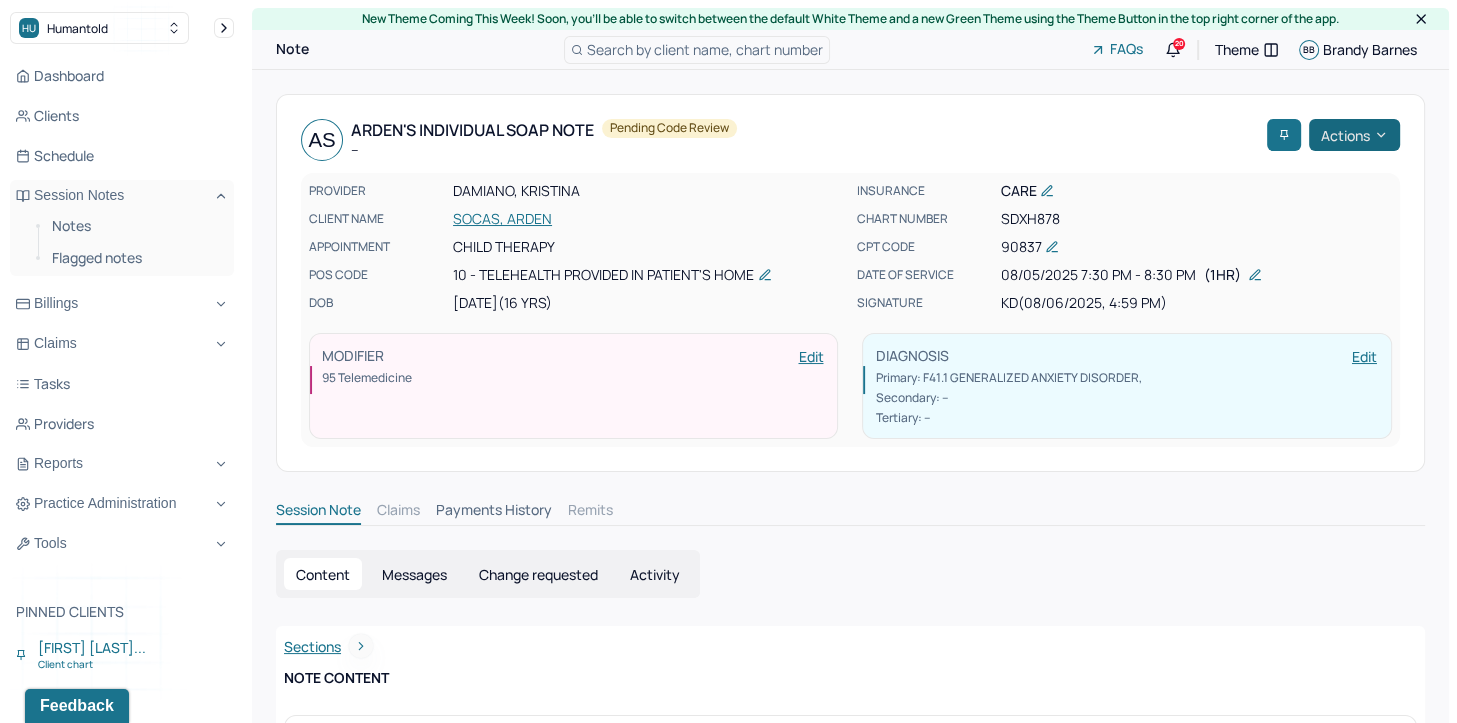 click 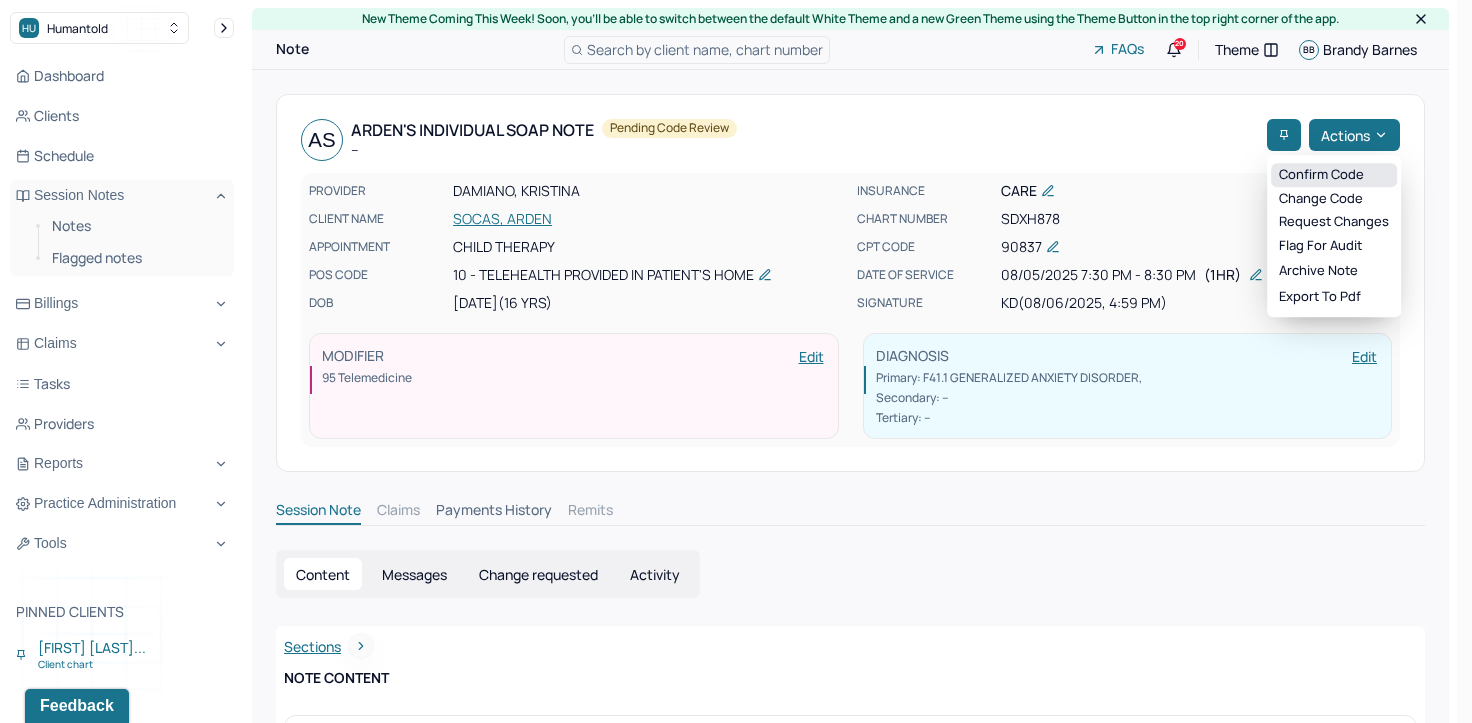 click on "Confirm code" at bounding box center (1334, 175) 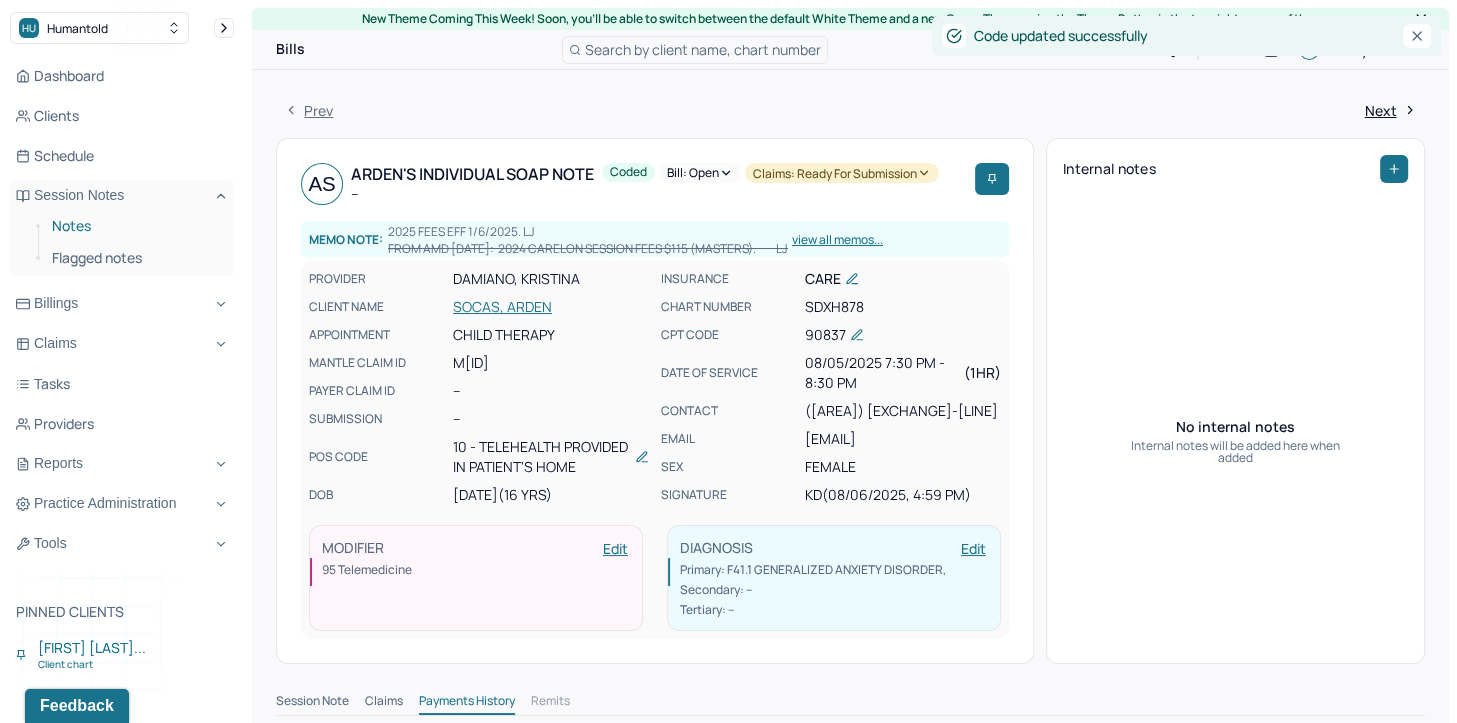 drag, startPoint x: 93, startPoint y: 227, endPoint x: 148, endPoint y: 227, distance: 55 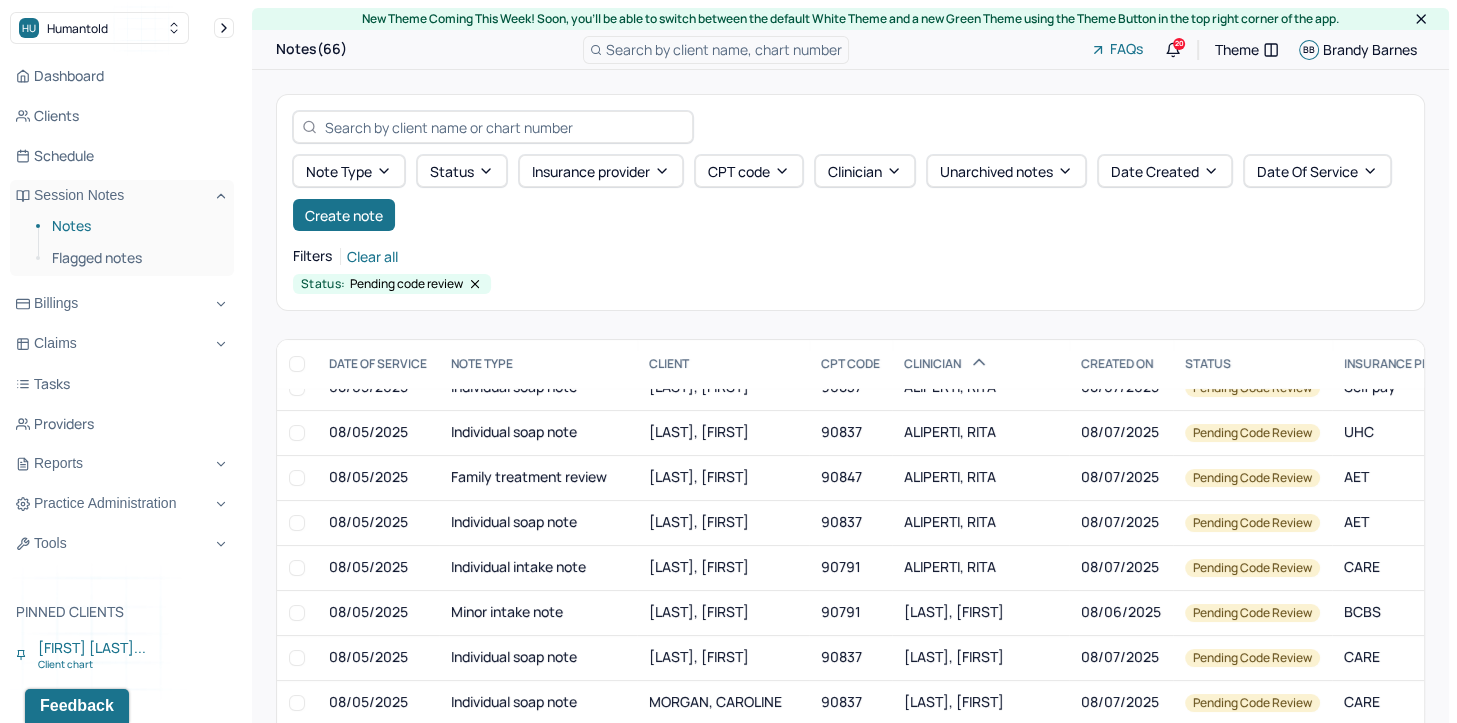 scroll, scrollTop: 200, scrollLeft: 0, axis: vertical 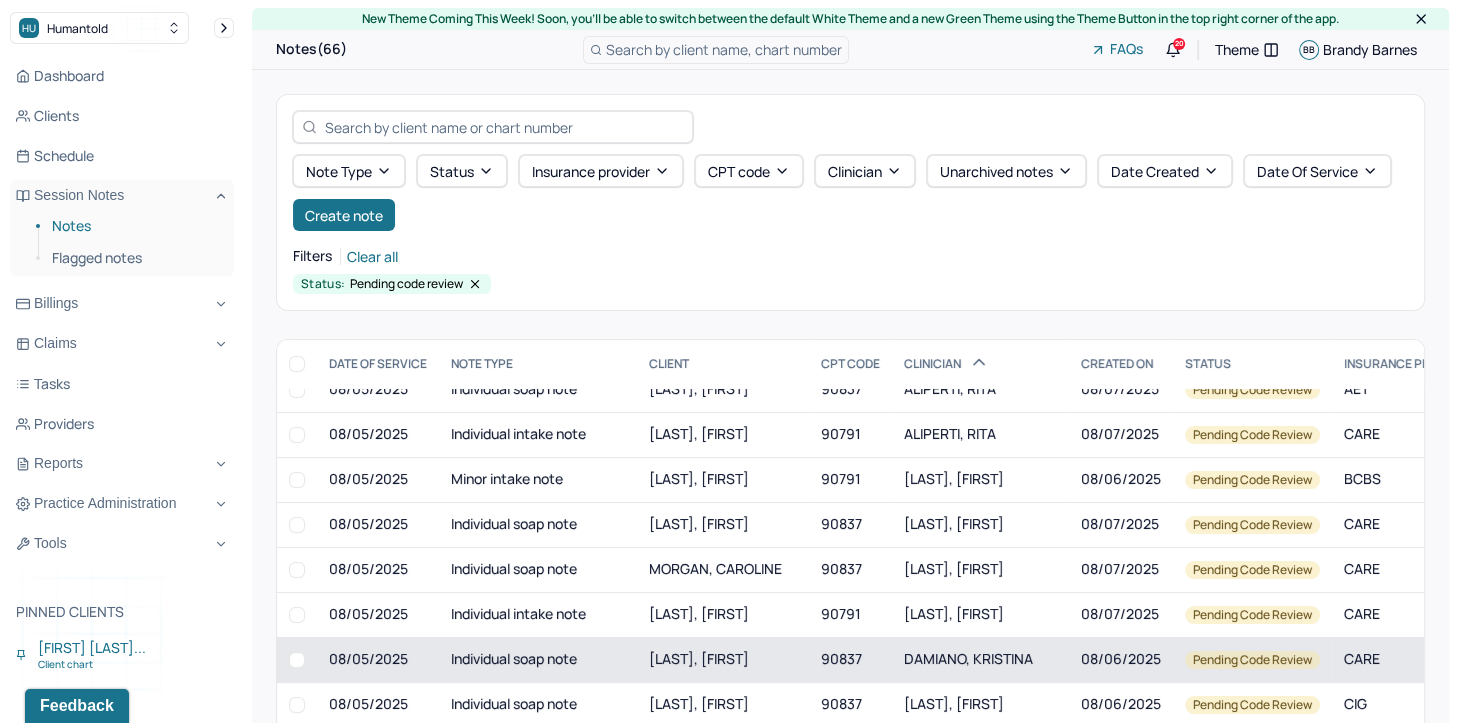 click on "DAMIANO, KRISTINA" at bounding box center (968, 658) 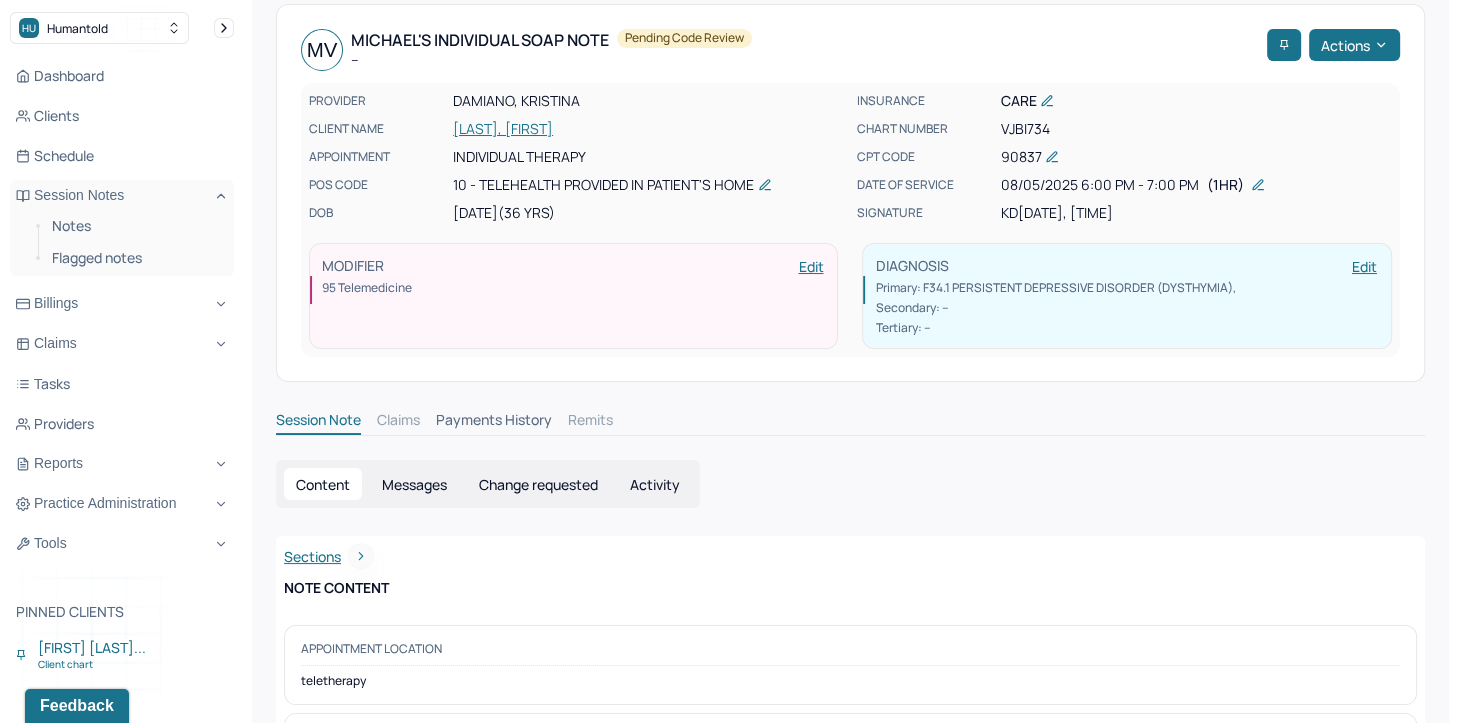 scroll, scrollTop: 31, scrollLeft: 0, axis: vertical 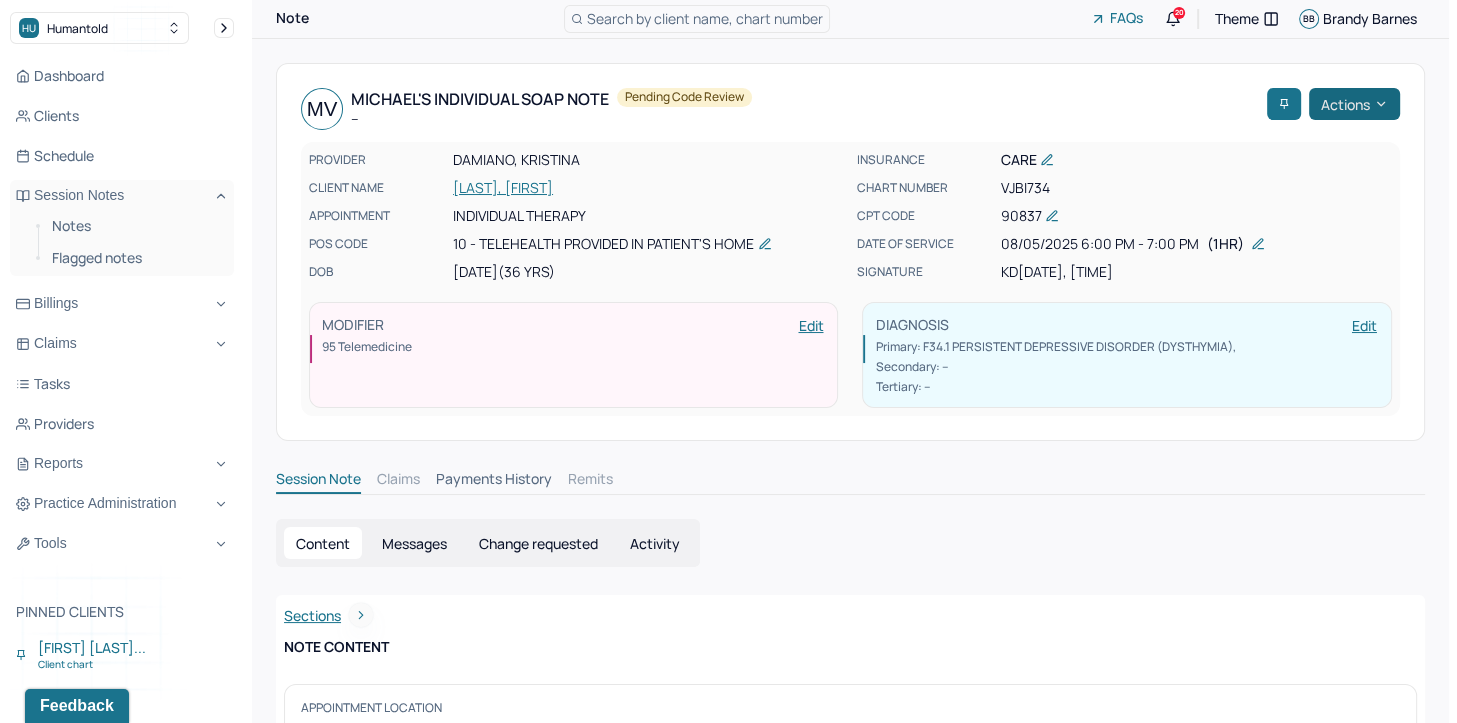 click 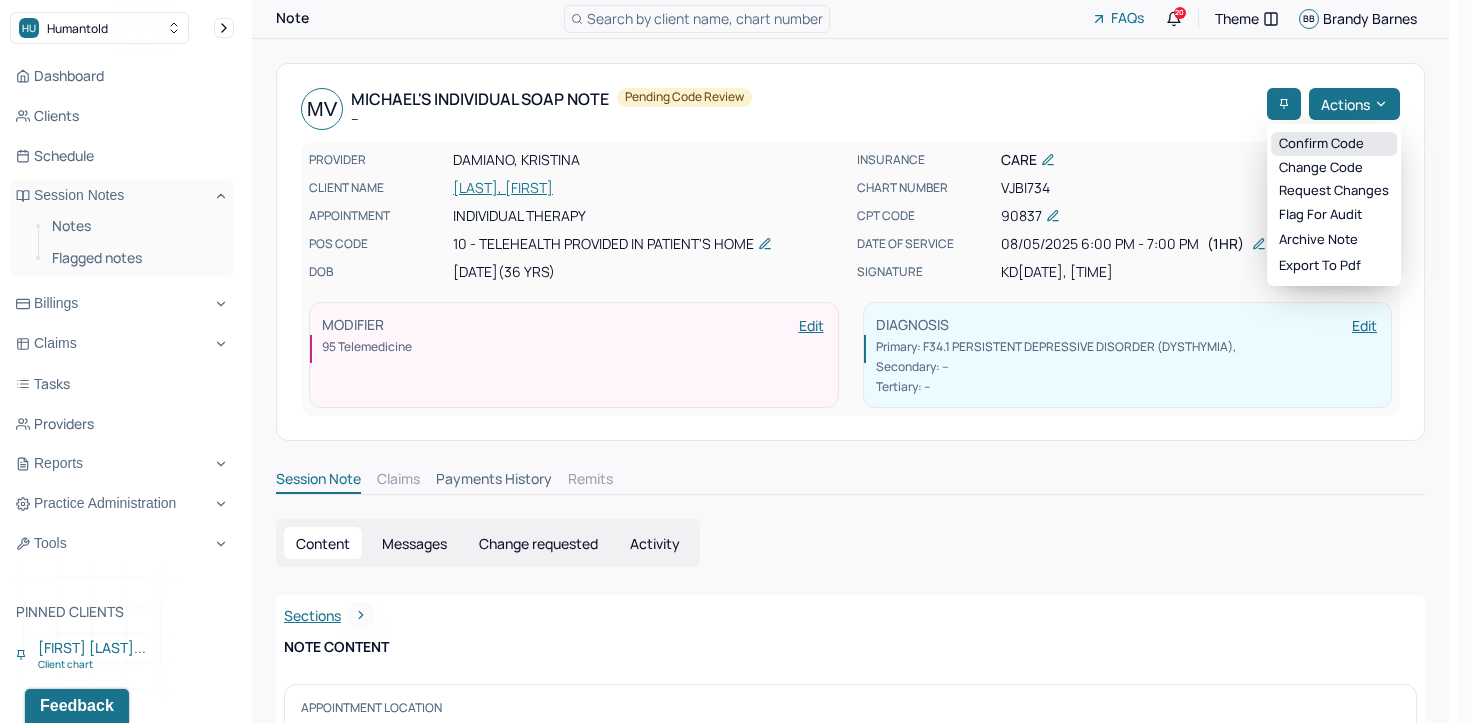 click on "Confirm code" at bounding box center (1334, 144) 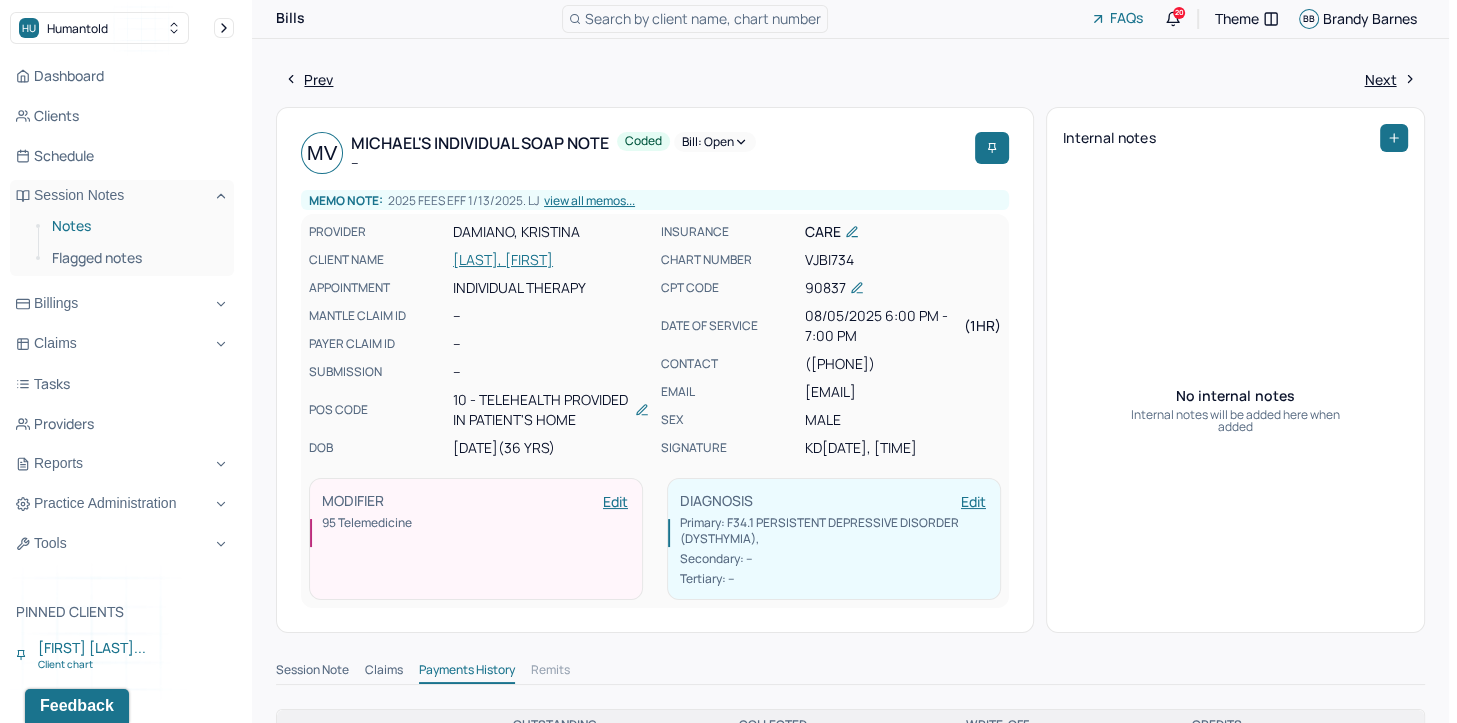 click on "Notes" at bounding box center [135, 226] 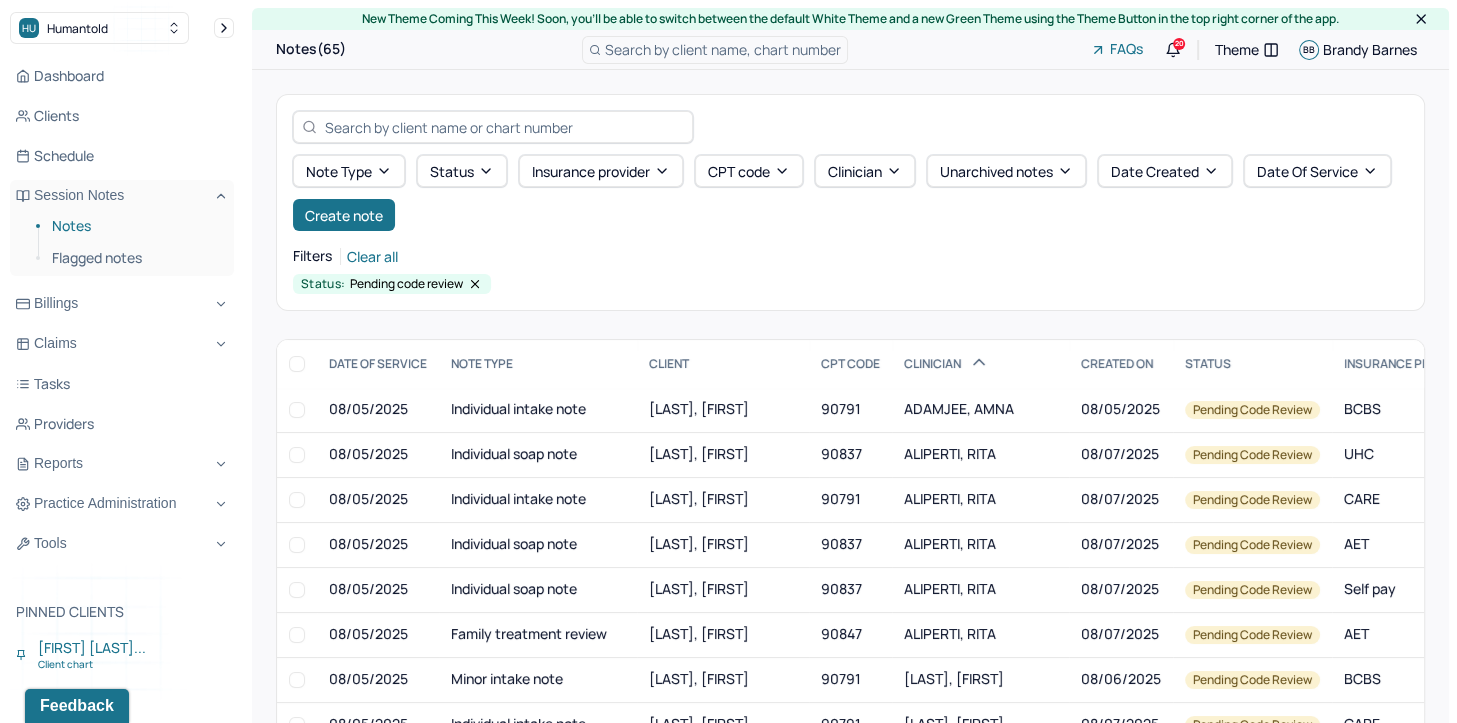 scroll, scrollTop: 100, scrollLeft: 0, axis: vertical 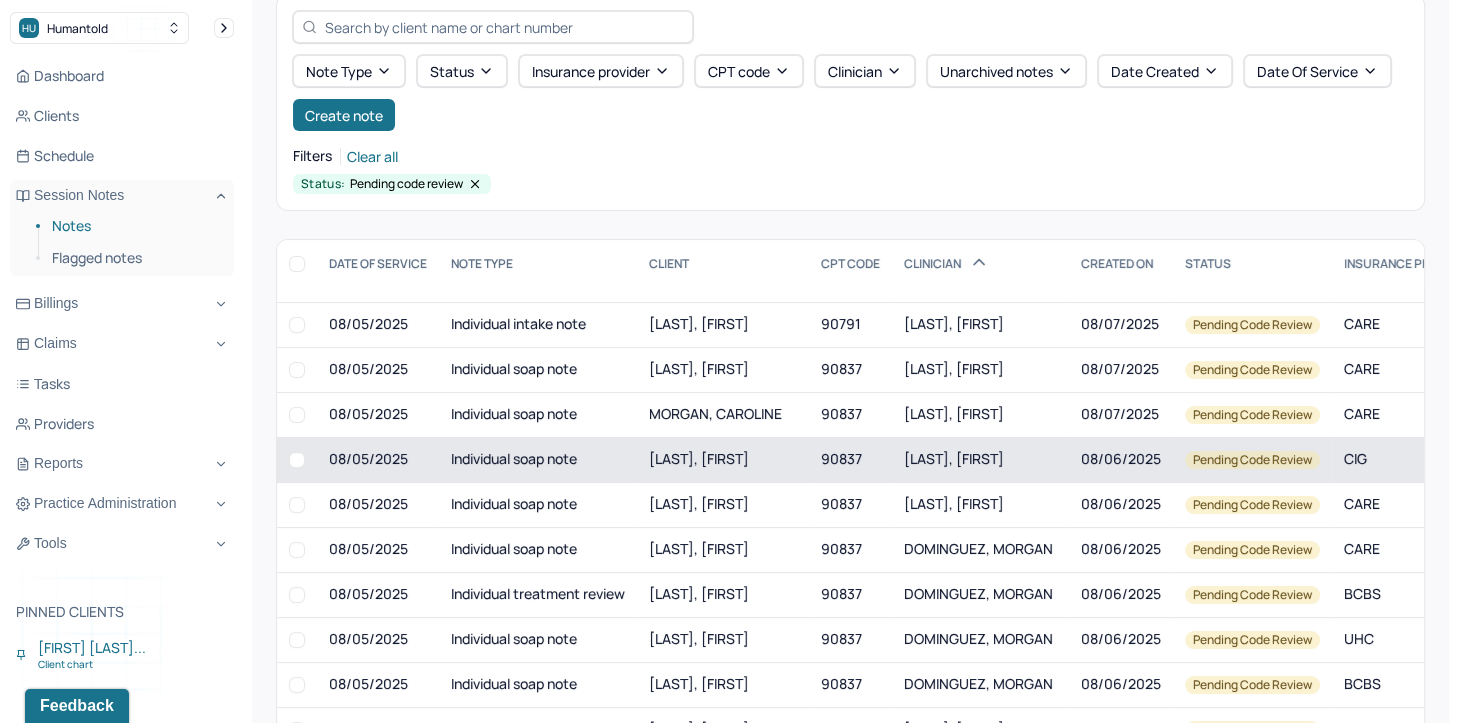 click on "DANA, MASON" at bounding box center (954, 458) 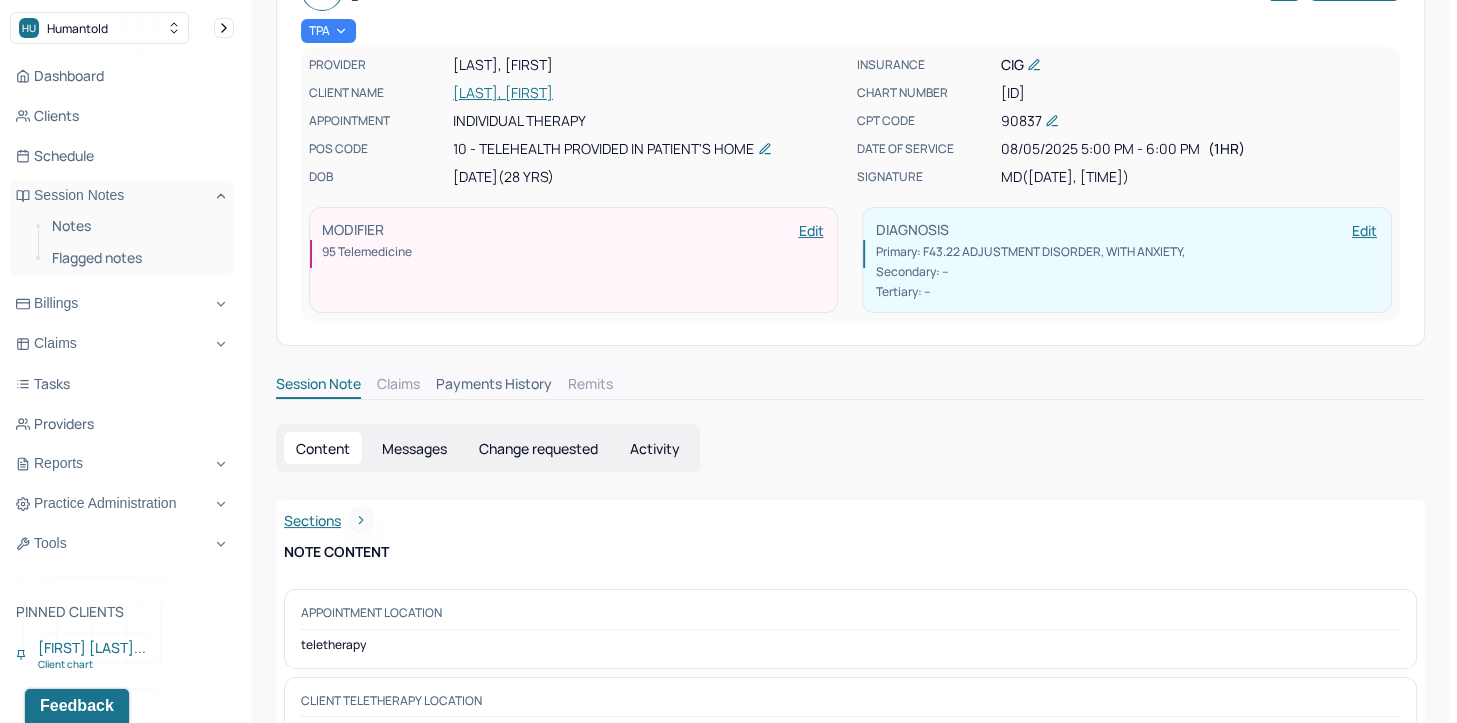 scroll, scrollTop: 0, scrollLeft: 0, axis: both 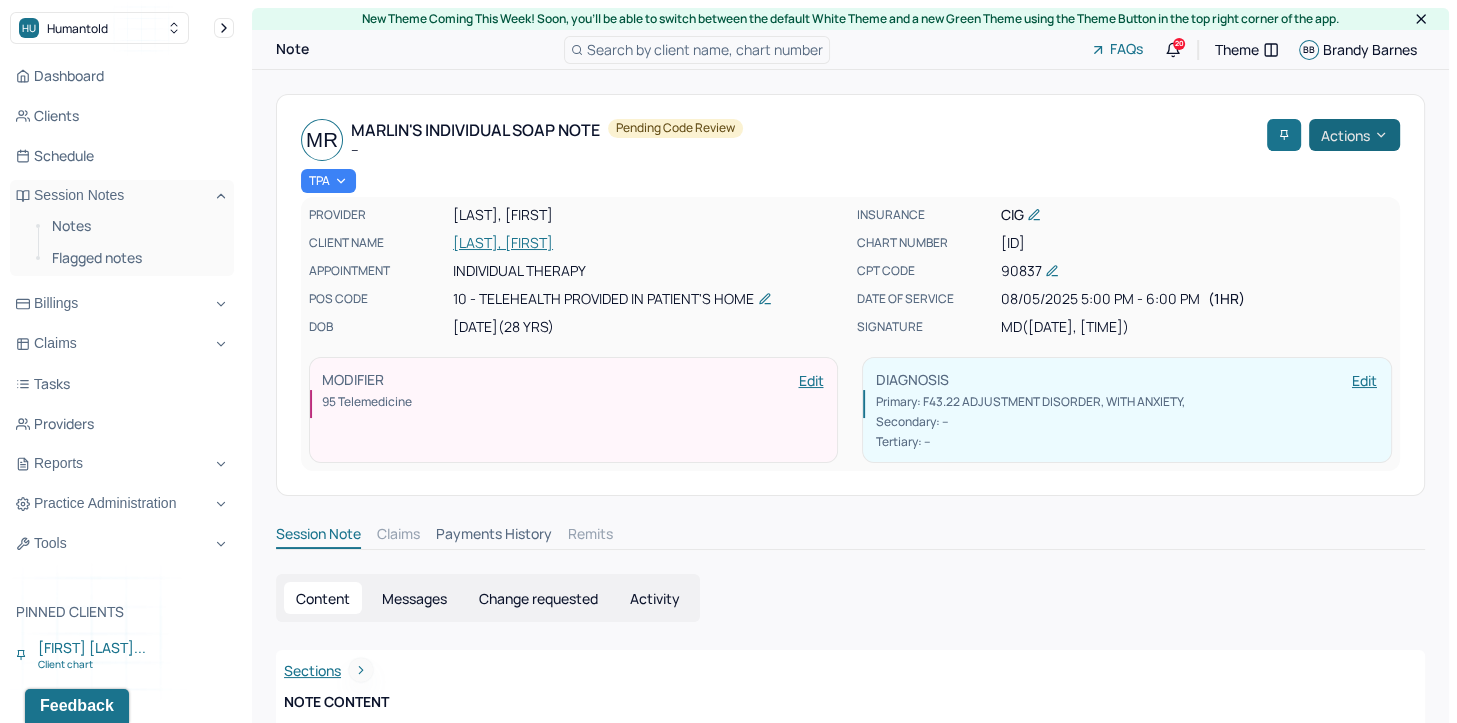 click 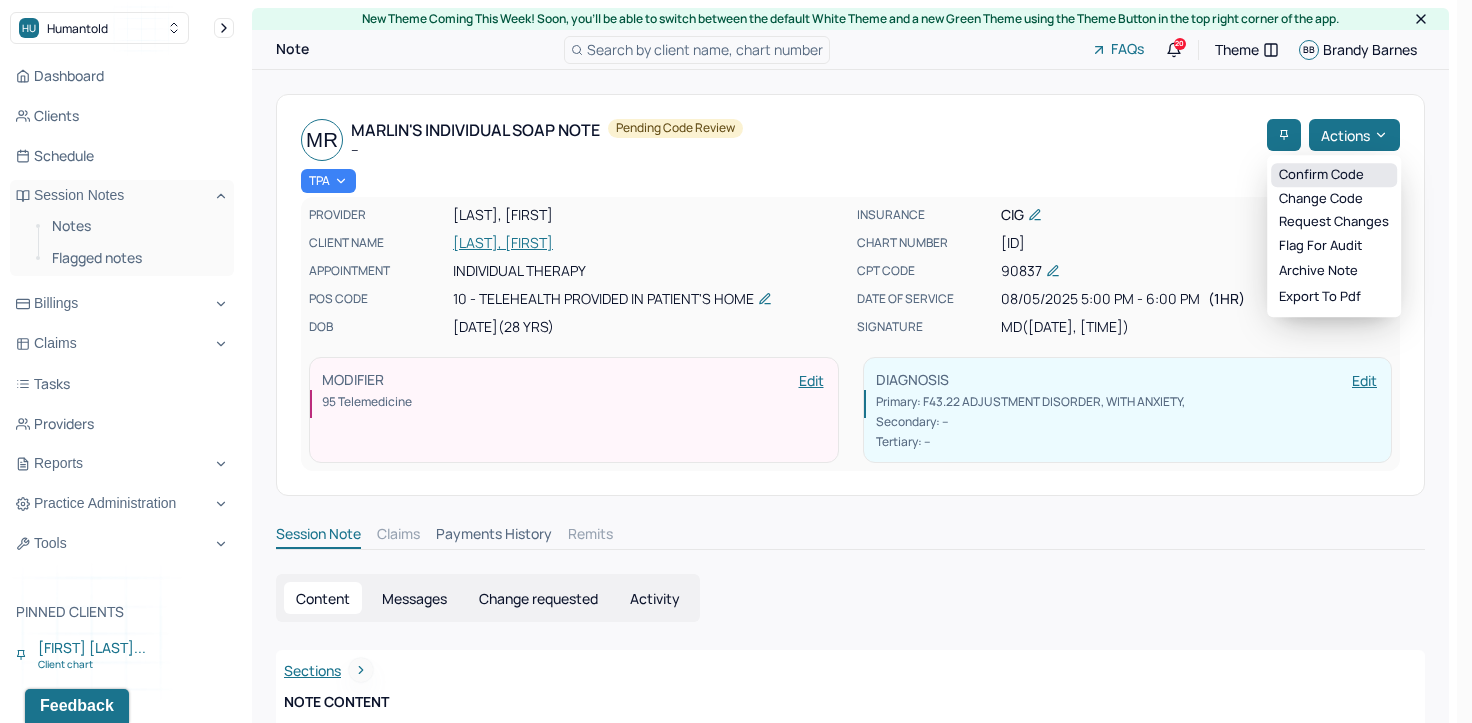 click on "Confirm code" at bounding box center [1334, 175] 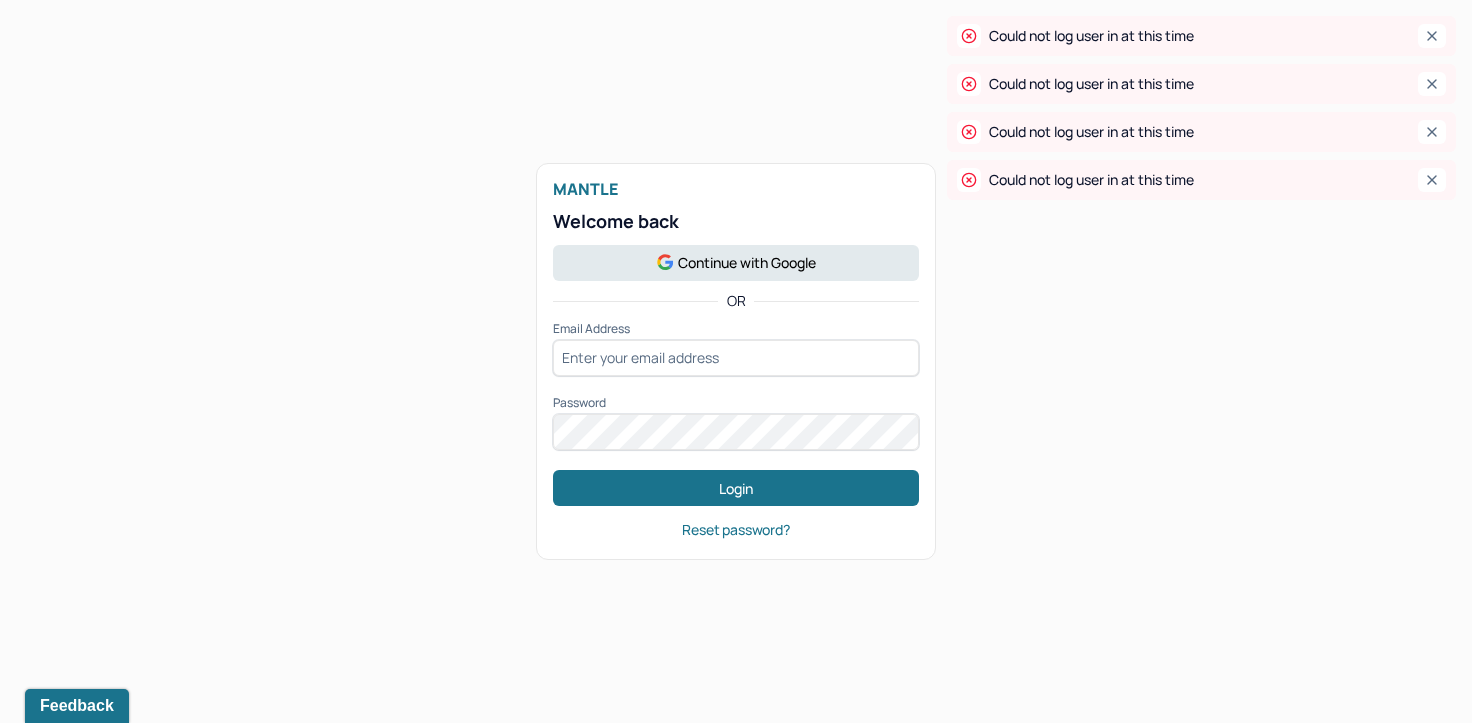 type on "b.barnes@humantold.com" 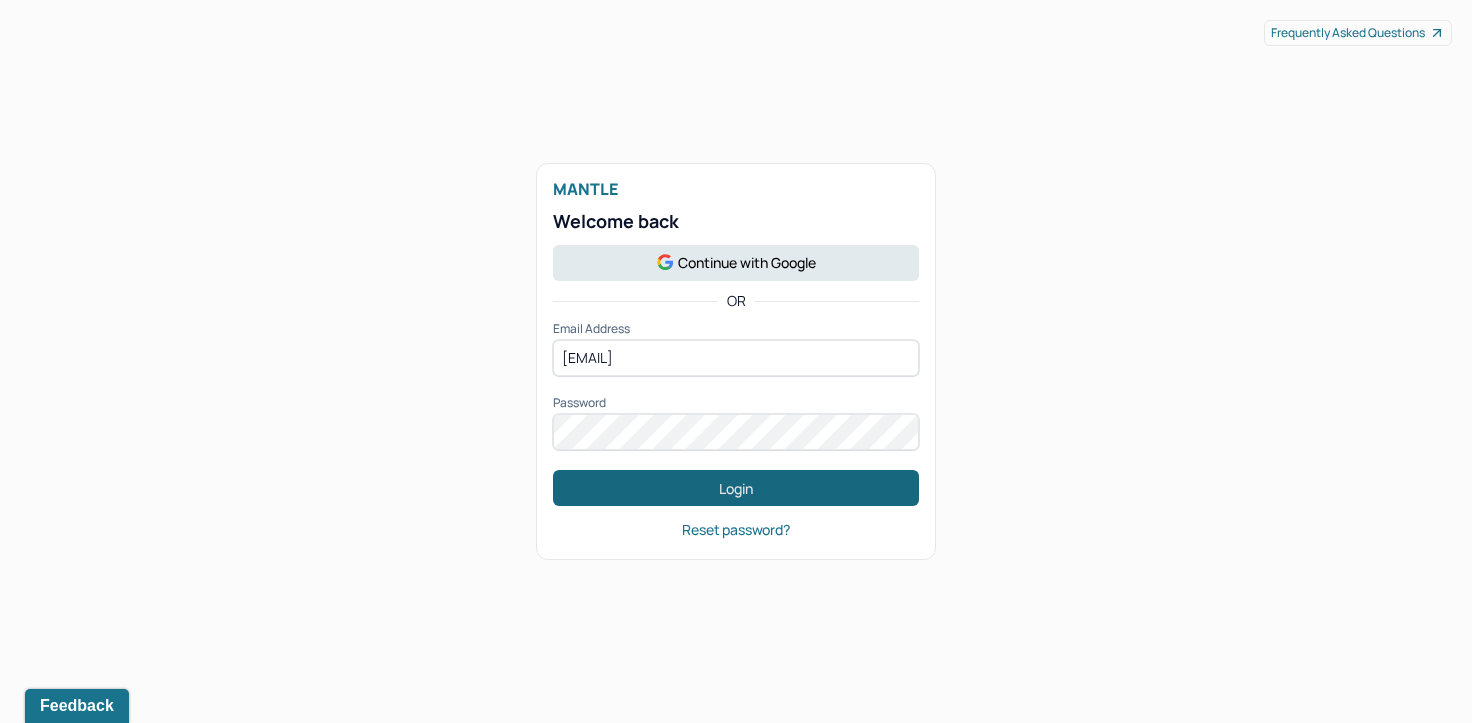 click on "Login" at bounding box center (736, 488) 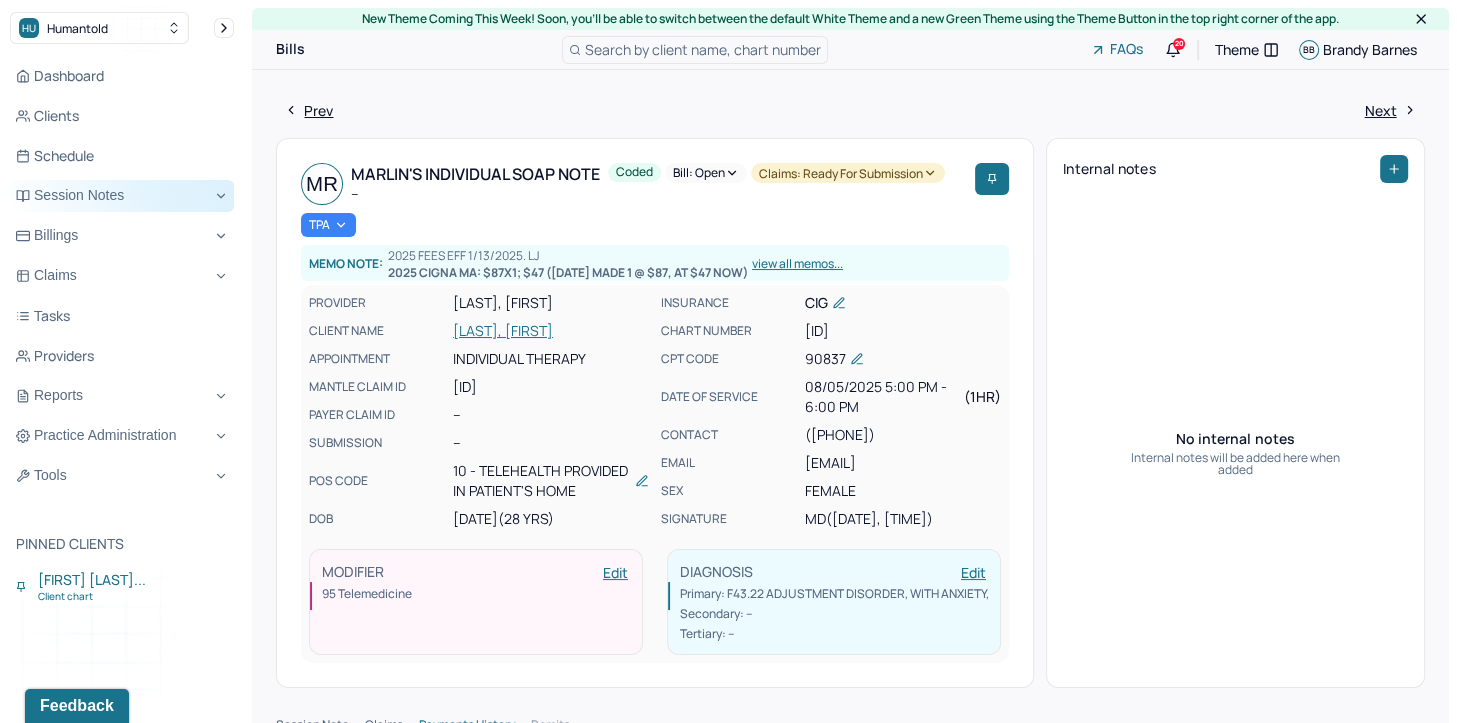 click on "Session Notes" at bounding box center (122, 196) 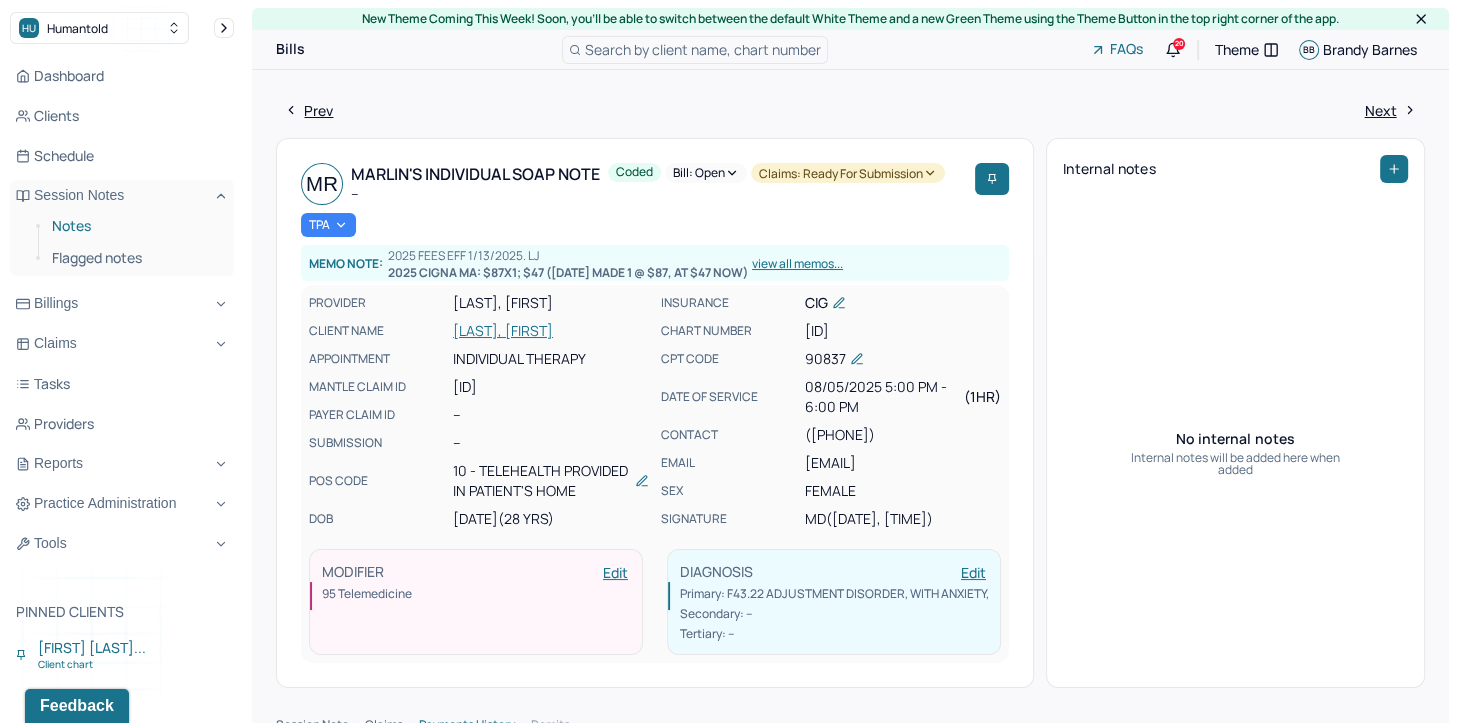 click on "Notes" at bounding box center (135, 226) 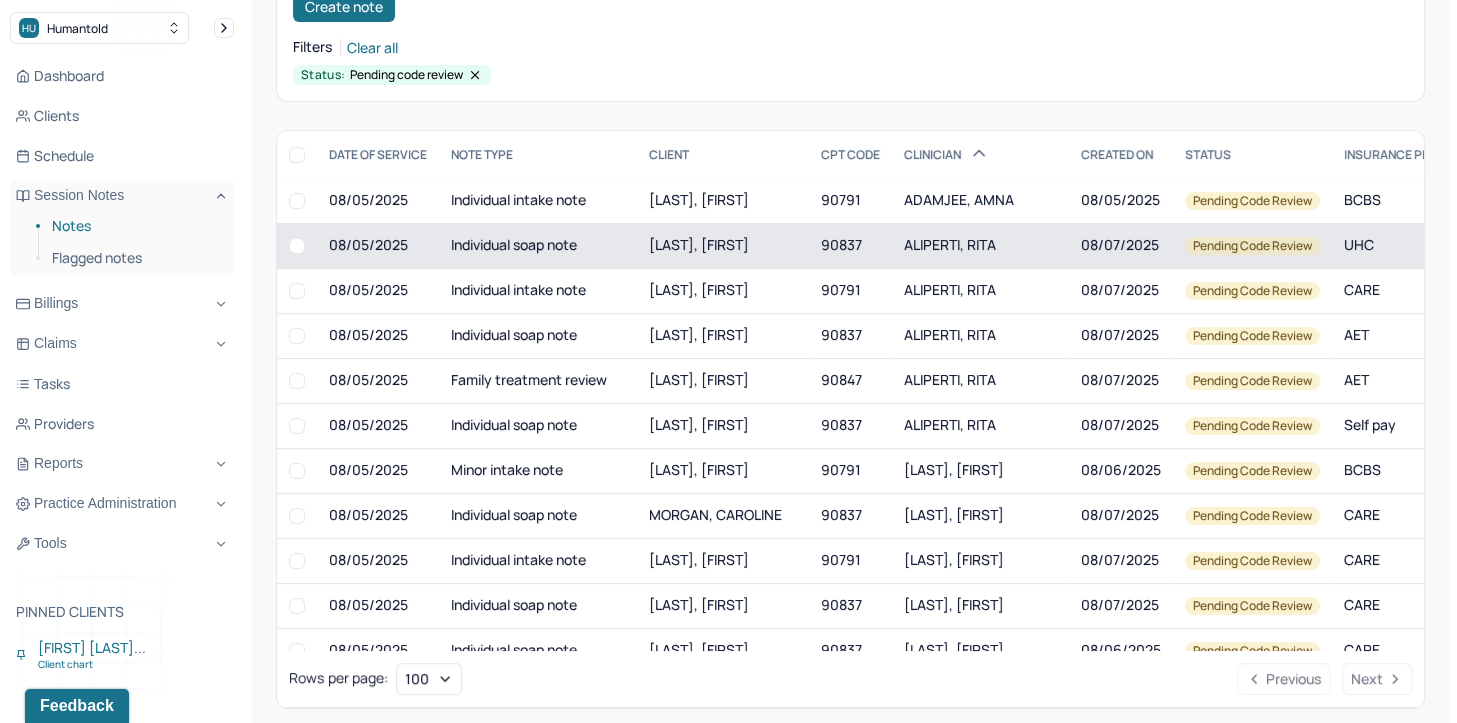 scroll, scrollTop: 226, scrollLeft: 0, axis: vertical 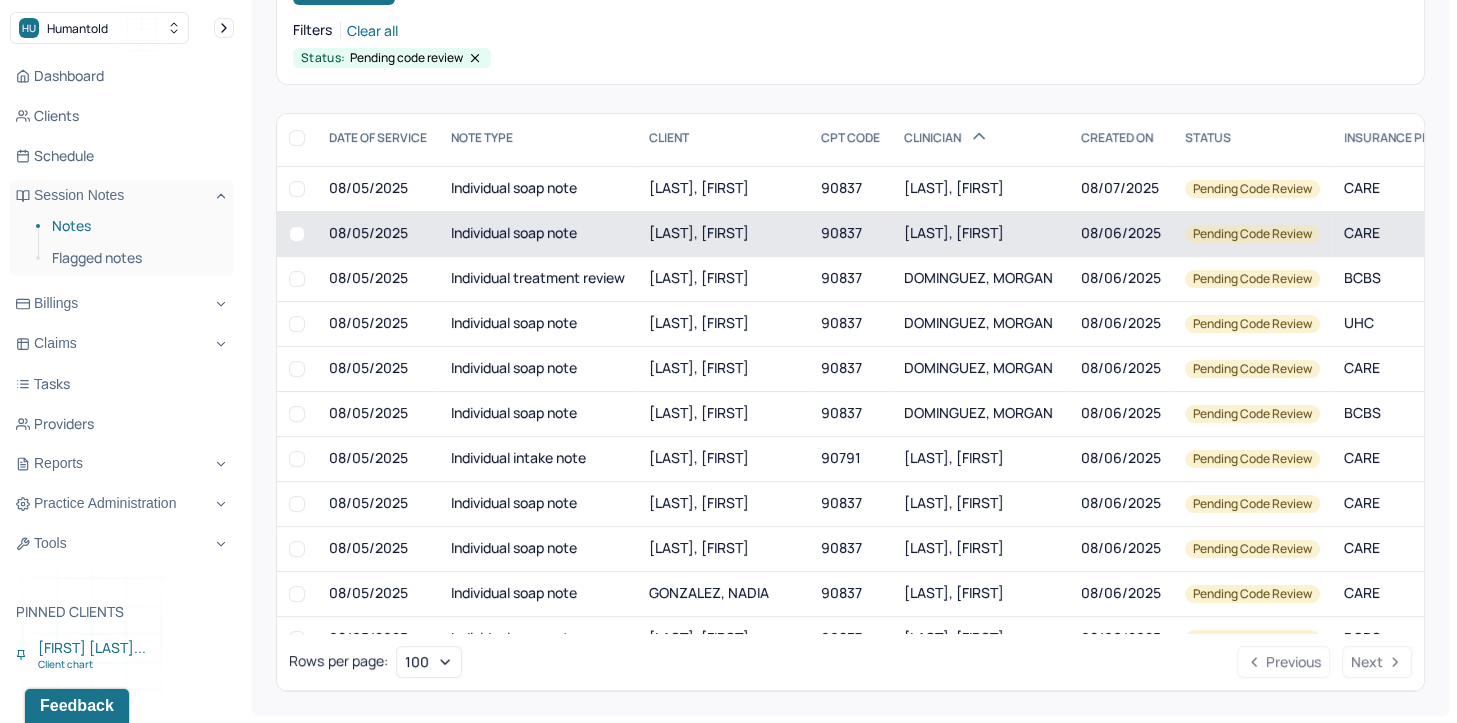 click on "[LAST], [FIRST]" at bounding box center [954, 232] 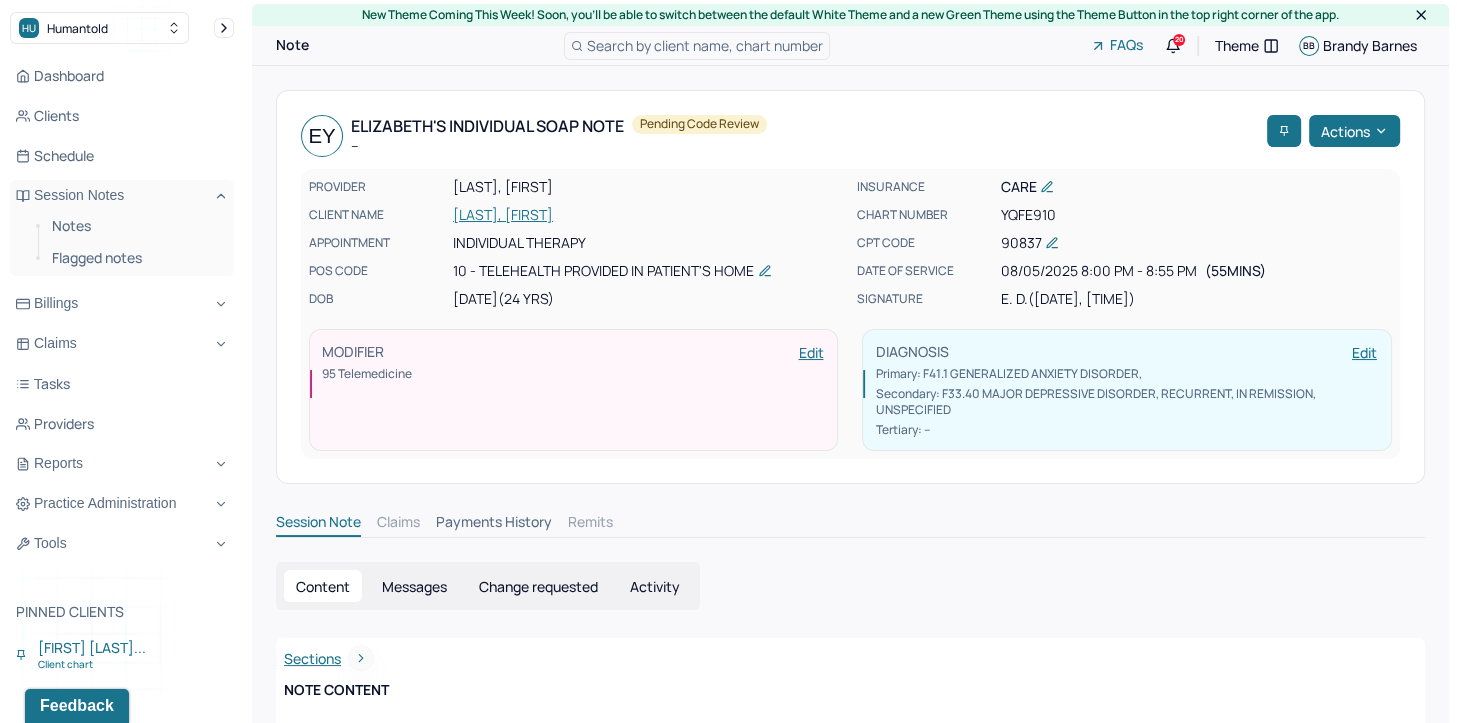scroll, scrollTop: 0, scrollLeft: 0, axis: both 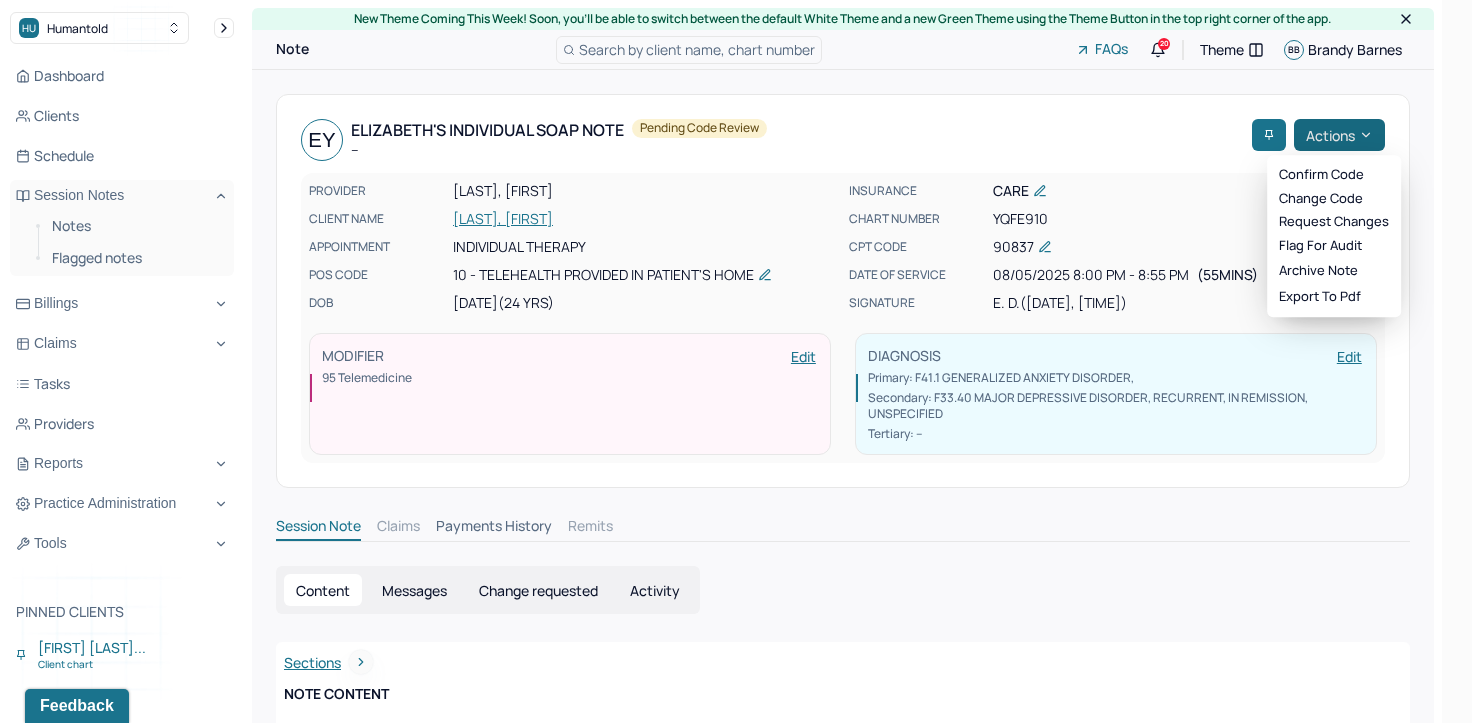 click on "Actions" at bounding box center (1339, 135) 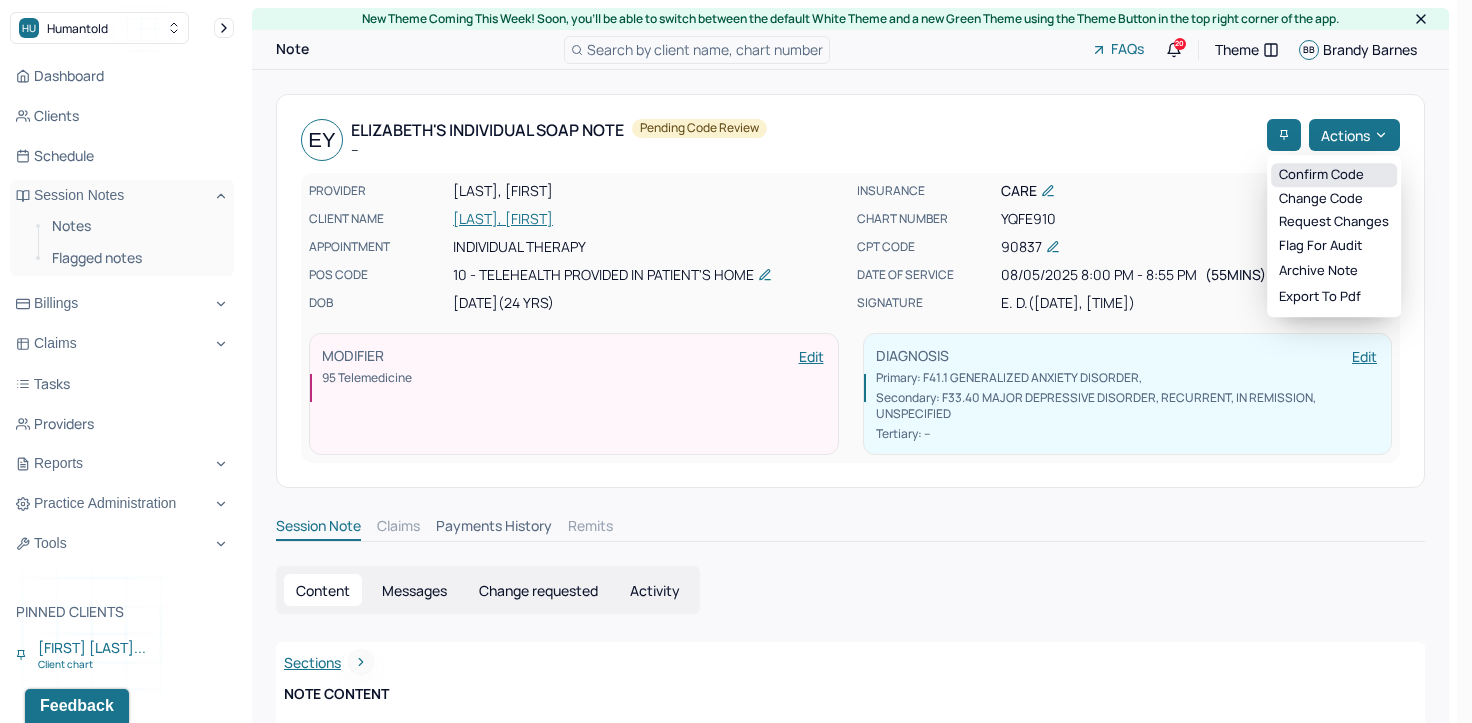 click on "Confirm code" at bounding box center (1334, 175) 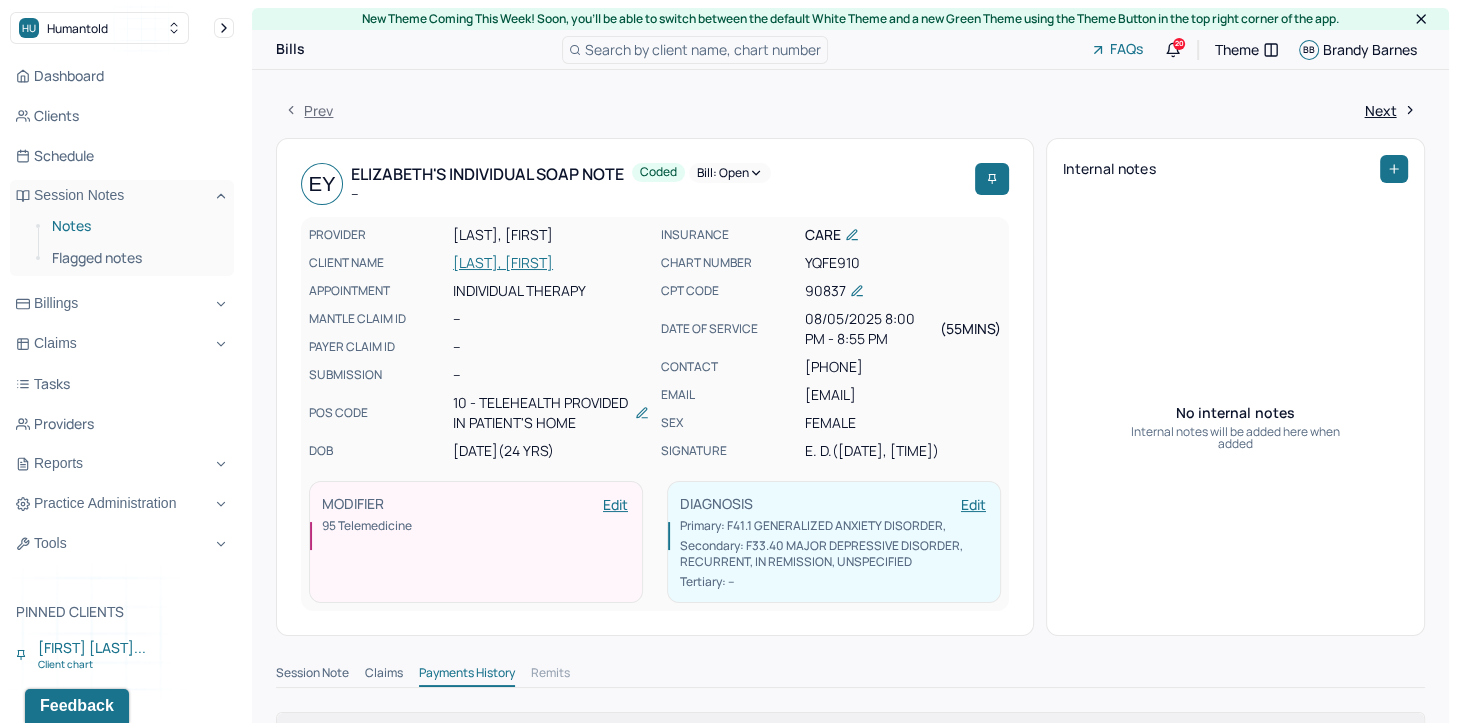 click on "Notes" at bounding box center [135, 226] 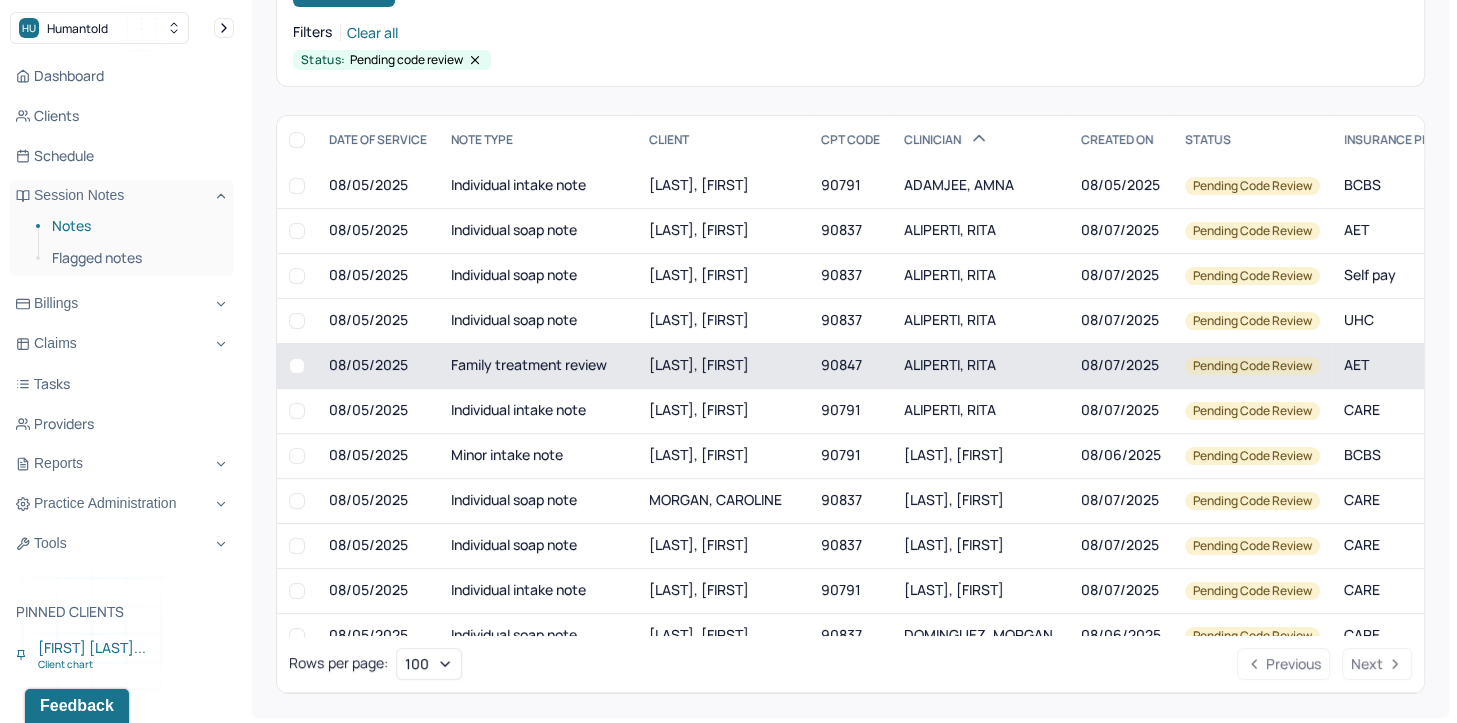 scroll, scrollTop: 226, scrollLeft: 0, axis: vertical 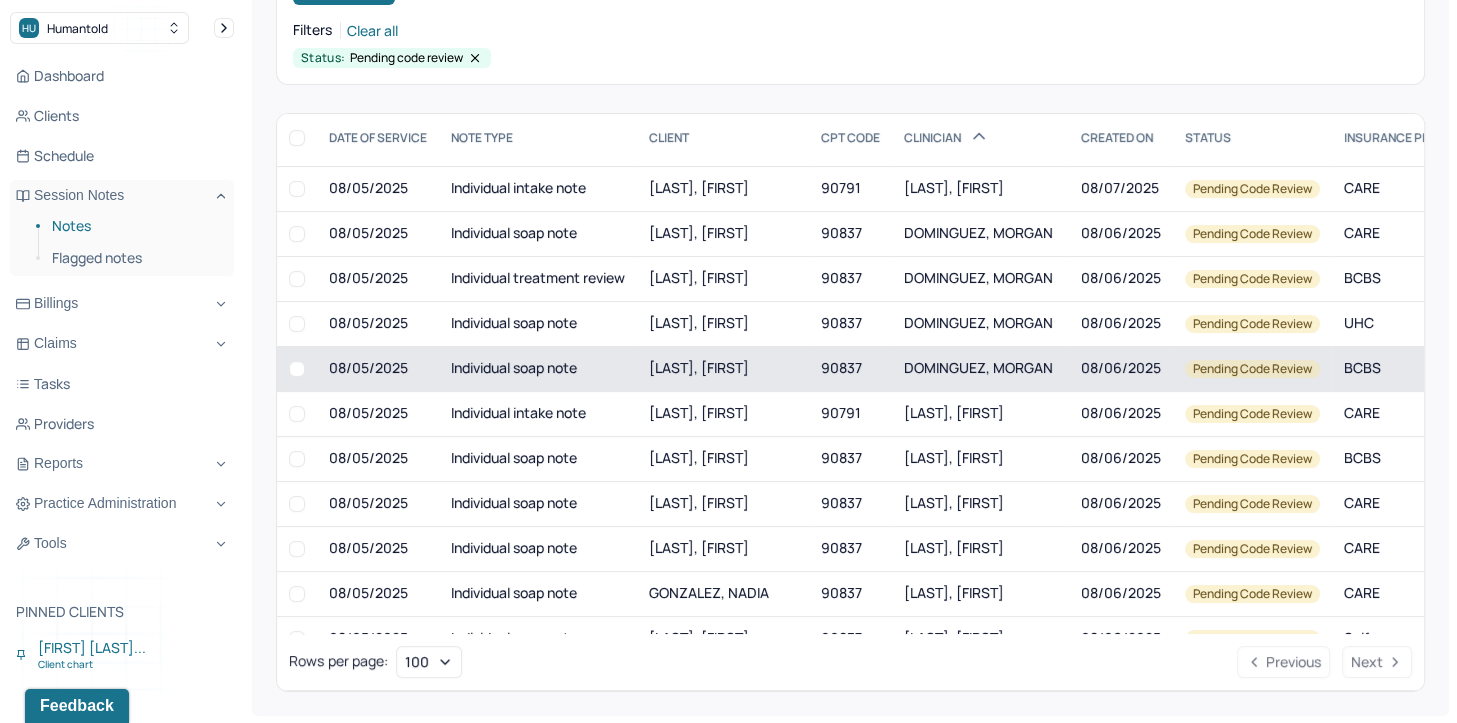 click on "DOMINGUEZ, MORGAN" at bounding box center [978, 367] 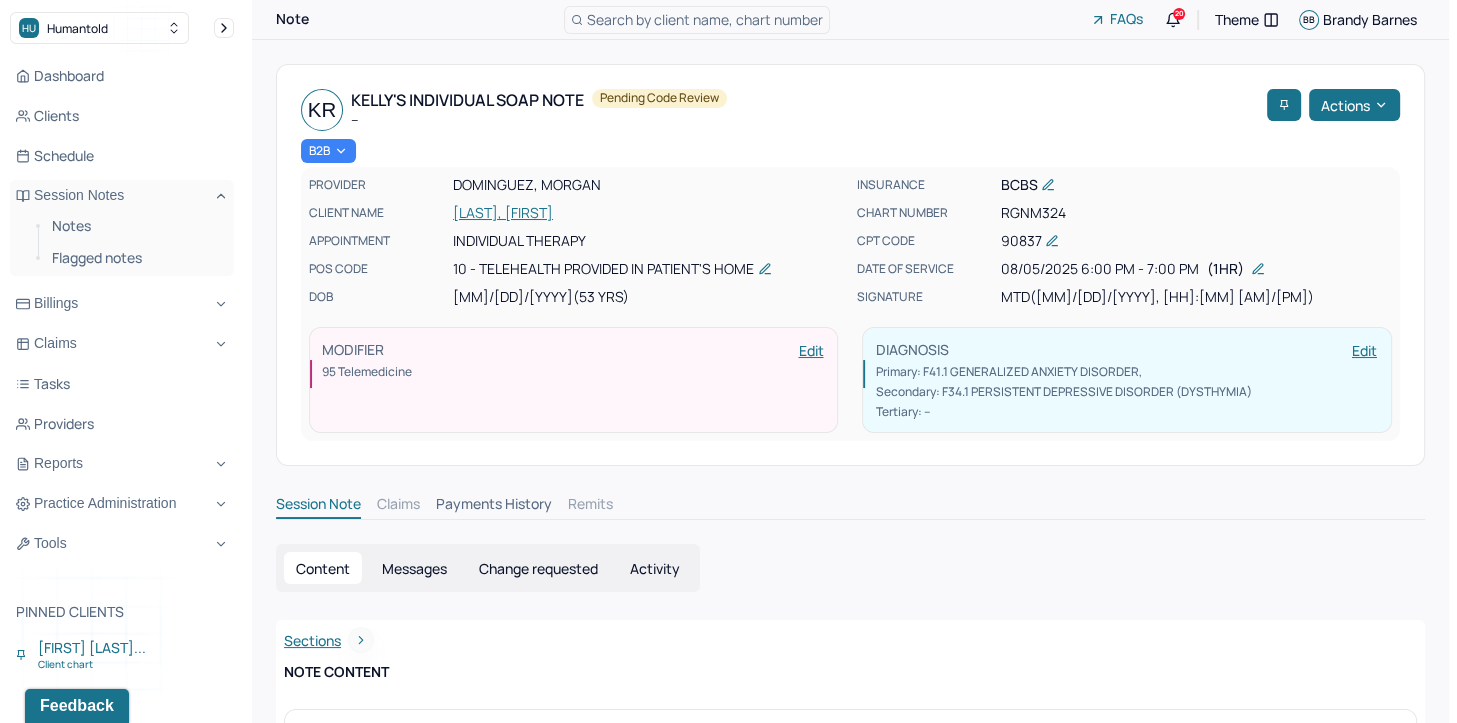 scroll, scrollTop: 0, scrollLeft: 0, axis: both 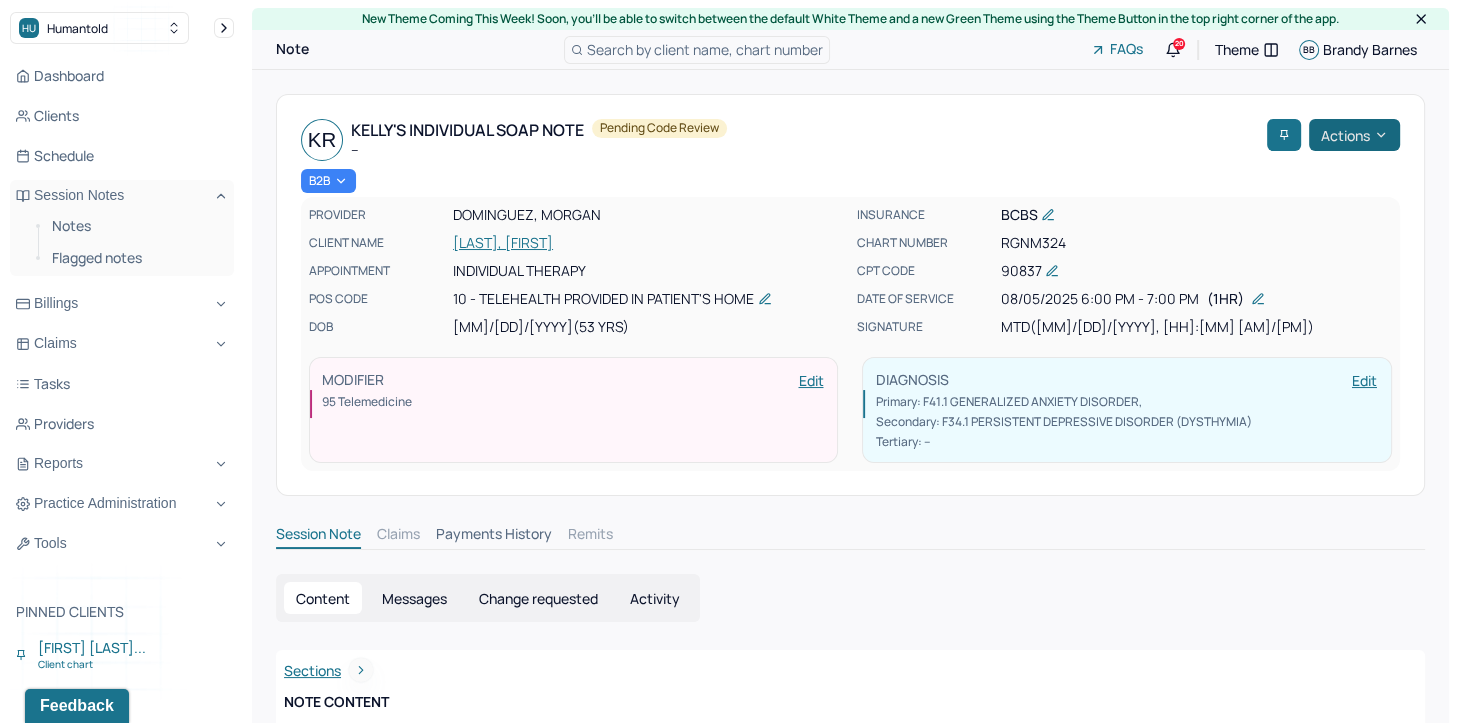 click 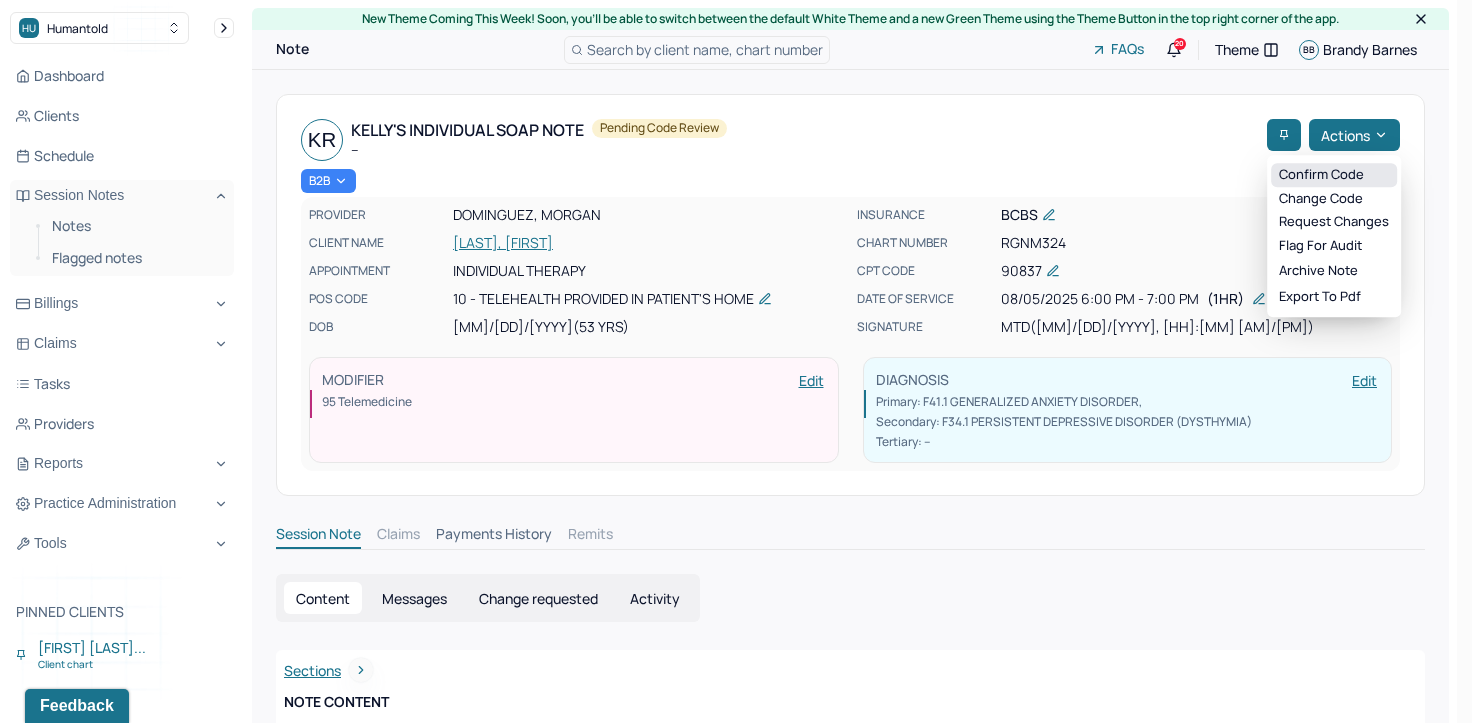 click on "Confirm code" at bounding box center [1334, 175] 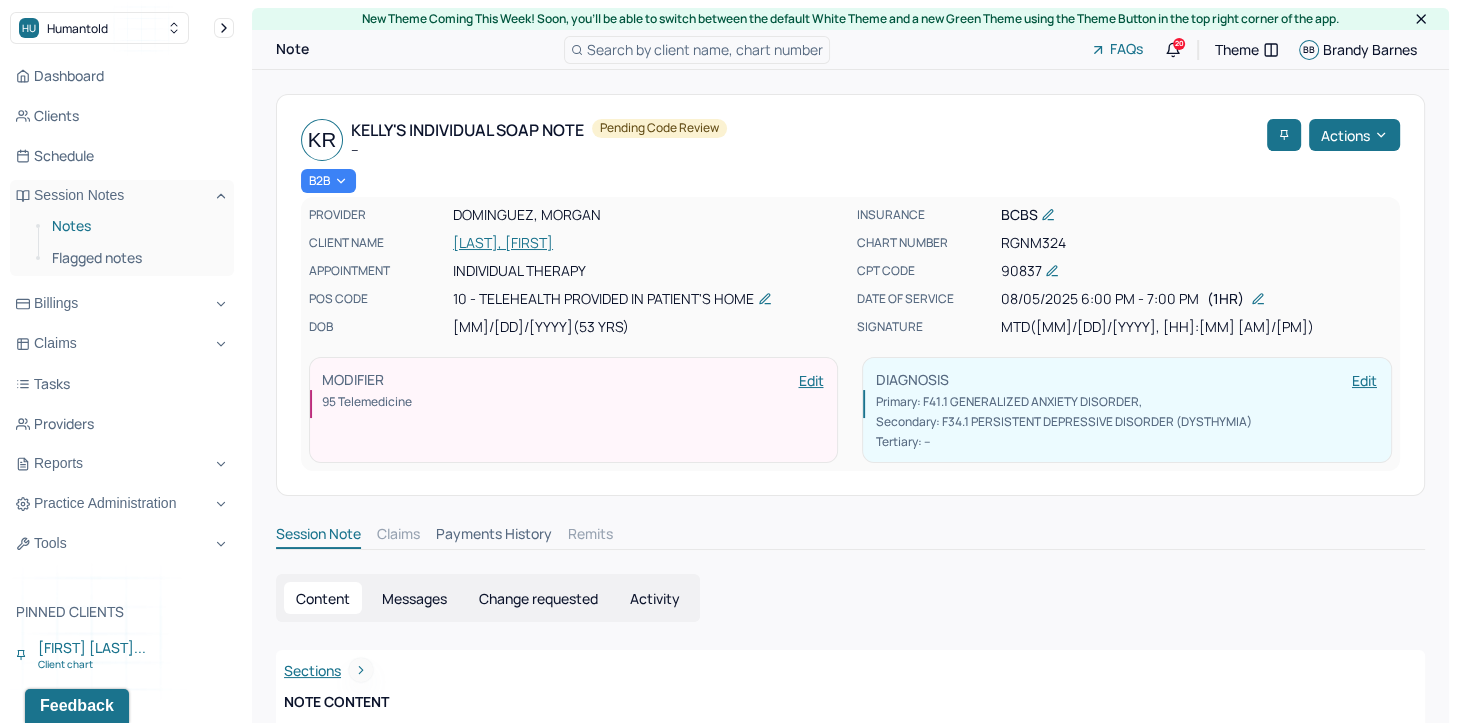 drag, startPoint x: 63, startPoint y: 224, endPoint x: 92, endPoint y: 226, distance: 29.068884 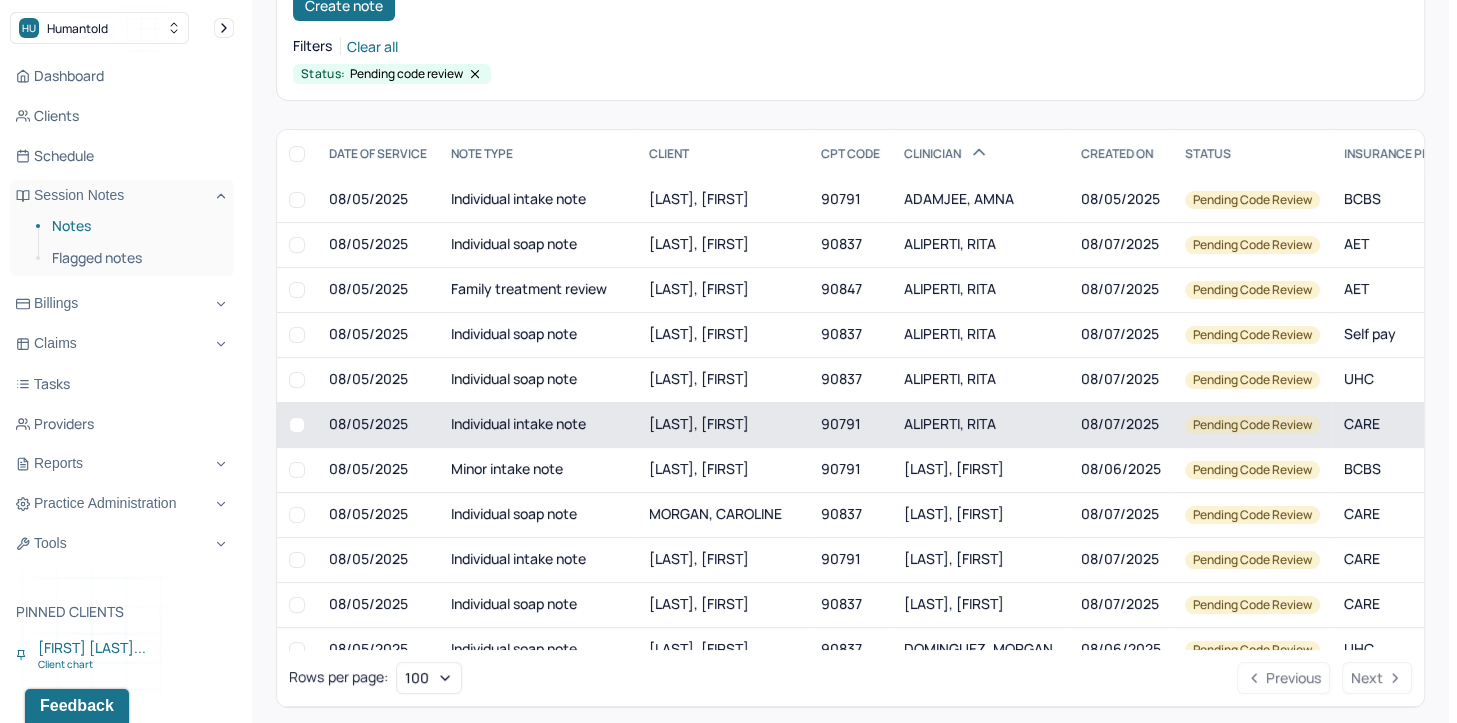 scroll, scrollTop: 226, scrollLeft: 0, axis: vertical 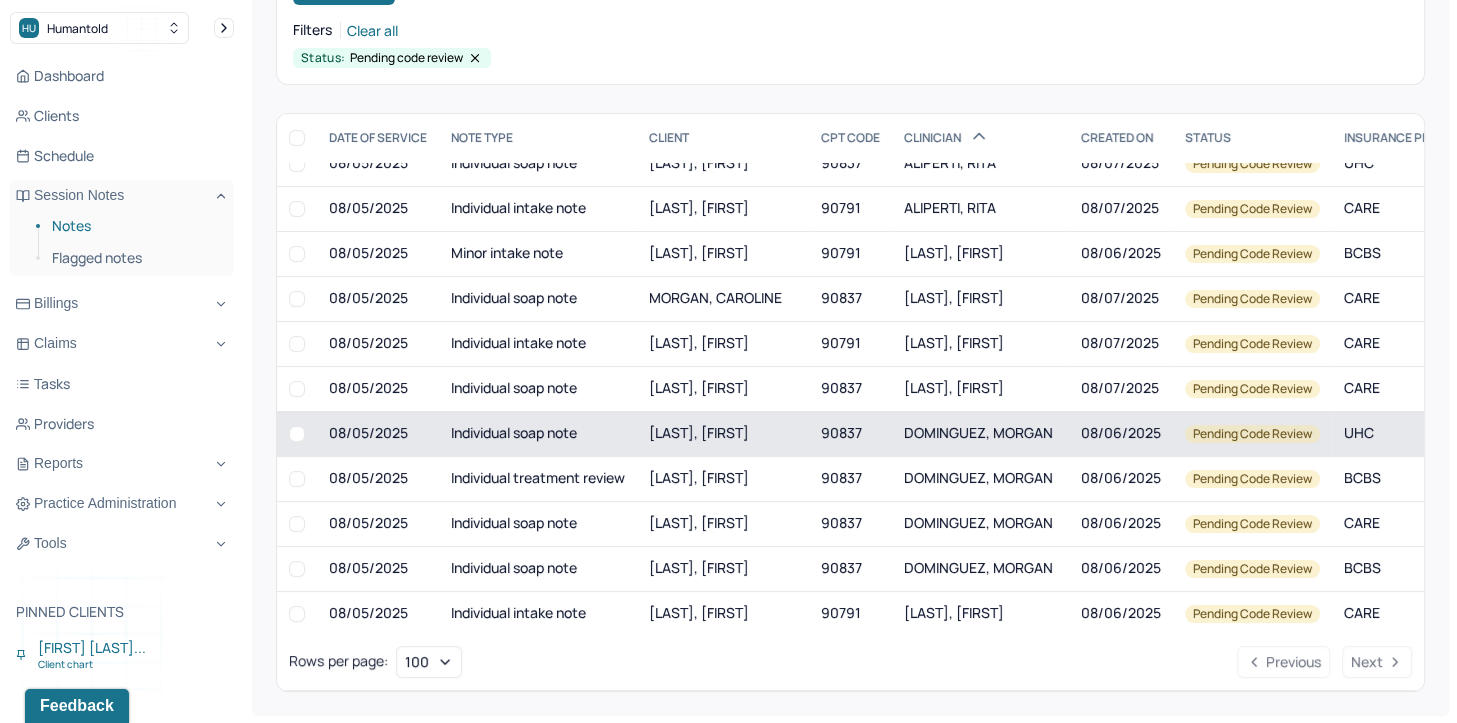 click on "DOMINGUEZ, MORGAN" at bounding box center (978, 432) 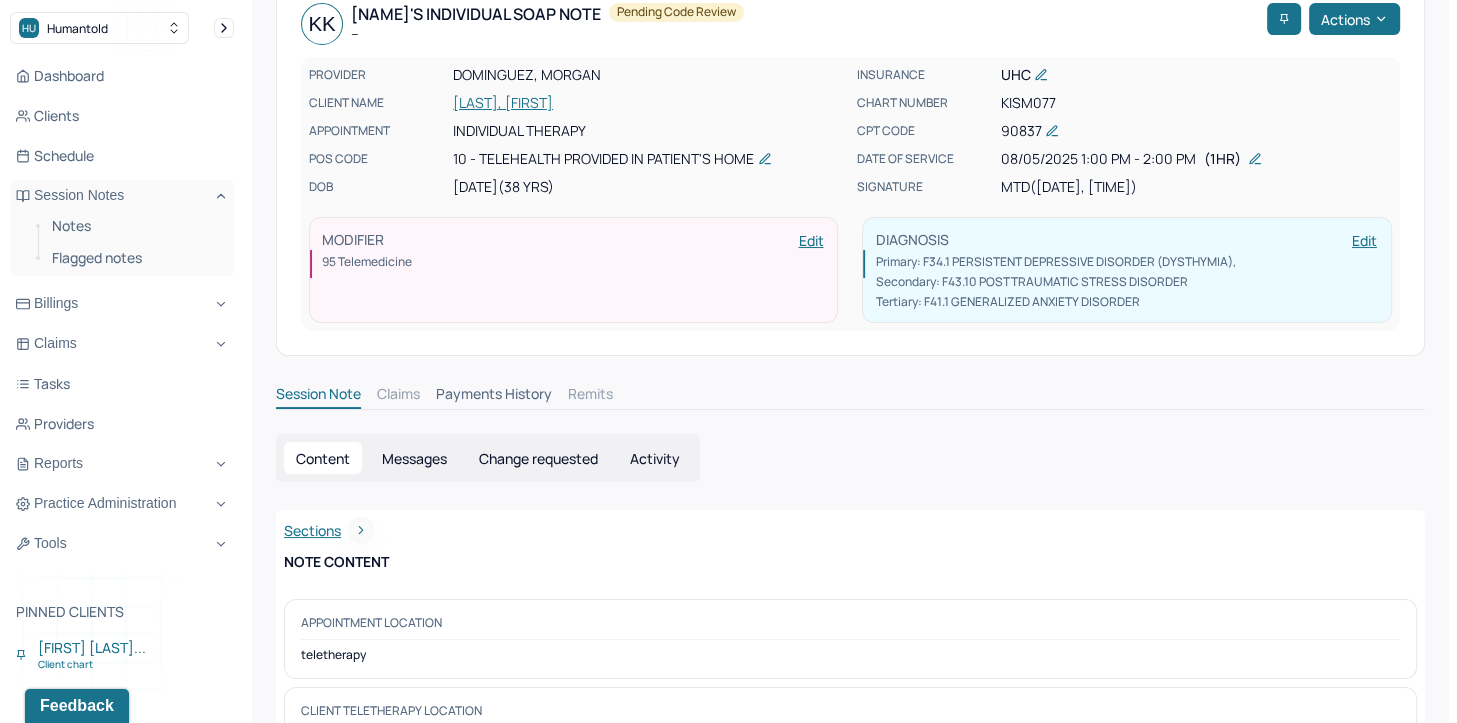 scroll, scrollTop: 32, scrollLeft: 0, axis: vertical 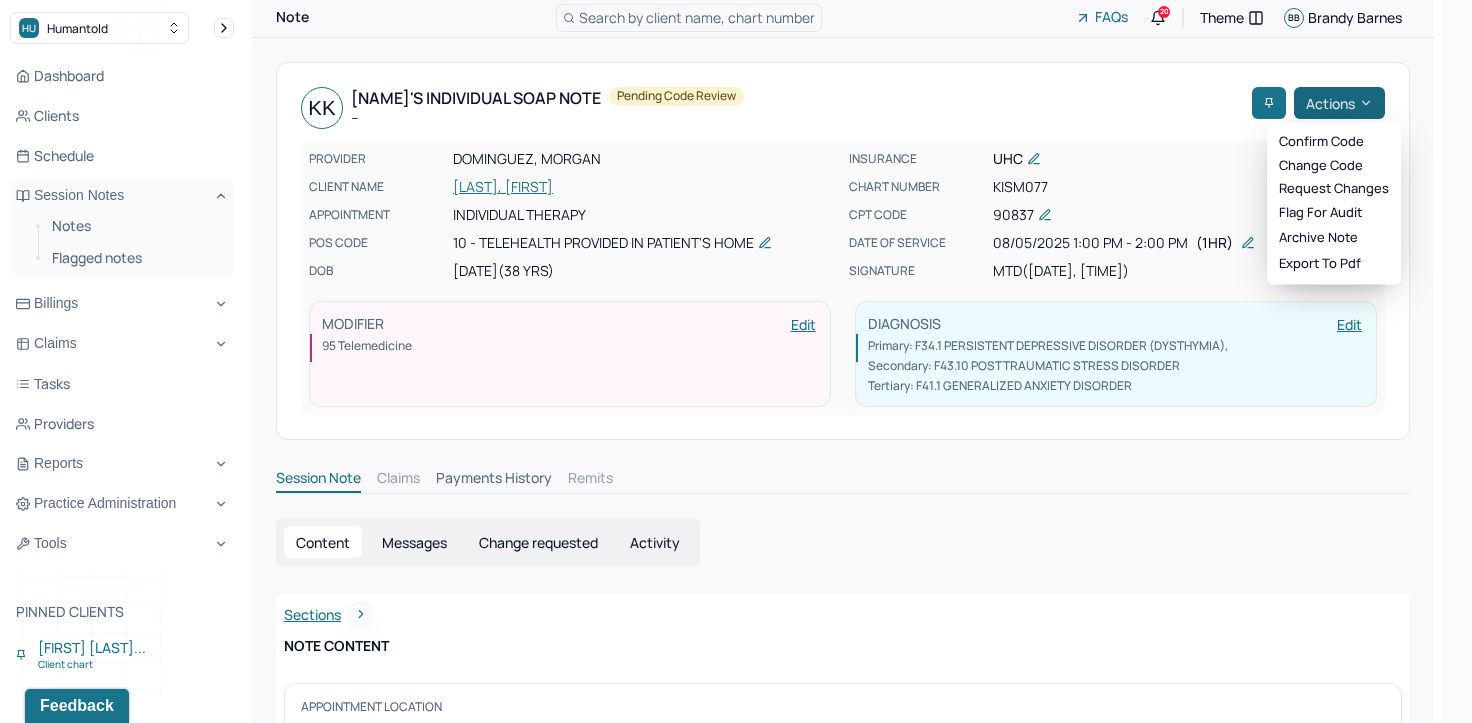 click 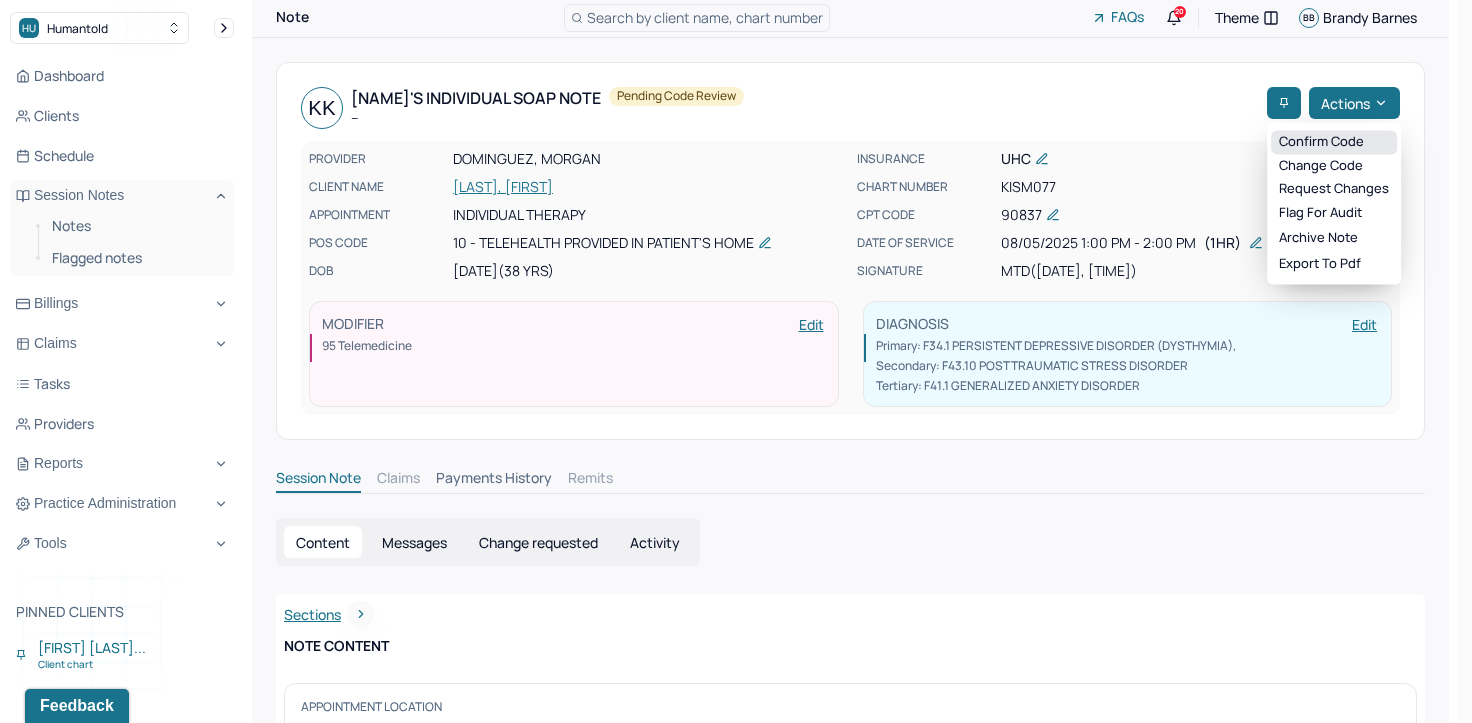 click on "Confirm code" at bounding box center (1334, 142) 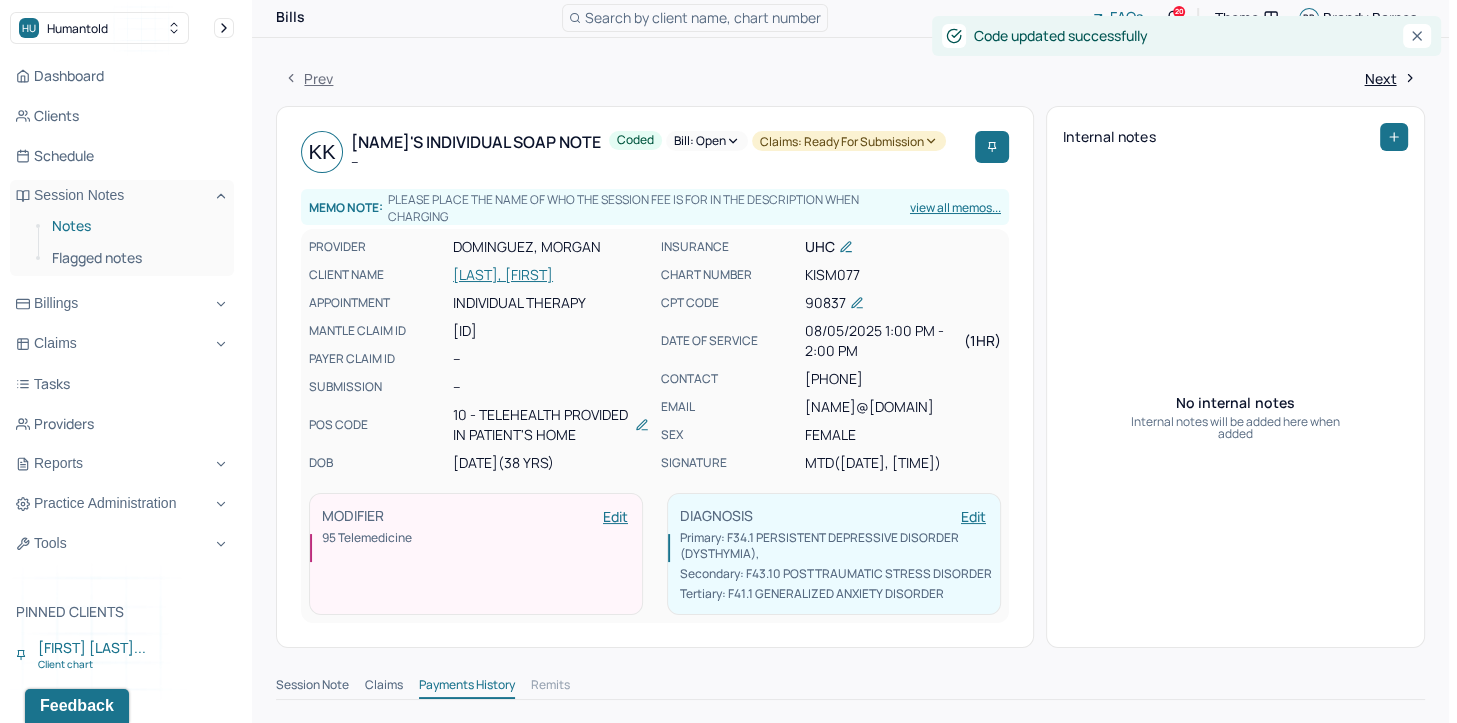 click on "Notes" at bounding box center [135, 226] 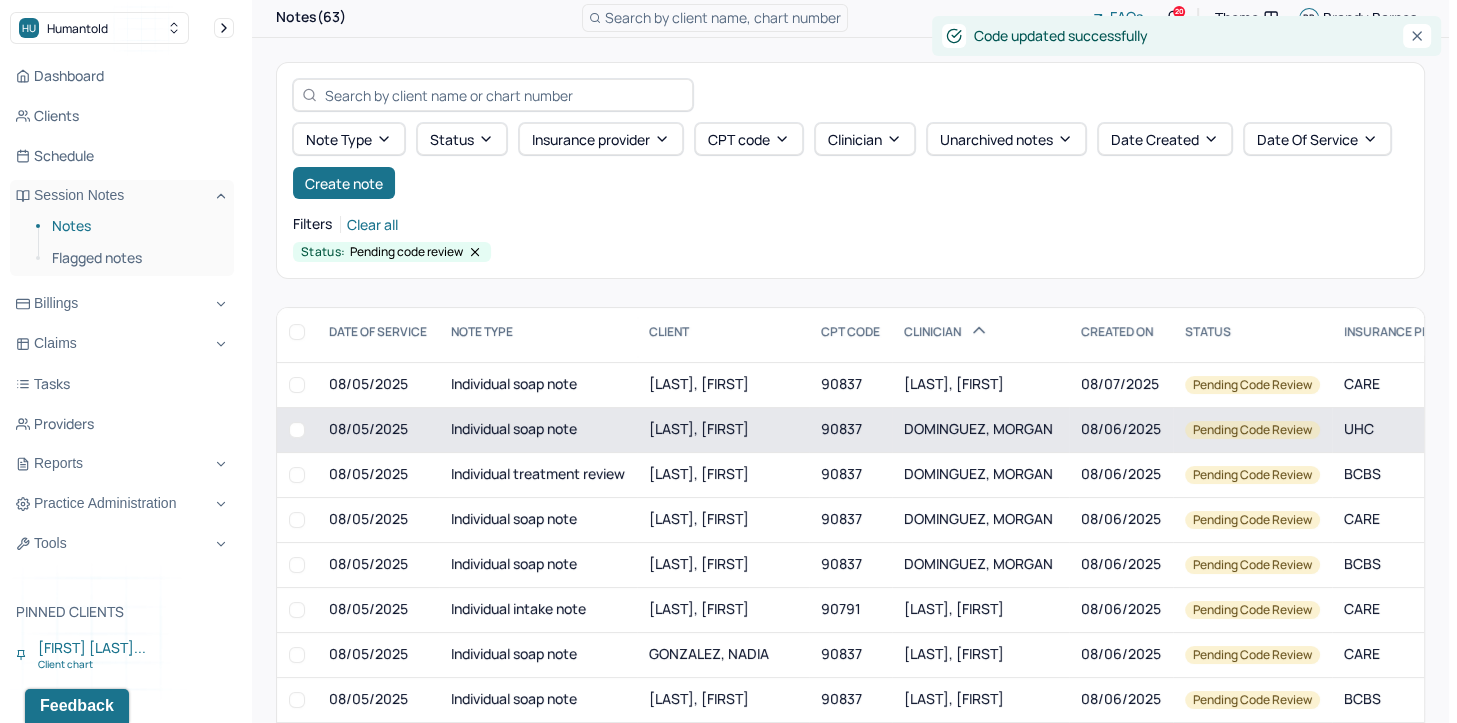 scroll, scrollTop: 400, scrollLeft: 0, axis: vertical 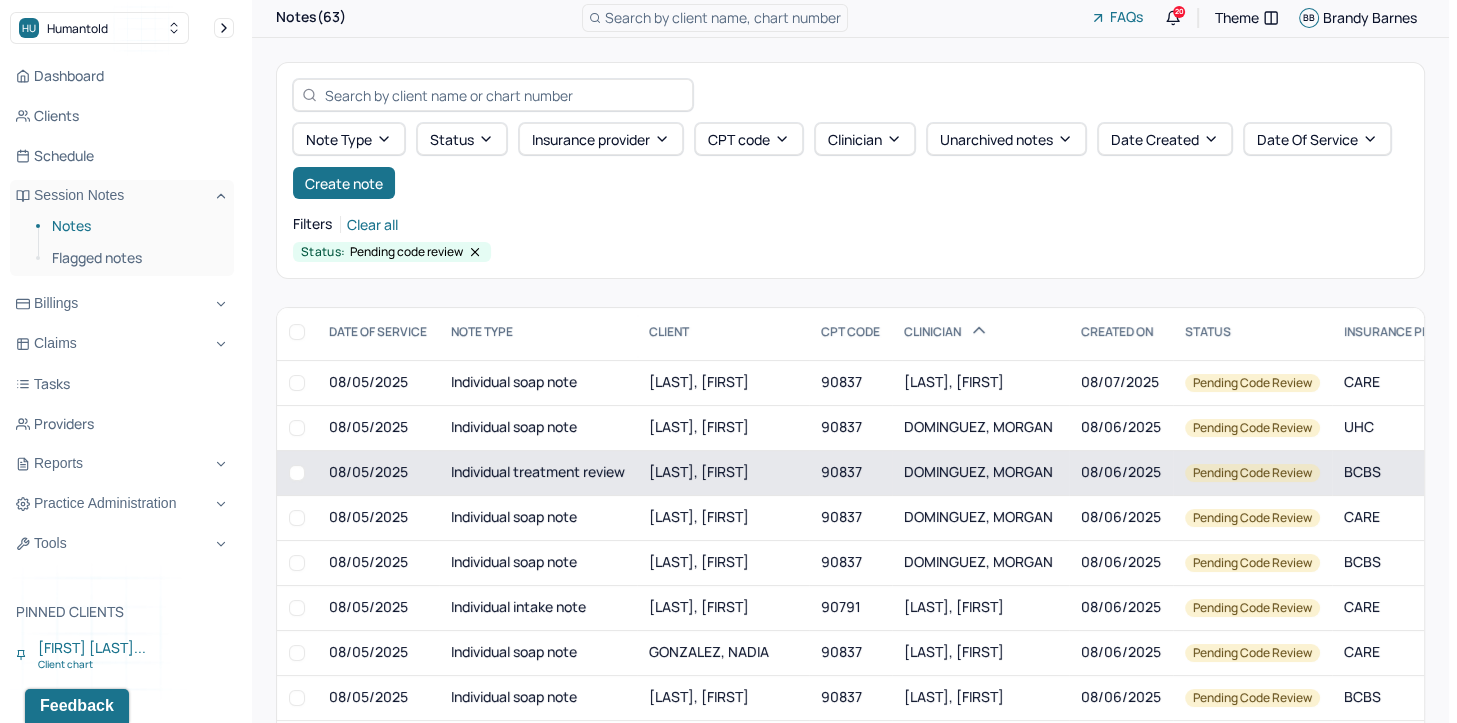 click on "DOMINGUEZ, MORGAN" at bounding box center (978, 471) 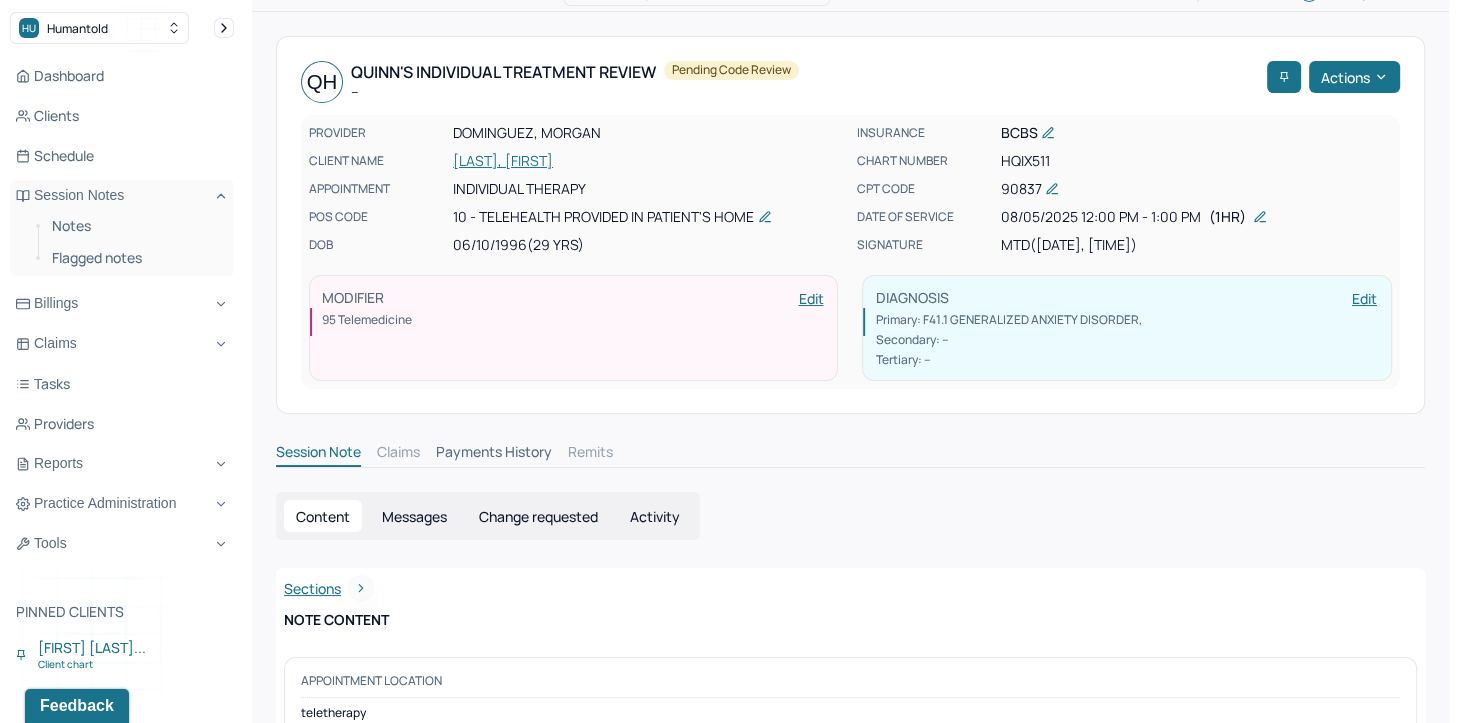 scroll, scrollTop: 0, scrollLeft: 0, axis: both 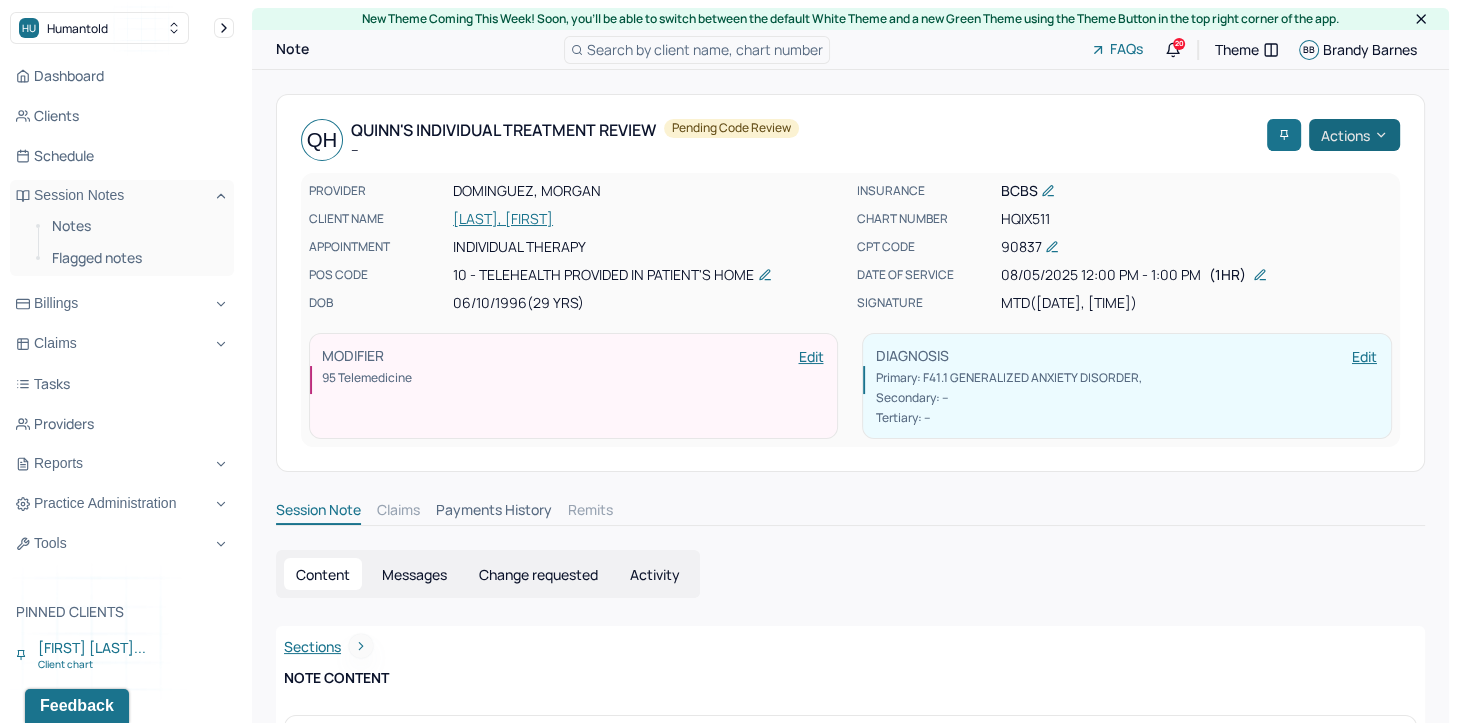 click on "Actions" at bounding box center (1354, 135) 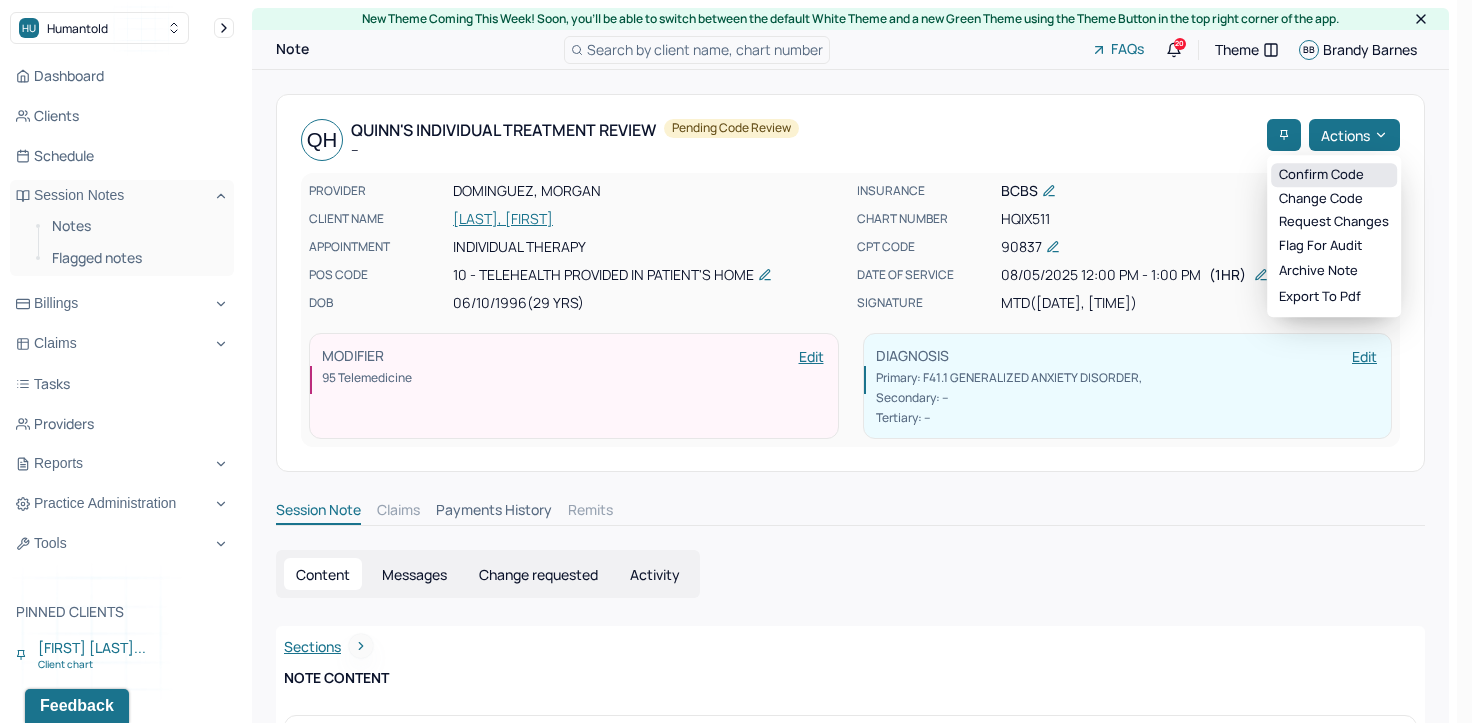 click on "Confirm code" at bounding box center (1334, 175) 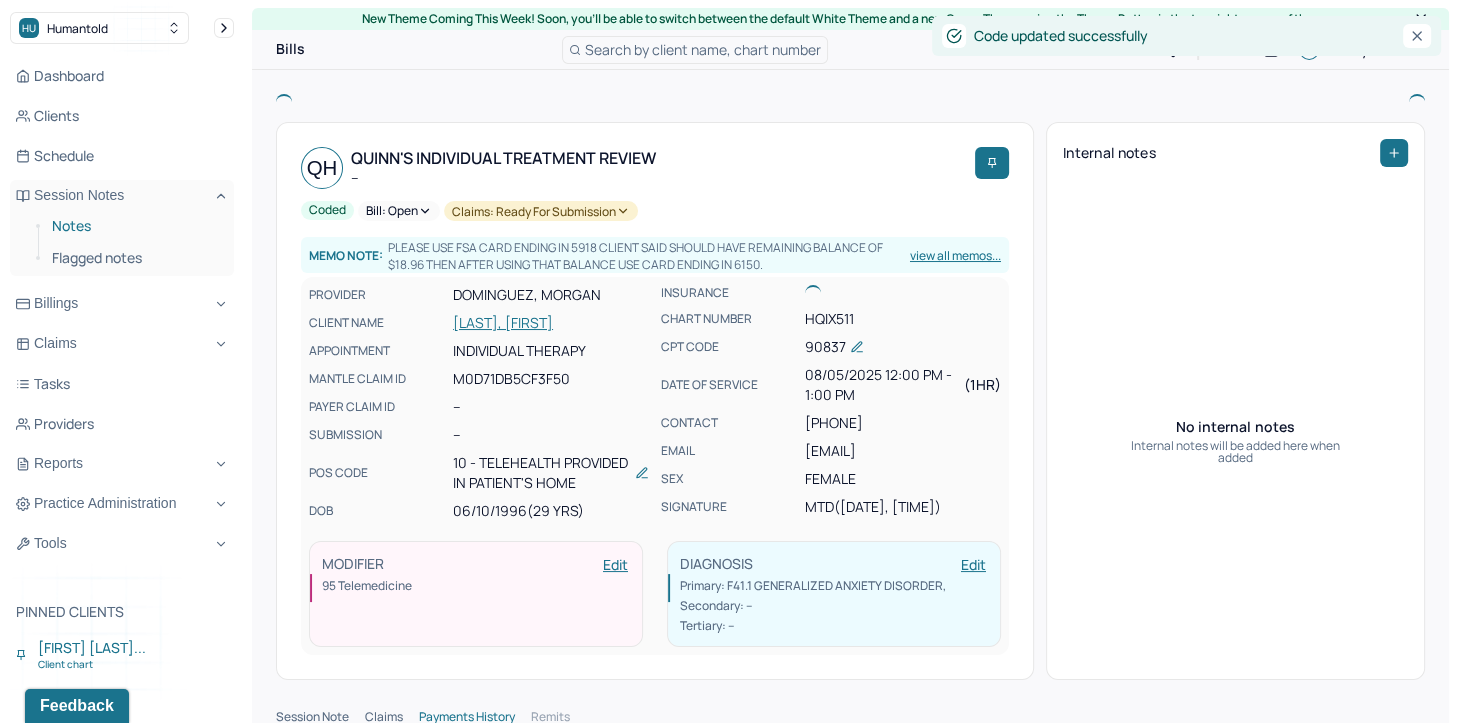 click on "Notes" at bounding box center [135, 226] 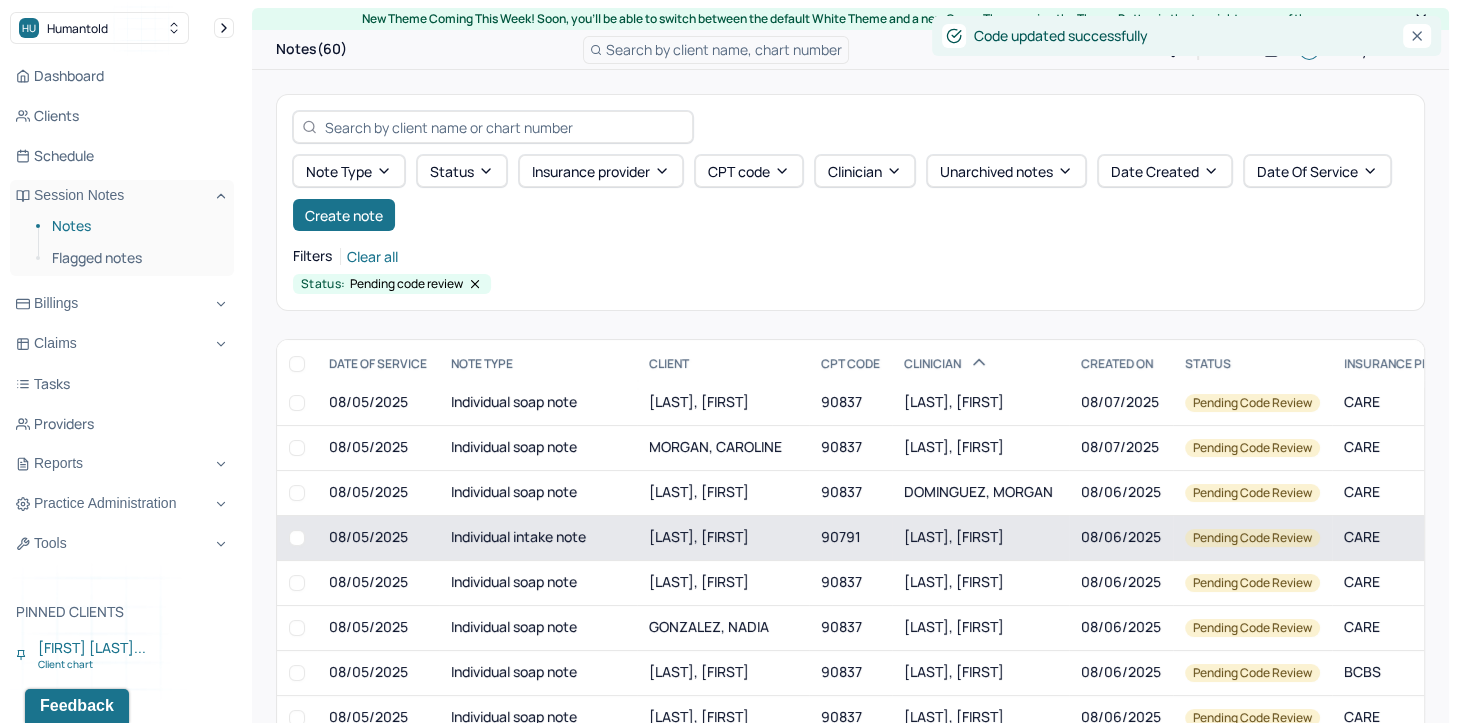 scroll, scrollTop: 400, scrollLeft: 0, axis: vertical 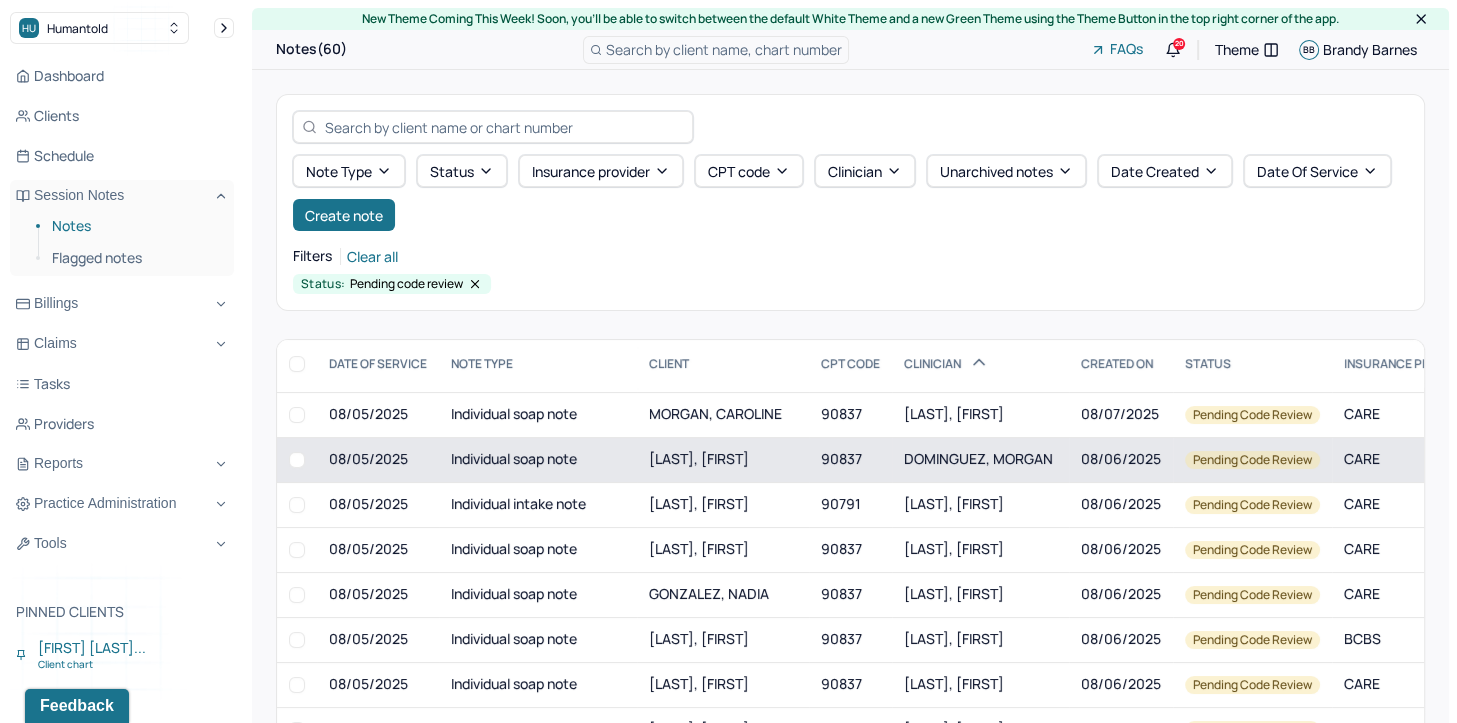 click on "DOMINGUEZ, MORGAN" at bounding box center [980, 459] 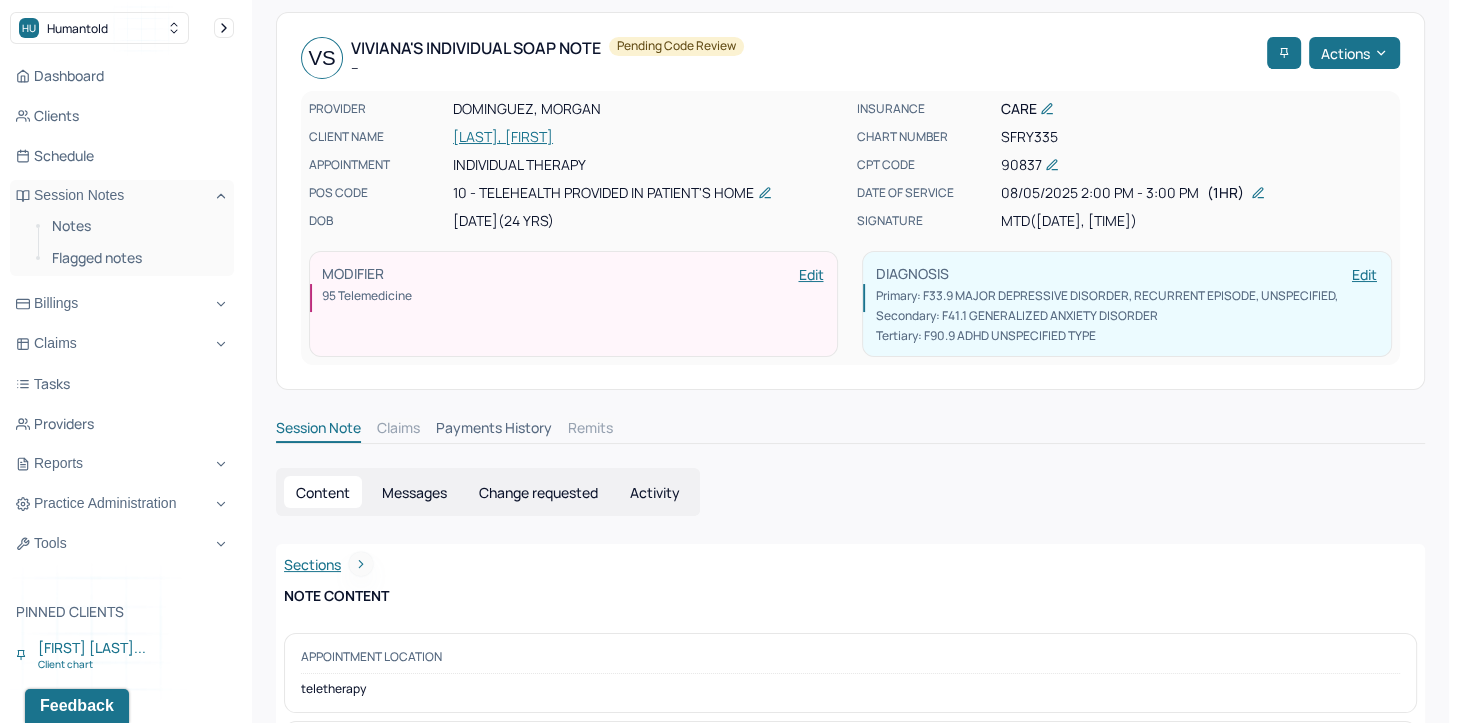 scroll, scrollTop: 0, scrollLeft: 0, axis: both 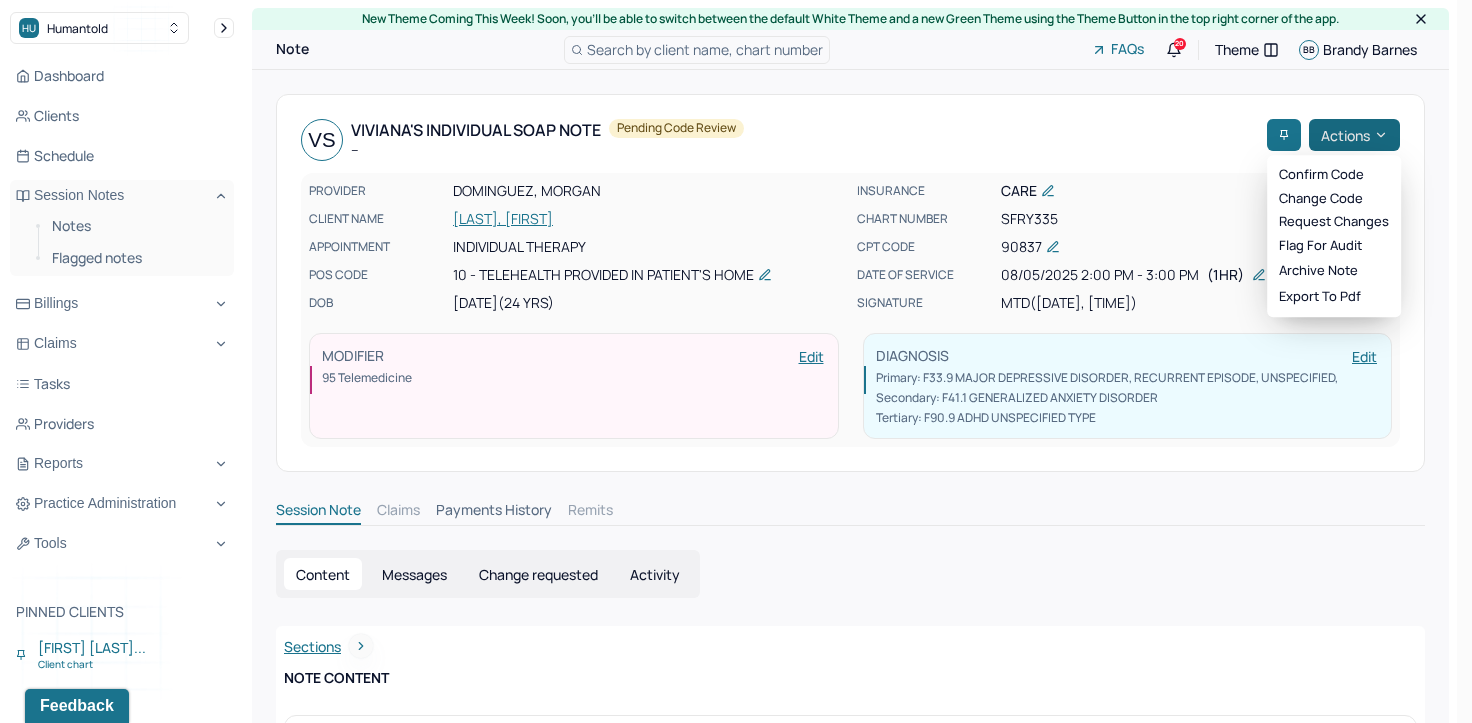 click 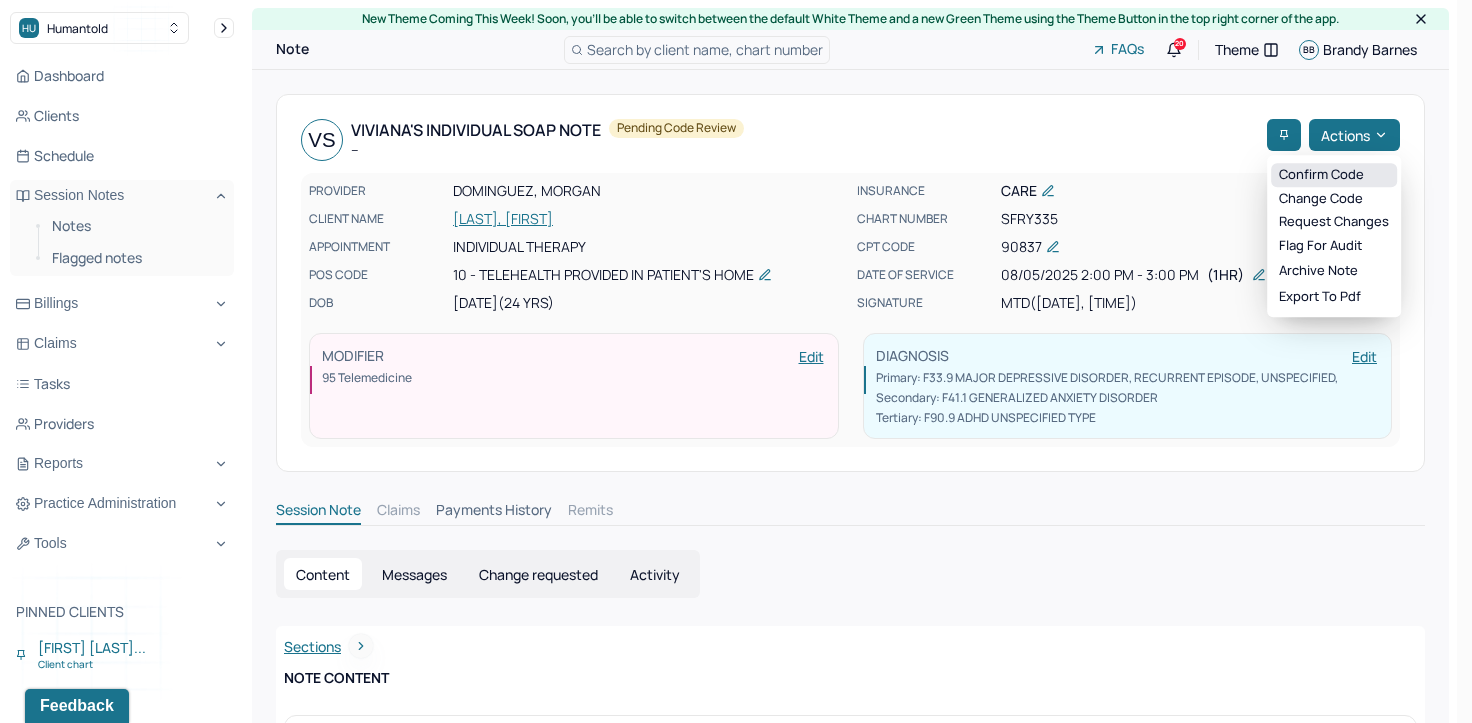 click on "Confirm code" at bounding box center (1334, 175) 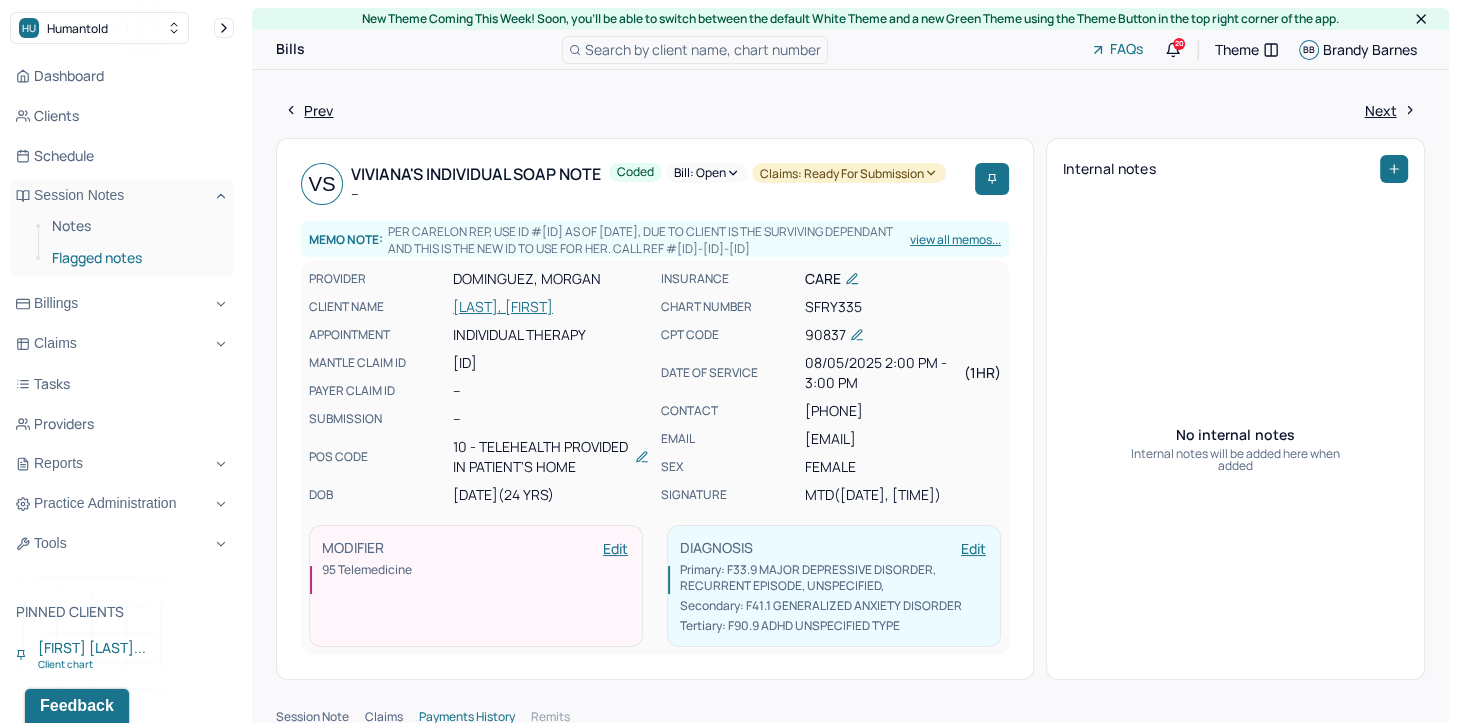 drag, startPoint x: 108, startPoint y: 231, endPoint x: 231, endPoint y: 266, distance: 127.88276 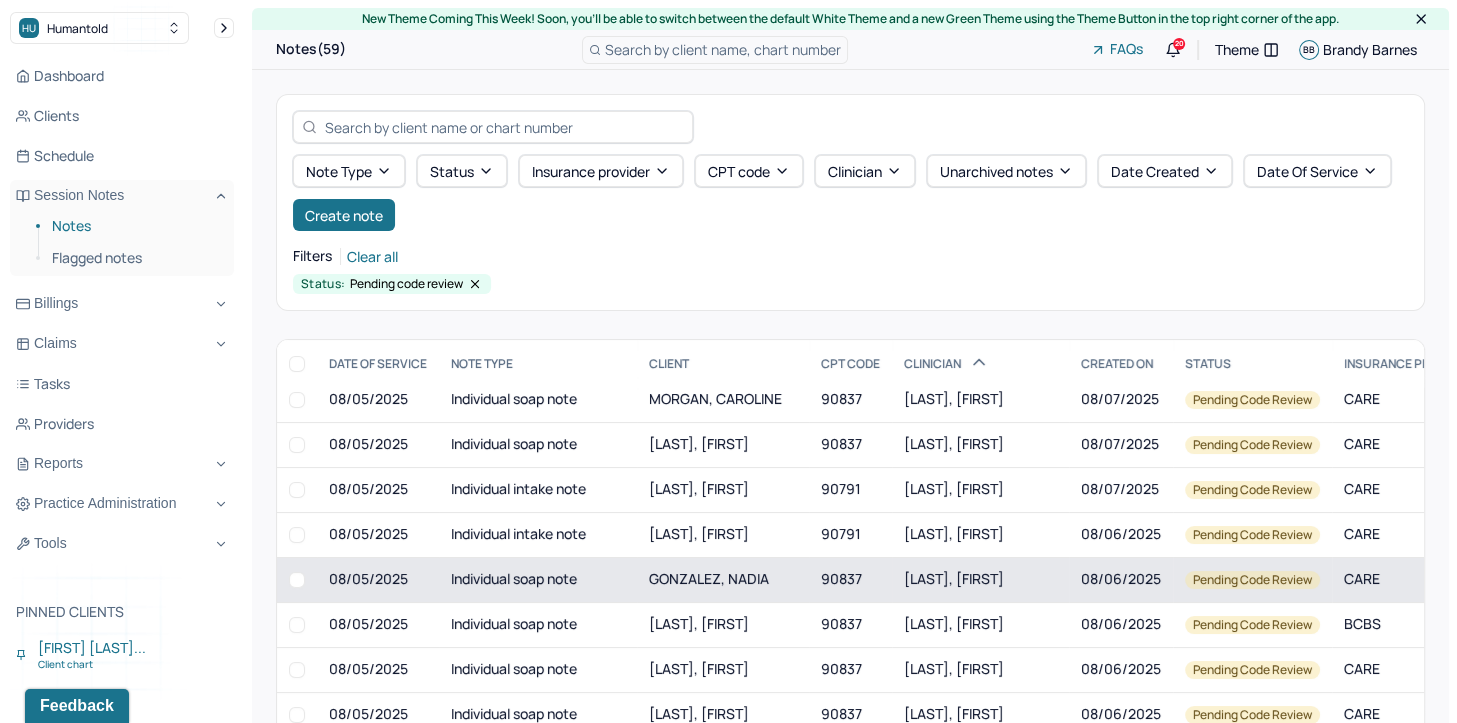 scroll, scrollTop: 400, scrollLeft: 0, axis: vertical 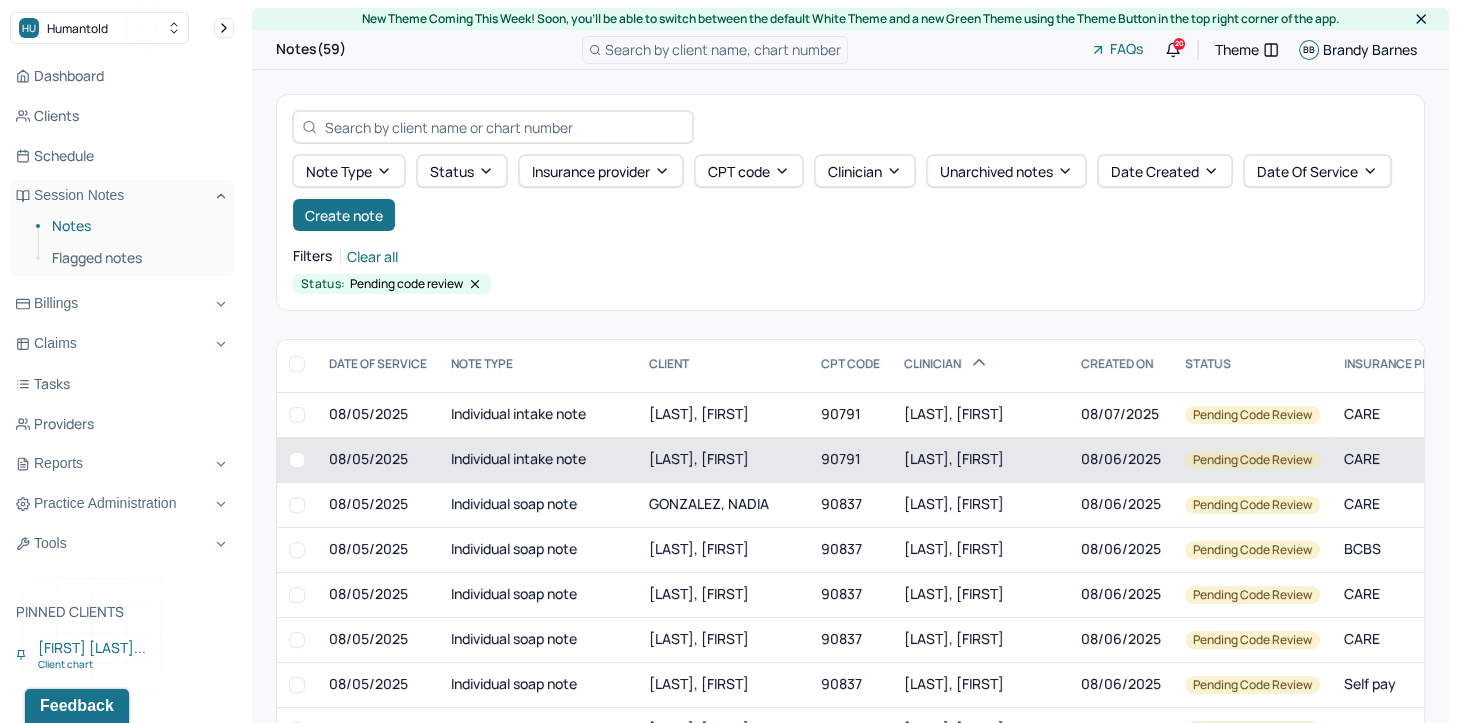 click on "ERMILIO, JESSICA" at bounding box center (954, 458) 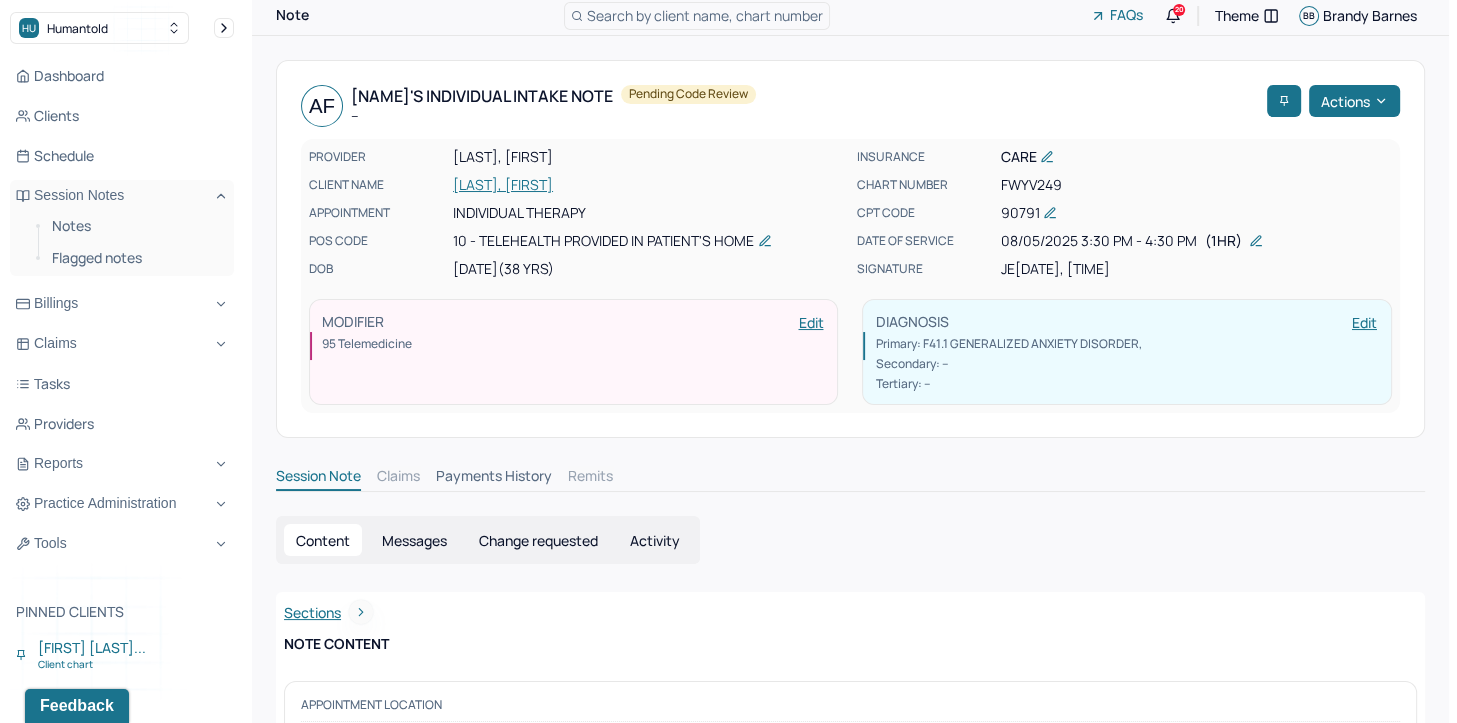 scroll, scrollTop: 0, scrollLeft: 0, axis: both 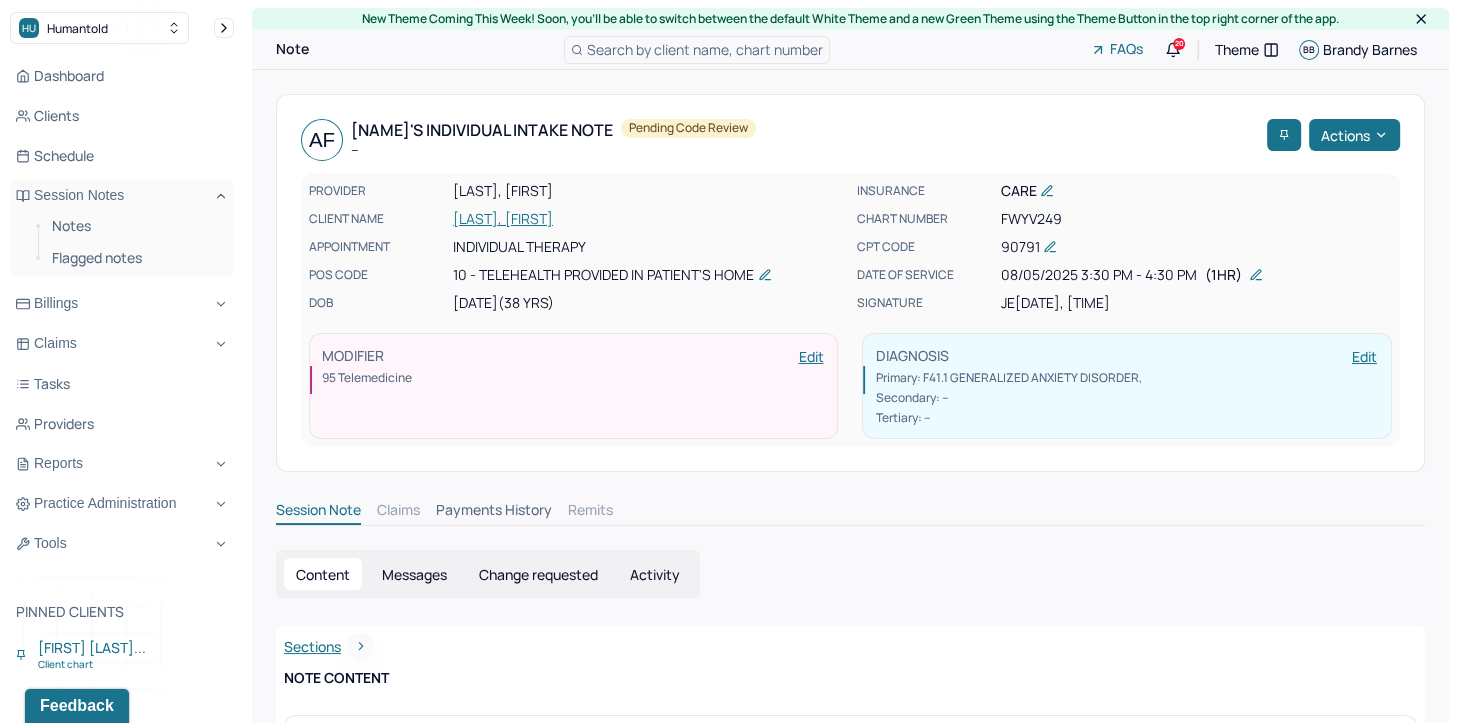 click on "Activity" at bounding box center [655, 574] 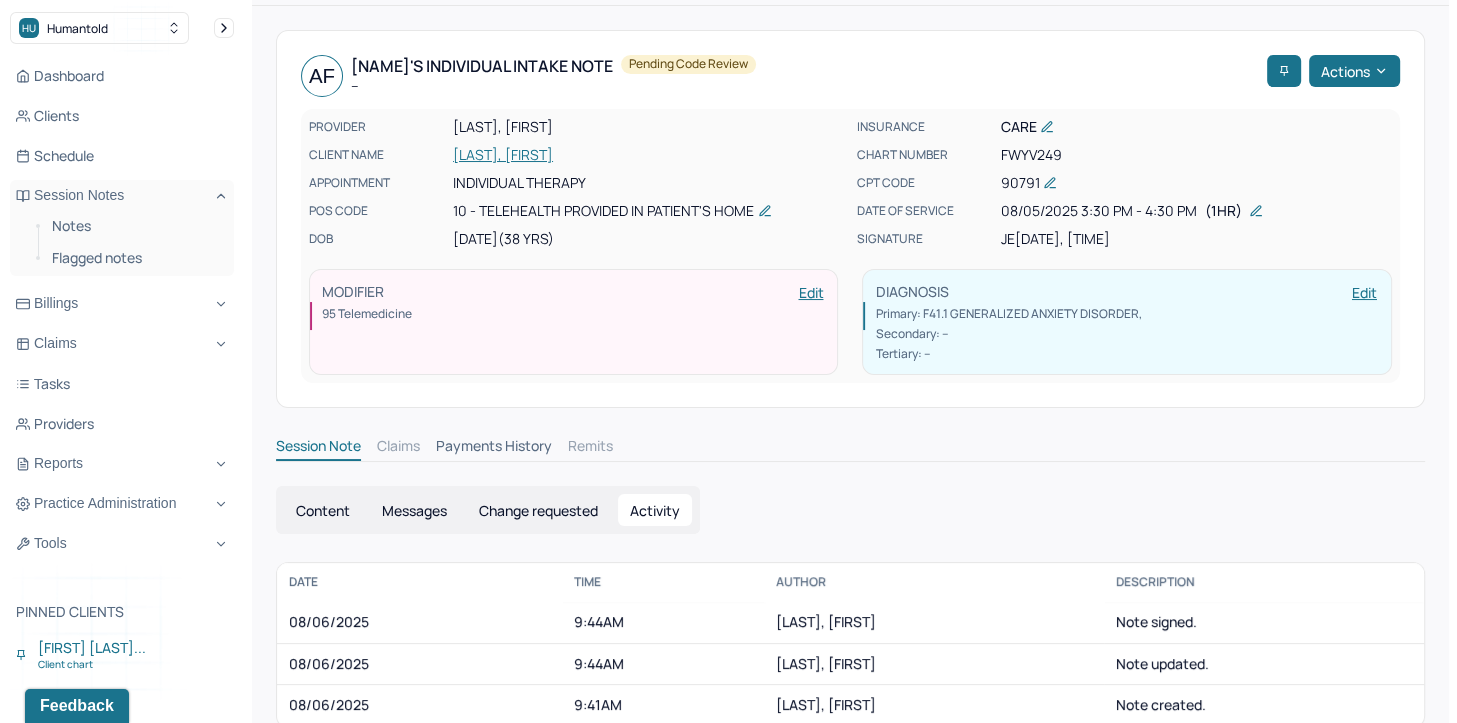 scroll, scrollTop: 99, scrollLeft: 0, axis: vertical 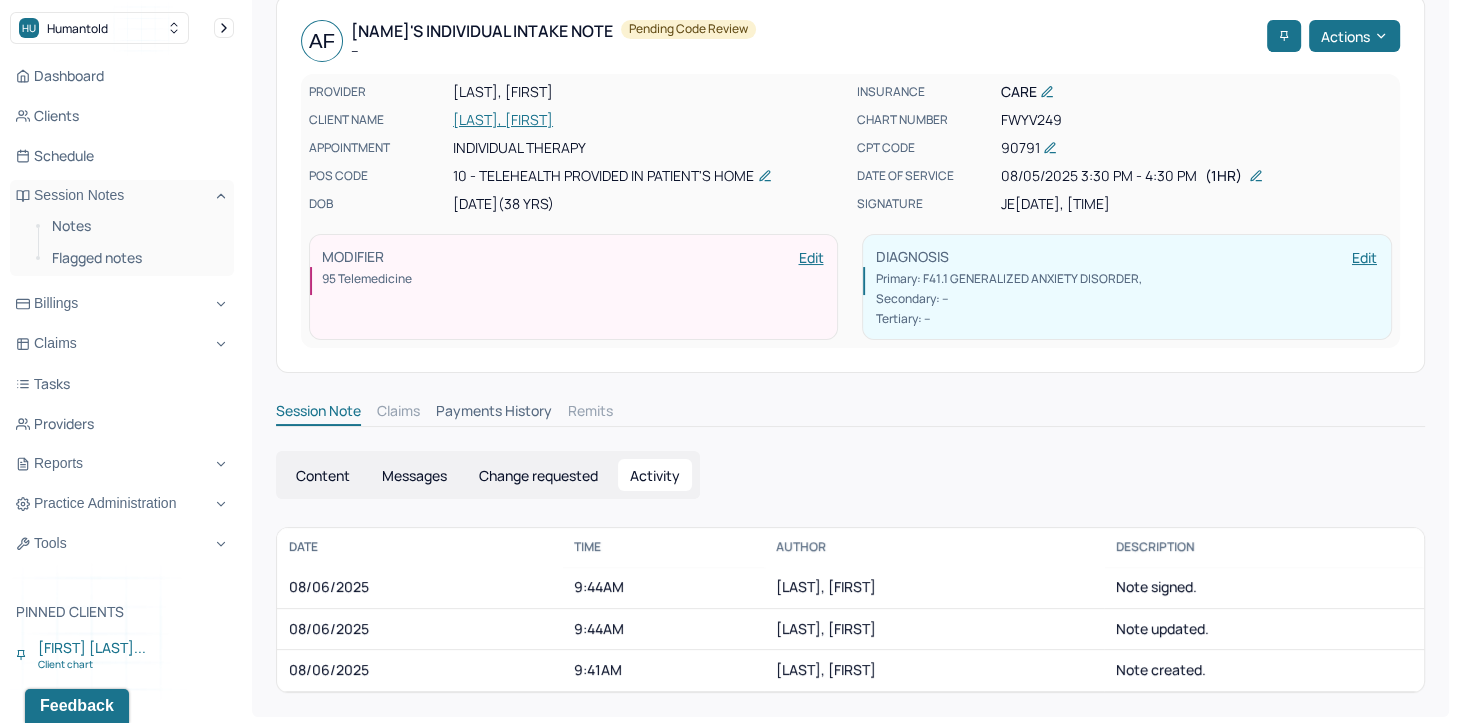 click on "Content" at bounding box center [323, 475] 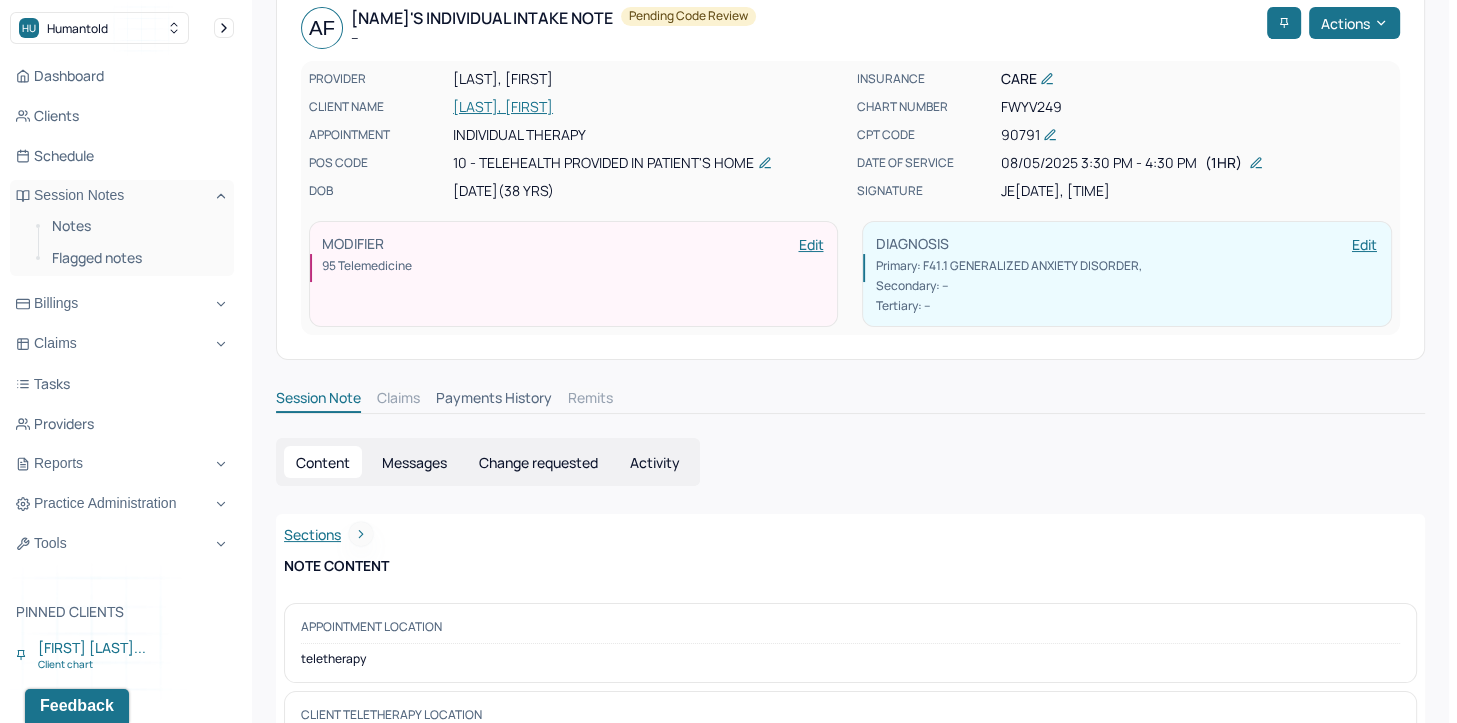 scroll, scrollTop: 0, scrollLeft: 0, axis: both 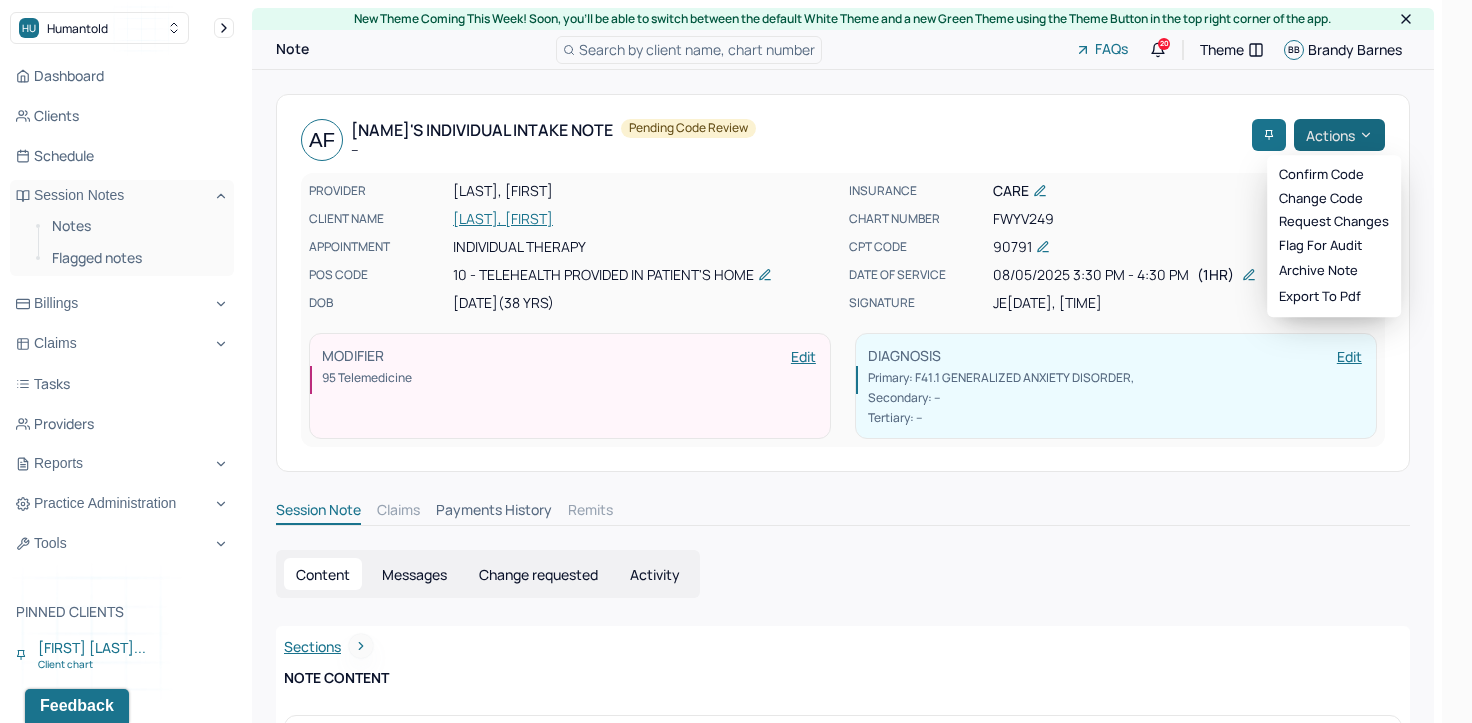 click 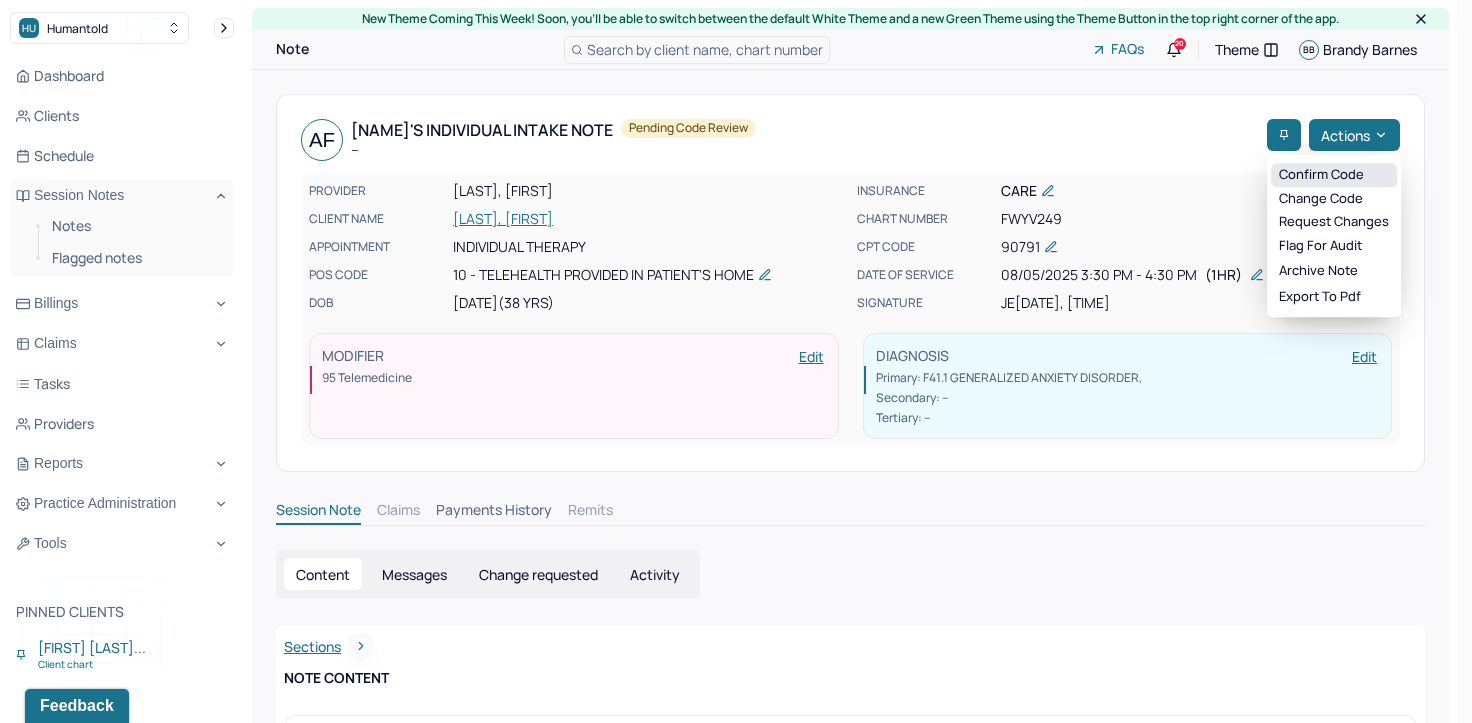 click on "Confirm code" at bounding box center (1334, 175) 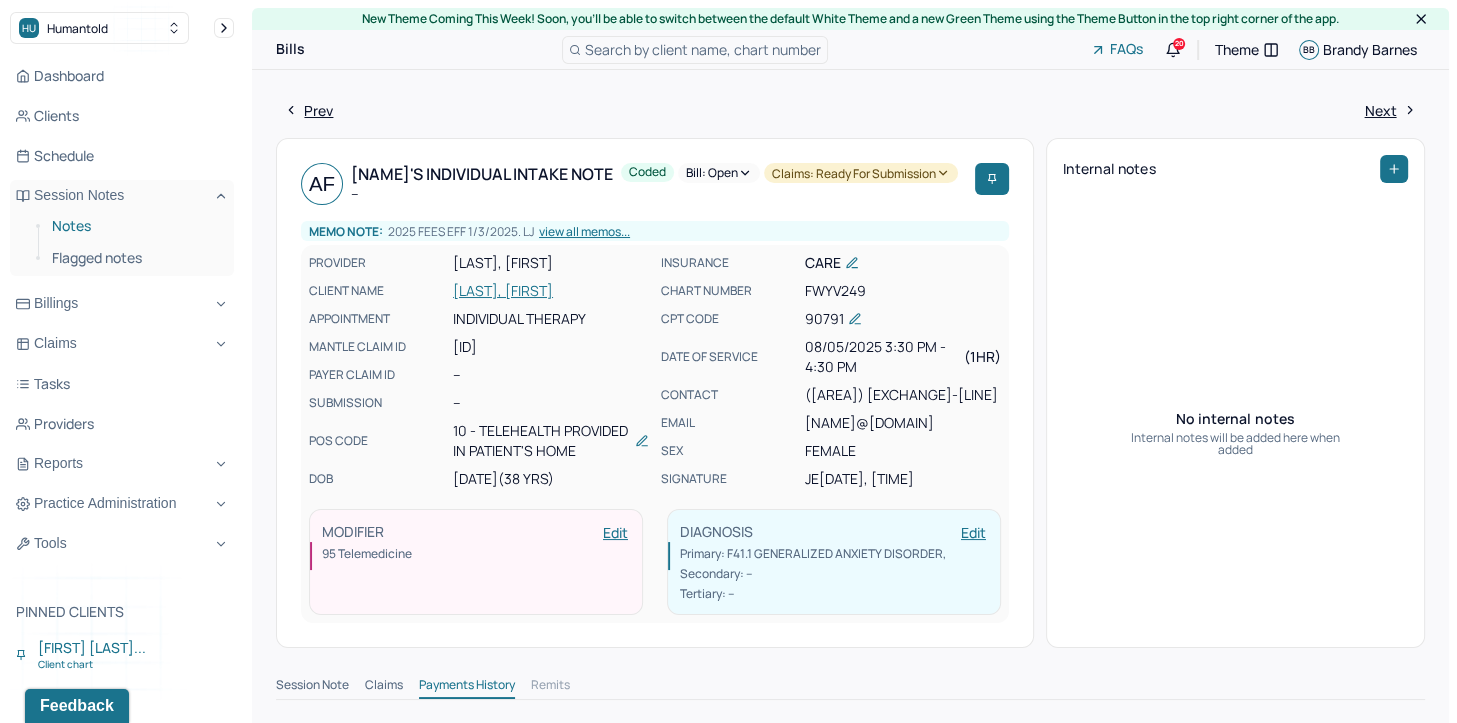 click on "Notes" at bounding box center (135, 226) 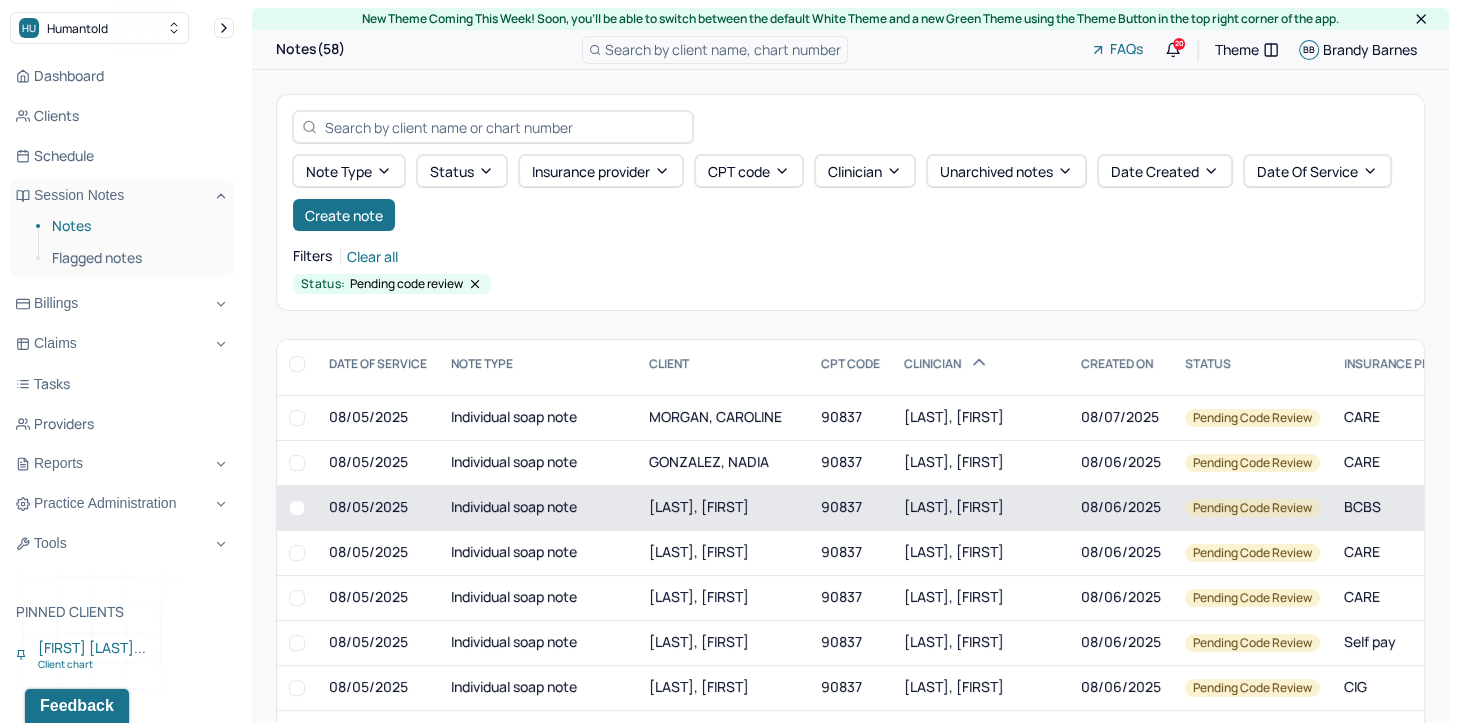 scroll, scrollTop: 400, scrollLeft: 0, axis: vertical 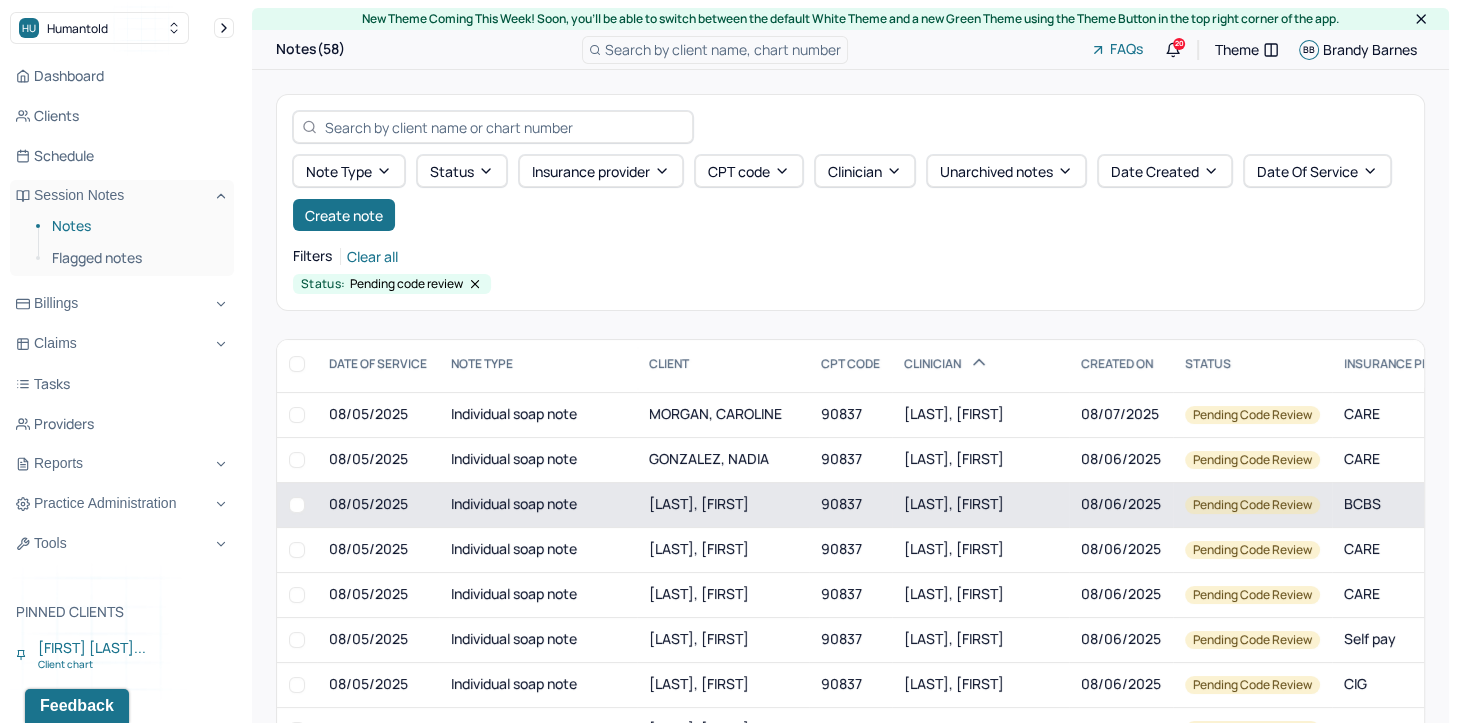 click on "FITZGERALD, SAMANTHA" at bounding box center (954, 503) 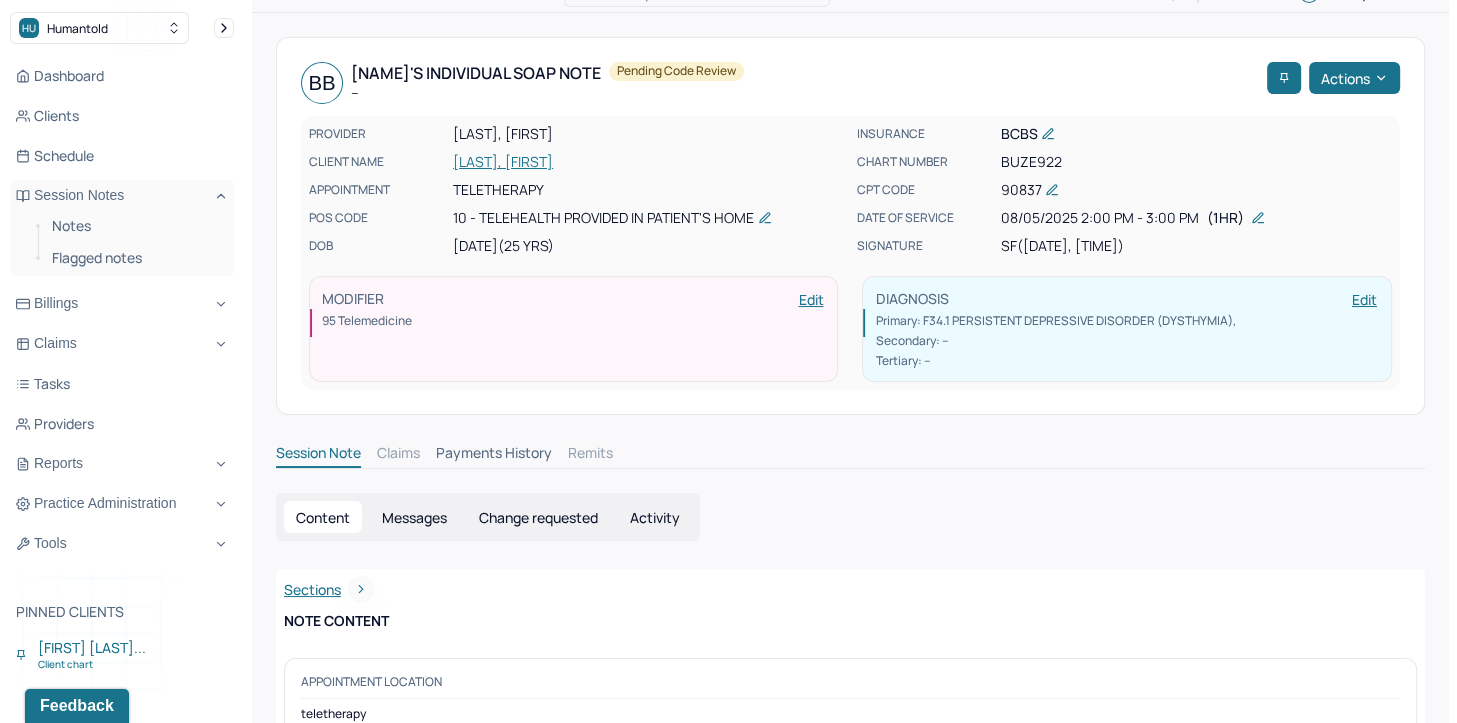 scroll, scrollTop: 0, scrollLeft: 0, axis: both 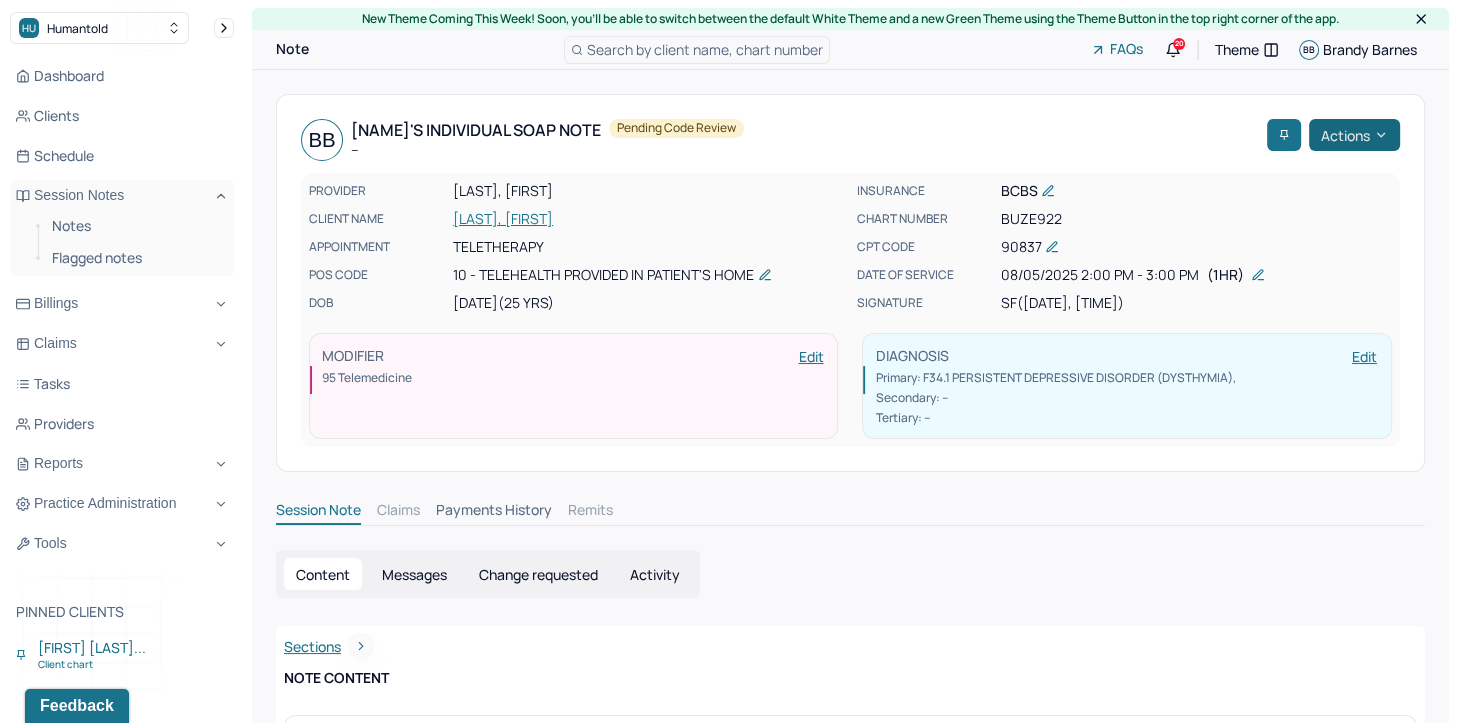click 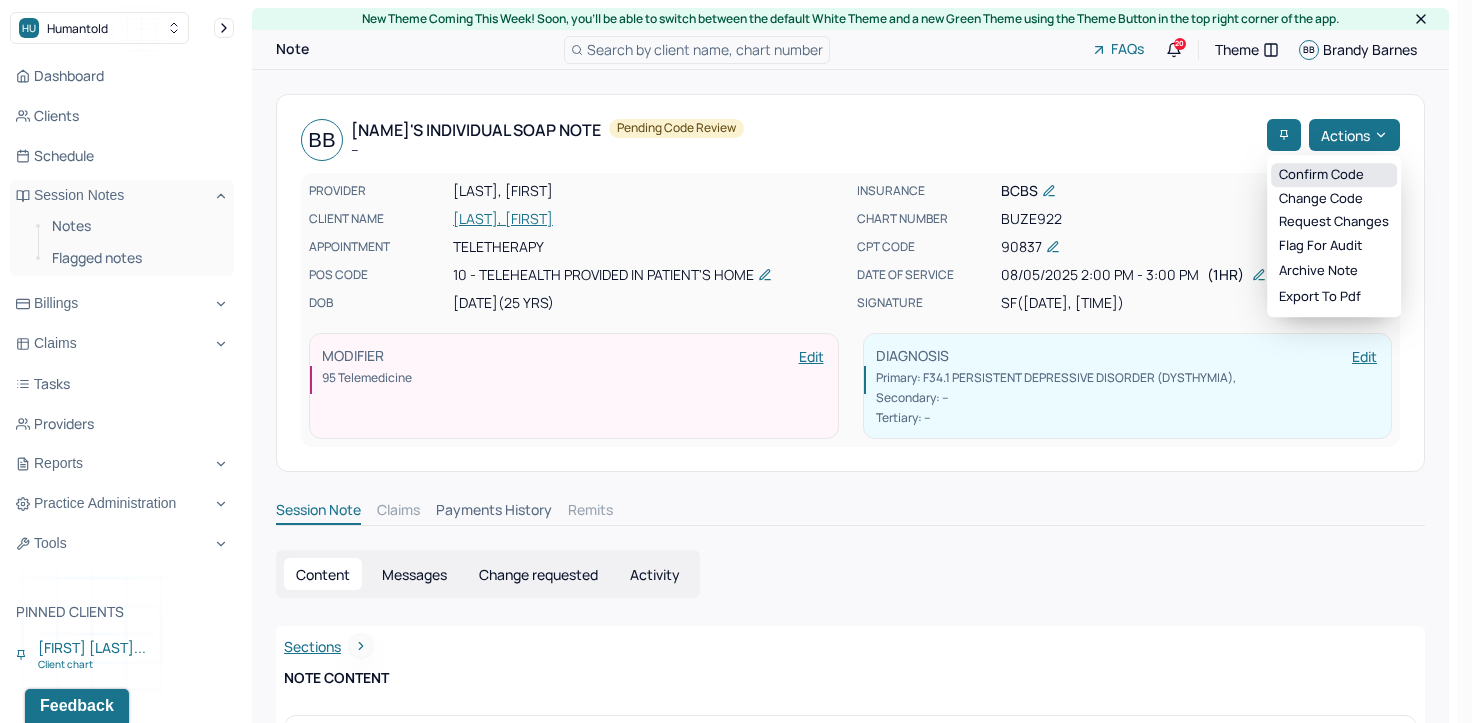 click on "Confirm code" at bounding box center [1334, 175] 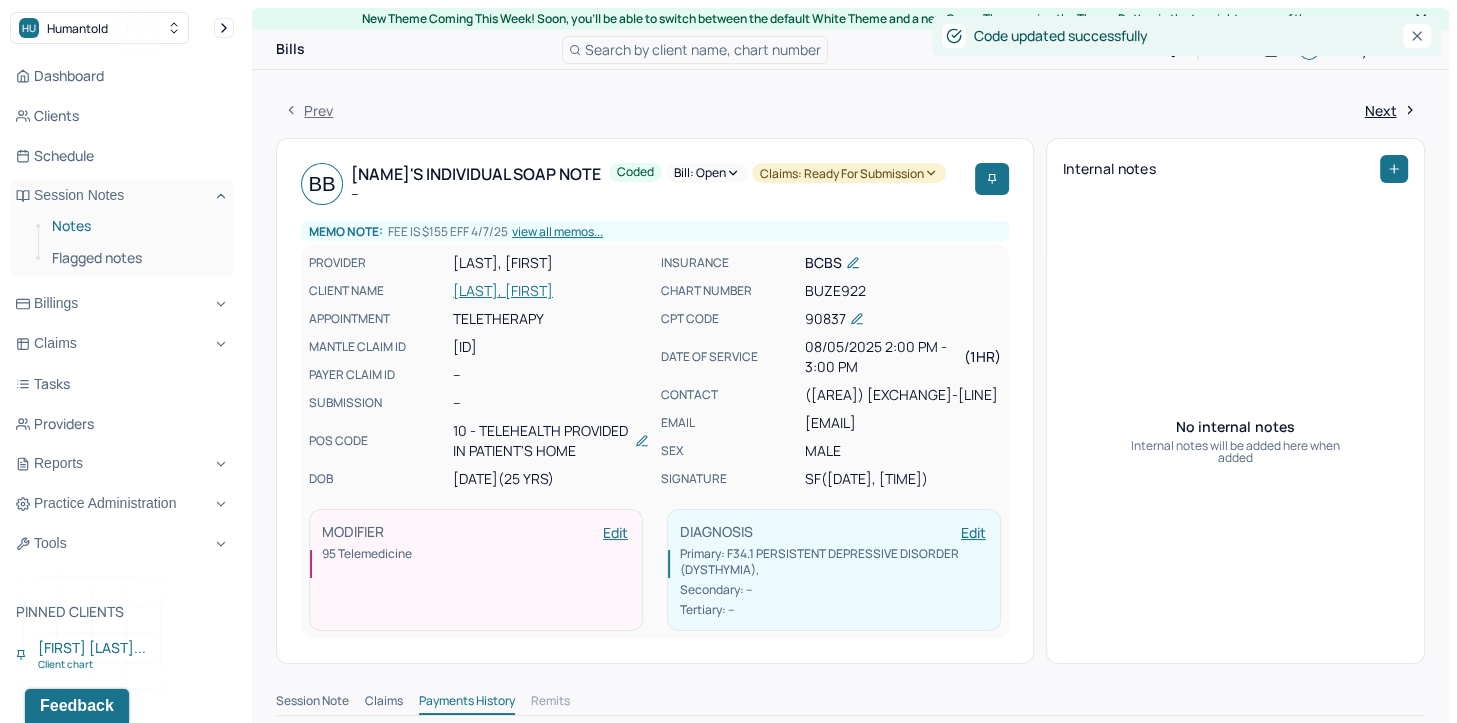 click on "Notes" at bounding box center (135, 226) 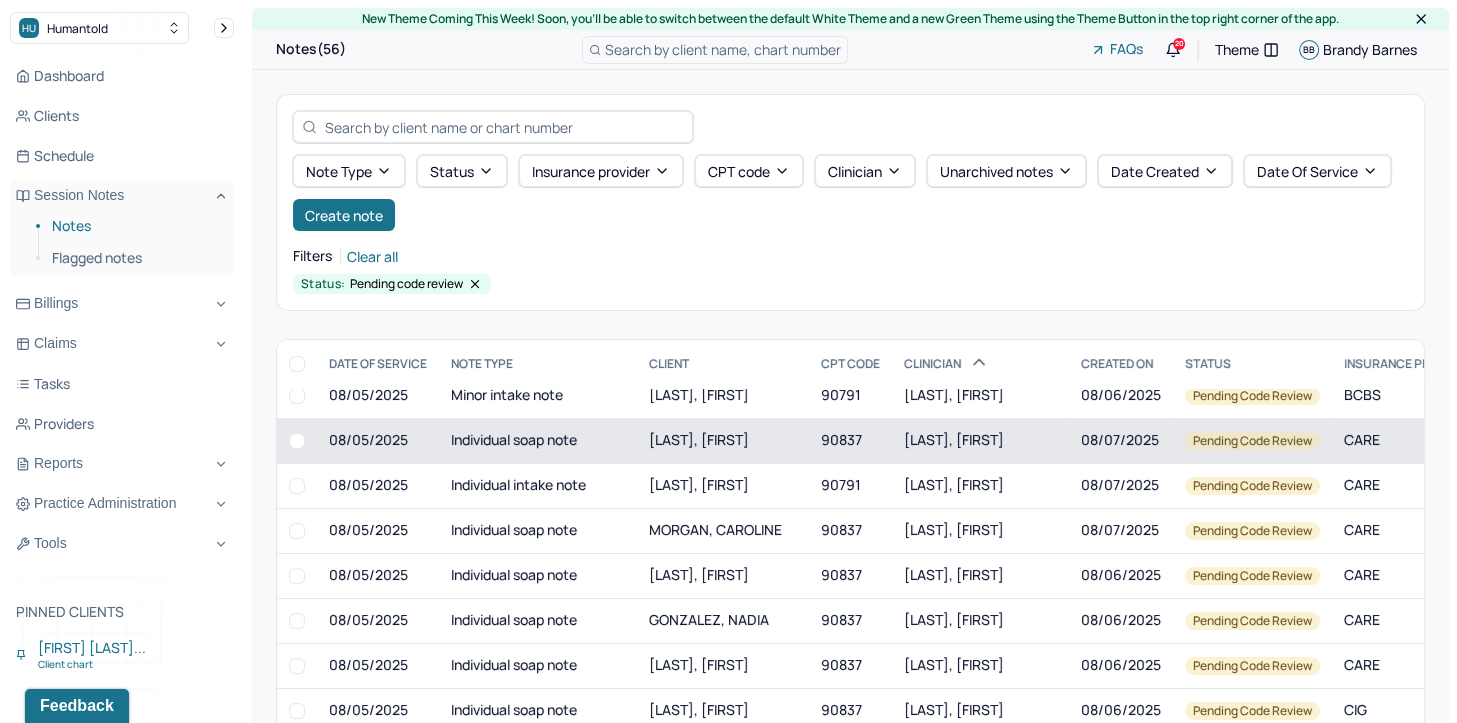 scroll, scrollTop: 300, scrollLeft: 0, axis: vertical 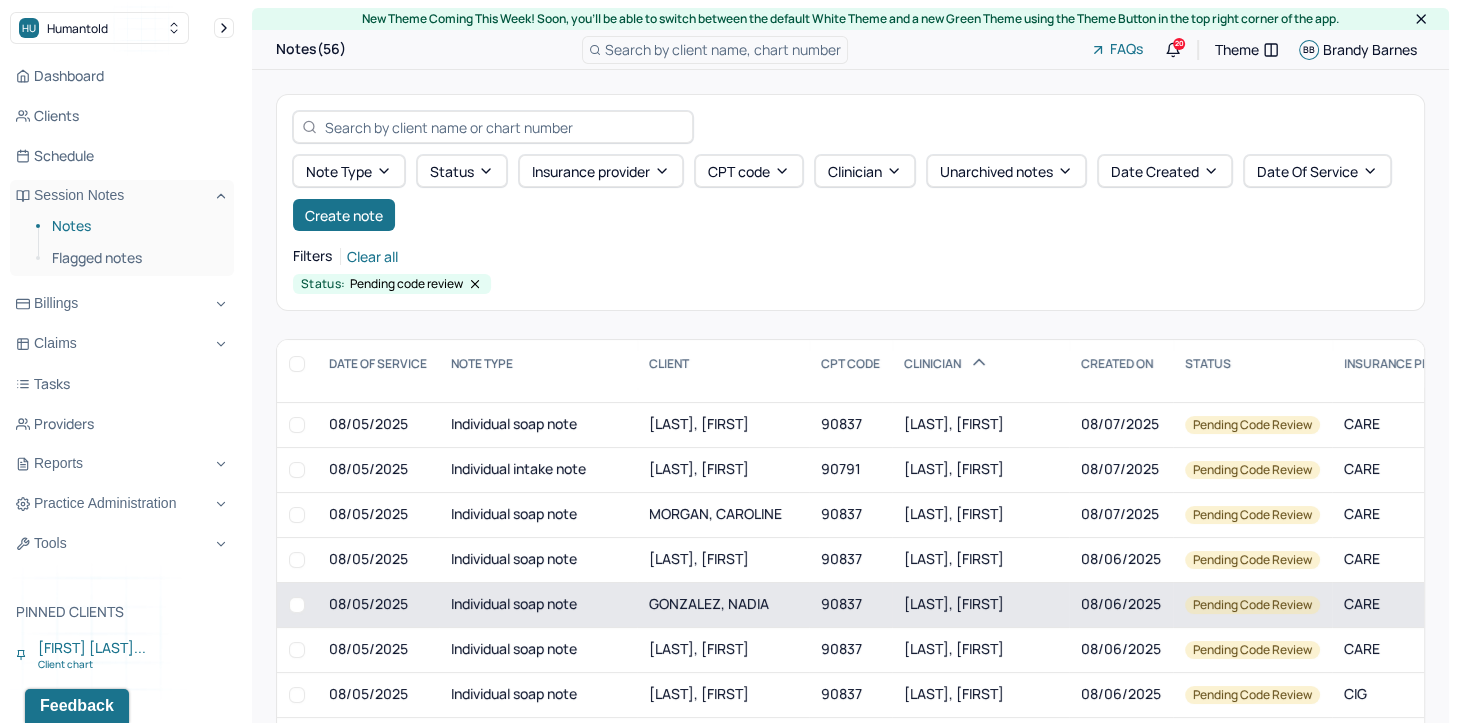 click on "FITZGERALD, SAMANTHA" at bounding box center (980, 604) 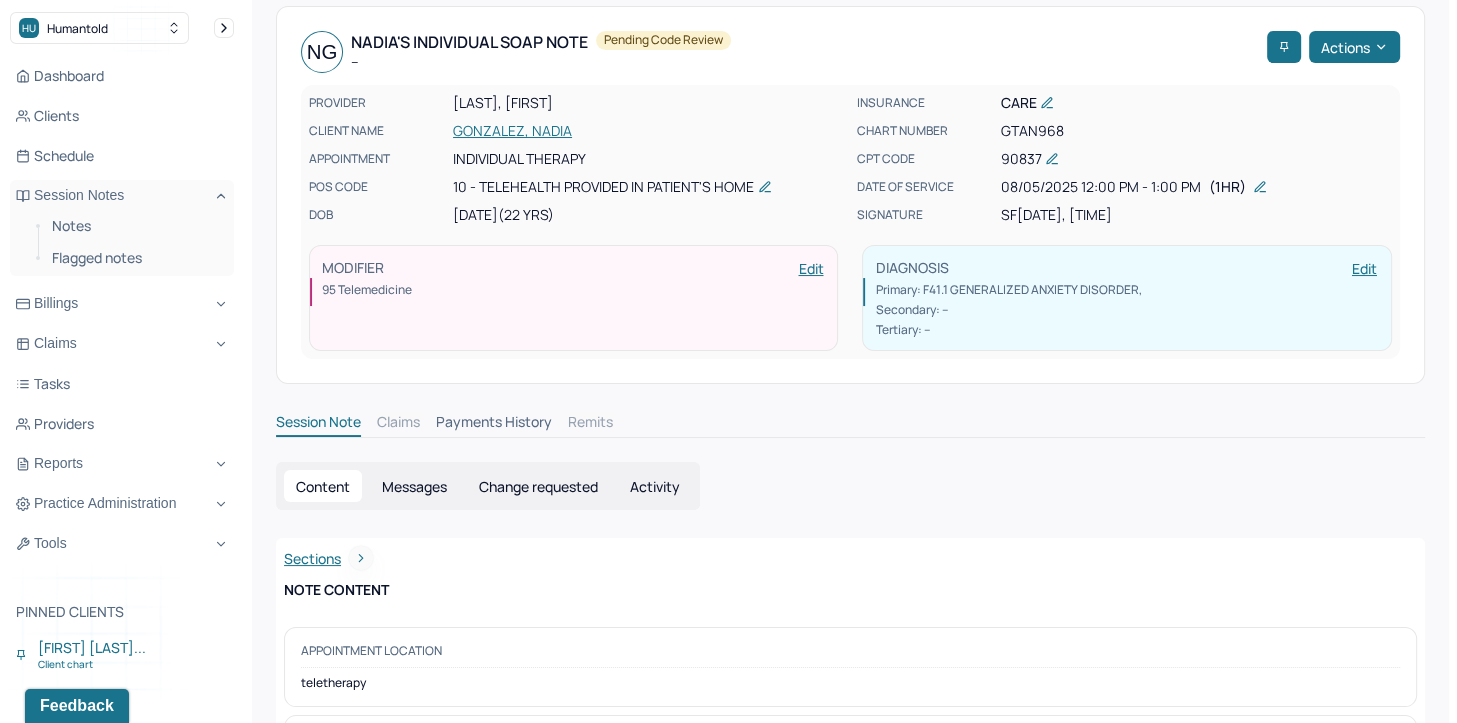 scroll, scrollTop: 0, scrollLeft: 0, axis: both 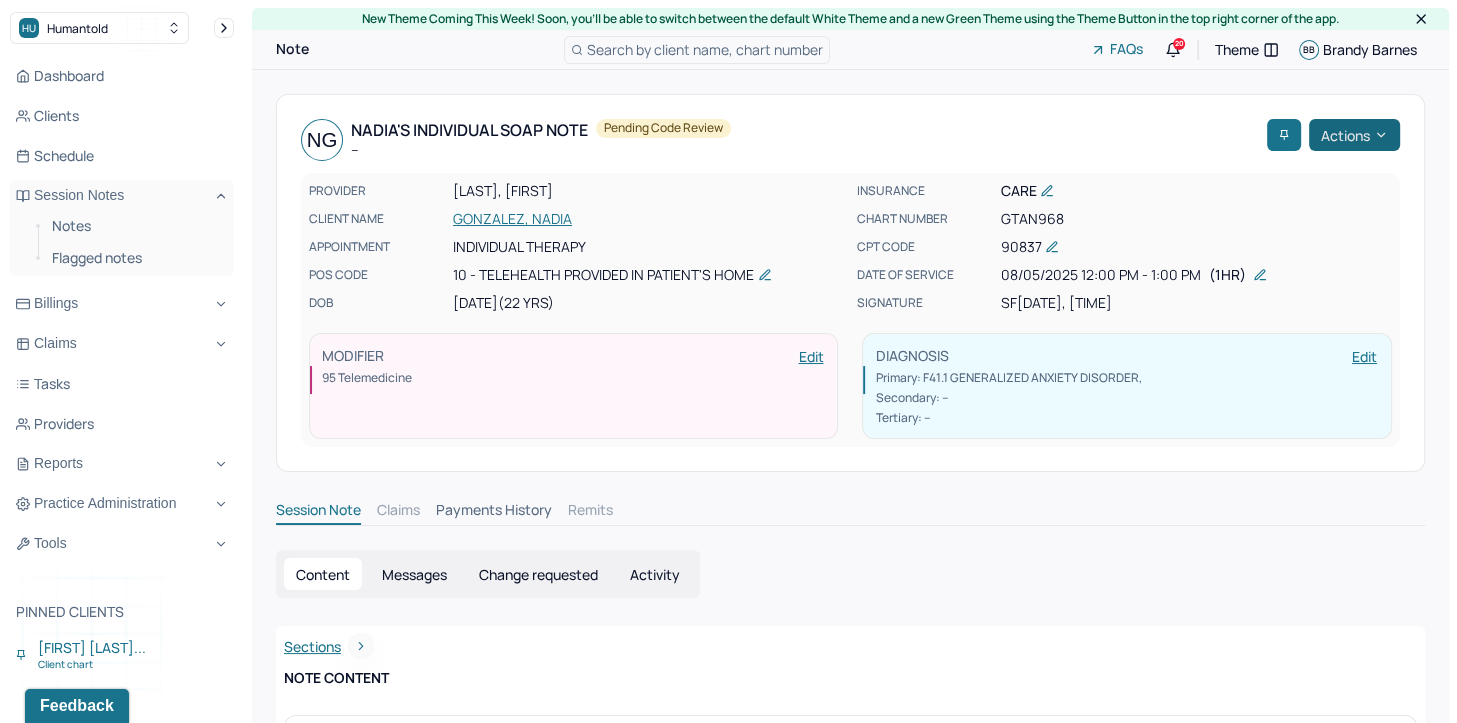 click 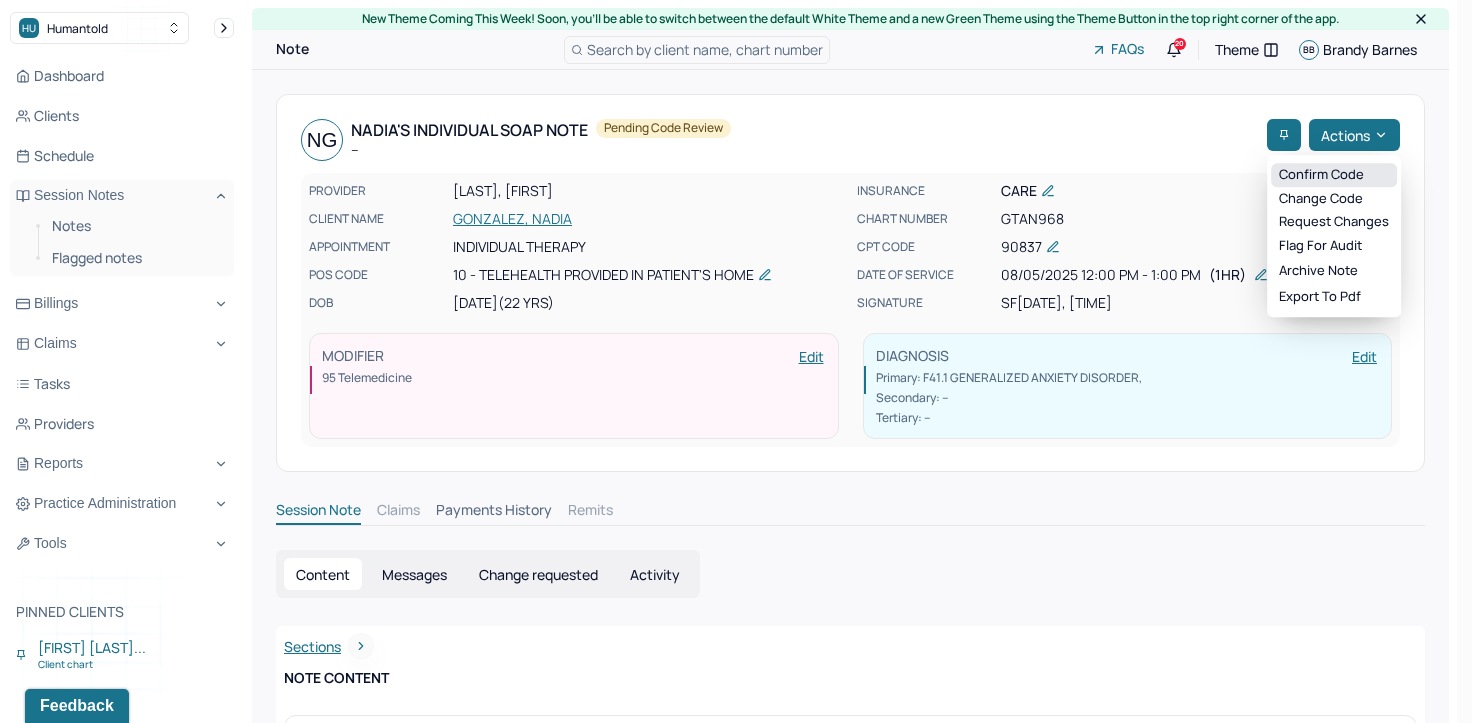 click on "Confirm code" at bounding box center (1334, 175) 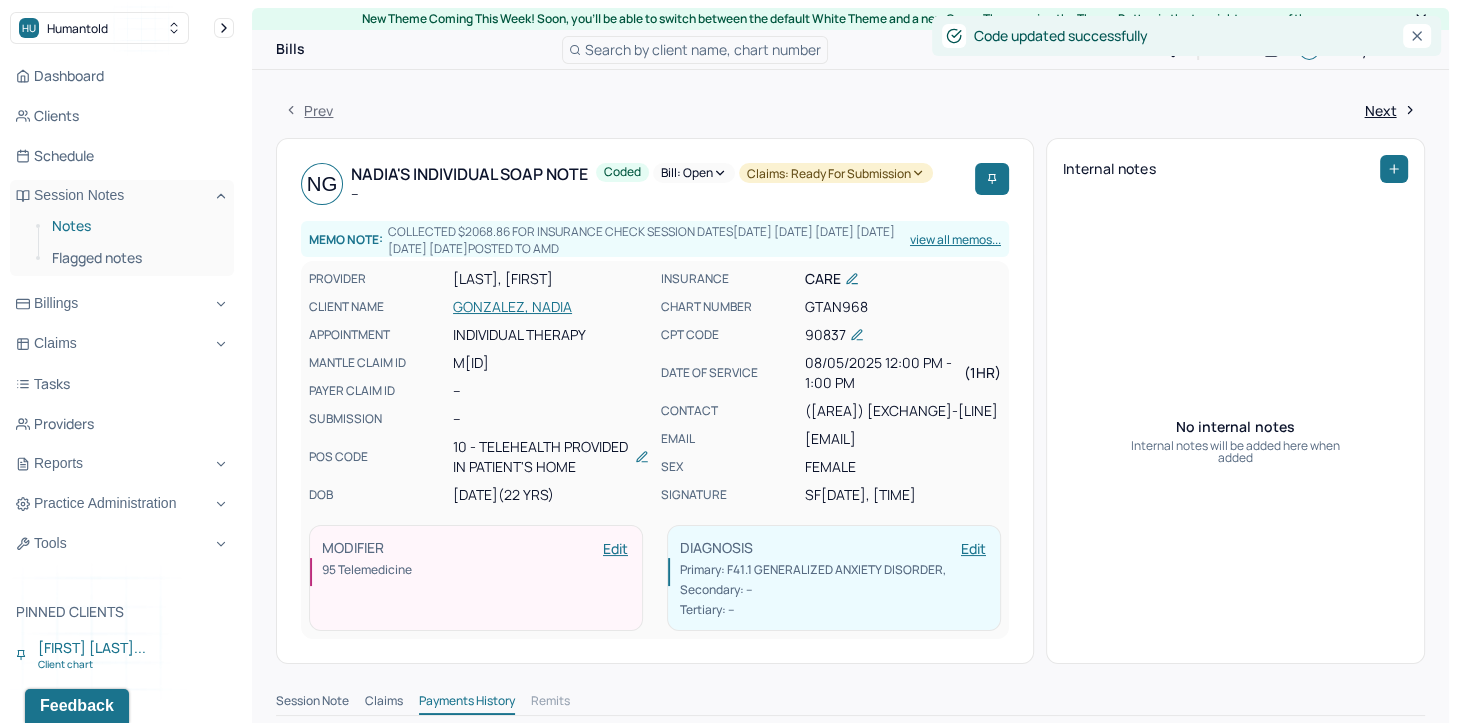 click on "Notes" at bounding box center (135, 226) 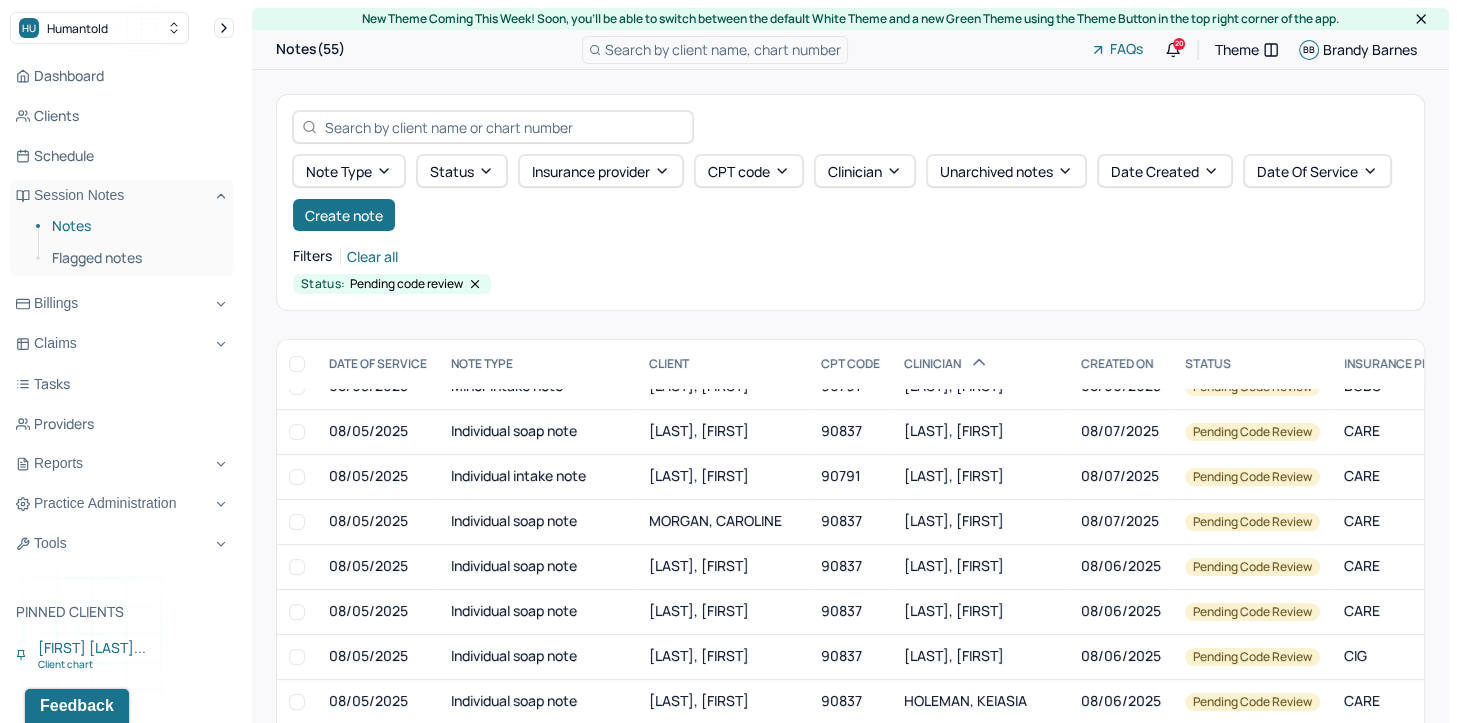 scroll, scrollTop: 300, scrollLeft: 0, axis: vertical 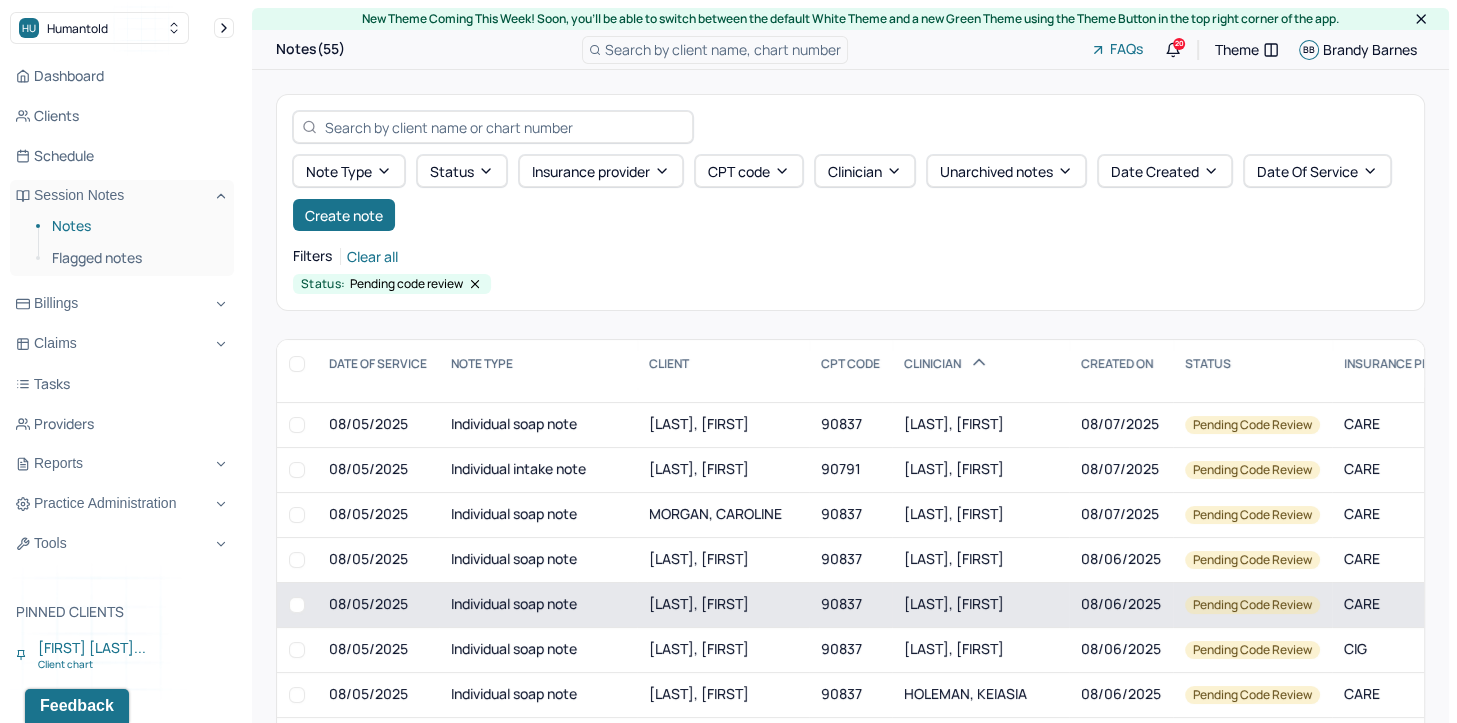 click on "FITZGERALD, SAMANTHA" at bounding box center [980, 604] 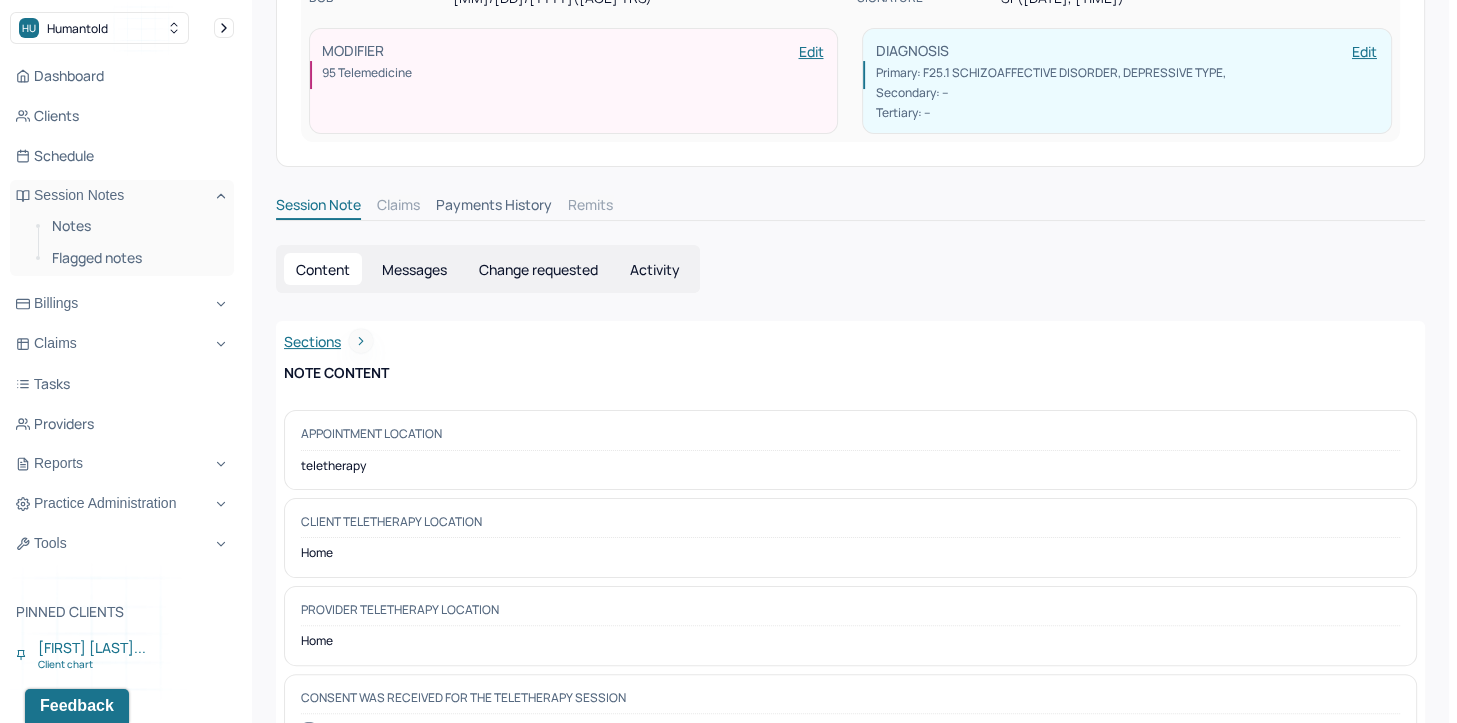 scroll, scrollTop: 0, scrollLeft: 0, axis: both 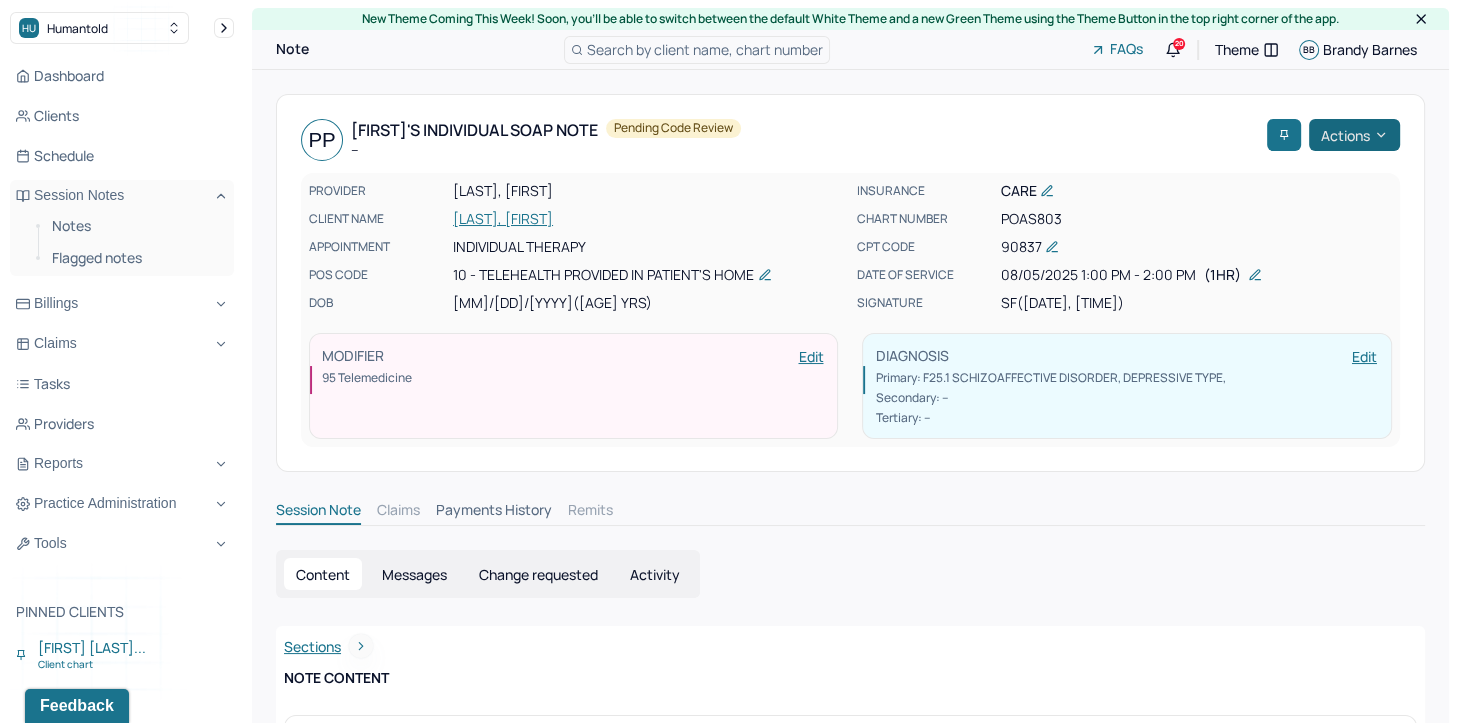 click on "Actions" at bounding box center (1354, 135) 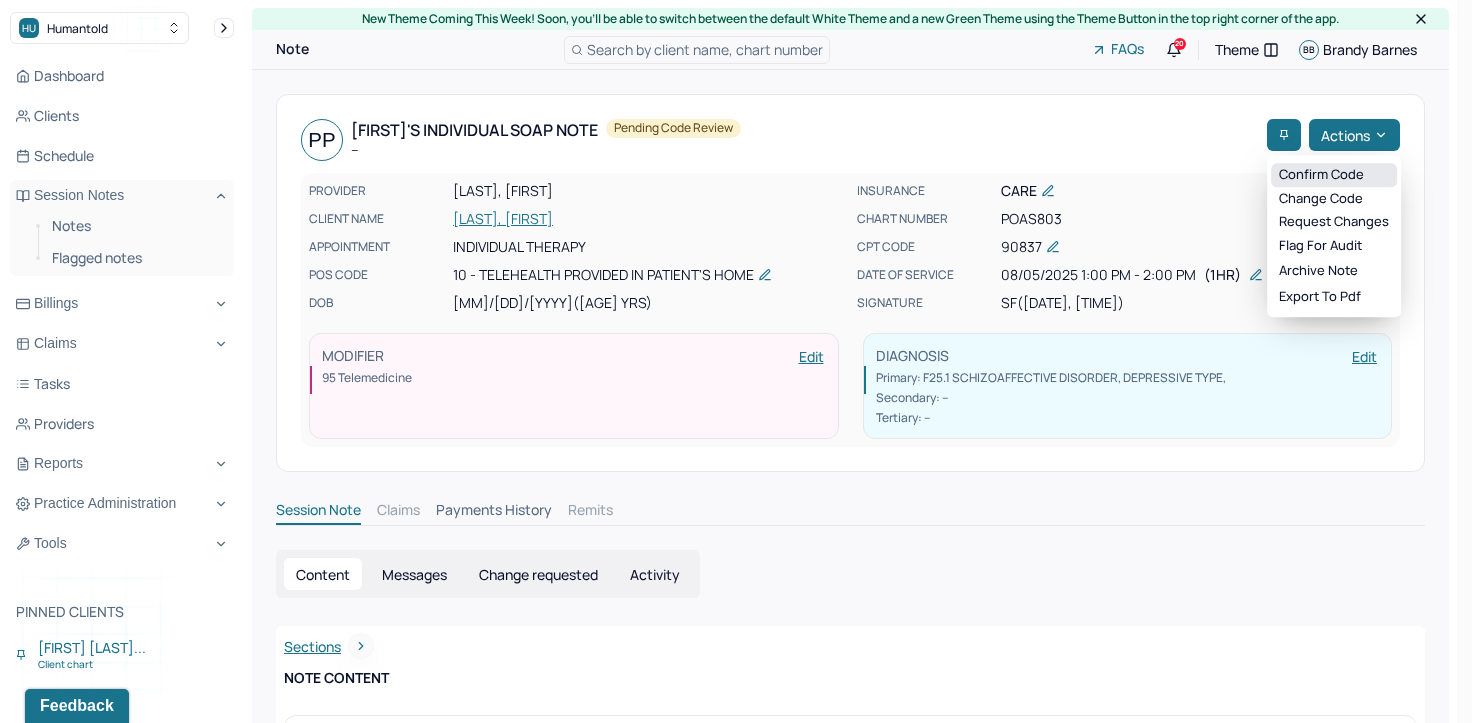 click on "Confirm code" at bounding box center (1334, 175) 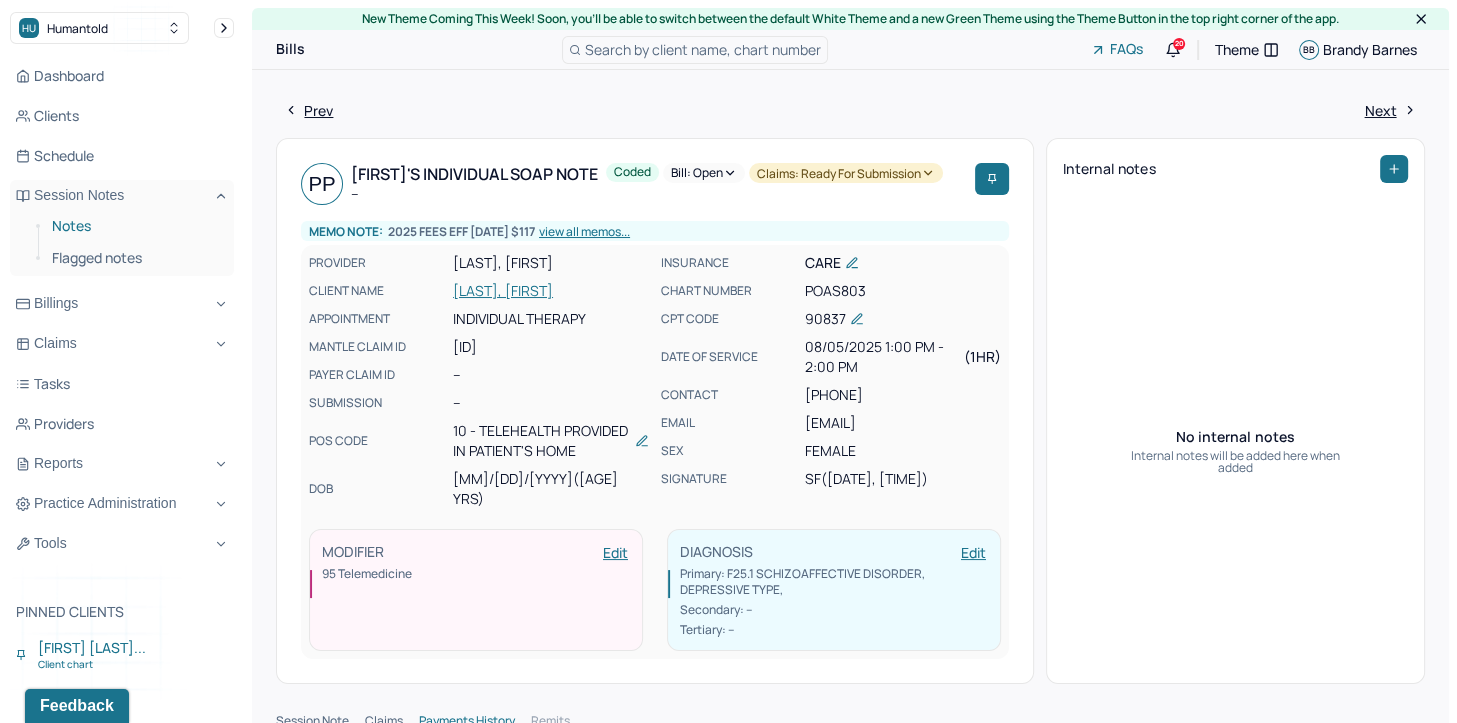 click on "Notes" at bounding box center [135, 226] 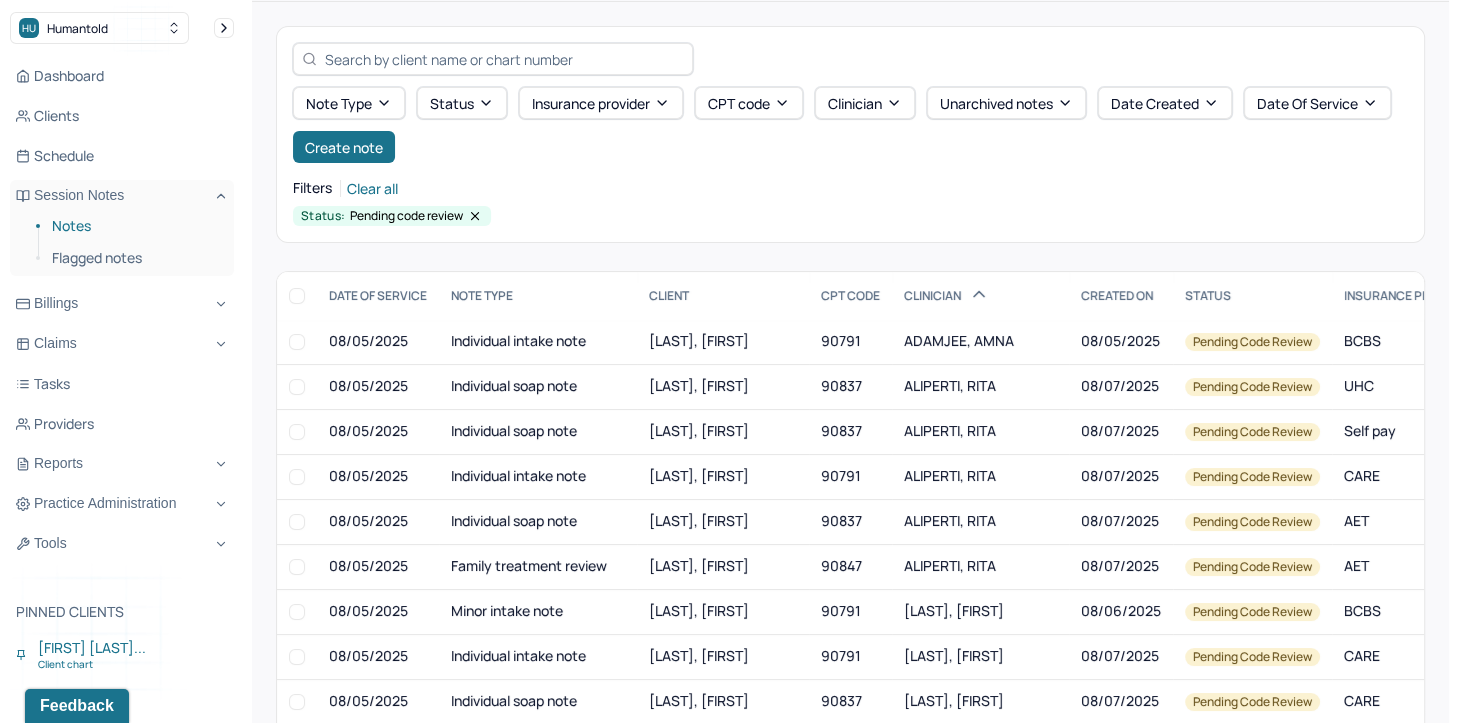 scroll, scrollTop: 100, scrollLeft: 0, axis: vertical 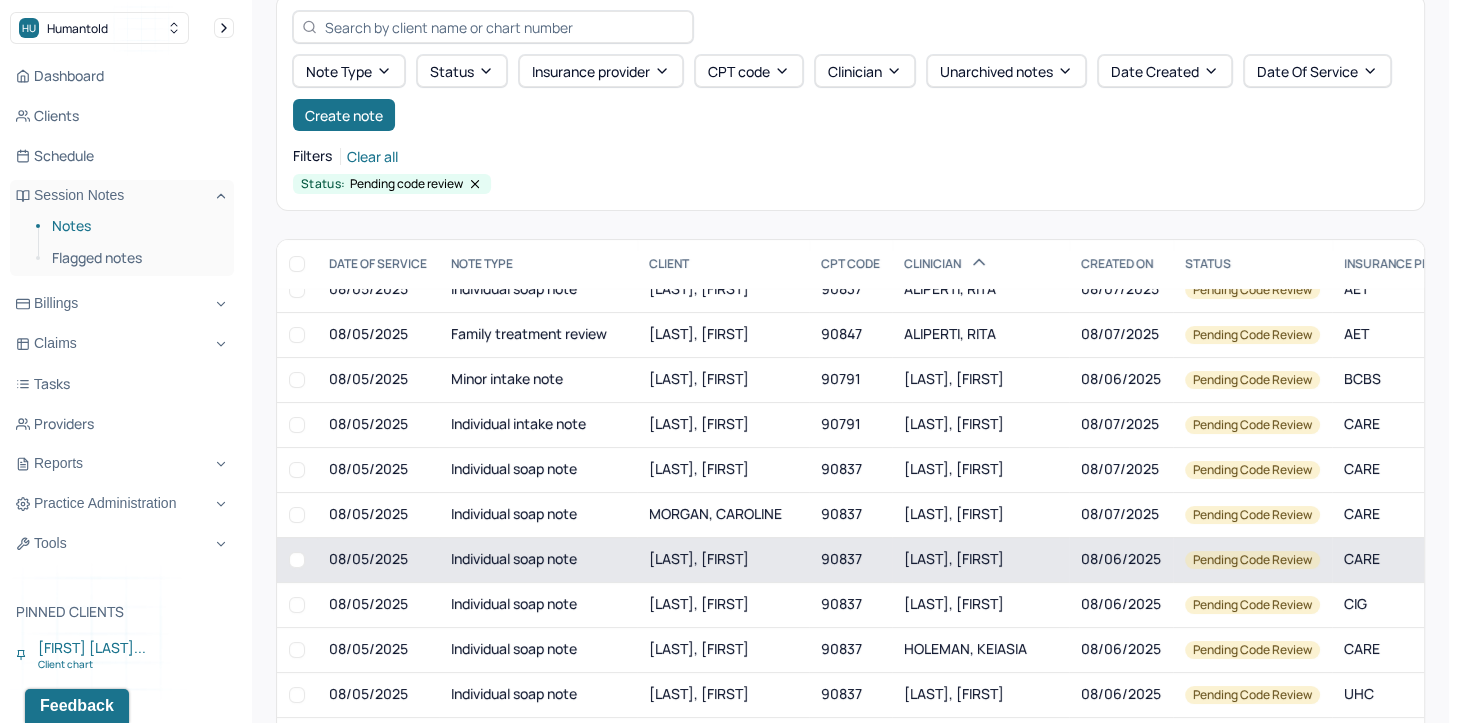 click on "FITZGERALD, SAMANTHA" at bounding box center (954, 558) 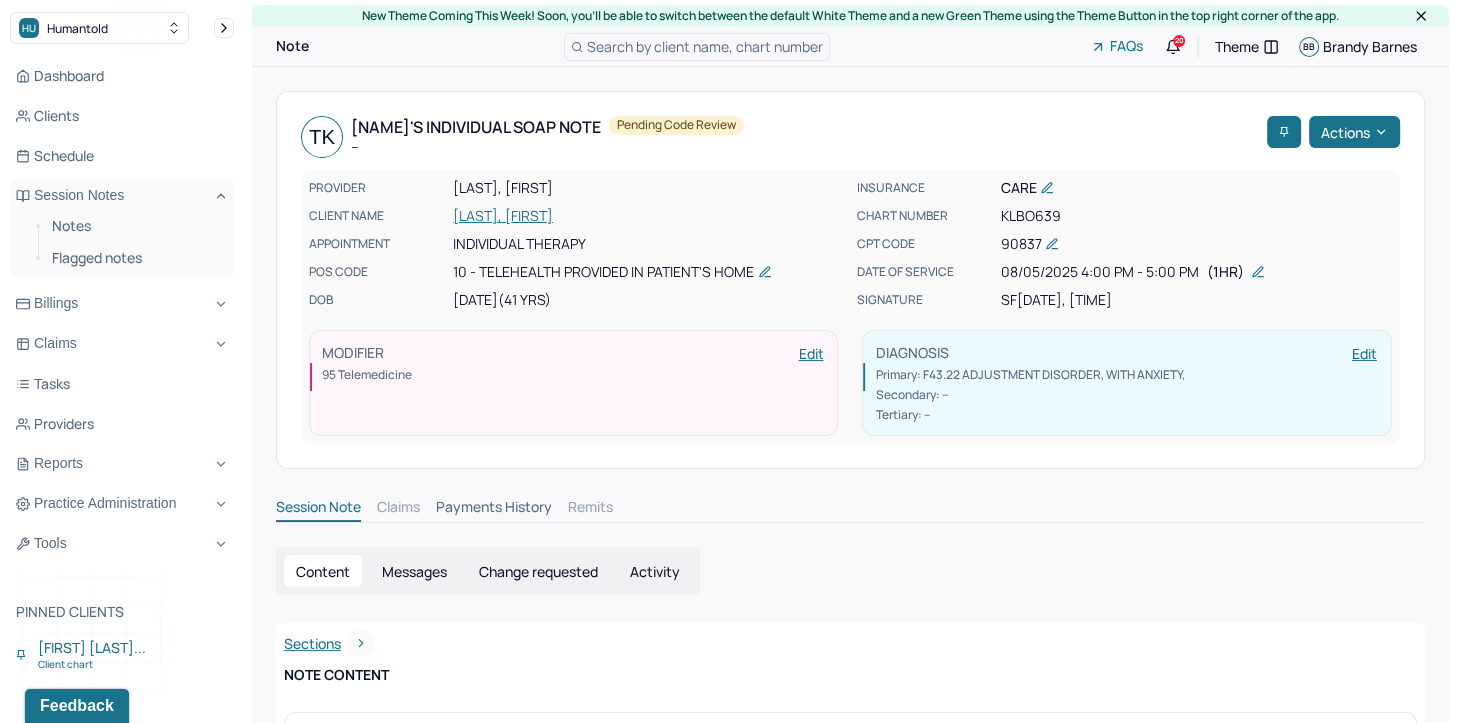 scroll, scrollTop: 0, scrollLeft: 0, axis: both 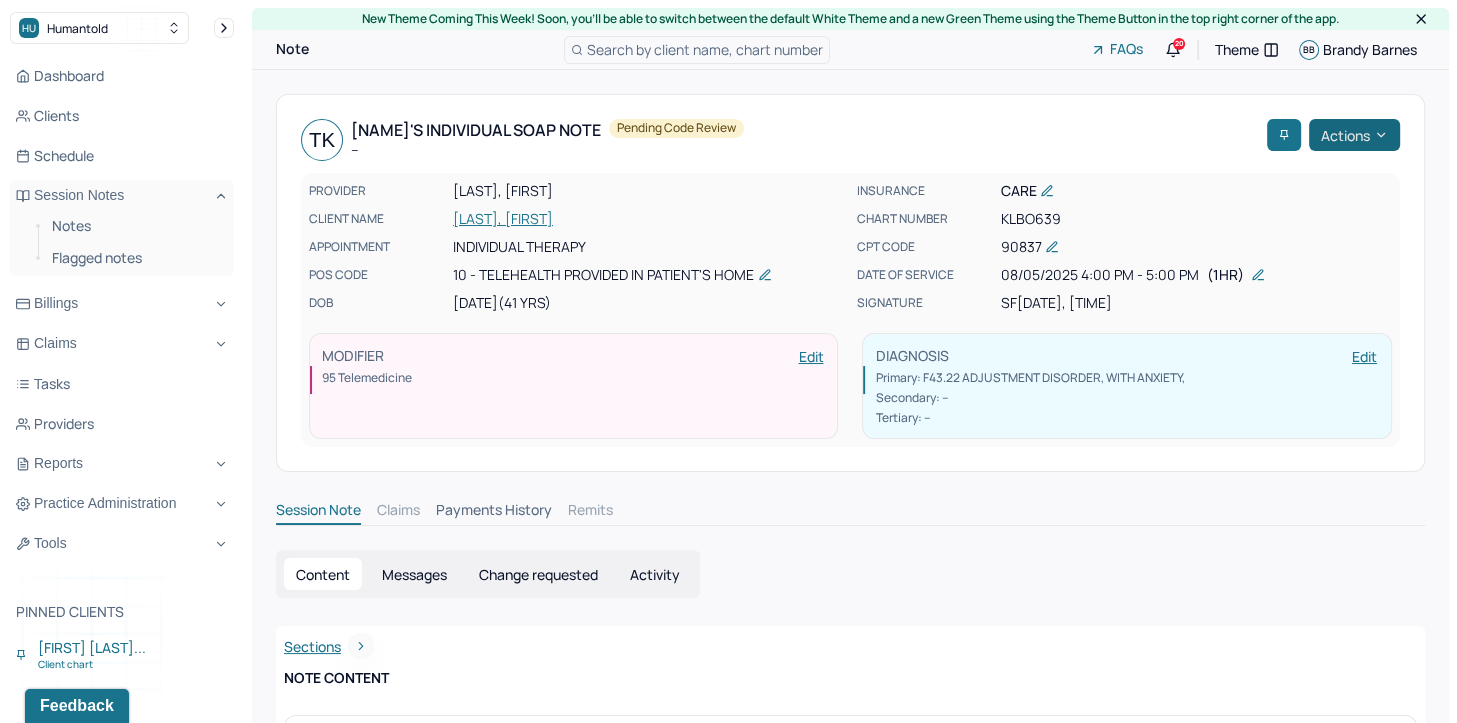 click 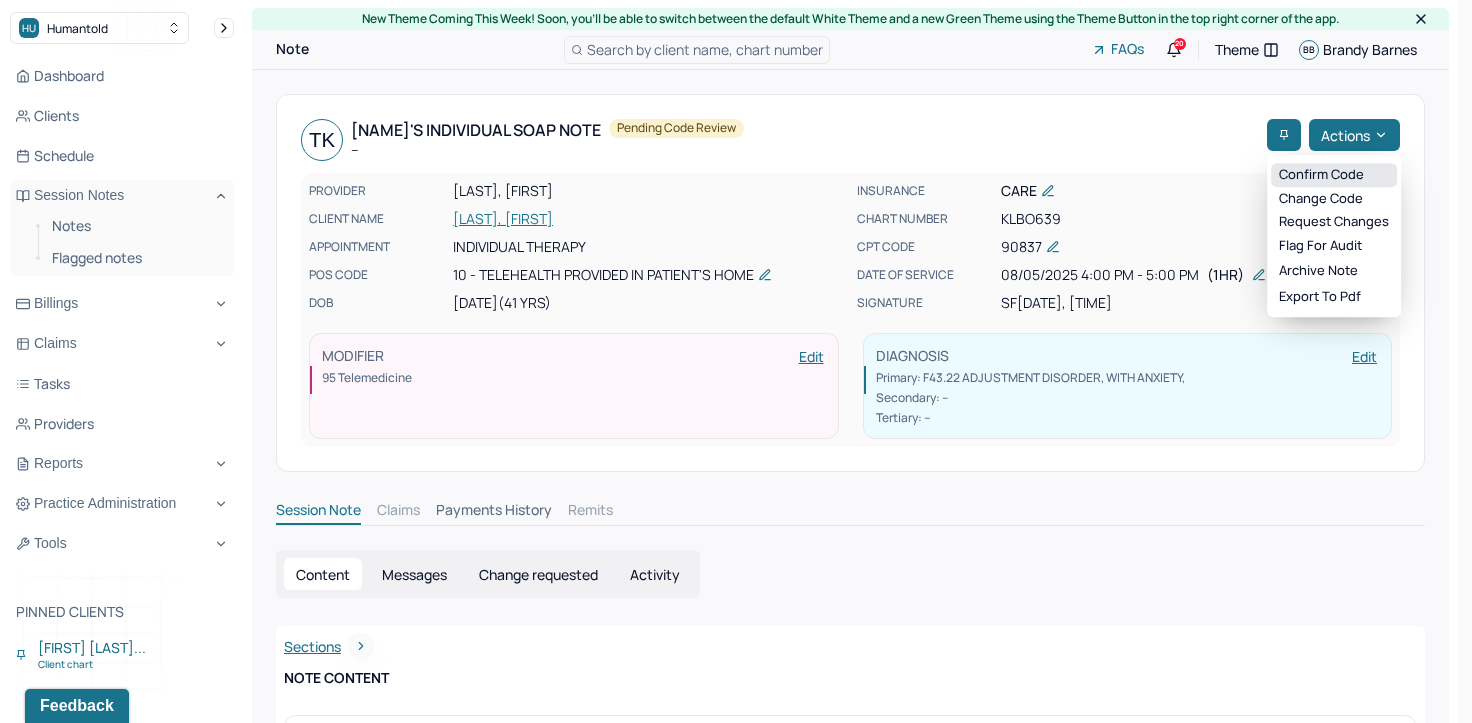 click on "Confirm code" at bounding box center (1334, 175) 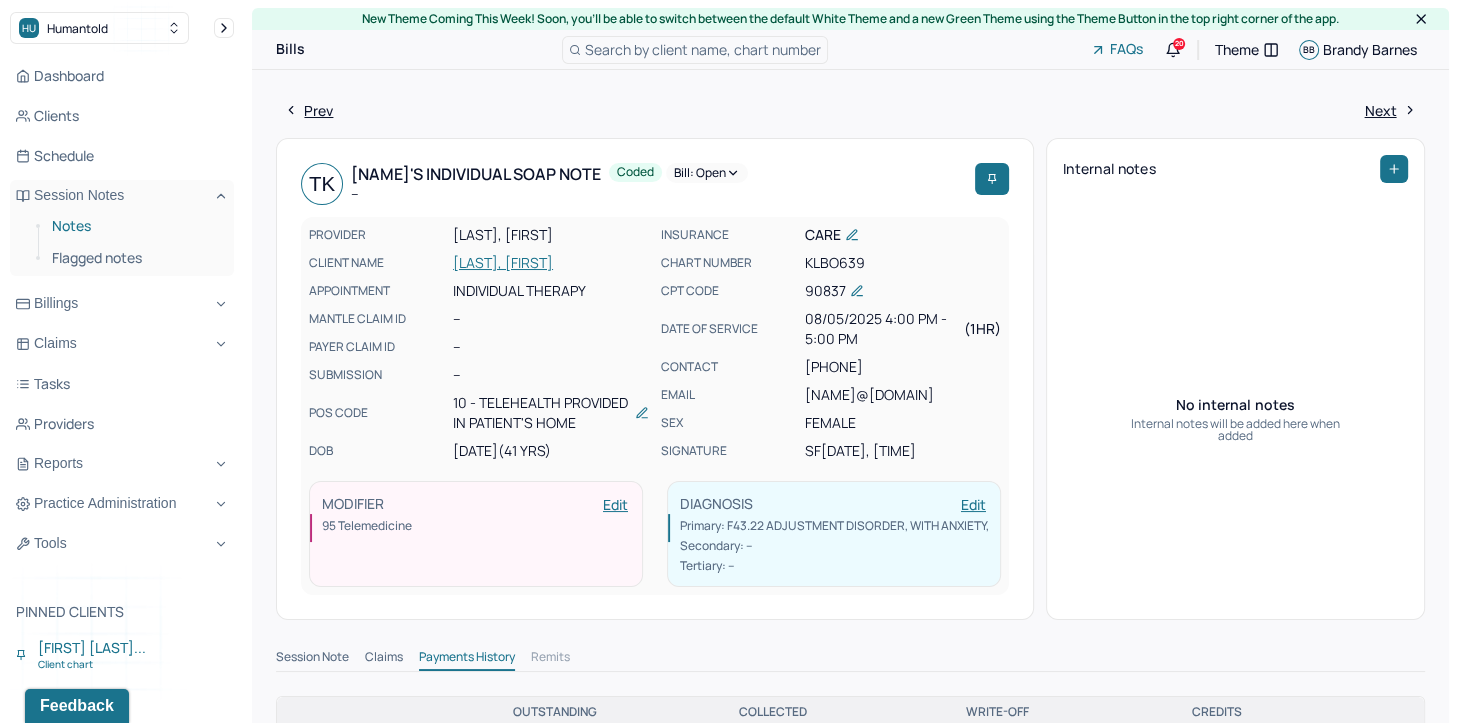 drag, startPoint x: 72, startPoint y: 229, endPoint x: 122, endPoint y: 229, distance: 50 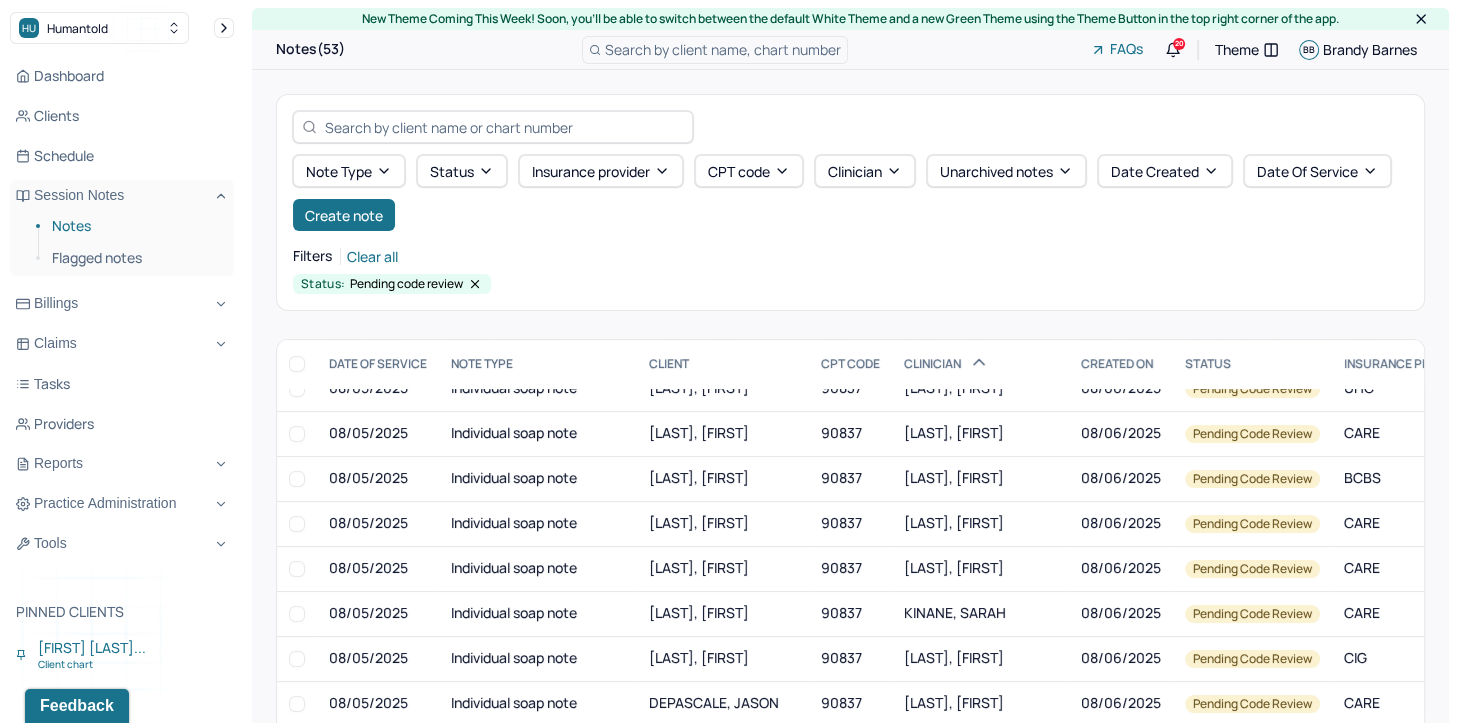 scroll, scrollTop: 700, scrollLeft: 0, axis: vertical 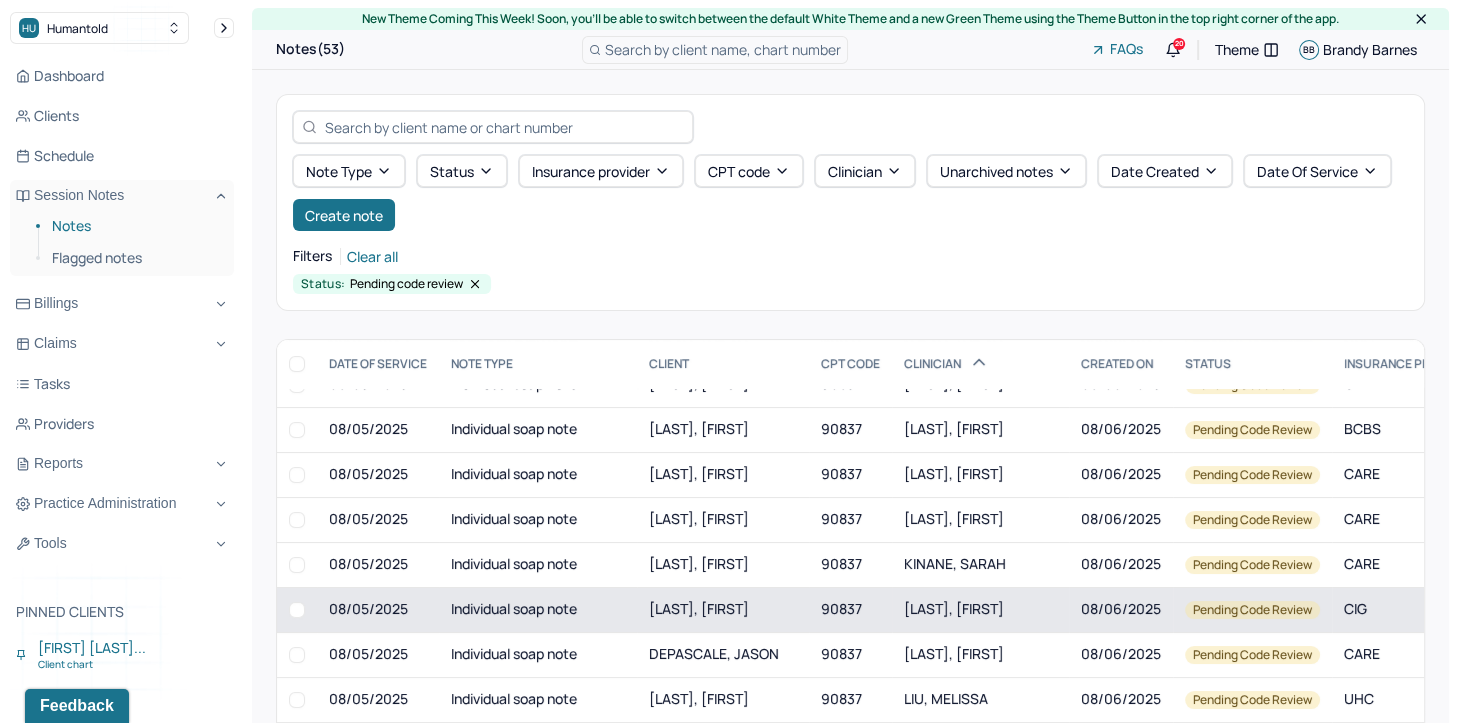 click on "LEE, DANIEL" at bounding box center (954, 608) 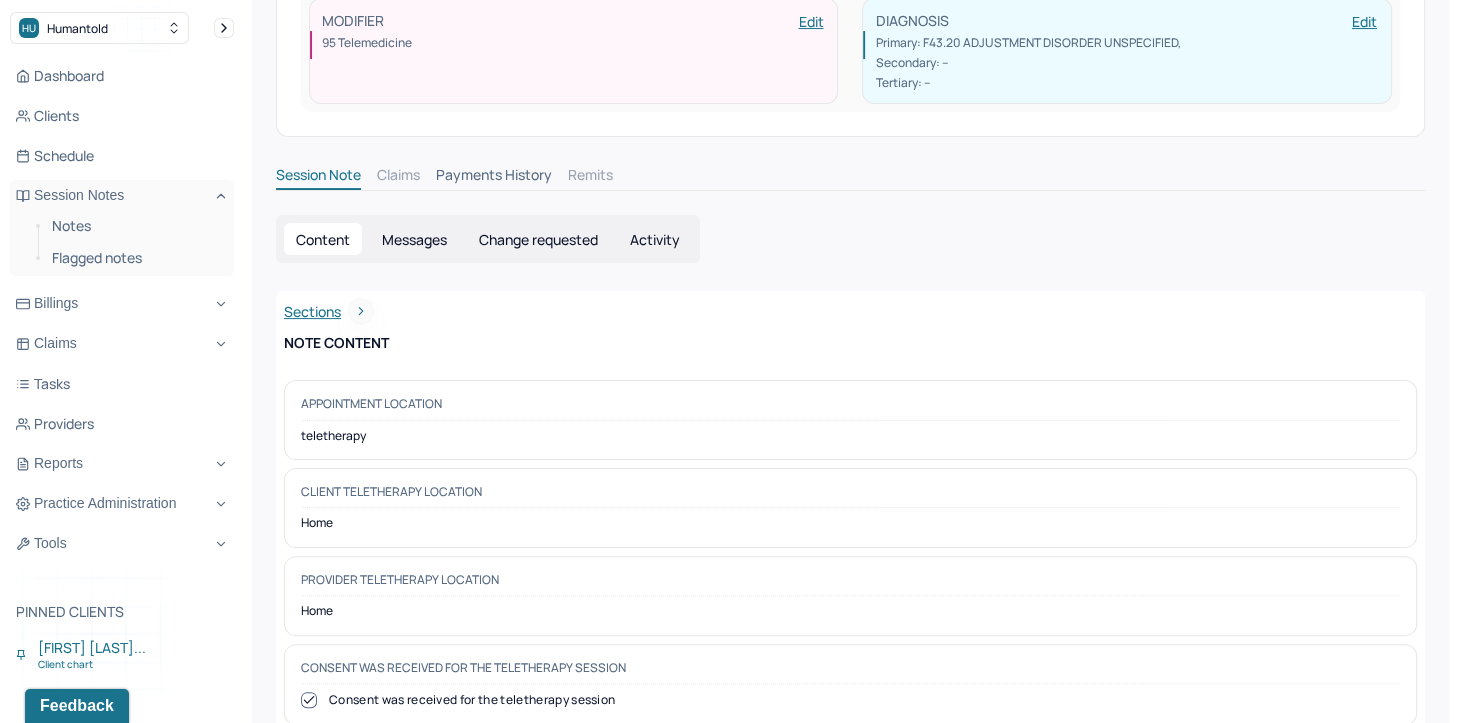 scroll, scrollTop: 0, scrollLeft: 0, axis: both 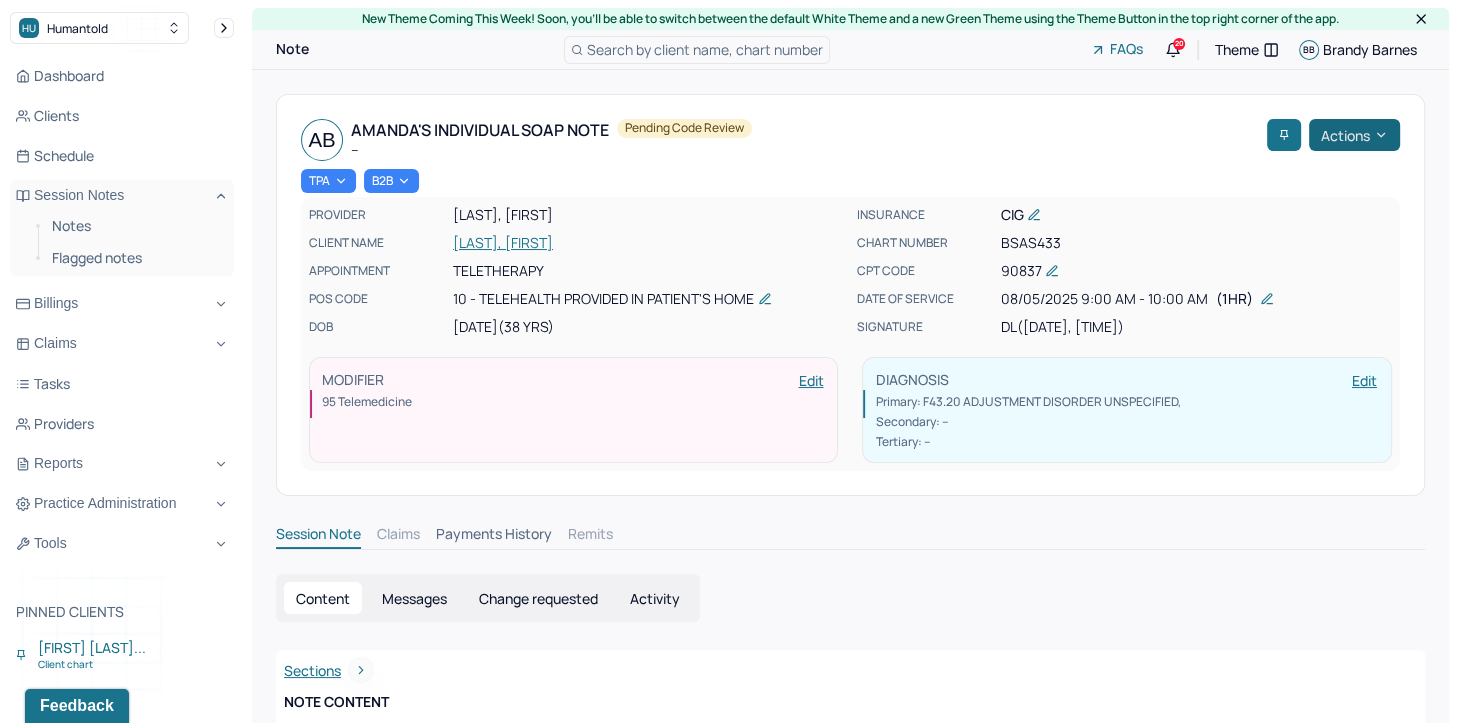 click 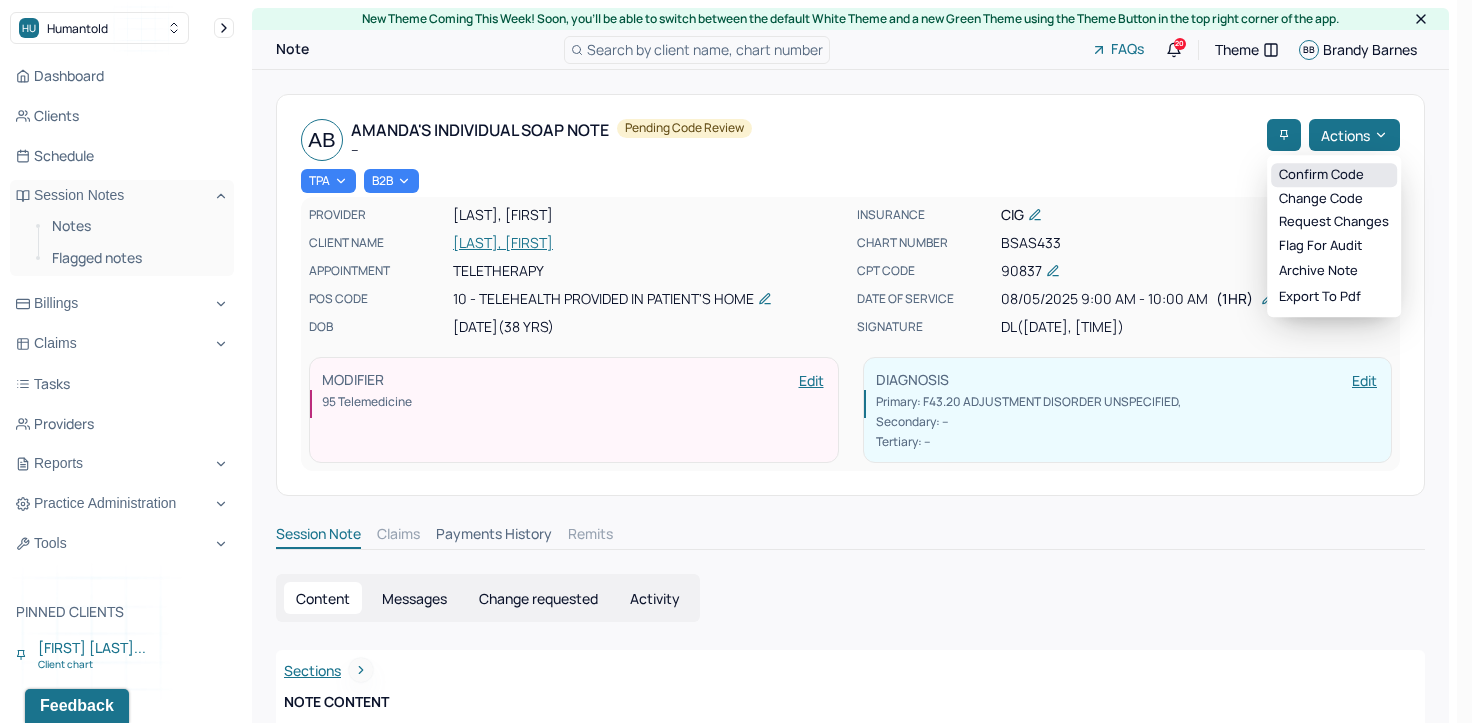 click on "Confirm code" at bounding box center (1334, 175) 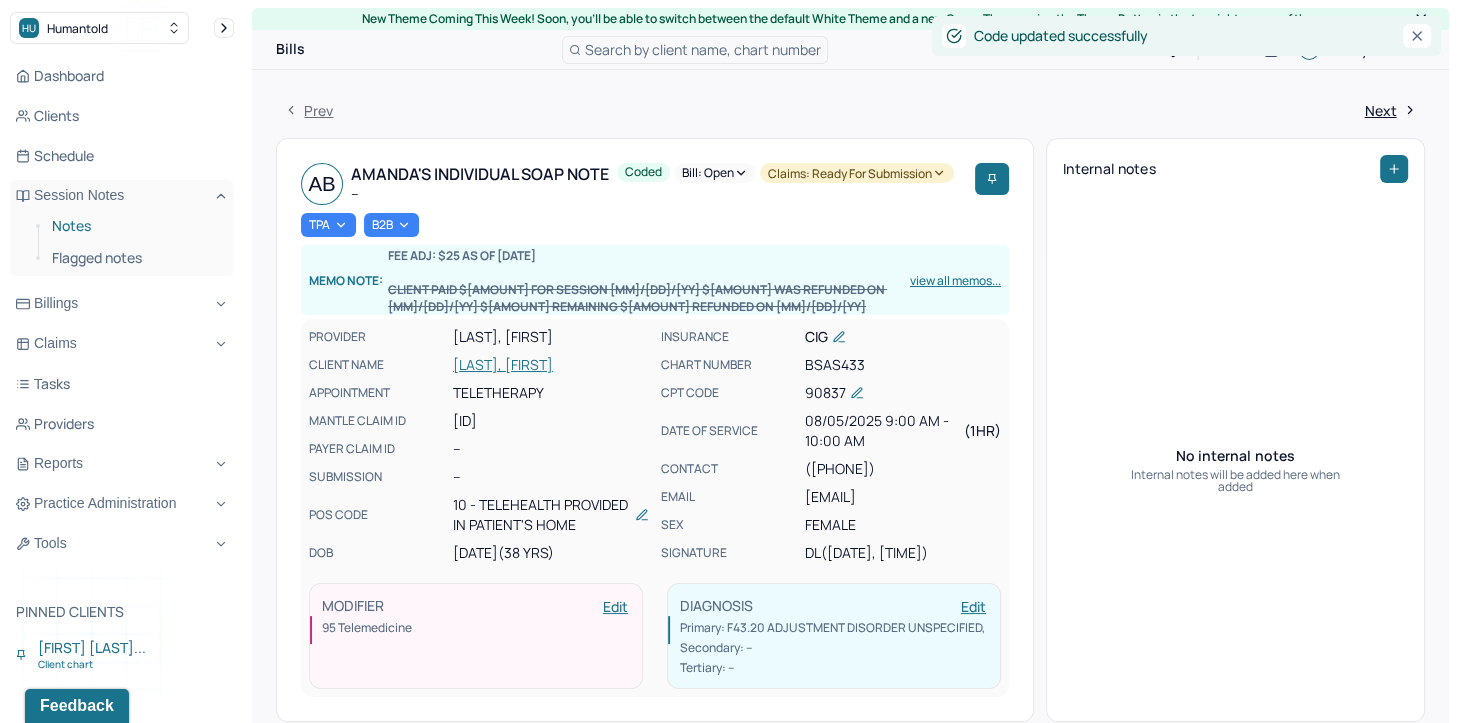 click on "Notes" at bounding box center (135, 226) 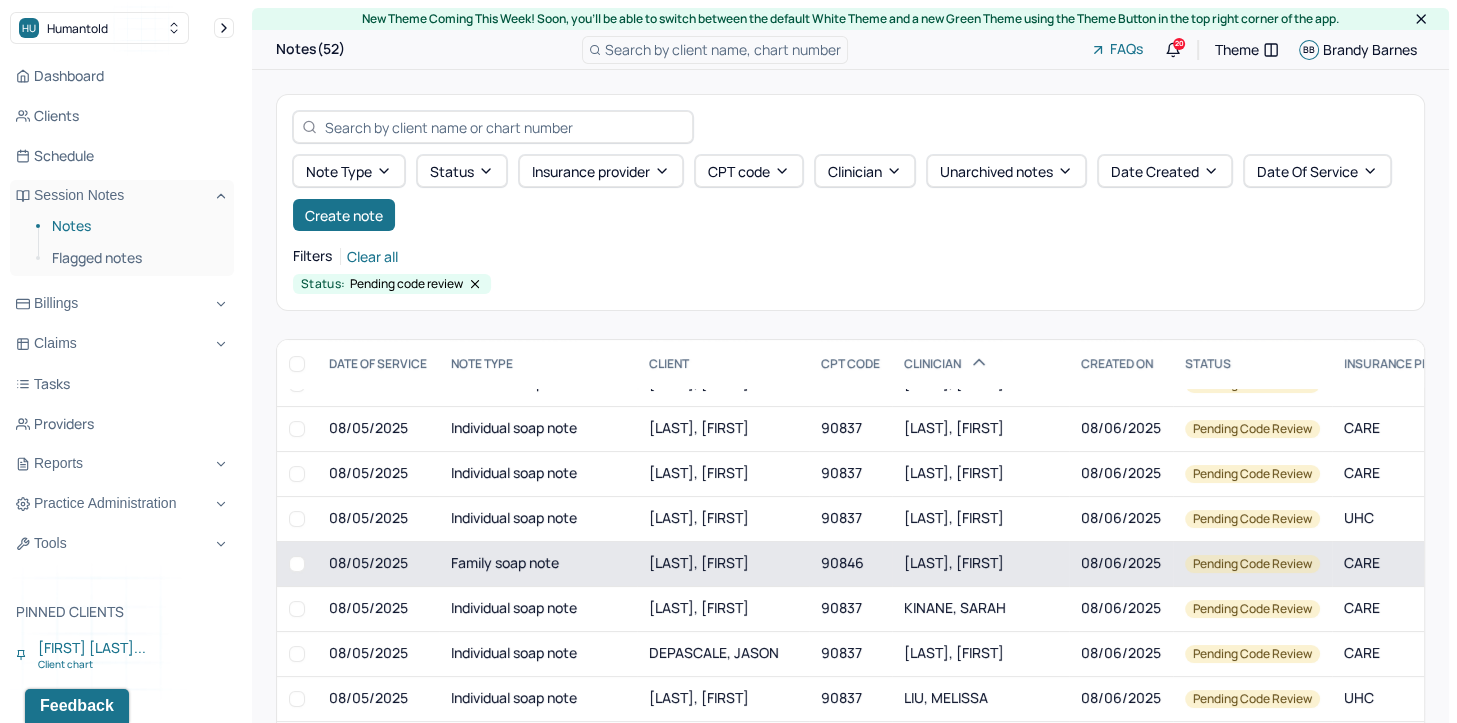 scroll, scrollTop: 700, scrollLeft: 0, axis: vertical 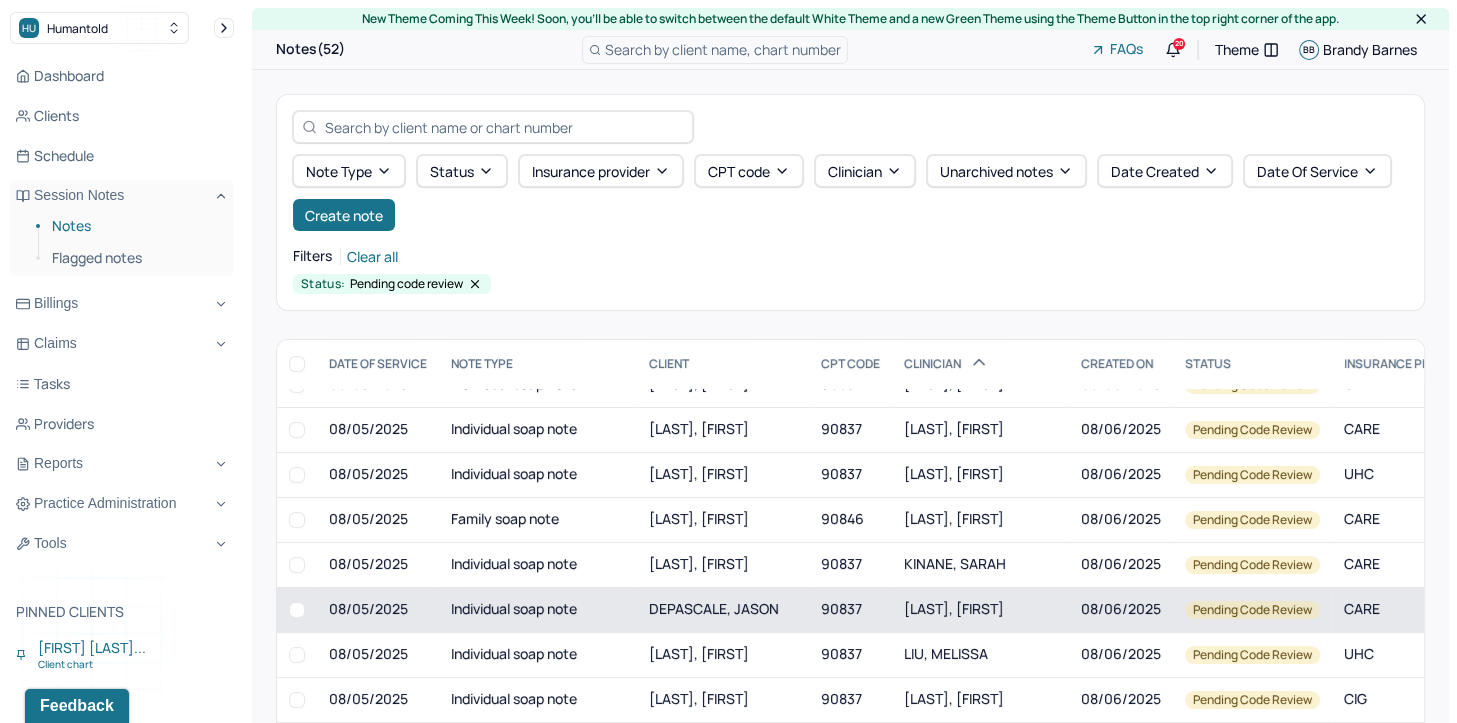 click on "LEE, DANIEL" at bounding box center [954, 608] 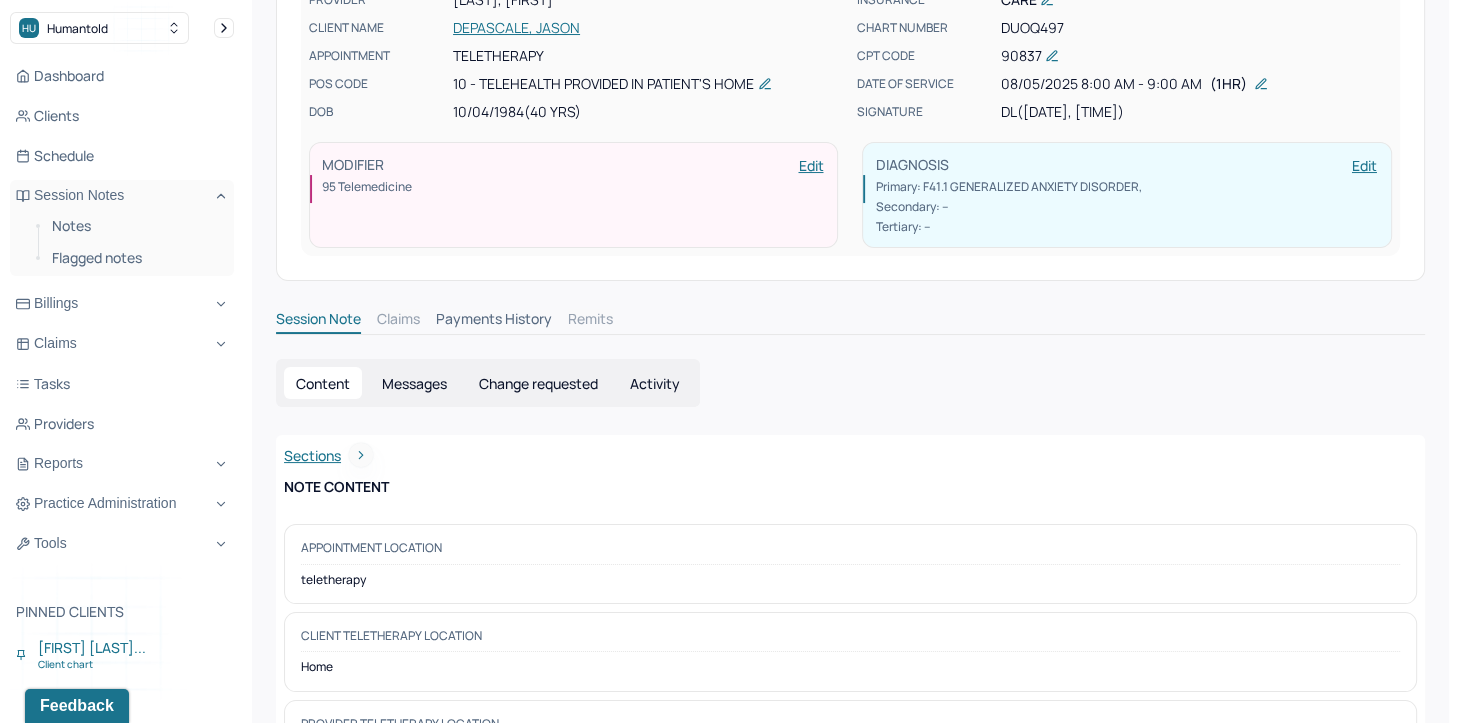scroll, scrollTop: 0, scrollLeft: 0, axis: both 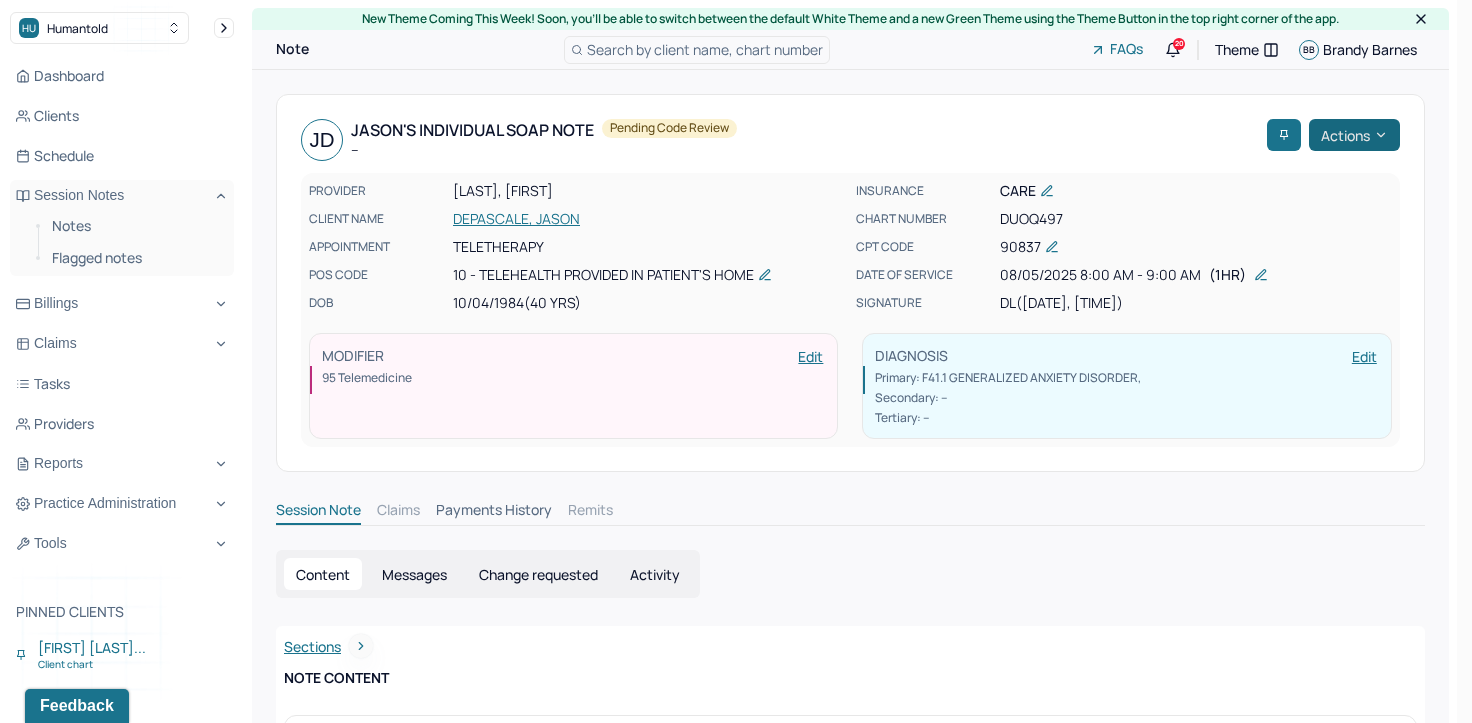 click on "Actions" at bounding box center [1354, 135] 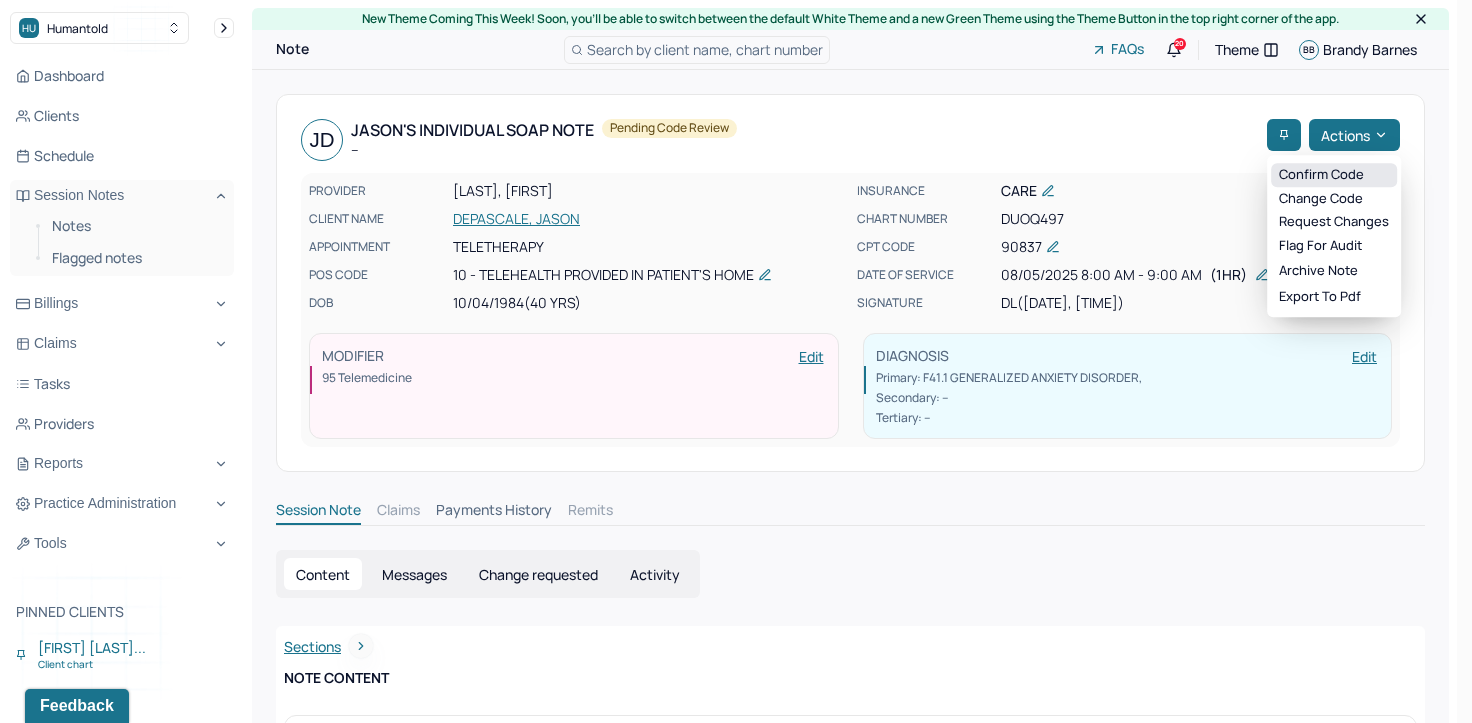 click on "Confirm code" at bounding box center (1334, 175) 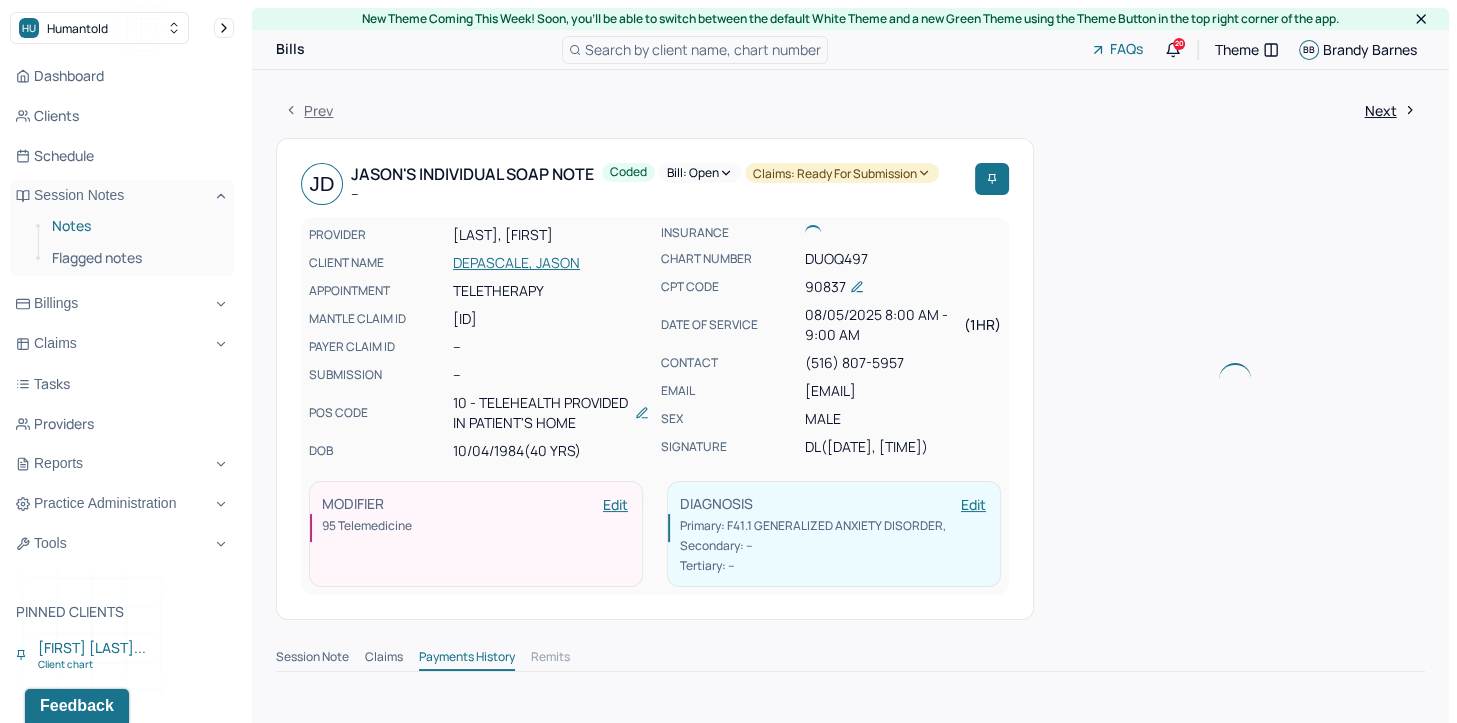 click on "Notes" at bounding box center [135, 226] 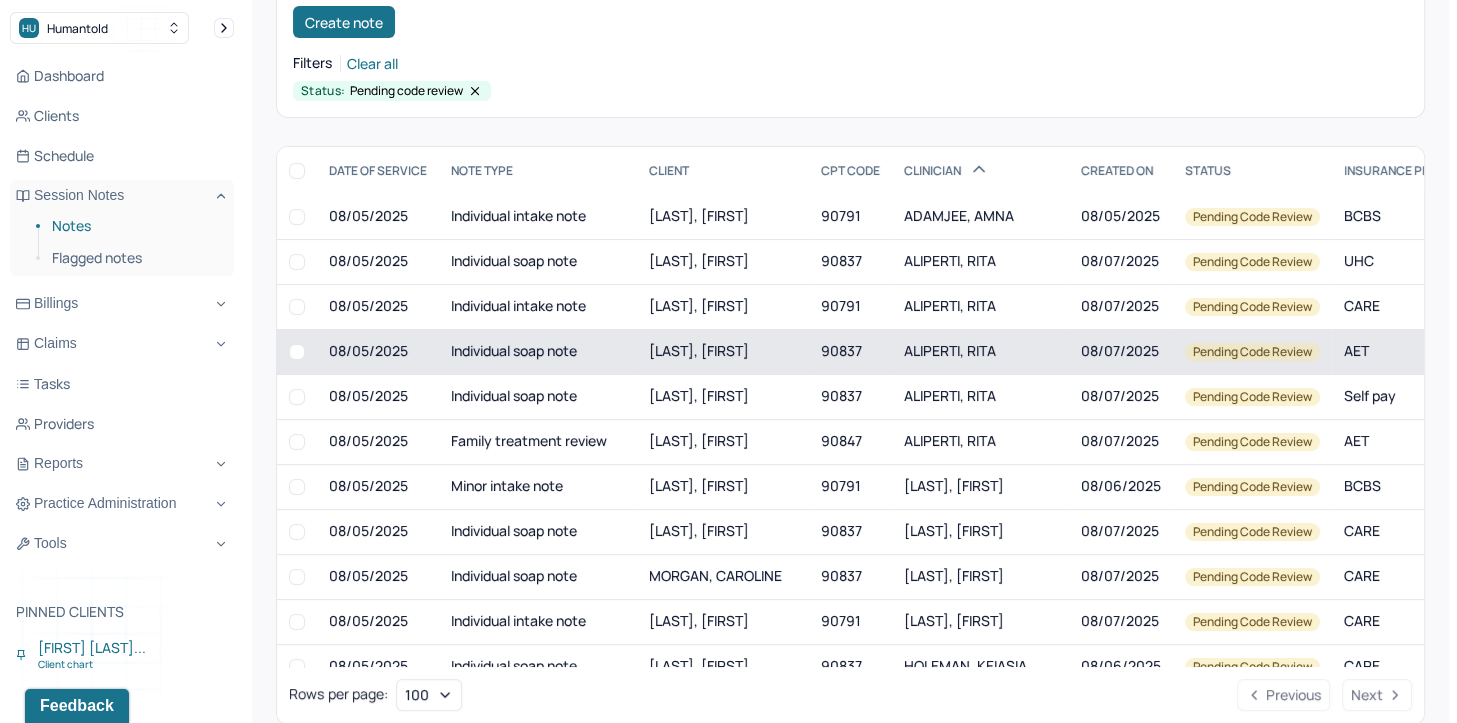 scroll, scrollTop: 226, scrollLeft: 0, axis: vertical 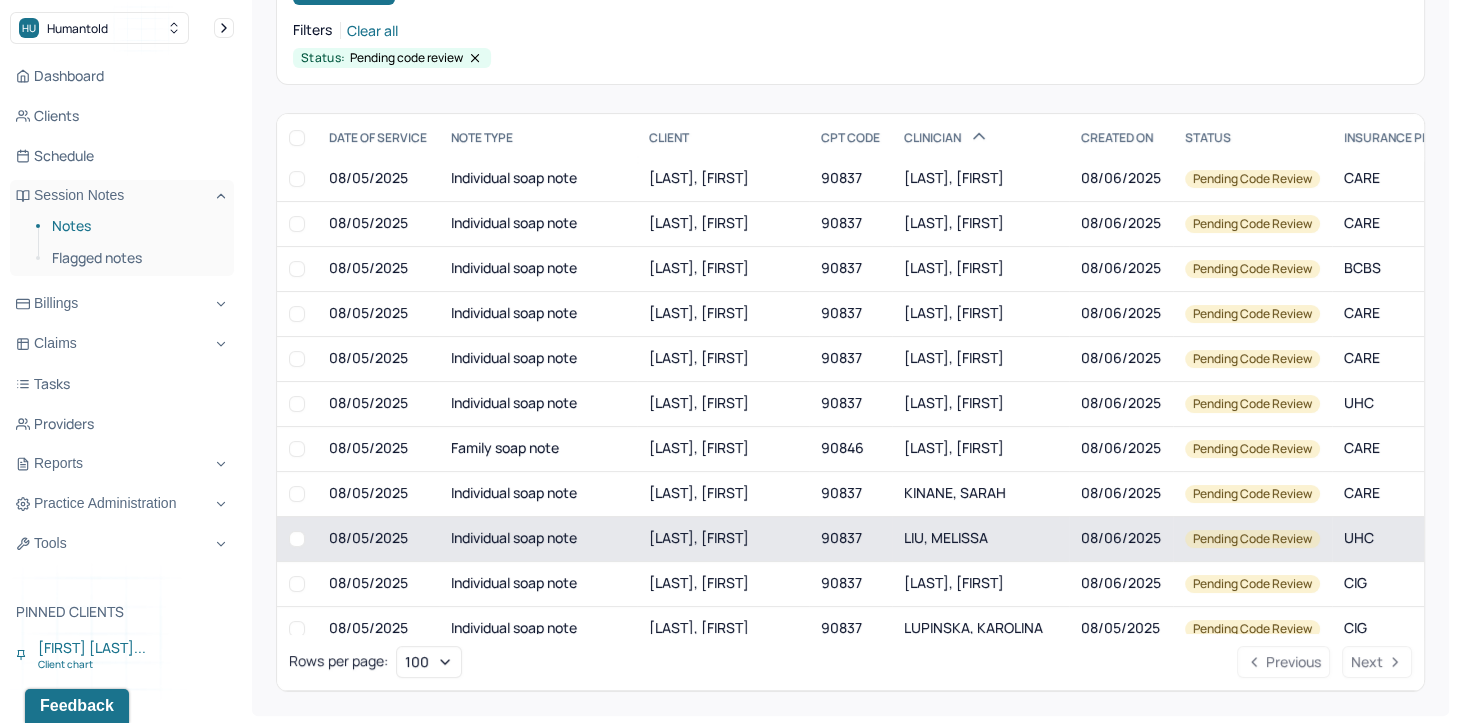 click on "LIU, MELISSA" at bounding box center (980, 538) 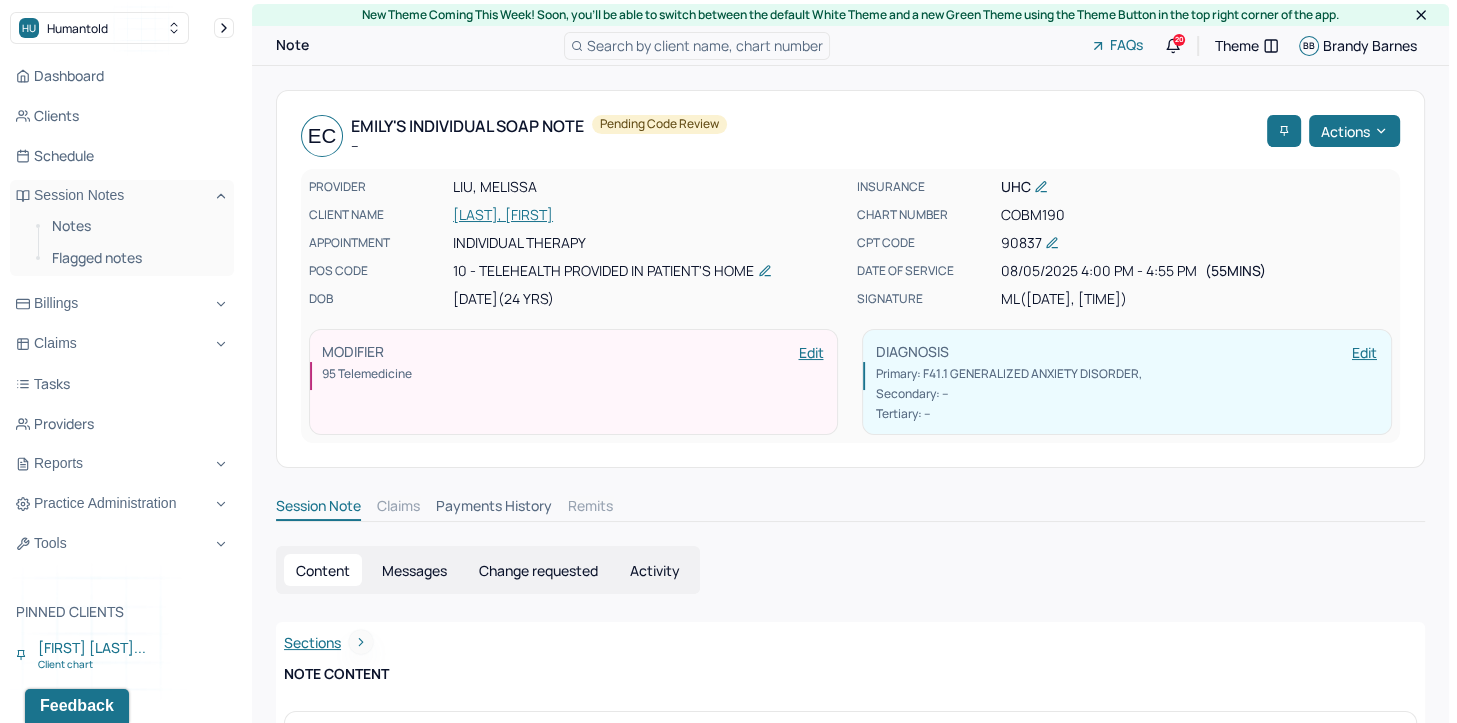 scroll, scrollTop: 0, scrollLeft: 0, axis: both 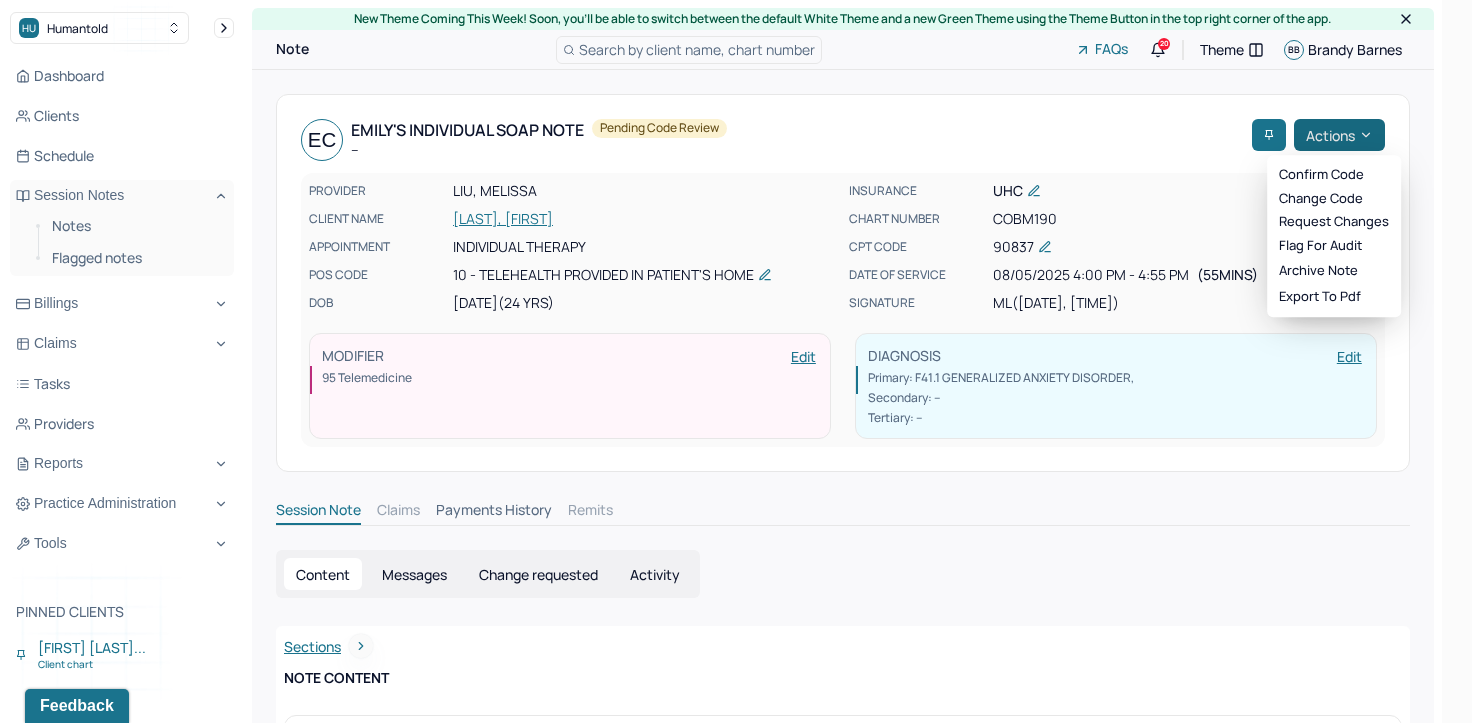 click on "Actions" at bounding box center (1339, 135) 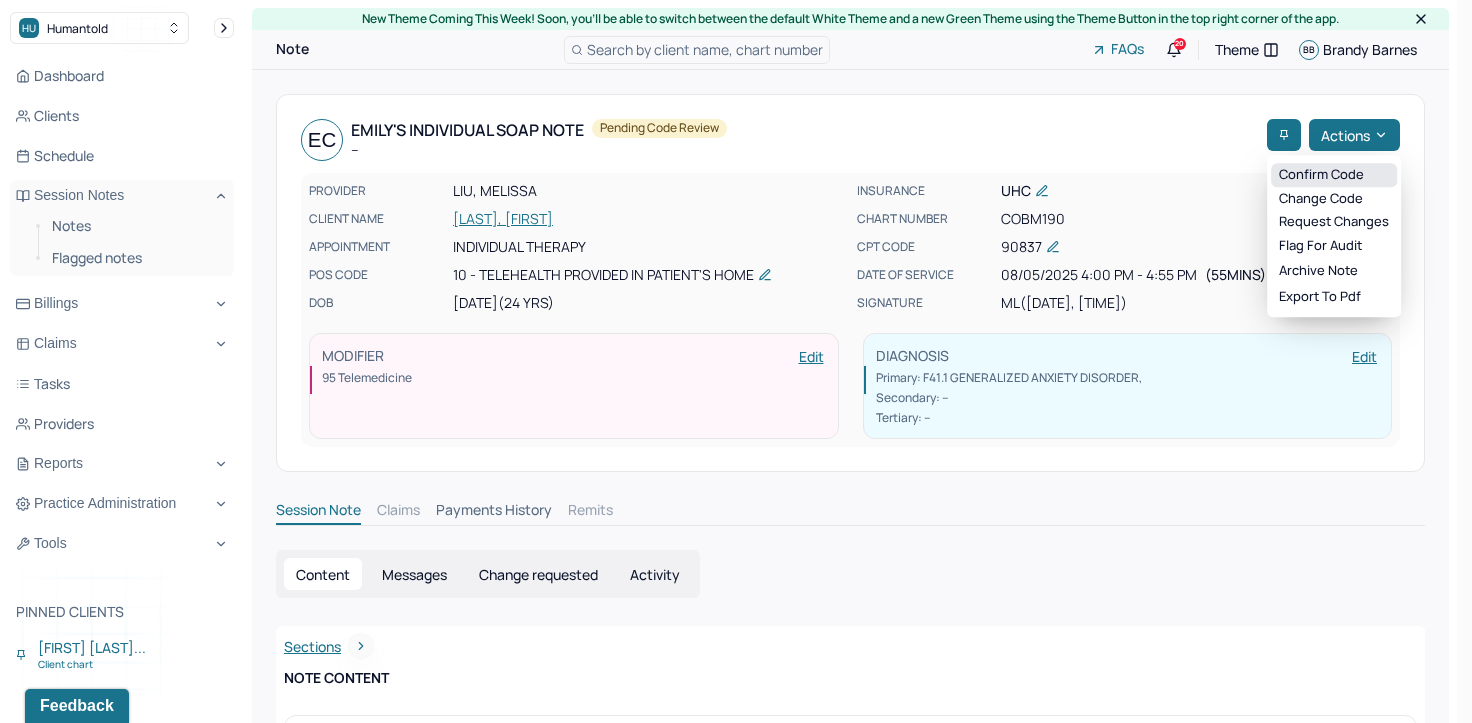 click on "Confirm code" at bounding box center (1334, 175) 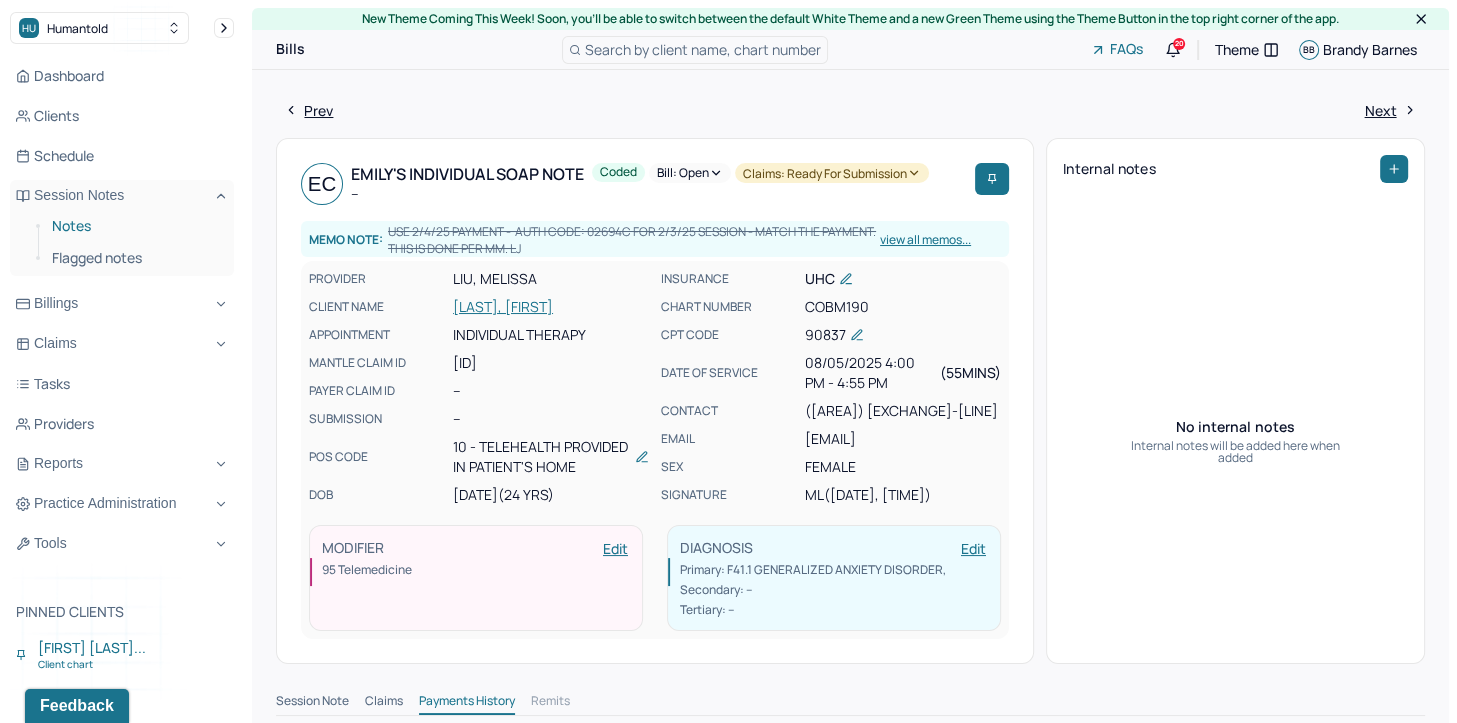 click on "Notes" at bounding box center [135, 226] 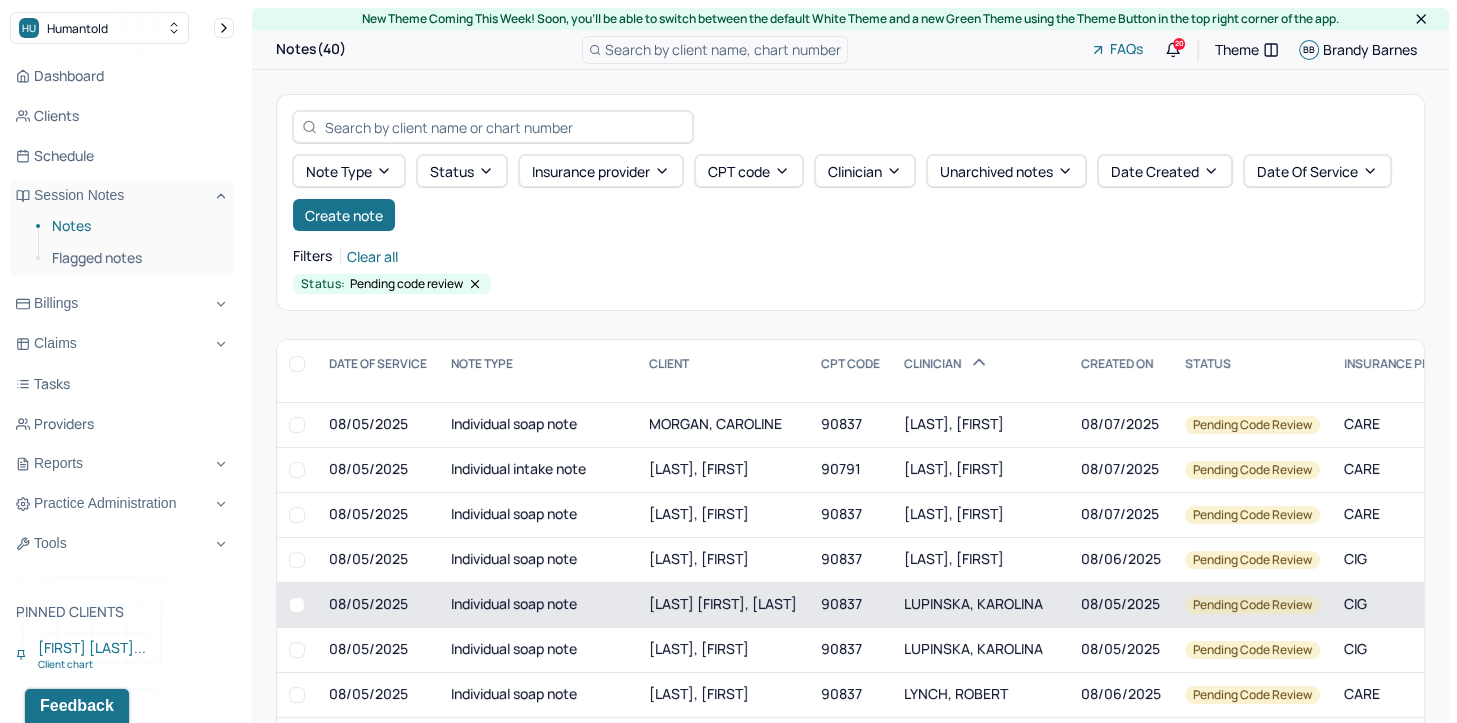 scroll, scrollTop: 200, scrollLeft: 0, axis: vertical 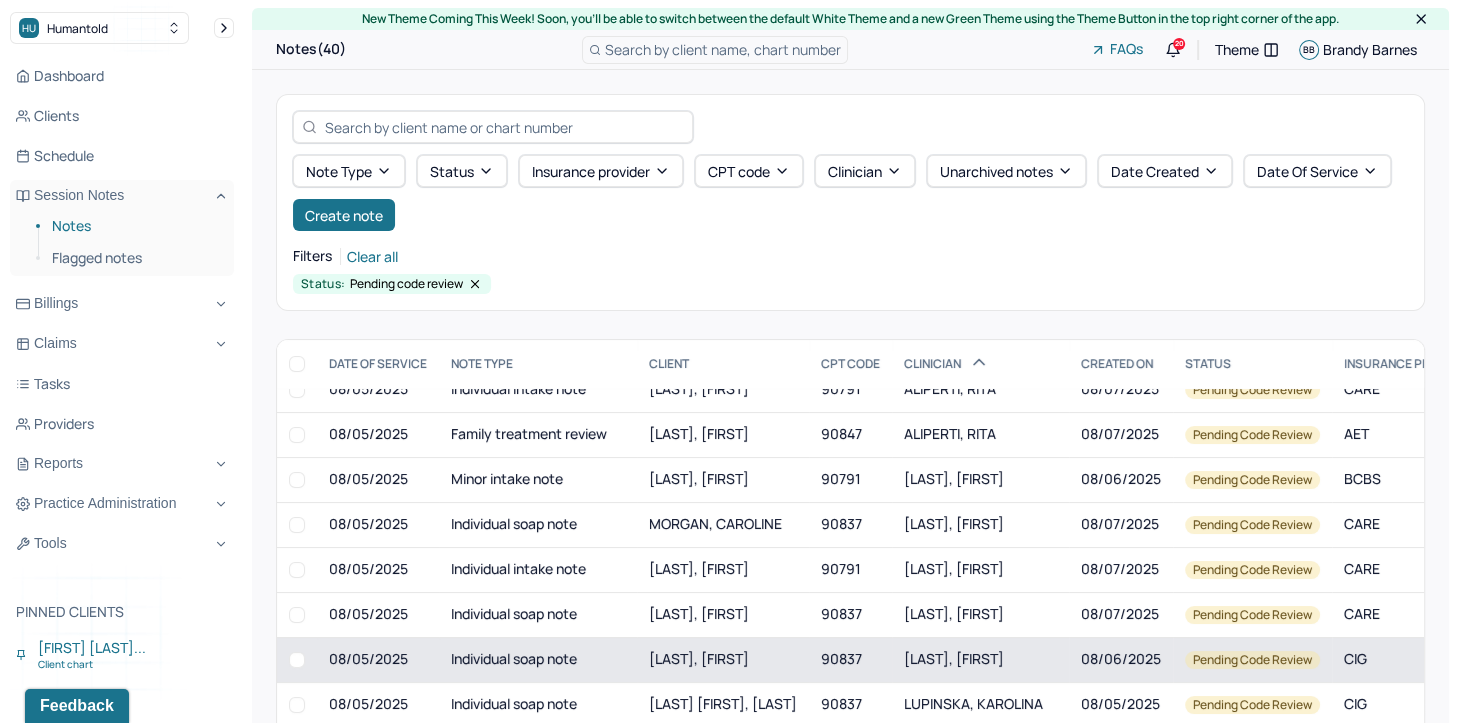 click on "LOUIS, DANIELLE" at bounding box center [954, 658] 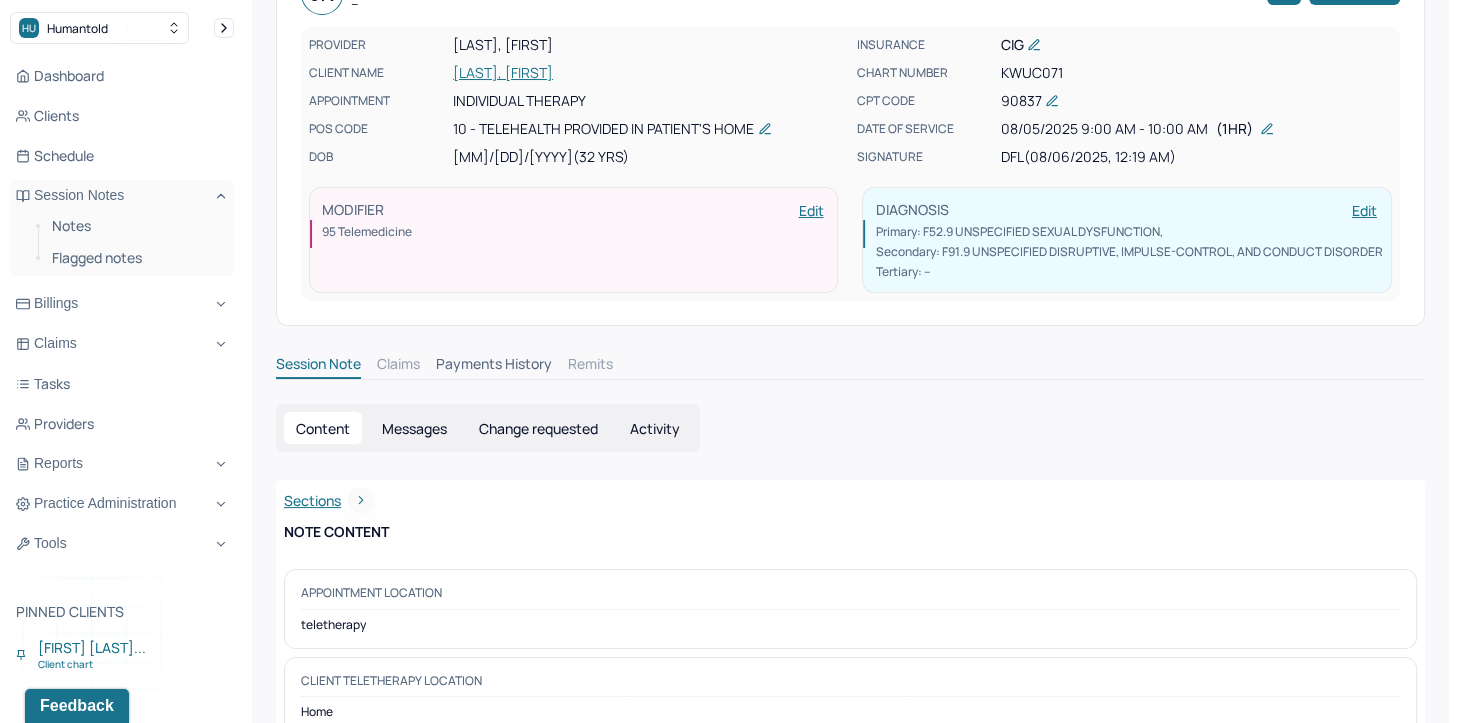 scroll, scrollTop: 0, scrollLeft: 0, axis: both 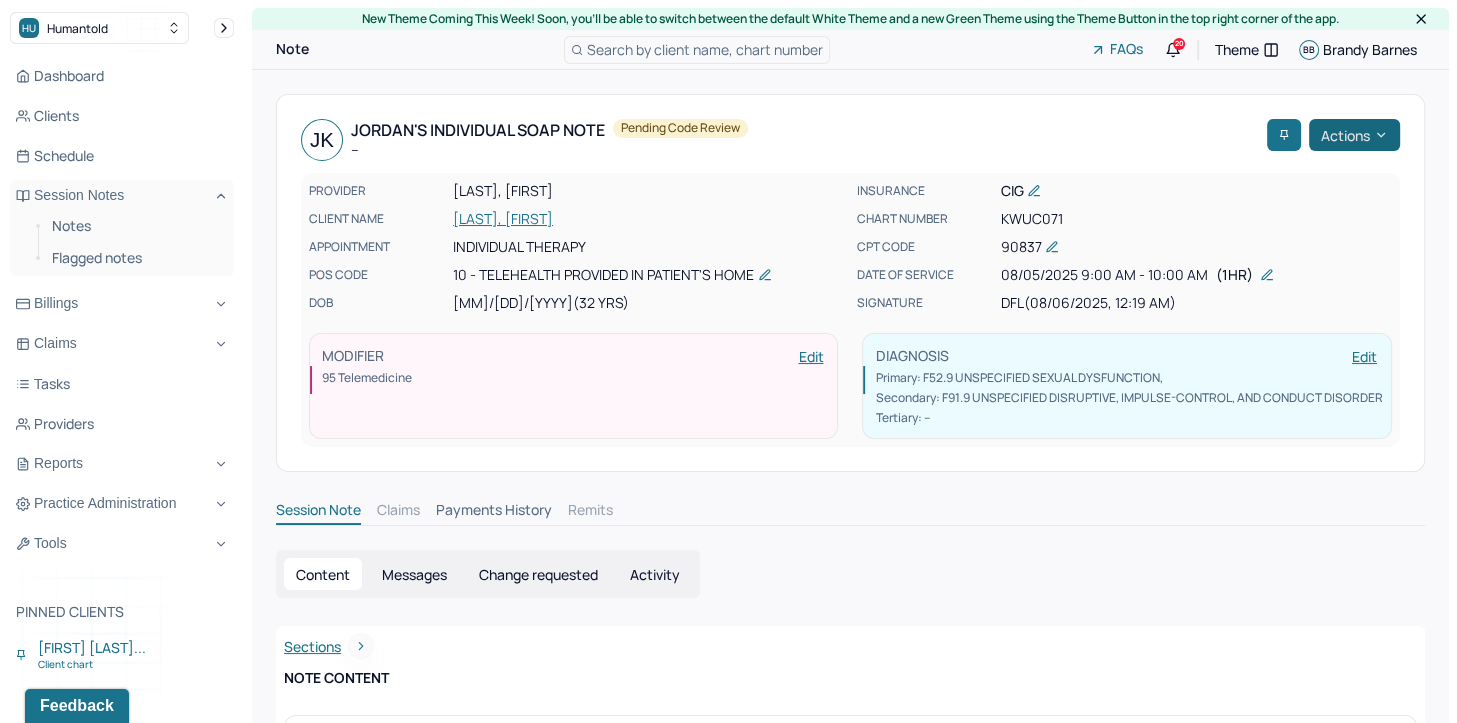 click on "Actions" at bounding box center (1354, 135) 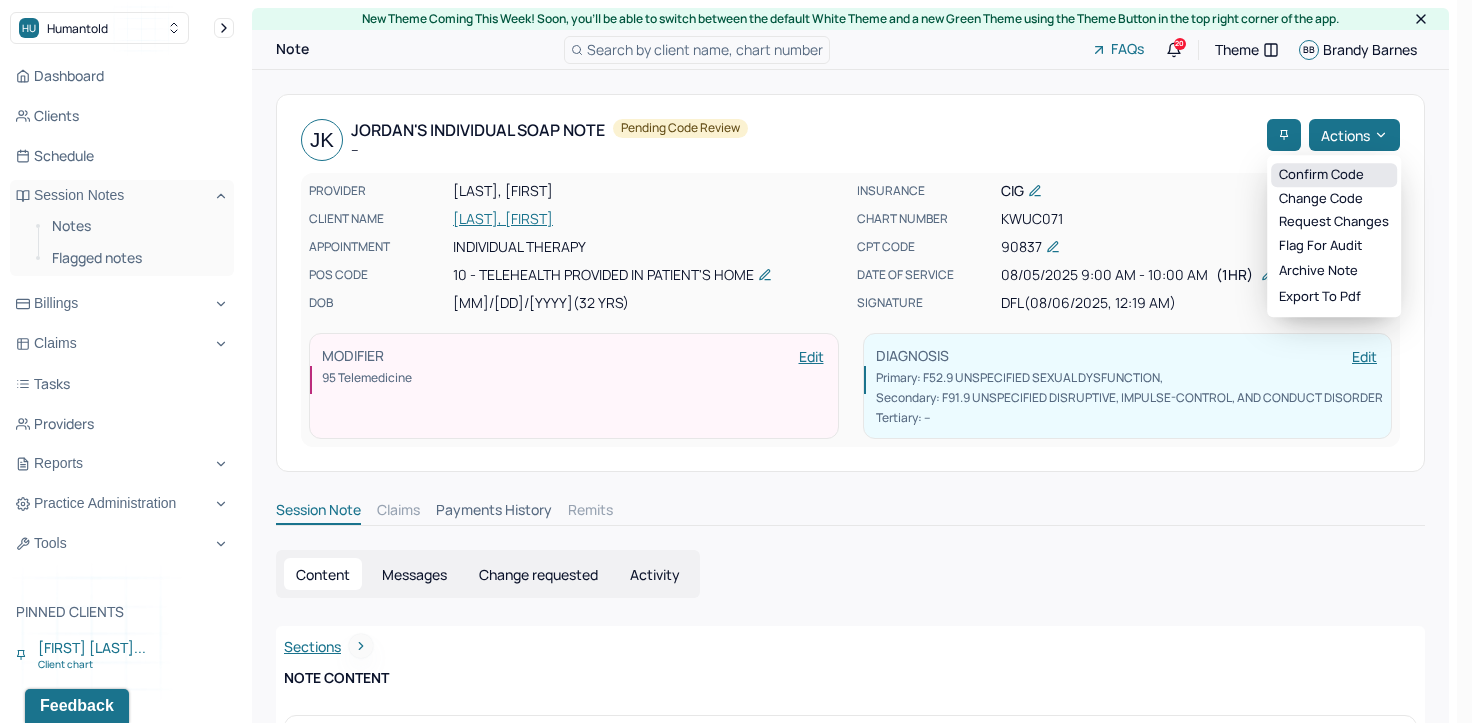 click on "Confirm code" at bounding box center [1334, 175] 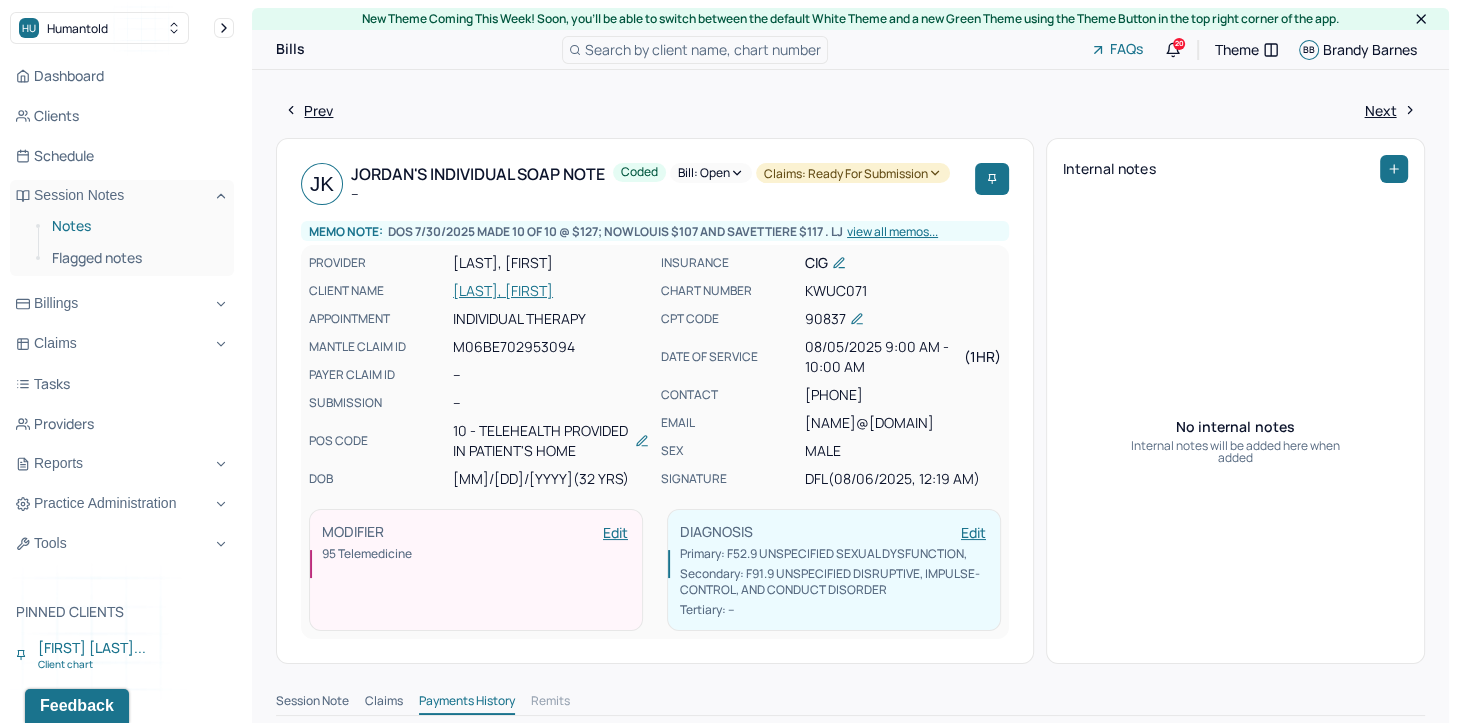 click on "Notes" at bounding box center (135, 226) 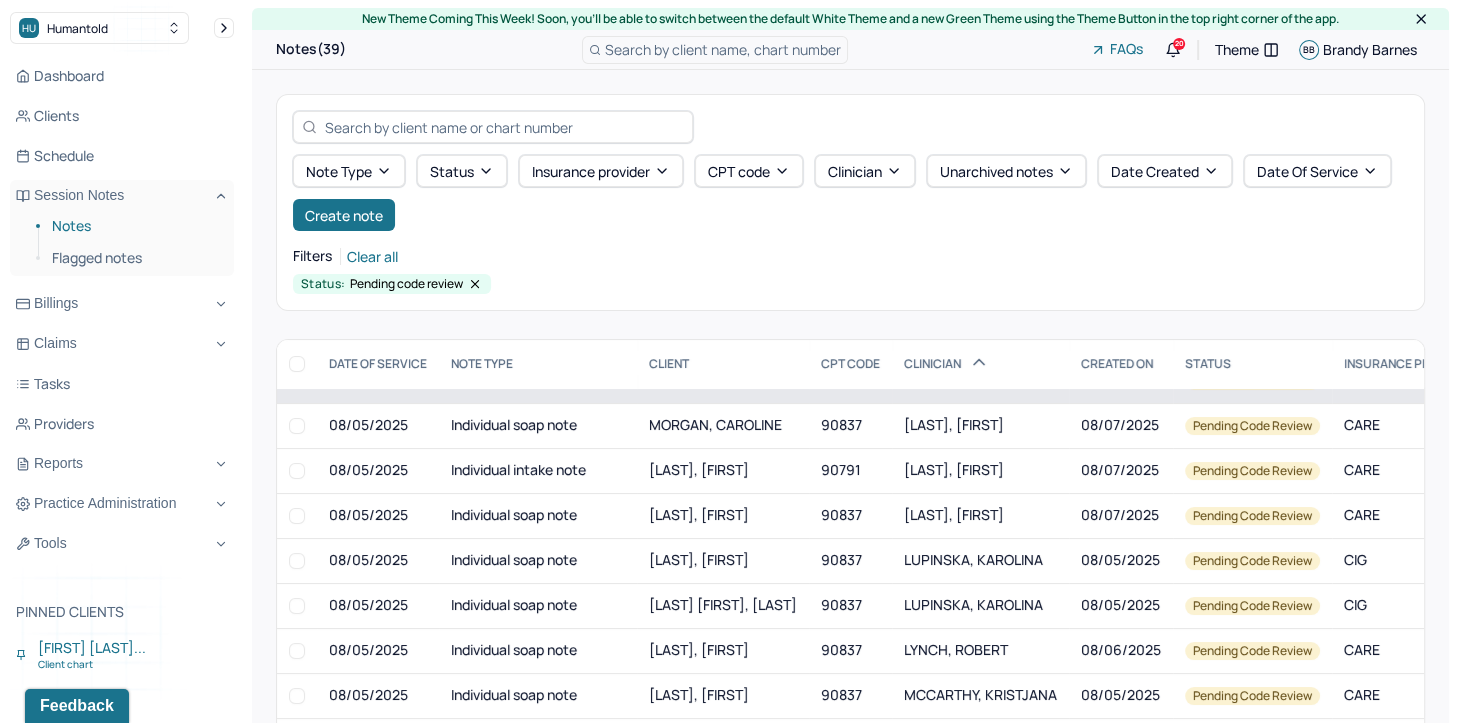 scroll, scrollTop: 300, scrollLeft: 0, axis: vertical 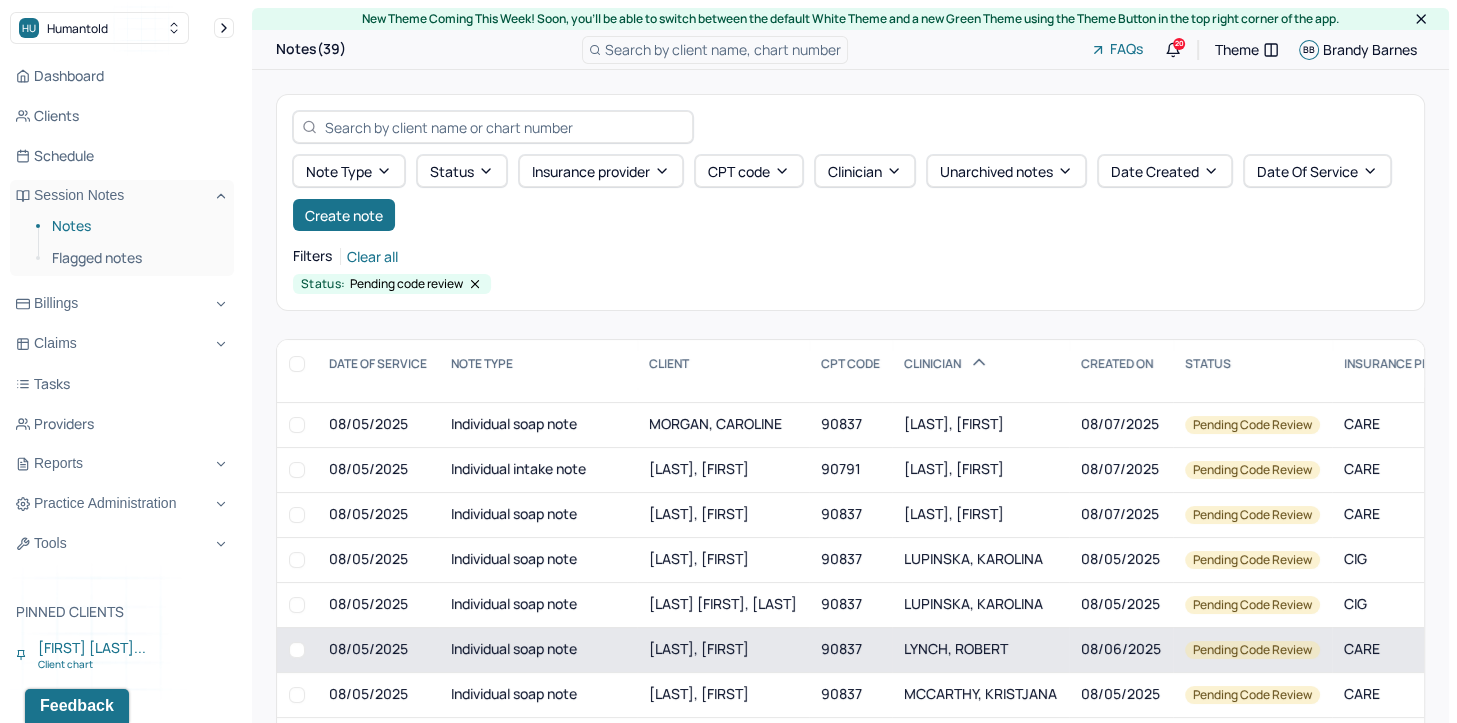 click on "LYNCH, ROBERT" at bounding box center (956, 648) 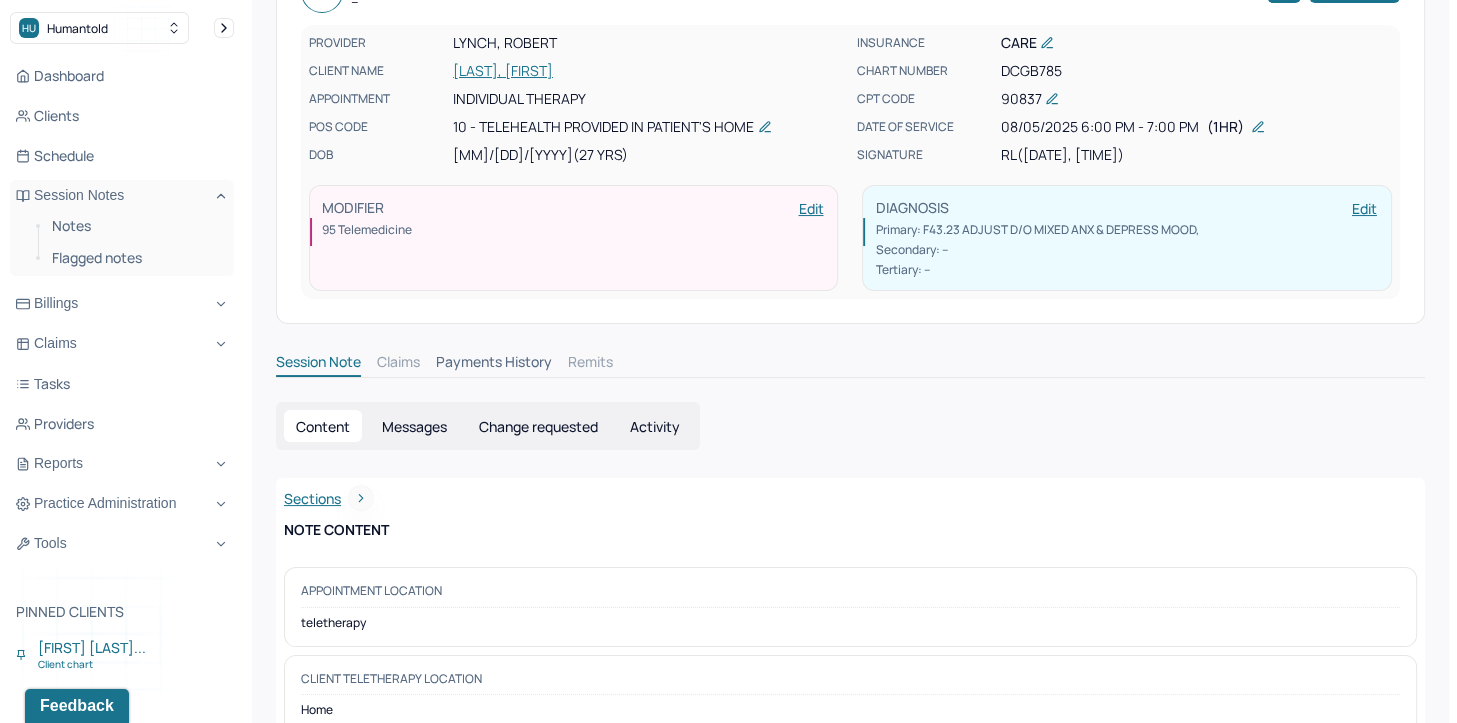 scroll, scrollTop: 0, scrollLeft: 0, axis: both 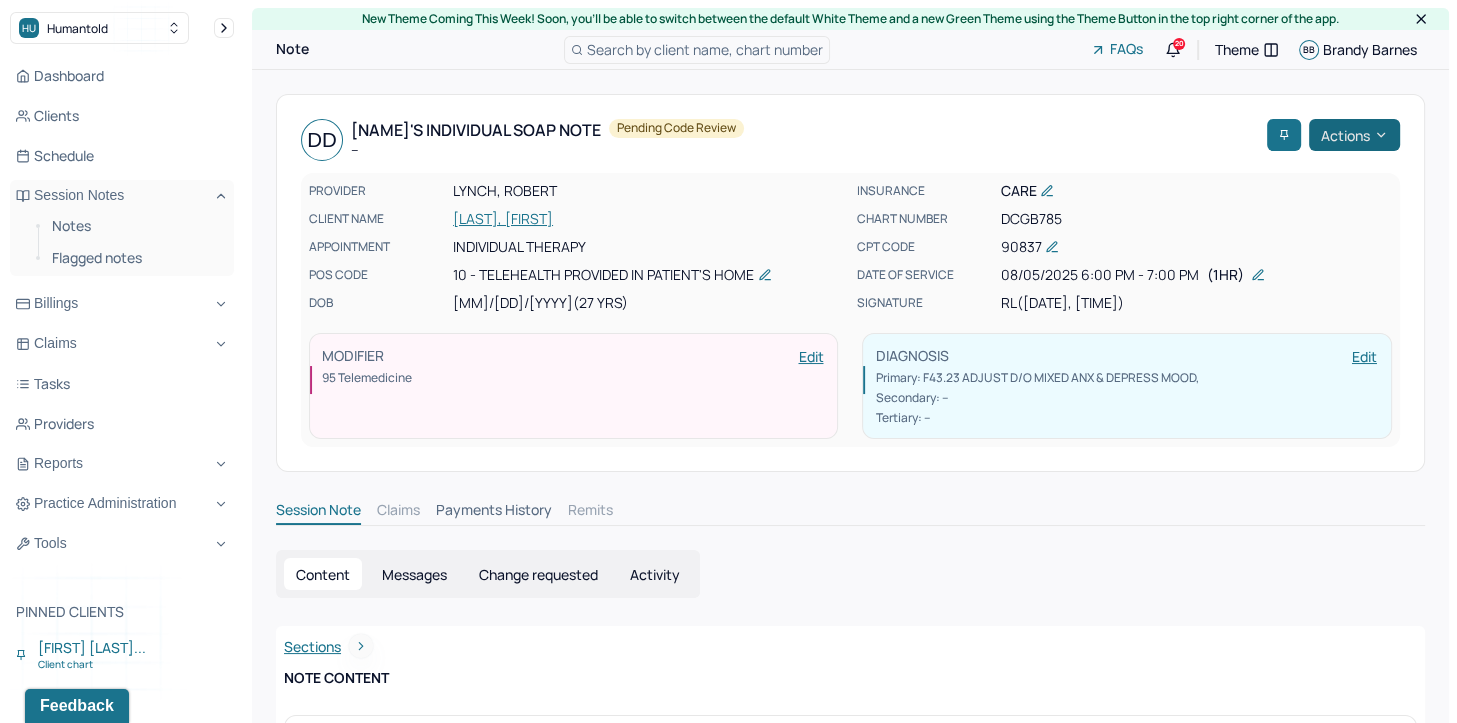click 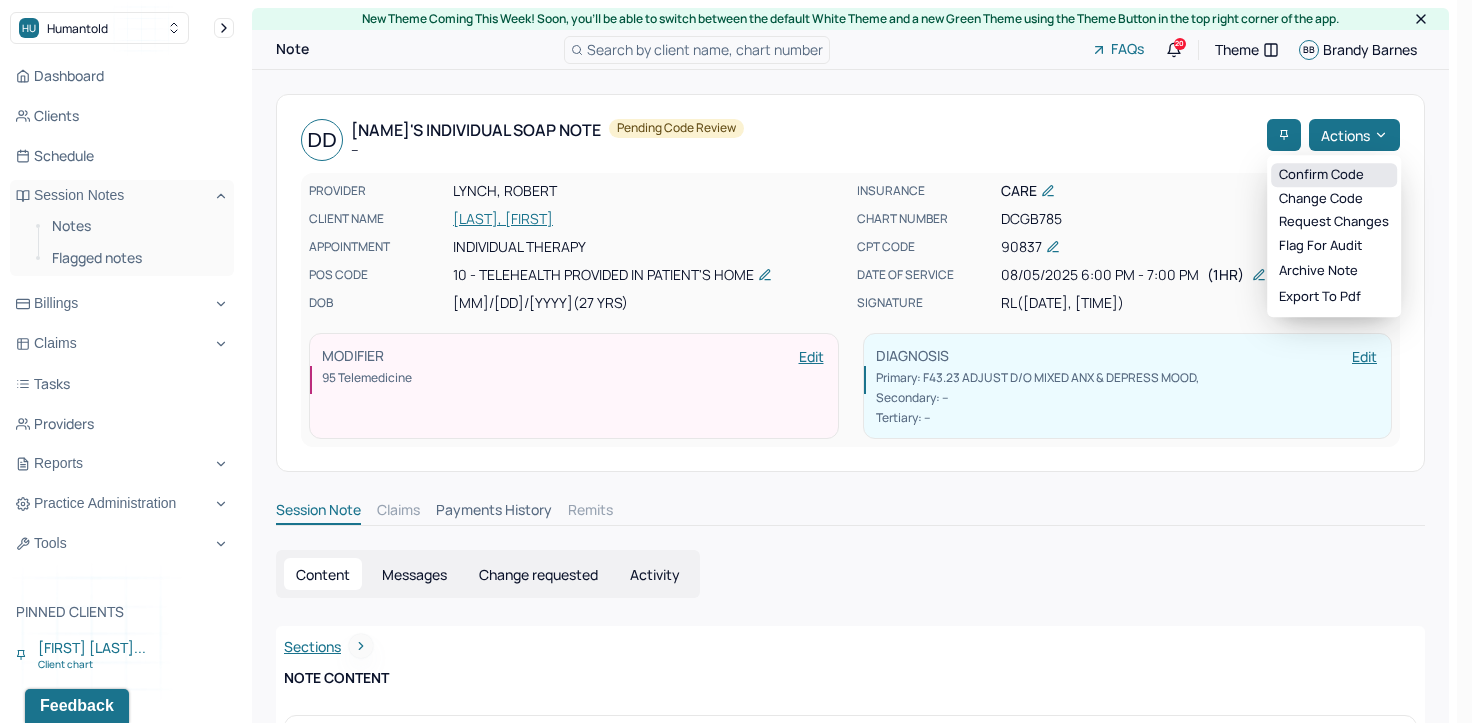 click on "Confirm code" at bounding box center [1334, 175] 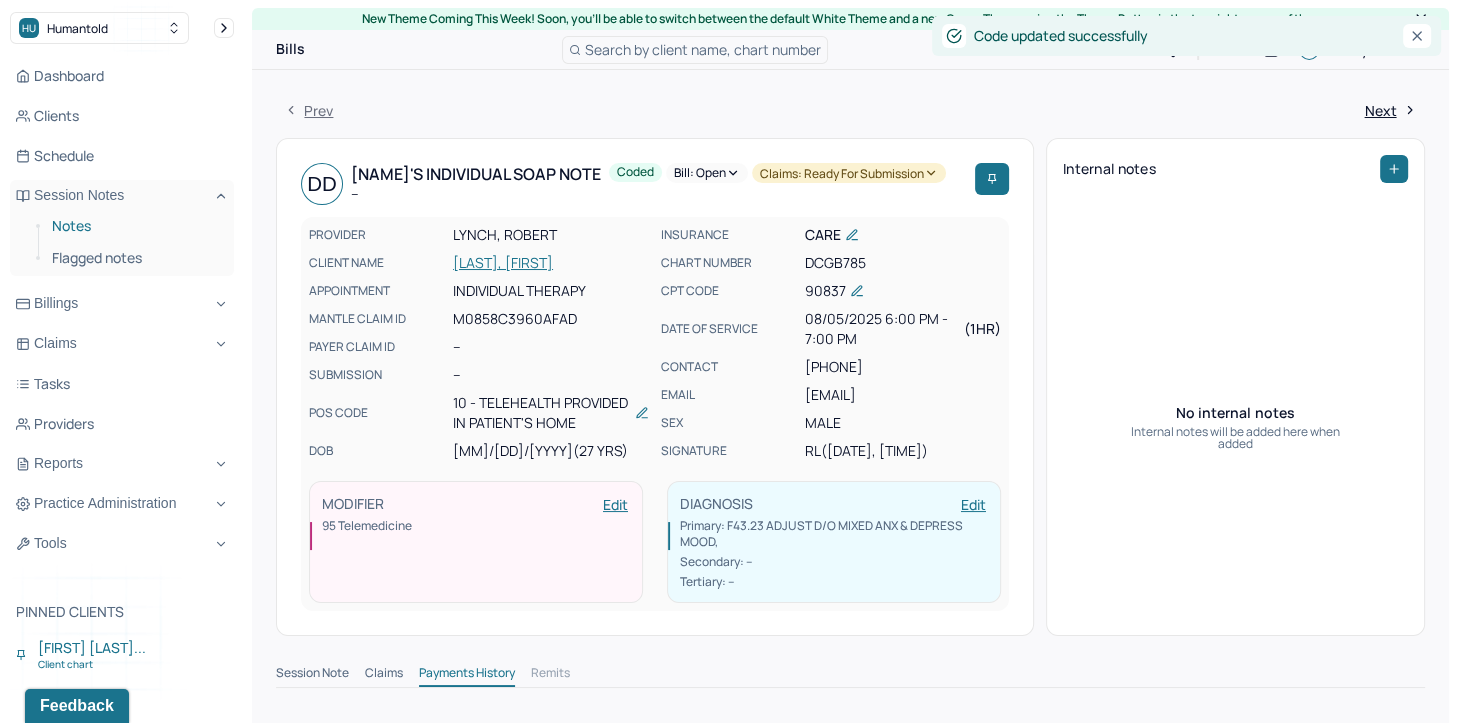 click on "Notes" at bounding box center (135, 226) 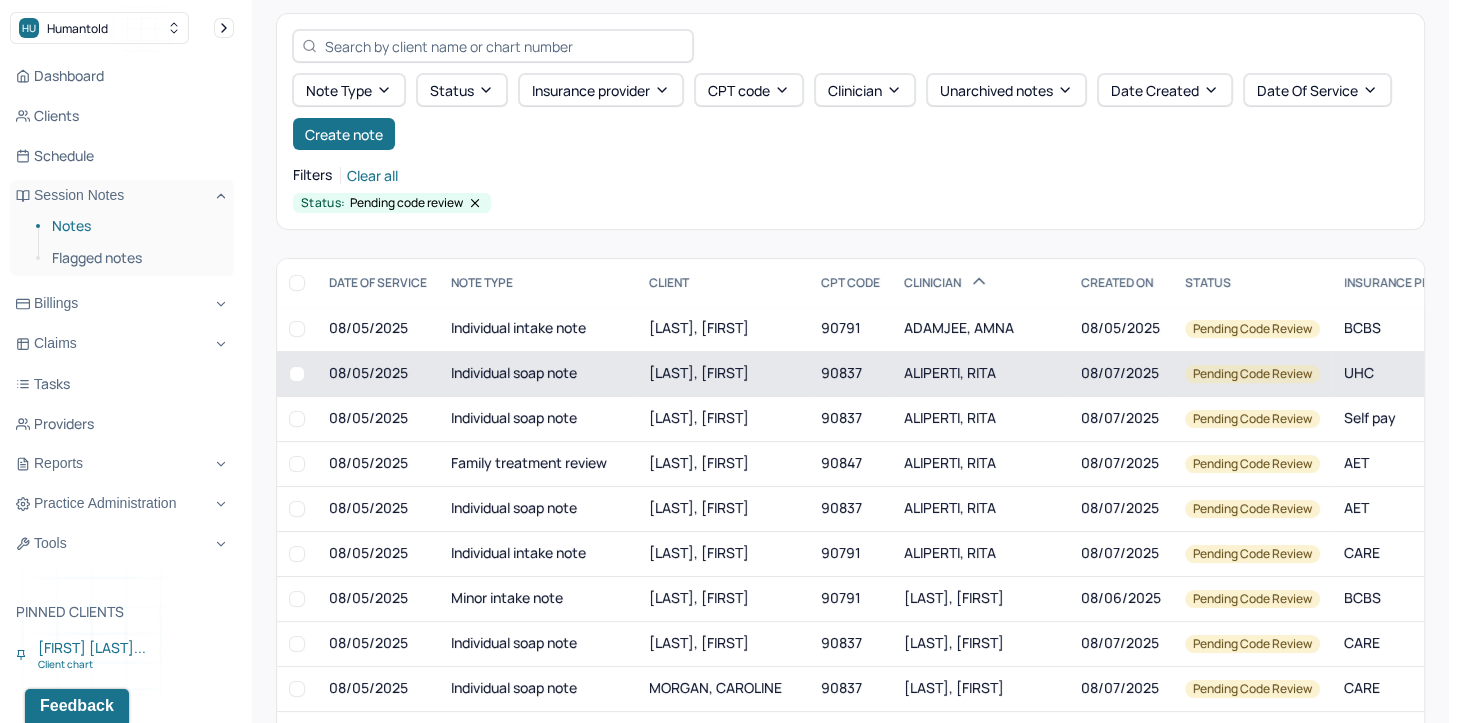 scroll, scrollTop: 200, scrollLeft: 0, axis: vertical 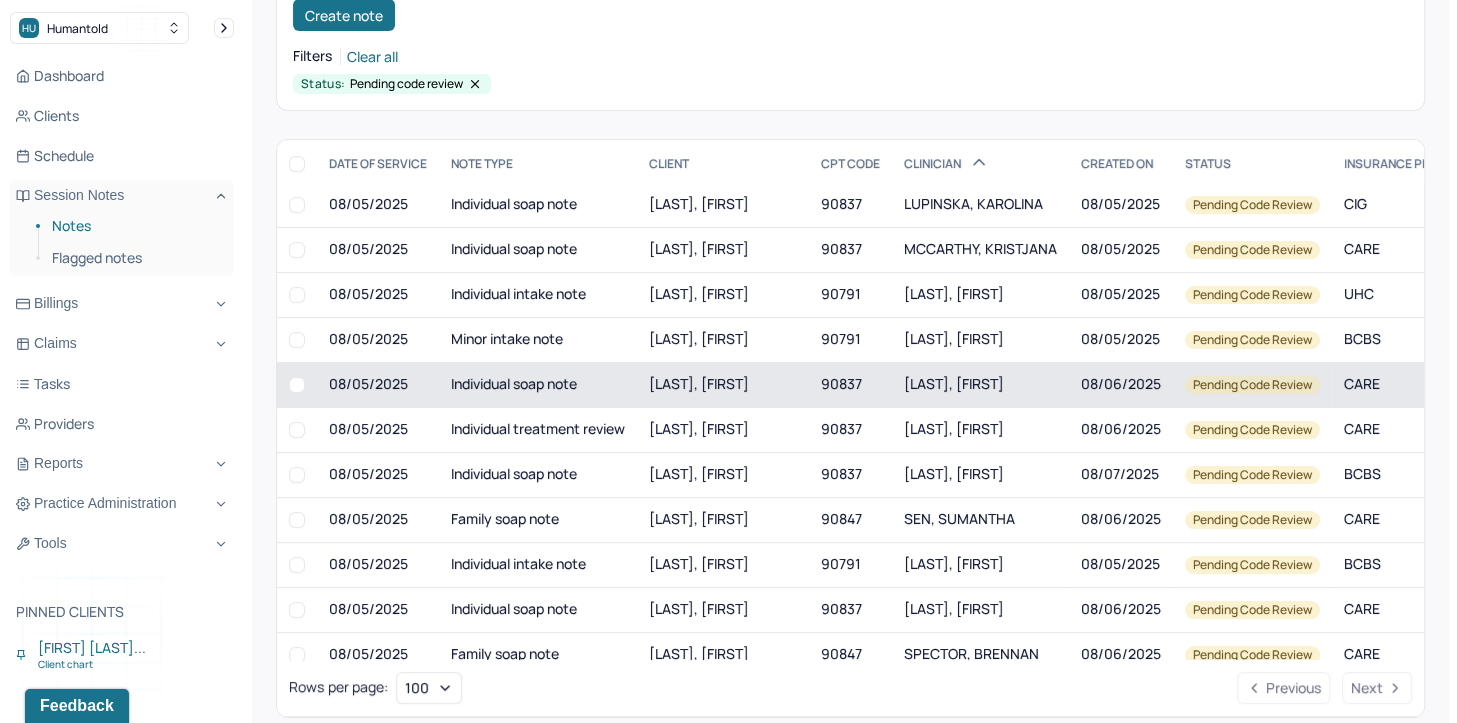 click on "NICHOLAS, SHAMARA" at bounding box center [954, 383] 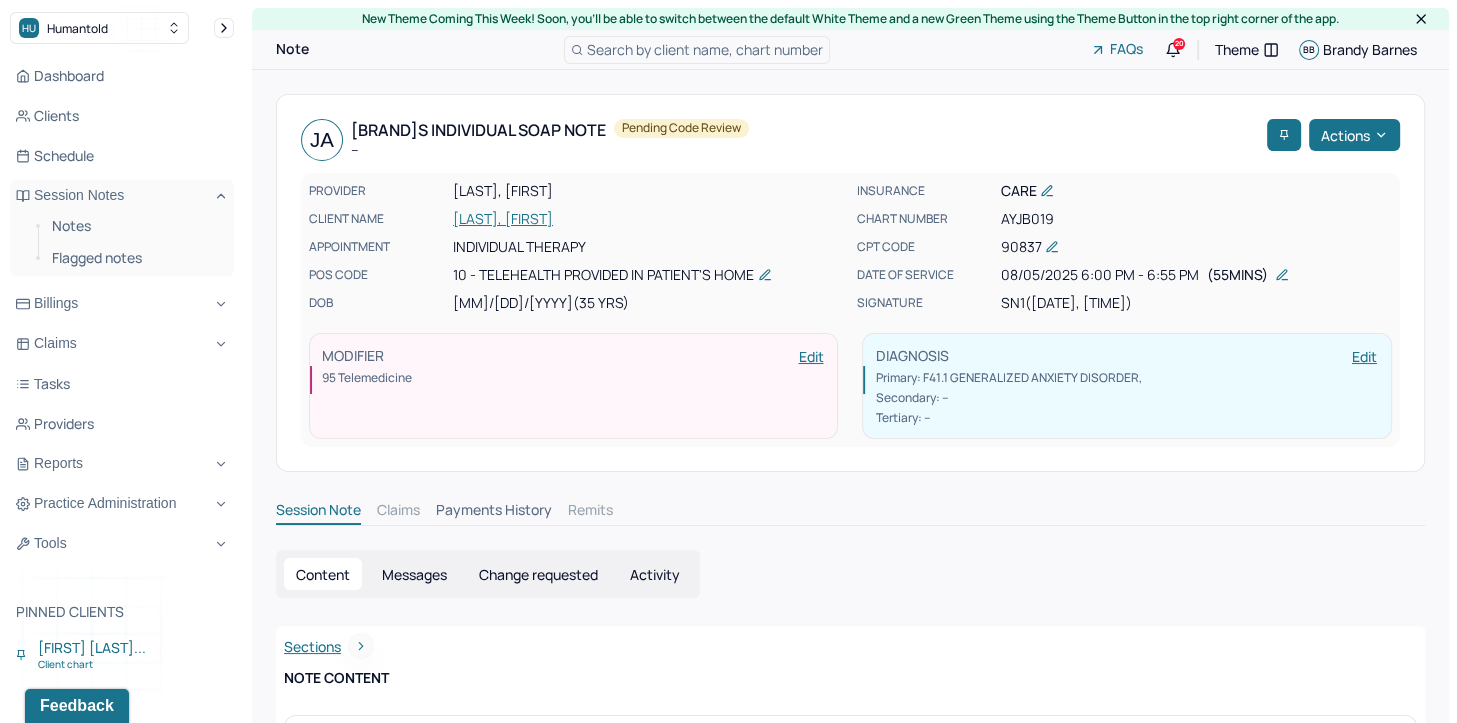 scroll, scrollTop: 0, scrollLeft: 0, axis: both 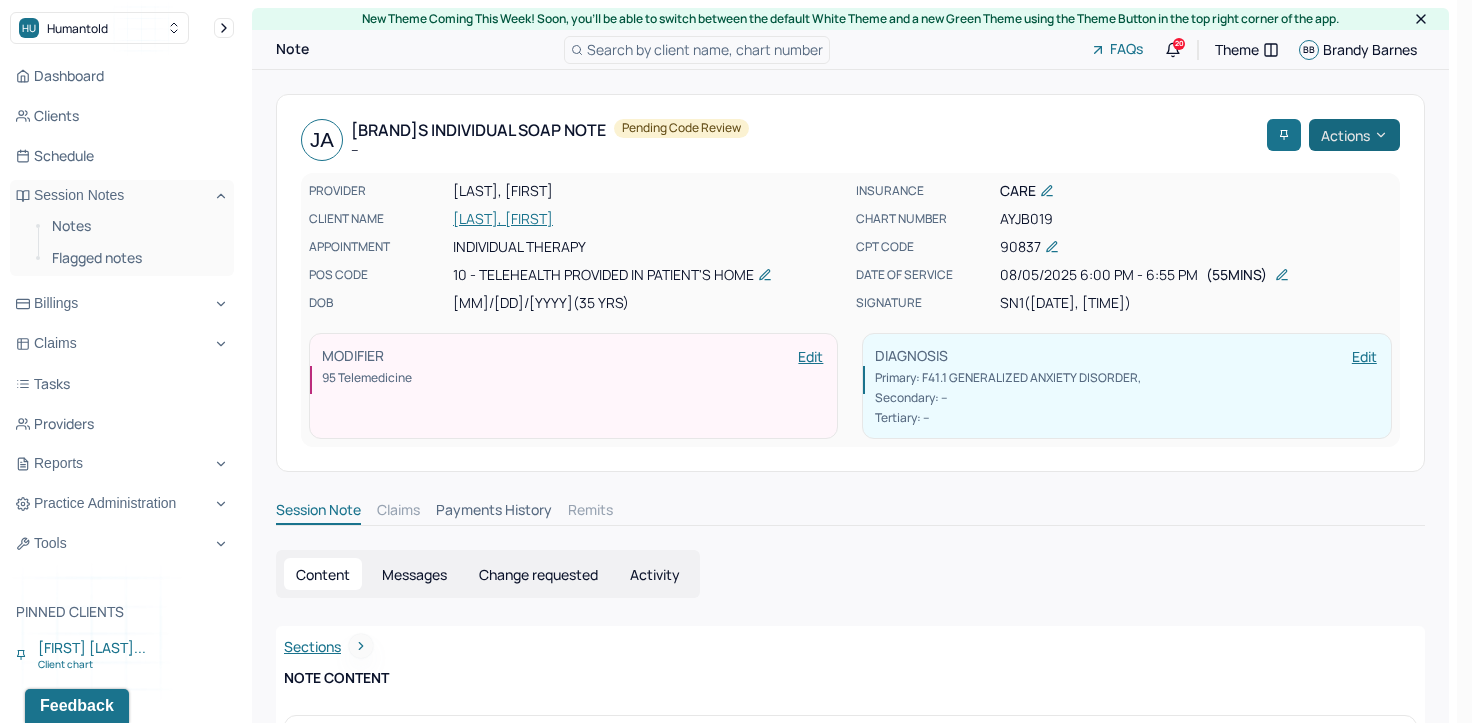 click 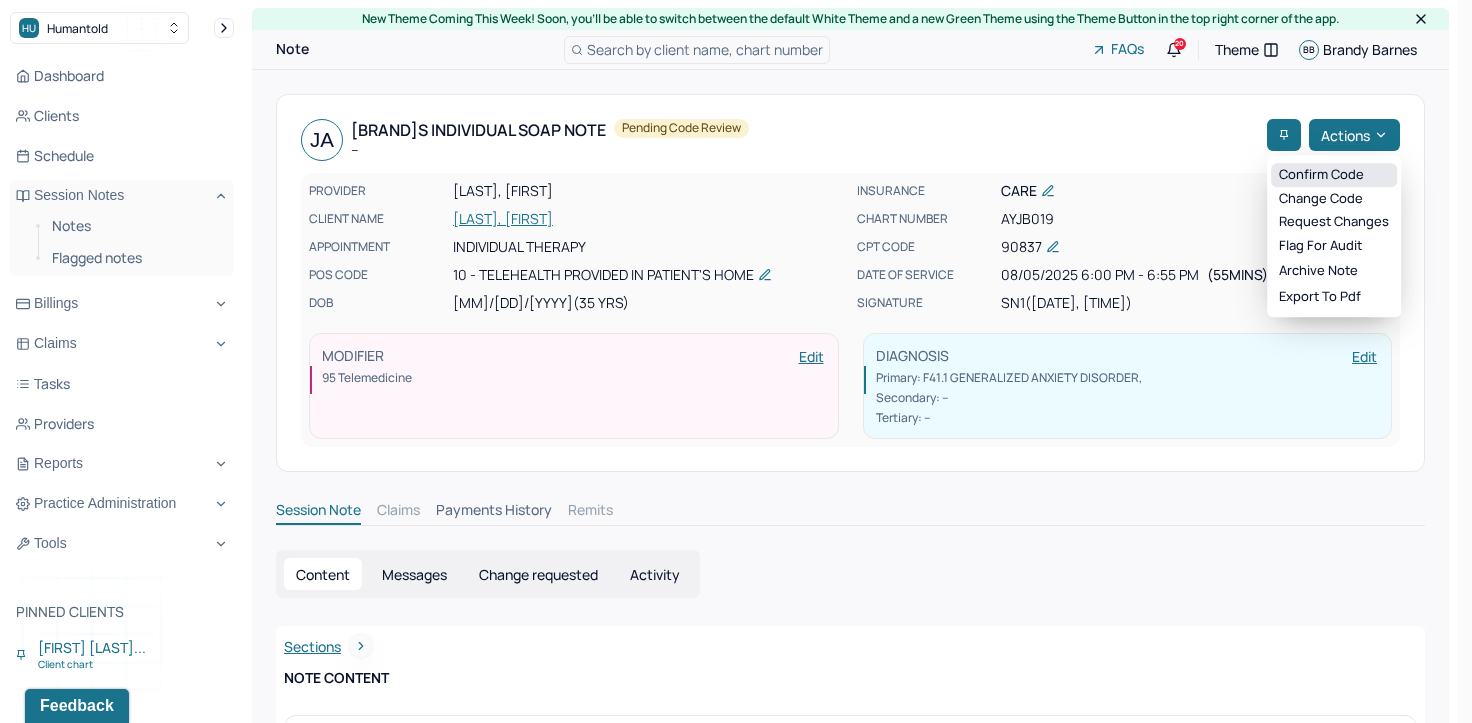 click on "Confirm code" at bounding box center [1334, 175] 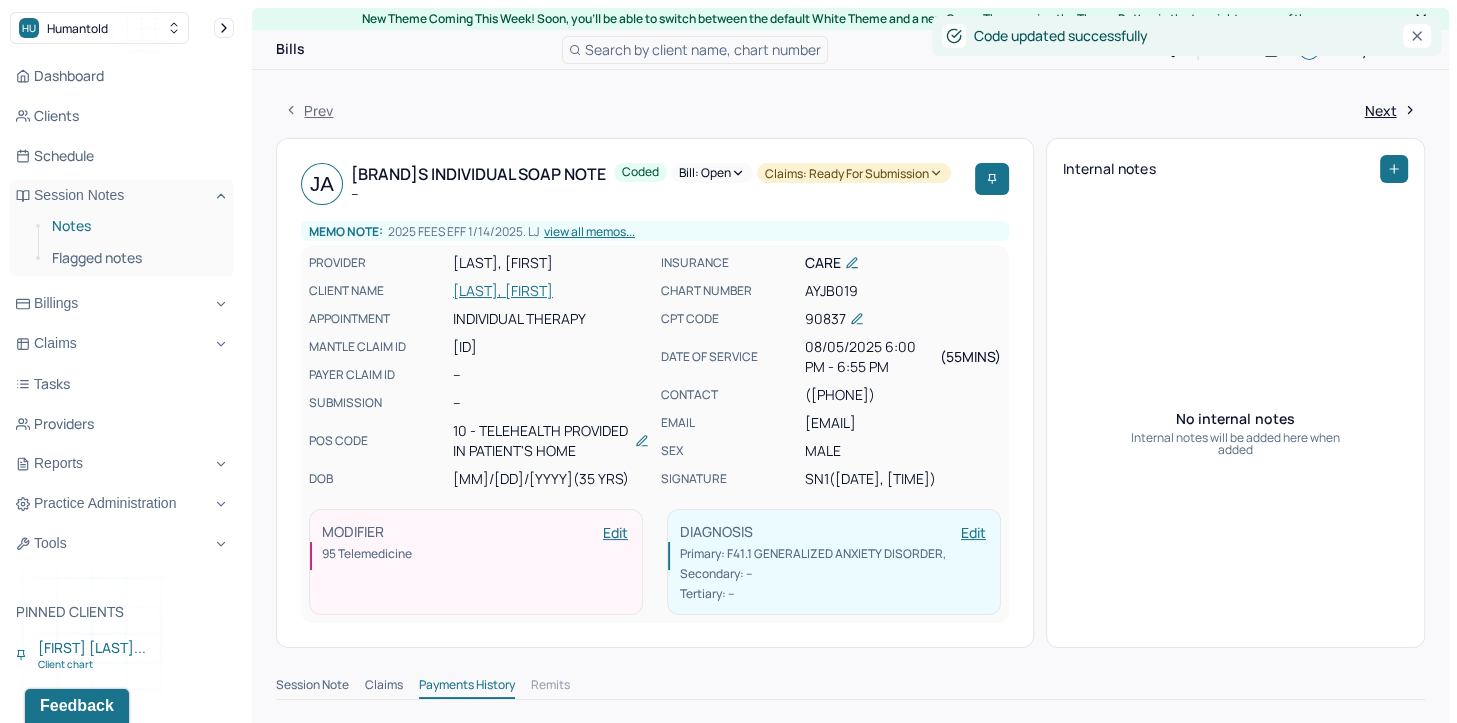 click on "Notes" at bounding box center [135, 226] 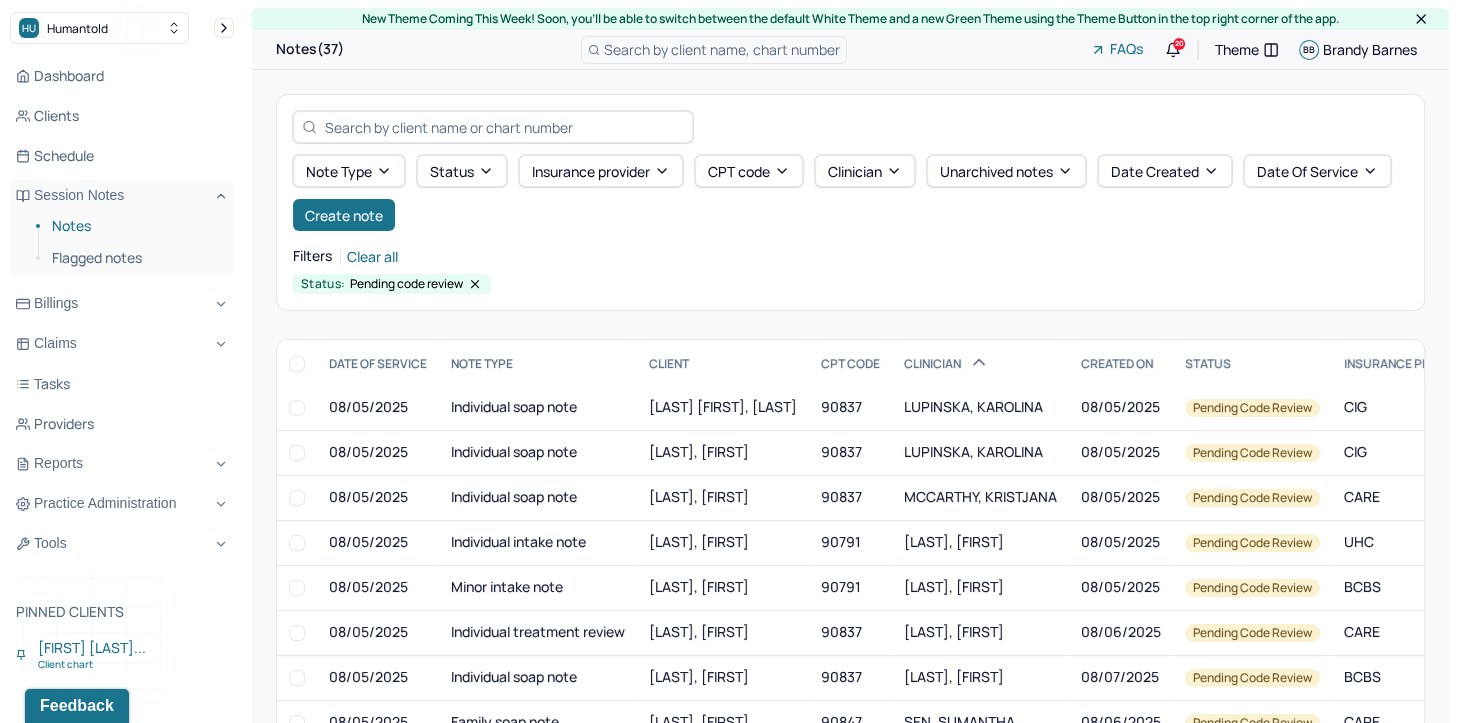 scroll, scrollTop: 500, scrollLeft: 0, axis: vertical 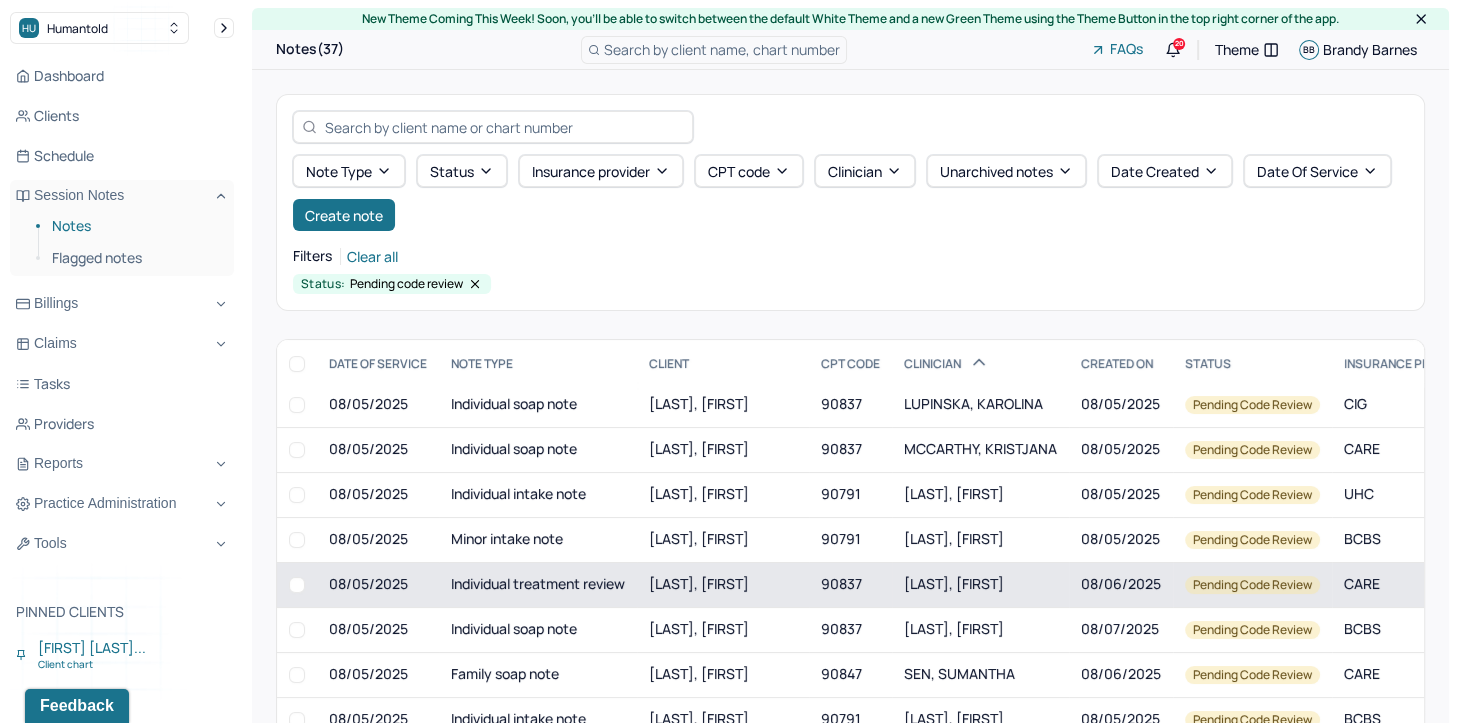 click on "RELKIN, RACHEL" at bounding box center [980, 584] 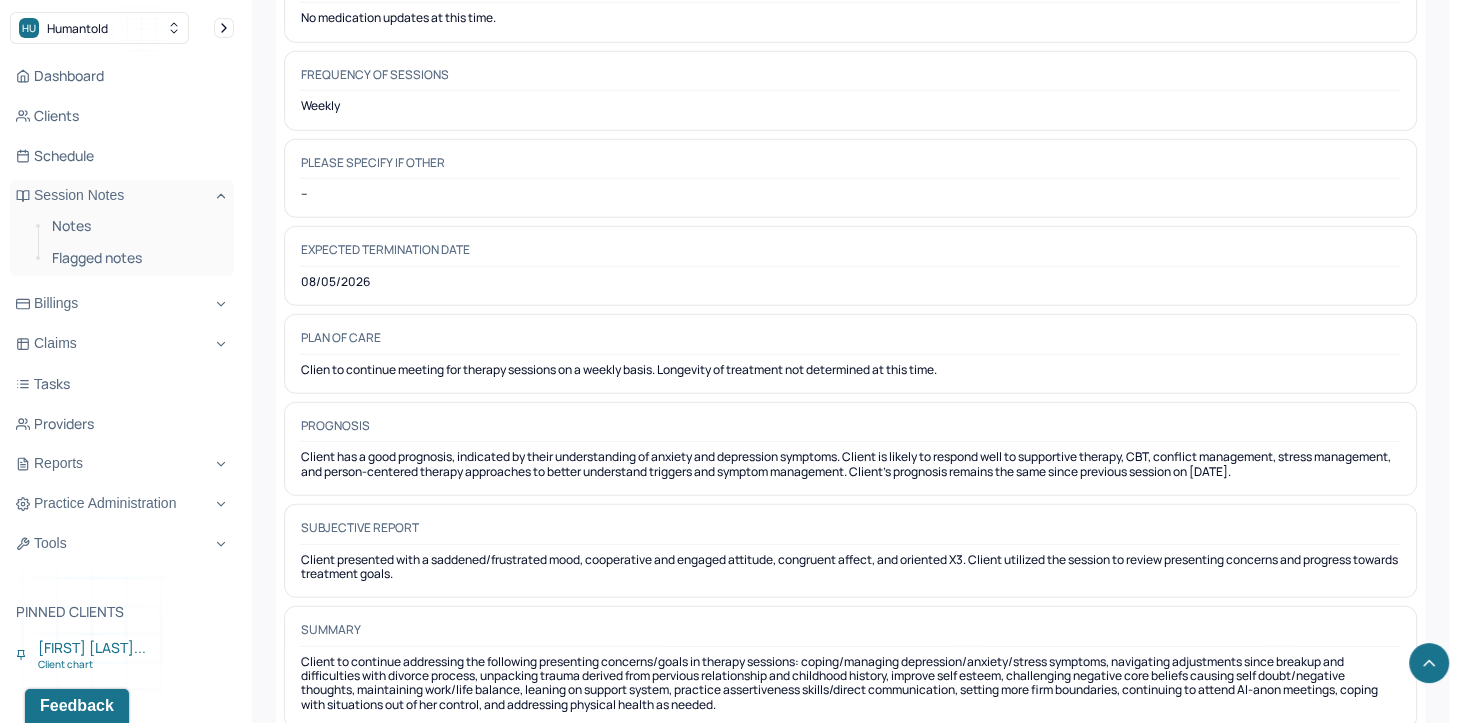 scroll, scrollTop: 5709, scrollLeft: 0, axis: vertical 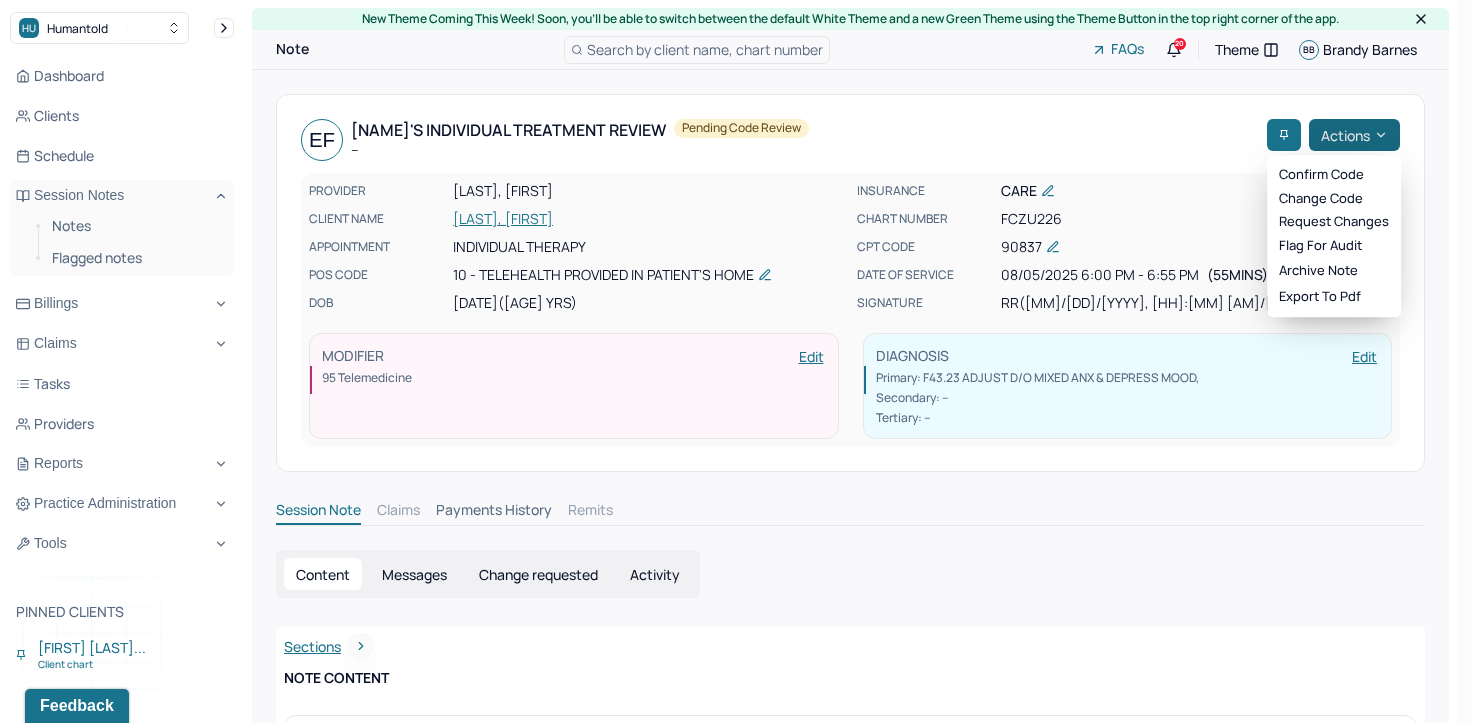 click on "Actions" at bounding box center [1354, 135] 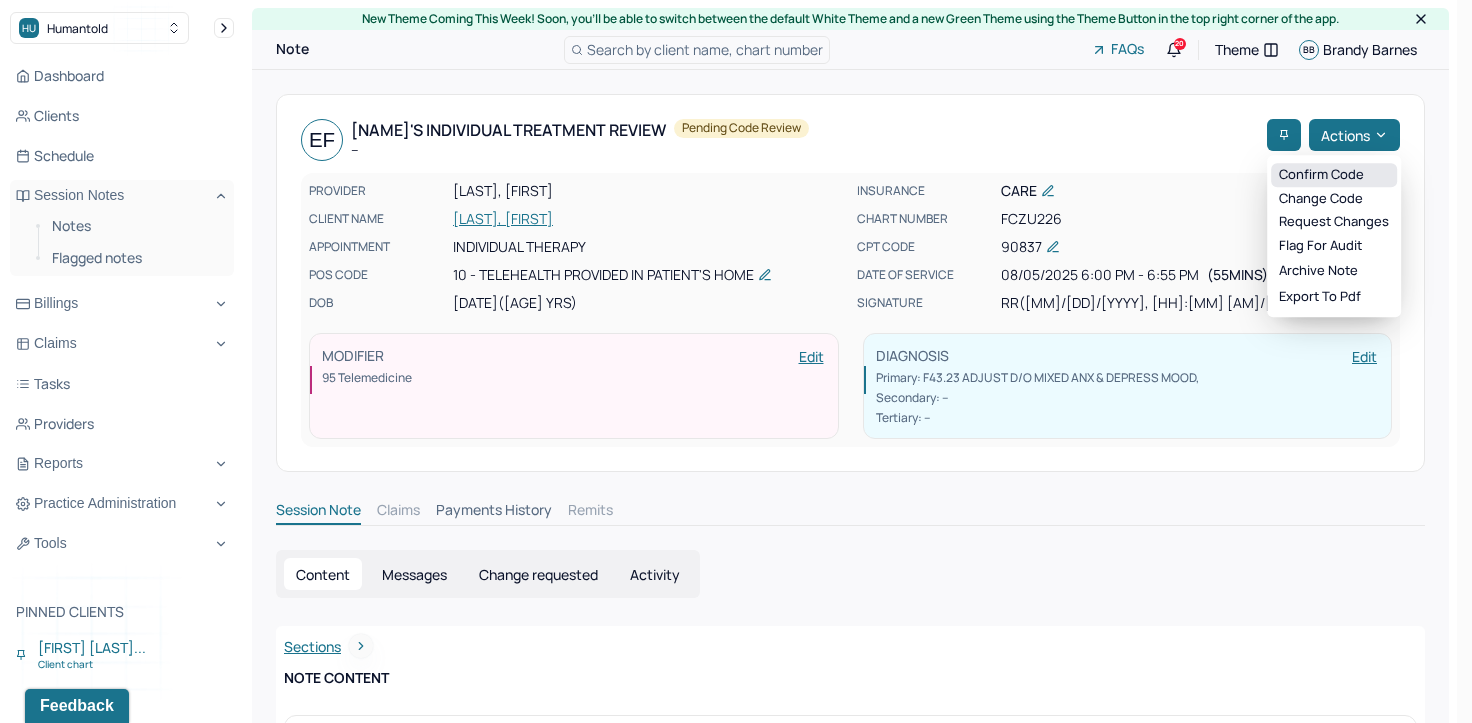 click on "Confirm code" at bounding box center (1334, 175) 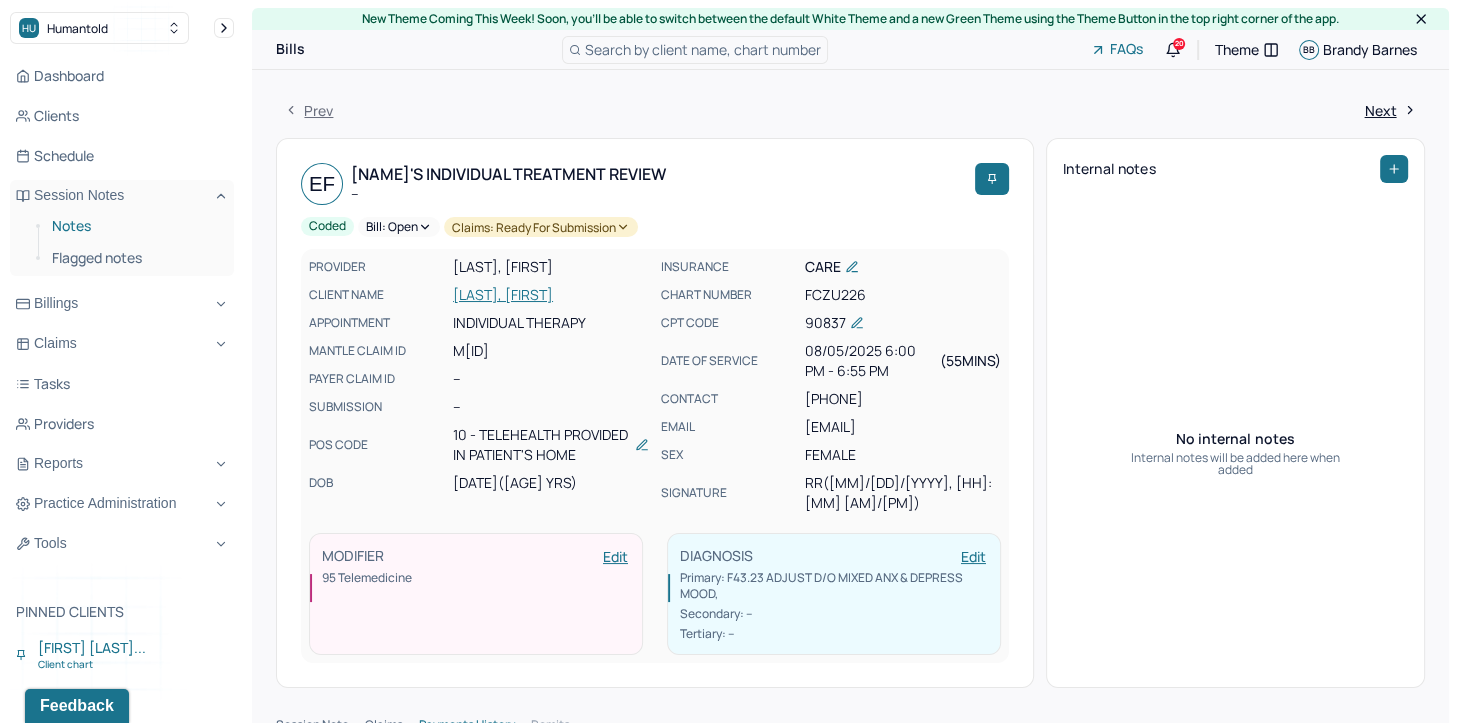 click on "Notes" at bounding box center (135, 226) 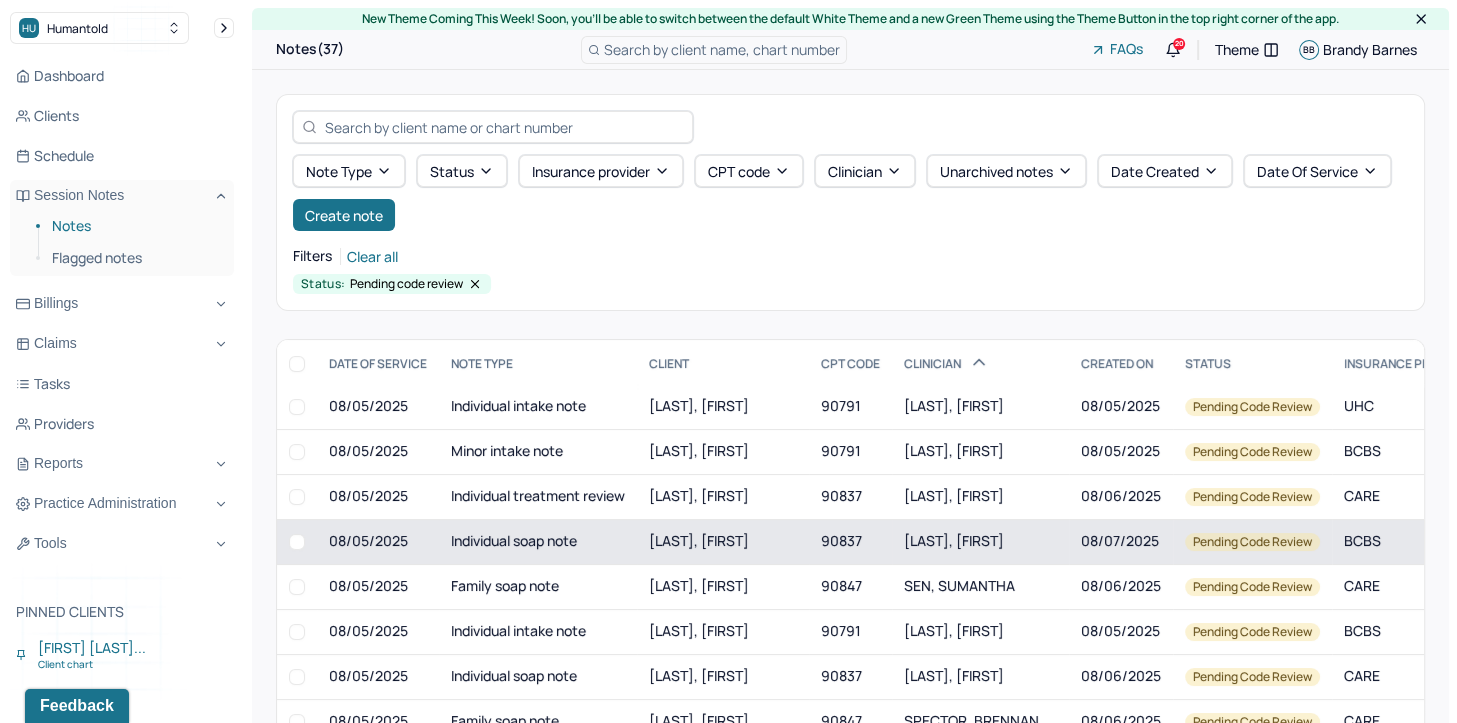 scroll, scrollTop: 600, scrollLeft: 0, axis: vertical 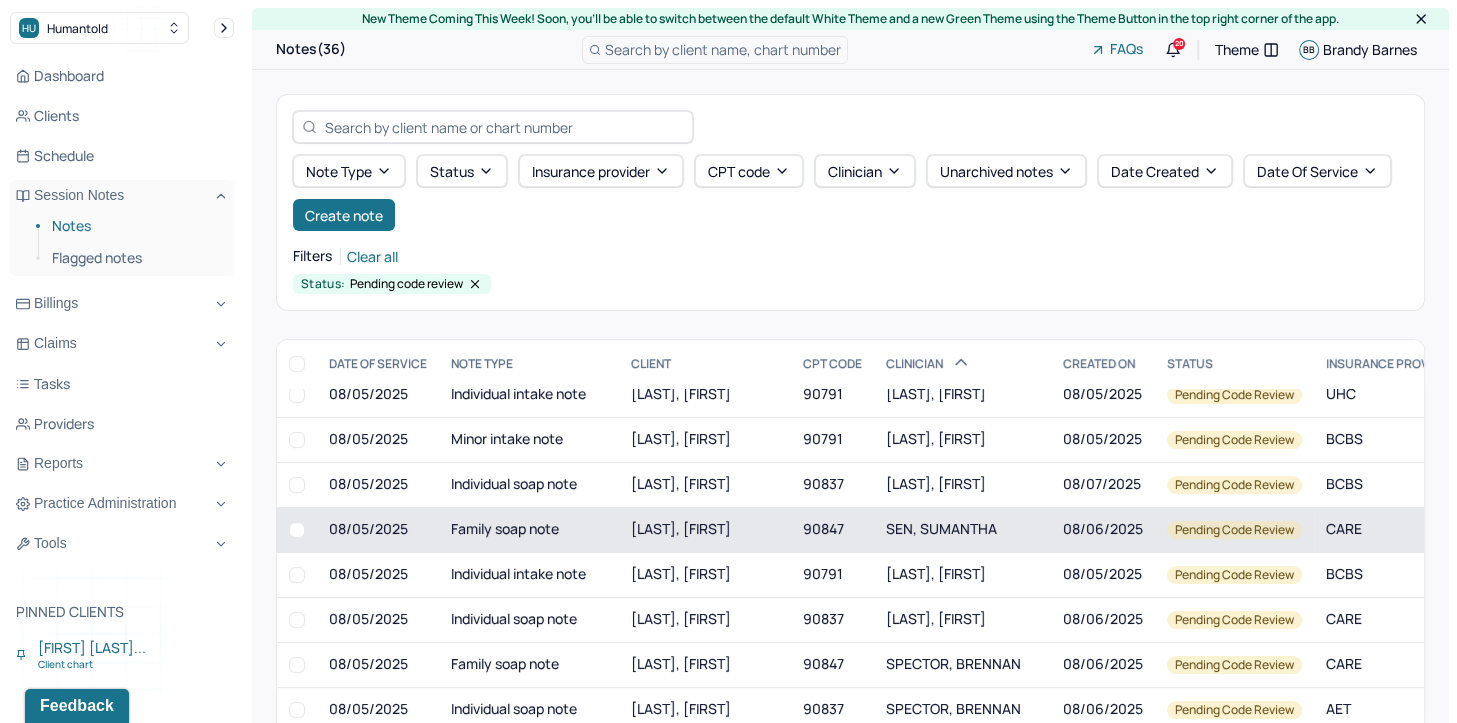 click on "SEN, SUMANTHA" at bounding box center (962, 529) 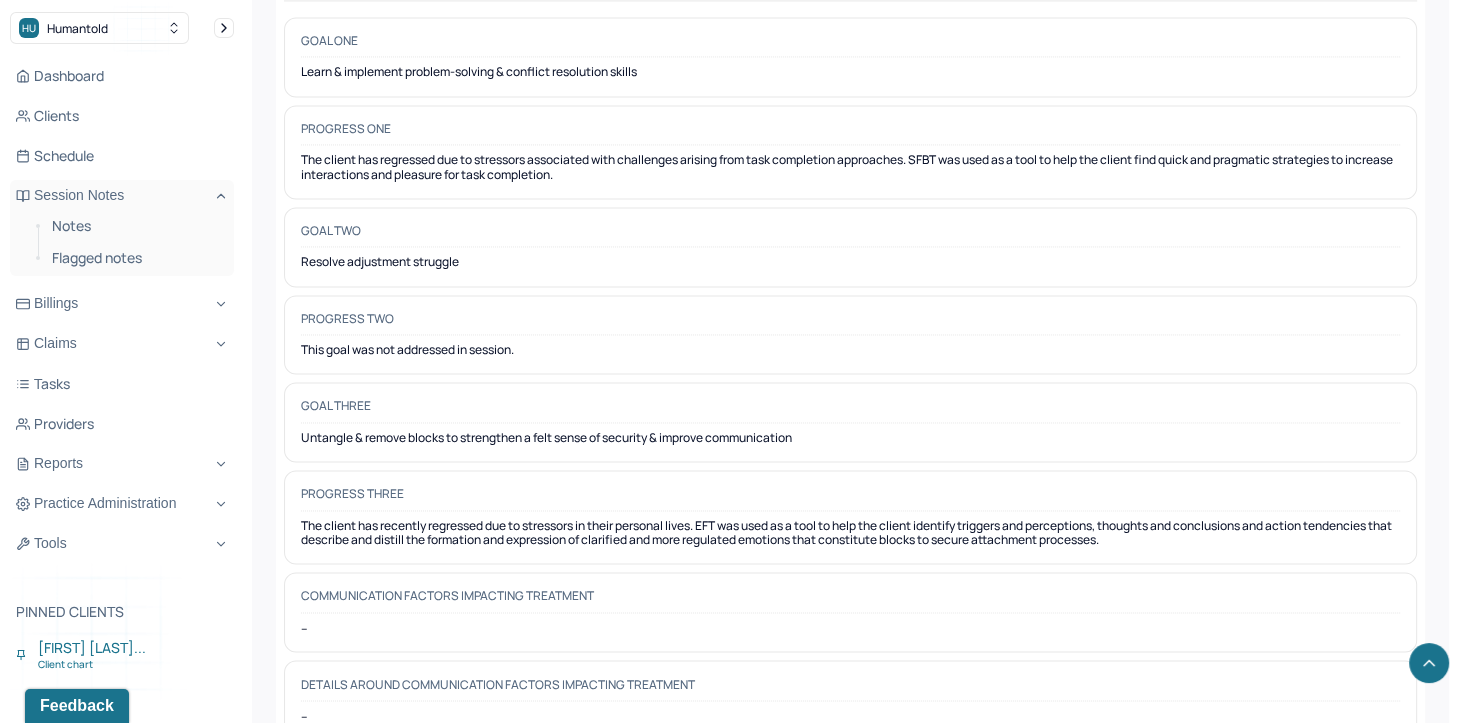 scroll, scrollTop: 3079, scrollLeft: 0, axis: vertical 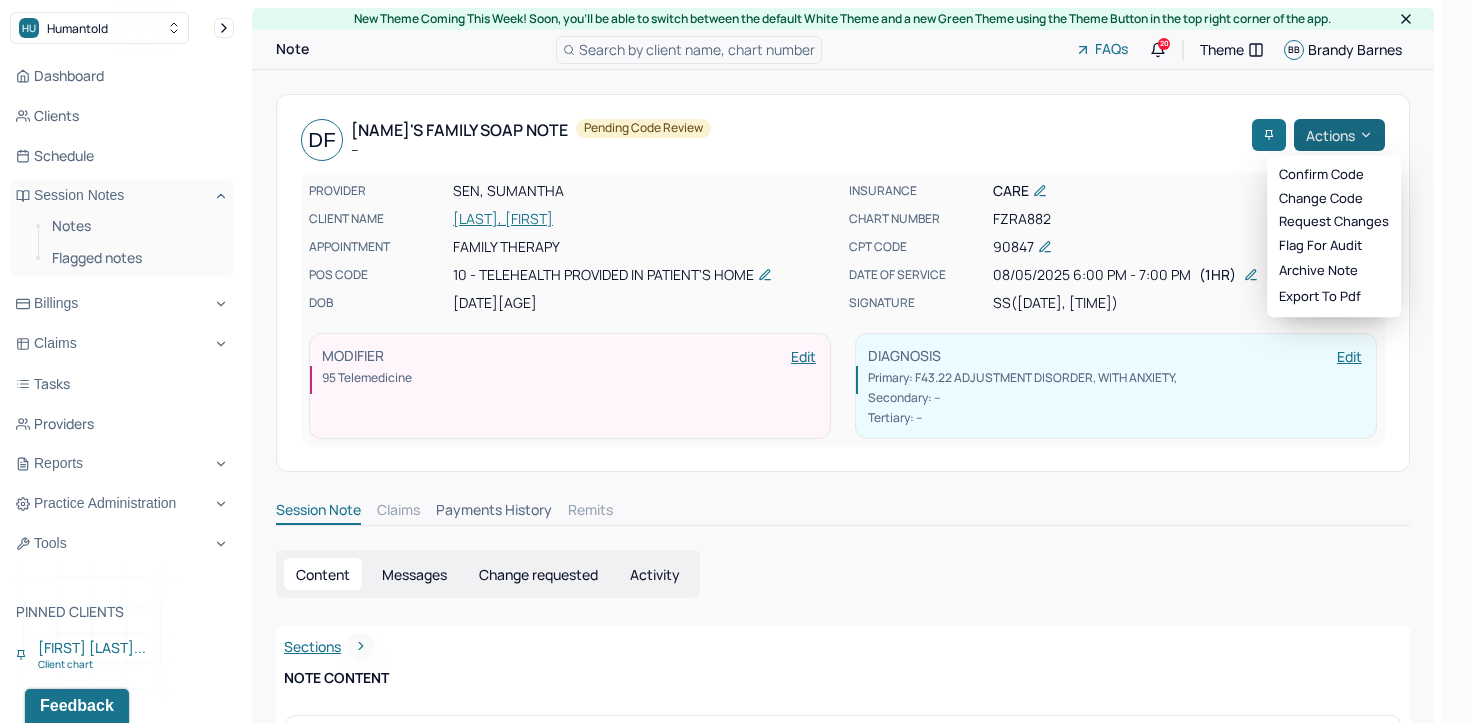click on "Actions" at bounding box center [1339, 135] 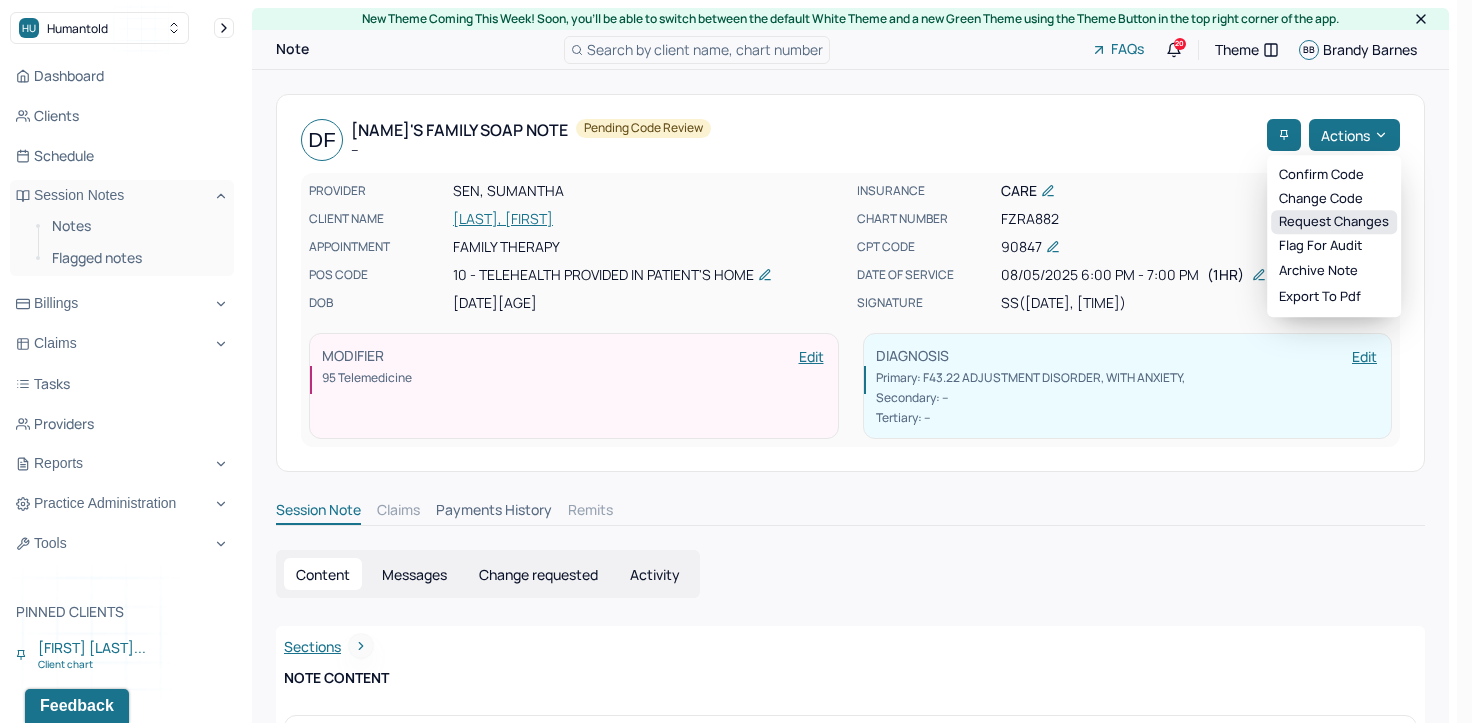 click on "Request changes" at bounding box center (1334, 222) 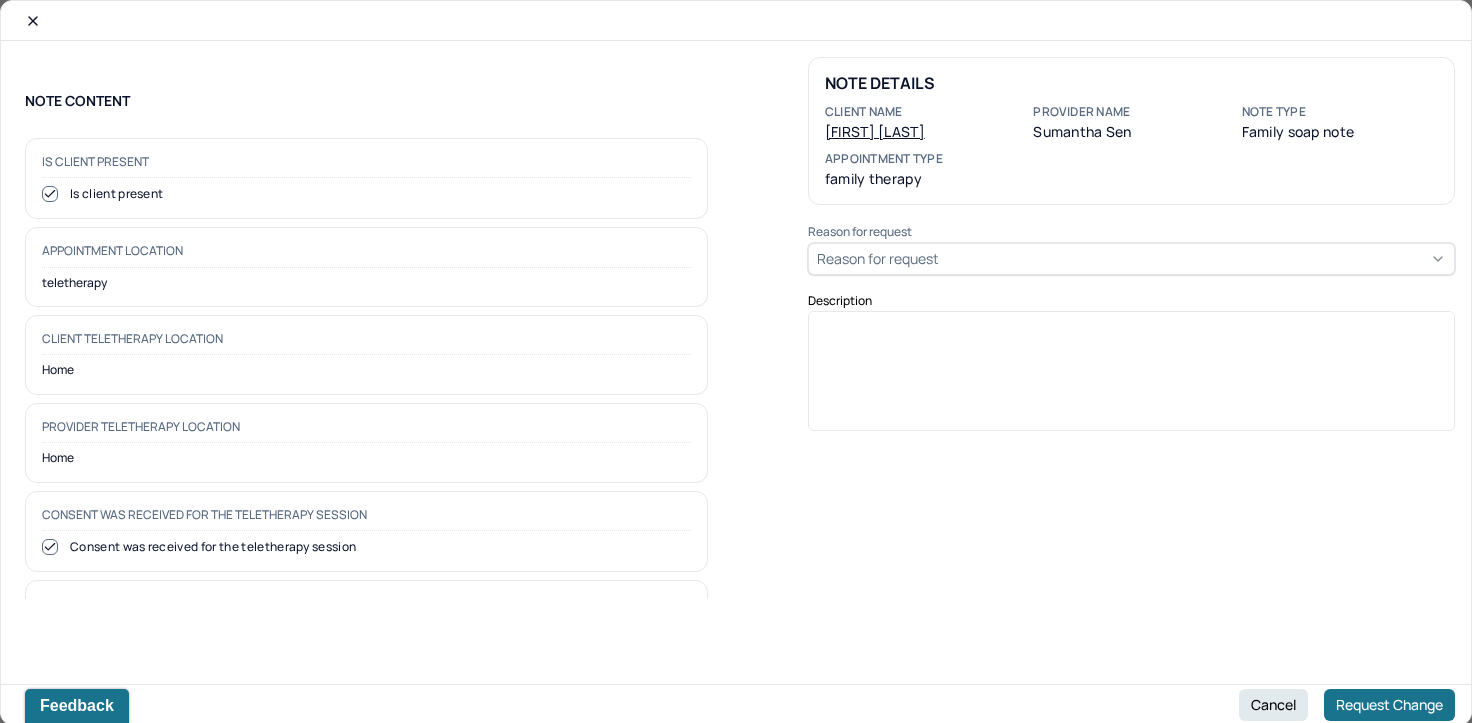 click on "Reason for request" at bounding box center [878, 258] 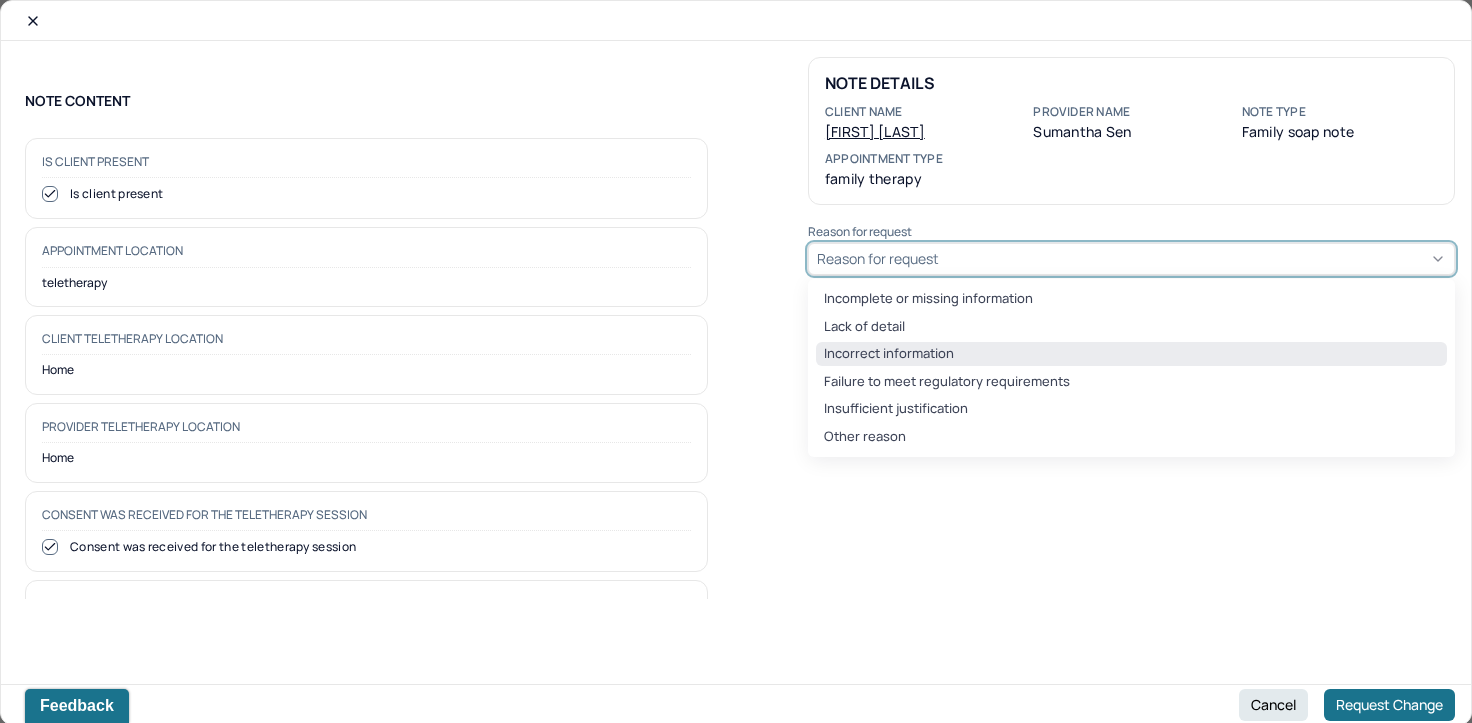 click on "Incorrect information" at bounding box center (1131, 354) 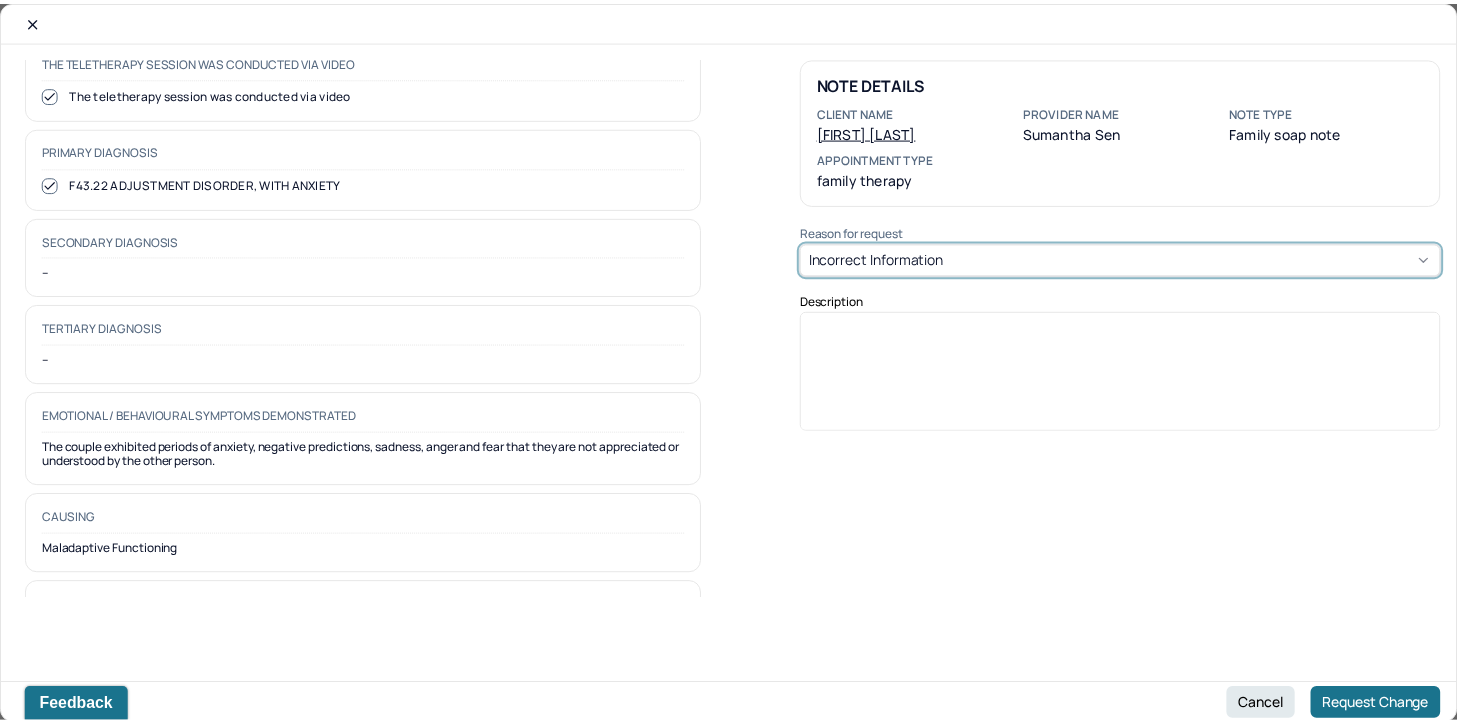 scroll, scrollTop: 600, scrollLeft: 0, axis: vertical 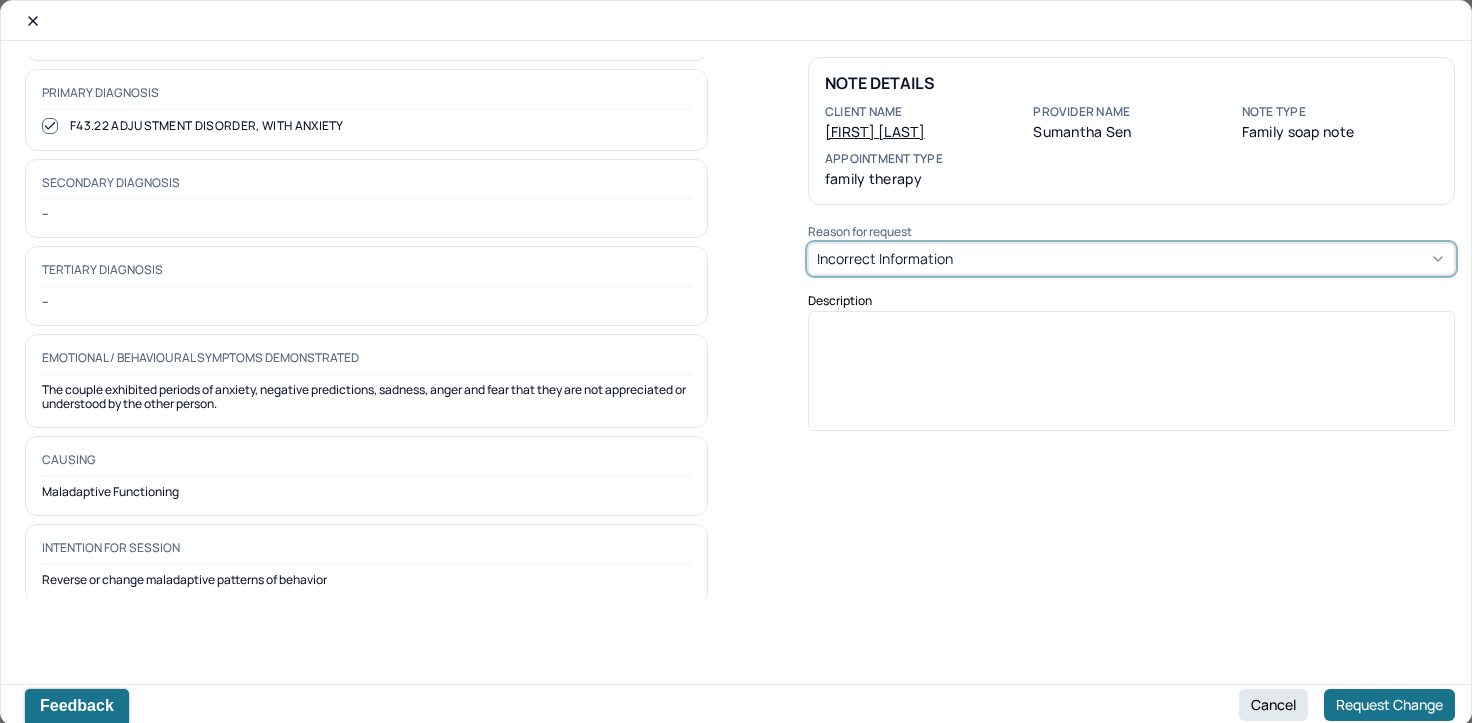 click at bounding box center (1132, 378) 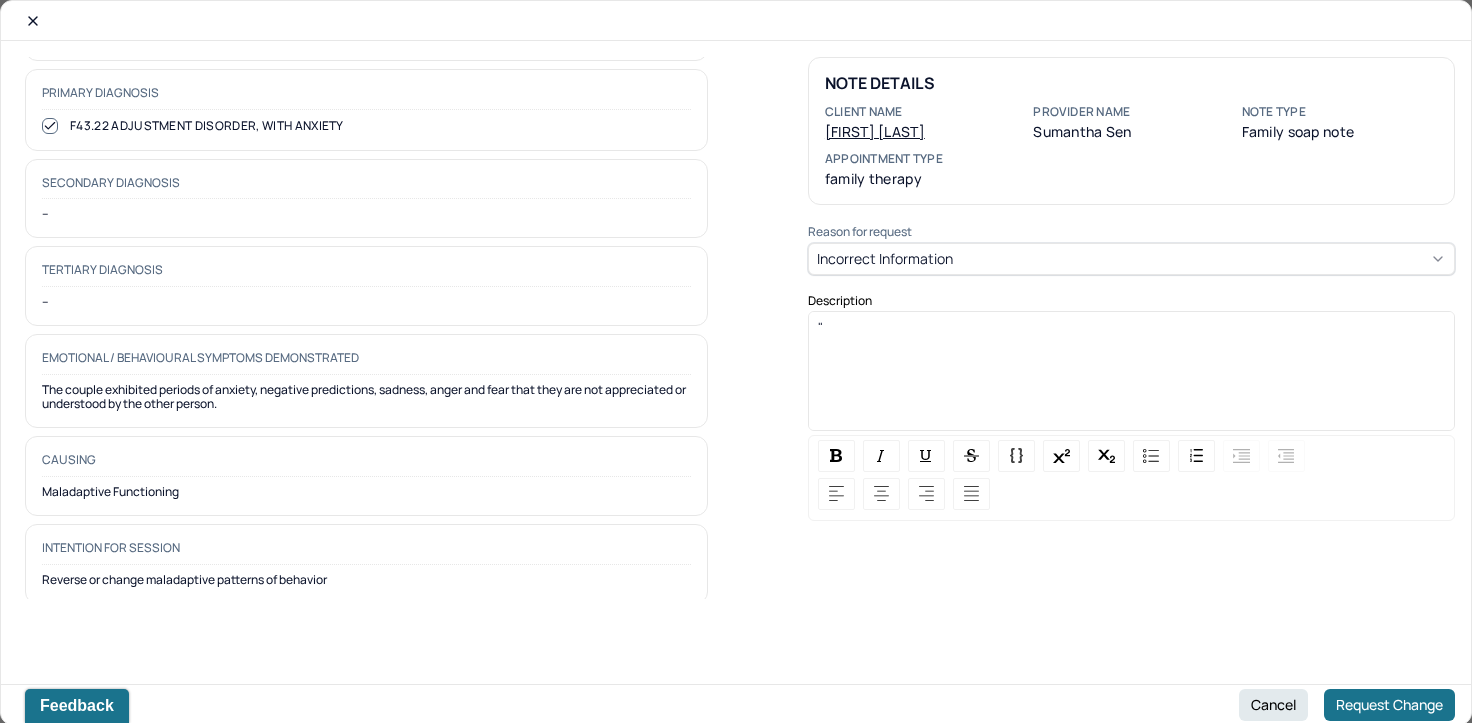 type 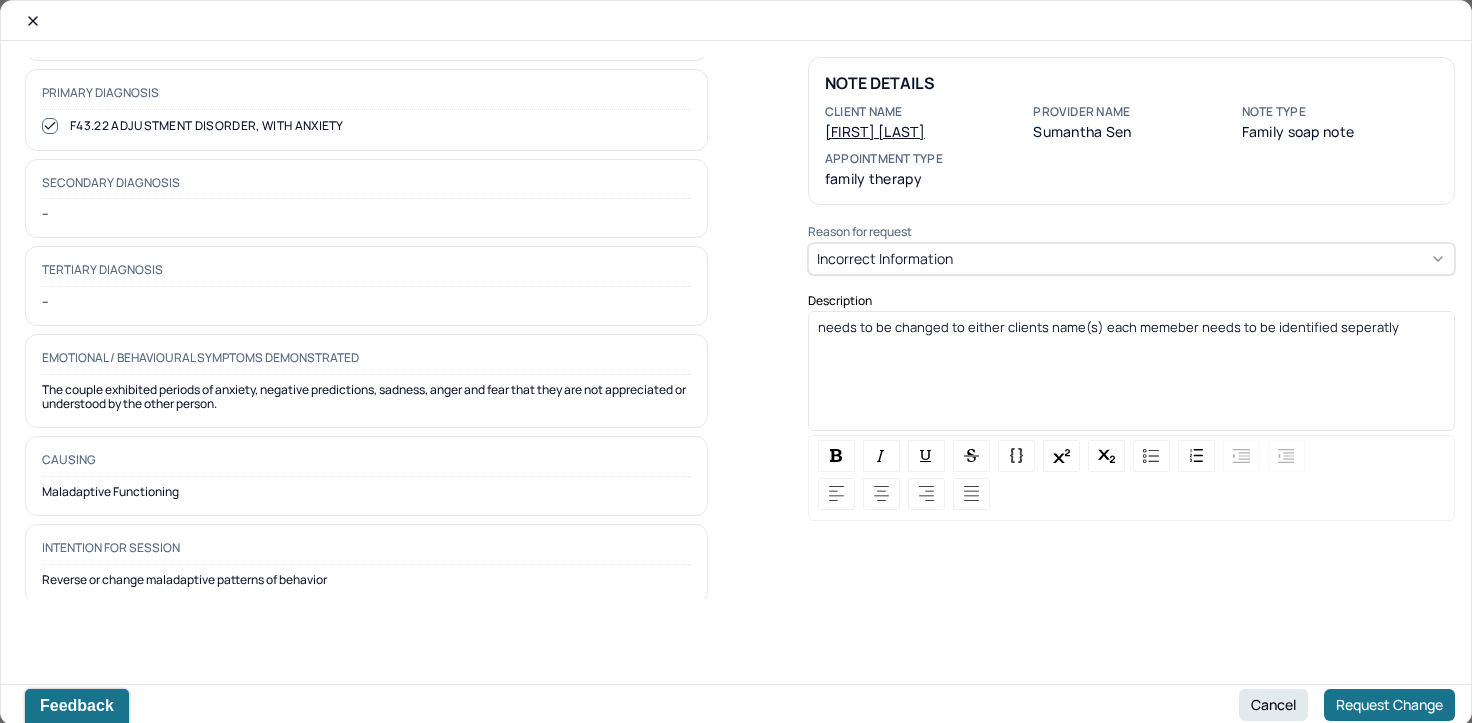click on ""couple" needs to be changed to either clients name(s) each memeber needs to be identified seperatly" at bounding box center [1132, 378] 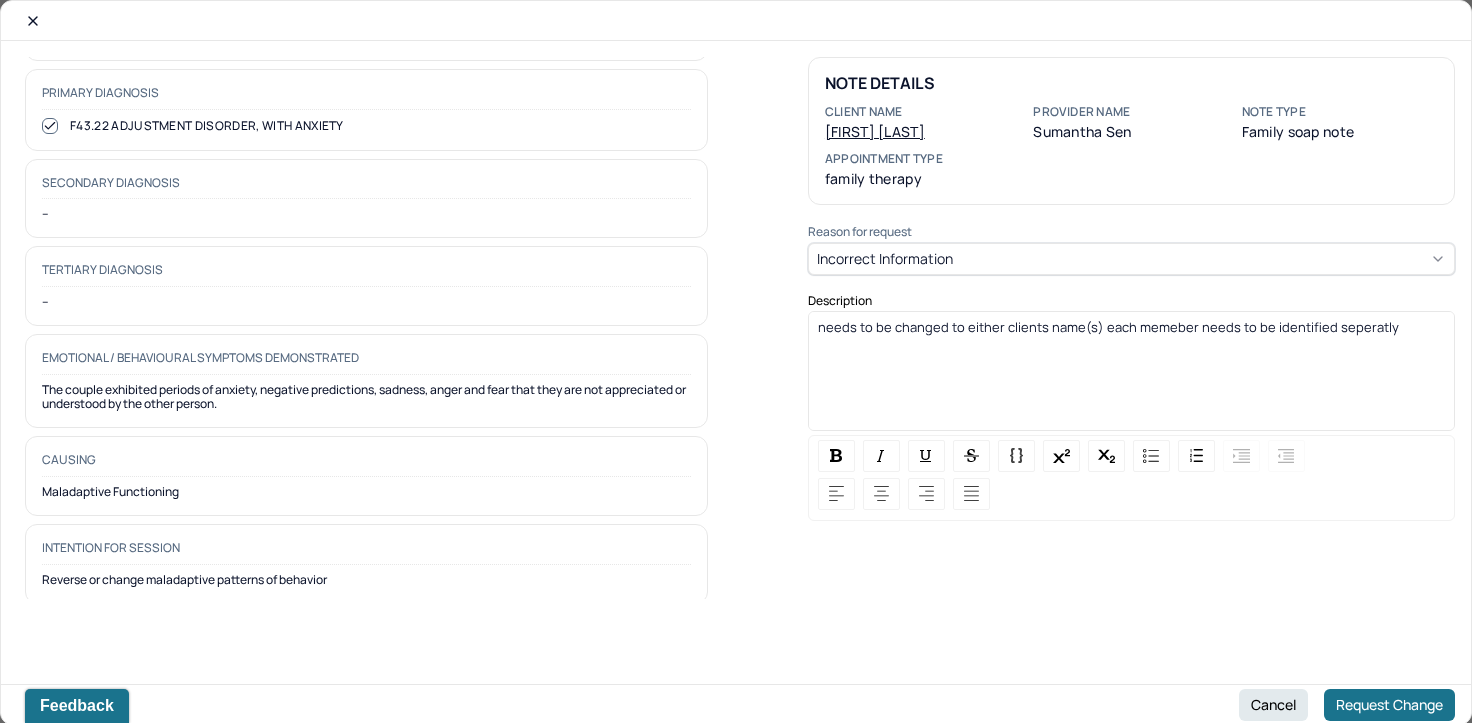 click on ""couple" needs to be changed to either clients name(s) each memeber needs to be identified seperatly" at bounding box center [1108, 327] 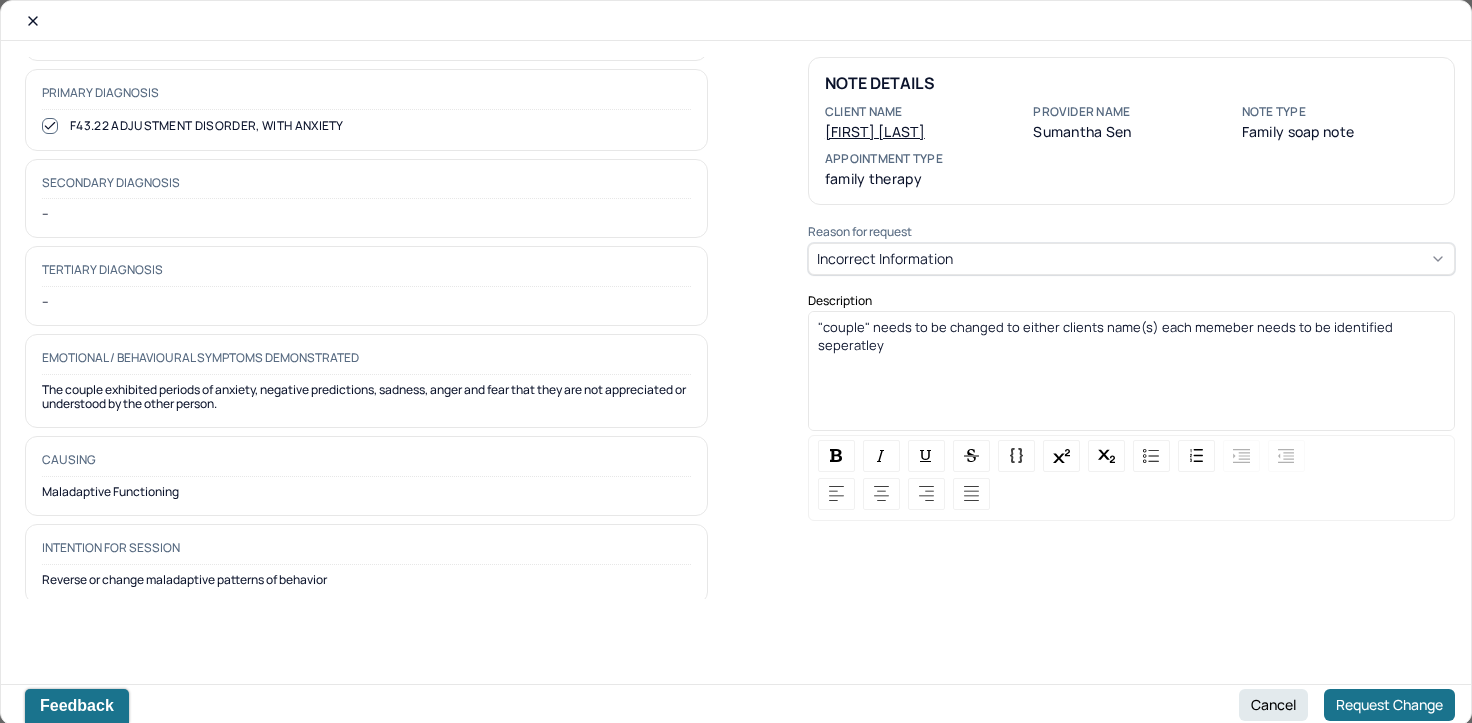 click on ""couple" needs to be changed to either clients name(s) each memeber needs to be identified seperatley" at bounding box center (1107, 336) 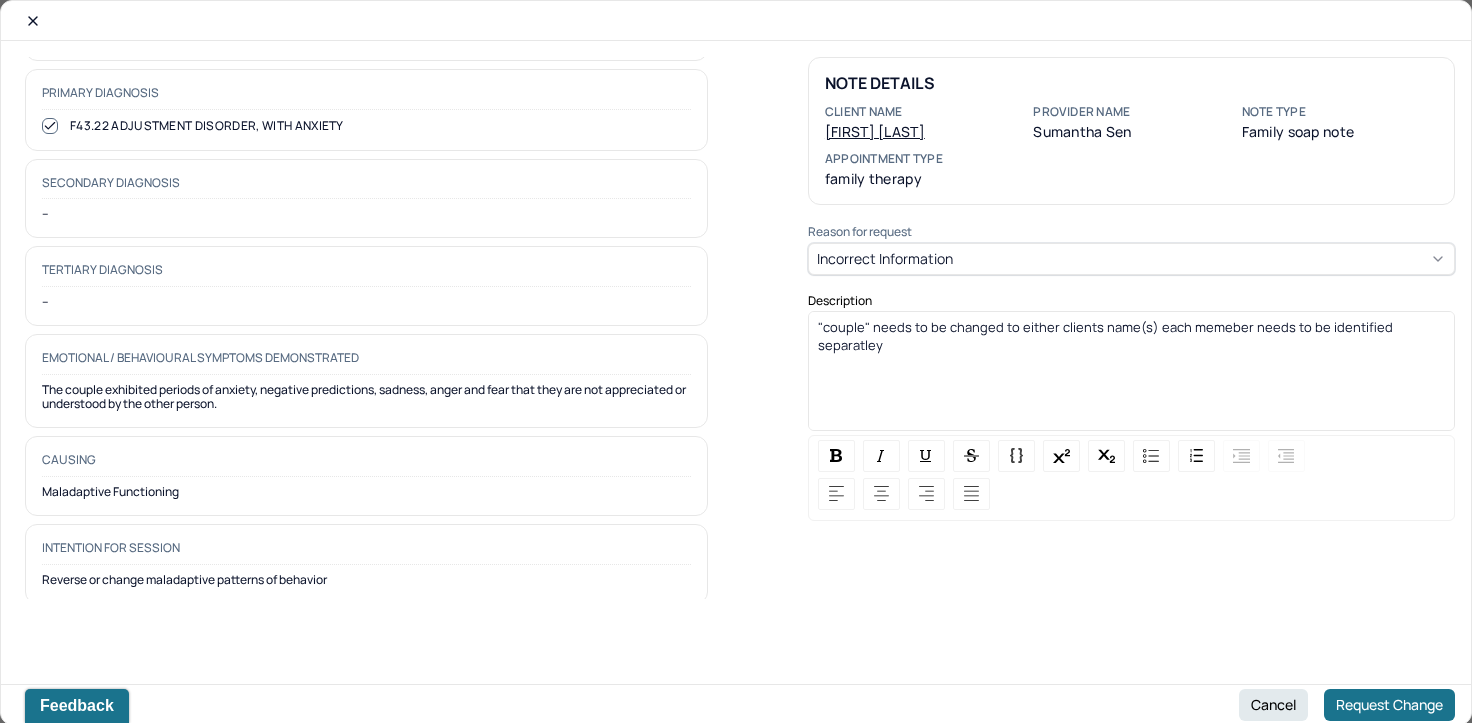 click on ""couple" needs to be changed to either clients name(s) each memeber needs to be identified separatley" at bounding box center [1132, 336] 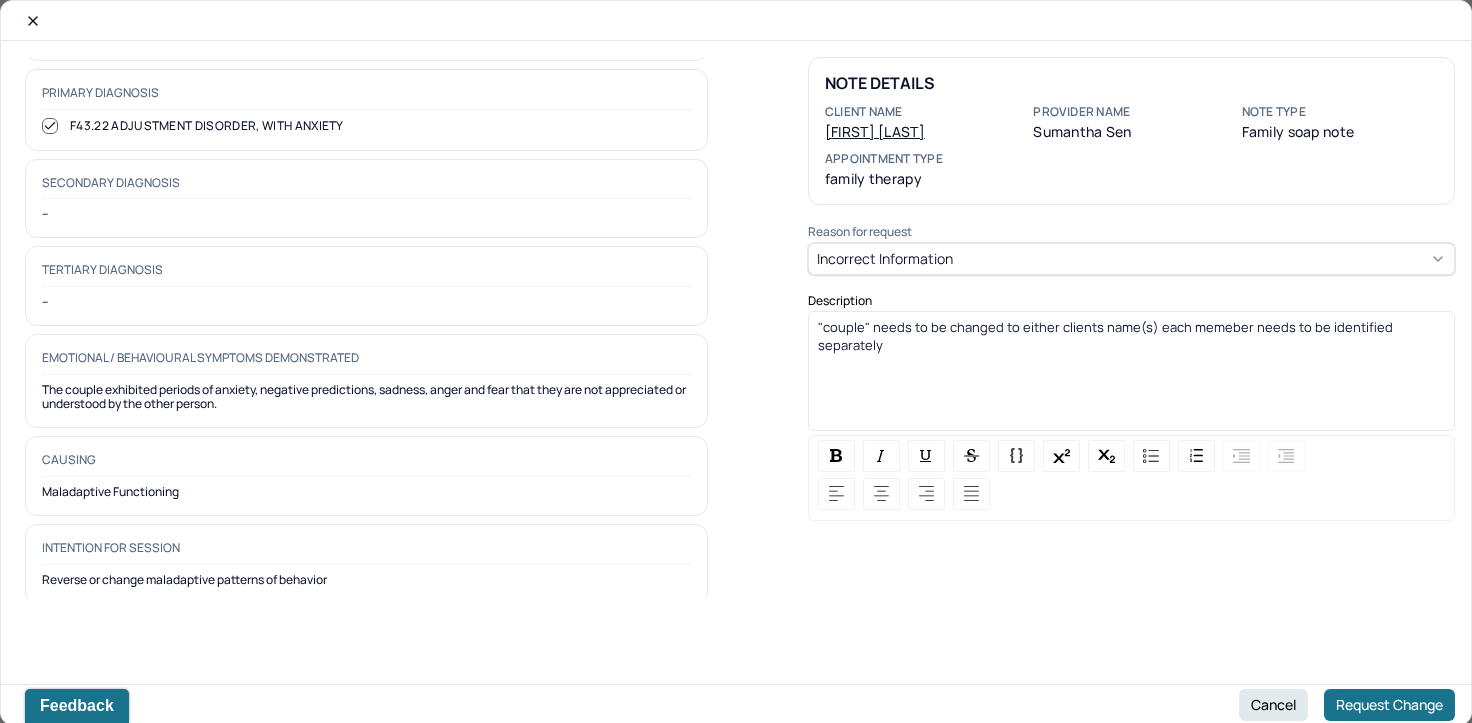 drag, startPoint x: 882, startPoint y: 351, endPoint x: 795, endPoint y: 331, distance: 89.26926 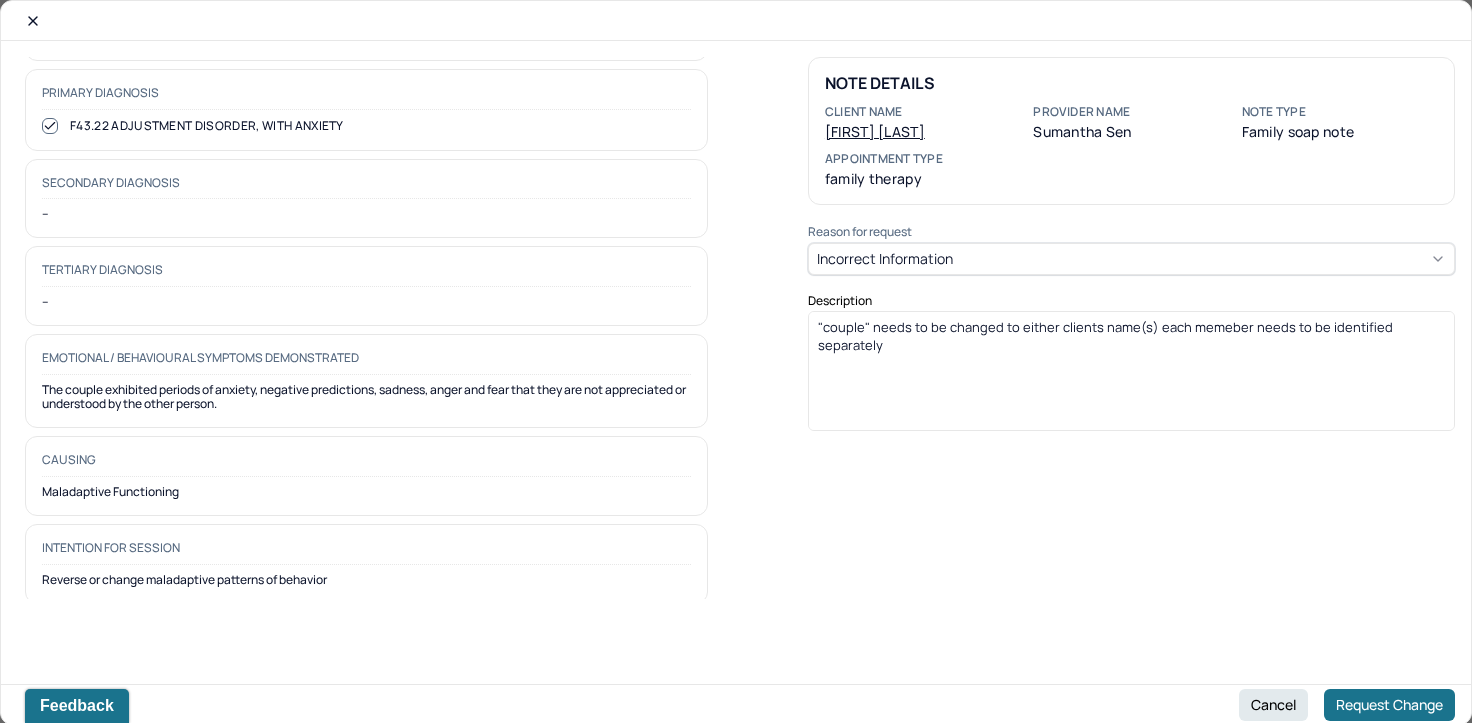 click on ""couple" needs to be changed to either clients name(s) each memeber needs to be identified separately" at bounding box center (1107, 336) 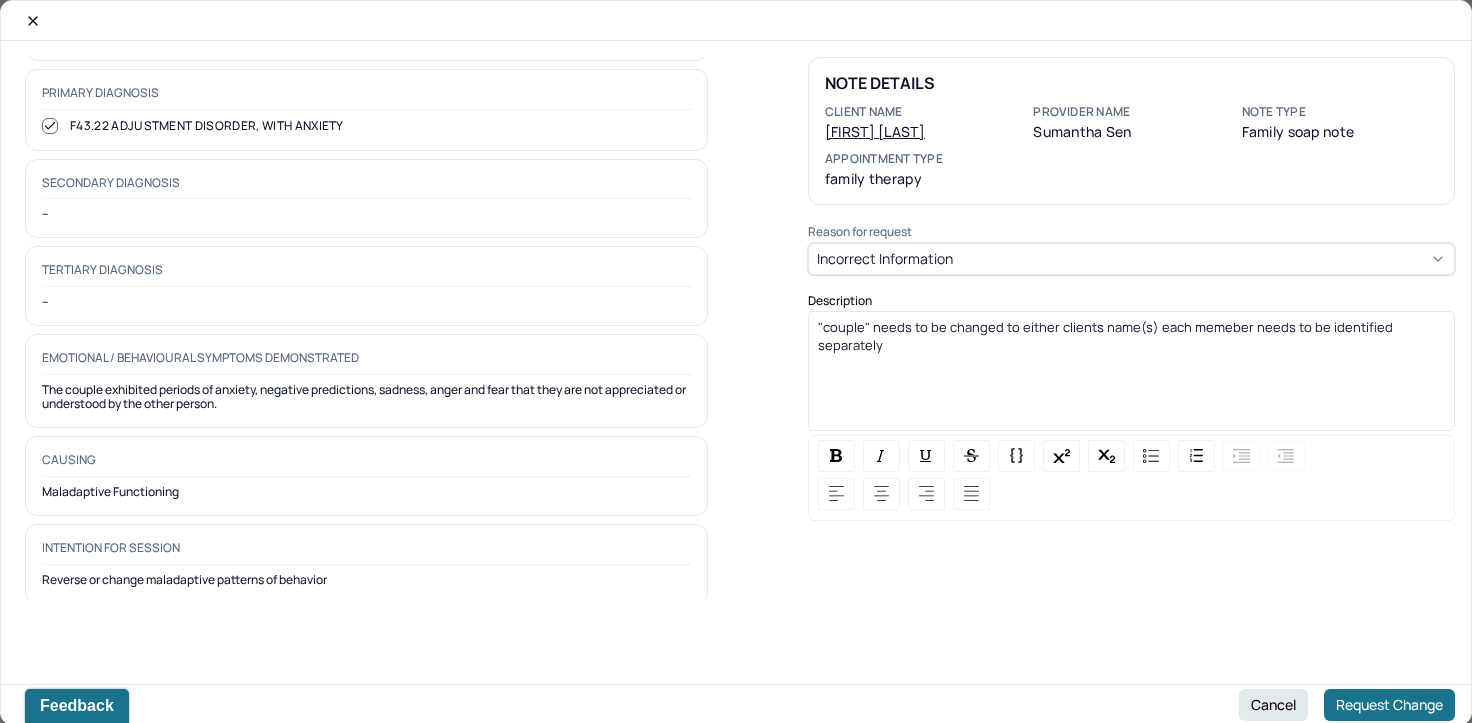 click on ""couple" needs to be changed to either clients name(s) each memeber needs to be identified separately" at bounding box center [1107, 336] 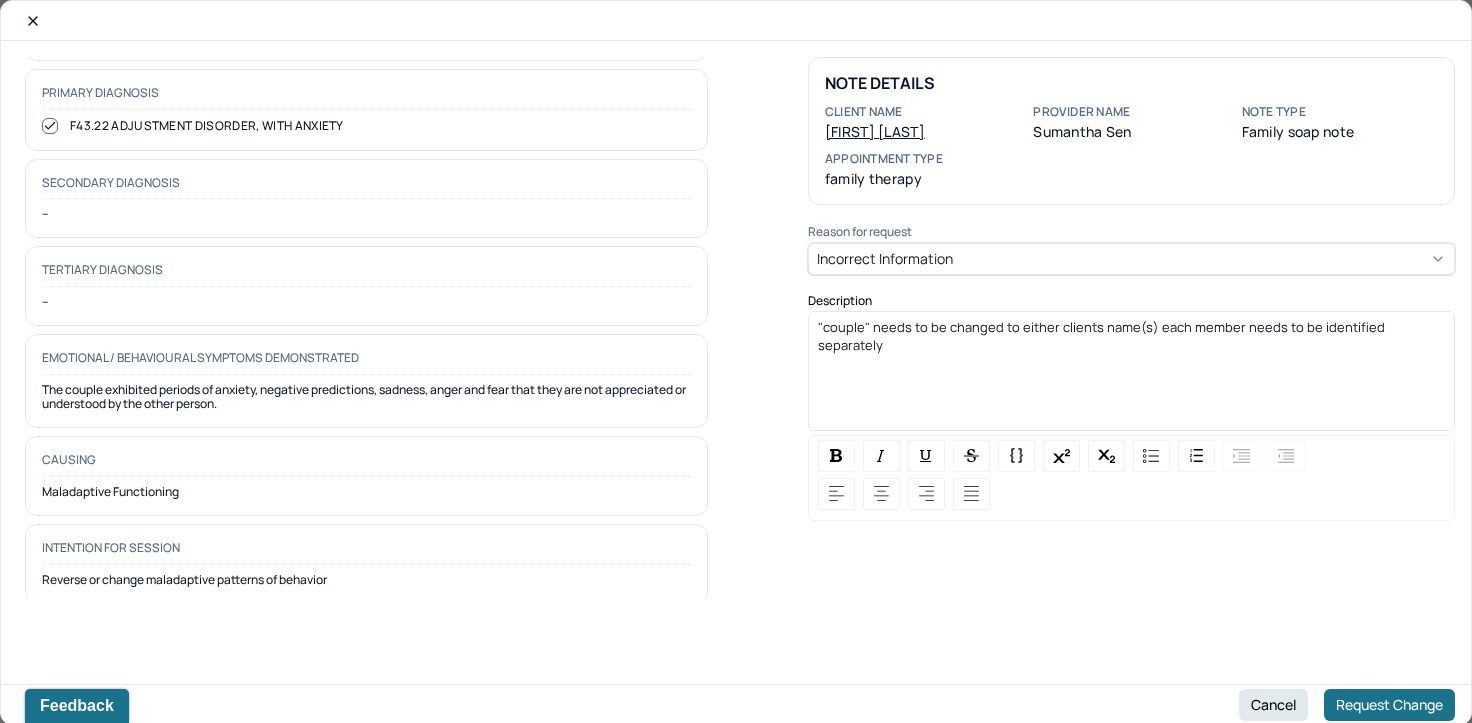 click on ""couple" needs to be changed to either clients name(s) each member needs to be identified separately" at bounding box center [1132, 378] 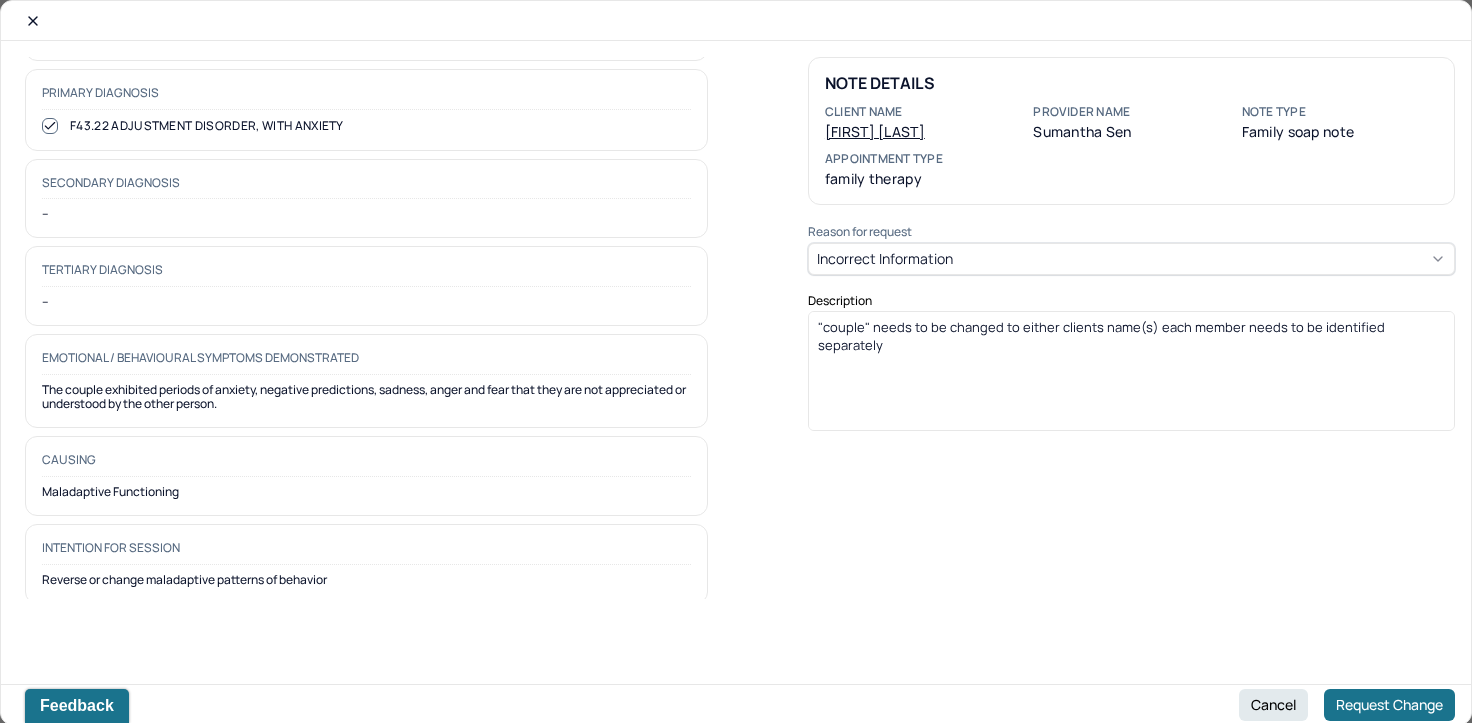 click on "Cancel" at bounding box center (1273, 705) 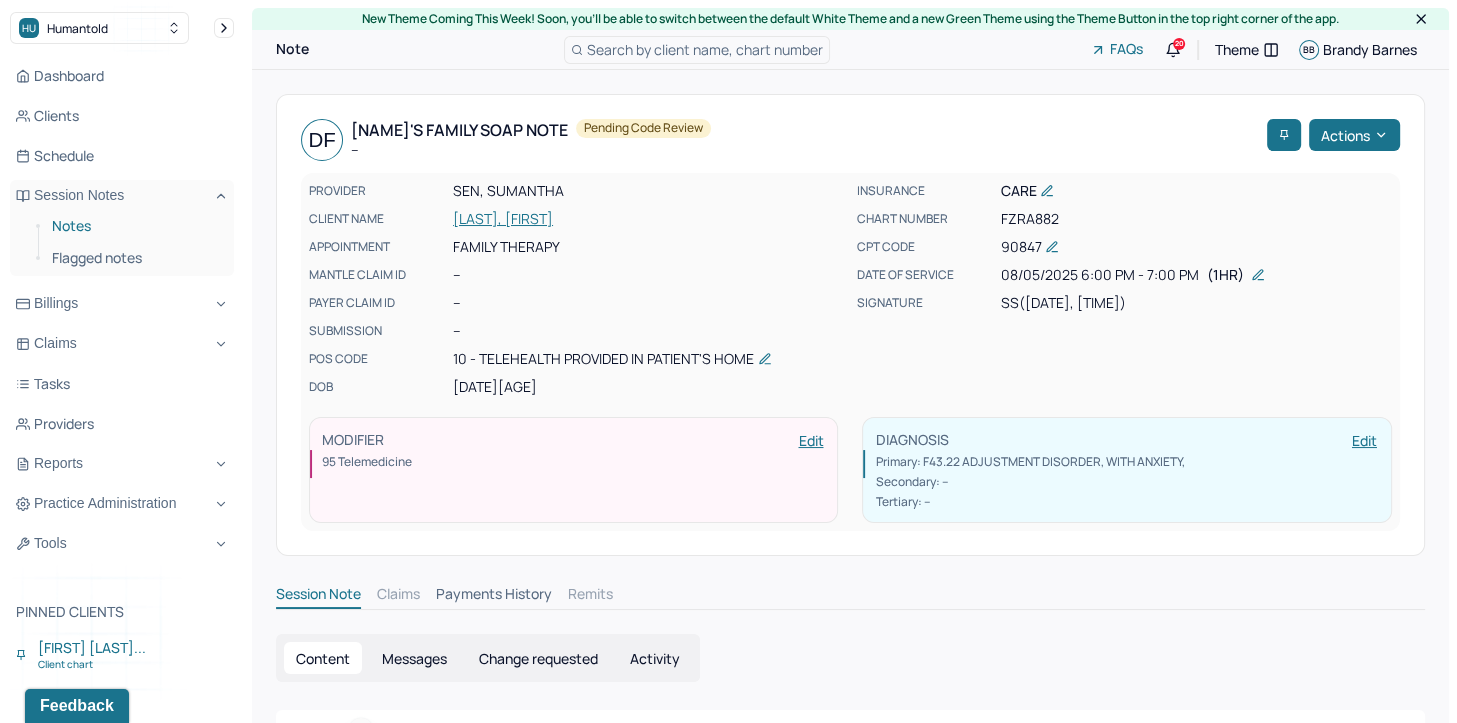 click on "Notes" at bounding box center (135, 226) 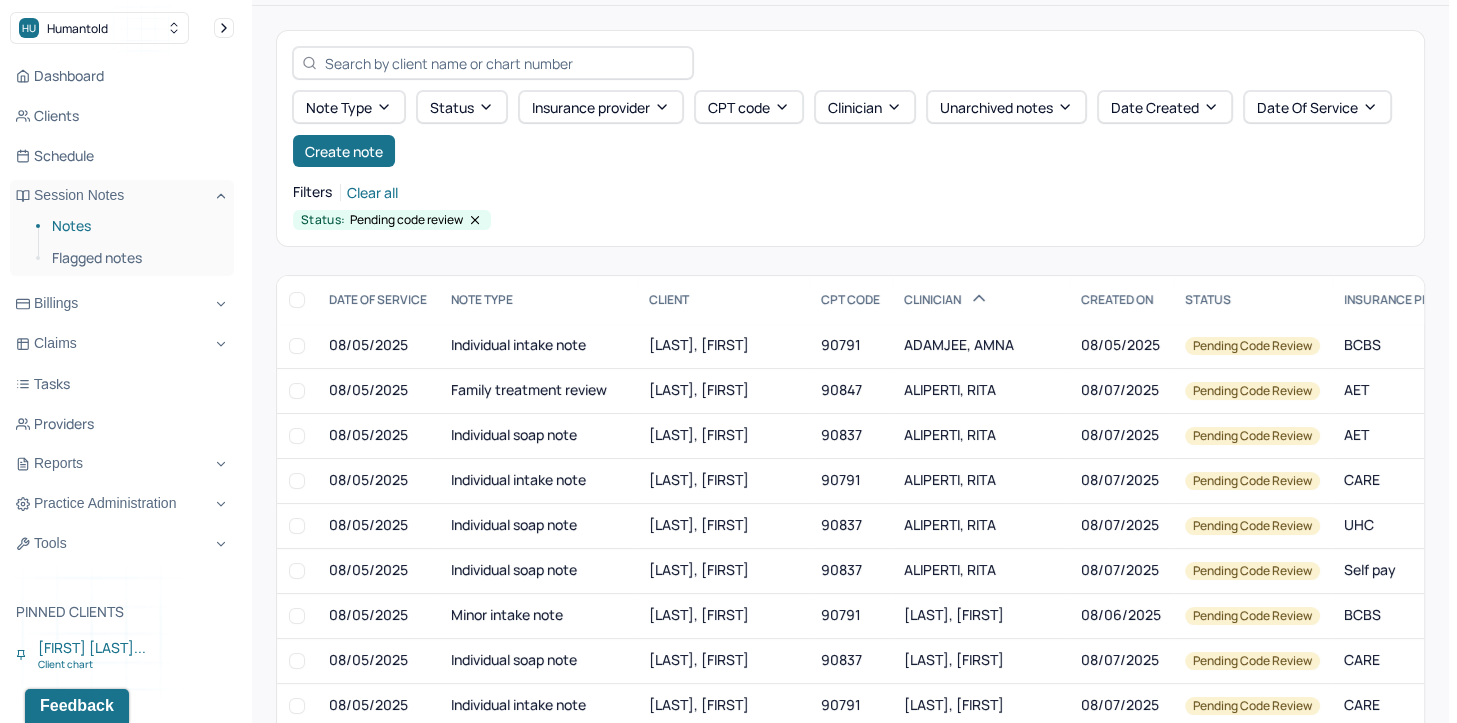 scroll, scrollTop: 100, scrollLeft: 0, axis: vertical 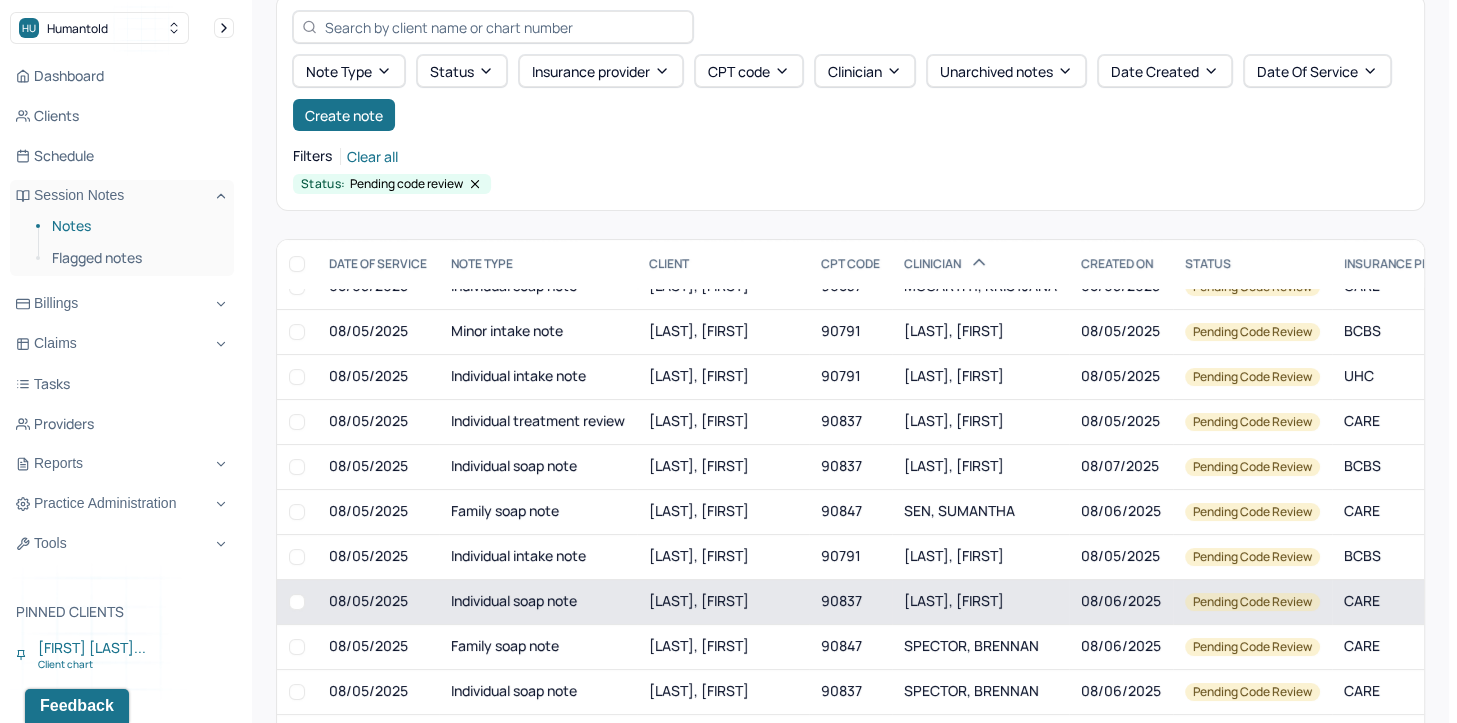 click on "SINHA, KIRTI" at bounding box center [954, 600] 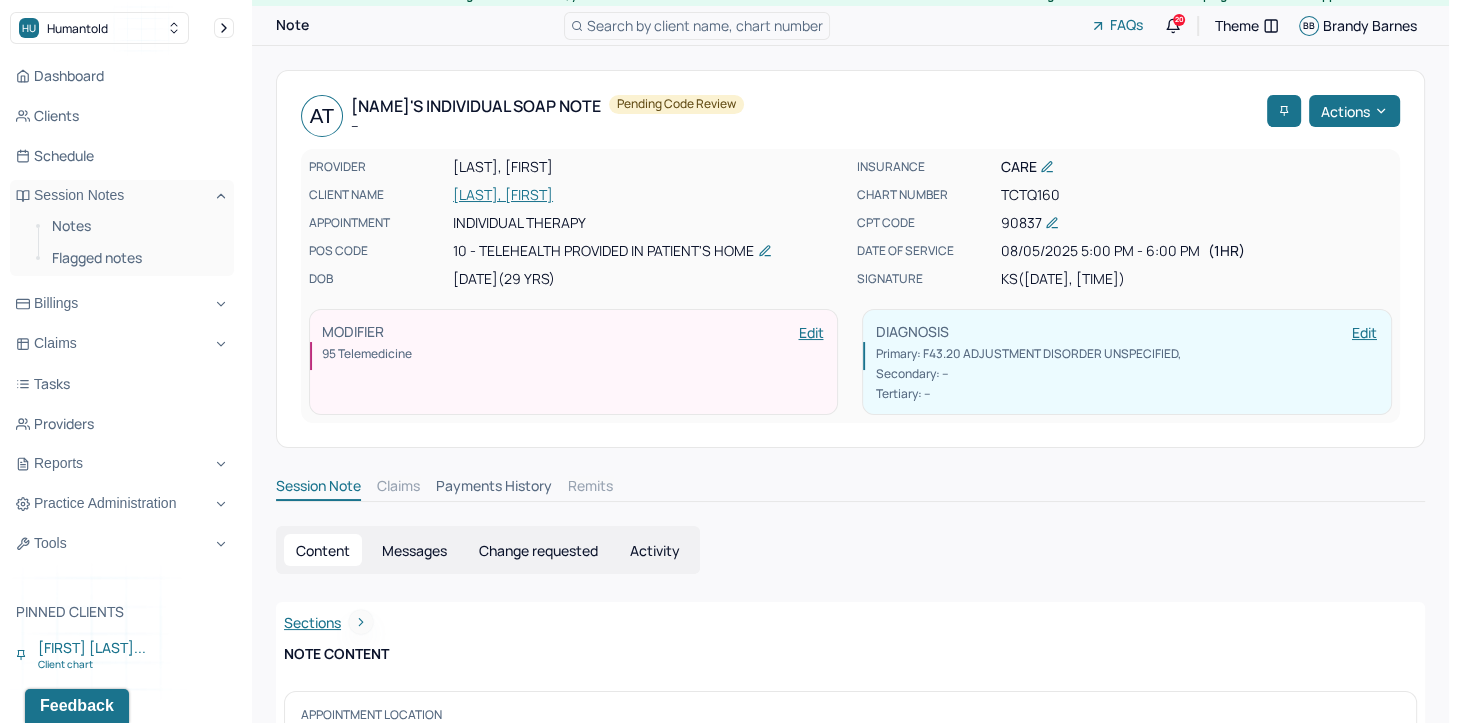 scroll, scrollTop: 0, scrollLeft: 0, axis: both 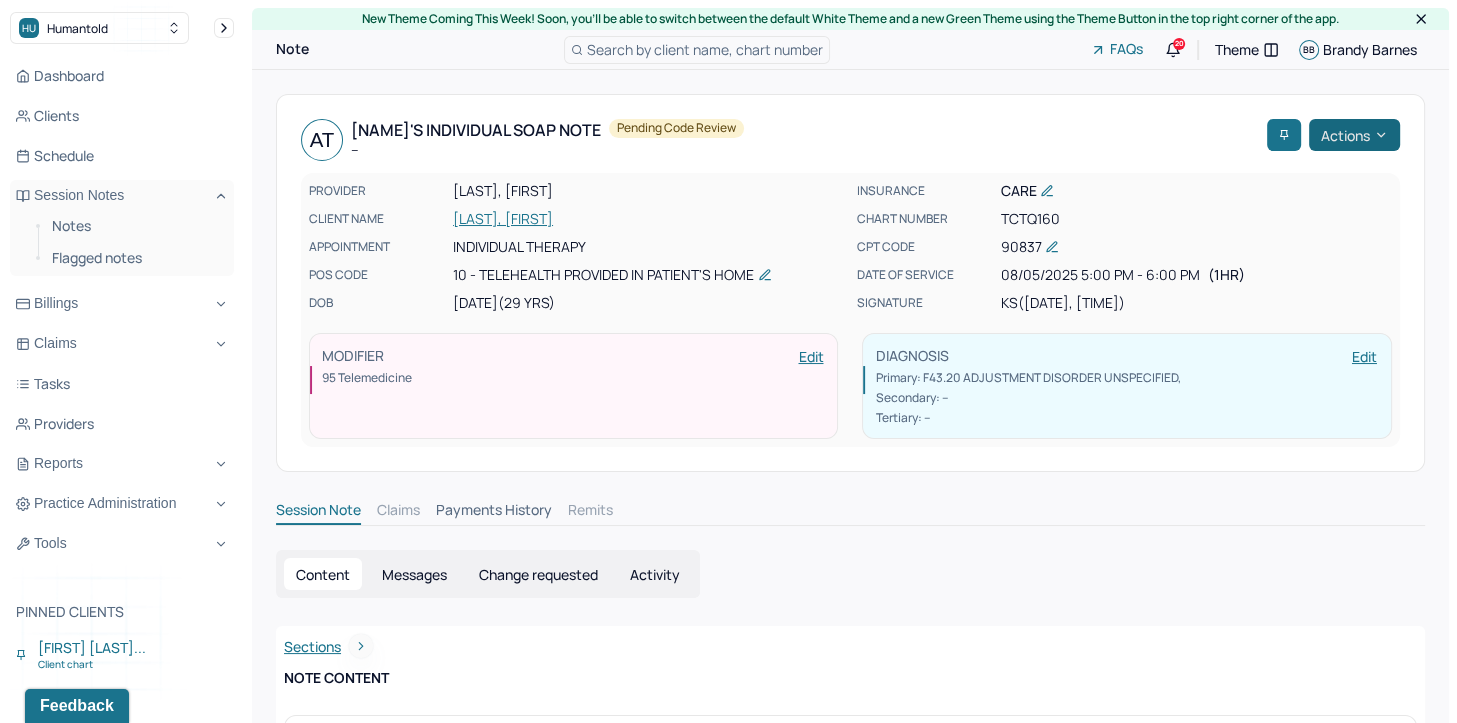 click on "Actions" at bounding box center (1354, 135) 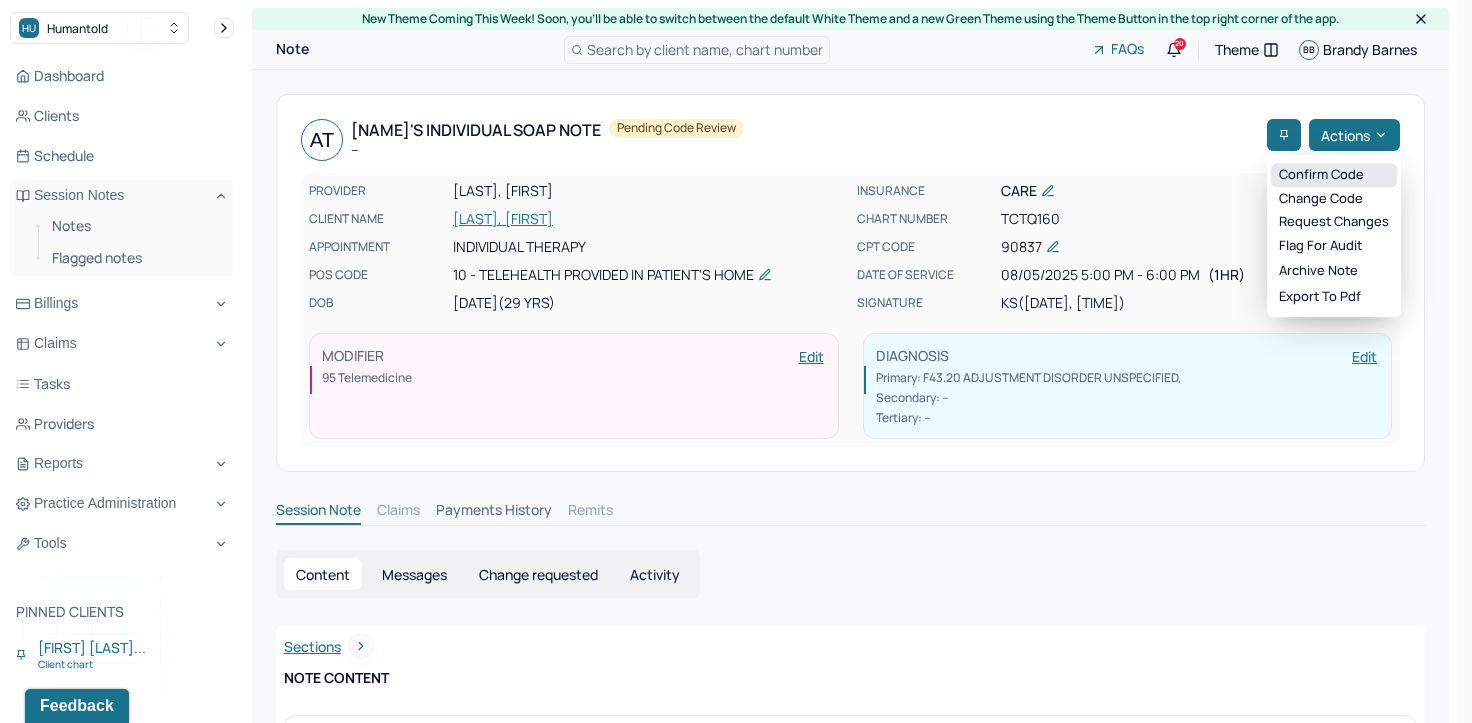 click on "Confirm code" at bounding box center (1334, 175) 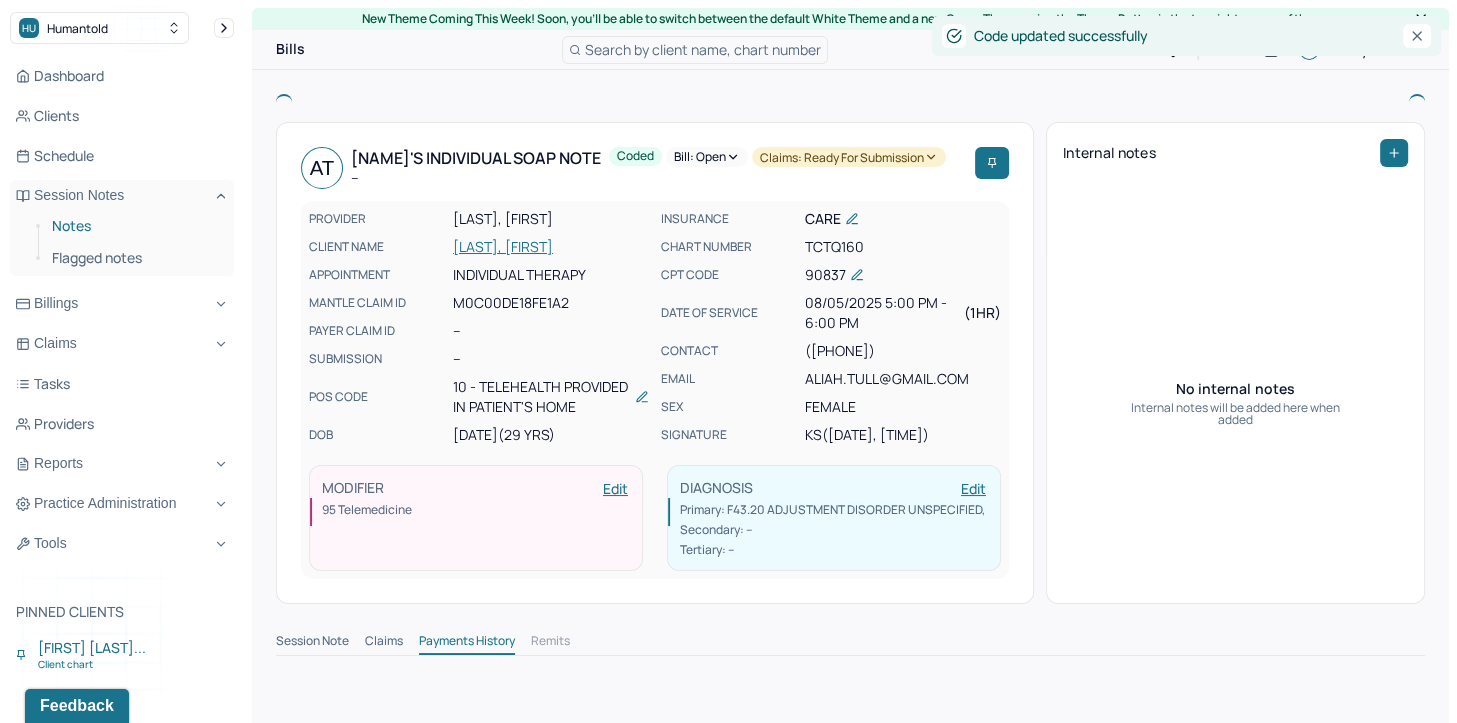 drag, startPoint x: 84, startPoint y: 226, endPoint x: 128, endPoint y: 233, distance: 44.553337 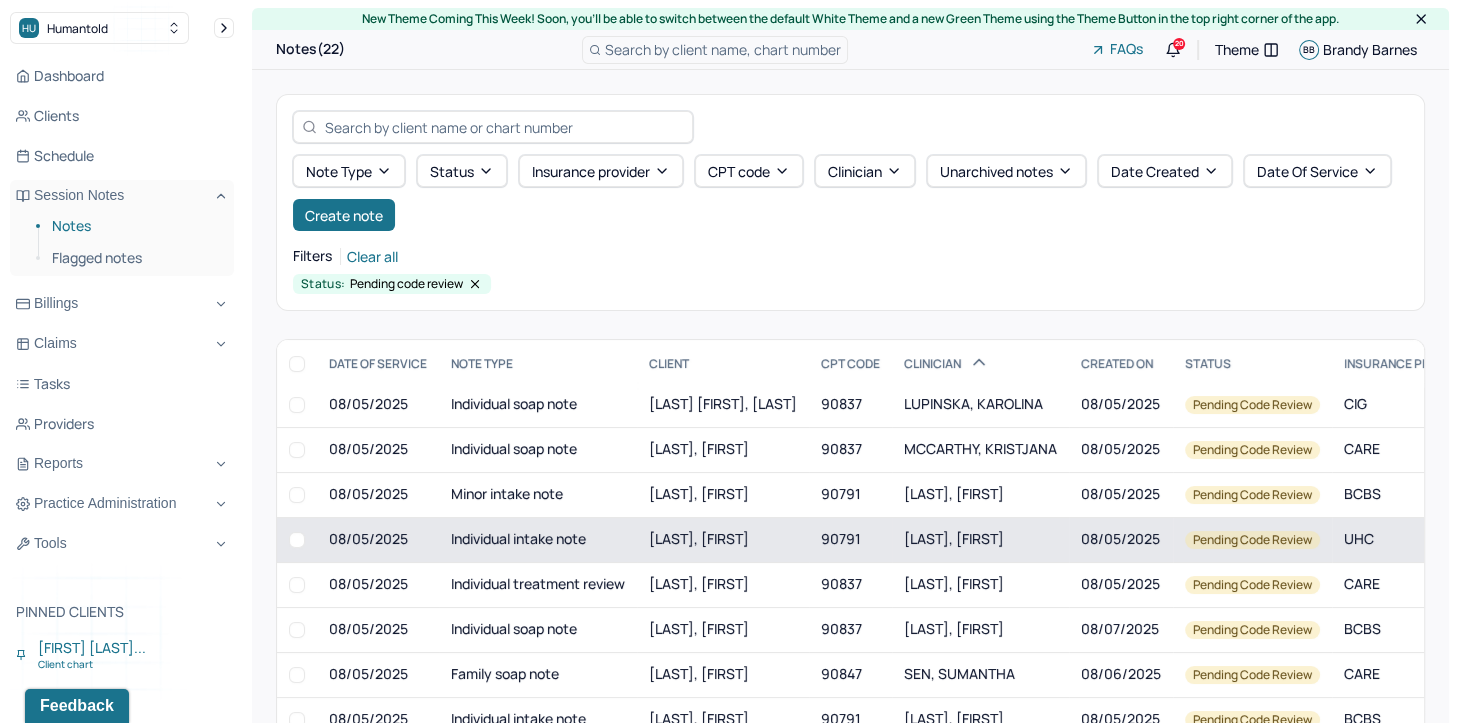 scroll, scrollTop: 528, scrollLeft: 0, axis: vertical 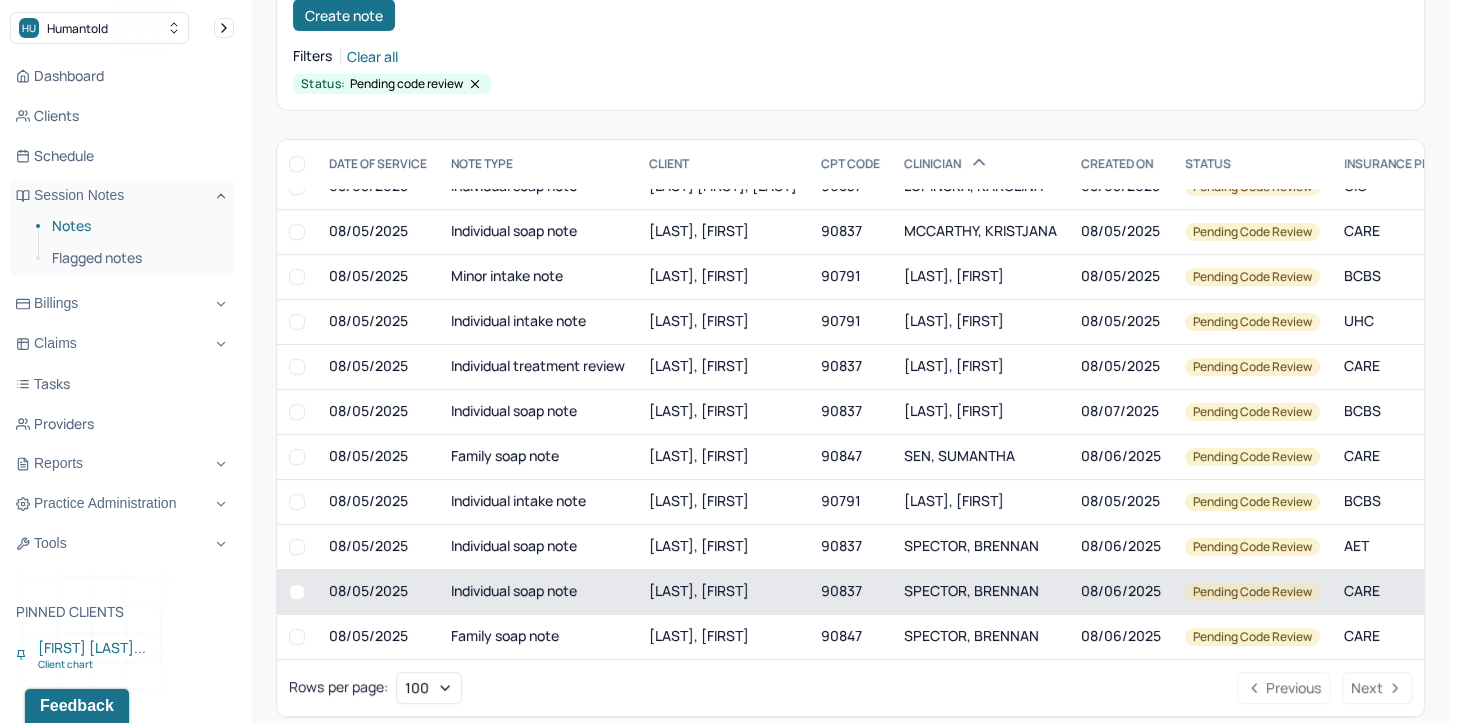 click on "SPECTOR, BRENNAN" at bounding box center [971, 590] 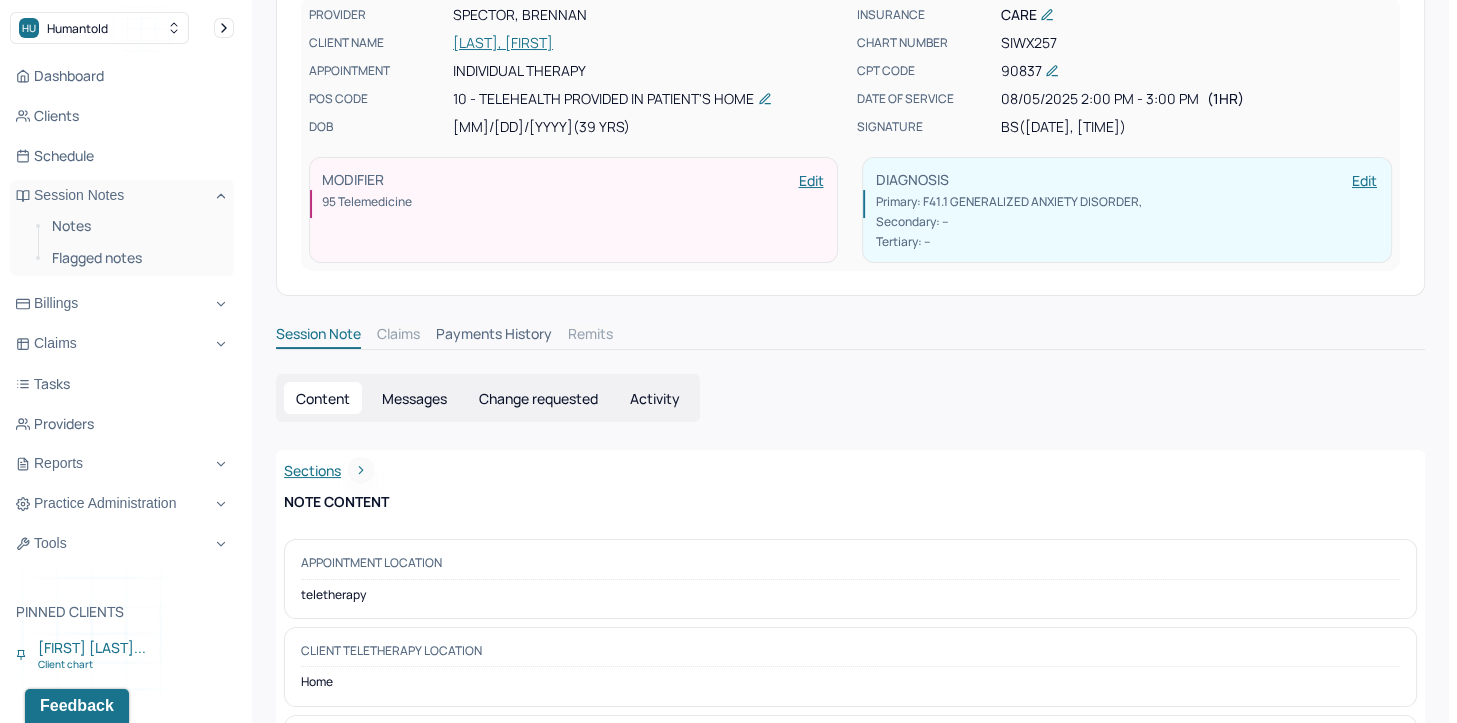 scroll, scrollTop: 0, scrollLeft: 0, axis: both 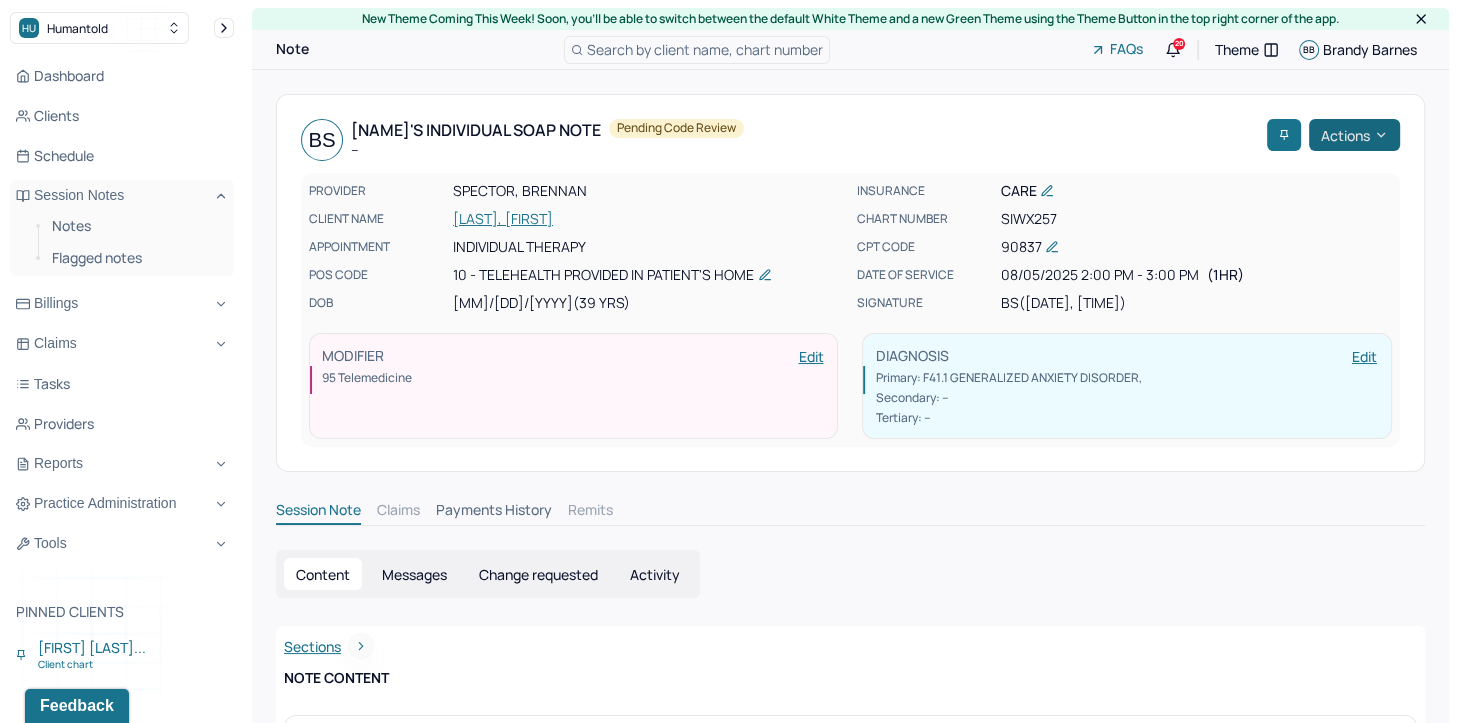 click on "Actions" at bounding box center [1354, 135] 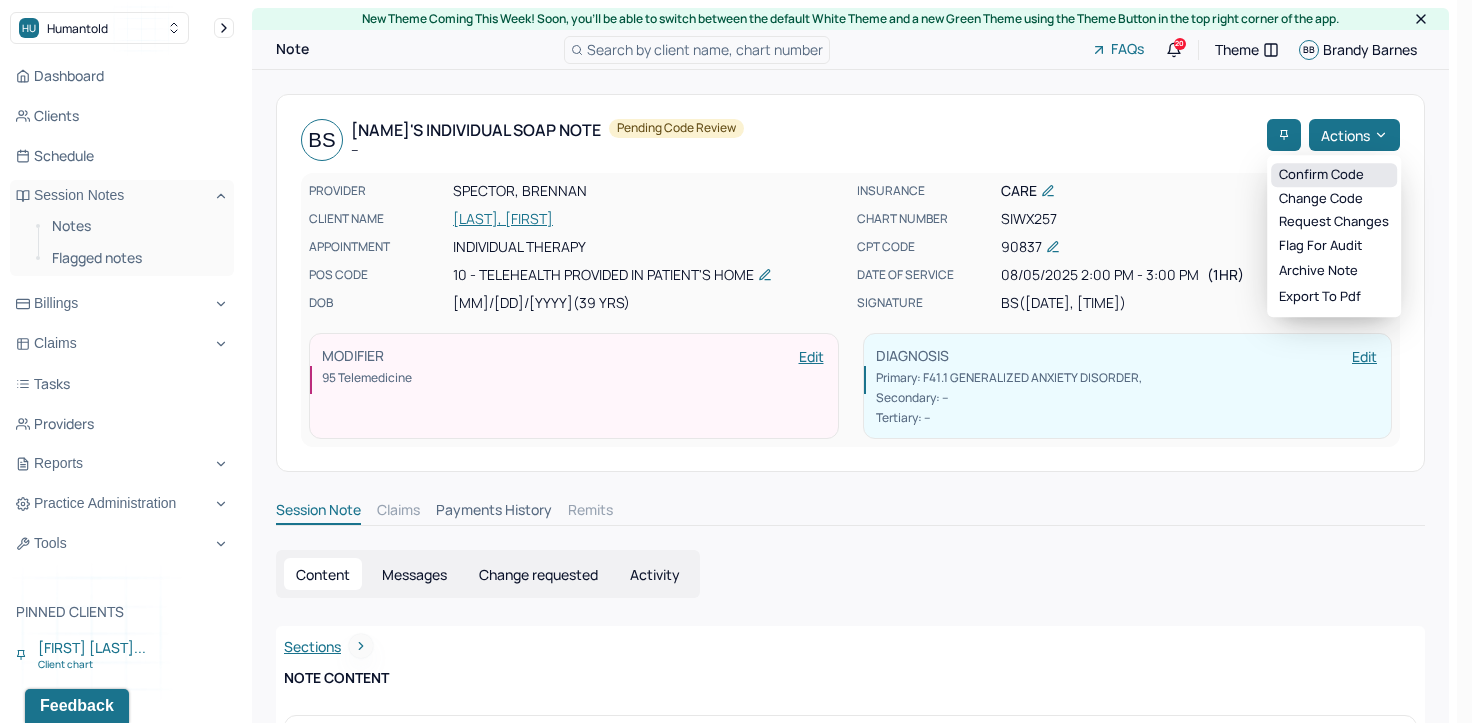 click on "Confirm code" at bounding box center [1334, 175] 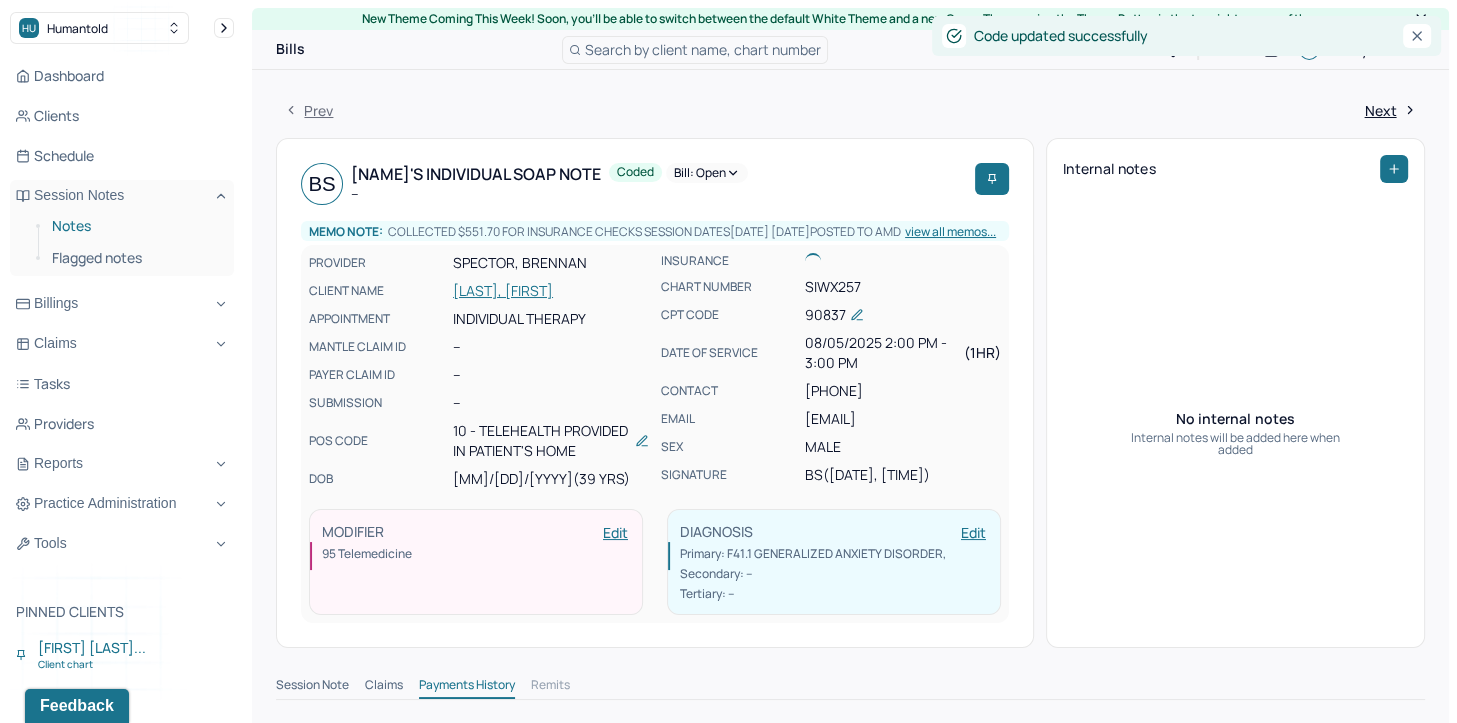 drag, startPoint x: 92, startPoint y: 231, endPoint x: 129, endPoint y: 230, distance: 37.01351 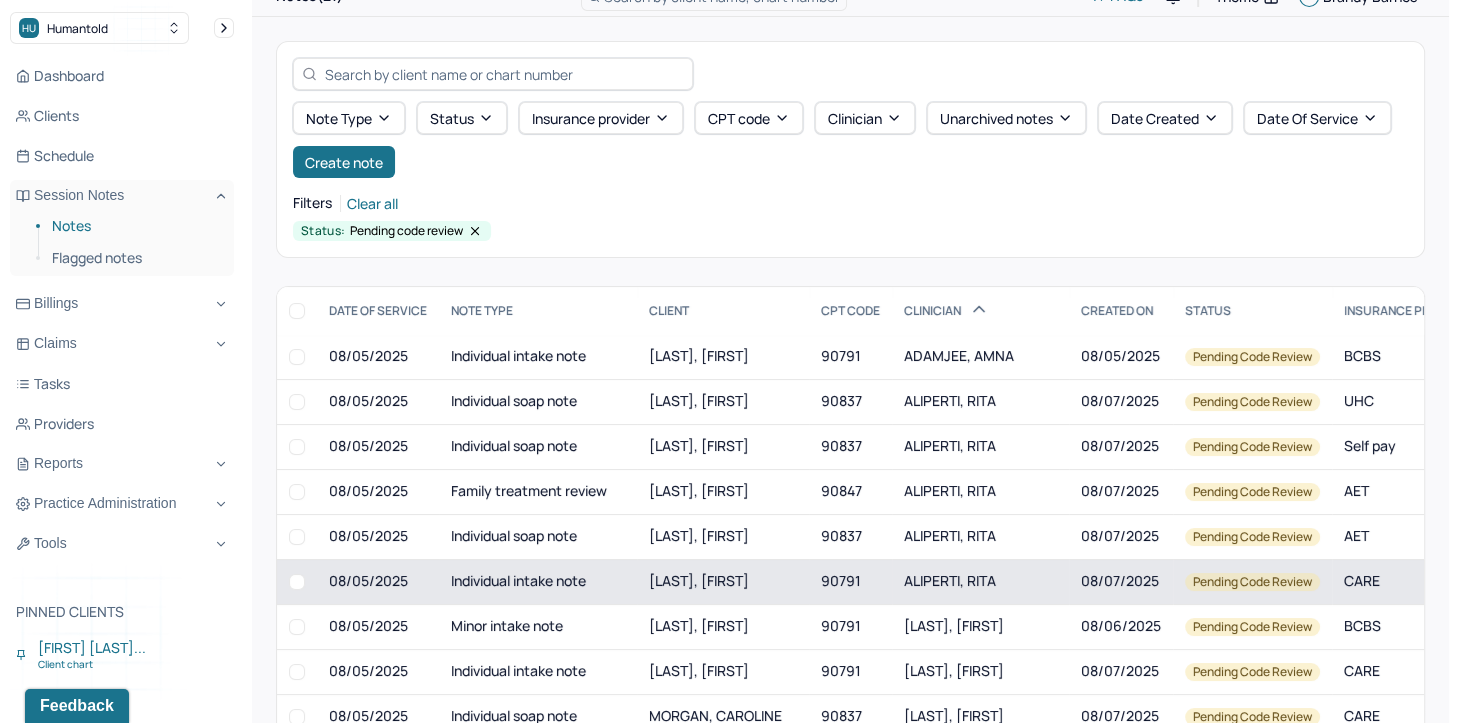 scroll, scrollTop: 226, scrollLeft: 0, axis: vertical 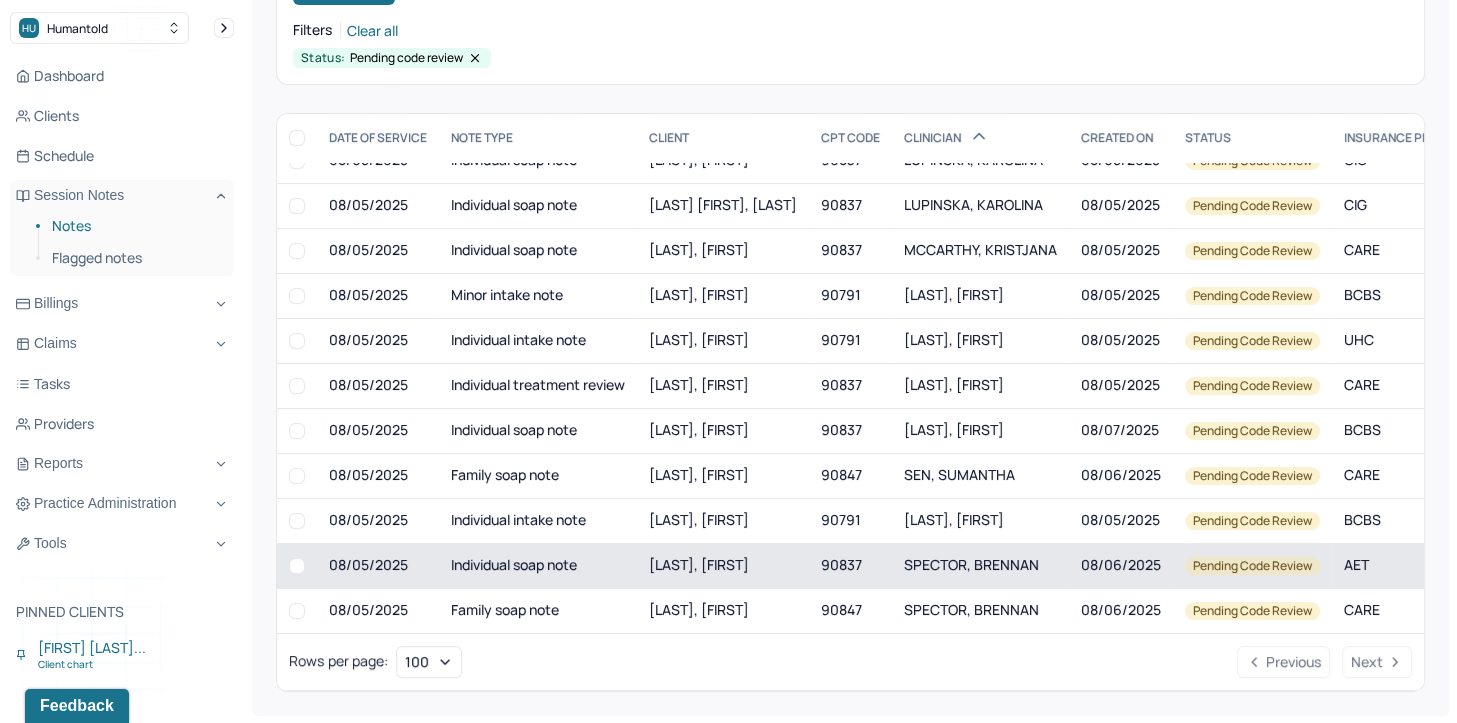 click on "SPECTOR, BRENNAN" at bounding box center [971, 564] 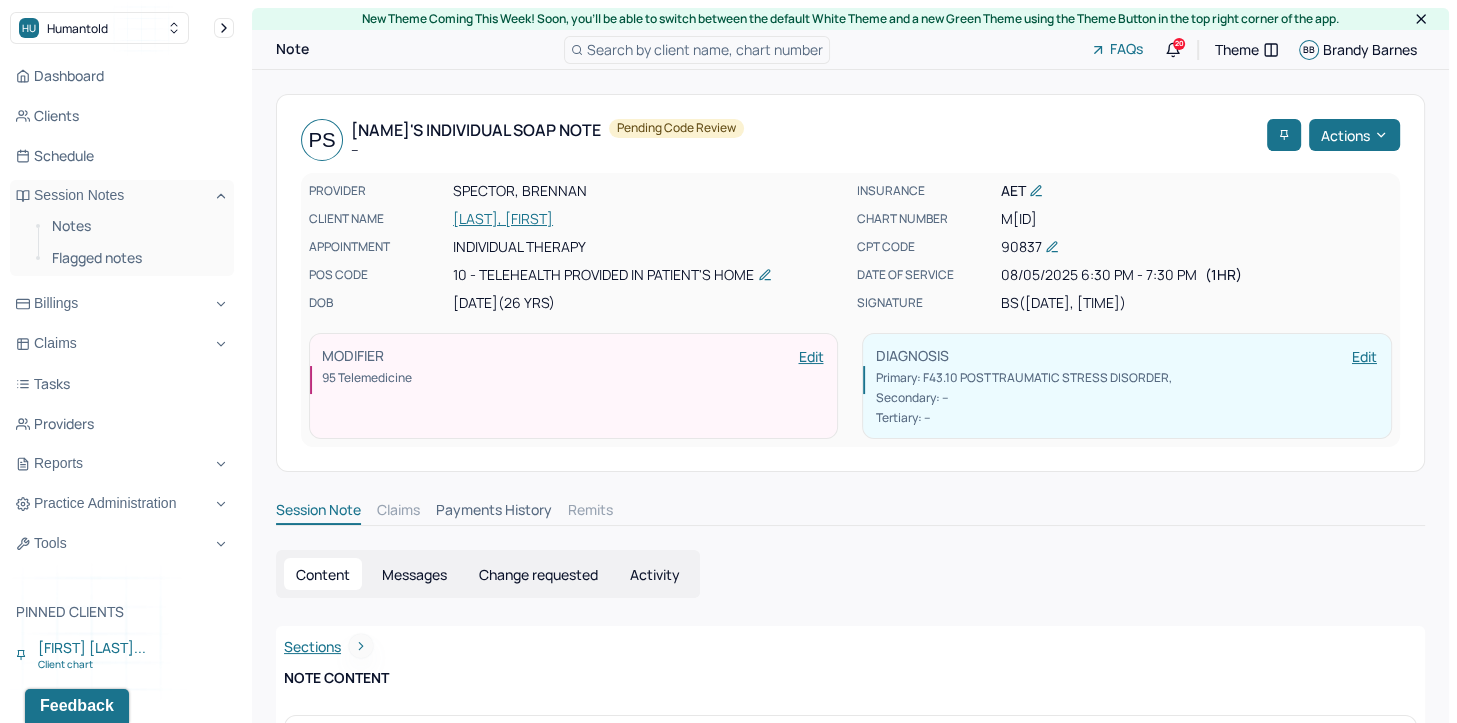scroll, scrollTop: 0, scrollLeft: 0, axis: both 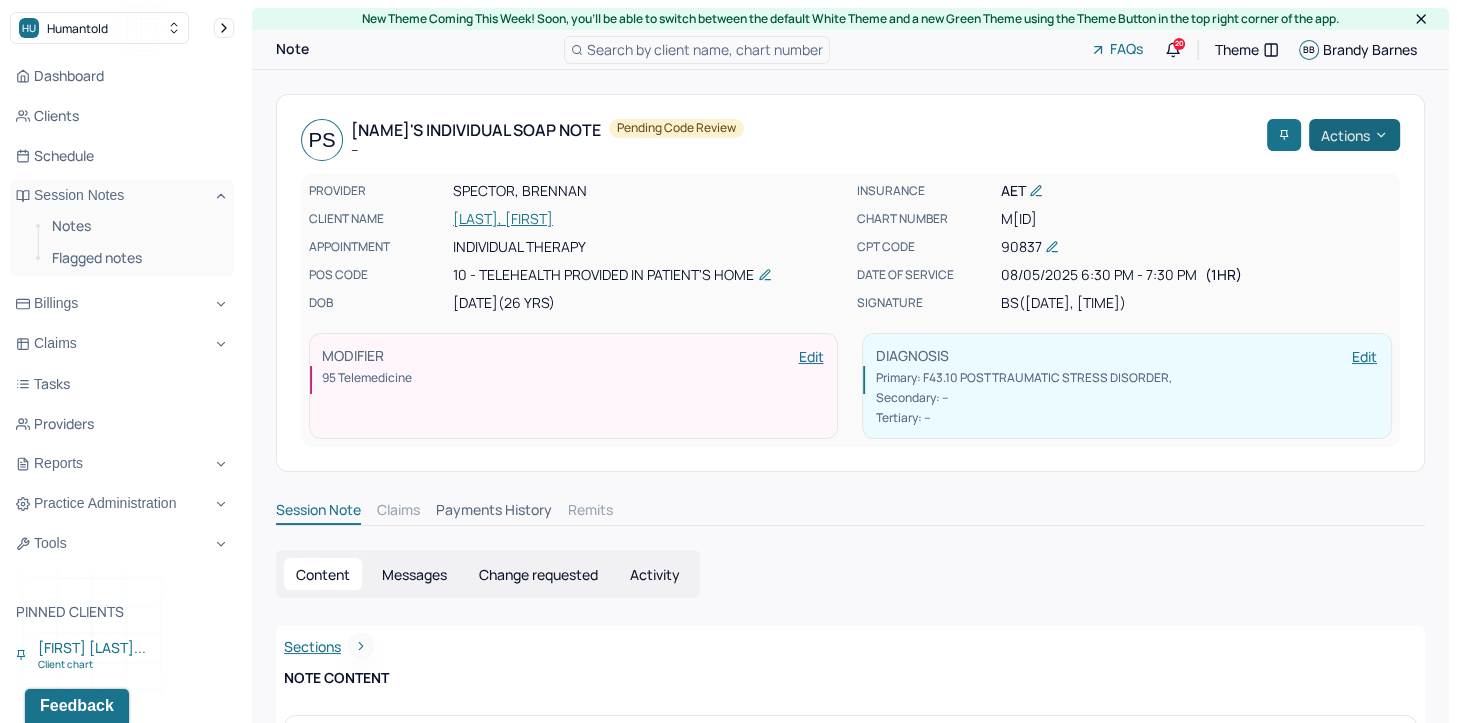 click 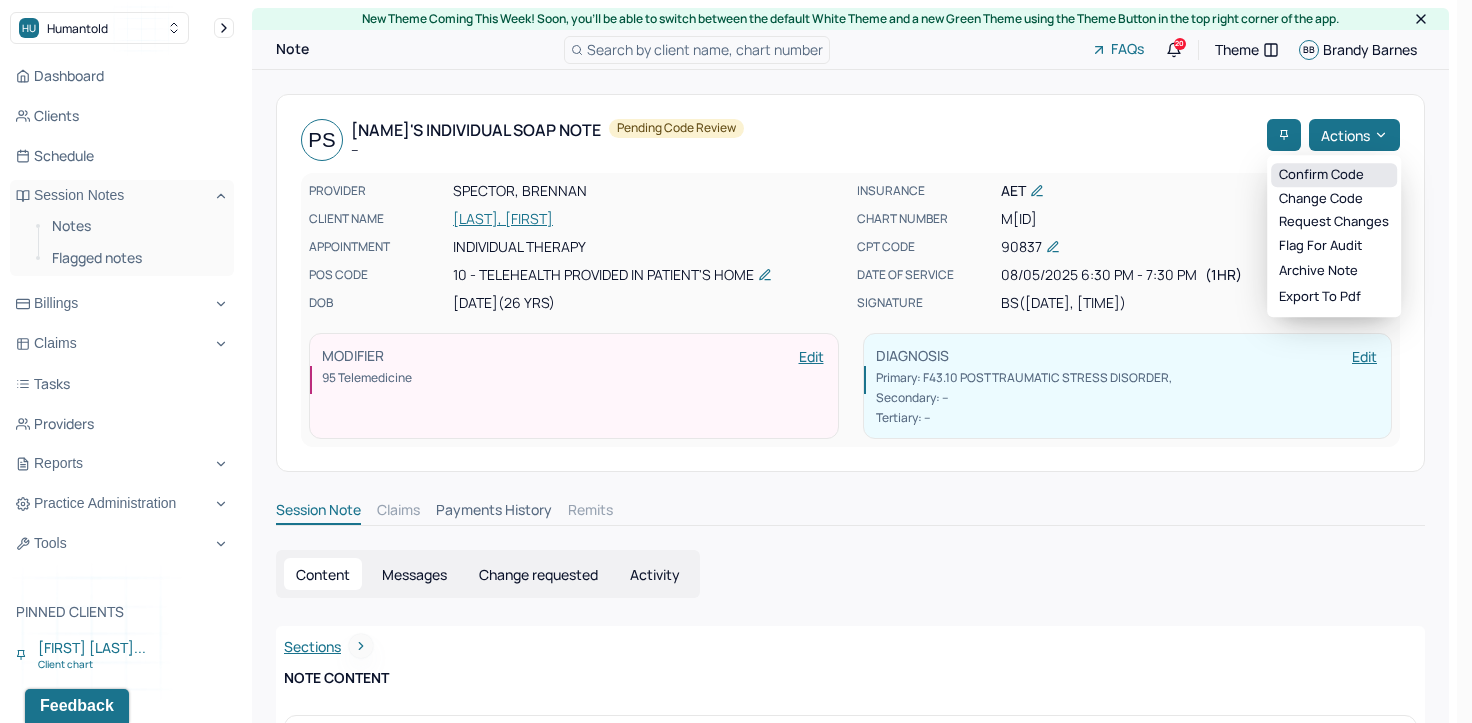 click on "Confirm code" at bounding box center (1334, 175) 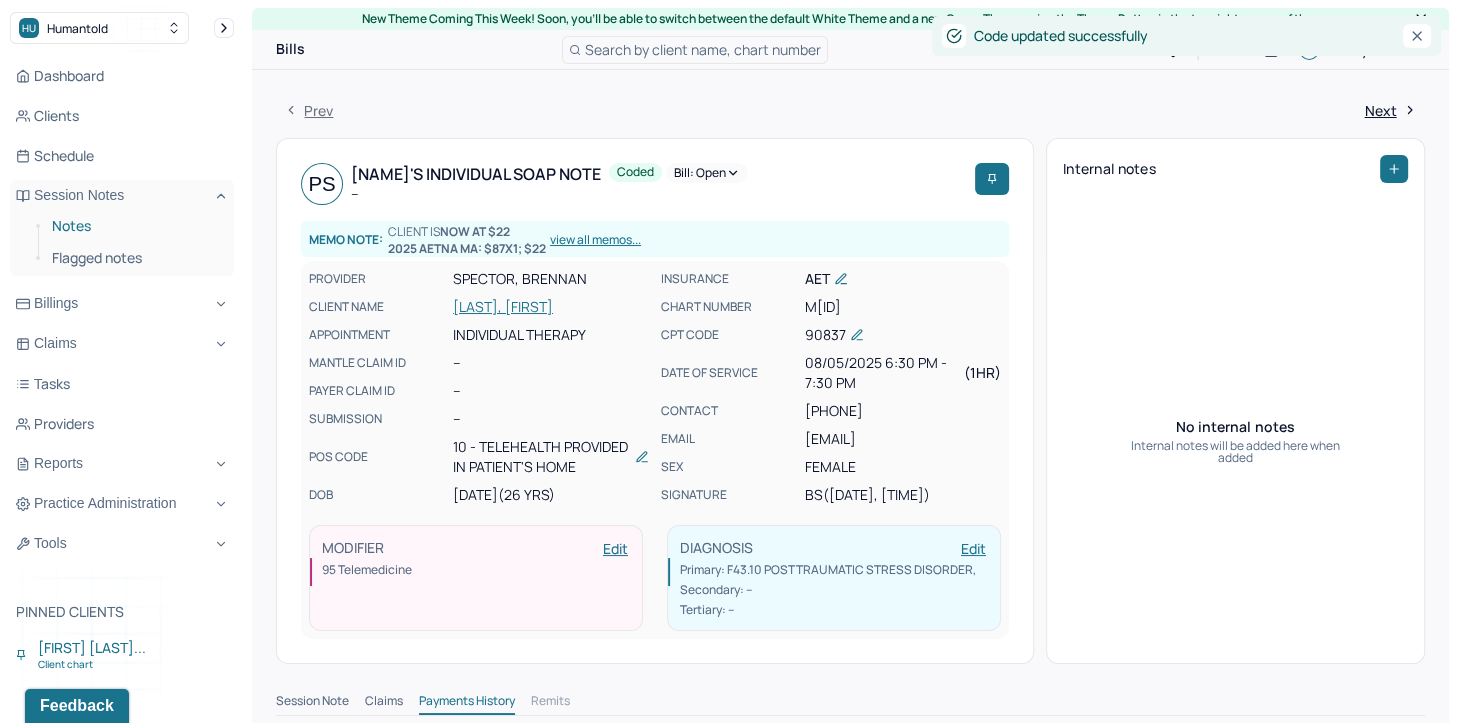 click on "Notes" at bounding box center [135, 226] 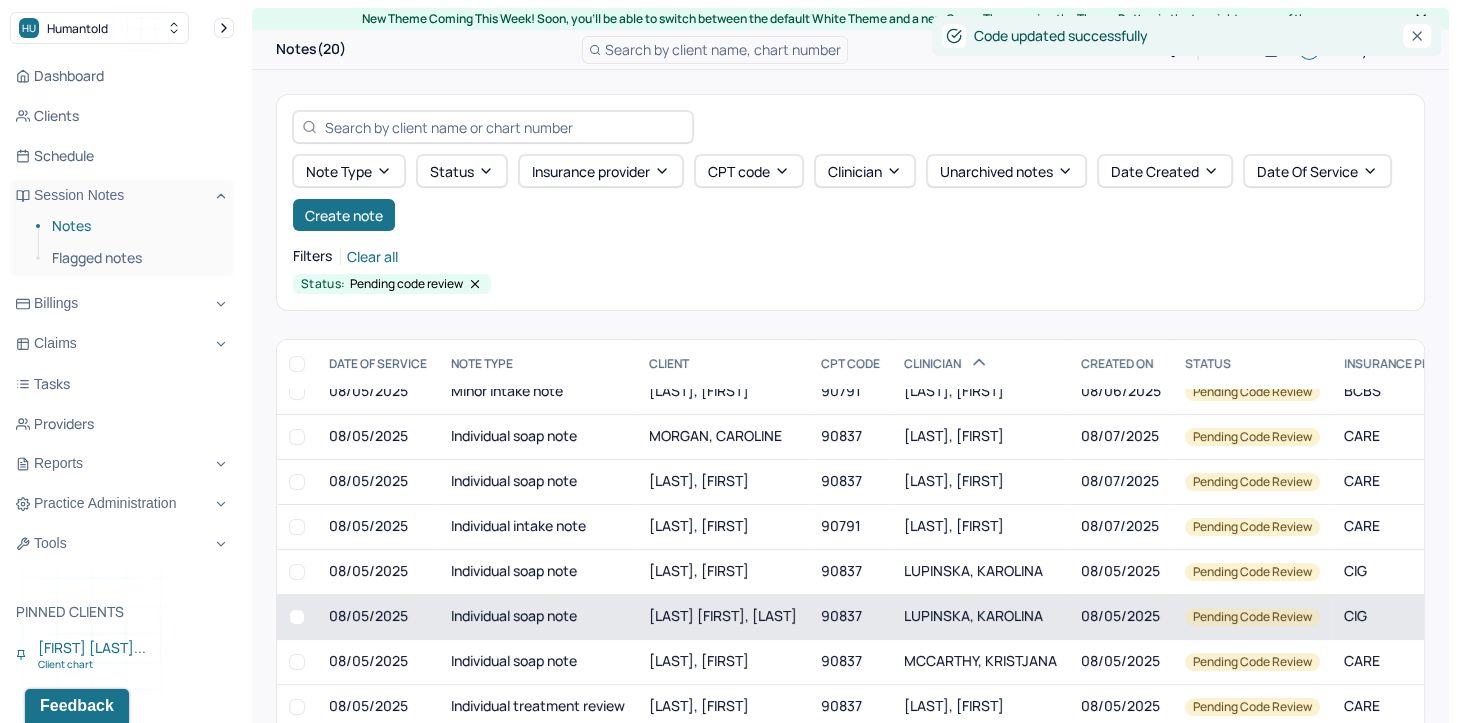 scroll, scrollTop: 381, scrollLeft: 0, axis: vertical 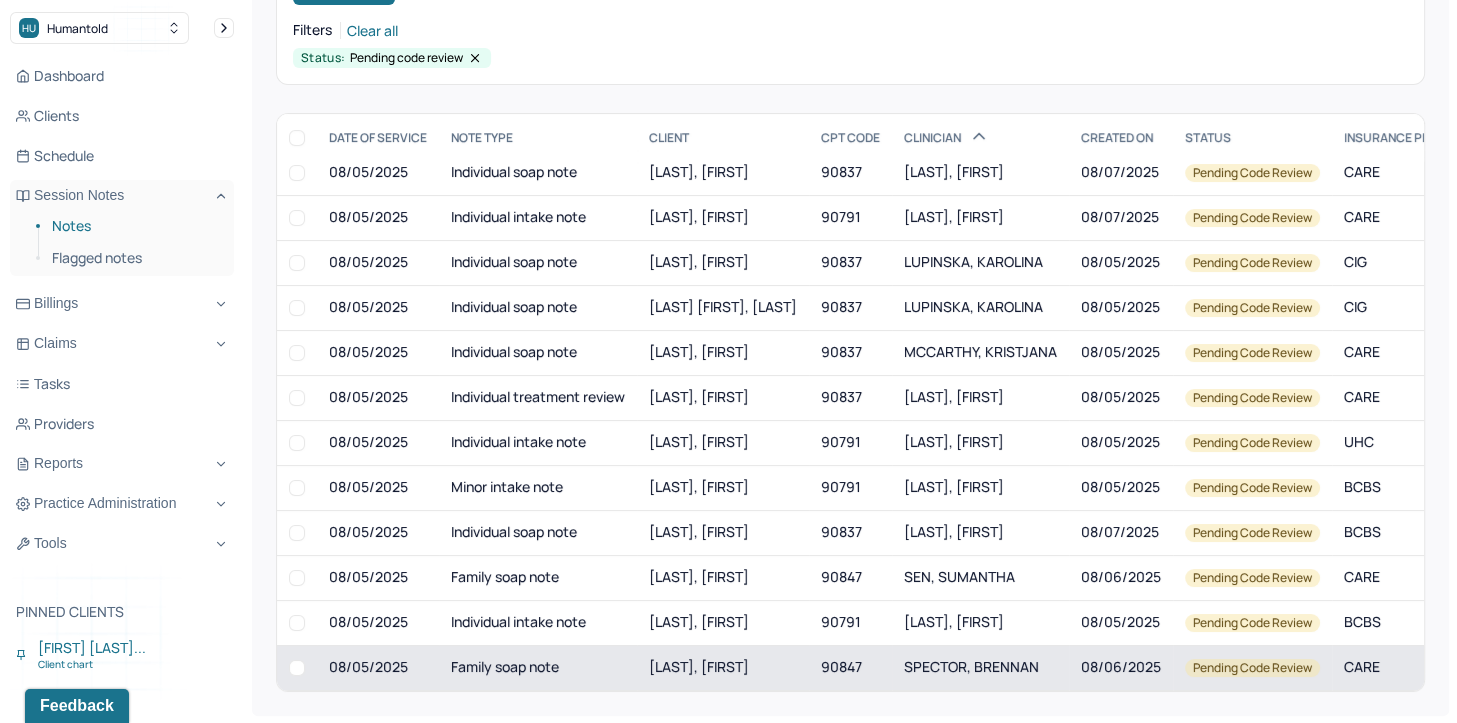 click on "SPECTOR, BRENNAN" at bounding box center (971, 666) 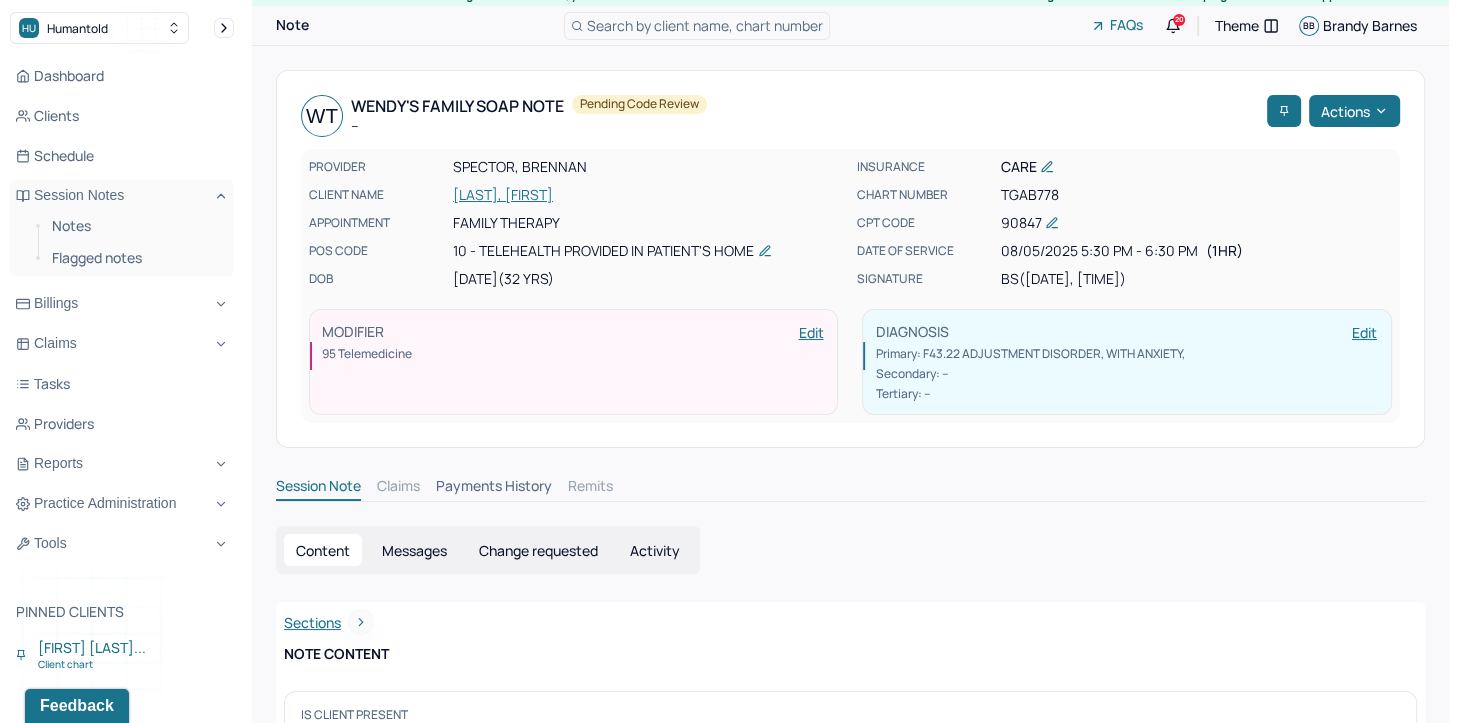 scroll, scrollTop: 0, scrollLeft: 0, axis: both 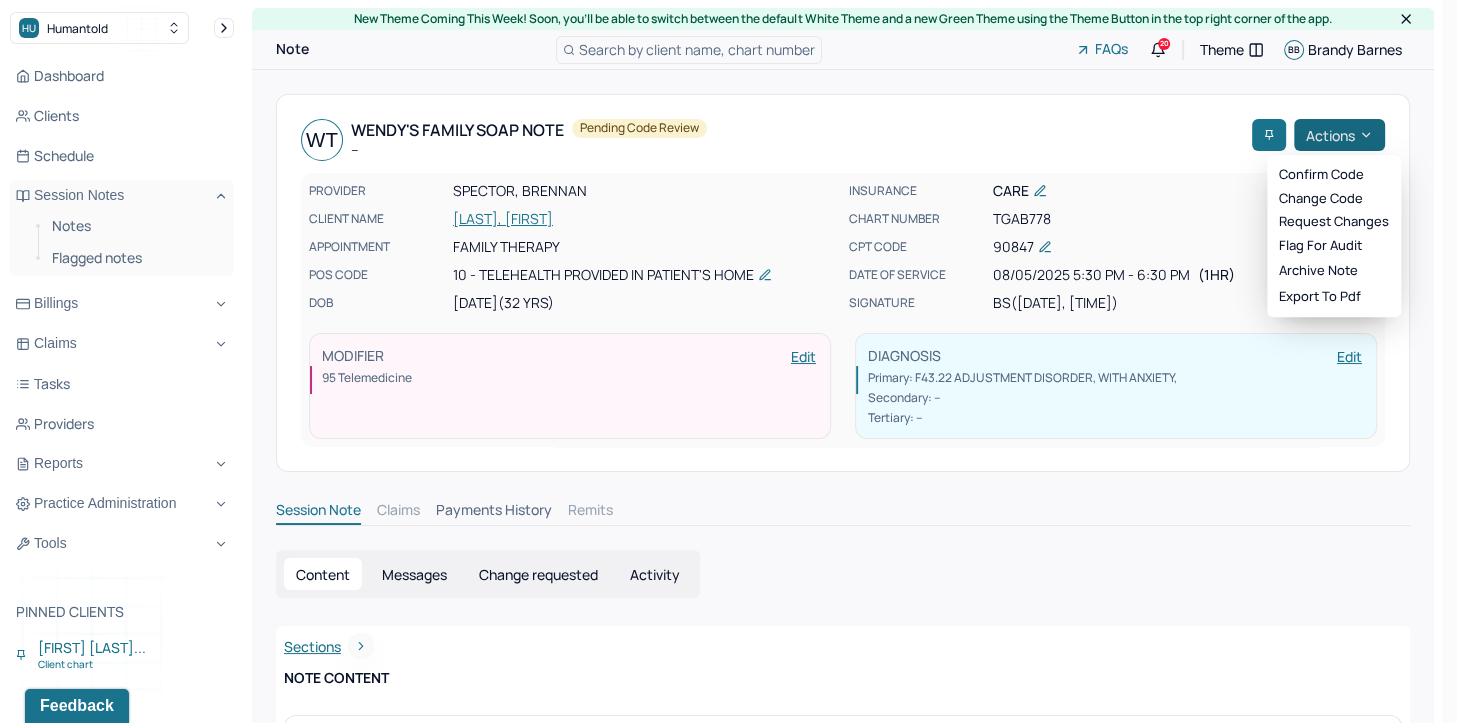 click on "Actions" at bounding box center [1339, 135] 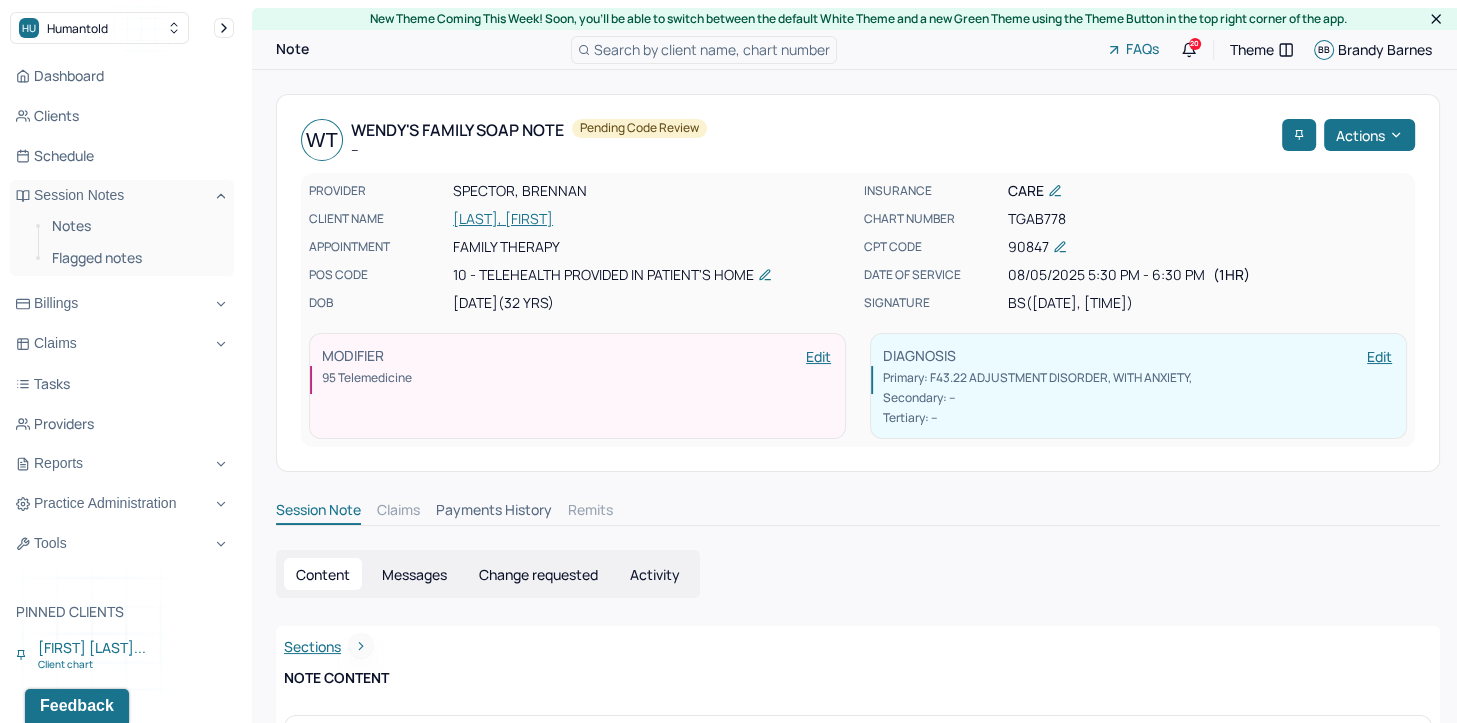 click on "WT Wendy's   Family soap note -- Pending code review" at bounding box center [787, 140] 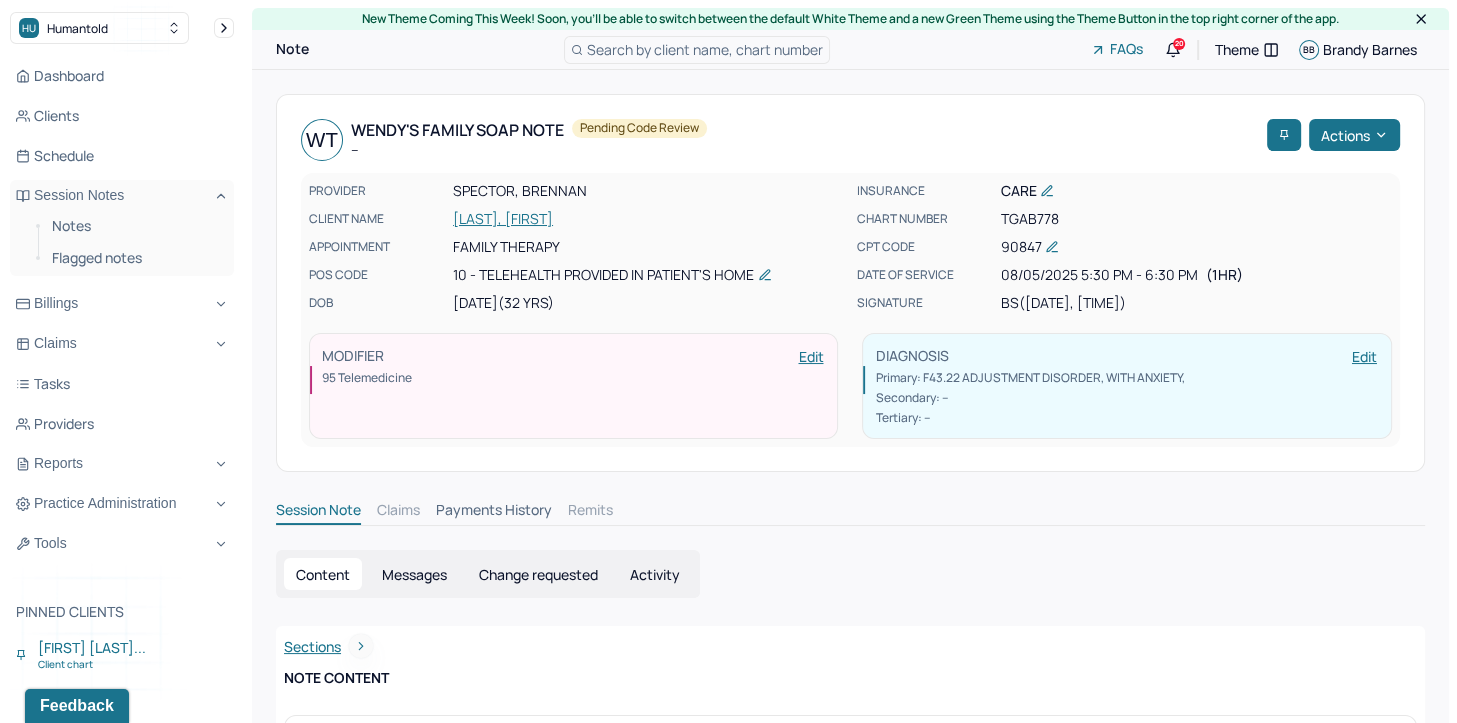 scroll, scrollTop: 0, scrollLeft: 0, axis: both 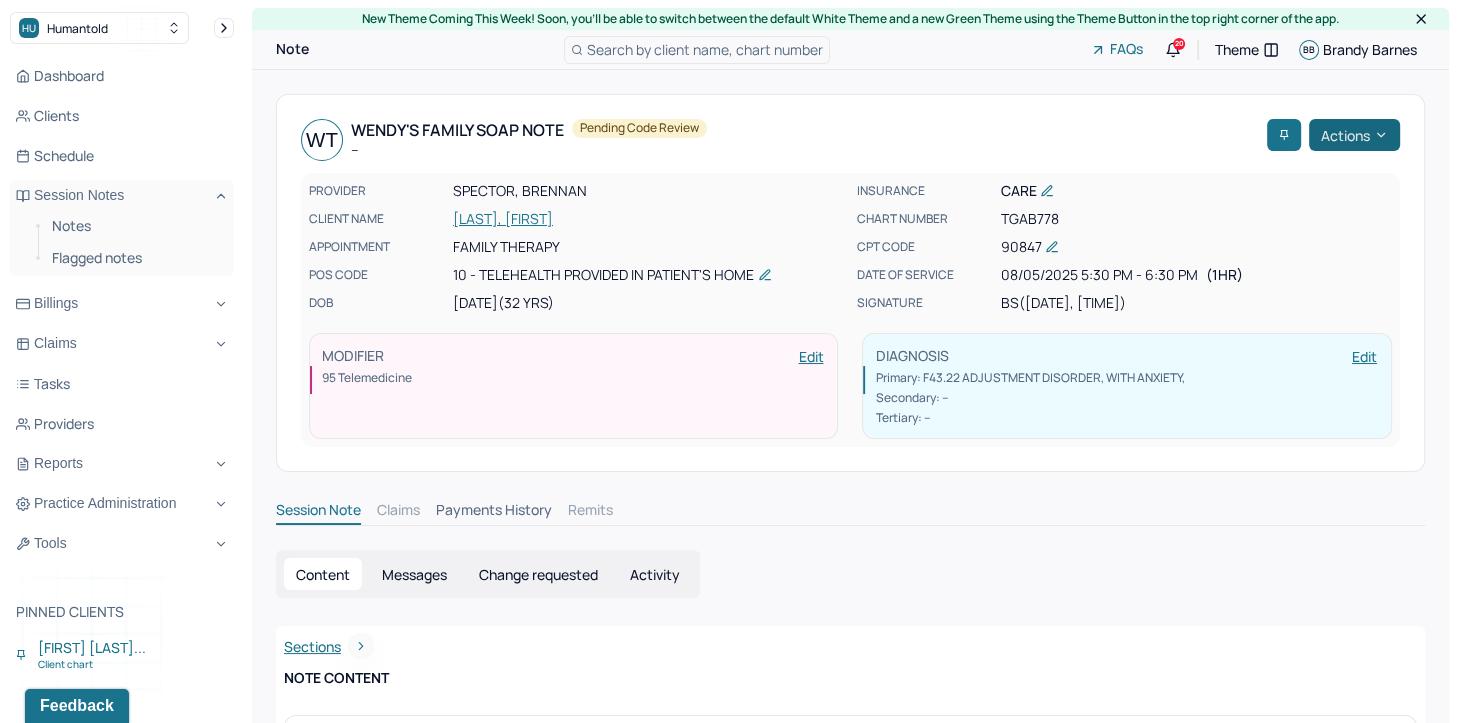 click on "Actions" at bounding box center [1354, 135] 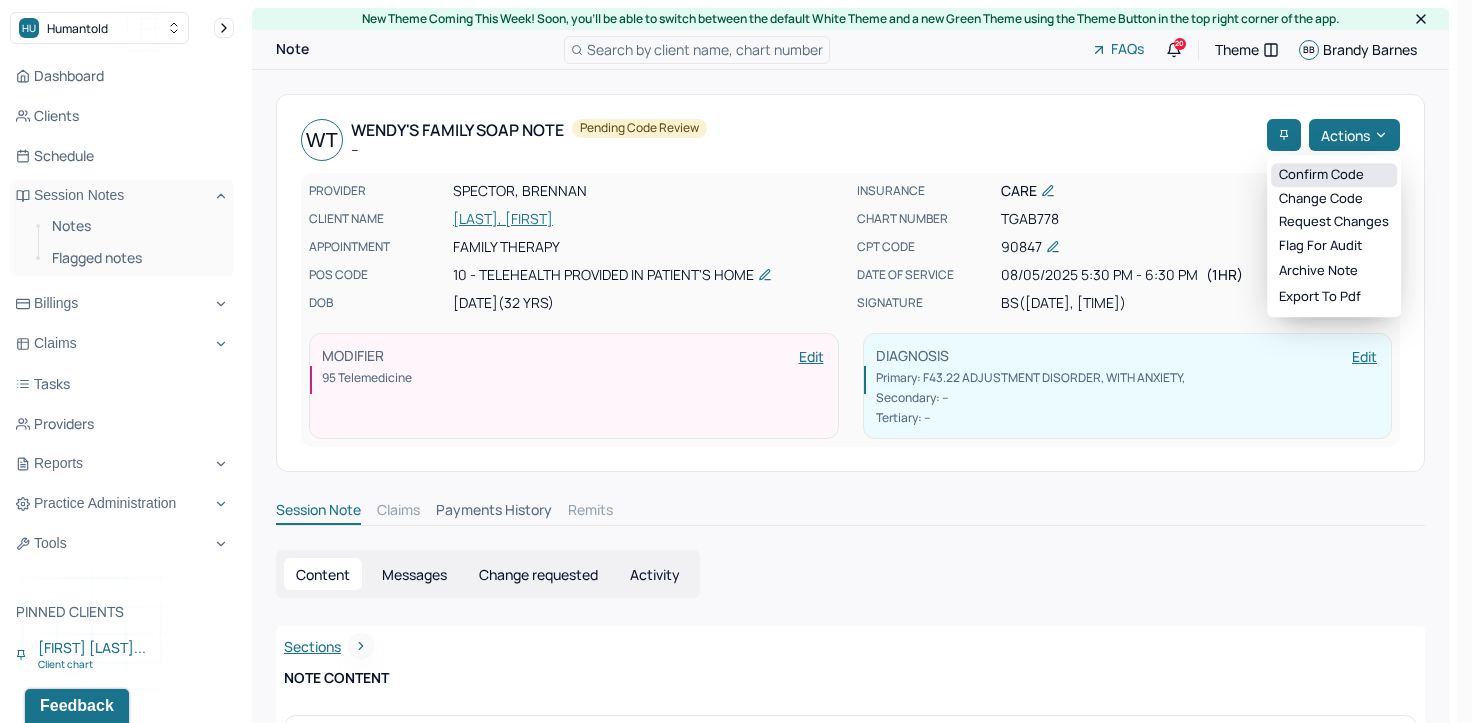 click on "Confirm code" at bounding box center (1334, 175) 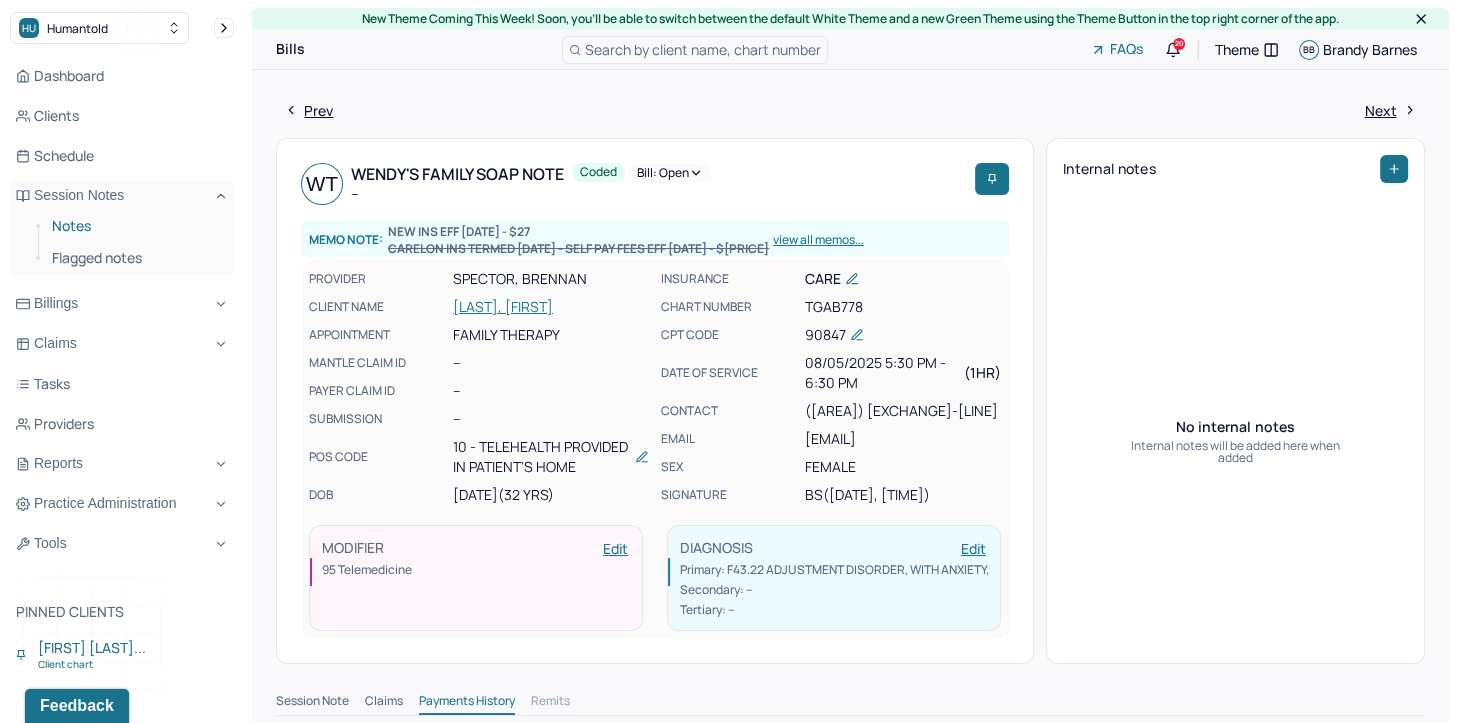 click on "Notes" at bounding box center (135, 226) 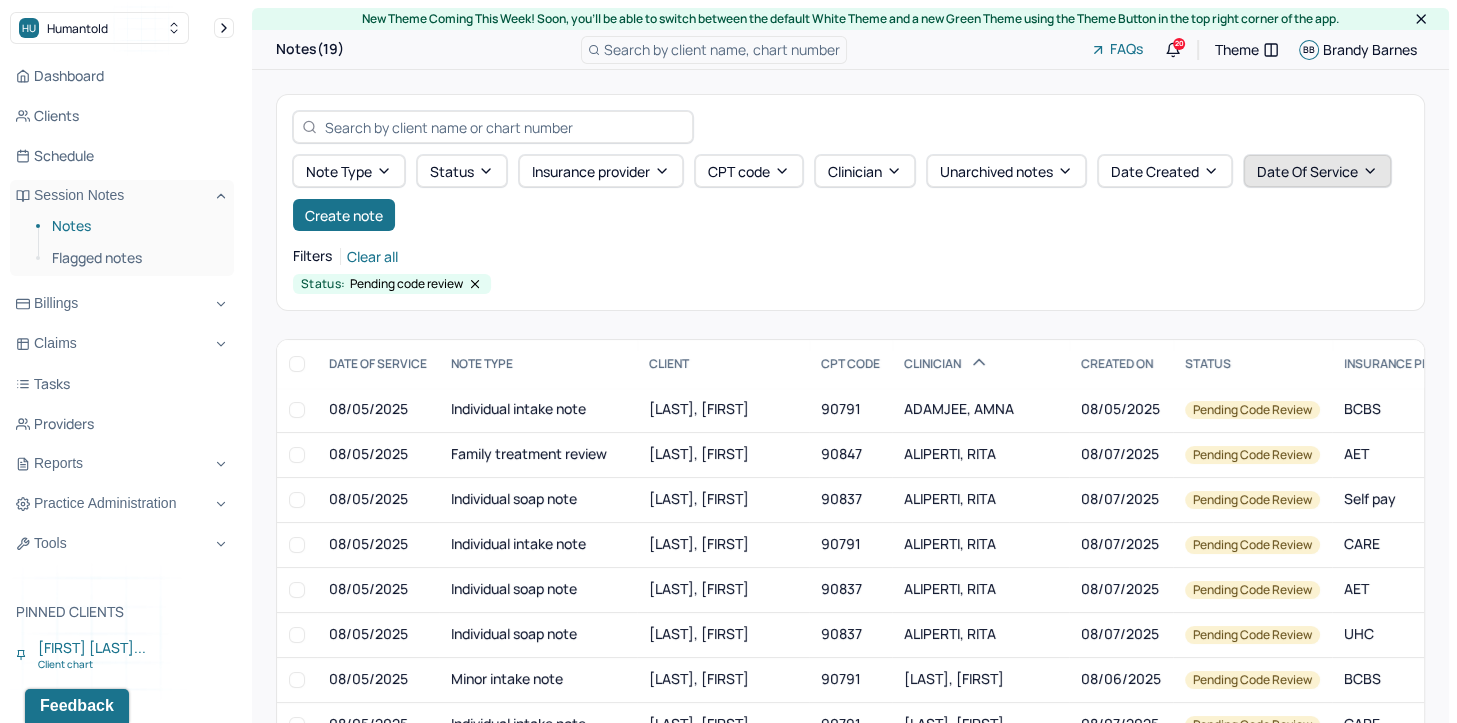 click on "Date Of Service" at bounding box center (1317, 171) 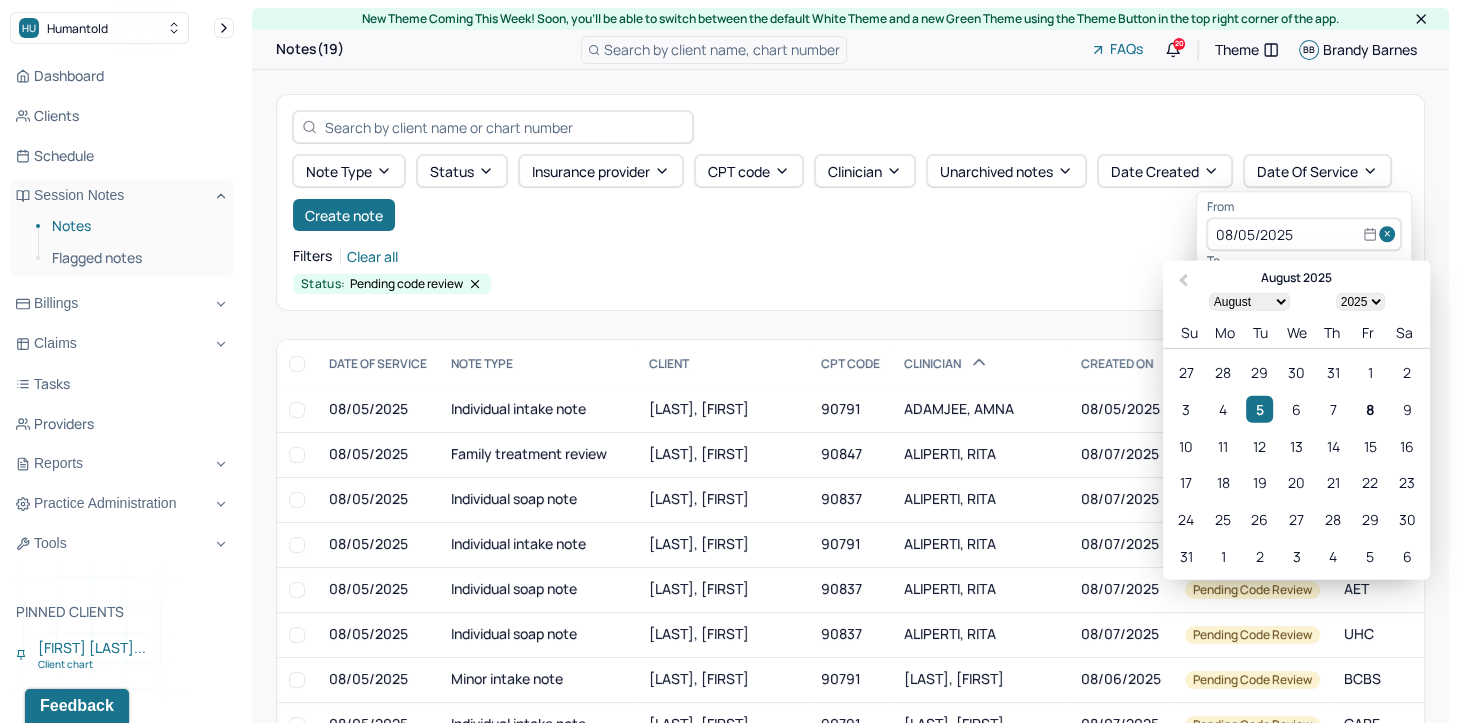 click at bounding box center (1390, 235) 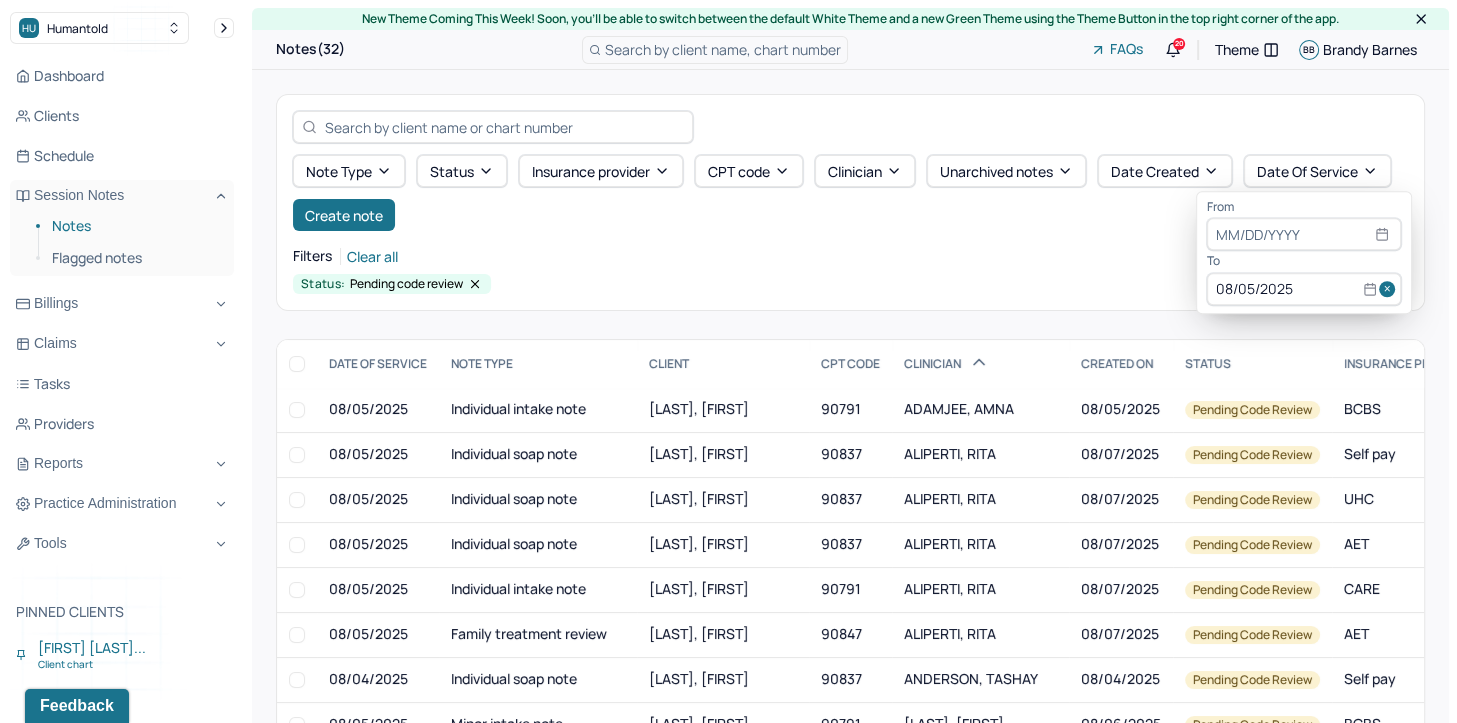 click at bounding box center [1390, 289] 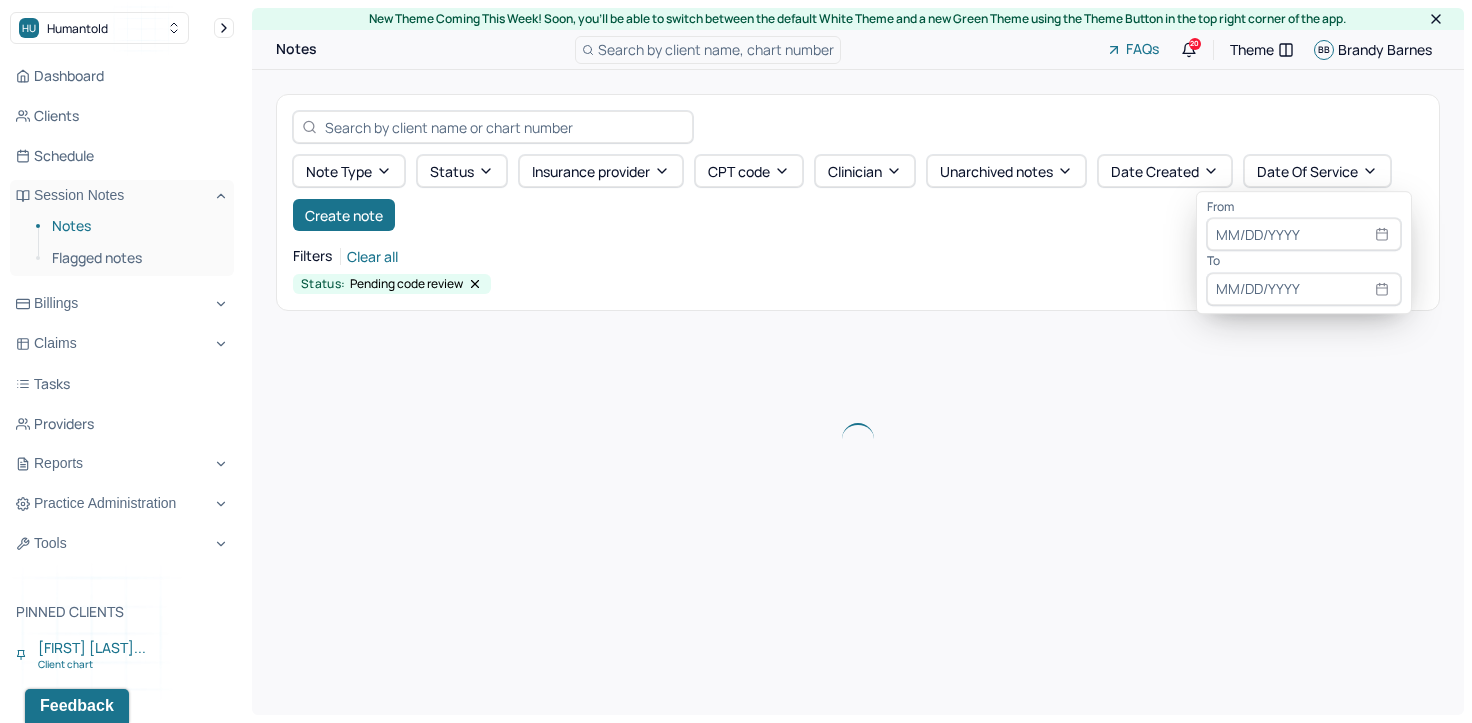click at bounding box center [1304, 235] 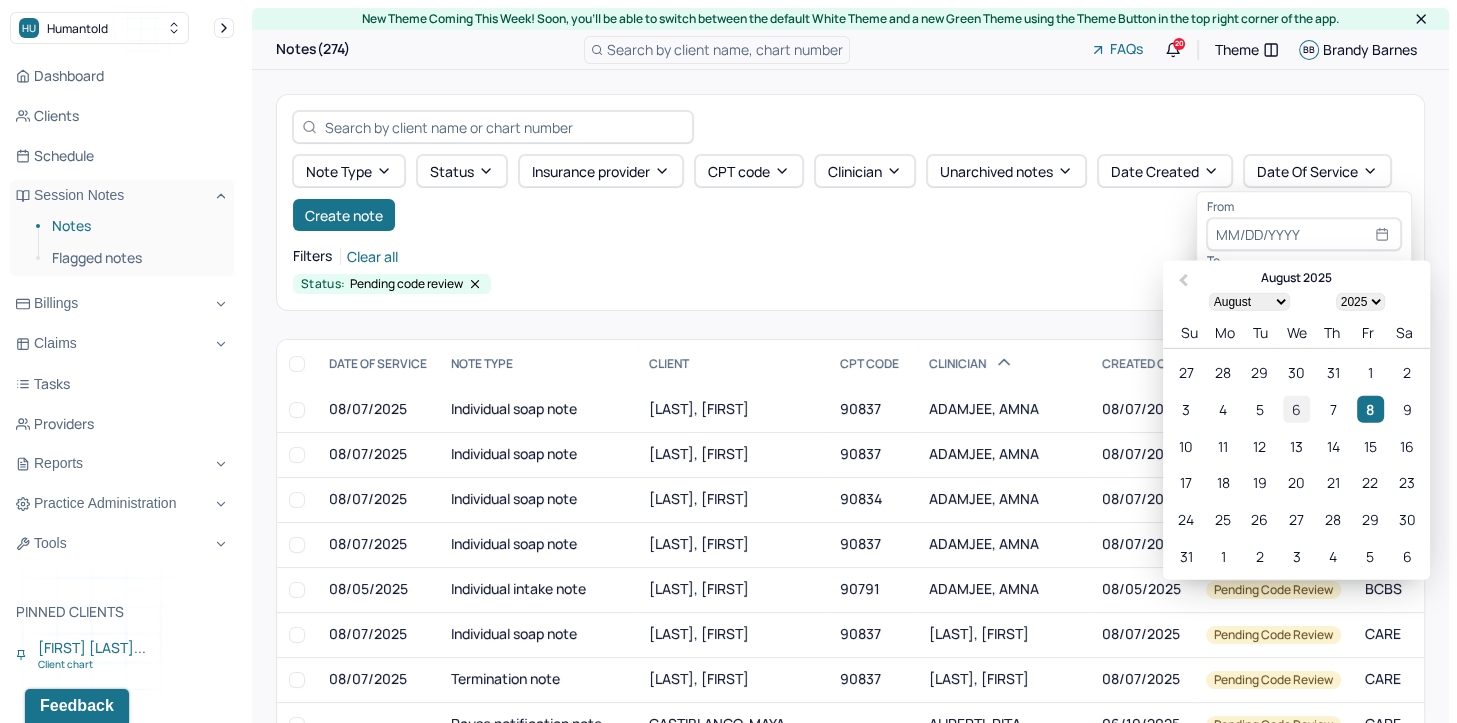 click on "6" at bounding box center [1296, 408] 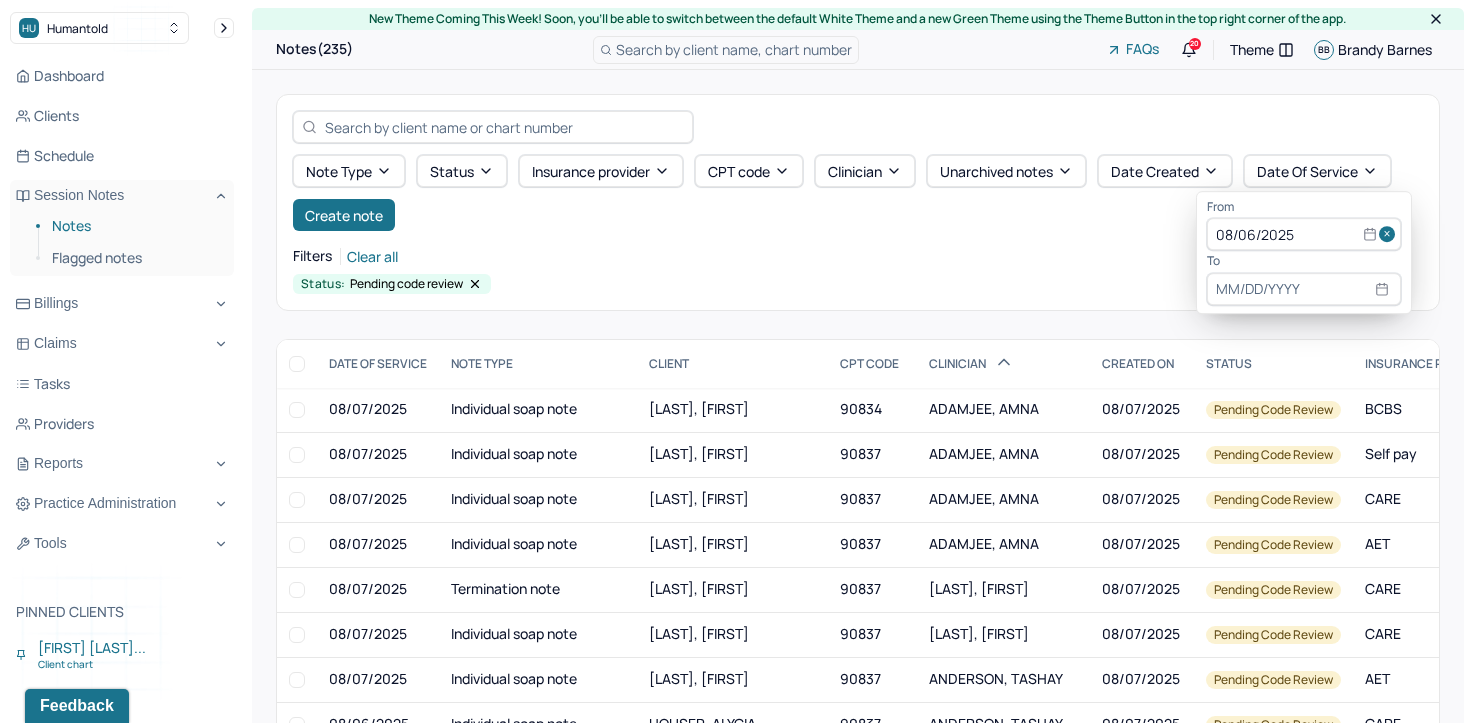 click at bounding box center [1304, 289] 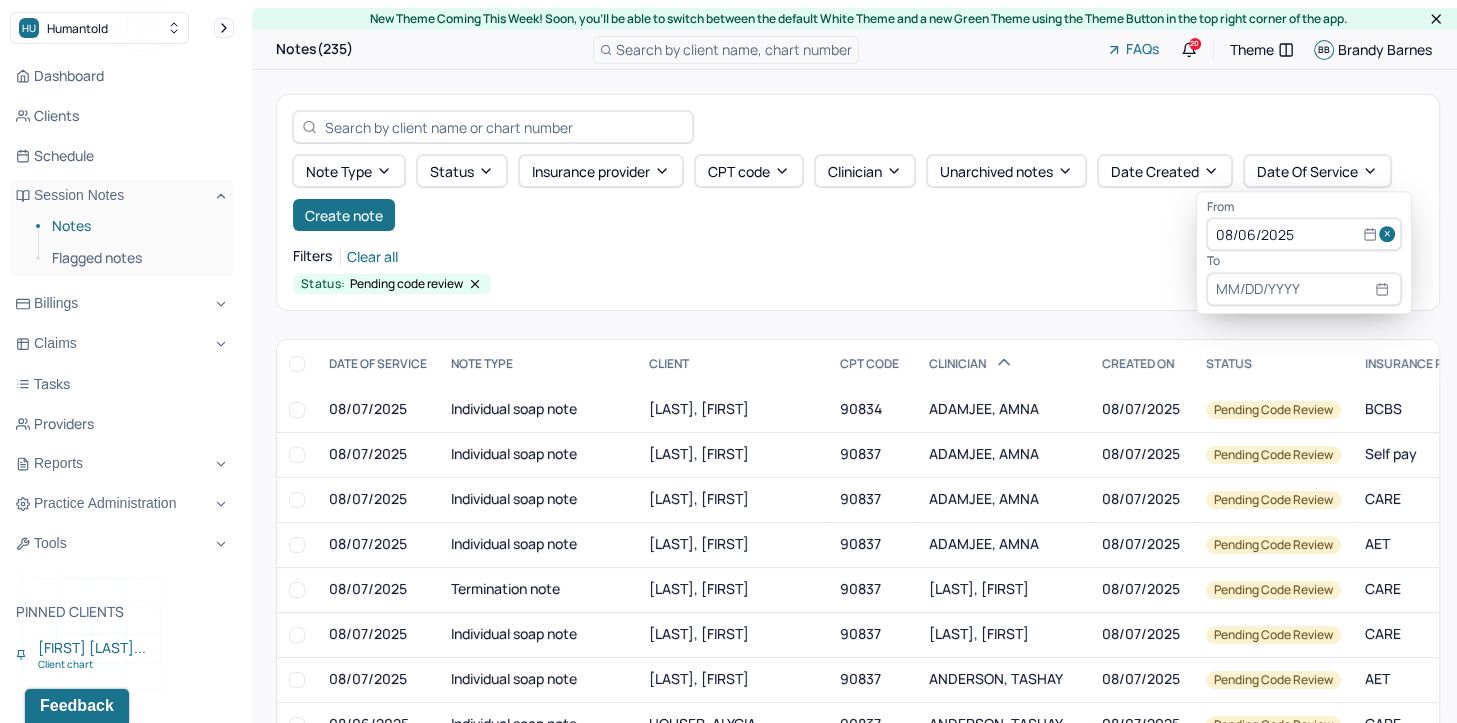 select on "7" 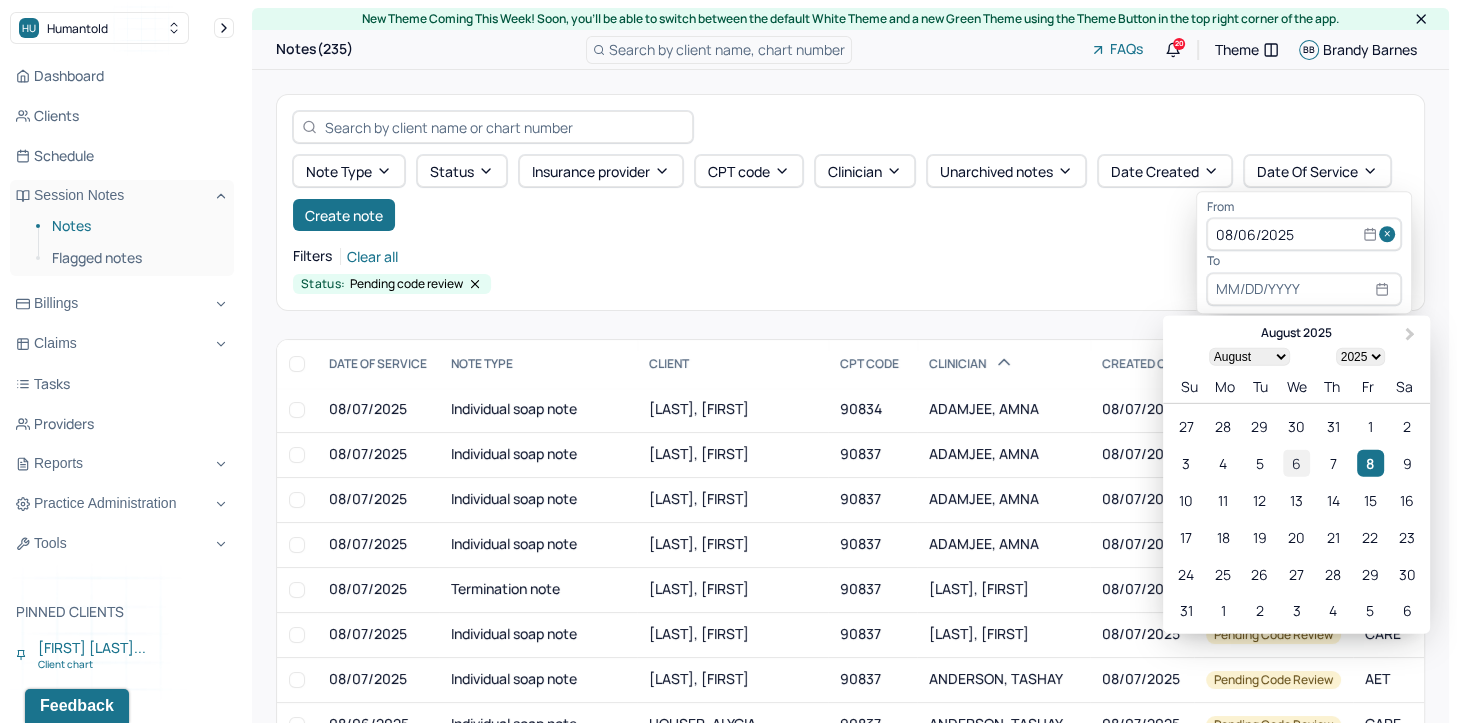 click on "6" at bounding box center [1296, 463] 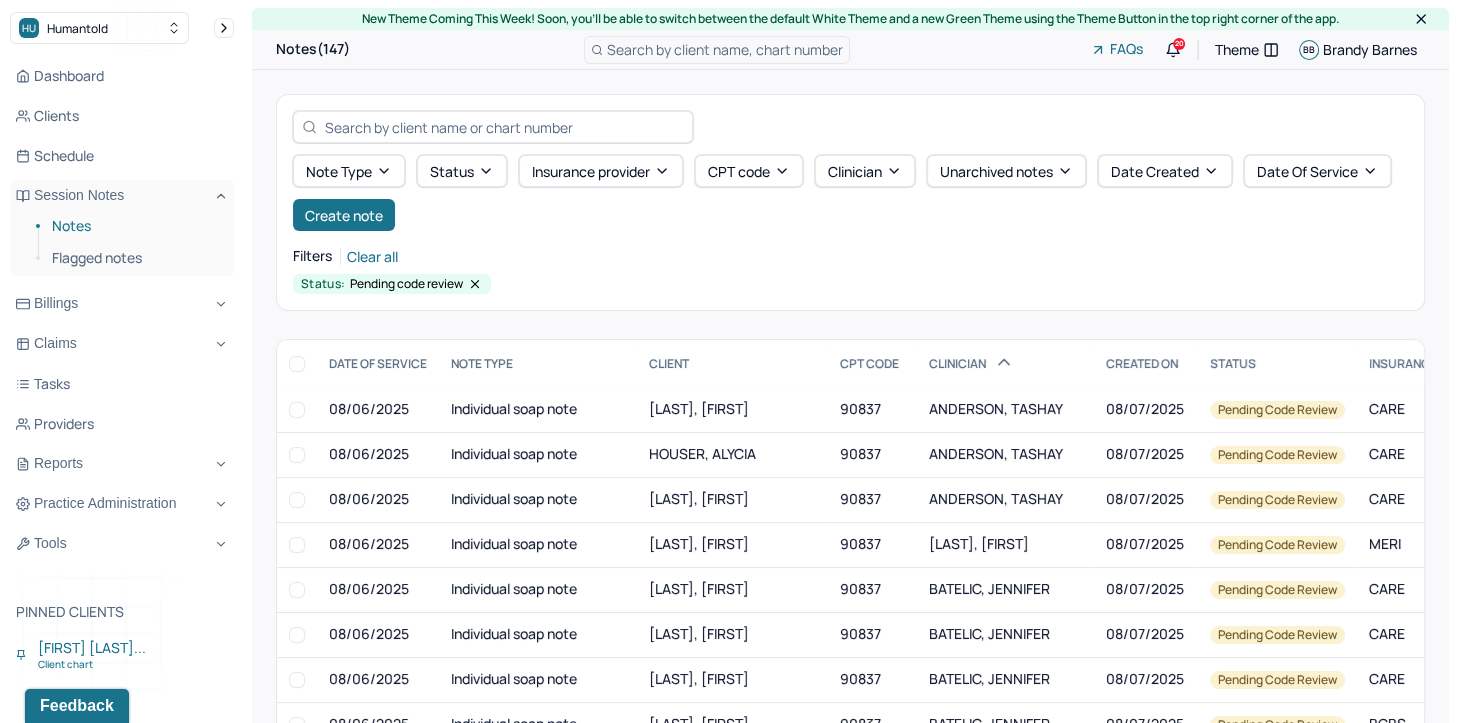 click on "Status: Pending code review" at bounding box center [850, 284] 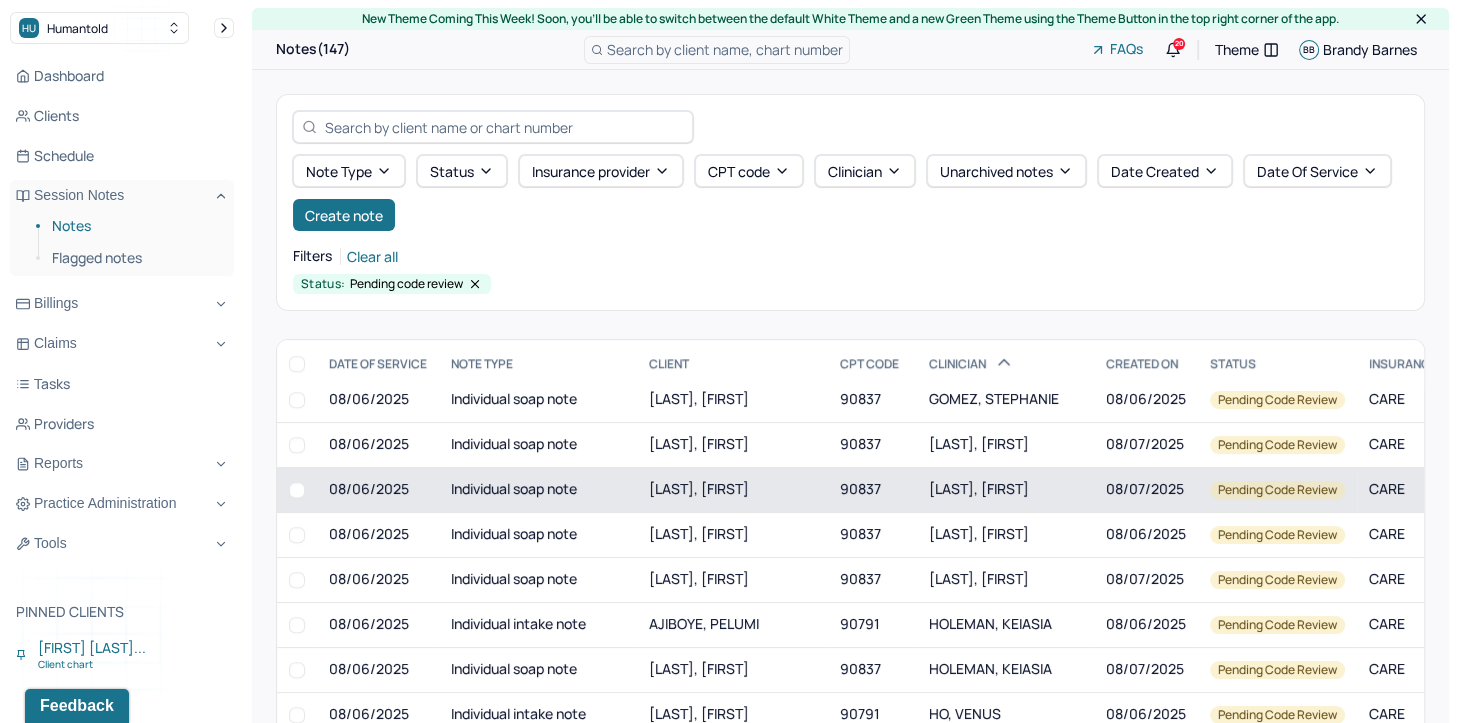 scroll, scrollTop: 1900, scrollLeft: 0, axis: vertical 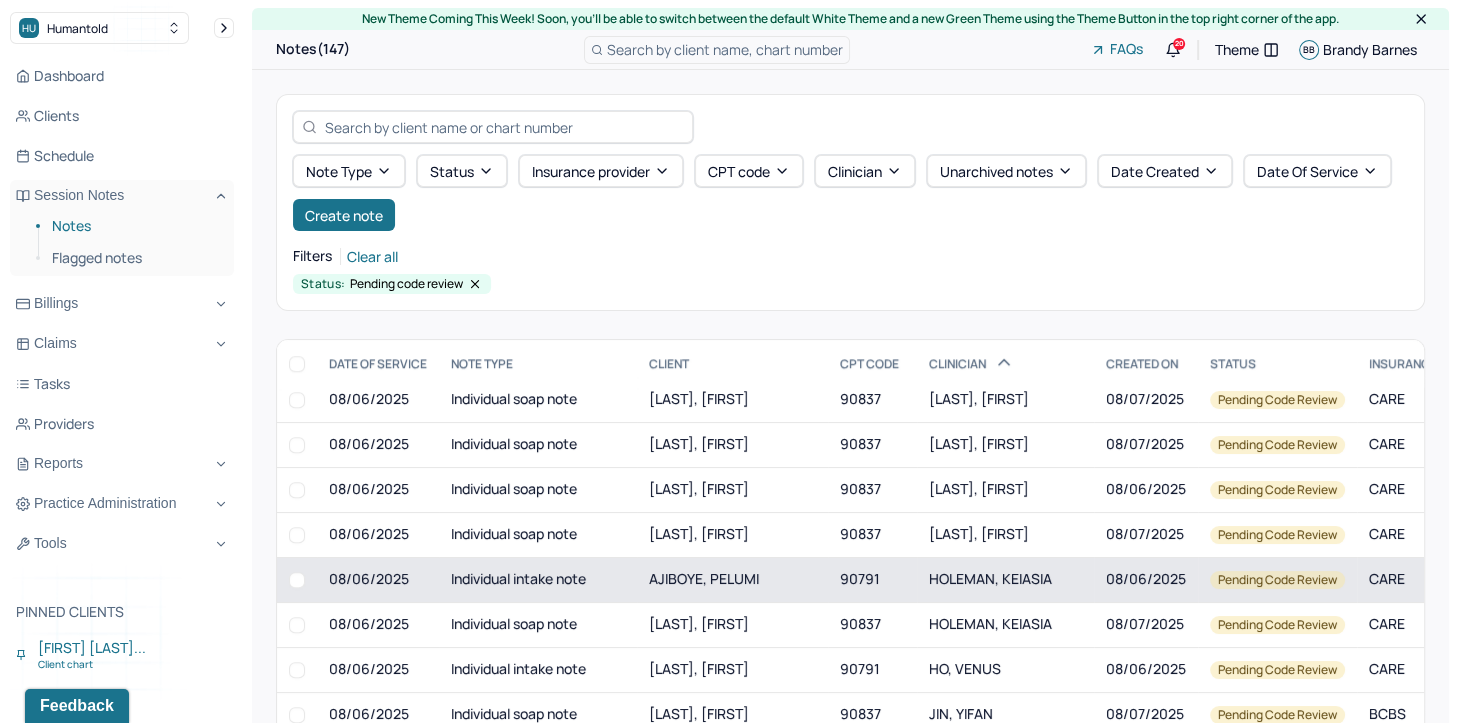 click on "HOLEMAN, KEIASIA" at bounding box center (990, 578) 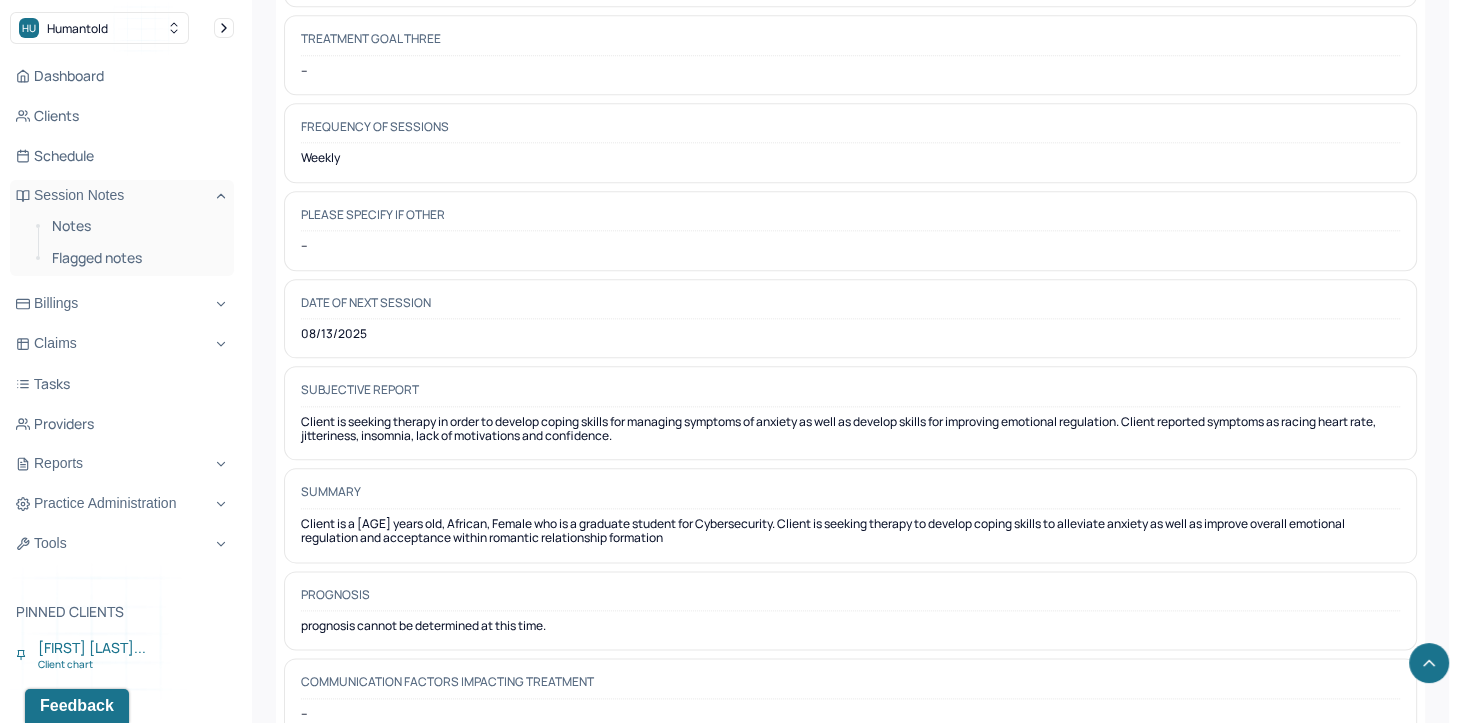 scroll, scrollTop: 9588, scrollLeft: 0, axis: vertical 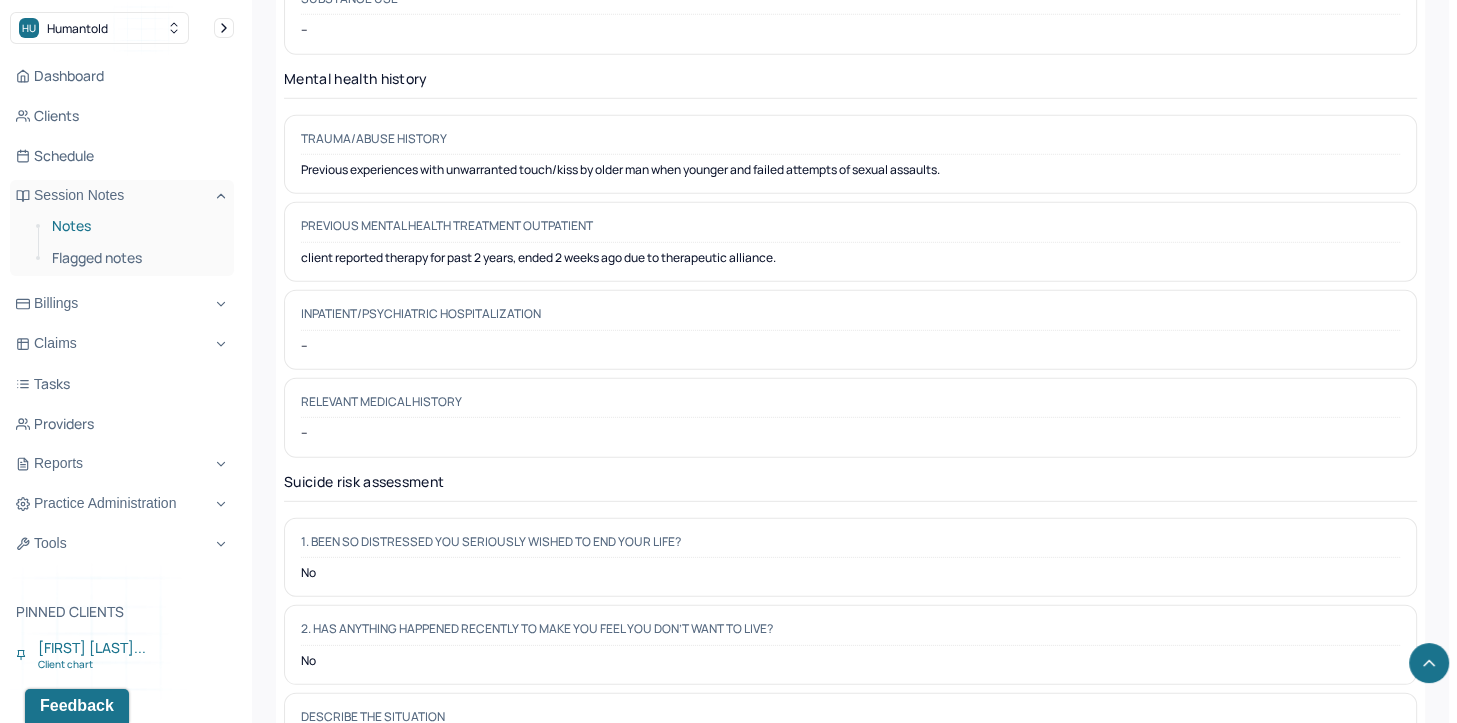 click on "Notes" at bounding box center [135, 226] 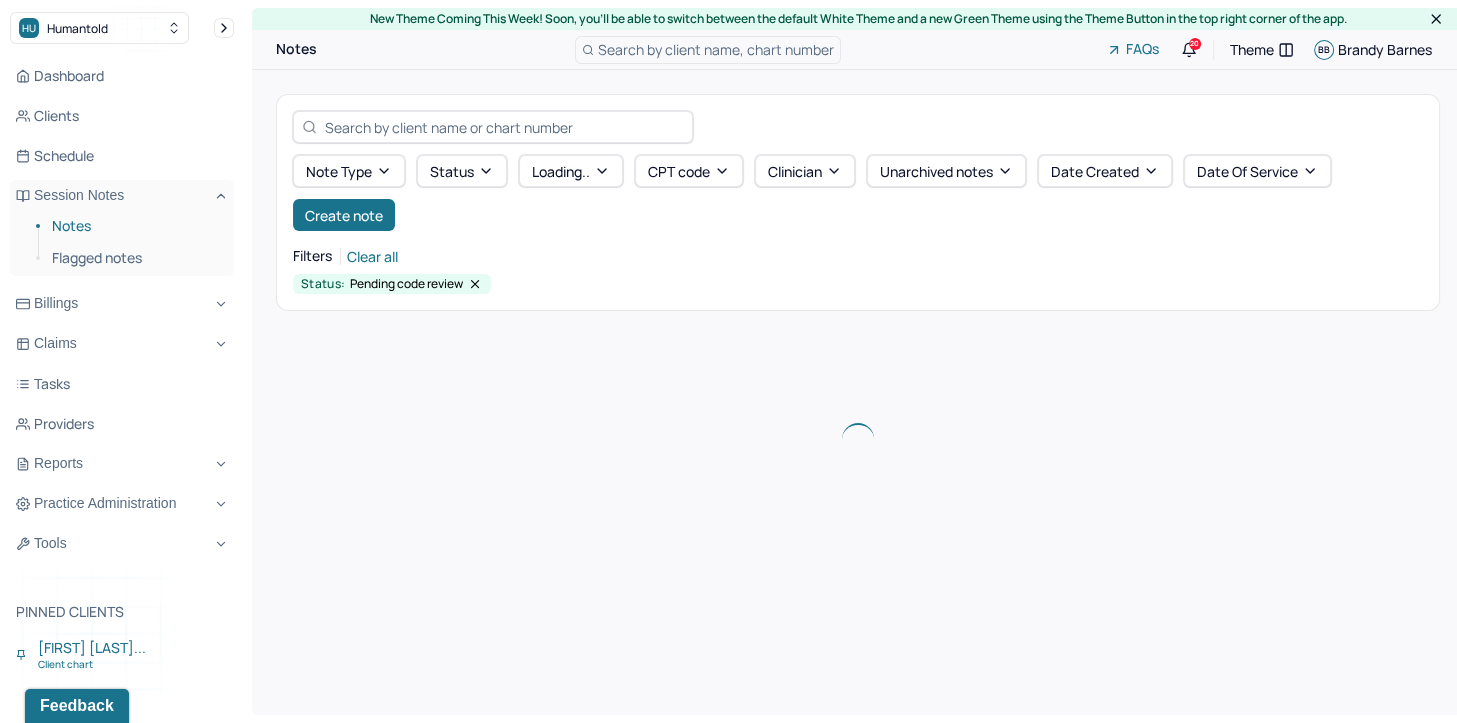 scroll, scrollTop: 0, scrollLeft: 0, axis: both 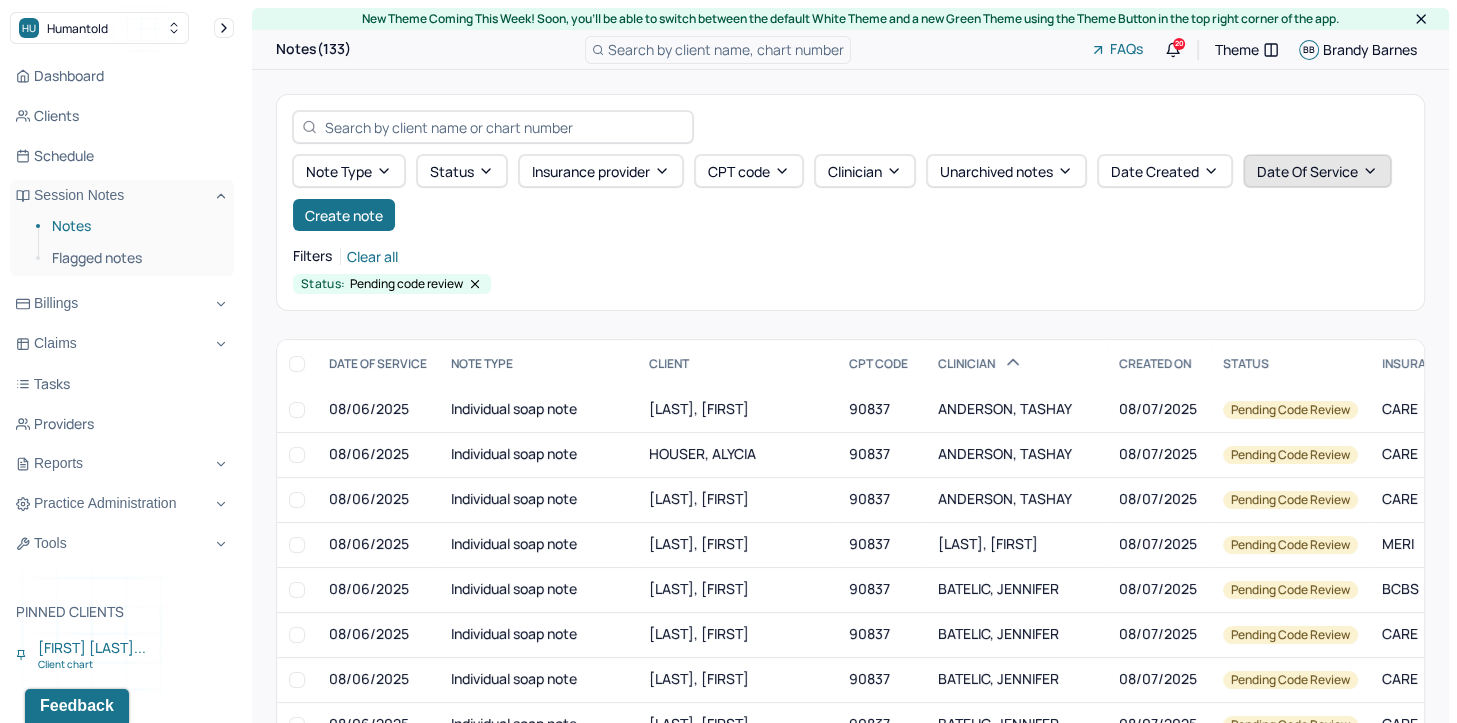 click on "Date Of Service" at bounding box center [1317, 171] 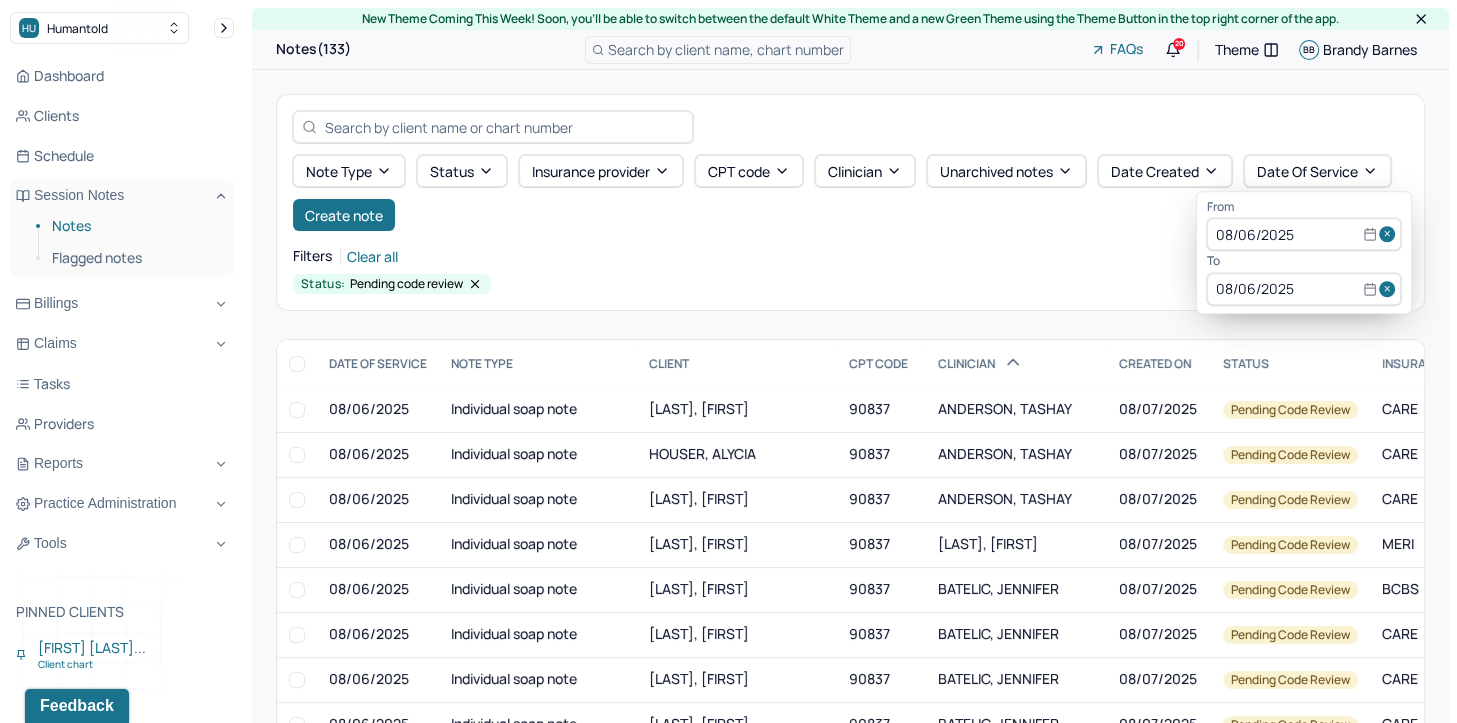 click at bounding box center (1390, 235) 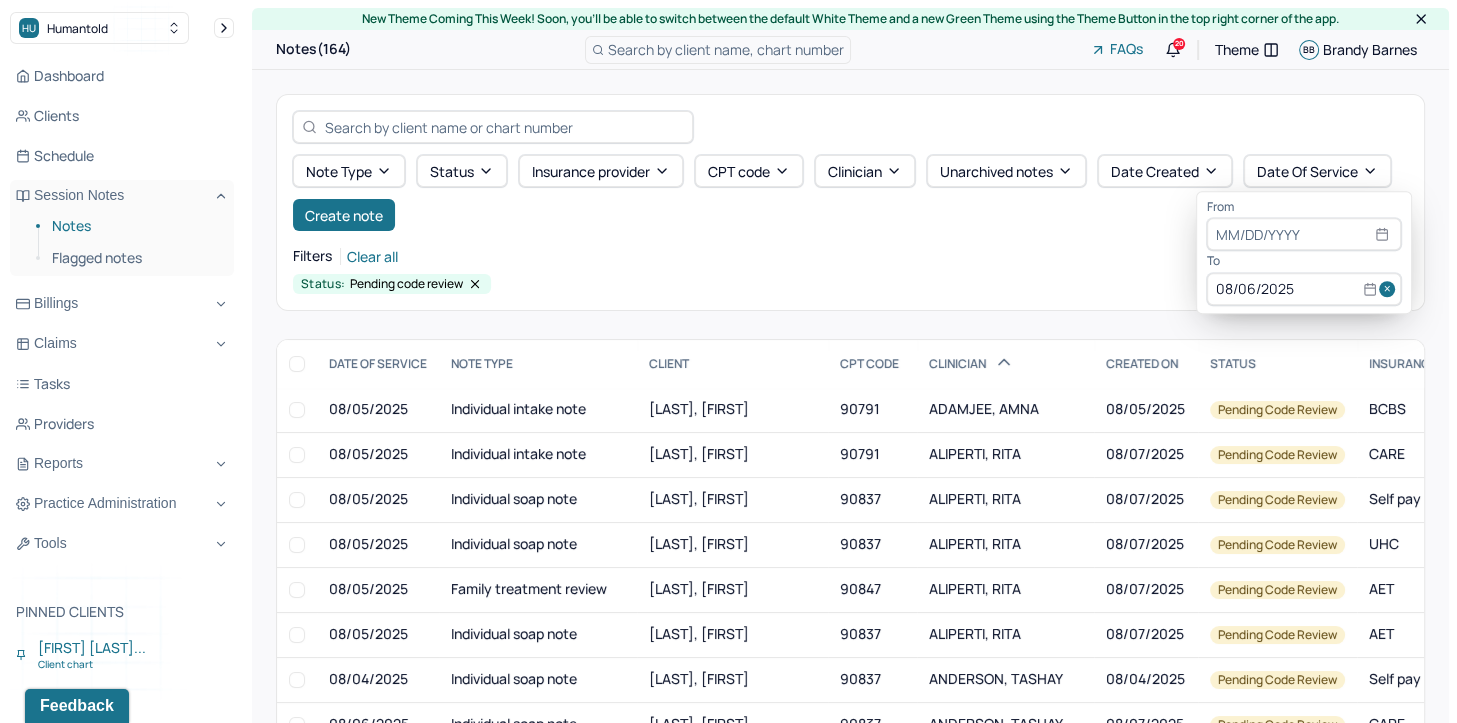 click at bounding box center (1390, 289) 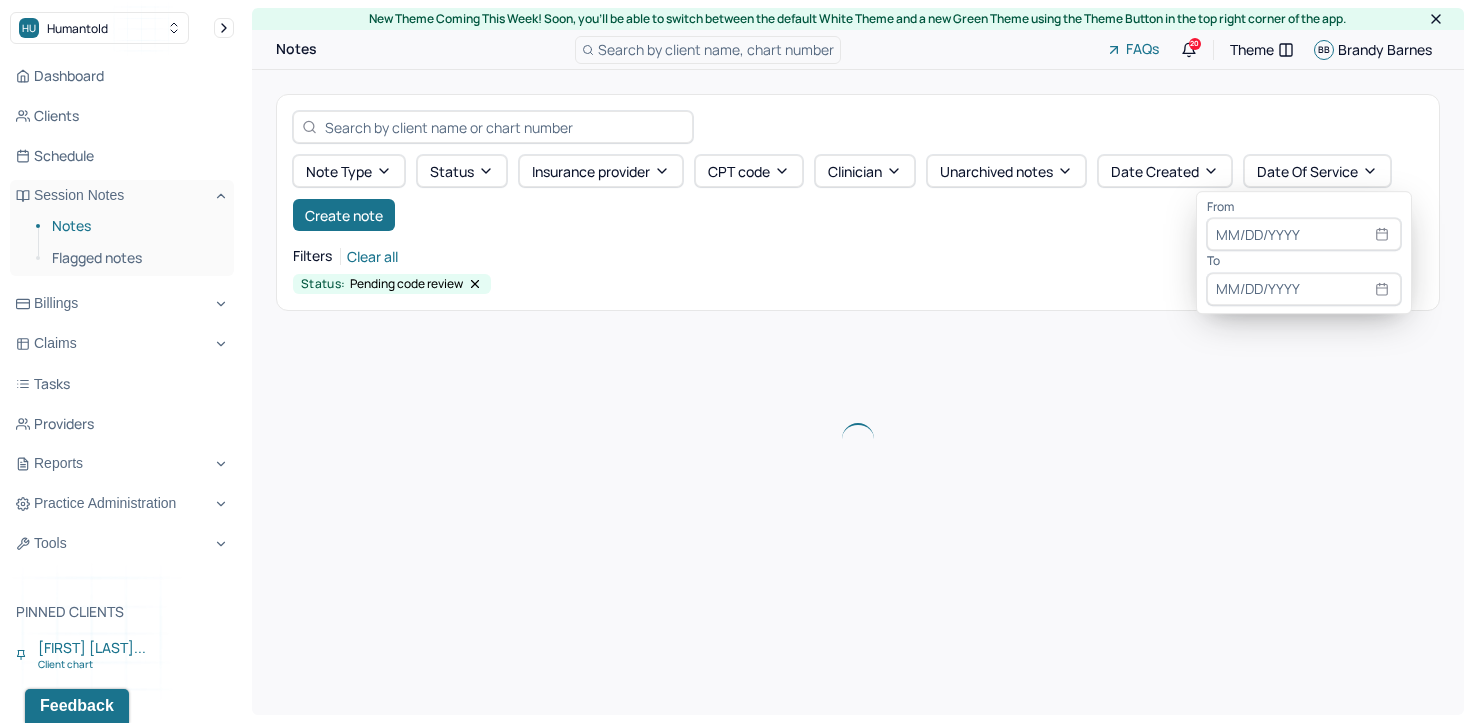click at bounding box center (1304, 235) 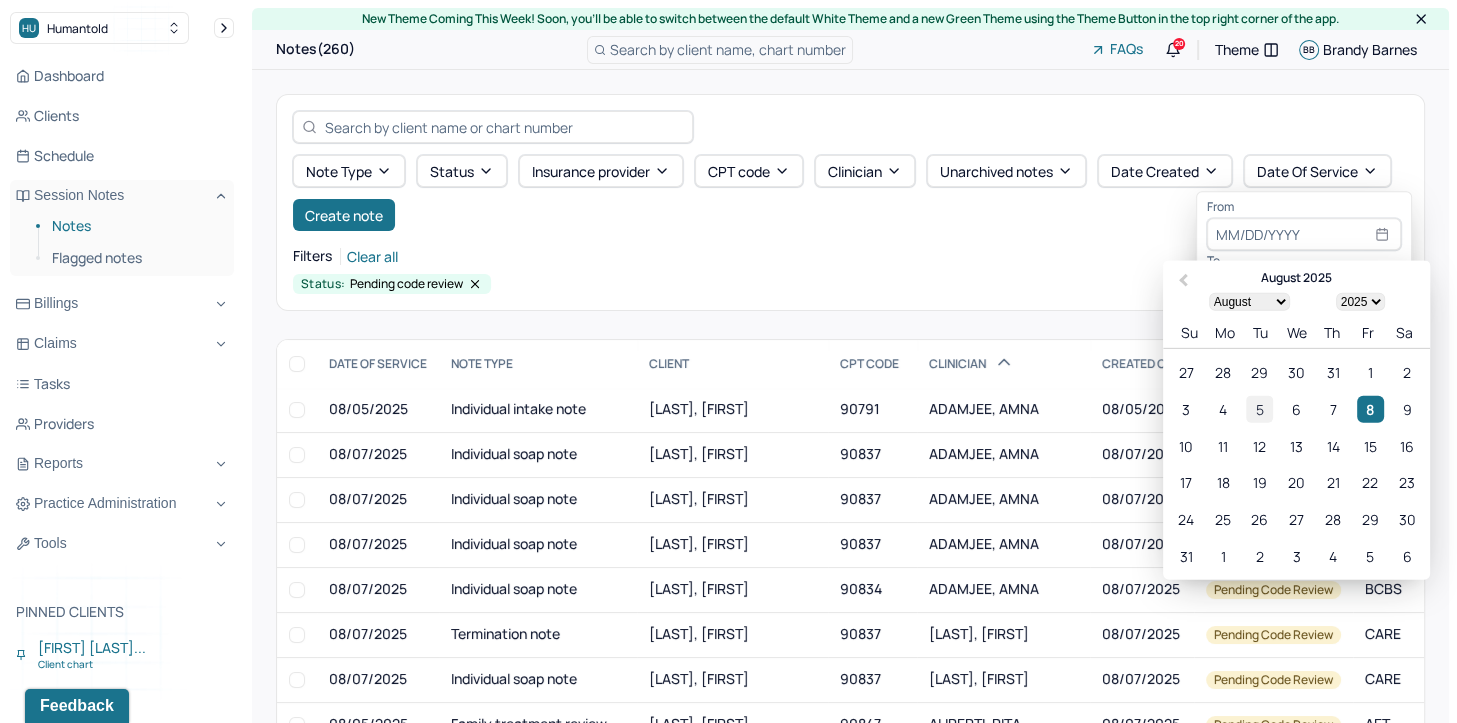 click on "5" at bounding box center [1259, 408] 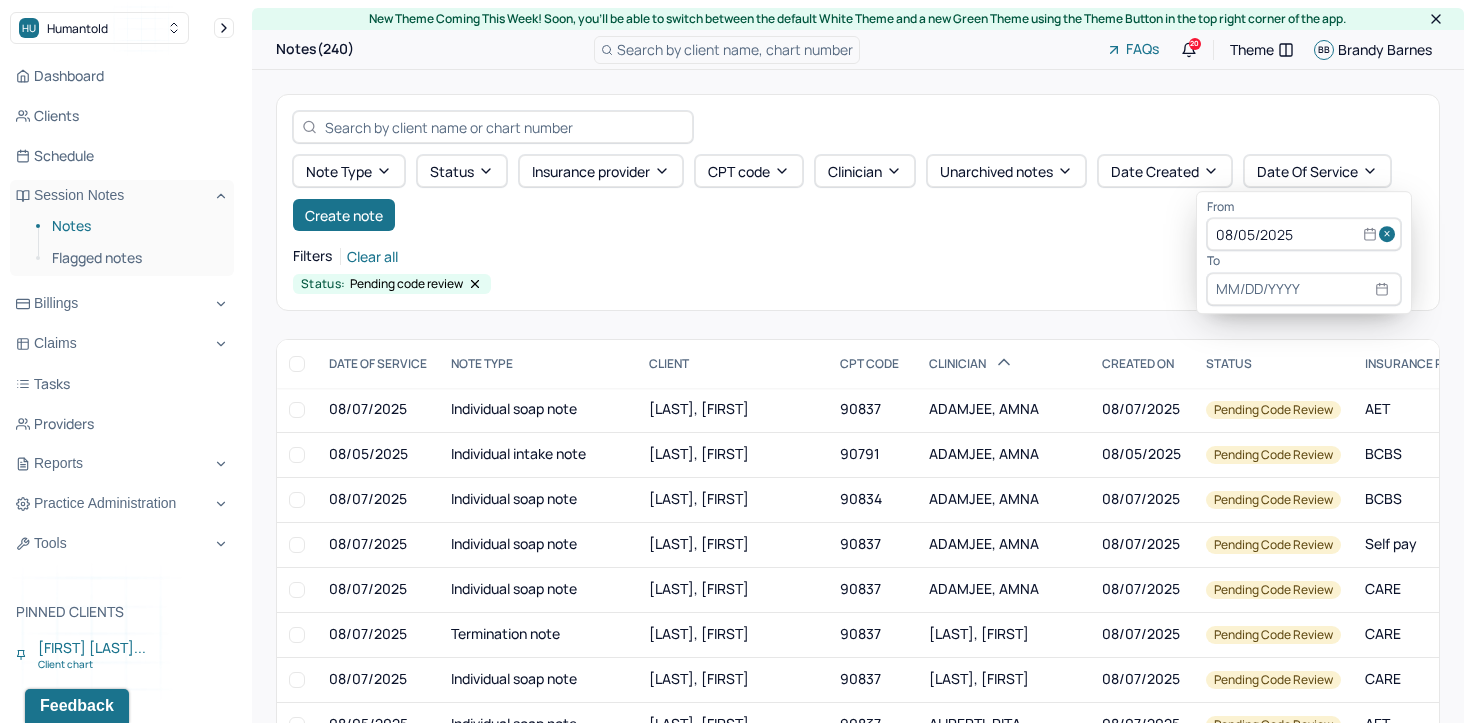 click at bounding box center [1304, 289] 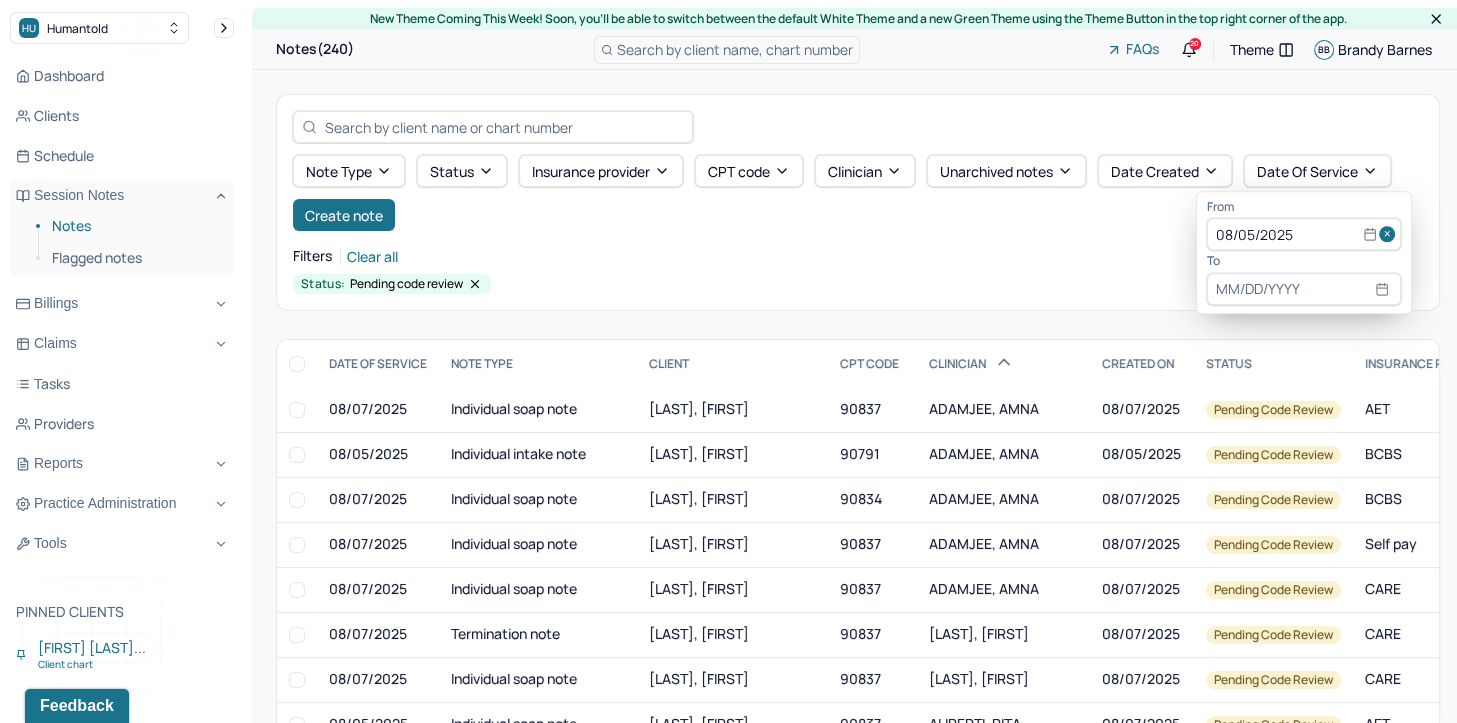 select on "7" 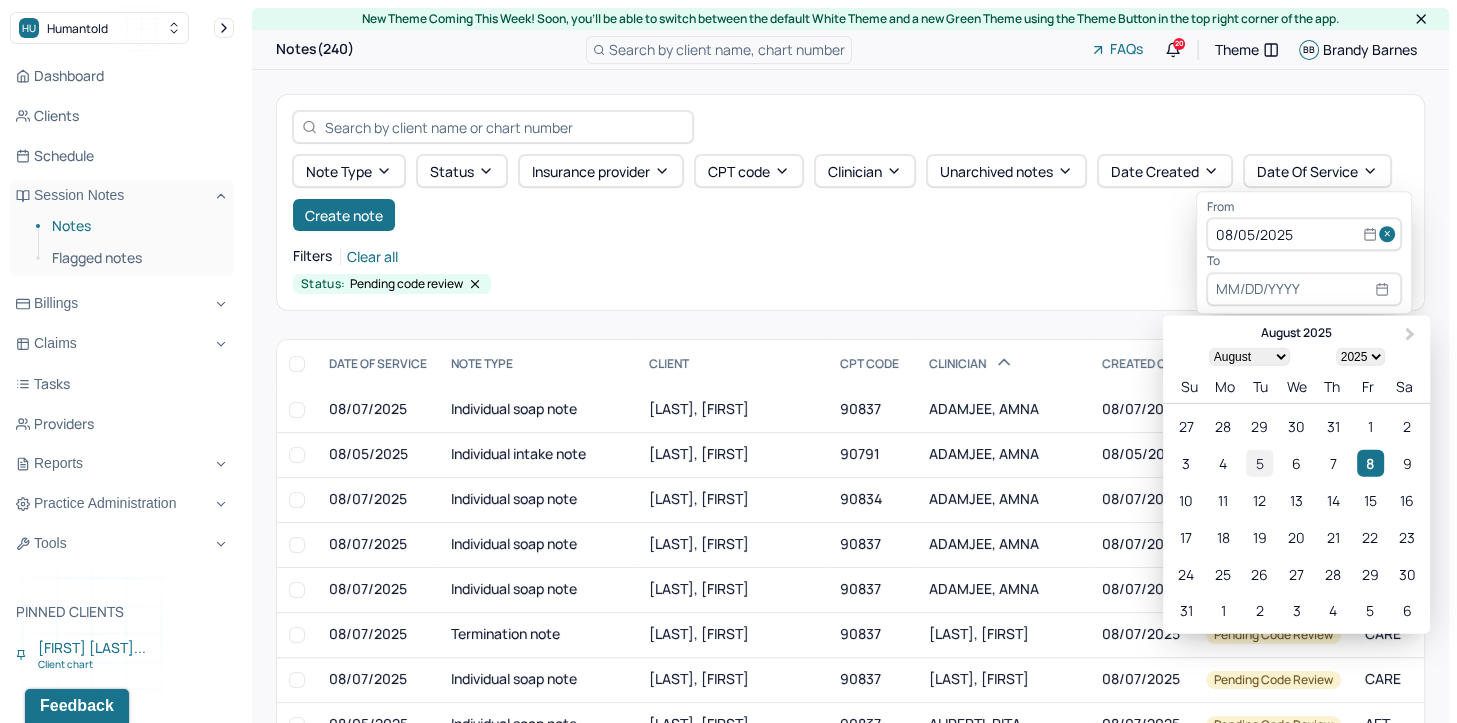 click on "5" at bounding box center (1259, 463) 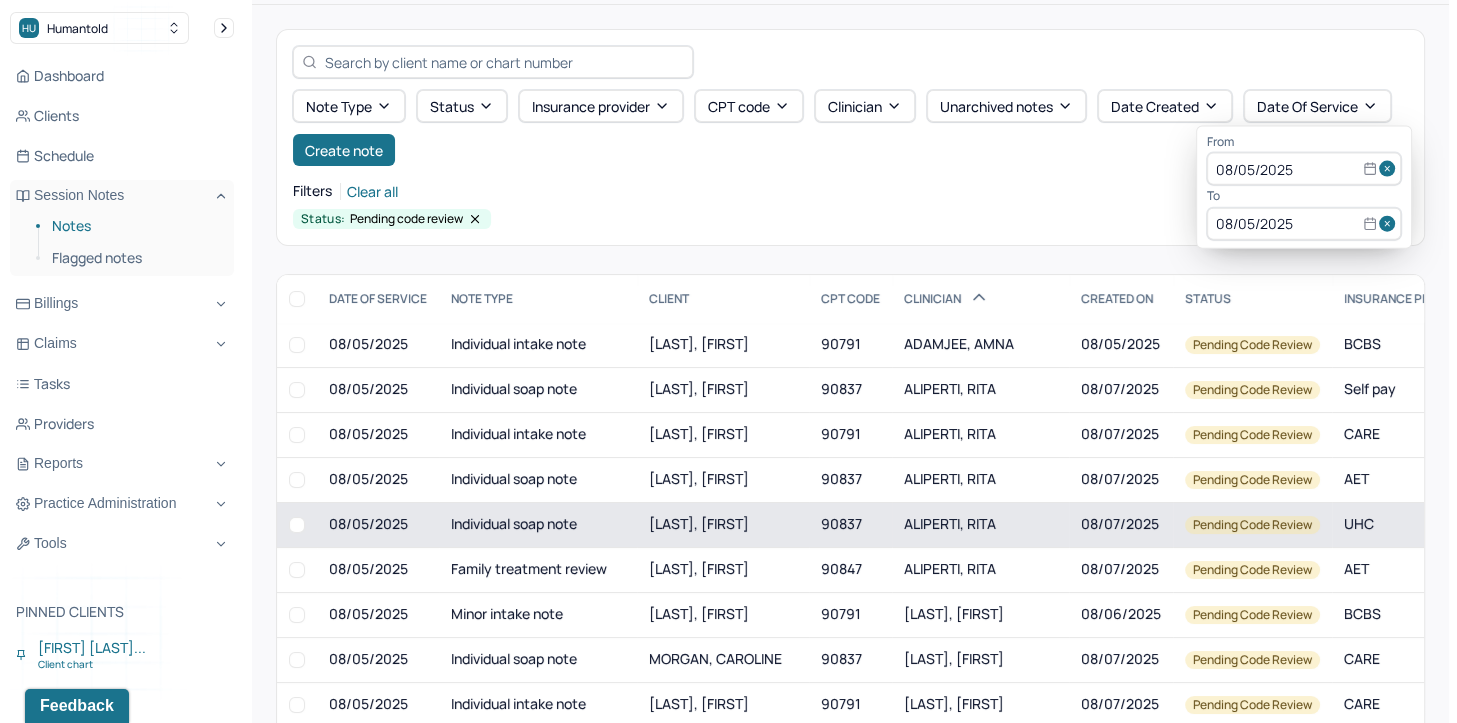 scroll, scrollTop: 100, scrollLeft: 0, axis: vertical 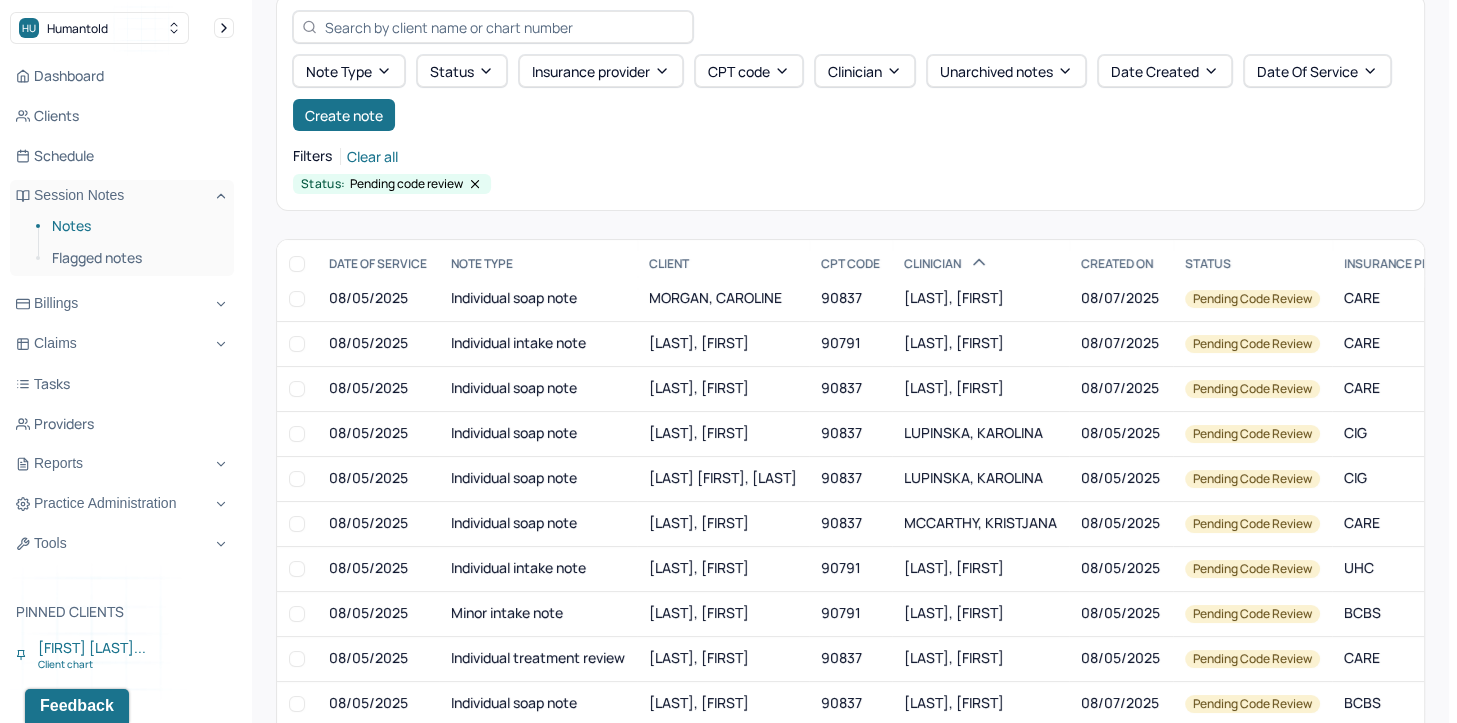 click on "Note type Status Insurance provider CPT code Clinician Unarchived notes Date Created Date Of Service Create note Filters Clear all Status: Pending code review" at bounding box center [850, 102] 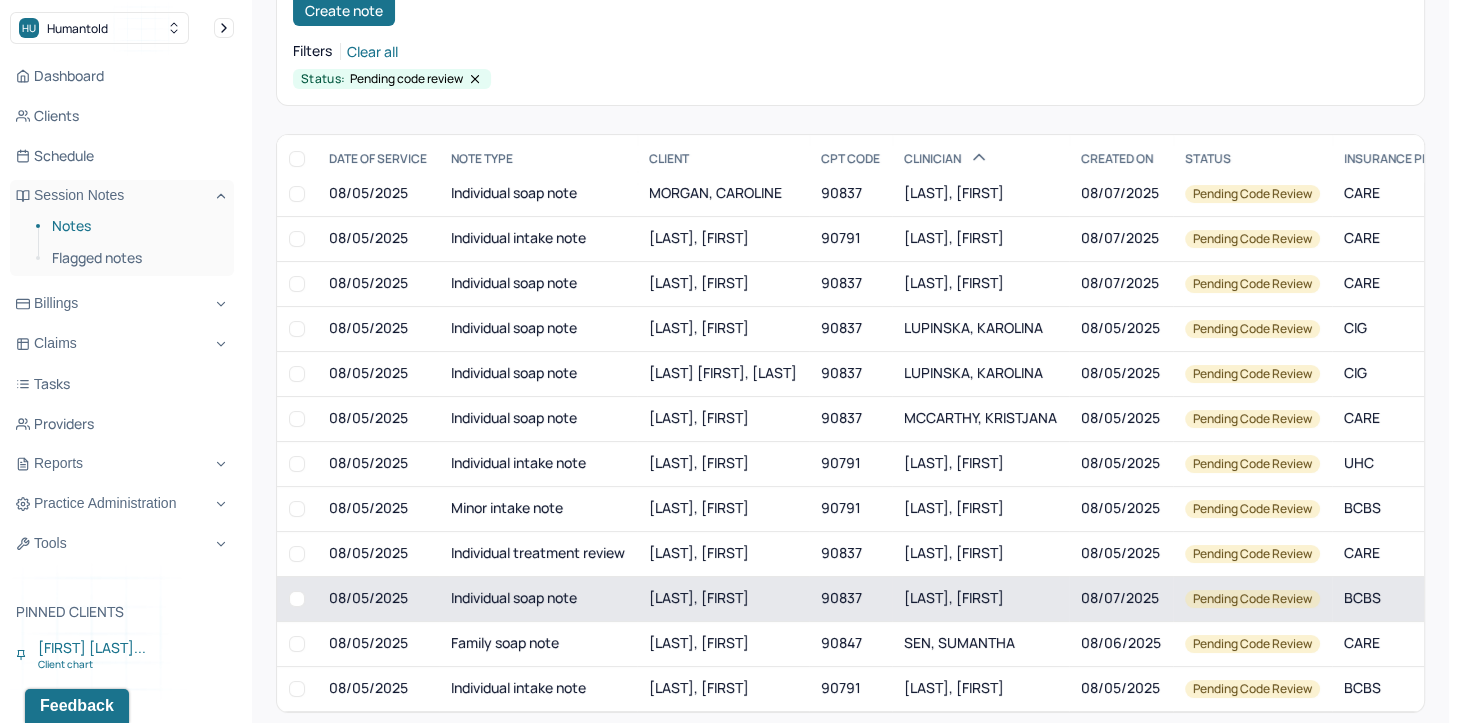 scroll, scrollTop: 226, scrollLeft: 0, axis: vertical 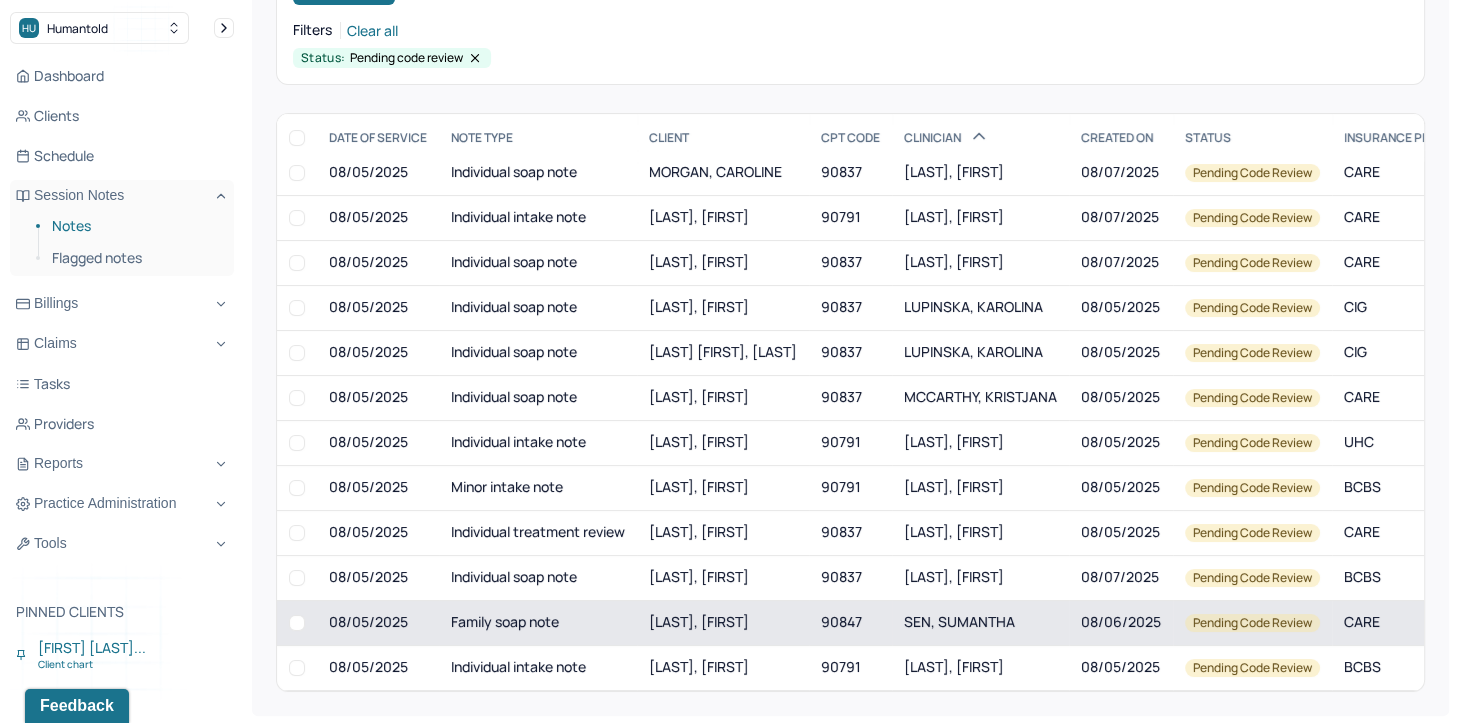 click on "SEN, SUMANTHA" at bounding box center [959, 621] 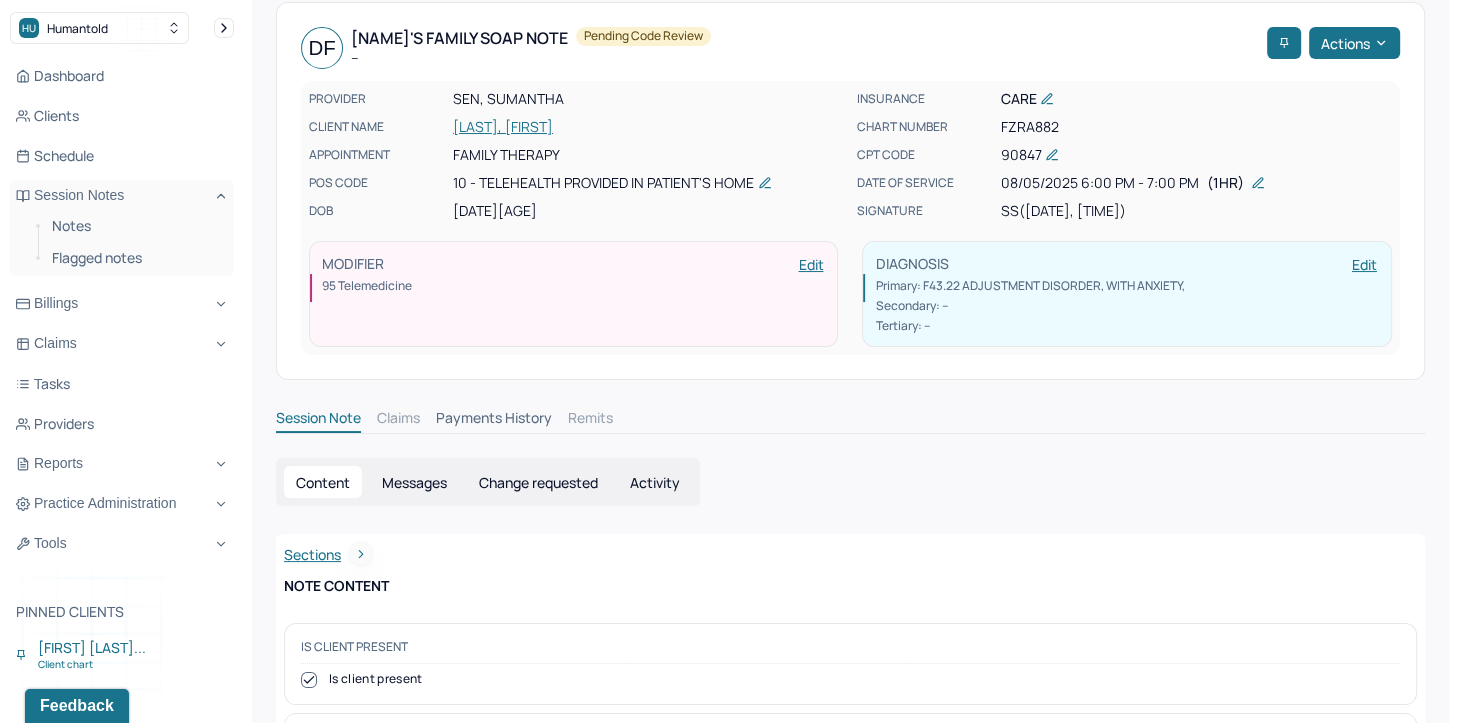 scroll, scrollTop: 0, scrollLeft: 0, axis: both 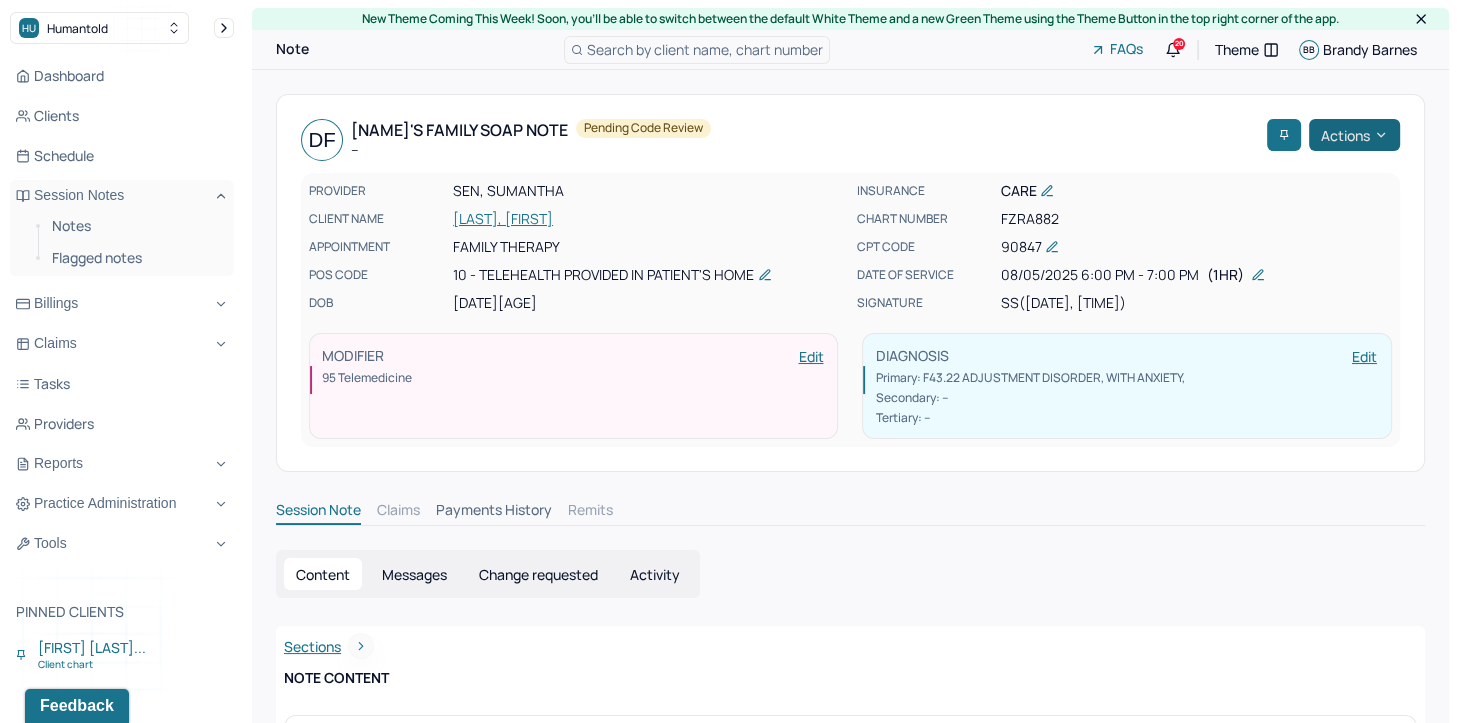click on "Actions" at bounding box center [1354, 135] 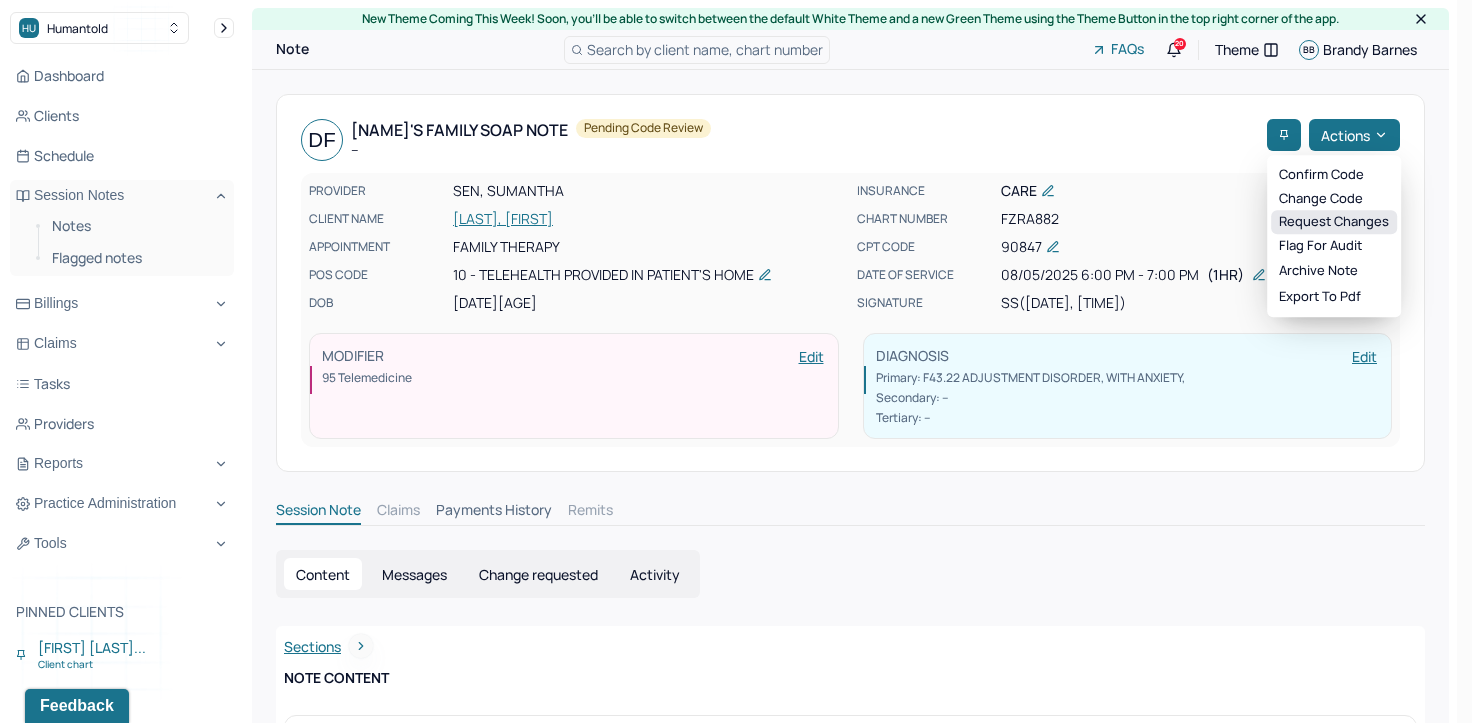 click on "Request changes" at bounding box center (1334, 222) 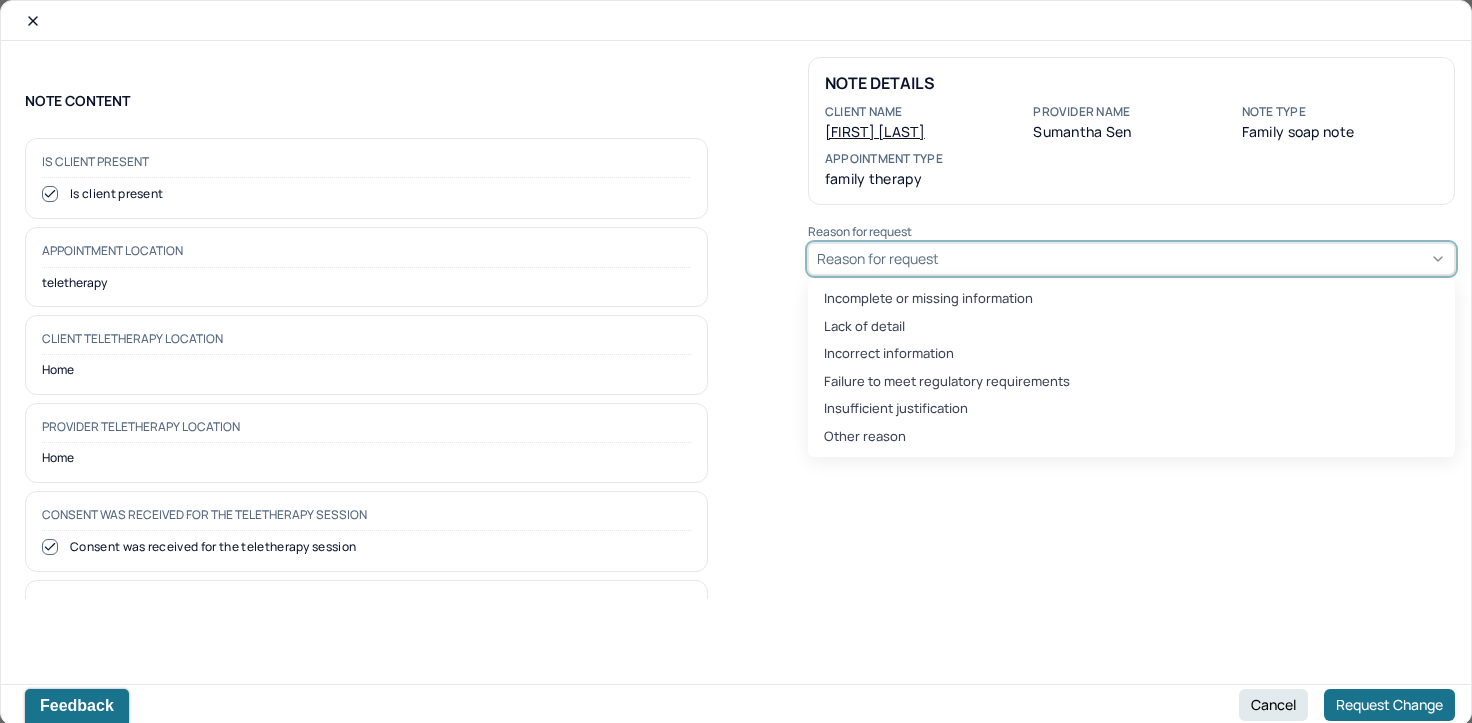 click on "Reason for request" at bounding box center [878, 258] 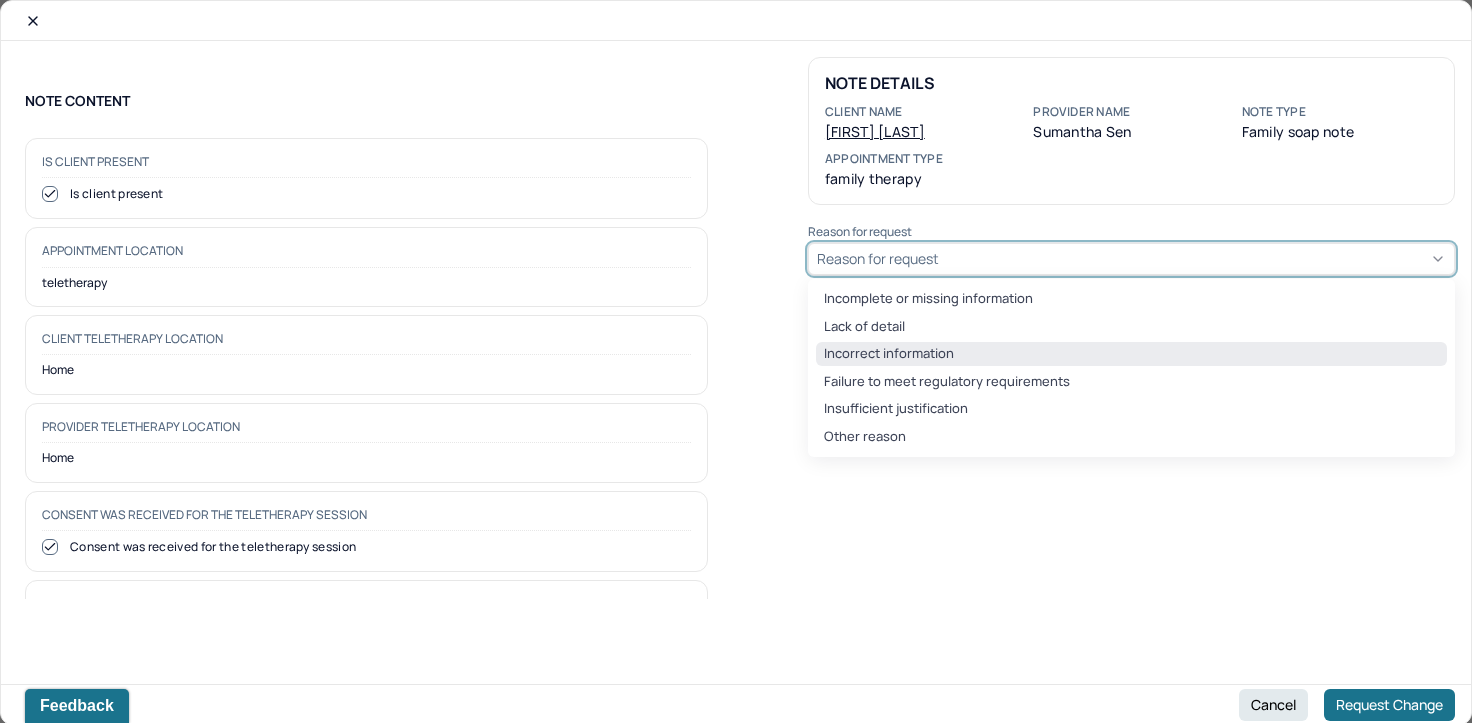 click on "Incorrect information" at bounding box center (1131, 354) 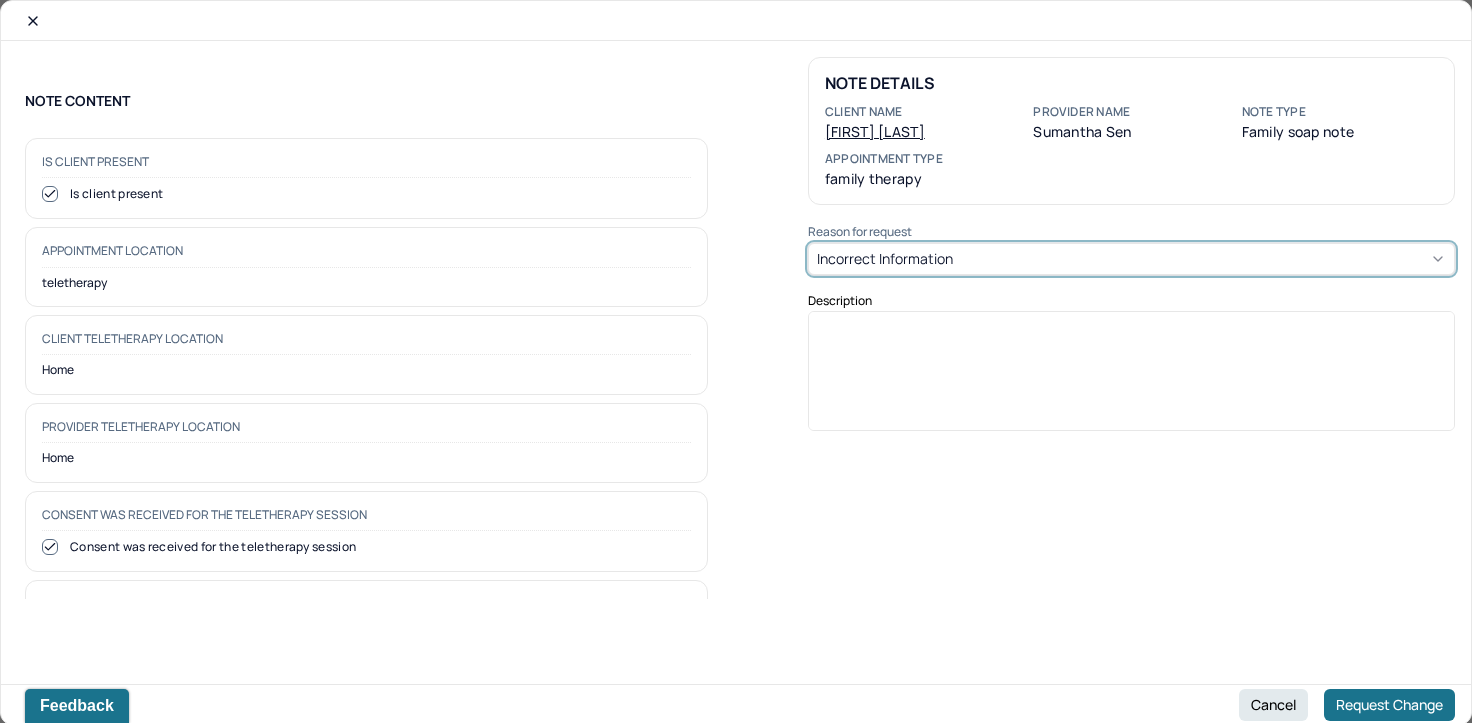 click at bounding box center [1132, 378] 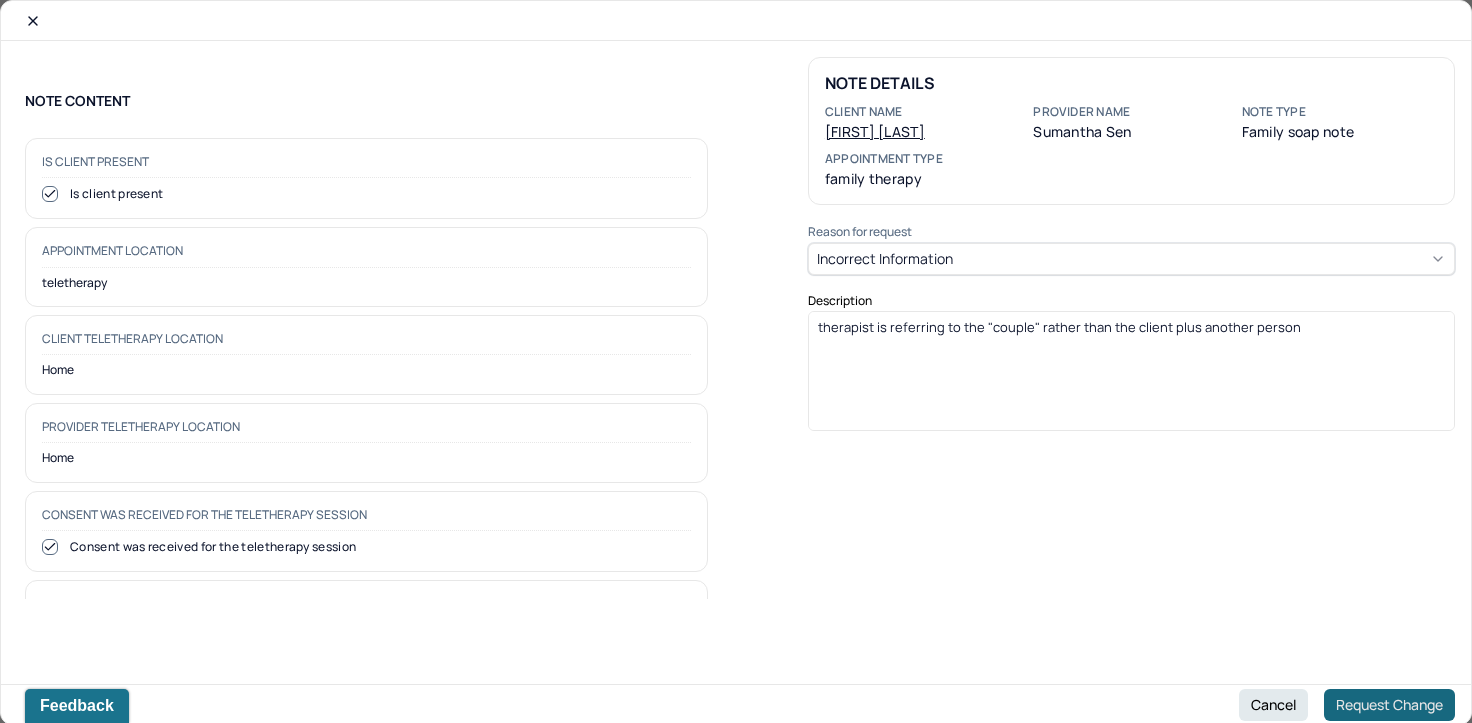 click on "Request Change" at bounding box center [1389, 705] 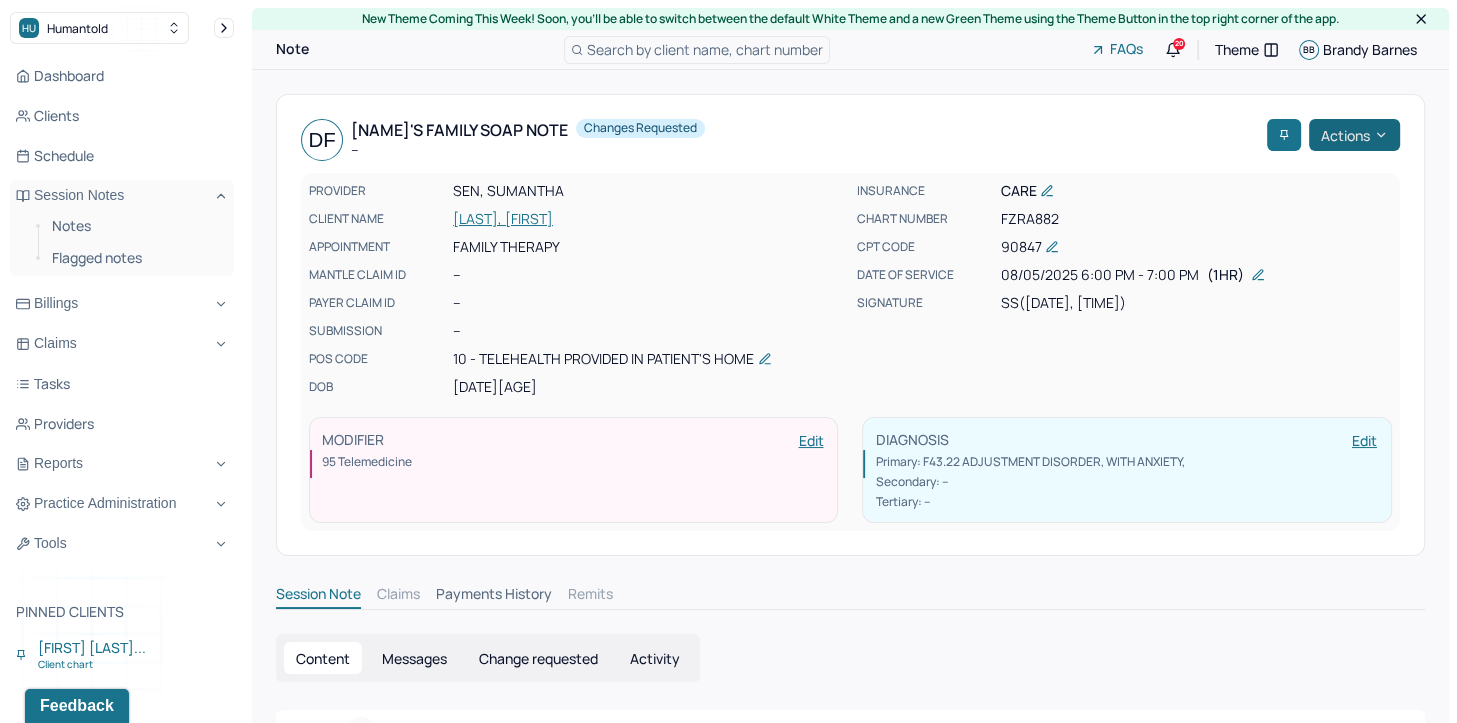 click on "Actions" at bounding box center (1354, 135) 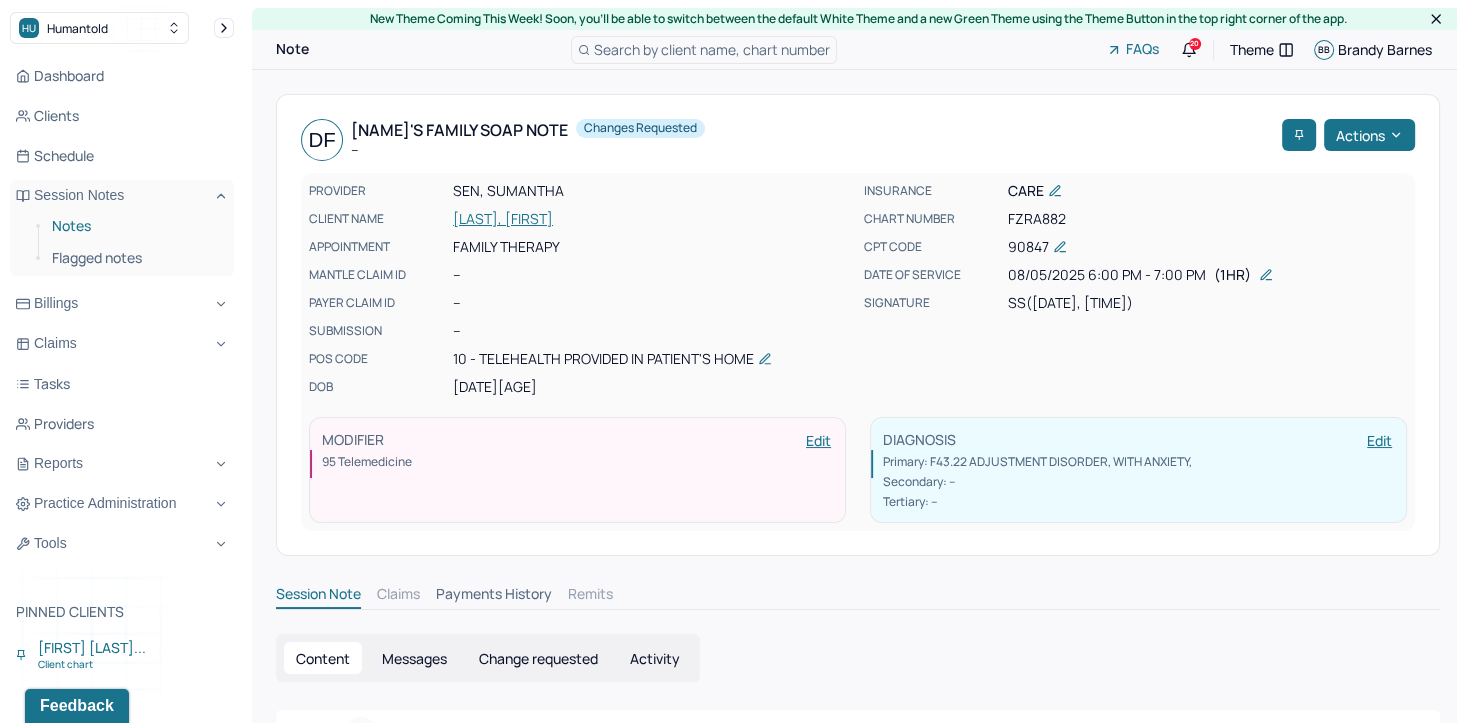 click on "Notes" at bounding box center [135, 226] 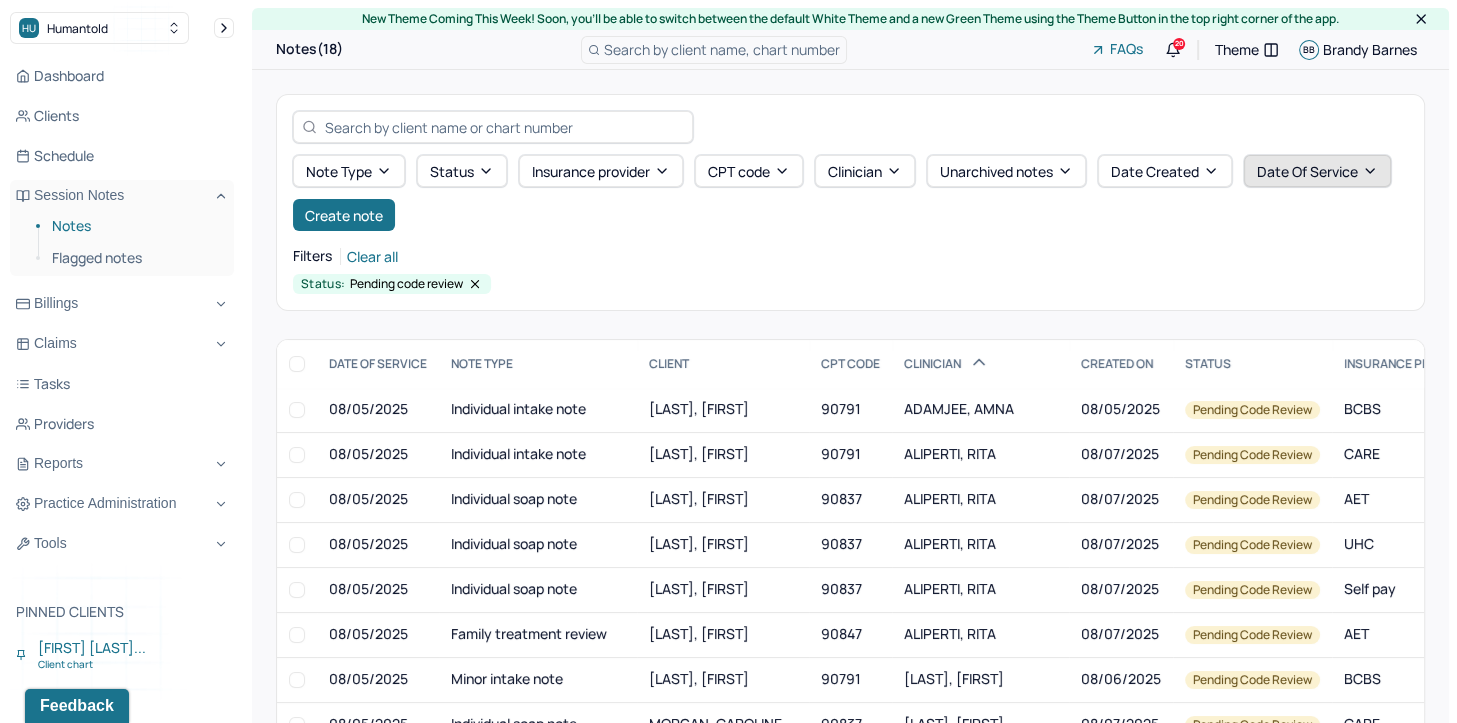 click on "Date Of Service" at bounding box center (1317, 171) 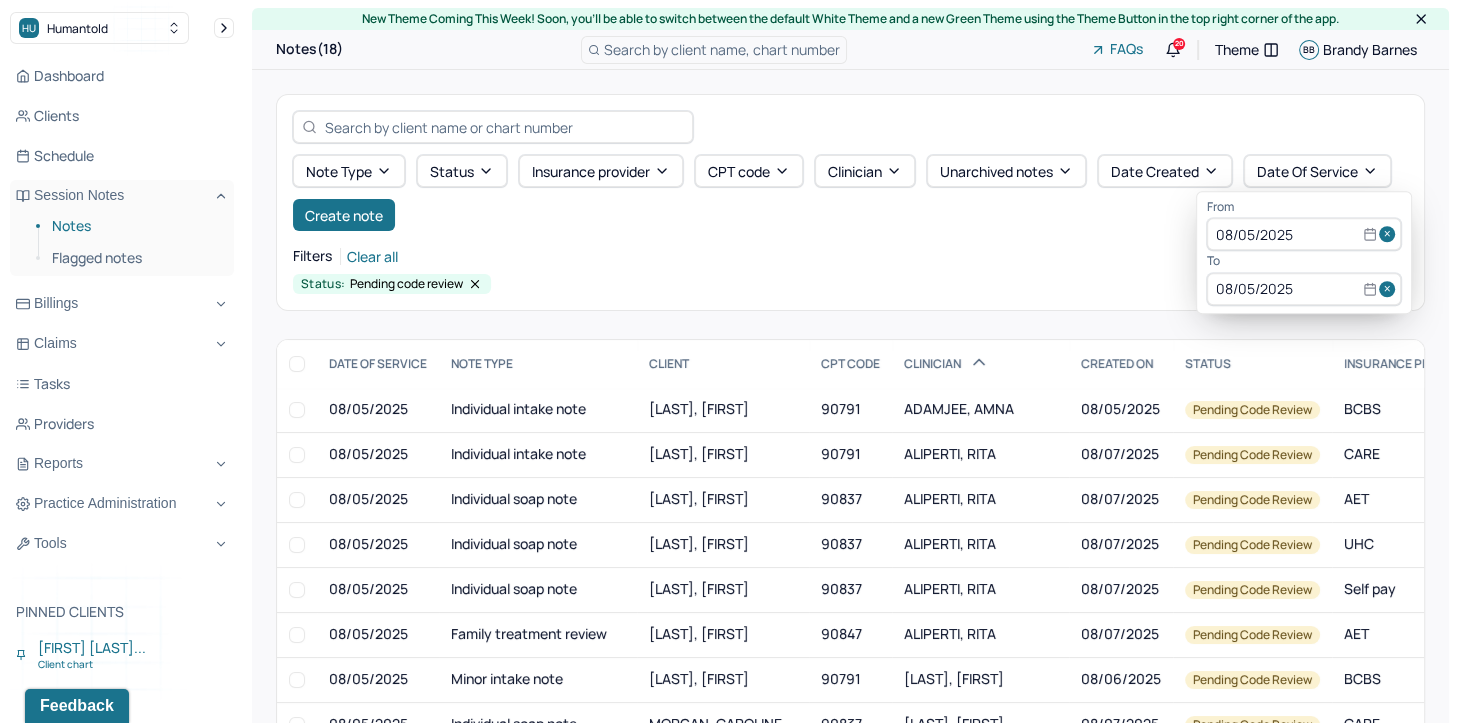 click at bounding box center [1390, 235] 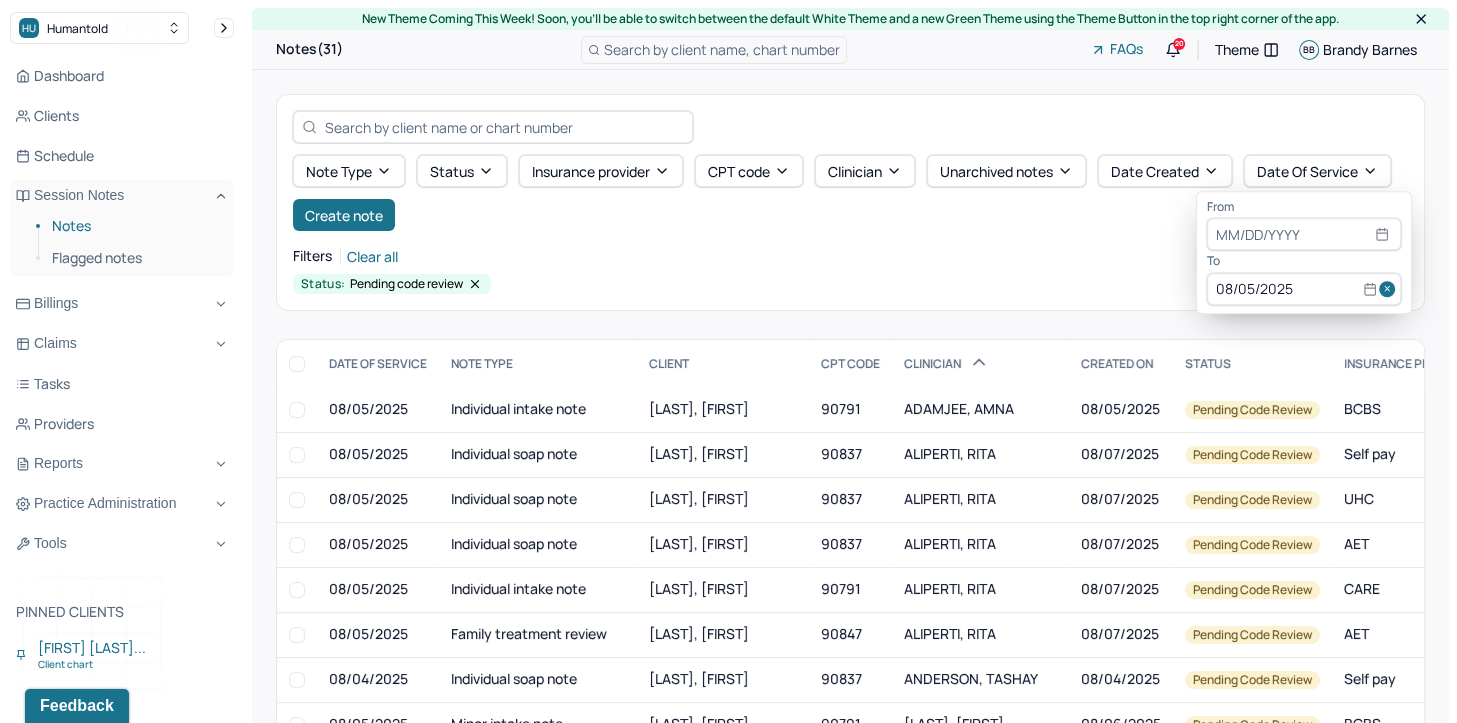 click at bounding box center [1390, 289] 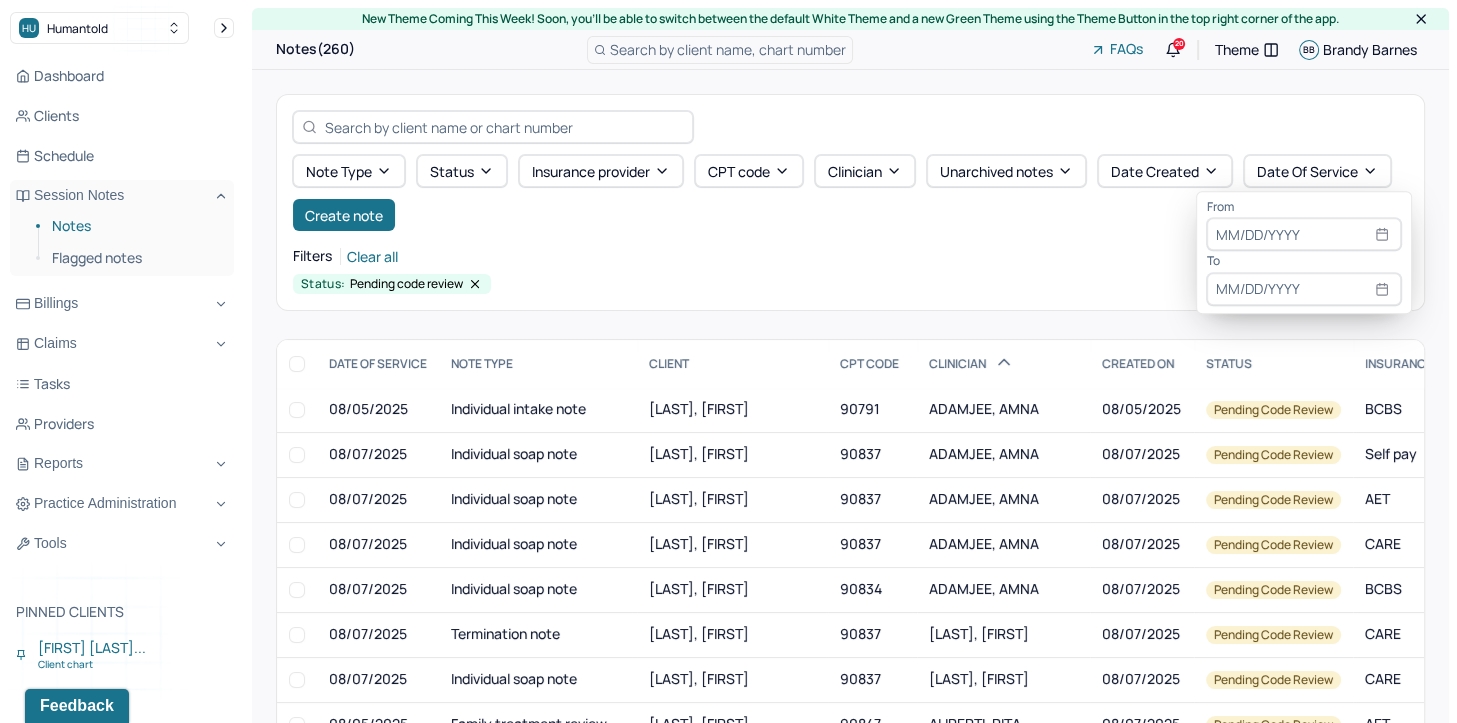 click at bounding box center [1304, 235] 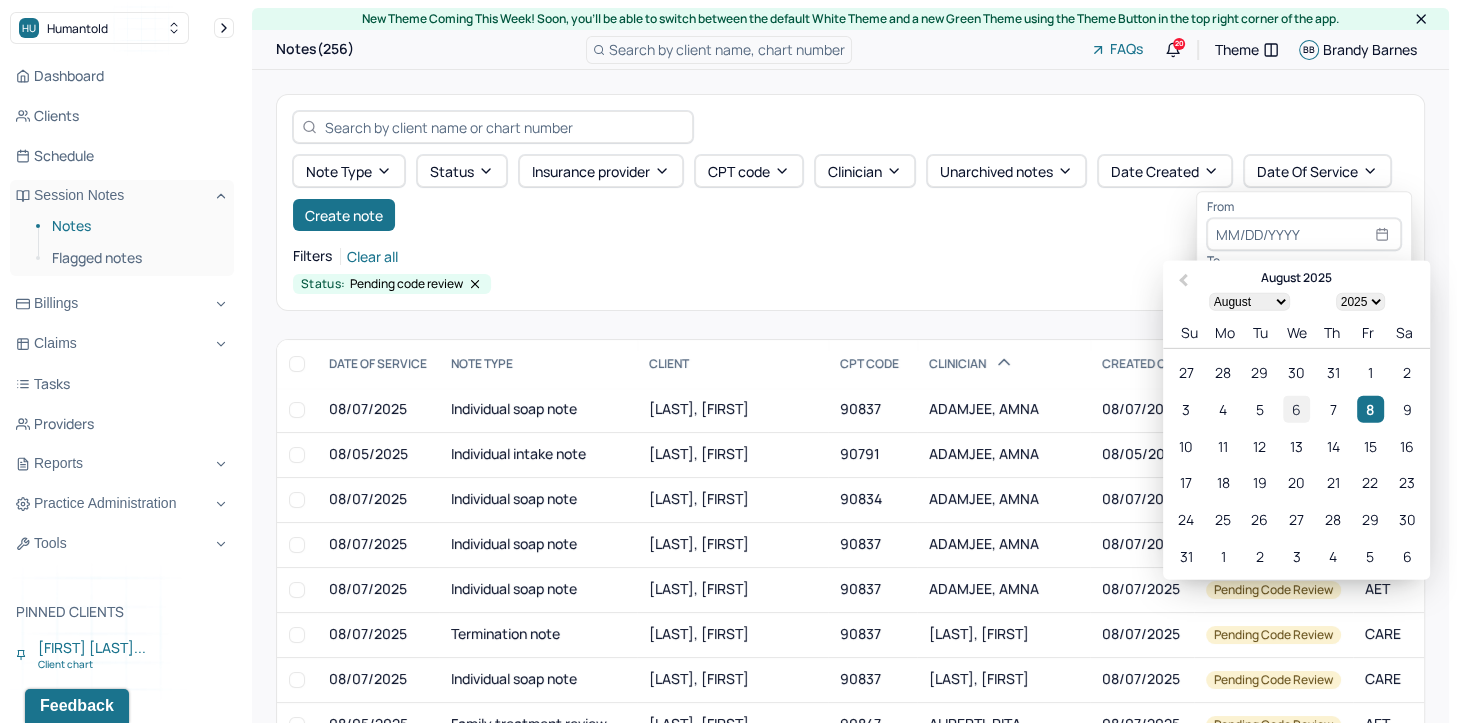 click on "6" at bounding box center (1296, 408) 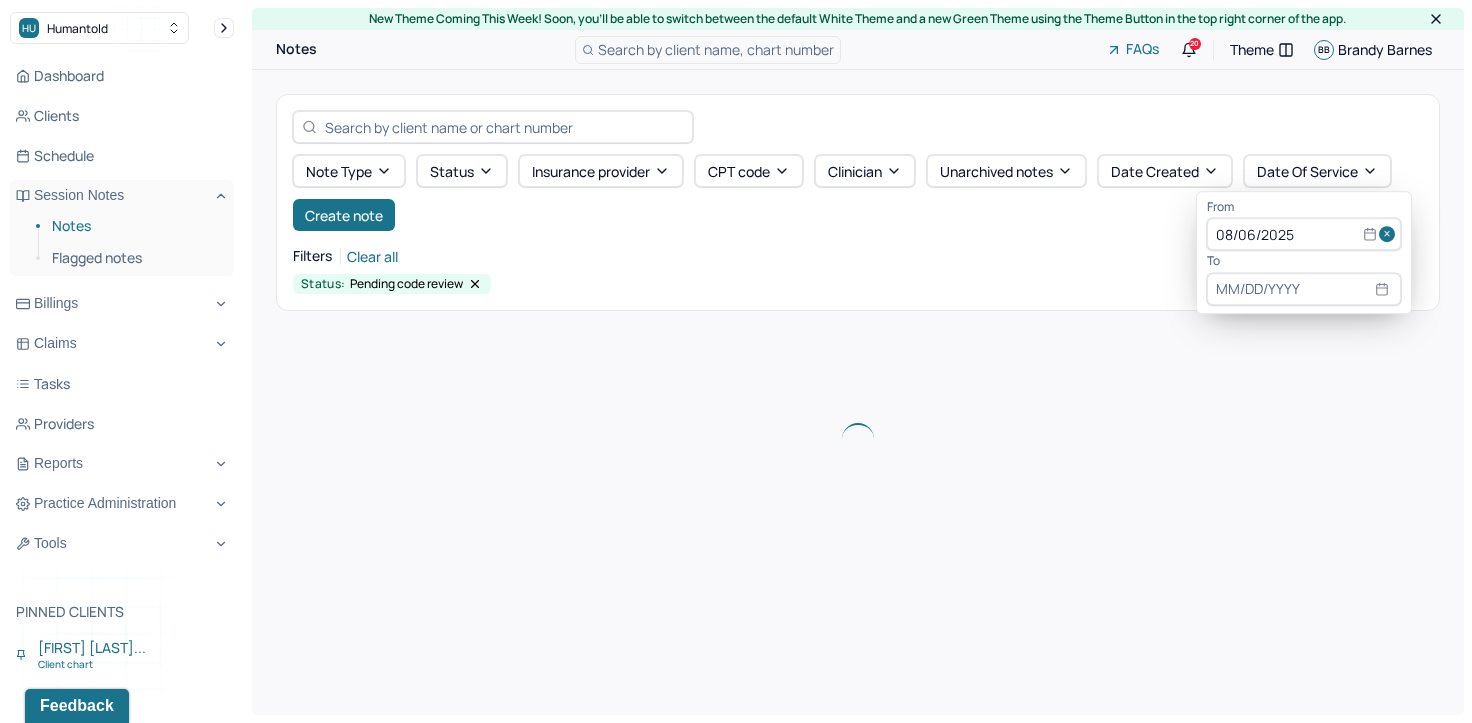 select on "7" 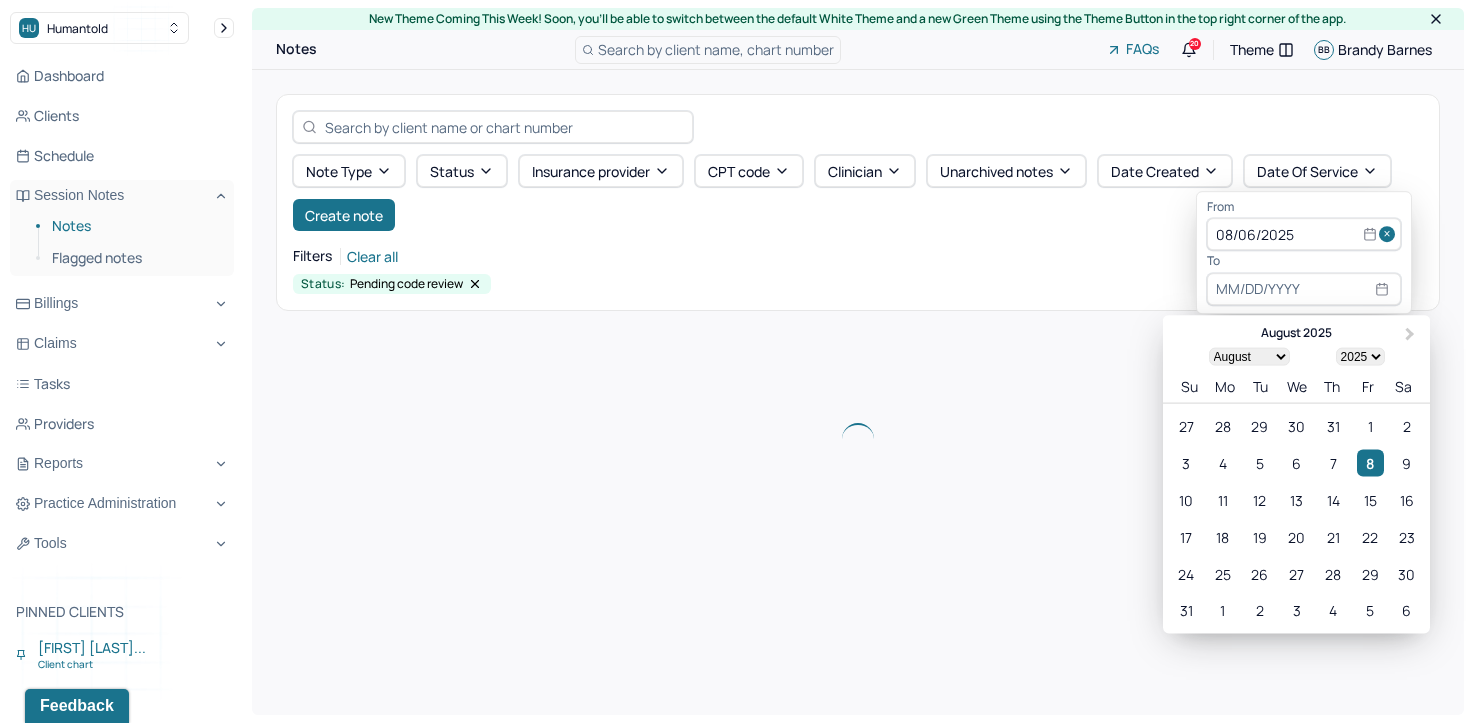 click at bounding box center (1304, 289) 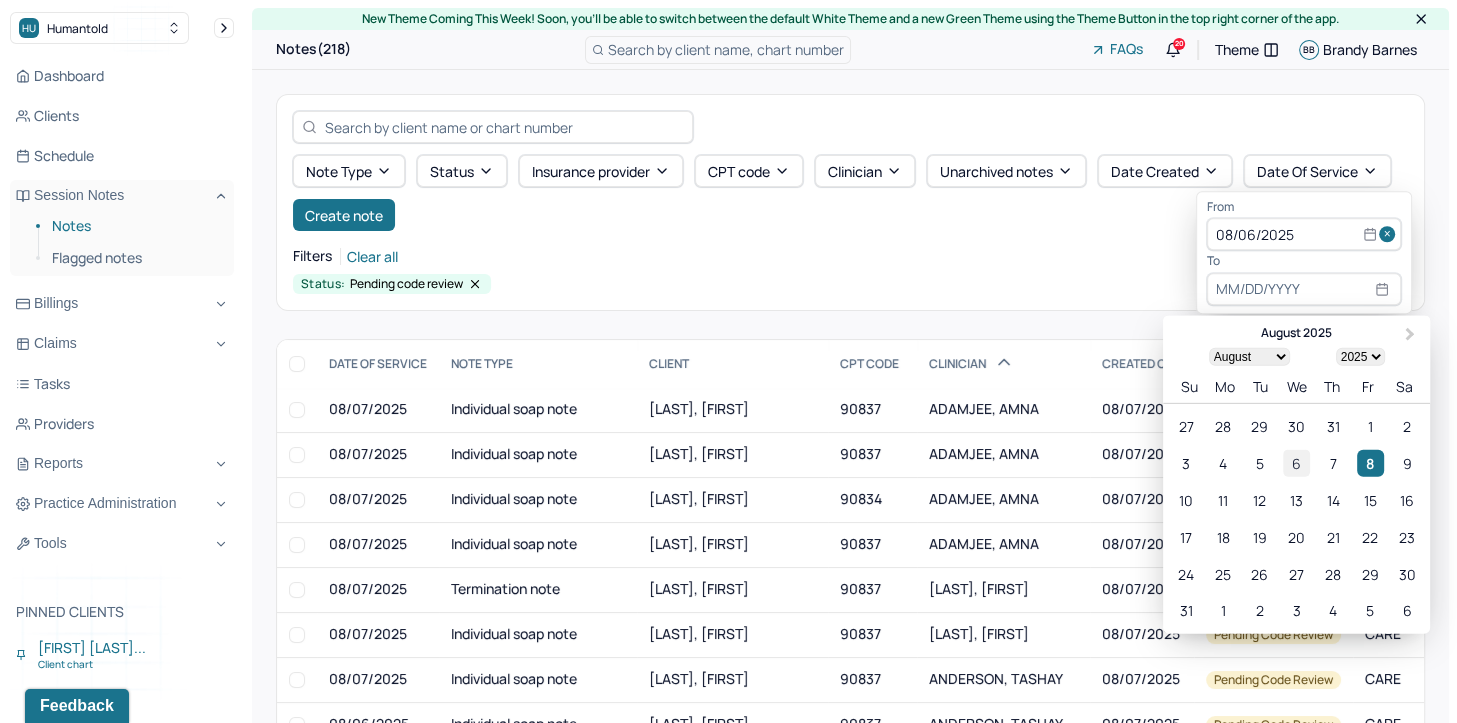 click on "6" at bounding box center (1296, 463) 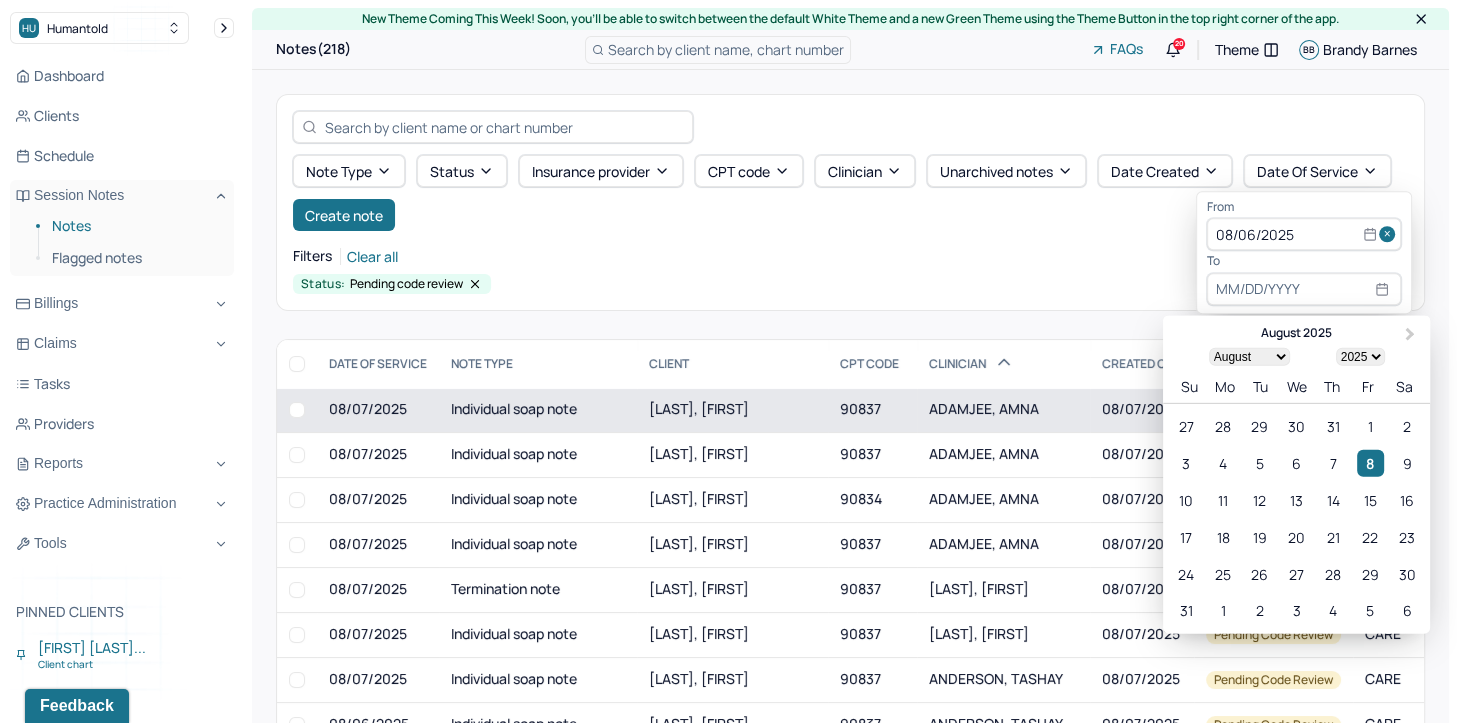 type on "08/06/2025" 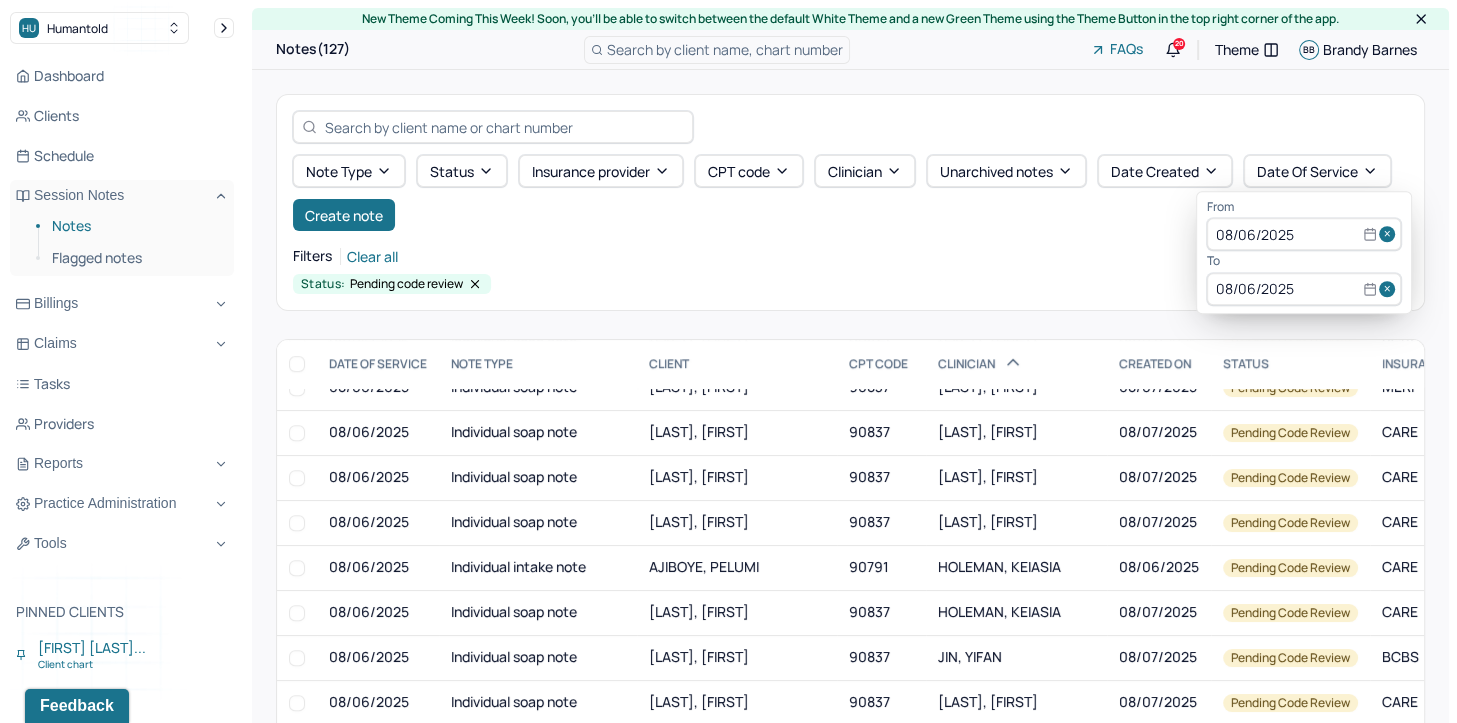 scroll, scrollTop: 1600, scrollLeft: 0, axis: vertical 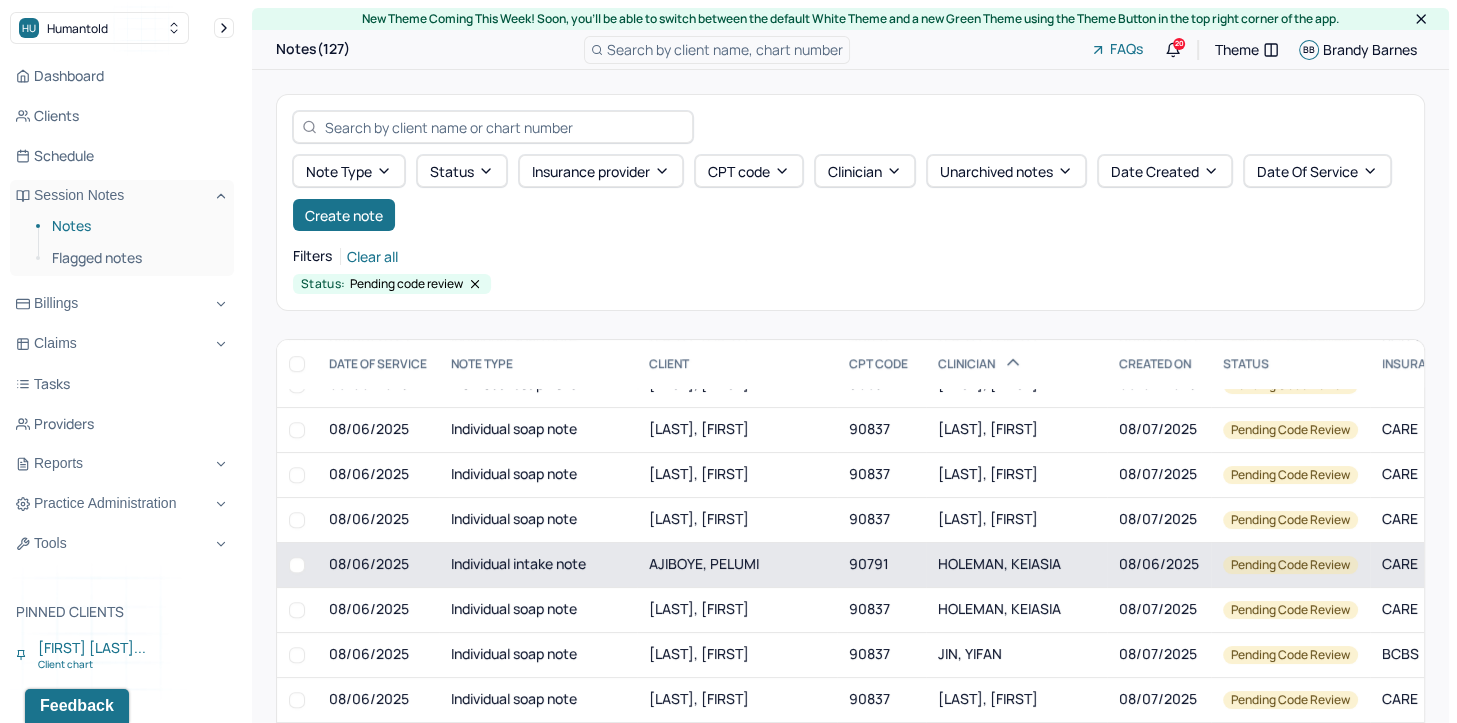 click on "HOLEMAN, KEIASIA" at bounding box center [999, 563] 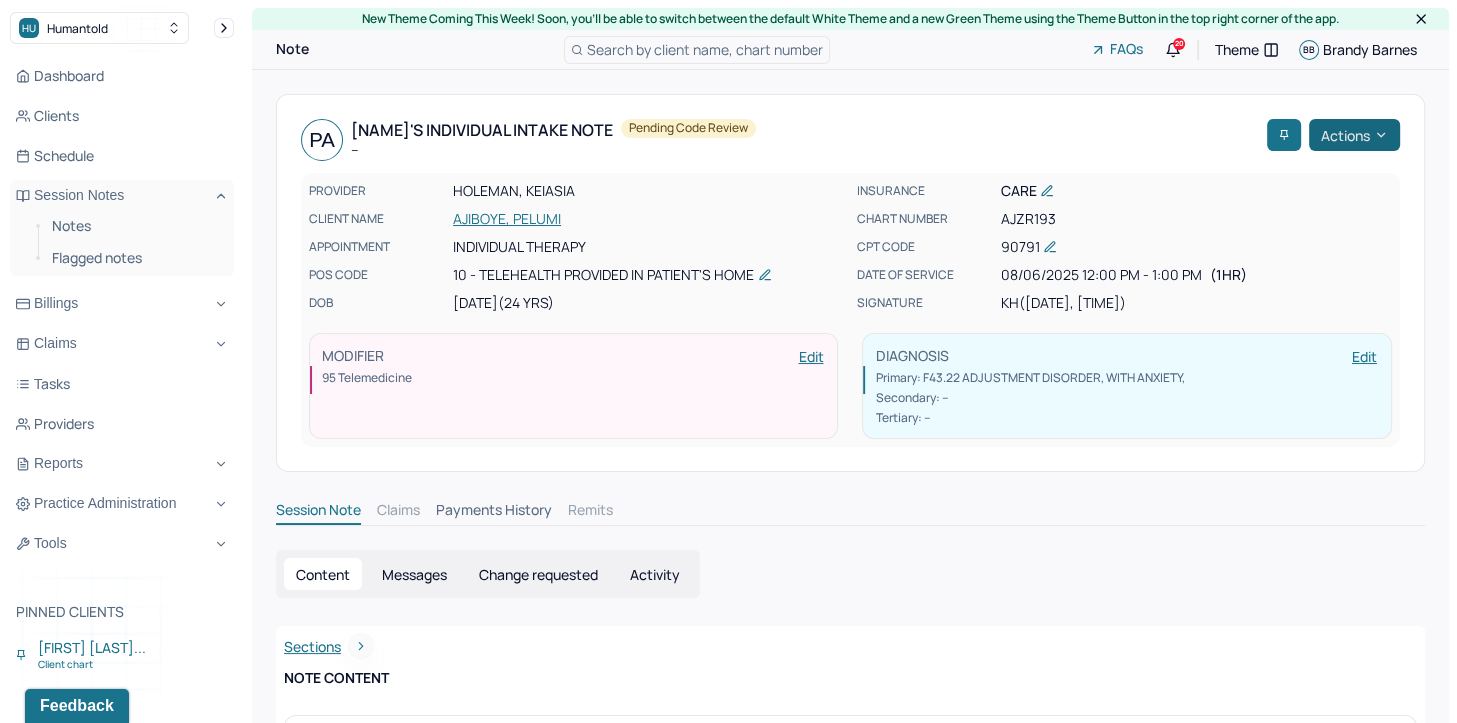 click on "Actions" at bounding box center [1354, 135] 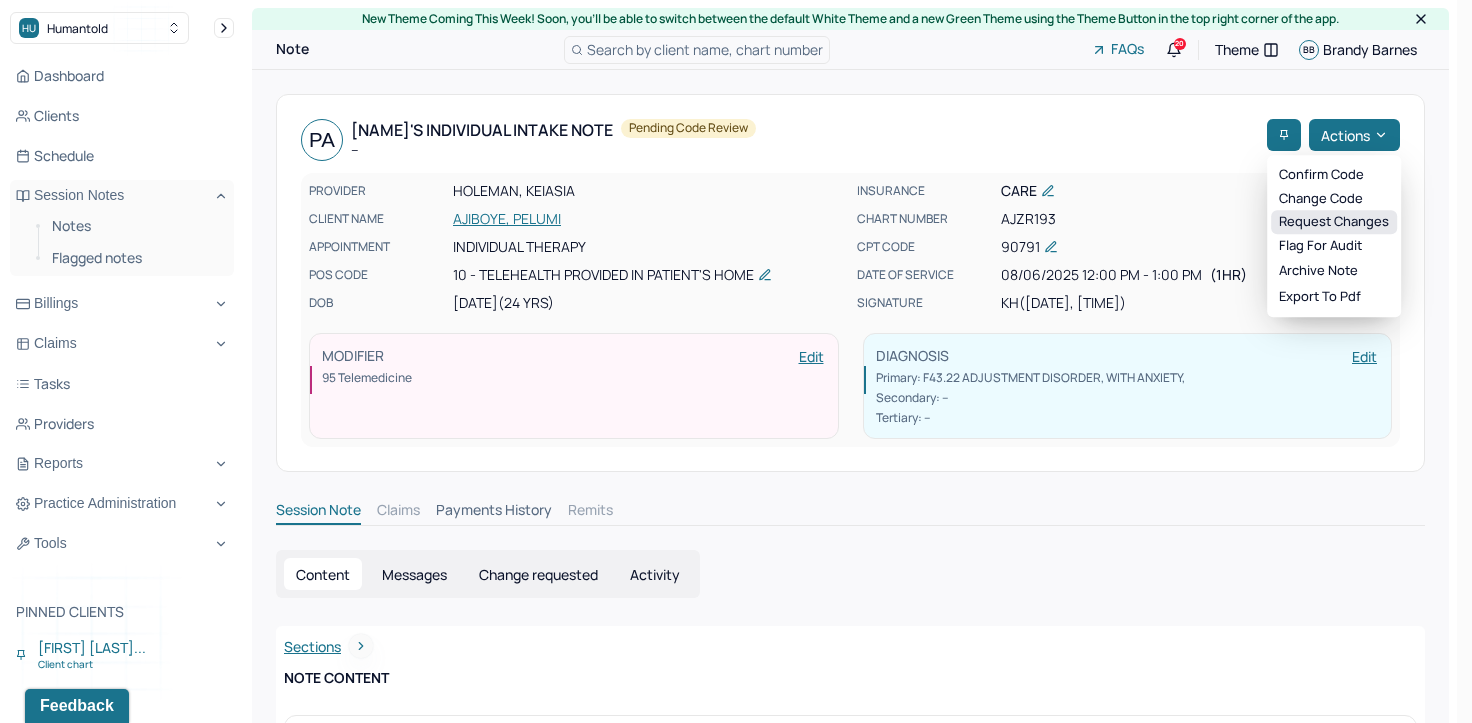 click on "Request changes" at bounding box center (1334, 222) 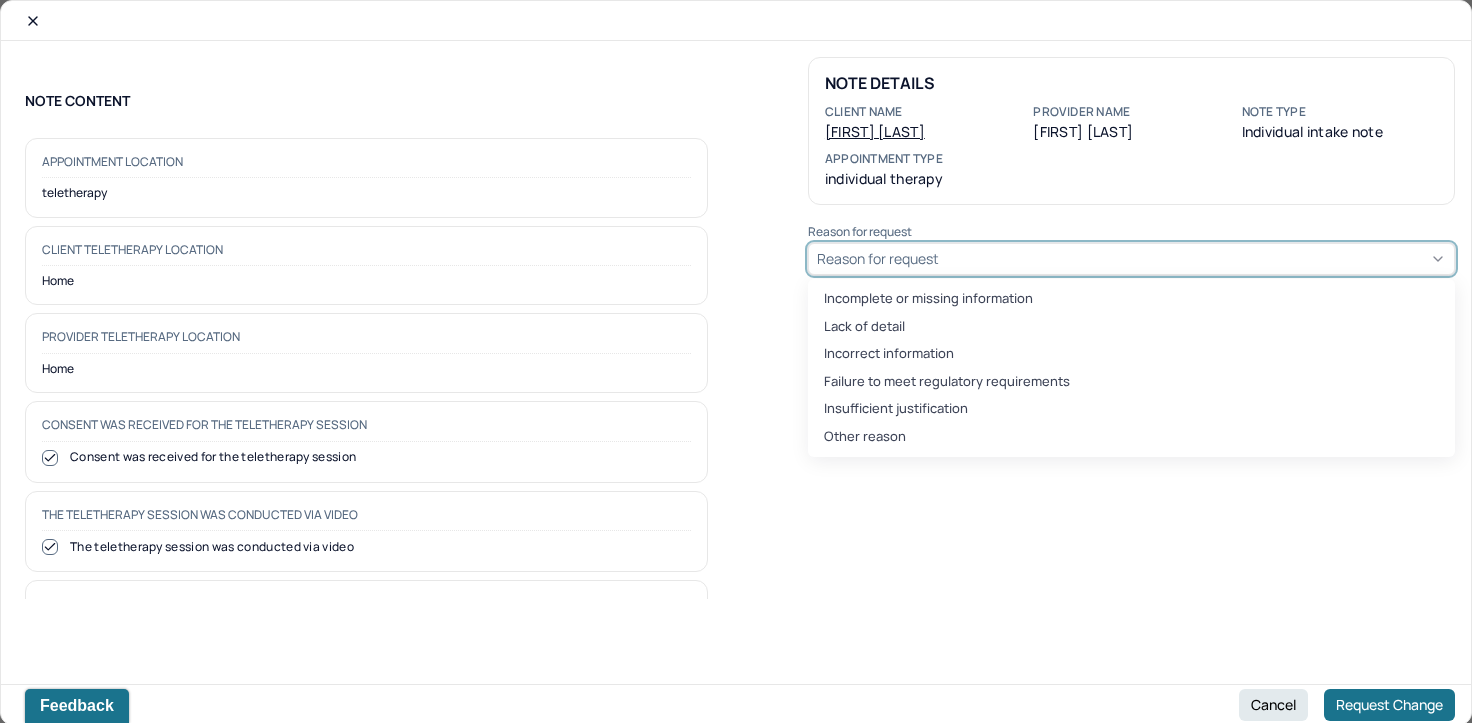 click on "Reason for request" at bounding box center [878, 258] 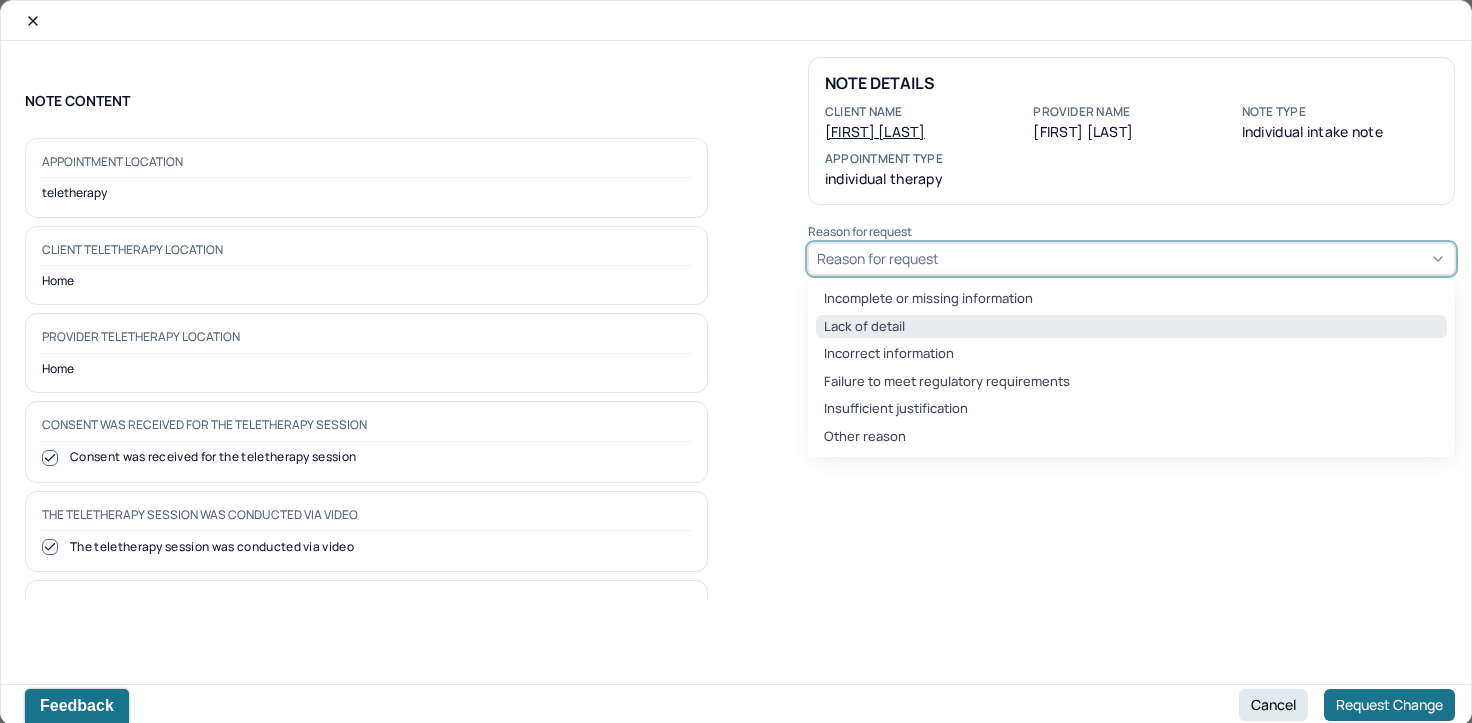 click on "Lack of detail" at bounding box center (1131, 327) 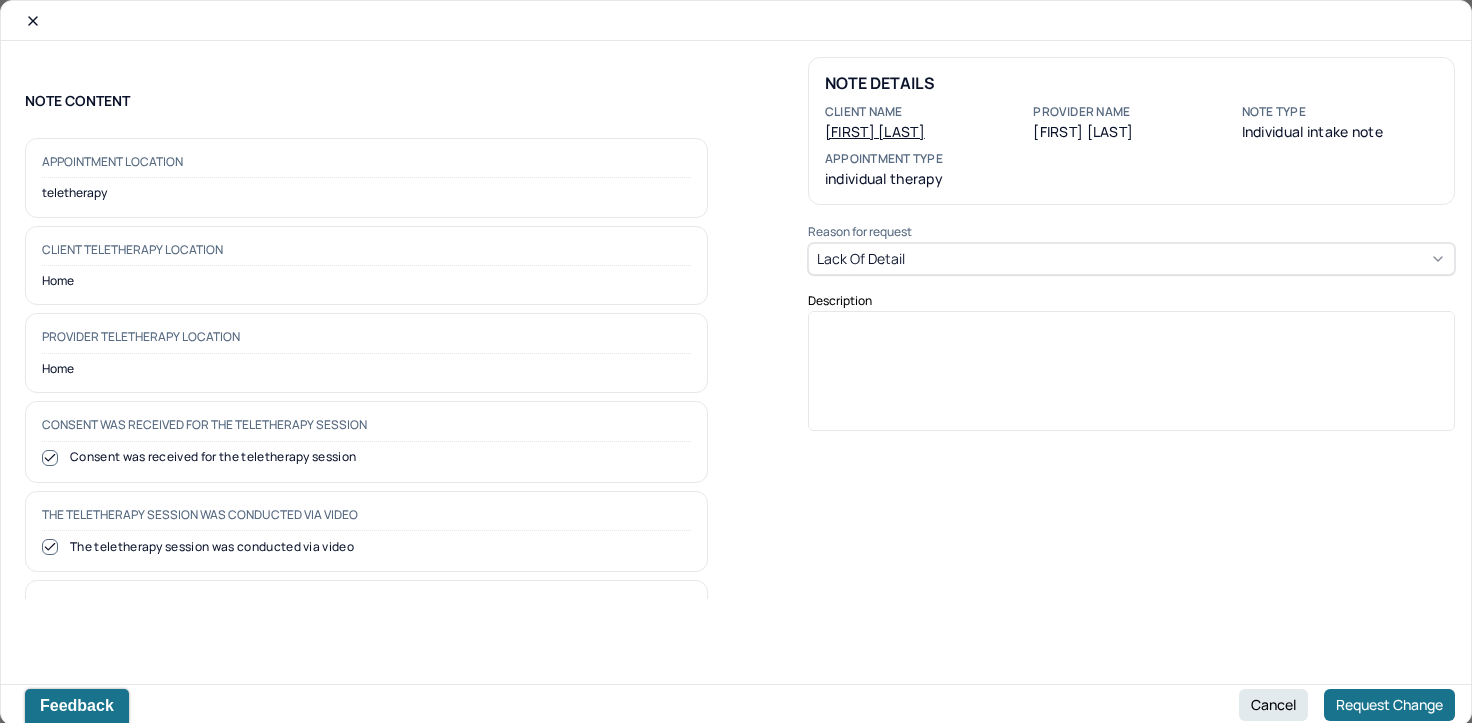 click at bounding box center (1132, 378) 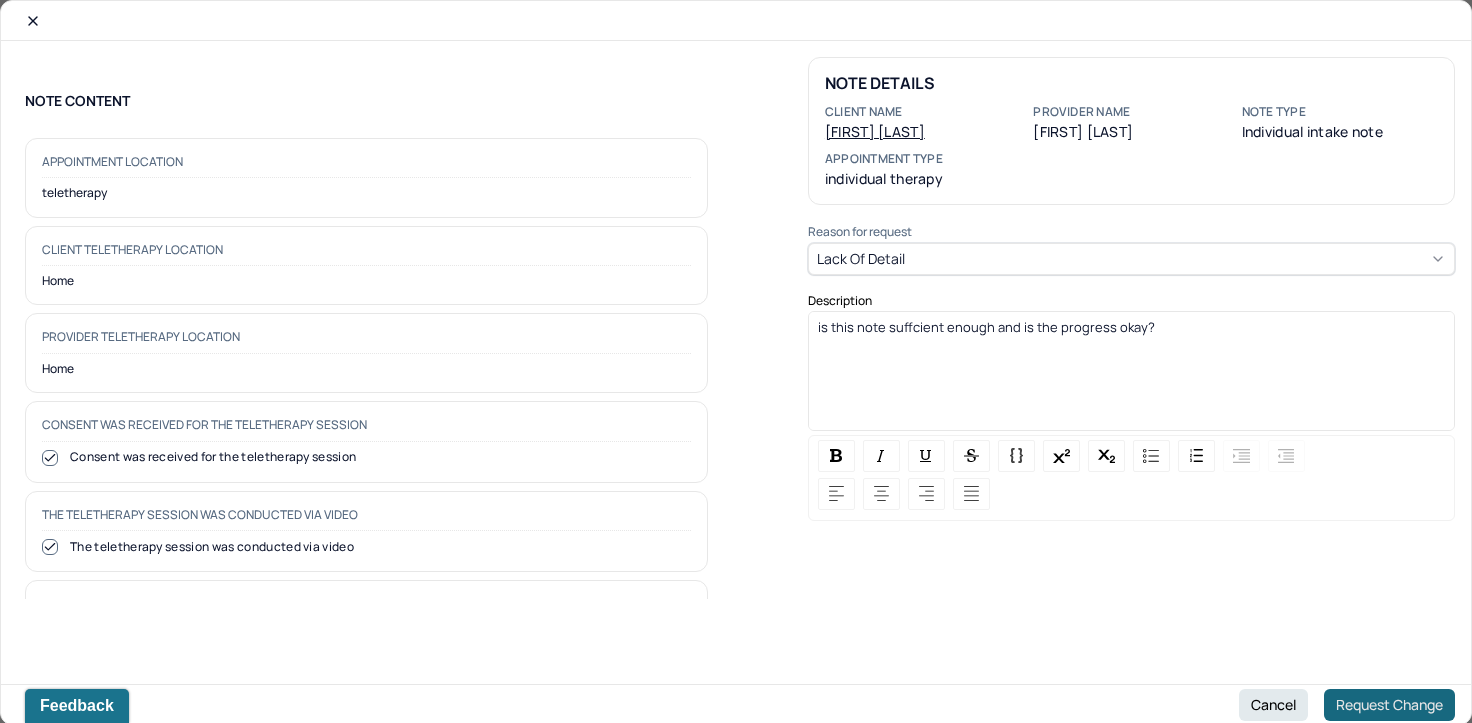 click on "Request Change" at bounding box center [1389, 705] 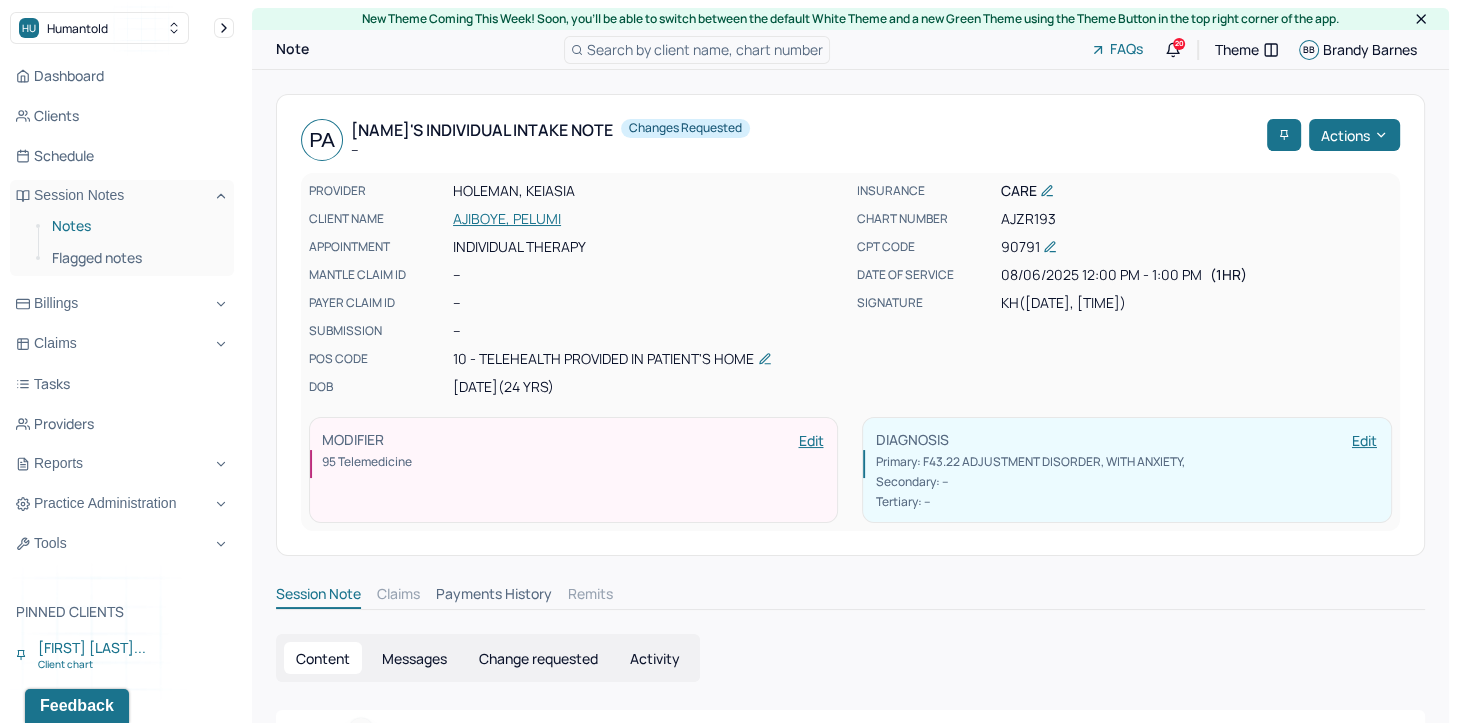 click on "Notes" at bounding box center (135, 226) 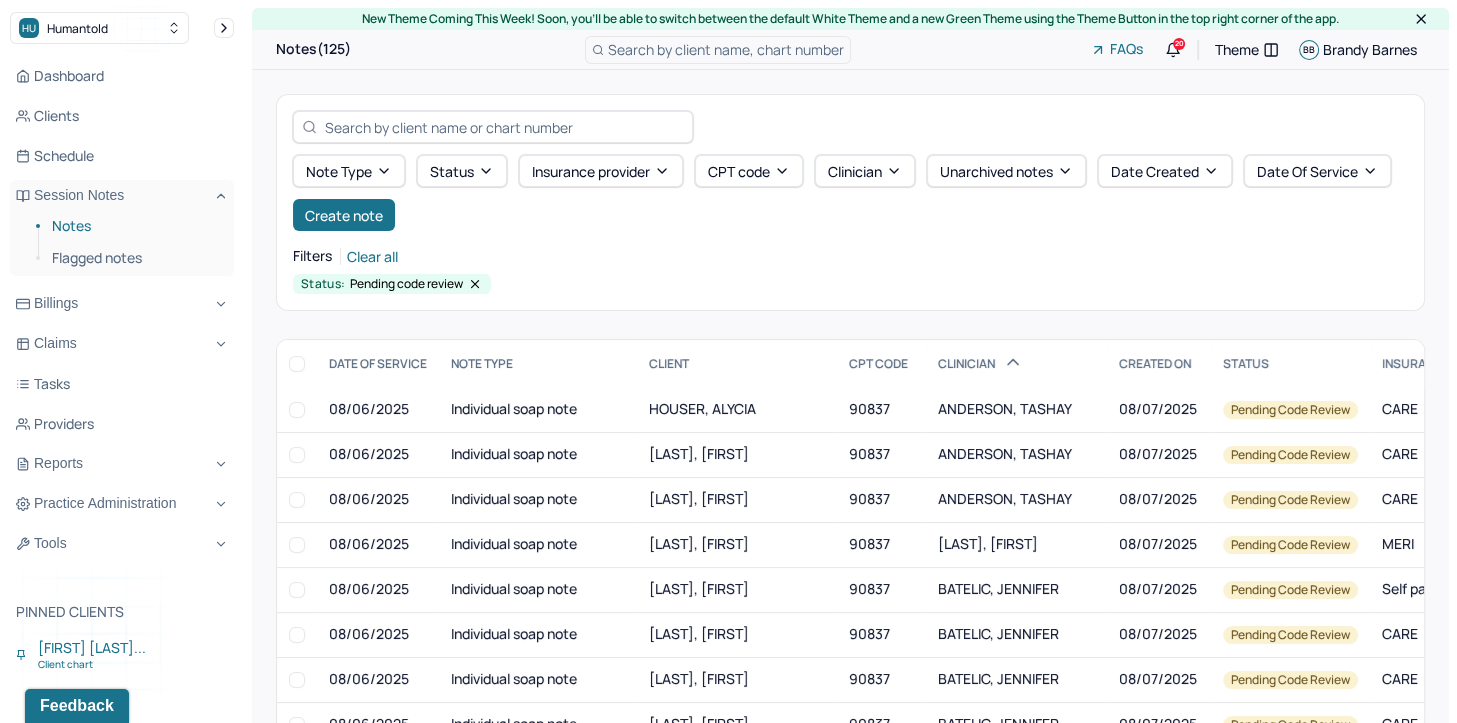 click on "Notes" at bounding box center (135, 226) 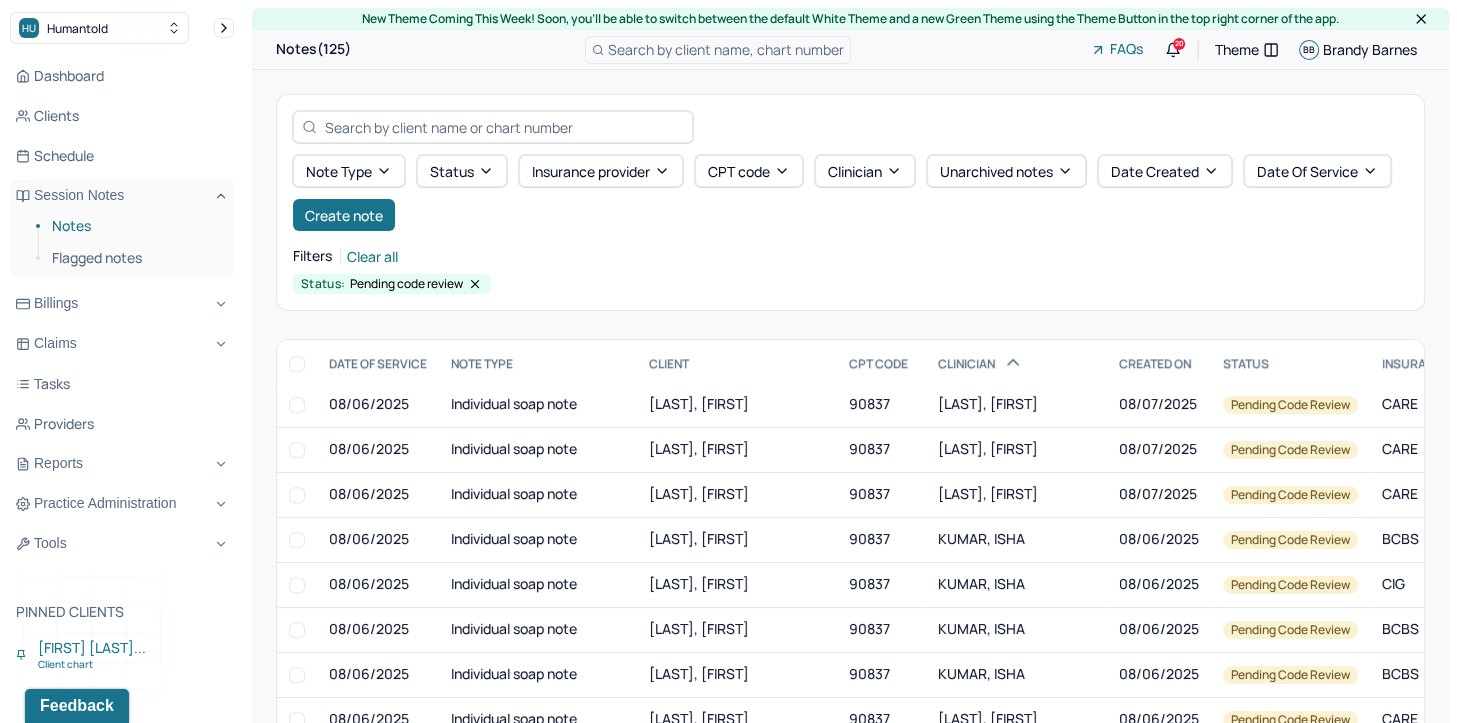 scroll, scrollTop: 1900, scrollLeft: 0, axis: vertical 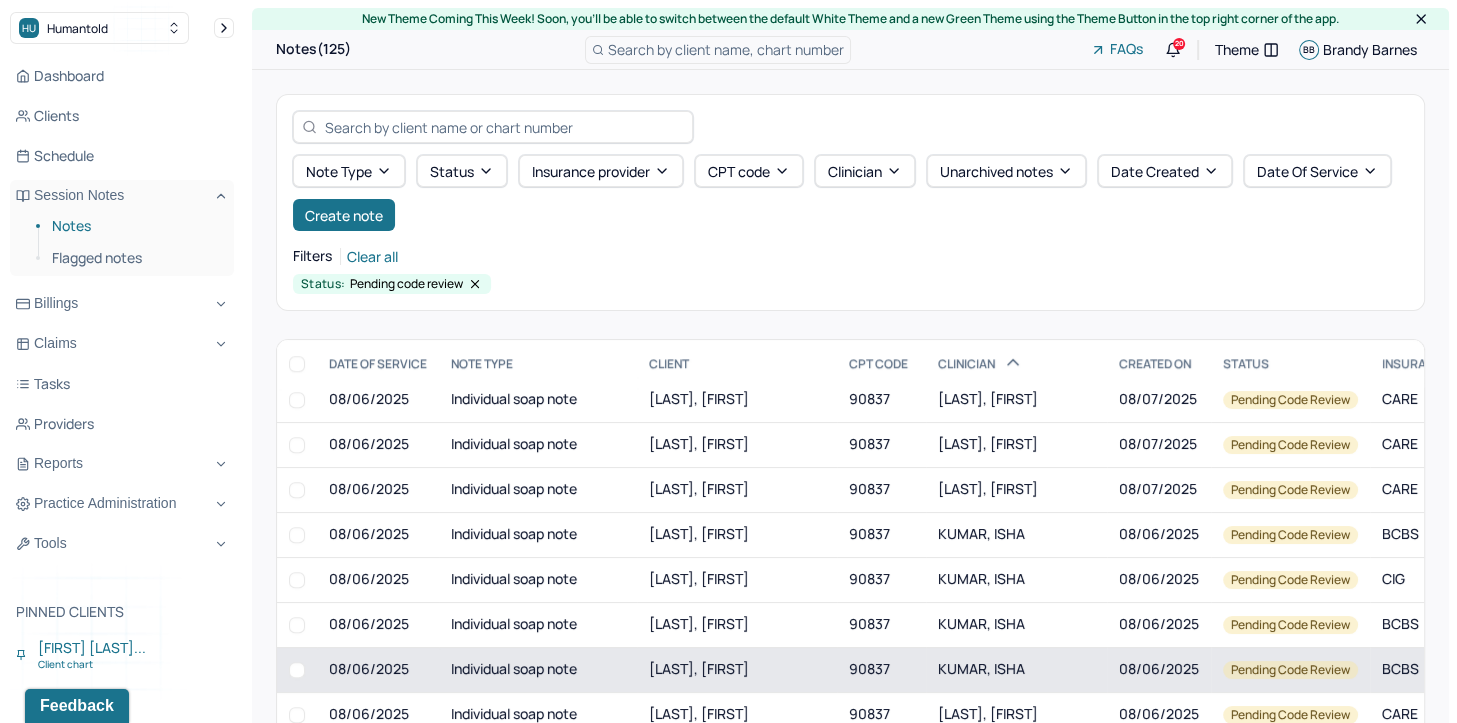 click on "KUMAR, ISHA" at bounding box center [981, 668] 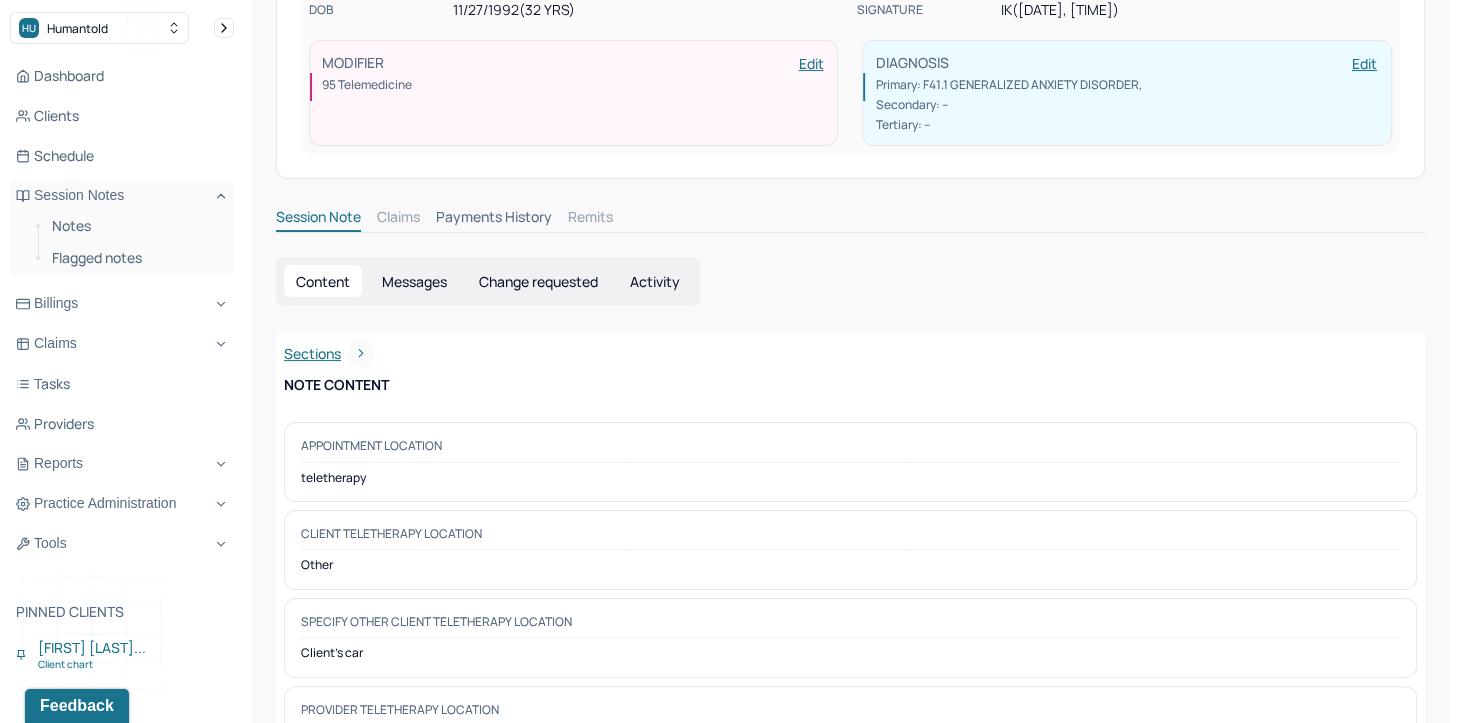 scroll, scrollTop: 0, scrollLeft: 0, axis: both 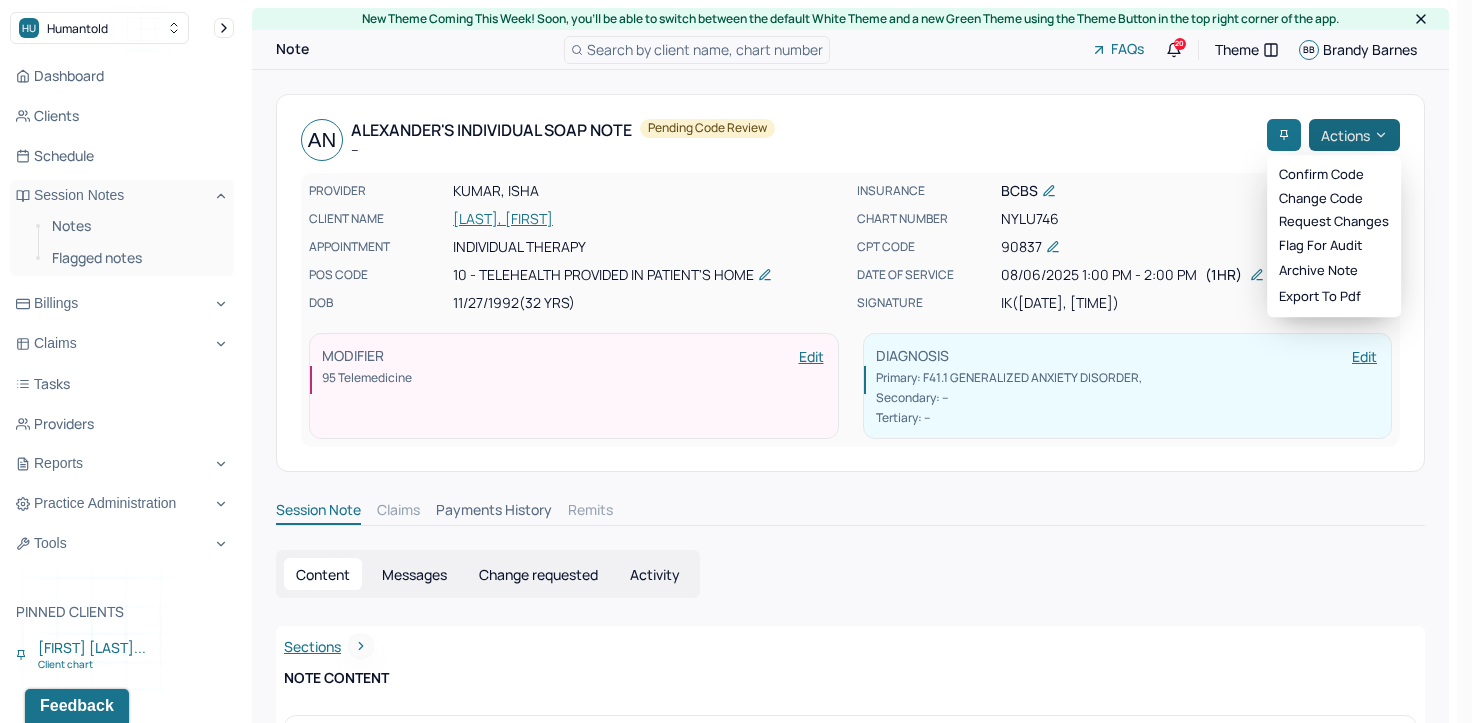 click on "Actions" at bounding box center (1354, 135) 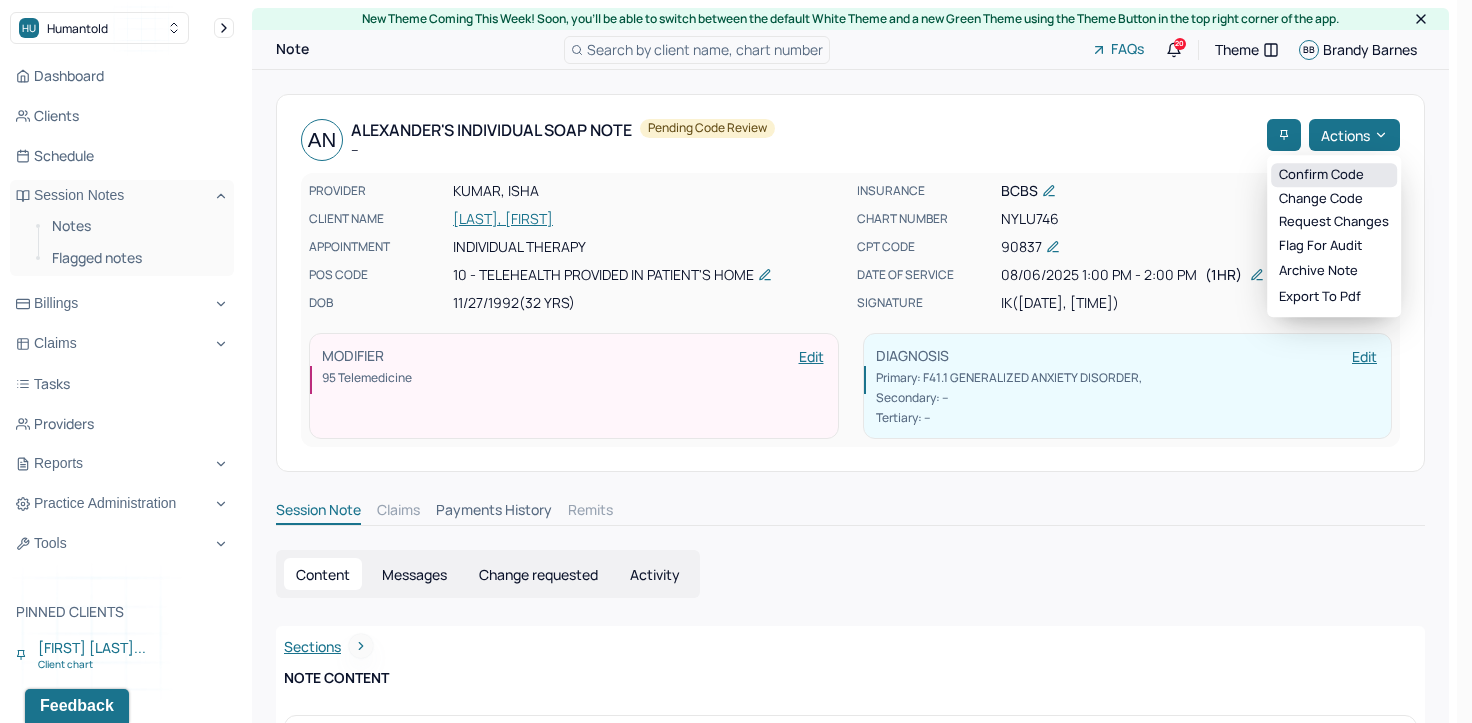 click on "Confirm code" at bounding box center (1334, 175) 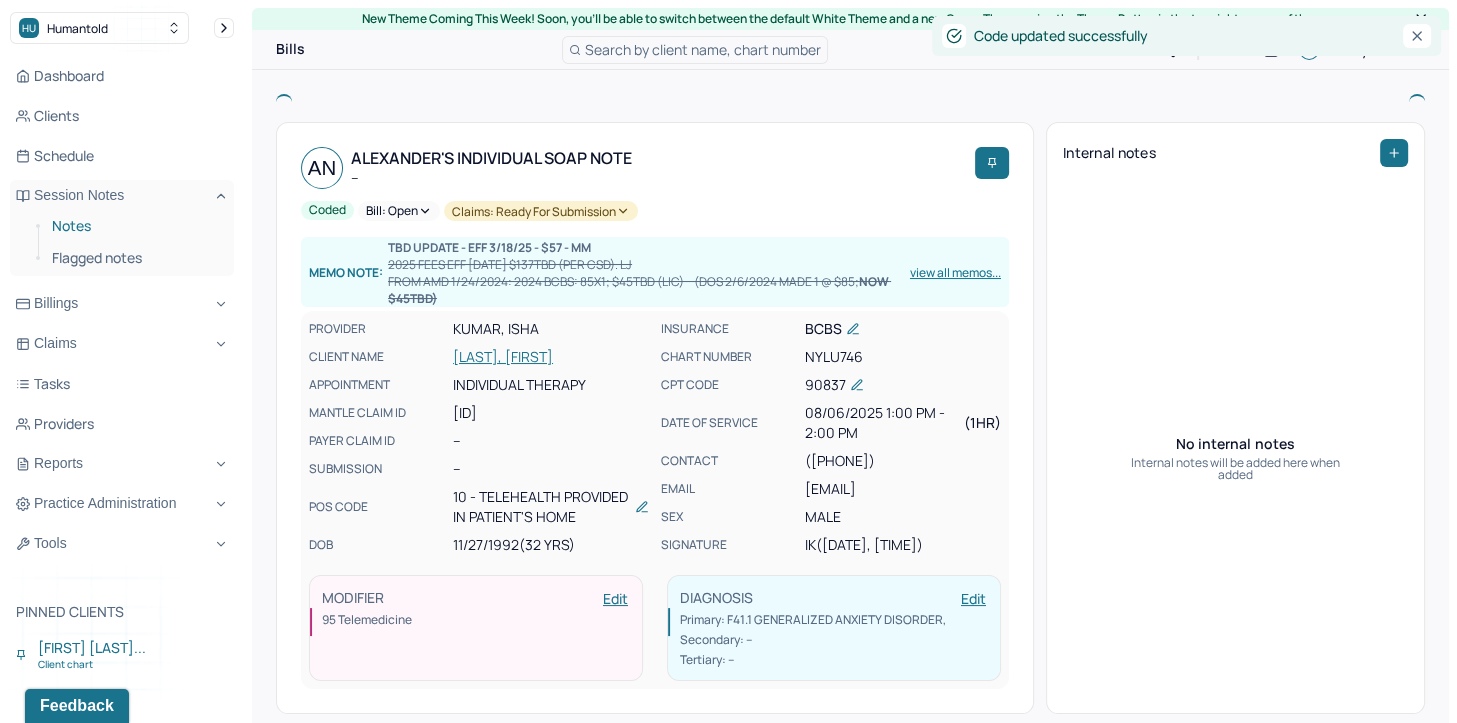 click on "Notes" at bounding box center (135, 226) 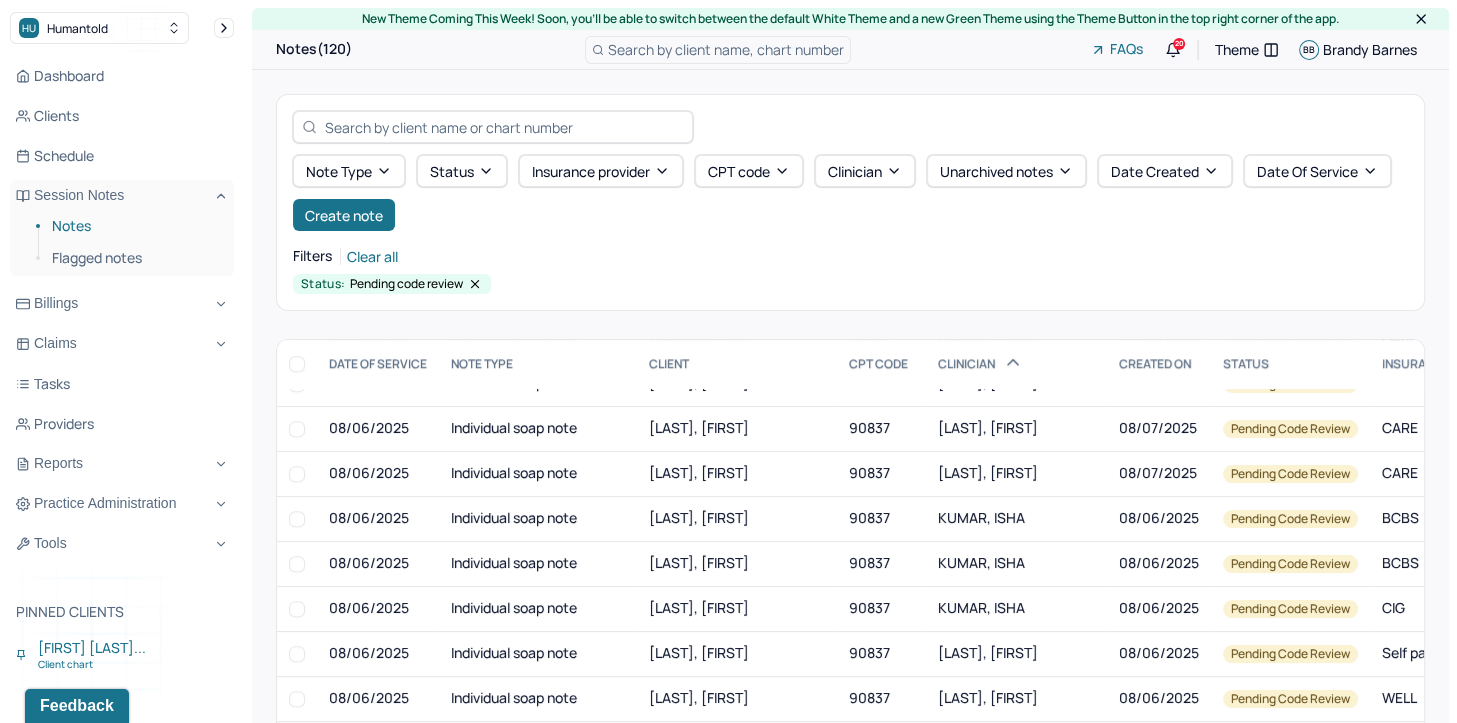 scroll, scrollTop: 2000, scrollLeft: 0, axis: vertical 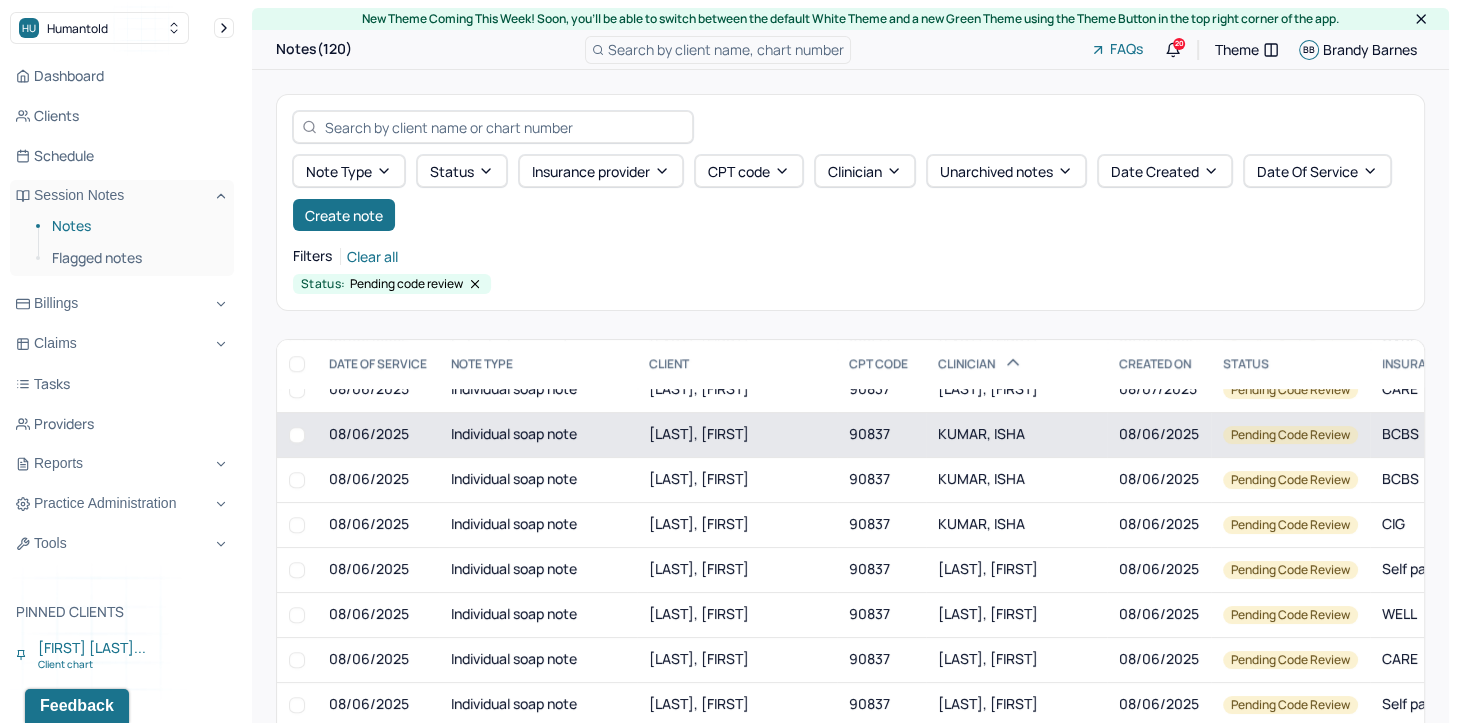 click on "KUMAR, ISHA" at bounding box center [981, 433] 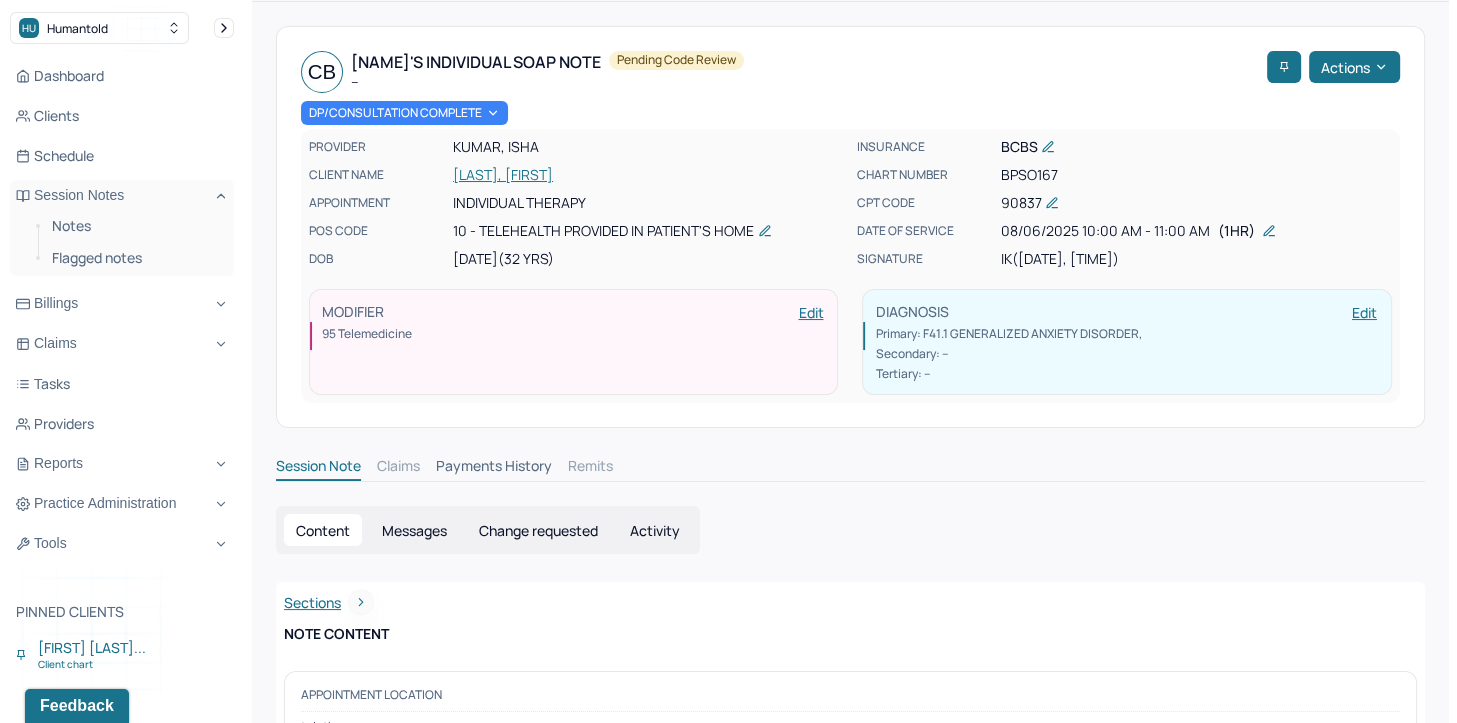 scroll, scrollTop: 0, scrollLeft: 0, axis: both 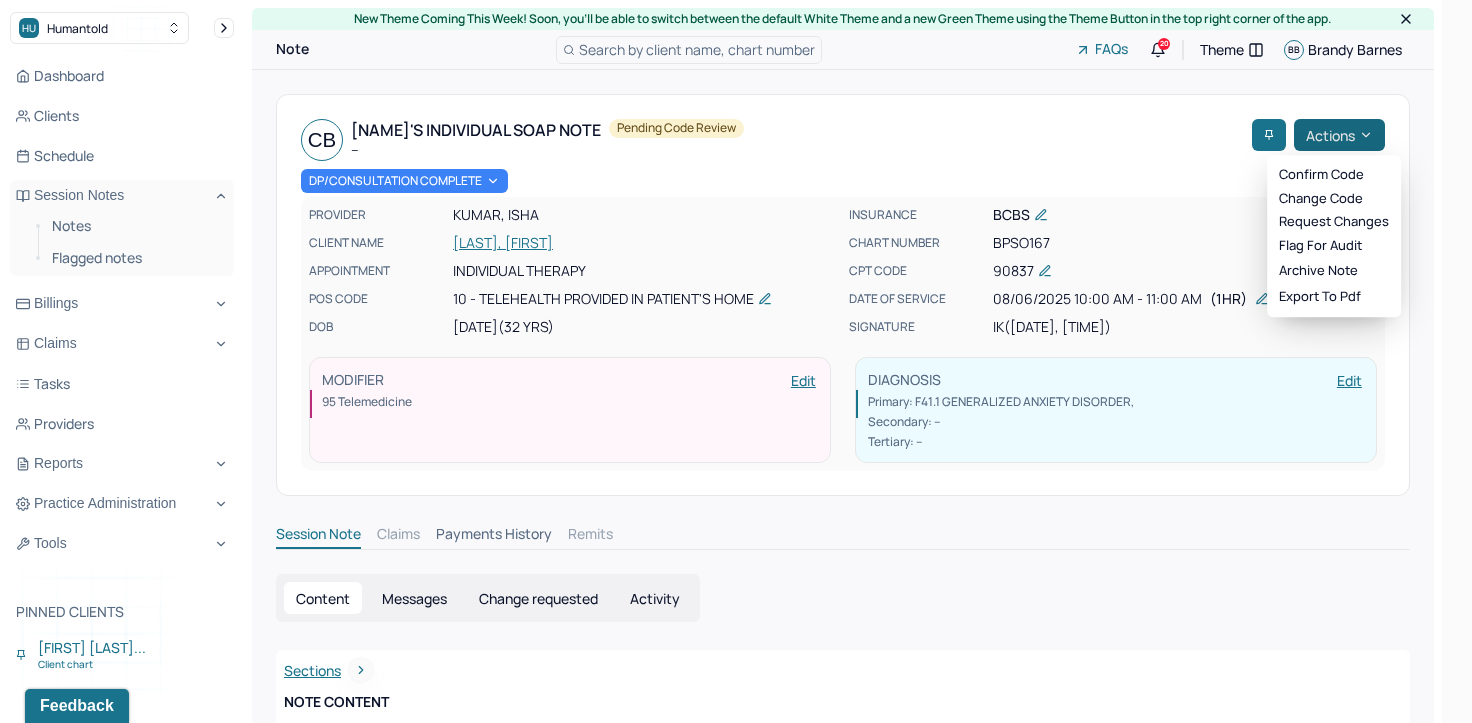 click on "Actions" at bounding box center [1339, 135] 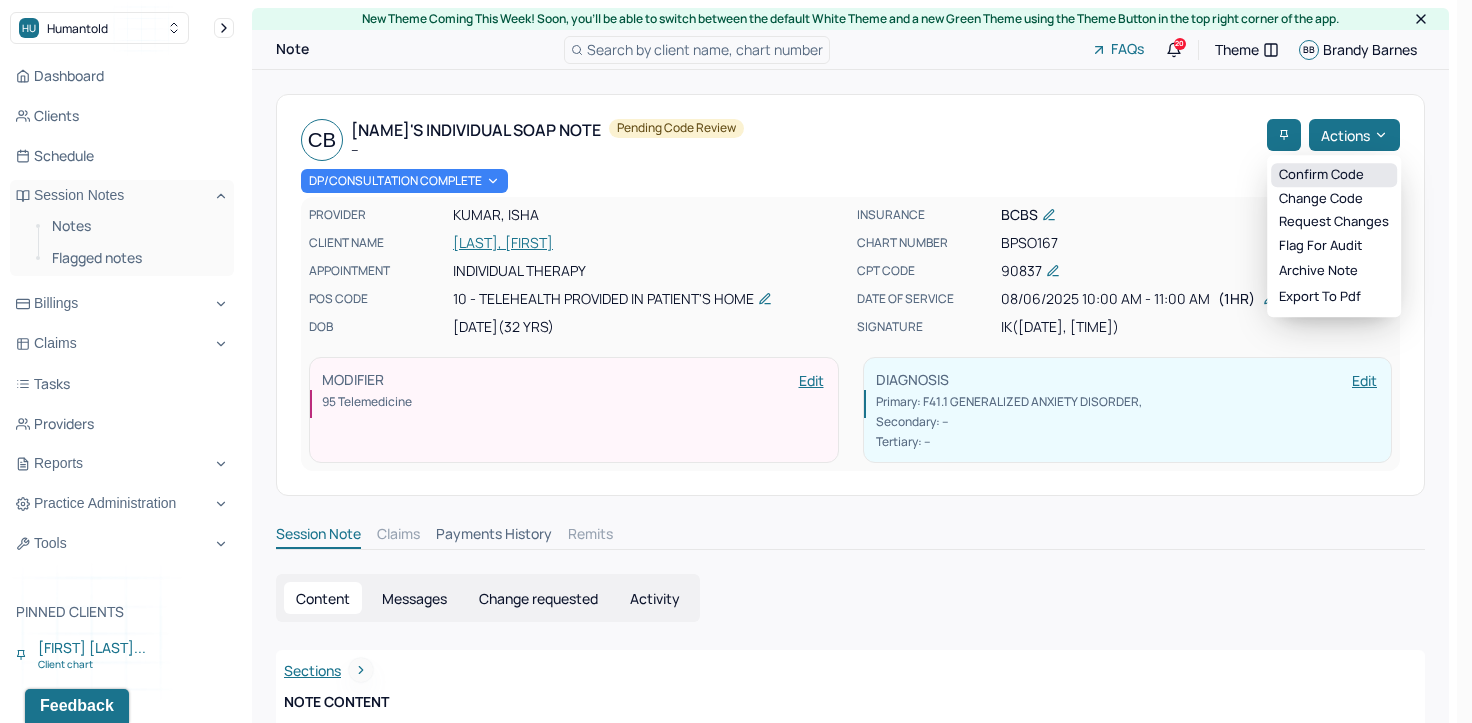 click on "Confirm code" at bounding box center [1334, 175] 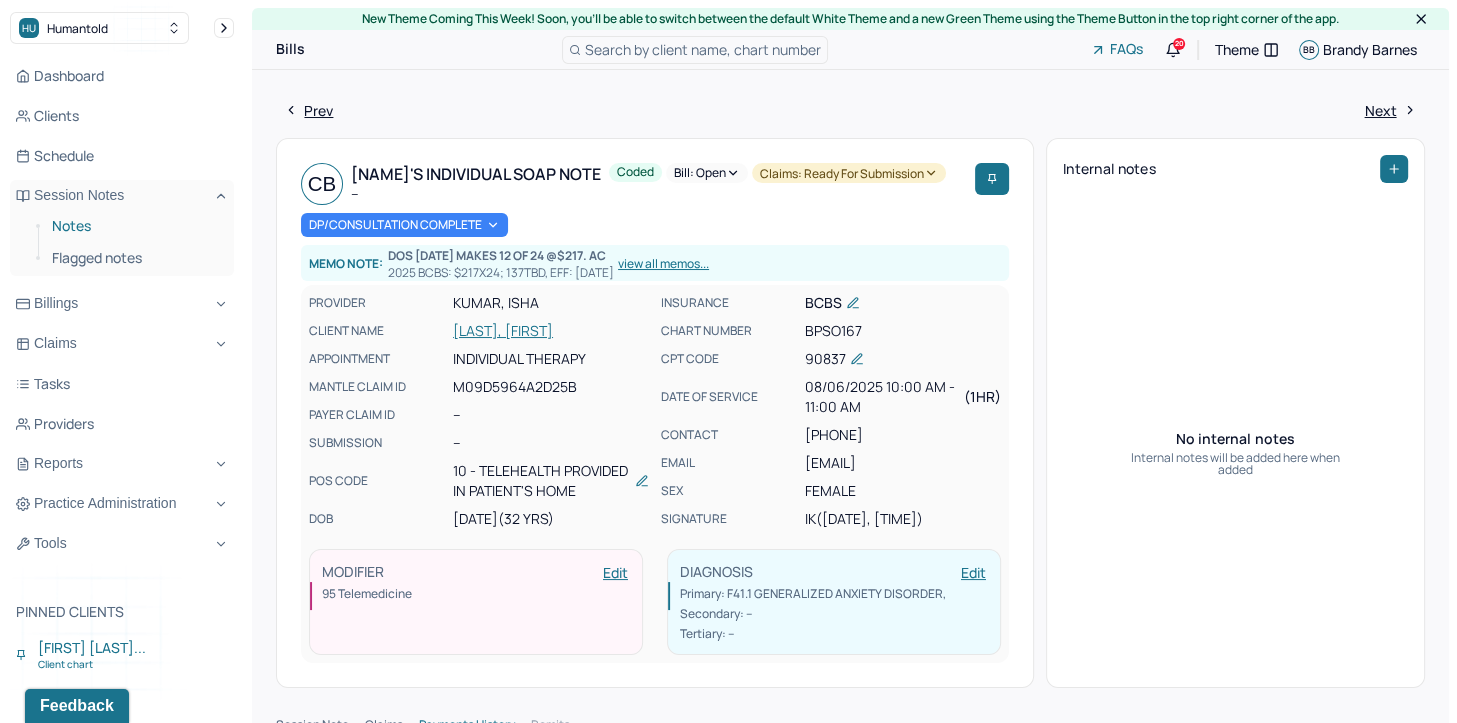 click on "Notes" at bounding box center [135, 226] 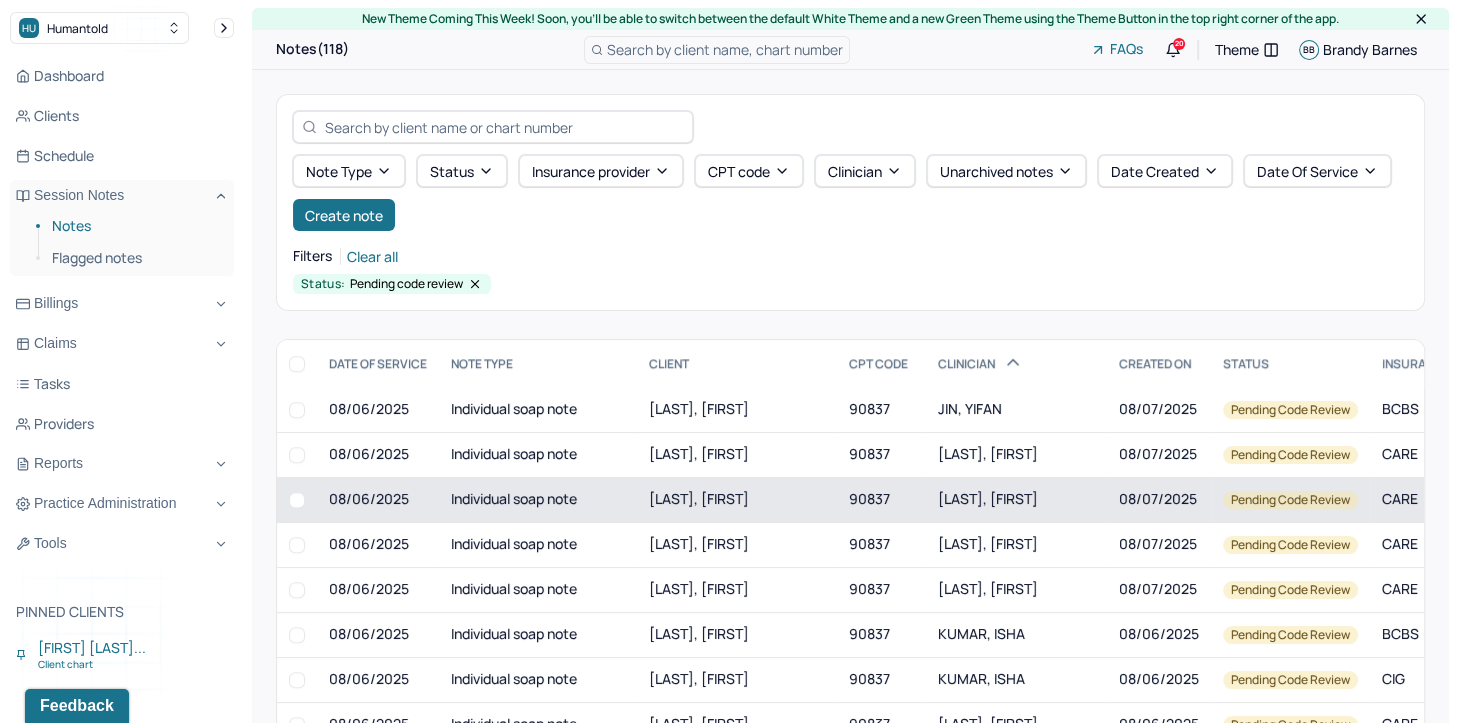 scroll, scrollTop: 1900, scrollLeft: 0, axis: vertical 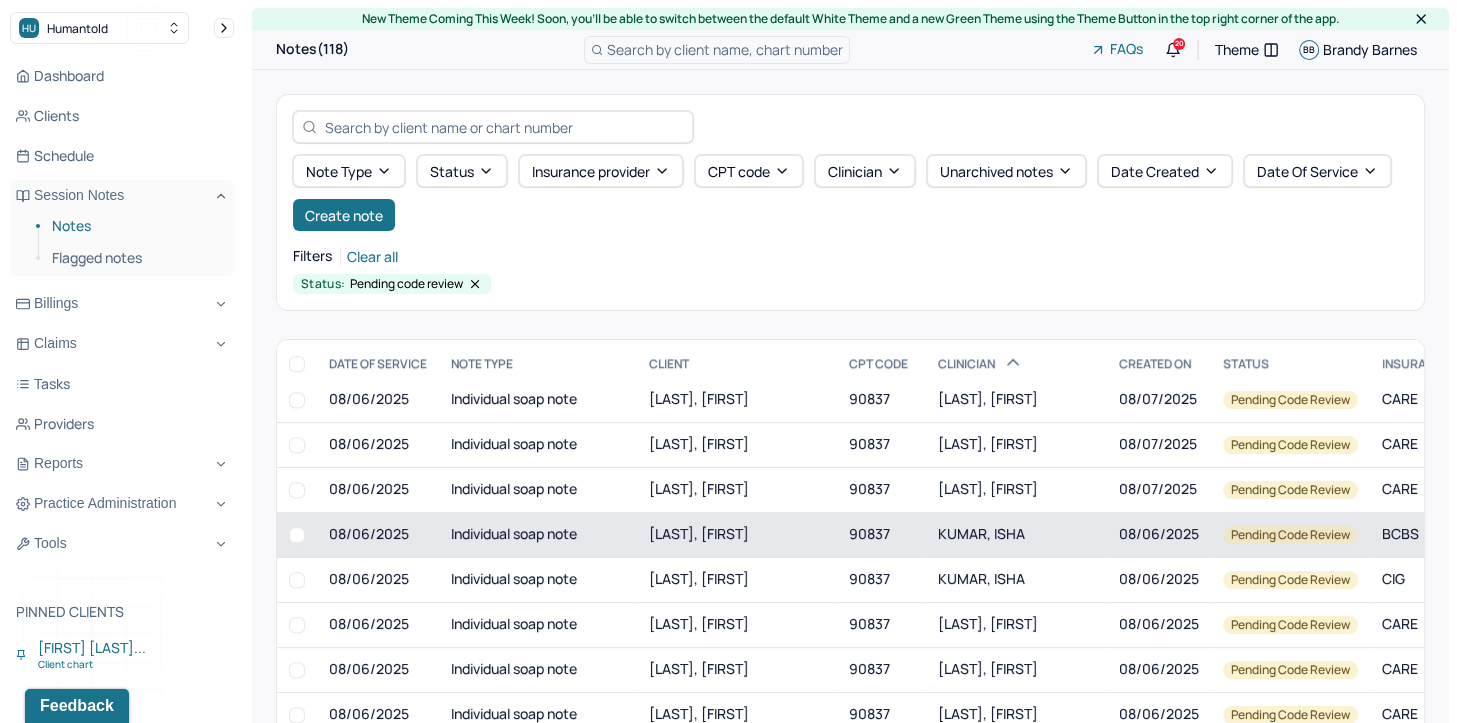 click on "KUMAR, ISHA" at bounding box center [1016, 534] 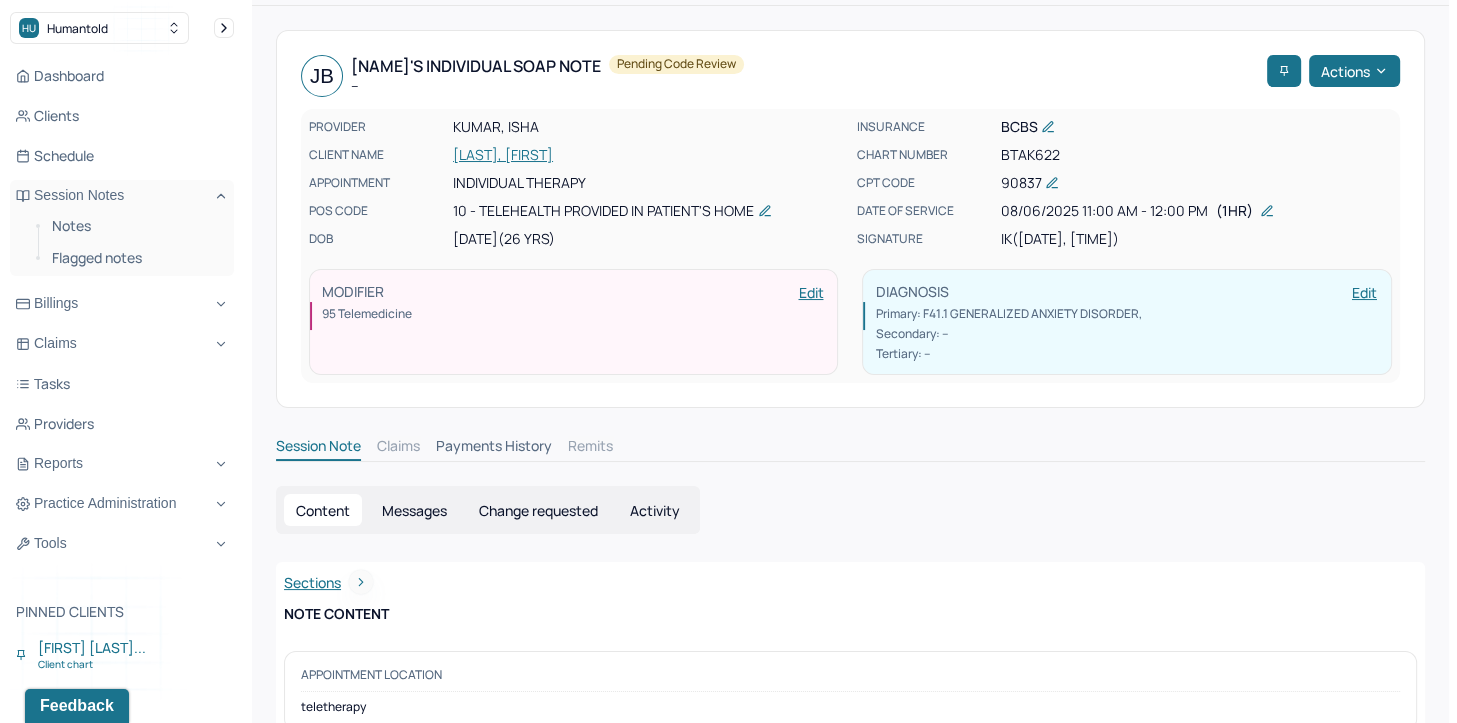 scroll, scrollTop: 0, scrollLeft: 0, axis: both 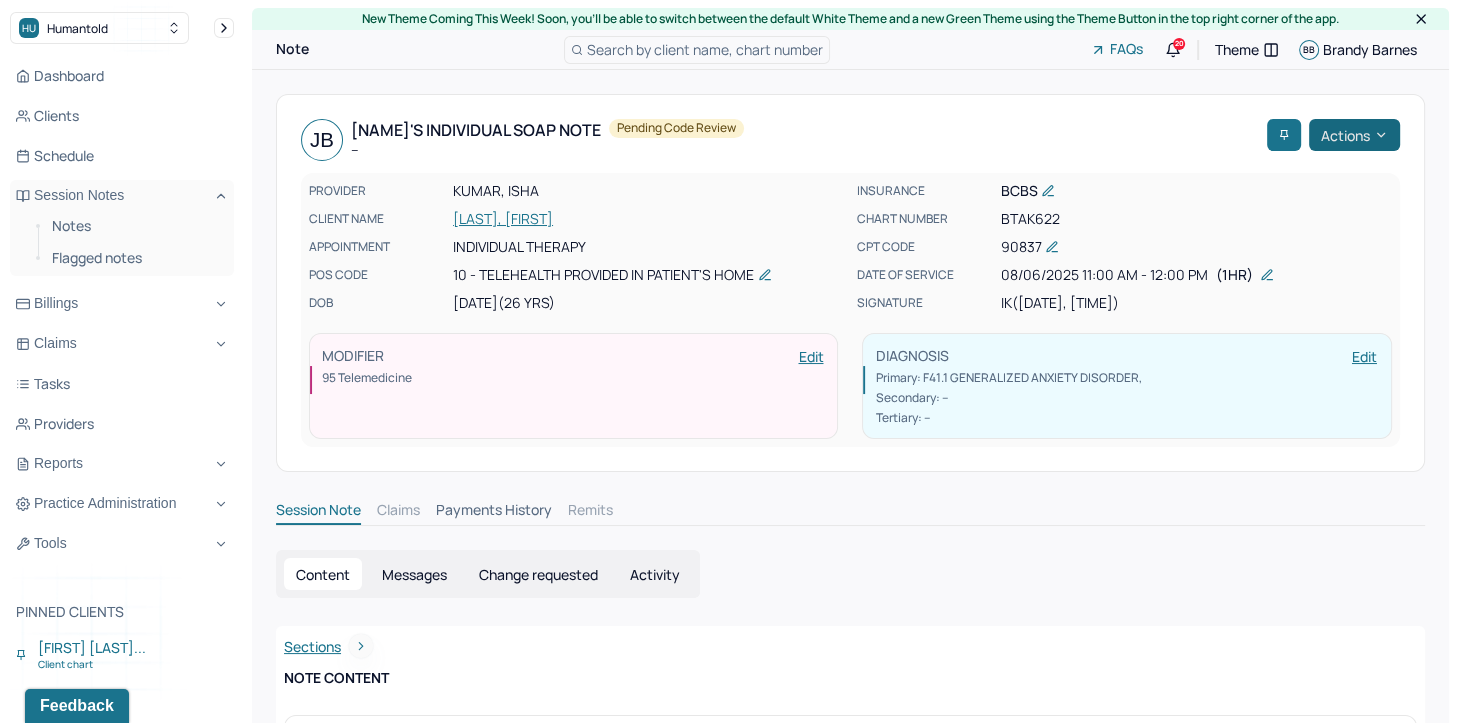 click 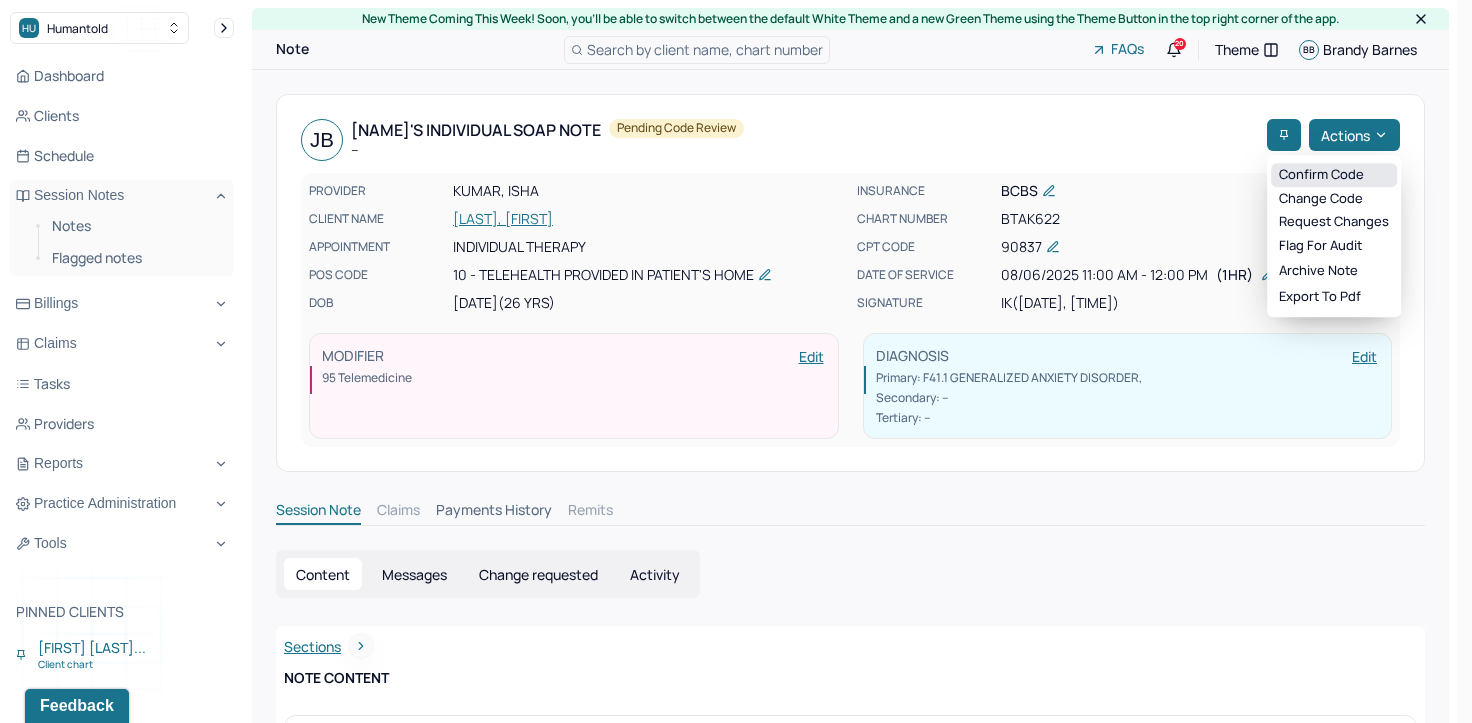 click on "Confirm code" at bounding box center [1334, 175] 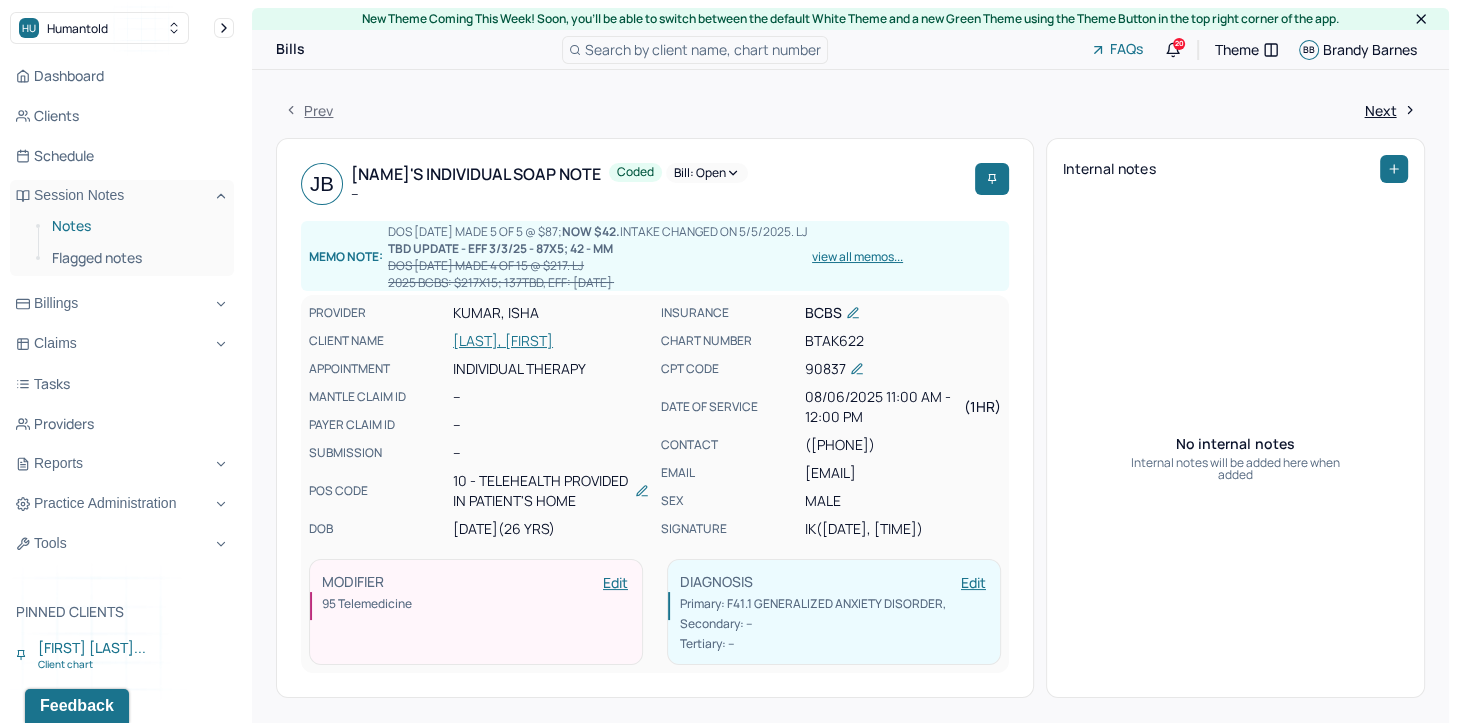 drag, startPoint x: 75, startPoint y: 222, endPoint x: 196, endPoint y: 233, distance: 121.49897 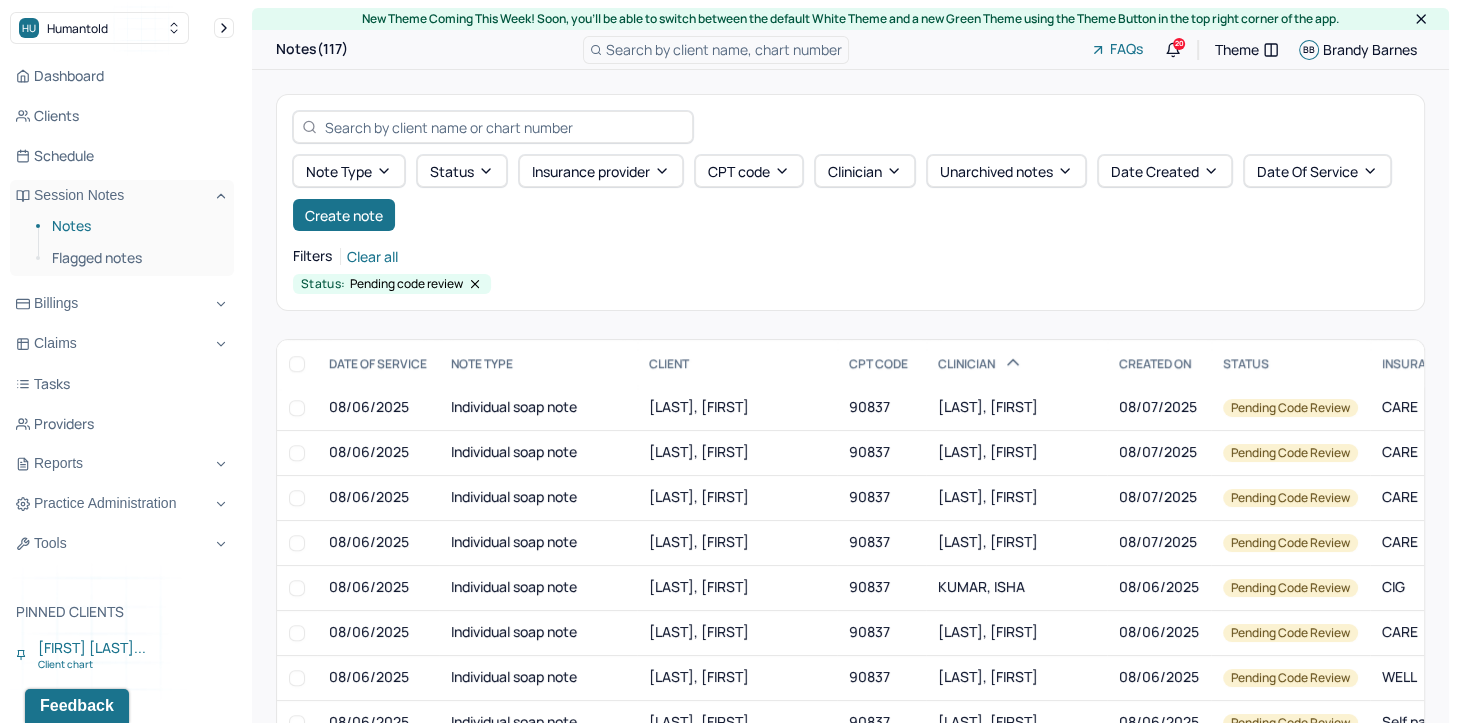 scroll, scrollTop: 2000, scrollLeft: 0, axis: vertical 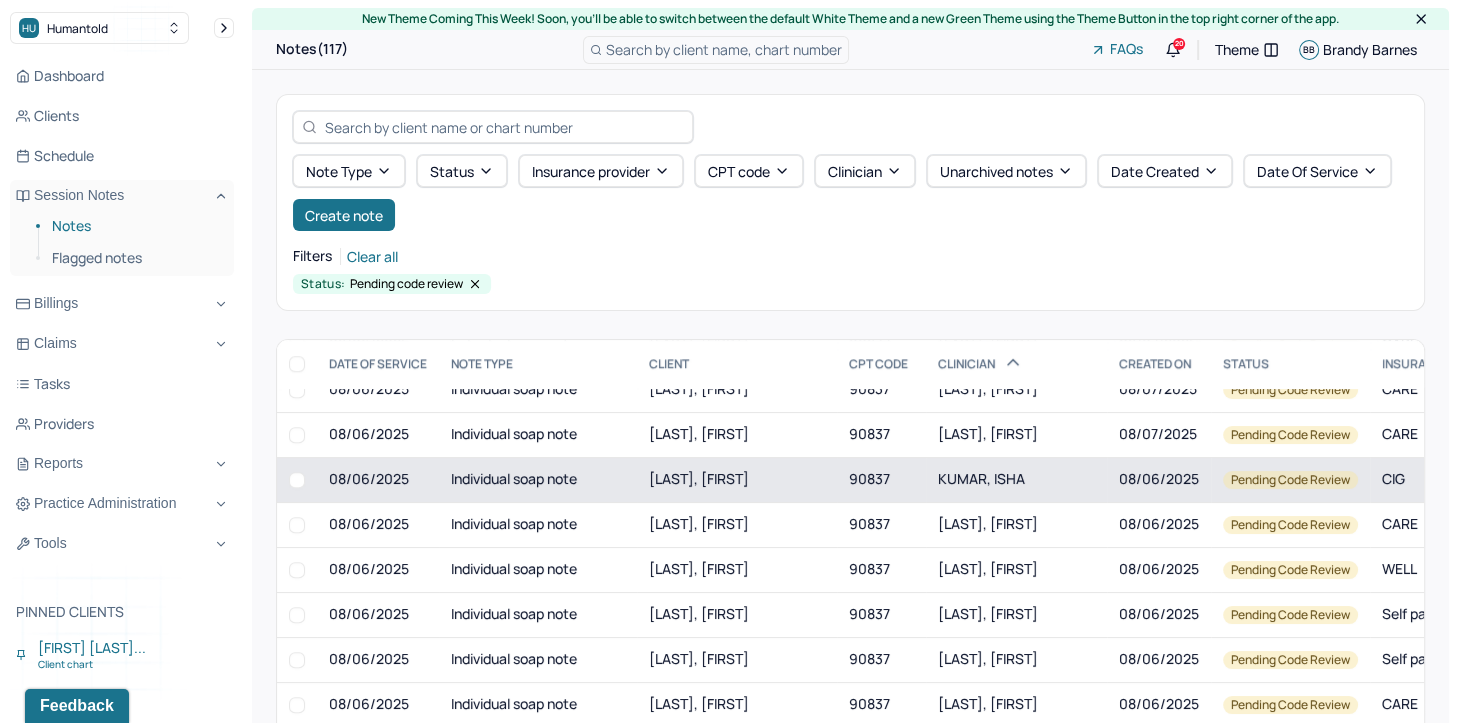 click on "KUMAR, ISHA" at bounding box center [981, 478] 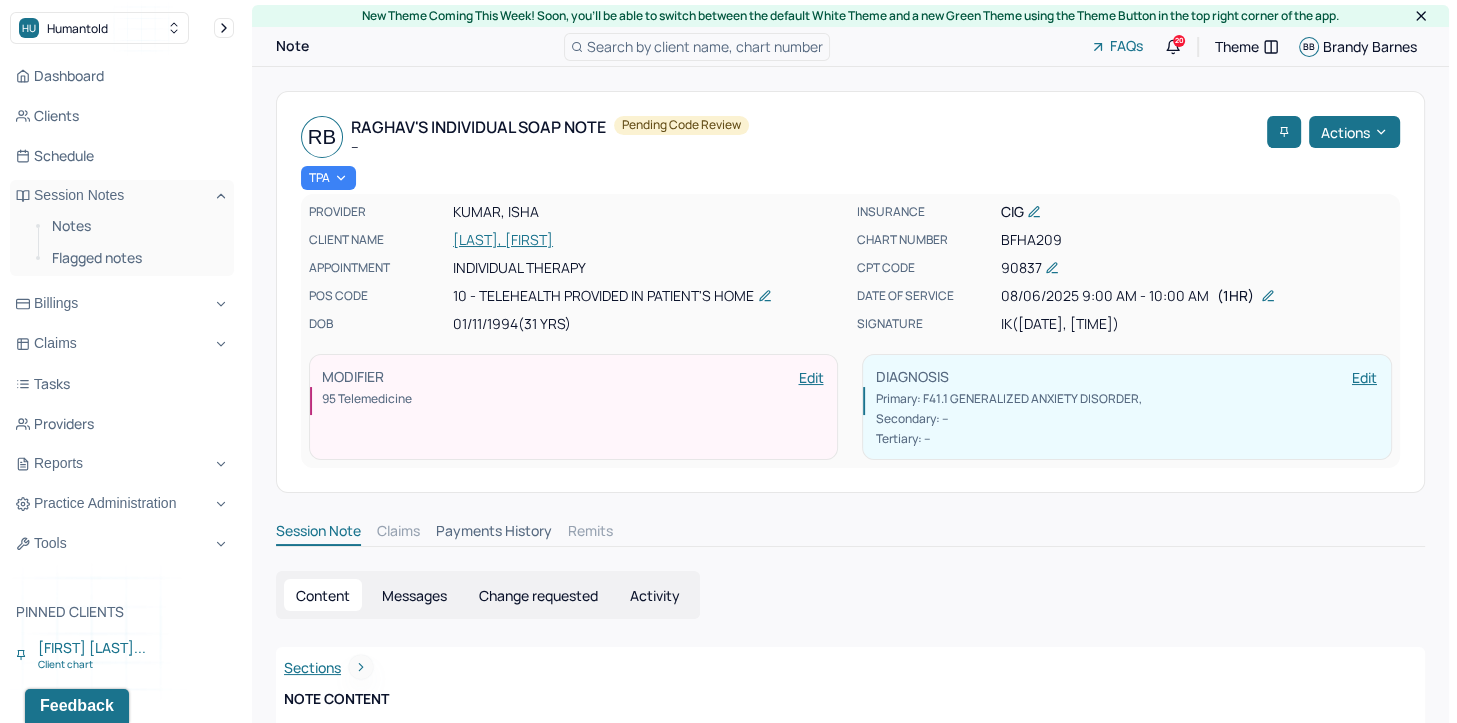 scroll, scrollTop: 0, scrollLeft: 0, axis: both 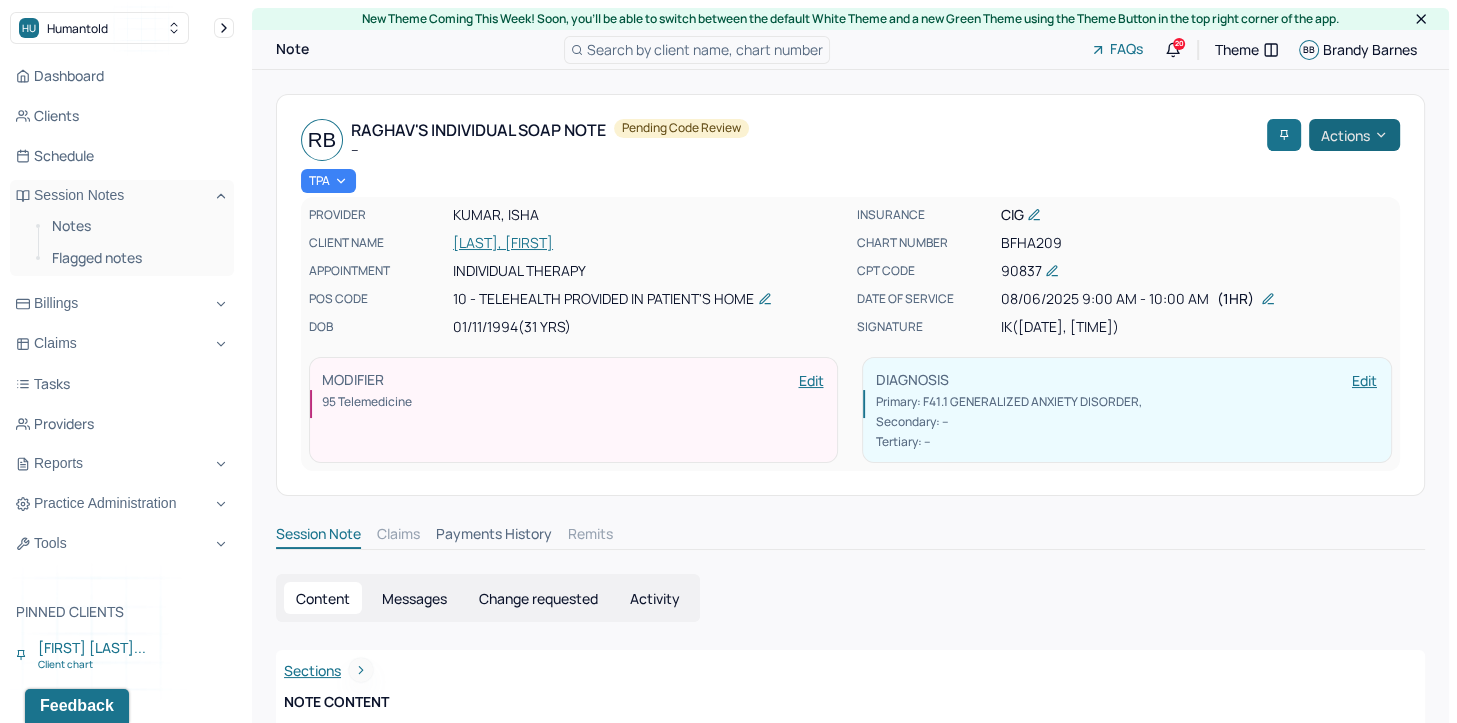 click 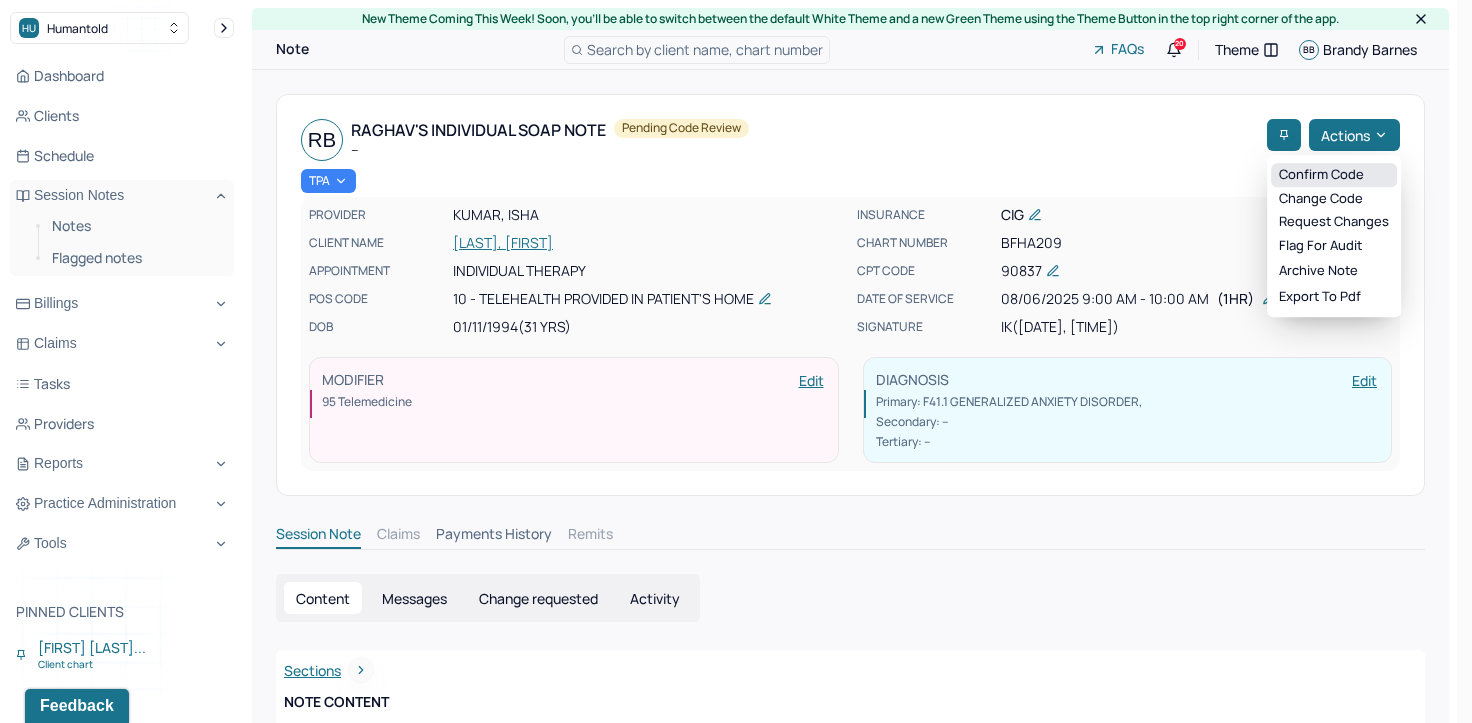 click on "Confirm code" at bounding box center (1334, 175) 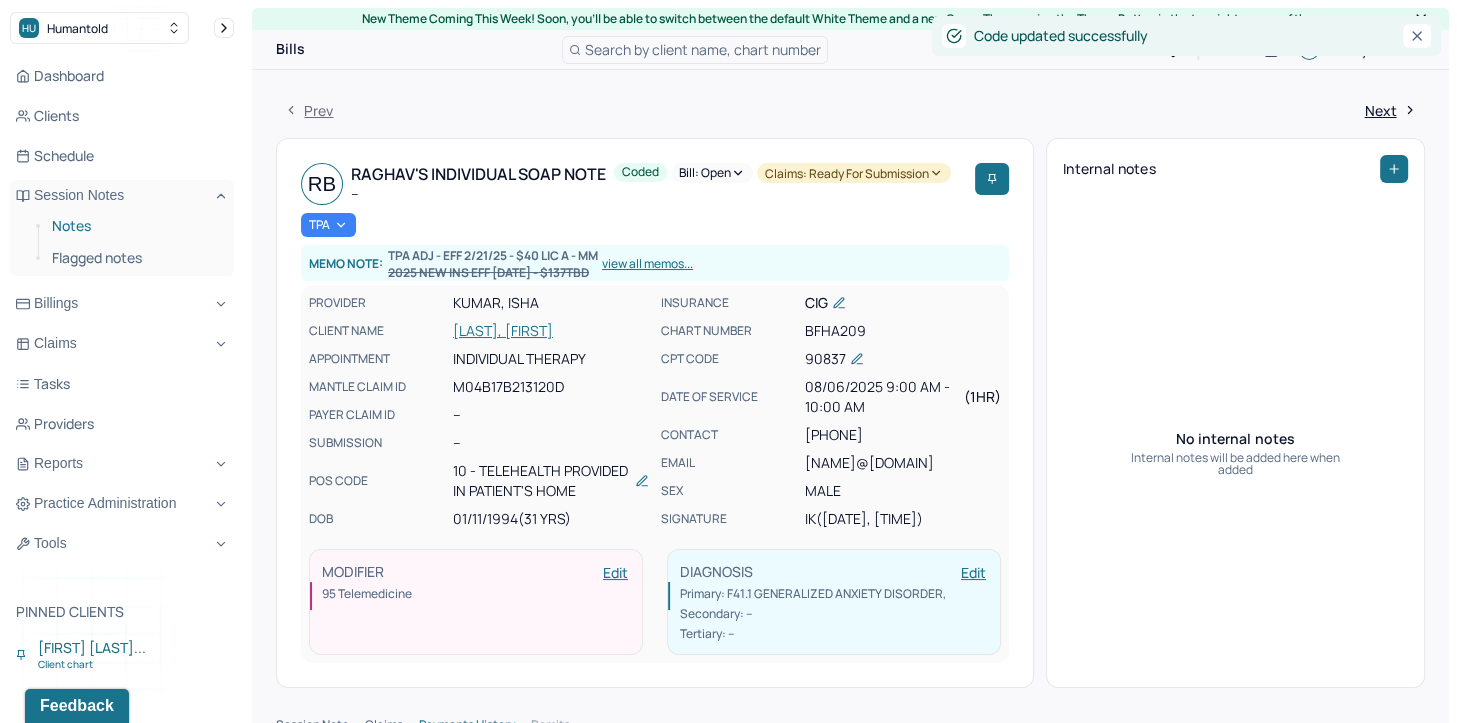 drag, startPoint x: 77, startPoint y: 232, endPoint x: 188, endPoint y: 231, distance: 111.0045 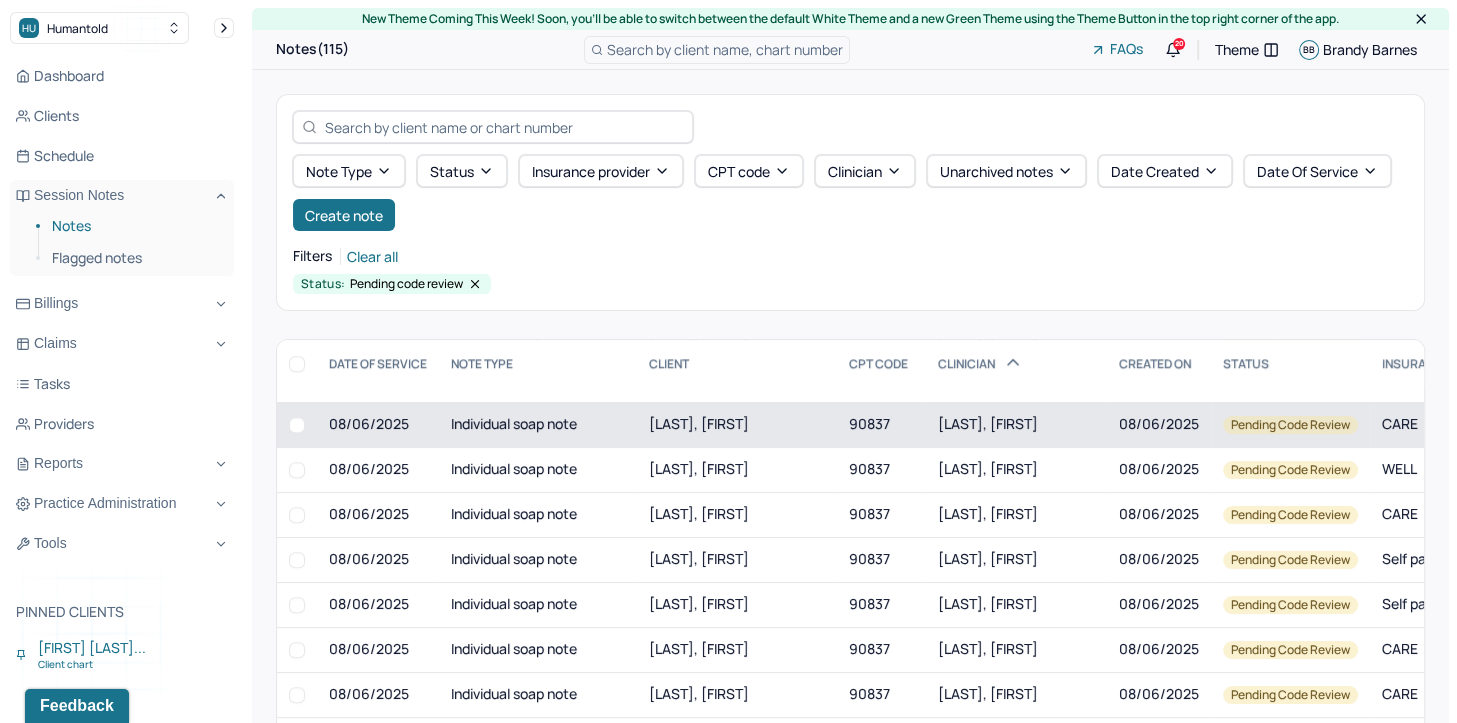 scroll, scrollTop: 2000, scrollLeft: 0, axis: vertical 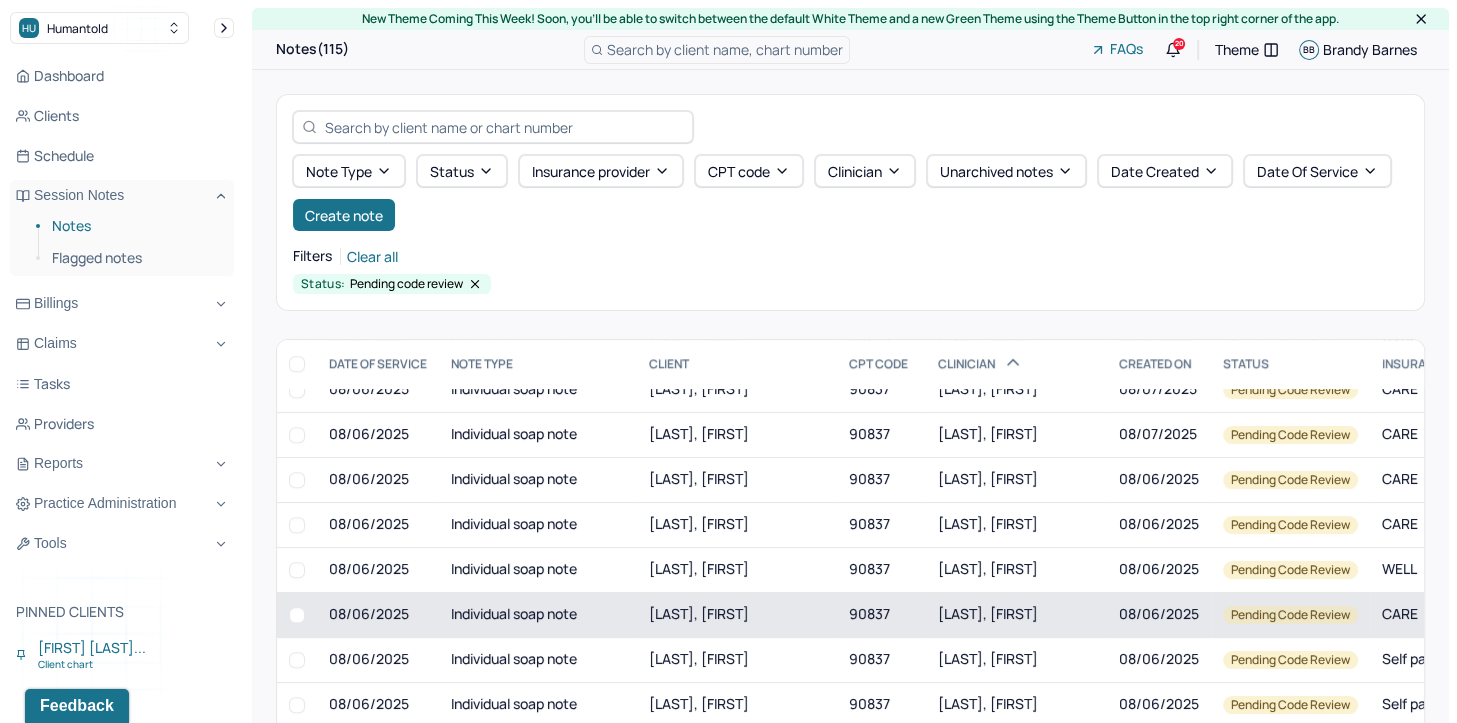 click on "LATIFOGLU, ASYA" at bounding box center (988, 613) 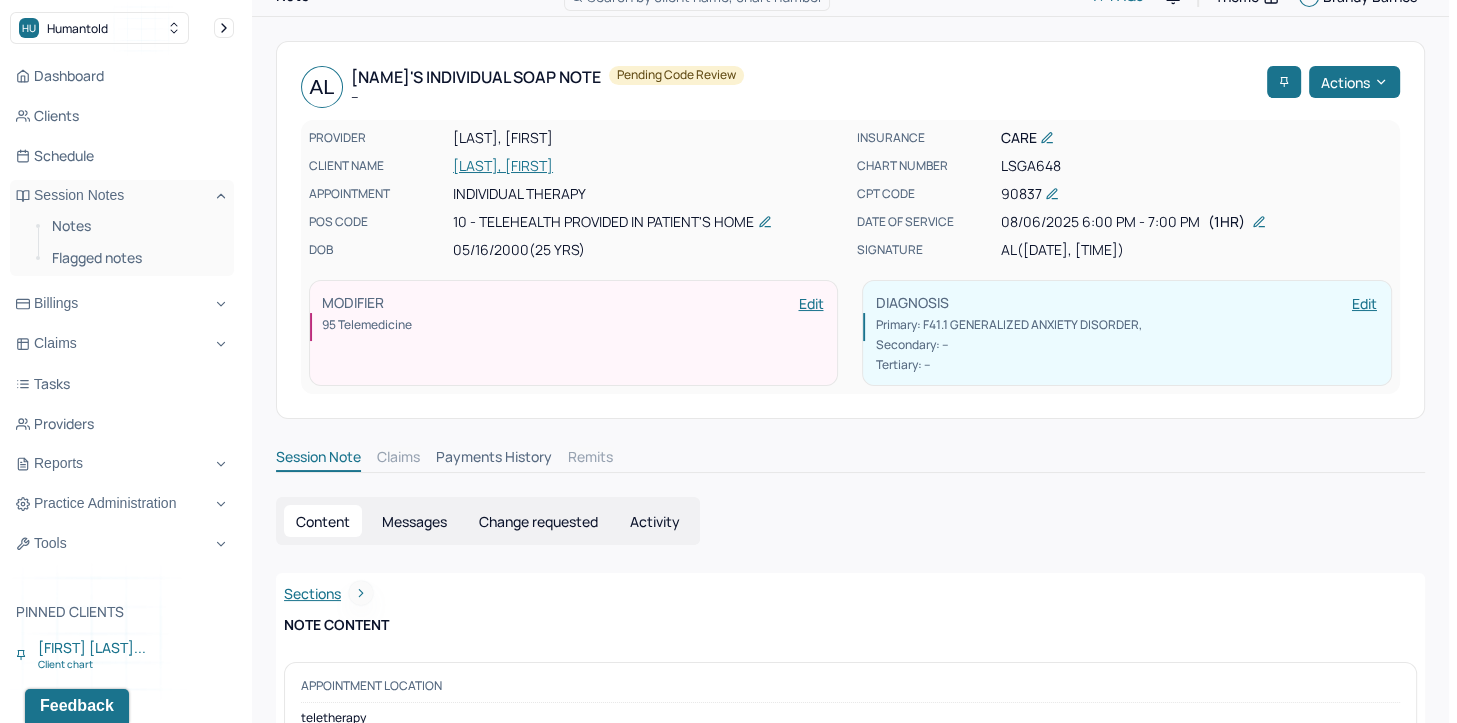 scroll, scrollTop: 19, scrollLeft: 0, axis: vertical 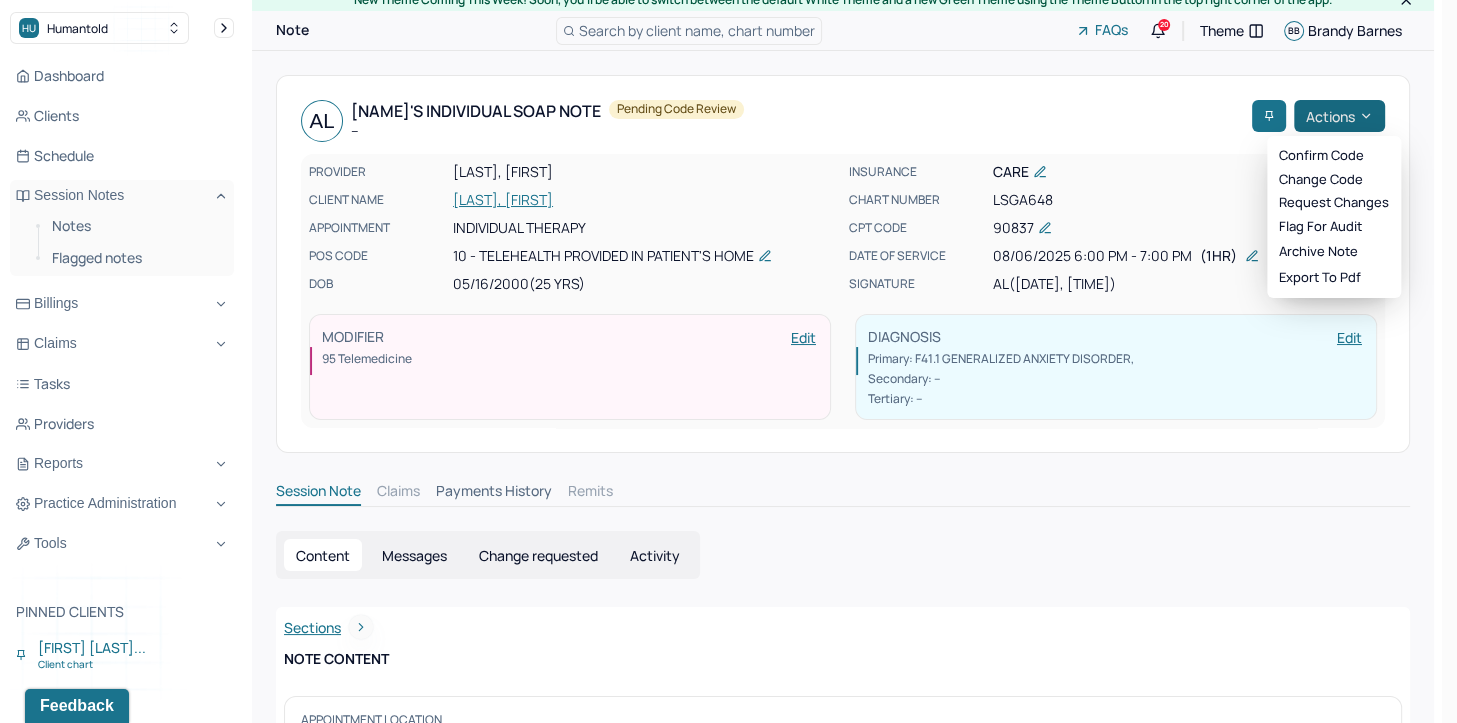 click on "Actions" at bounding box center [1339, 116] 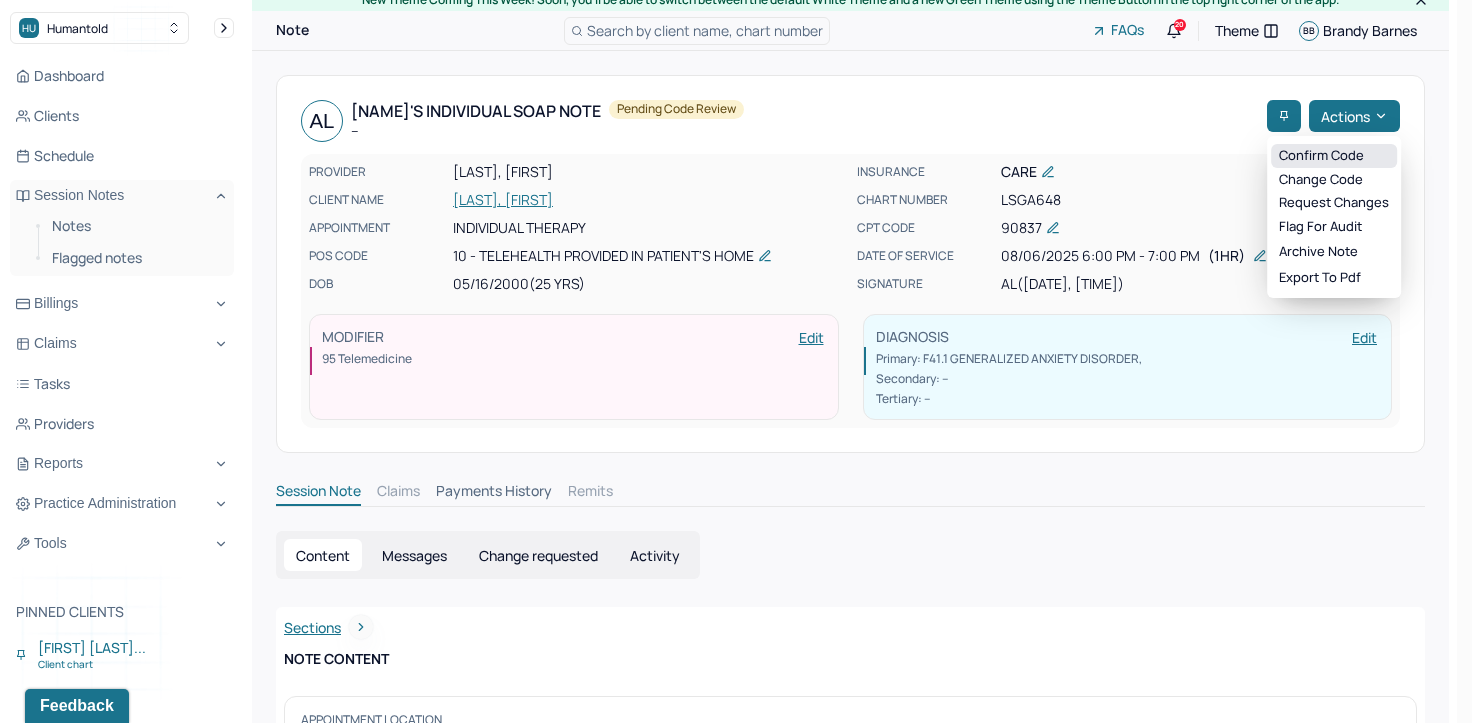 click on "Confirm code" at bounding box center (1334, 156) 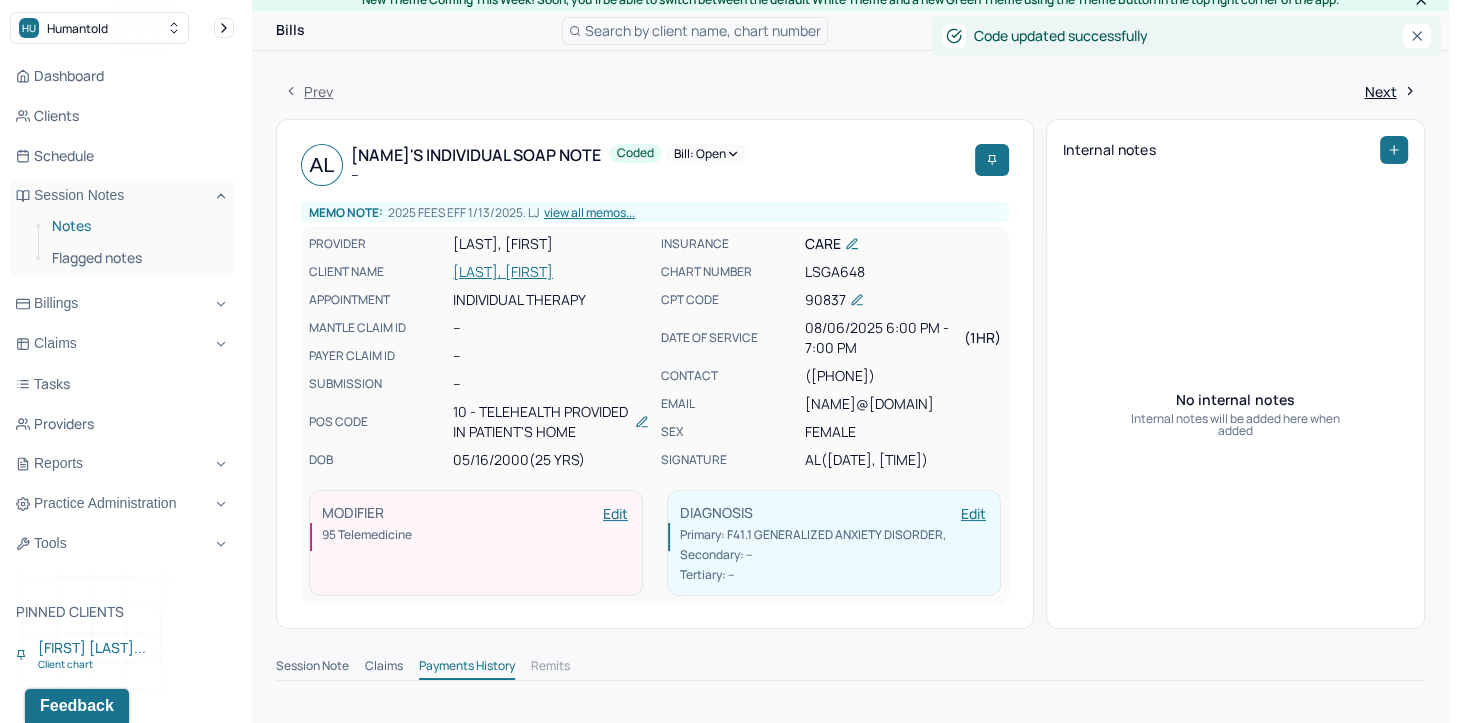 click on "Notes" at bounding box center [135, 226] 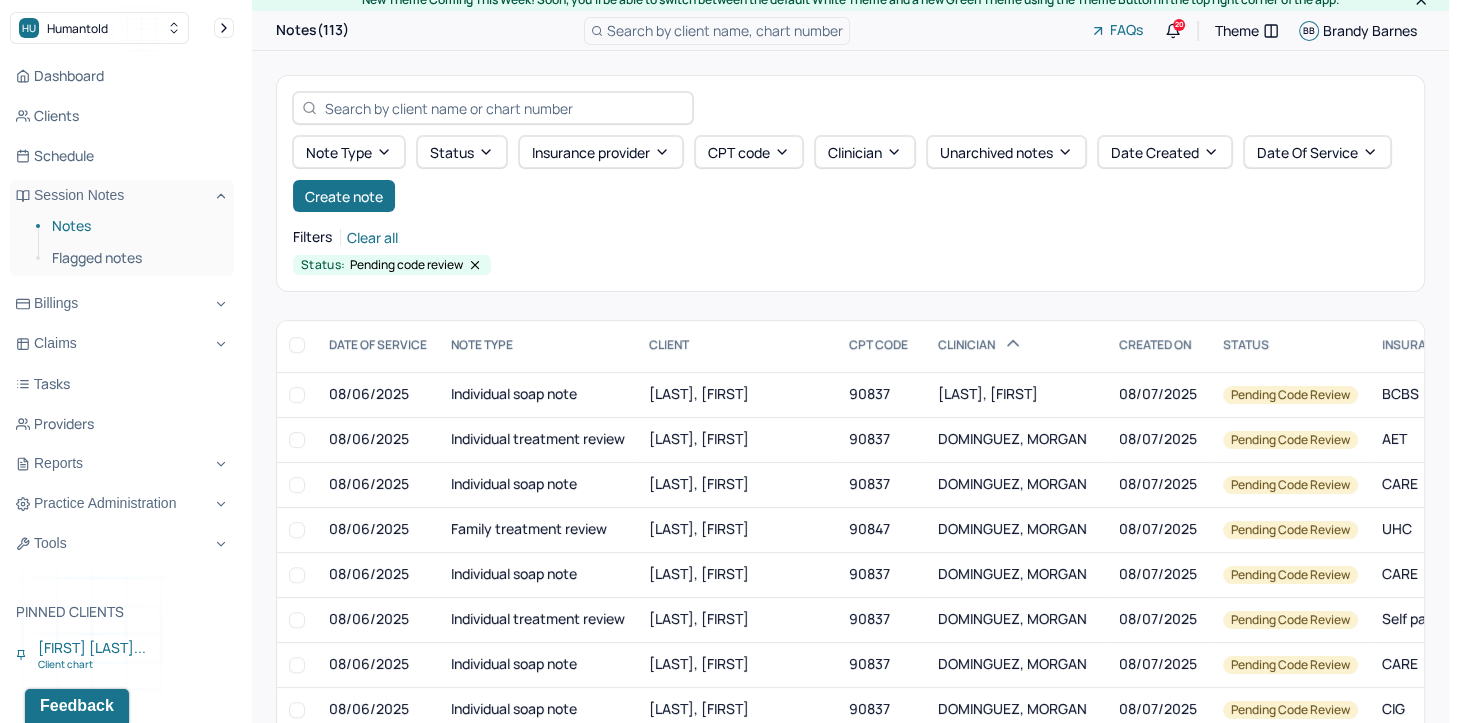 scroll, scrollTop: 1300, scrollLeft: 0, axis: vertical 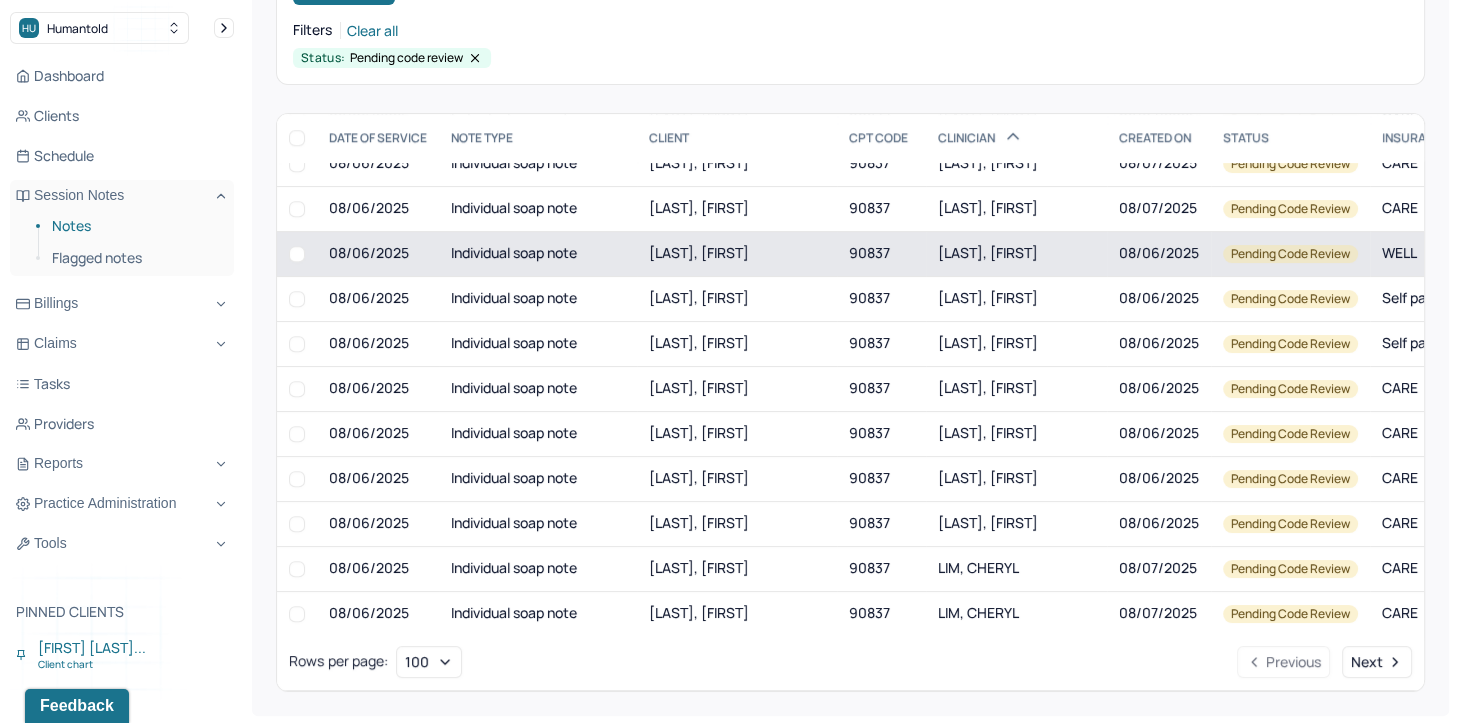 click on "LATIFOGLU, ASYA" at bounding box center [988, 252] 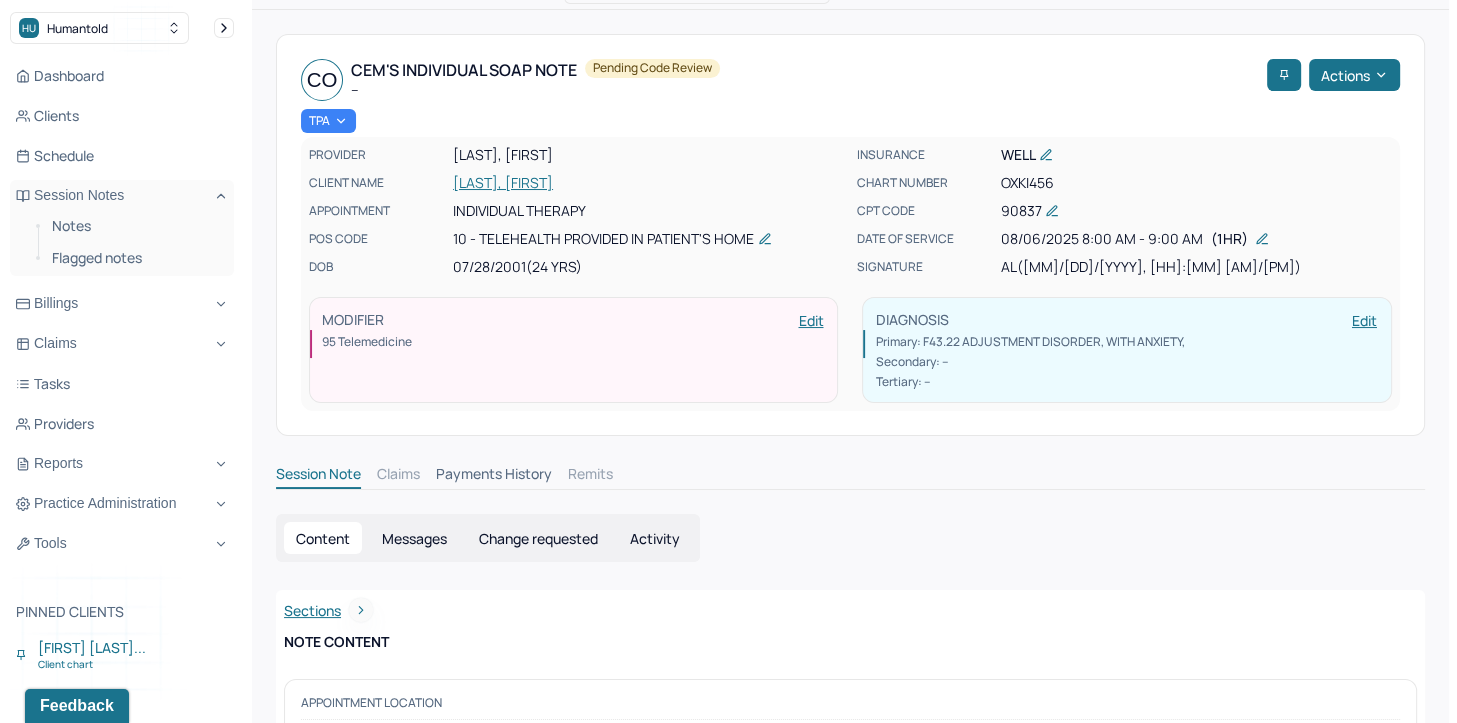 scroll, scrollTop: 0, scrollLeft: 0, axis: both 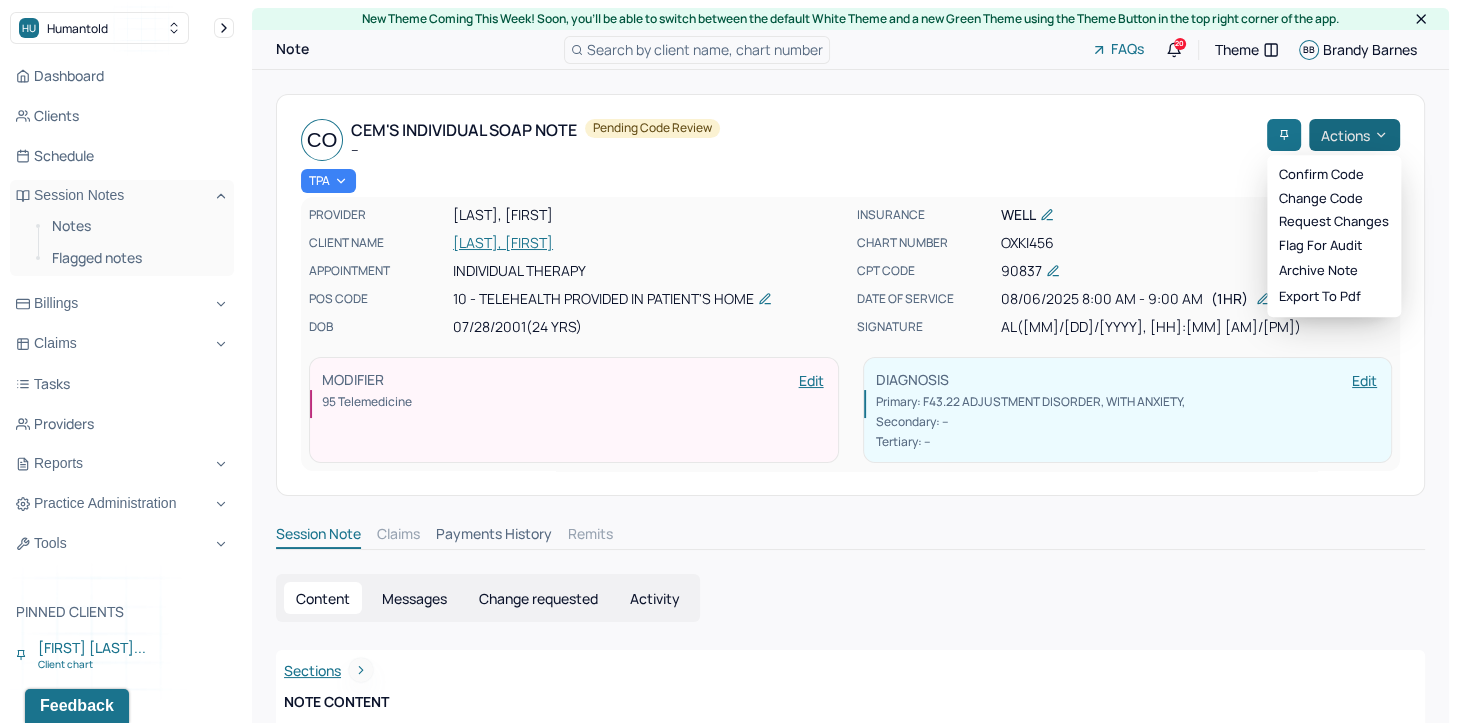 click on "Actions" at bounding box center (1354, 135) 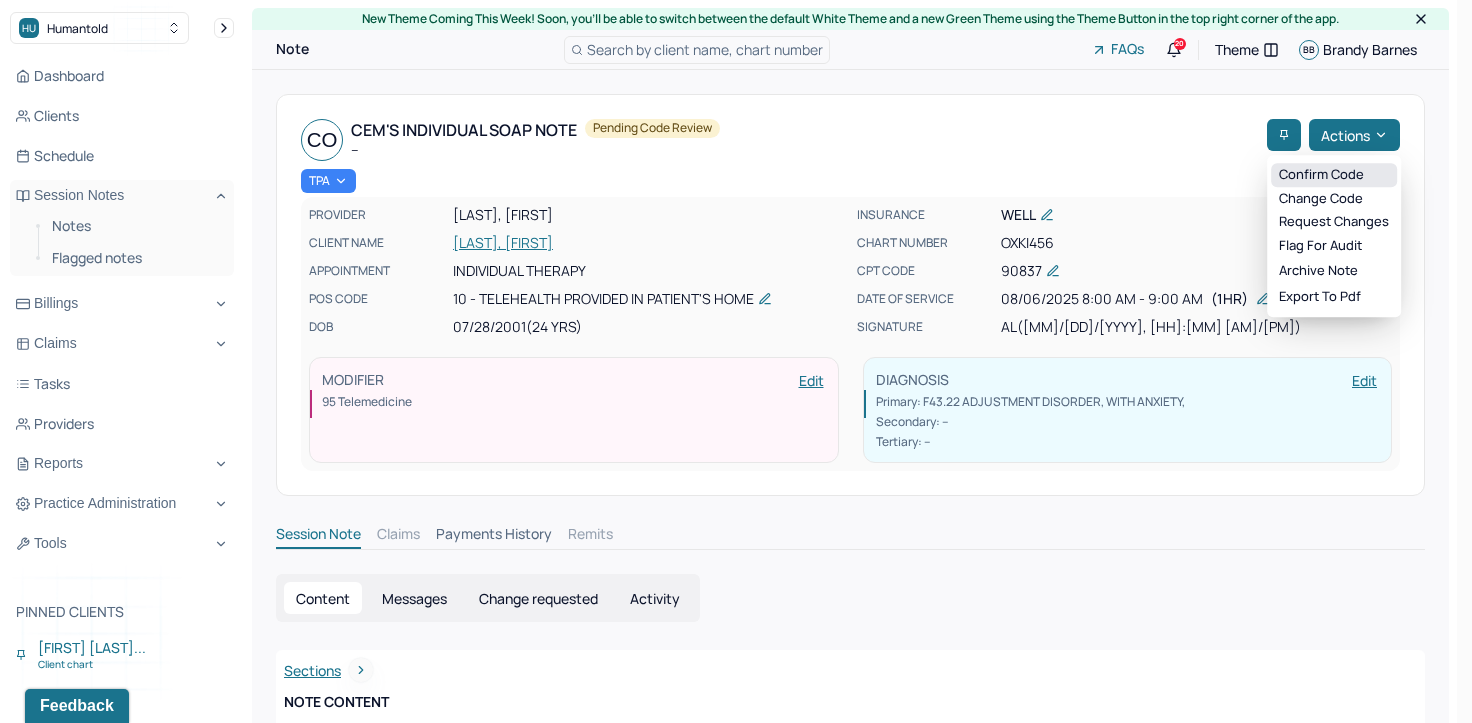 click on "Confirm code" at bounding box center (1334, 175) 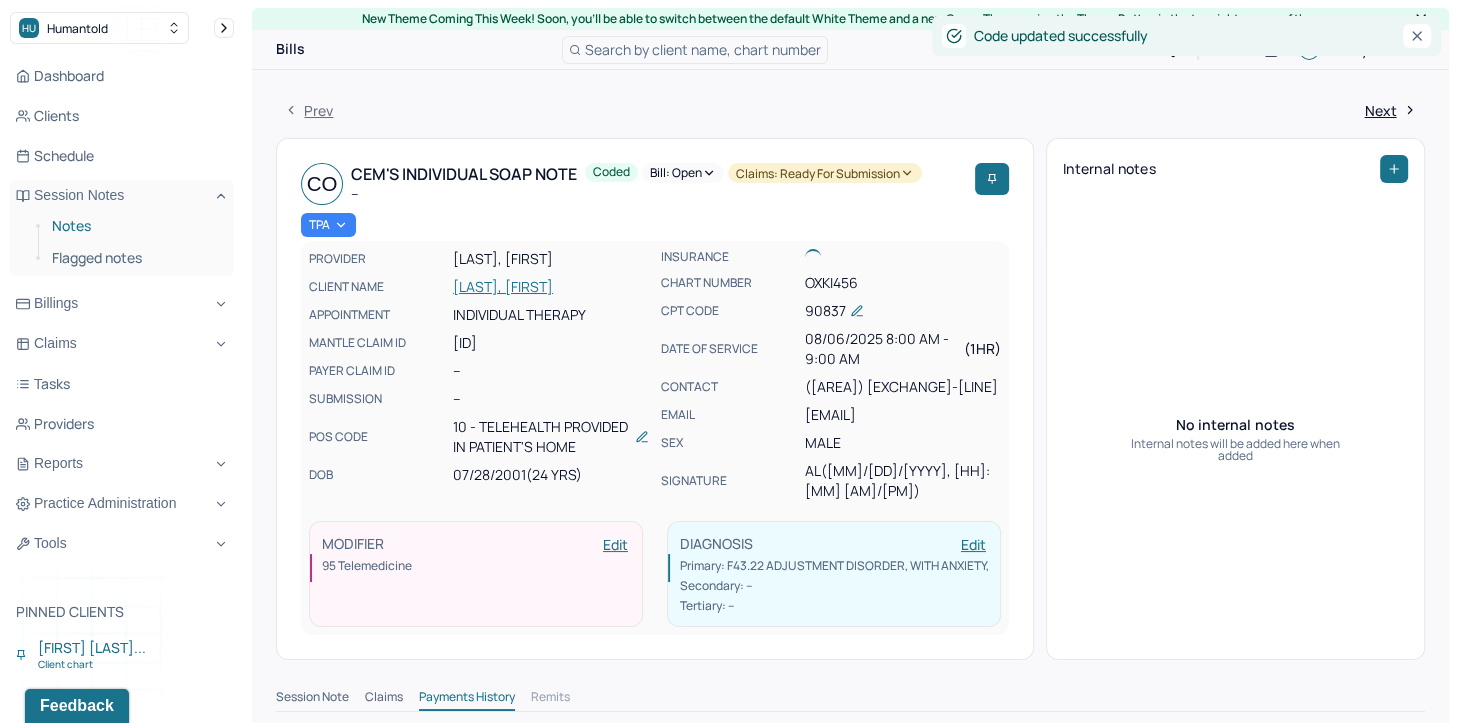 click on "Notes" at bounding box center (135, 226) 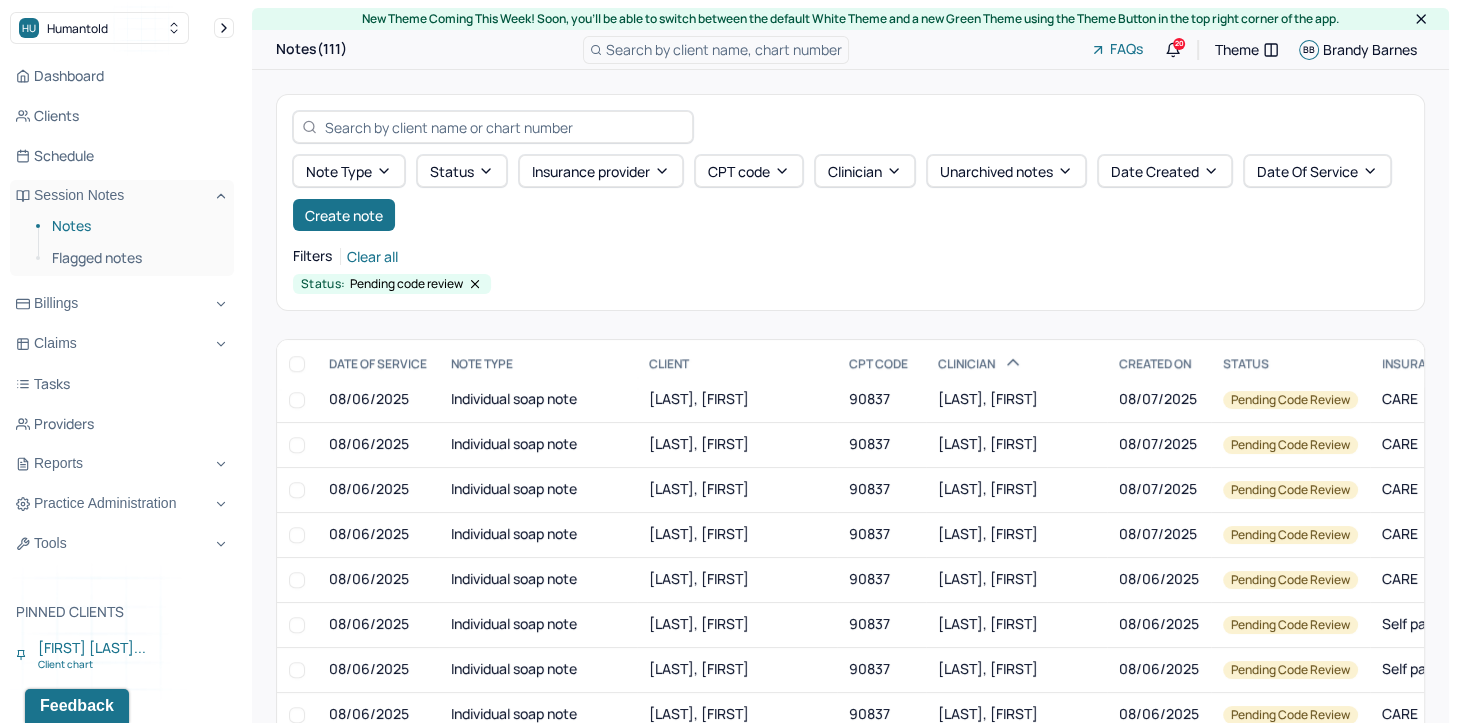 scroll, scrollTop: 2000, scrollLeft: 0, axis: vertical 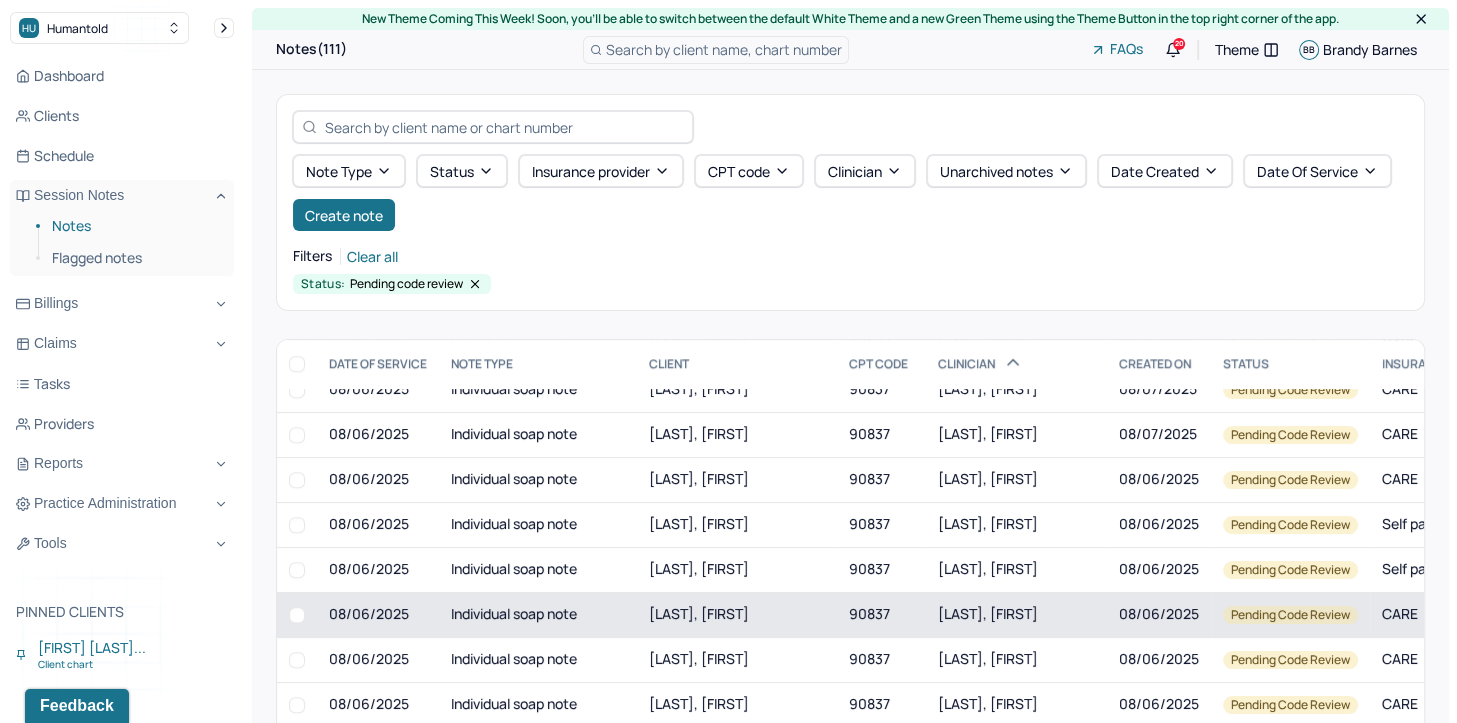 click on "LATIFOGLU, ASYA" at bounding box center [988, 613] 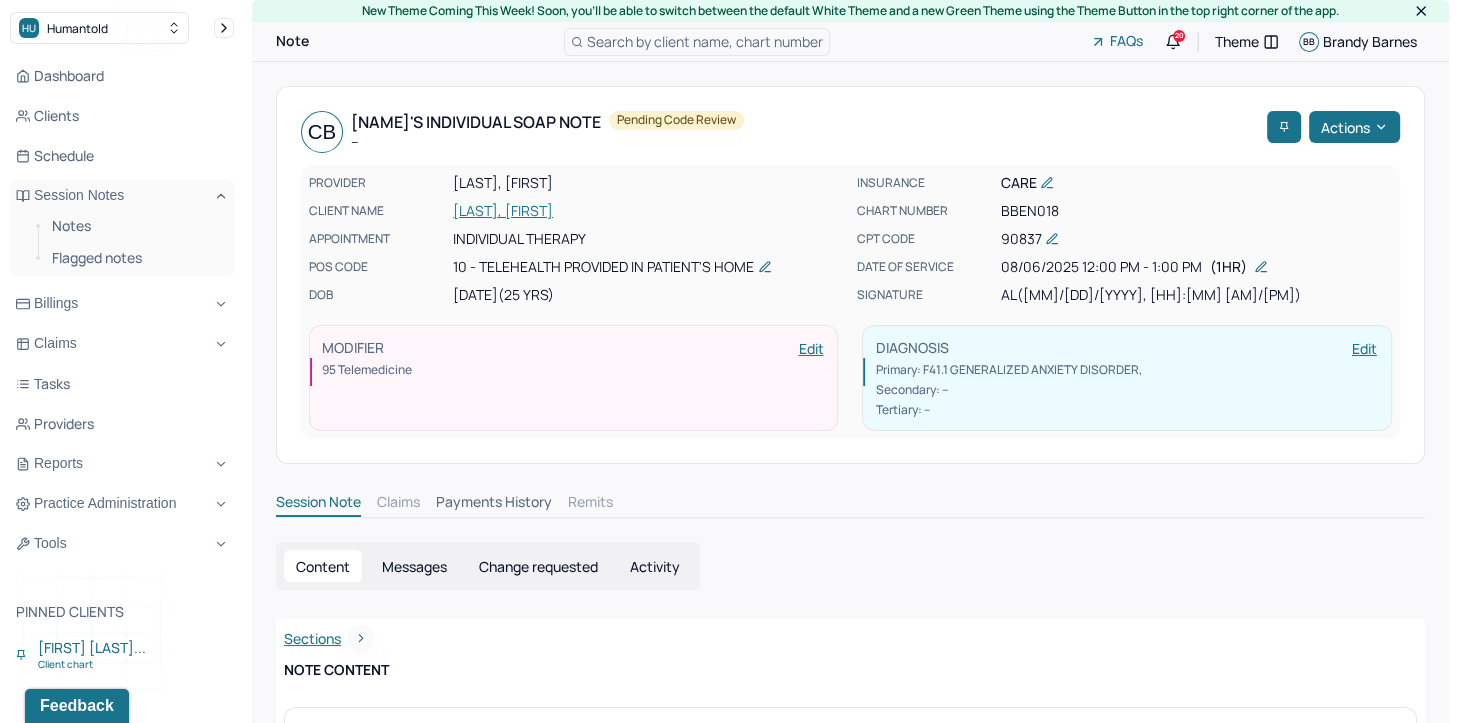 scroll, scrollTop: 0, scrollLeft: 0, axis: both 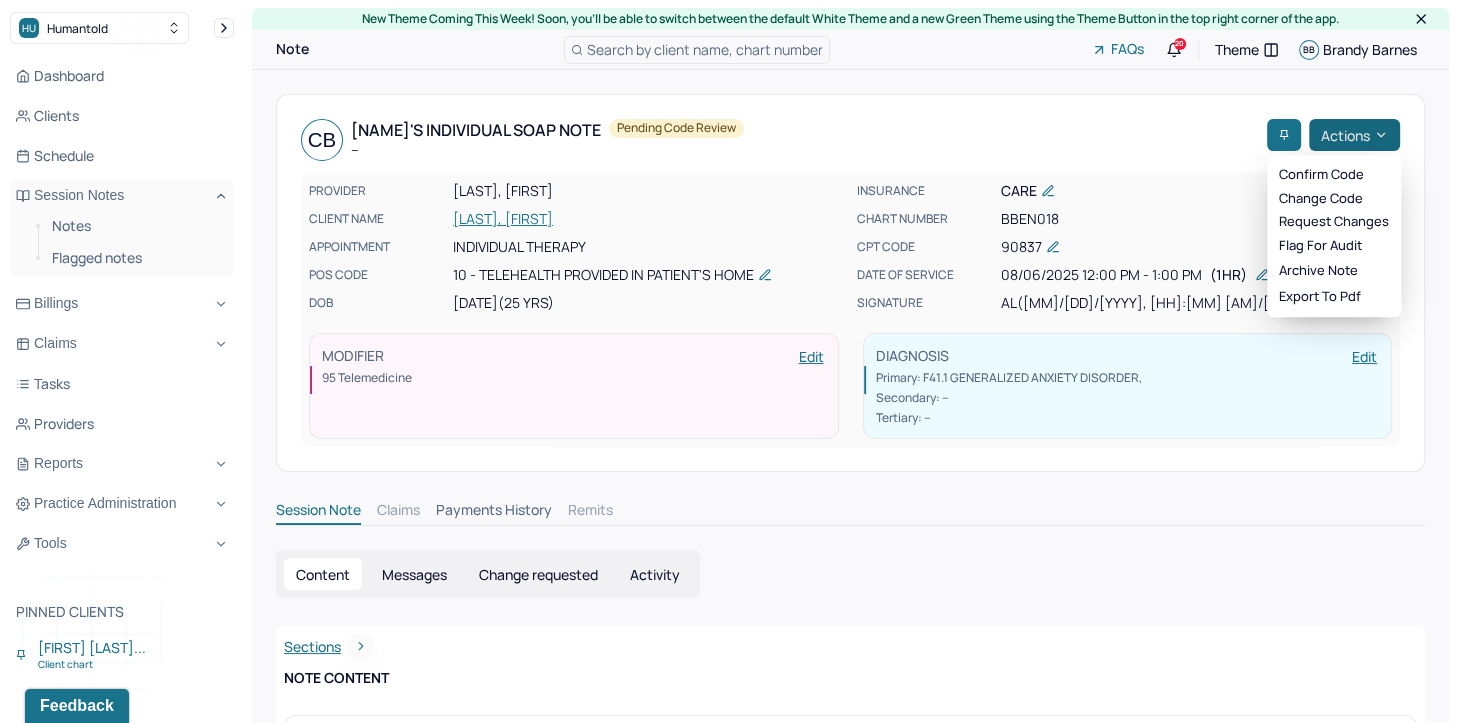 click on "Actions" at bounding box center (1354, 135) 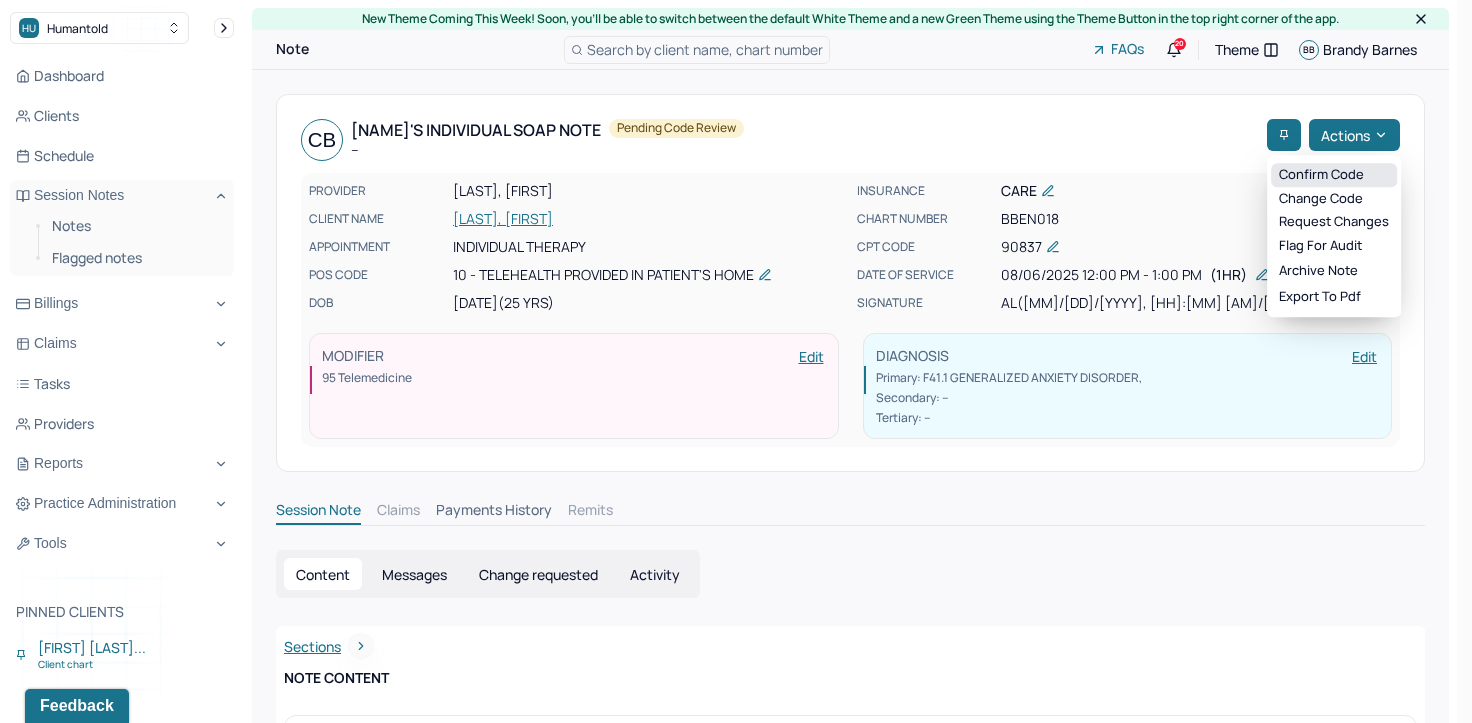 click on "Confirm code" at bounding box center (1334, 175) 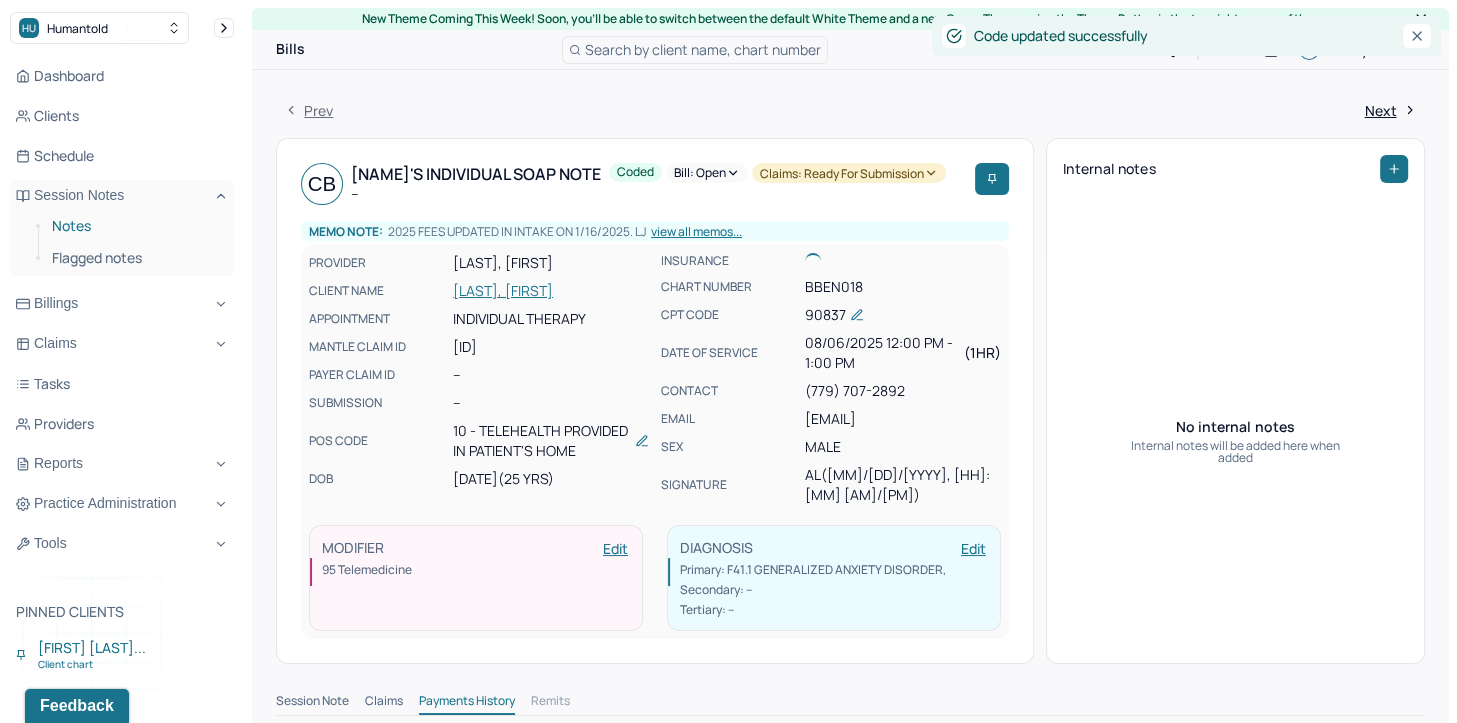 click on "Notes" at bounding box center (135, 226) 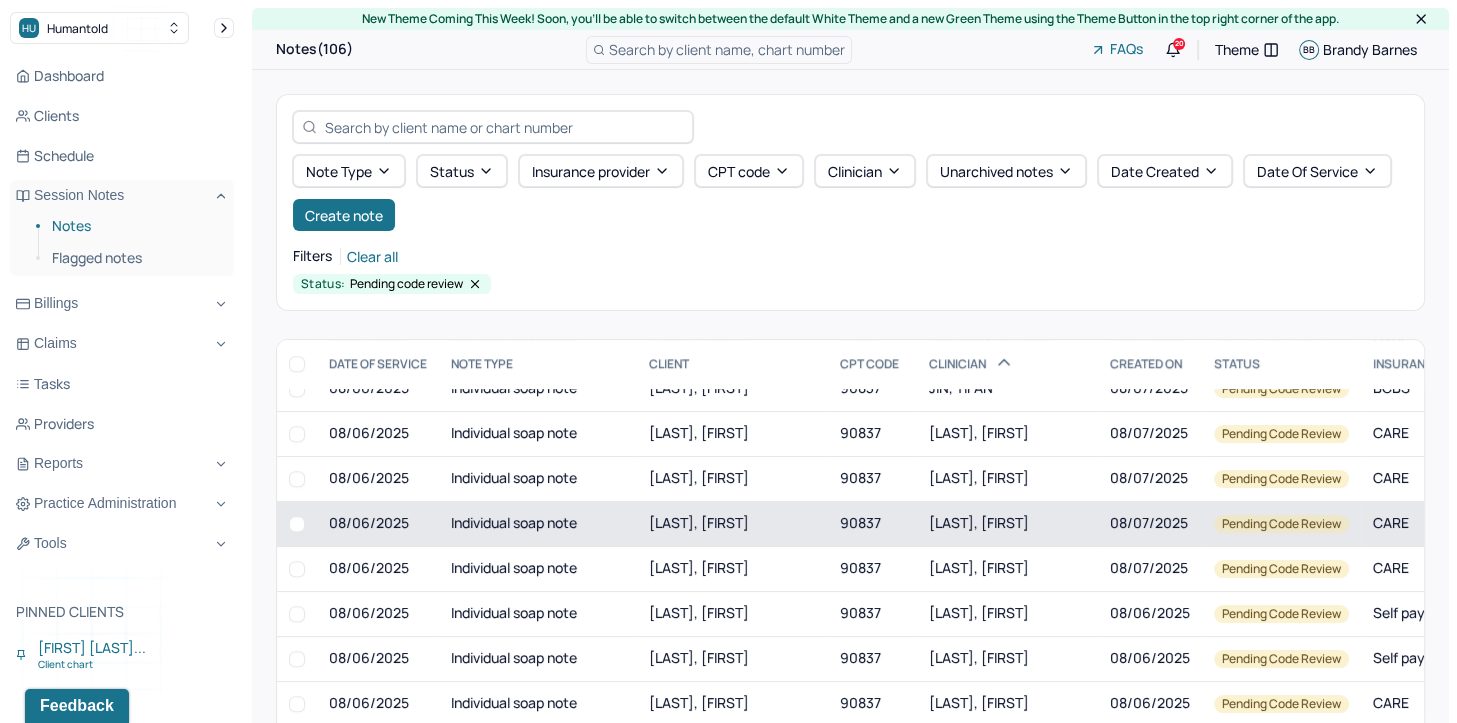 scroll, scrollTop: 1900, scrollLeft: 0, axis: vertical 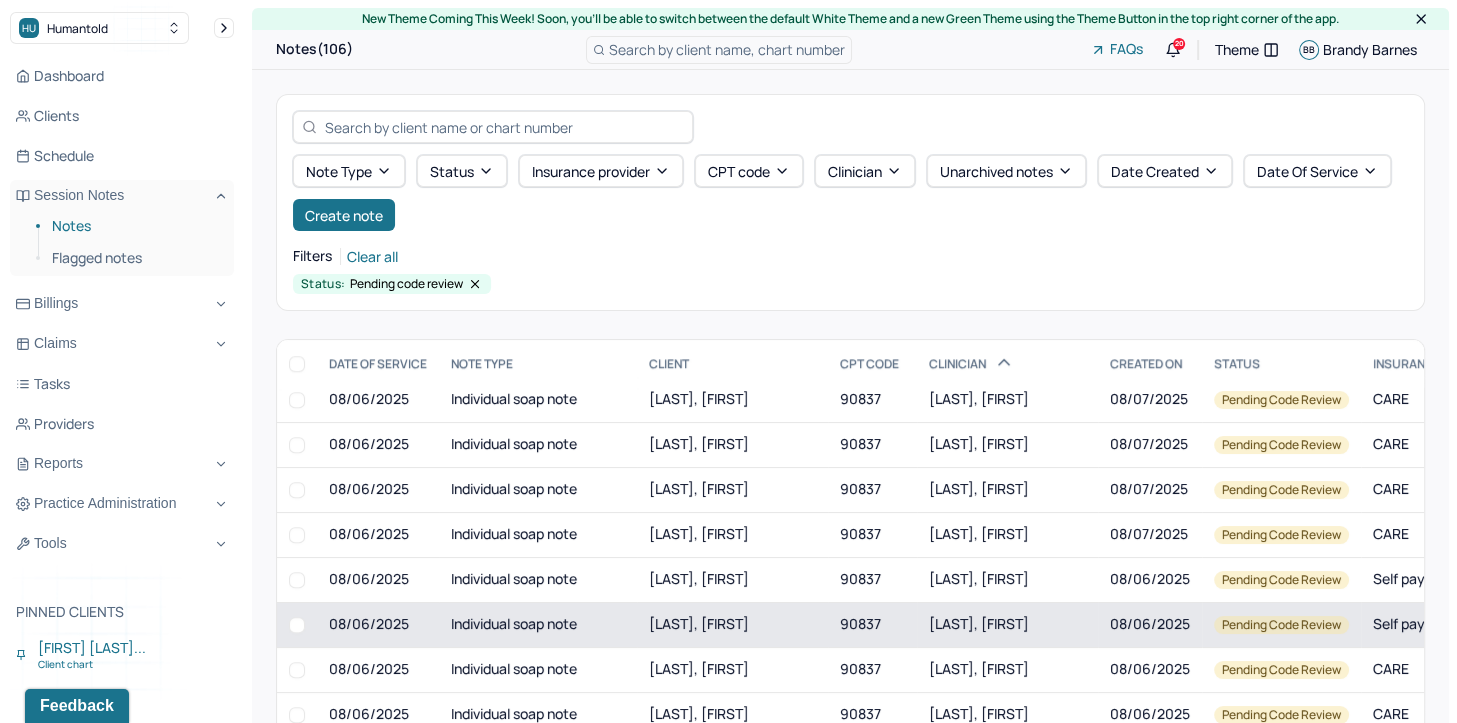 click on "LATIFOGLU, ASYA" at bounding box center (979, 623) 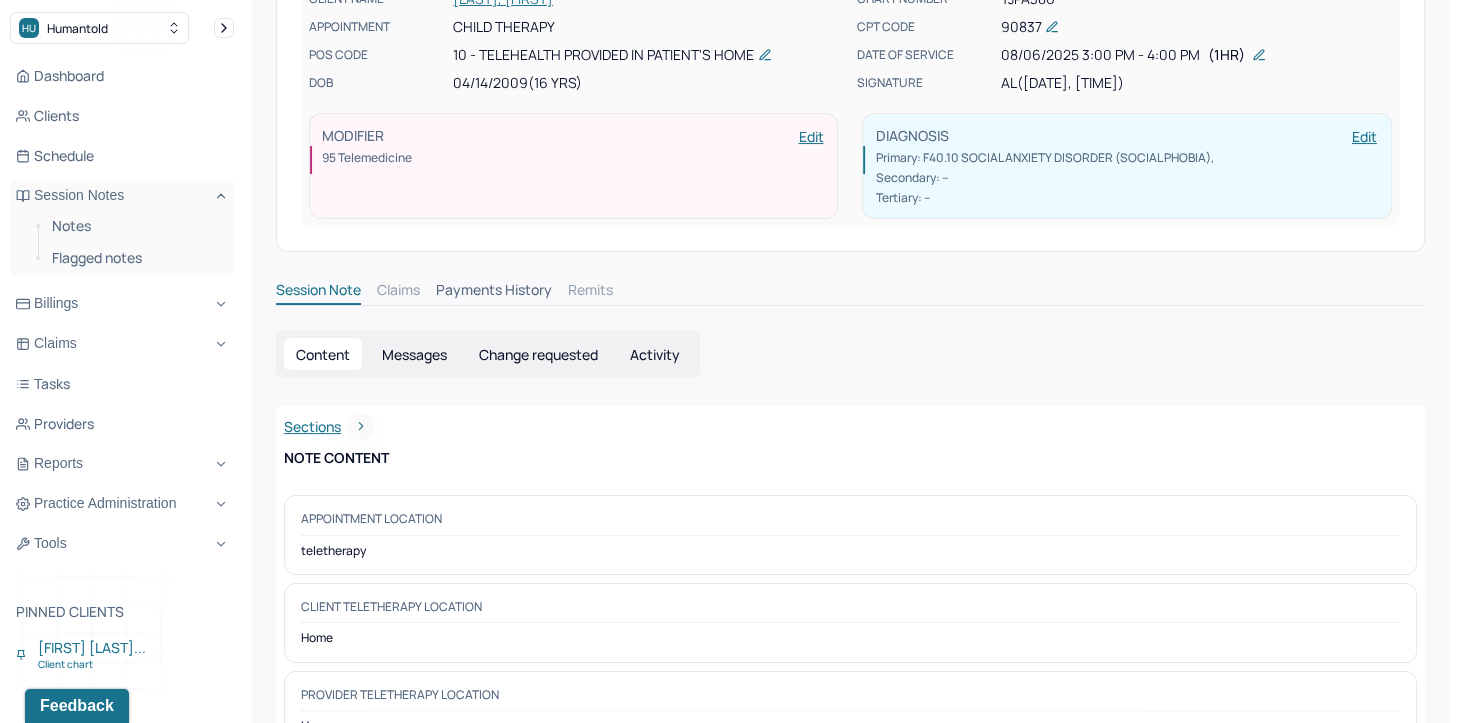 scroll, scrollTop: 49, scrollLeft: 0, axis: vertical 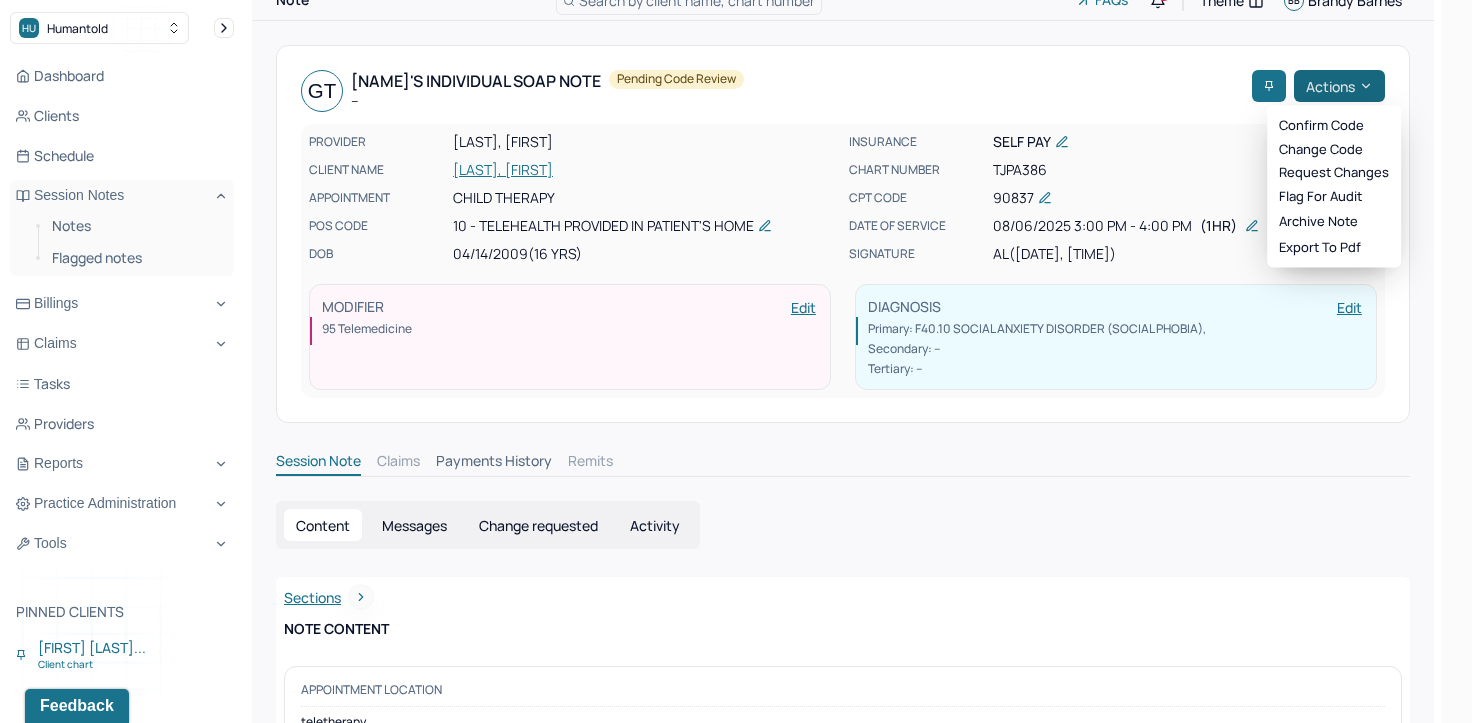 click 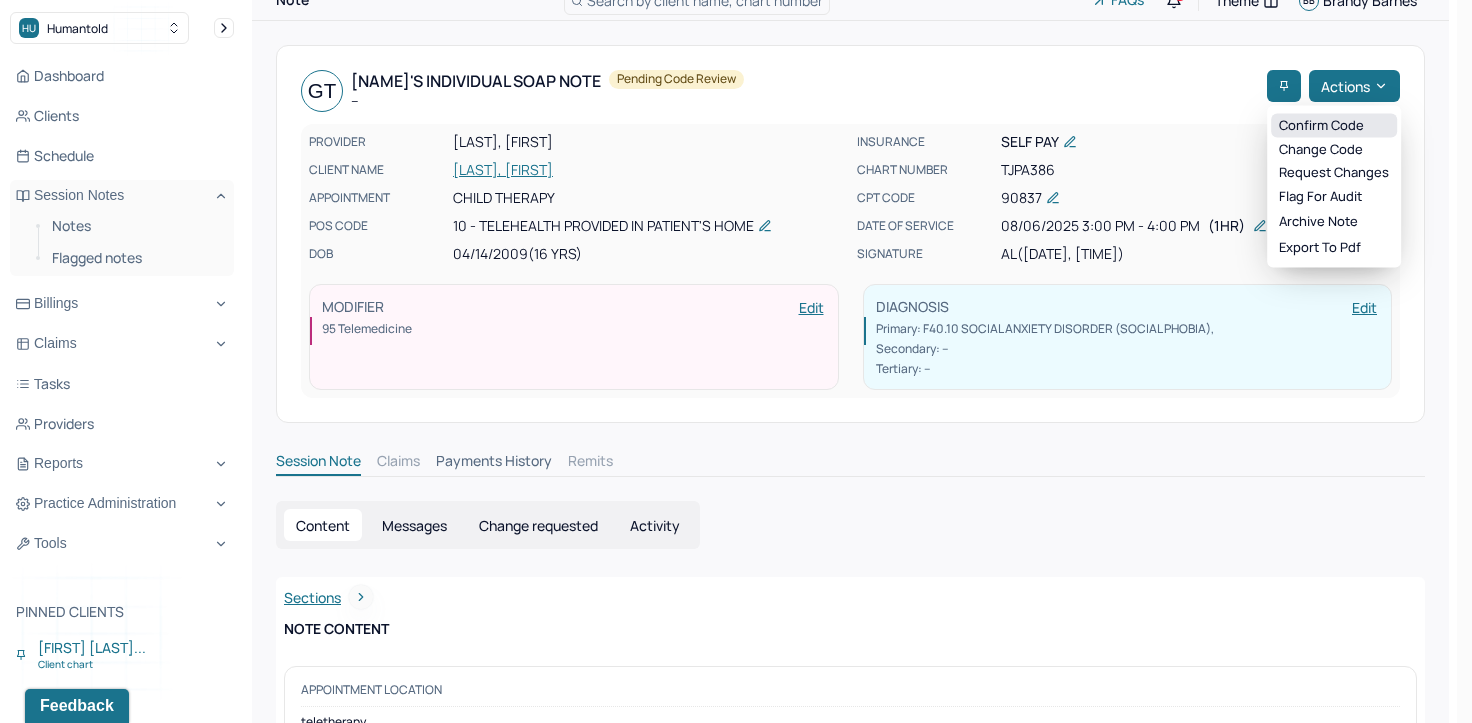 click on "Confirm code" at bounding box center (1334, 126) 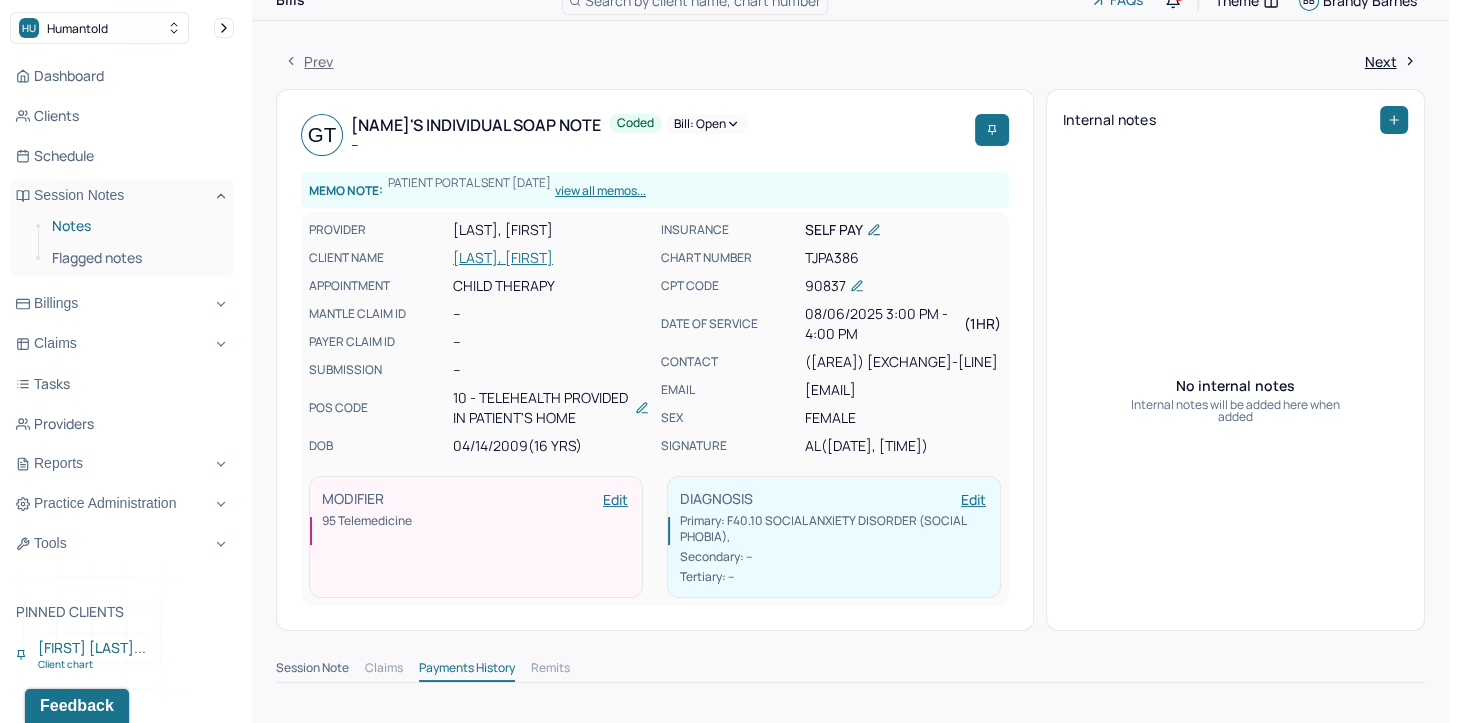 click on "Notes" at bounding box center [135, 226] 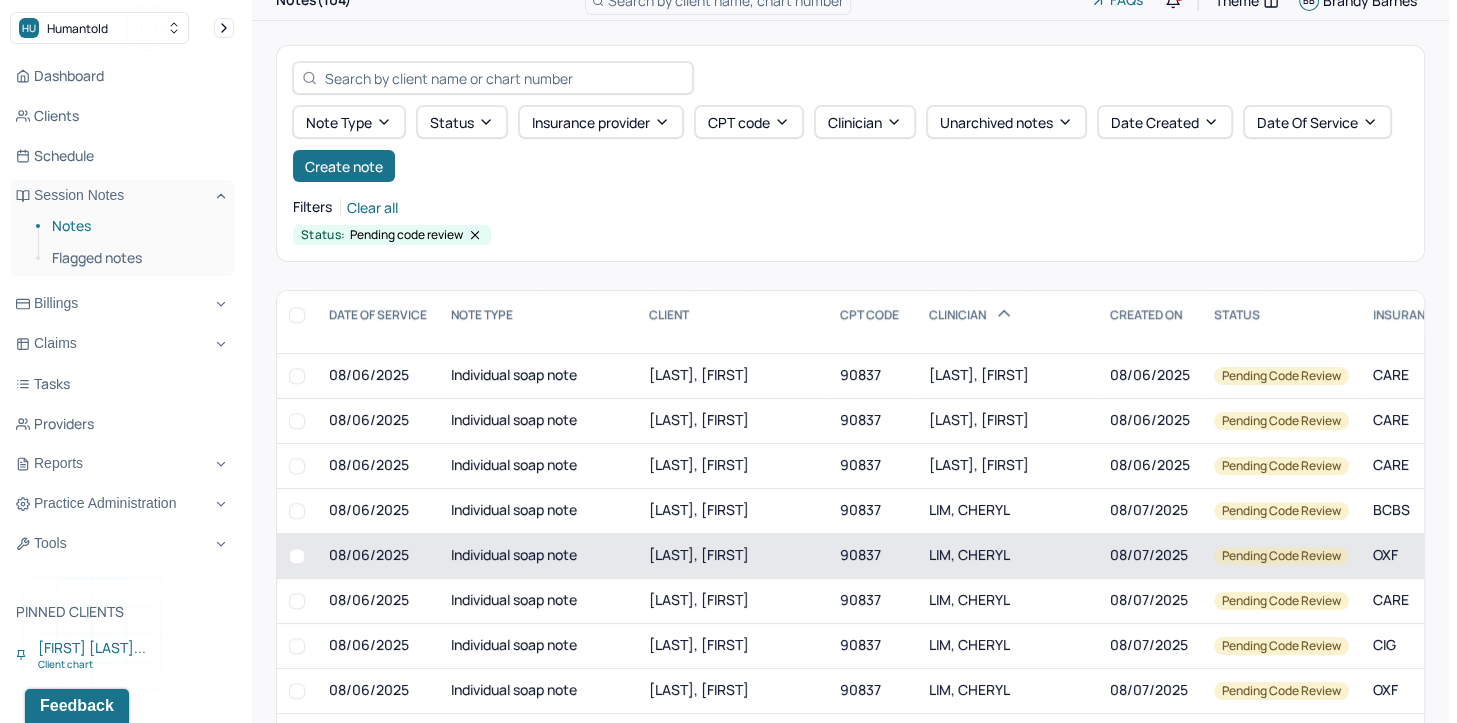 scroll, scrollTop: 2000, scrollLeft: 0, axis: vertical 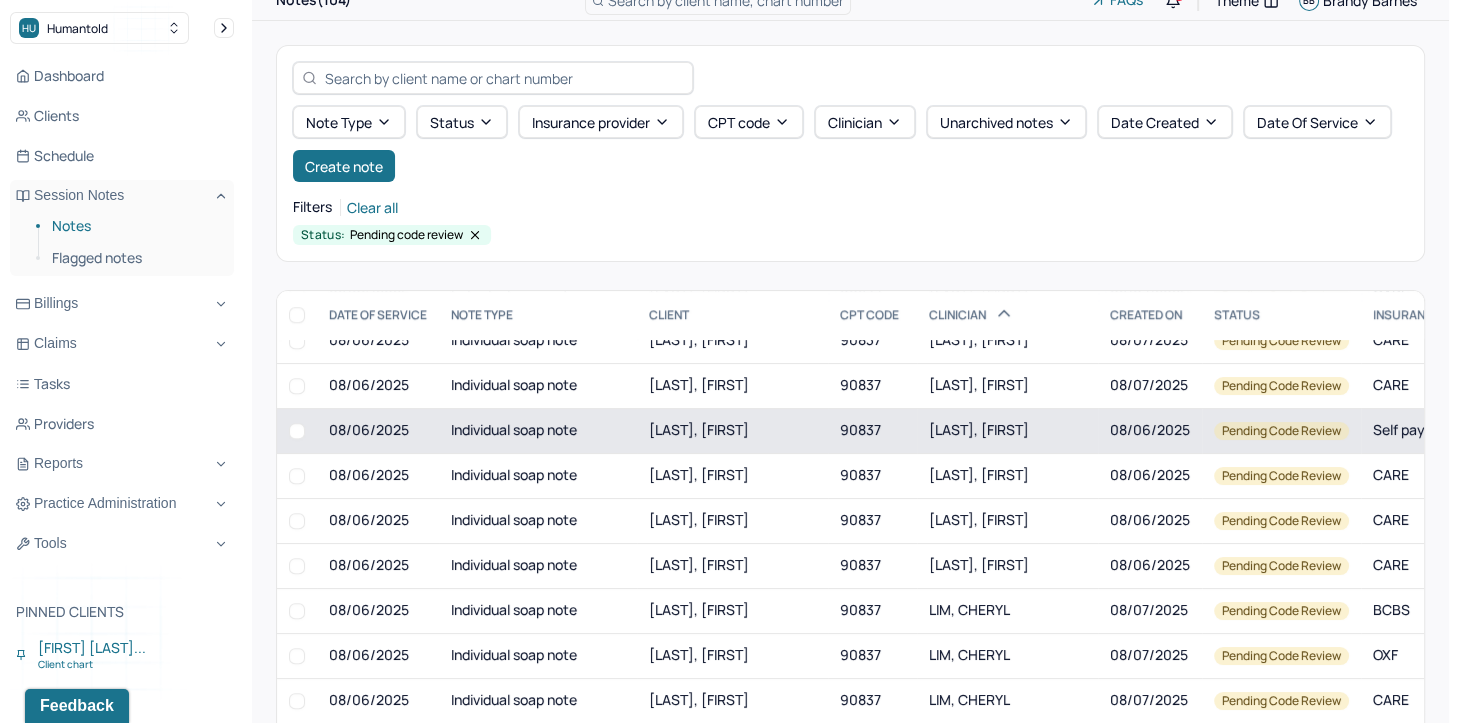 click on "LATIFOGLU, ASYA" at bounding box center [979, 429] 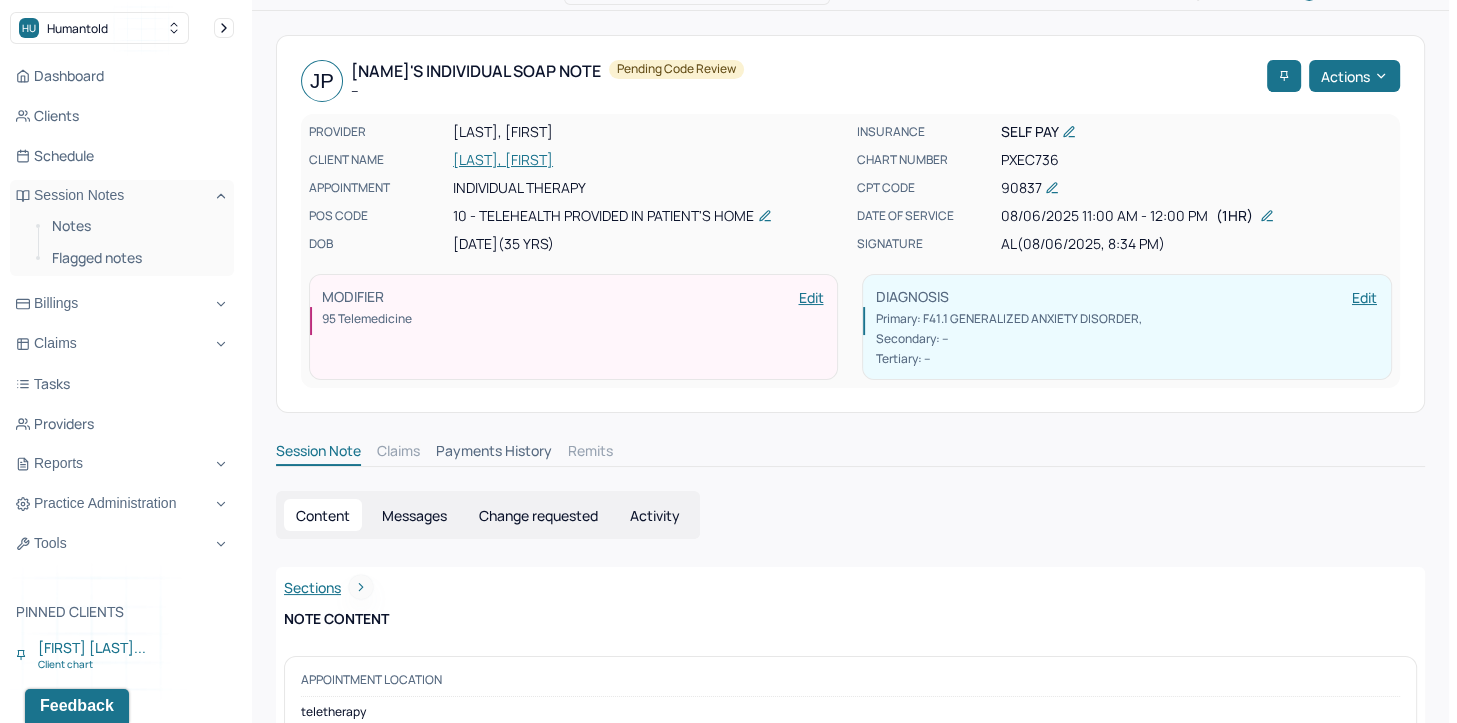 scroll, scrollTop: 0, scrollLeft: 0, axis: both 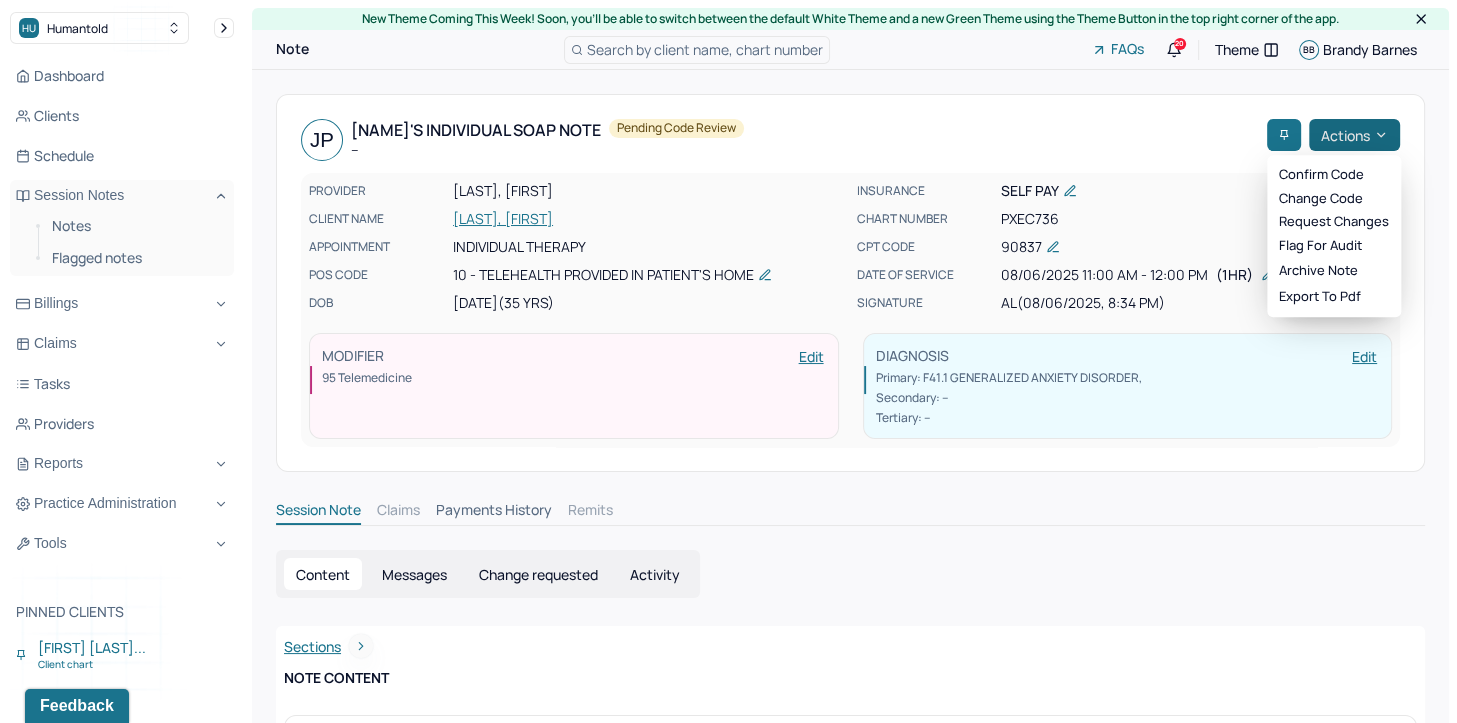 click on "Actions" at bounding box center [1354, 135] 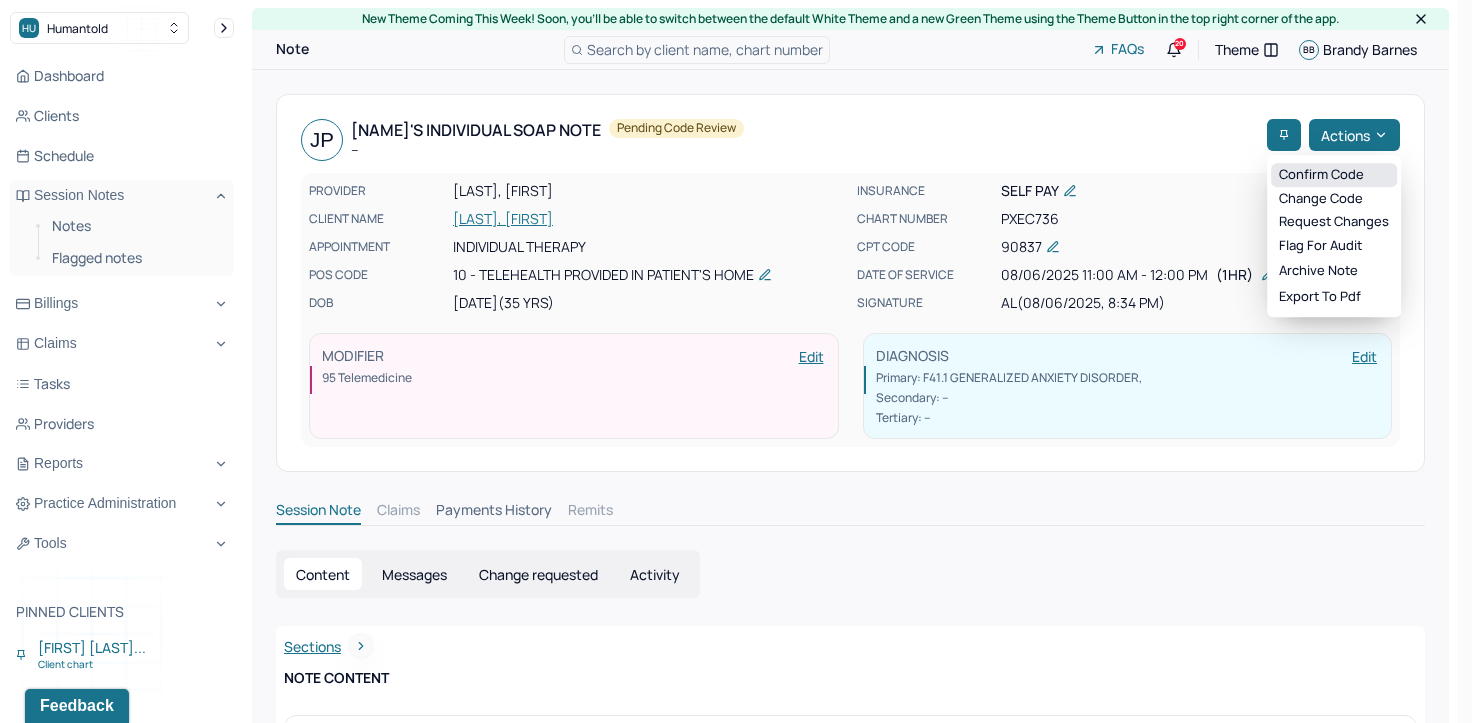 click on "Confirm code" at bounding box center [1334, 175] 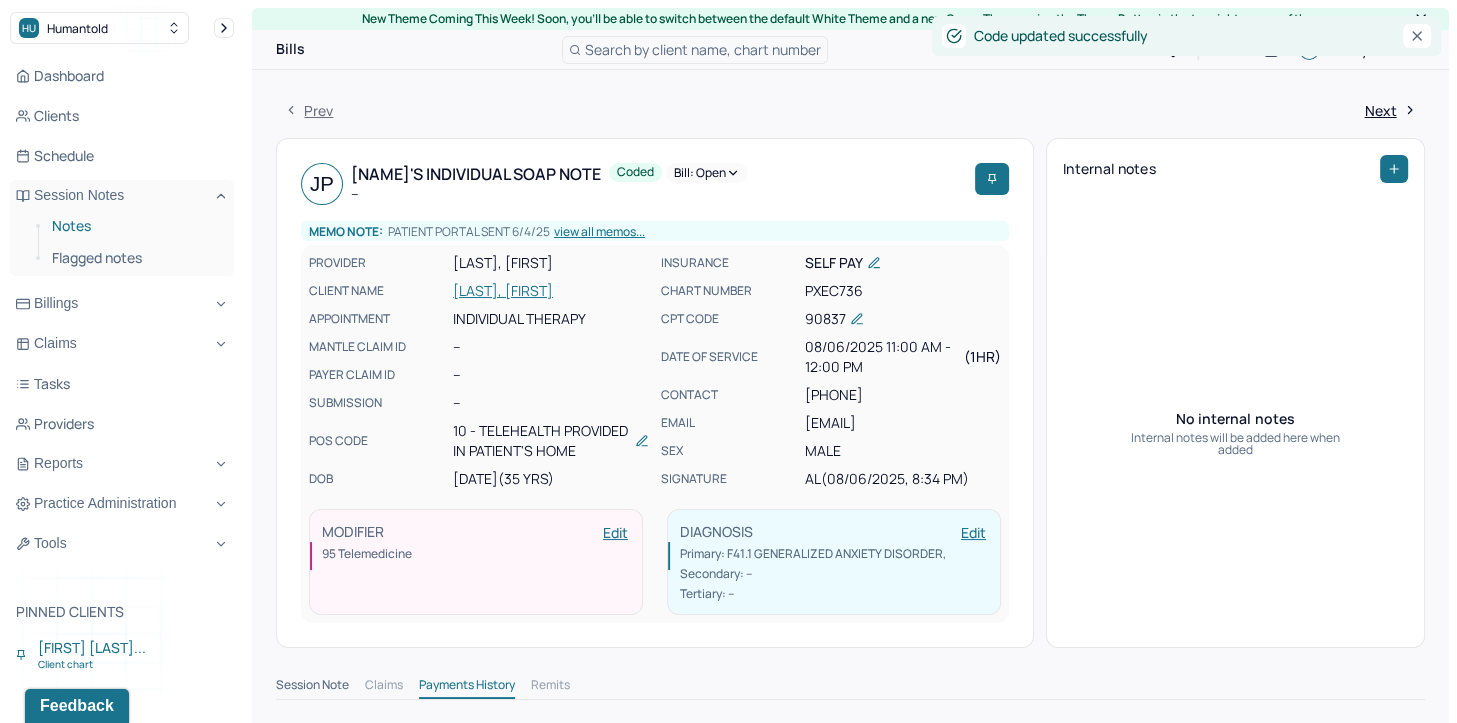 drag, startPoint x: 96, startPoint y: 231, endPoint x: 220, endPoint y: 236, distance: 124.10077 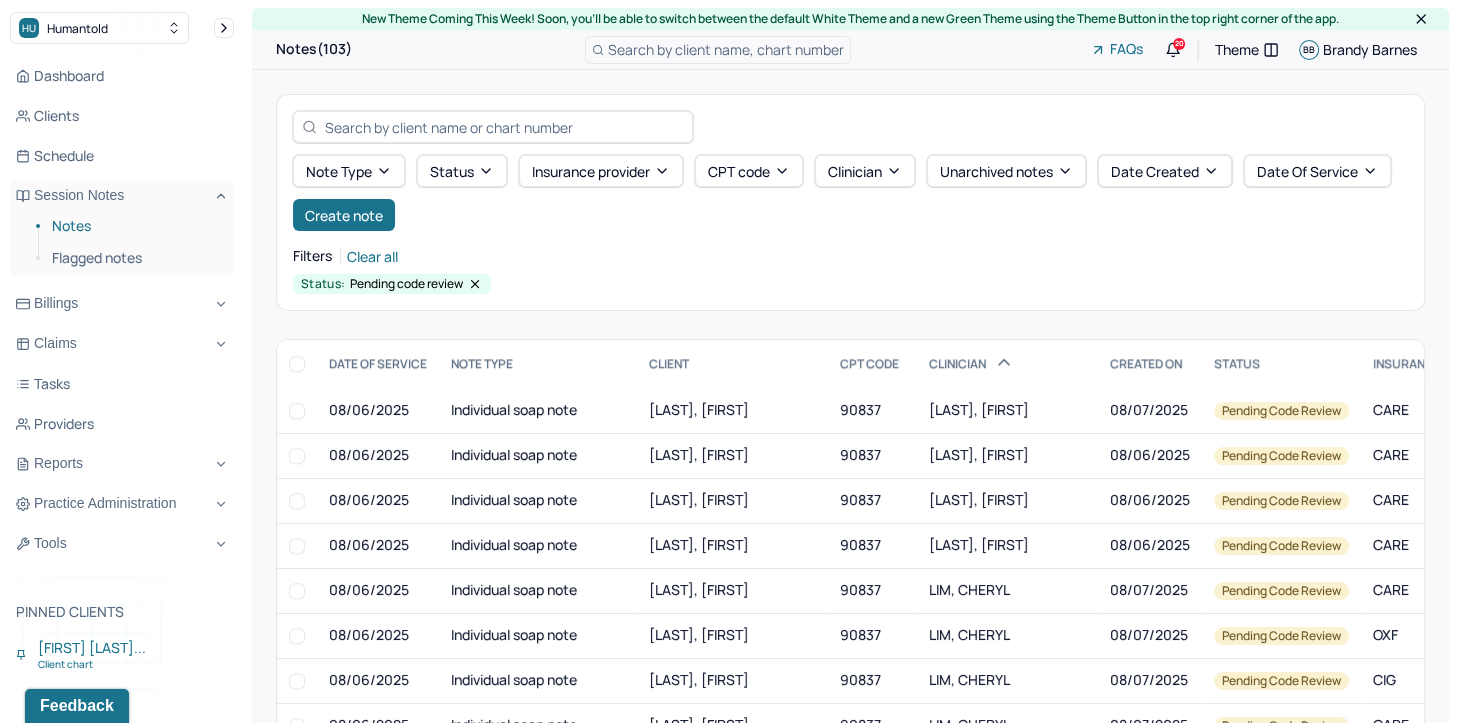 scroll, scrollTop: 2000, scrollLeft: 0, axis: vertical 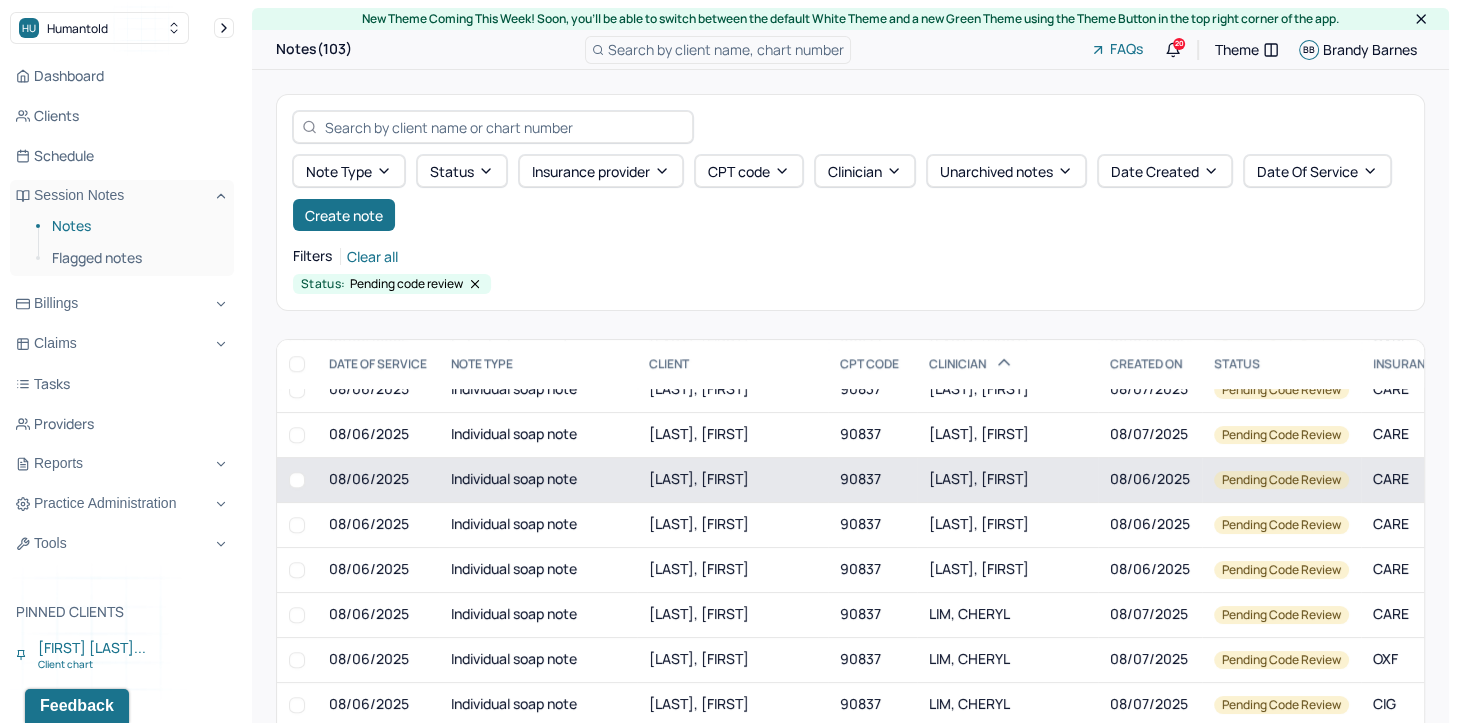 click on "LATIFOGLU, ASYA" at bounding box center (1007, 479) 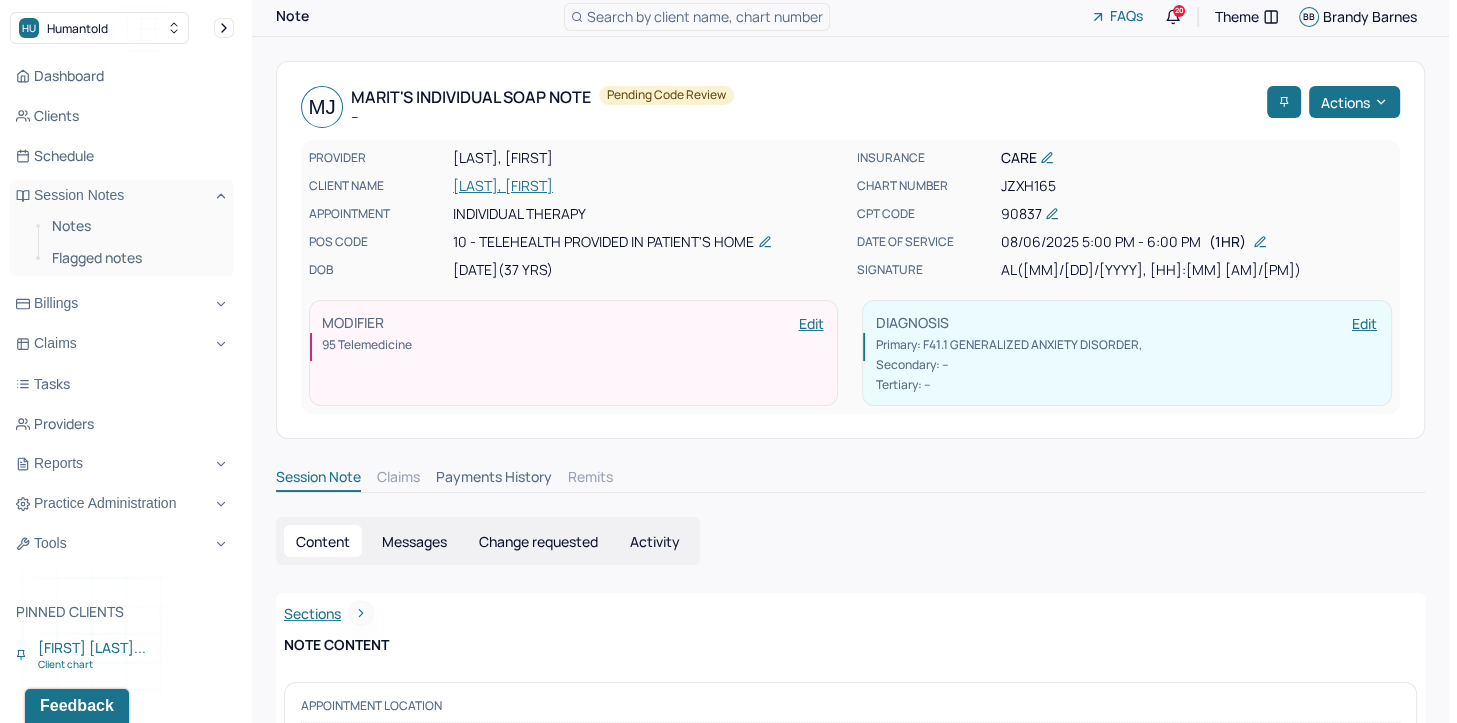 scroll, scrollTop: 0, scrollLeft: 0, axis: both 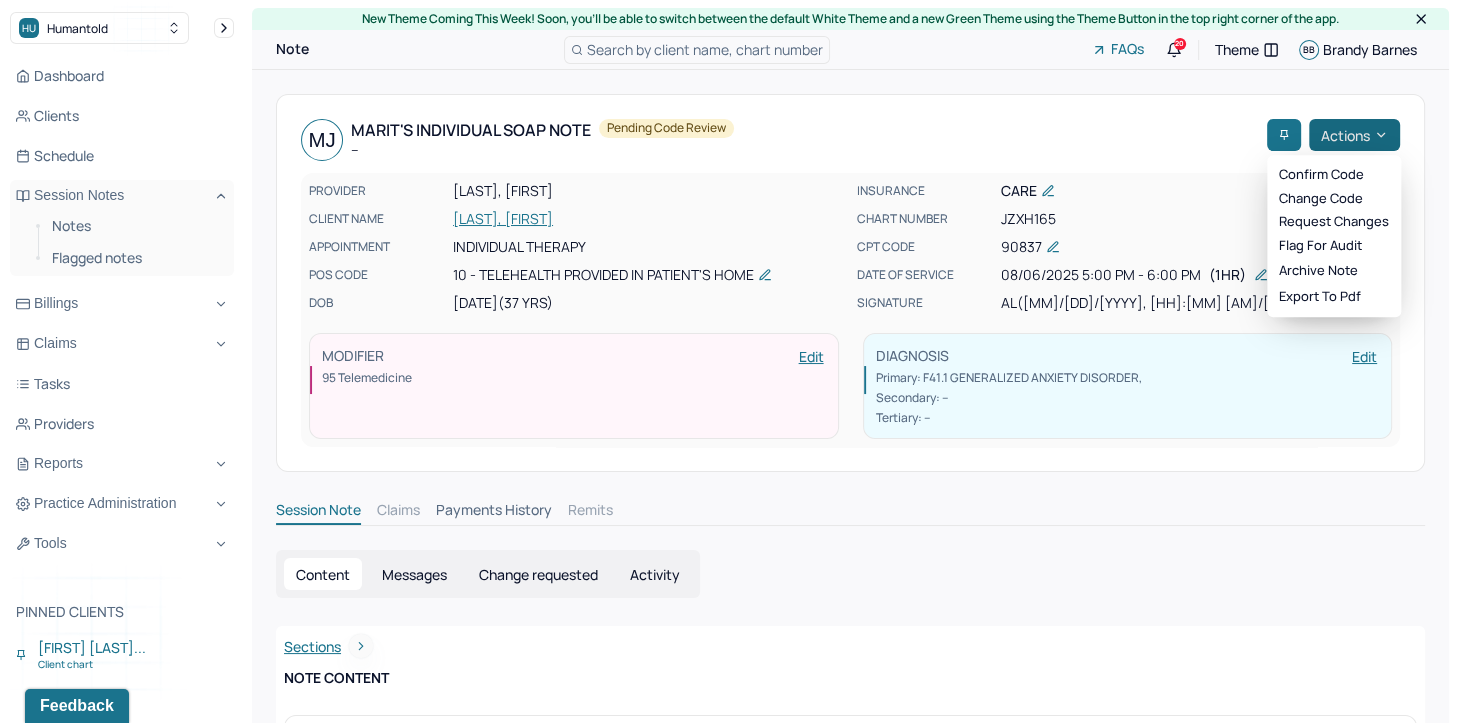 click on "Actions" at bounding box center [1354, 135] 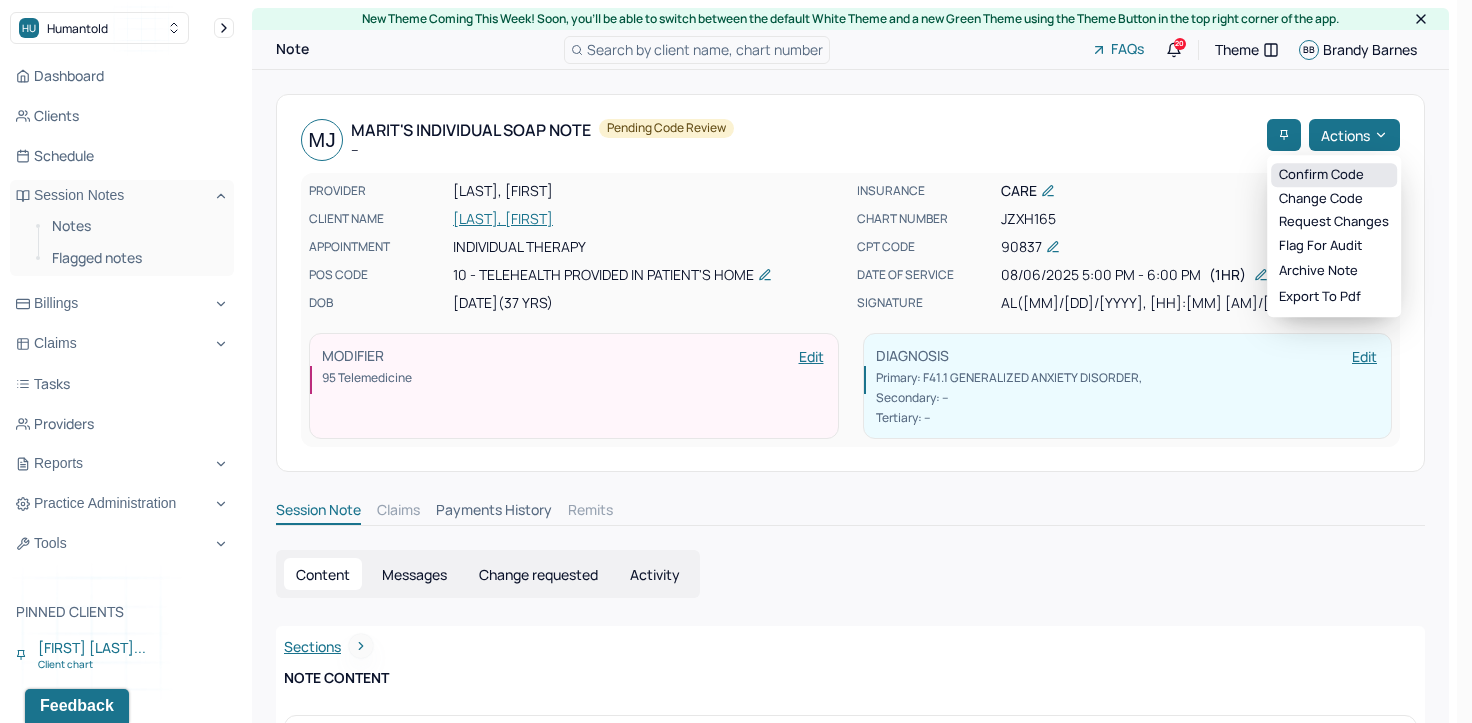 click on "Confirm code" at bounding box center [1334, 175] 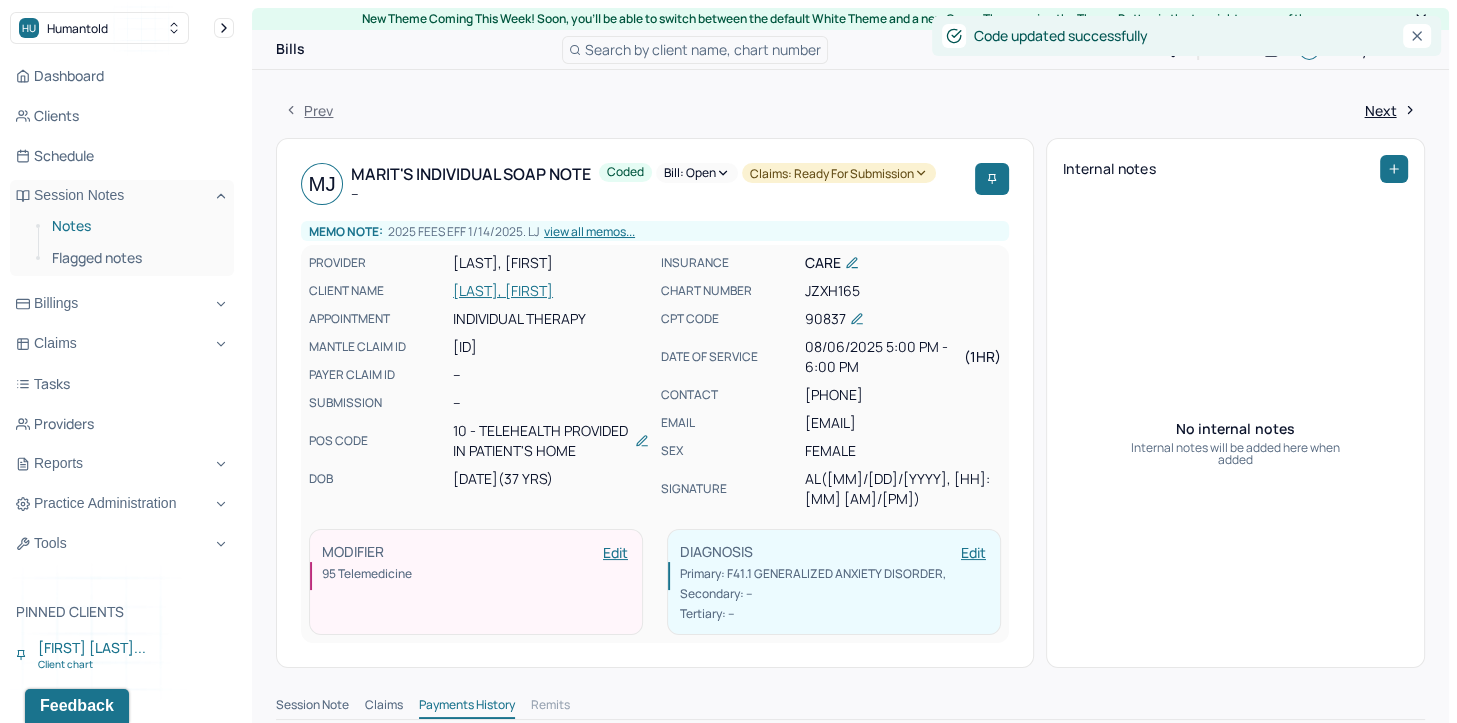 click on "Notes" at bounding box center (135, 226) 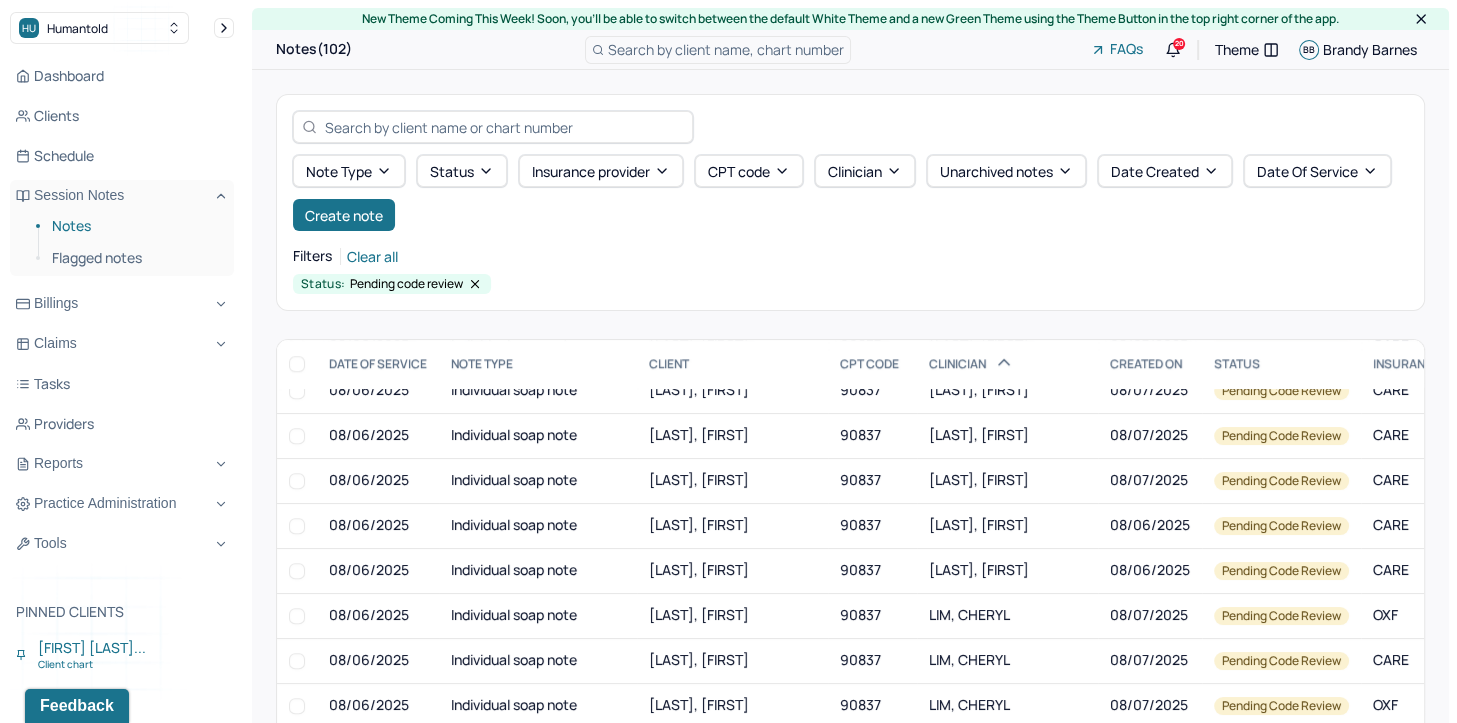 scroll, scrollTop: 2000, scrollLeft: 0, axis: vertical 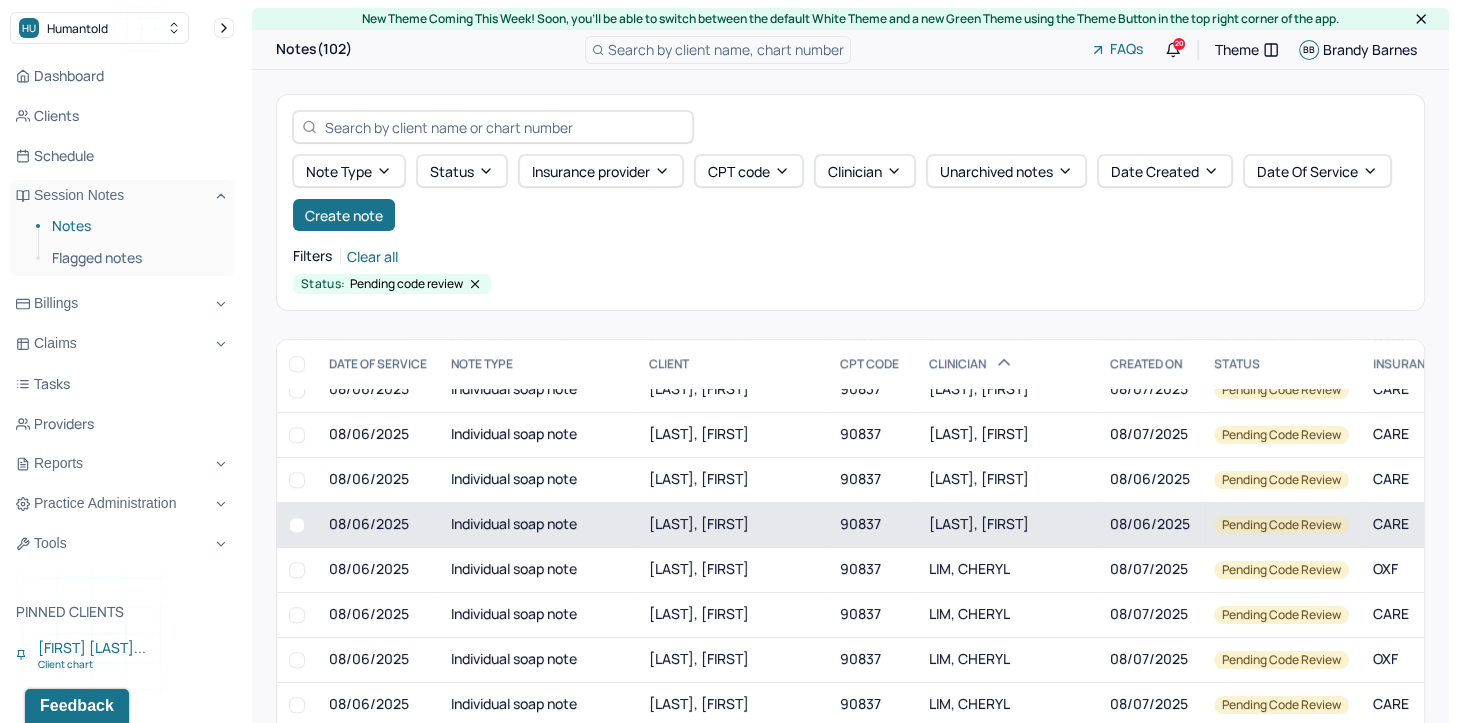 click on "LEONG, KATELYN" at bounding box center (1007, 524) 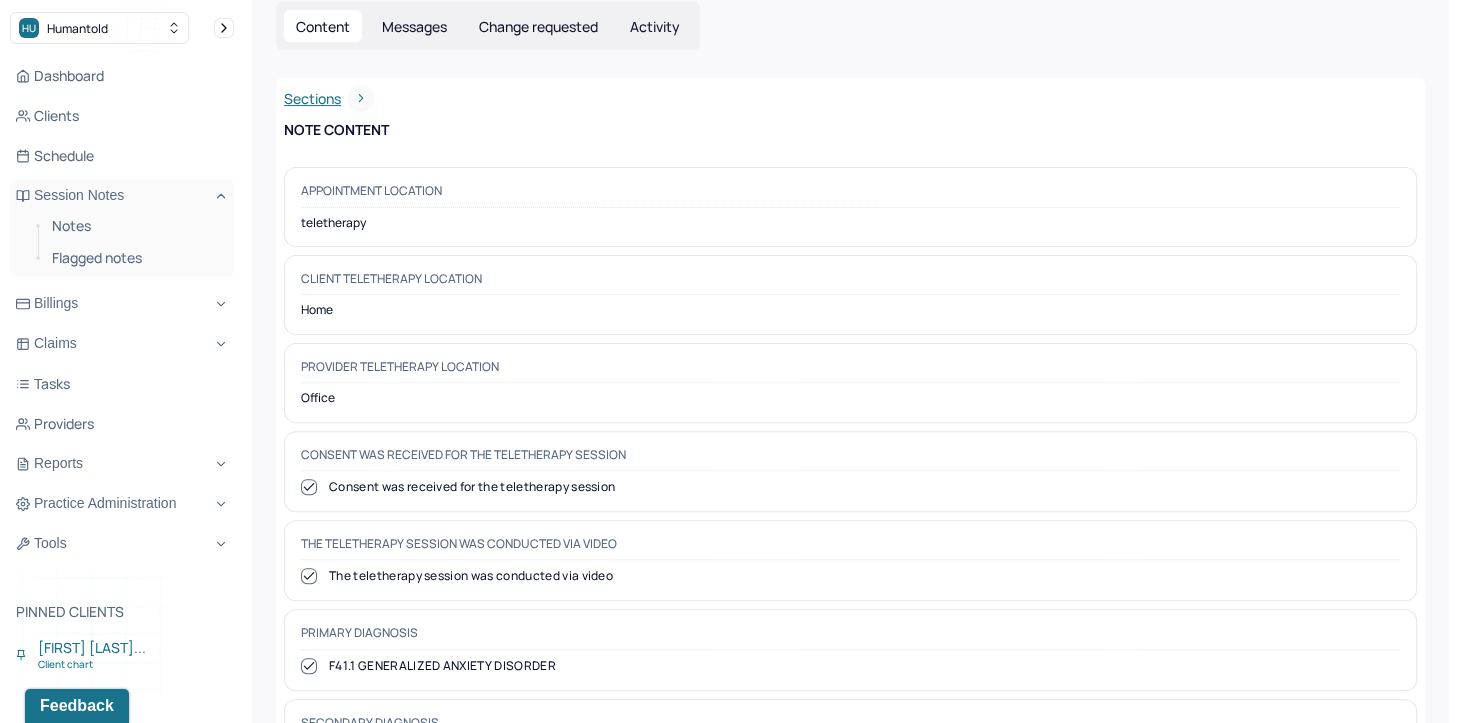 scroll, scrollTop: 0, scrollLeft: 0, axis: both 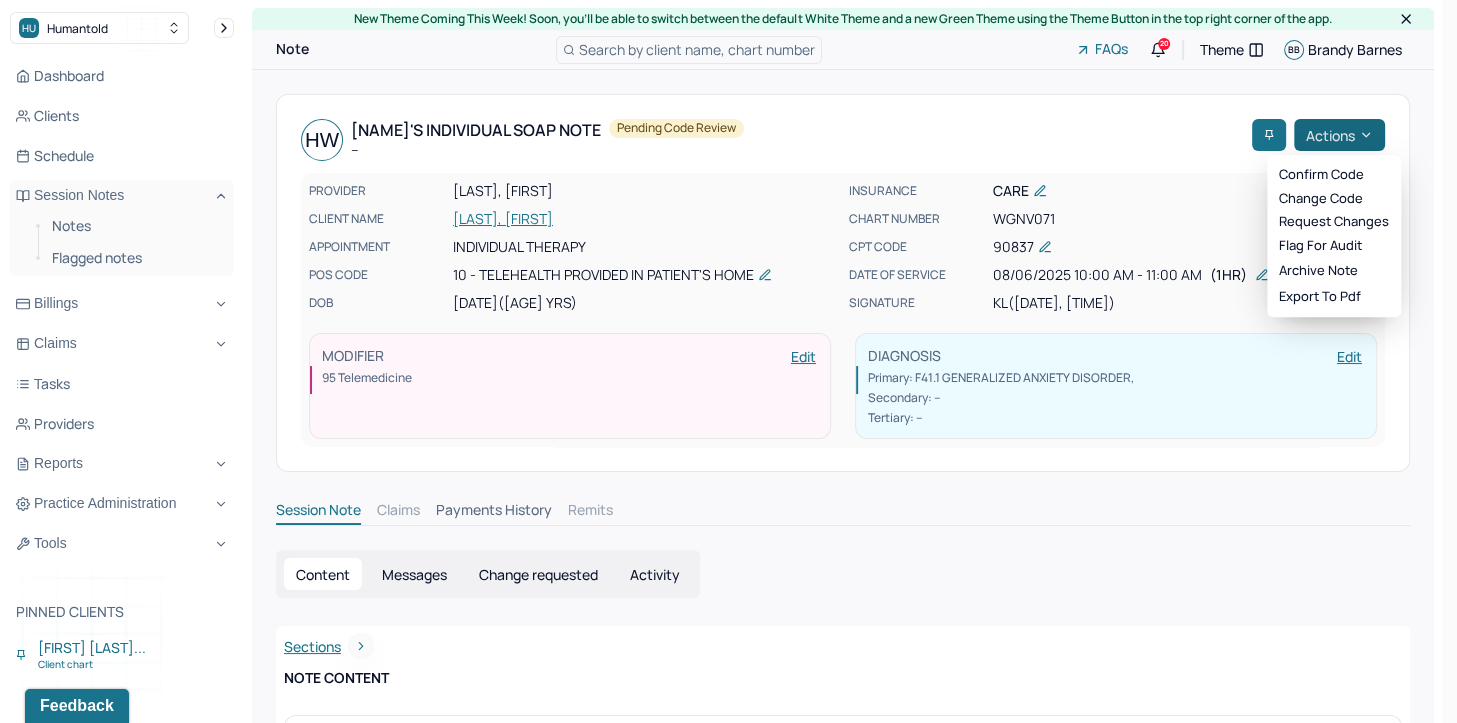 click on "HU Humantold Dashboard Clients Schedule Session Notes Notes Flagged notes Billings Claims Tasks Providers Reports Practice Administration Tools Pinned clients Christopher Fazi... Client chart BB Brandy    Barnes biller,clientsupport,coder Logout   New Theme Coming This Week! Soon, you’ll be able to switch between the default White Theme and a new Green Theme using the Theme Button in the top right corner of the app.  Note Search by client name, chart number  FAQs 20 Theme BB Brandy    Barnes HW Heraclio's   Individual soap note -- Pending code review Actions PROVIDER LEONG, KATELYN CLIENT NAME WYATT JR, HERACLIO APPOINTMENT Individual therapy POS CODE 10 - Telehealth Provided in Patient's Home DOB 01/10/1976  (49 Yrs) INSURANCE CARE CHART NUMBER WGNV071 CPT CODE 90837 DATE OF SERVICE 08/06/2025   10:00 AM   -   11:00 AM ( 1hr ) SIGNATURE KL  (08/06/2025, 11:49 AM) MODIFIER Edit 95 Telemedicine DIAGNOSIS Edit Primary:   F41.1 GENERALIZED ANXIETY DISORDER ,  Secondary:   --   --" at bounding box center (721, 1895) 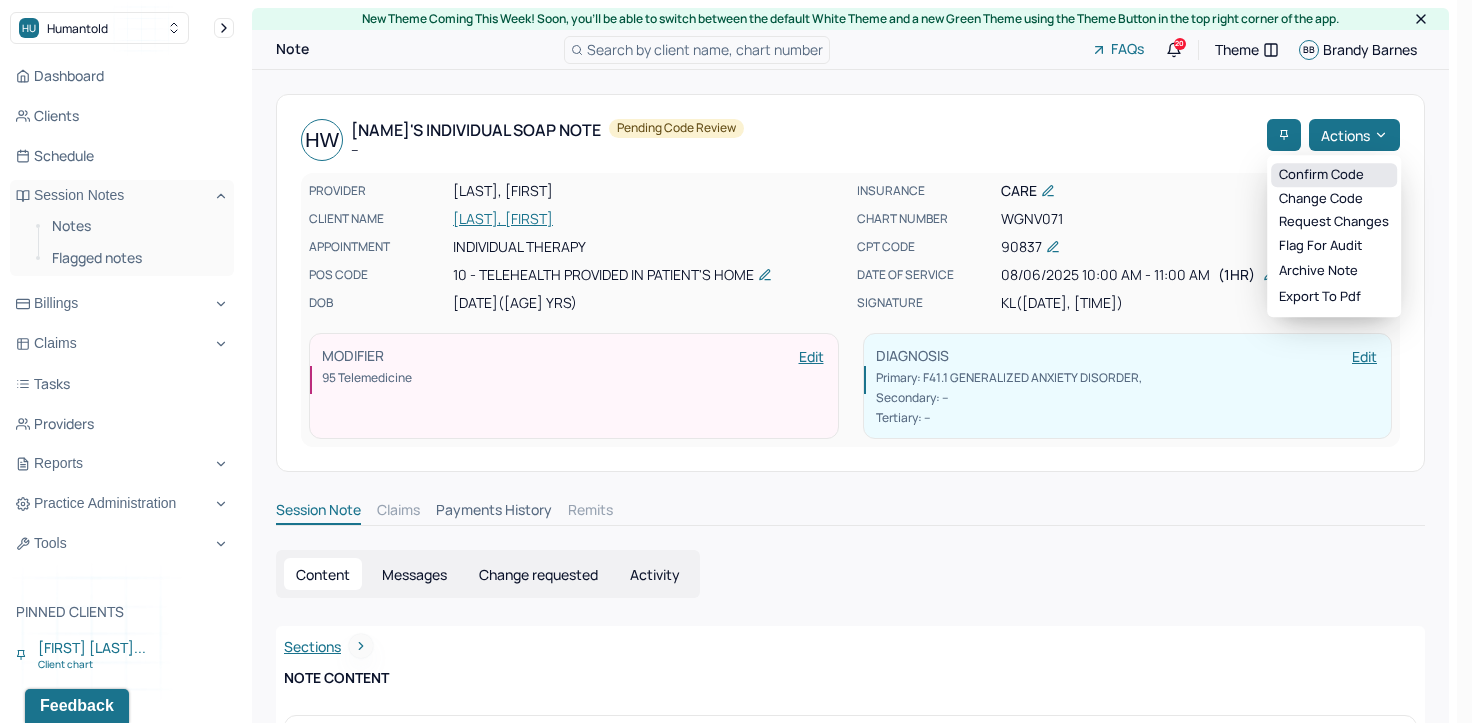 click on "Confirm code" at bounding box center [1334, 175] 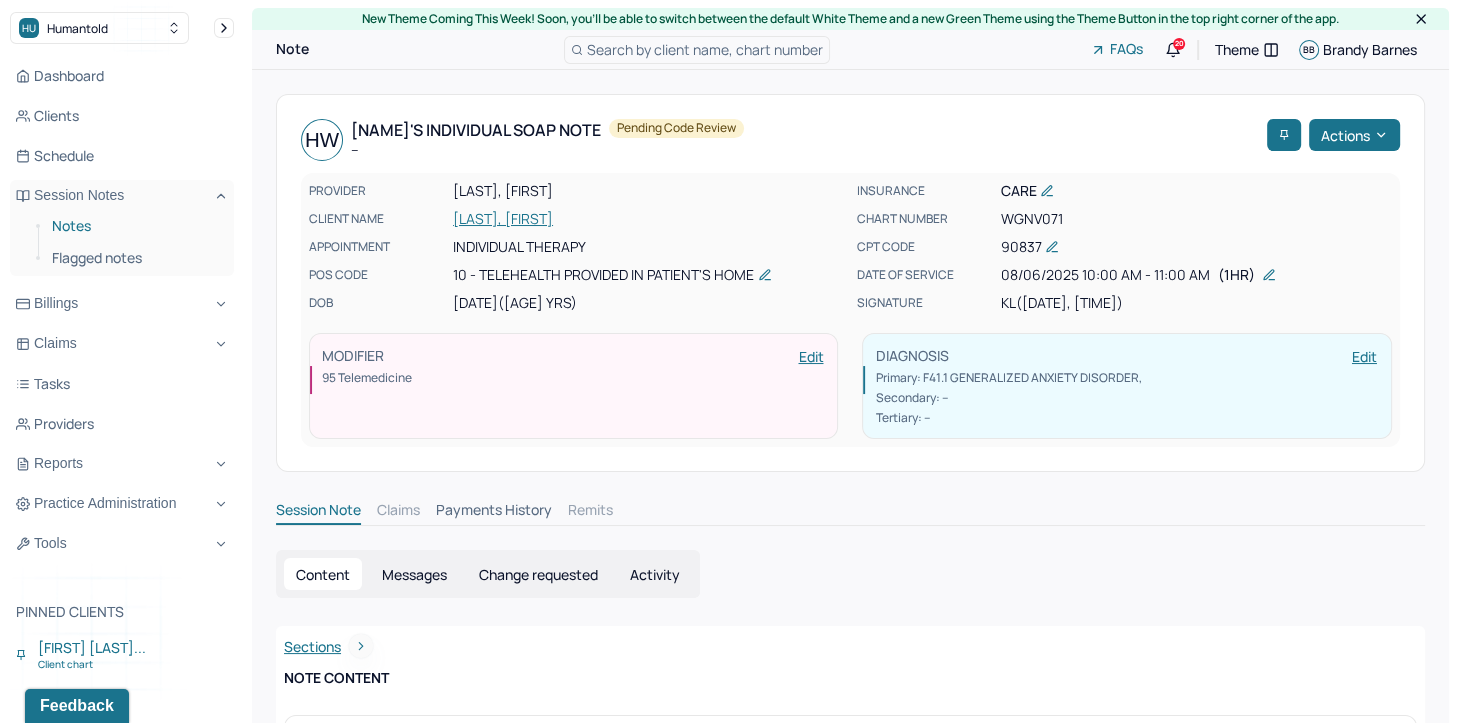 click on "Notes" at bounding box center (135, 226) 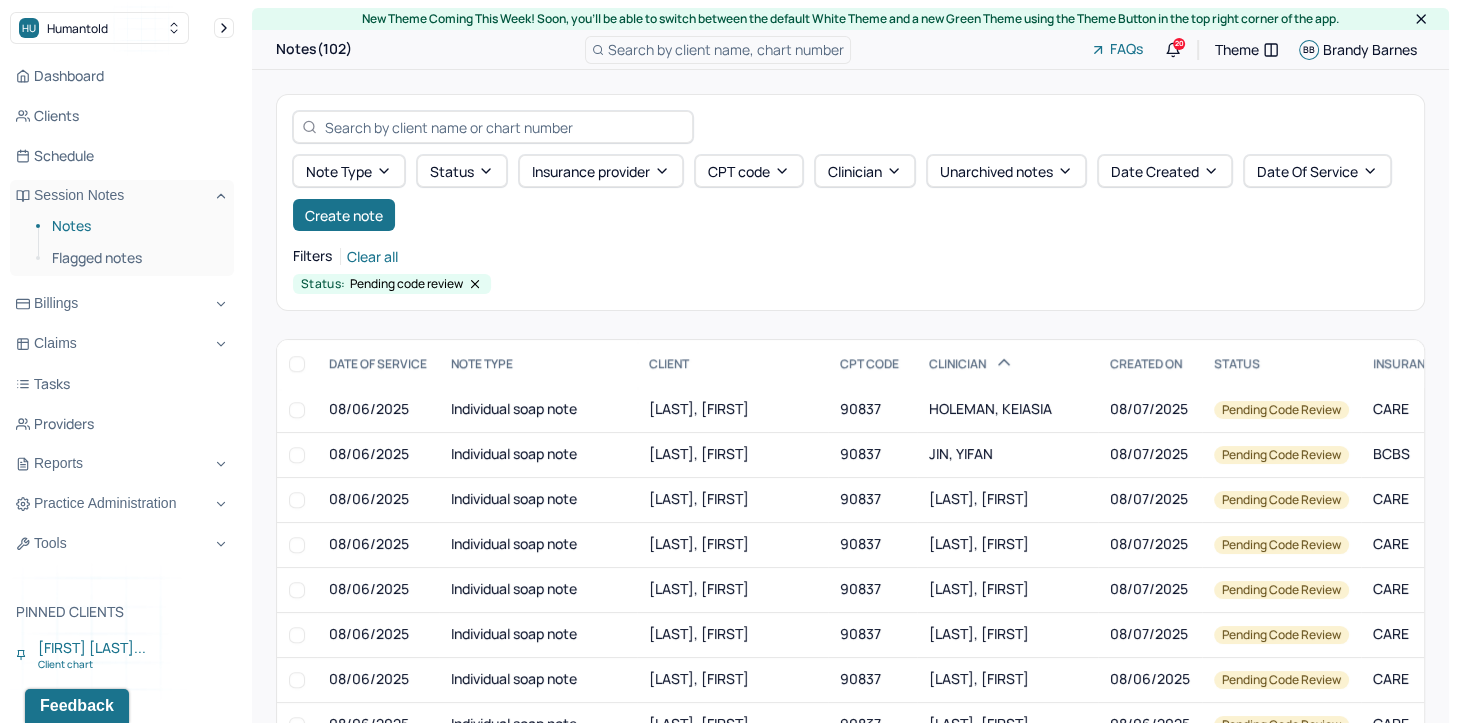 scroll, scrollTop: 1900, scrollLeft: 0, axis: vertical 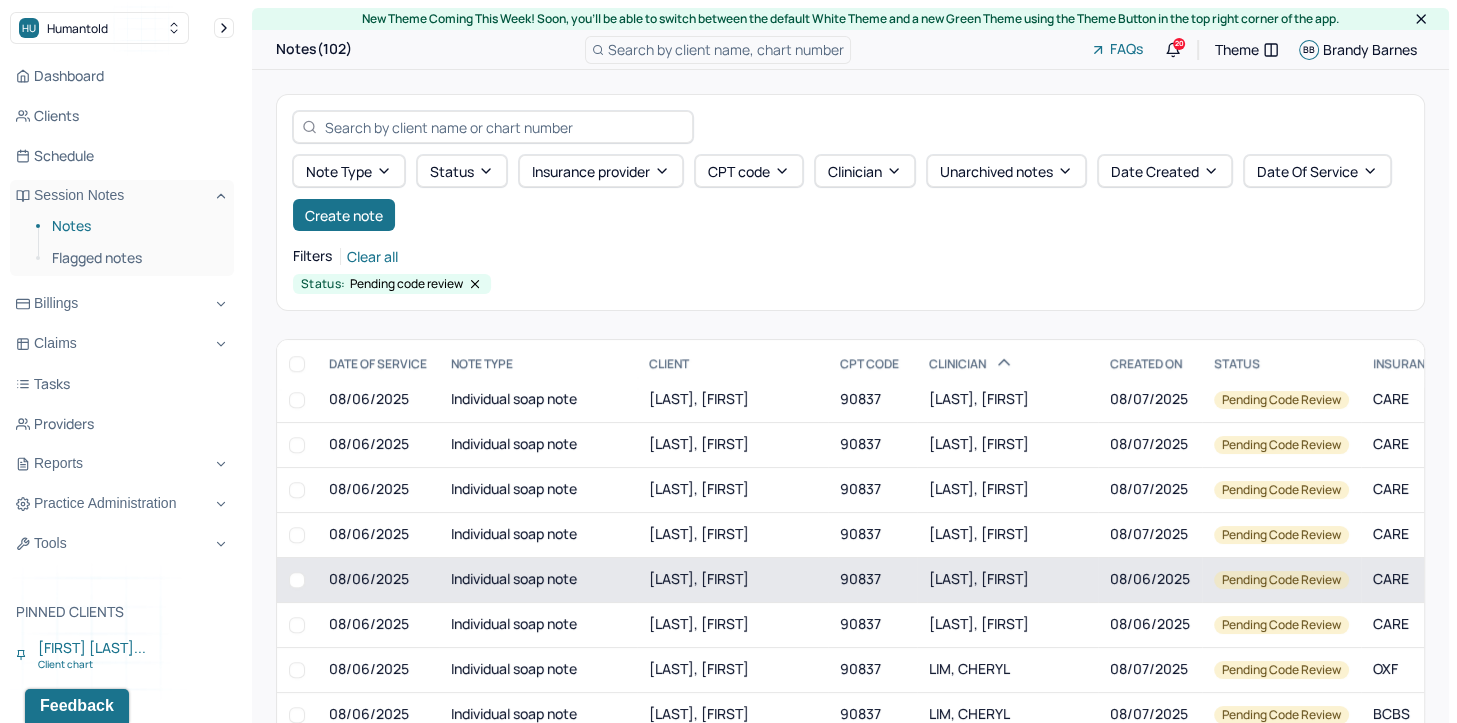 click on "LEONG, KATELYN" at bounding box center (979, 578) 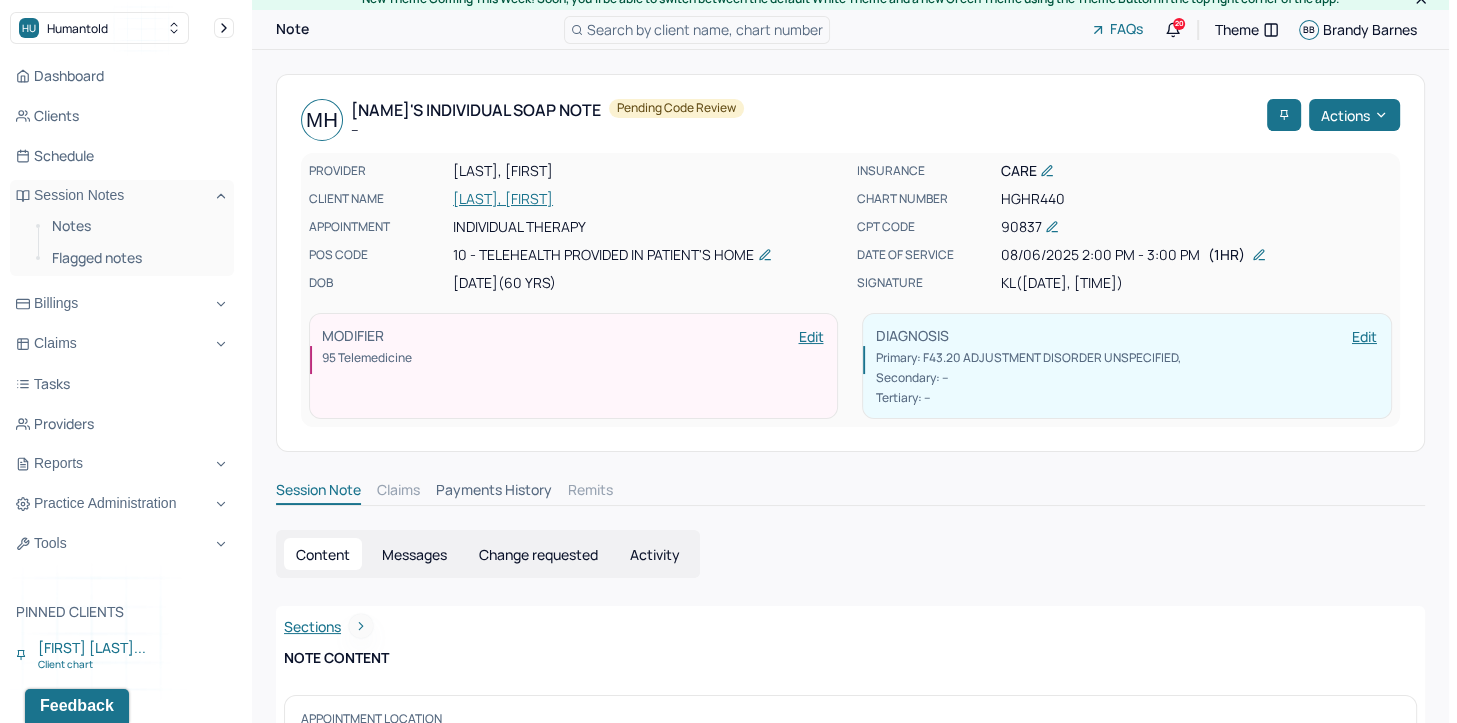 scroll, scrollTop: 0, scrollLeft: 0, axis: both 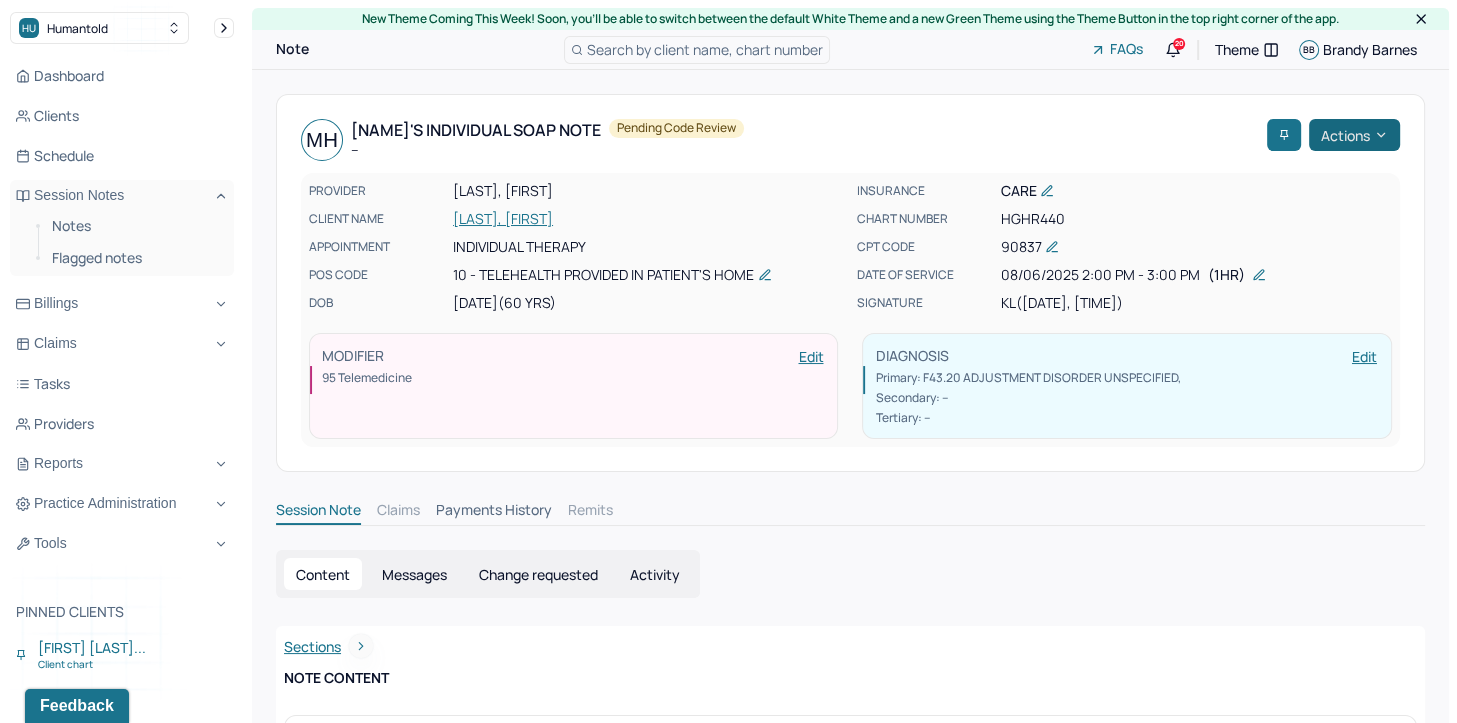 click on "Actions" at bounding box center [1354, 135] 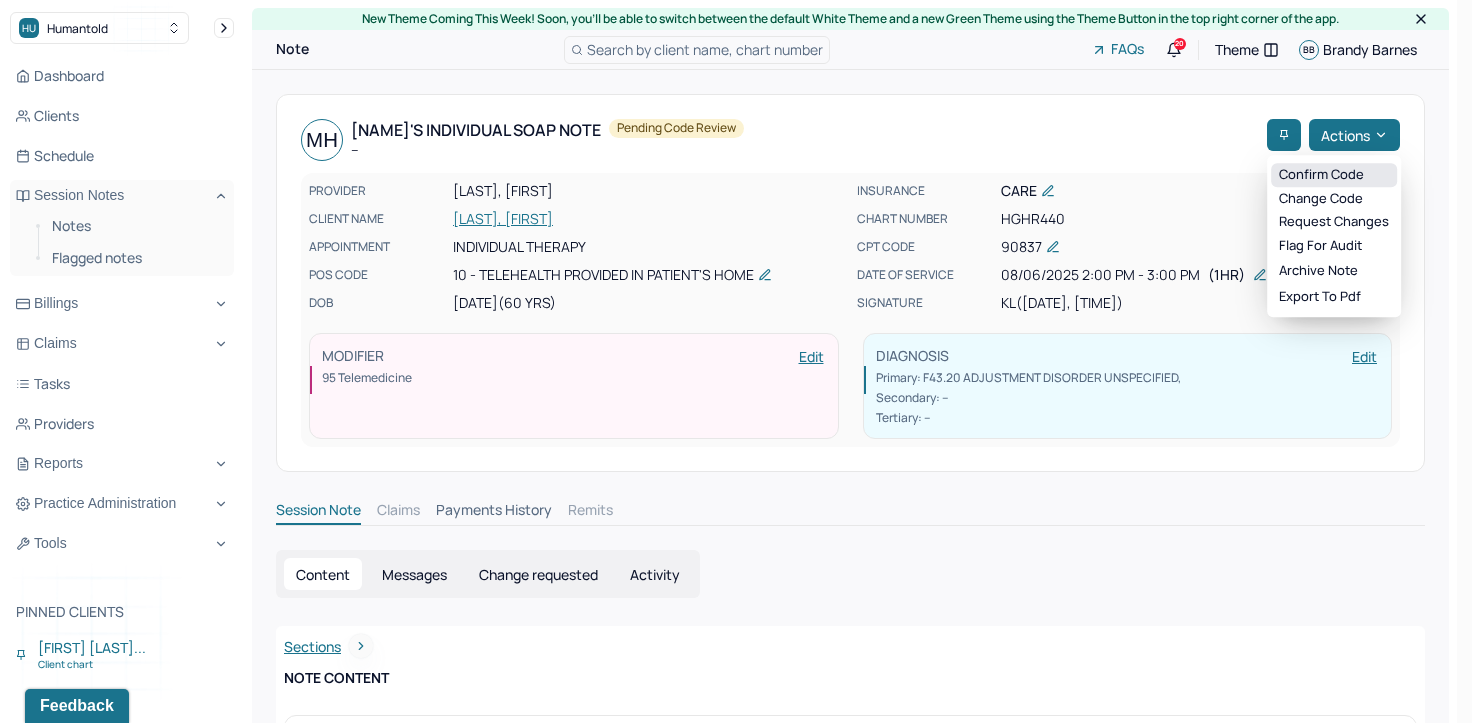 drag, startPoint x: 1366, startPoint y: 174, endPoint x: 1347, endPoint y: 176, distance: 19.104973 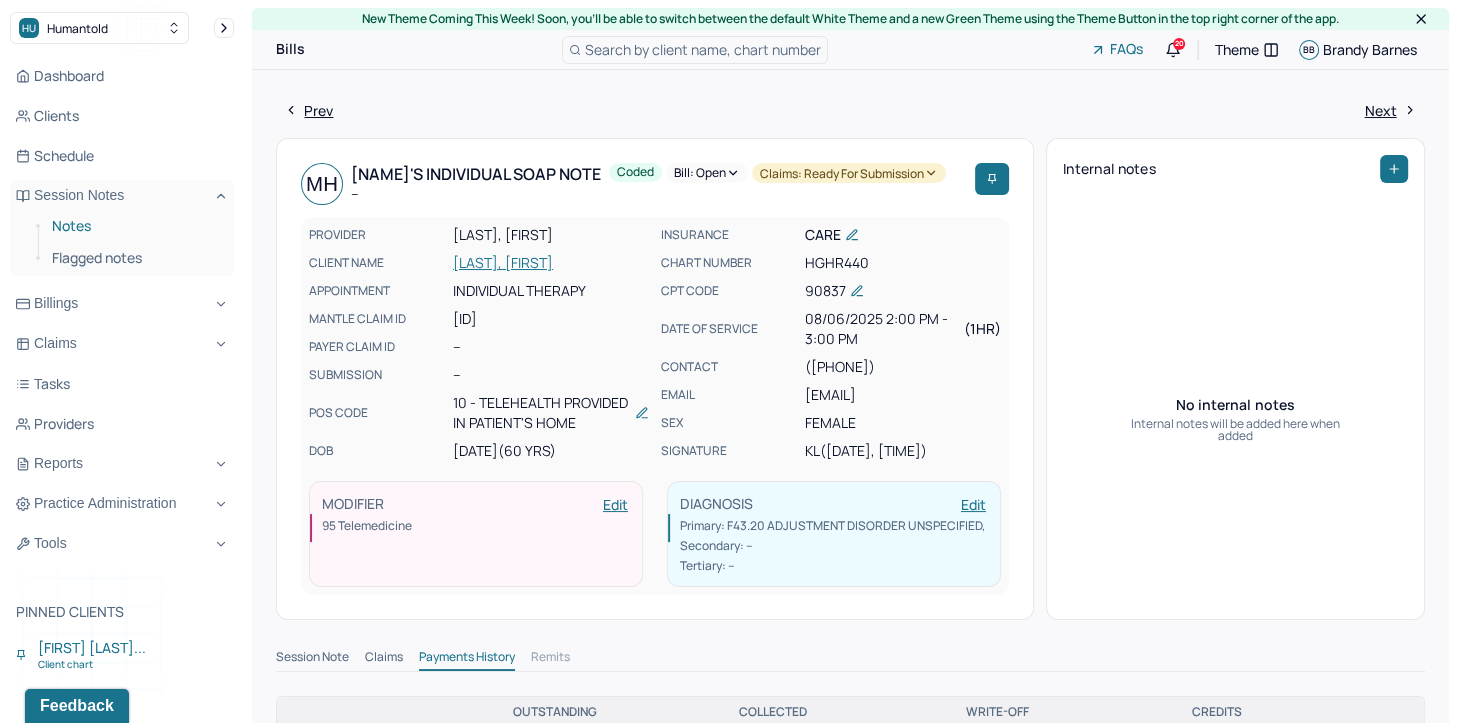 click on "Notes" at bounding box center [135, 226] 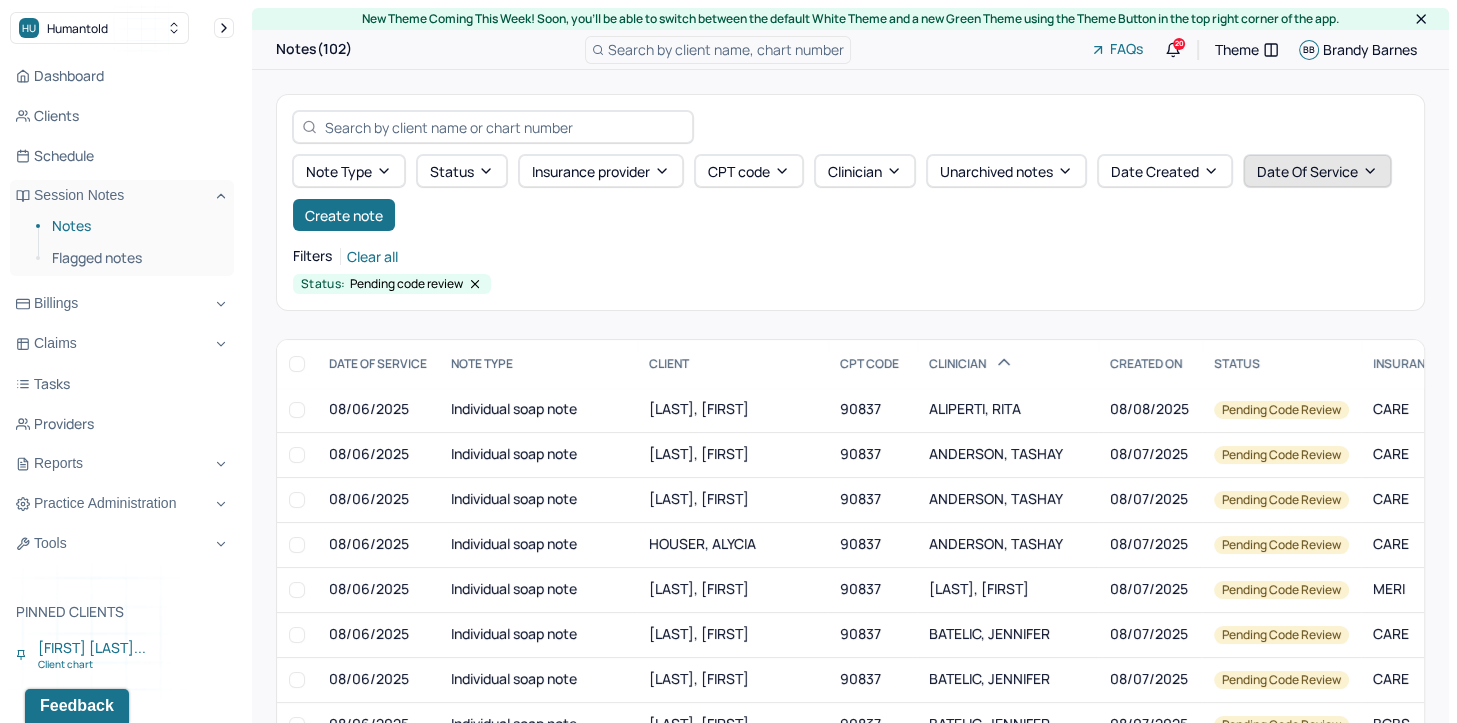 click 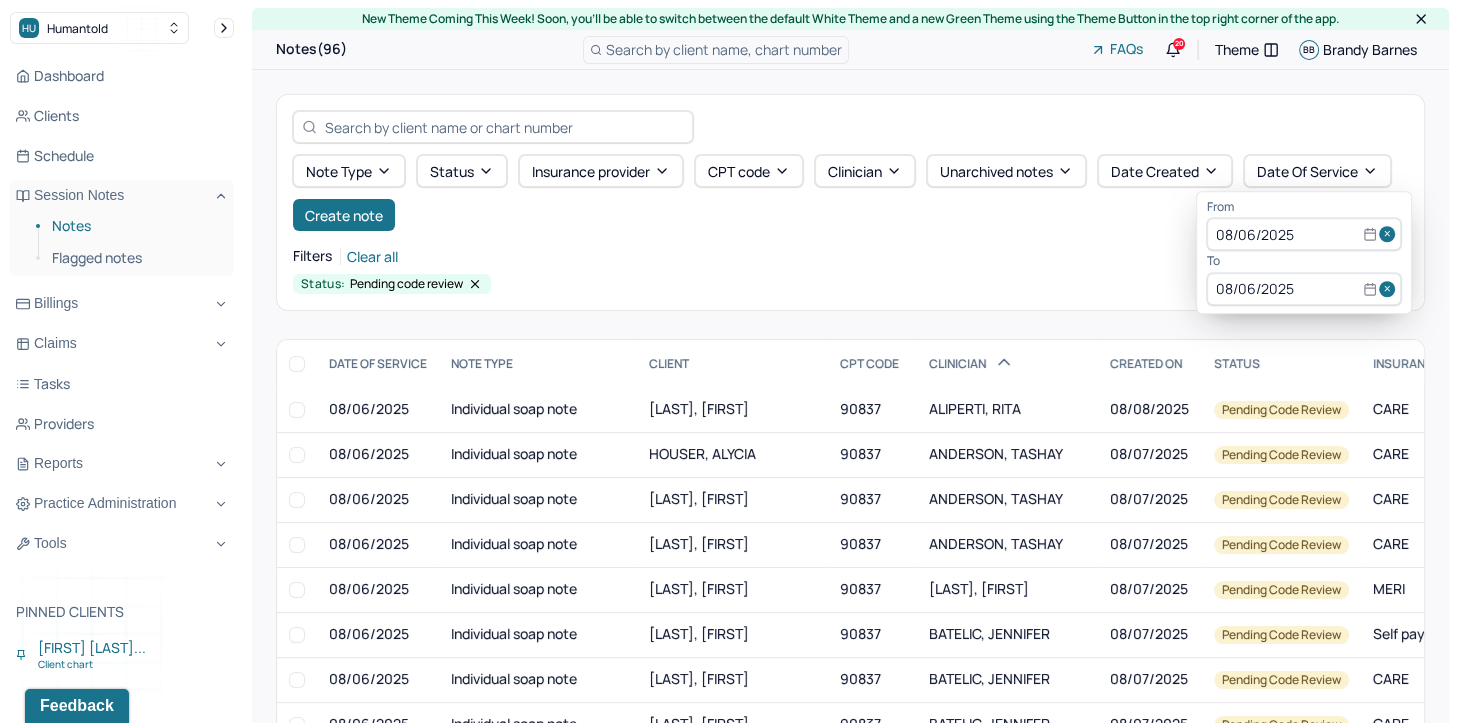 click at bounding box center [1390, 235] 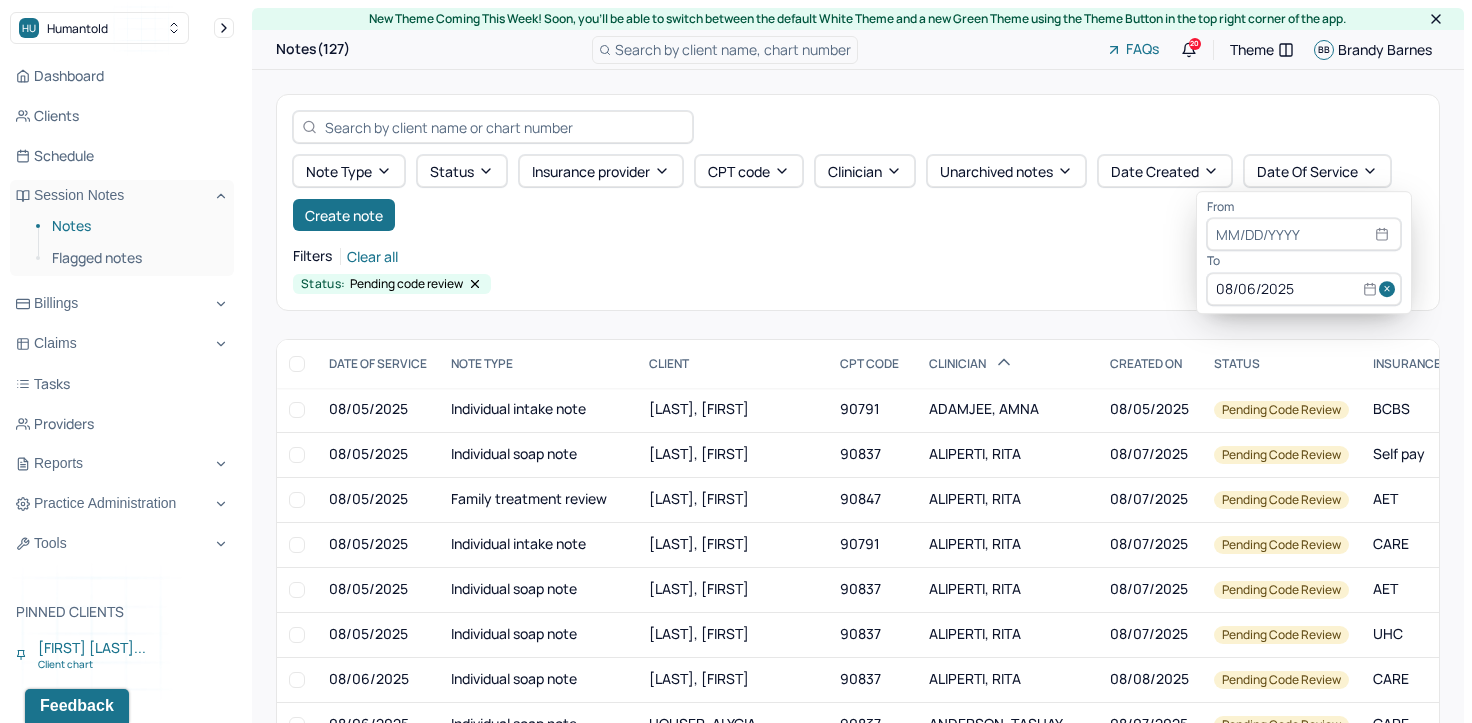 click at bounding box center [1390, 289] 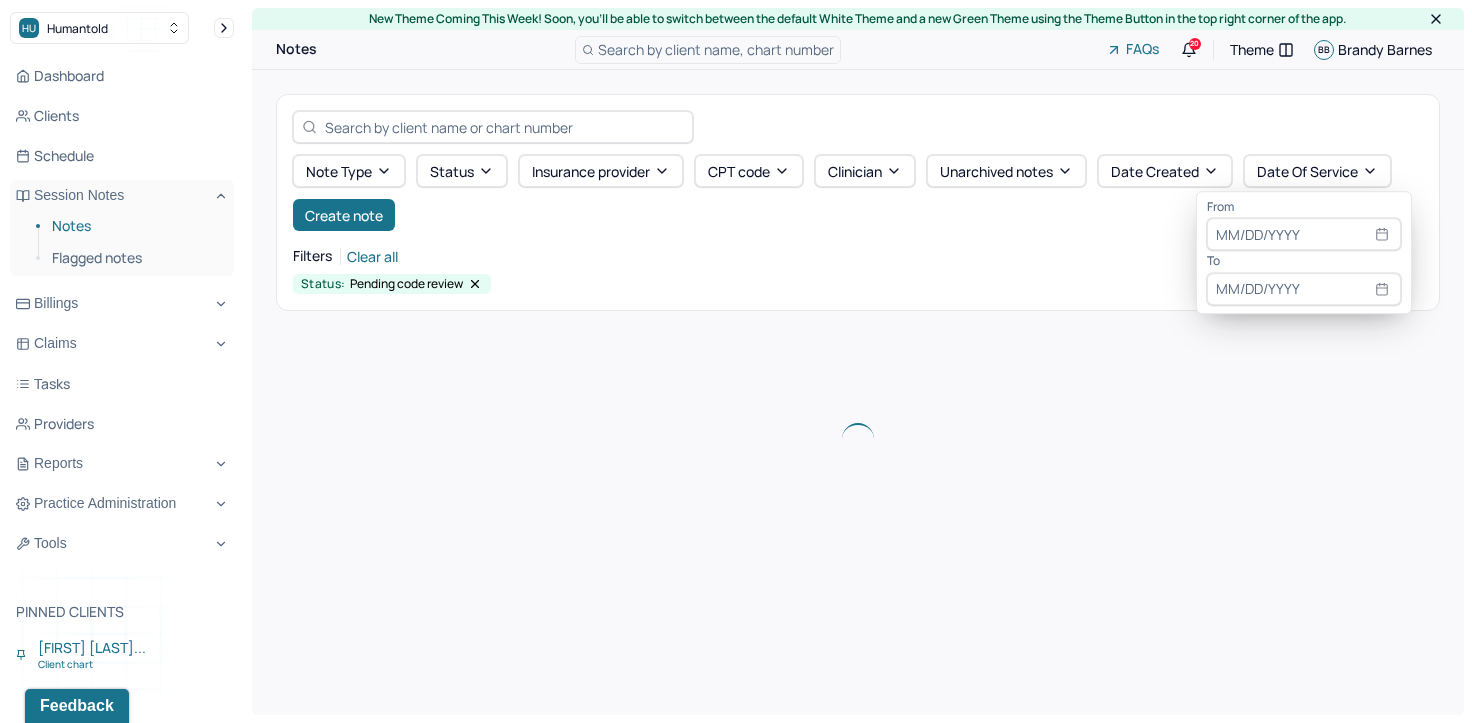 click at bounding box center (1304, 235) 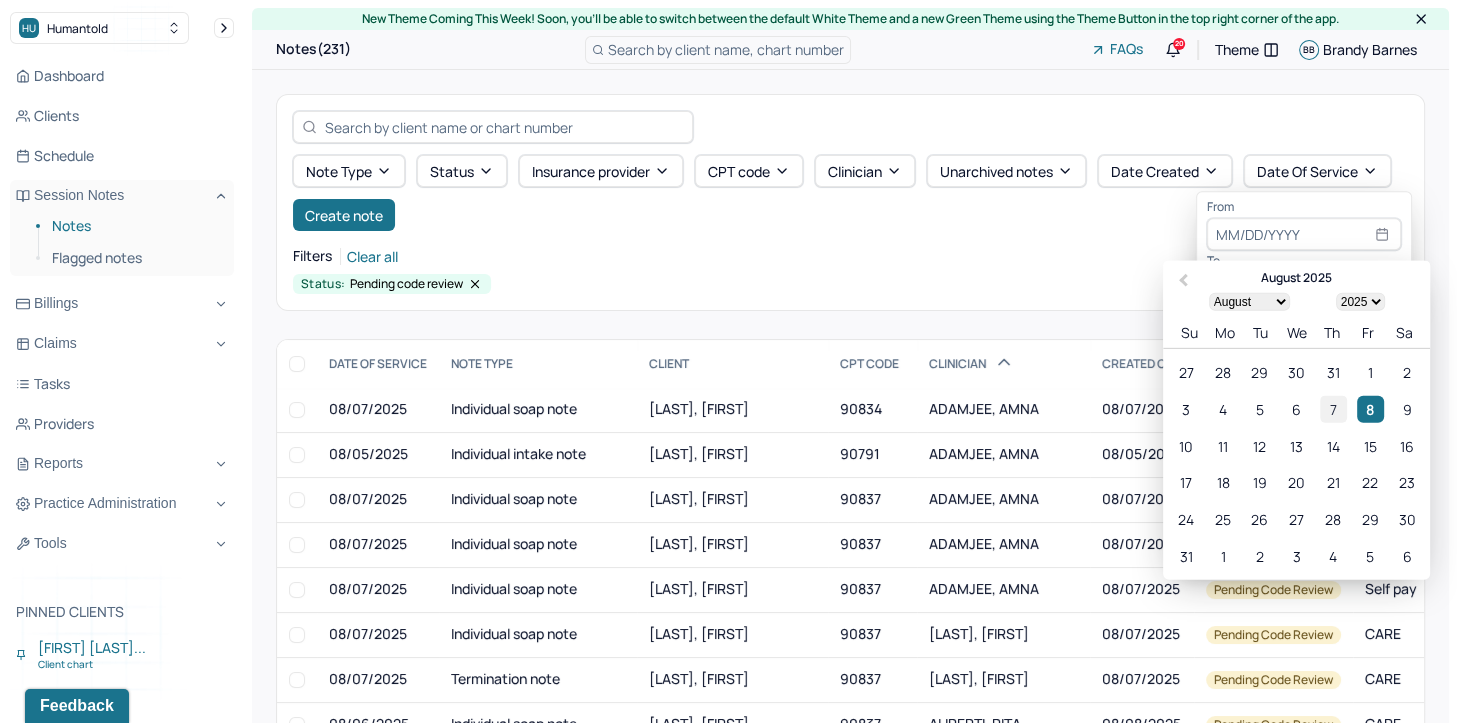 click on "7" at bounding box center [1333, 408] 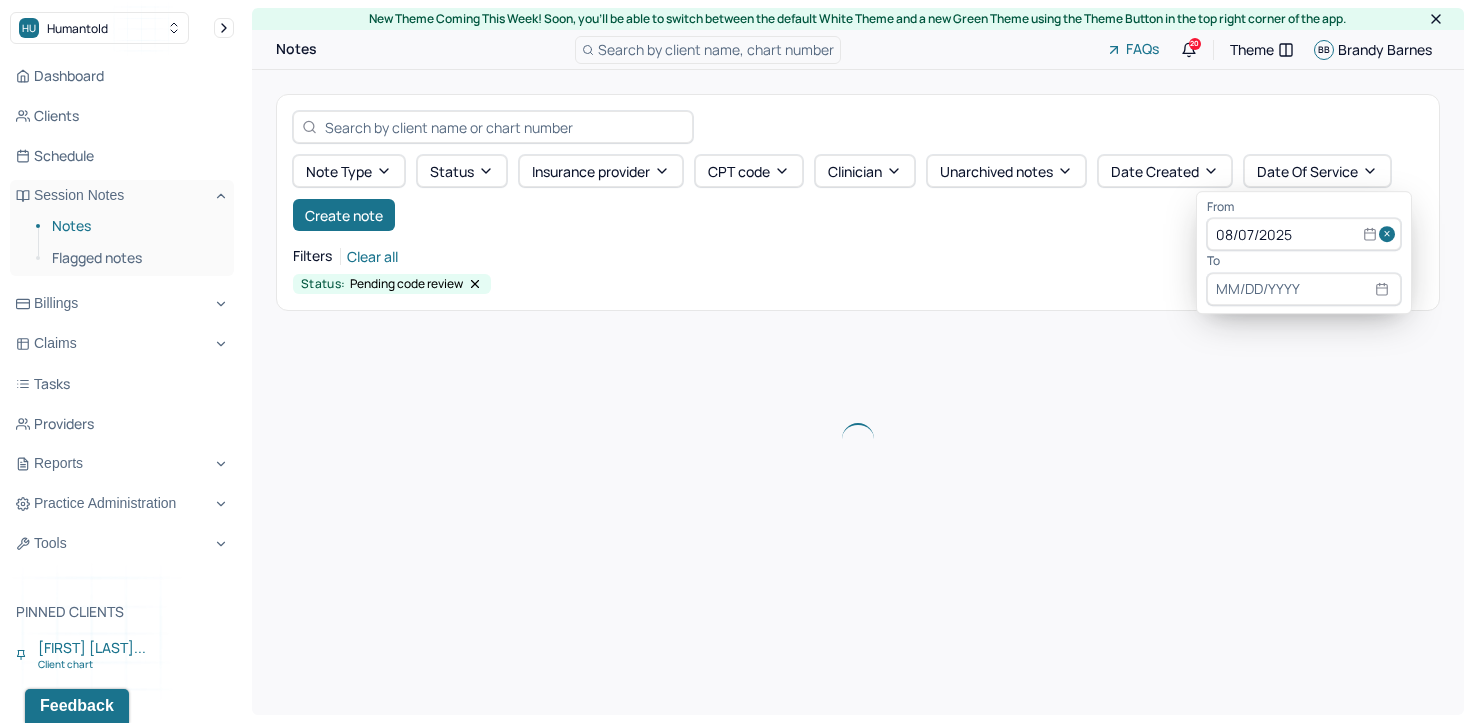click at bounding box center (1304, 289) 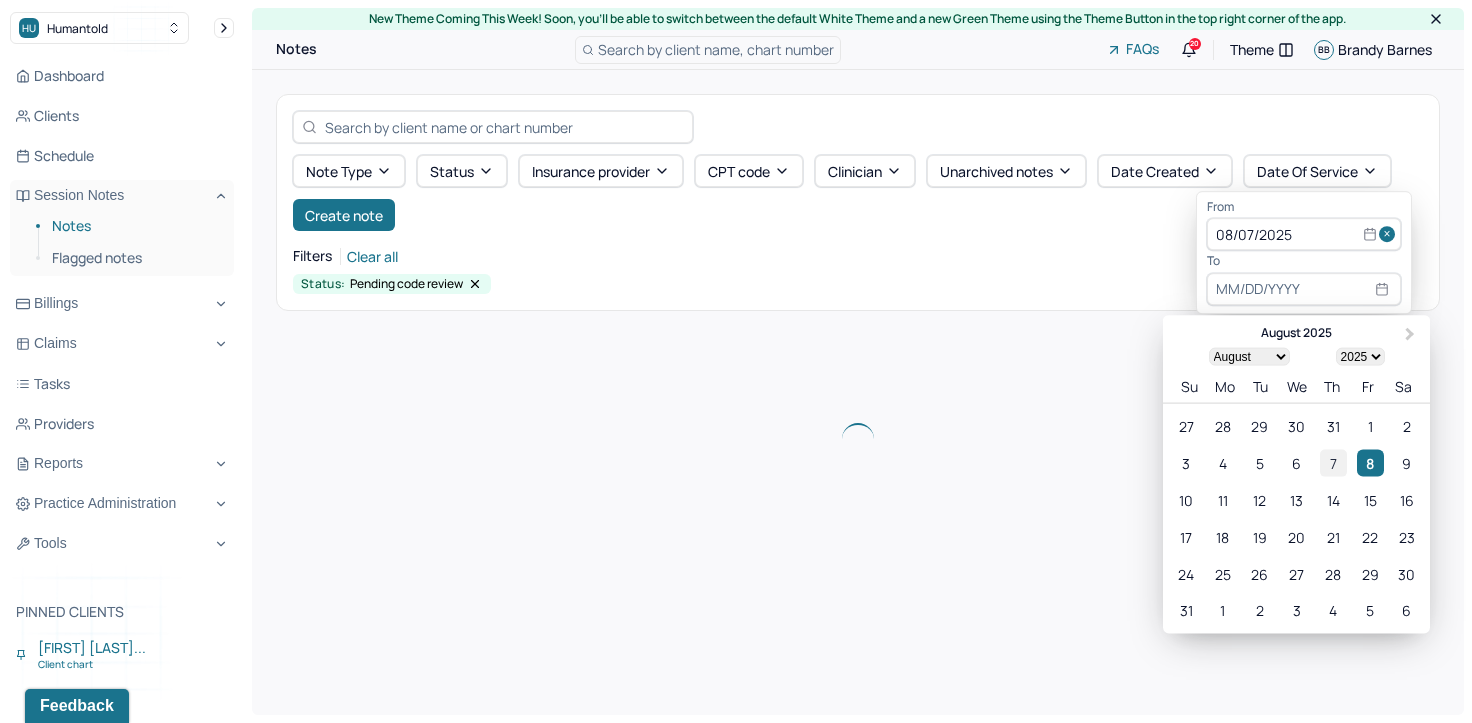 click on "7" at bounding box center (1333, 463) 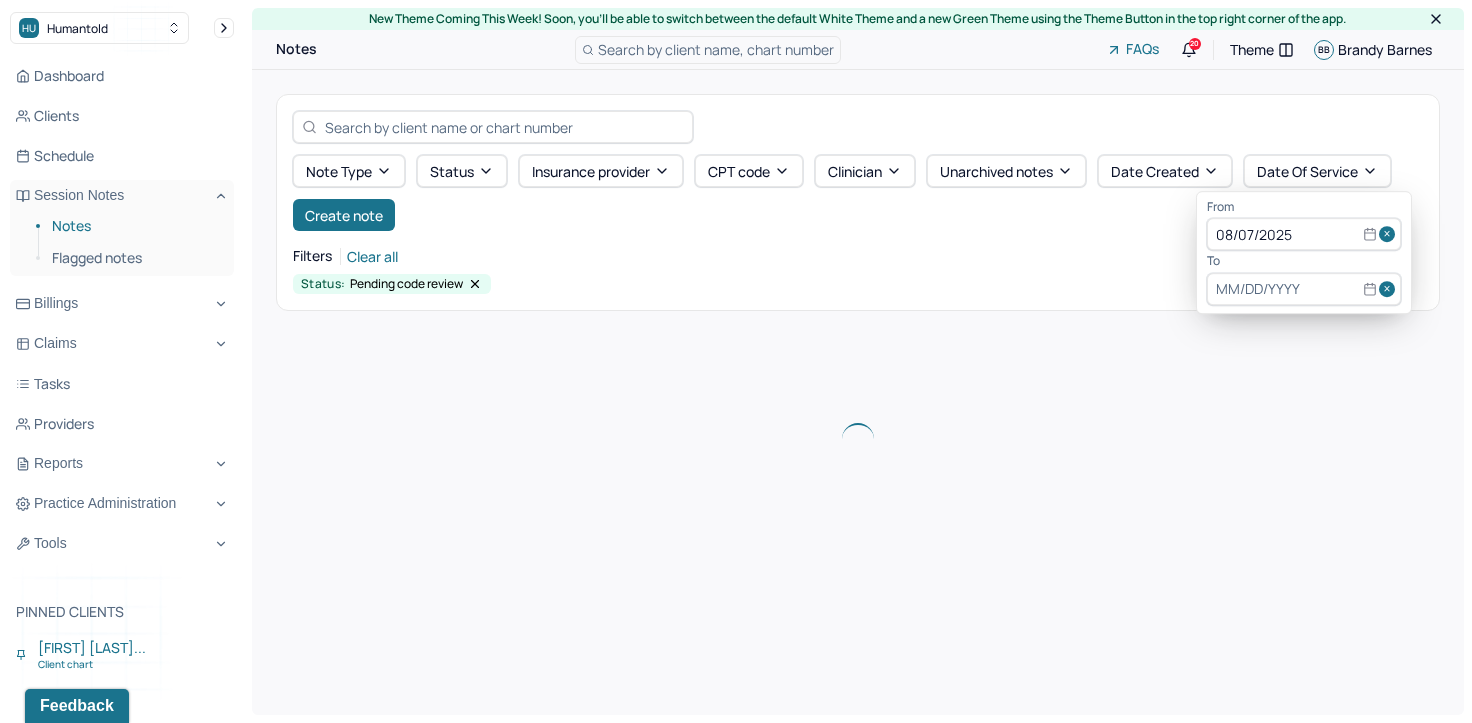 type on "08/07/2025" 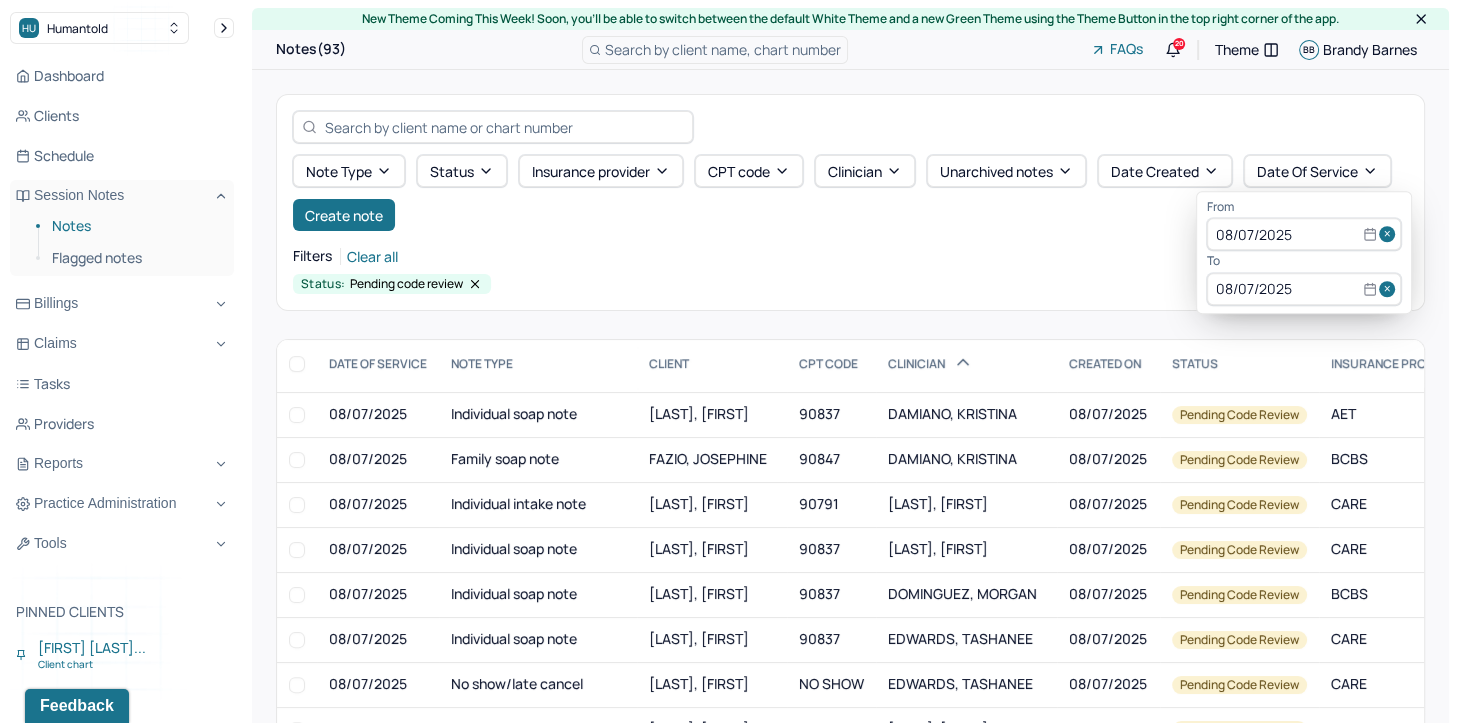 scroll, scrollTop: 1400, scrollLeft: 0, axis: vertical 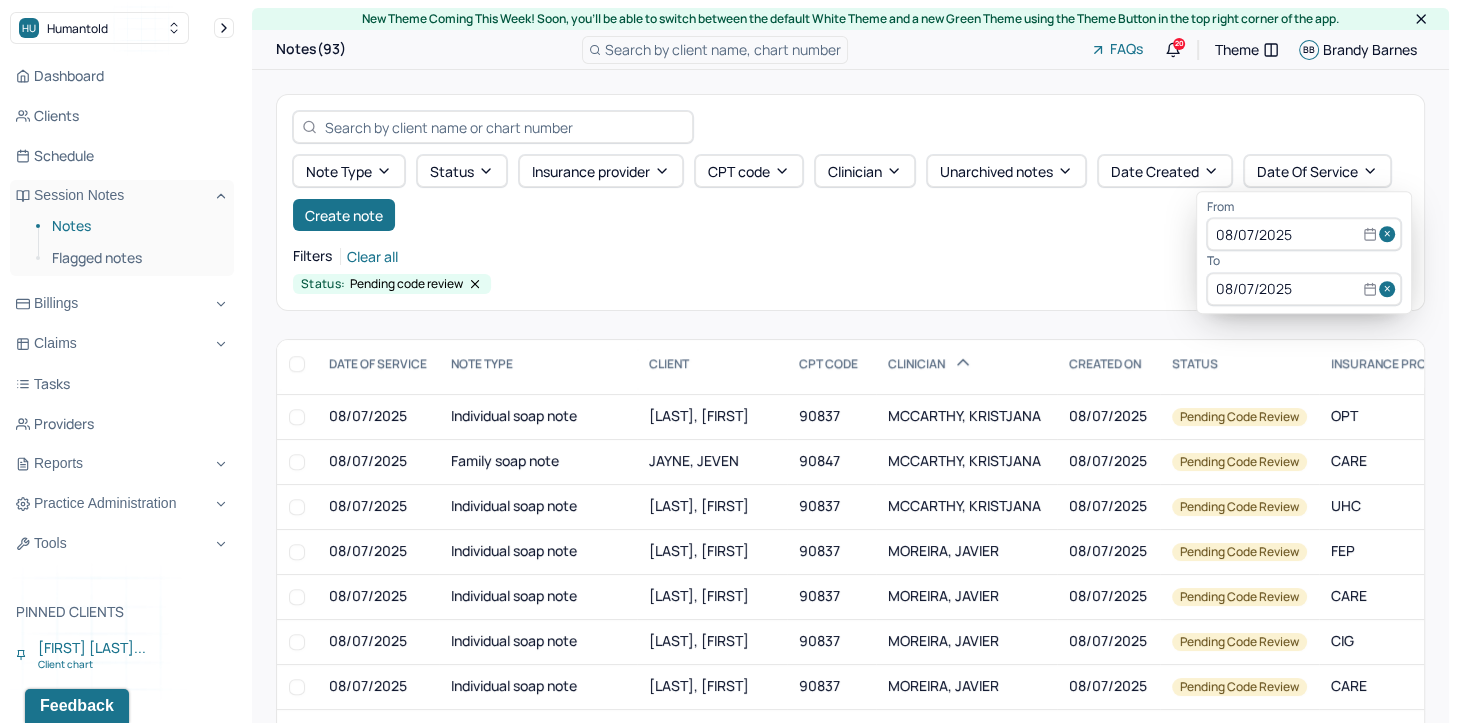 click at bounding box center [1390, 235] 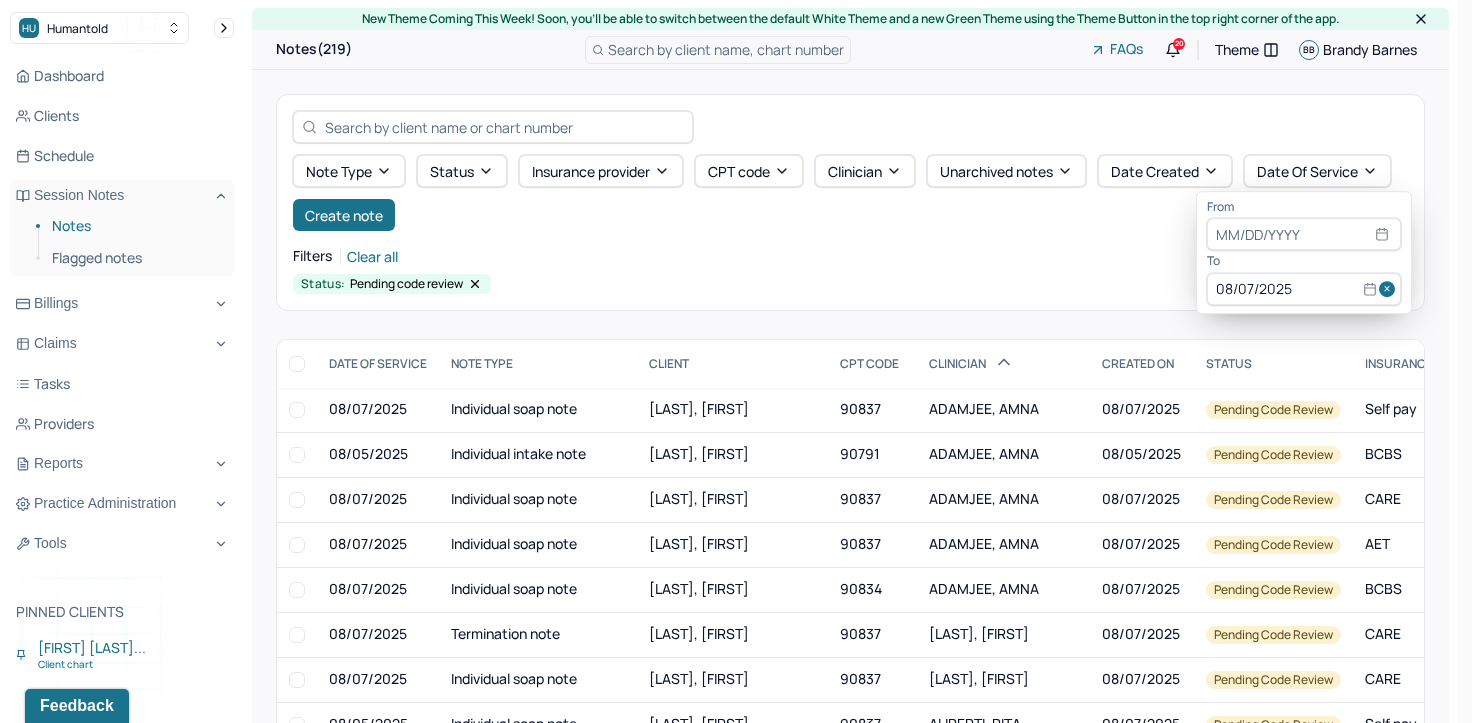click at bounding box center [1390, 289] 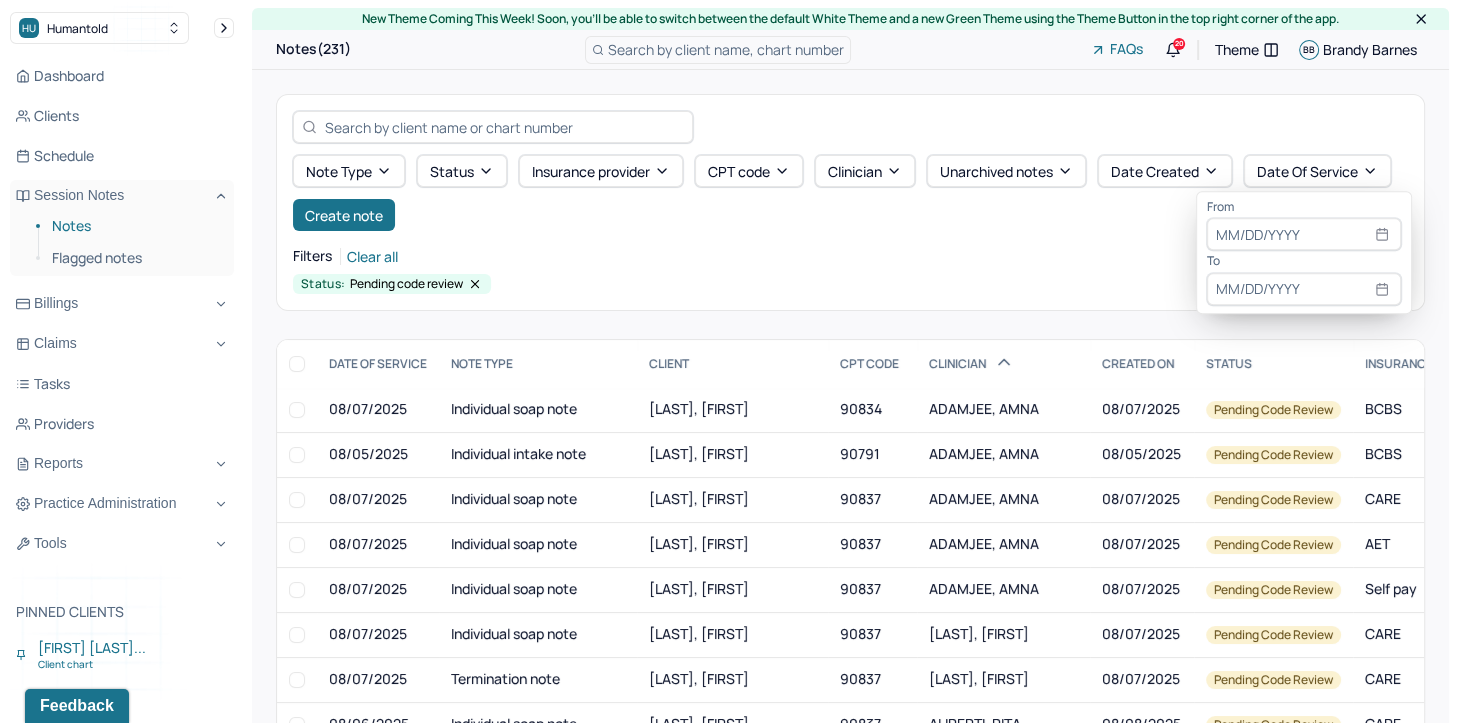 click at bounding box center (1304, 235) 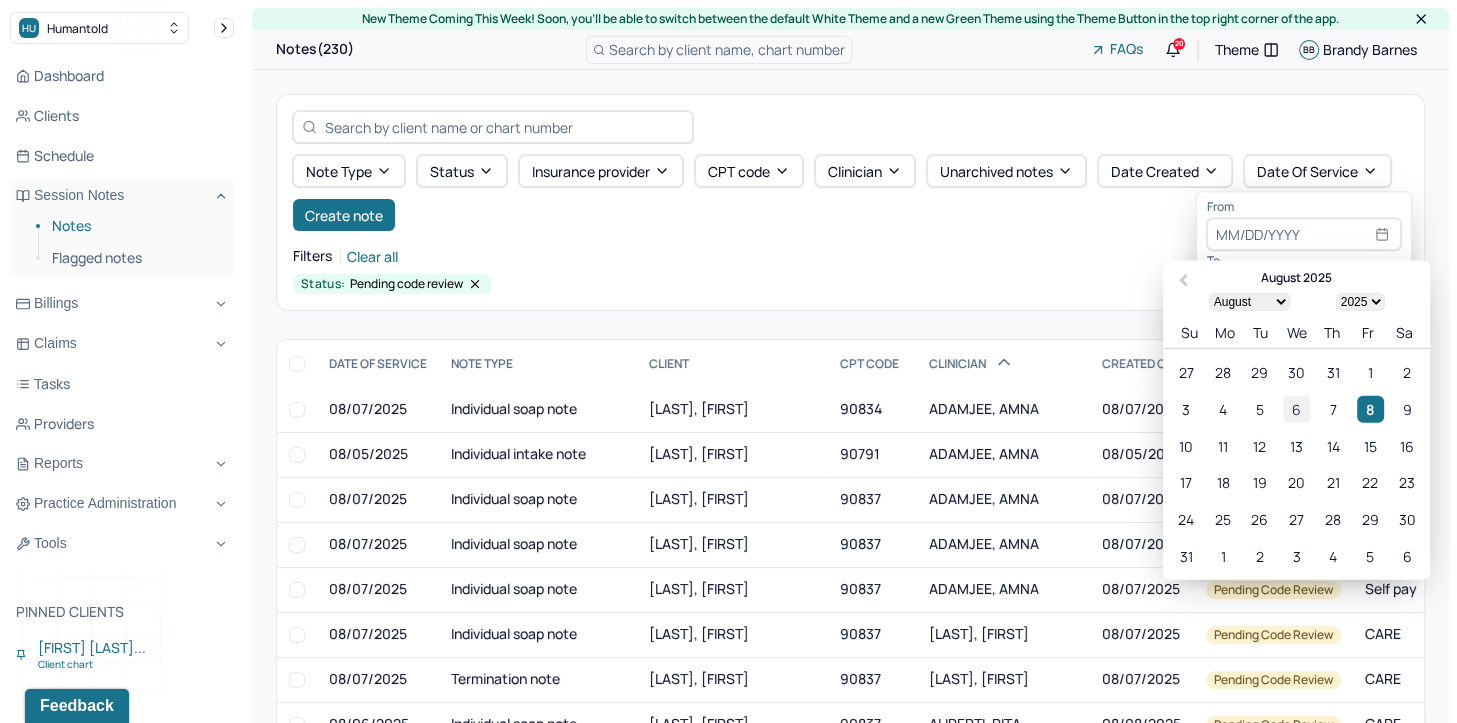 click on "6" at bounding box center (1296, 408) 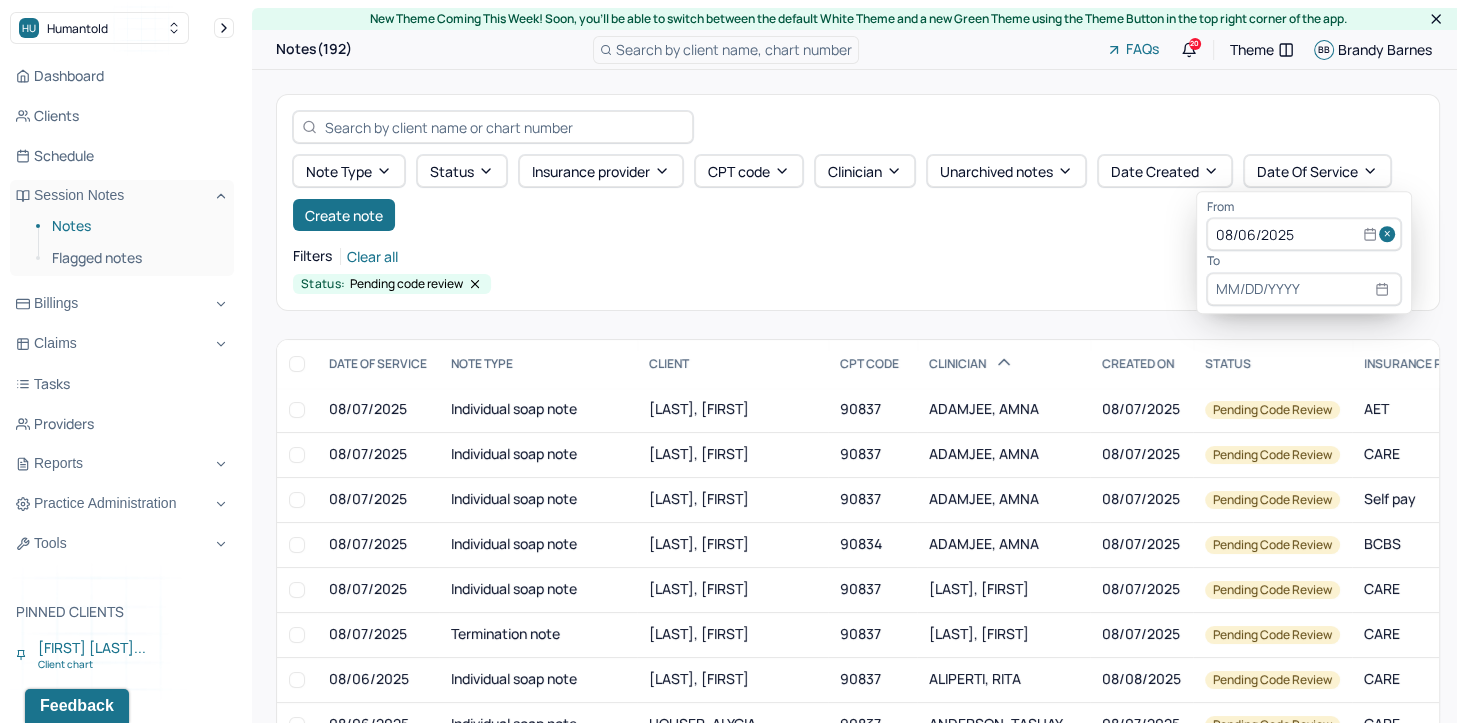 select on "7" 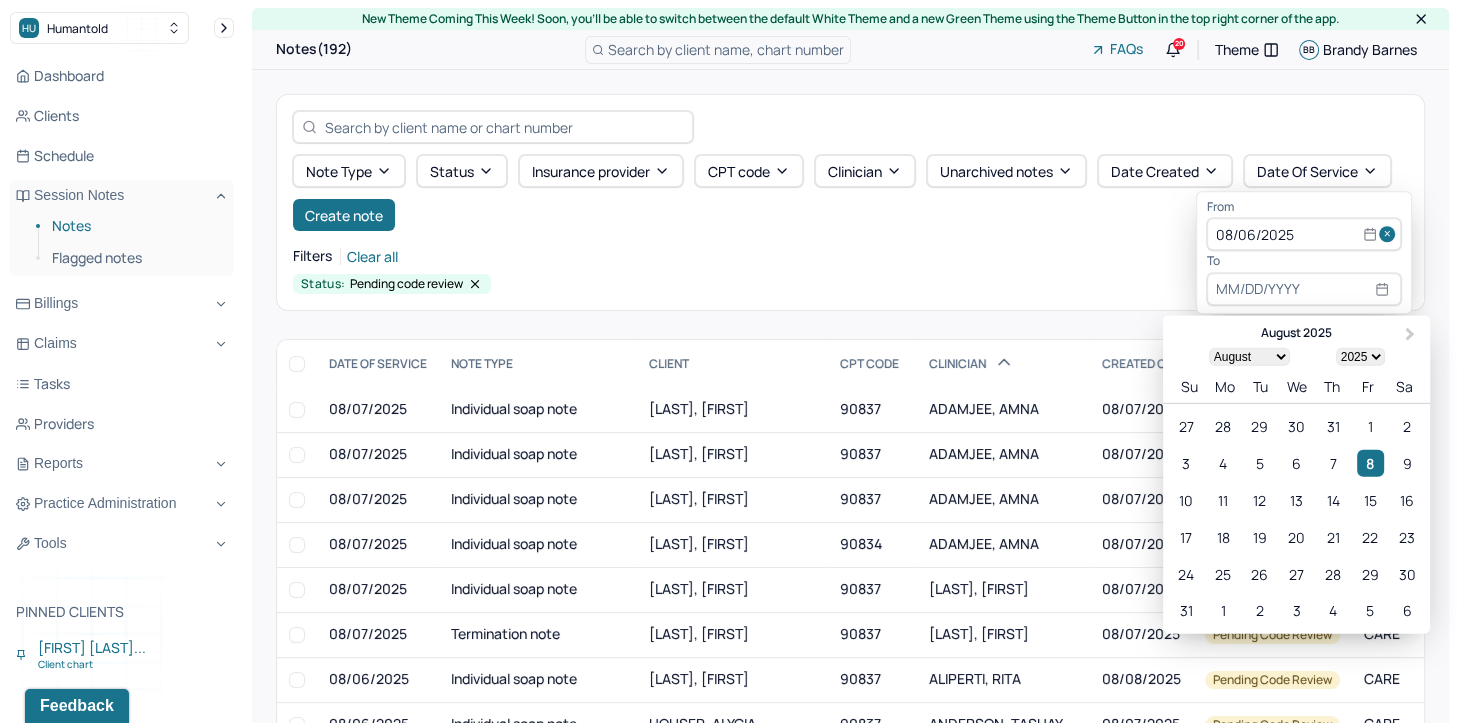 click at bounding box center [1304, 289] 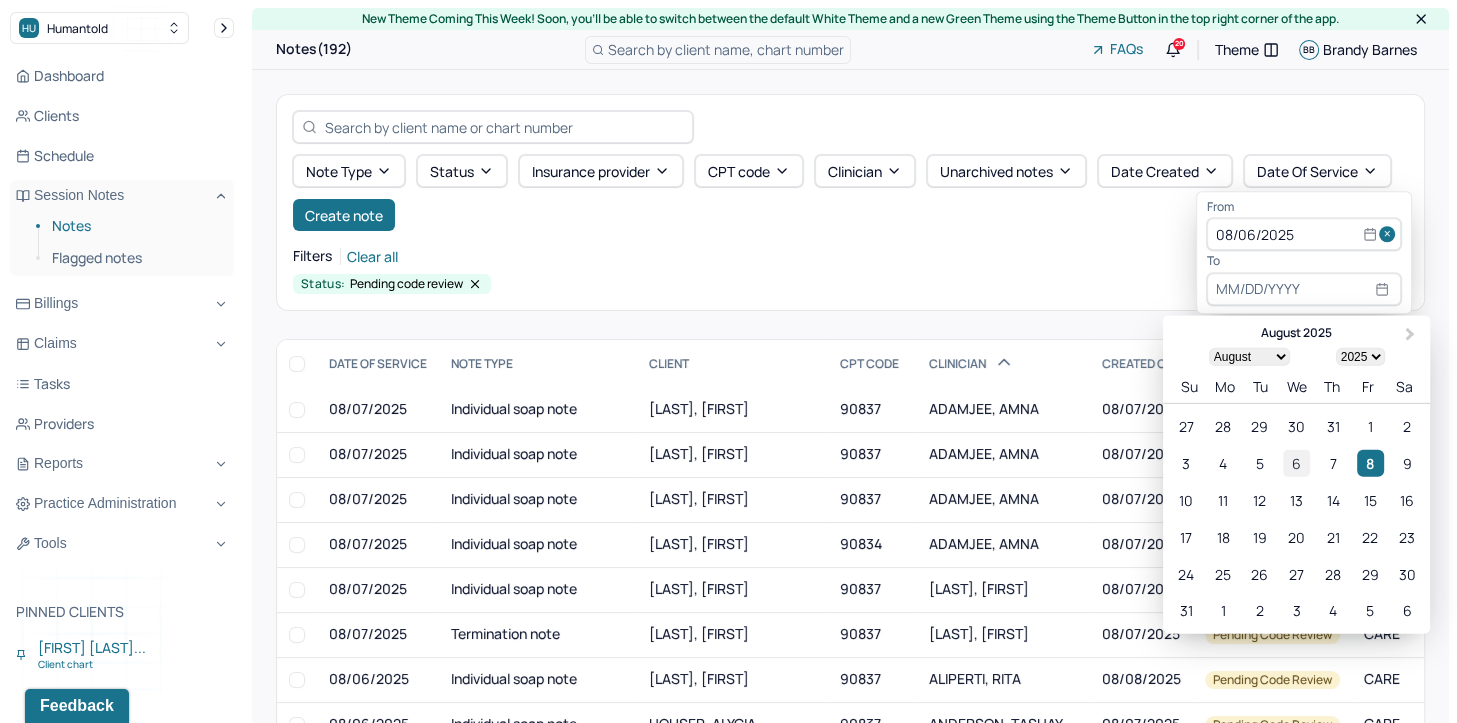 click on "6" at bounding box center (1296, 463) 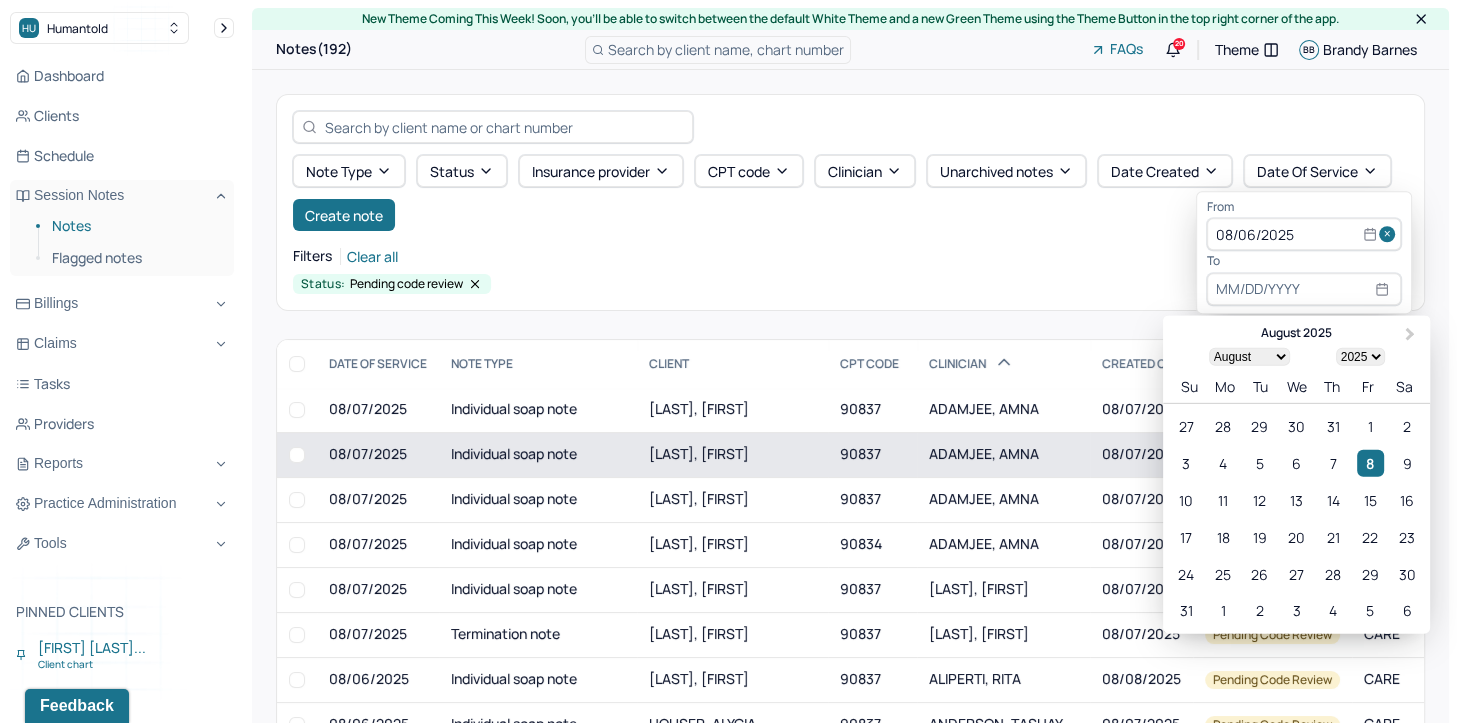 type on "08/06/2025" 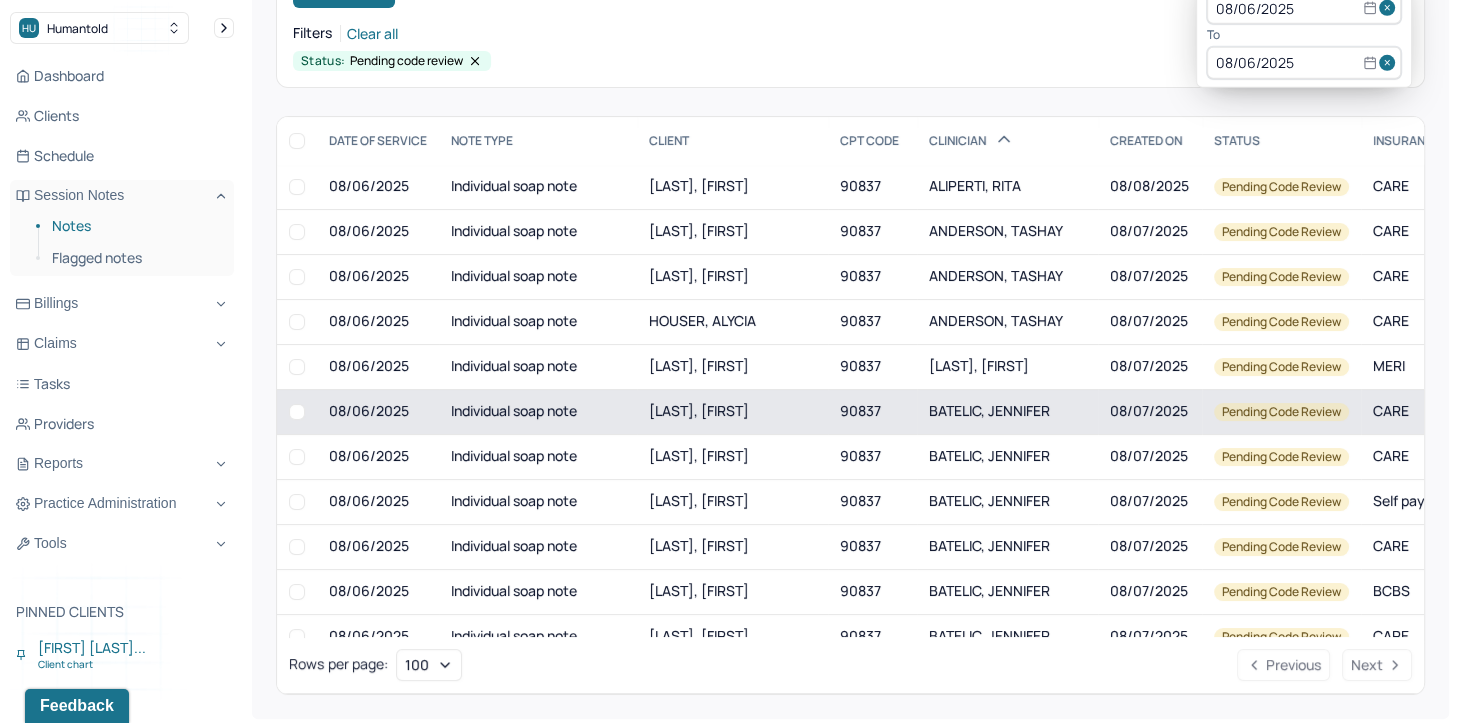 scroll, scrollTop: 226, scrollLeft: 0, axis: vertical 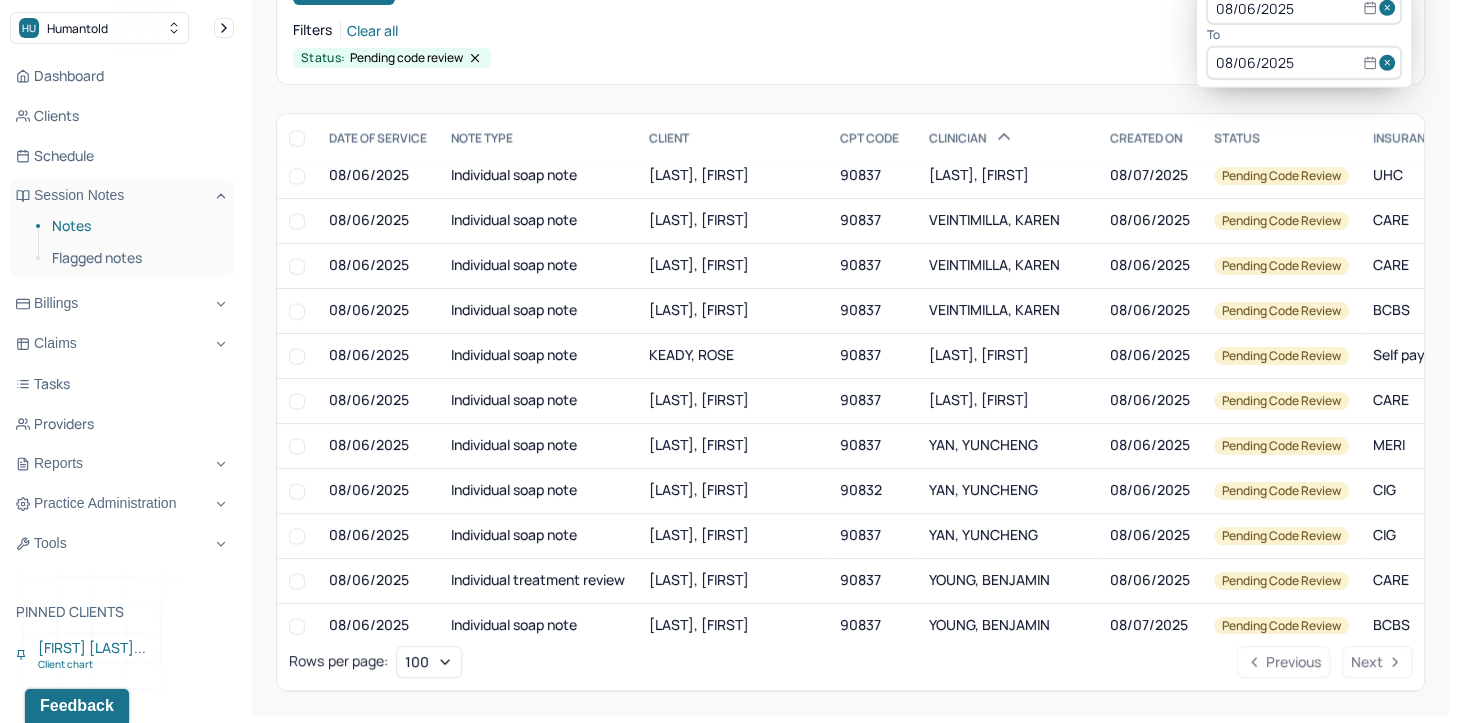 click at bounding box center [1390, 8] 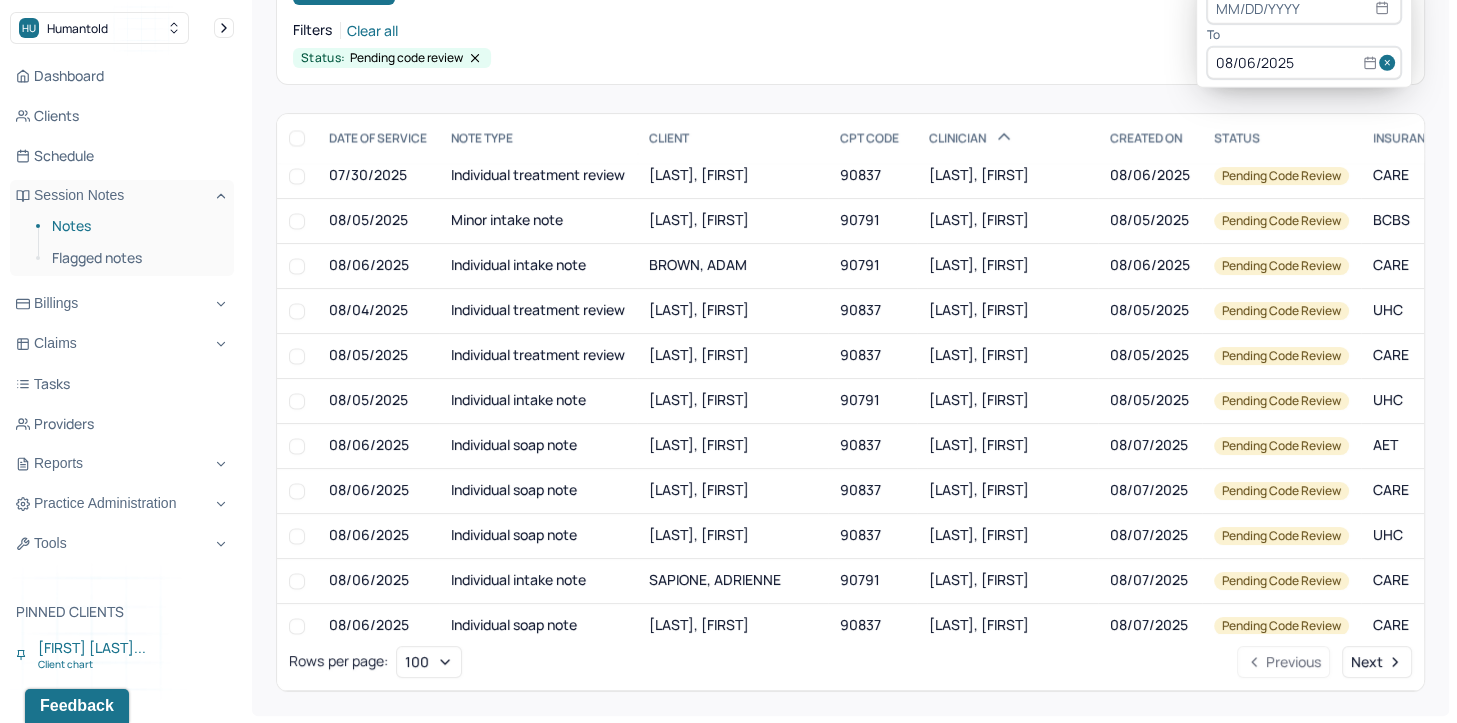 click at bounding box center (1390, 63) 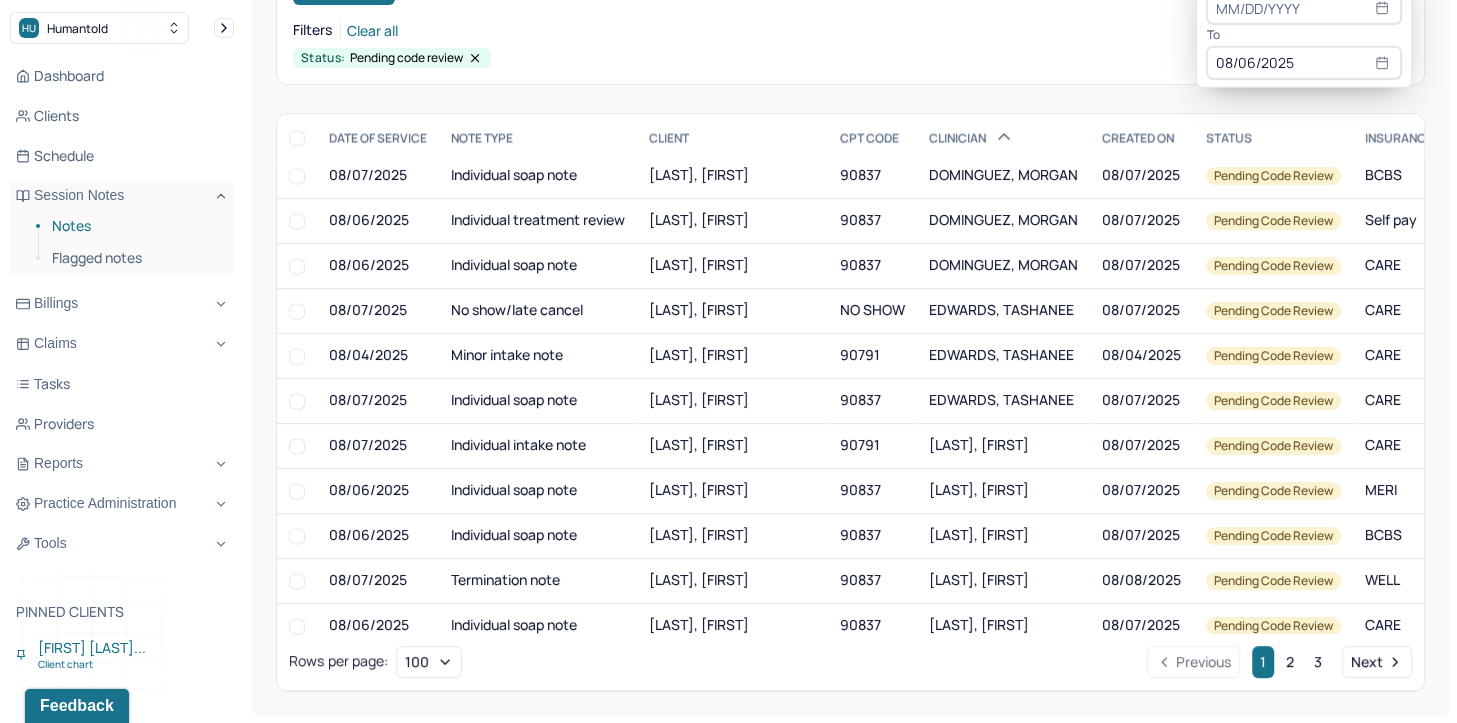 type 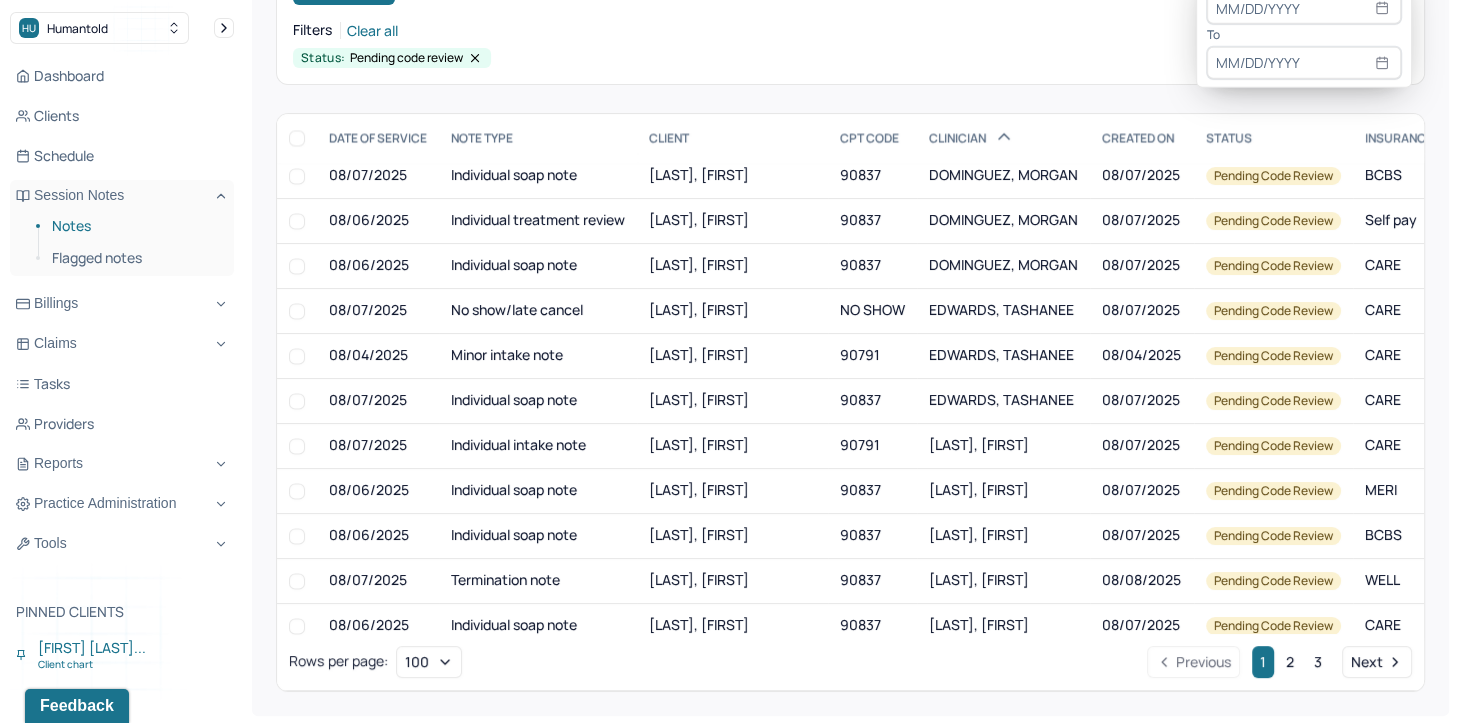 click at bounding box center (1304, 8) 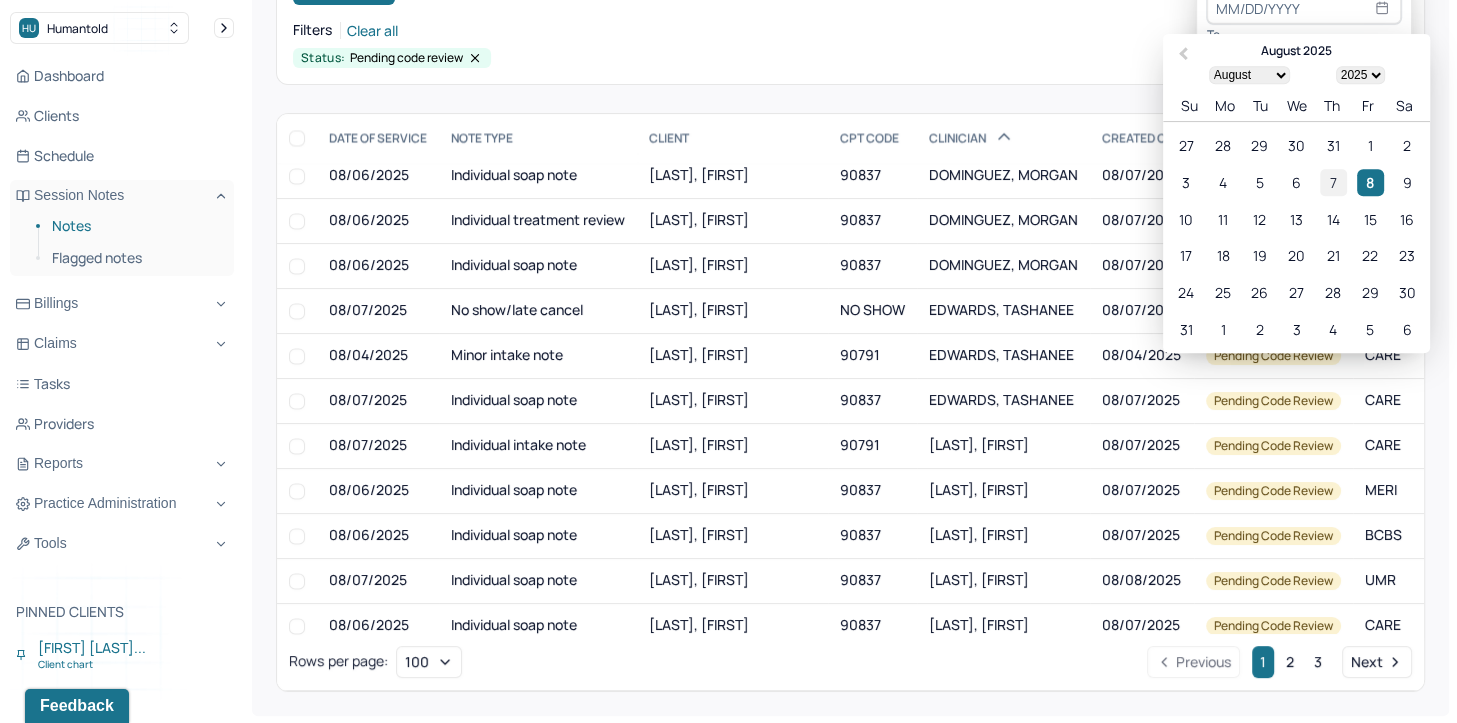 click on "7" at bounding box center [1333, 182] 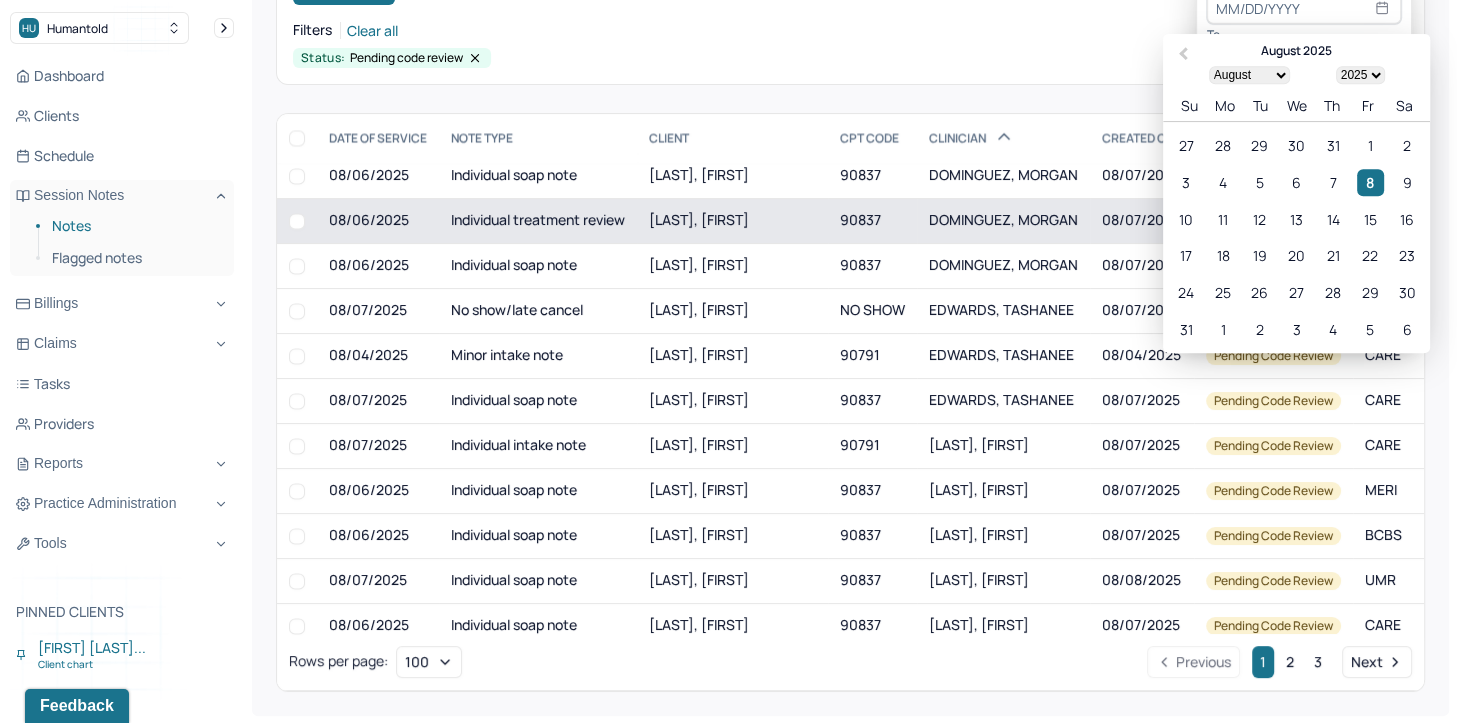 type on "08/07/2025" 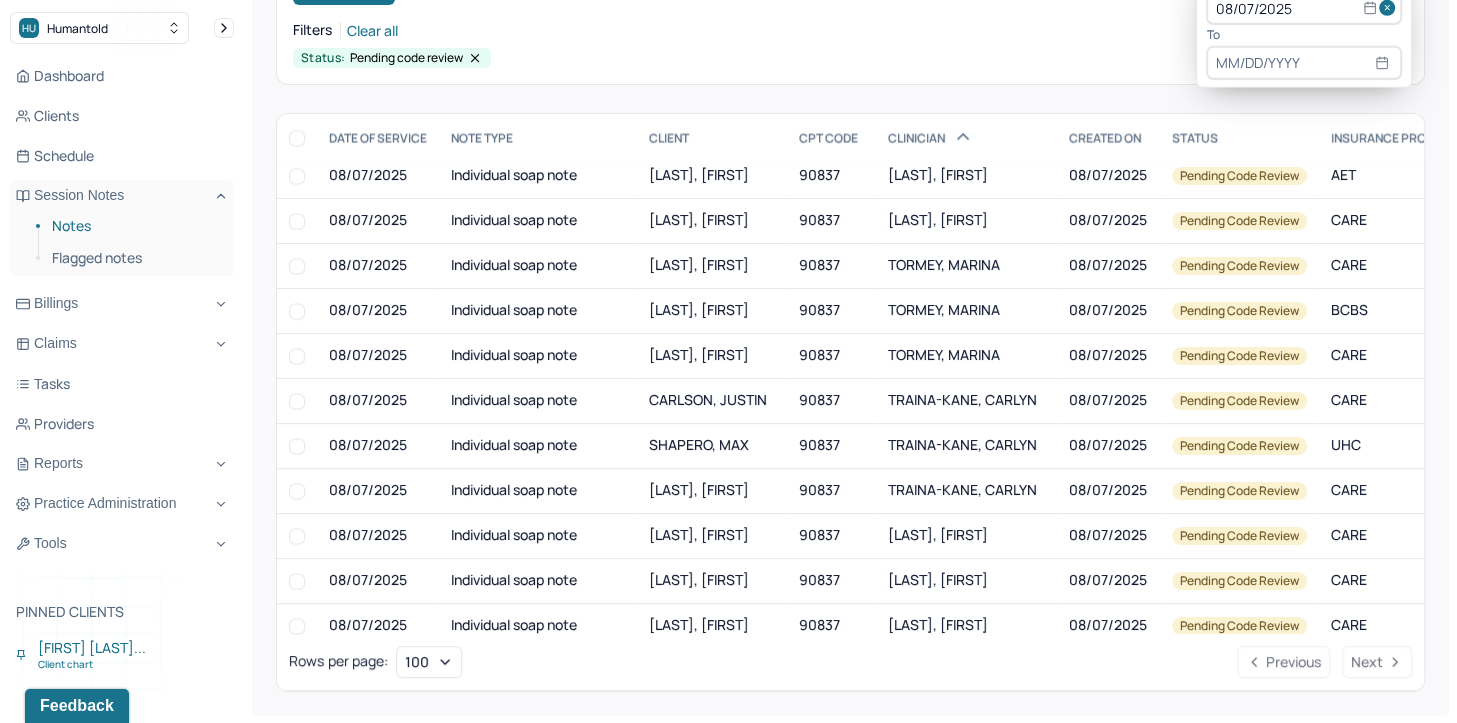 click on "From 08/07/2025 To" at bounding box center [1304, 26] 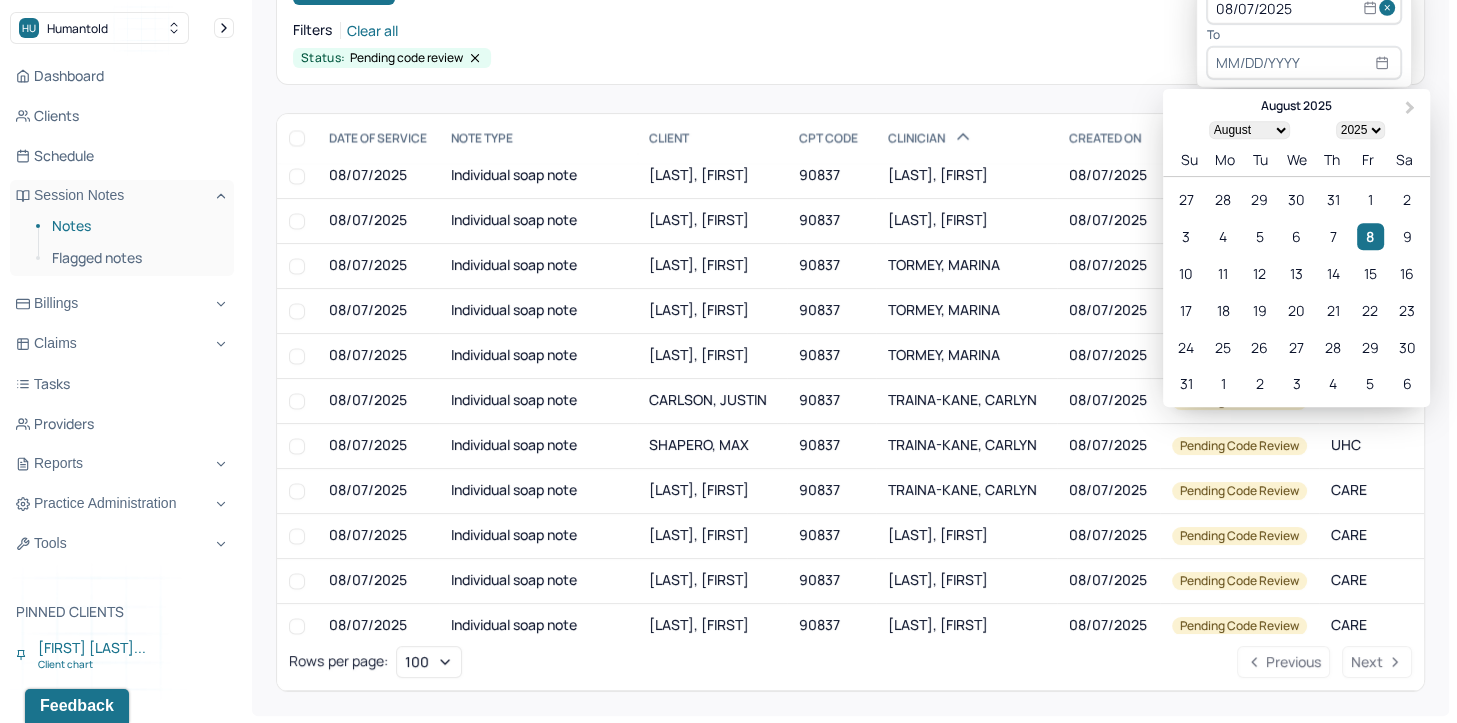 click at bounding box center (1304, 63) 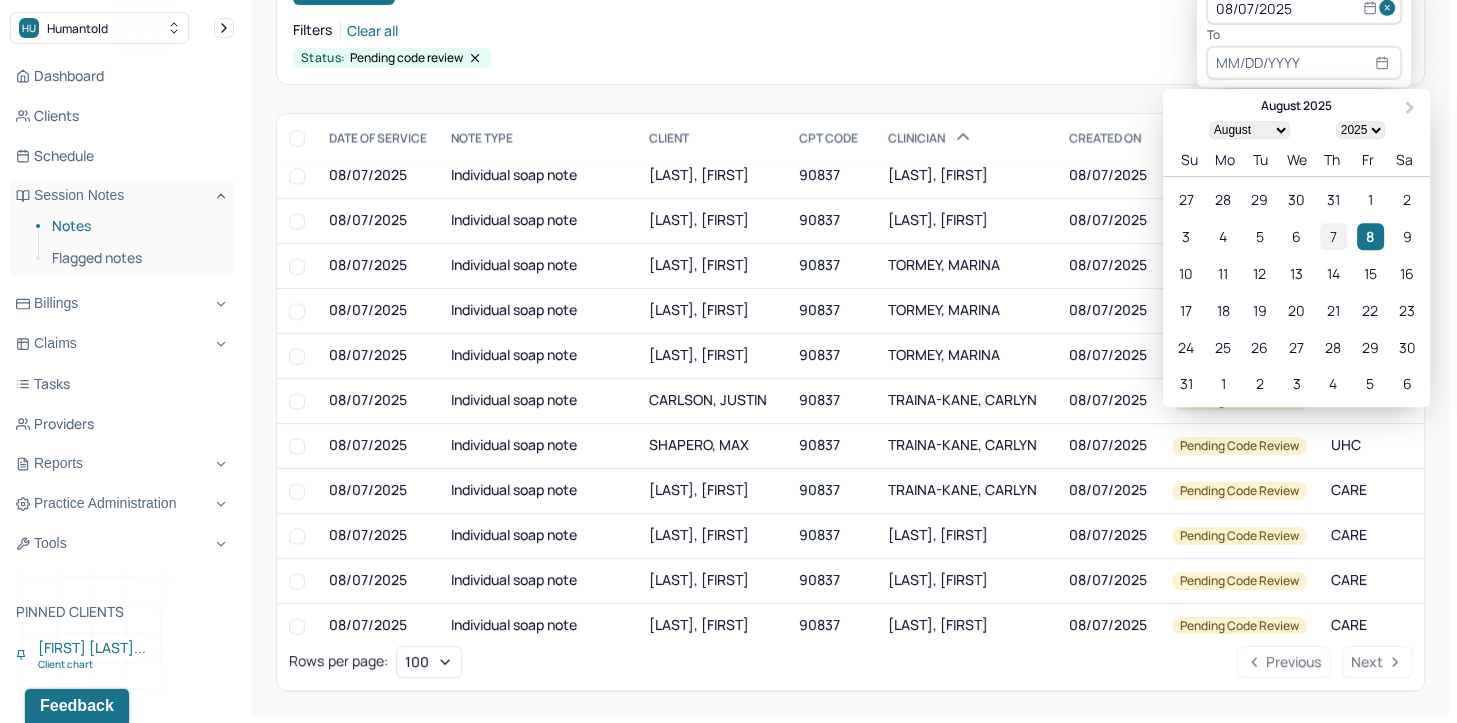 click on "7" at bounding box center [1333, 236] 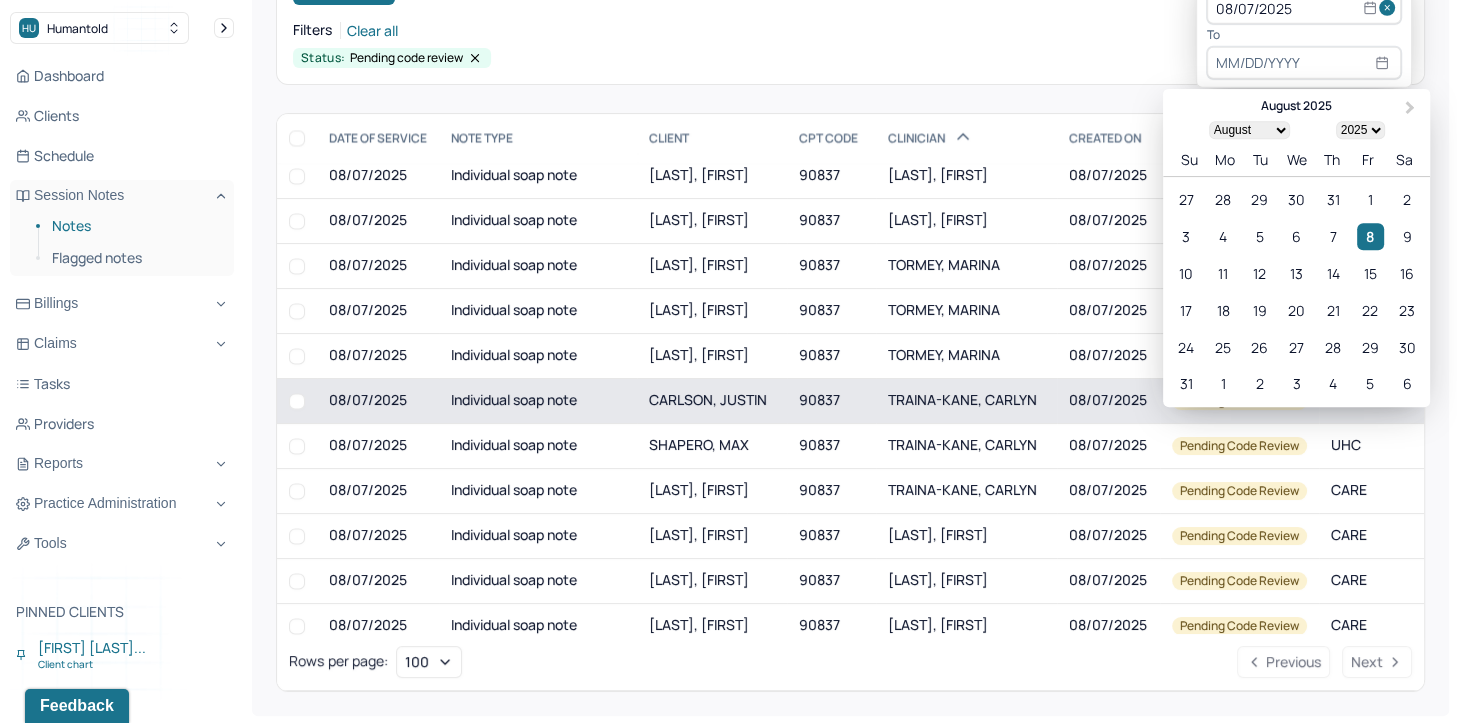 type on "08/07/2025" 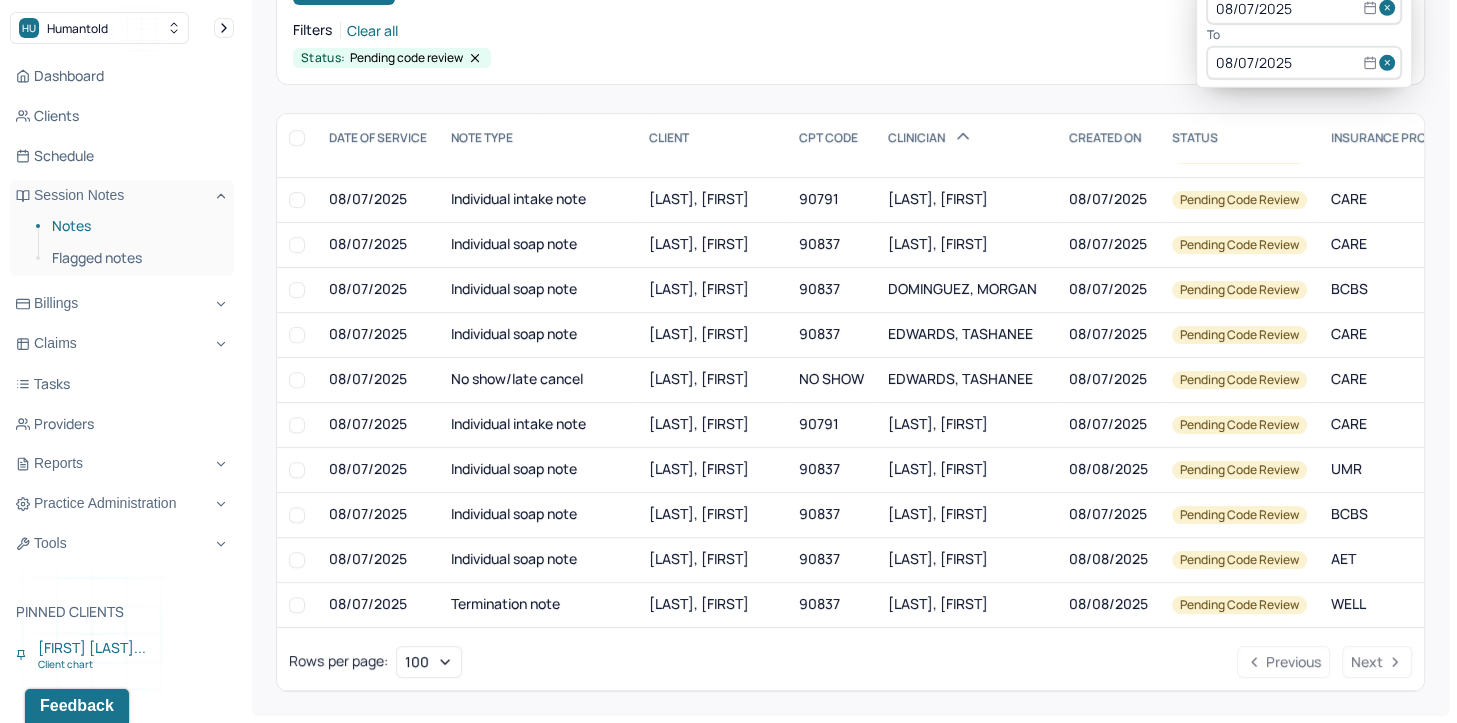 scroll, scrollTop: 1198, scrollLeft: 0, axis: vertical 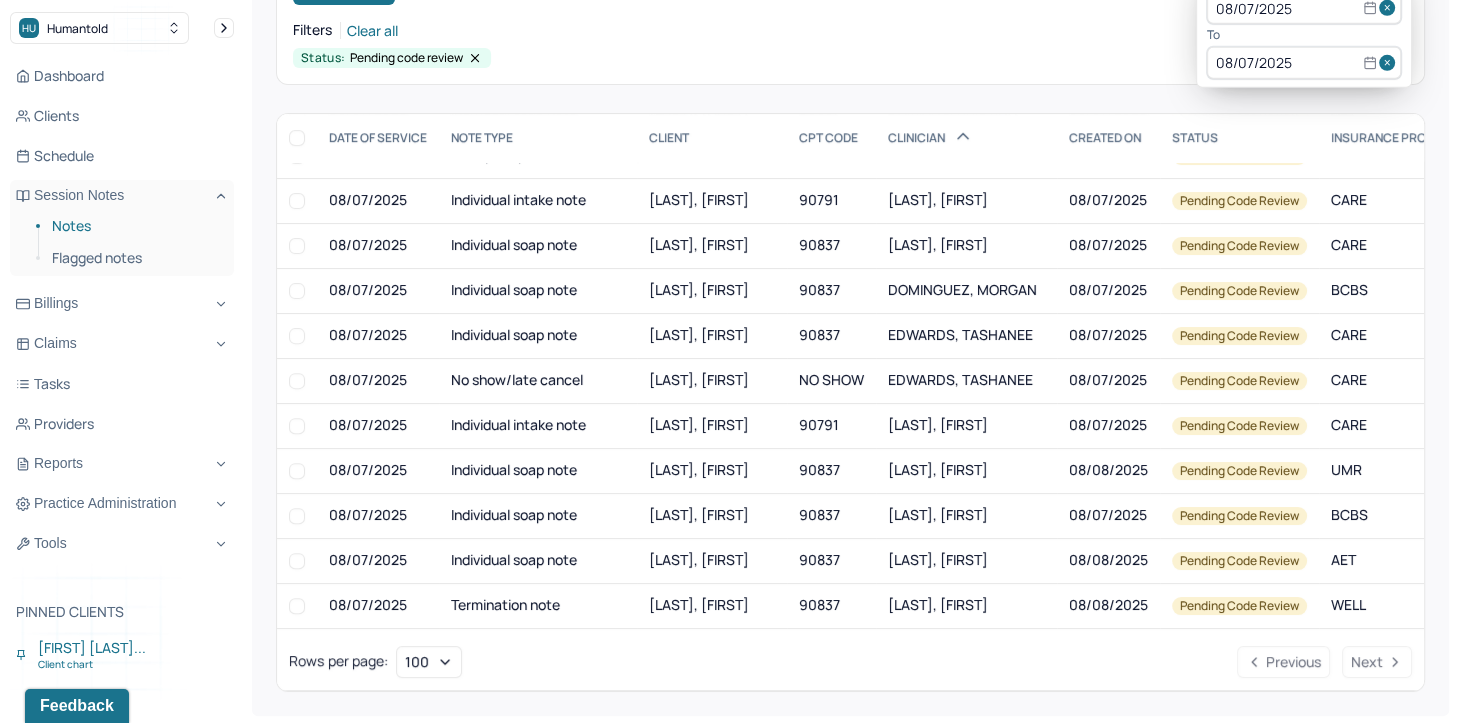 click on "Status: Pending code review" at bounding box center (850, 58) 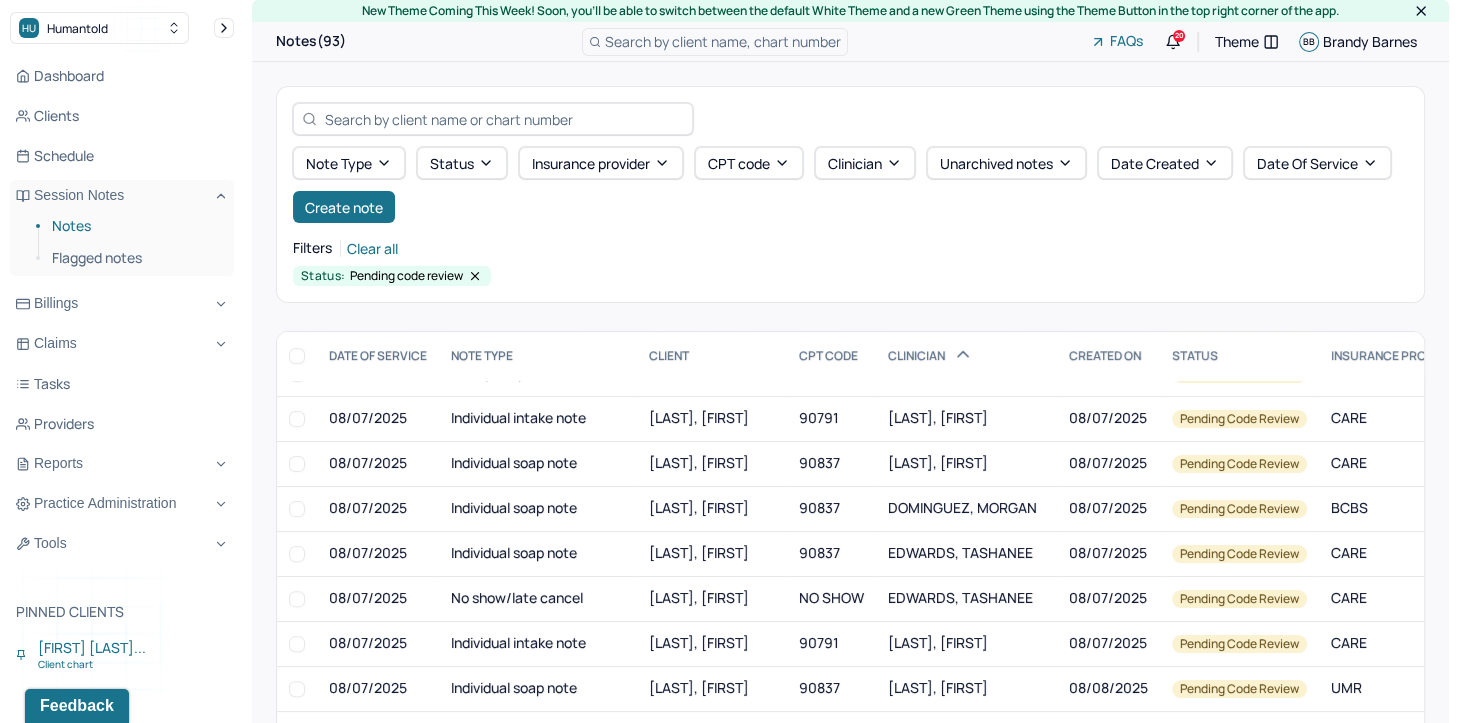 scroll, scrollTop: 0, scrollLeft: 0, axis: both 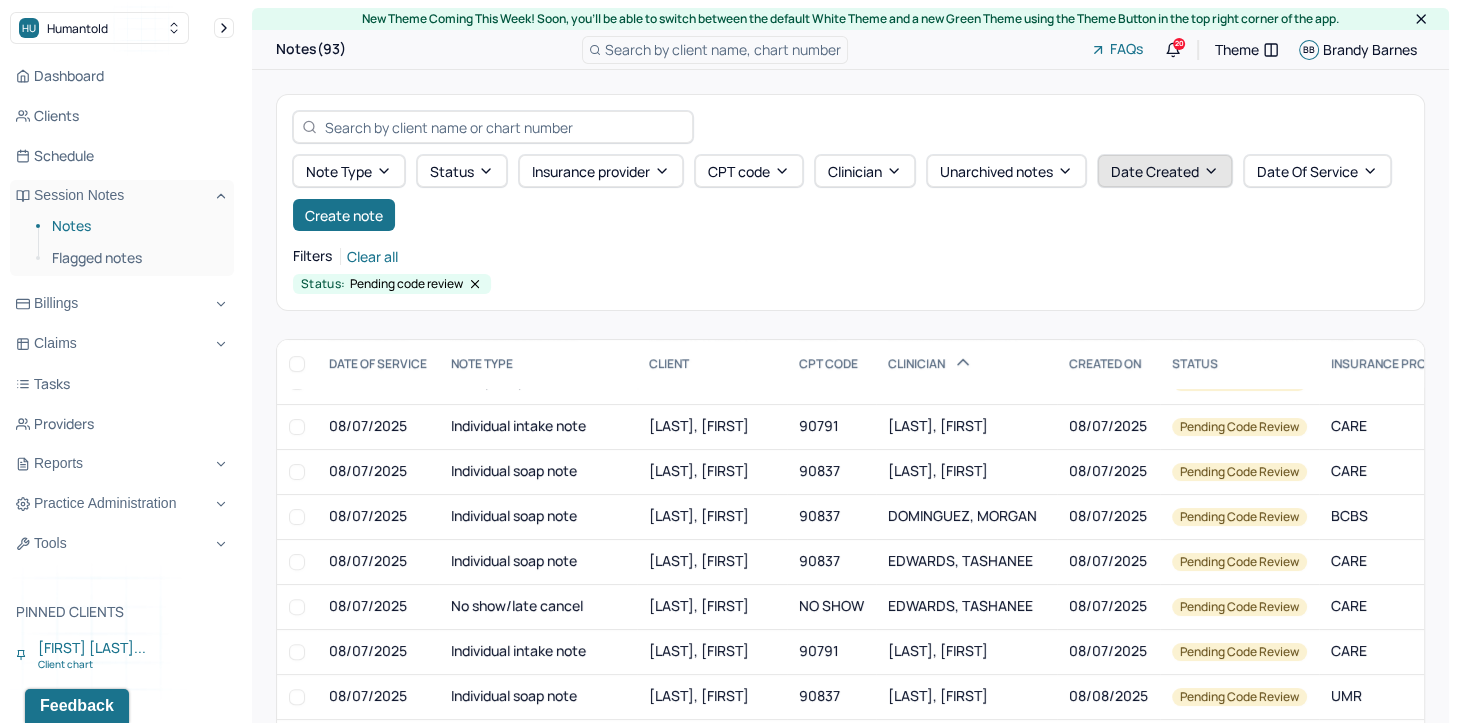 click 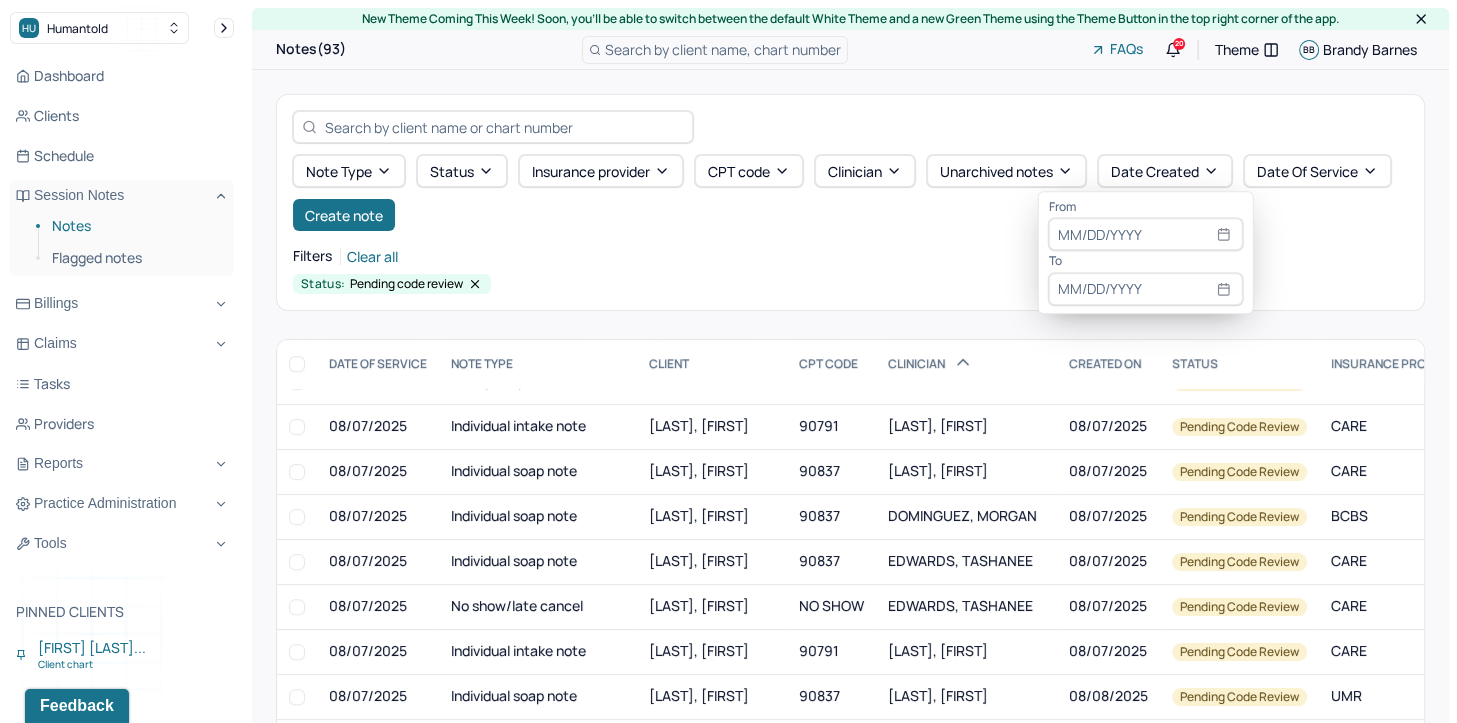 click on "From" at bounding box center (1146, 207) 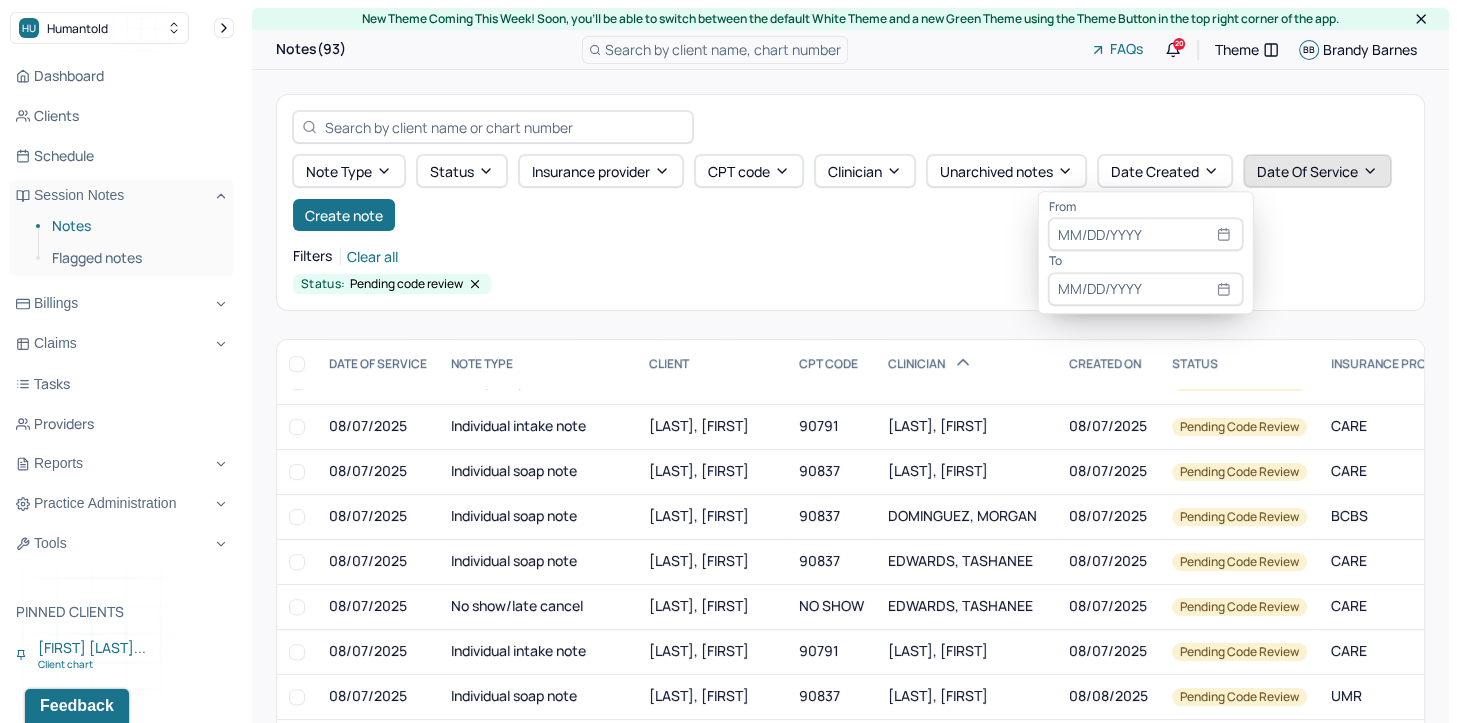 click on "Date Of Service" at bounding box center (1317, 171) 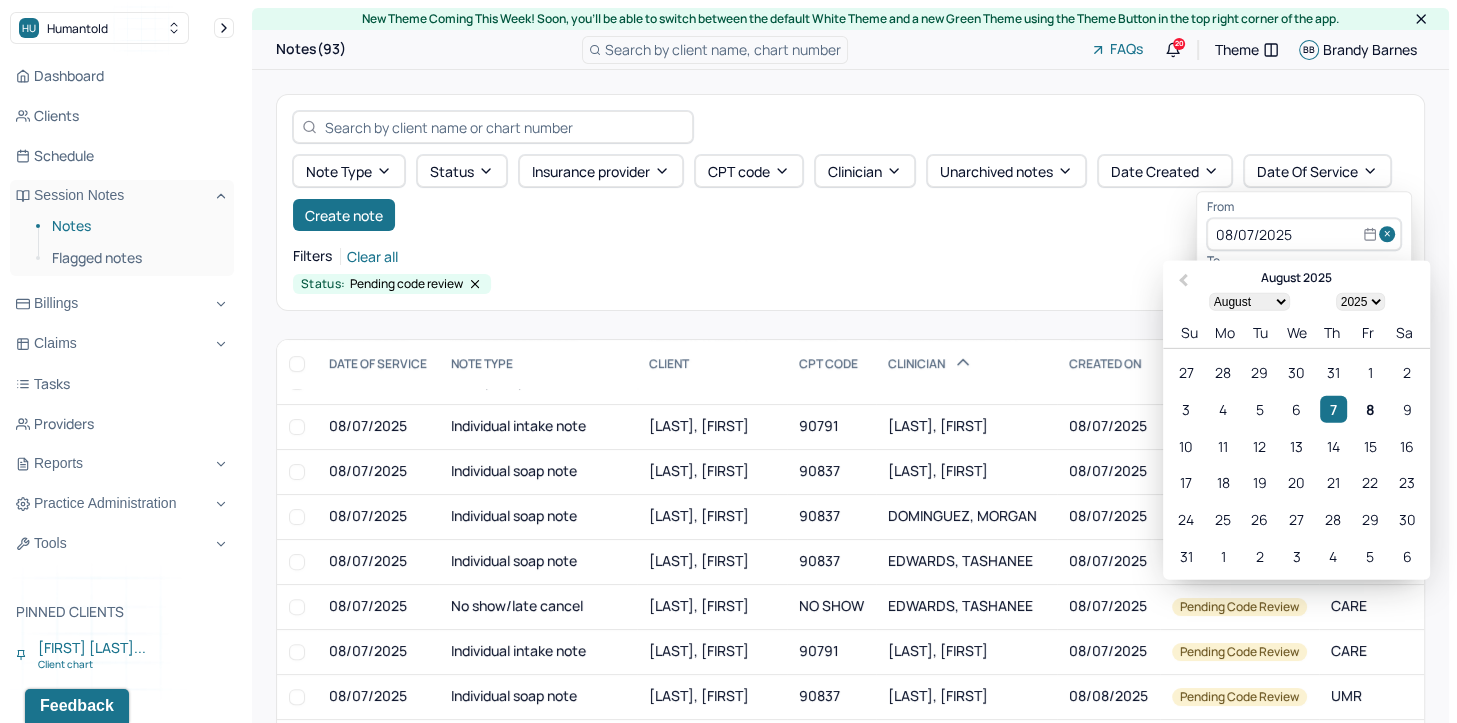 click at bounding box center (1390, 235) 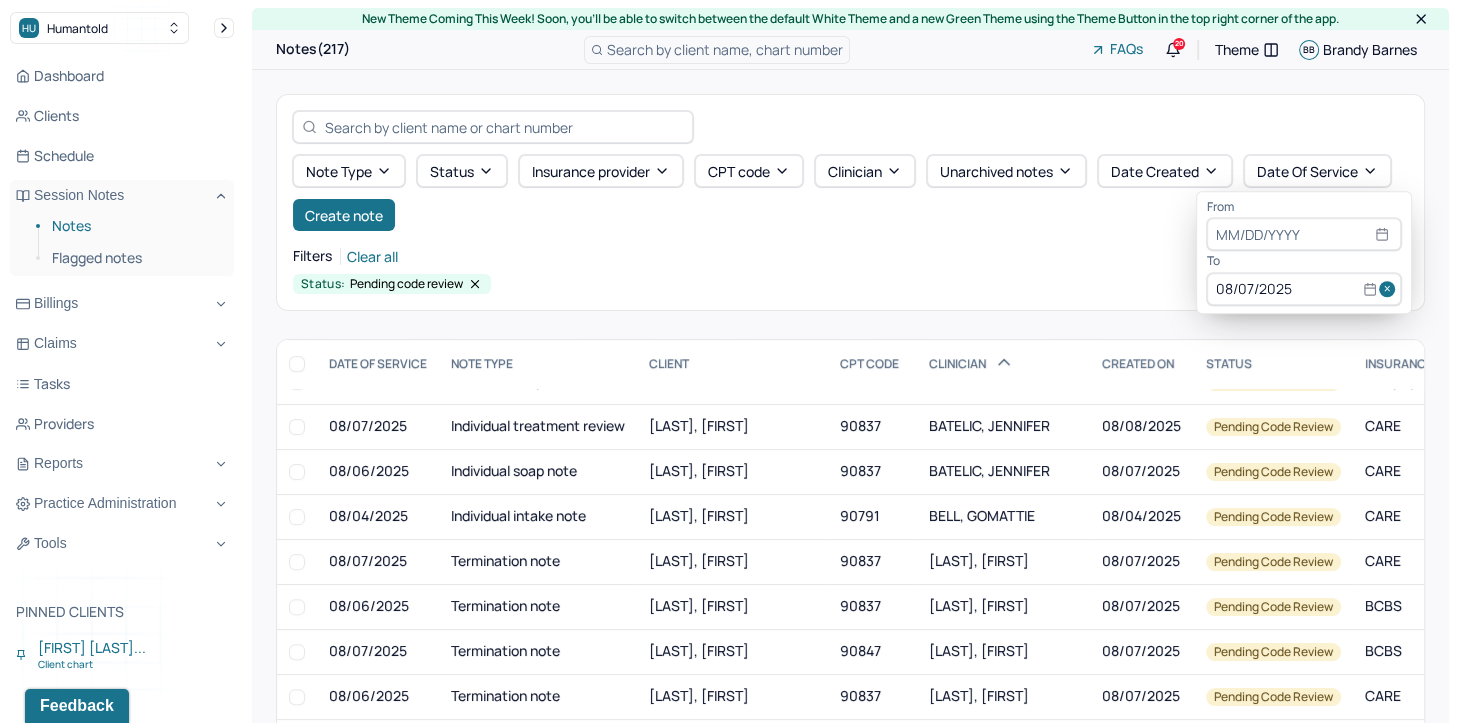 click at bounding box center [1390, 289] 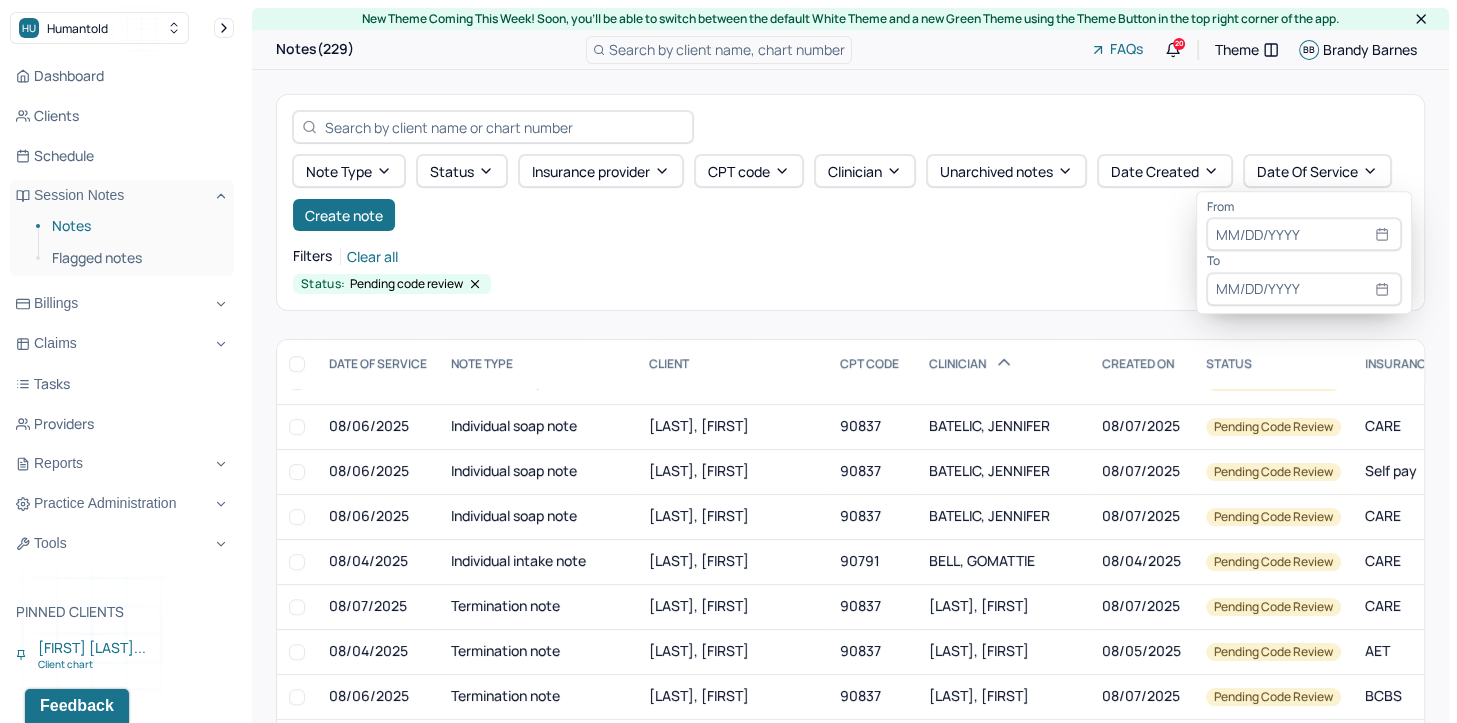 click at bounding box center [1304, 235] 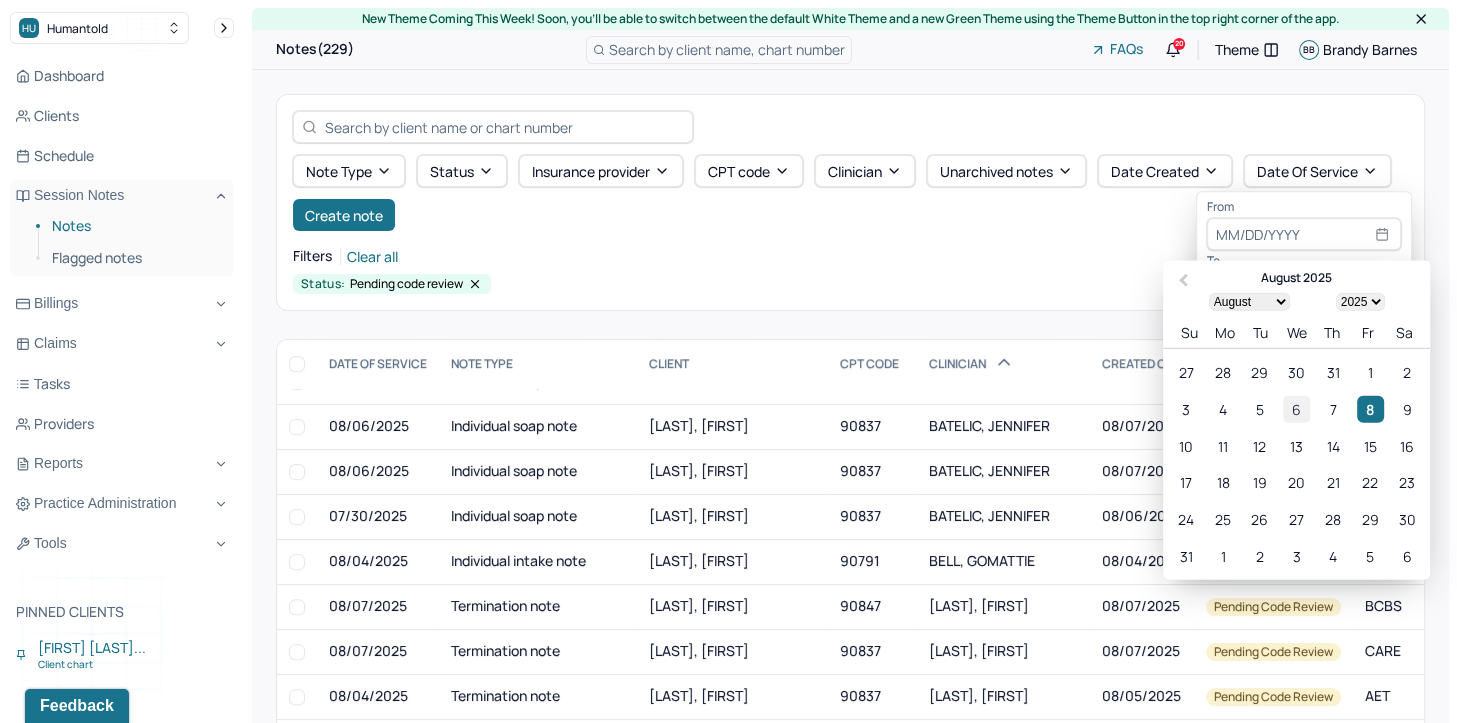 click on "6" at bounding box center (1296, 408) 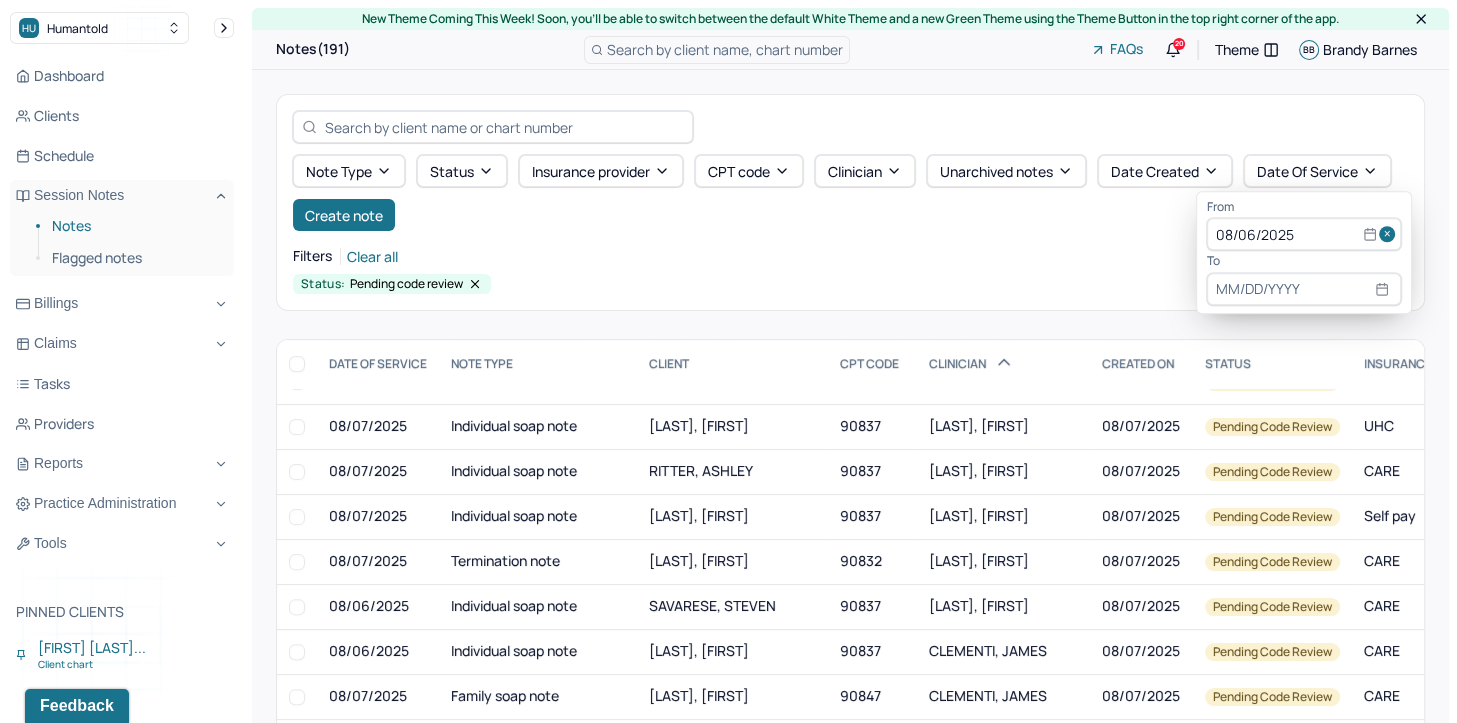 click at bounding box center [1304, 289] 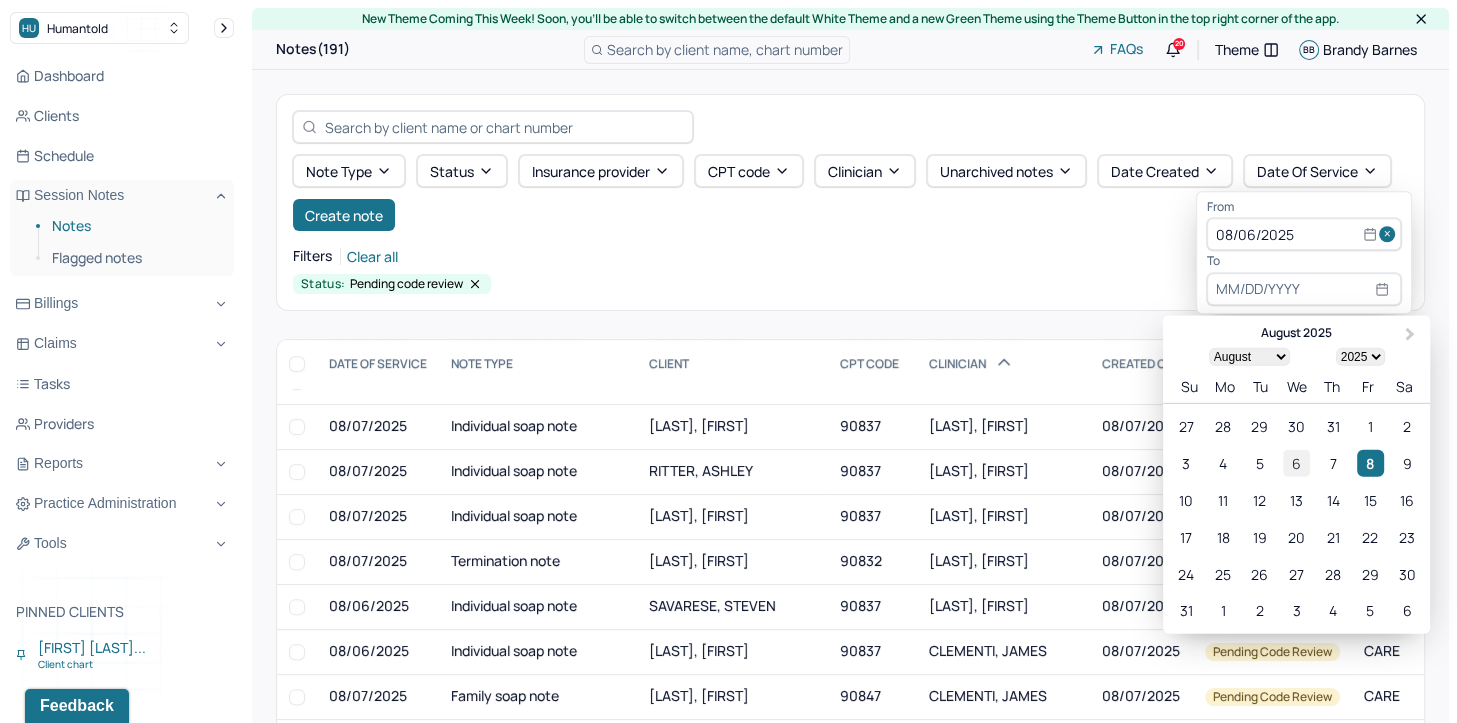 click on "6" at bounding box center (1296, 463) 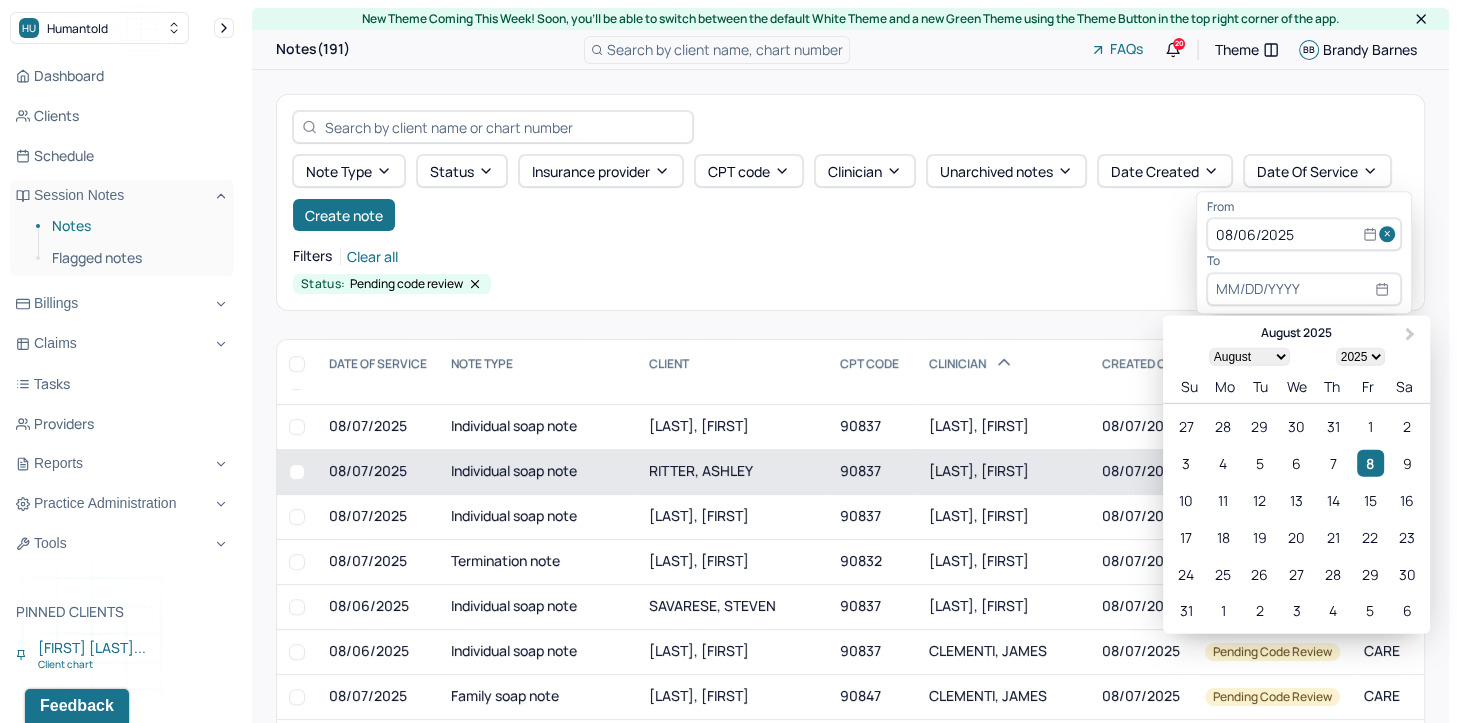 type on "08/06/2025" 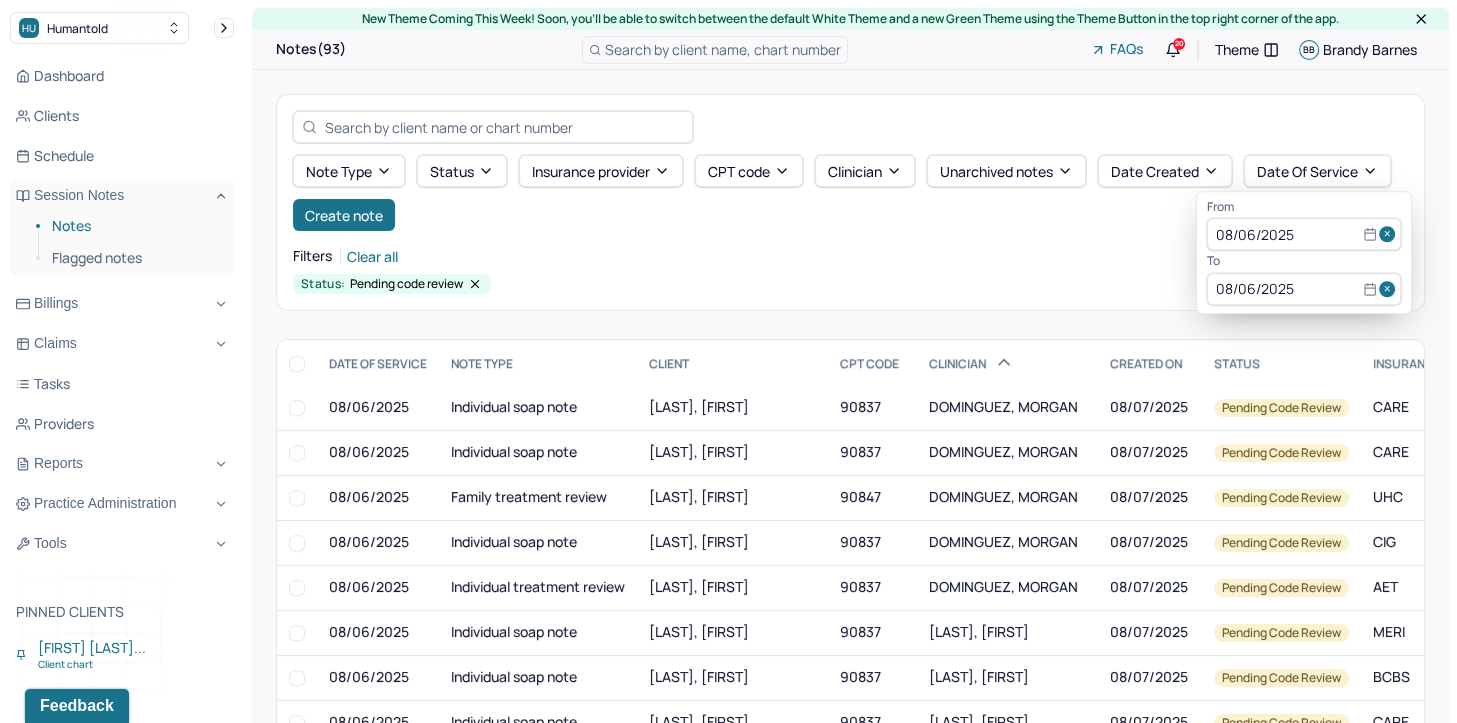 scroll, scrollTop: 1778, scrollLeft: 0, axis: vertical 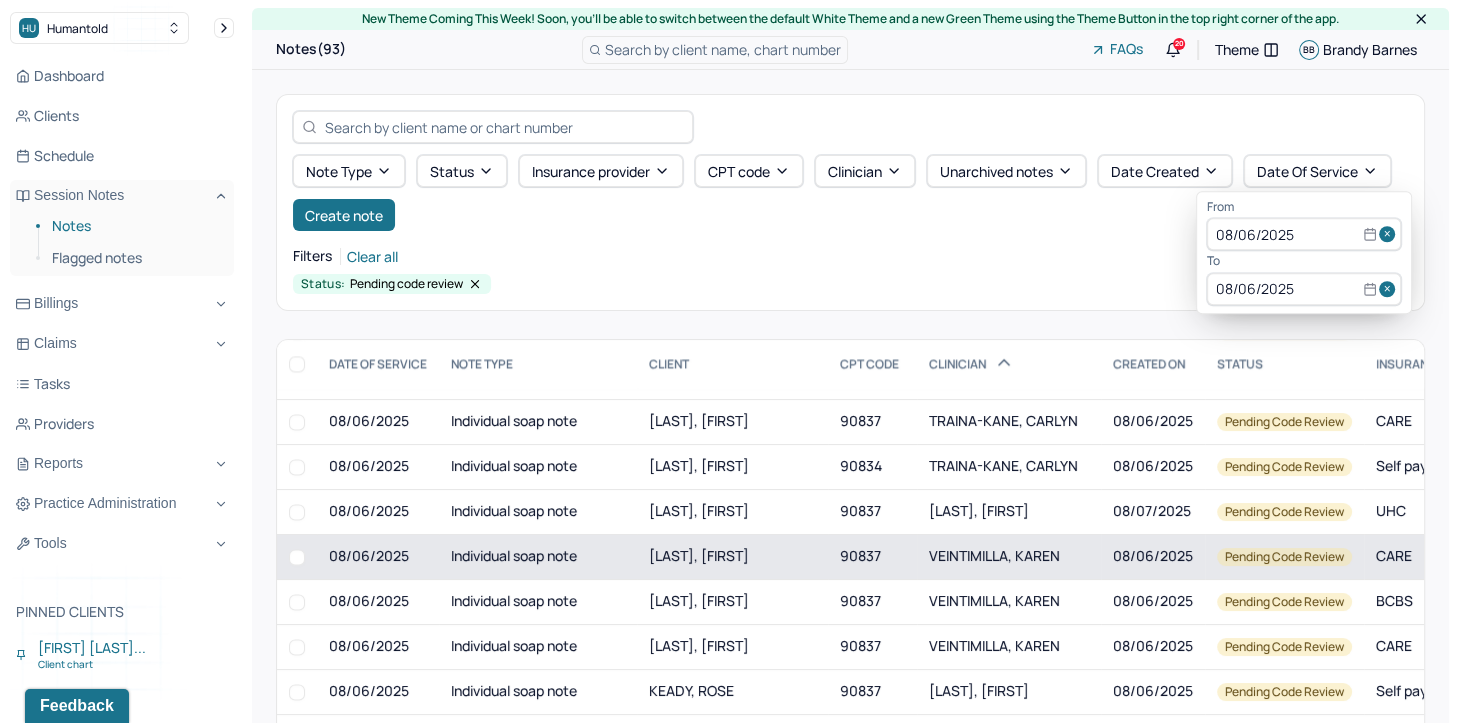 click on "VEINTIMILLA, KAREN" at bounding box center (1009, 556) 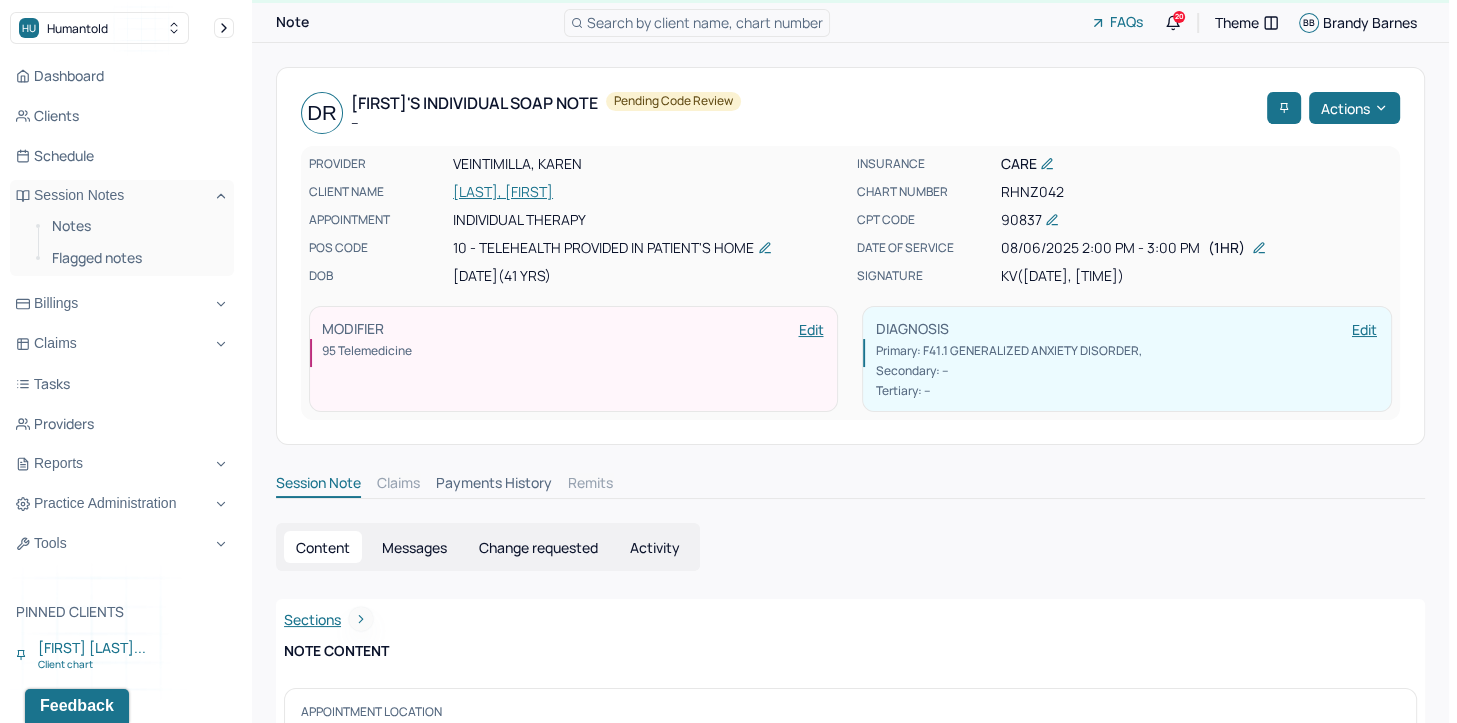 scroll, scrollTop: 0, scrollLeft: 0, axis: both 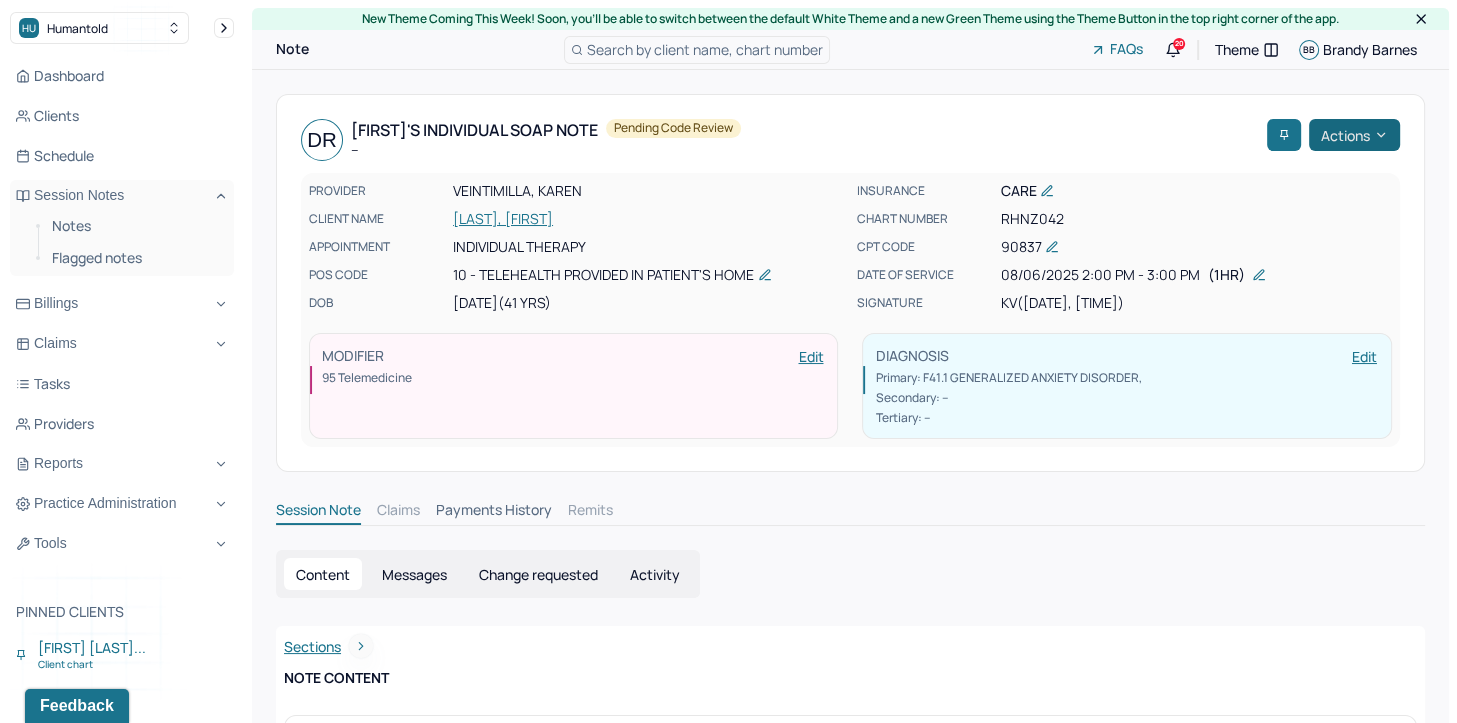 click on "Actions" at bounding box center [1354, 135] 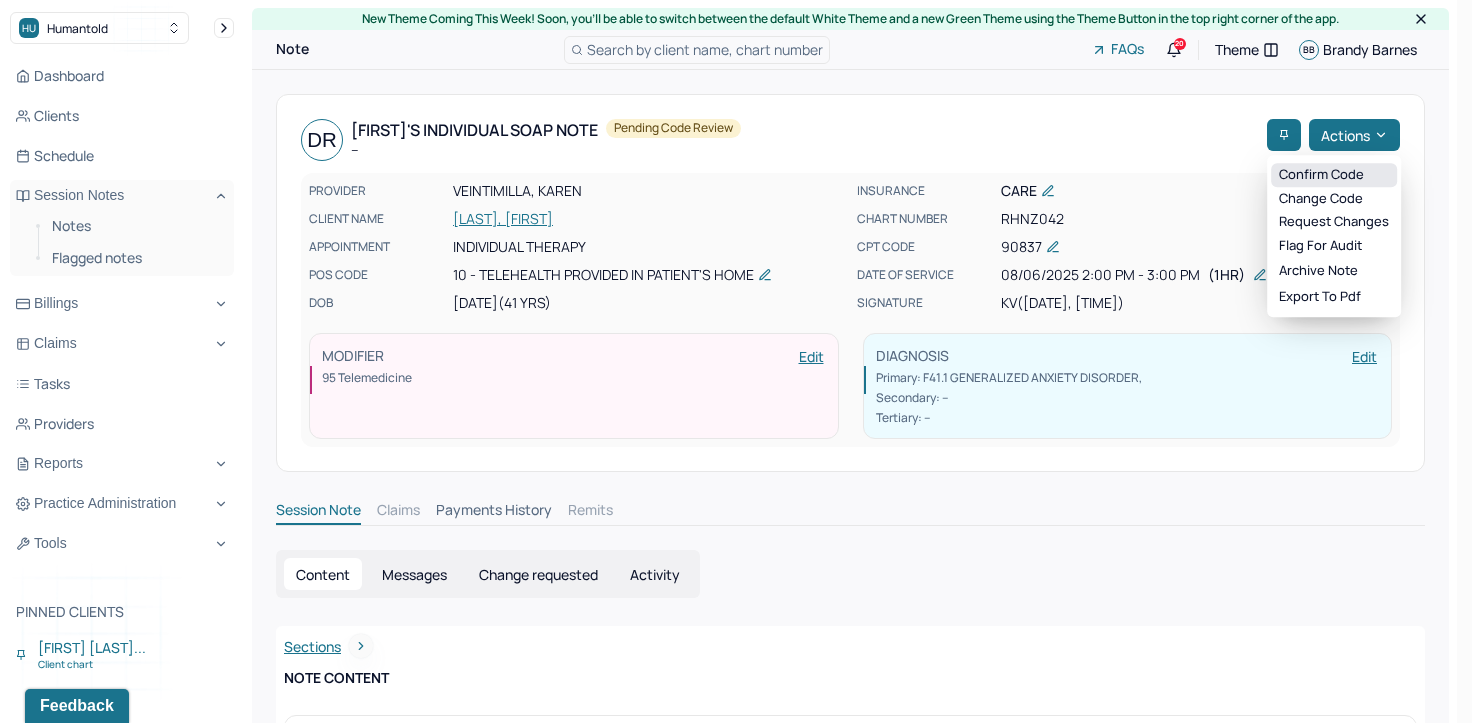 click on "Confirm code" at bounding box center (1334, 175) 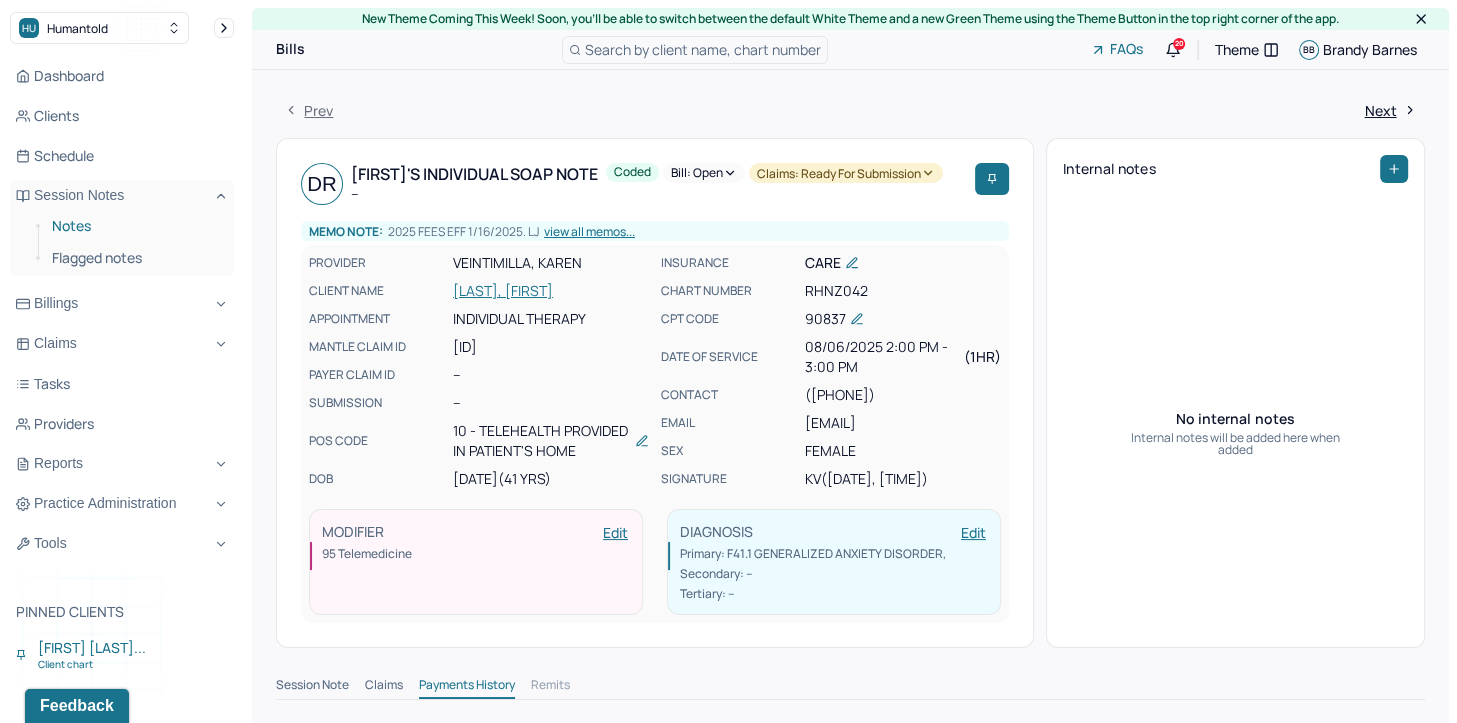 click on "Notes" at bounding box center (135, 226) 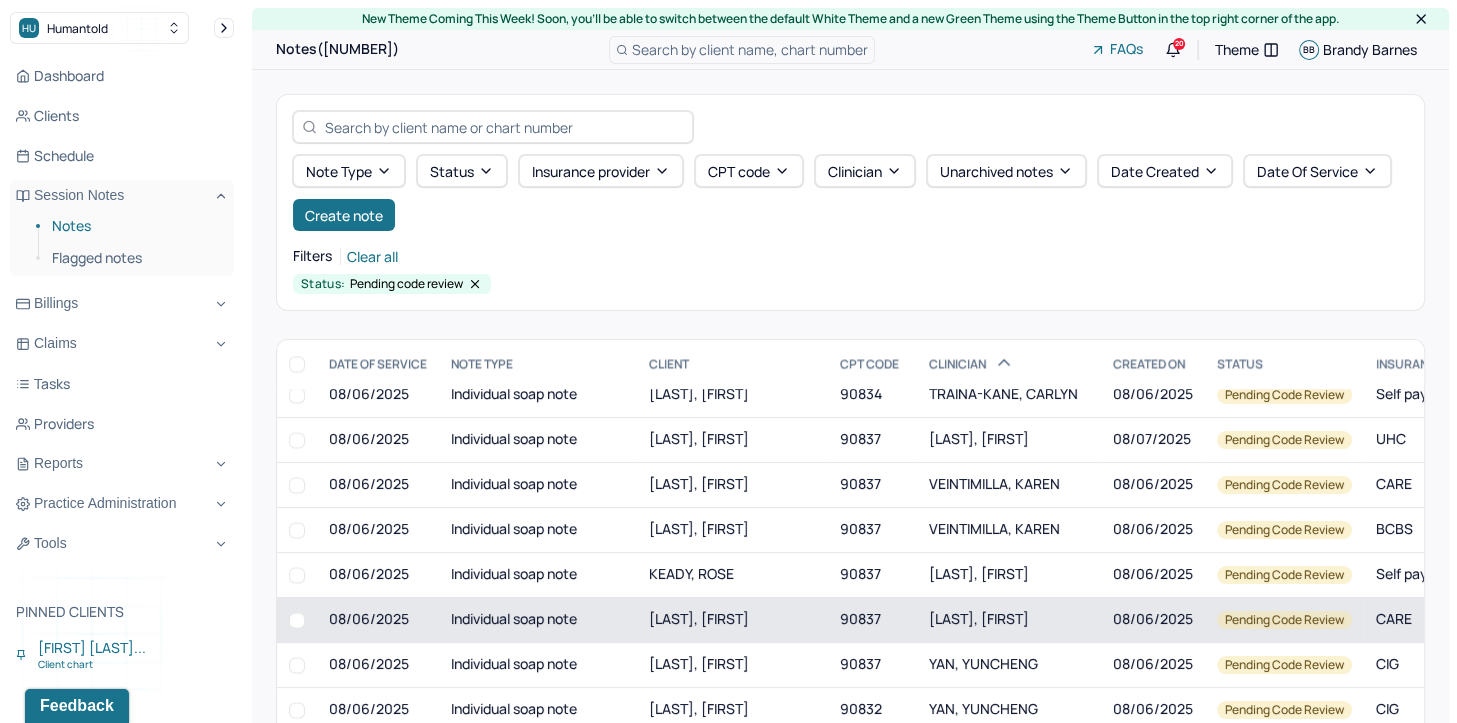 scroll, scrollTop: 3500, scrollLeft: 0, axis: vertical 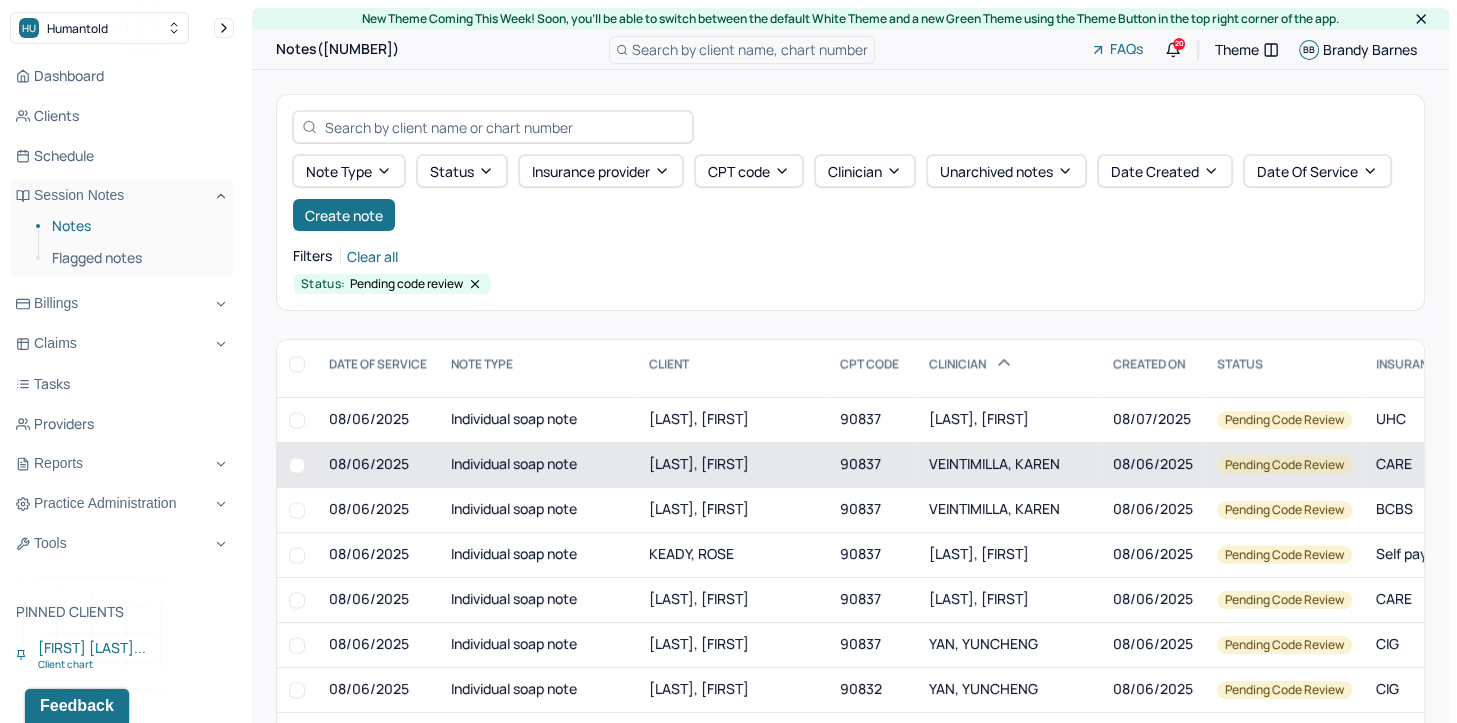 click on "VEINTIMILLA, KAREN" at bounding box center [994, 463] 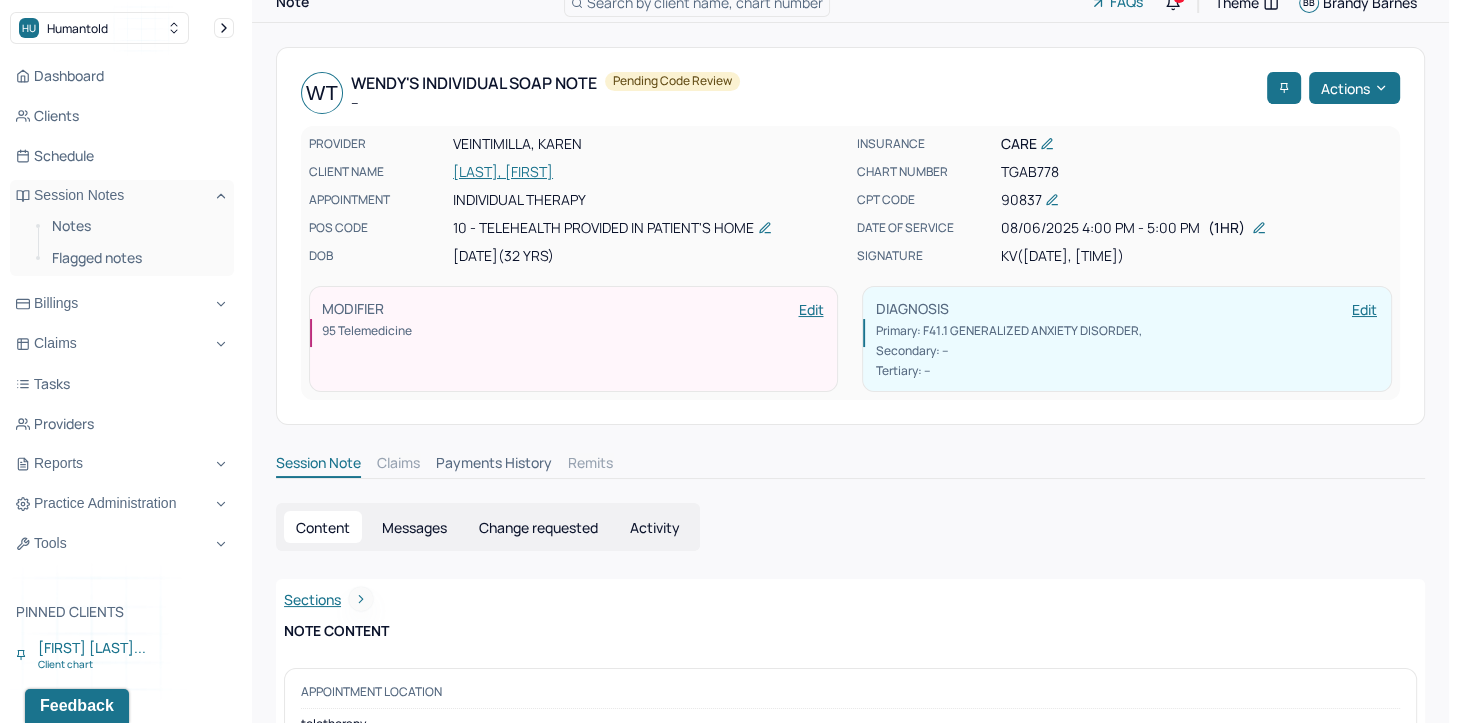 scroll, scrollTop: 0, scrollLeft: 0, axis: both 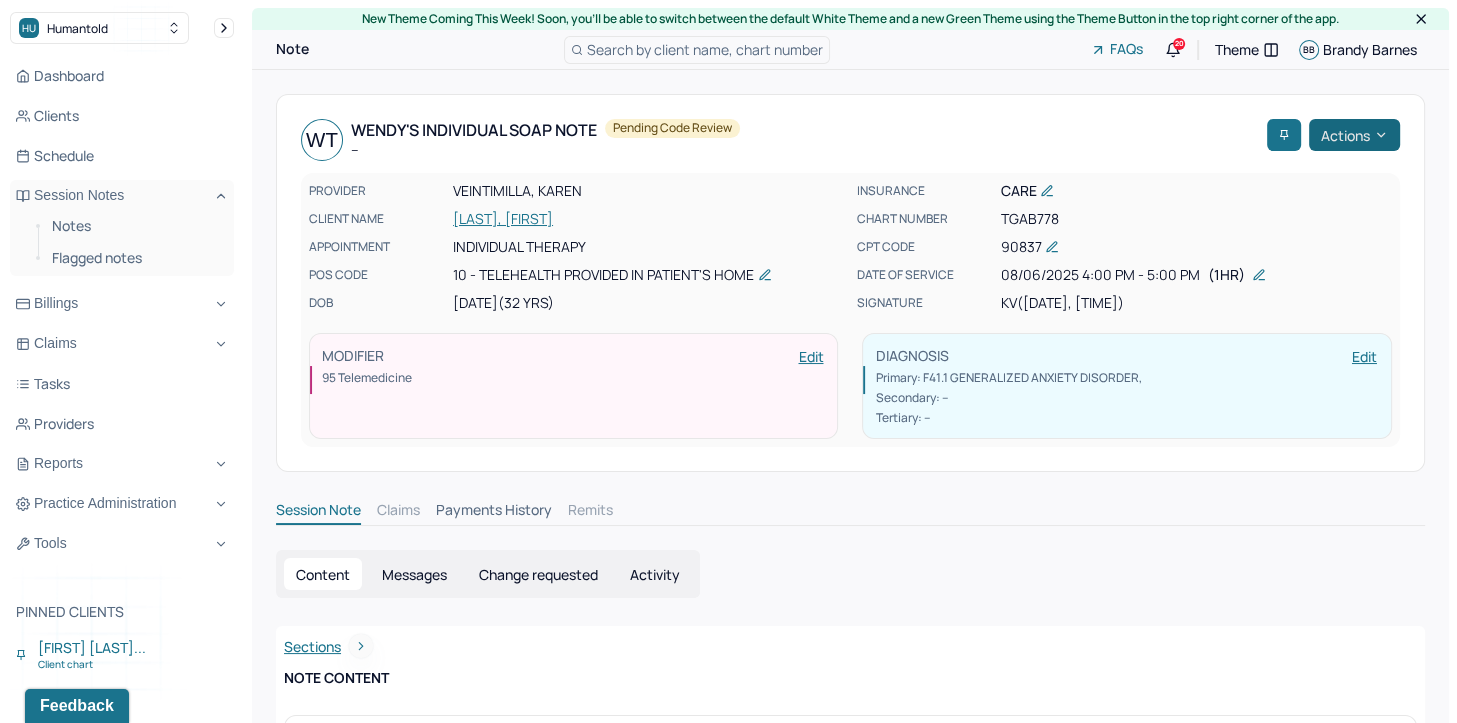 click 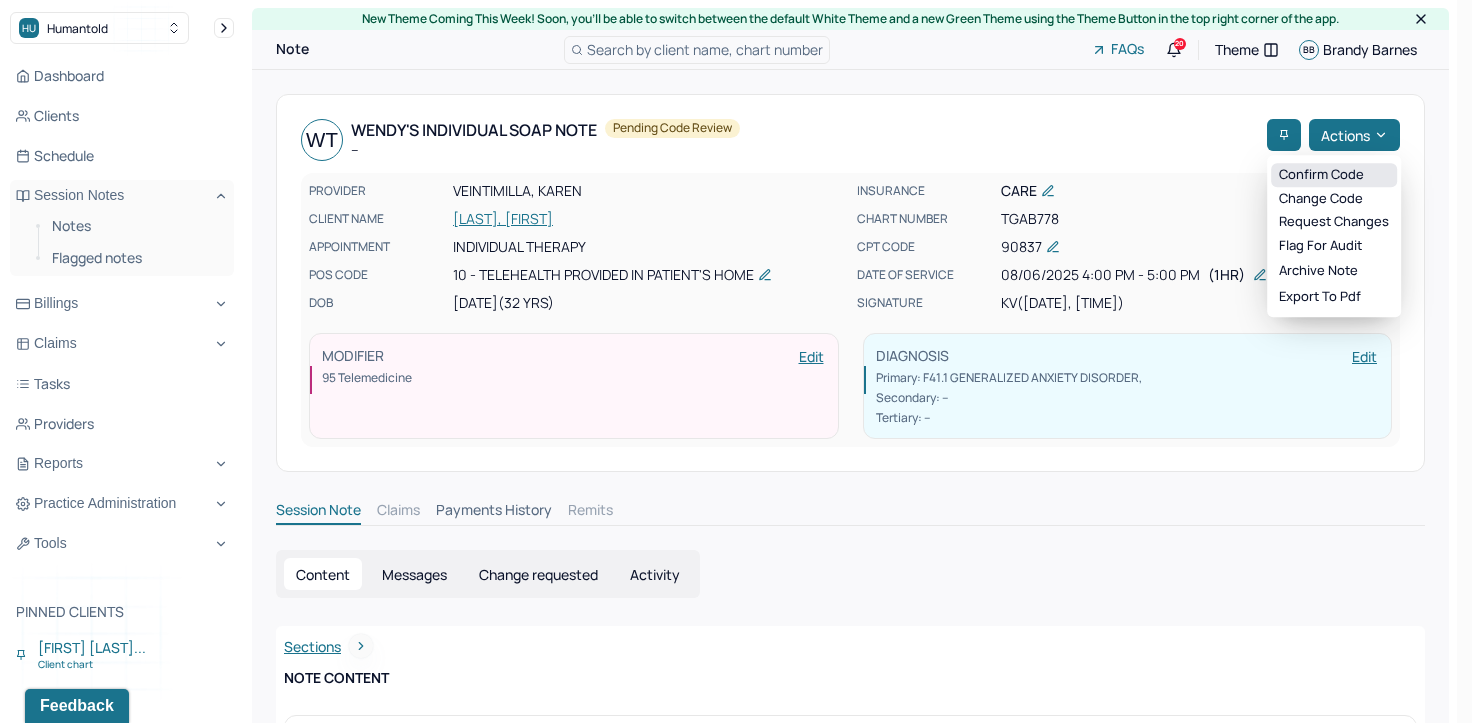 click on "Confirm code" at bounding box center [1334, 175] 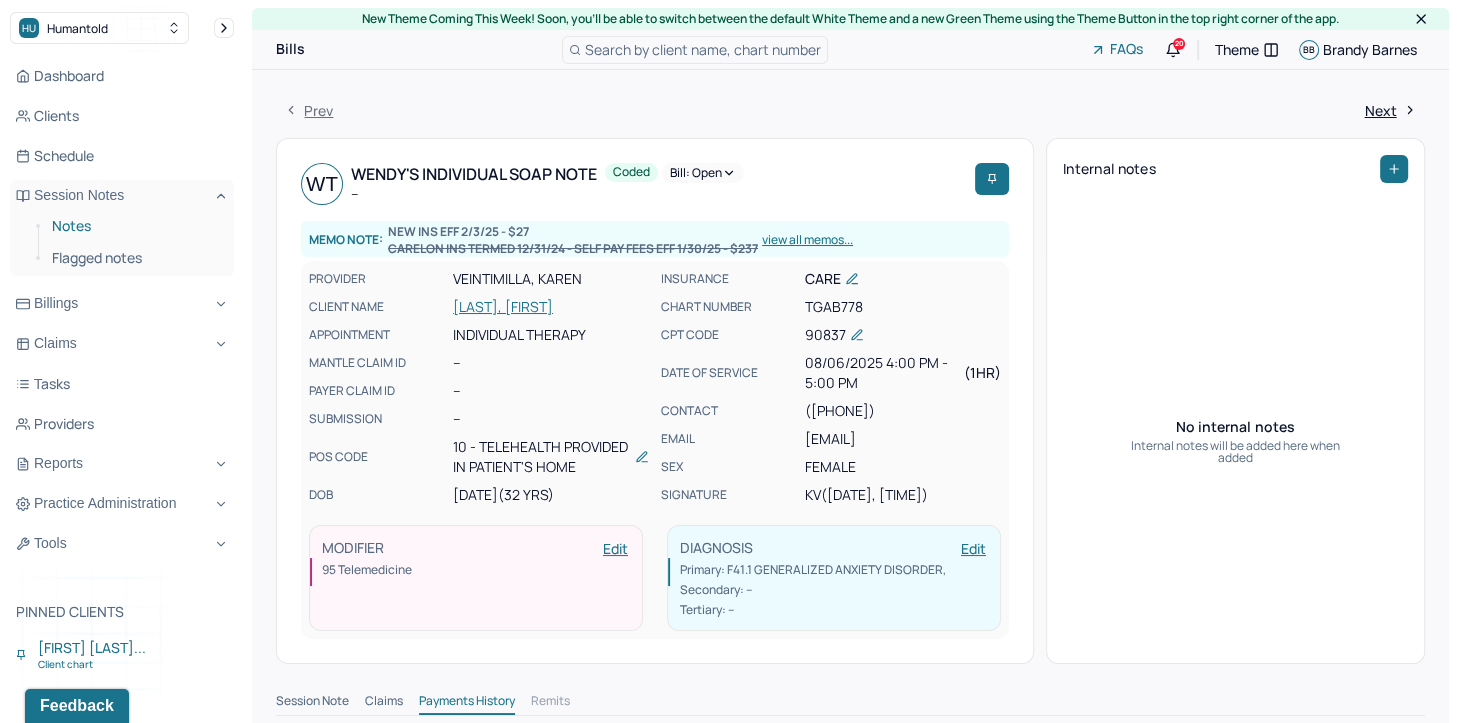 click on "Notes" at bounding box center (135, 226) 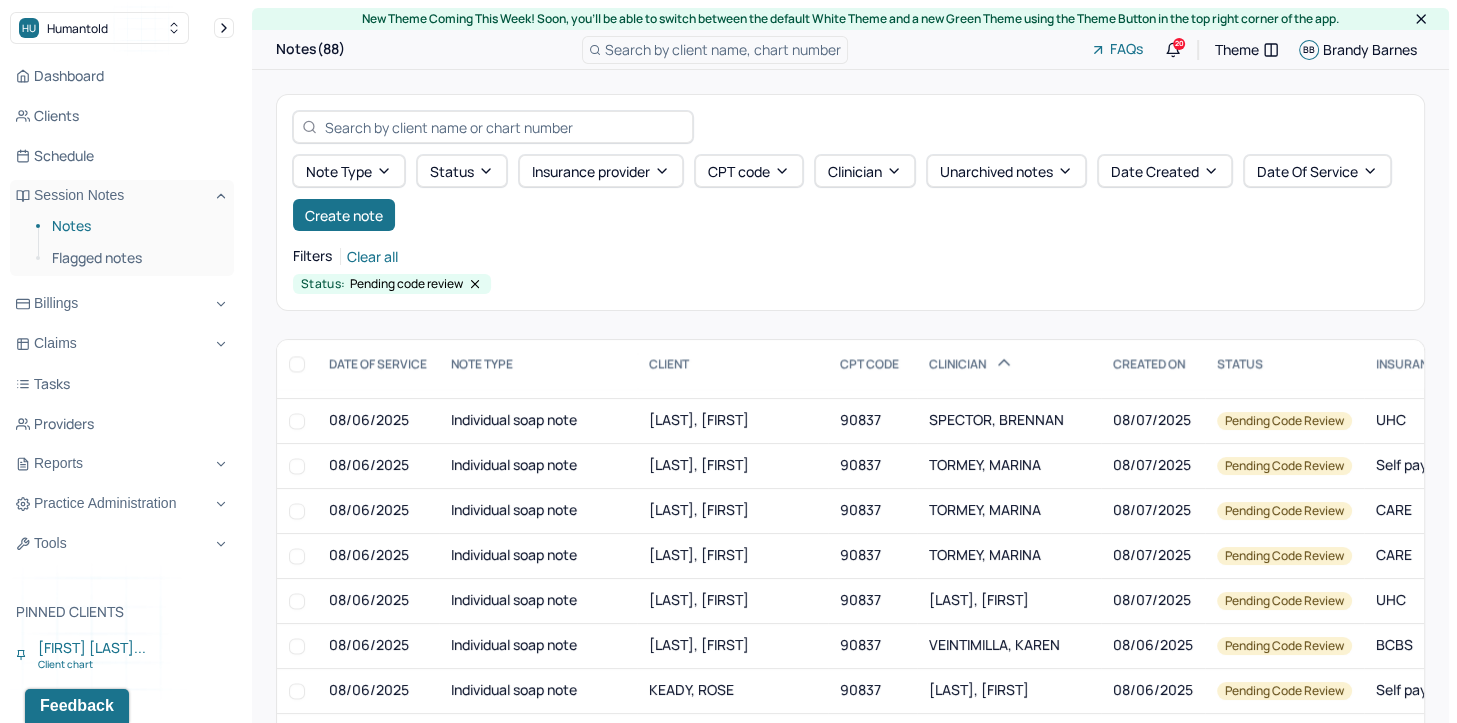 scroll, scrollTop: 3484, scrollLeft: 0, axis: vertical 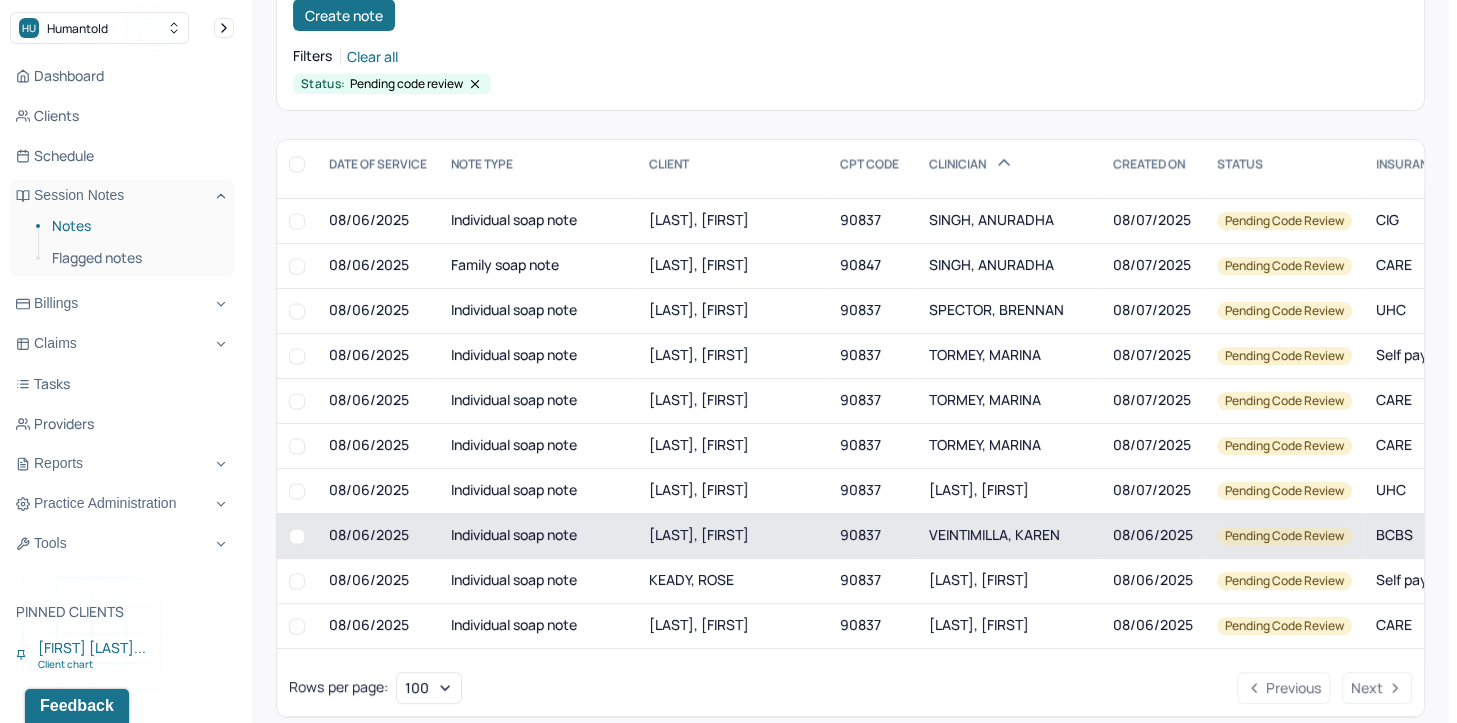 click on "VEINTIMILLA, KAREN" at bounding box center (994, 534) 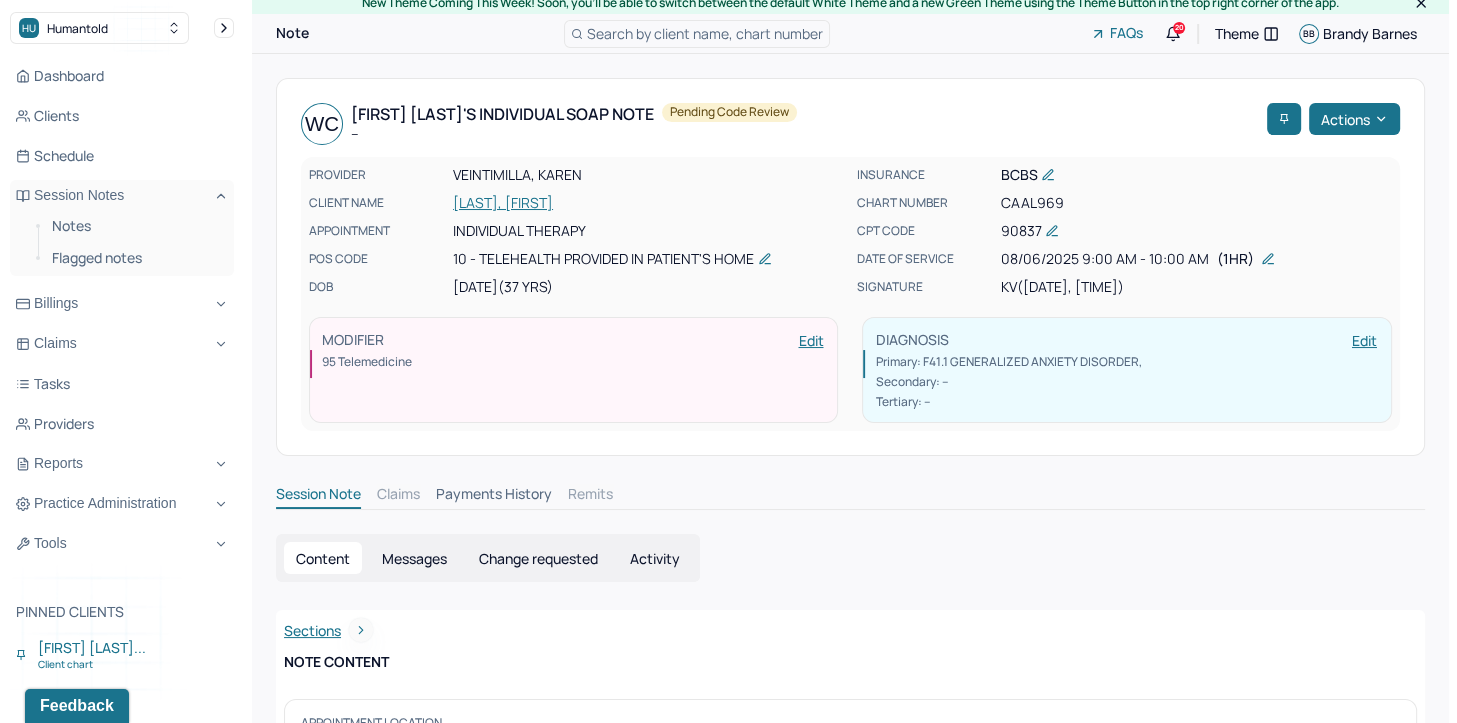 scroll, scrollTop: 0, scrollLeft: 0, axis: both 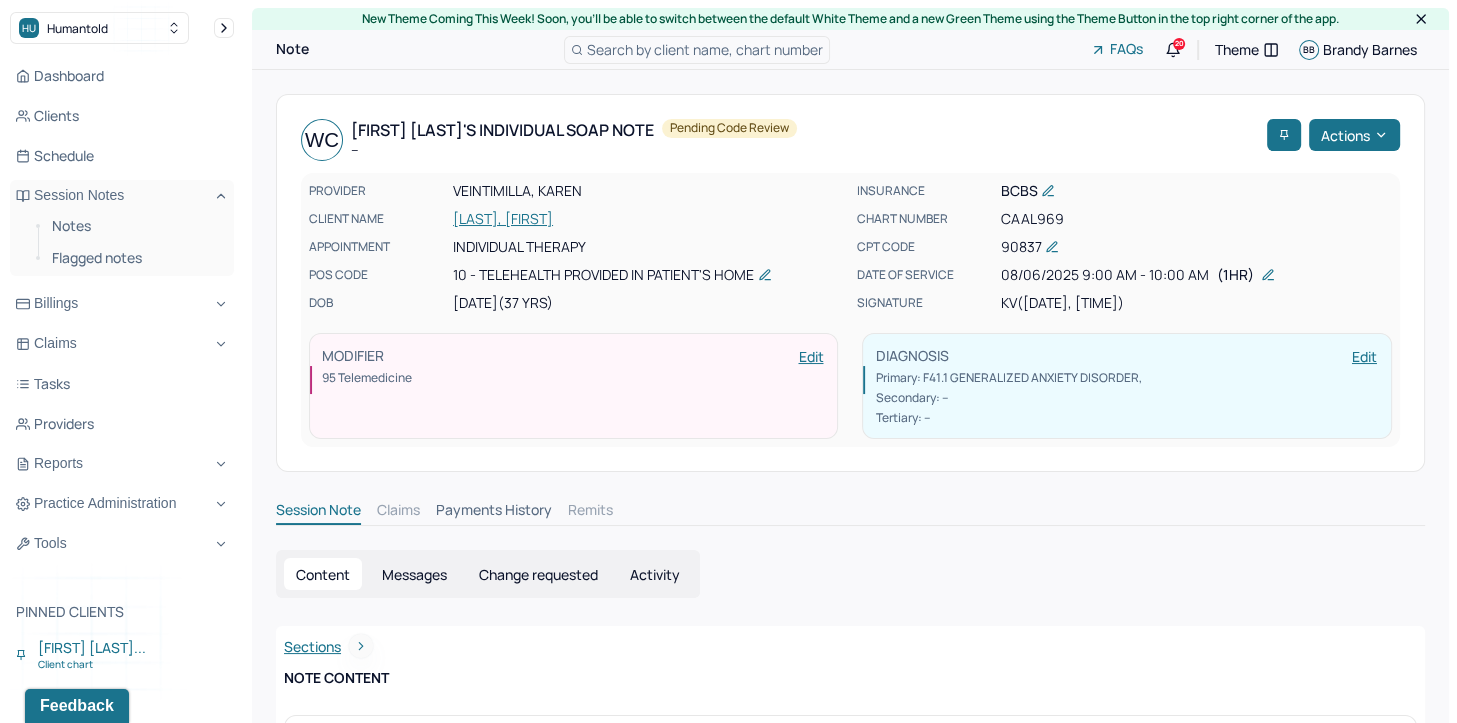 click on "WC Wing  Yan's   Individual soap note -- Pending code review Actions" at bounding box center (850, 140) 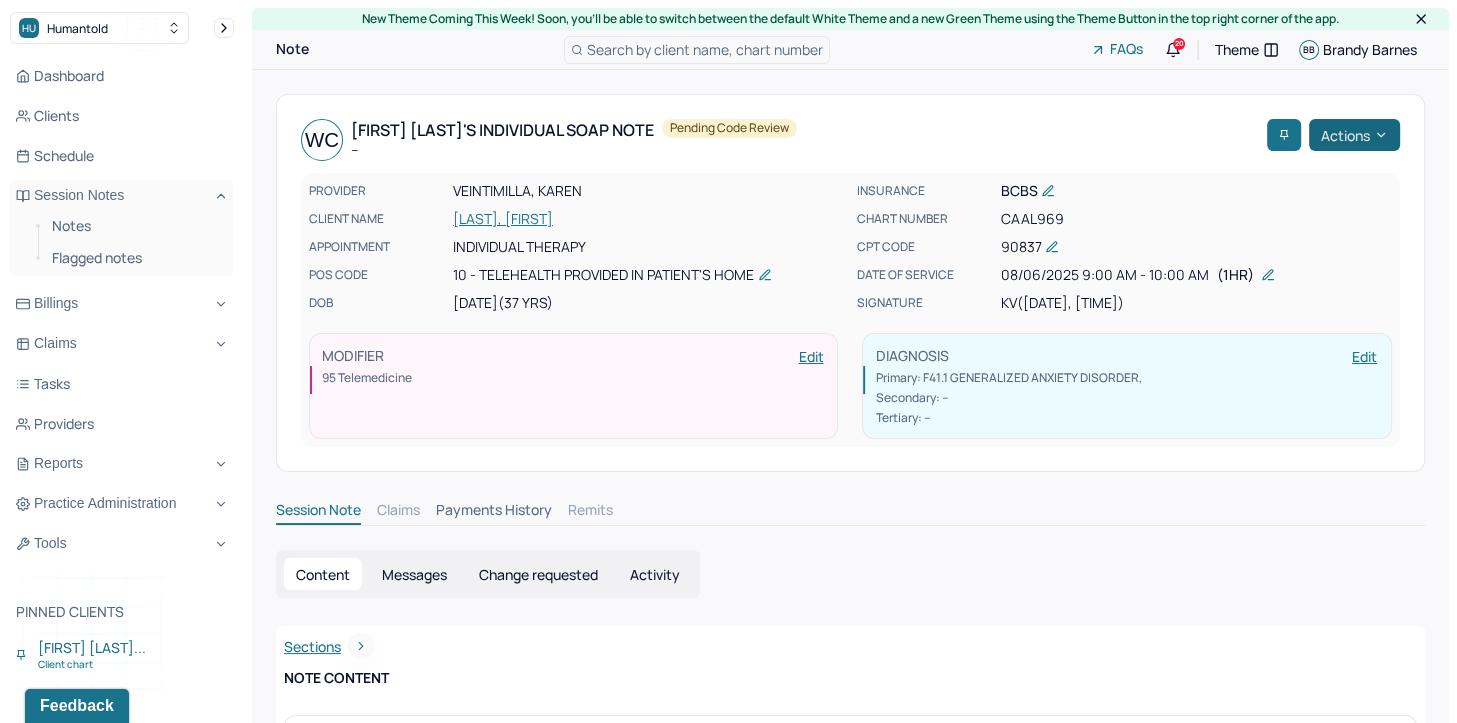 click 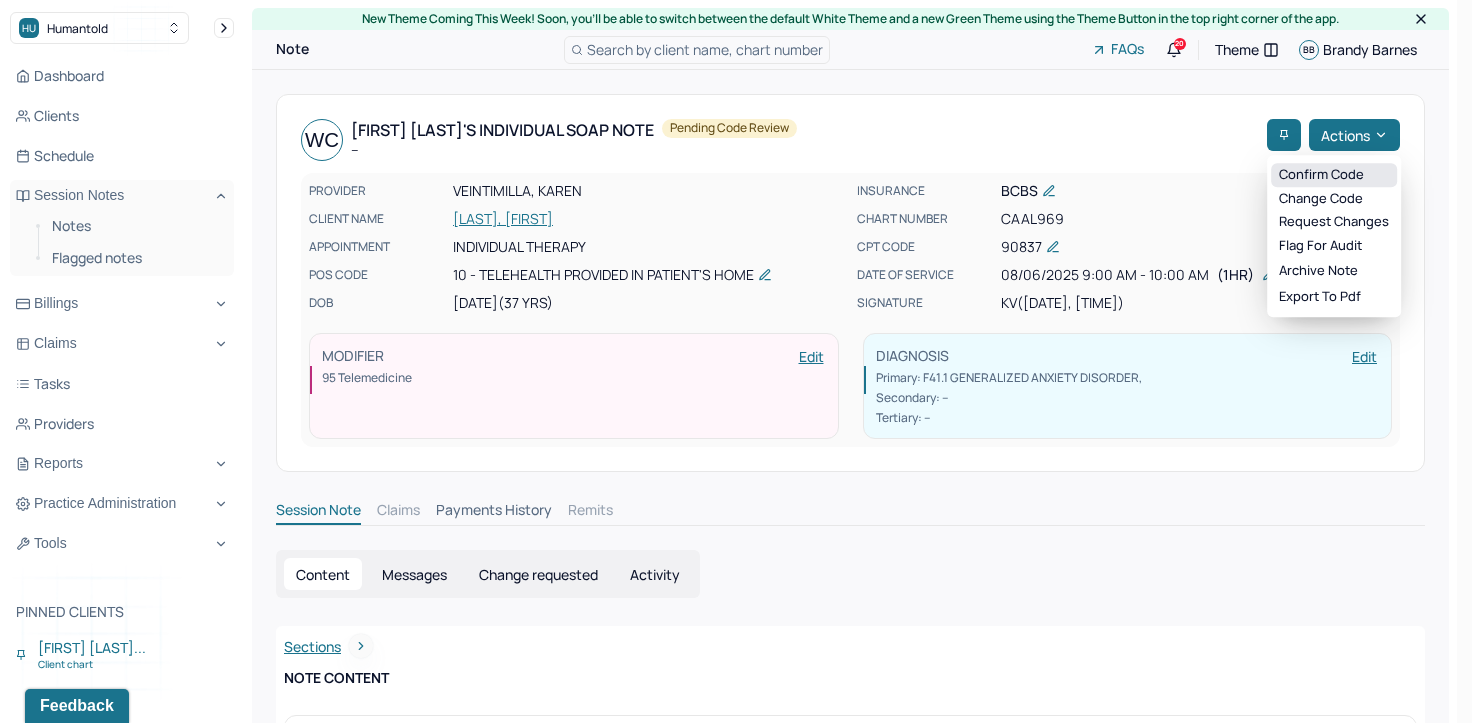 click on "Confirm code" at bounding box center (1334, 175) 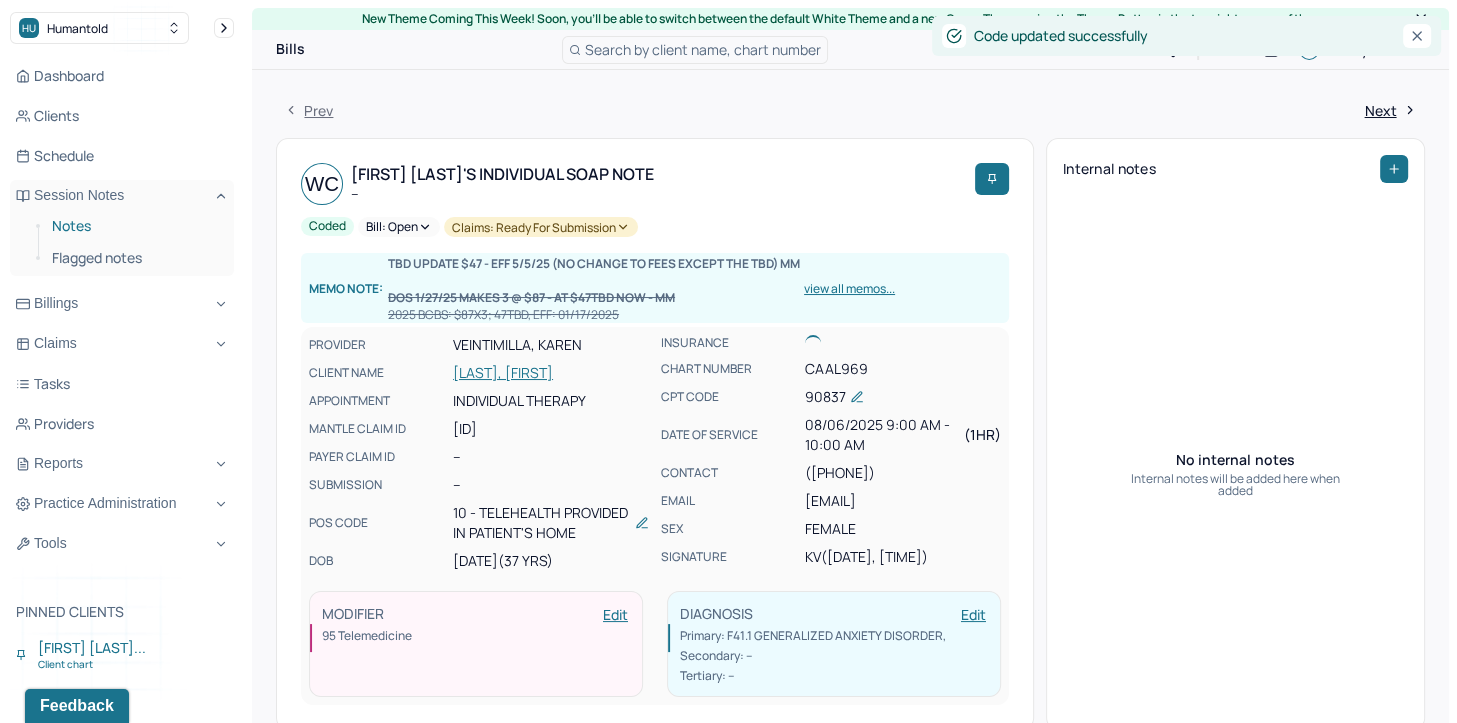 drag, startPoint x: 87, startPoint y: 230, endPoint x: 225, endPoint y: 239, distance: 138.29317 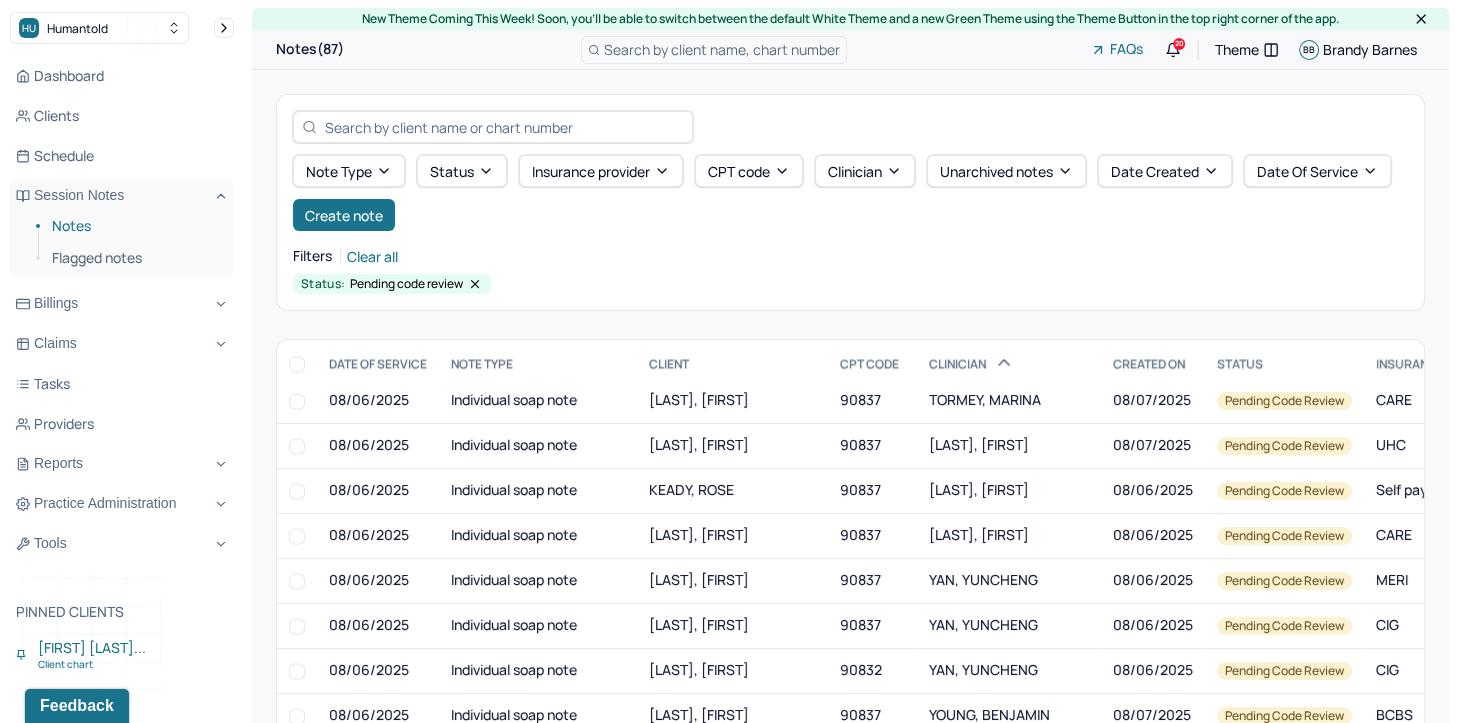 scroll, scrollTop: 3440, scrollLeft: 0, axis: vertical 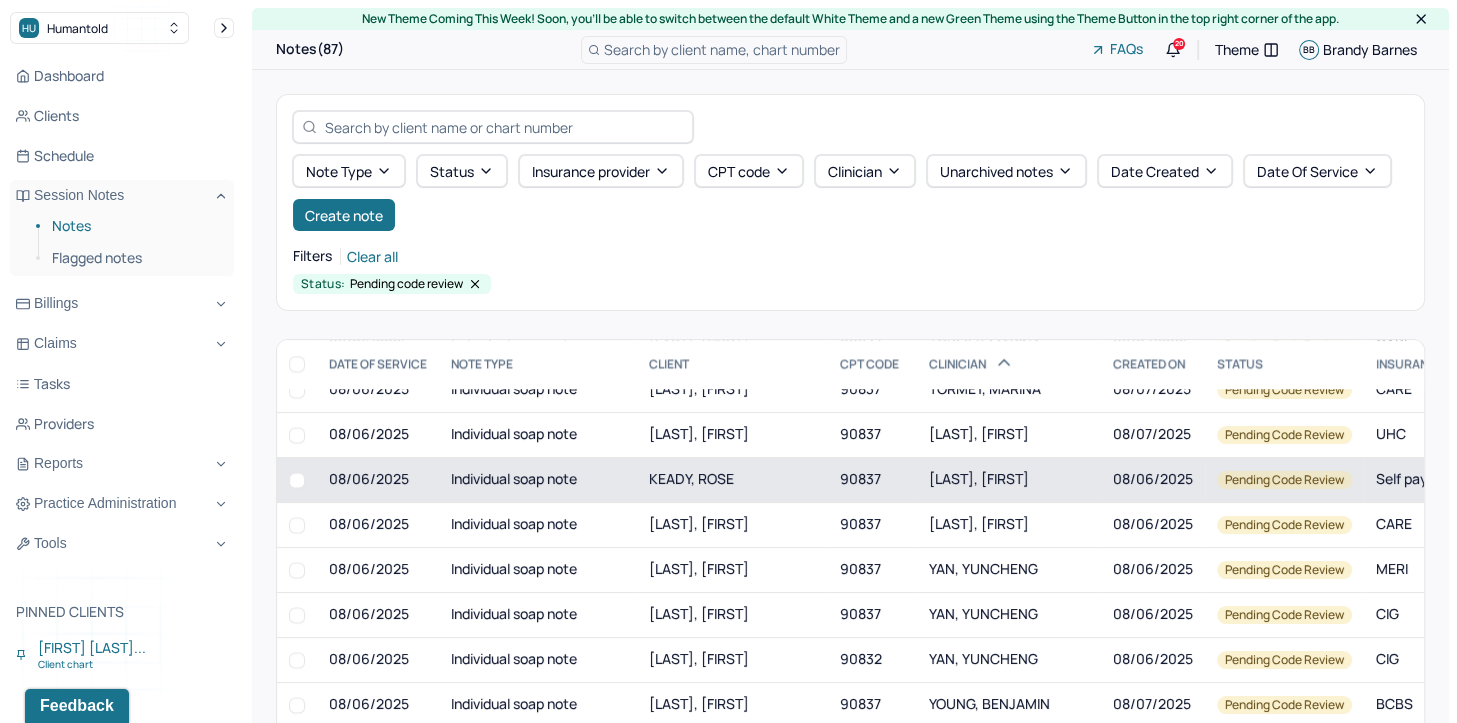 click on "WALCHUK, JULI" at bounding box center (979, 478) 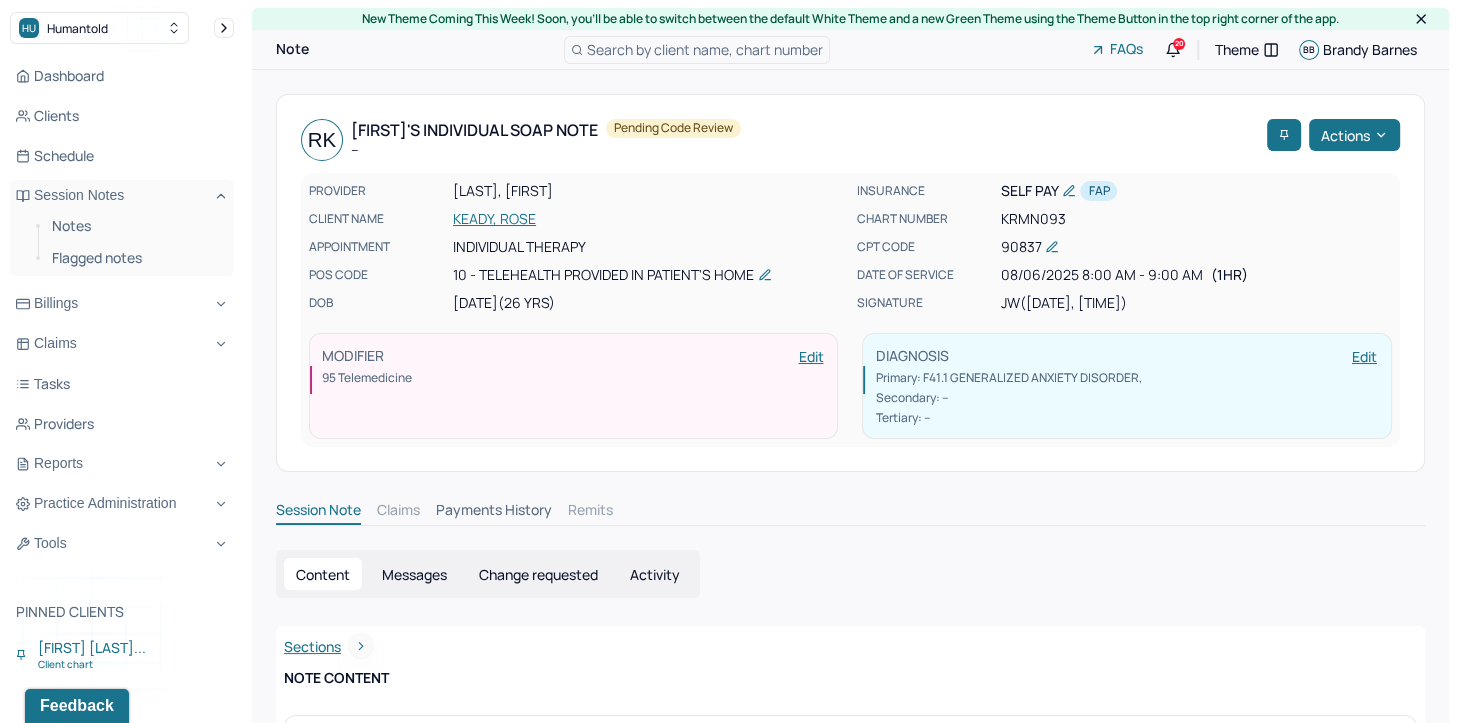 scroll, scrollTop: 0, scrollLeft: 0, axis: both 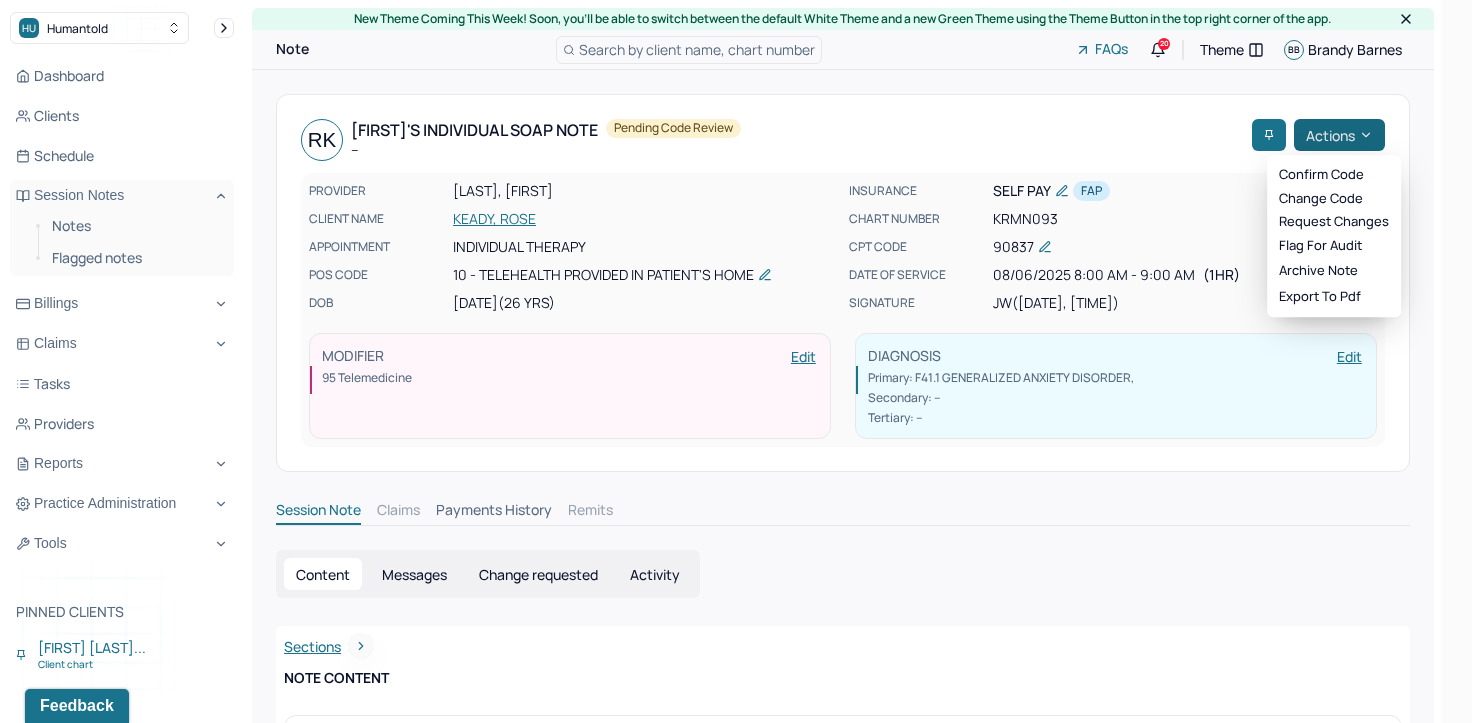 click on "Actions" at bounding box center [1339, 135] 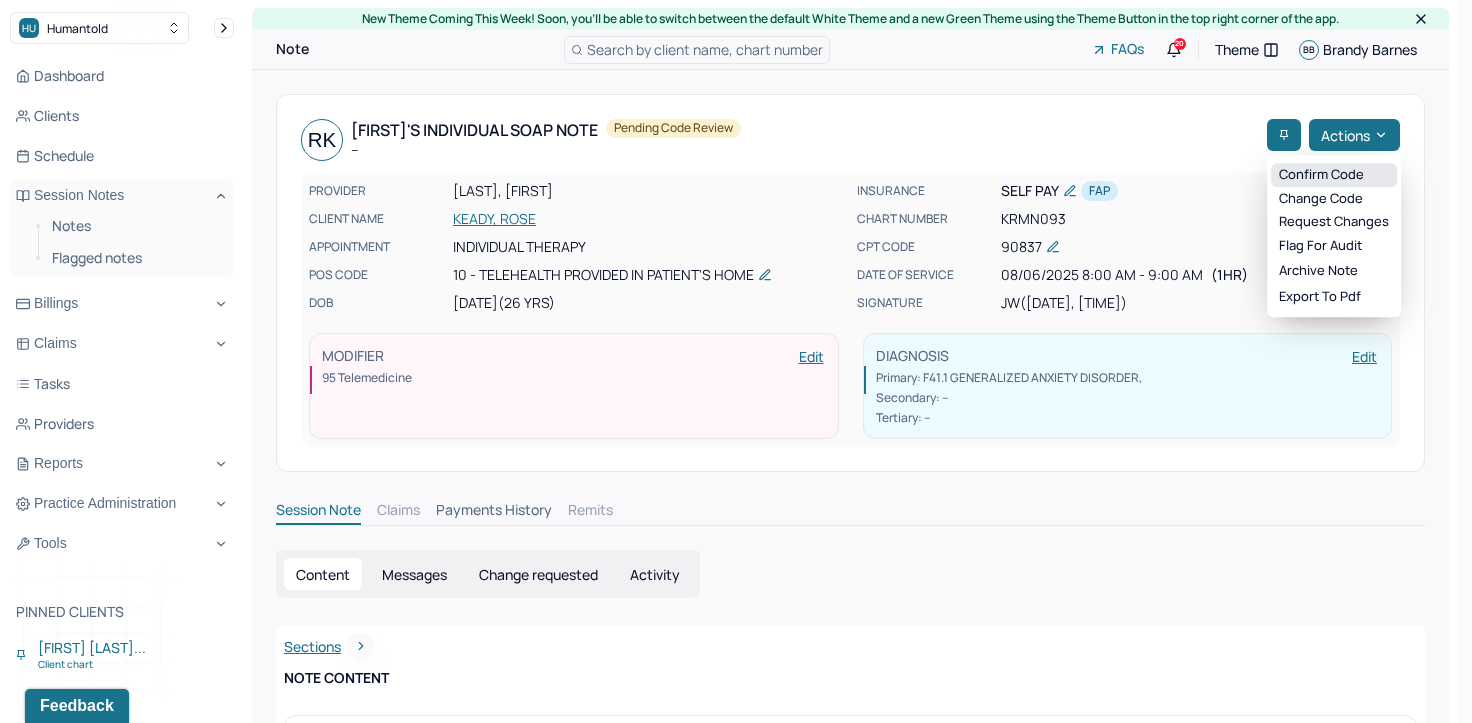 click on "Confirm code" at bounding box center [1334, 175] 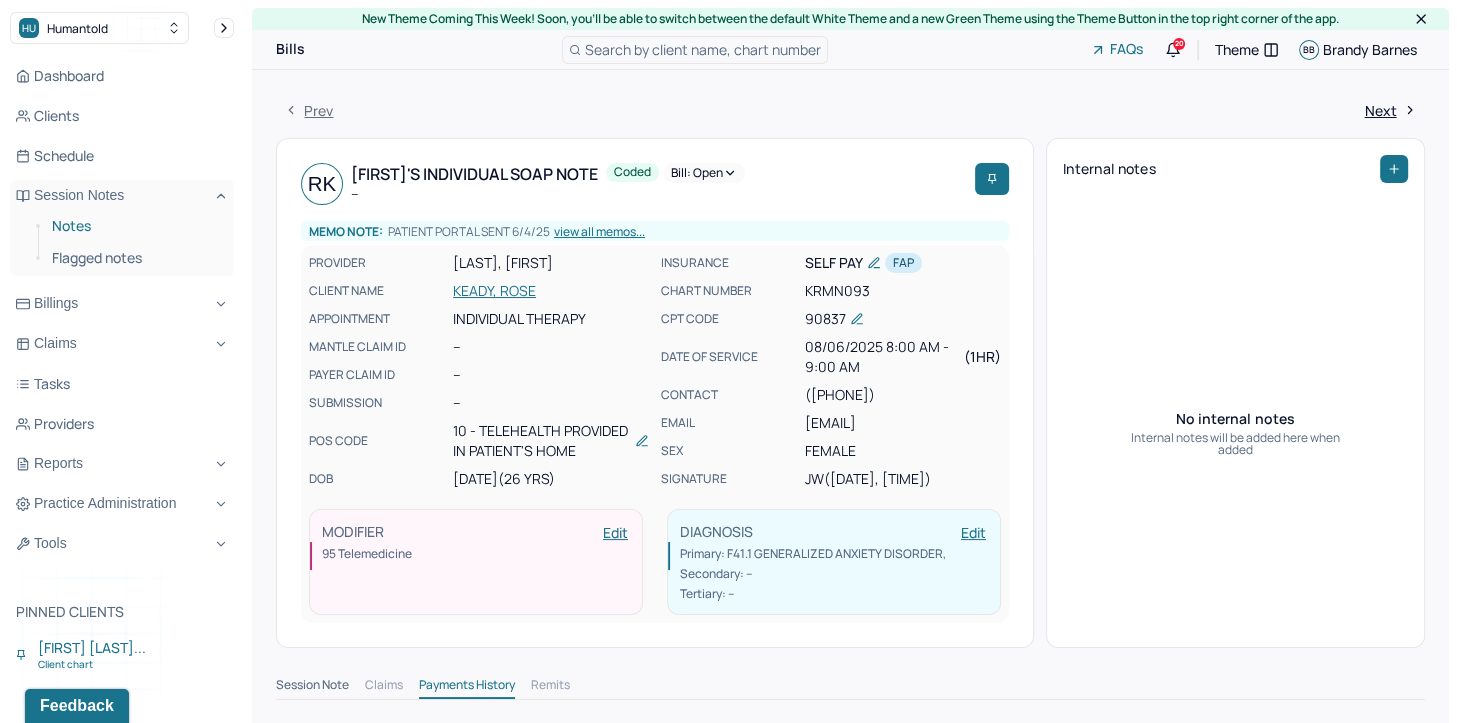 click on "Notes" at bounding box center (135, 226) 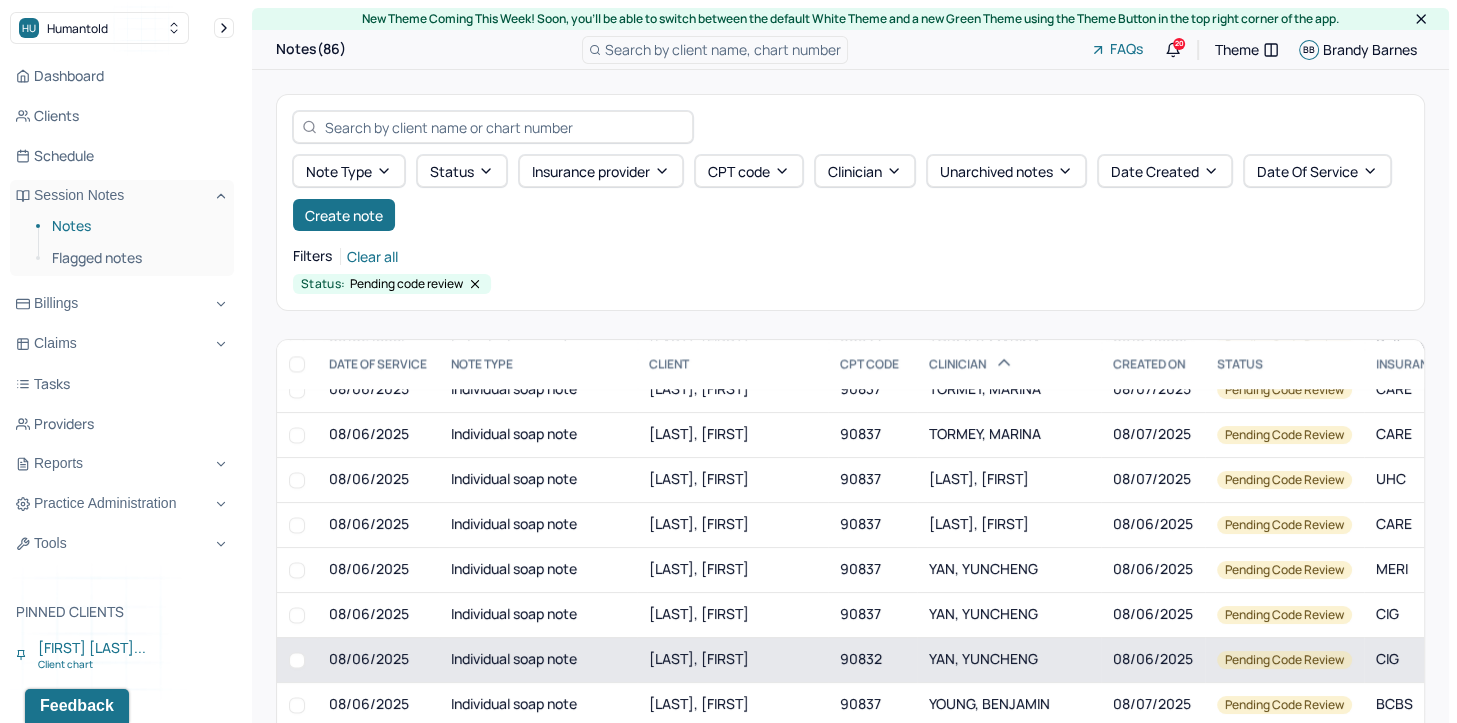 scroll, scrollTop: 3195, scrollLeft: 0, axis: vertical 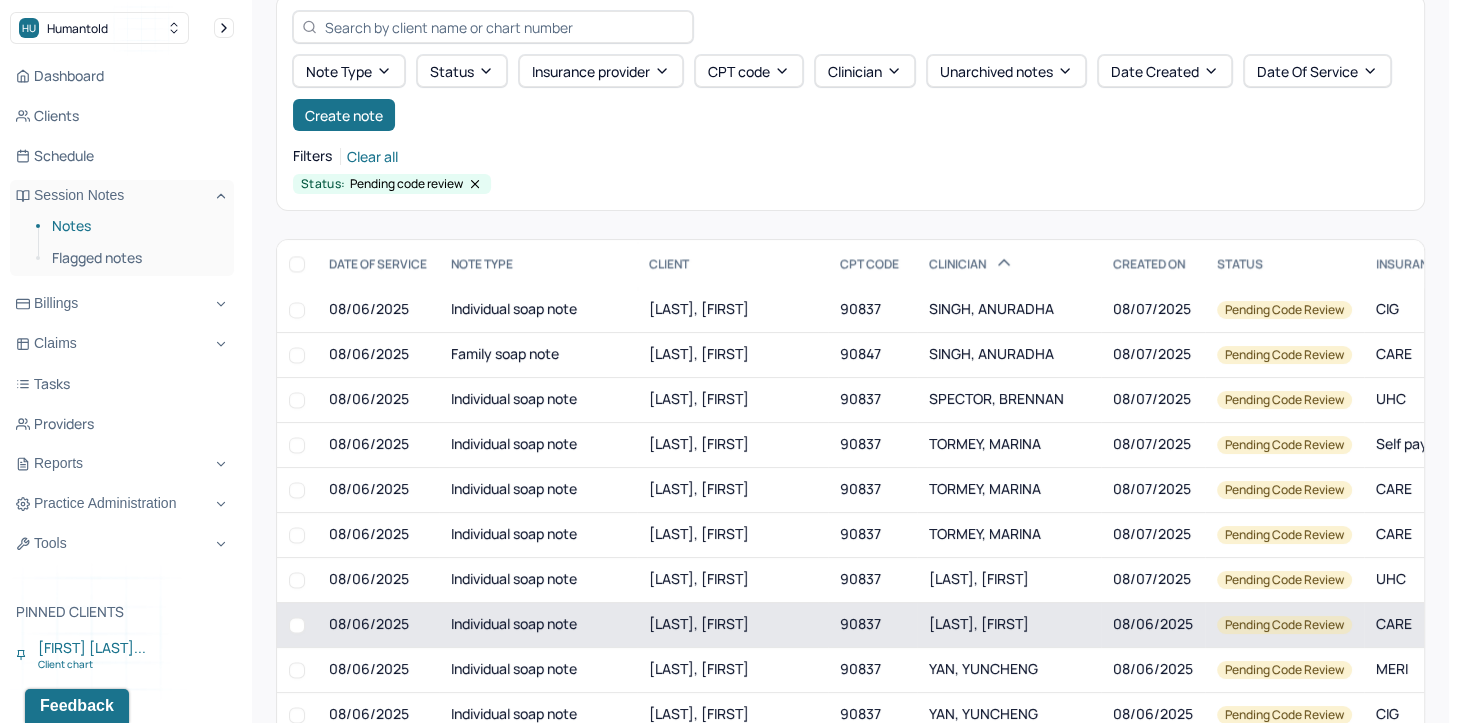 click on "WILLIAMS, TORI" at bounding box center [979, 623] 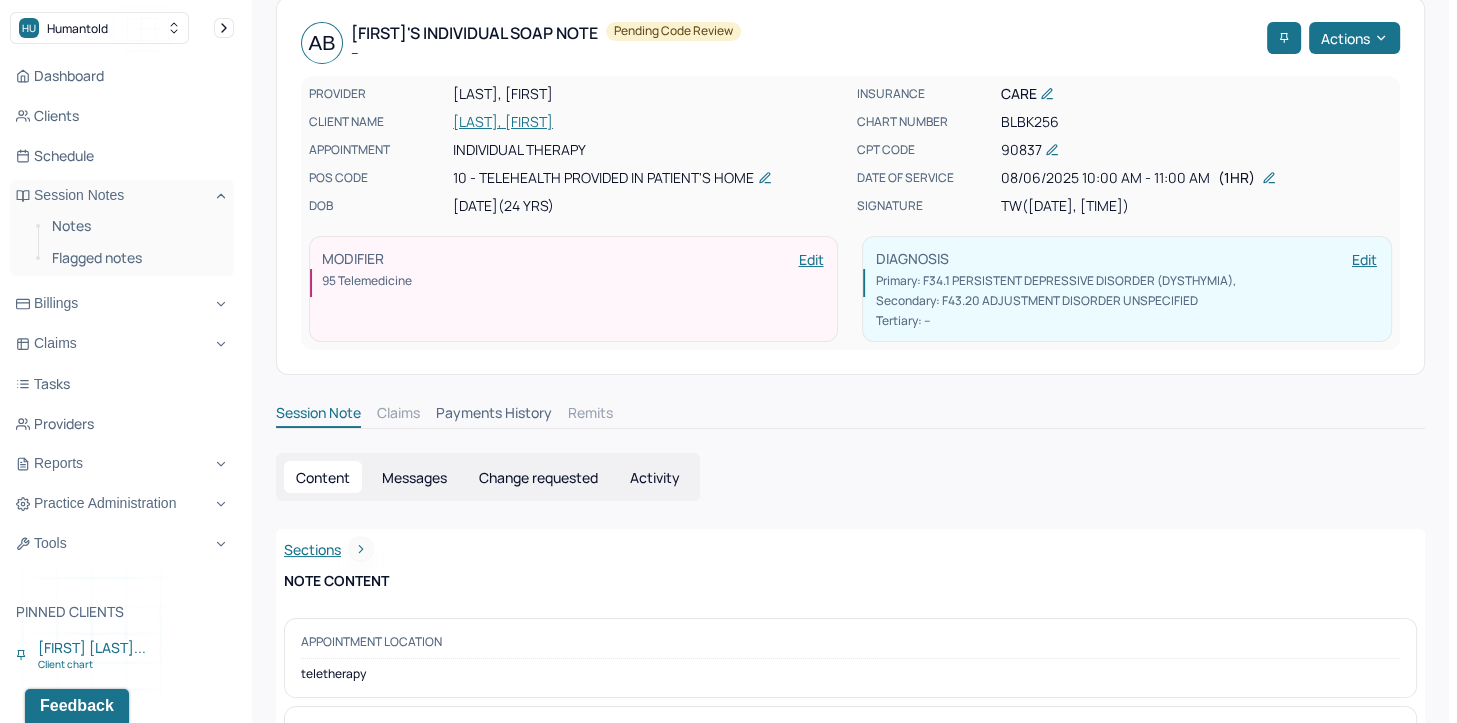 scroll, scrollTop: 0, scrollLeft: 0, axis: both 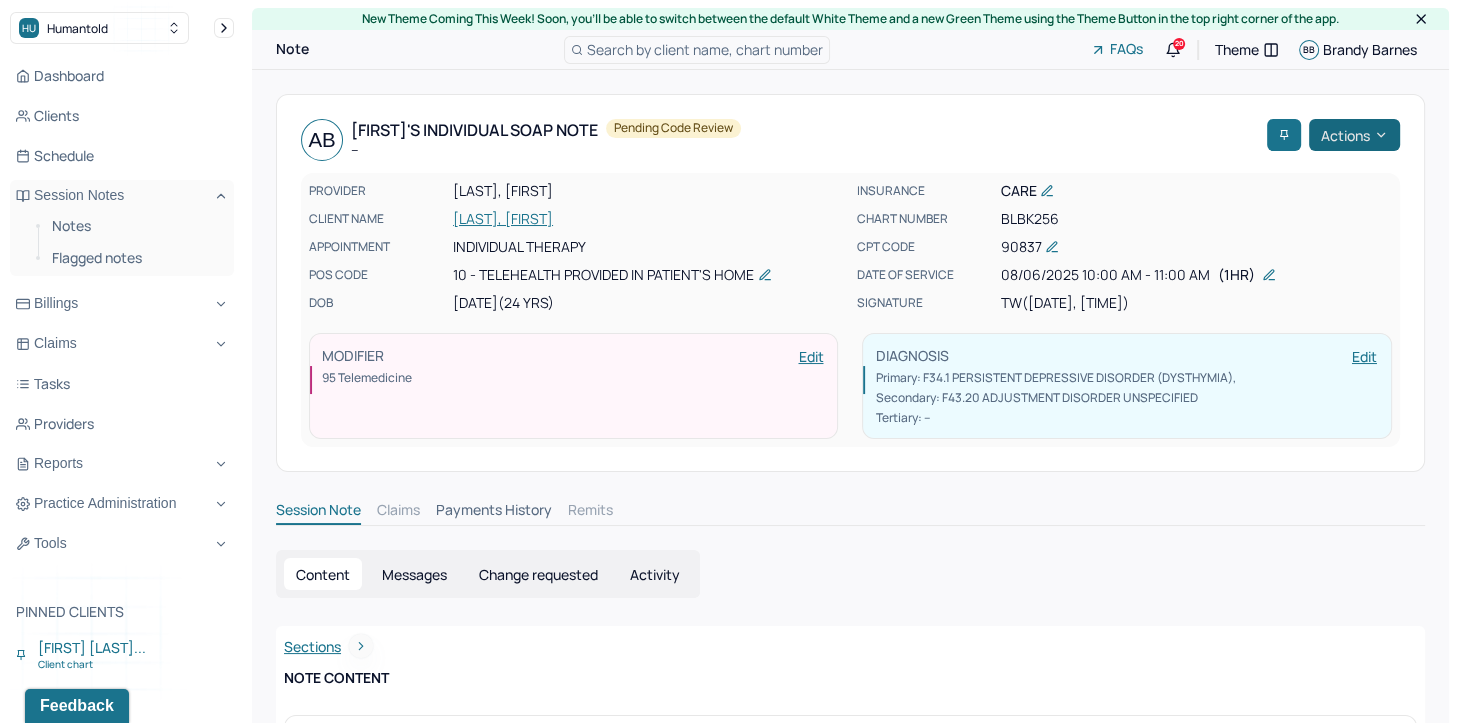 click 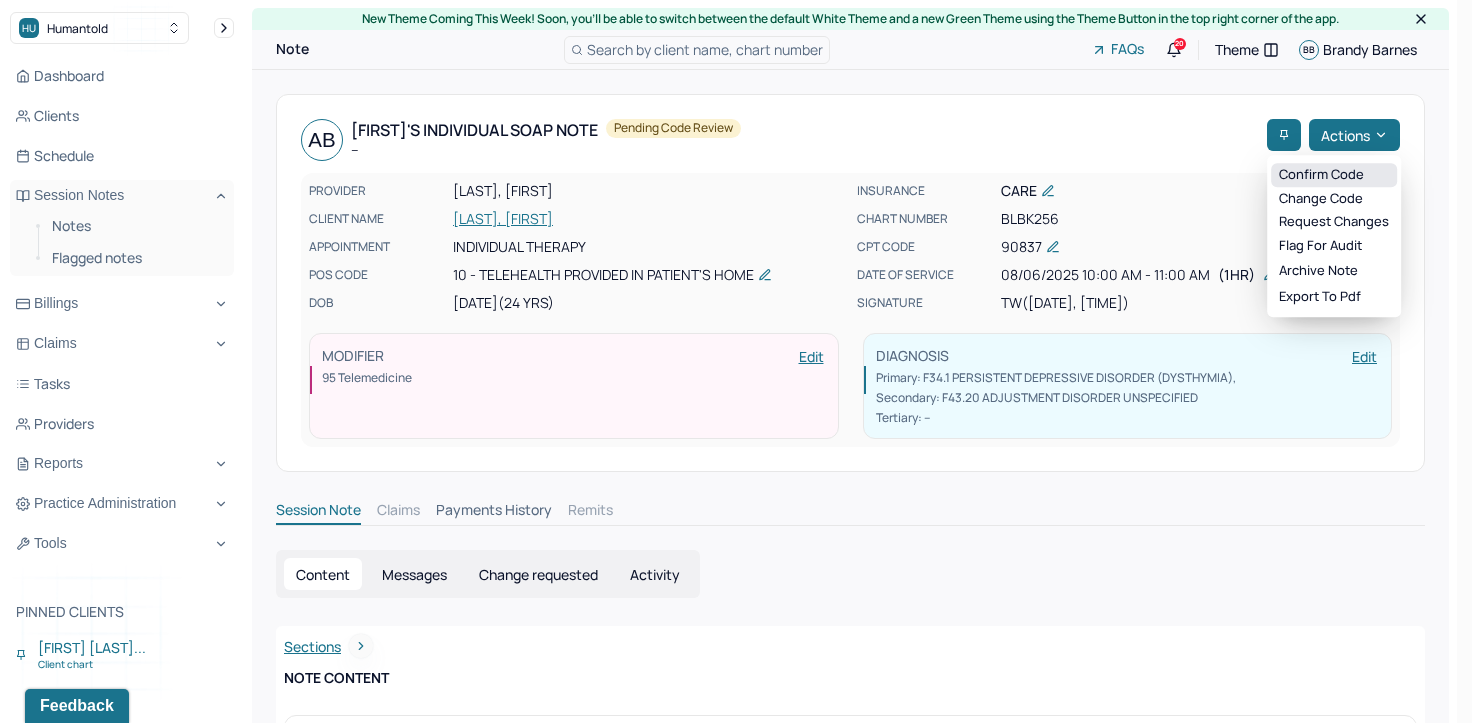 click on "Confirm code" at bounding box center (1334, 175) 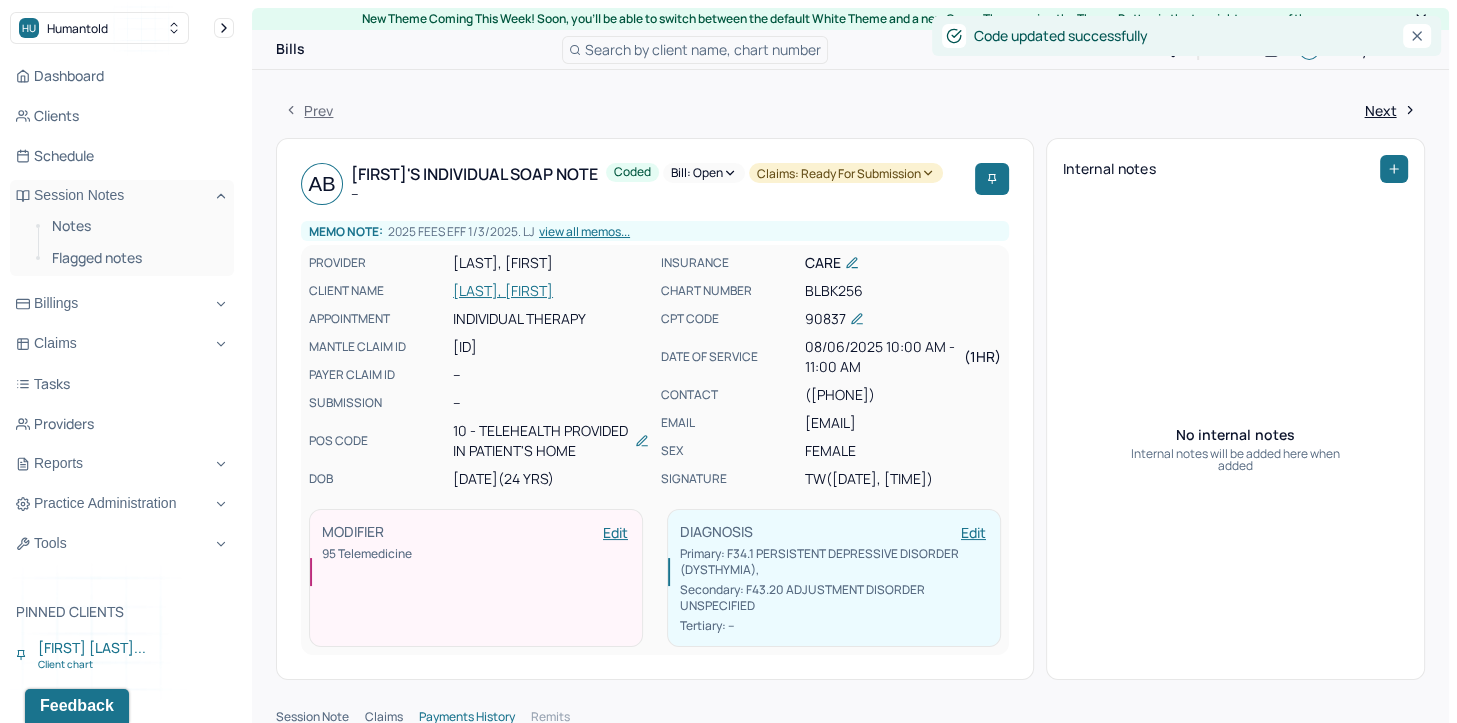 drag, startPoint x: 85, startPoint y: 231, endPoint x: 248, endPoint y: 338, distance: 194.98206 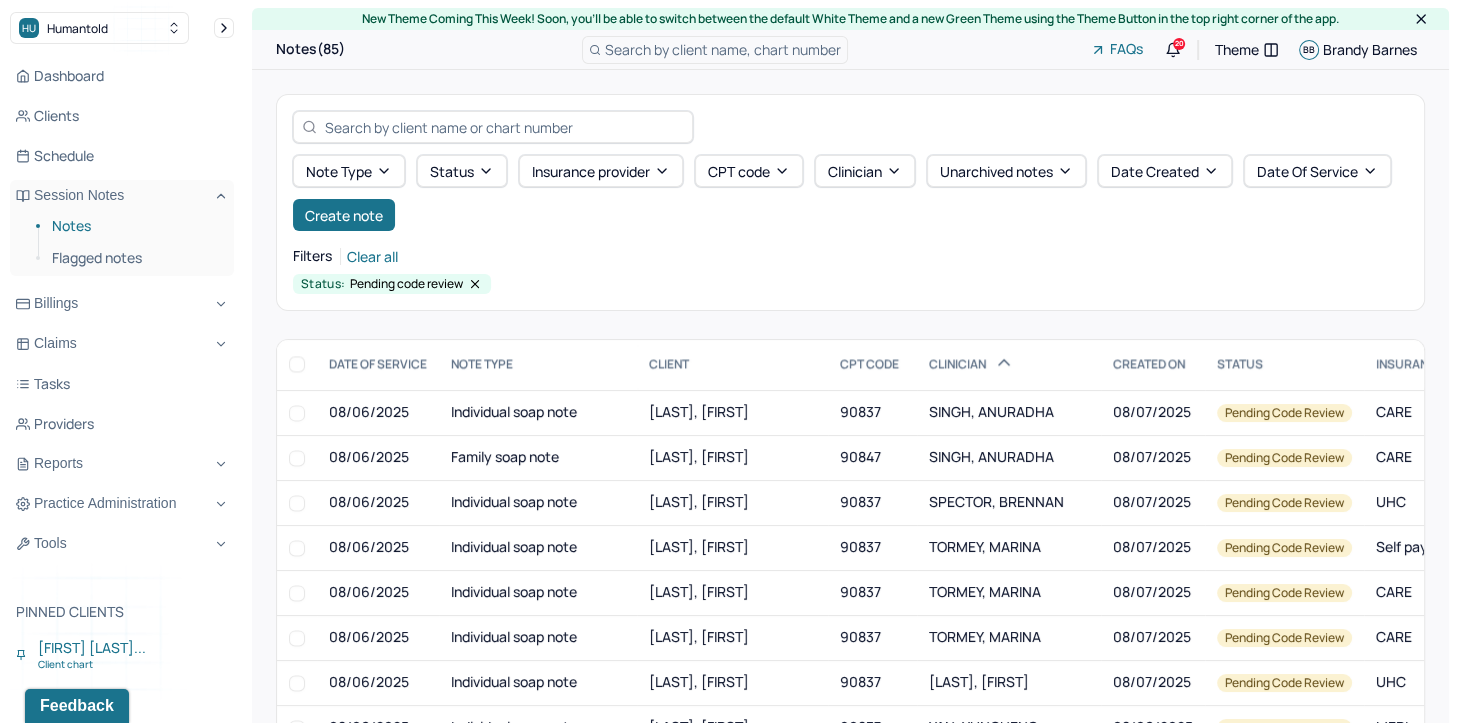 scroll, scrollTop: 3350, scrollLeft: 0, axis: vertical 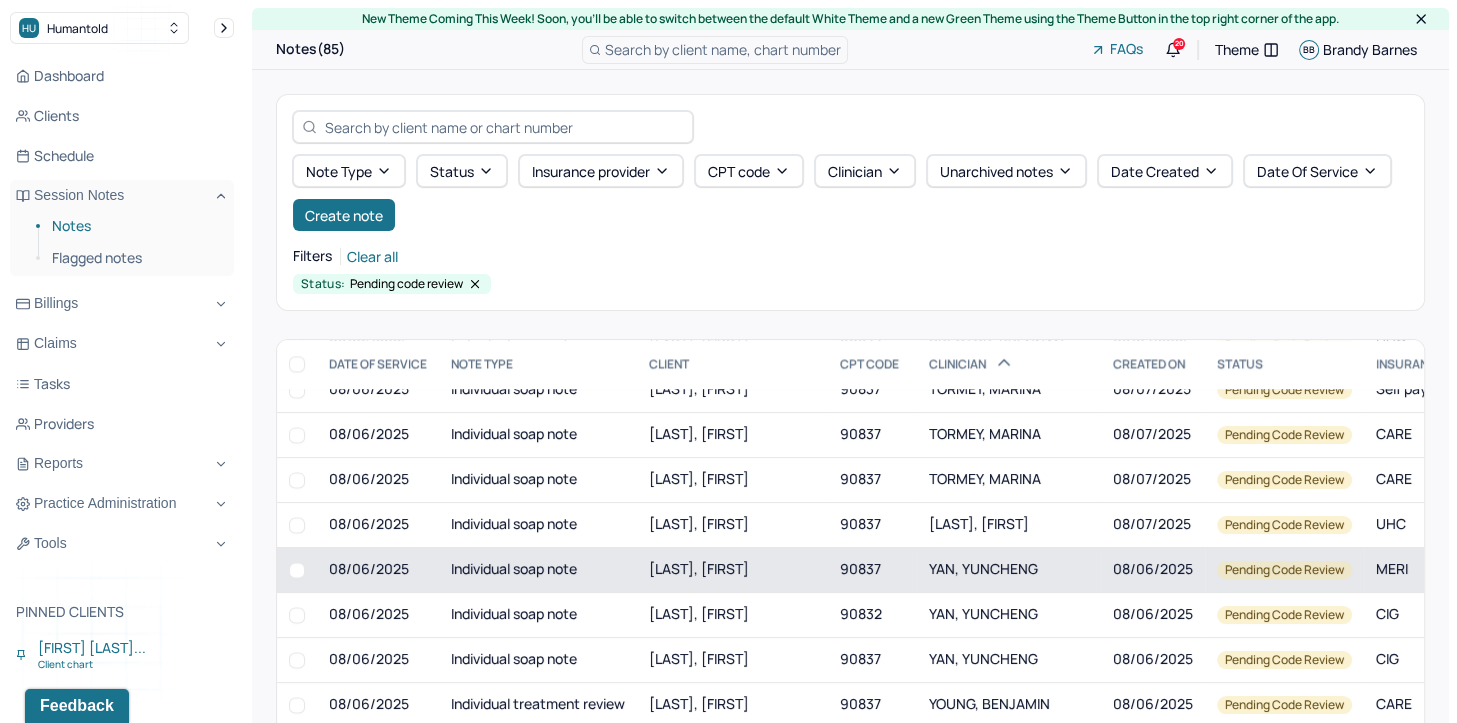 click on "YAN, YUNCHENG" at bounding box center (983, 568) 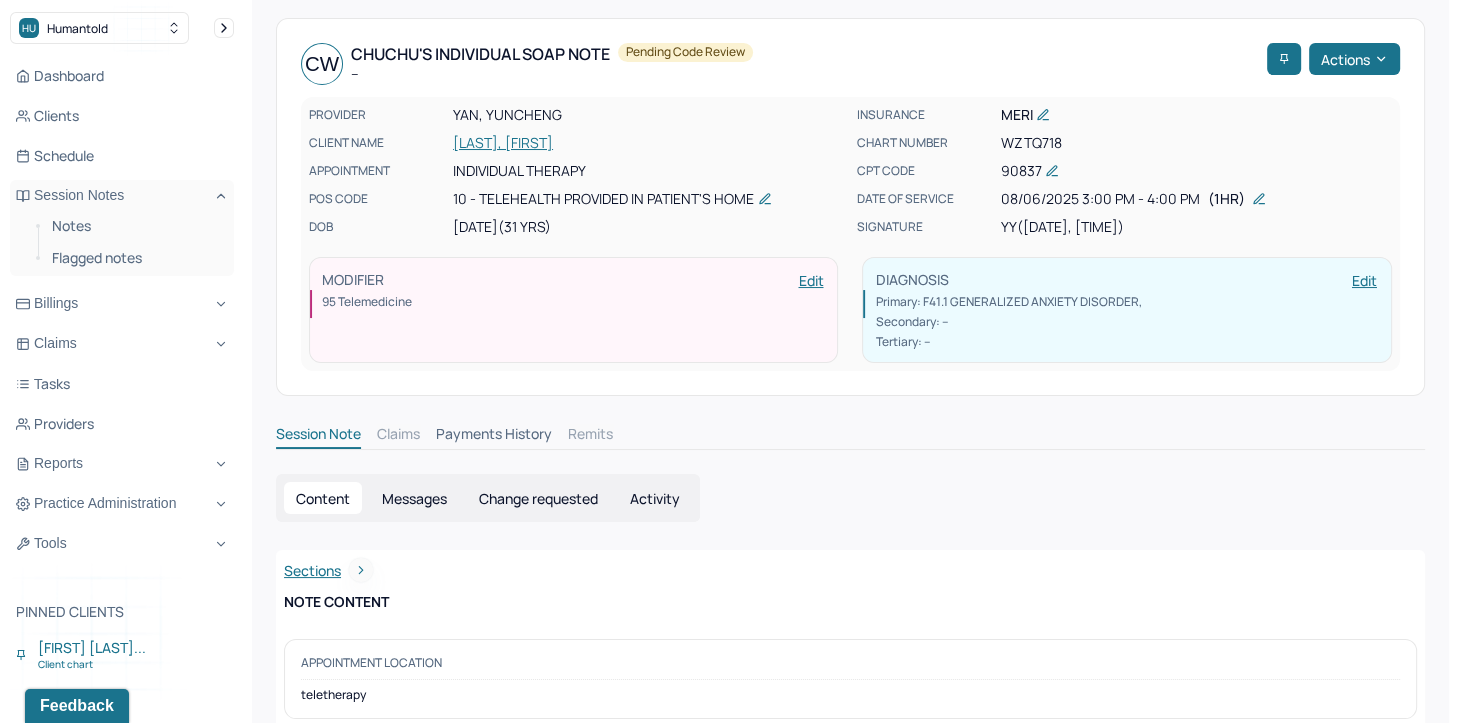 scroll, scrollTop: 0, scrollLeft: 0, axis: both 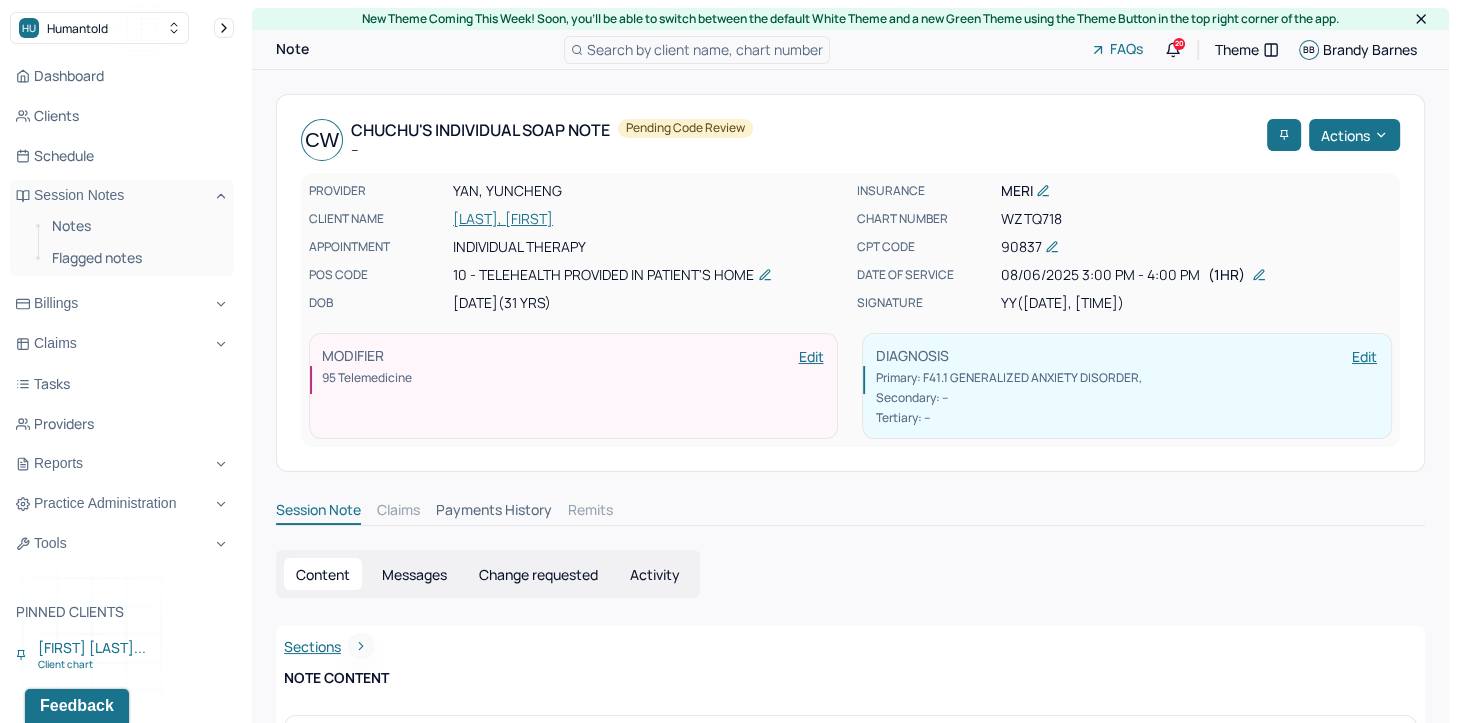 click on "CW Chuchu's   Individual soap note -- Pending code review Actions" at bounding box center (850, 140) 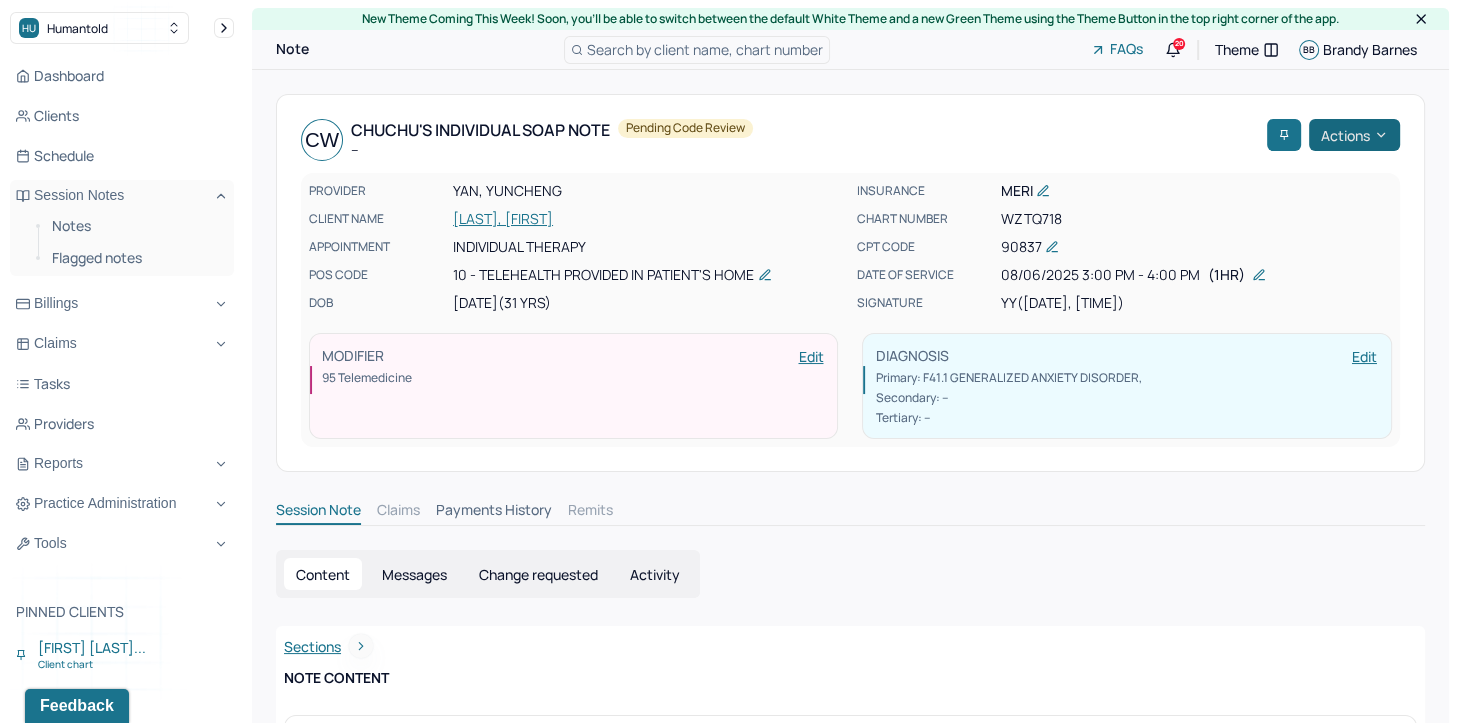 click on "Actions" at bounding box center (1354, 135) 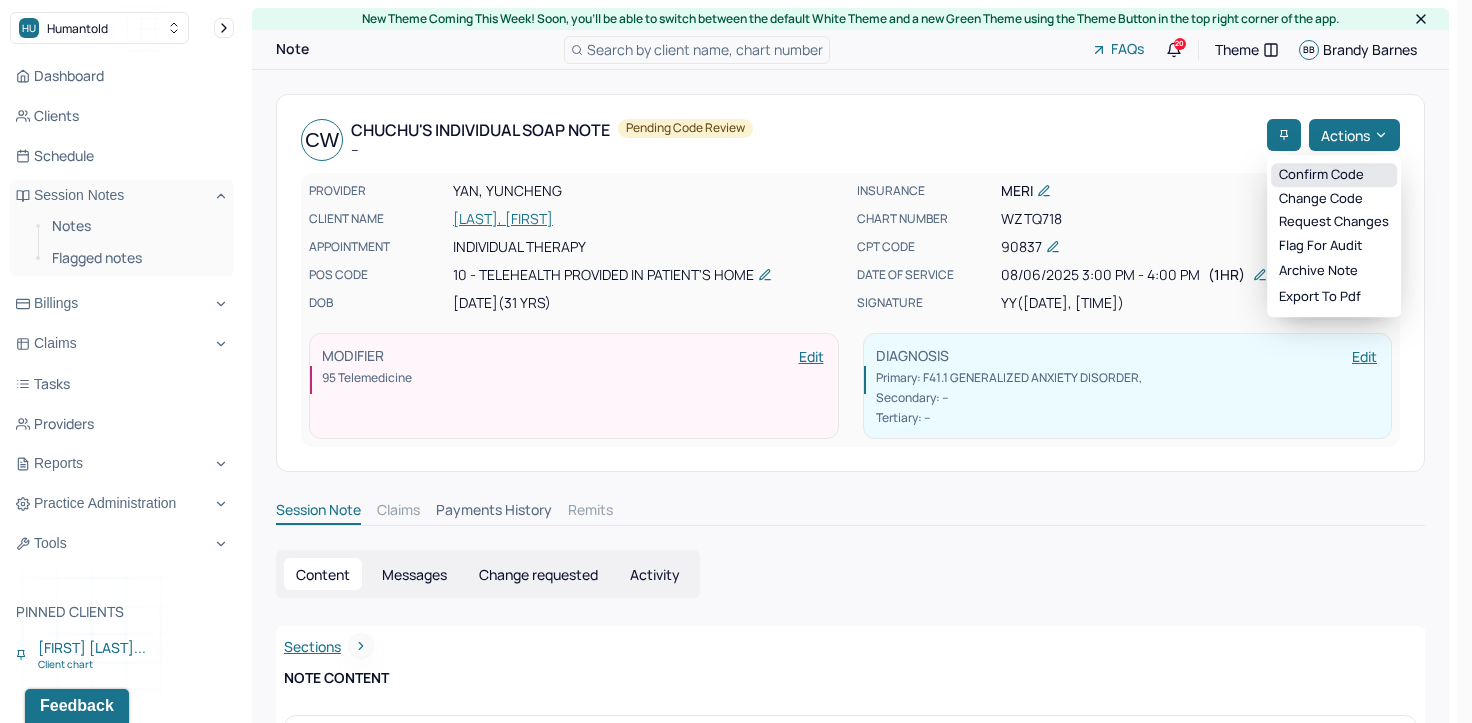 click on "Confirm code" at bounding box center [1334, 175] 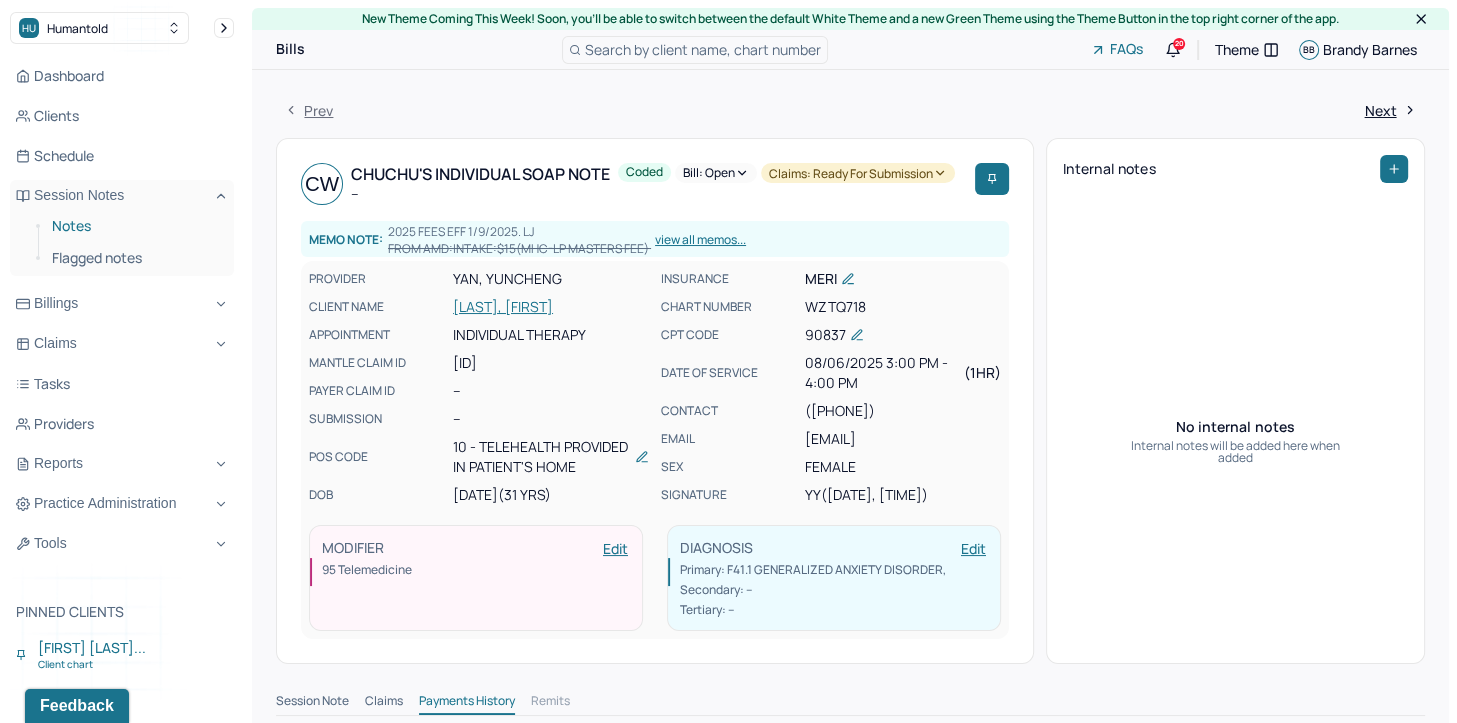 click on "Notes" at bounding box center (135, 226) 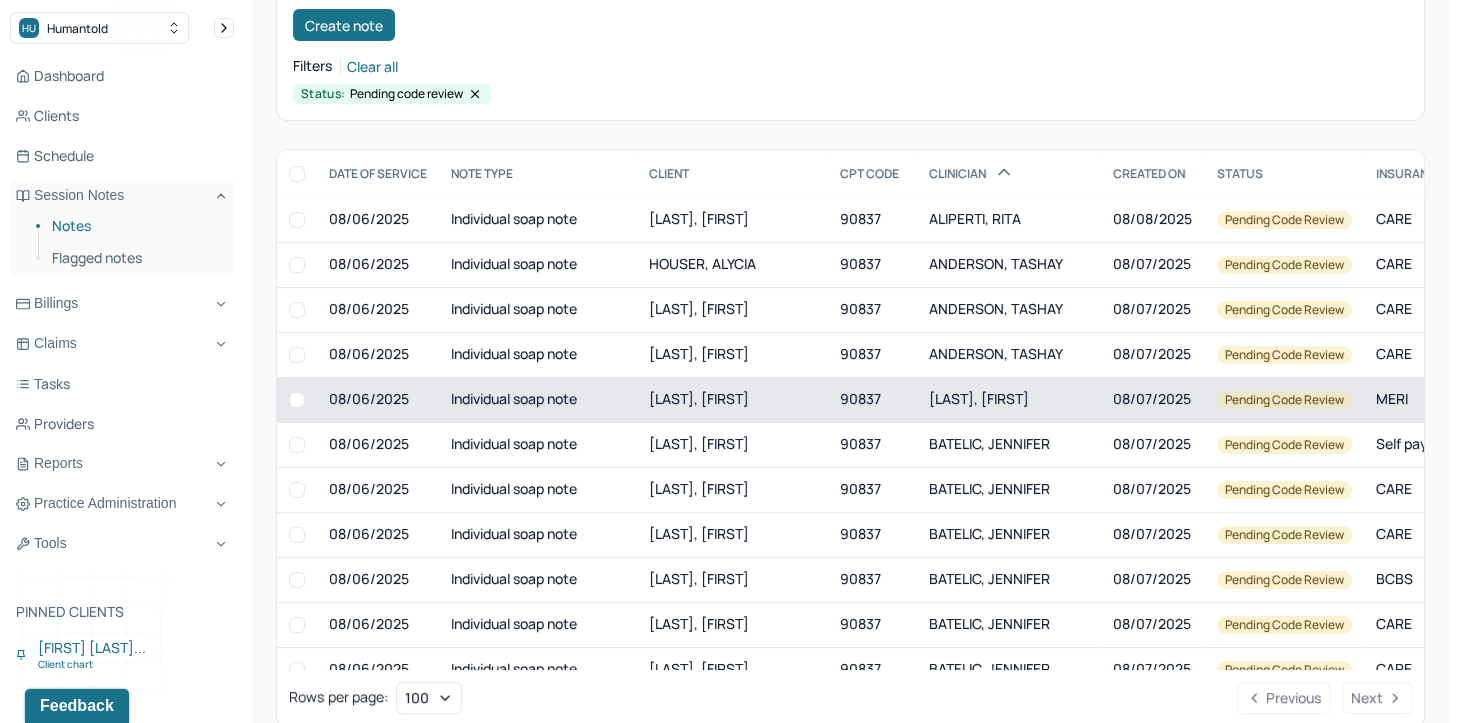 scroll, scrollTop: 226, scrollLeft: 0, axis: vertical 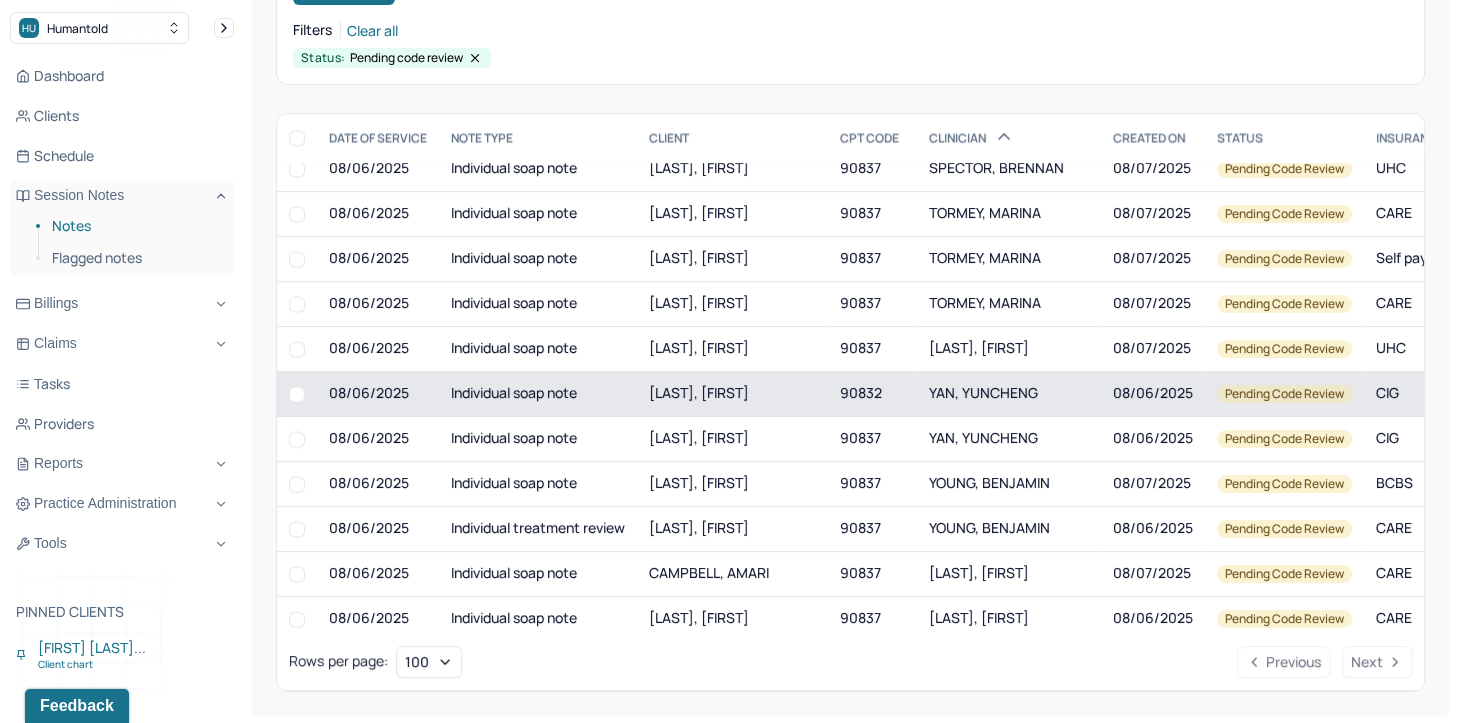 click on "YAN, YUNCHENG" at bounding box center (1009, 393) 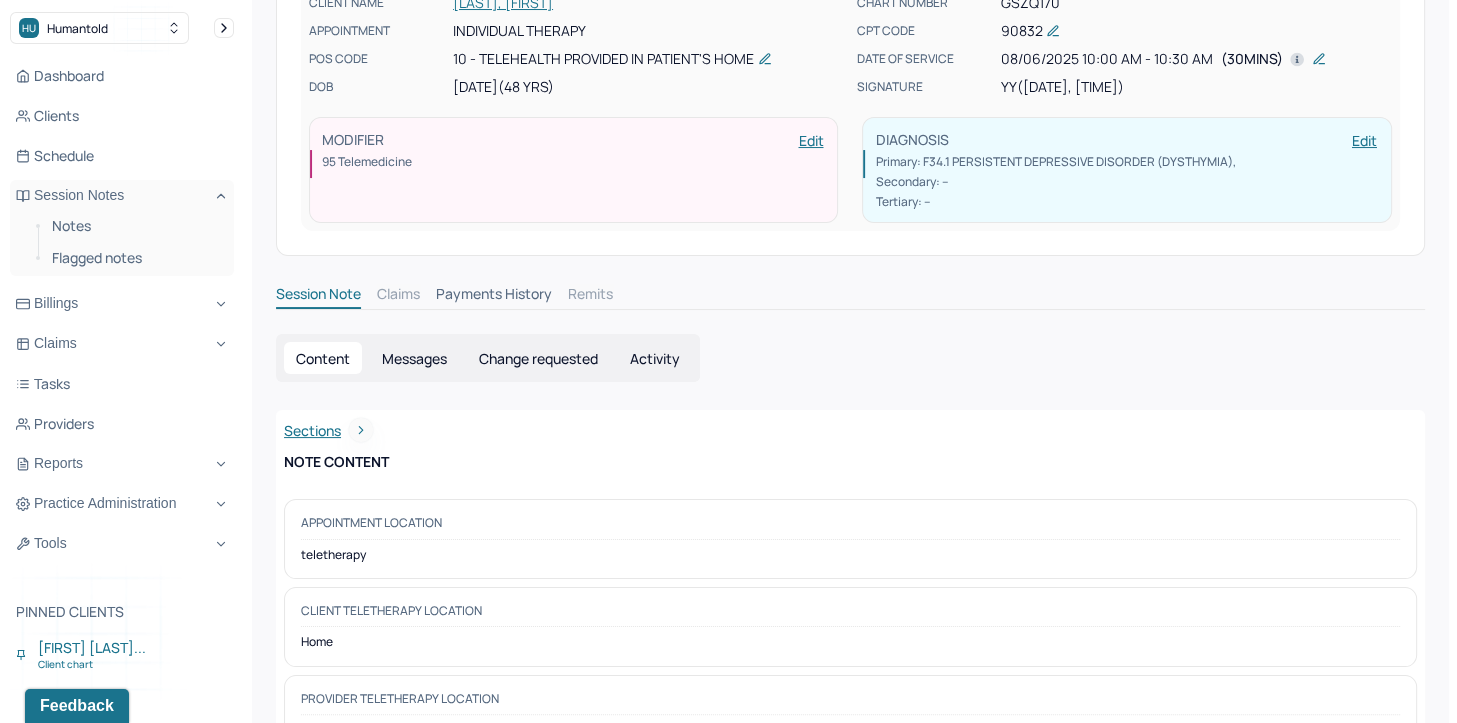 scroll, scrollTop: 0, scrollLeft: 0, axis: both 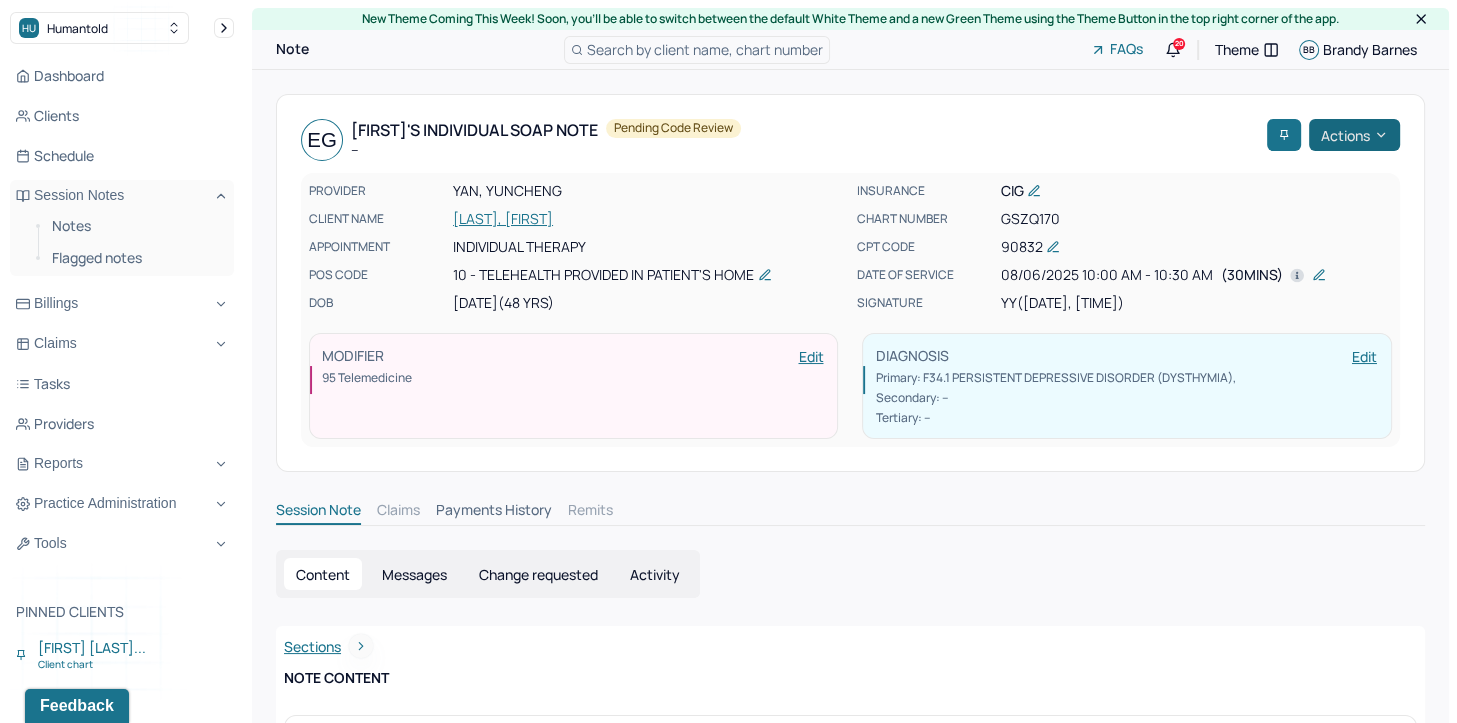 click on "Actions" at bounding box center (1354, 135) 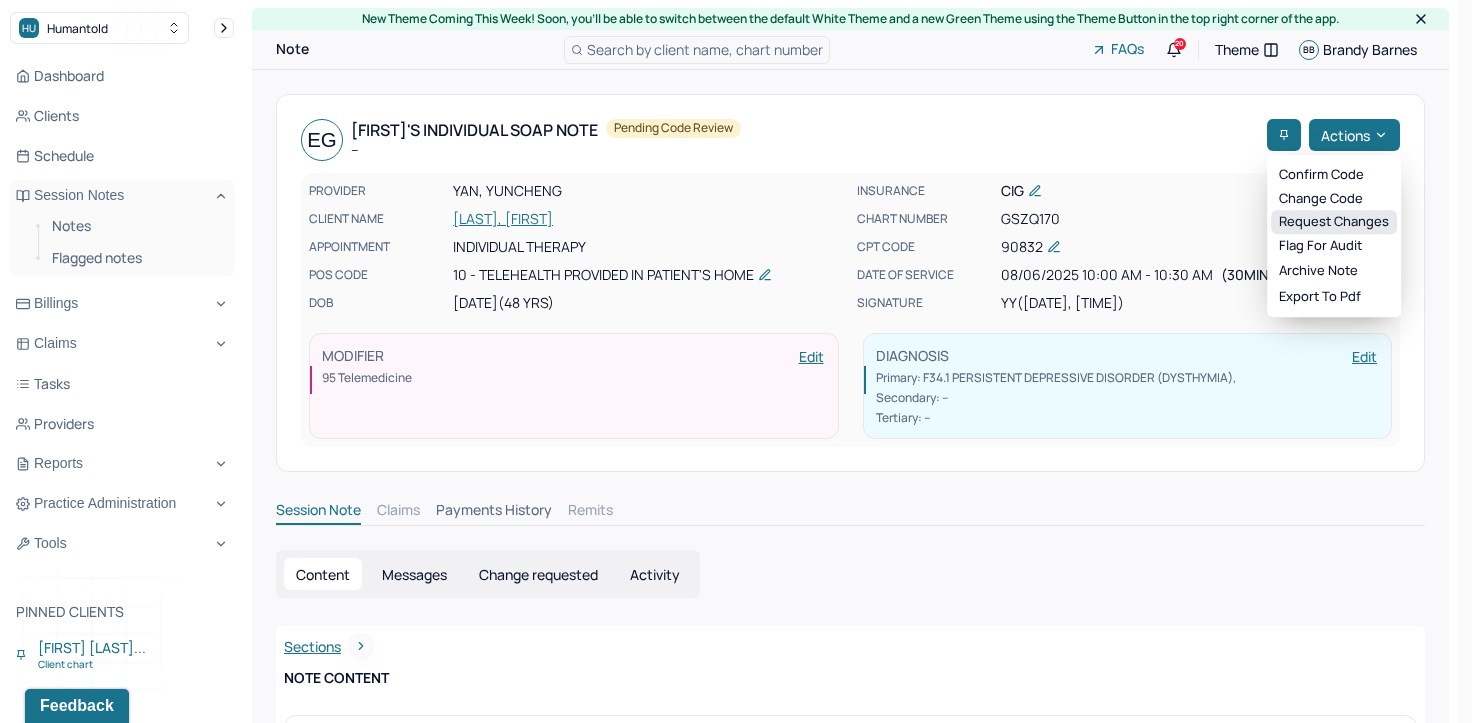 click on "Request changes" at bounding box center [1334, 222] 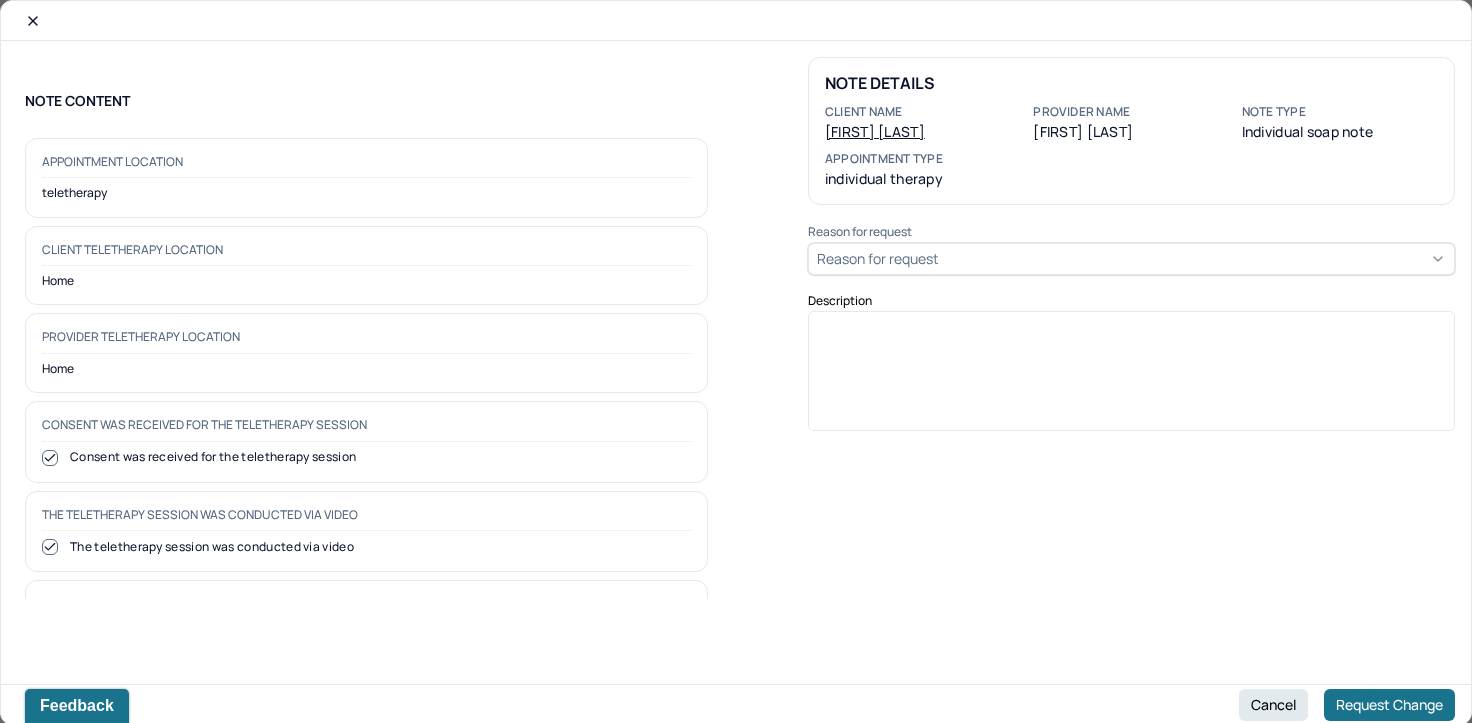 click on "Reason for request" at bounding box center [1131, 259] 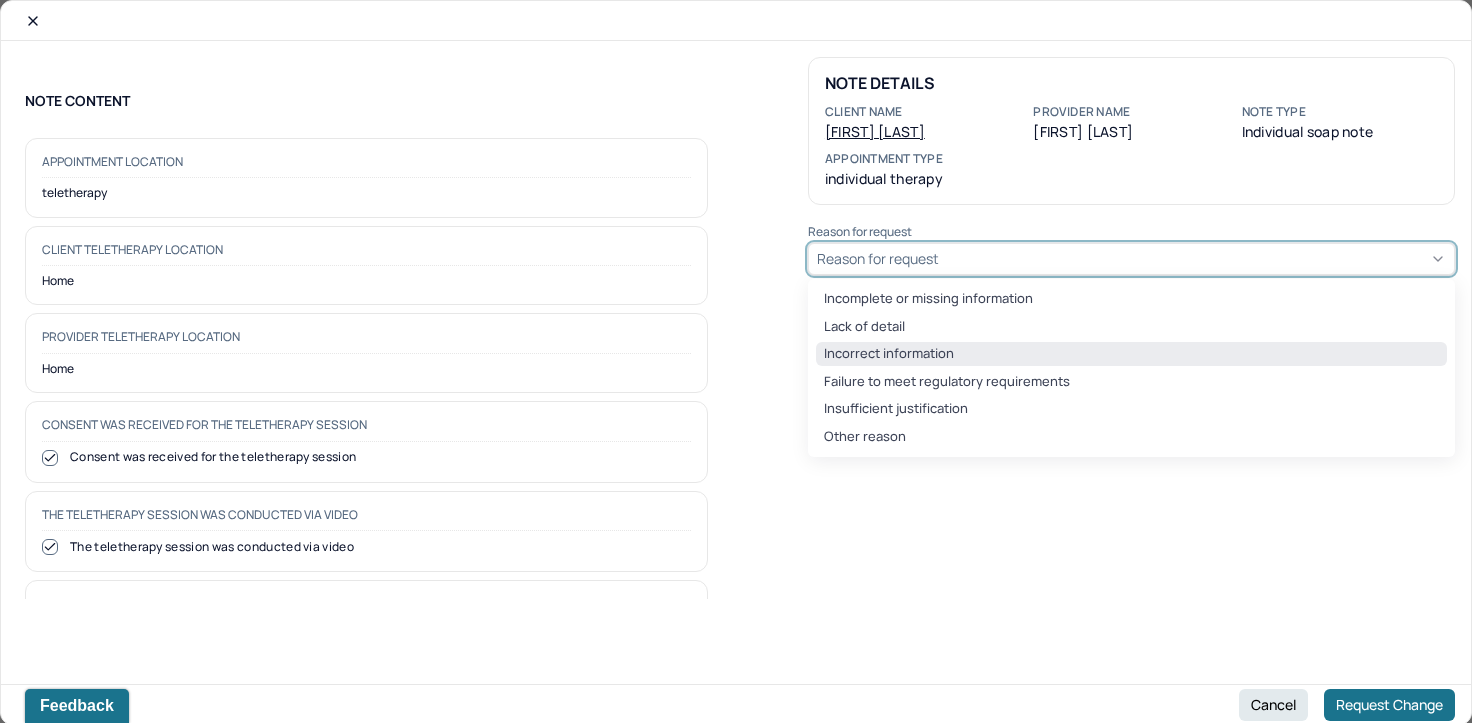 click on "Incorrect information" at bounding box center [1131, 354] 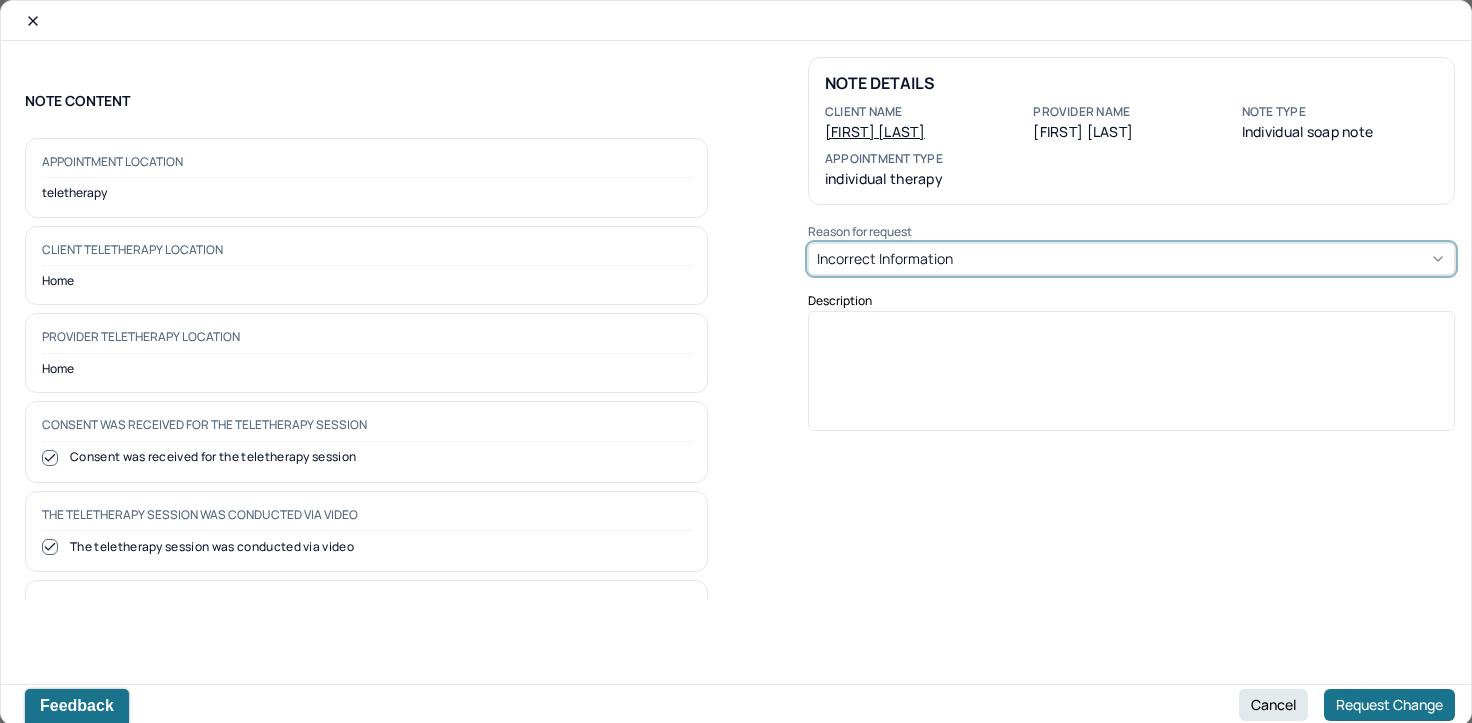 click at bounding box center [1132, 378] 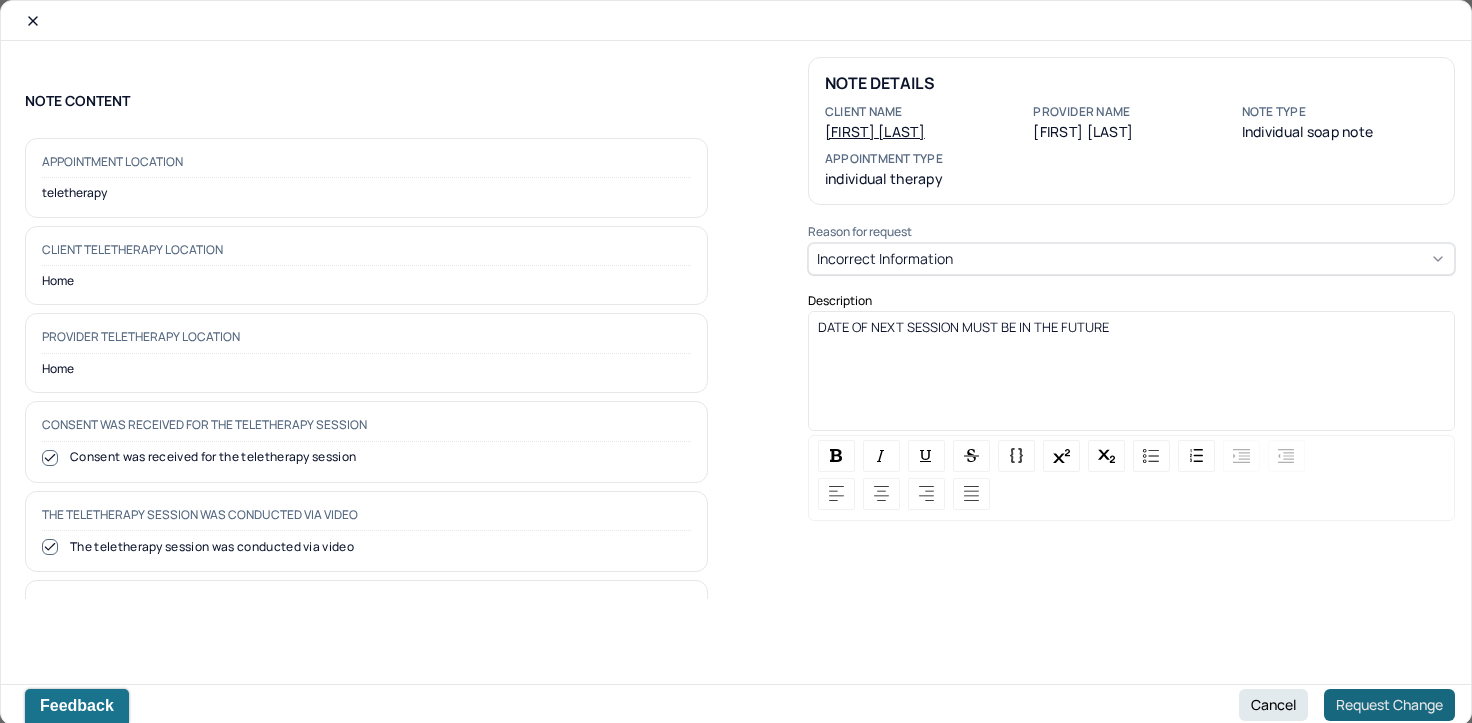 click on "Request Change" at bounding box center [1389, 705] 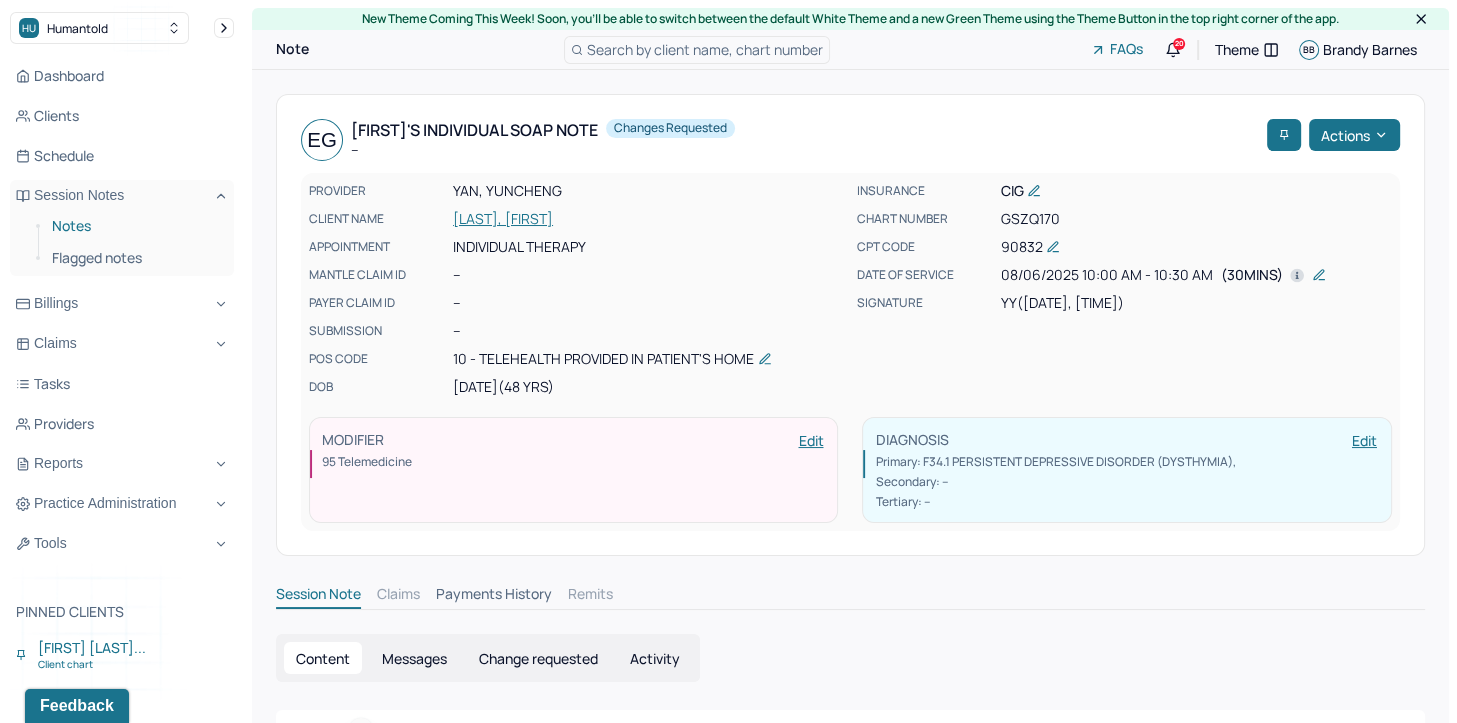 click on "Notes" at bounding box center [135, 226] 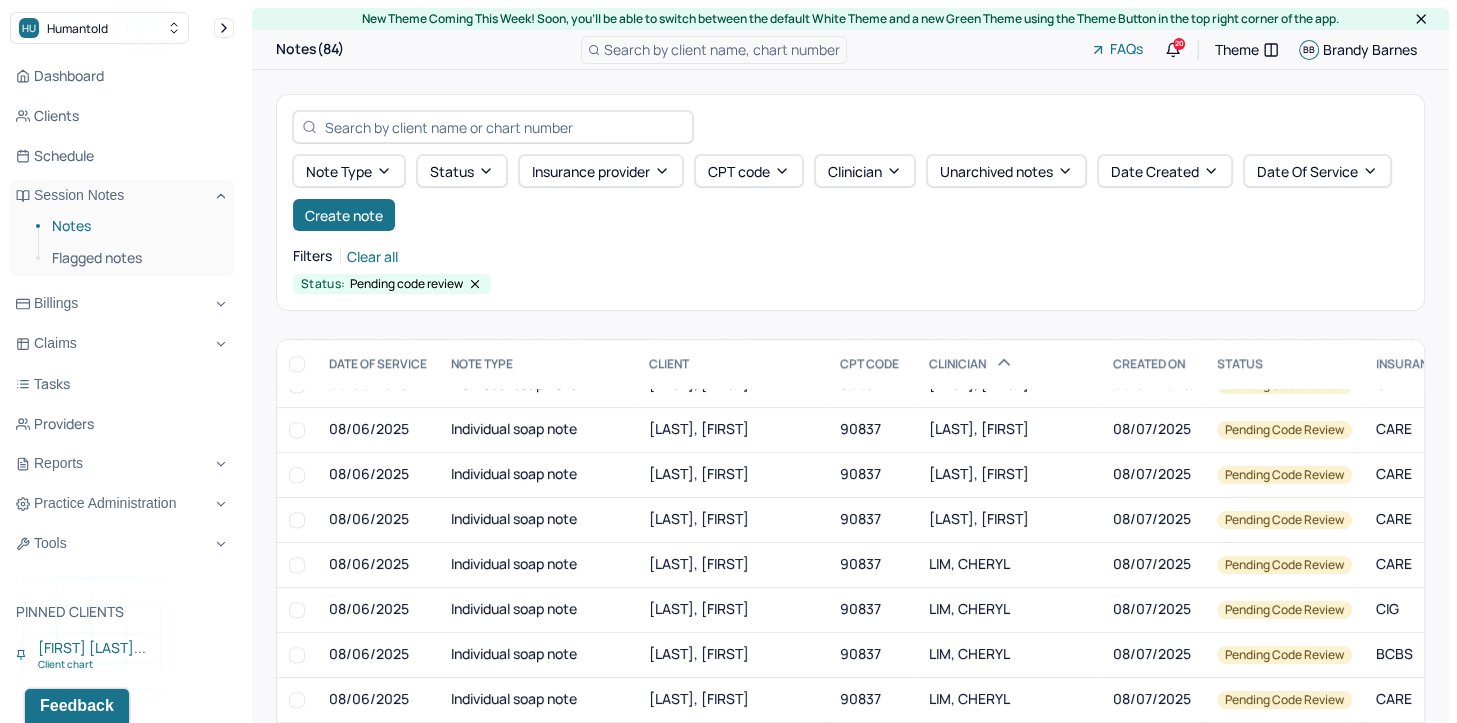 scroll, scrollTop: 2300, scrollLeft: 0, axis: vertical 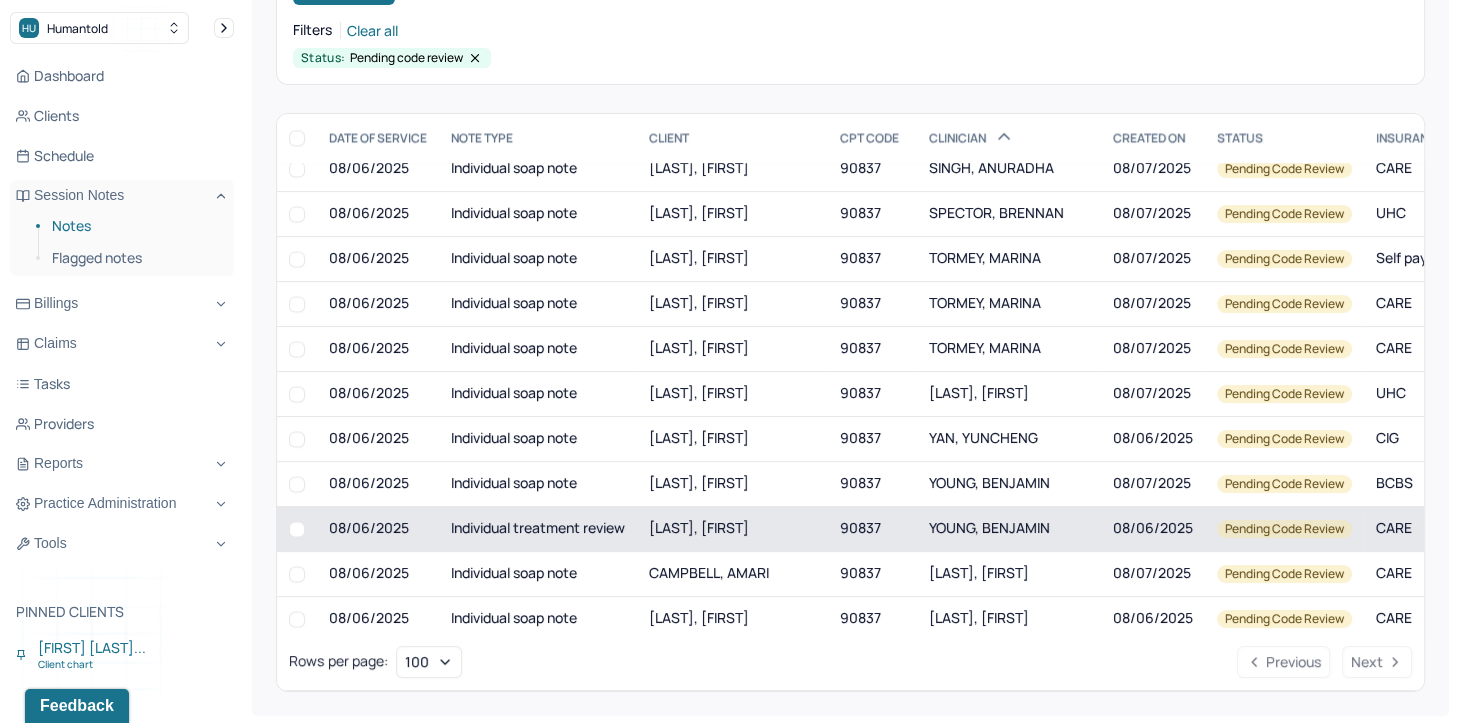 click on "YOUNG, BENJAMIN" at bounding box center [1009, 528] 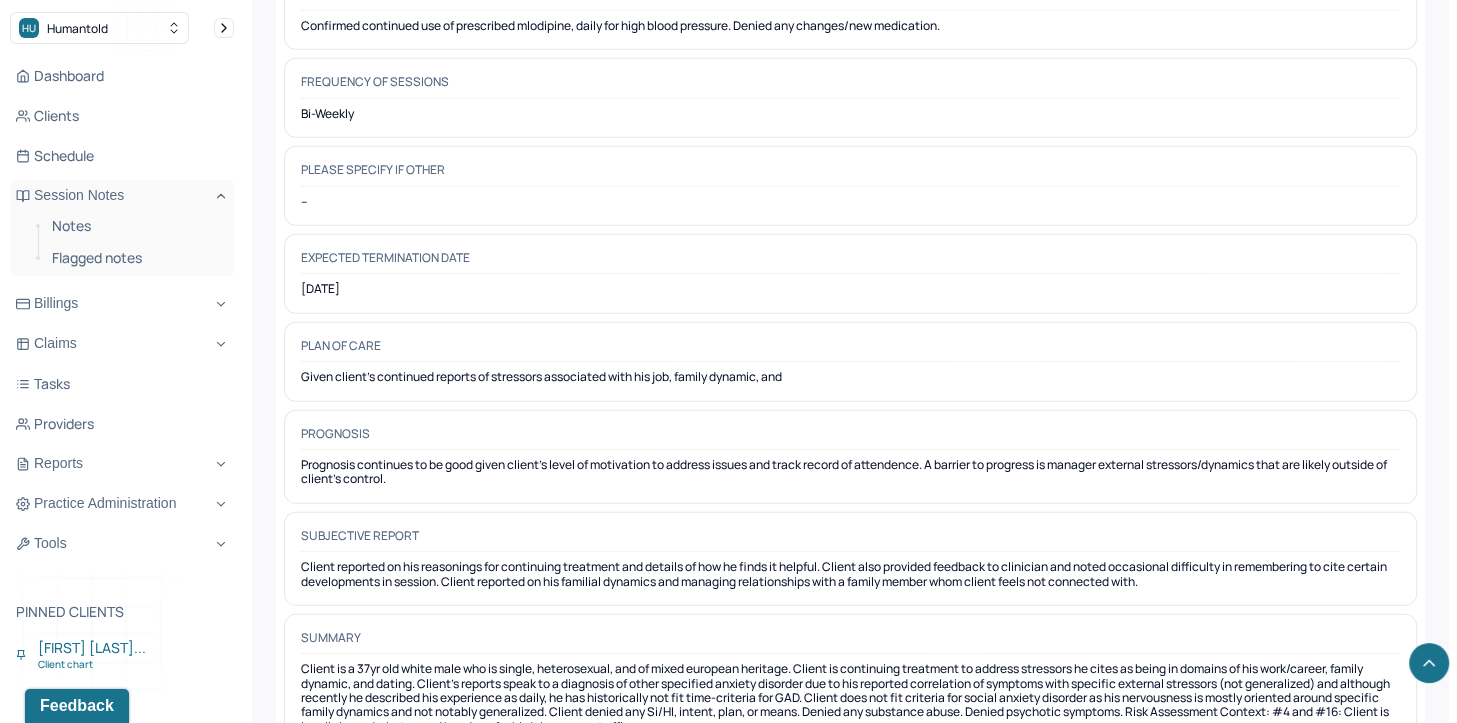 scroll, scrollTop: 5724, scrollLeft: 0, axis: vertical 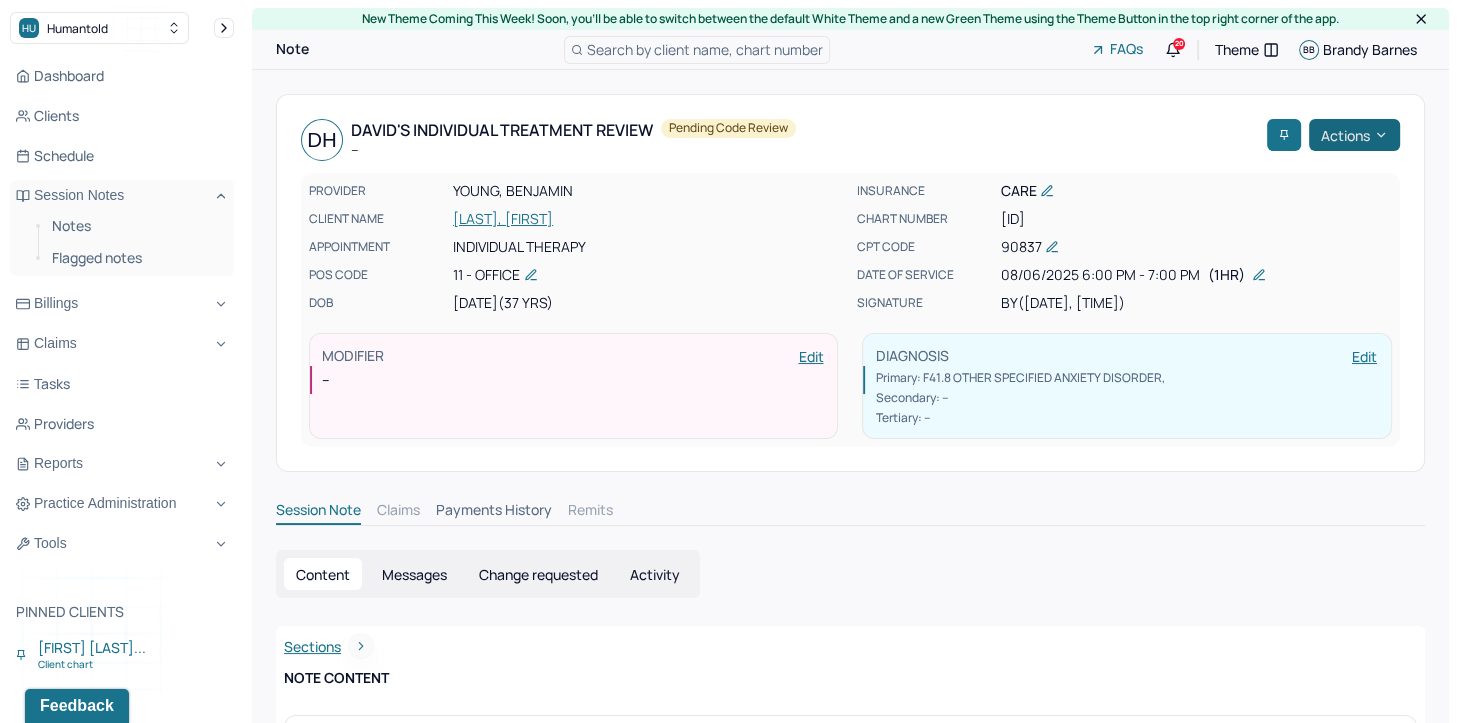click on "Actions" at bounding box center [1354, 135] 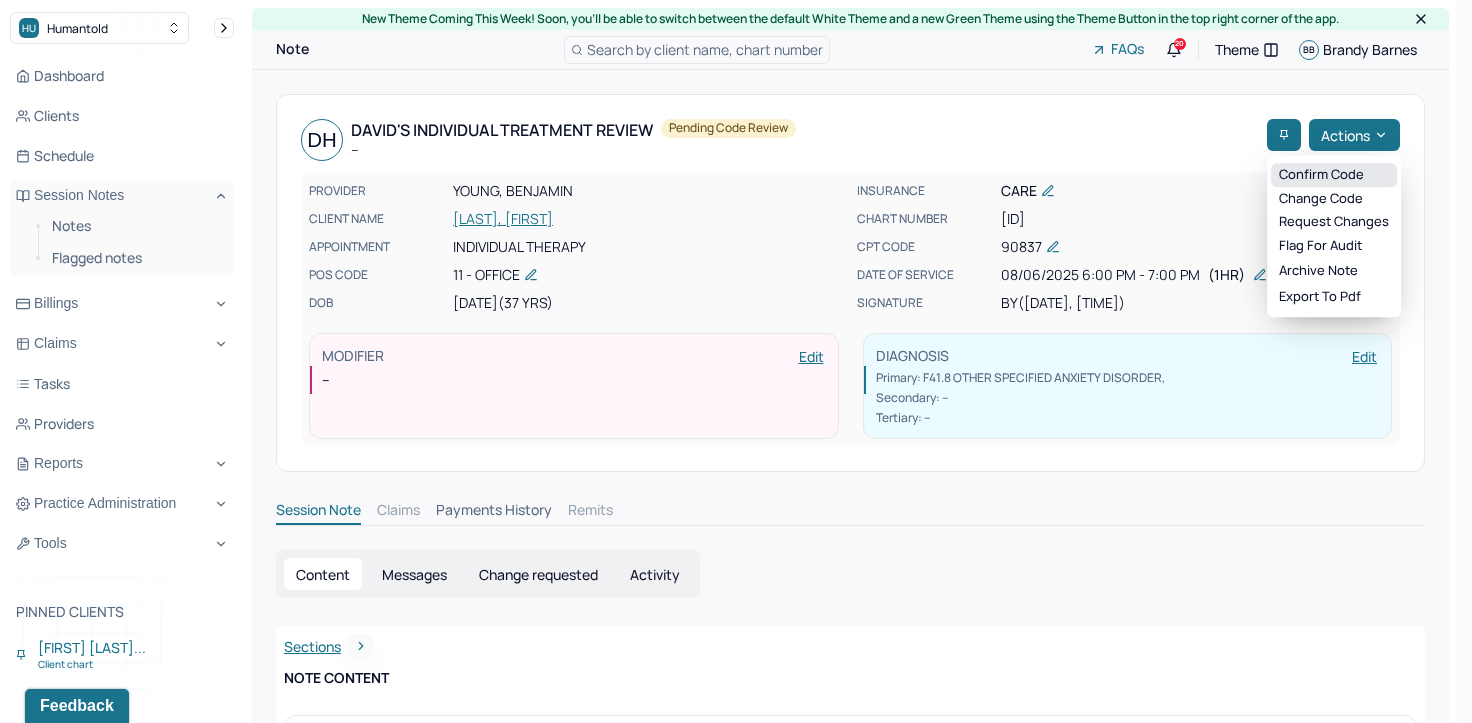 click on "Confirm code" at bounding box center (1334, 175) 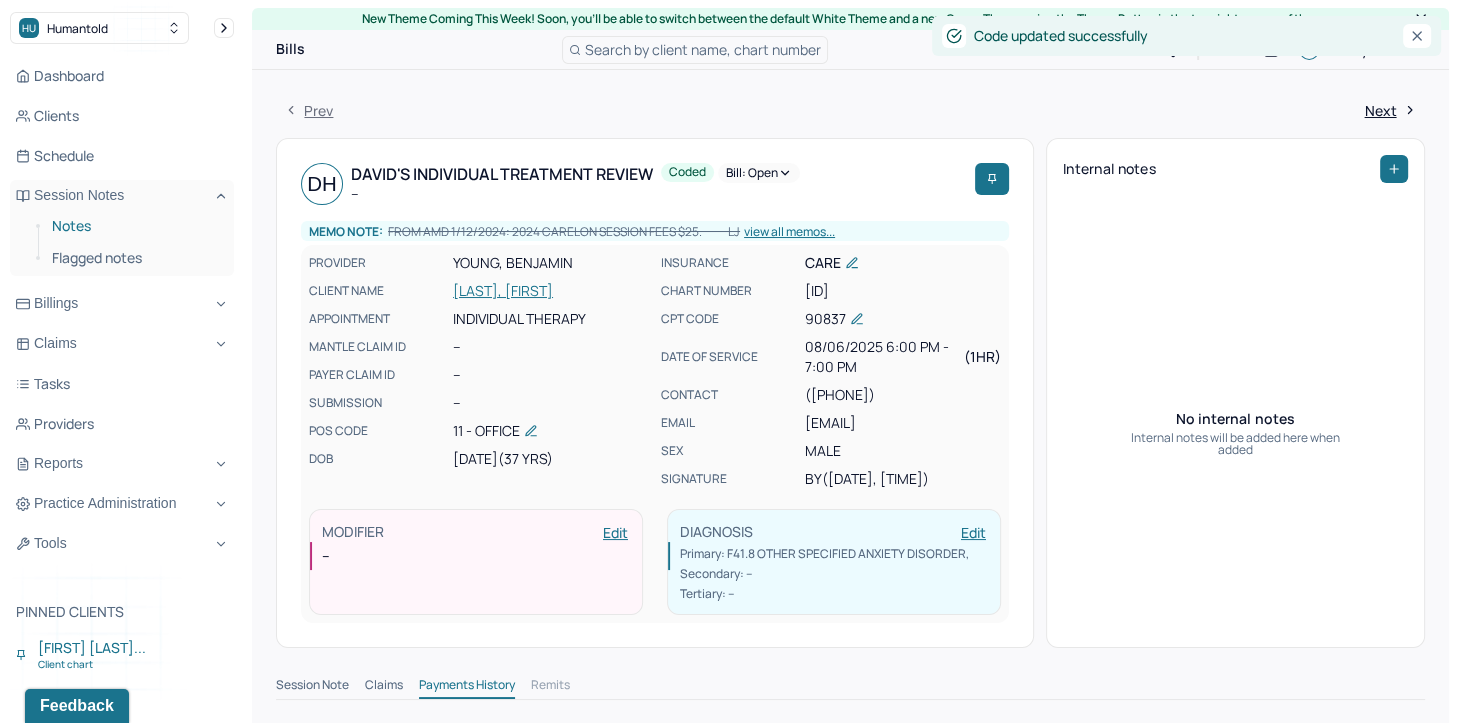 click on "Notes" at bounding box center (135, 226) 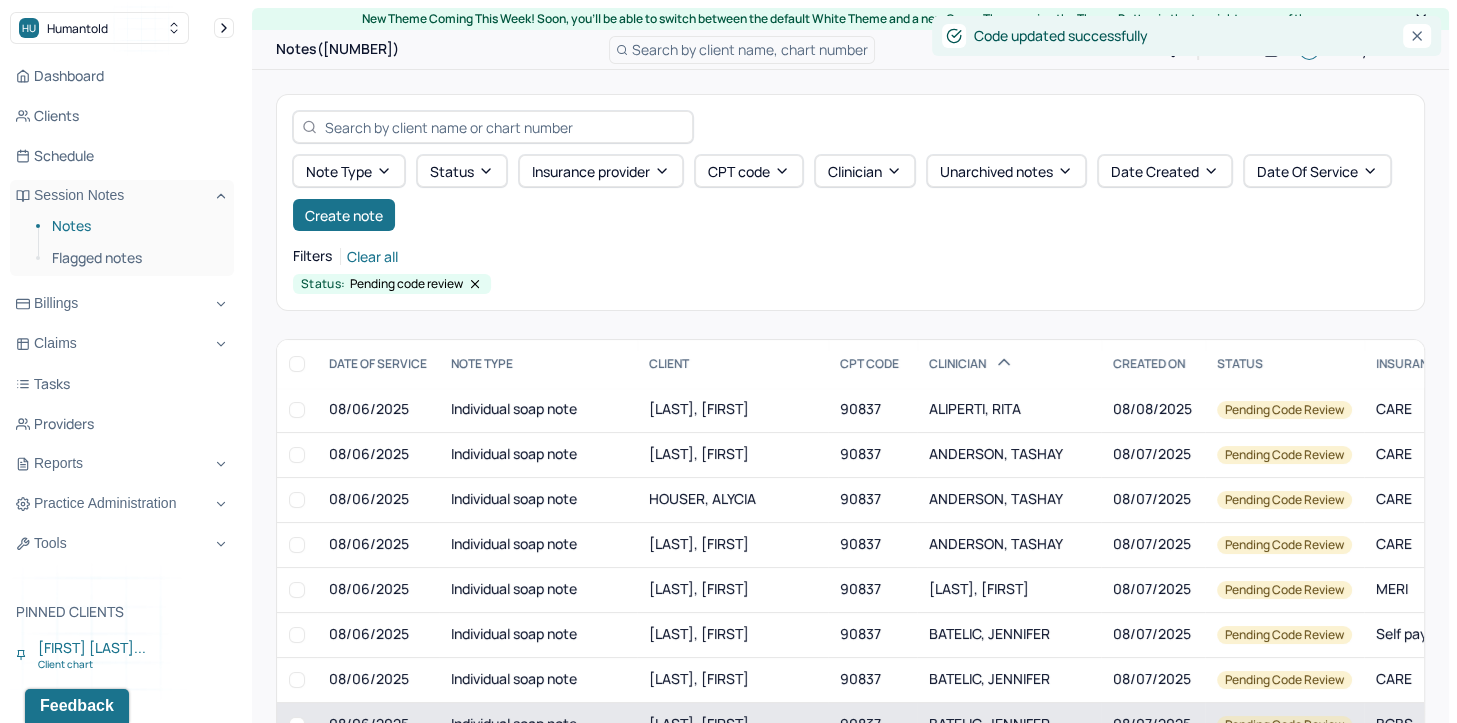 scroll, scrollTop: 226, scrollLeft: 0, axis: vertical 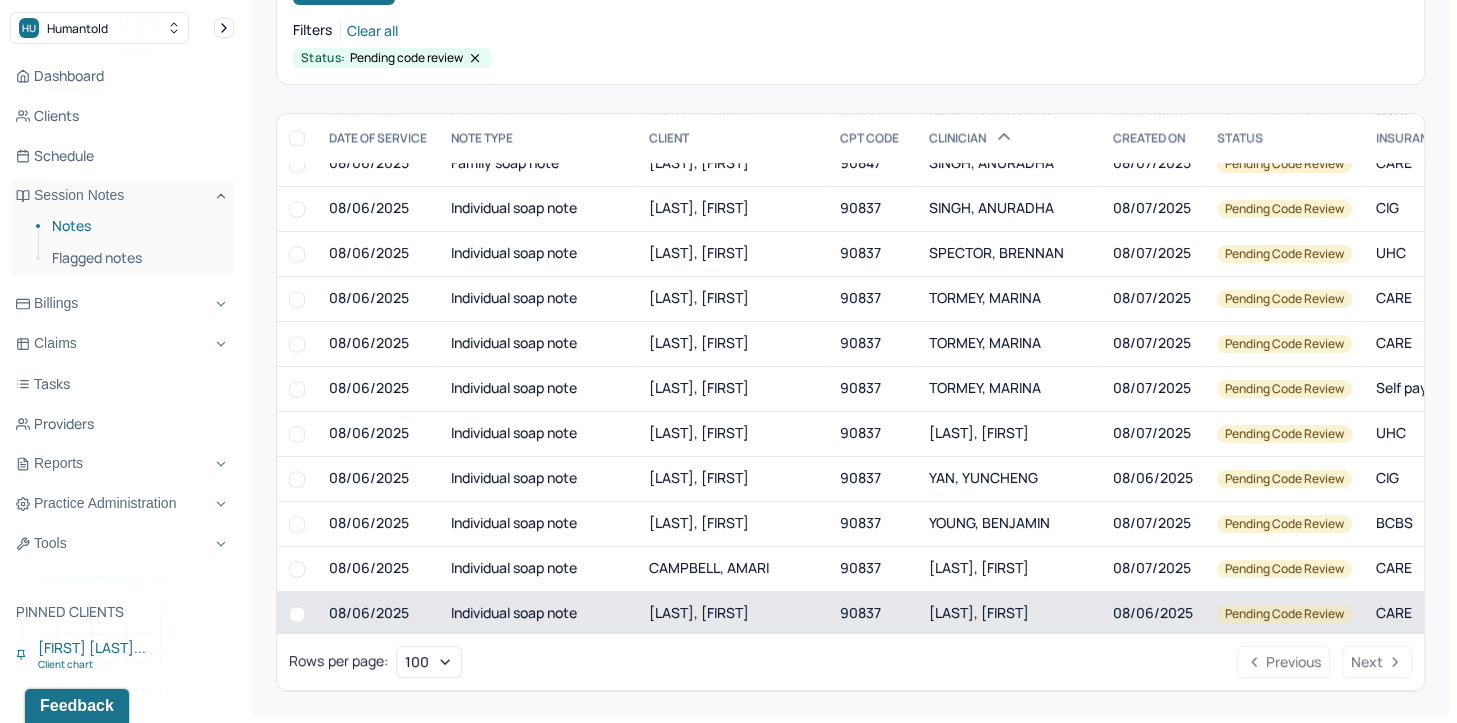 click on "ZHANG, WEI" at bounding box center [979, 612] 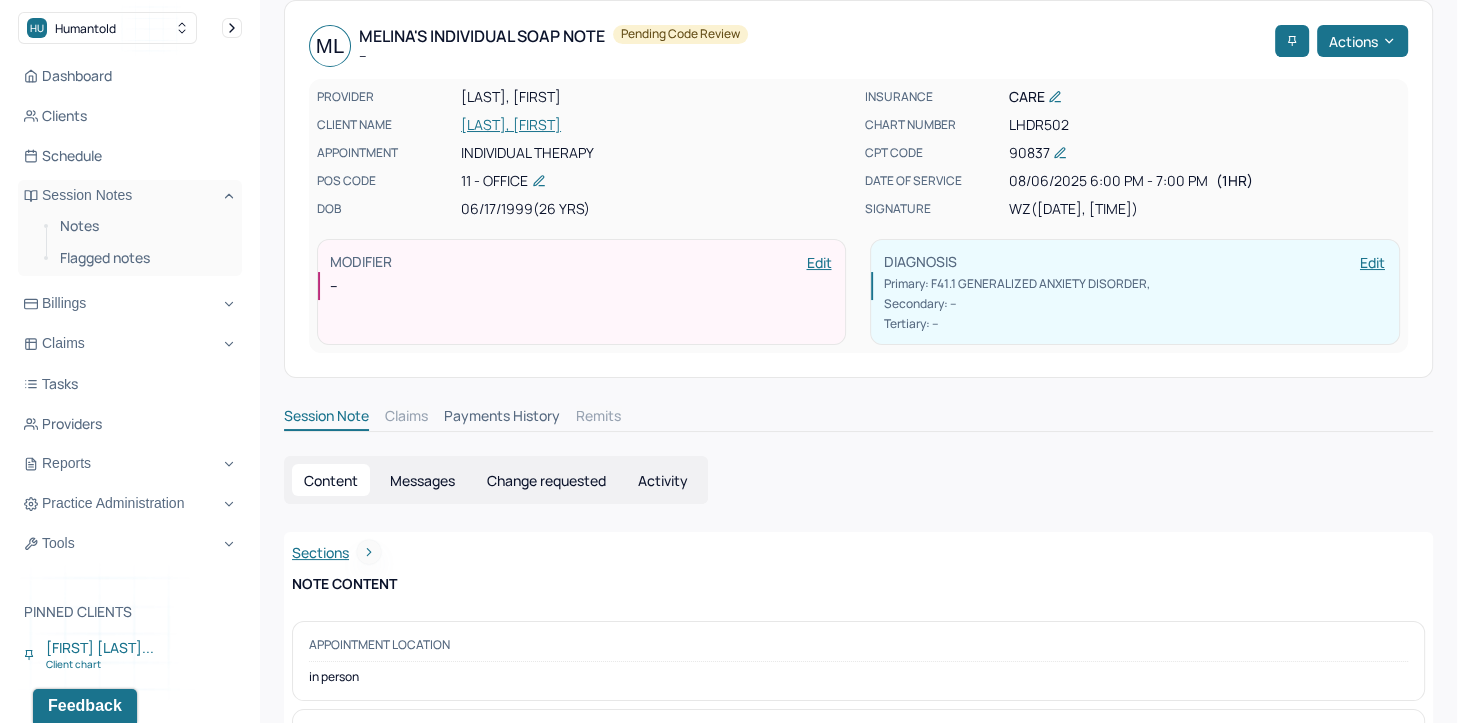 scroll, scrollTop: 0, scrollLeft: 0, axis: both 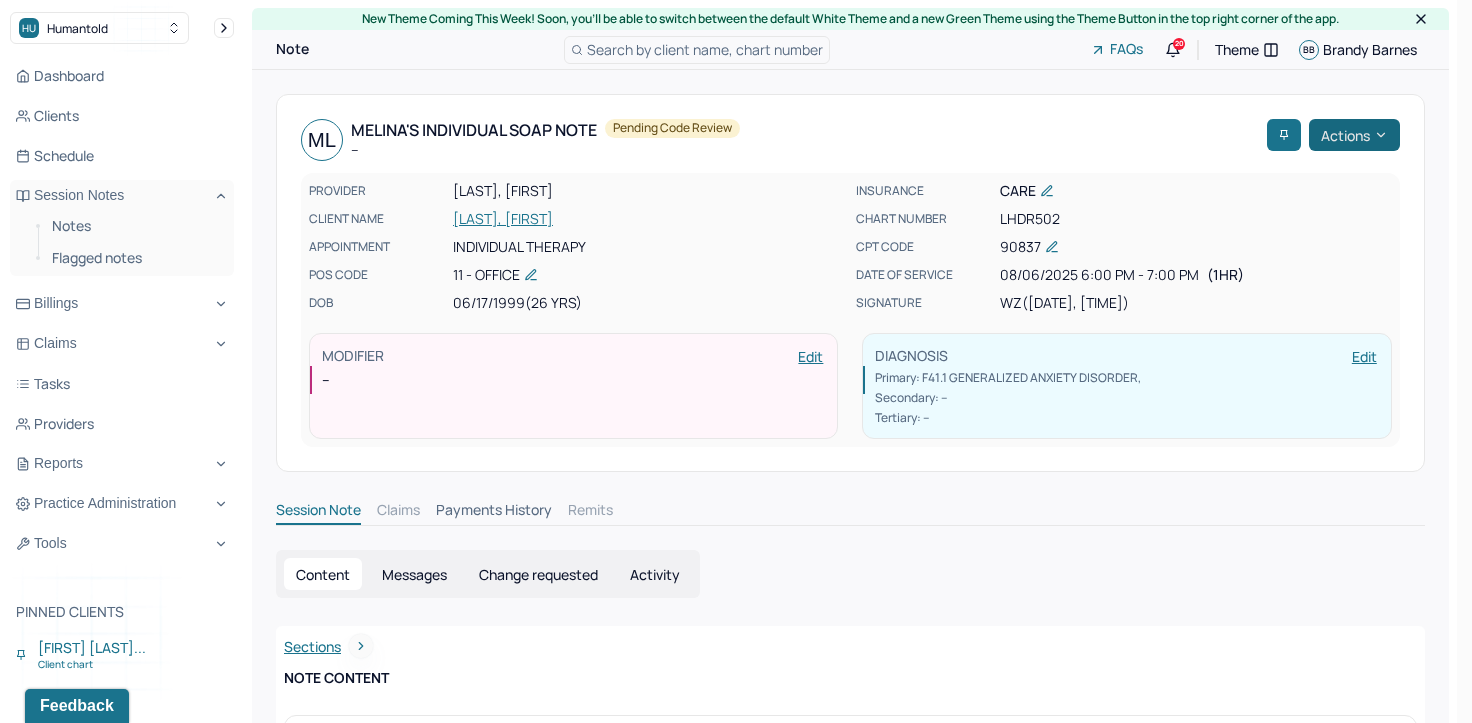 click on "Actions" at bounding box center (1354, 135) 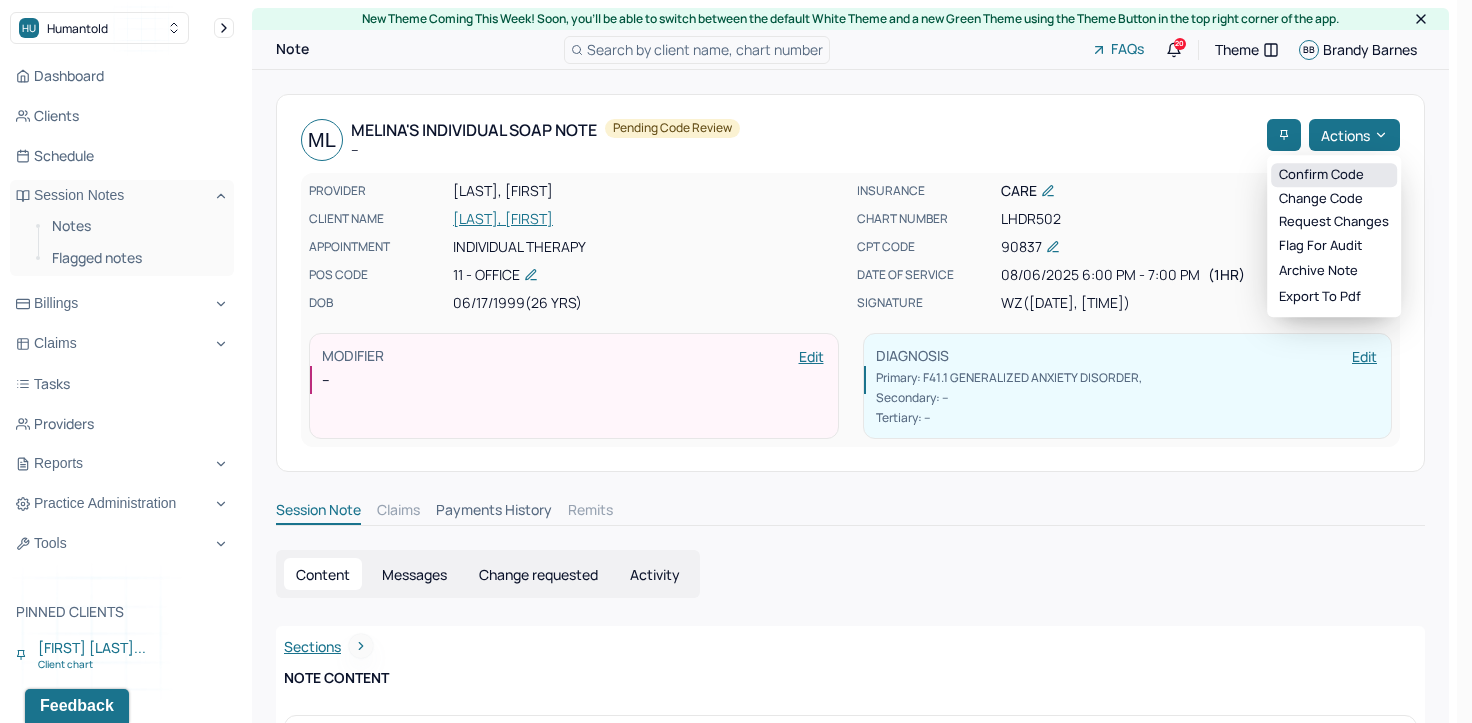 click on "Confirm code" at bounding box center (1334, 175) 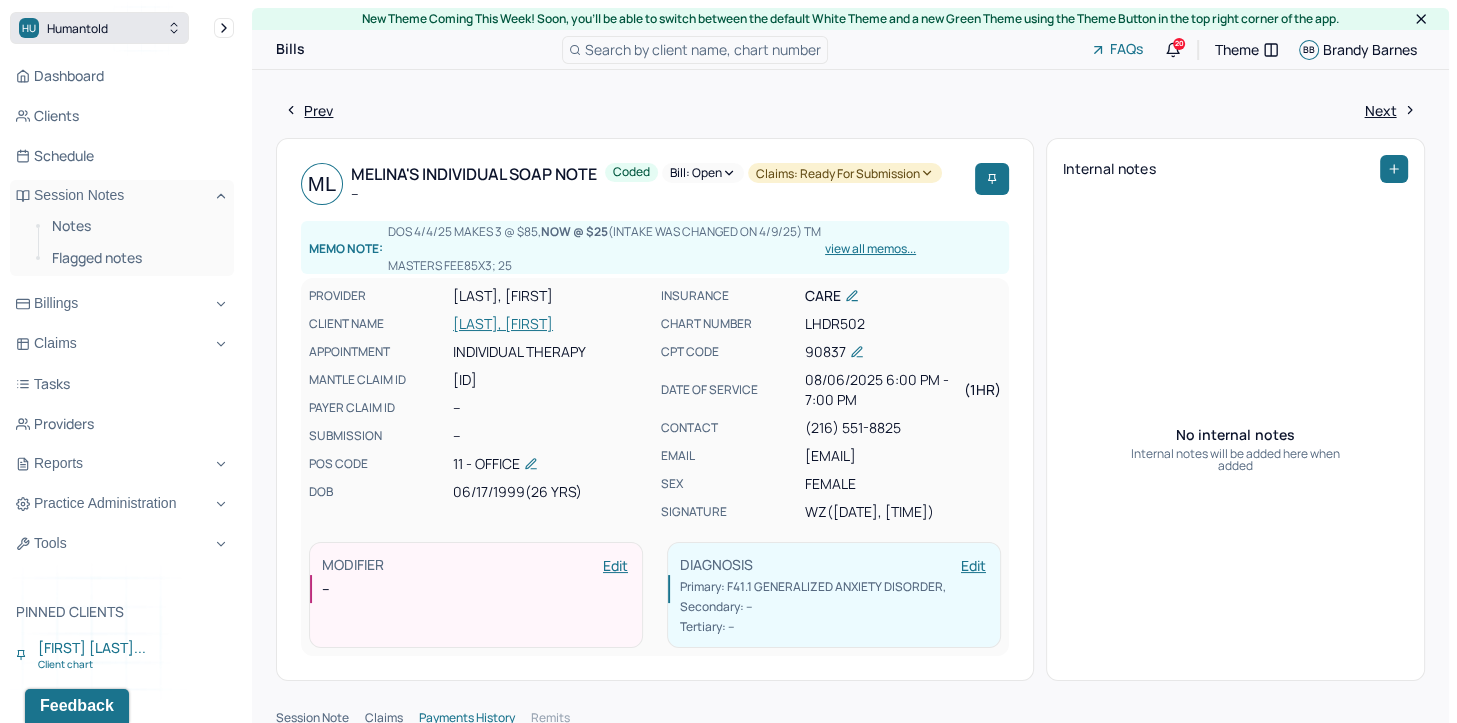 click on "HU Humantold" at bounding box center [99, 28] 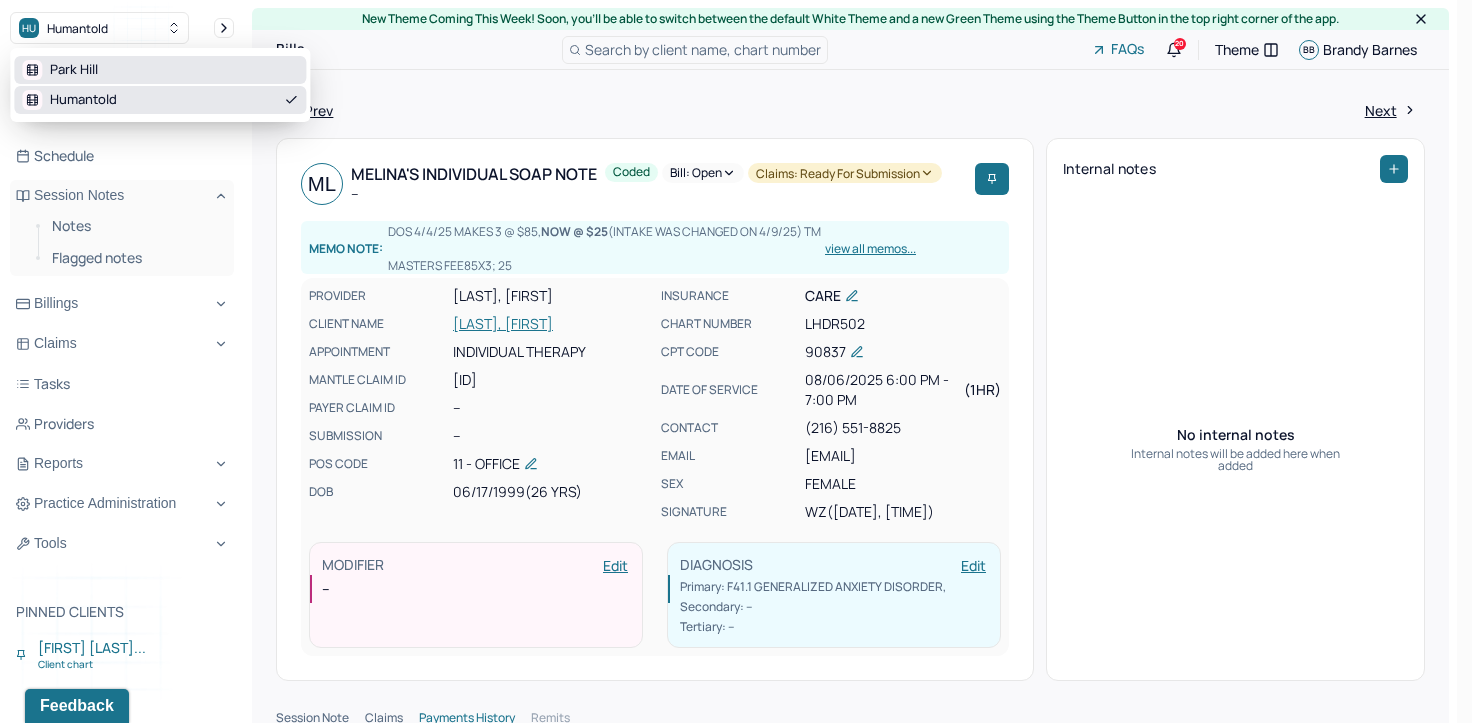 click on "Park Hill" at bounding box center (74, 70) 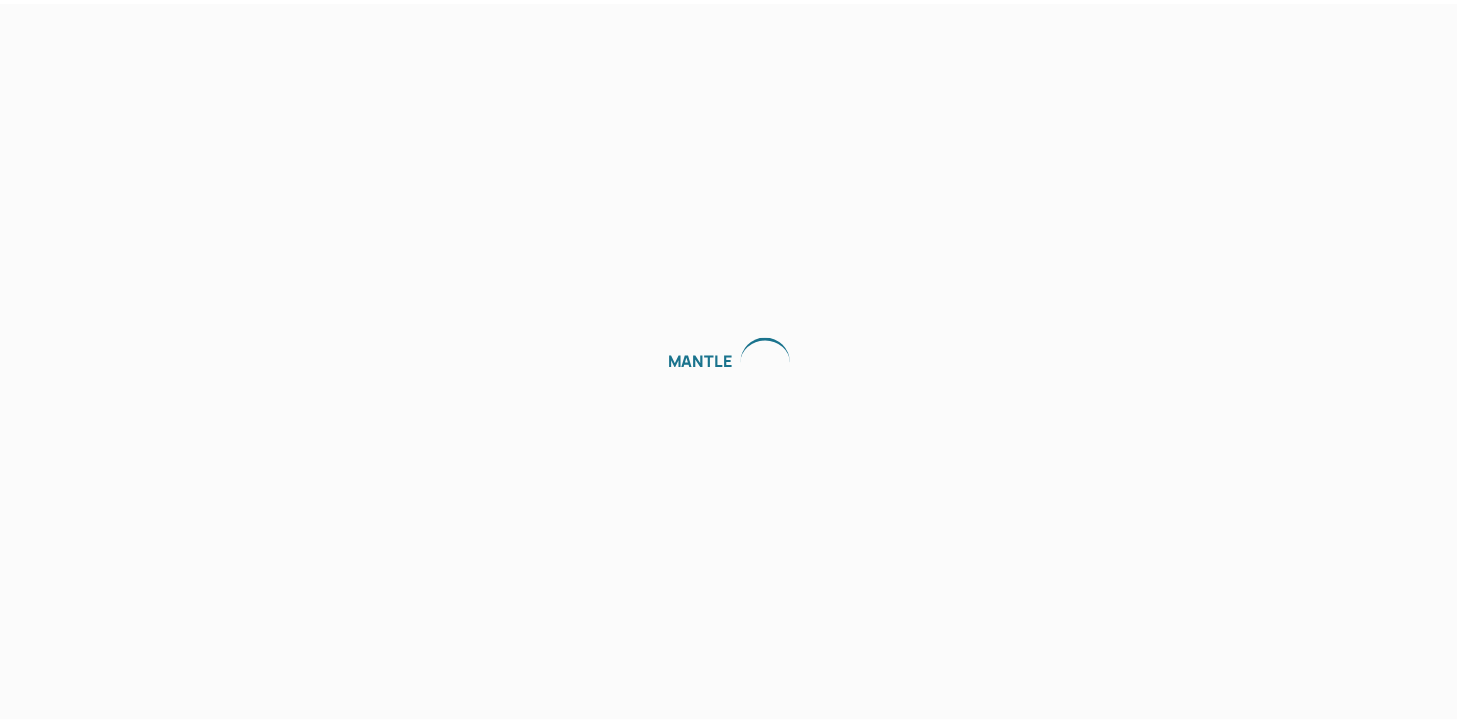 scroll, scrollTop: 0, scrollLeft: 0, axis: both 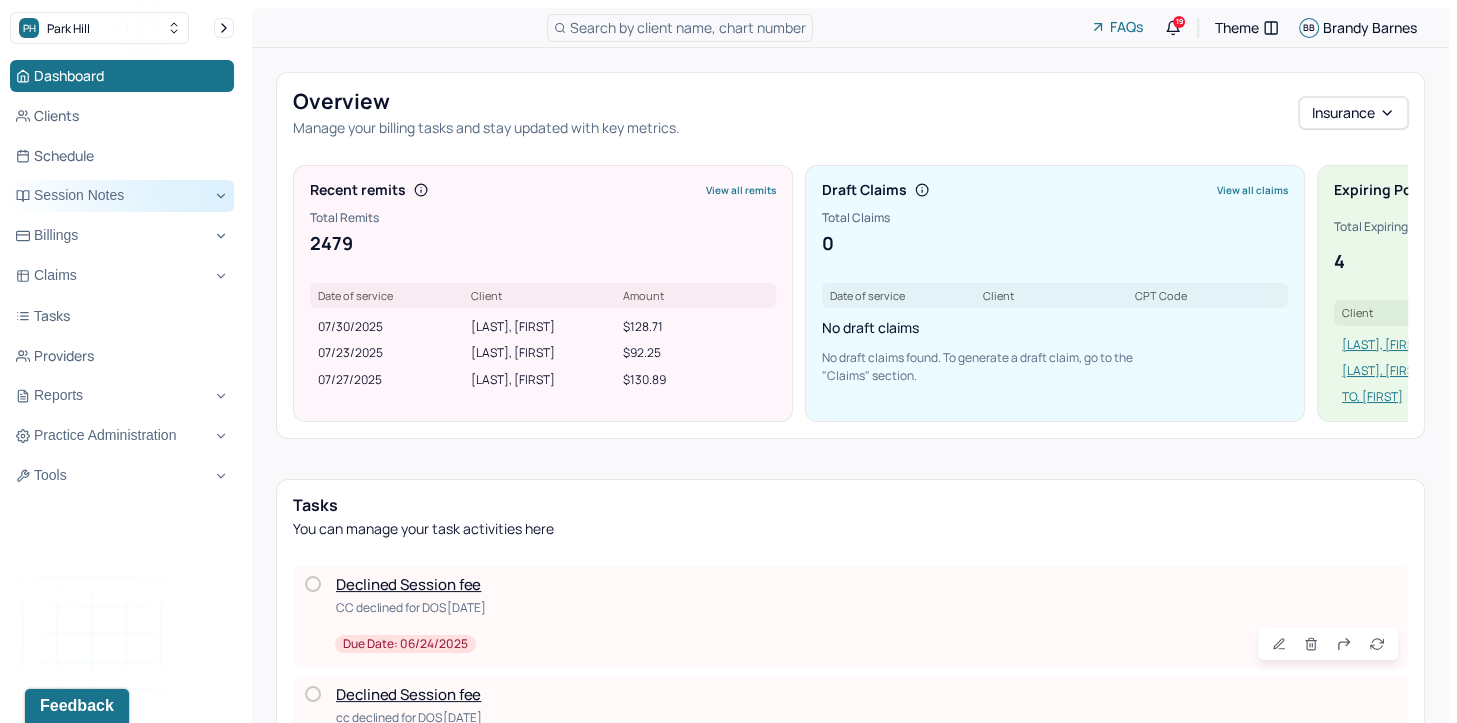 click on "Session Notes" at bounding box center [122, 196] 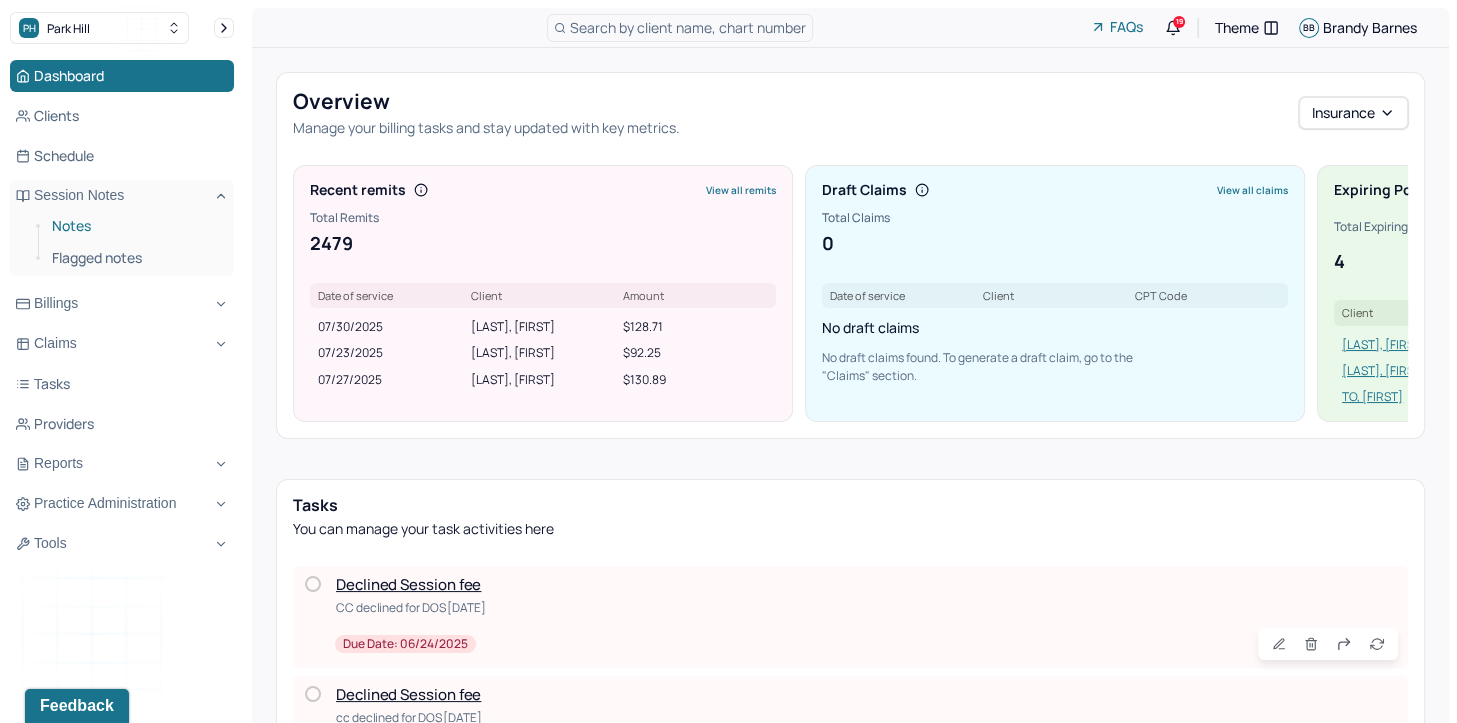 click on "Notes" at bounding box center (135, 226) 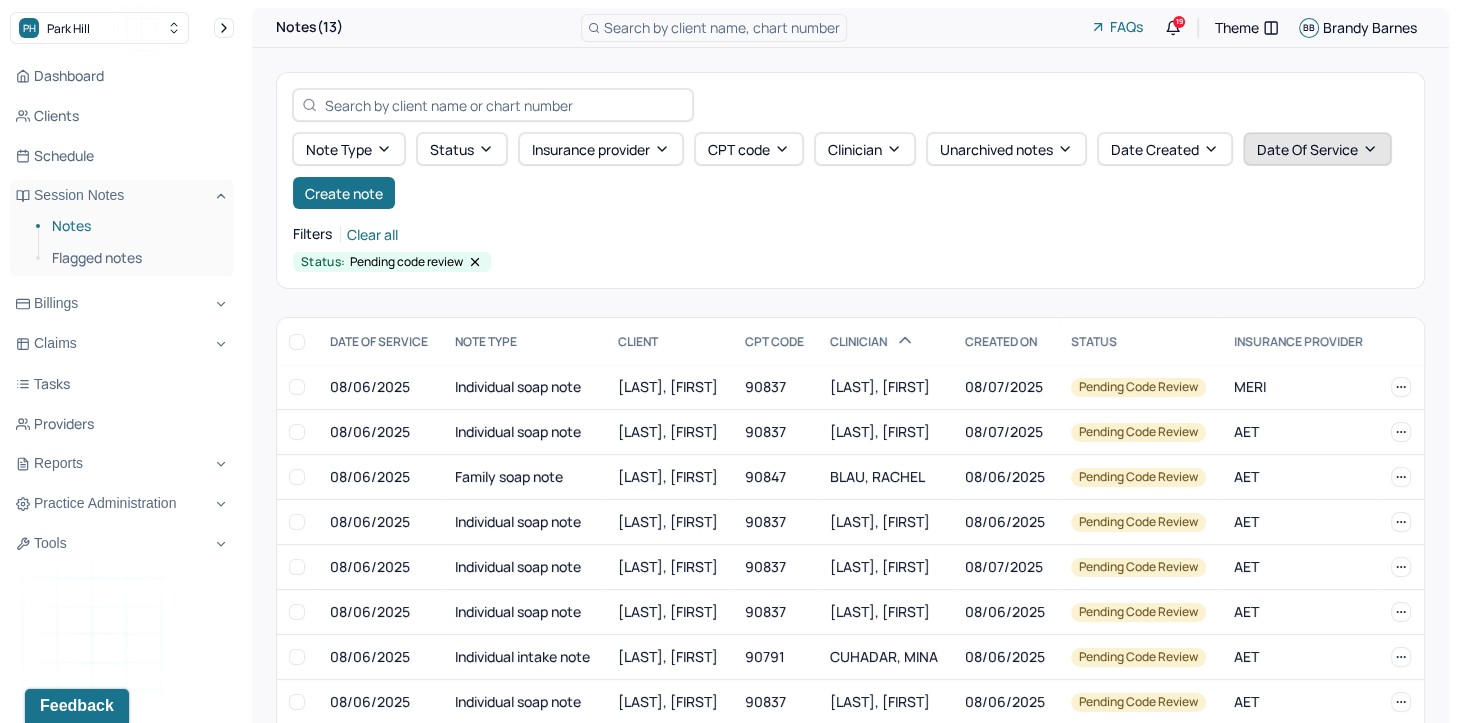 click 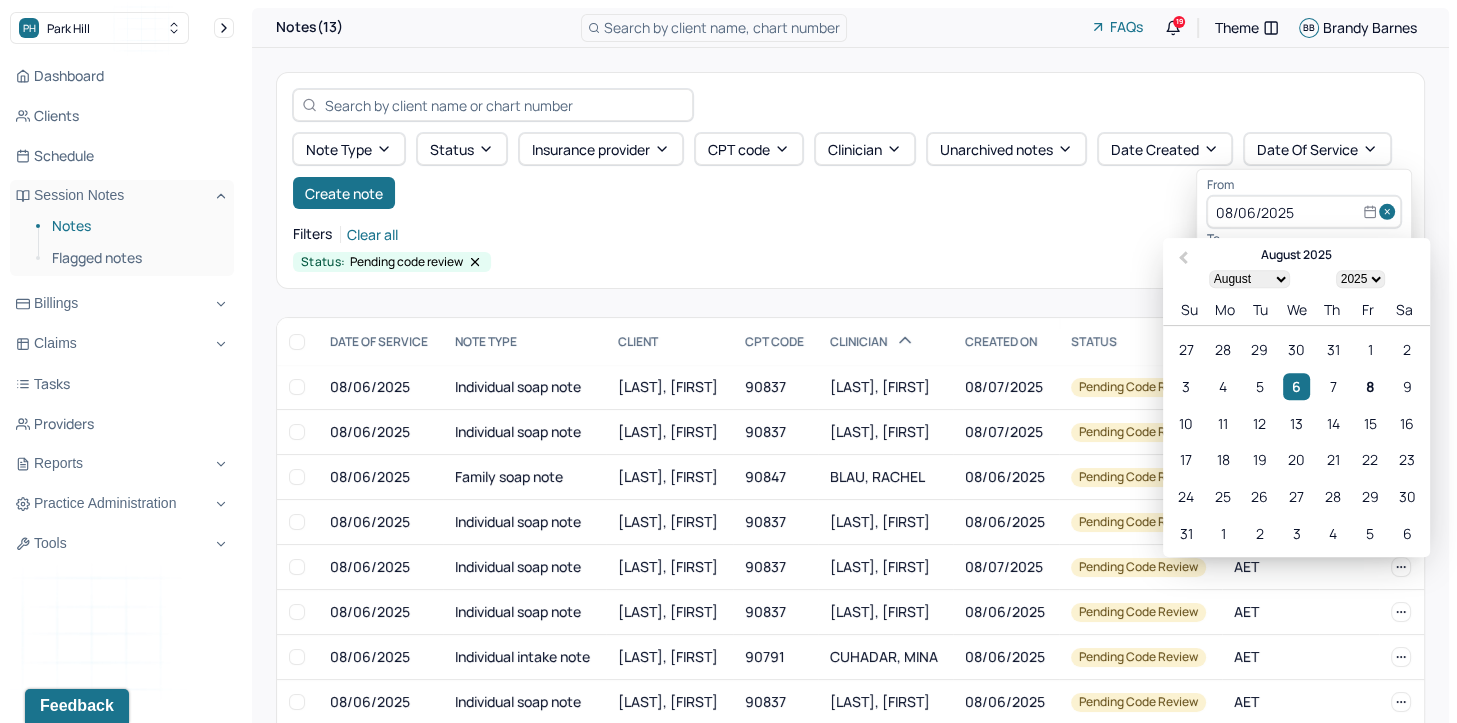 click at bounding box center [1390, 212] 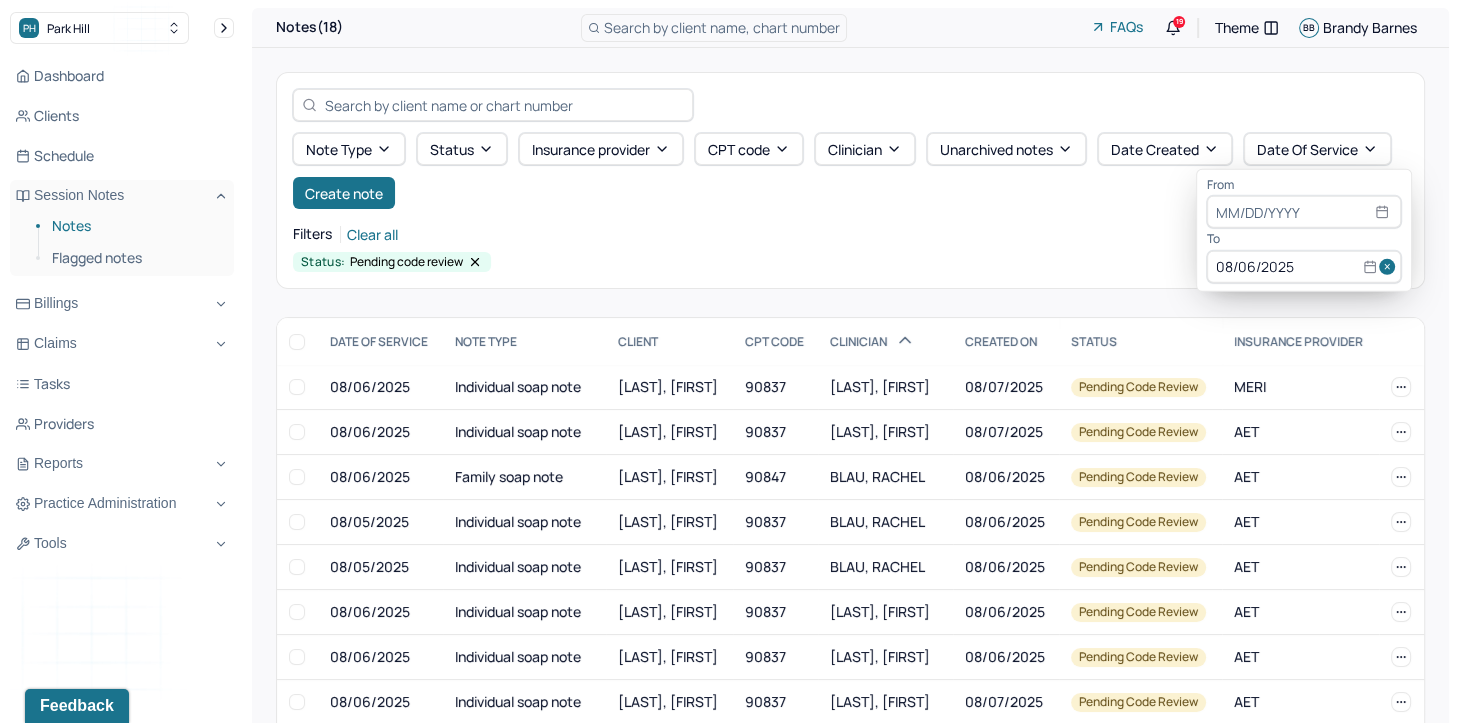 click at bounding box center (1390, 267) 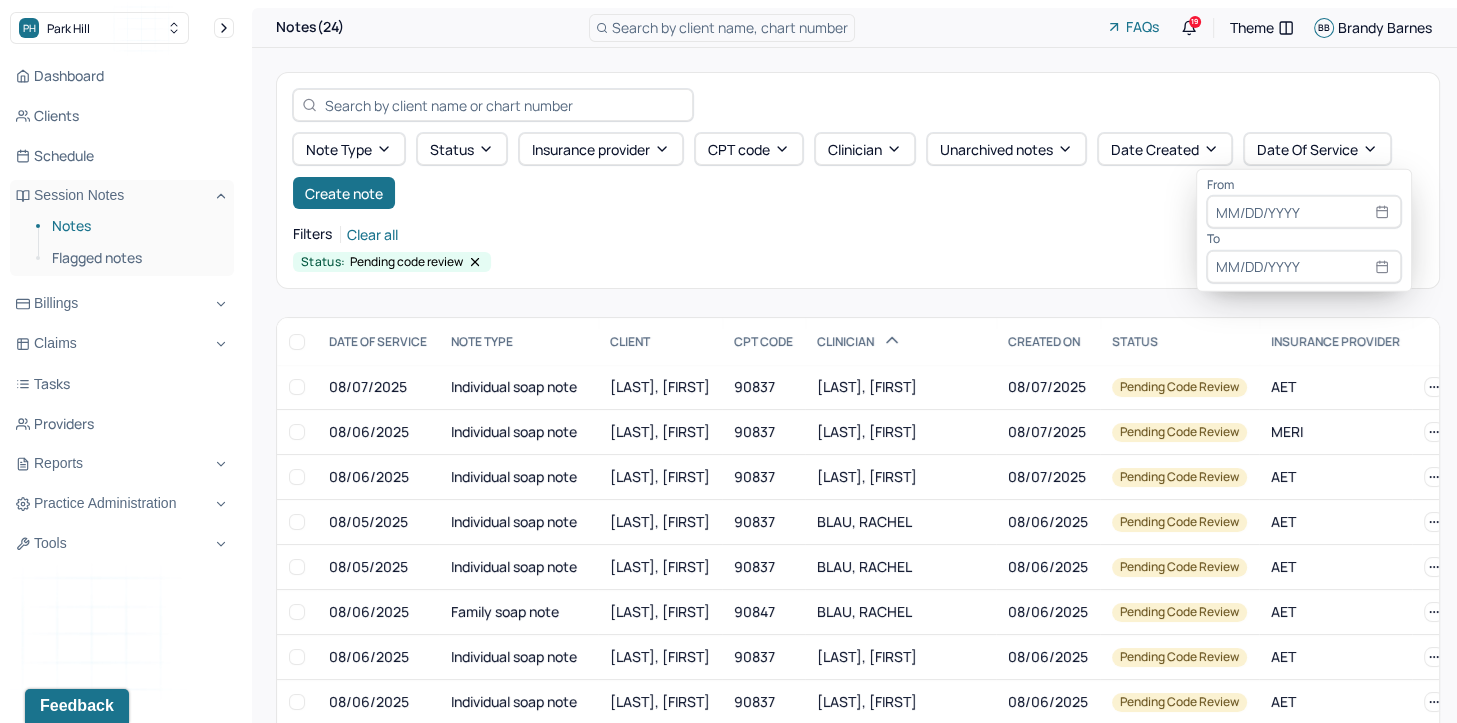 select on "7" 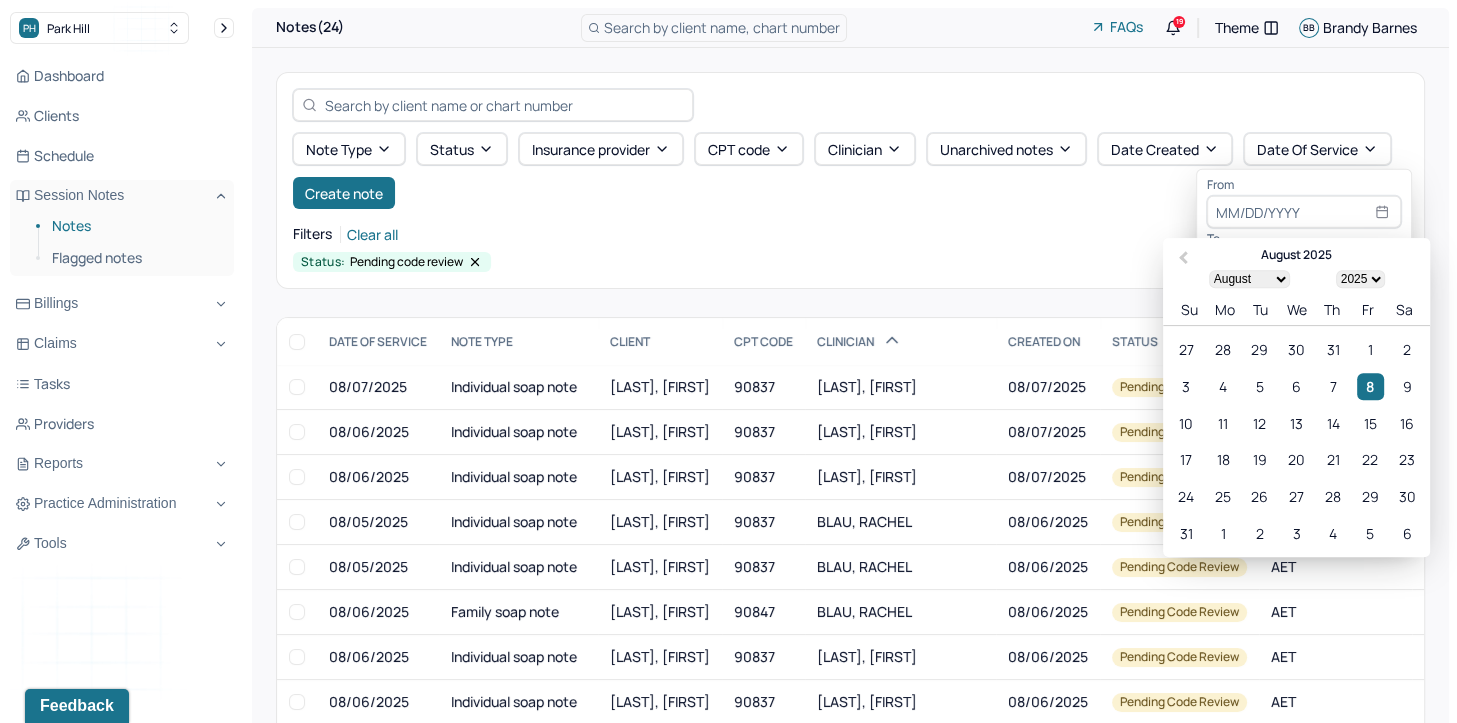 click at bounding box center [1304, 212] 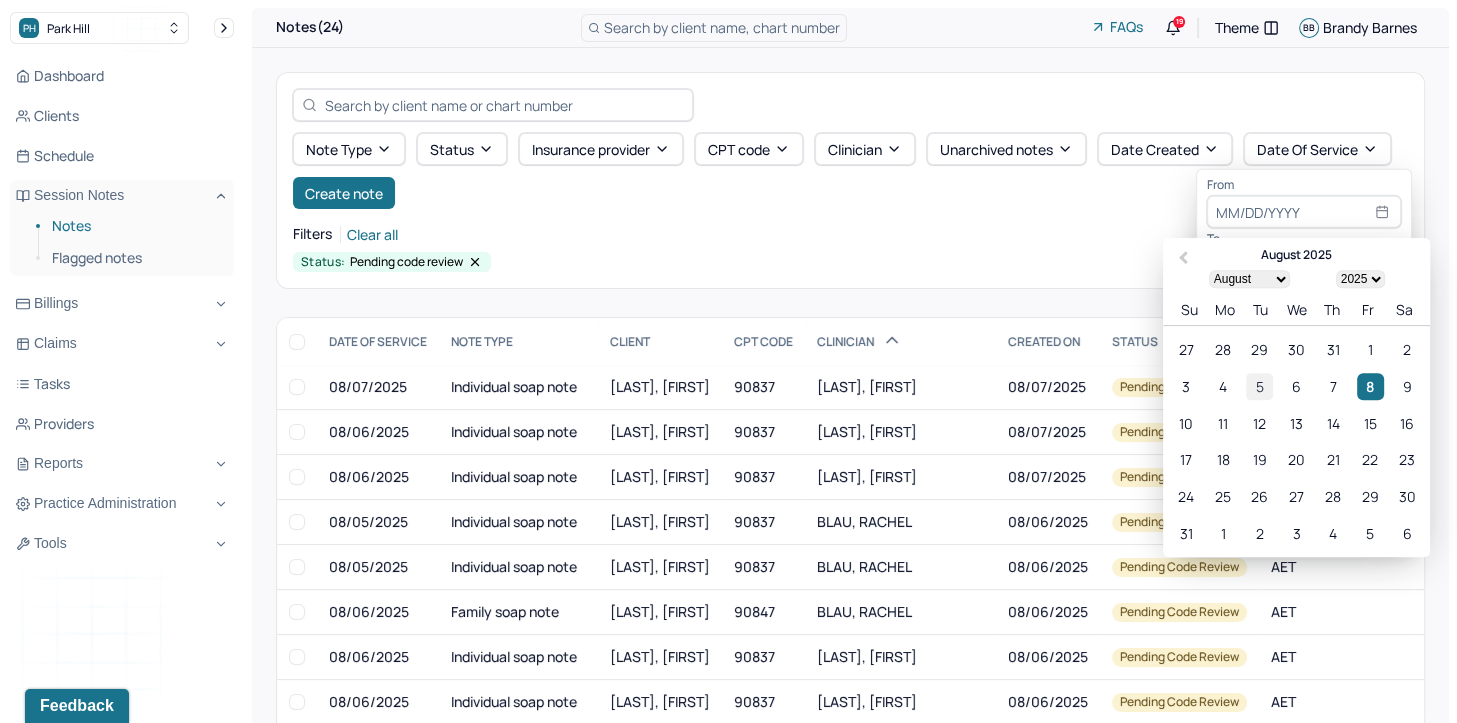 click on "5" at bounding box center [1259, 386] 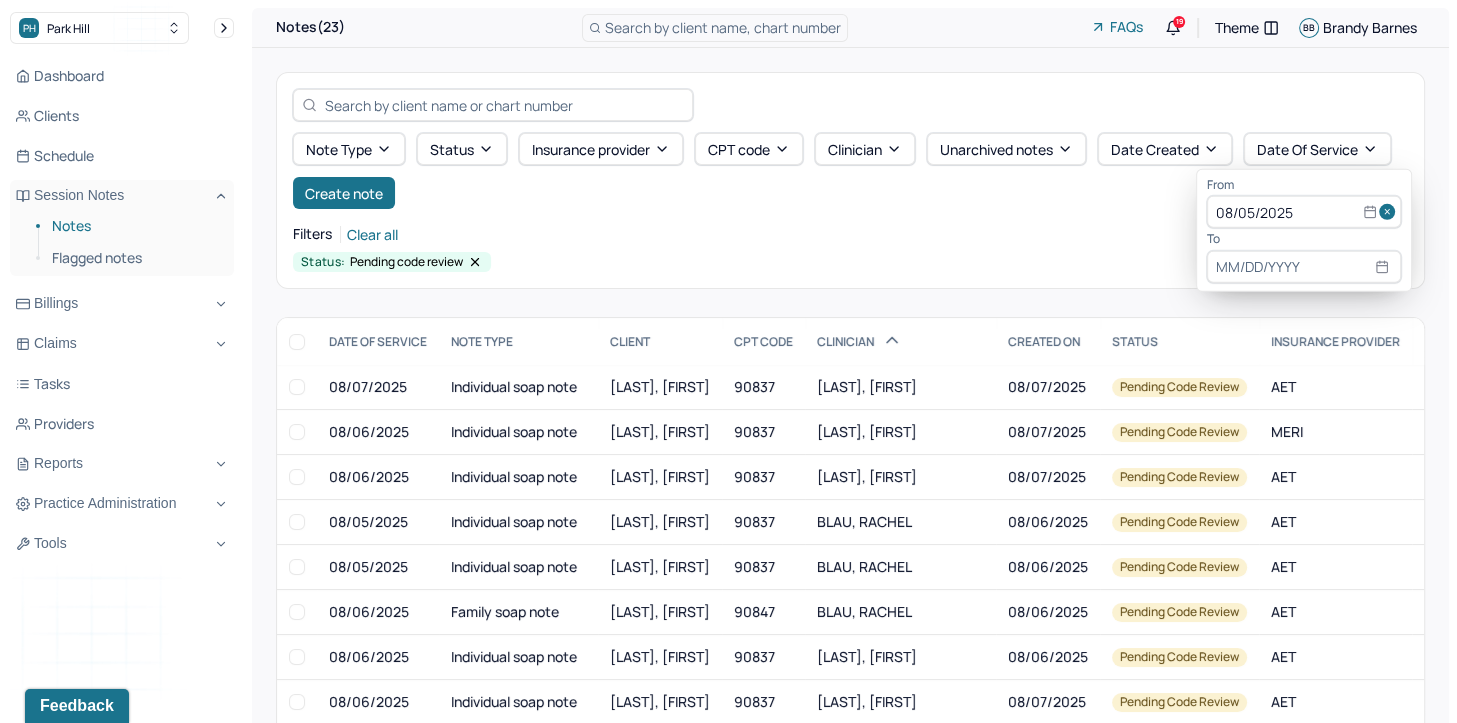 select on "7" 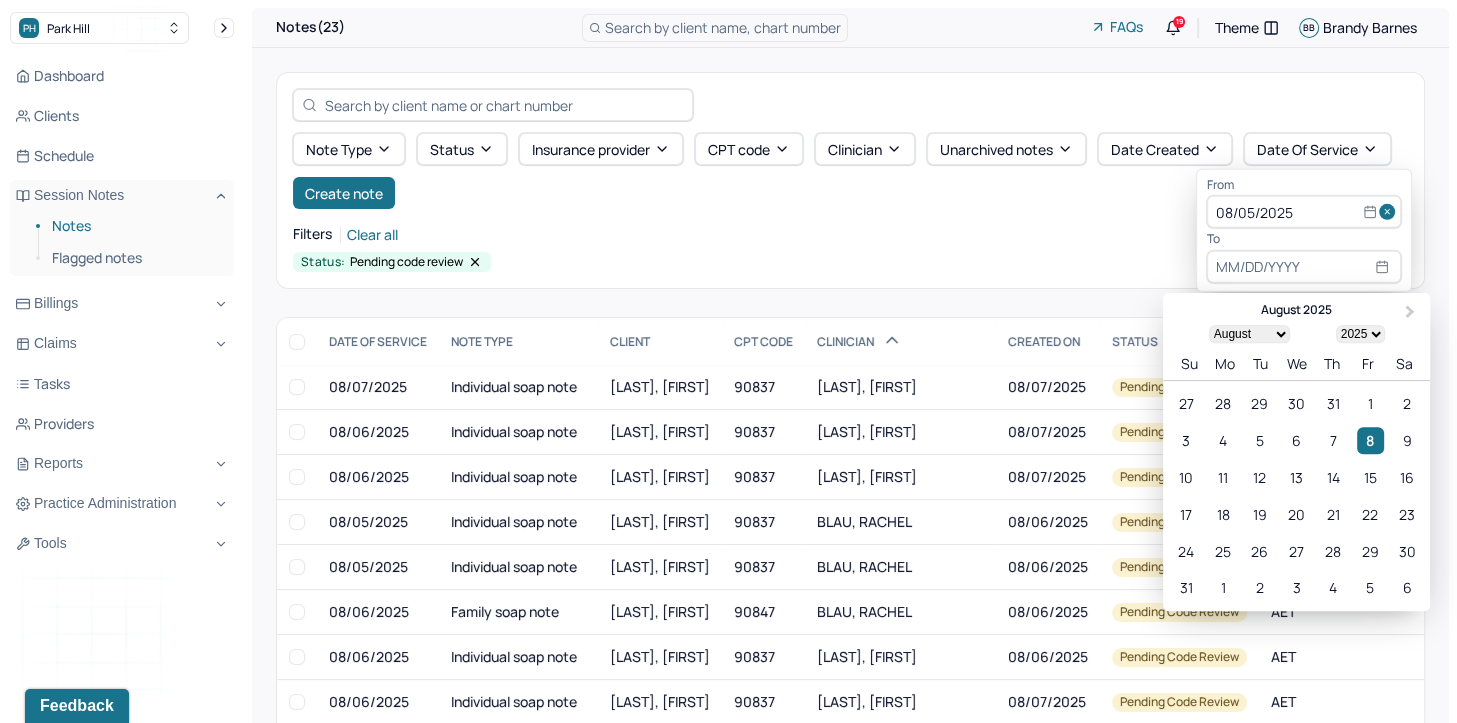 click at bounding box center [1304, 267] 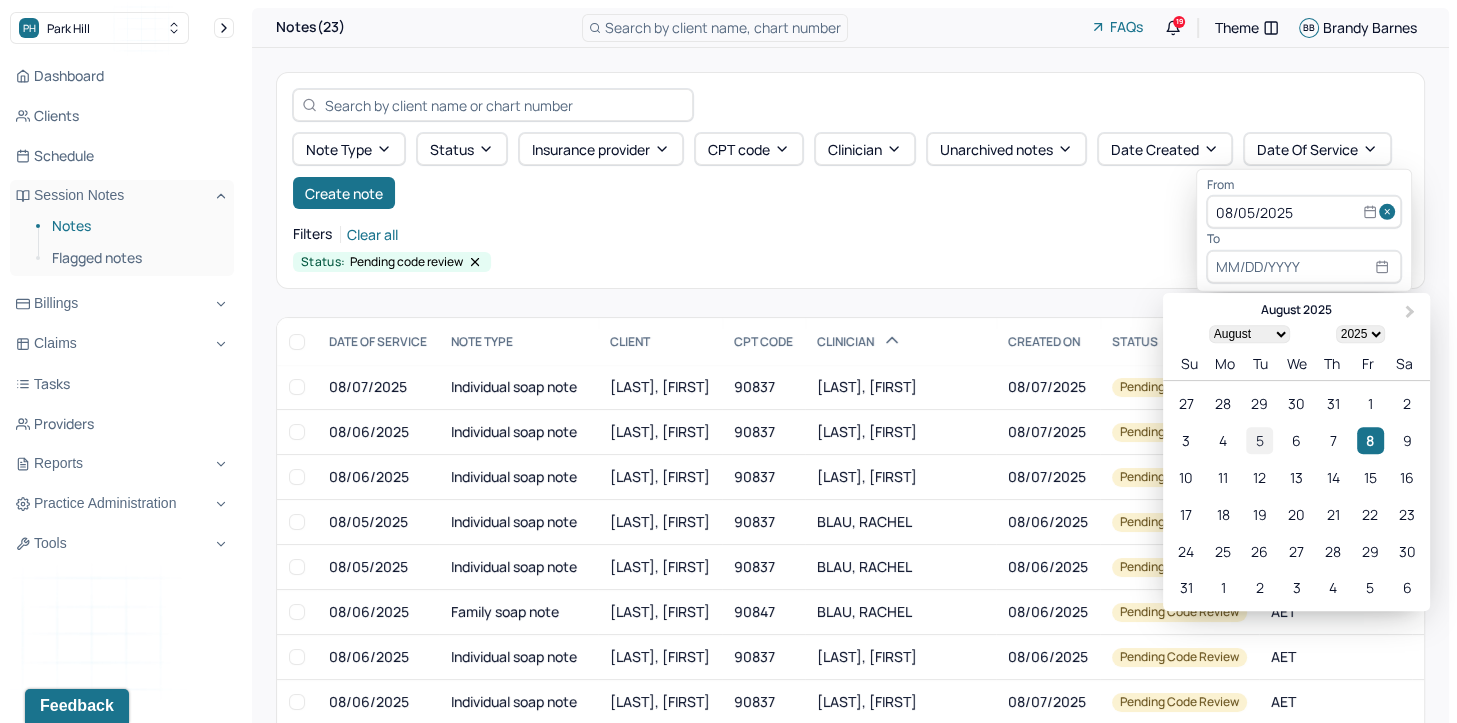 click on "5" at bounding box center [1259, 440] 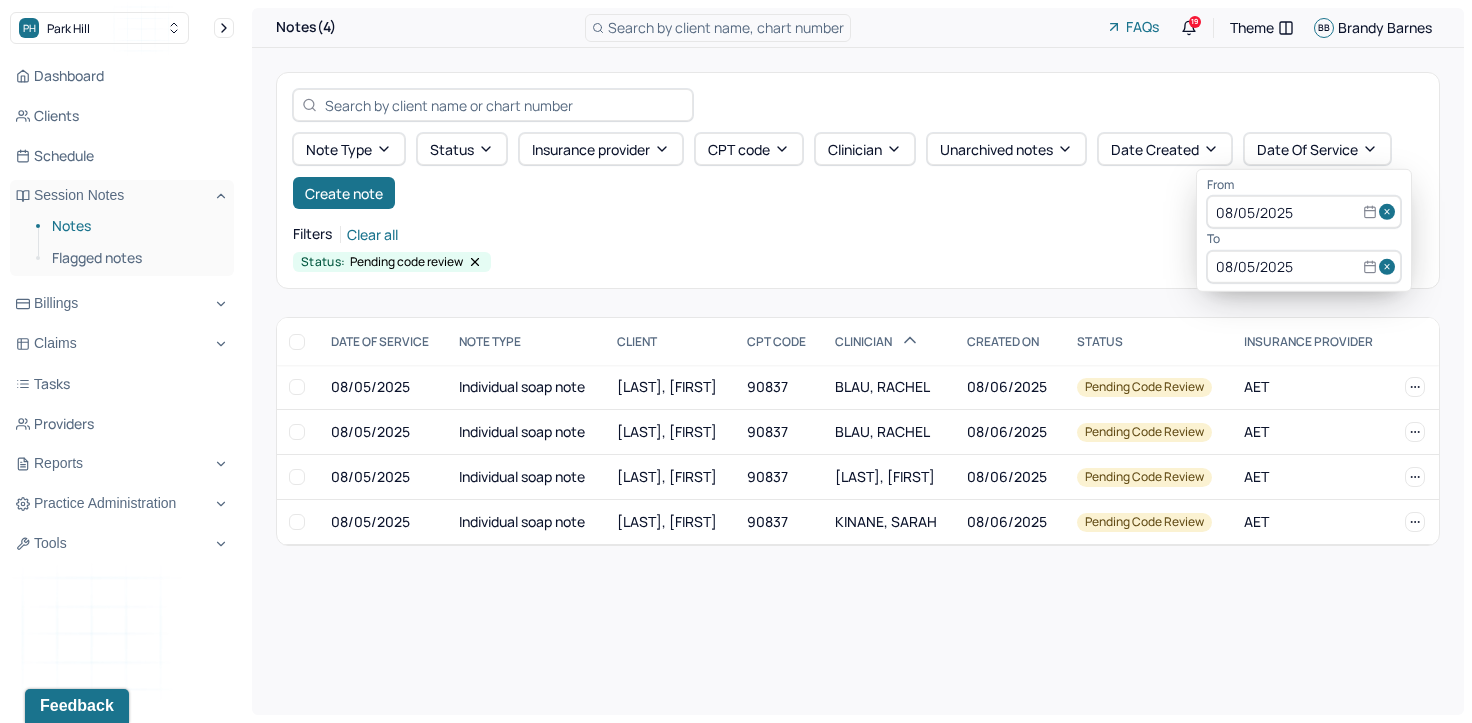click on "Note type Status Insurance provider CPT code Clinician Unarchived notes Date Created Date Of Service Create note Filters Clear all Status: Pending code review" at bounding box center (858, 180) 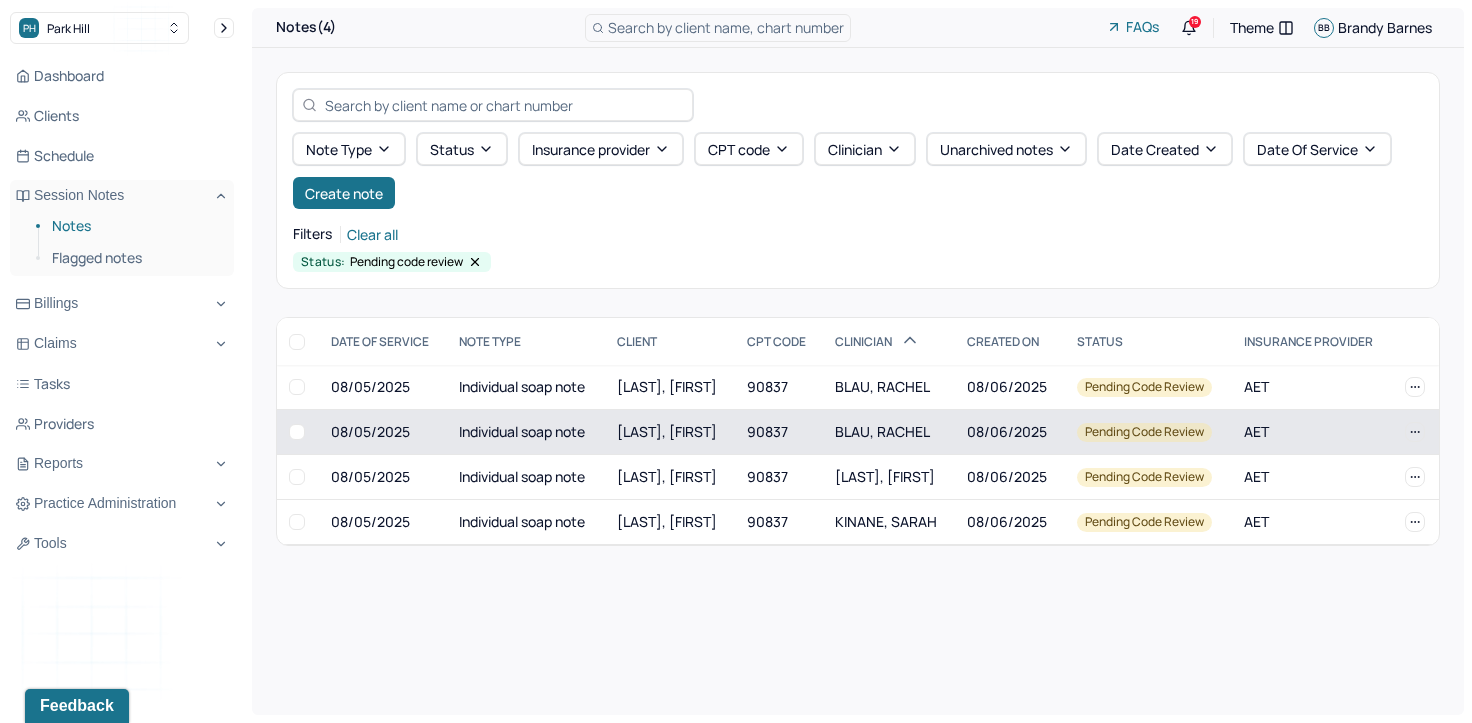 click on "BLAU, RACHEL" at bounding box center [882, 431] 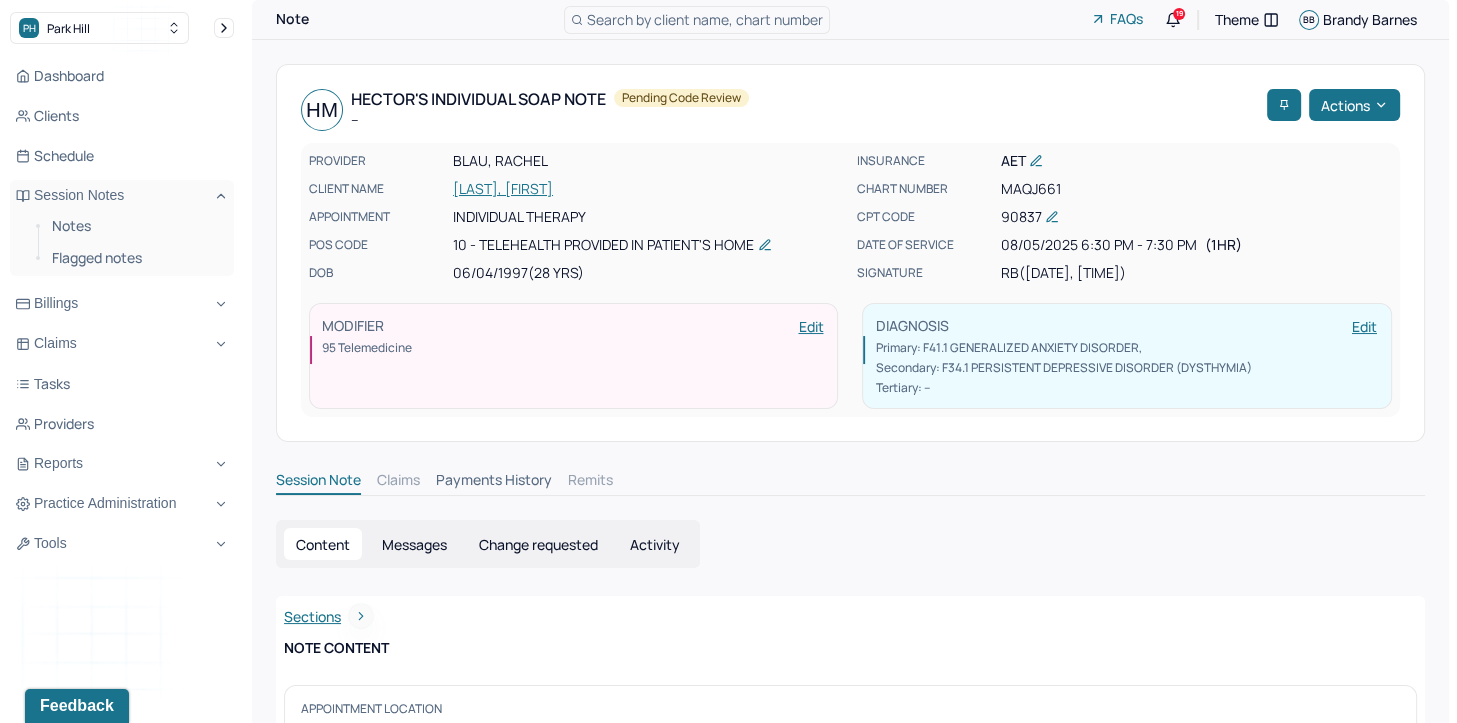 scroll, scrollTop: 0, scrollLeft: 0, axis: both 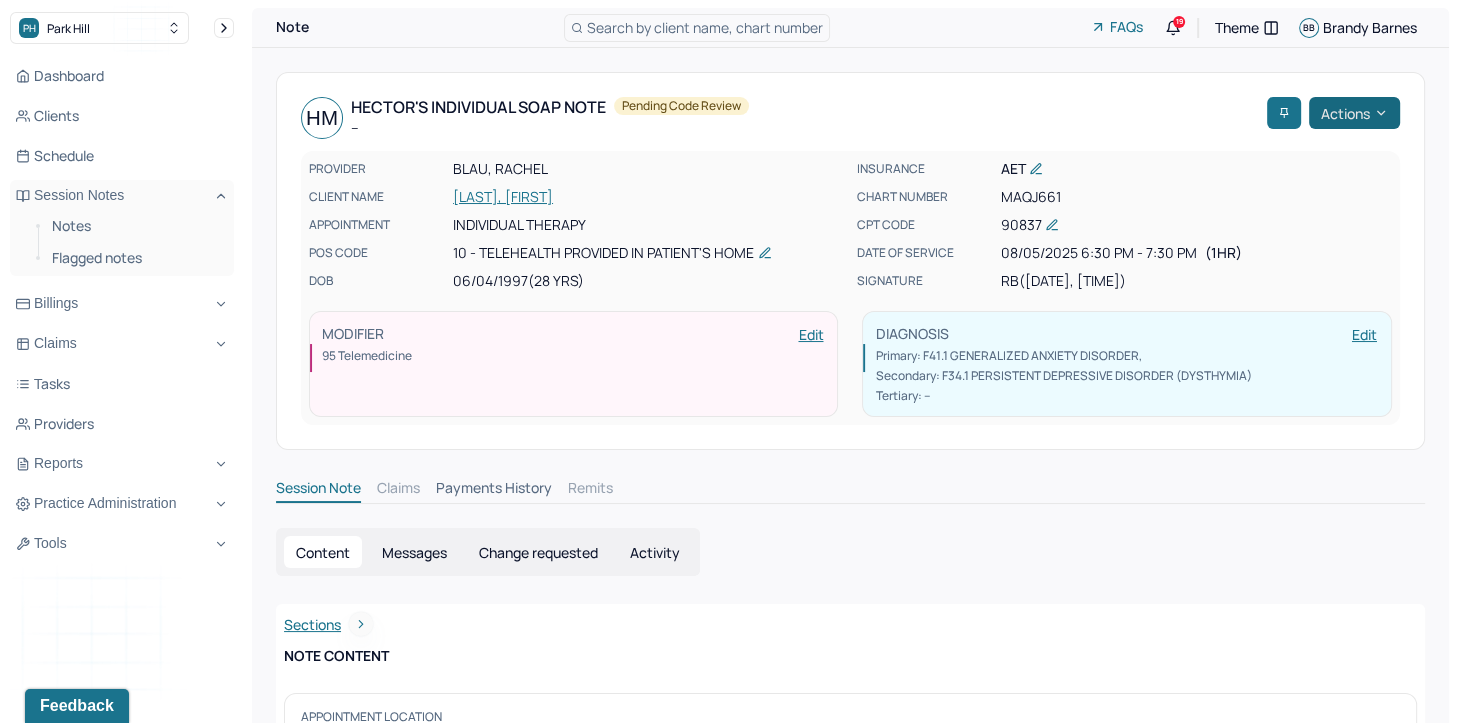 click on "Actions" at bounding box center (1354, 113) 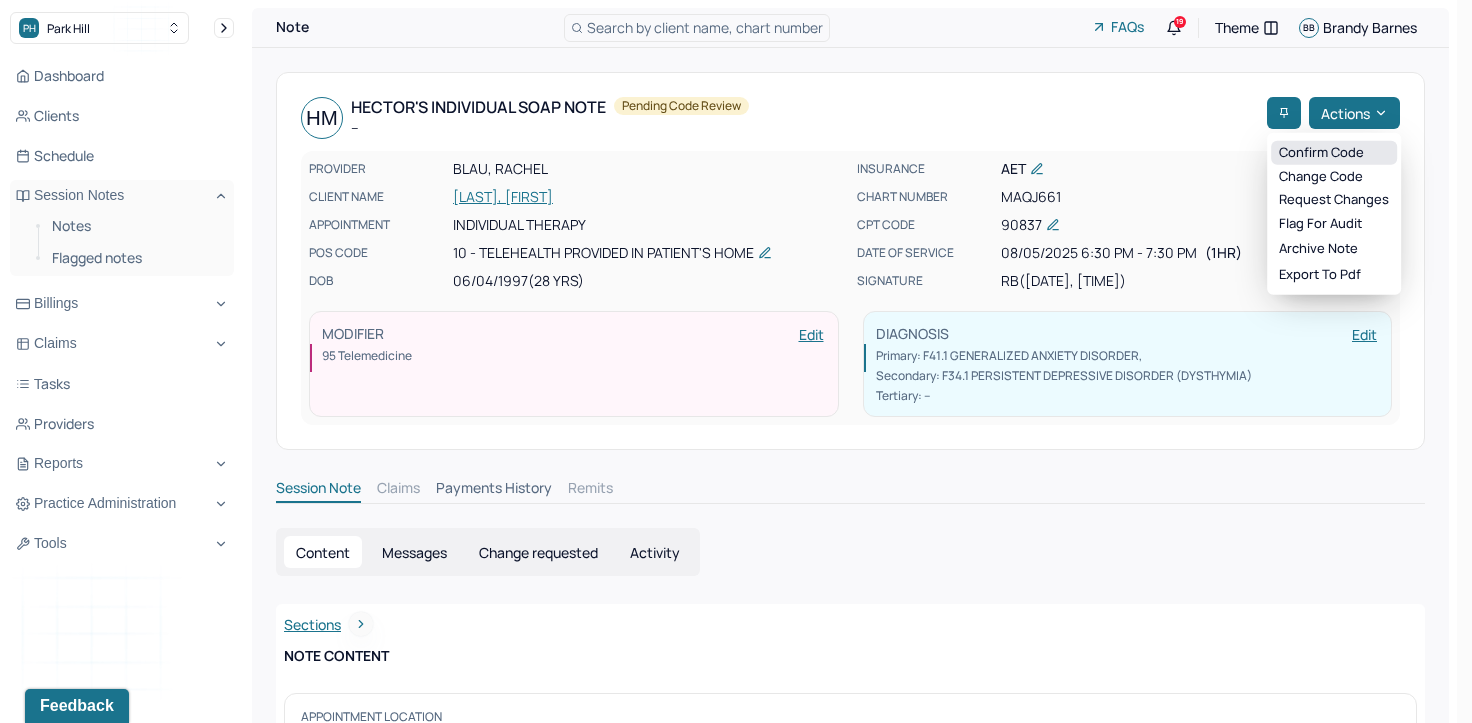 click on "Confirm code" at bounding box center (1334, 153) 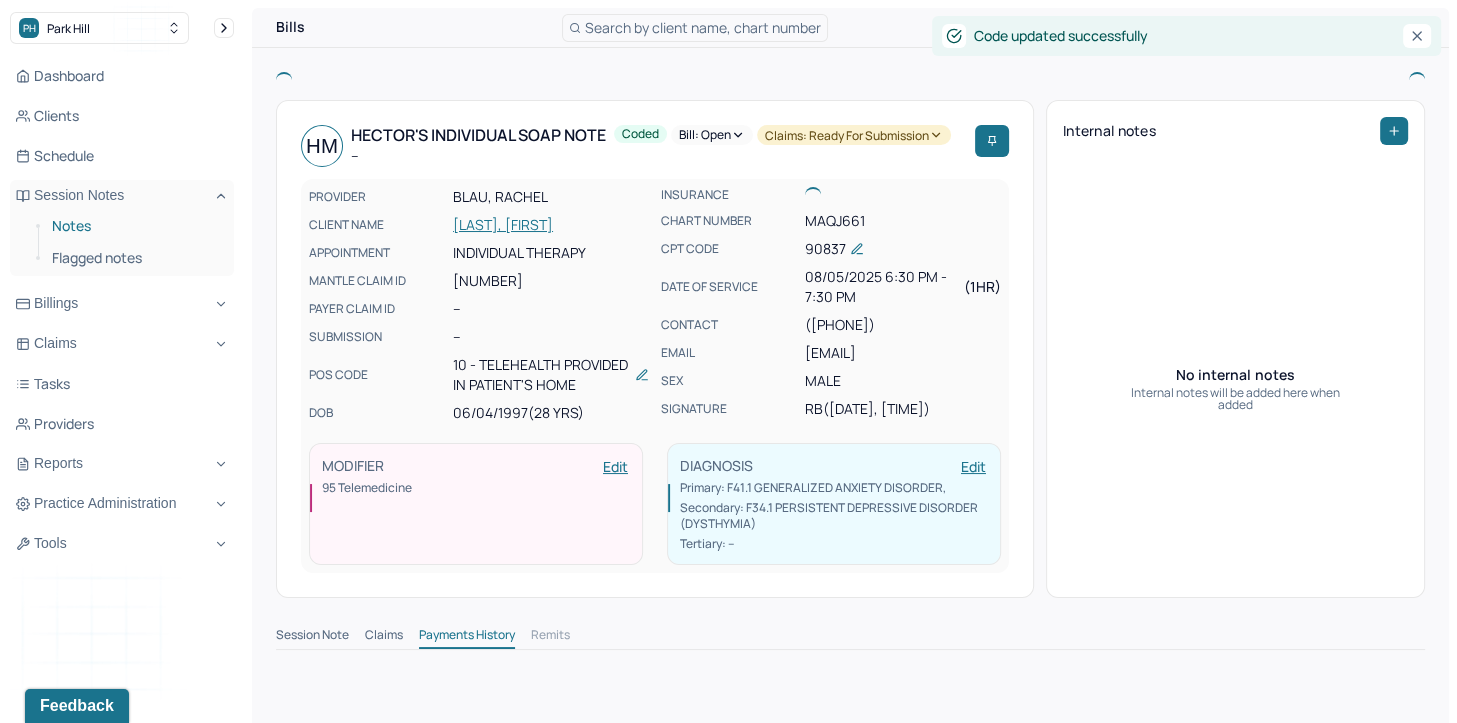 click on "Notes" at bounding box center [135, 226] 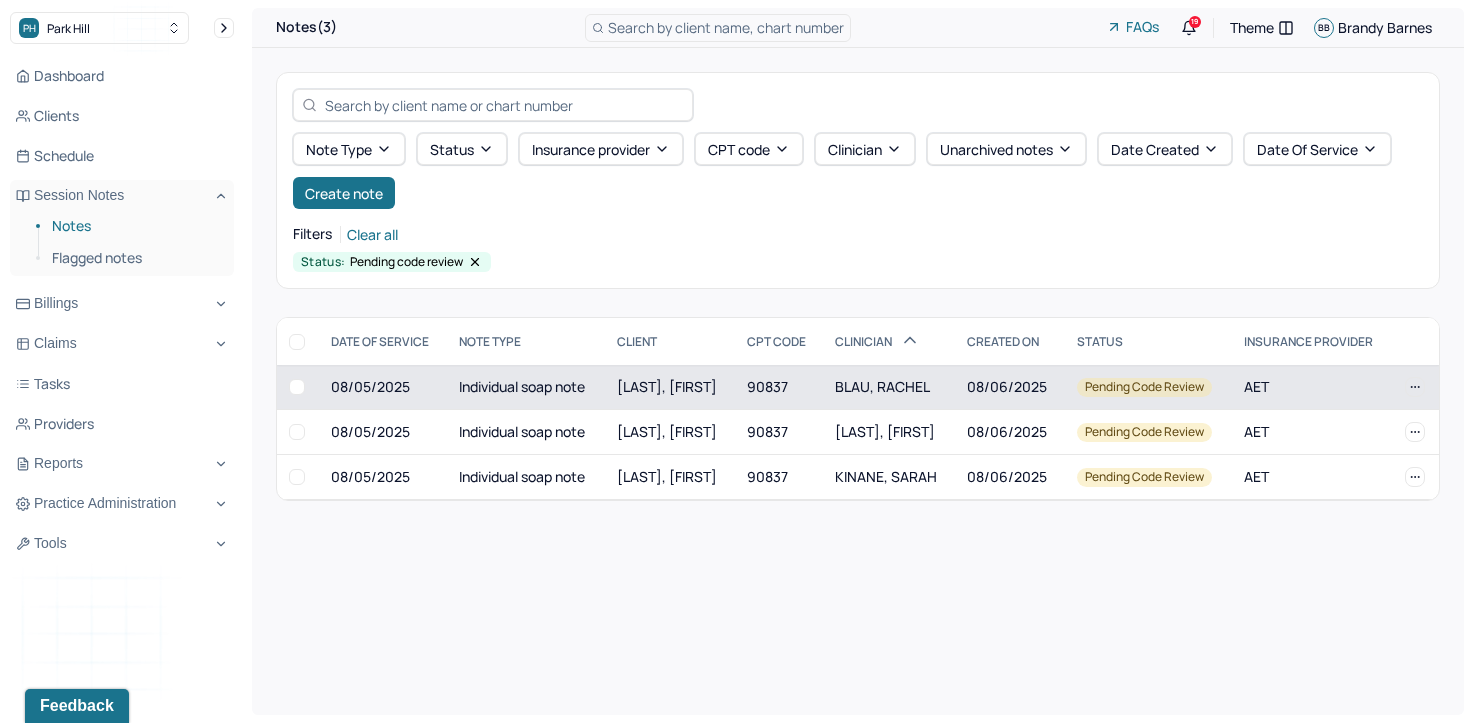 click on "BLAU, RACHEL" at bounding box center (882, 386) 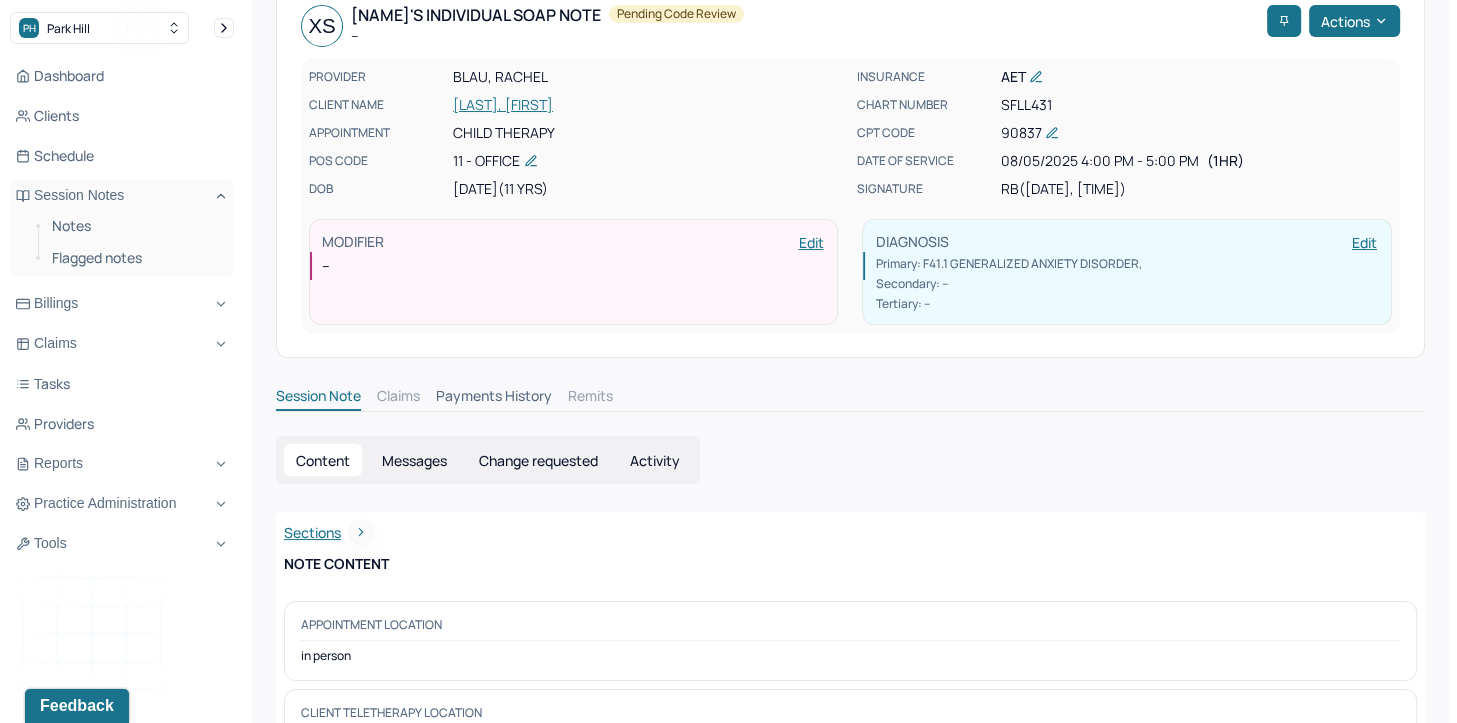 scroll, scrollTop: 0, scrollLeft: 0, axis: both 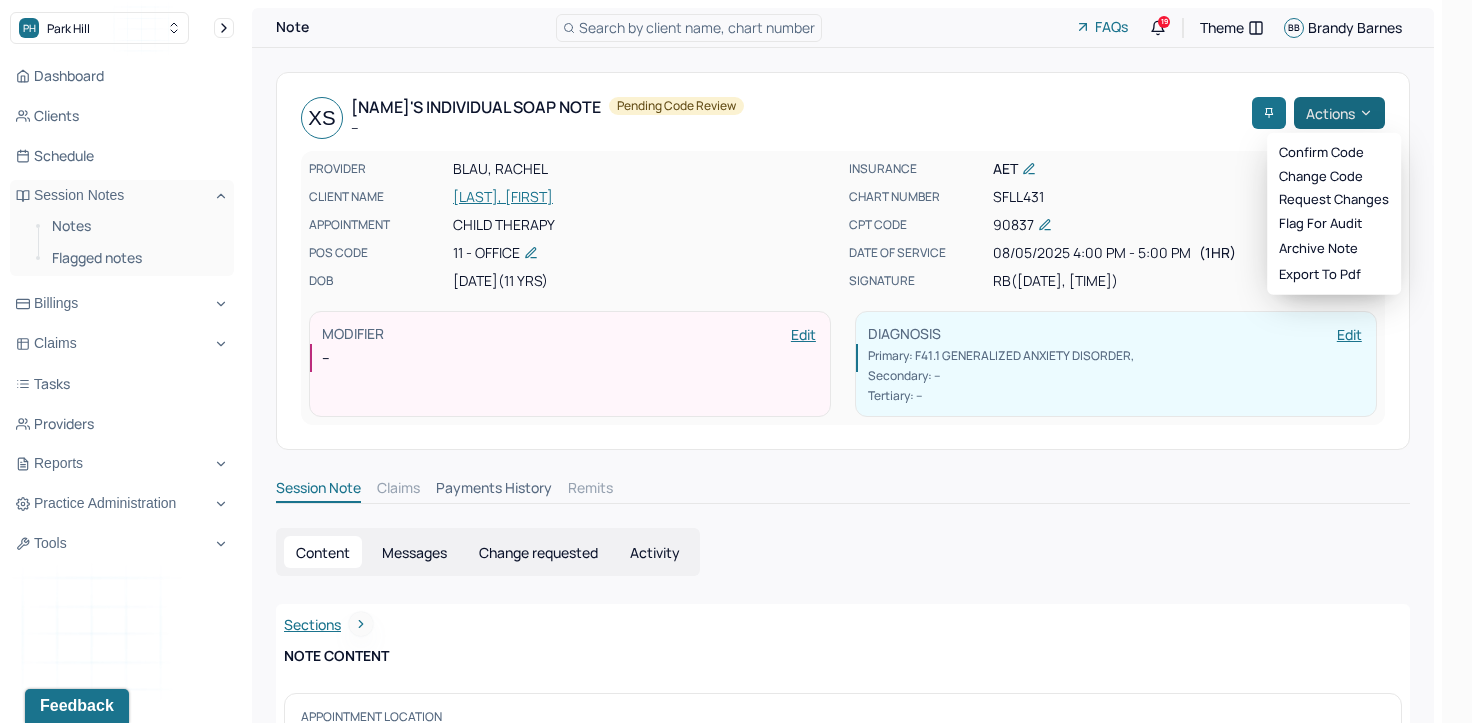 click 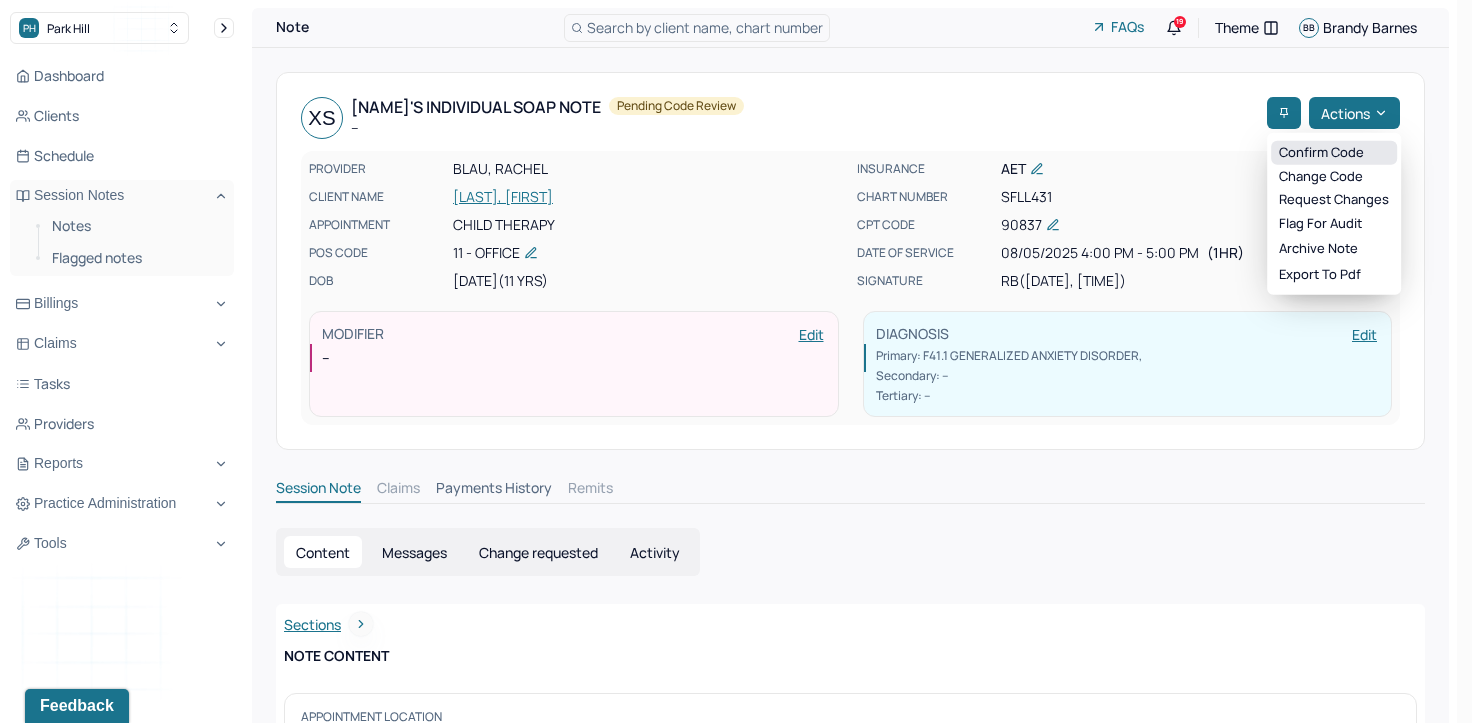 click on "Confirm code" at bounding box center [1334, 153] 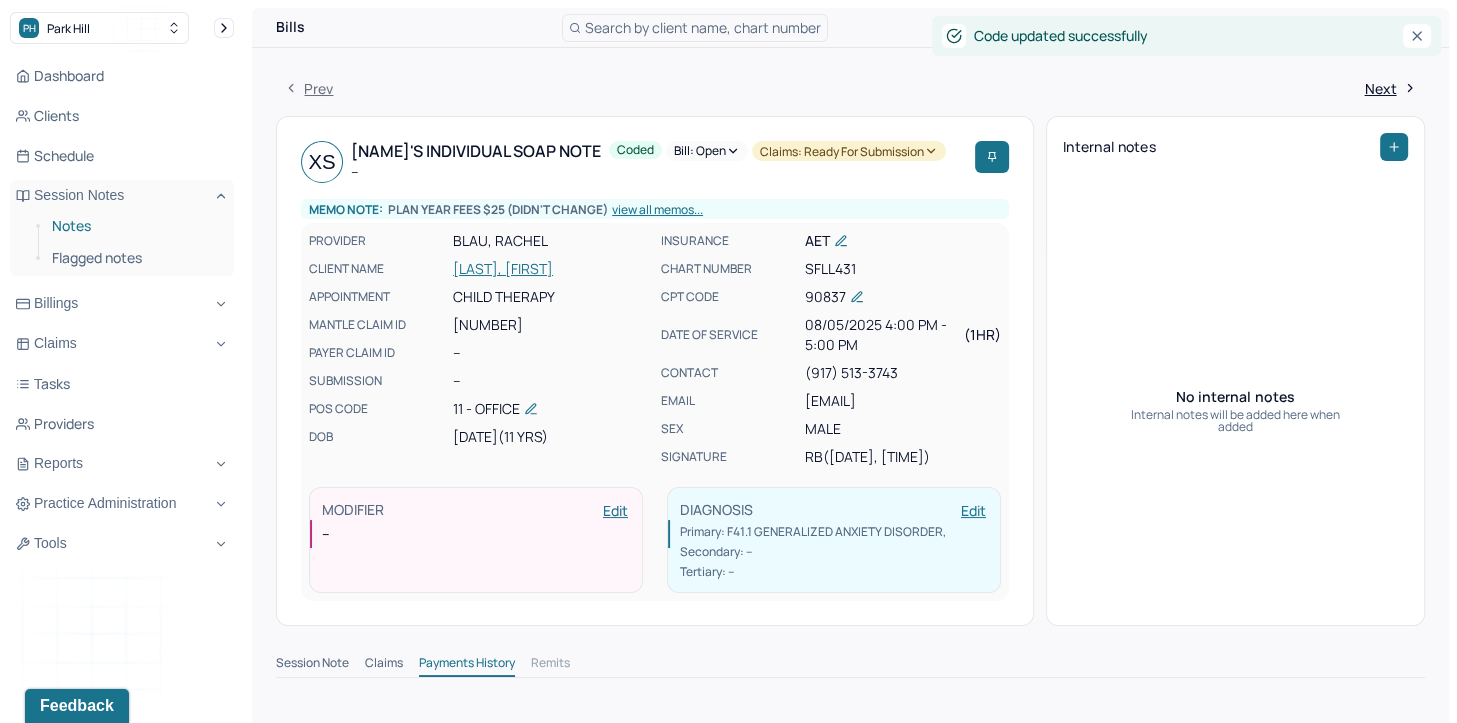 click on "Notes" at bounding box center [135, 226] 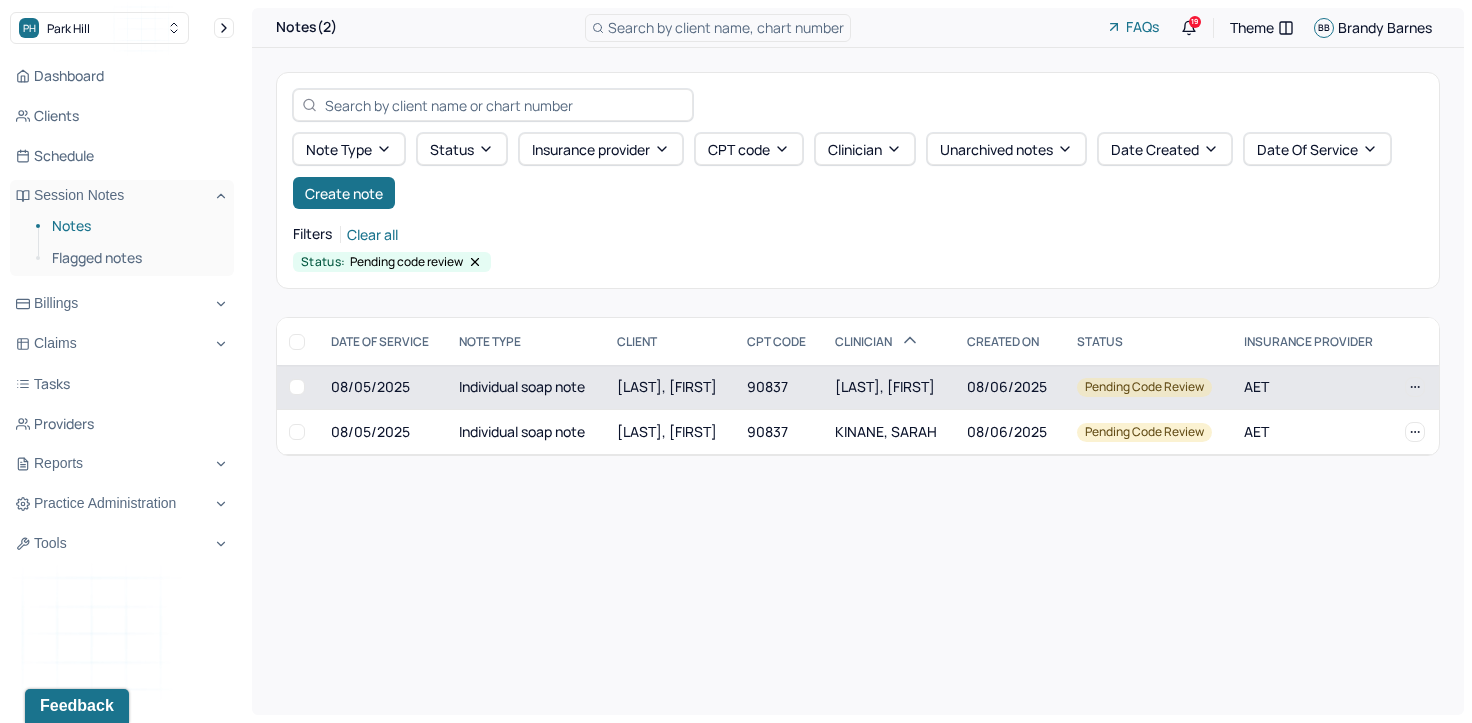 click on "KIERNAN, LAURA" at bounding box center [885, 386] 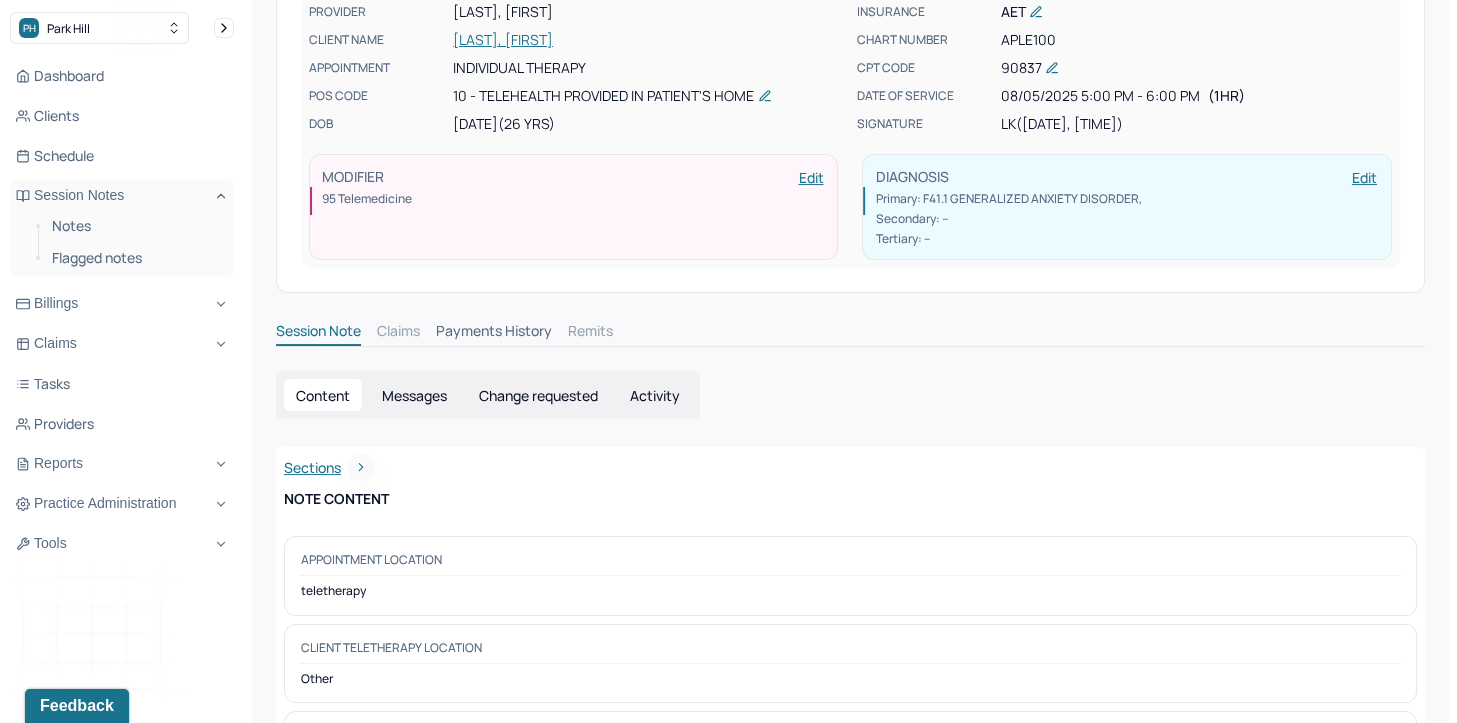 scroll, scrollTop: 43, scrollLeft: 0, axis: vertical 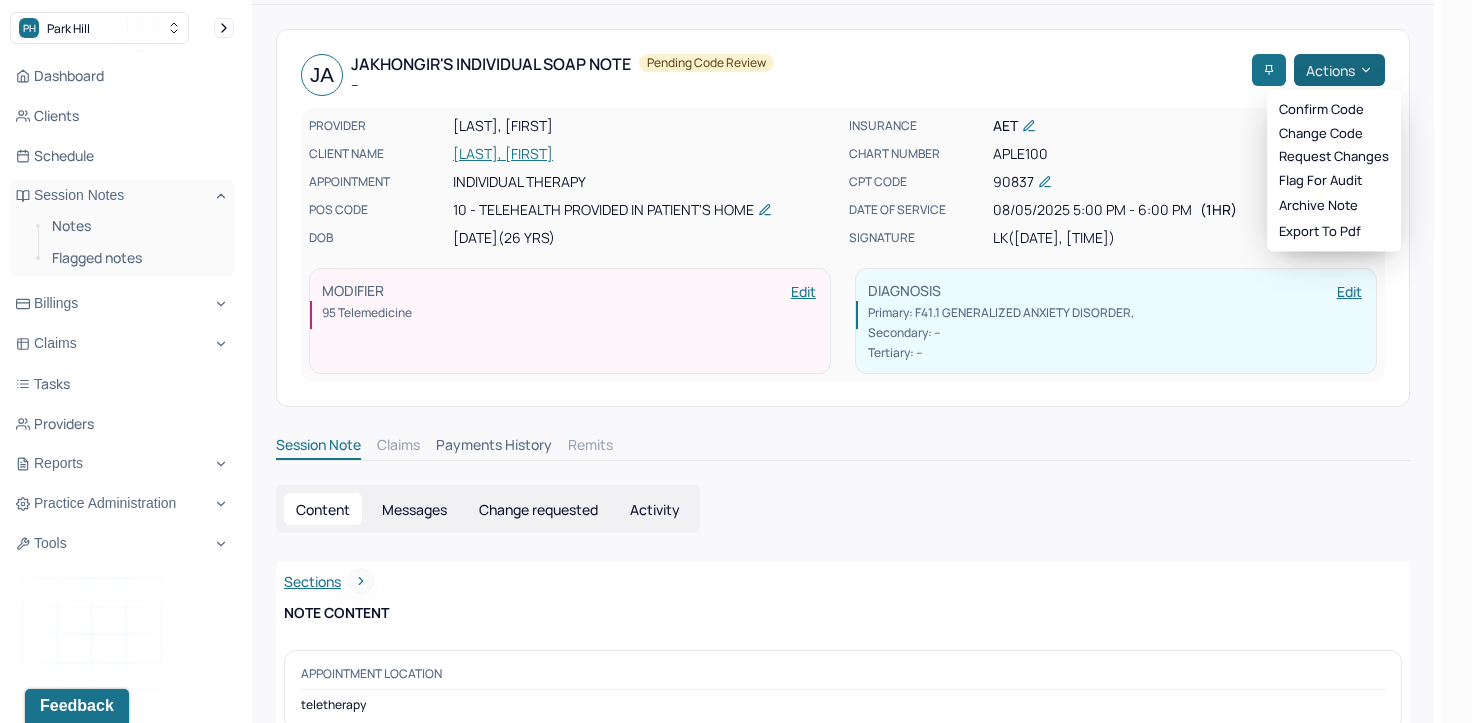 click on "Actions" at bounding box center [1339, 70] 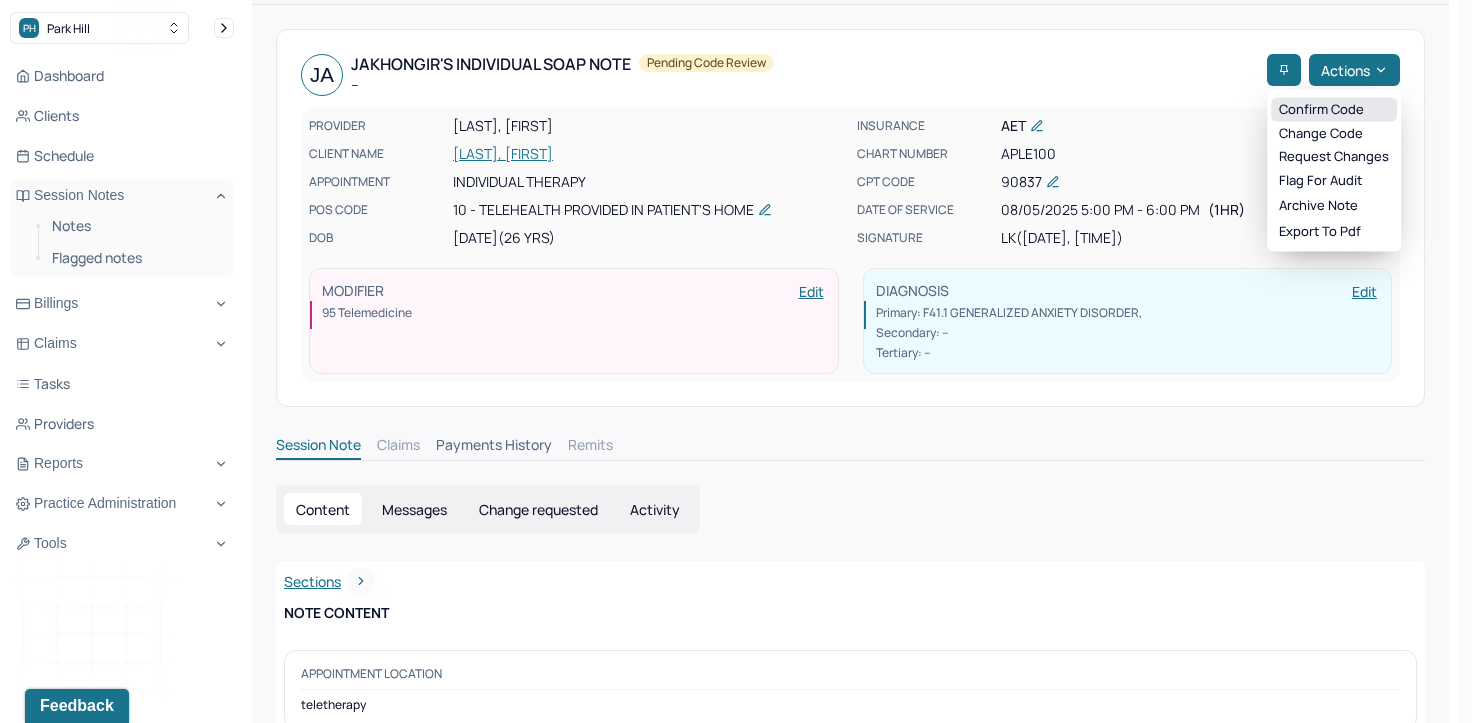 click on "Confirm code" at bounding box center [1334, 110] 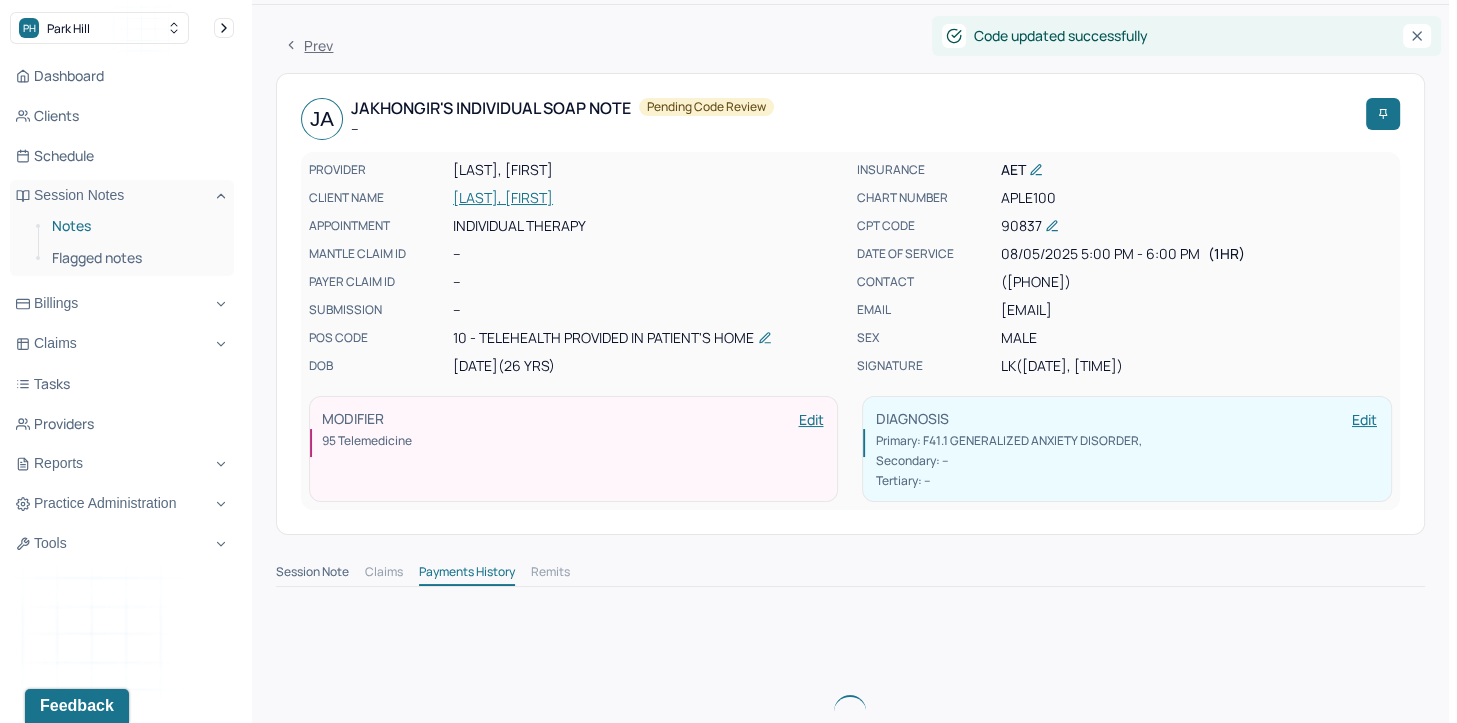 click on "Notes" at bounding box center (135, 226) 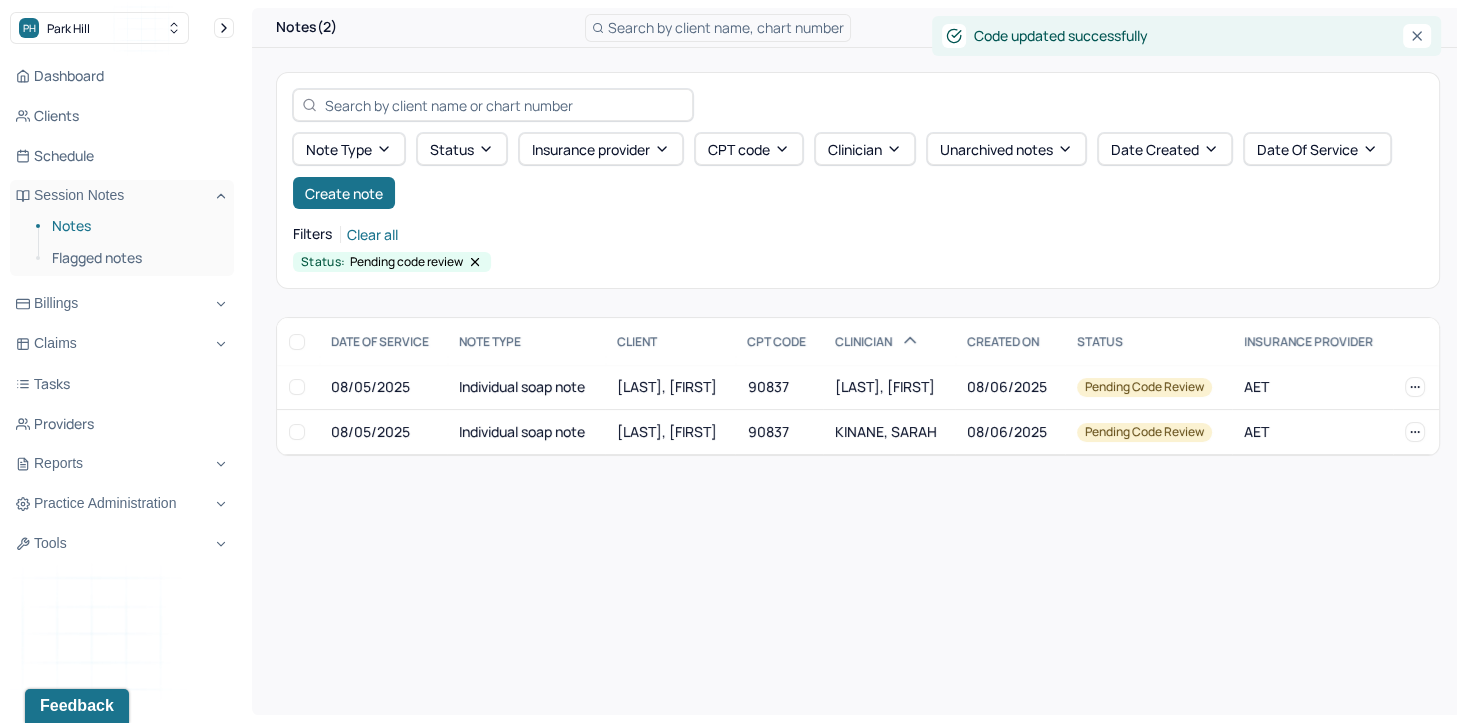 scroll, scrollTop: 0, scrollLeft: 0, axis: both 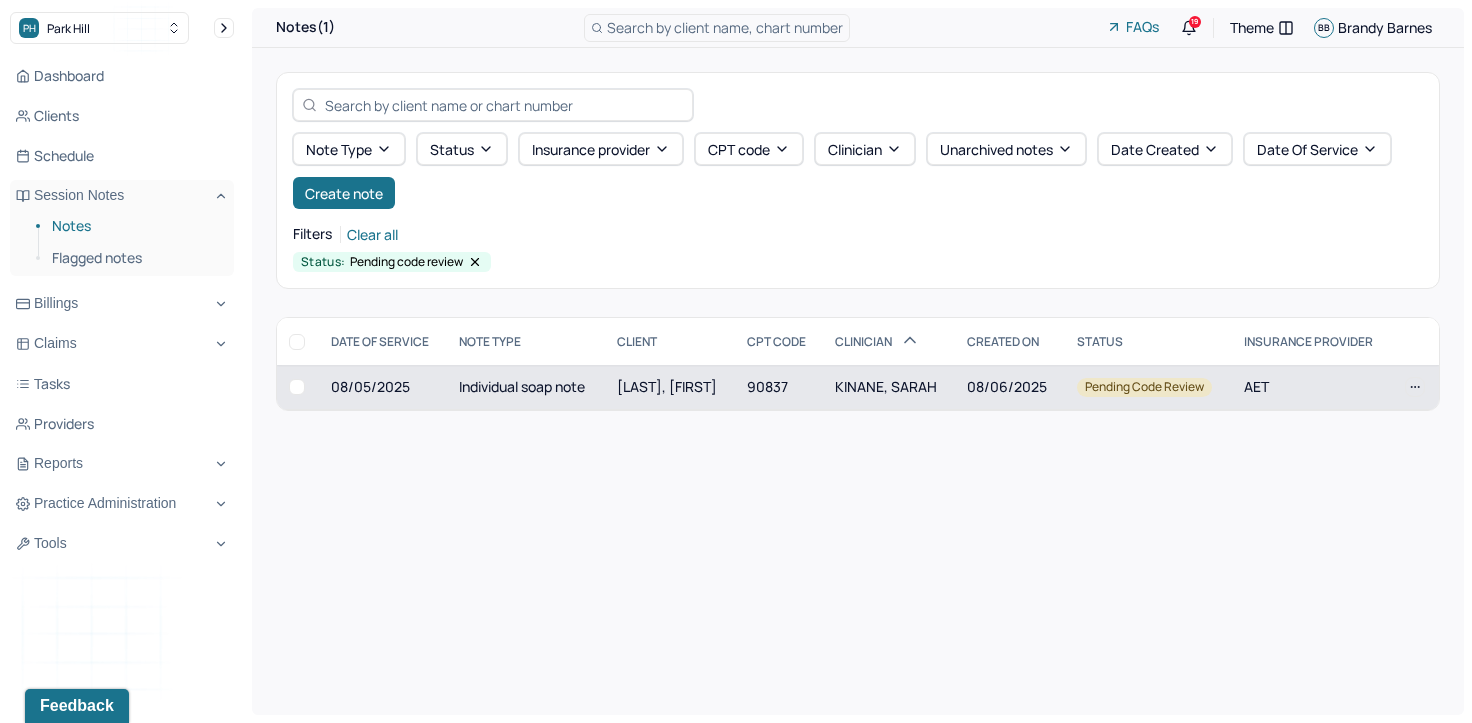 click on "KINANE, SARAH" at bounding box center [889, 387] 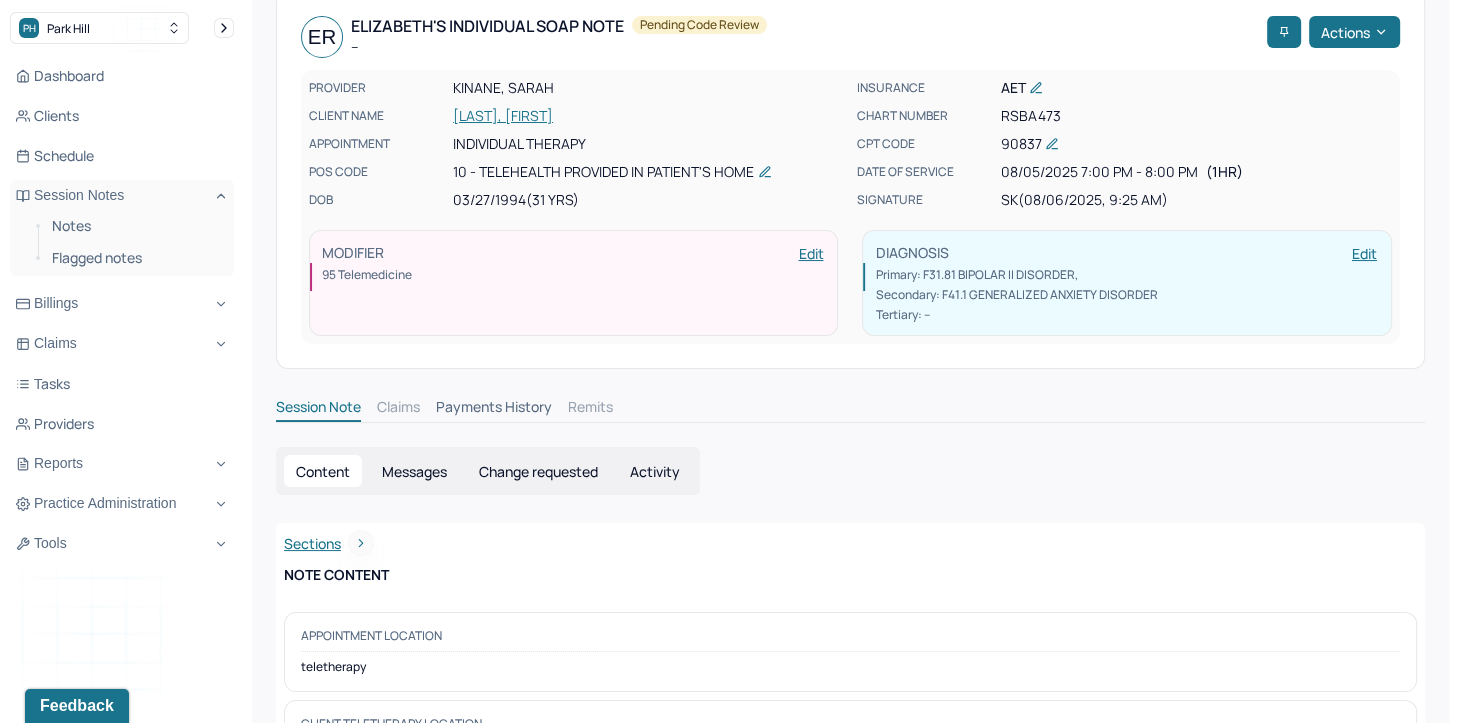 scroll, scrollTop: 0, scrollLeft: 0, axis: both 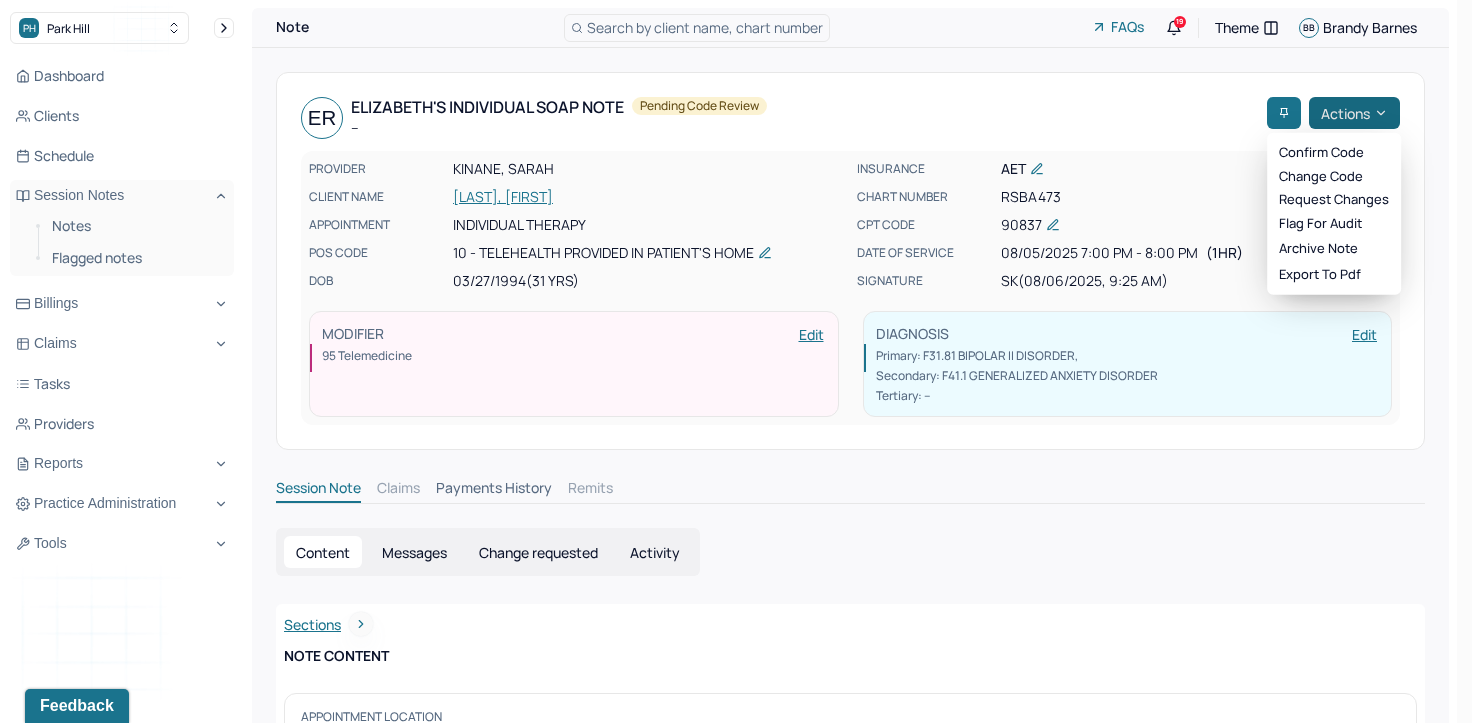 click on "Actions" at bounding box center (1354, 113) 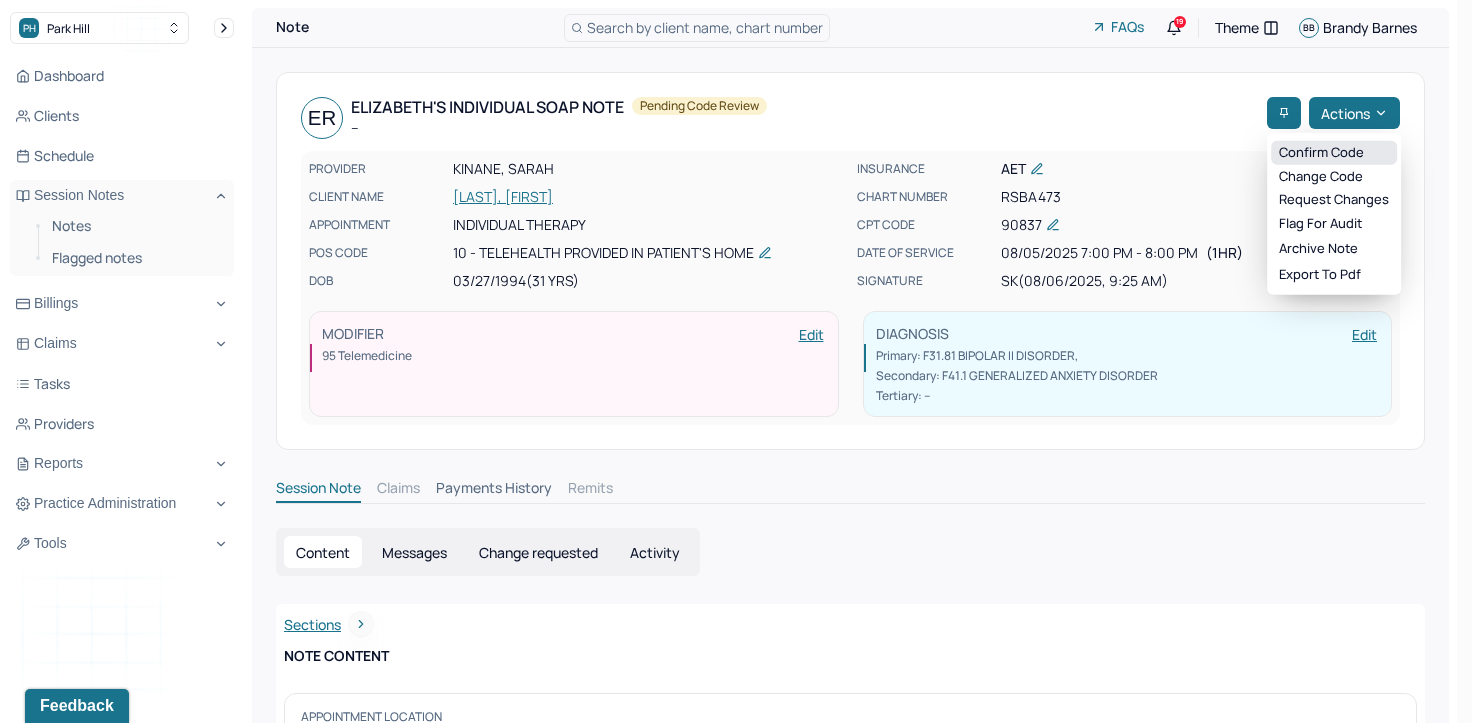 click on "Confirm code" at bounding box center (1334, 153) 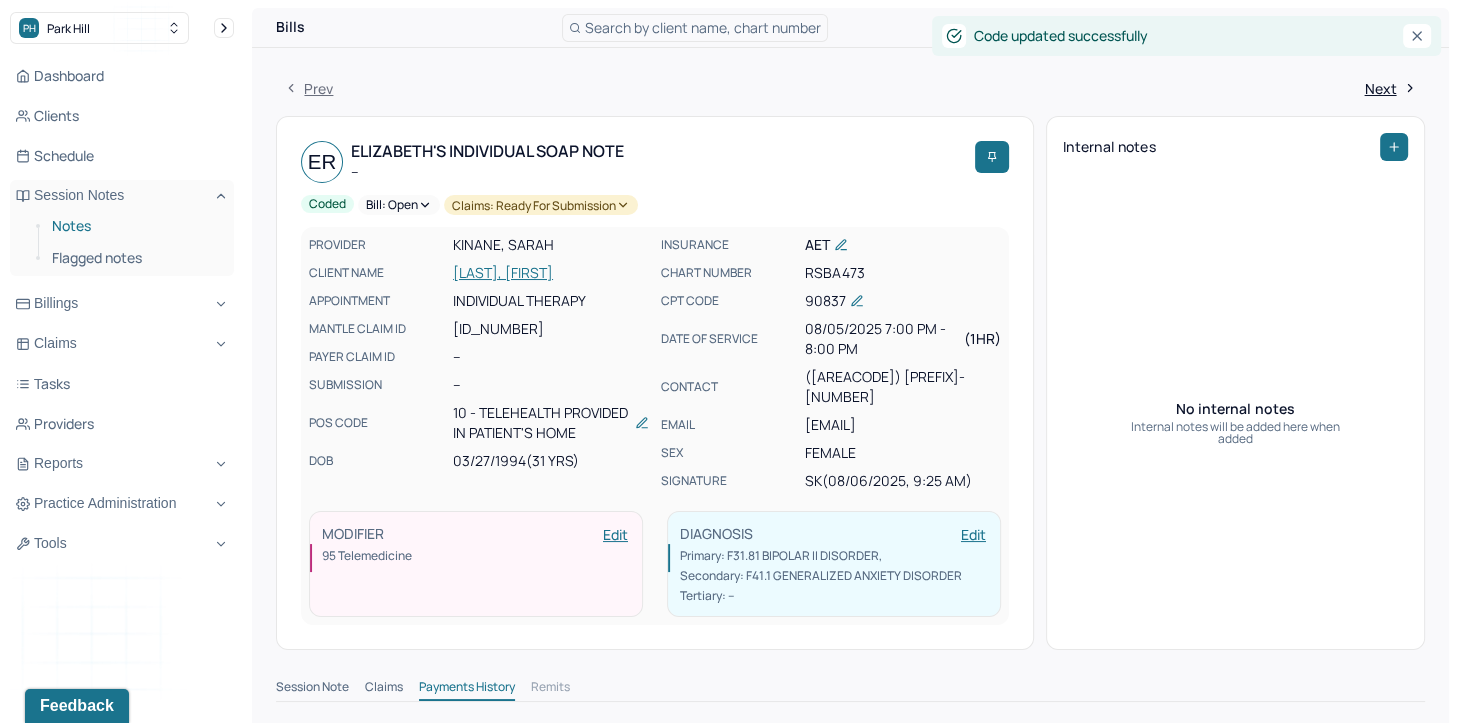 click on "Notes" at bounding box center [135, 226] 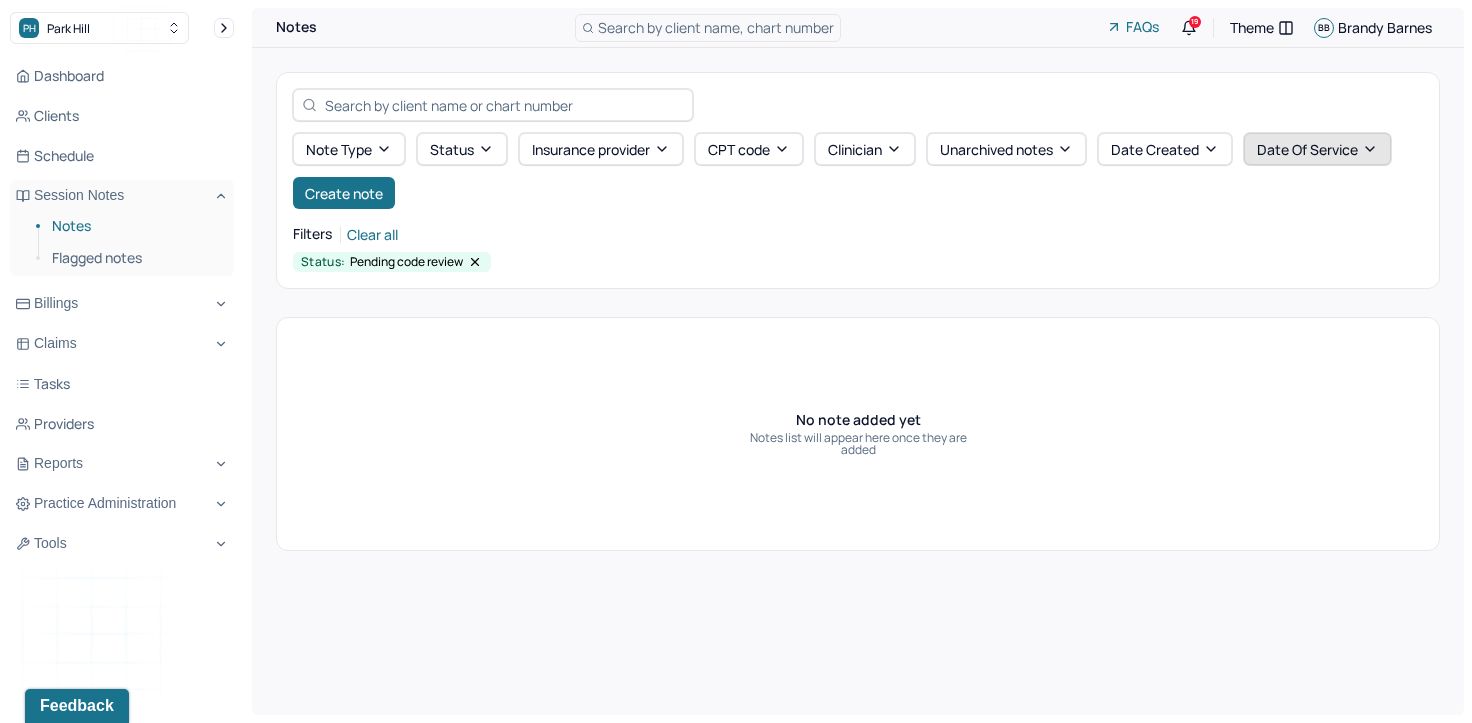 click on "Date Of Service" at bounding box center (1317, 149) 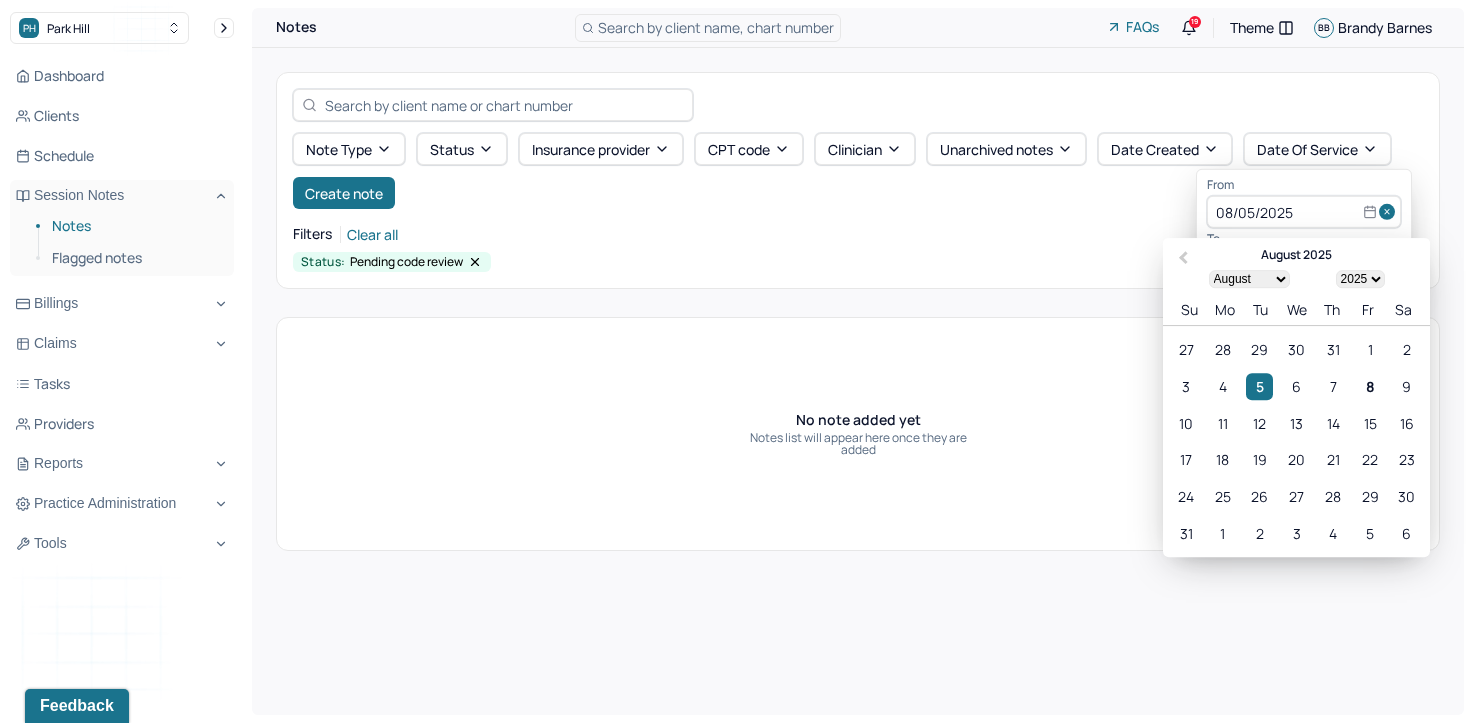 click at bounding box center (1390, 212) 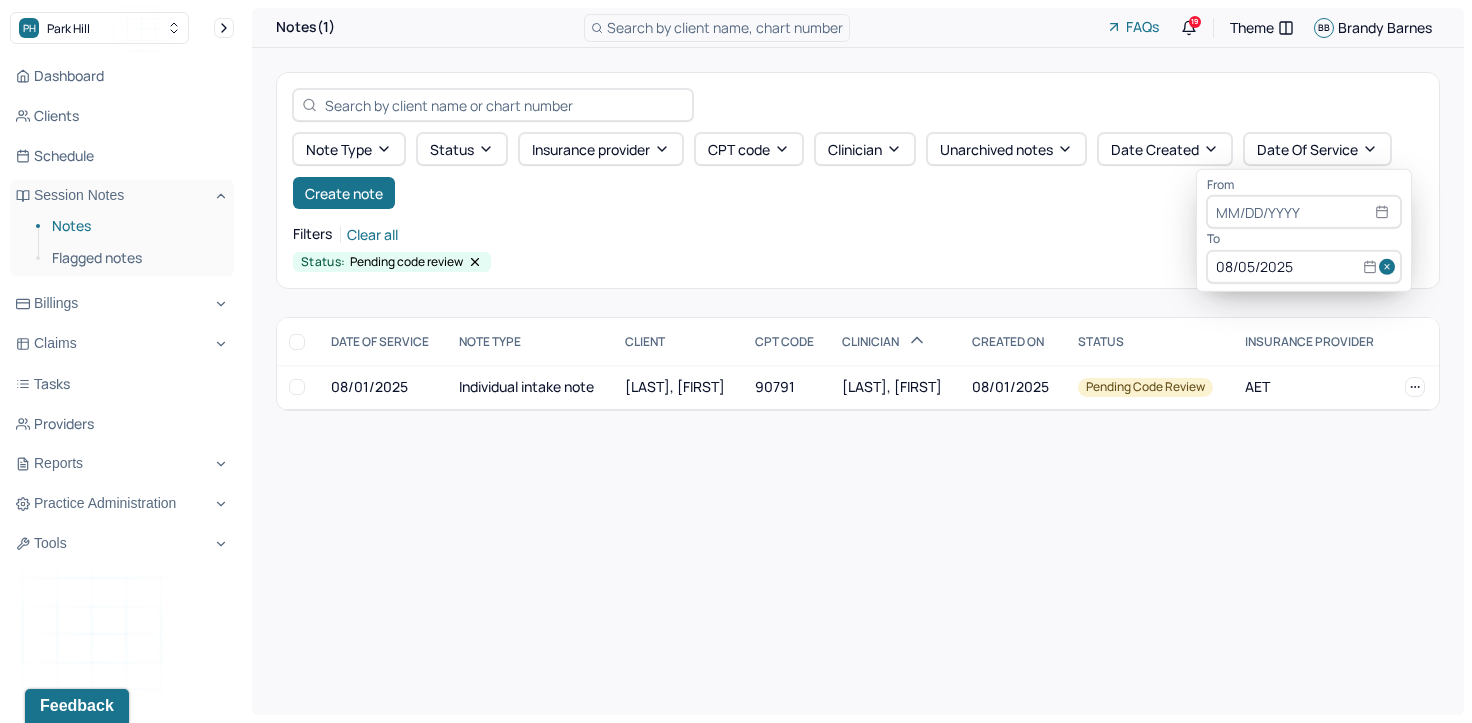 click at bounding box center [1390, 267] 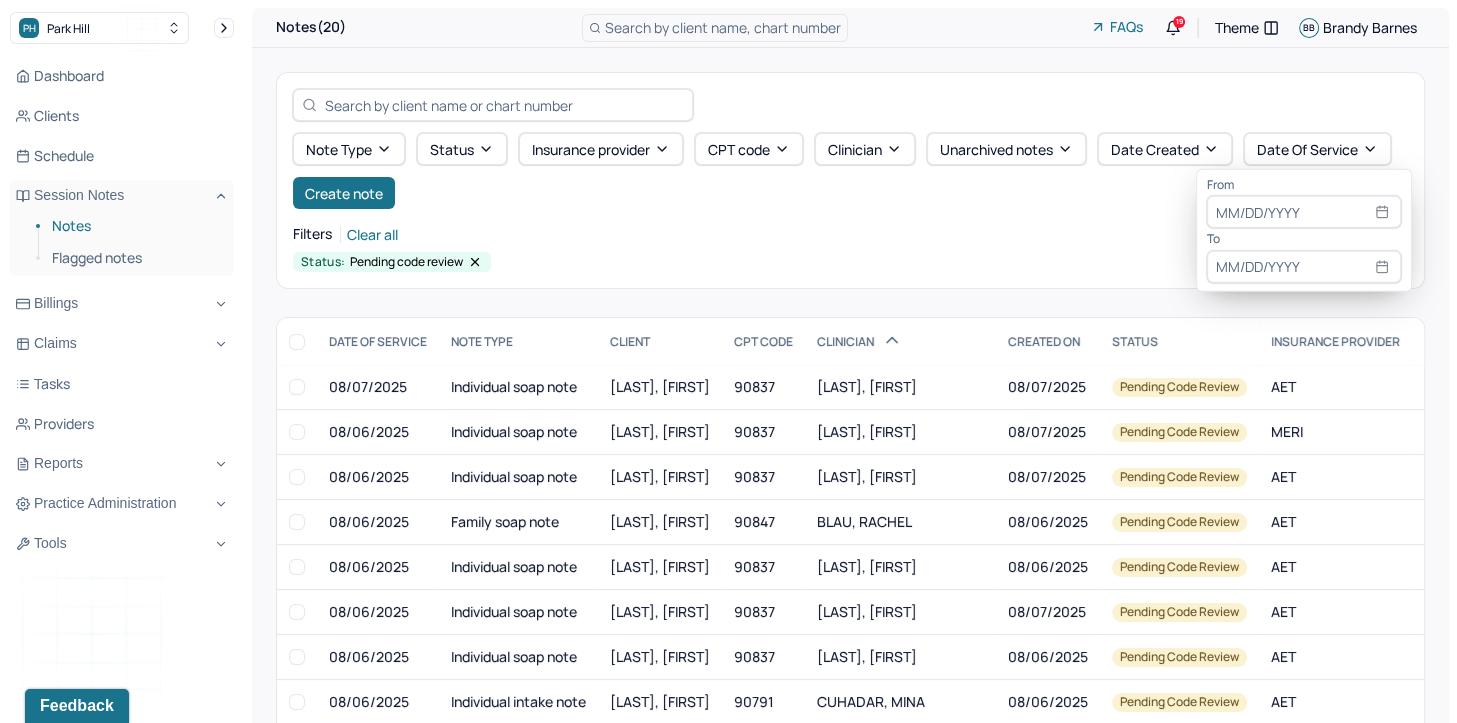 click at bounding box center [1304, 212] 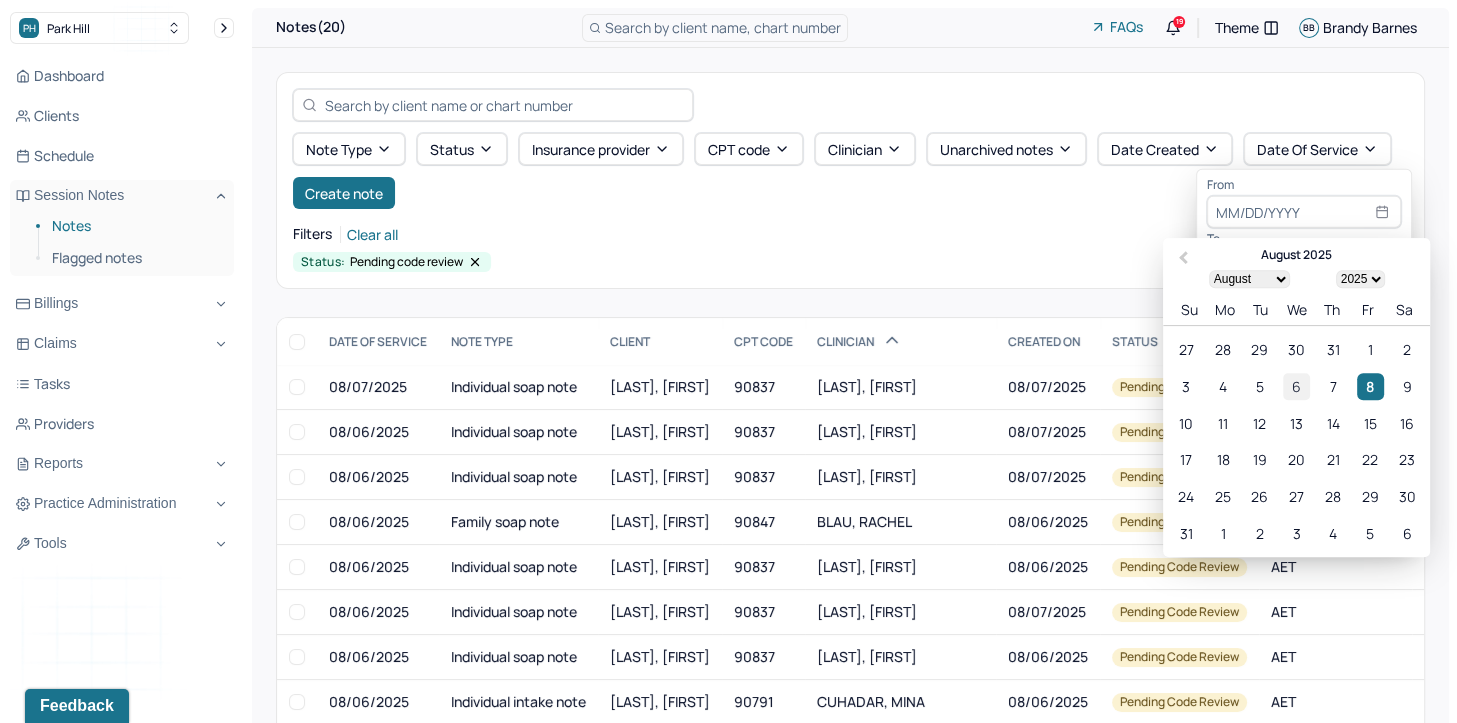 click on "6" at bounding box center (1296, 386) 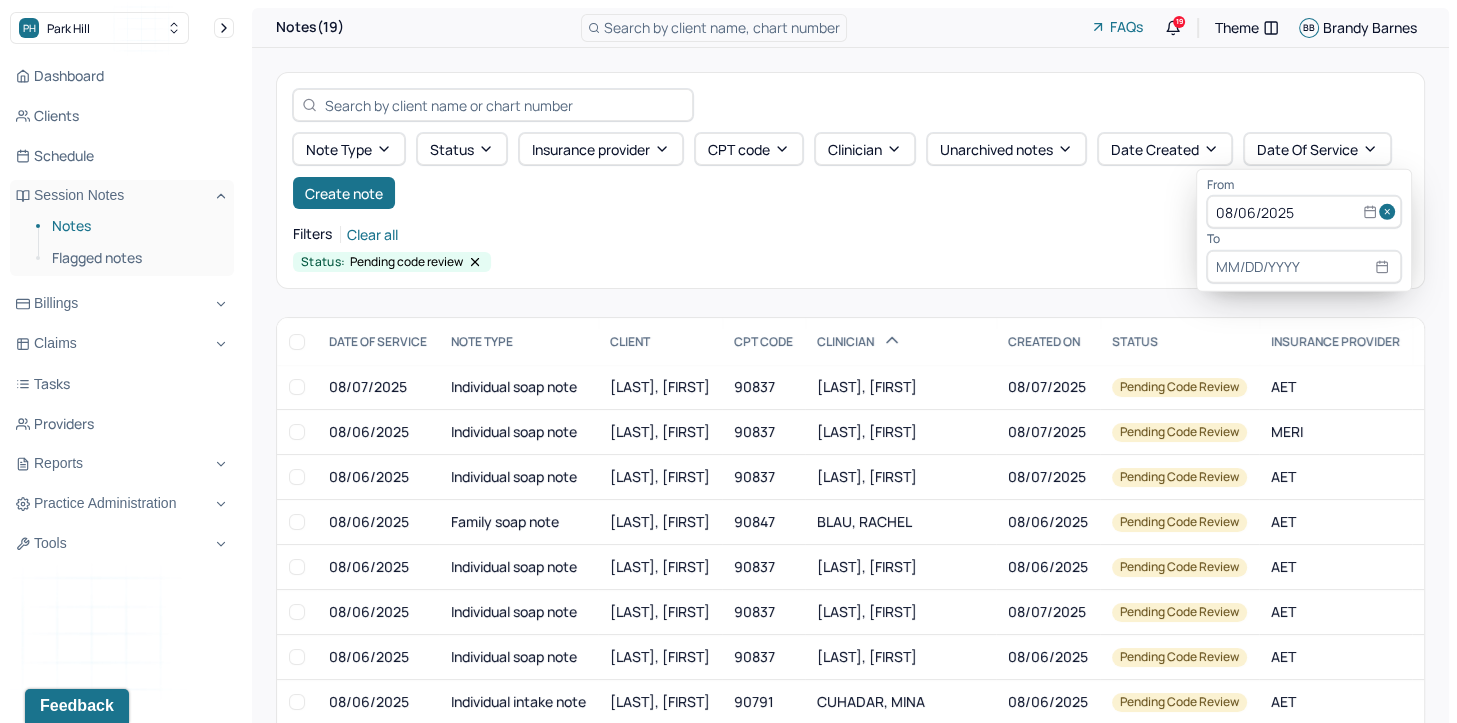 click at bounding box center [1304, 267] 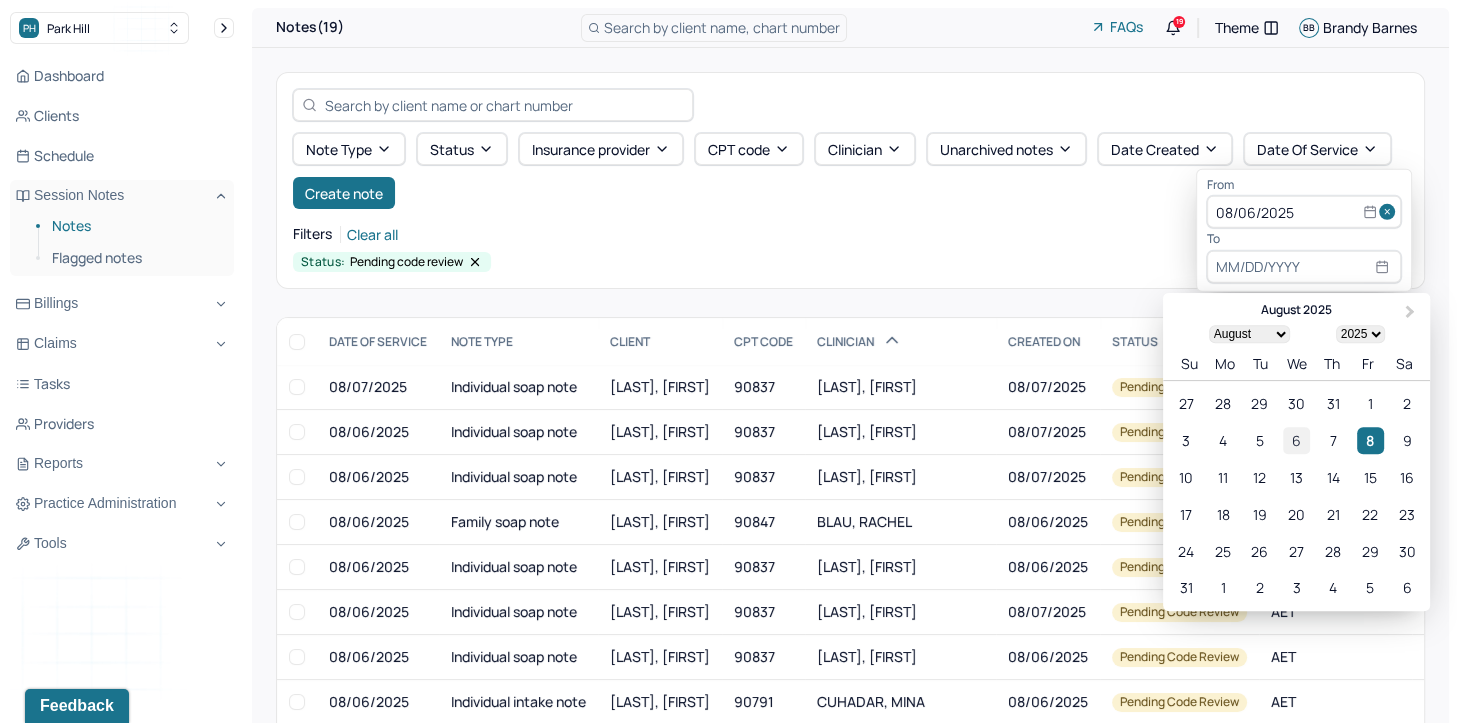 click on "6" at bounding box center (1296, 440) 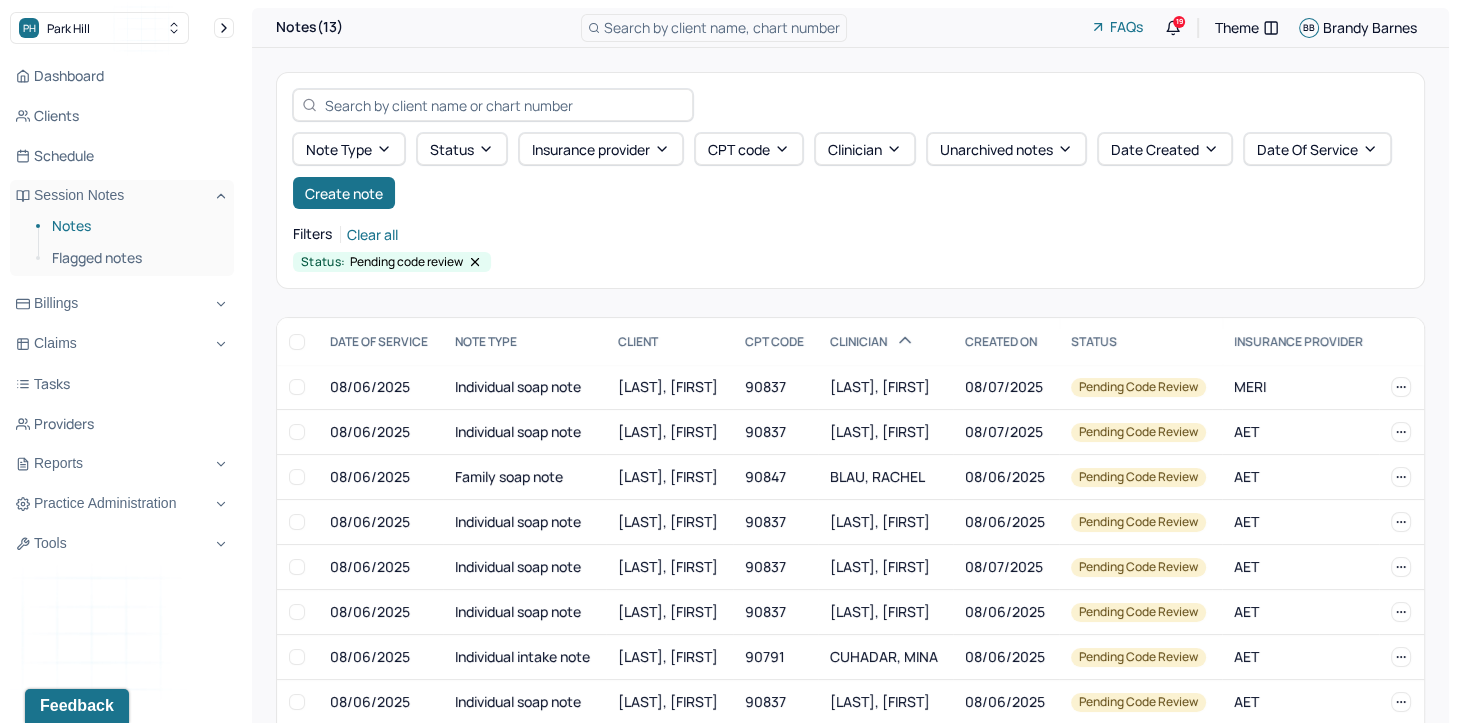 click on "Filters Clear all" at bounding box center (850, 234) 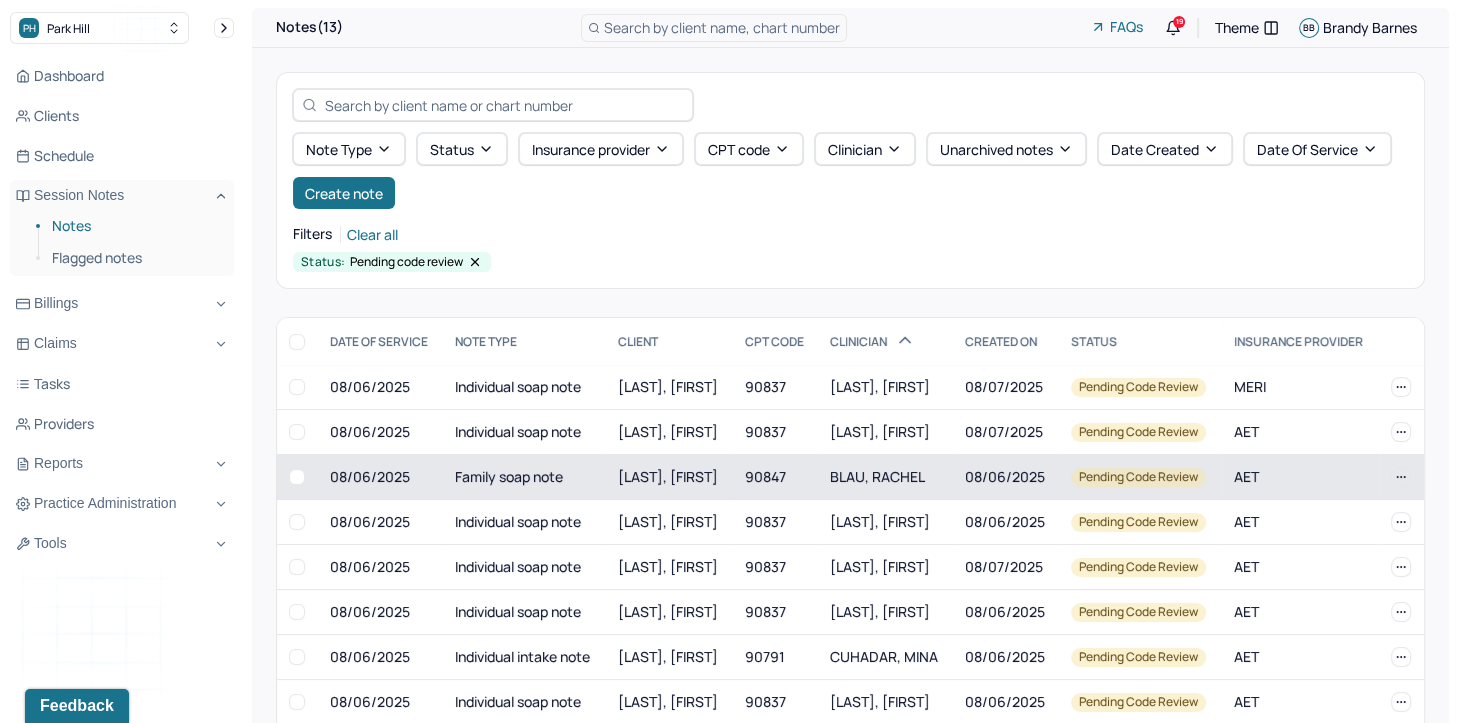 click on "BLAU, RACHEL" at bounding box center (877, 476) 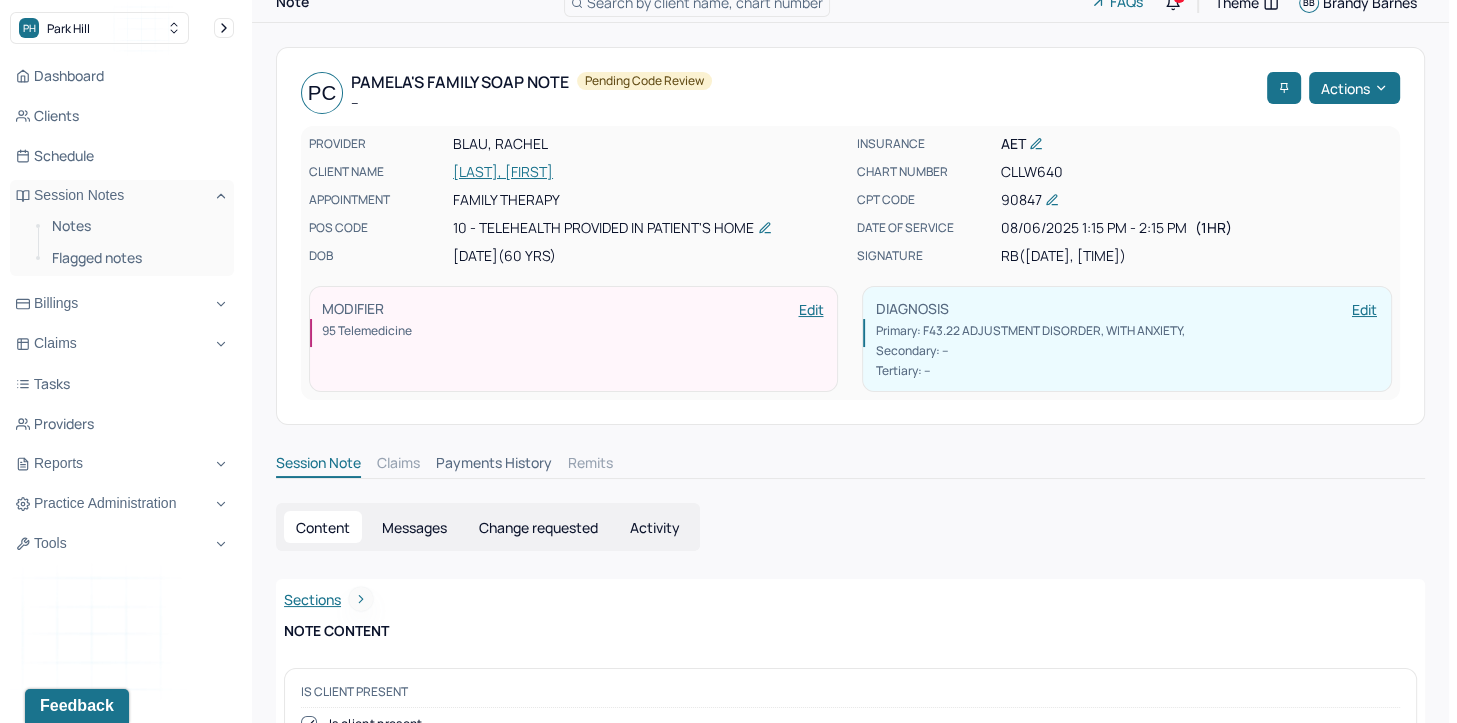 scroll, scrollTop: 0, scrollLeft: 0, axis: both 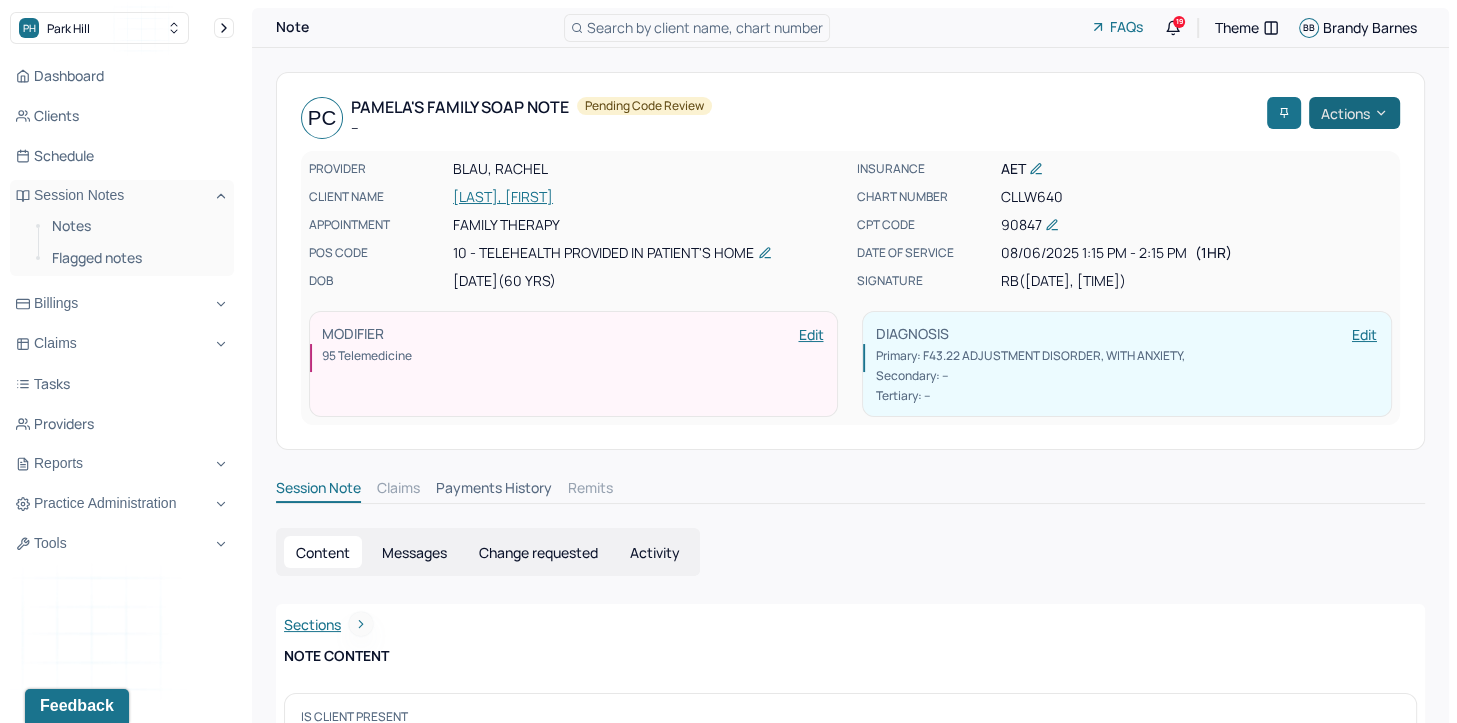 click on "Actions" at bounding box center (1354, 113) 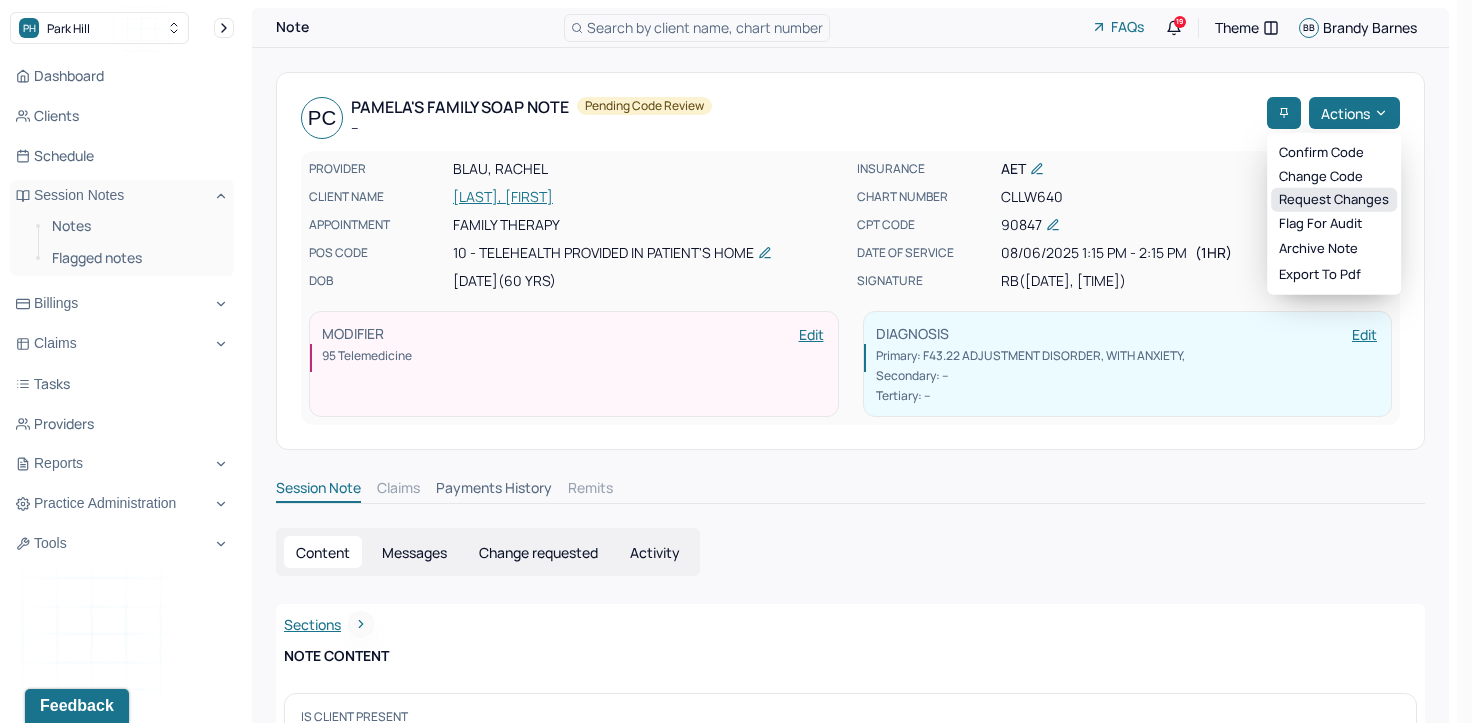 click on "Request changes" at bounding box center [1334, 200] 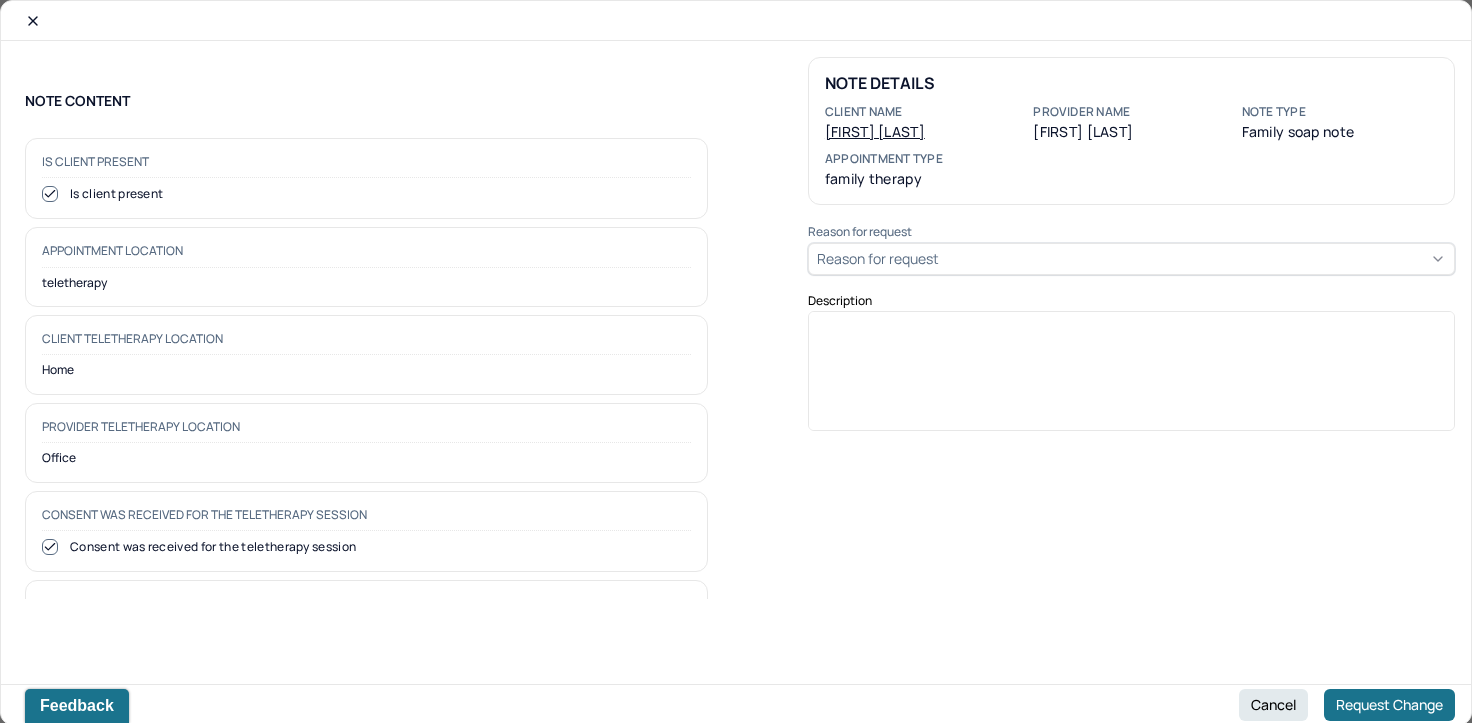 click on "Reason for request" at bounding box center (1131, 259) 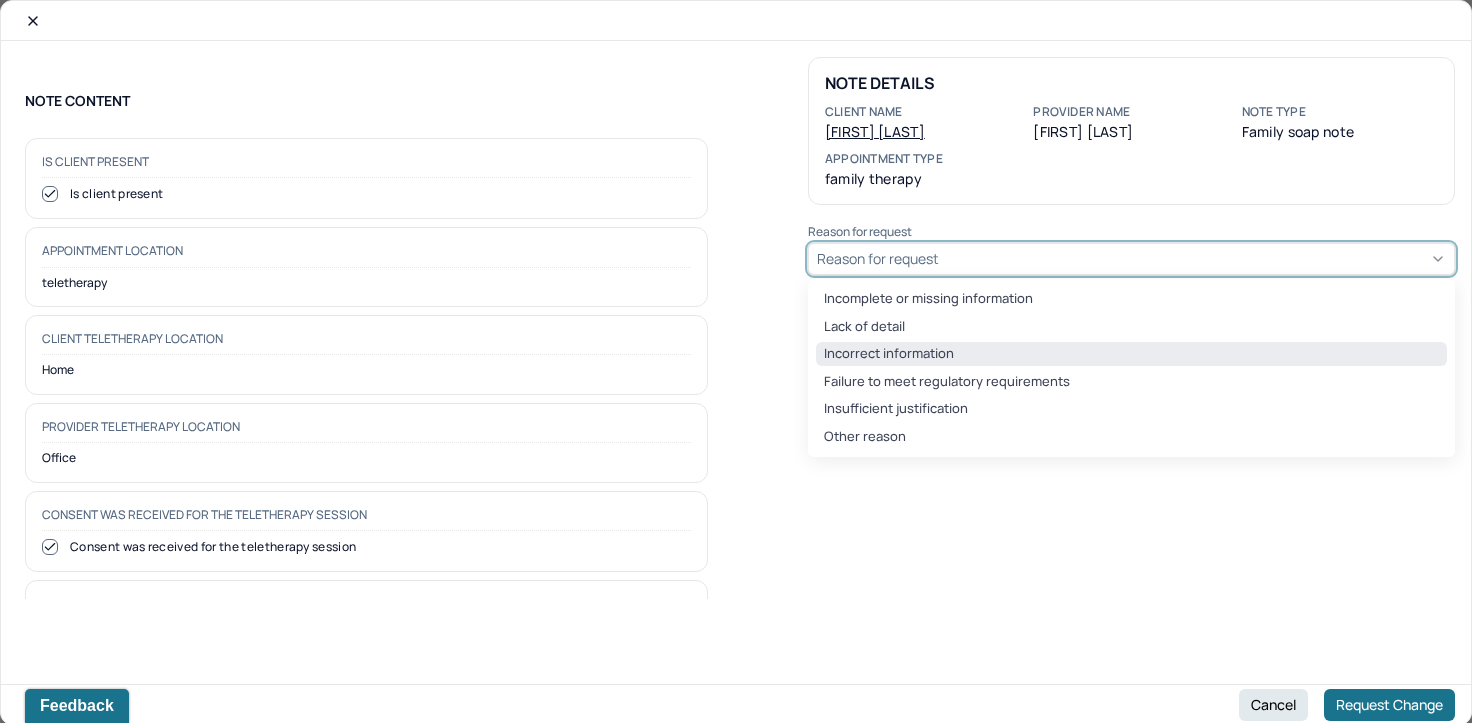 click on "Incorrect information" at bounding box center (1131, 354) 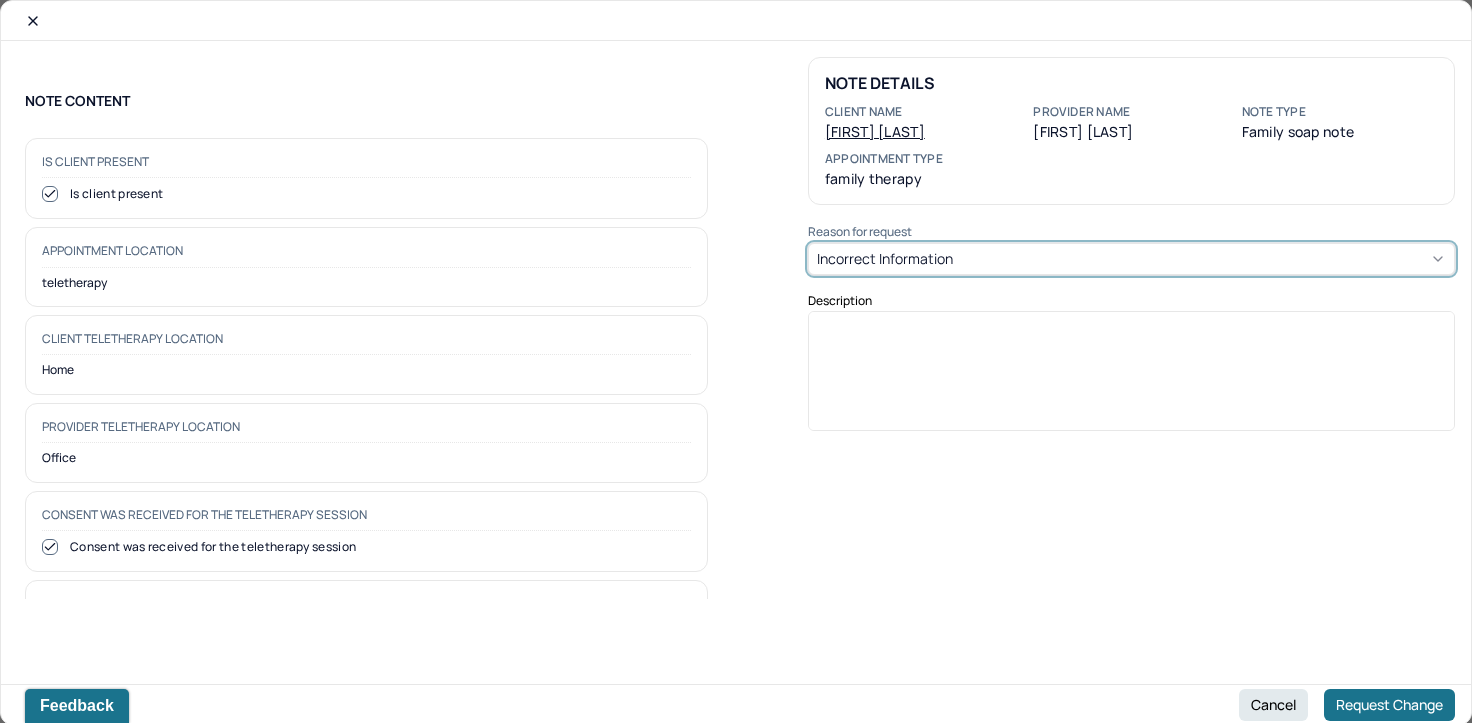 click at bounding box center [1132, 378] 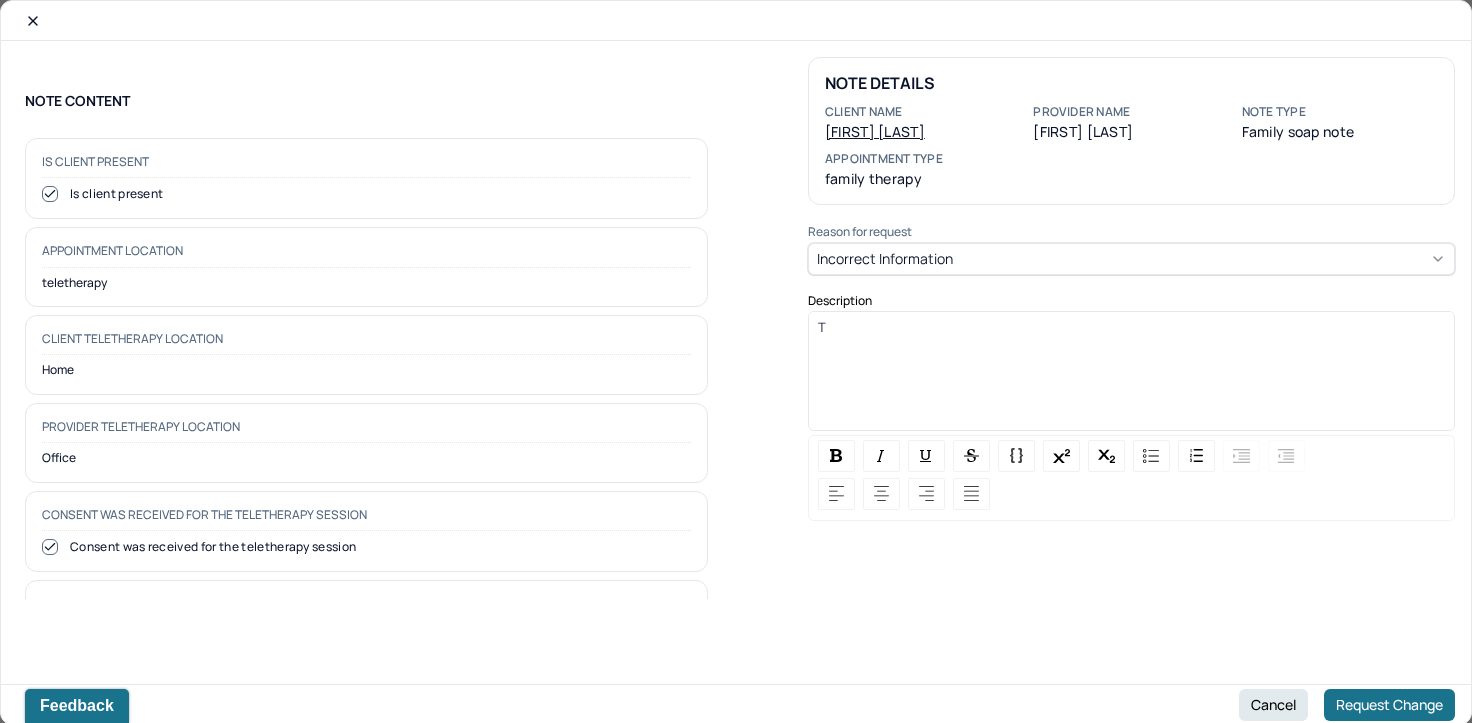 type 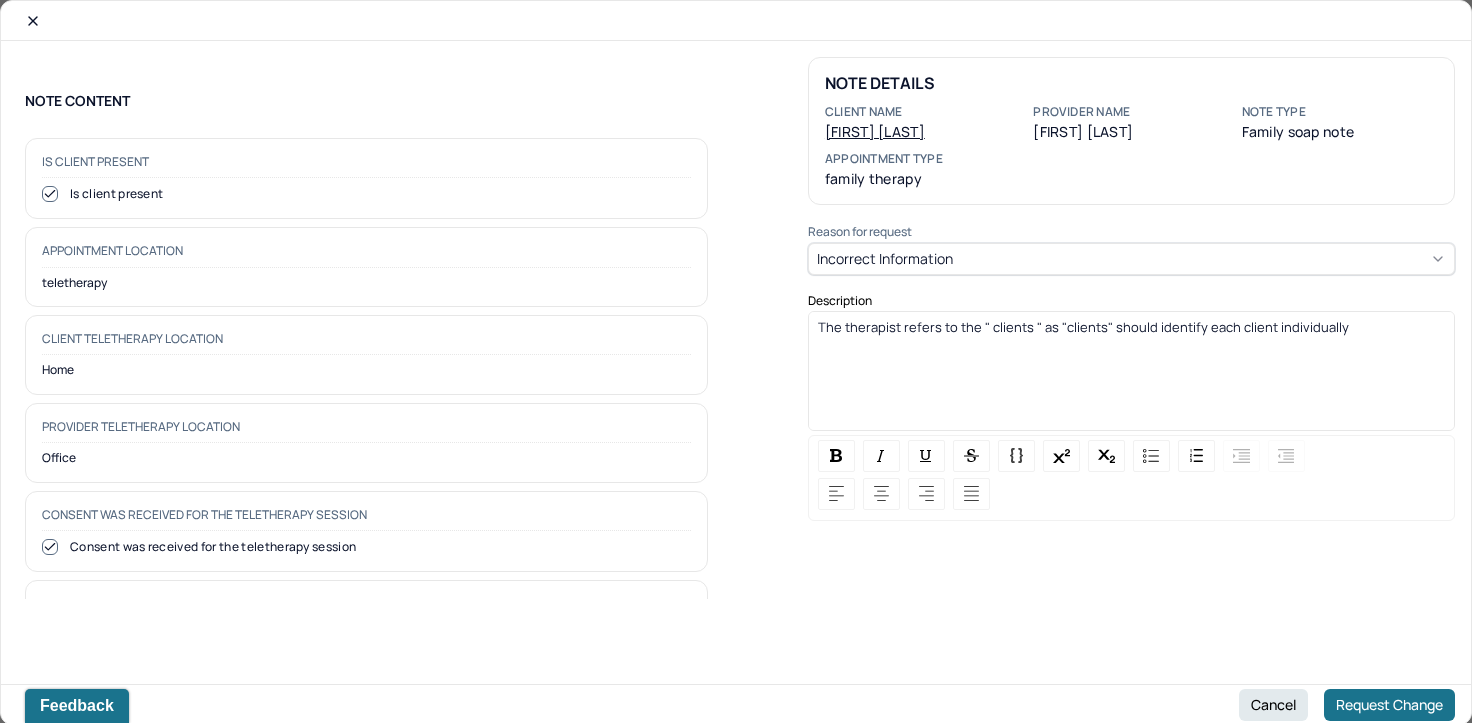 drag, startPoint x: 1356, startPoint y: 324, endPoint x: 800, endPoint y: 338, distance: 556.1762 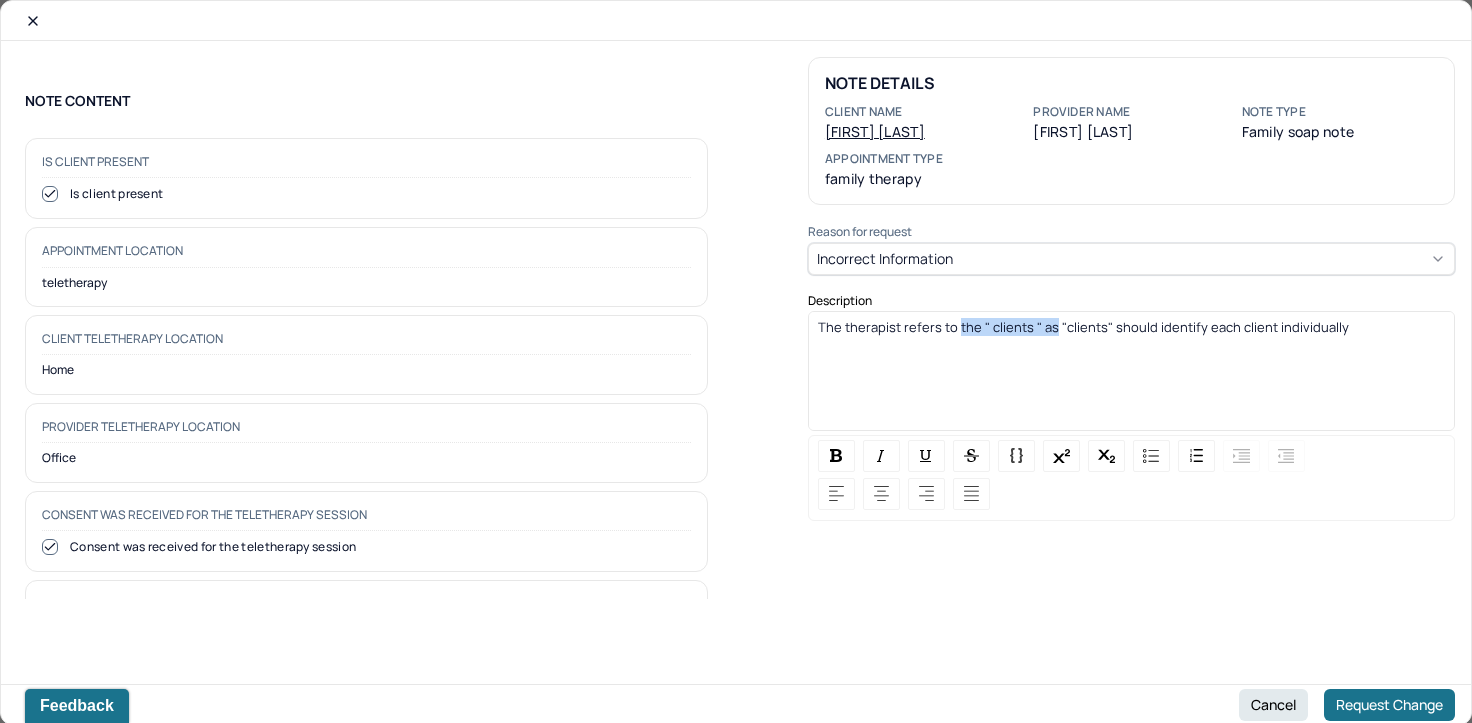 drag, startPoint x: 1048, startPoint y: 324, endPoint x: 956, endPoint y: 327, distance: 92.0489 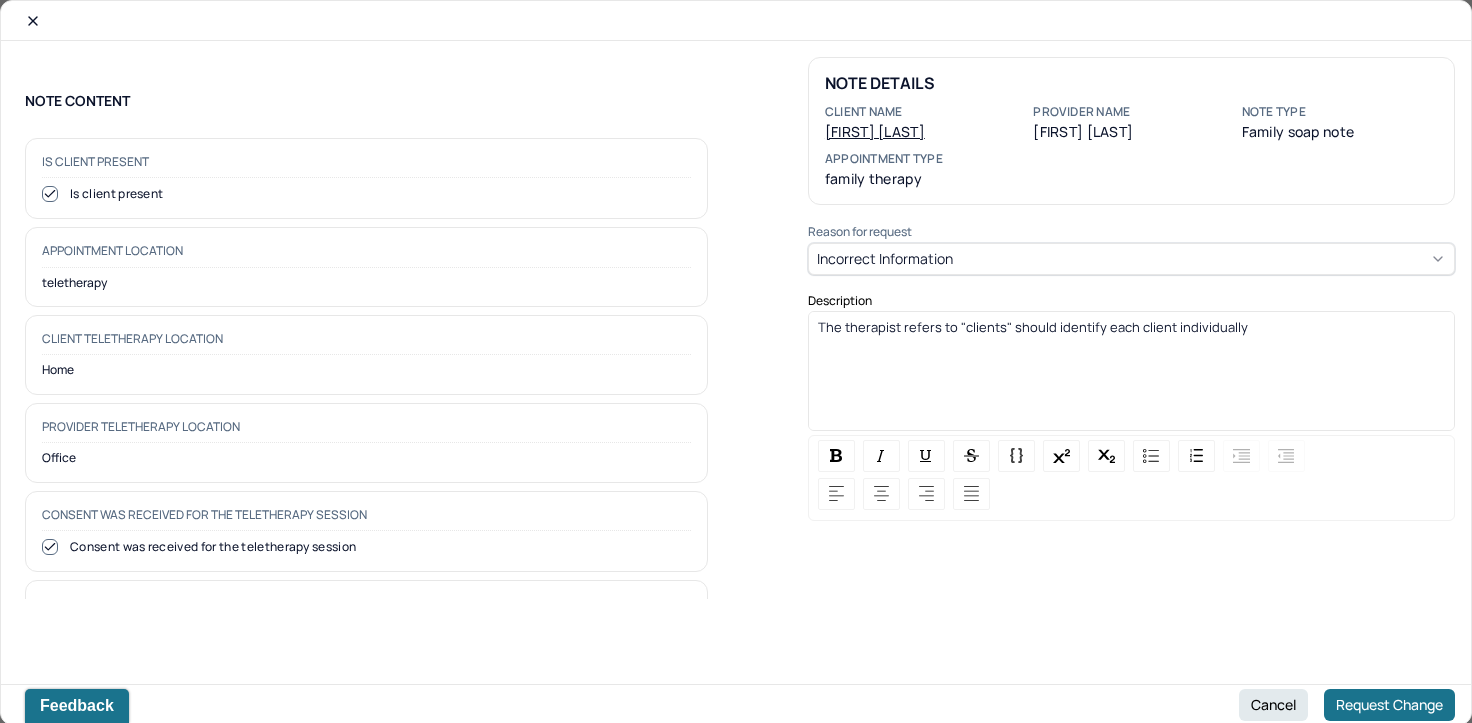 click on "The therapist refers to  "clients" should identify each client individually" at bounding box center (1033, 327) 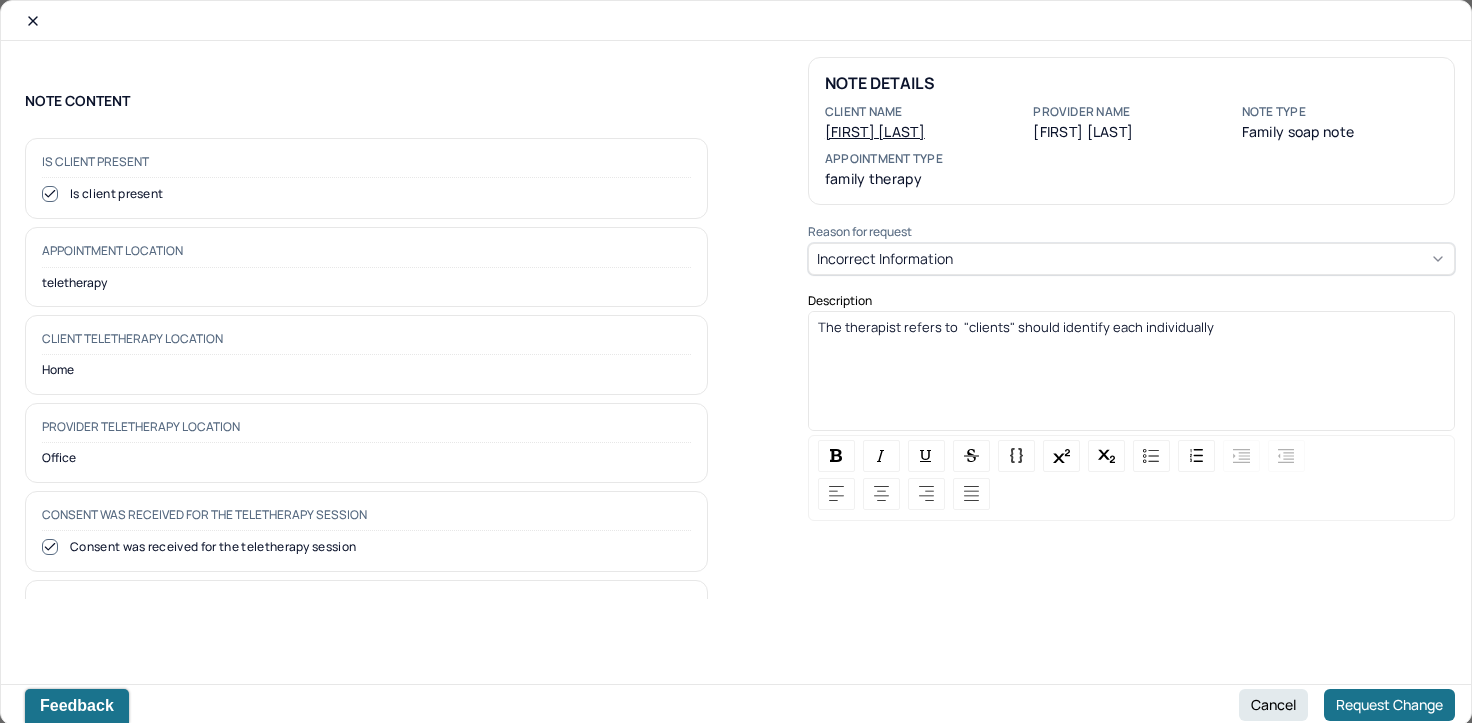 click on "The therapist refers to  "clients" should identify each individually" at bounding box center [1132, 327] 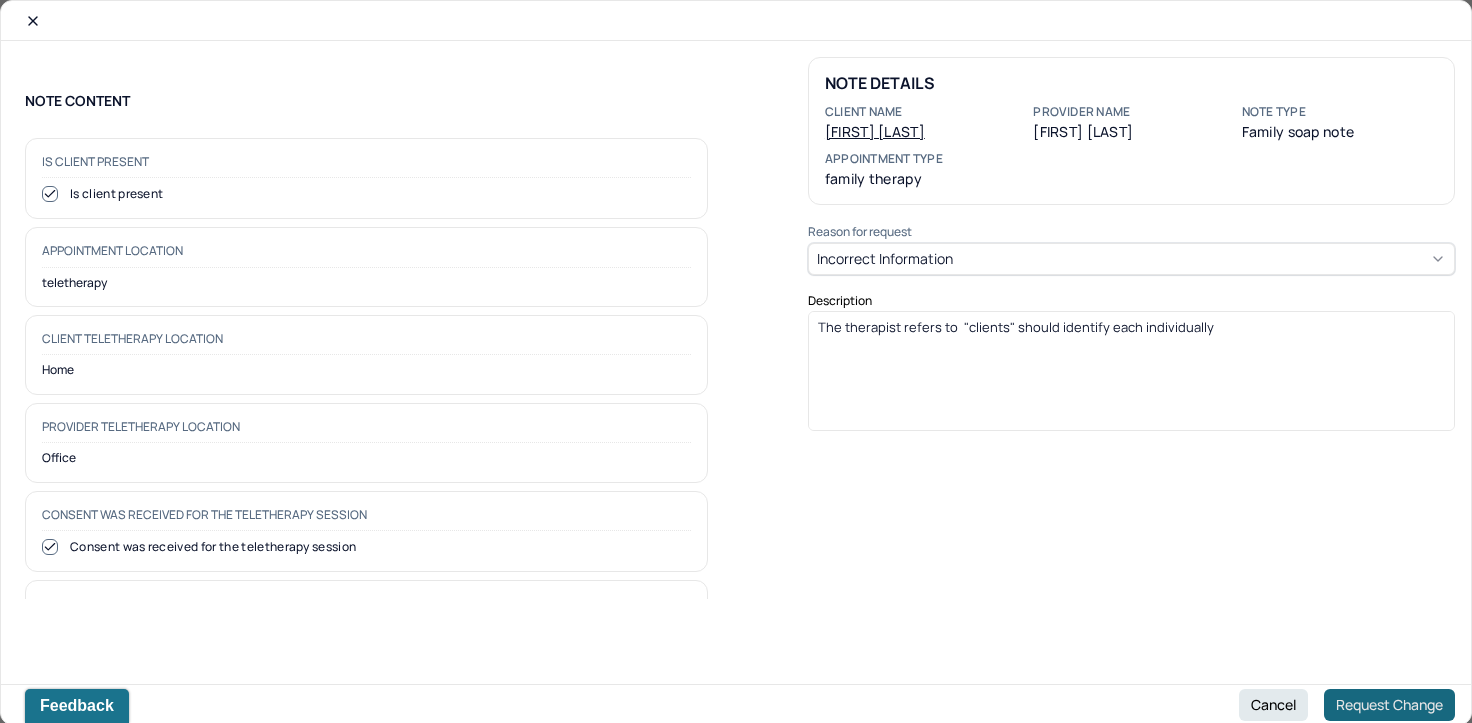 click on "Request Change" at bounding box center (1389, 705) 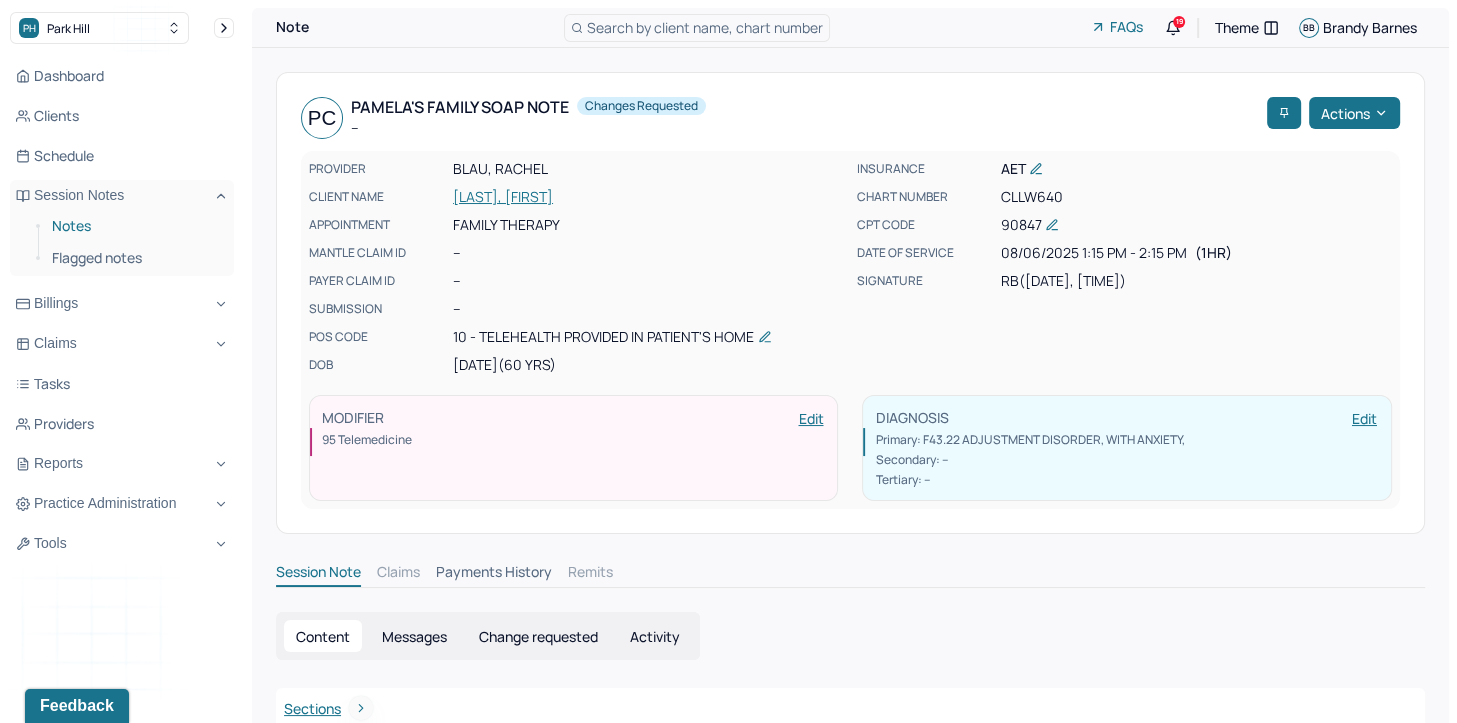 drag, startPoint x: 93, startPoint y: 229, endPoint x: 107, endPoint y: 229, distance: 14 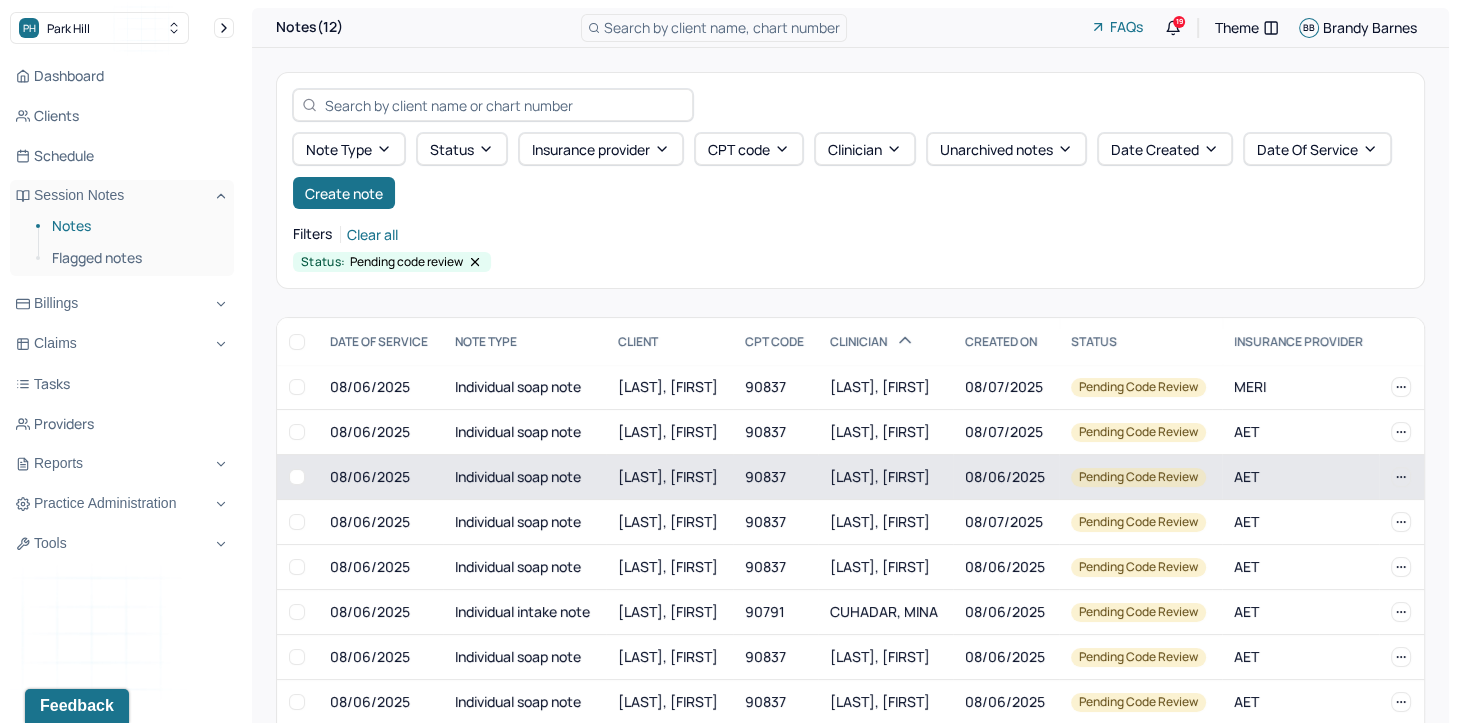 click on "BOKHAN, MARYIA" at bounding box center (880, 476) 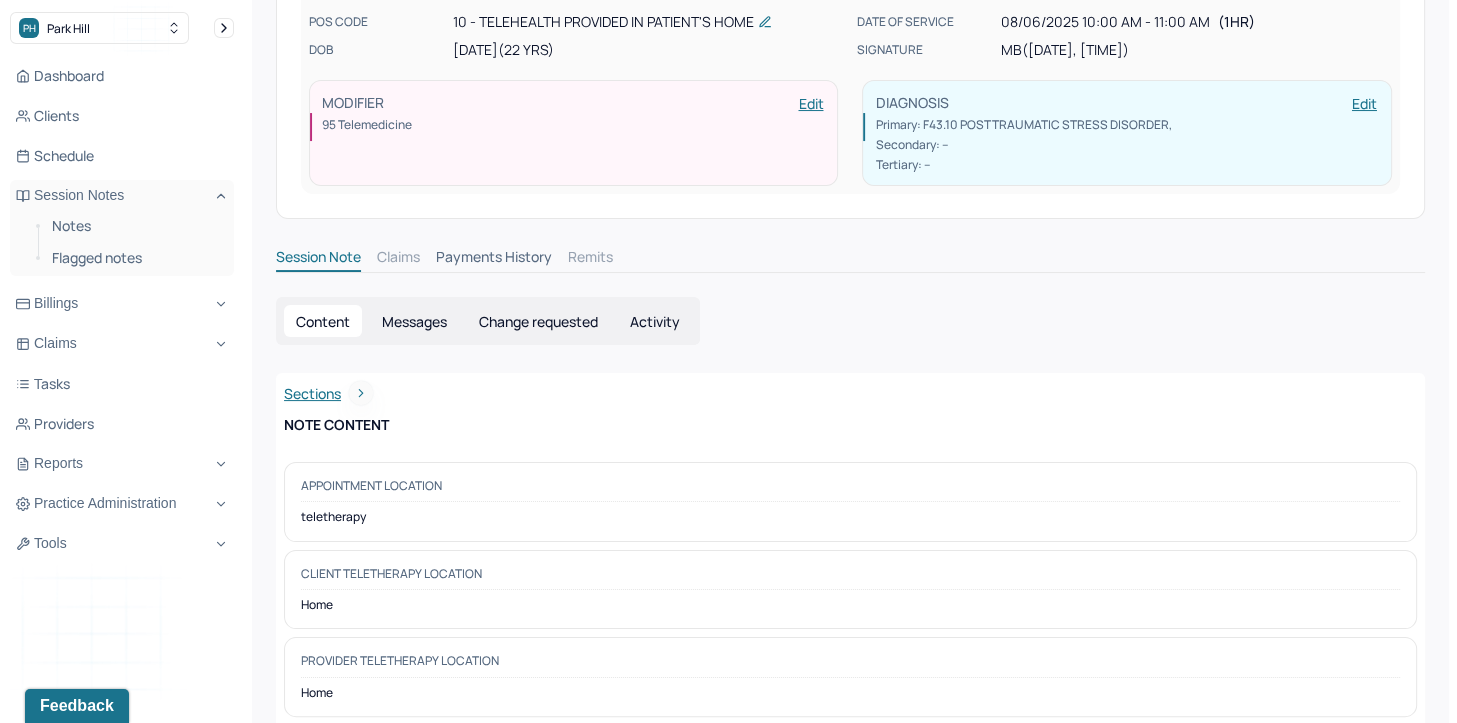 scroll, scrollTop: 0, scrollLeft: 0, axis: both 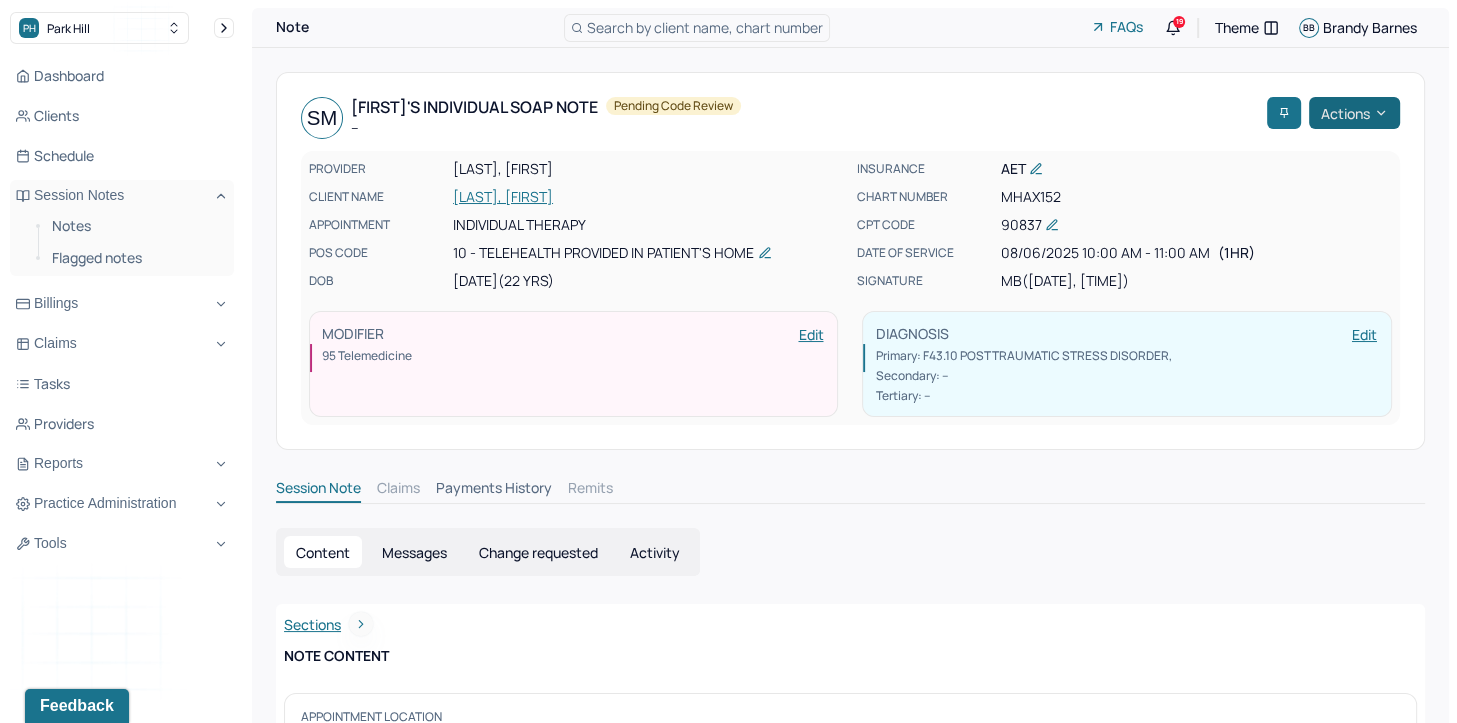 click 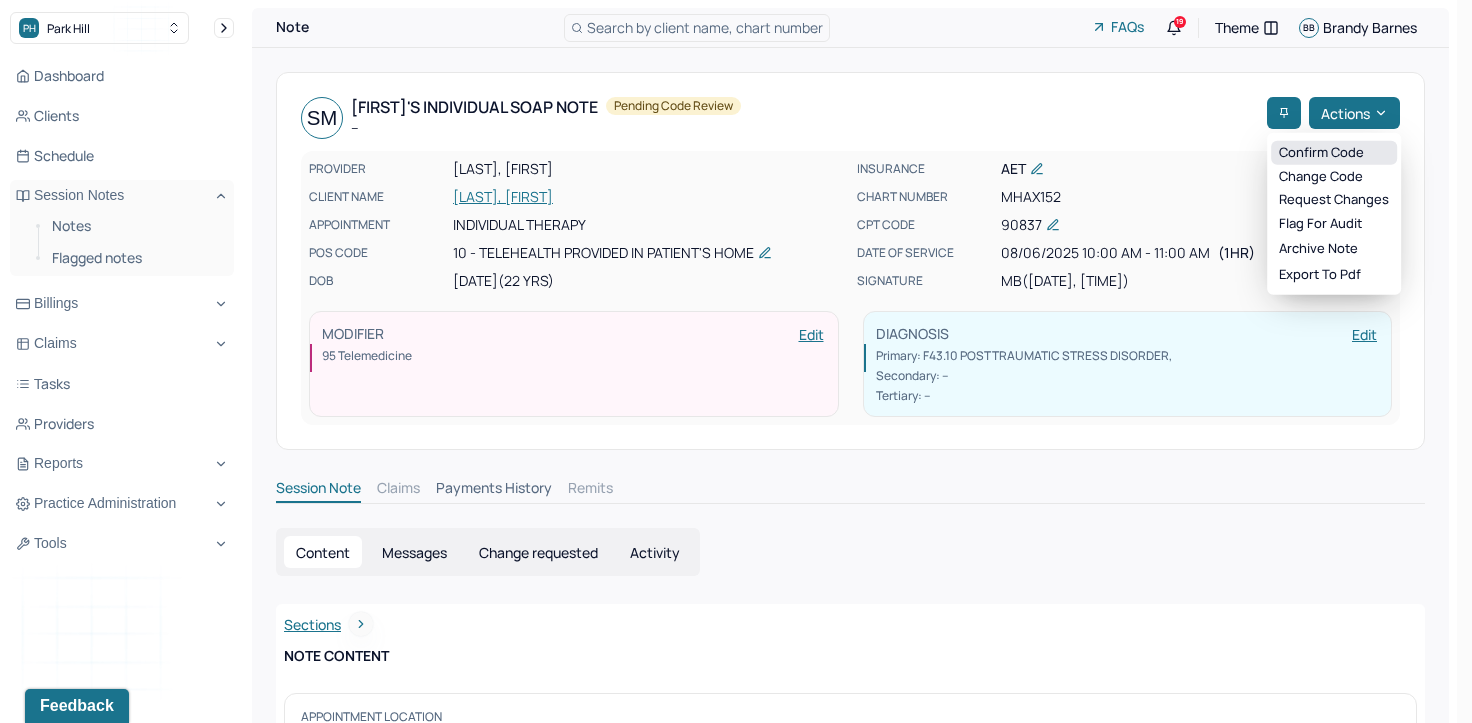 click on "Confirm code" at bounding box center [1334, 153] 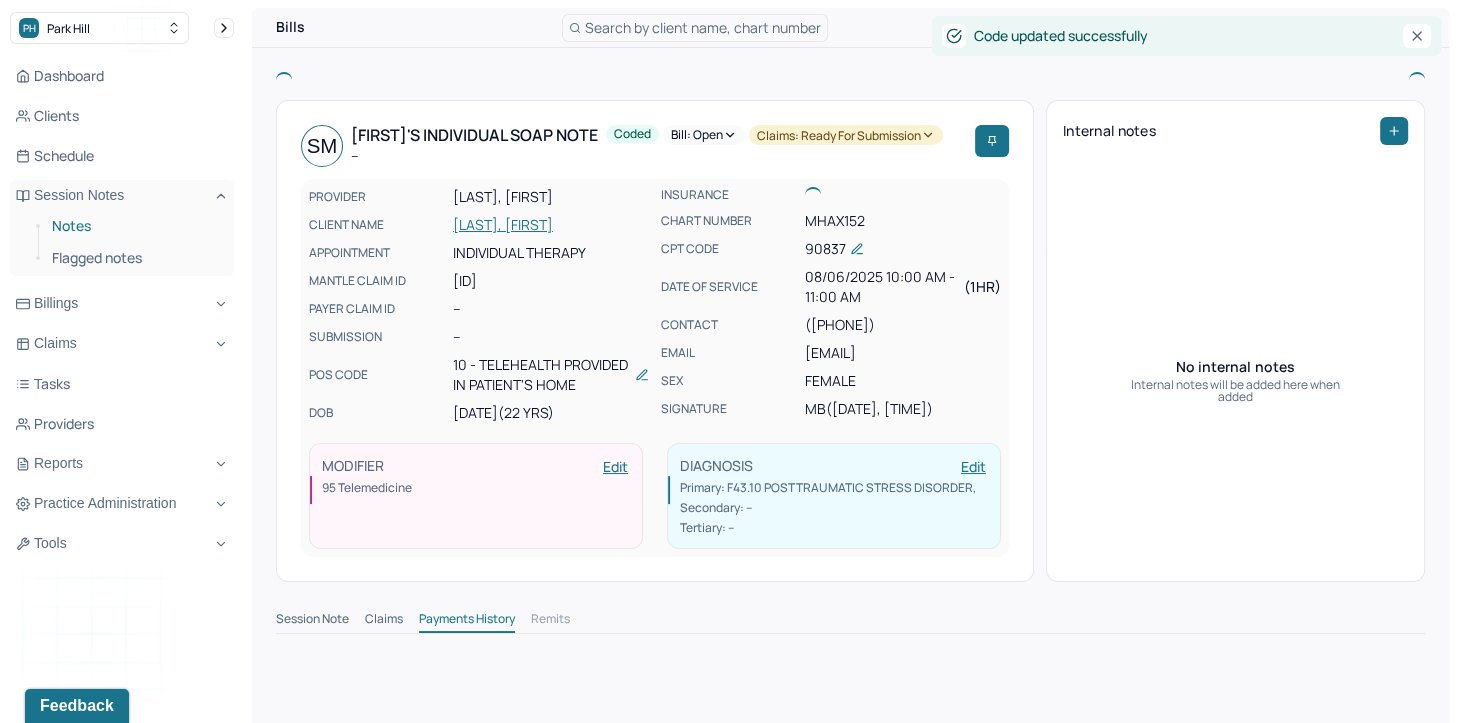 click on "Notes" at bounding box center (135, 226) 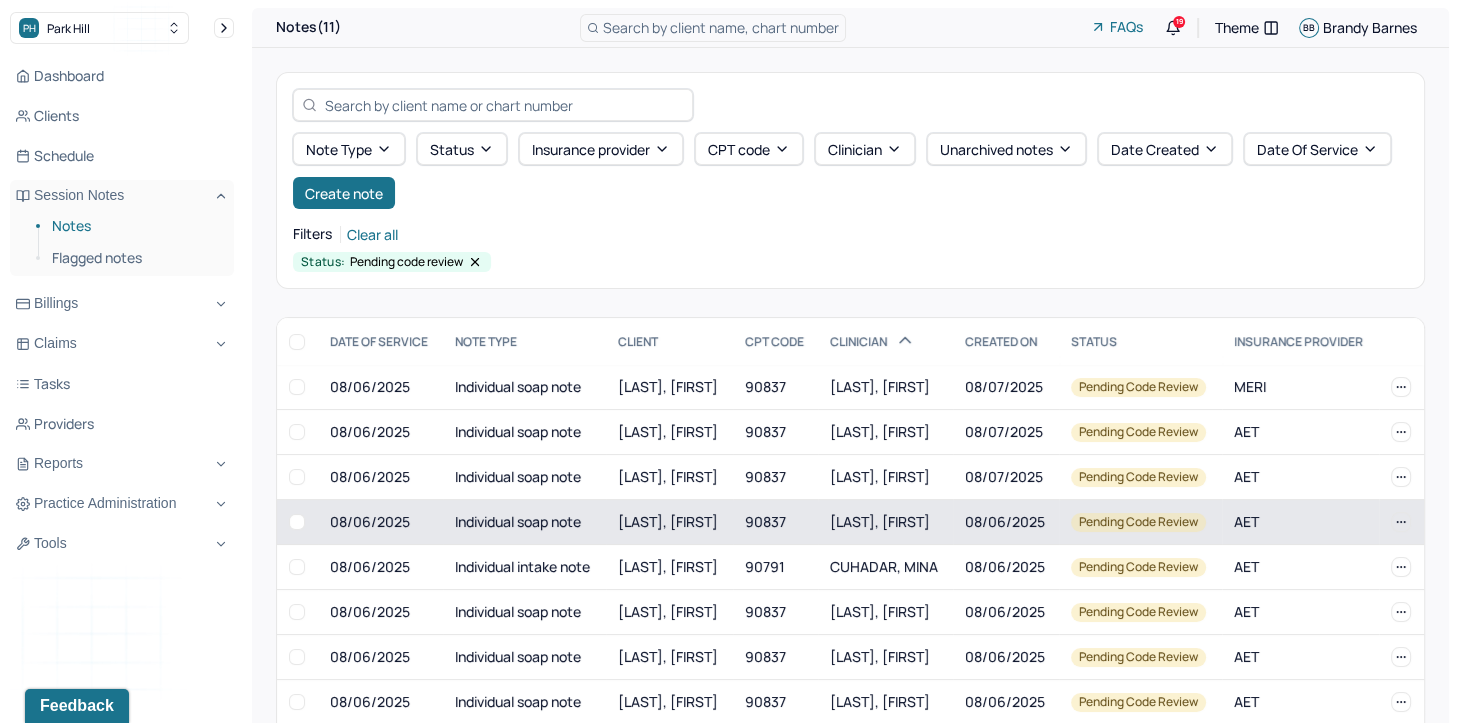 click on "CHENG, JACKLYN" at bounding box center (880, 521) 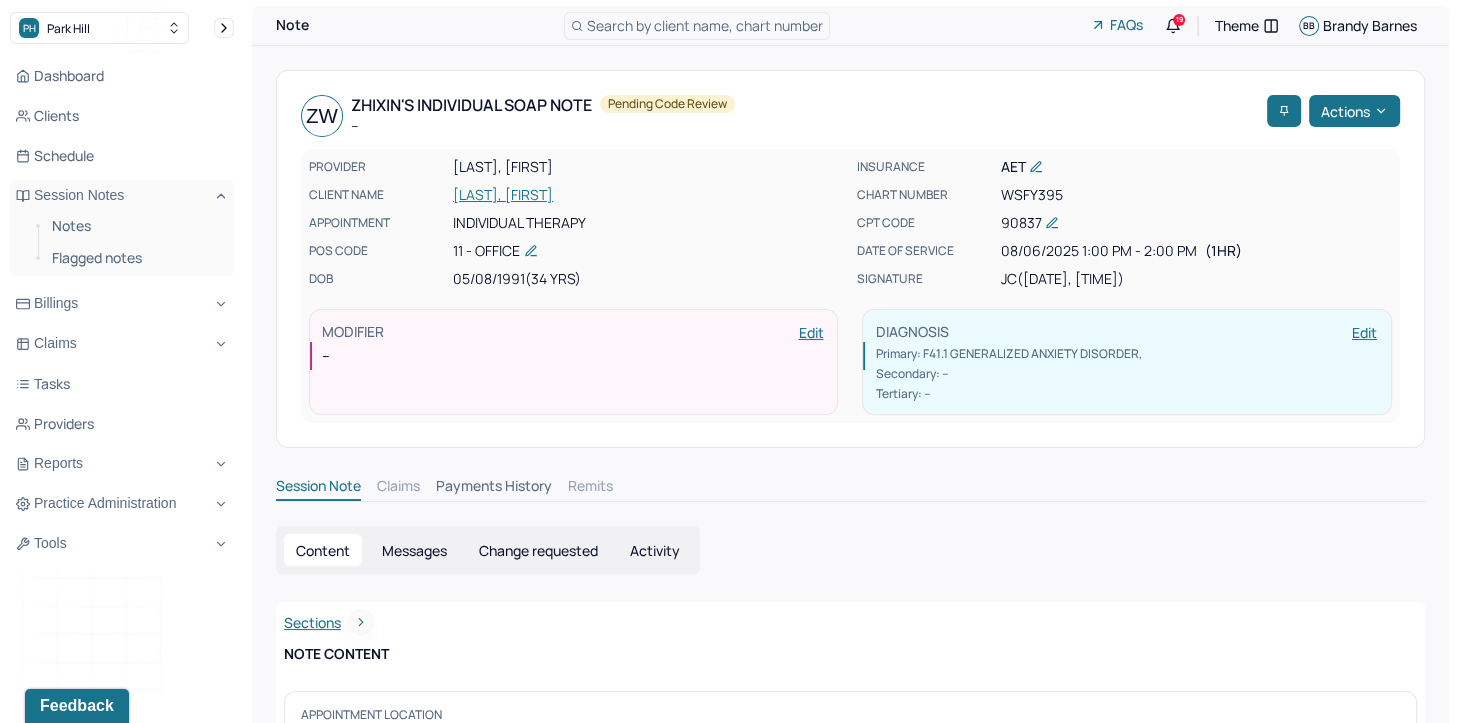 scroll, scrollTop: 0, scrollLeft: 0, axis: both 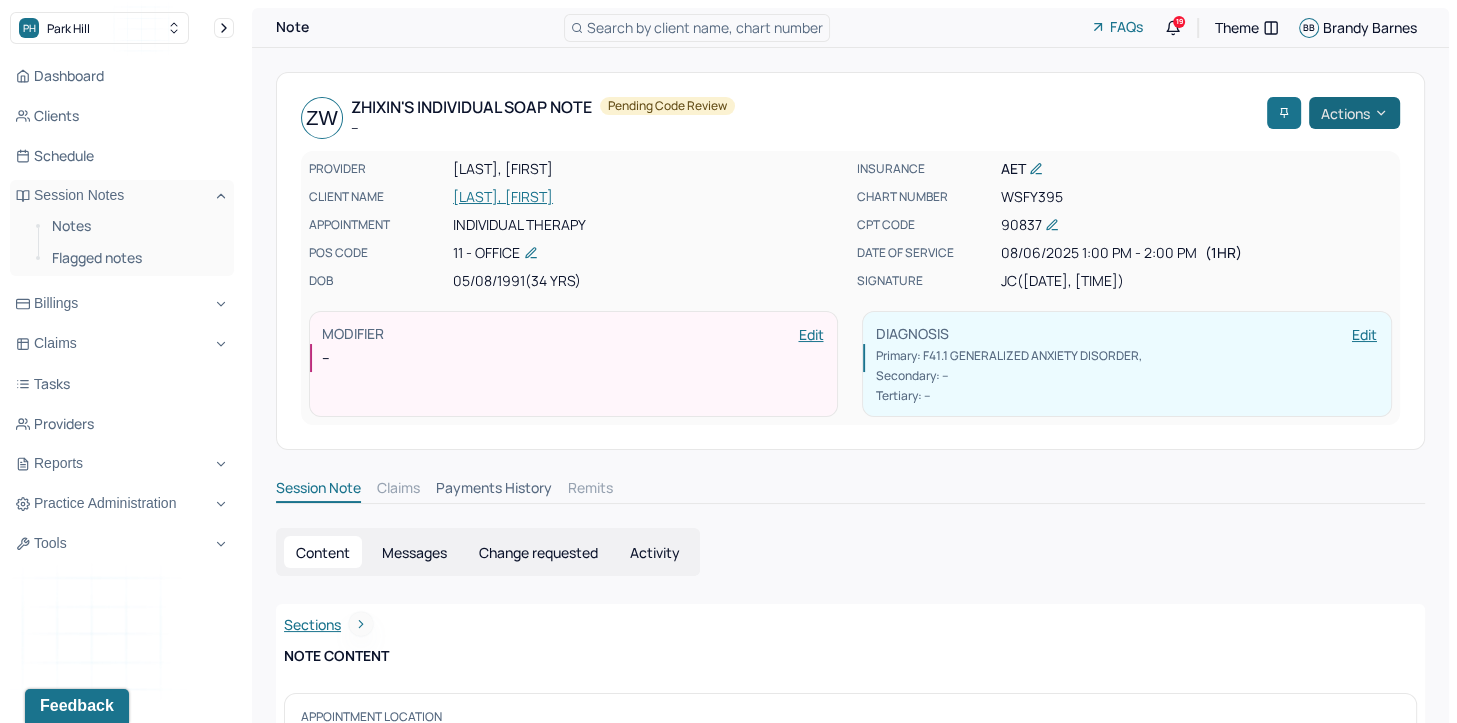 click on "Actions" at bounding box center (1354, 113) 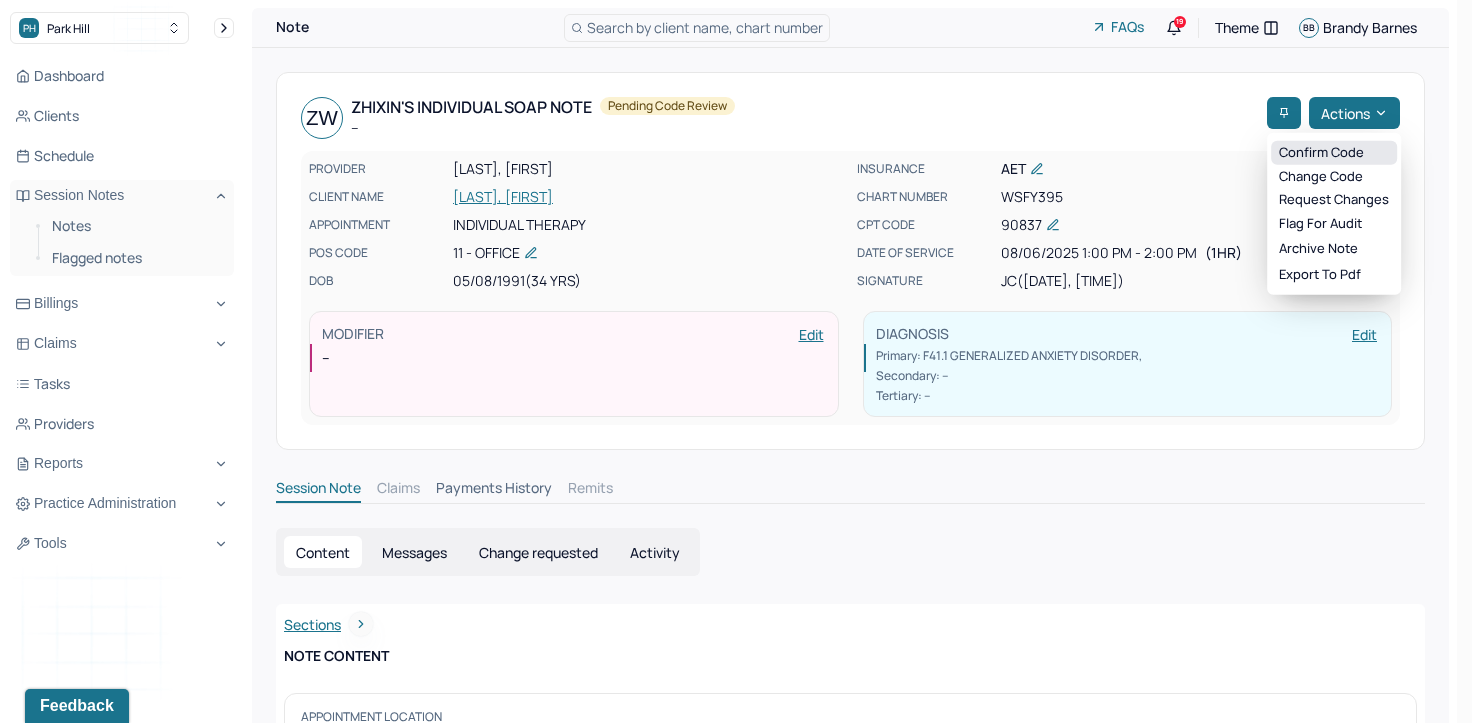 click on "Confirm code" at bounding box center (1334, 153) 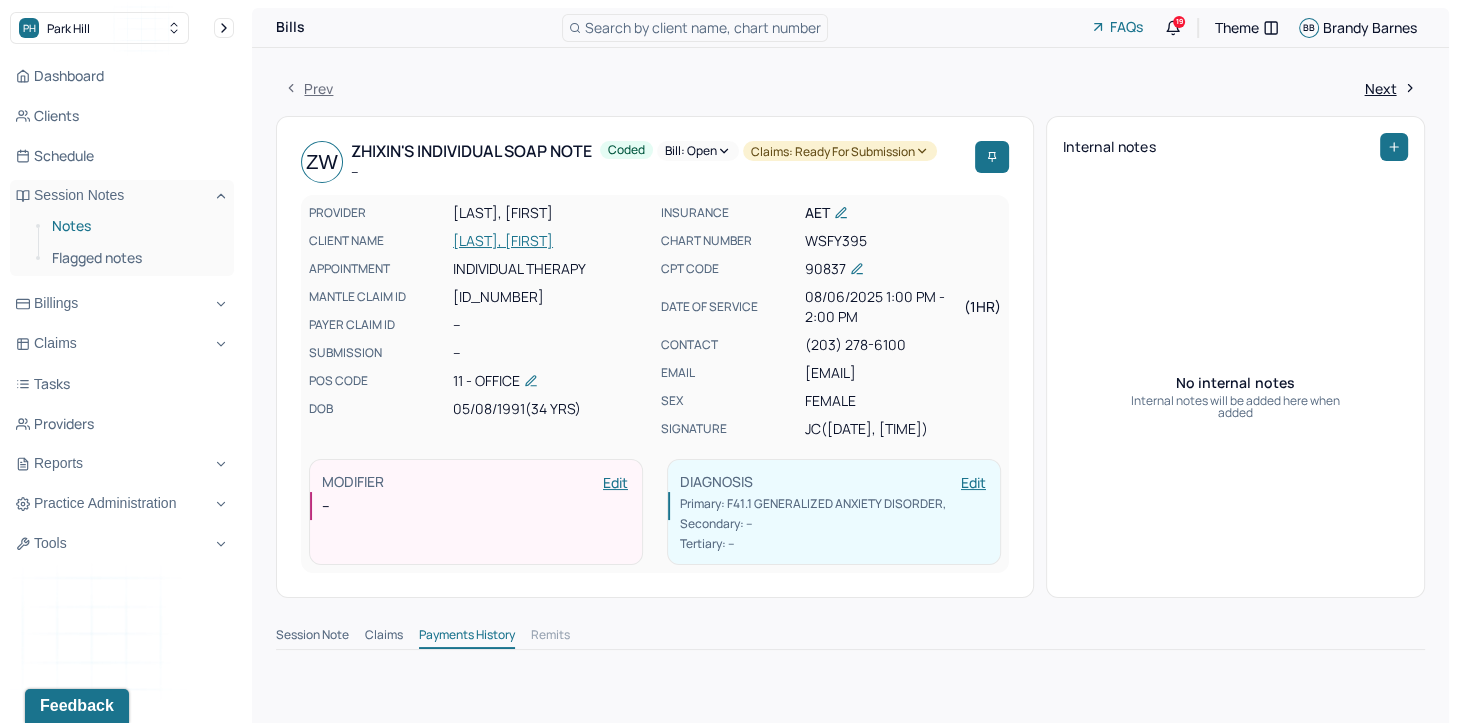drag, startPoint x: 92, startPoint y: 234, endPoint x: 156, endPoint y: 237, distance: 64.070274 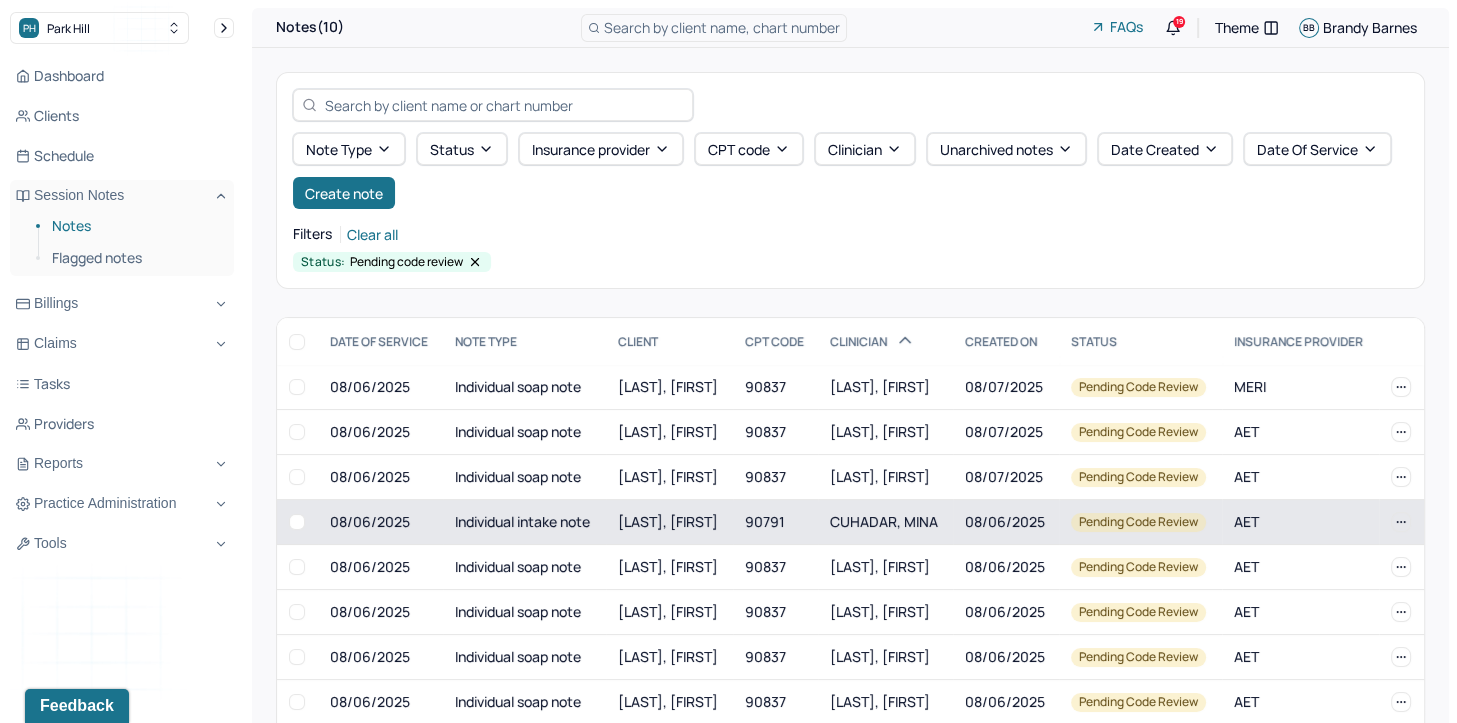 click on "CUHADAR, MINA" at bounding box center (884, 521) 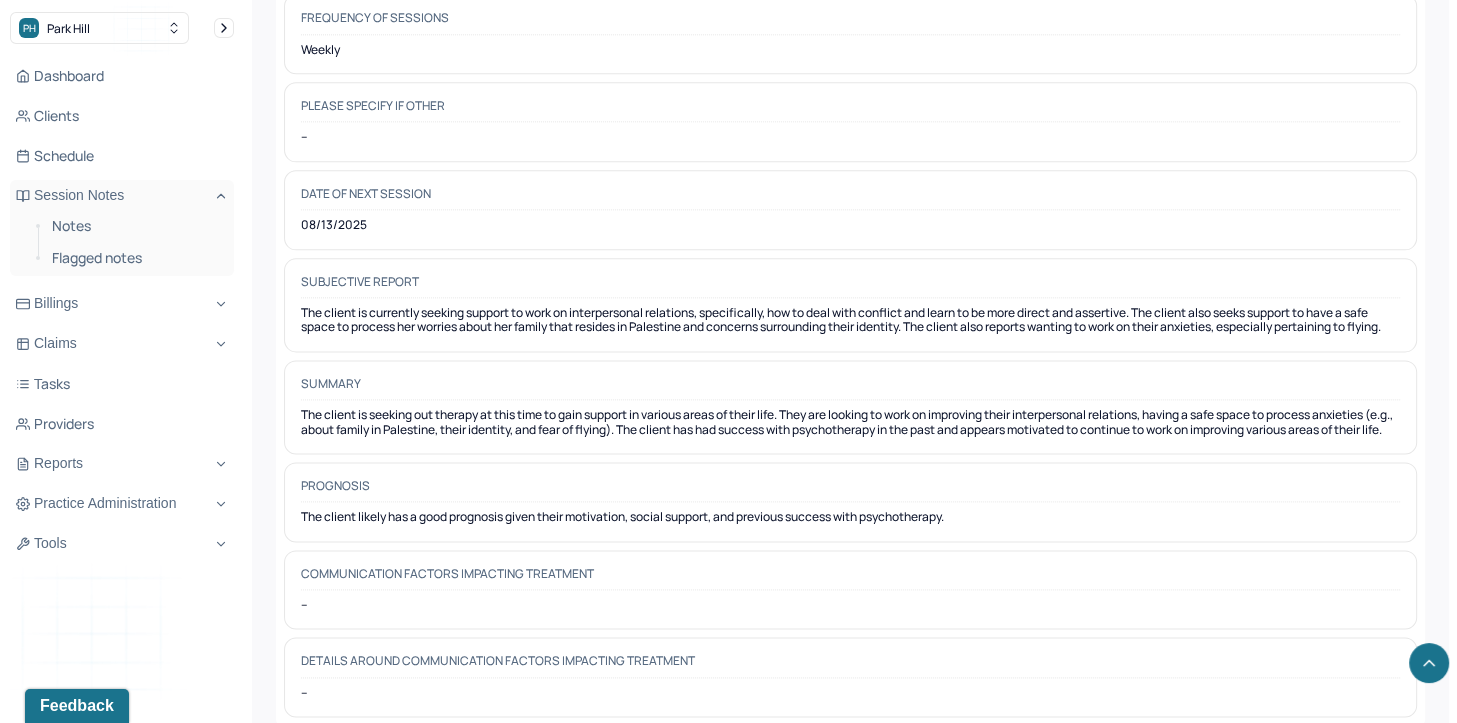 scroll, scrollTop: 9676, scrollLeft: 0, axis: vertical 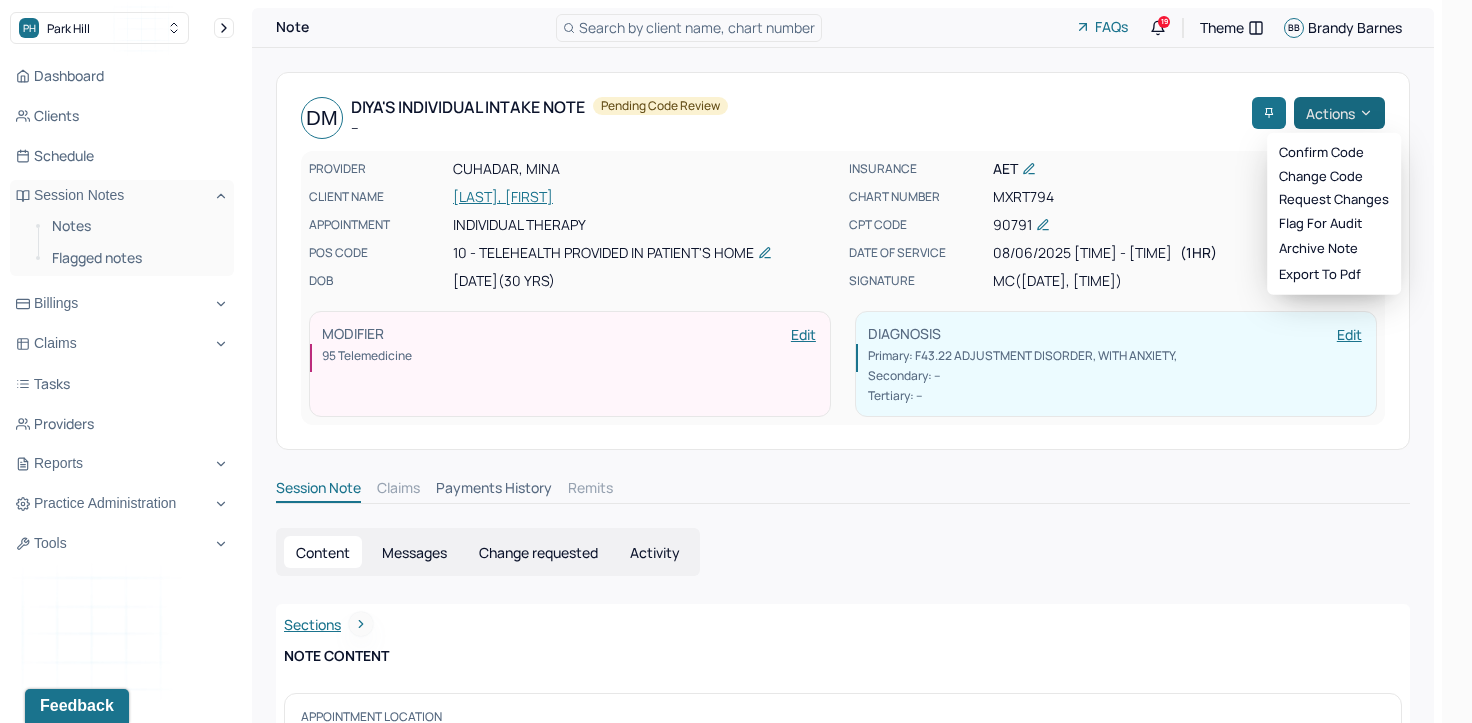 click on "Actions" at bounding box center [1339, 113] 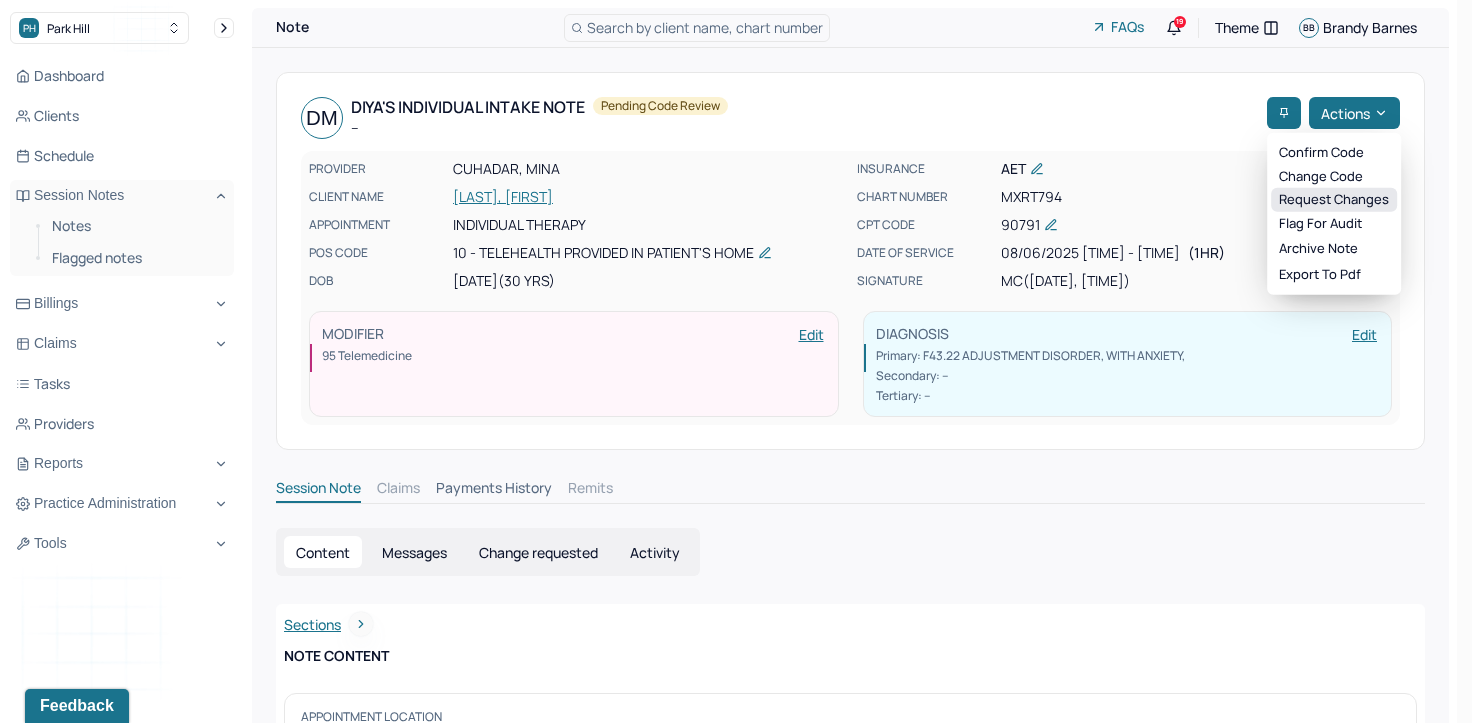 click on "Request changes" at bounding box center [1334, 200] 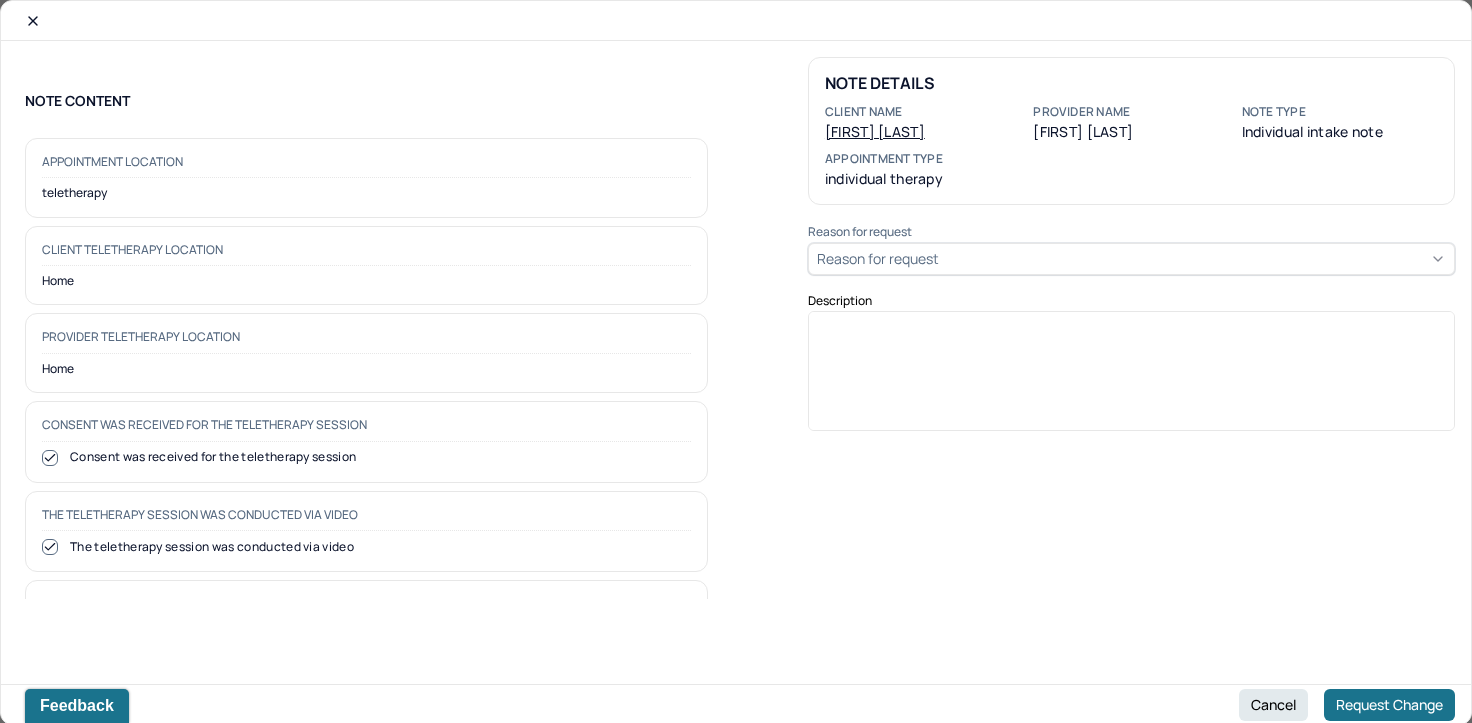 click on "Reason for request" at bounding box center (1131, 259) 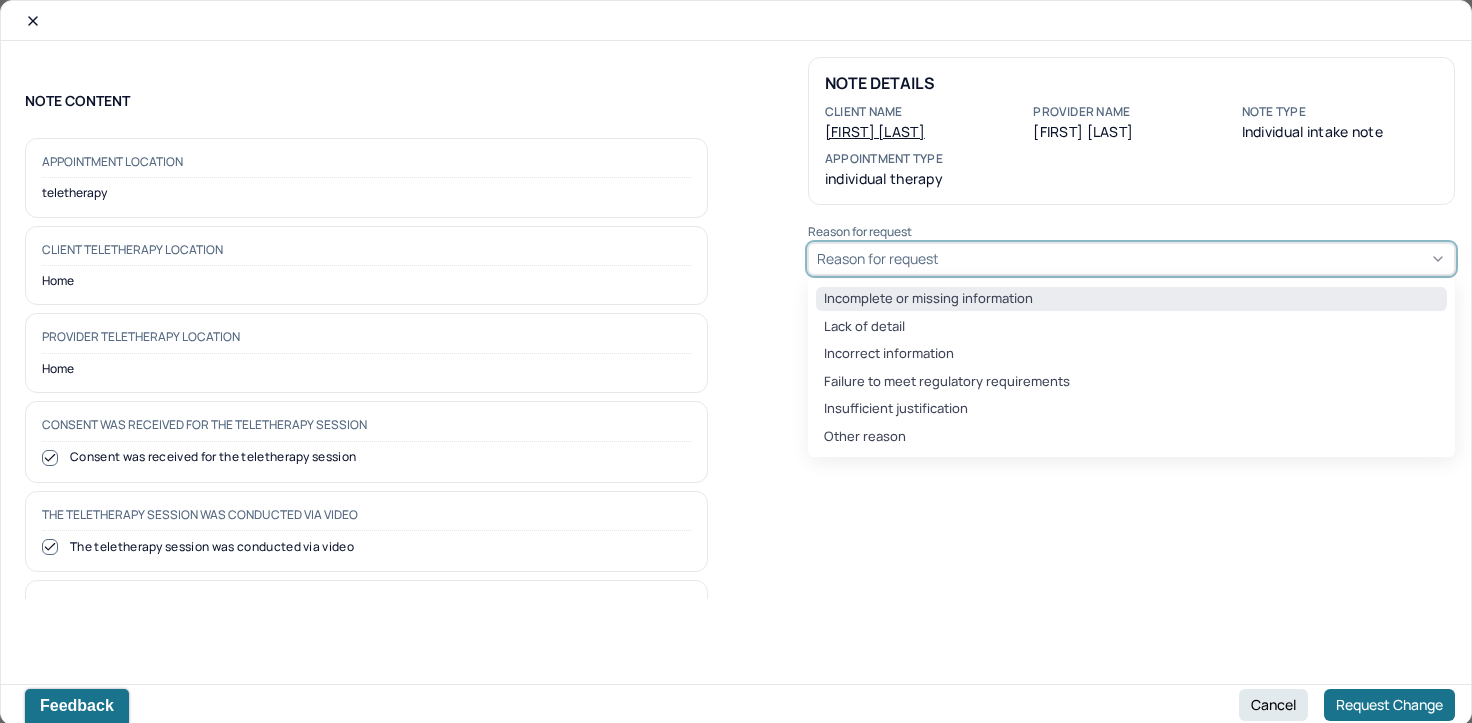click on "Incomplete or missing information" at bounding box center (1131, 299) 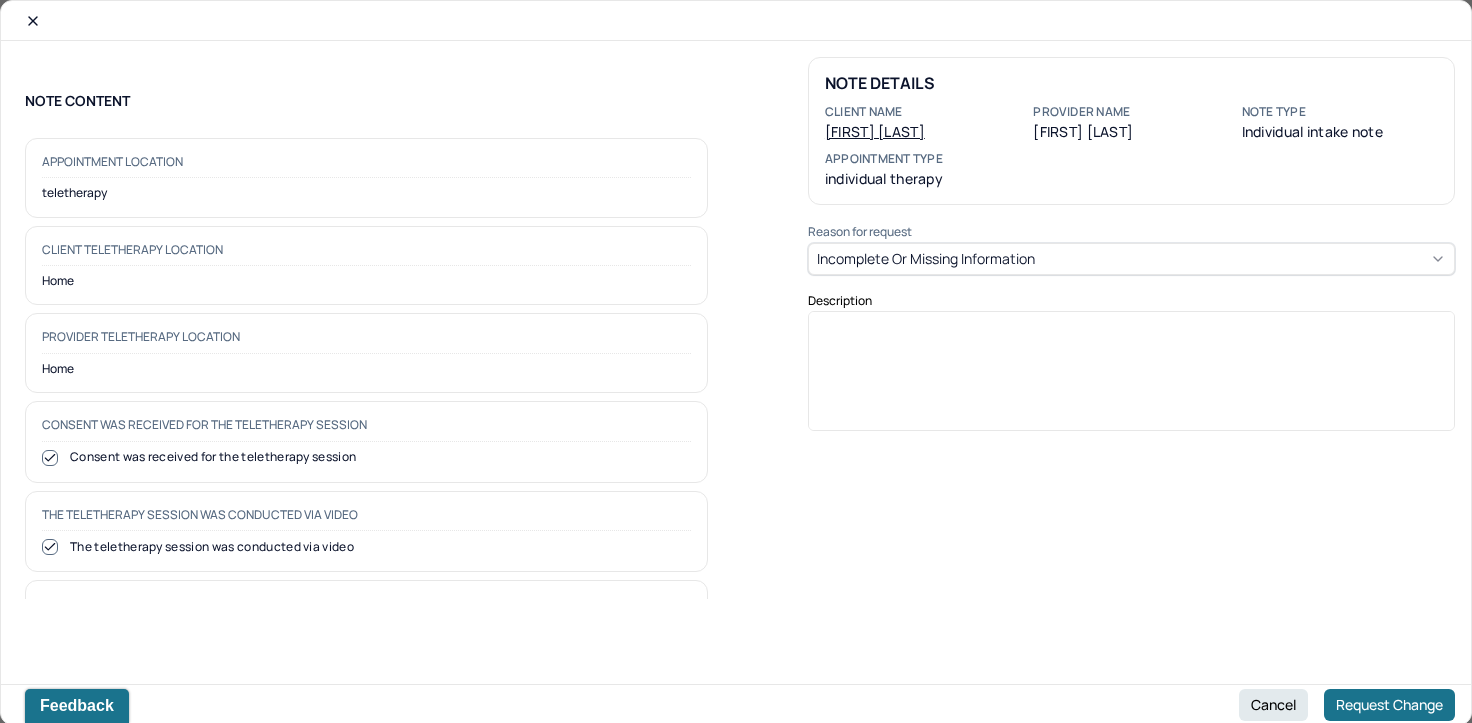 click at bounding box center [1132, 378] 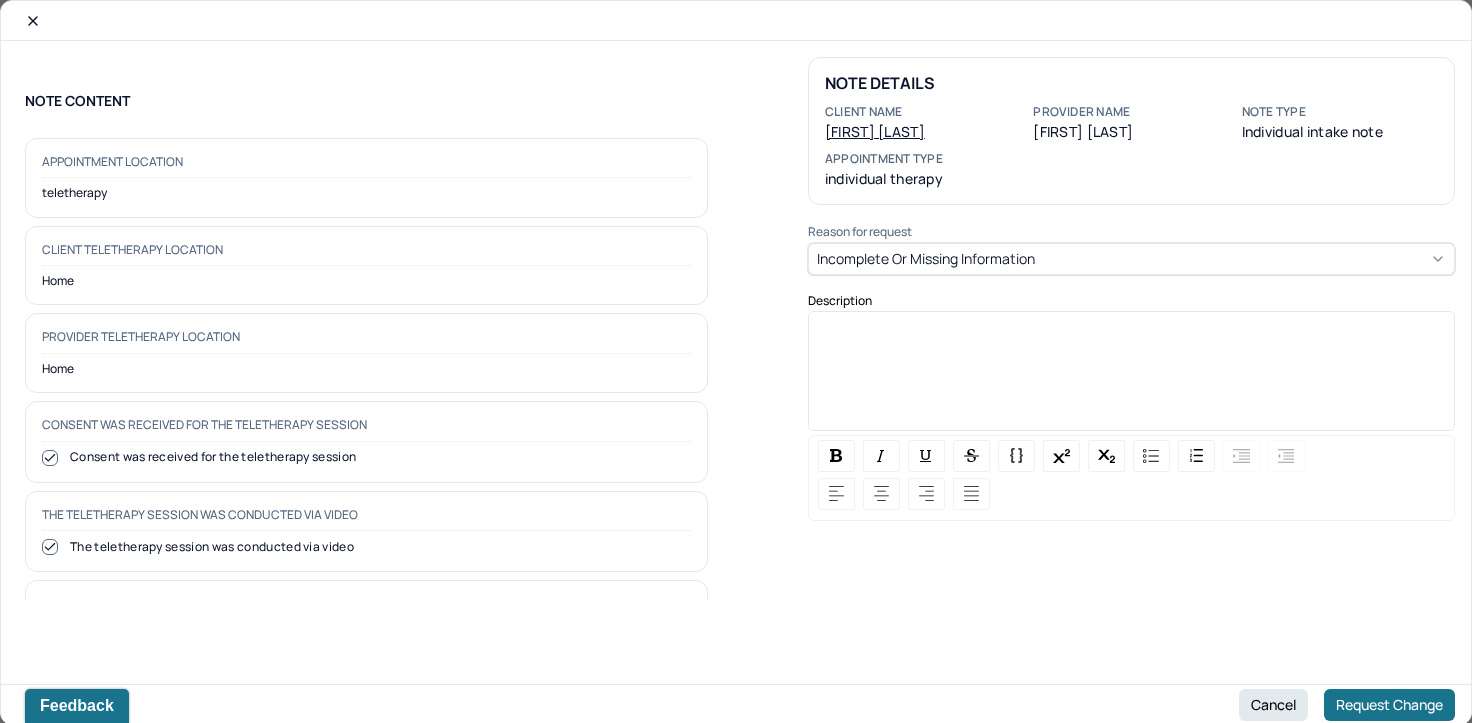 type 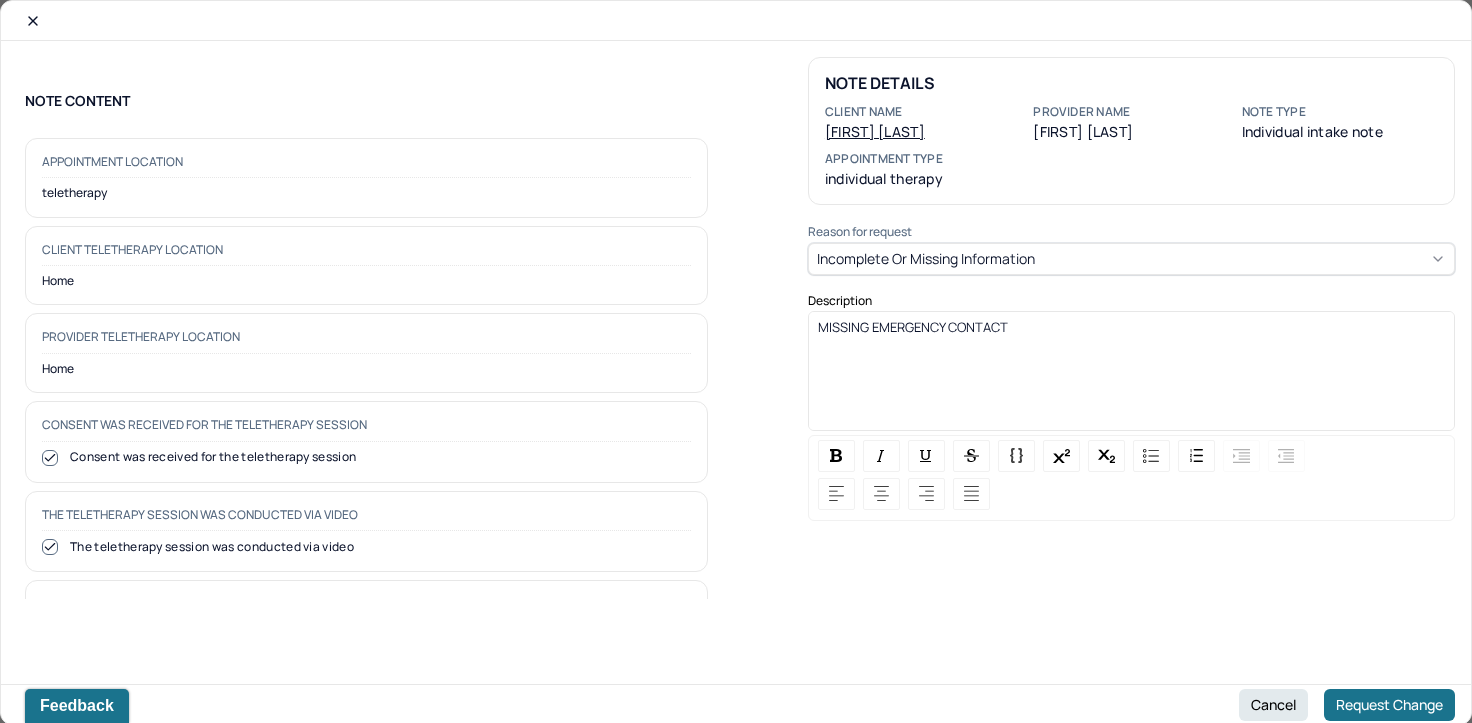 drag, startPoint x: 1028, startPoint y: 329, endPoint x: 800, endPoint y: 338, distance: 228.17757 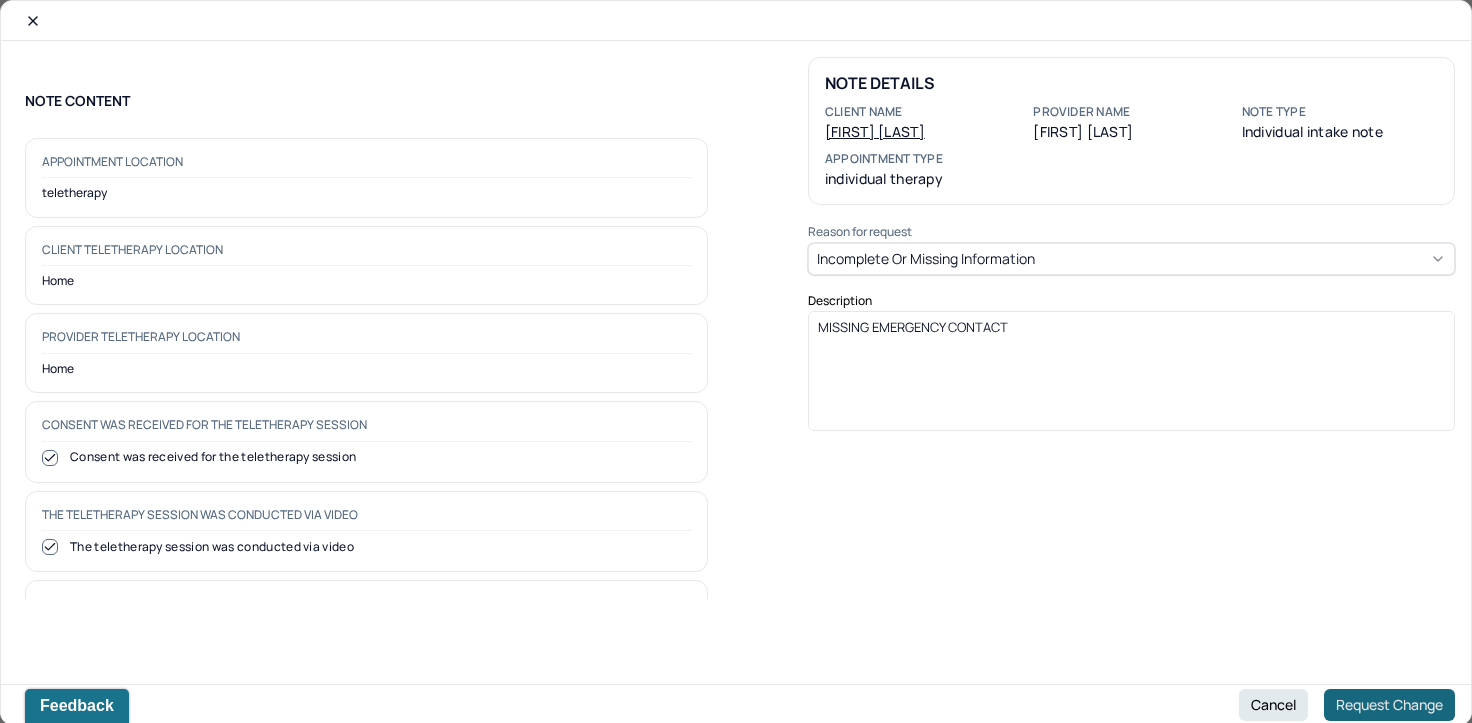 click on "Request Change" at bounding box center (1389, 705) 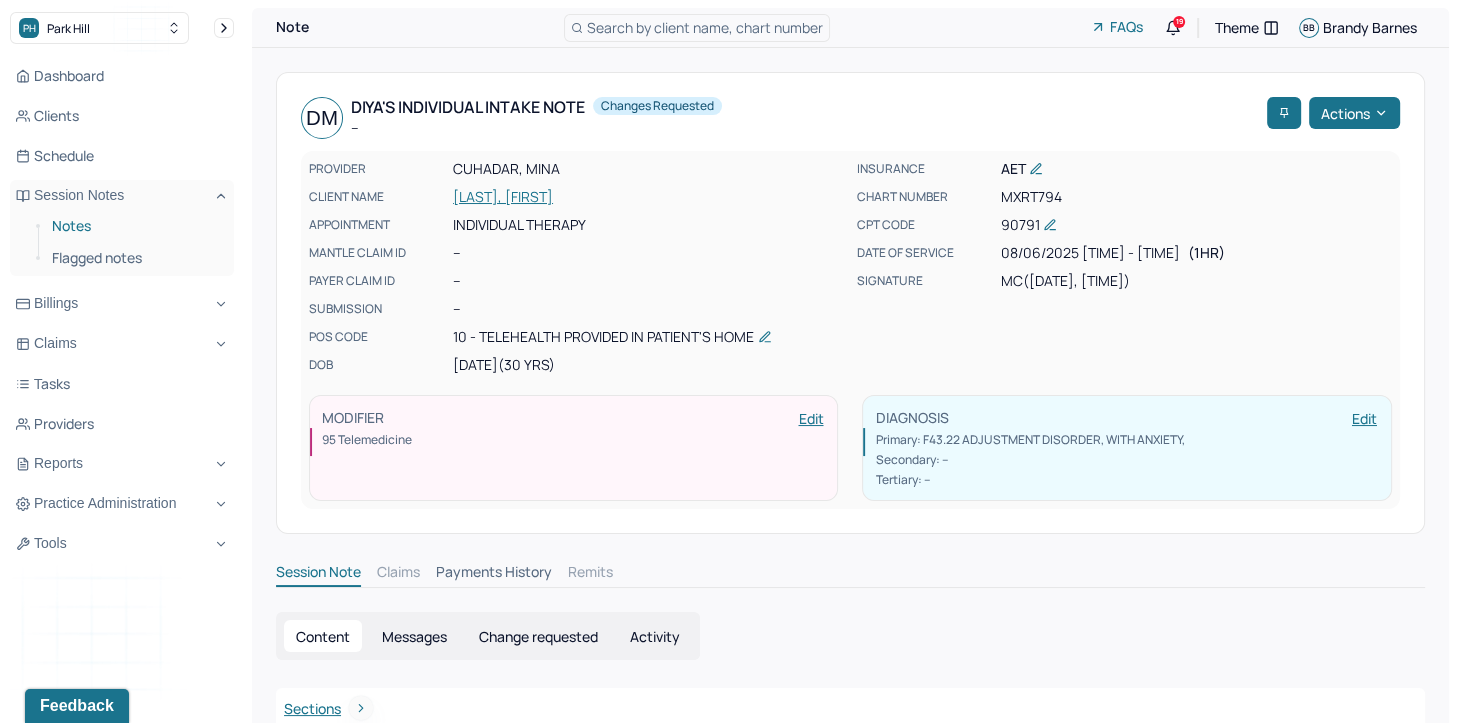 click on "Notes" at bounding box center (135, 226) 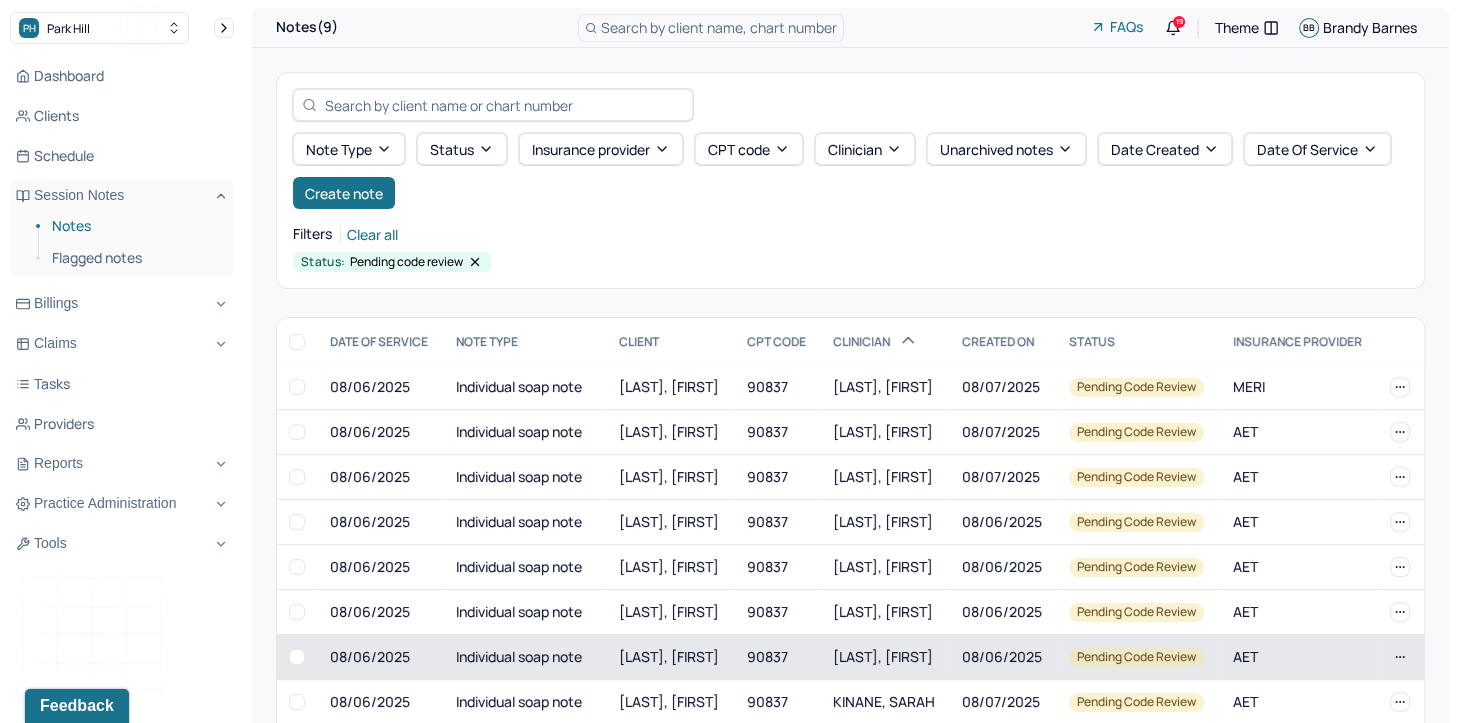 click on "[LAST], [FIRST]" at bounding box center (886, 657) 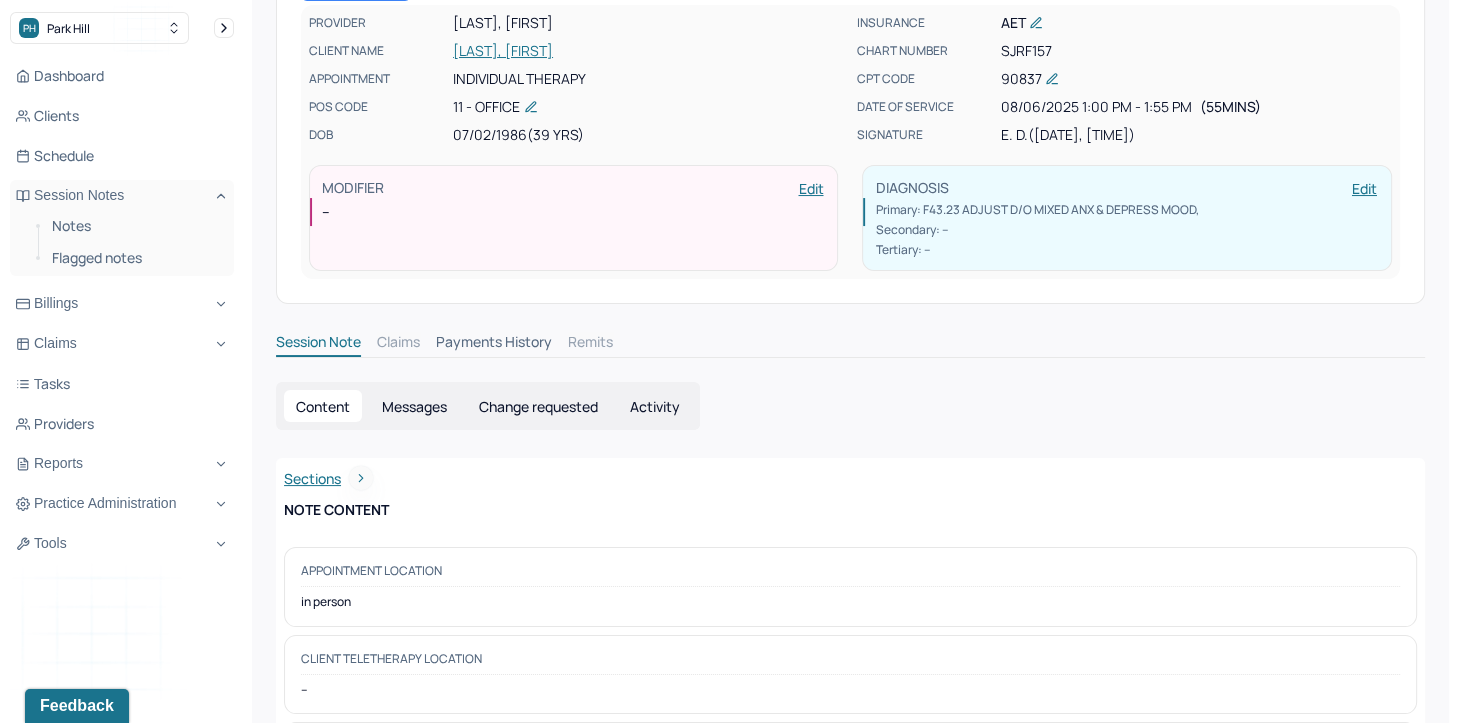 scroll, scrollTop: 0, scrollLeft: 0, axis: both 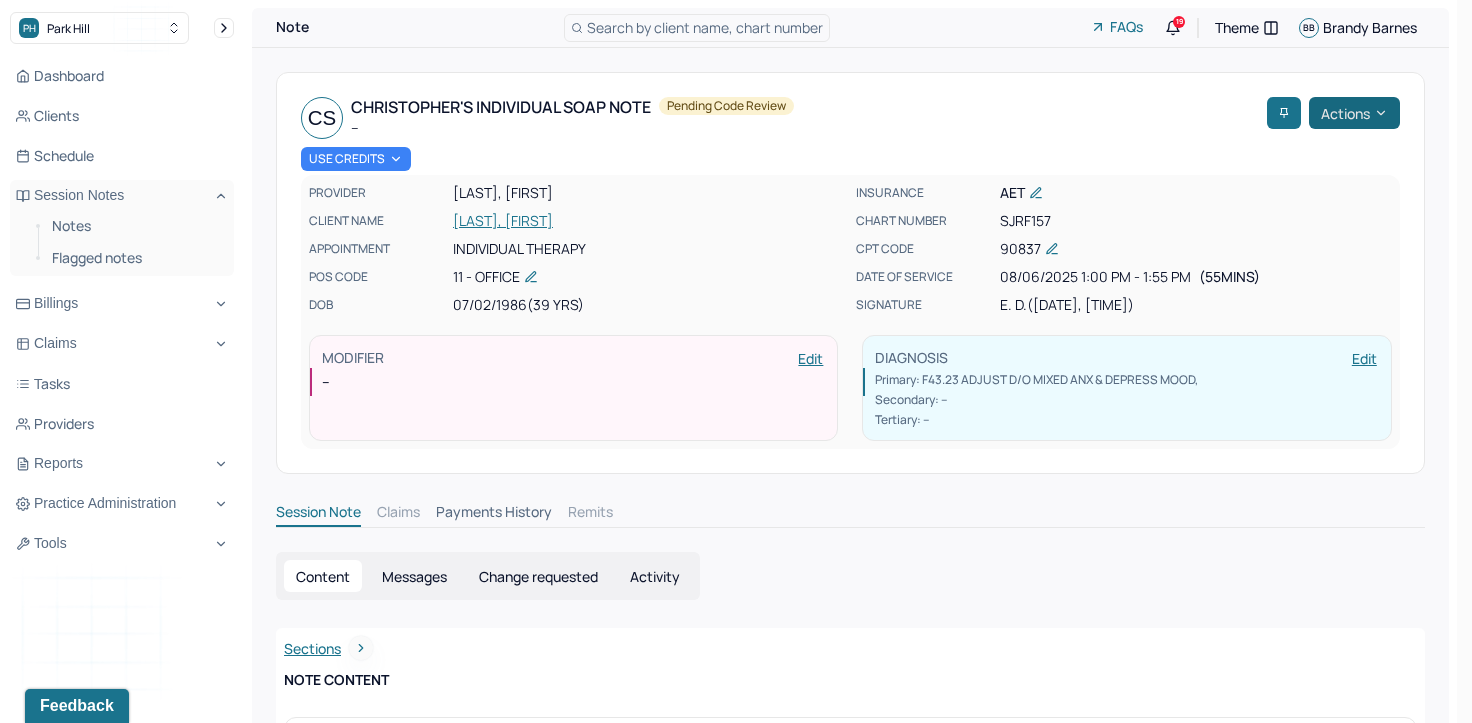 click on "Actions" at bounding box center (1354, 113) 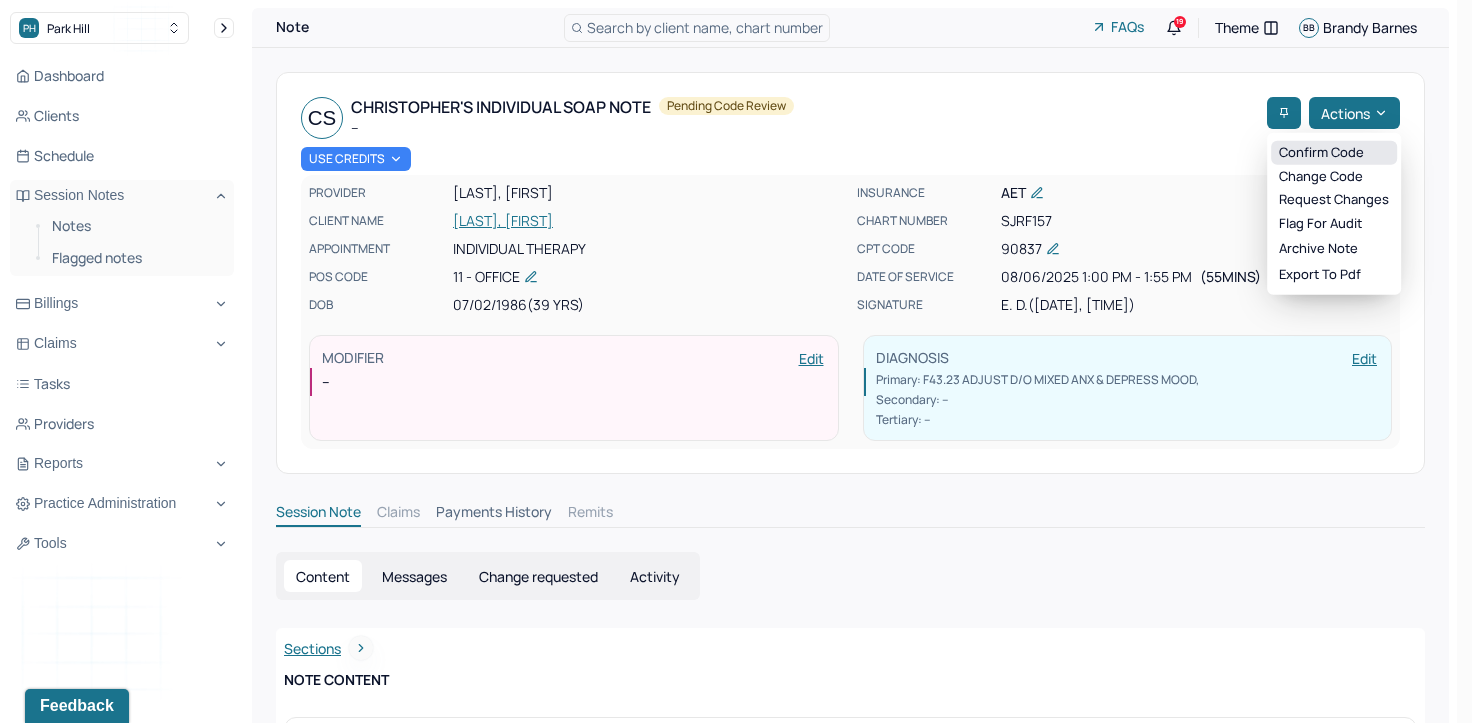 click on "Confirm code" at bounding box center [1334, 153] 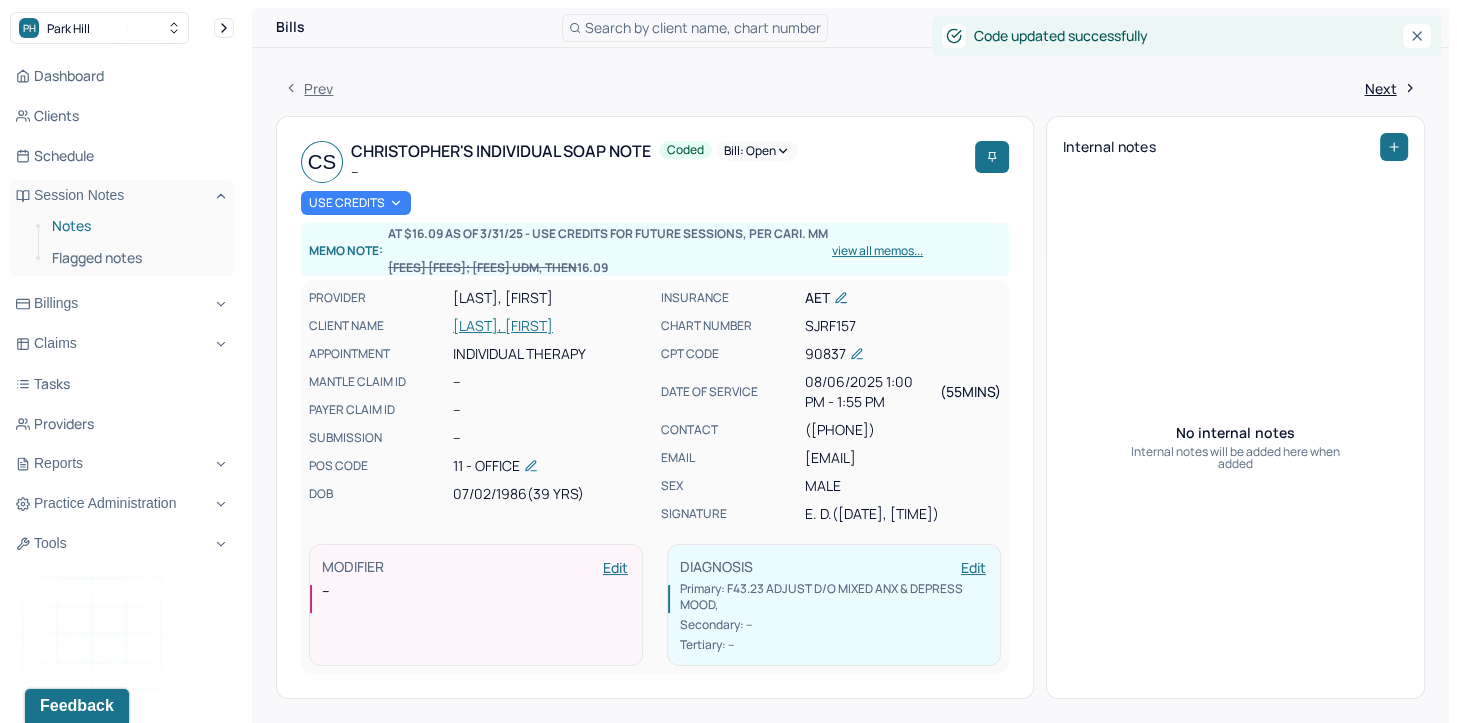 click on "Notes" at bounding box center (135, 226) 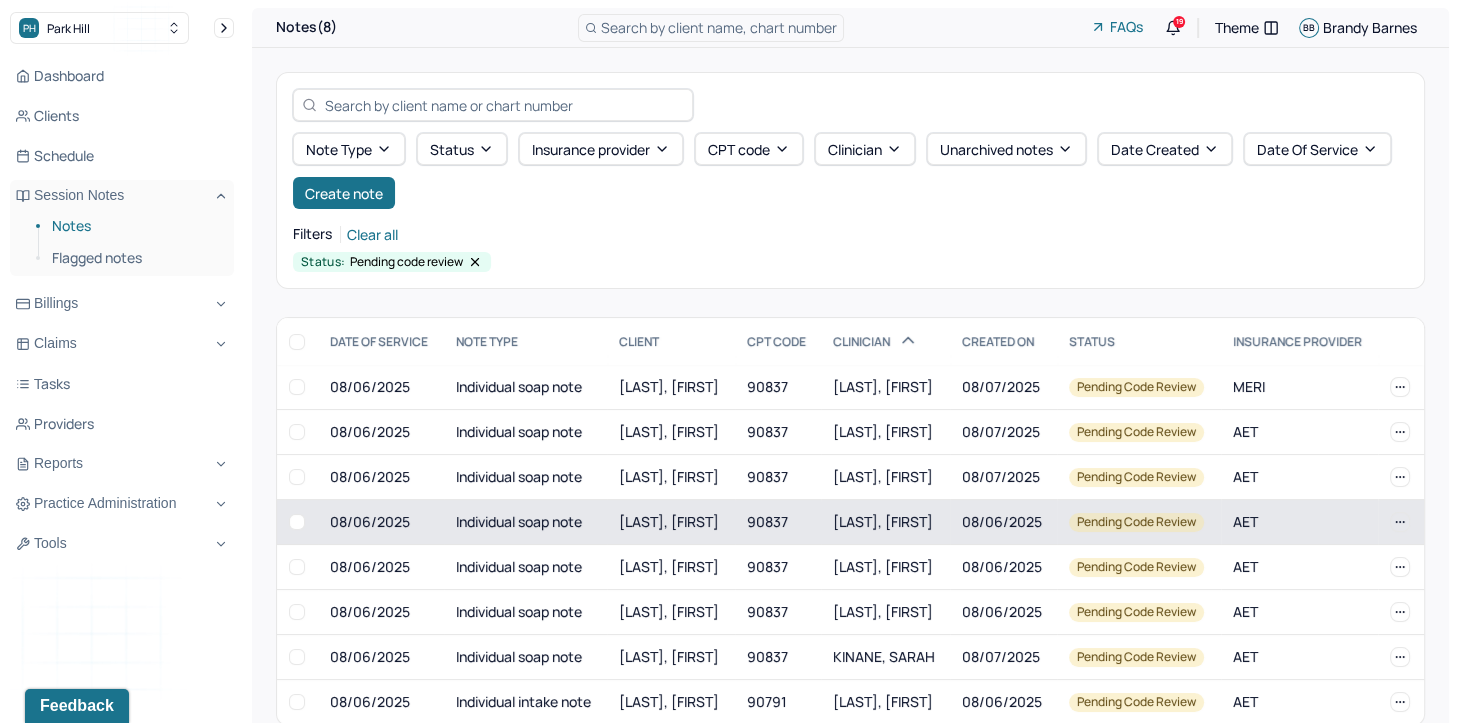 click on "[LAST], [FIRST]" at bounding box center [883, 521] 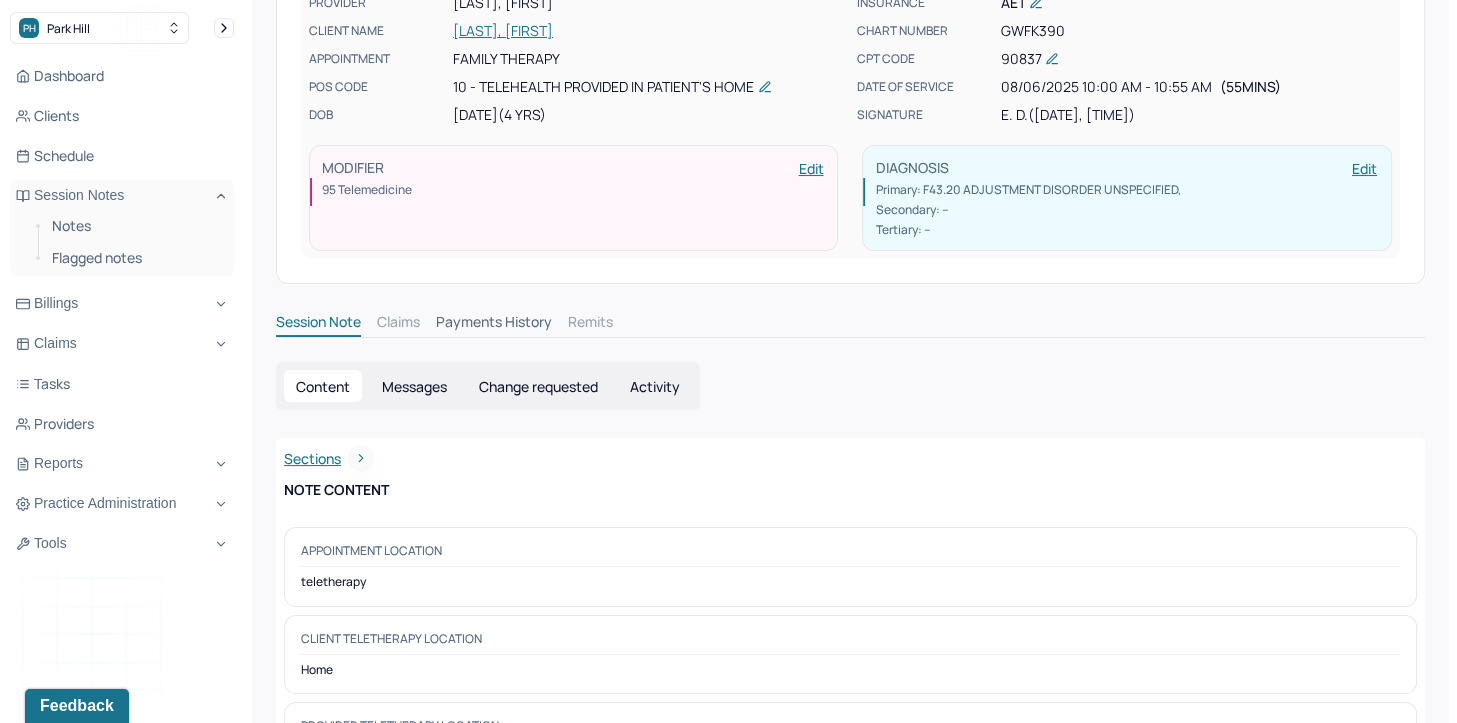 scroll, scrollTop: 0, scrollLeft: 0, axis: both 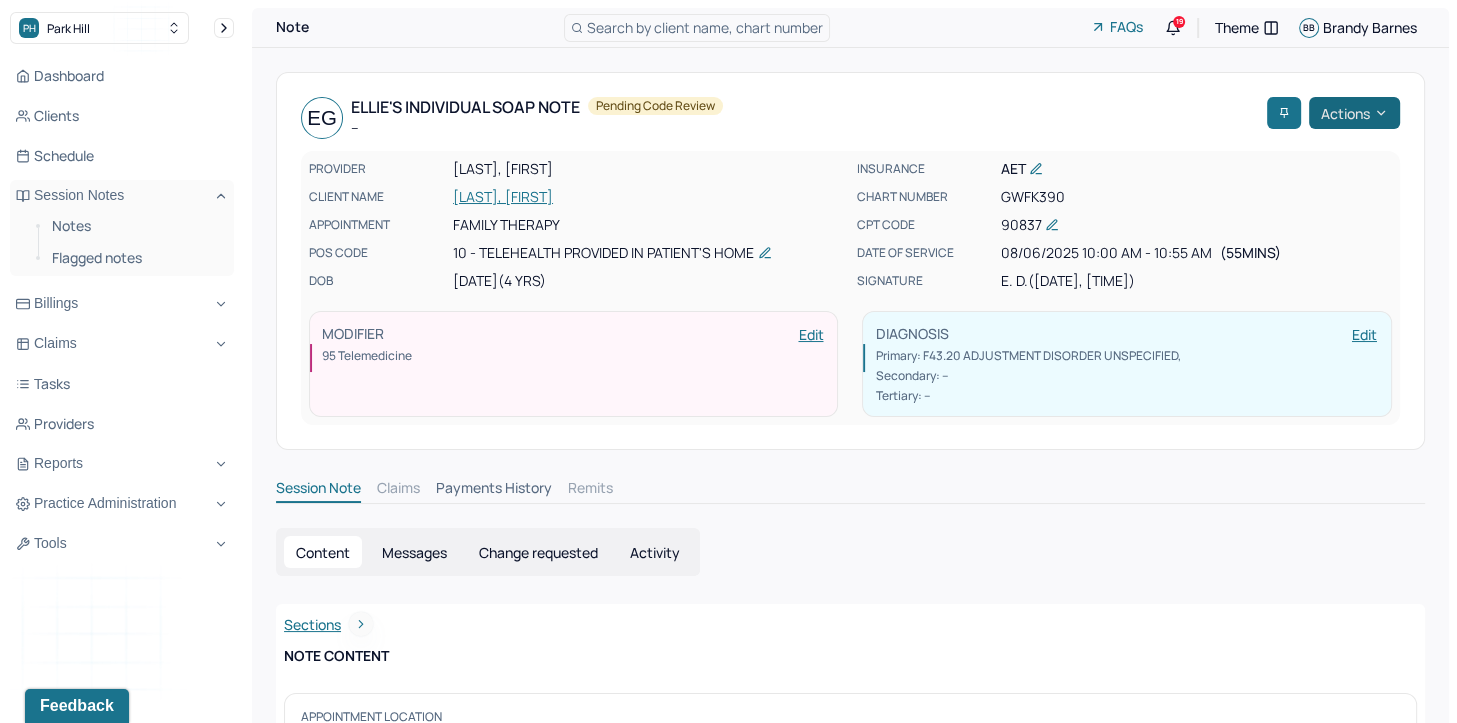 click on "Actions" at bounding box center (1354, 113) 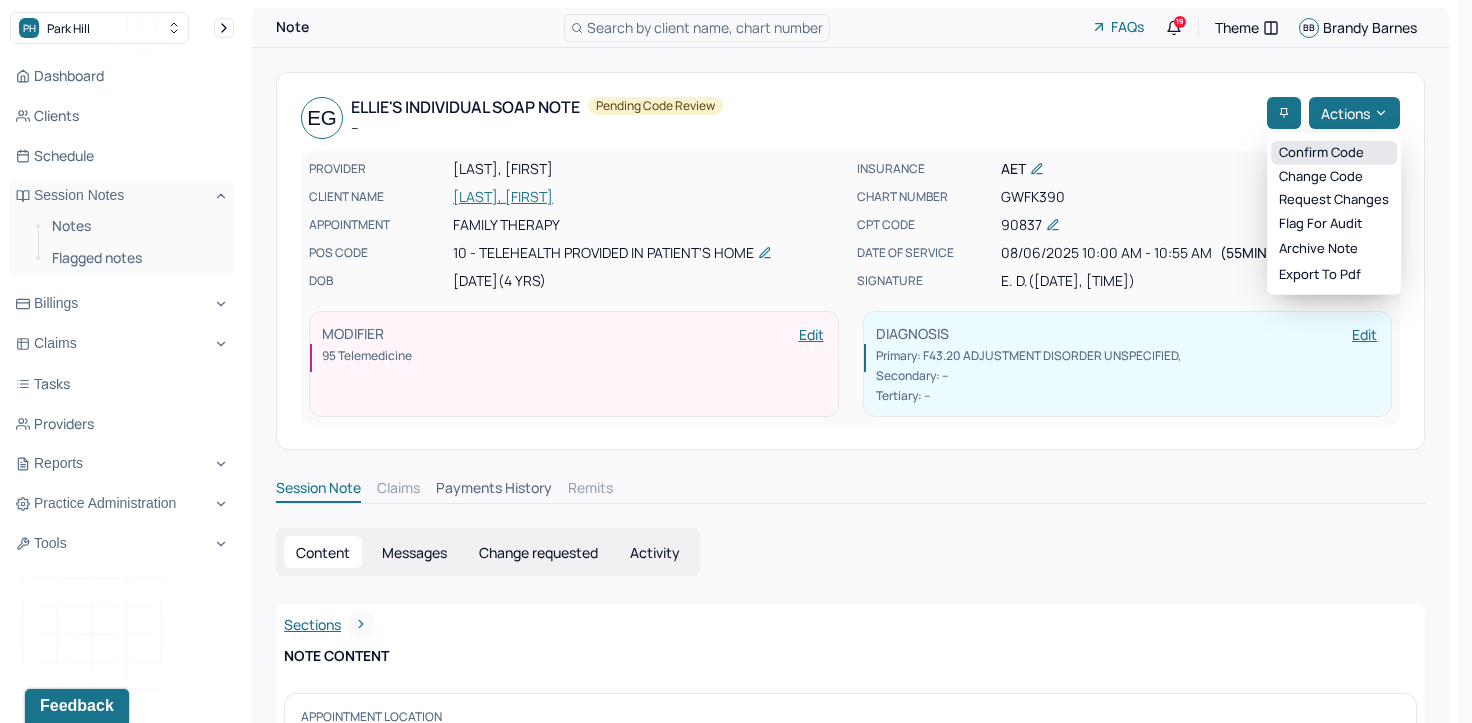 click on "Confirm code" at bounding box center [1334, 153] 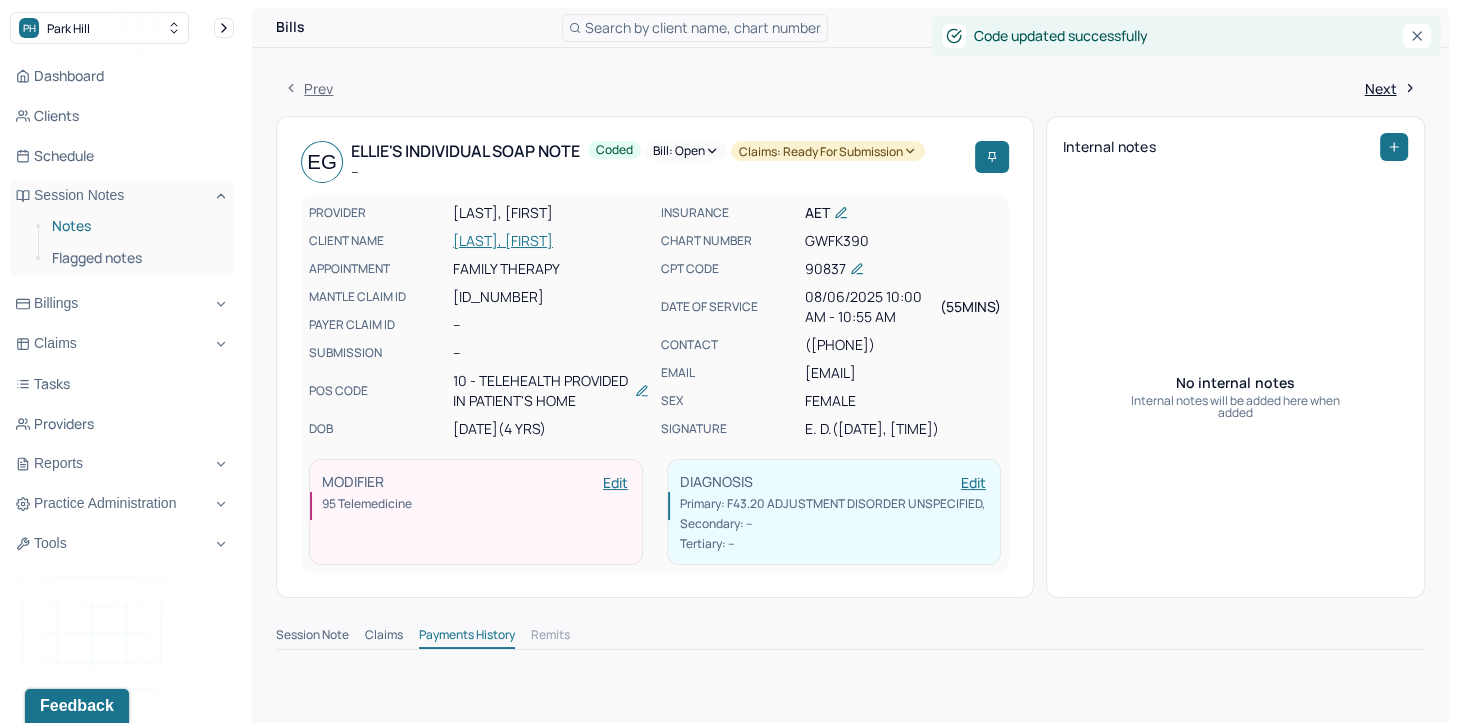 click on "Notes" at bounding box center (135, 226) 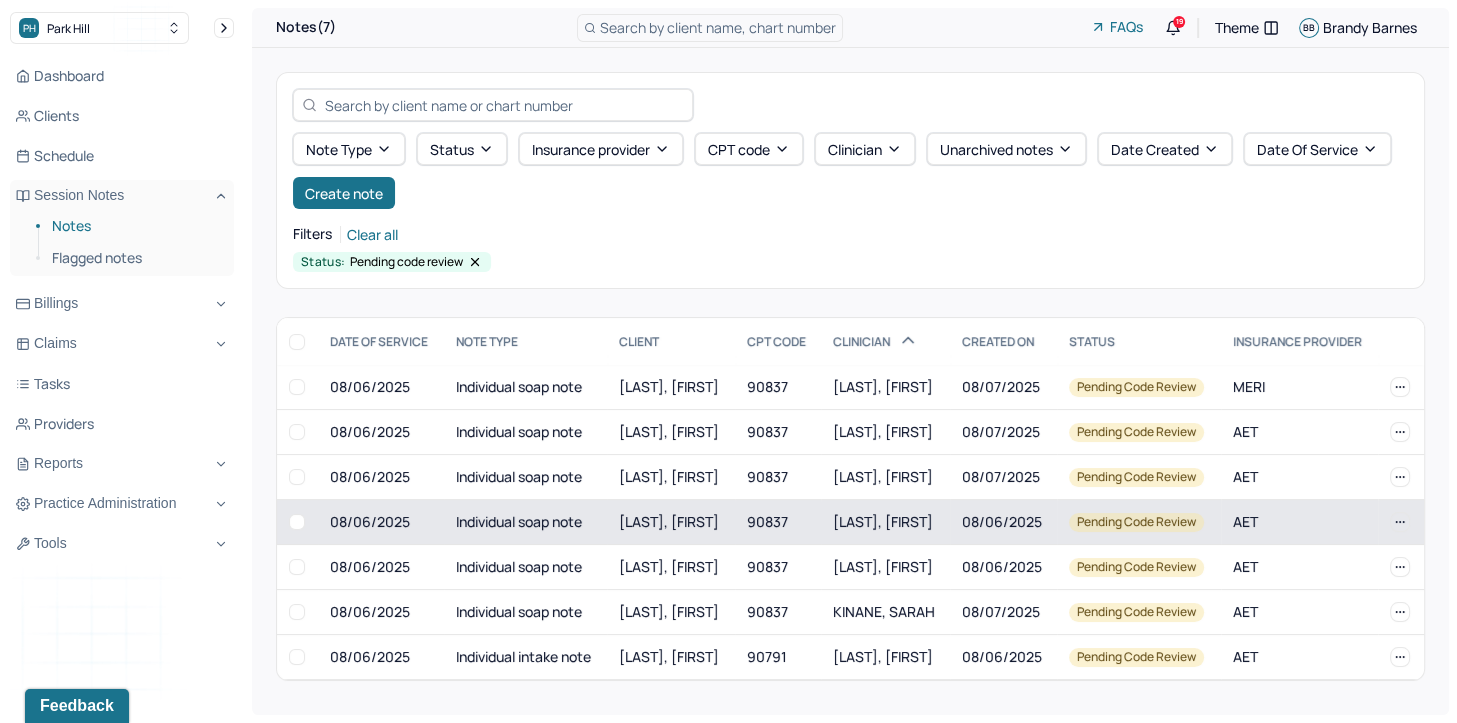 click on "[LAST], [FIRST]" at bounding box center [886, 522] 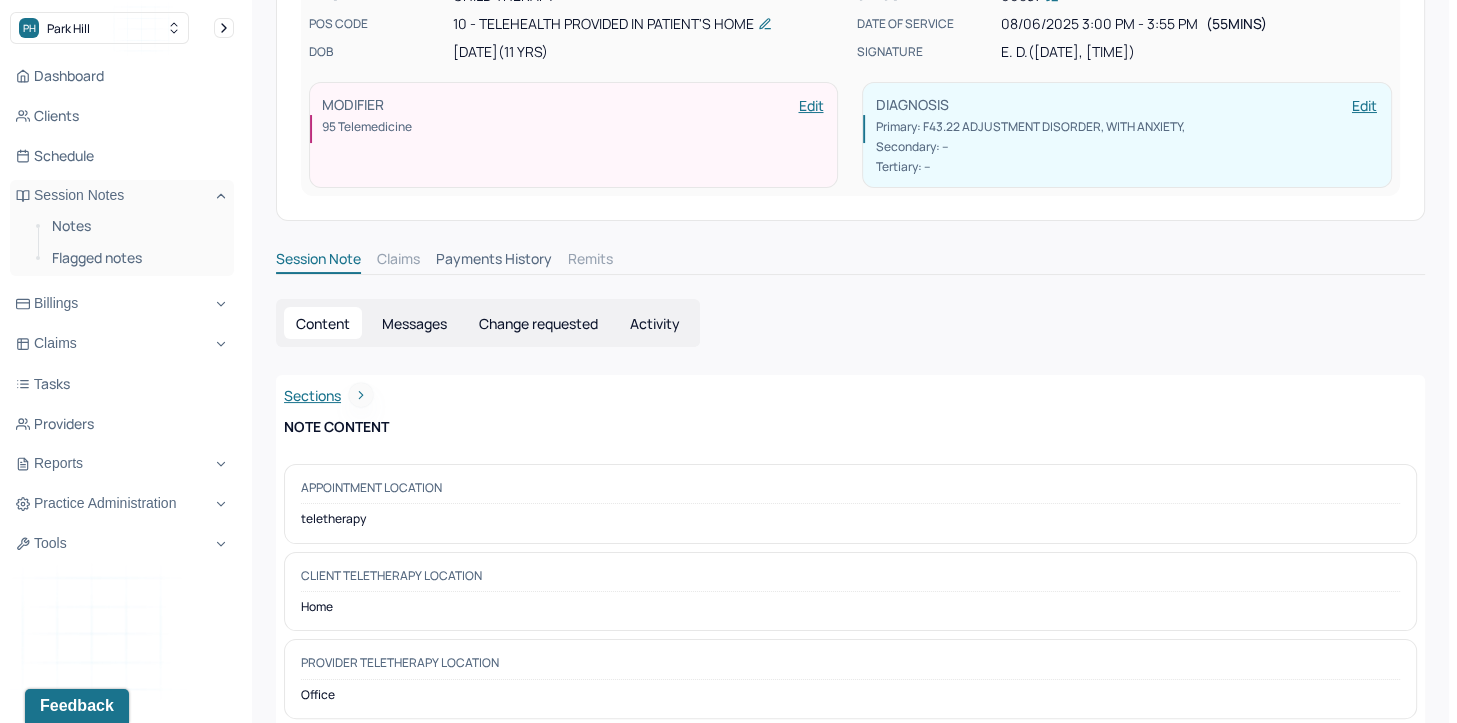 scroll, scrollTop: 66, scrollLeft: 0, axis: vertical 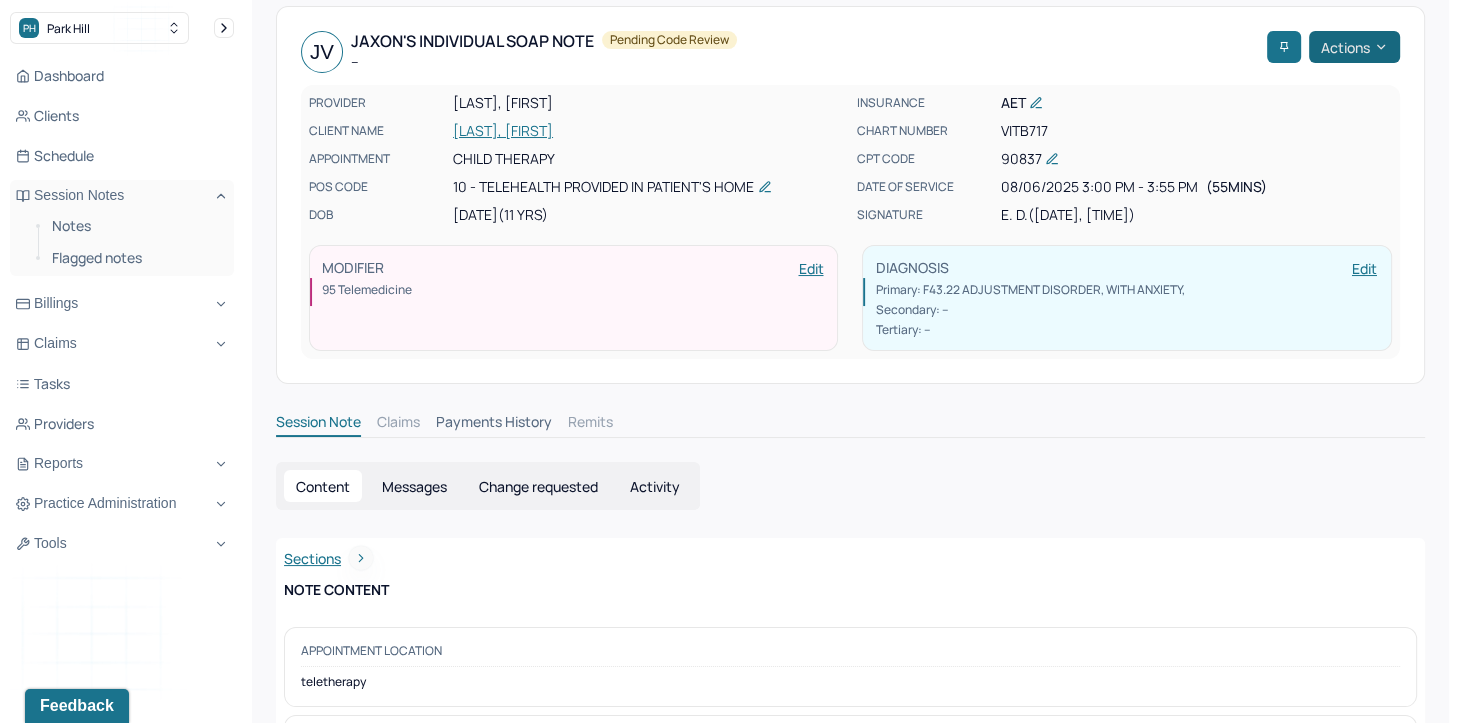 click on "Actions" at bounding box center (1354, 47) 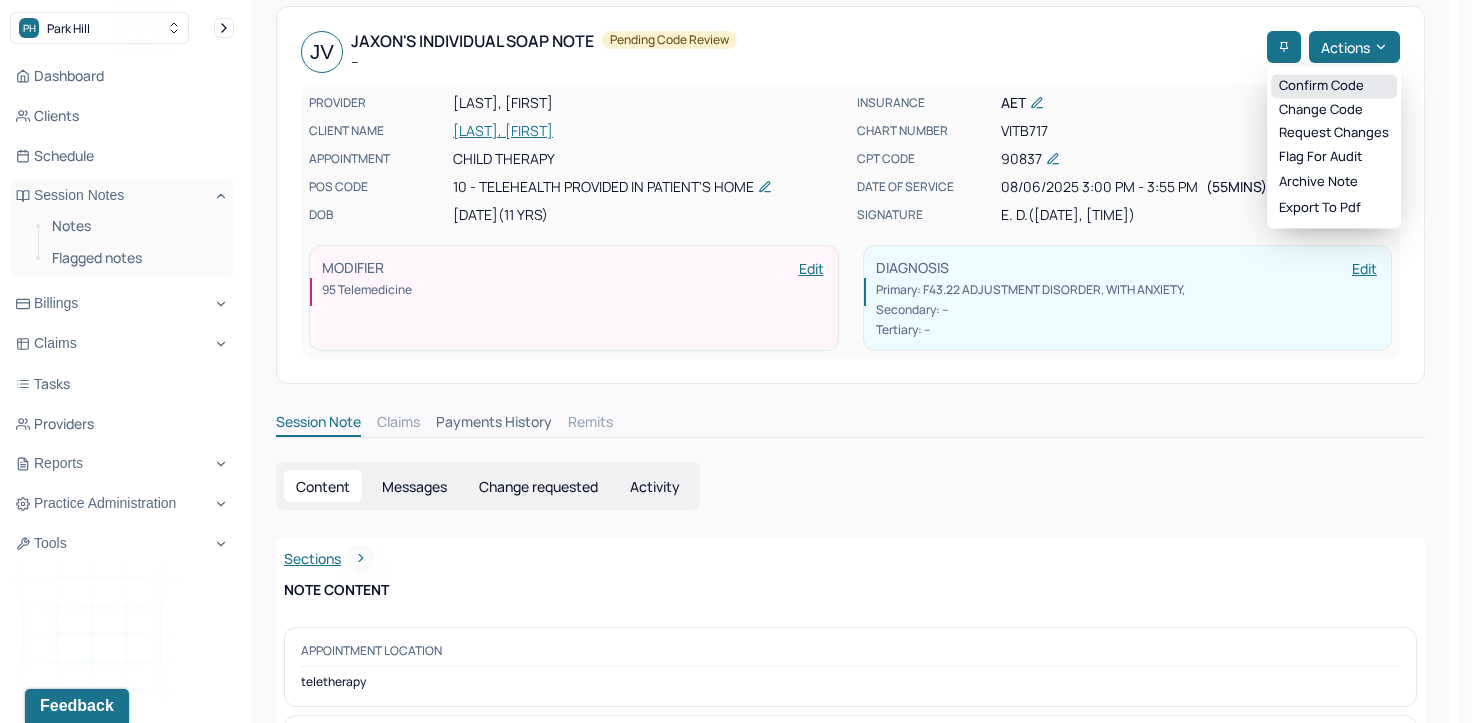 click on "Confirm code" at bounding box center (1334, 86) 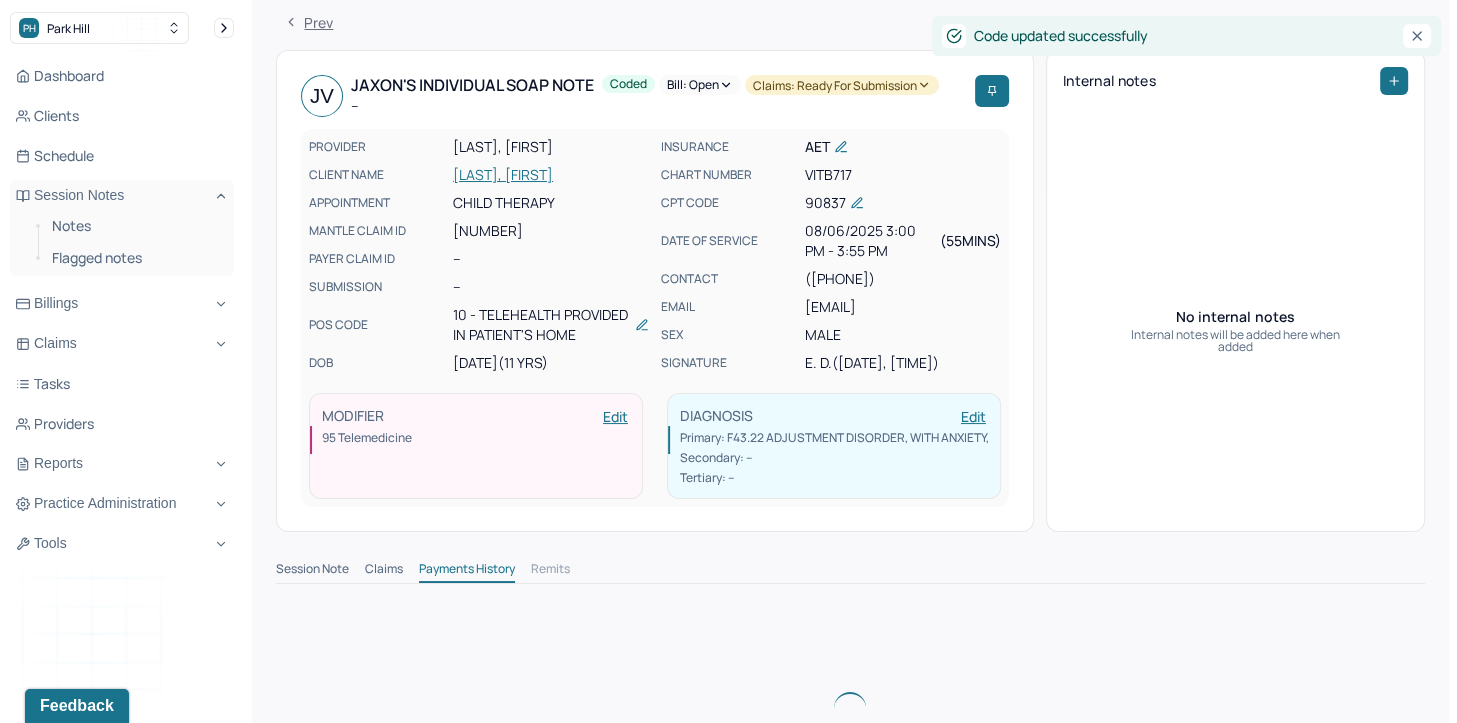click on "Notes Flagged notes" at bounding box center (122, 244) 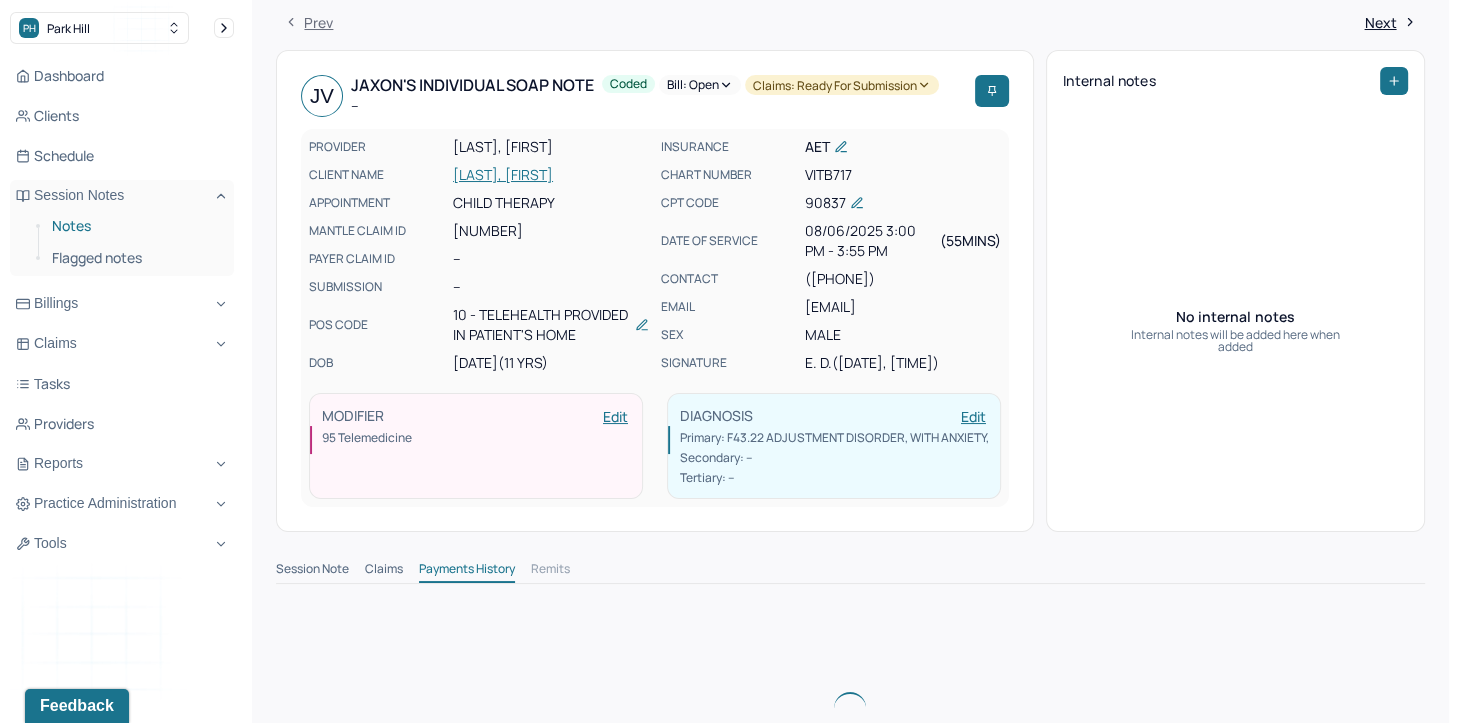 click on "Notes" at bounding box center (135, 226) 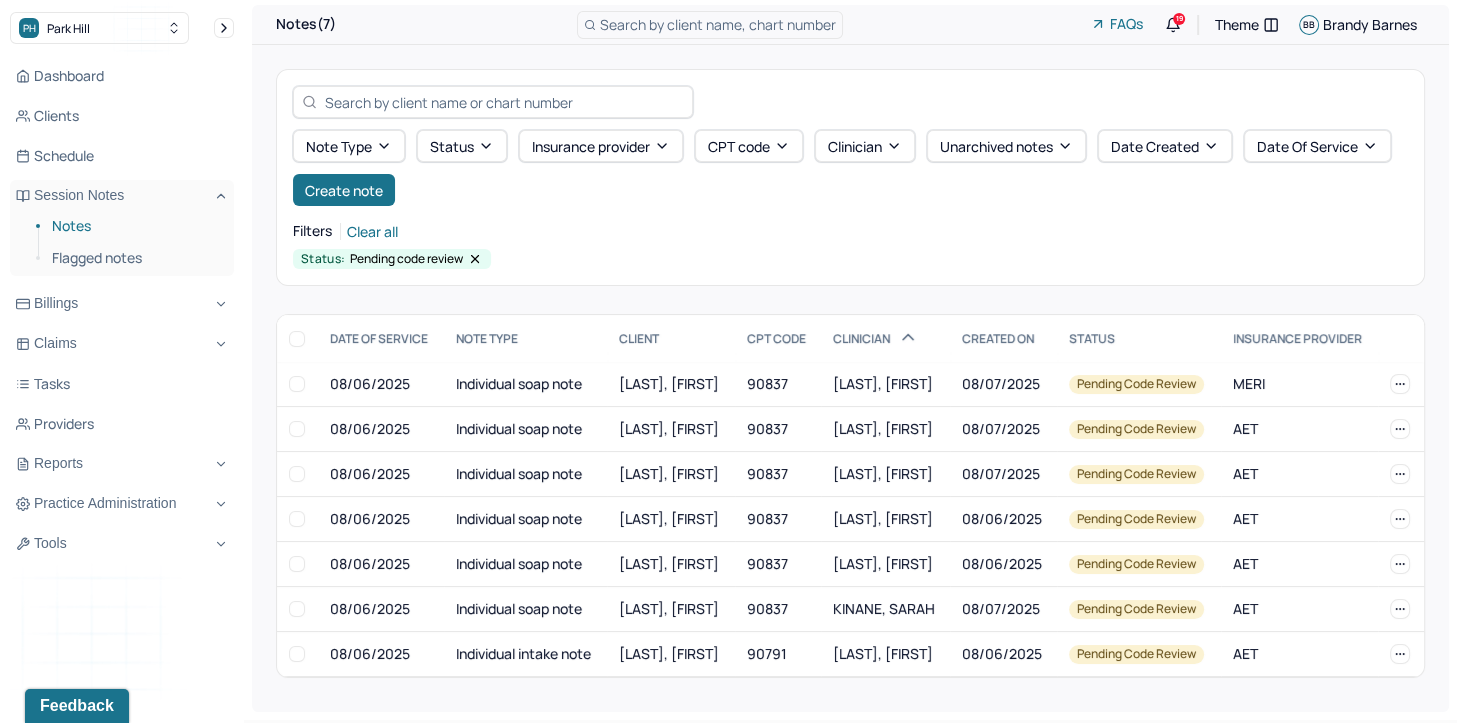 scroll, scrollTop: 0, scrollLeft: 0, axis: both 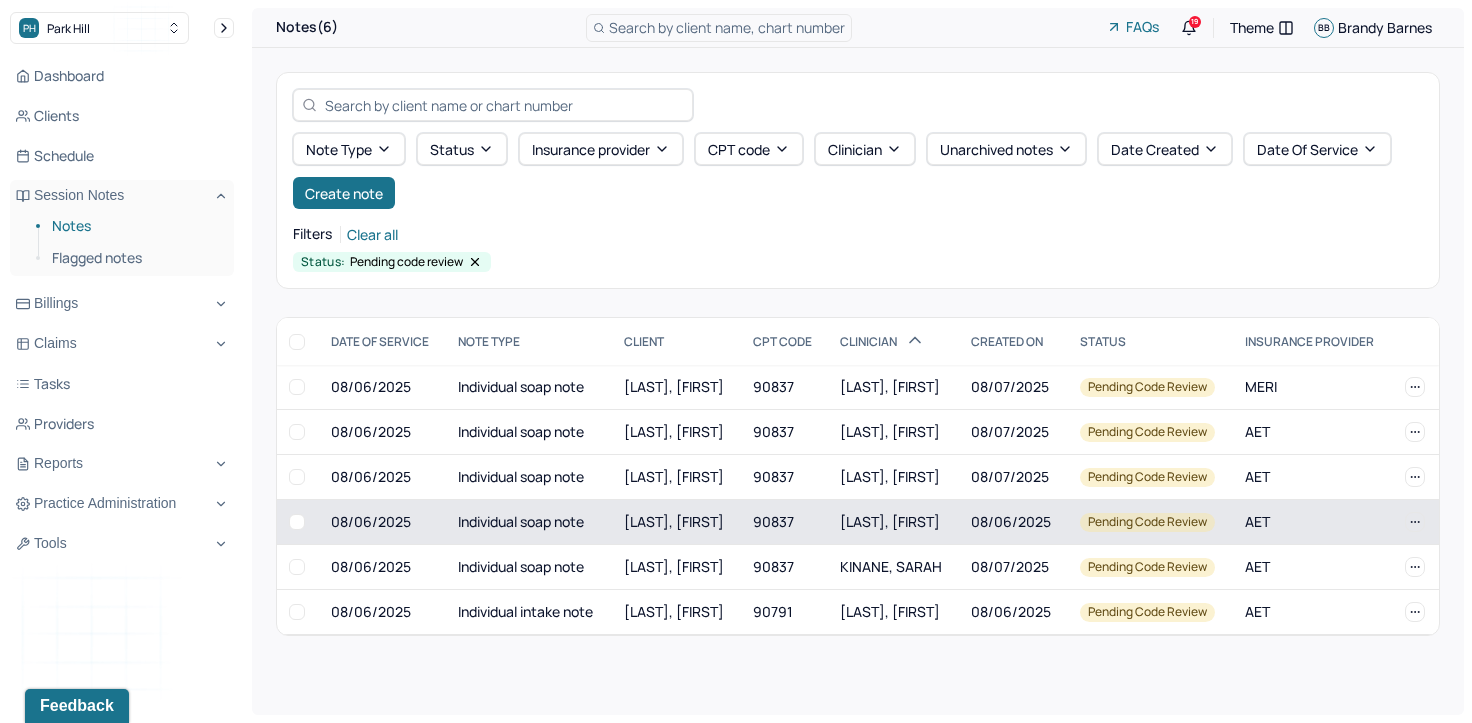 click on "[LAST], [FIRST]" at bounding box center [890, 521] 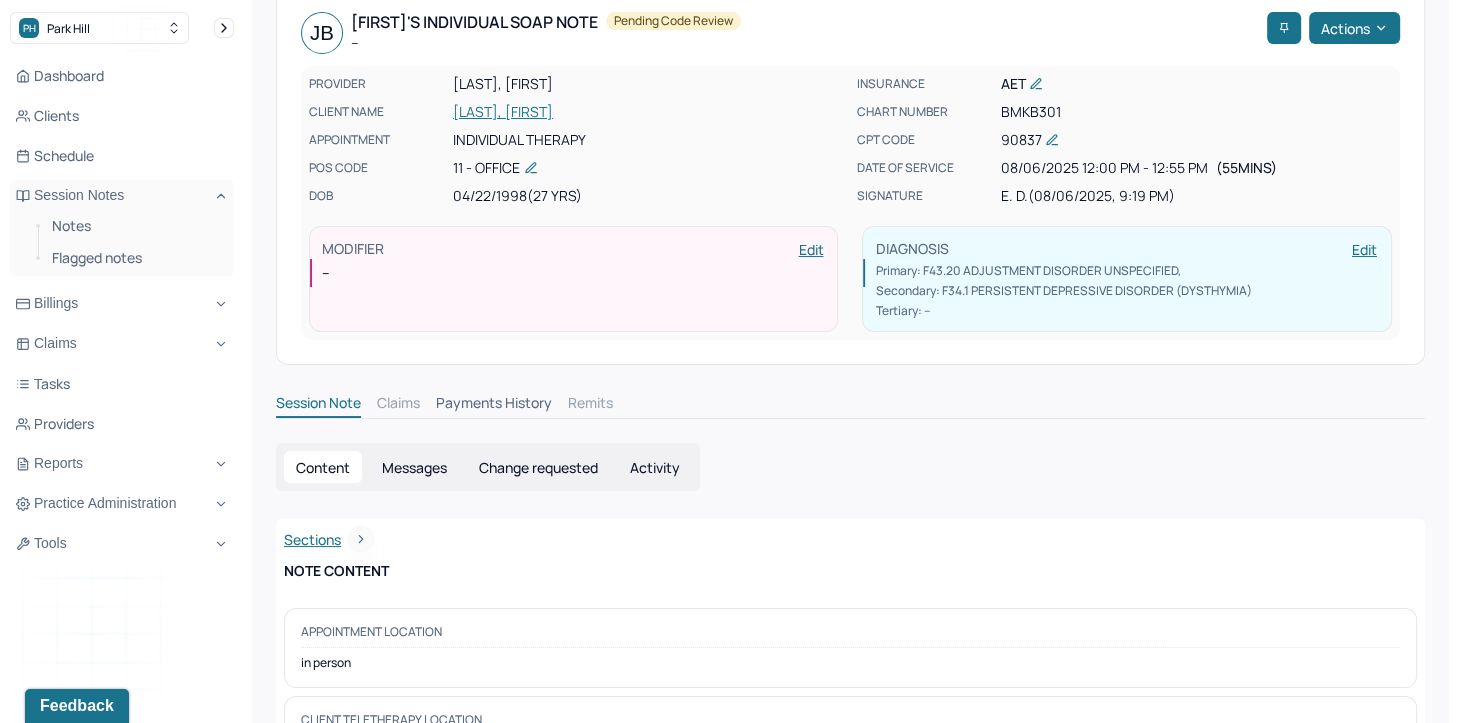 scroll, scrollTop: 0, scrollLeft: 0, axis: both 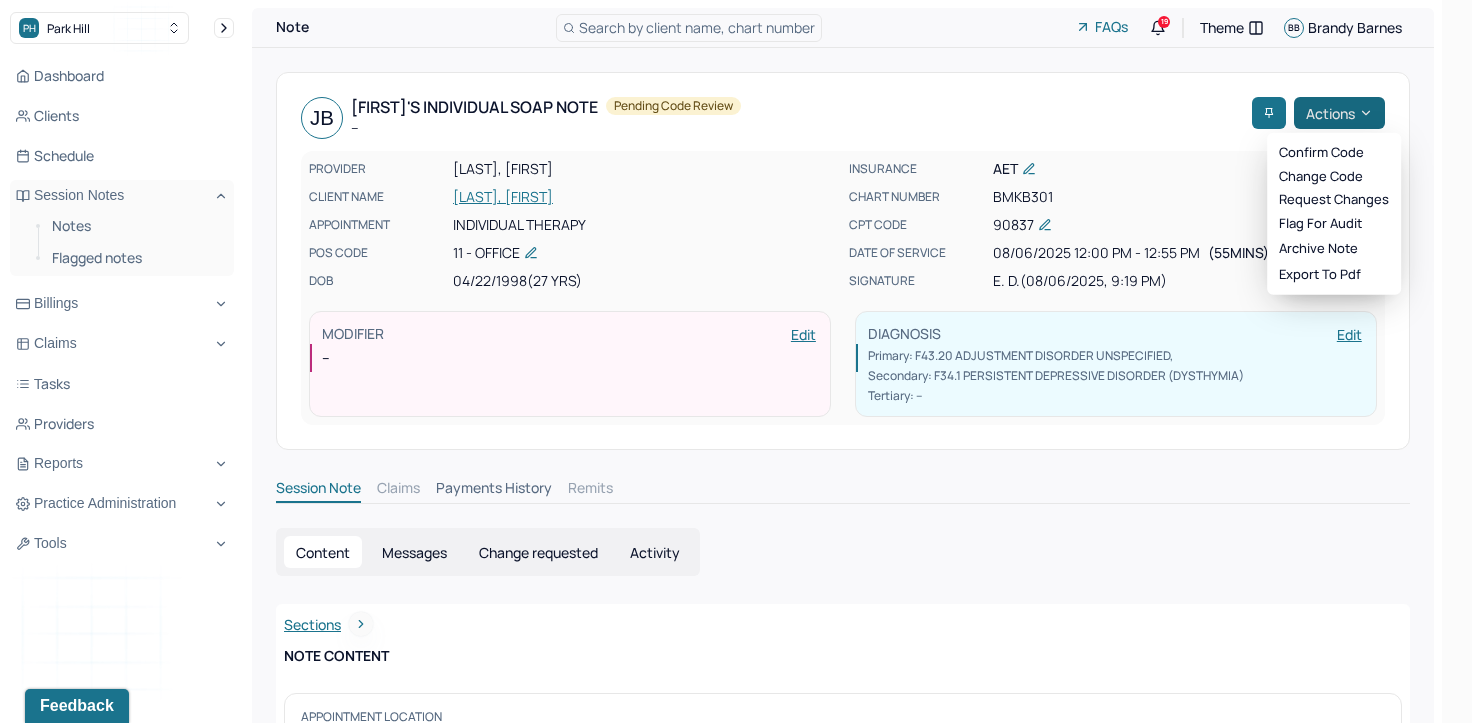 click 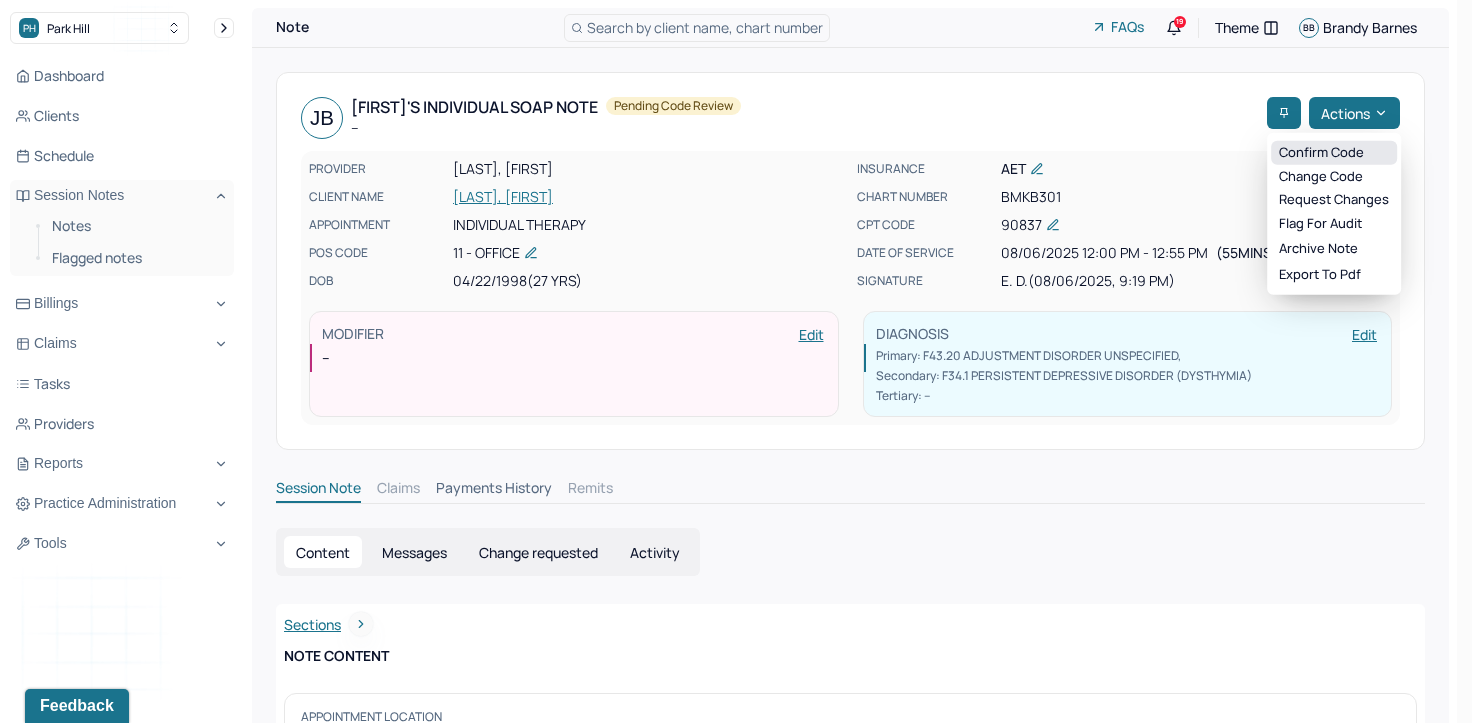 click on "Confirm code" at bounding box center (1334, 153) 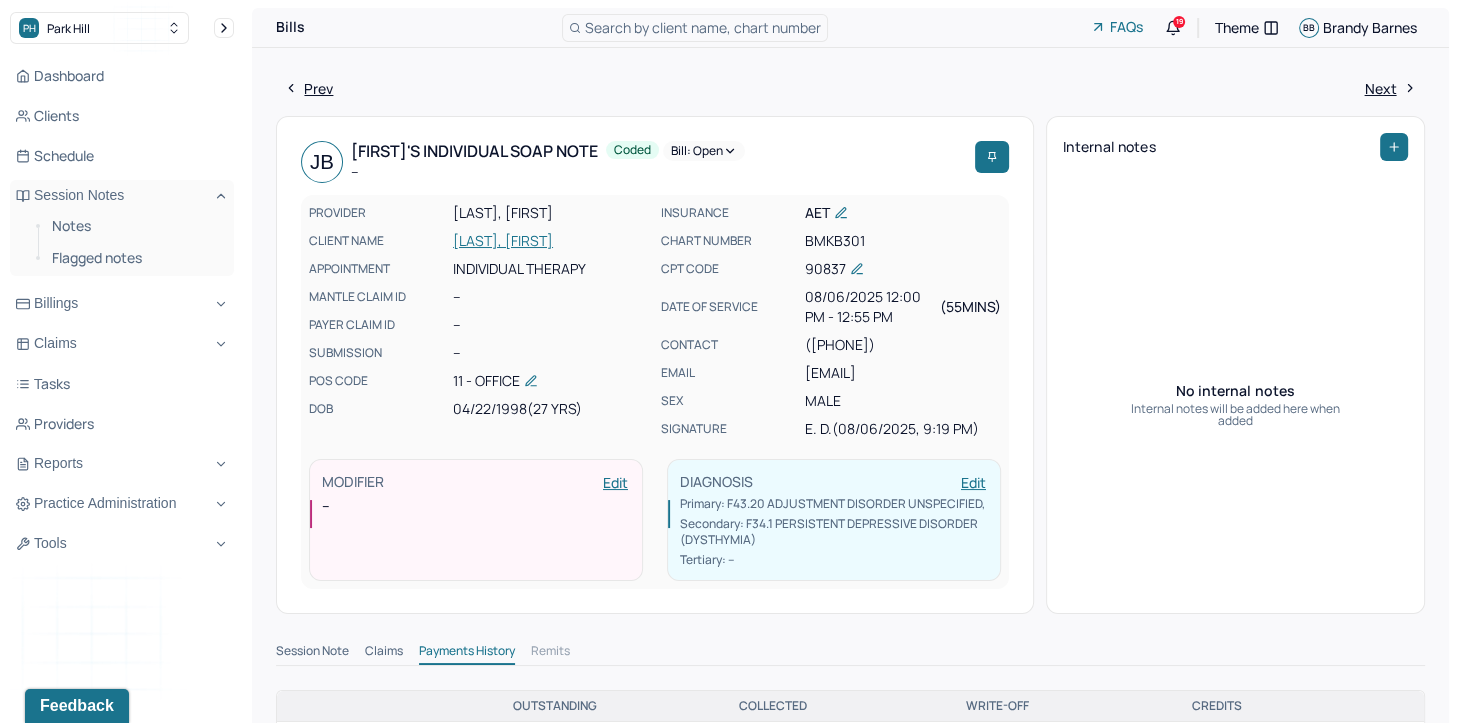 click on "Search by client name, chart number" at bounding box center (703, 27) 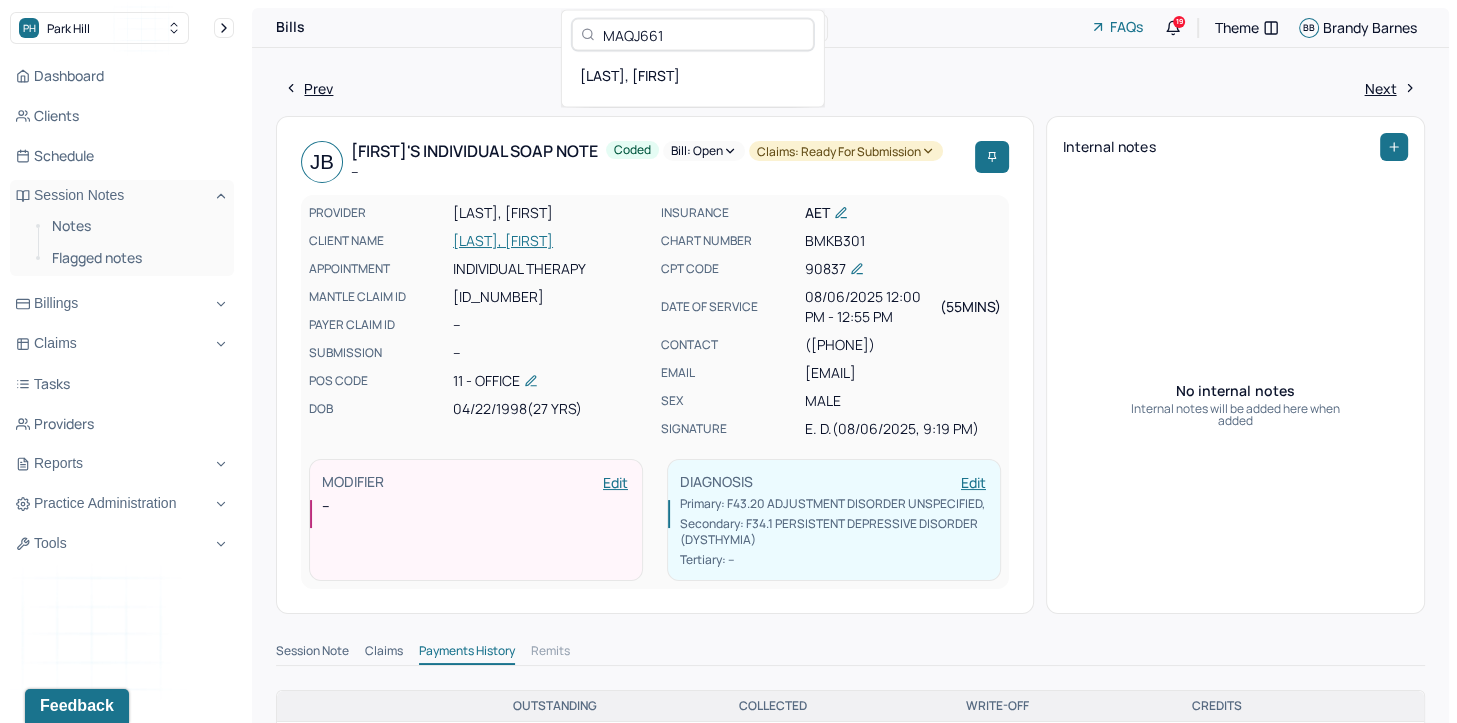 type on "MAQJ661" 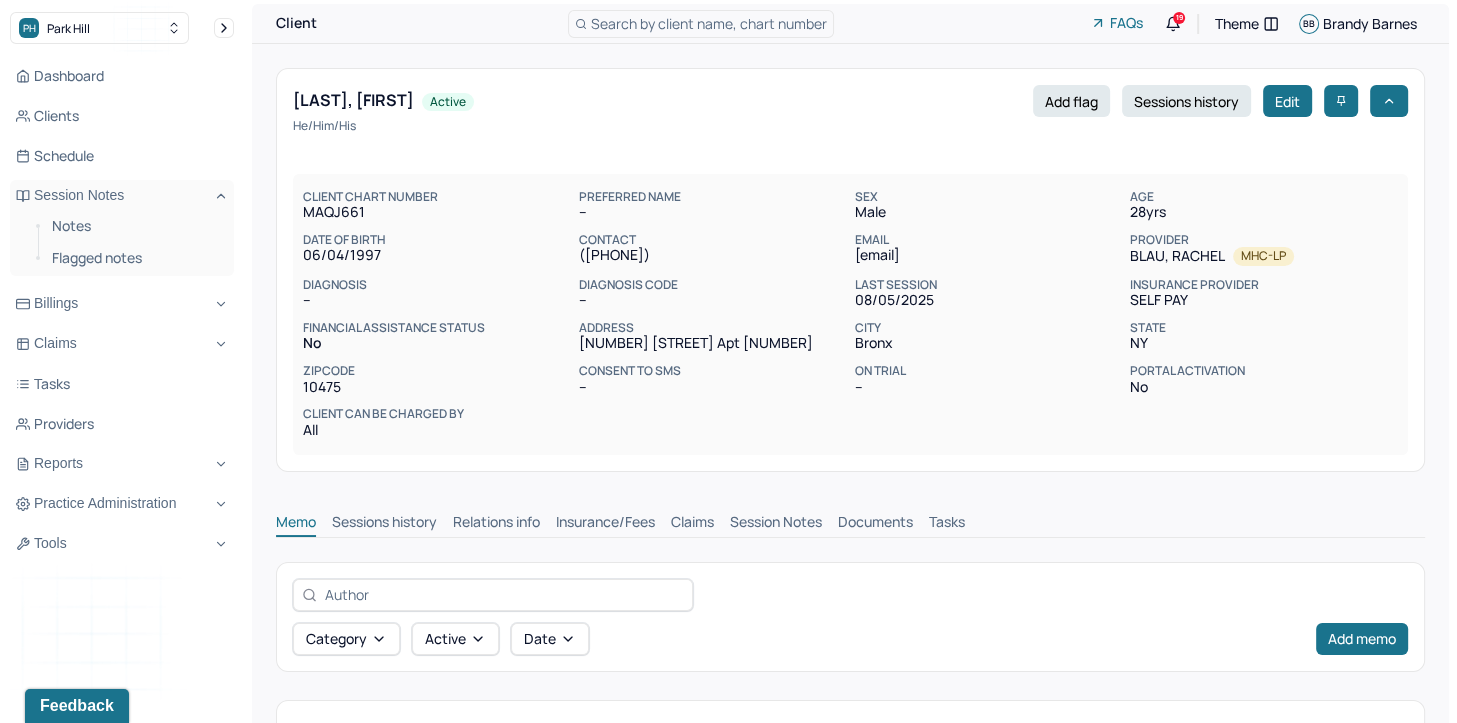 scroll, scrollTop: 0, scrollLeft: 0, axis: both 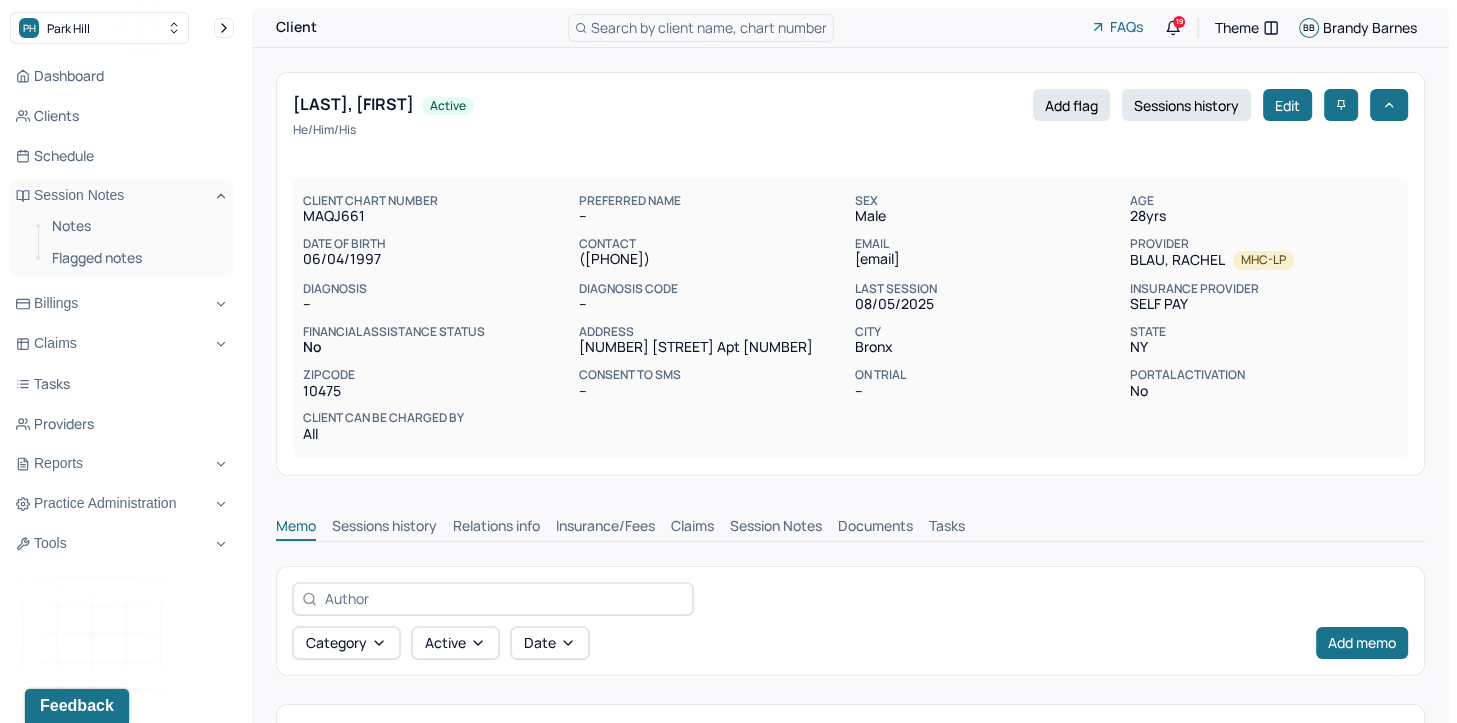 click on "Insurance/Fees" at bounding box center [605, 528] 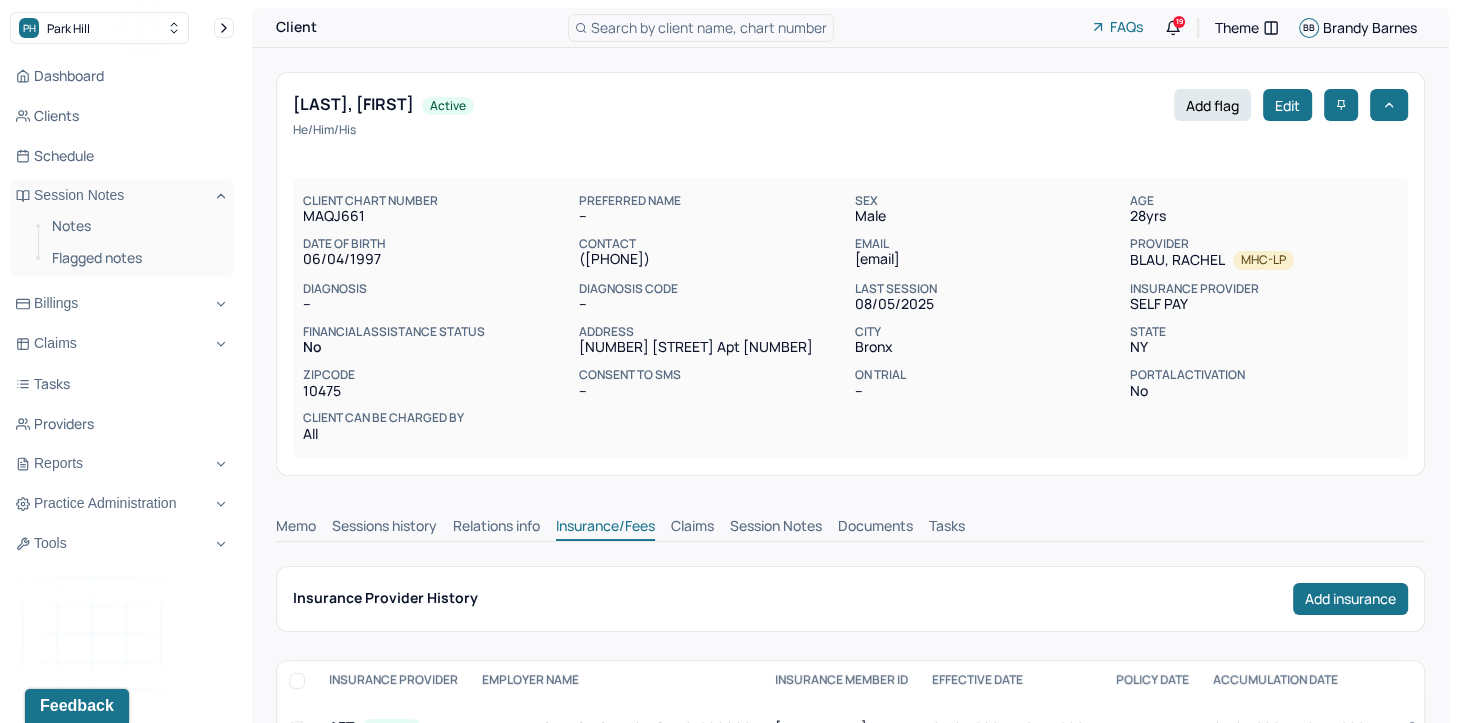 scroll, scrollTop: 0, scrollLeft: 0, axis: both 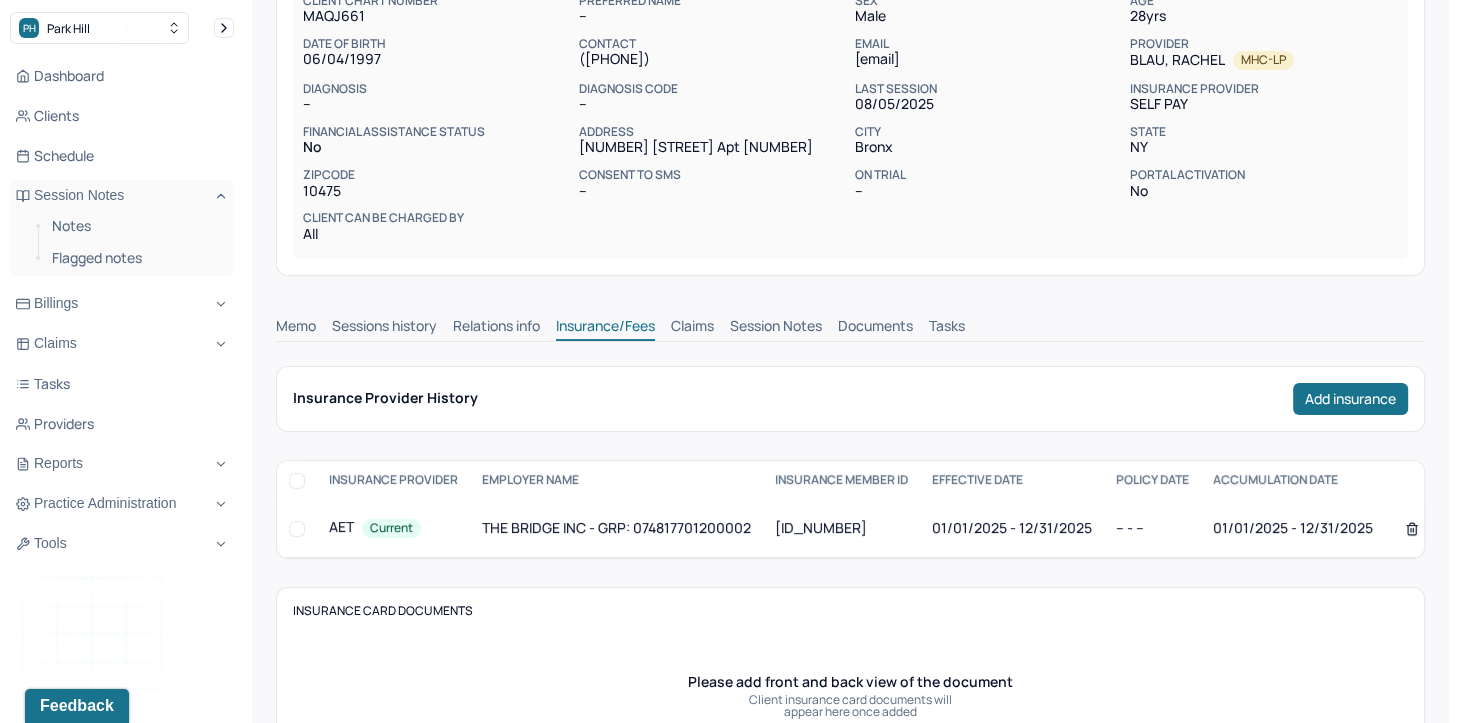 click on "Claims" at bounding box center (692, 328) 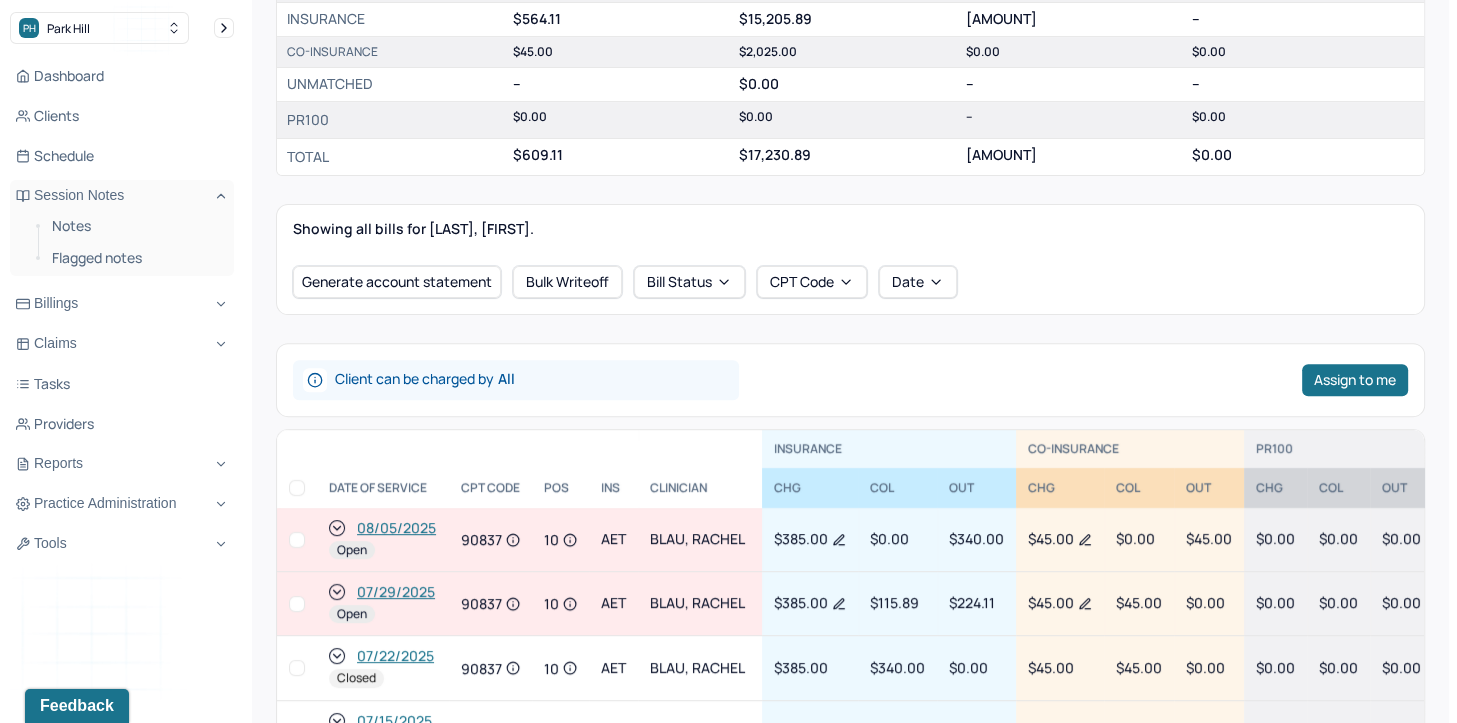 scroll, scrollTop: 600, scrollLeft: 0, axis: vertical 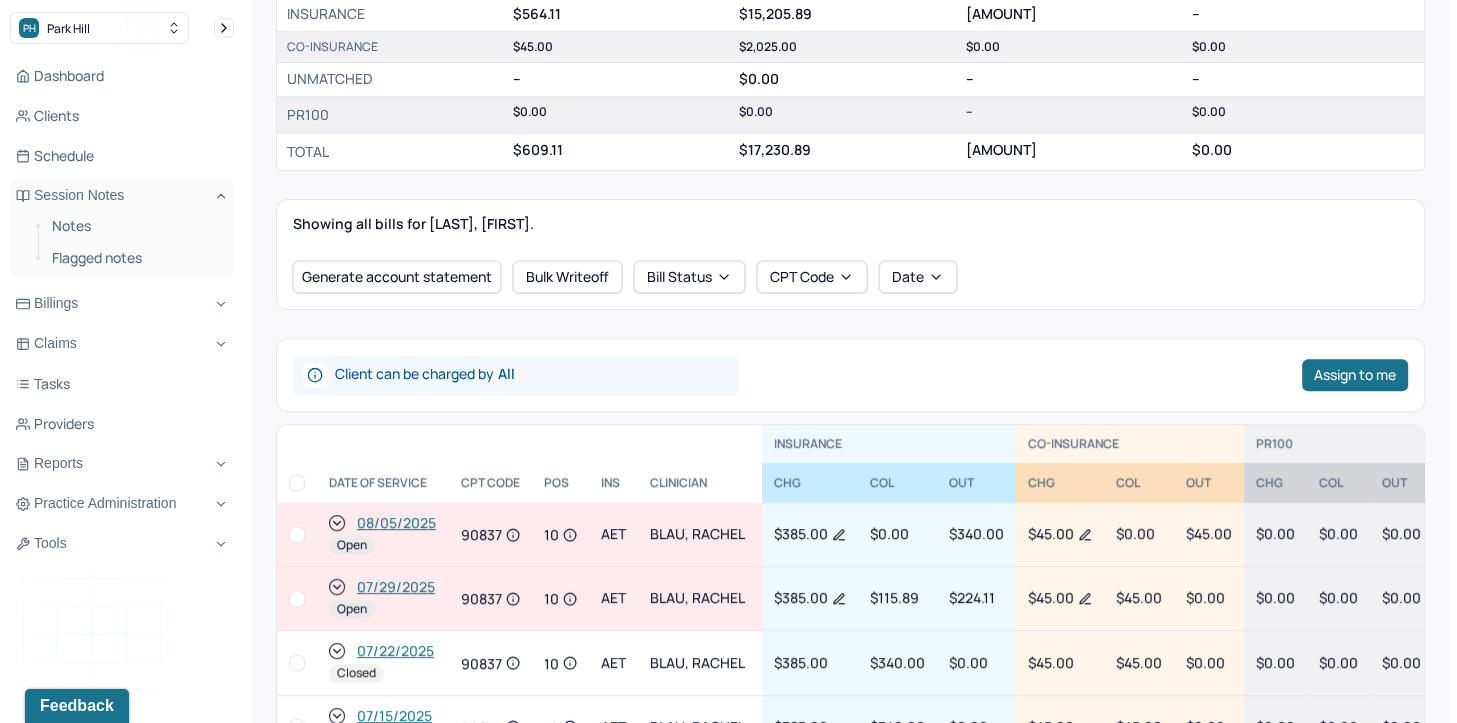 click at bounding box center (297, 535) 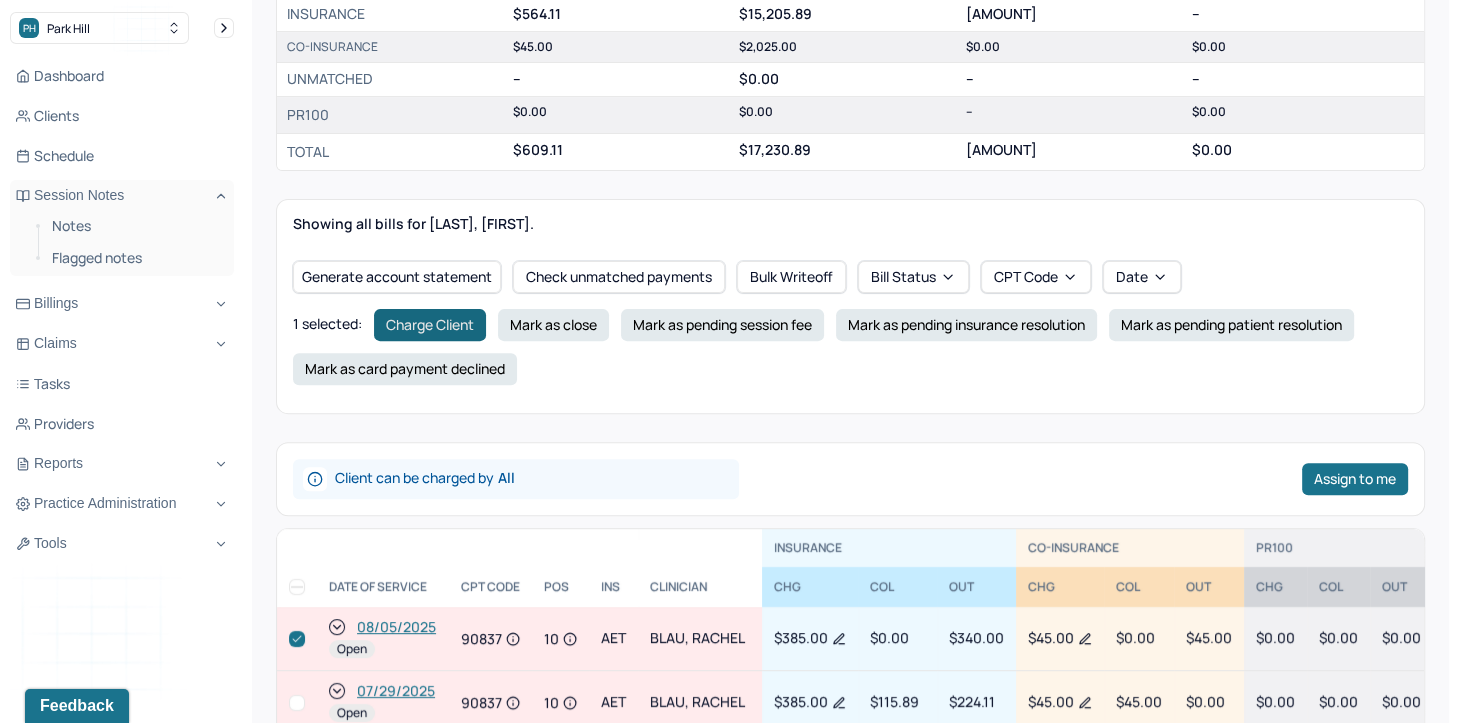 click on "Charge Client" at bounding box center [430, 325] 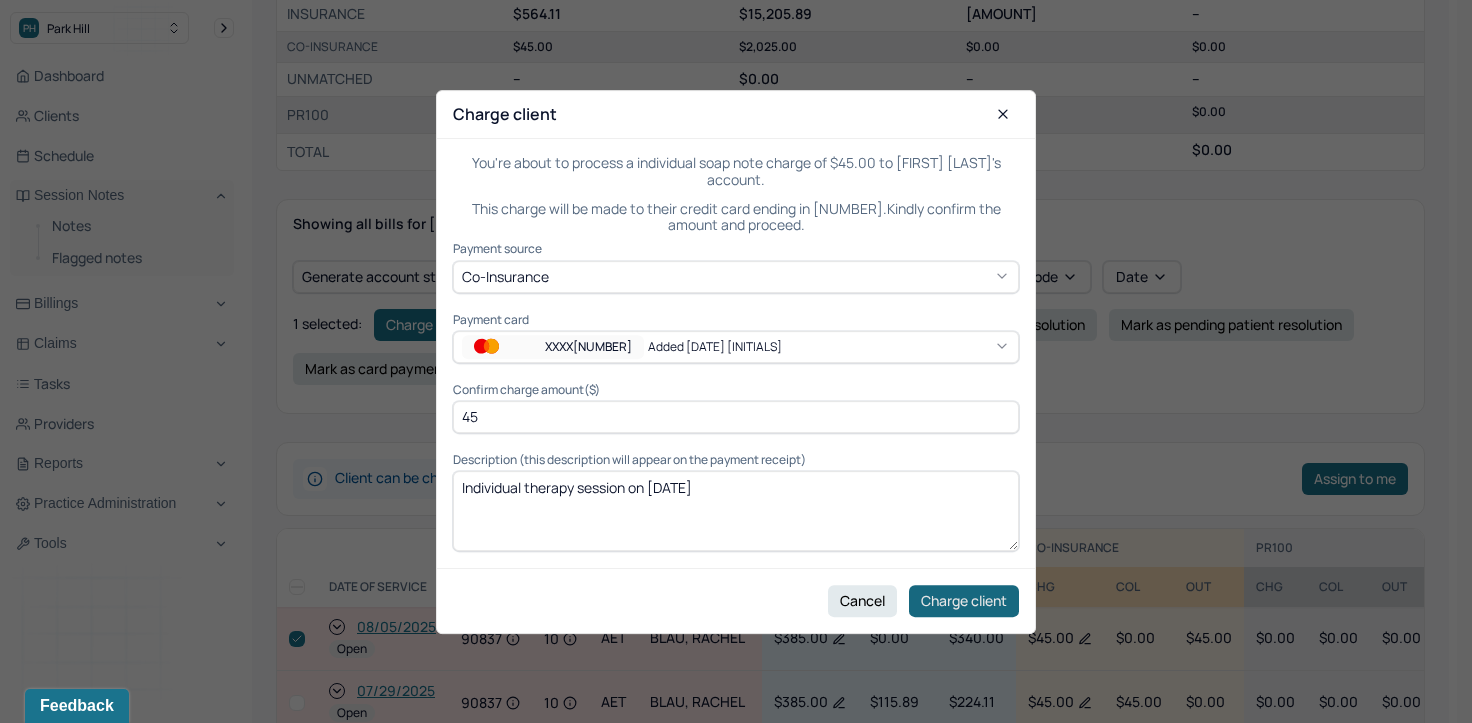 click on "Charge client" at bounding box center (964, 600) 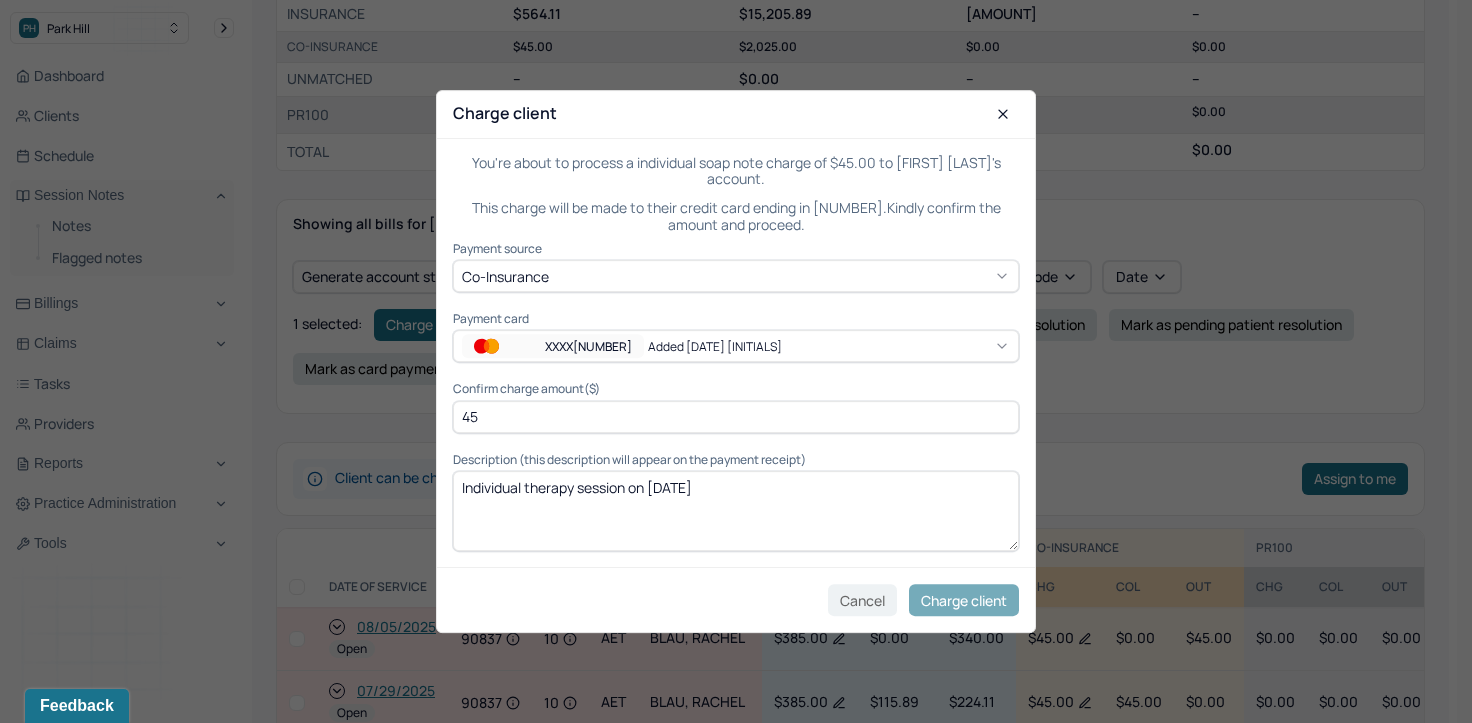 checkbox on "false" 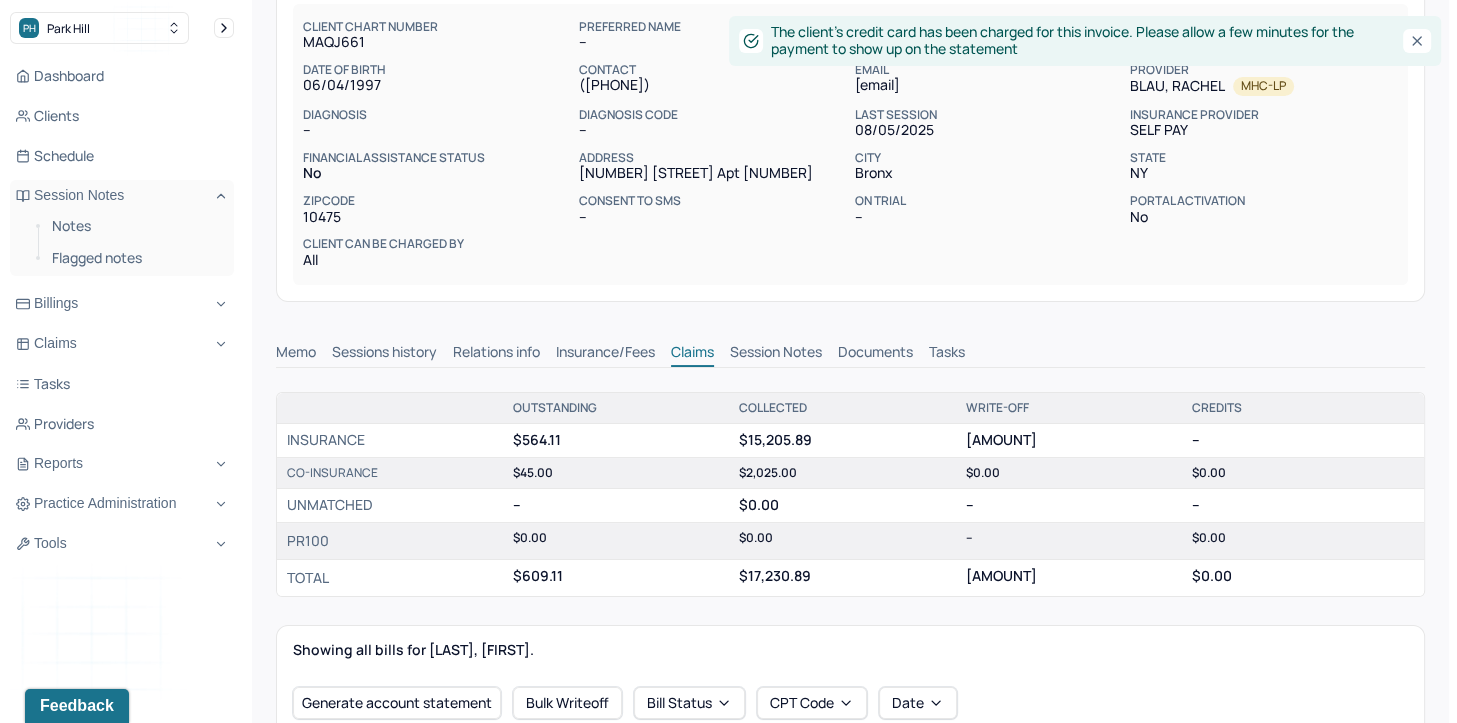 scroll, scrollTop: 100, scrollLeft: 0, axis: vertical 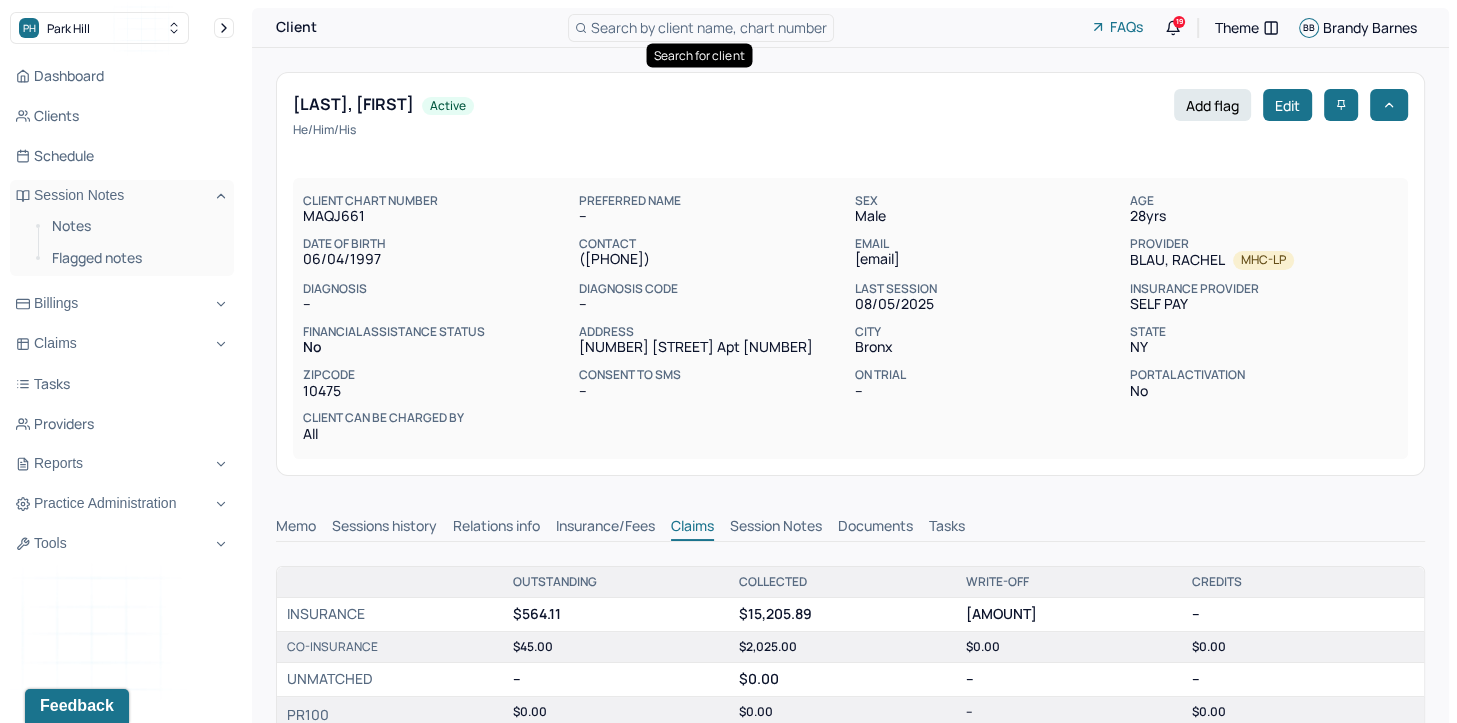 type 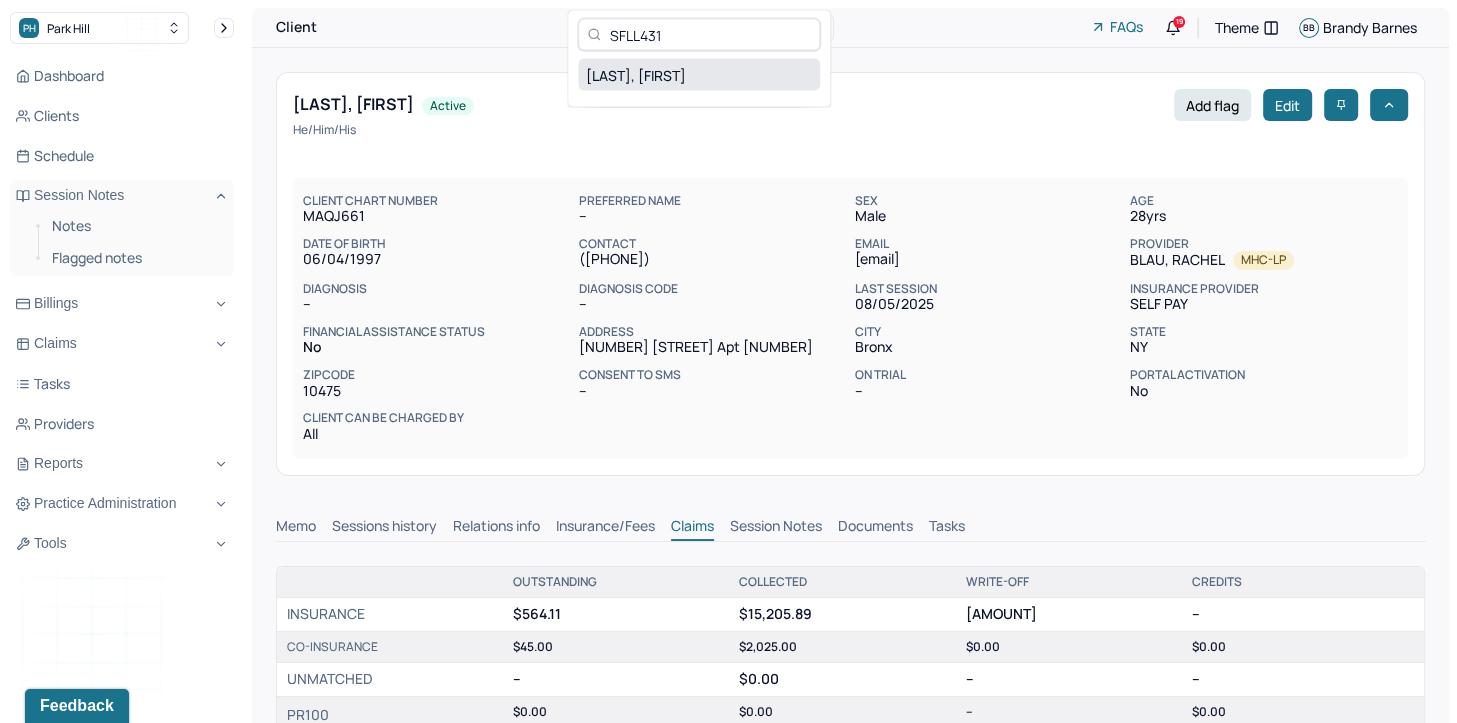 type on "SFLL431" 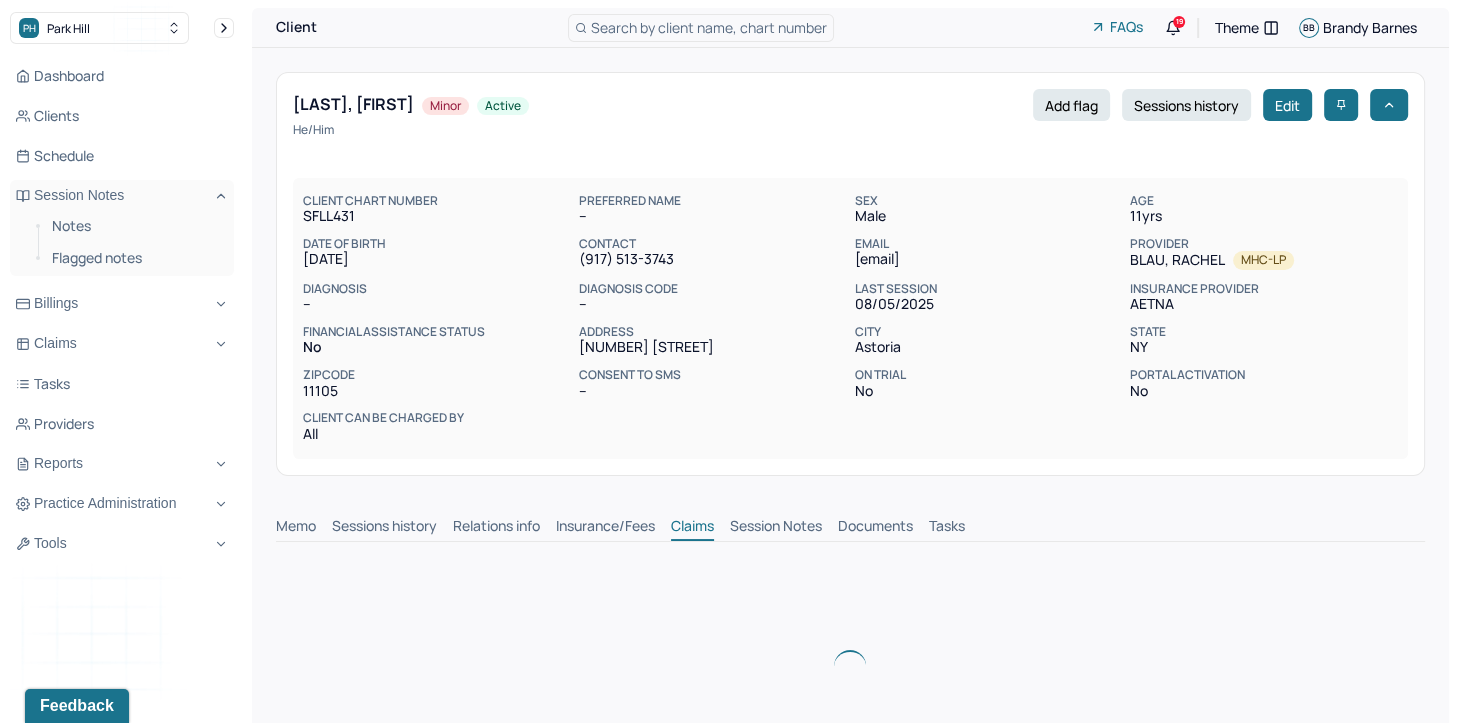 click on "Memo" at bounding box center [296, 528] 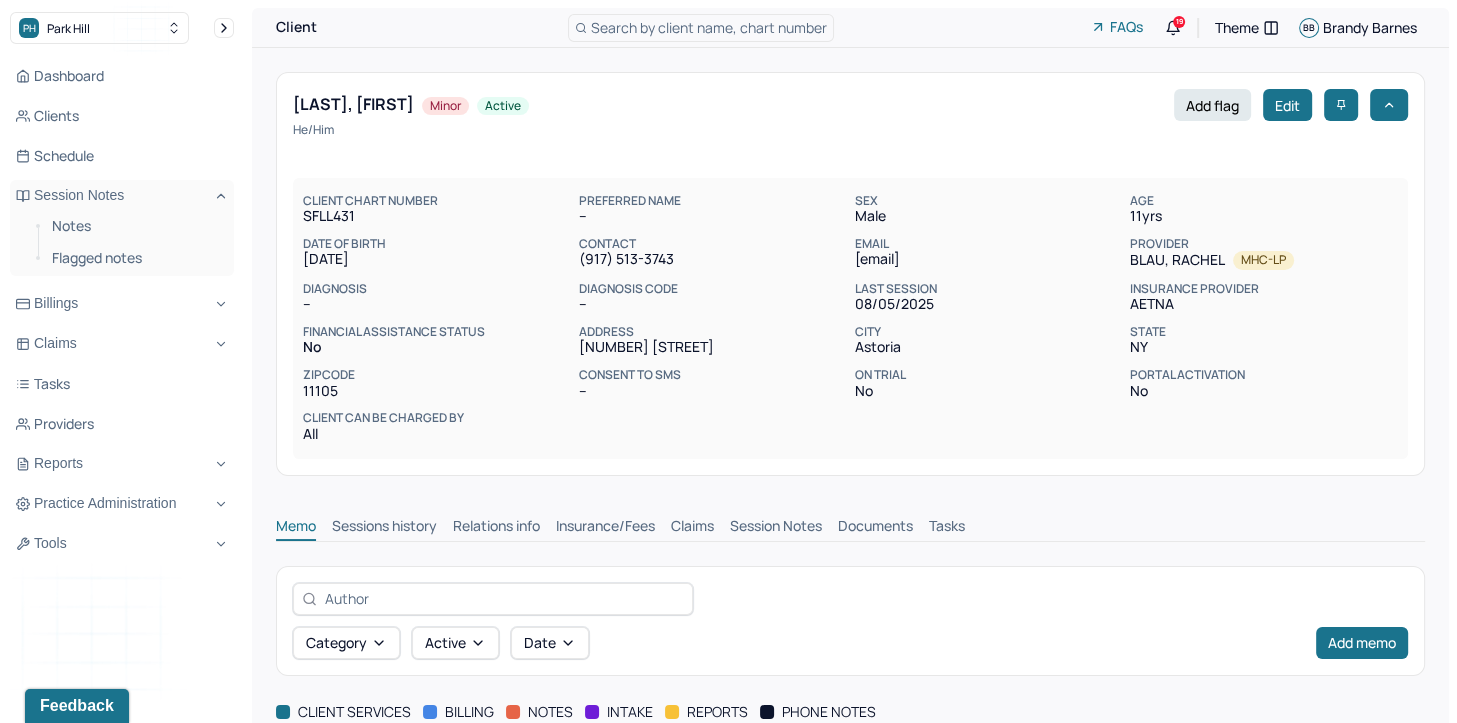 scroll, scrollTop: 0, scrollLeft: 0, axis: both 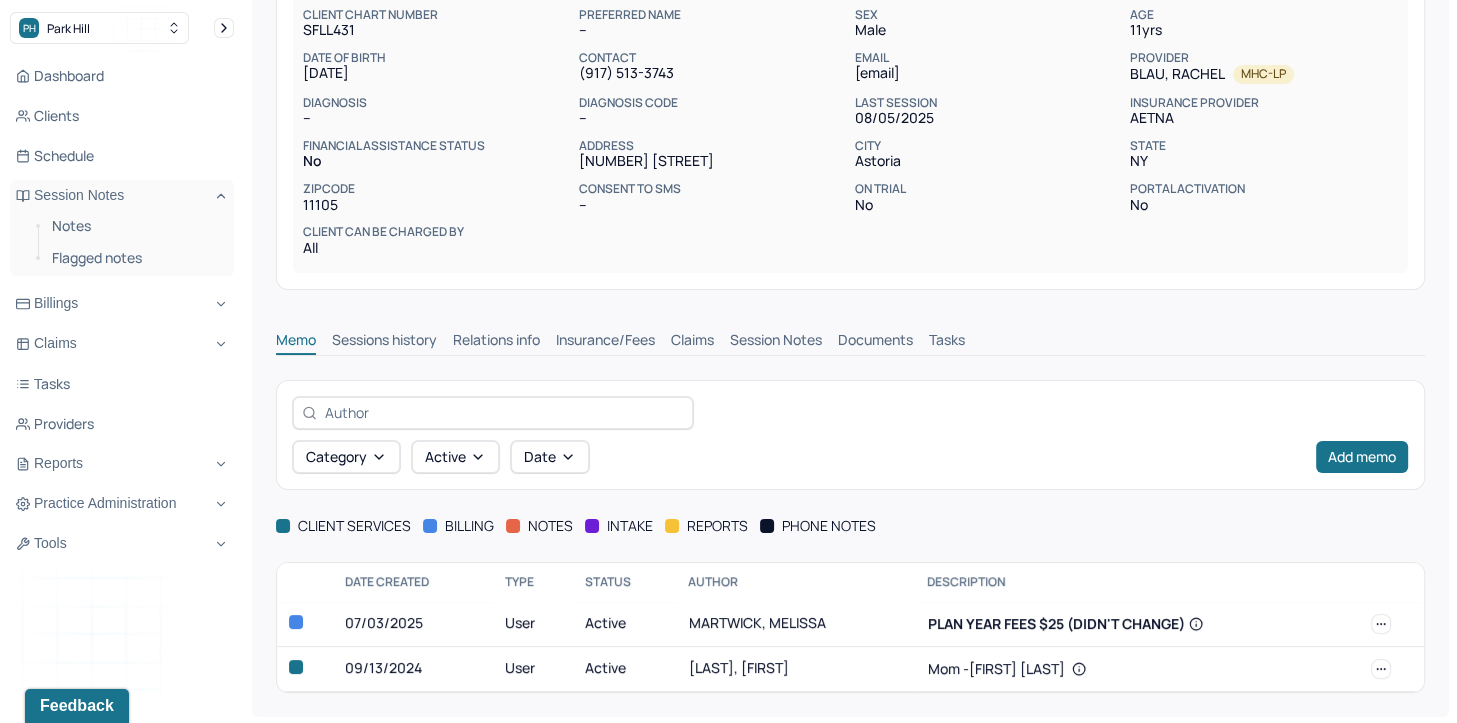 click on "Insurance/Fees" at bounding box center [605, 342] 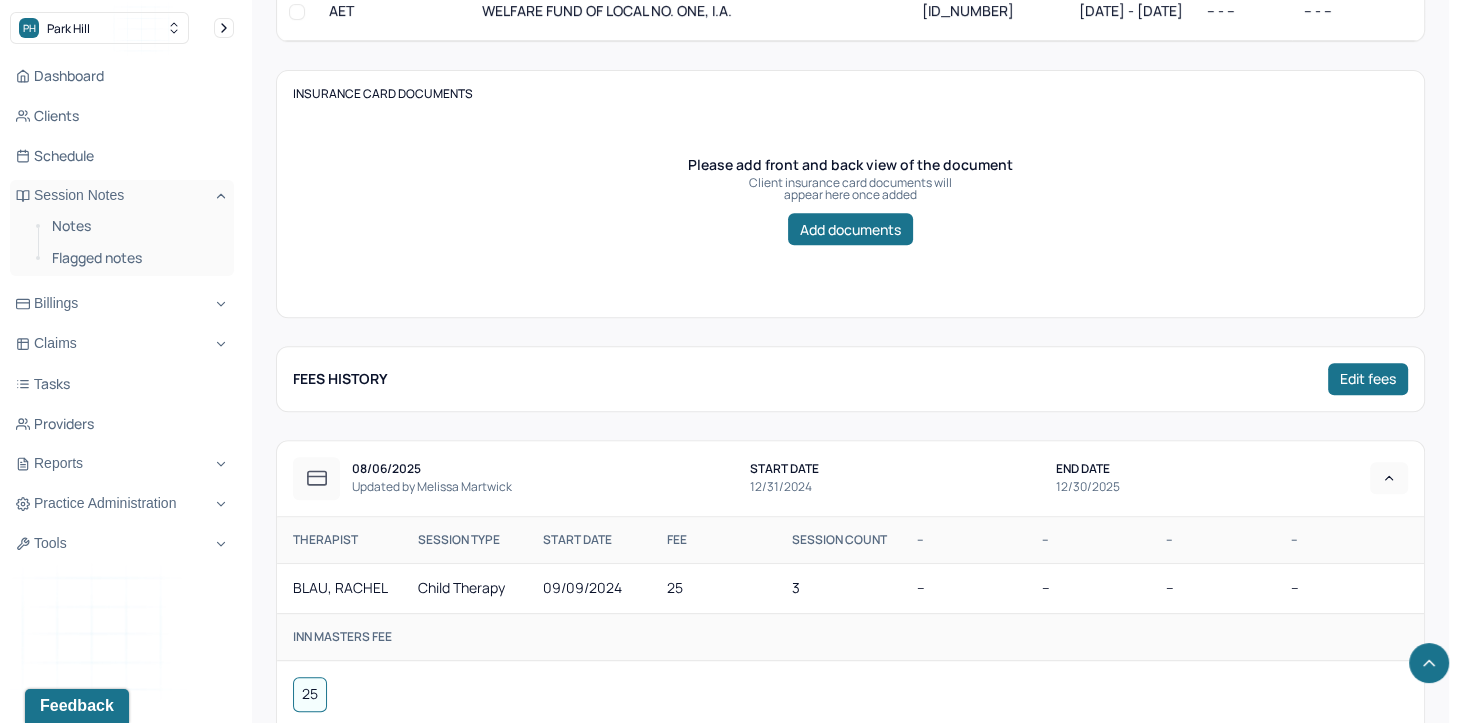 scroll, scrollTop: 86, scrollLeft: 0, axis: vertical 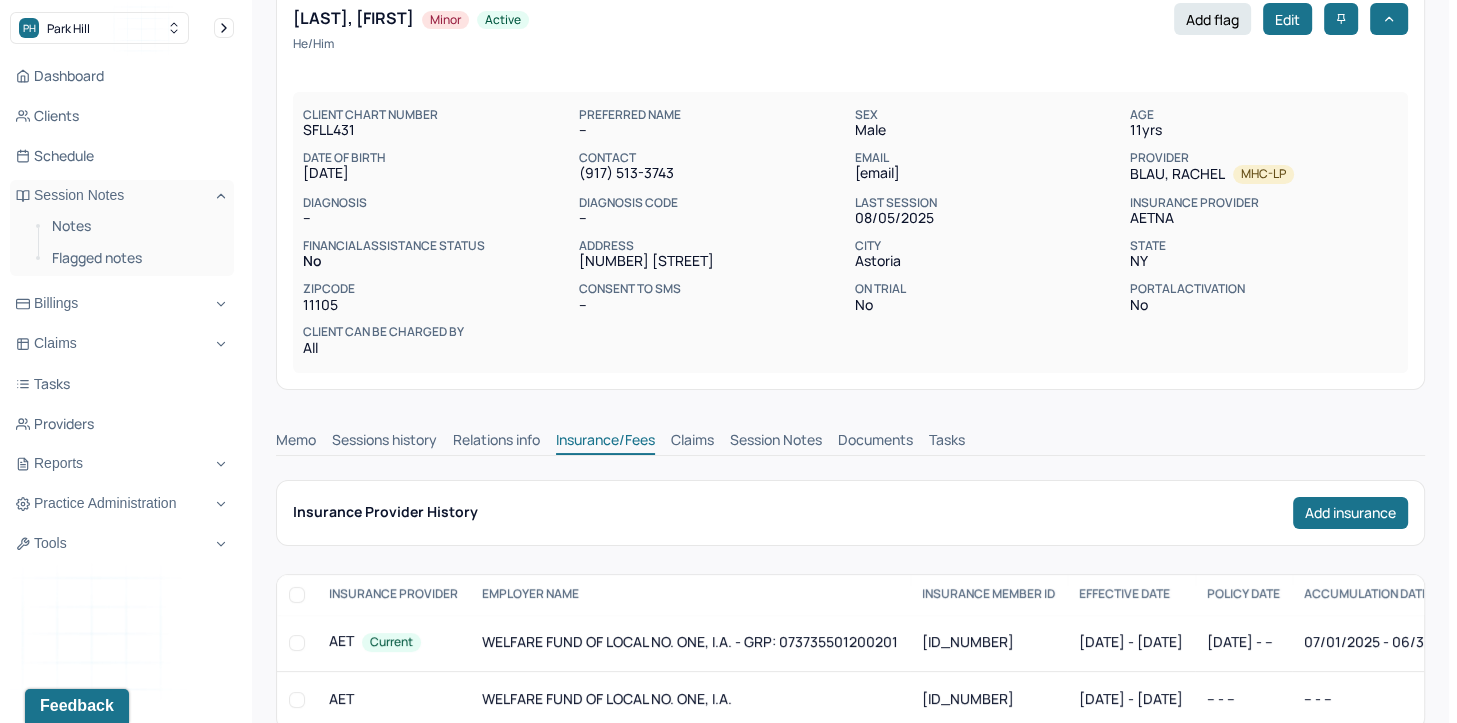 click on "Claims" at bounding box center [692, 442] 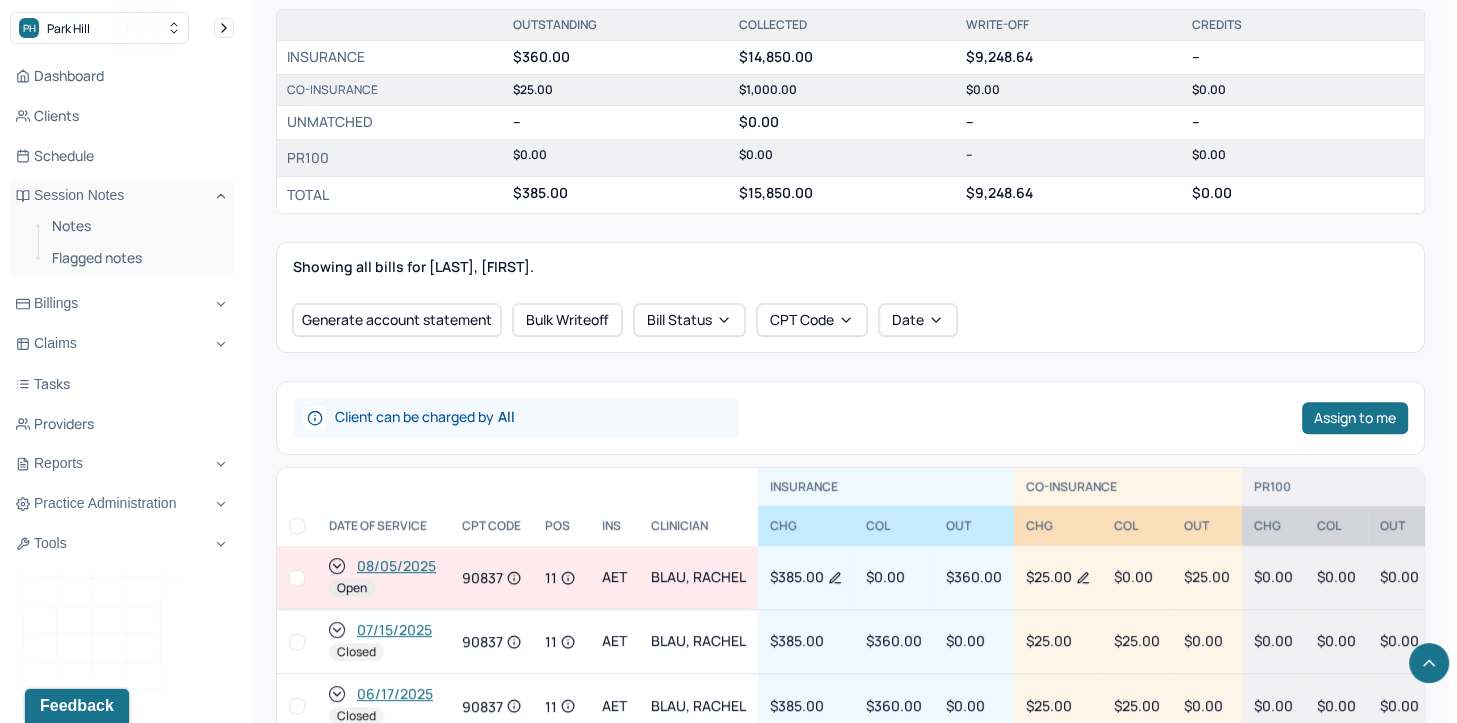 scroll, scrollTop: 686, scrollLeft: 0, axis: vertical 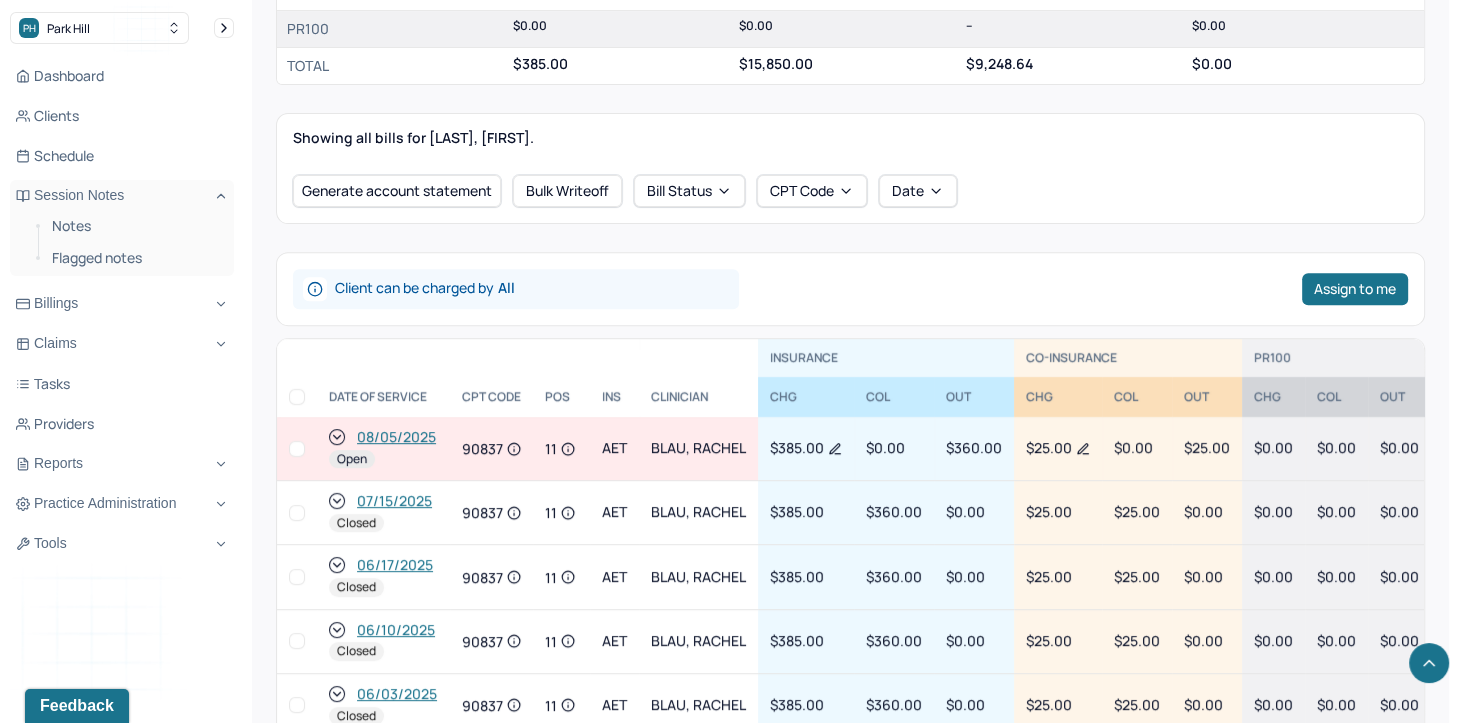 click at bounding box center (297, 449) 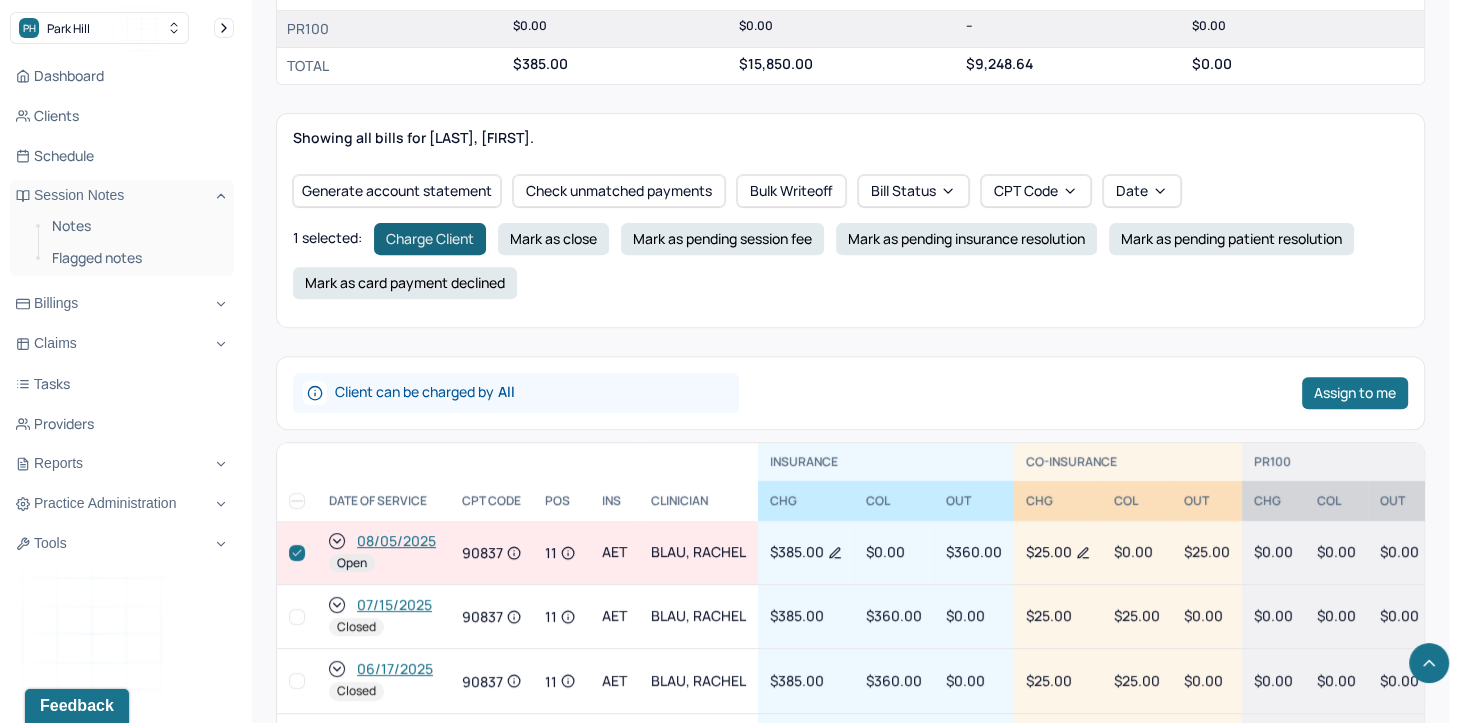 click on "Charge Client" at bounding box center [430, 239] 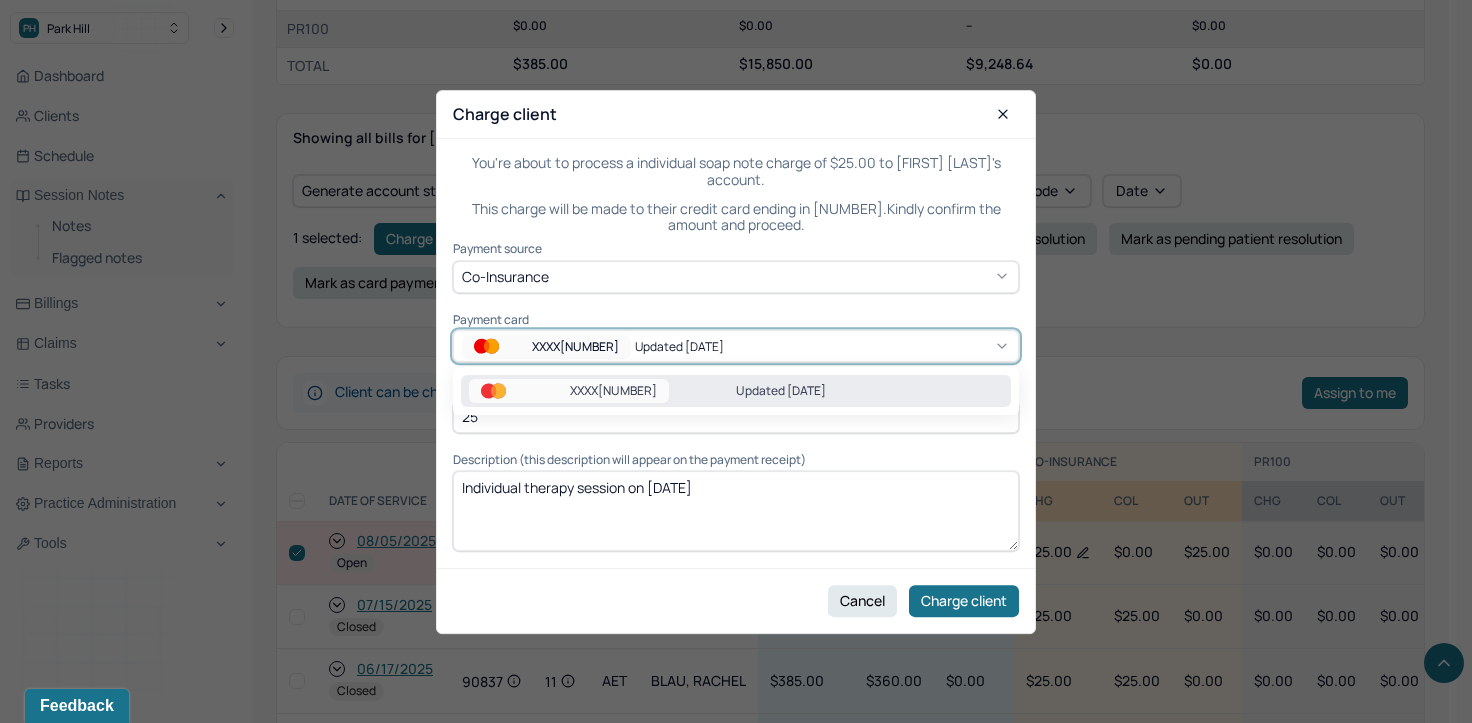 click on "Updated 5/9/25" at bounding box center (695, 346) 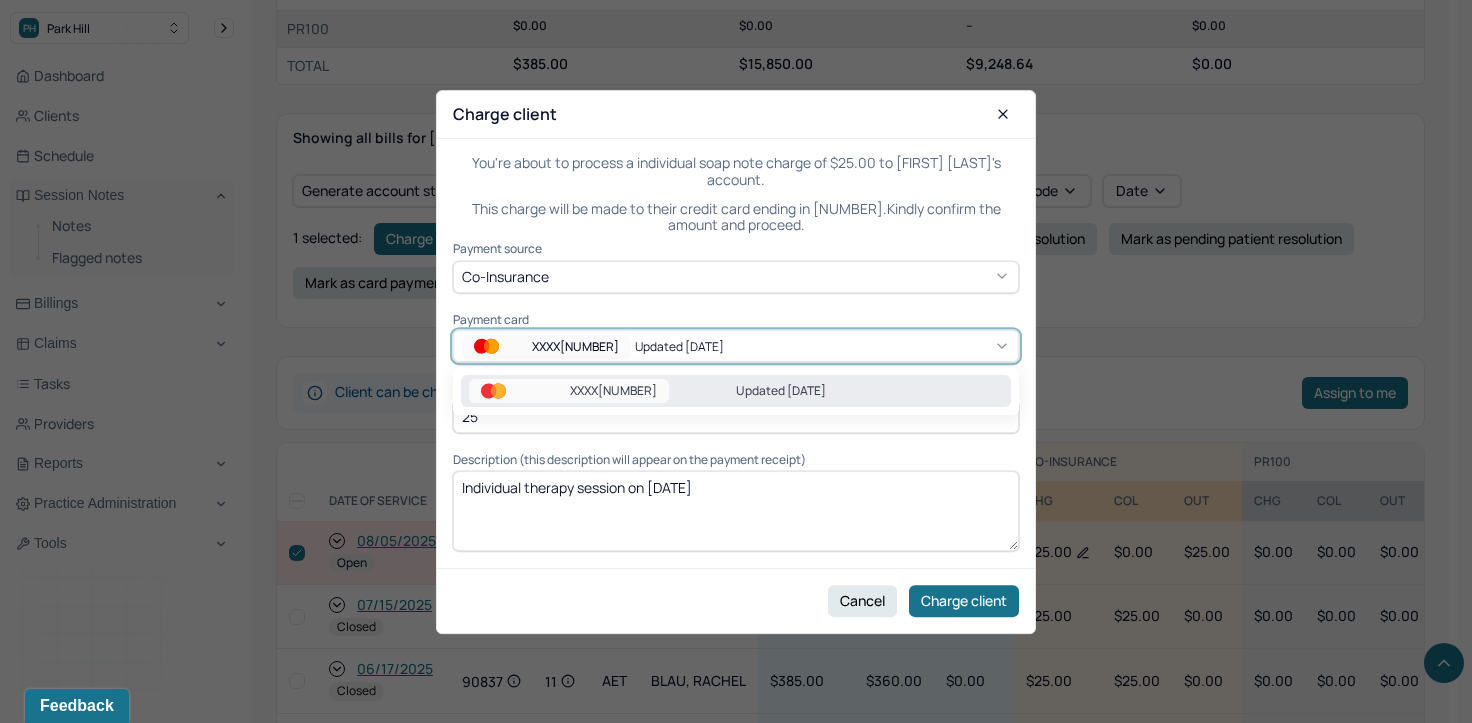 click on "XXXX3303" at bounding box center (569, 391) 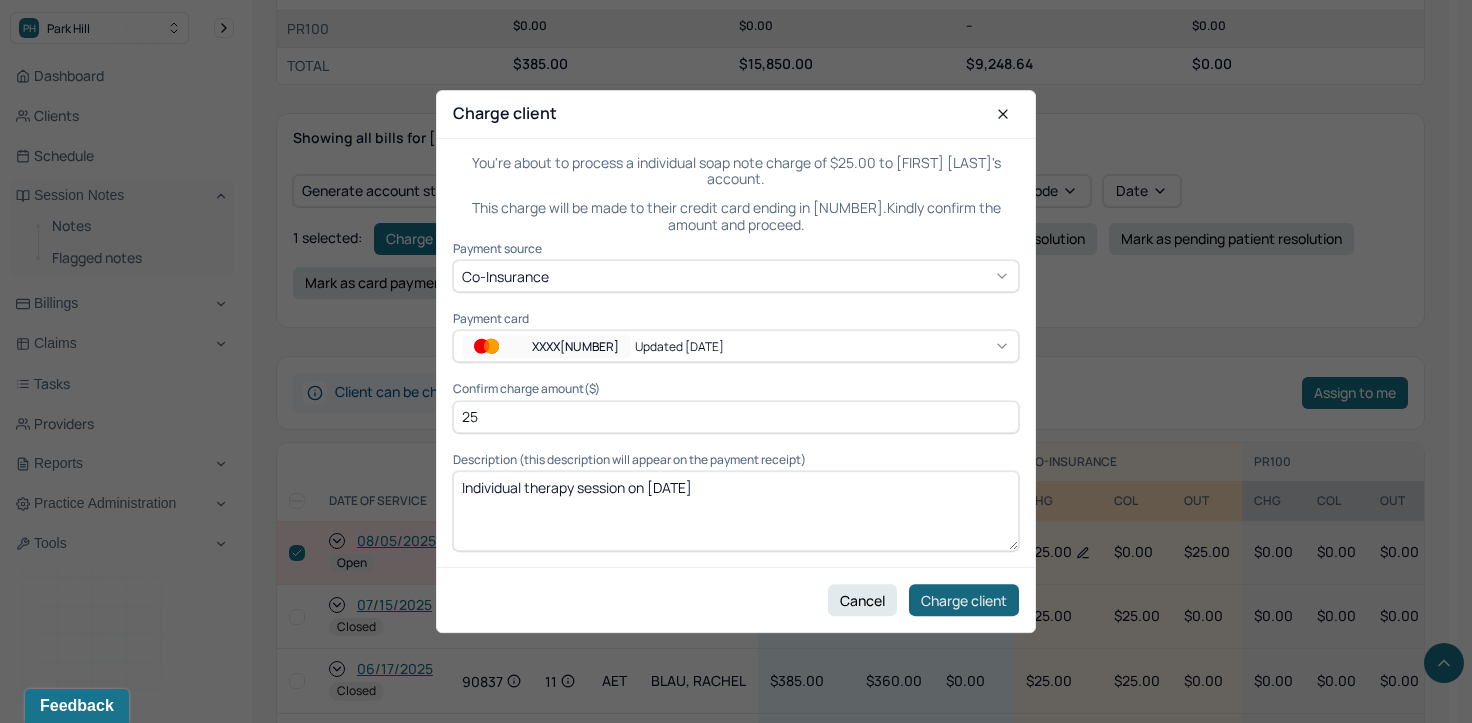 click on "Charge client" at bounding box center (964, 600) 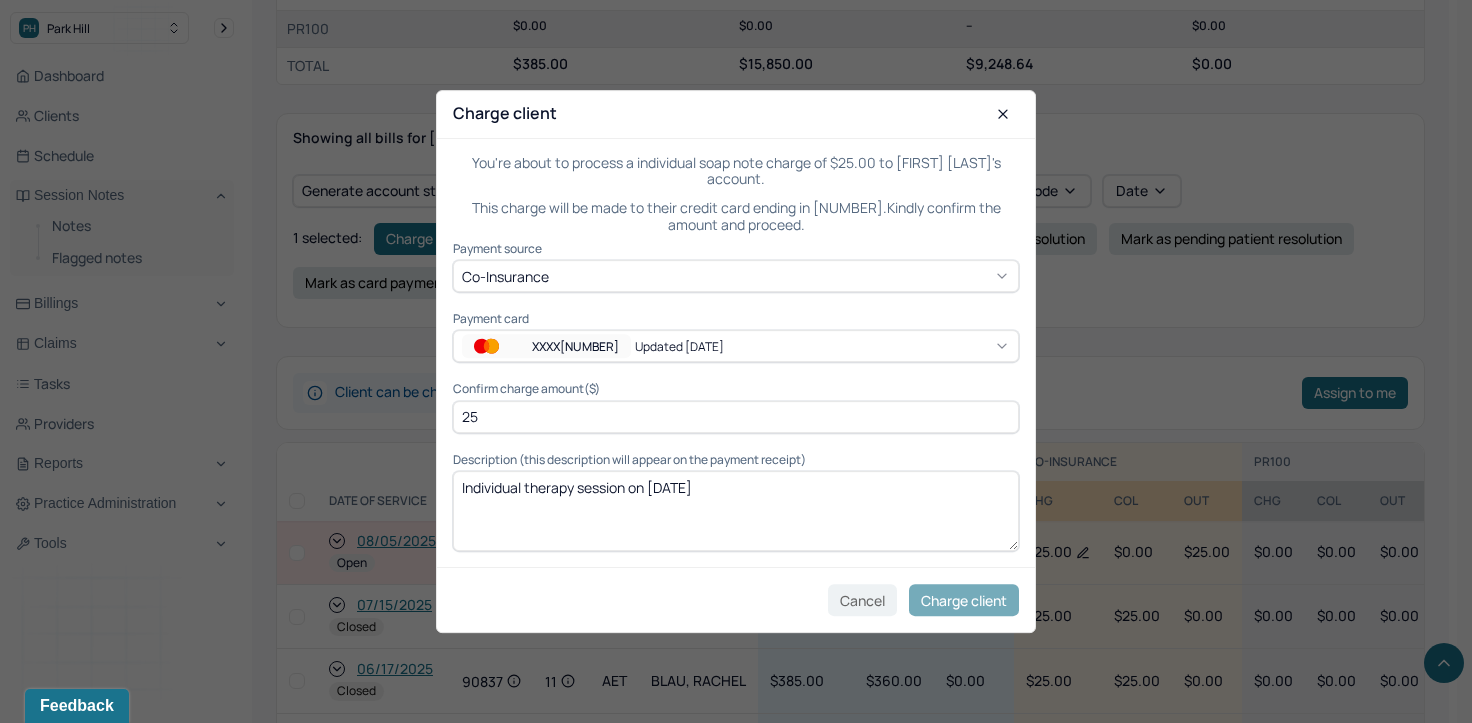 checkbox on "false" 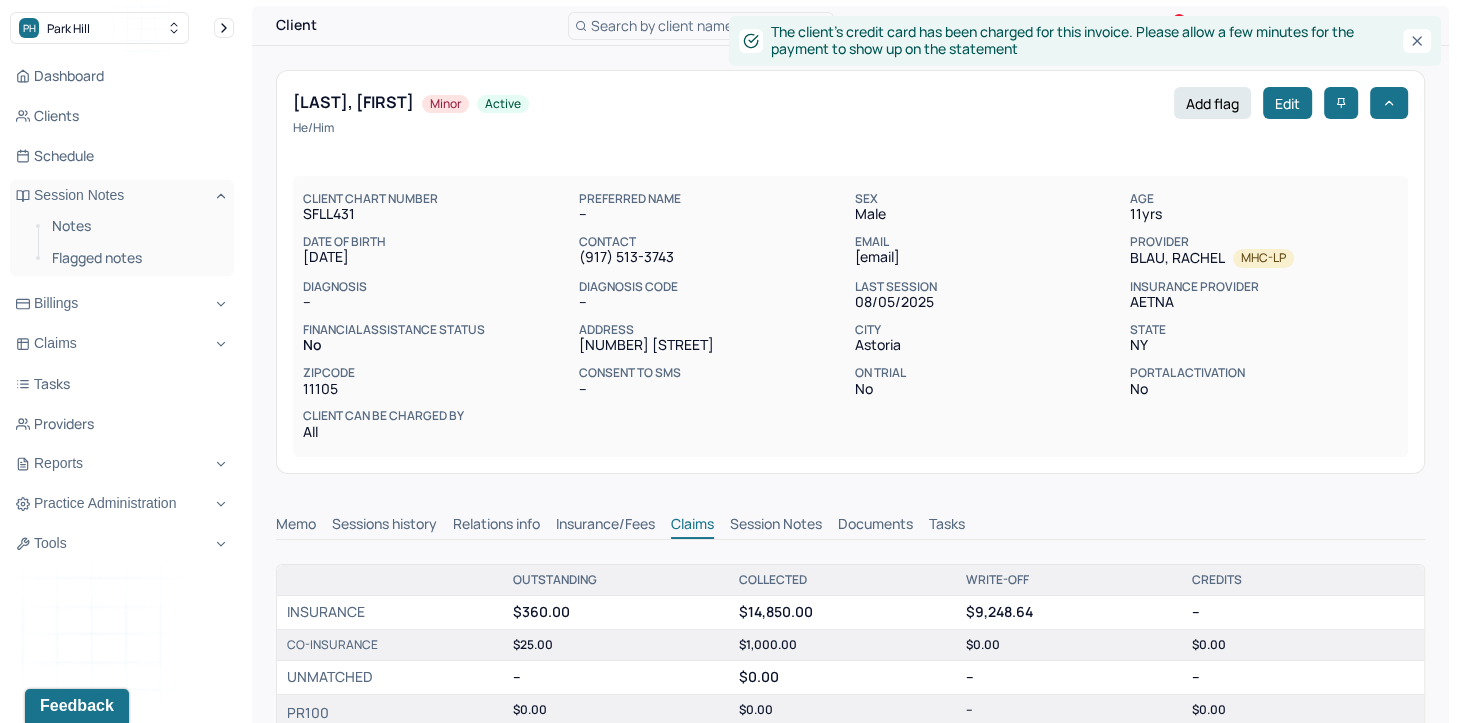 scroll, scrollTop: 0, scrollLeft: 0, axis: both 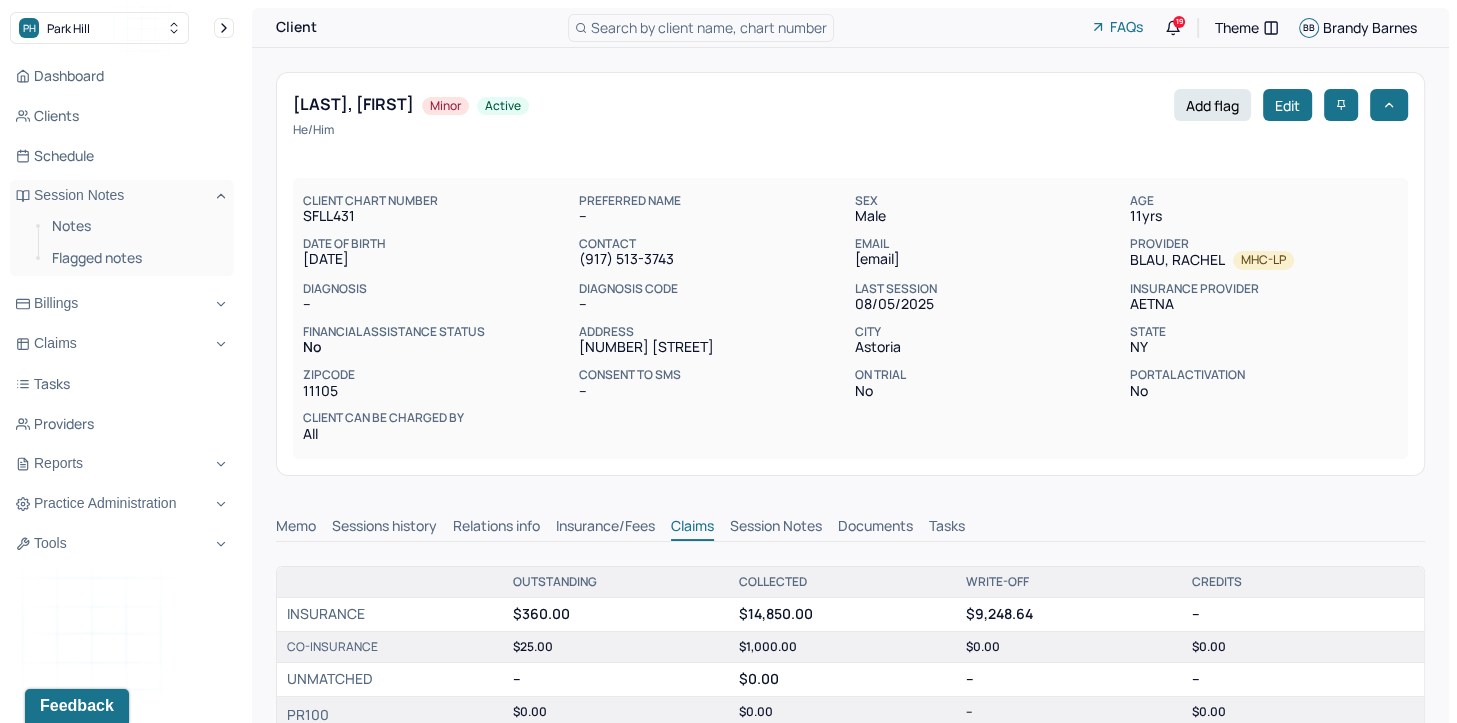 click on "Search by client name, chart number" at bounding box center (709, 27) 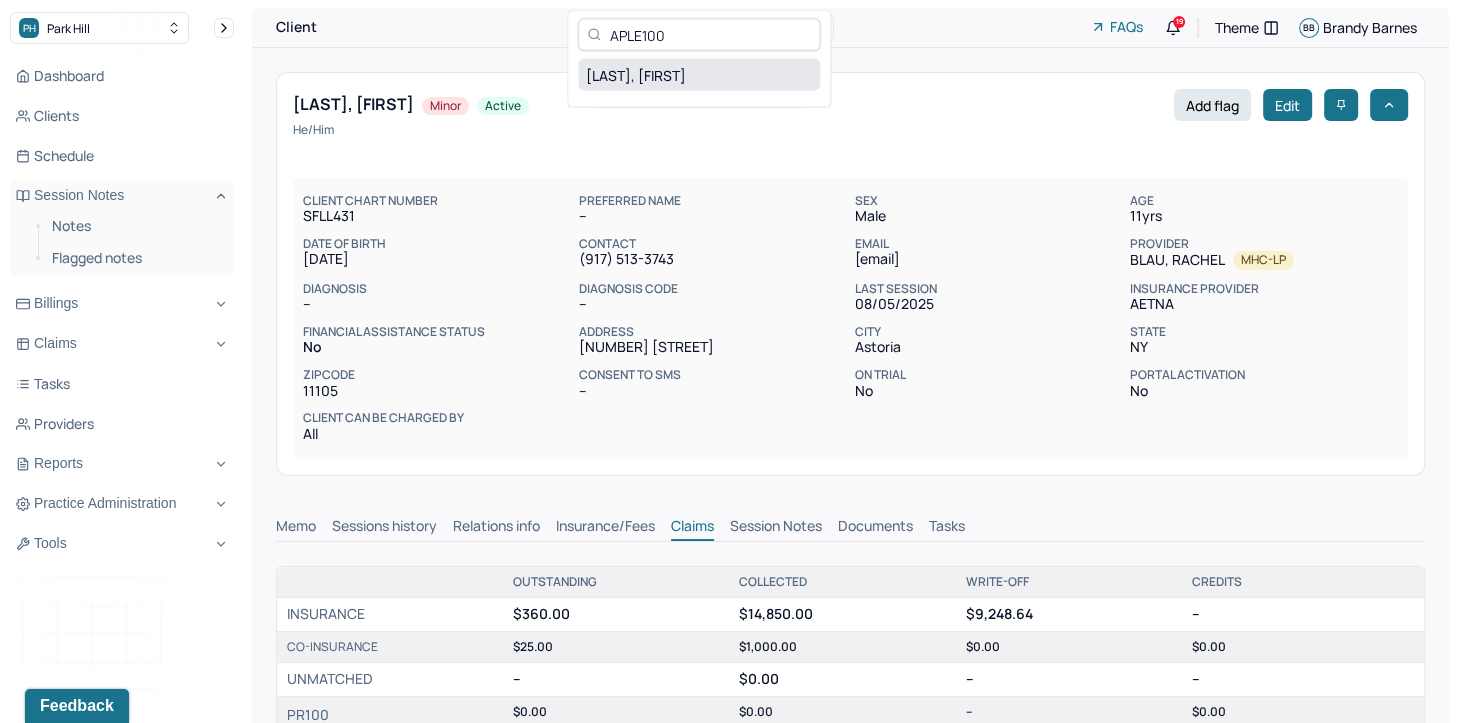 type on "APLE100" 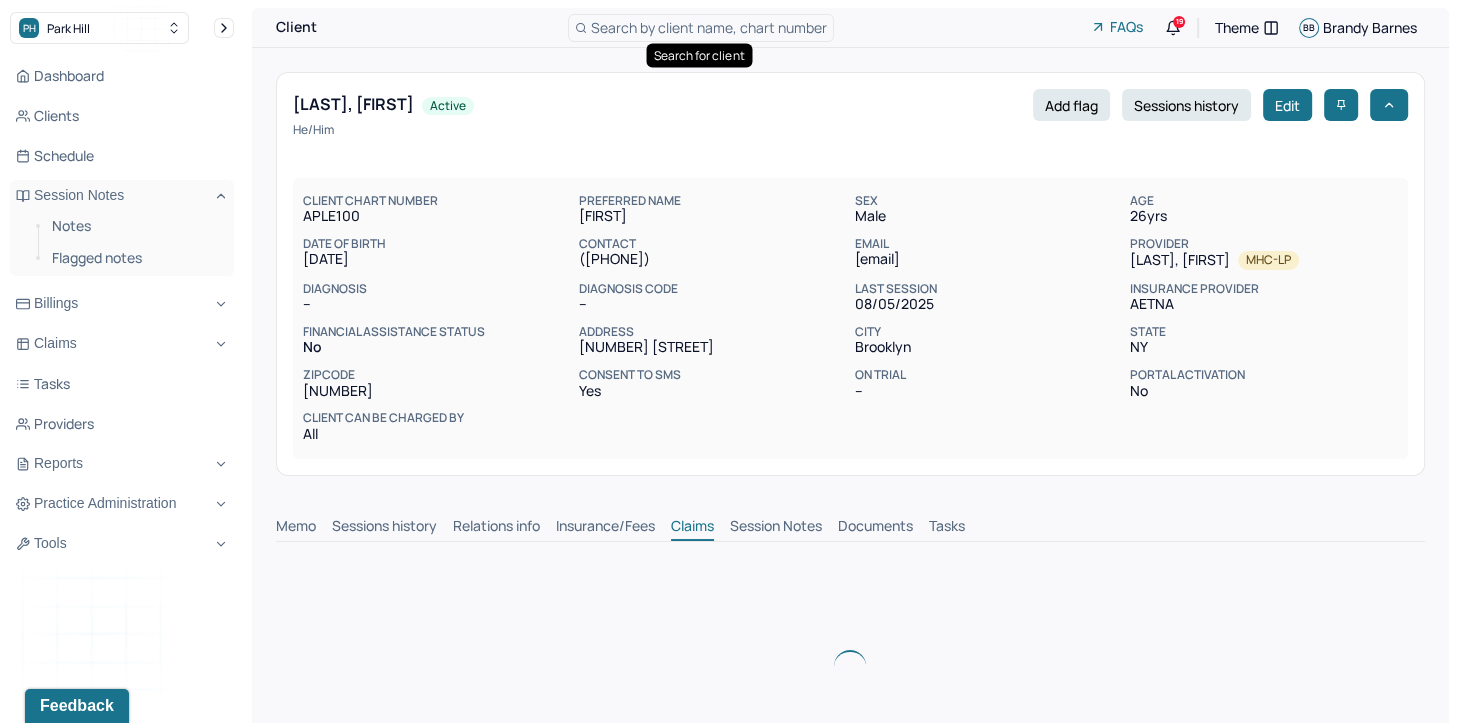 click on "Memo" at bounding box center (296, 528) 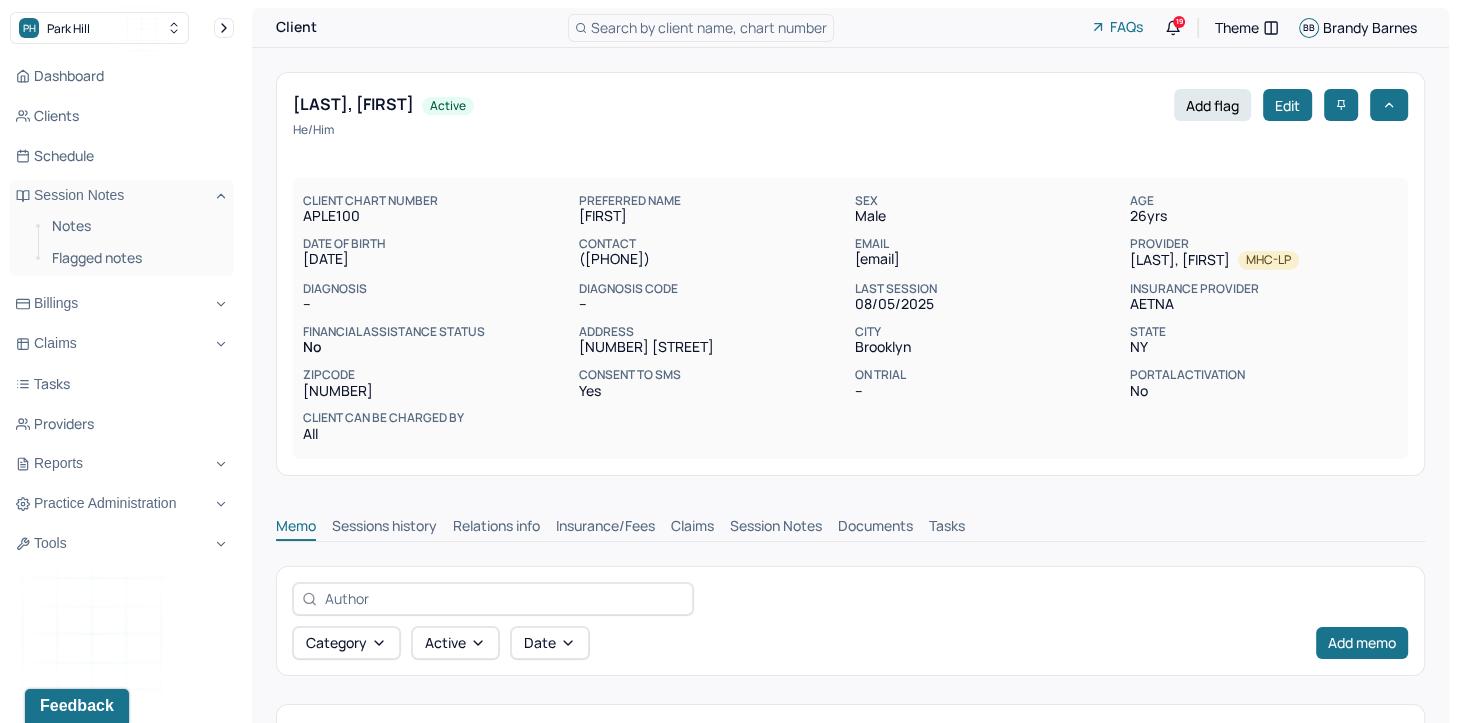 scroll, scrollTop: 0, scrollLeft: 0, axis: both 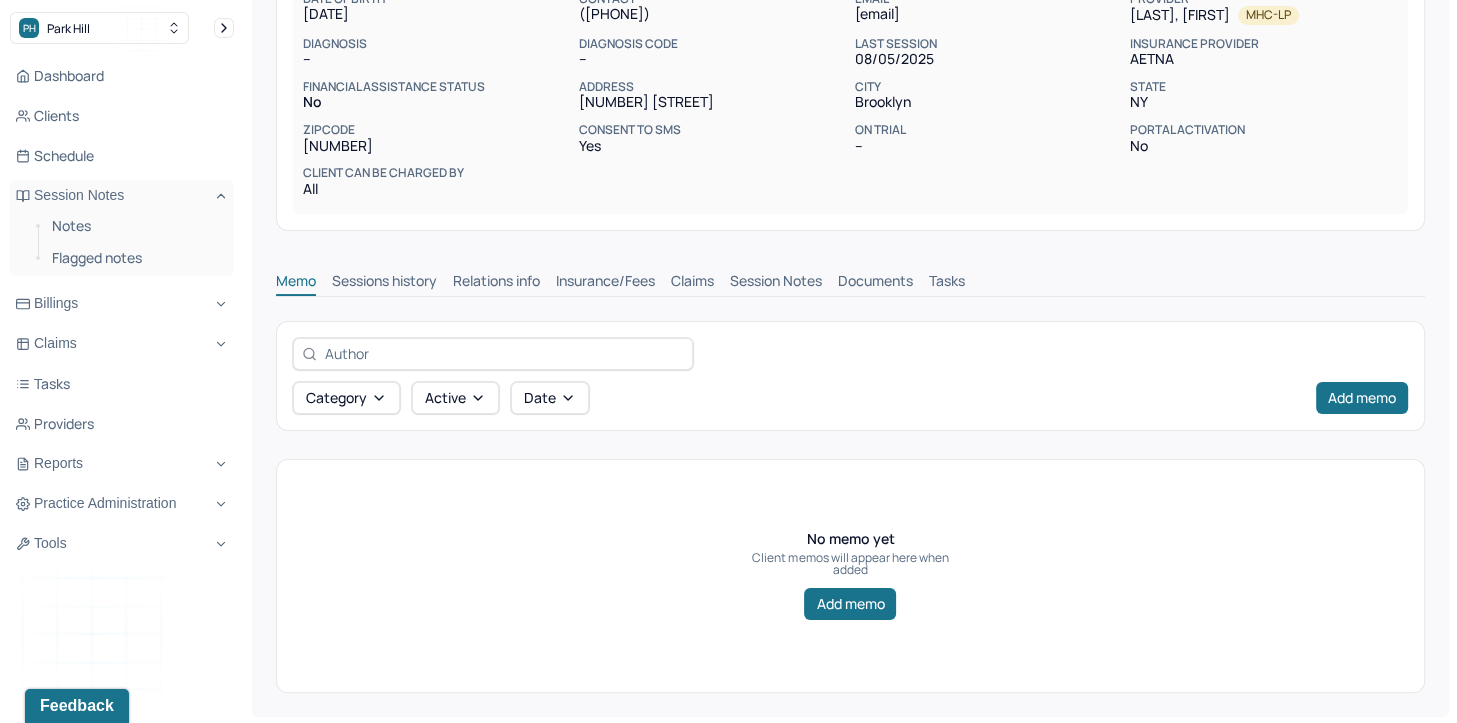click on "Insurance/Fees" at bounding box center [605, 283] 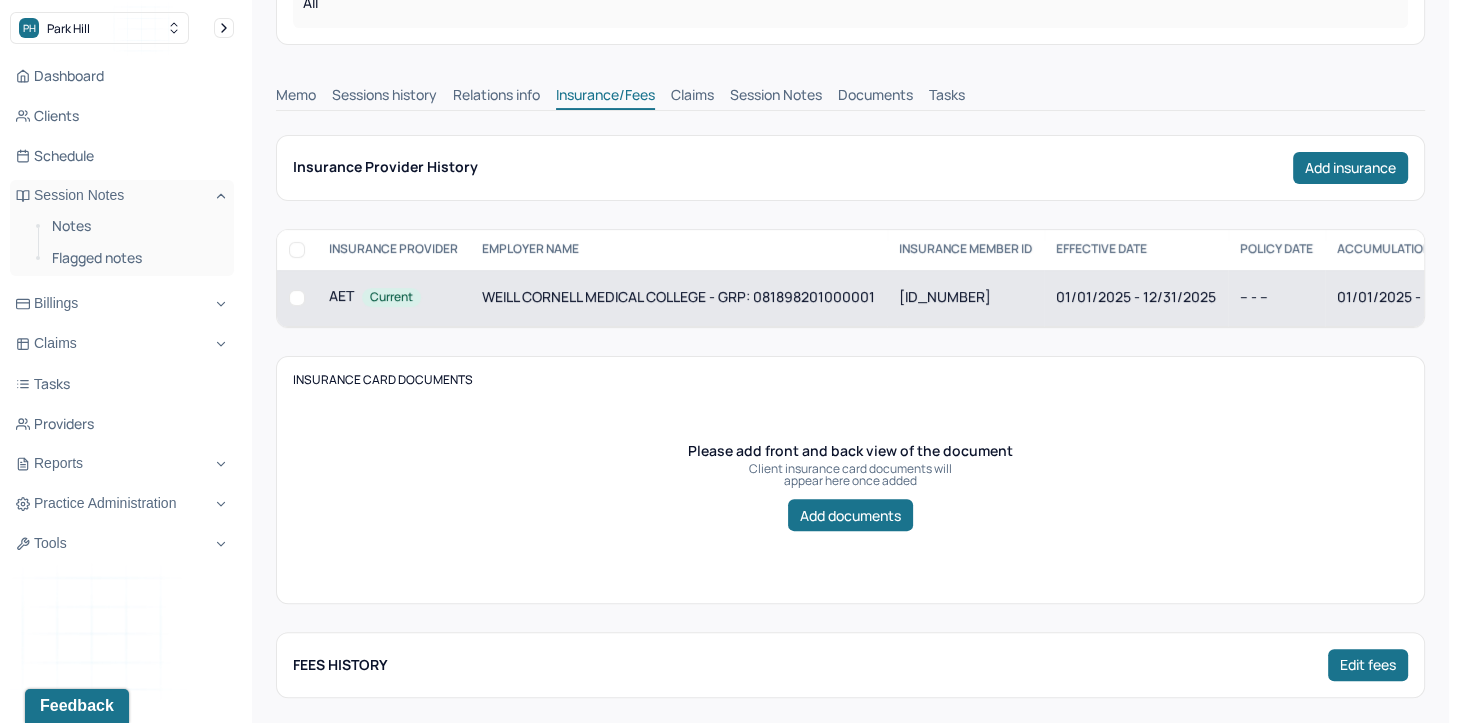 scroll, scrollTop: 245, scrollLeft: 0, axis: vertical 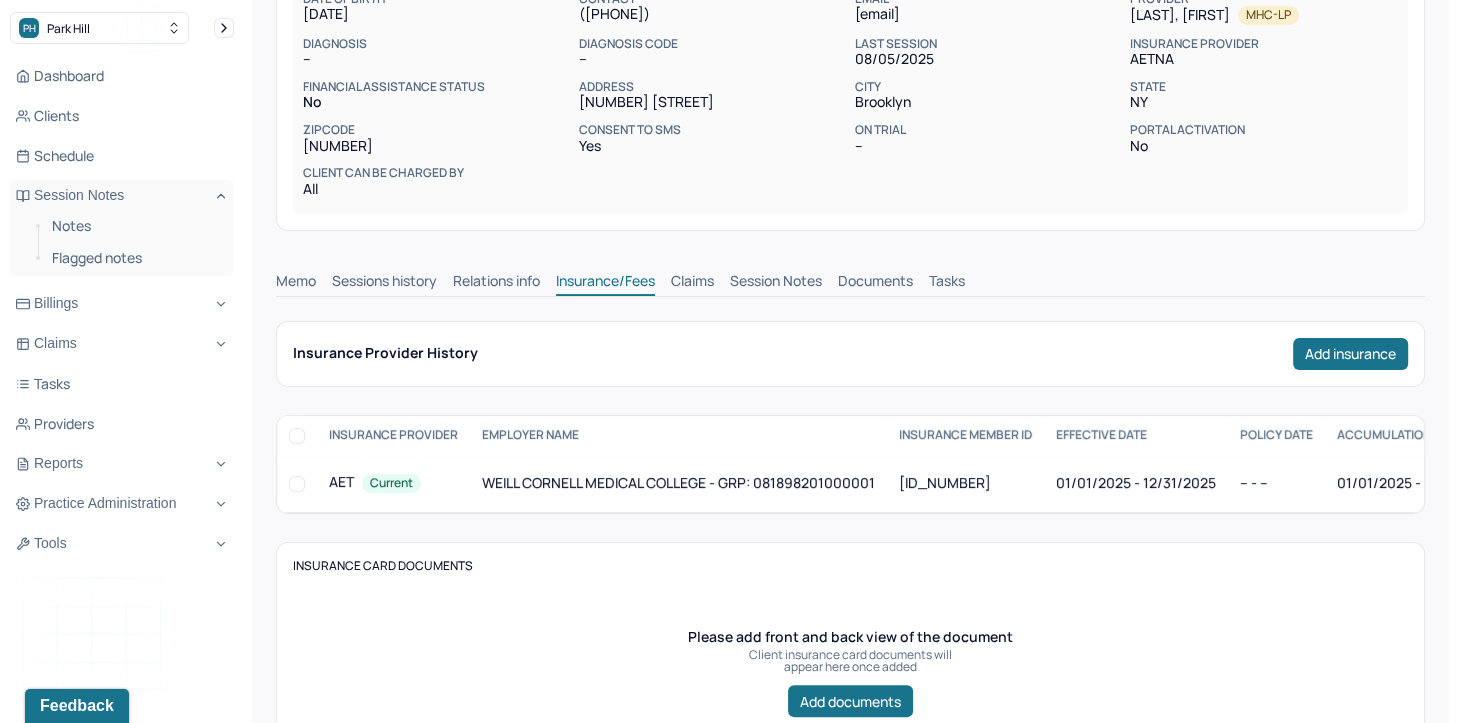 click on "Claims" at bounding box center [692, 283] 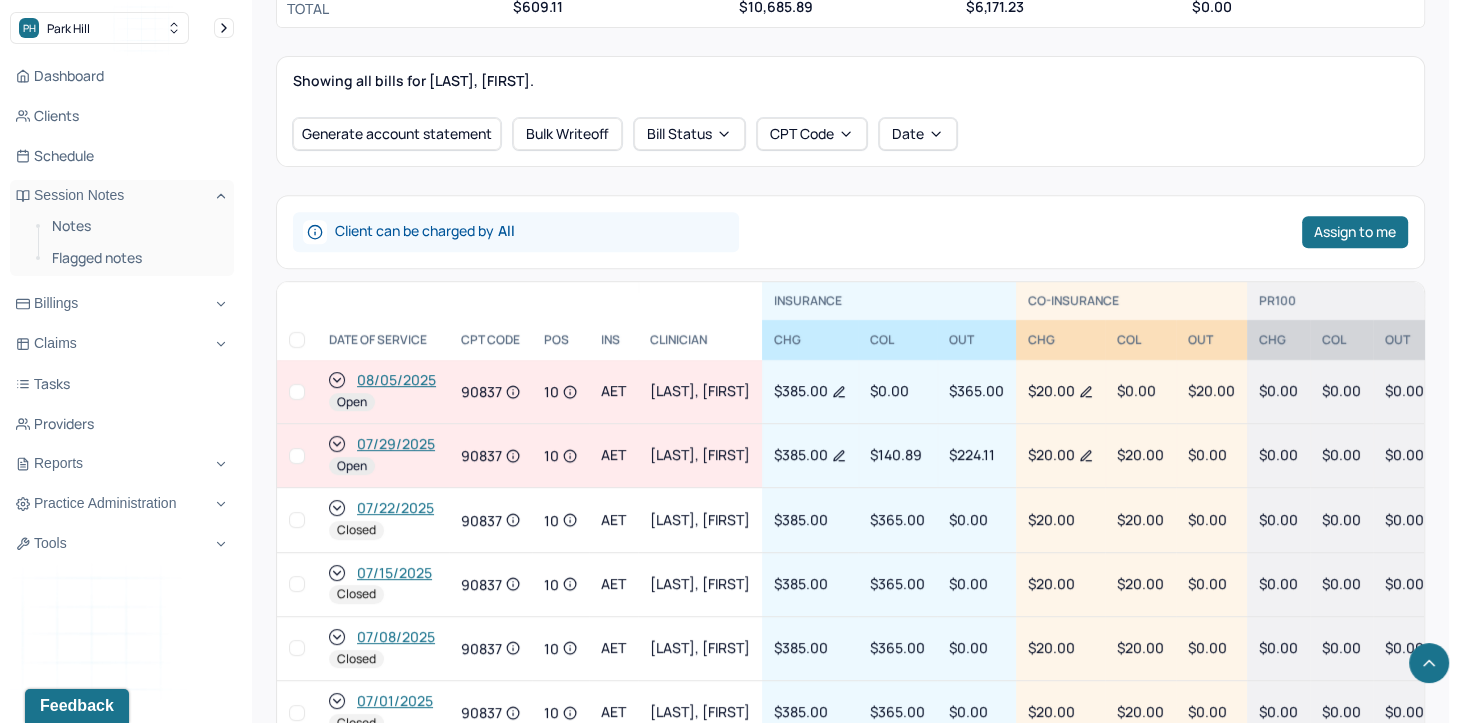 scroll, scrollTop: 845, scrollLeft: 0, axis: vertical 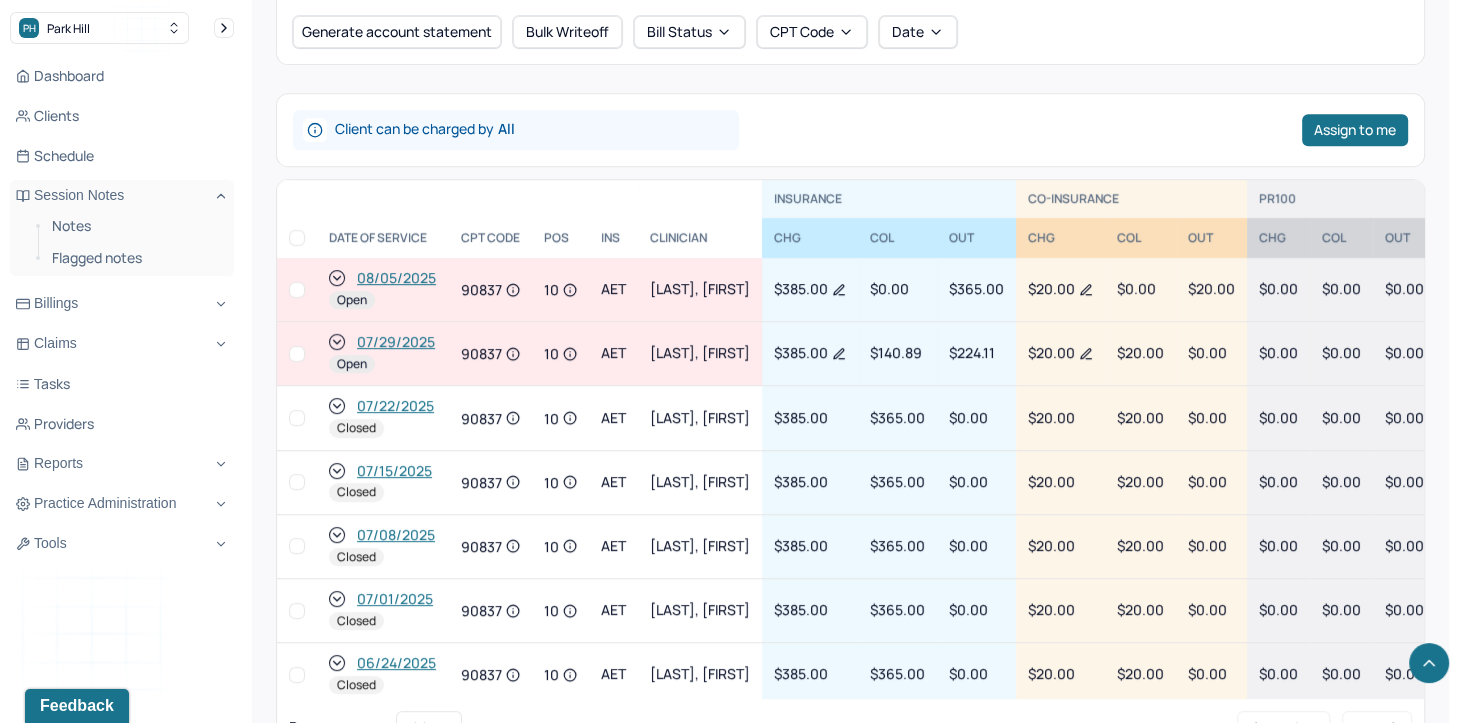click at bounding box center (297, 290) 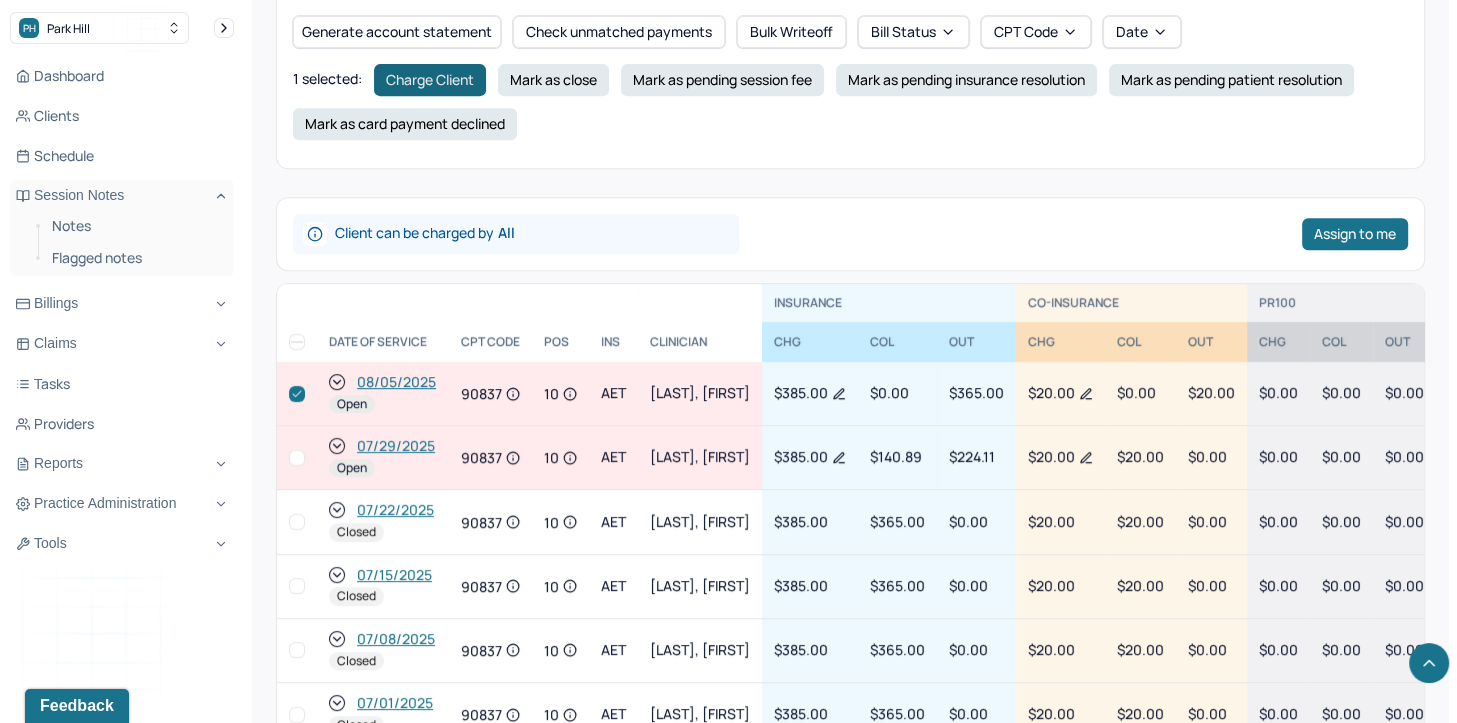 click on "Charge Client" at bounding box center [430, 80] 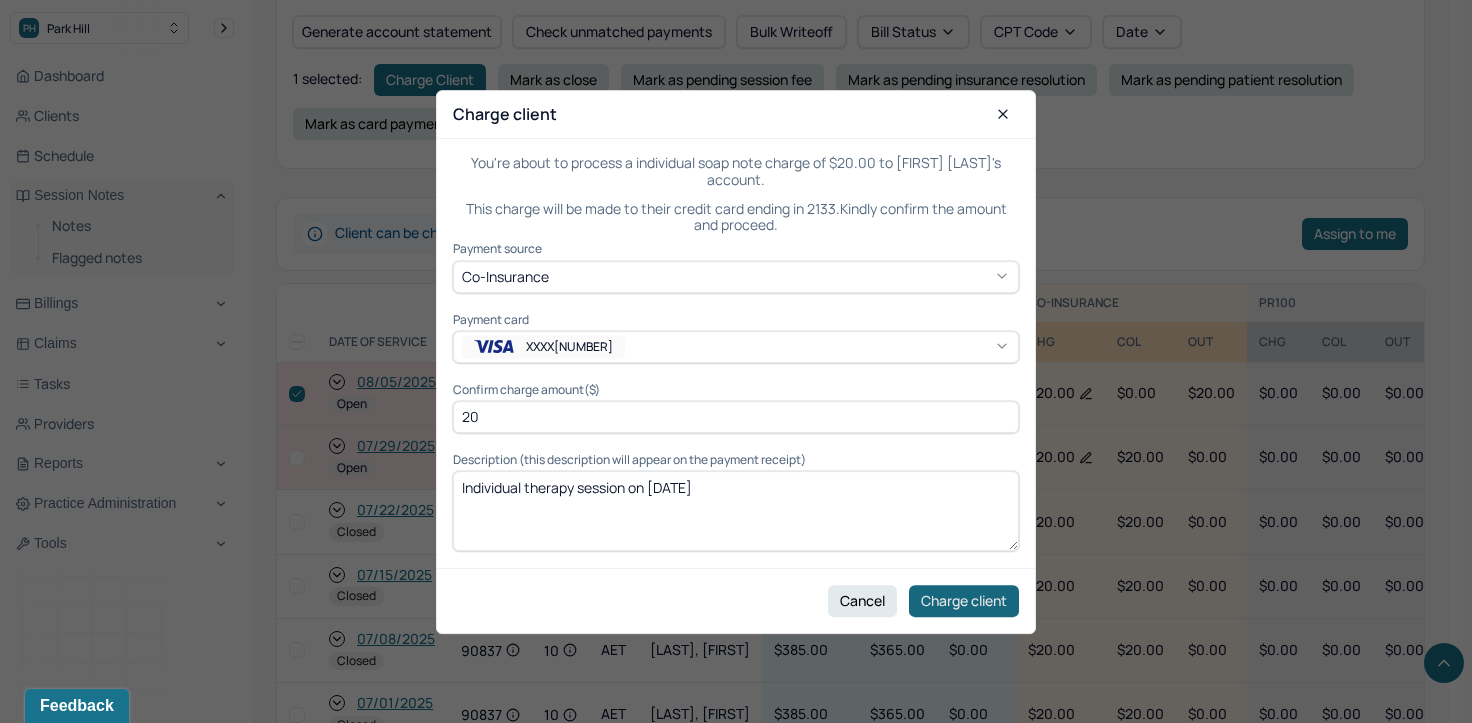 click on "Charge client" at bounding box center (964, 600) 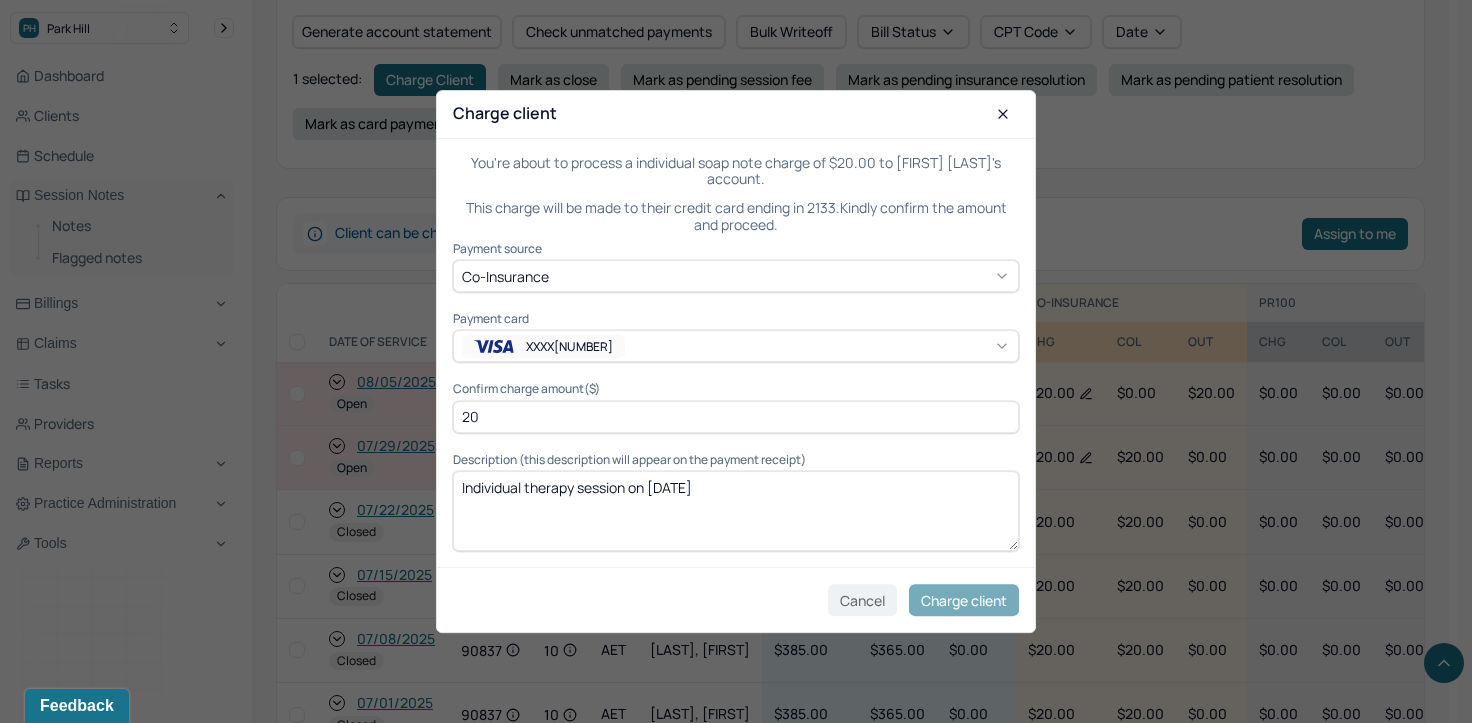 checkbox on "false" 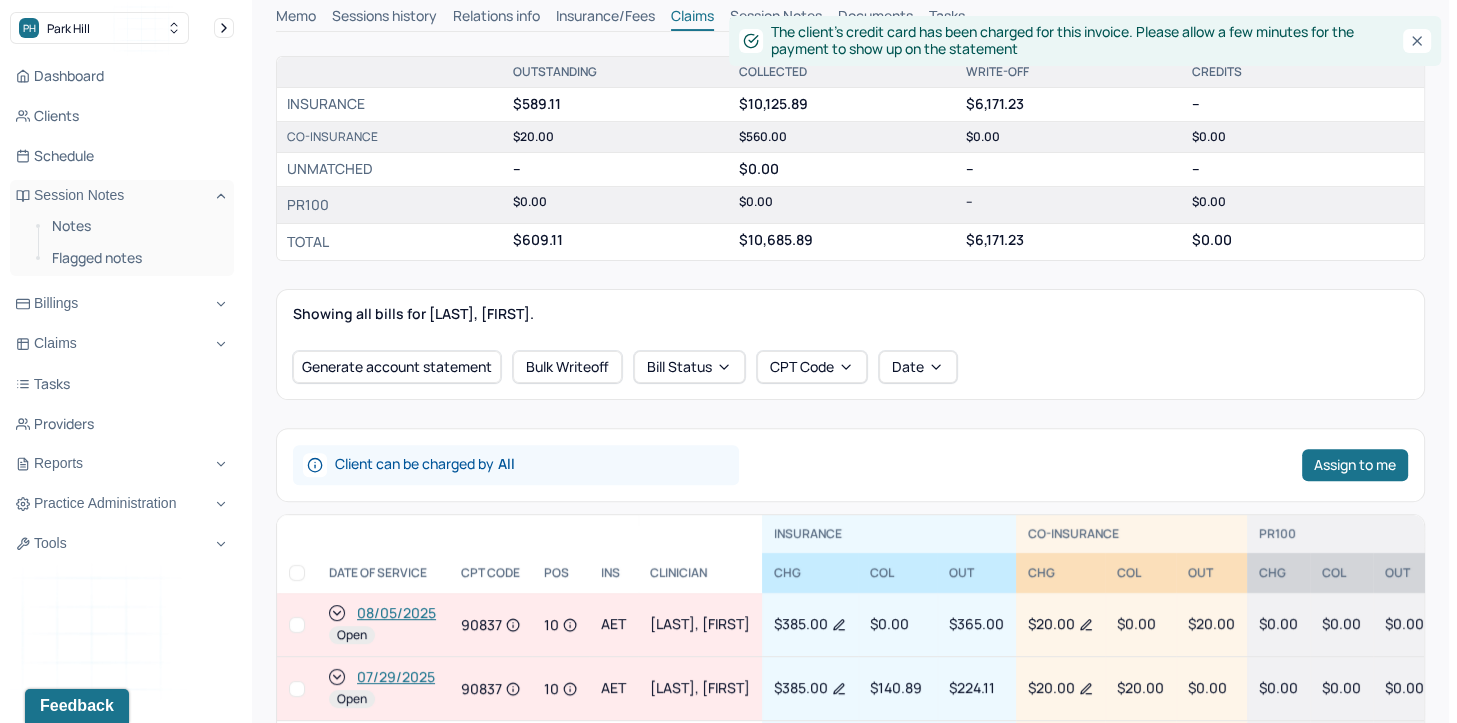 scroll, scrollTop: 245, scrollLeft: 0, axis: vertical 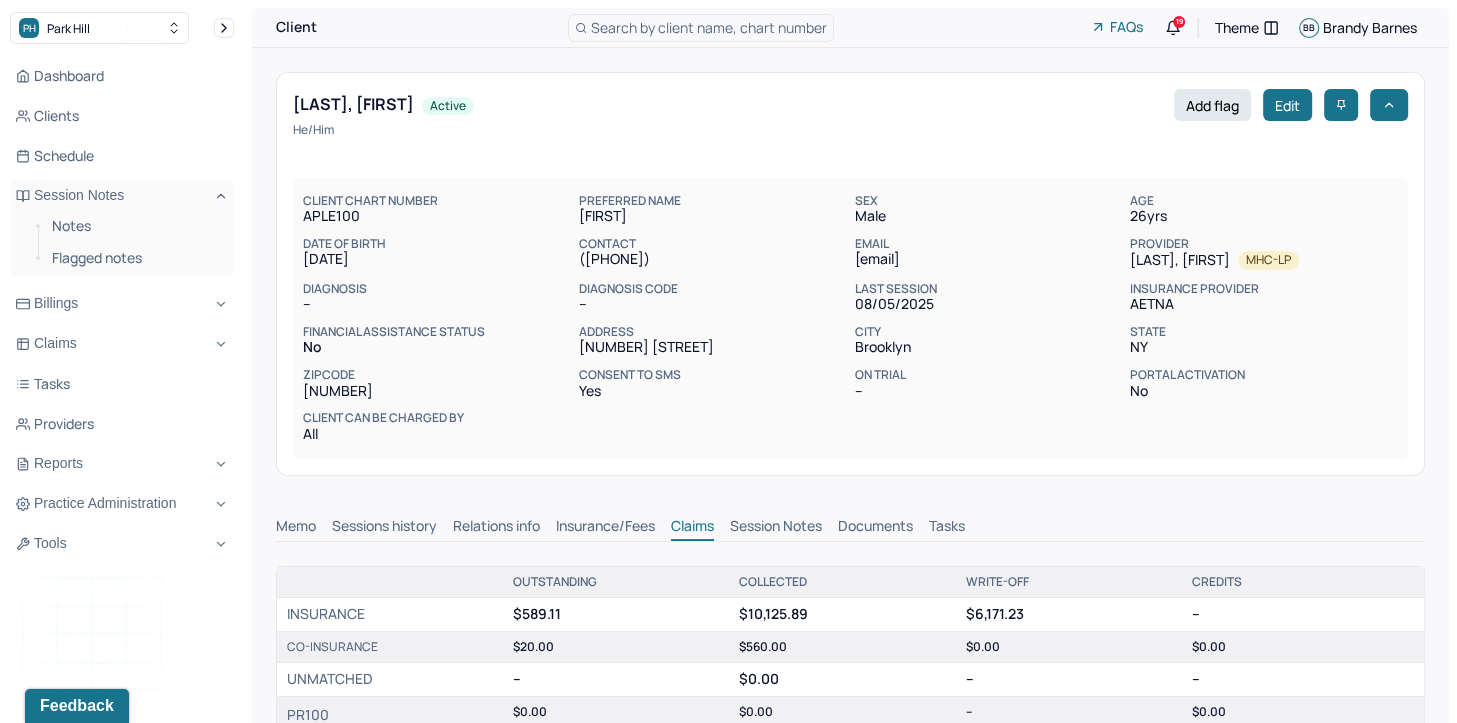 click on "Search by client name, chart number" at bounding box center (709, 27) 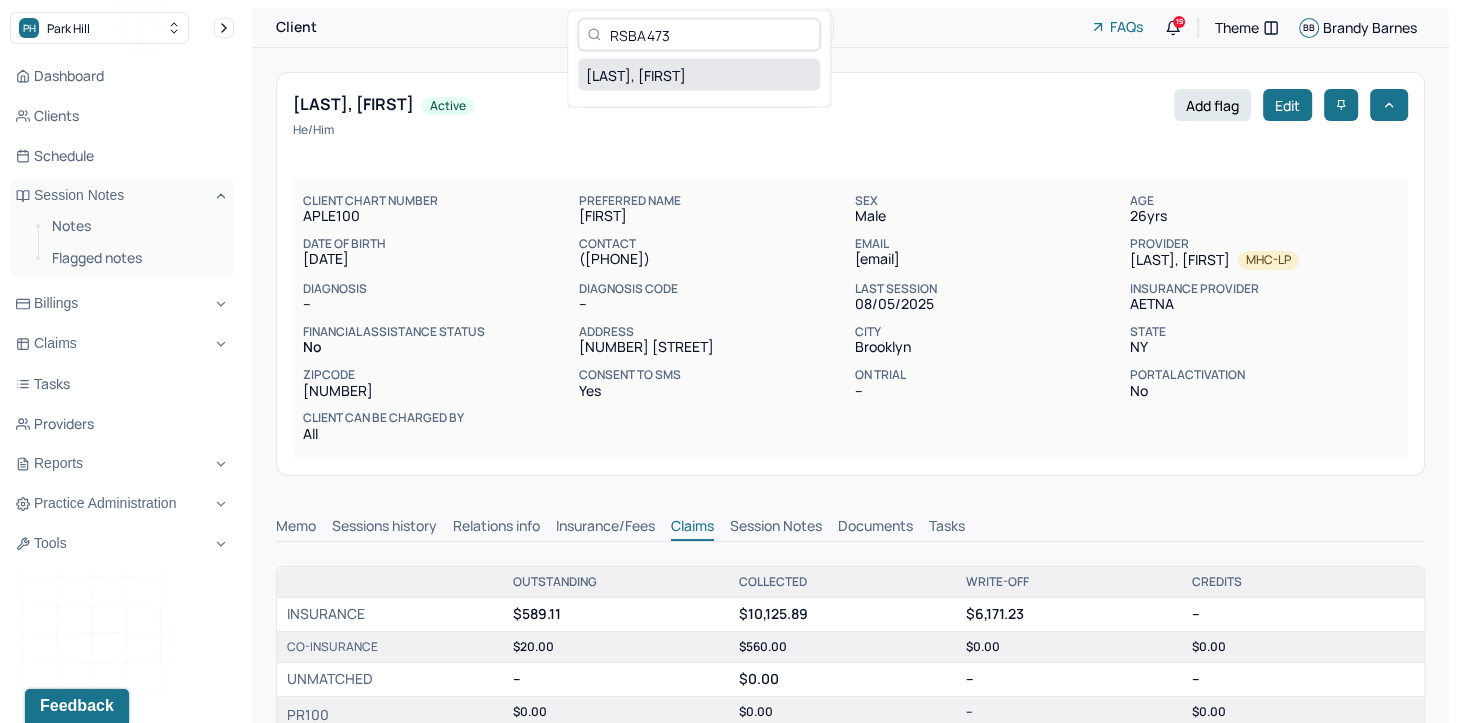 type on "RSBA473" 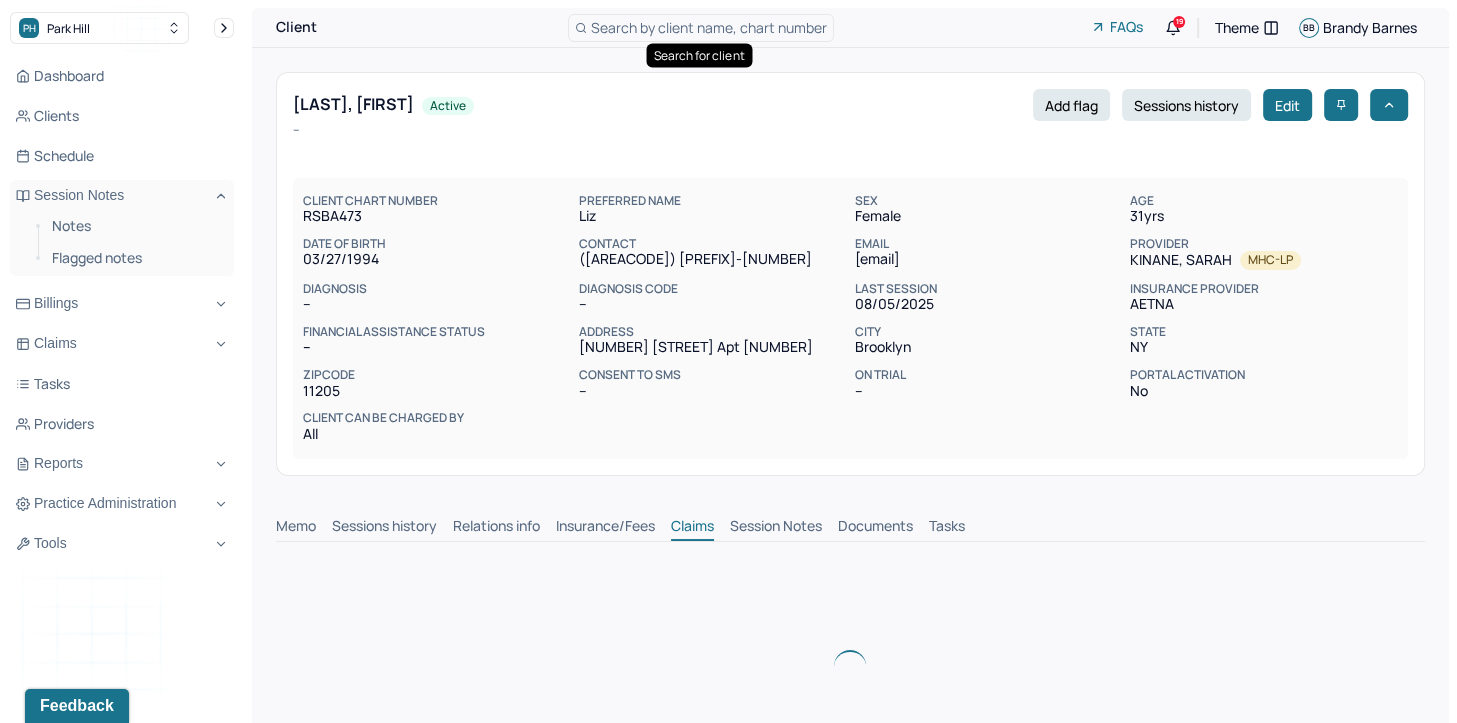 click on "Memo" at bounding box center (296, 528) 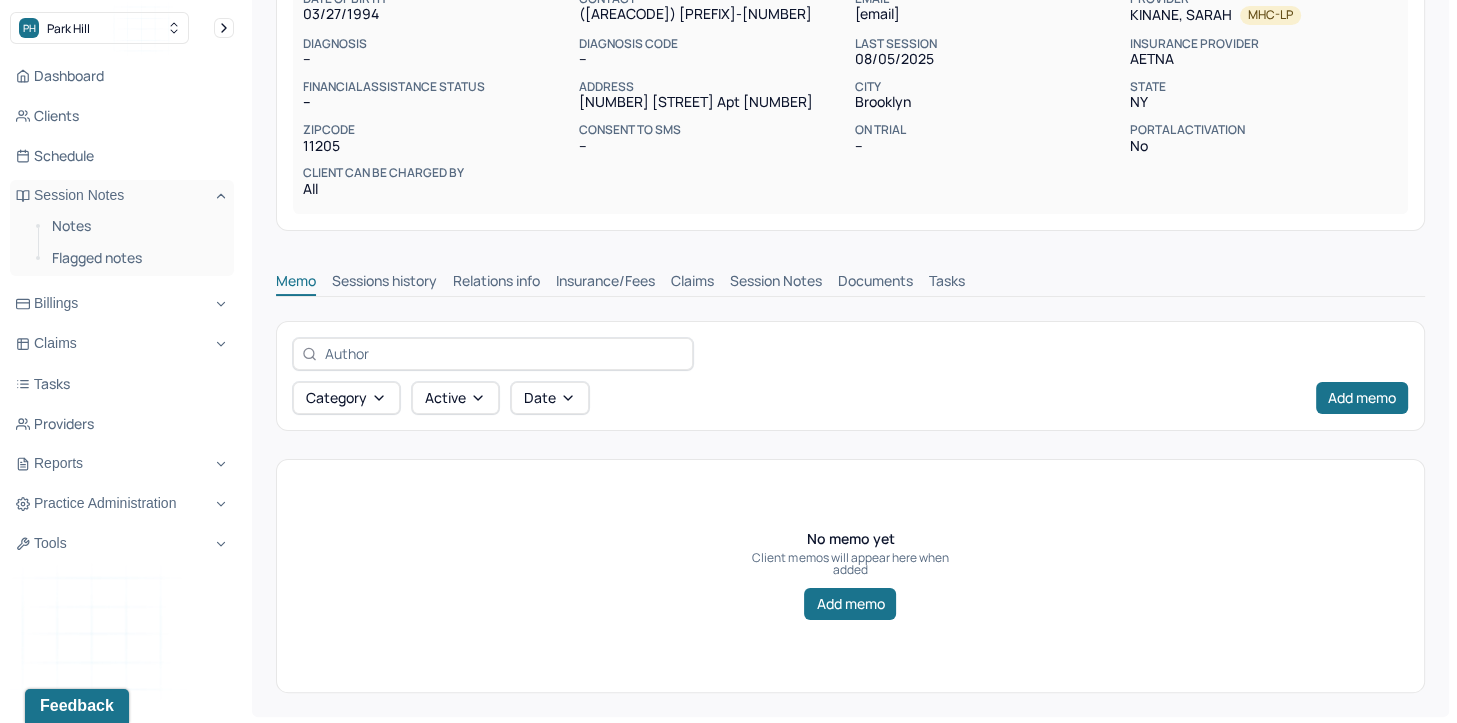 scroll, scrollTop: 145, scrollLeft: 0, axis: vertical 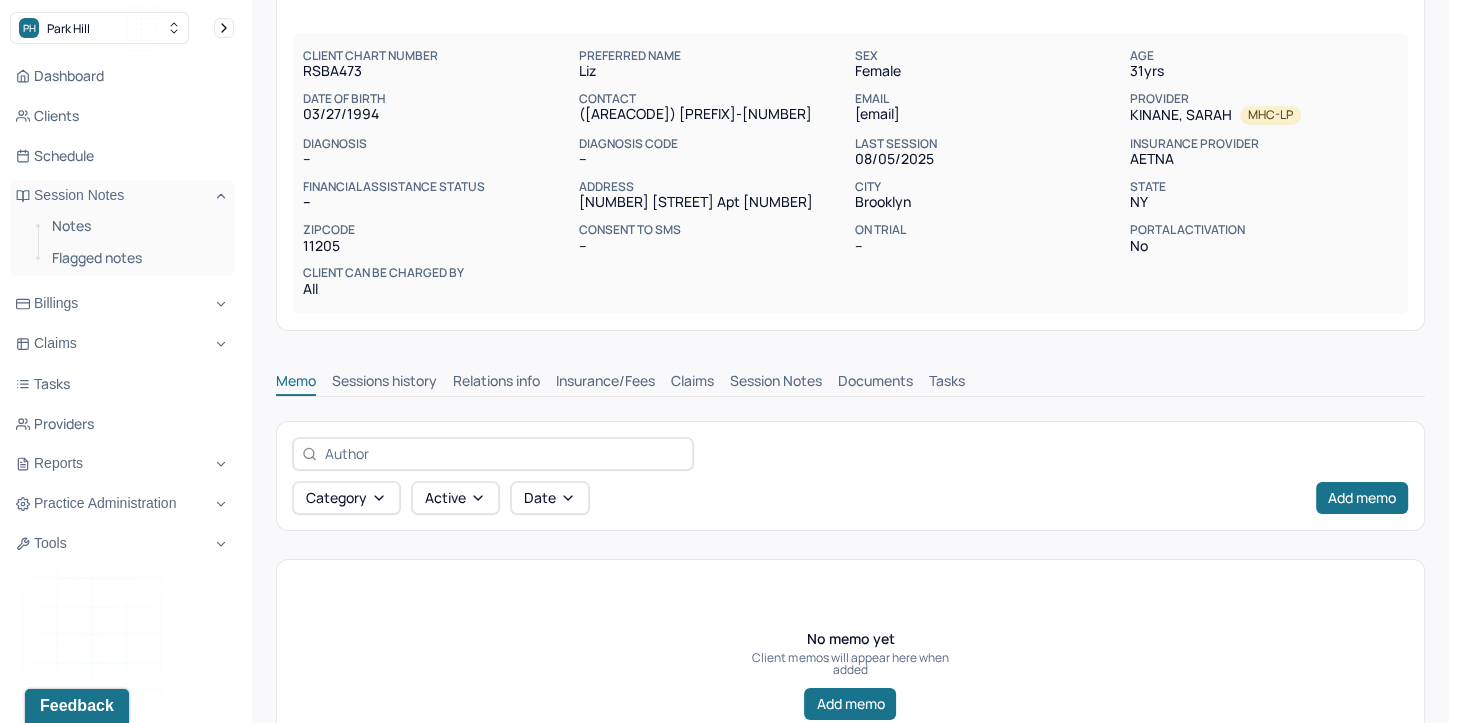 click on "Insurance/Fees" at bounding box center [605, 383] 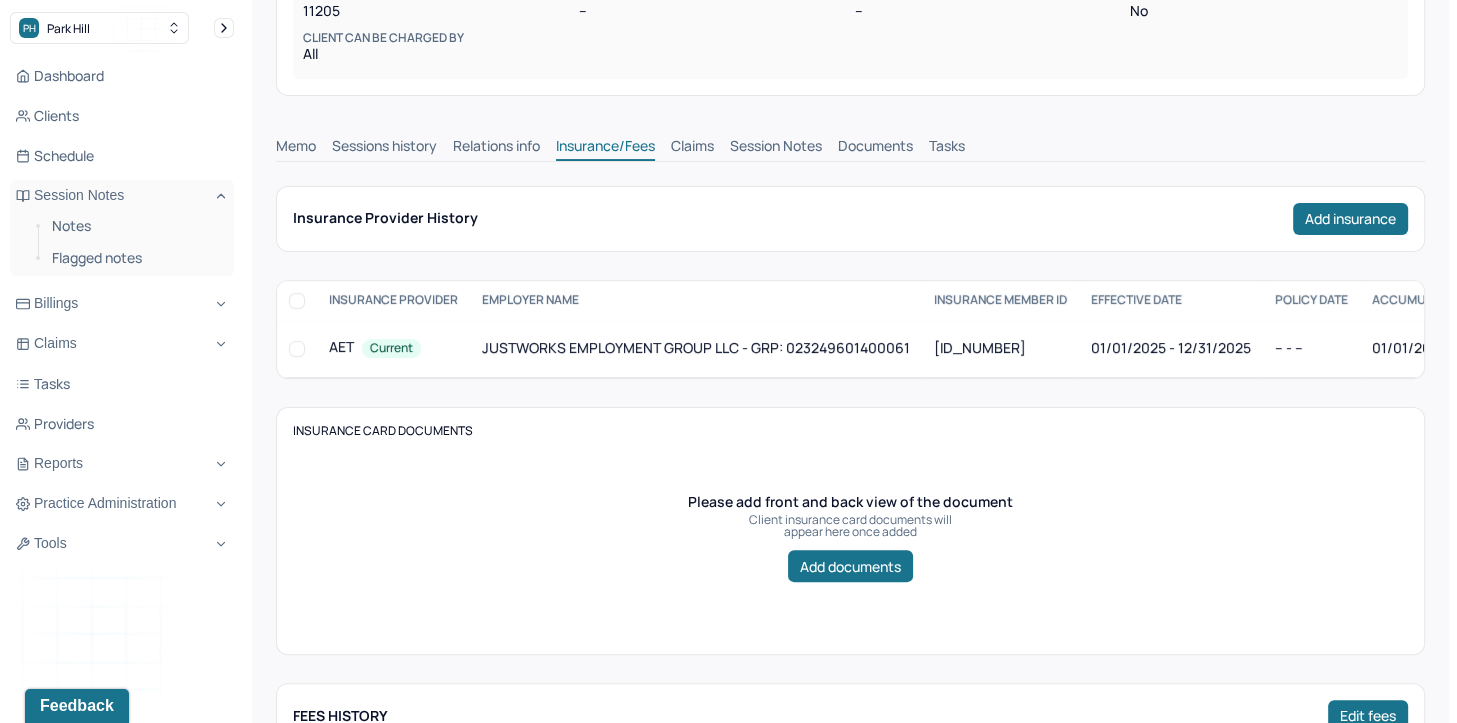 scroll, scrollTop: 345, scrollLeft: 0, axis: vertical 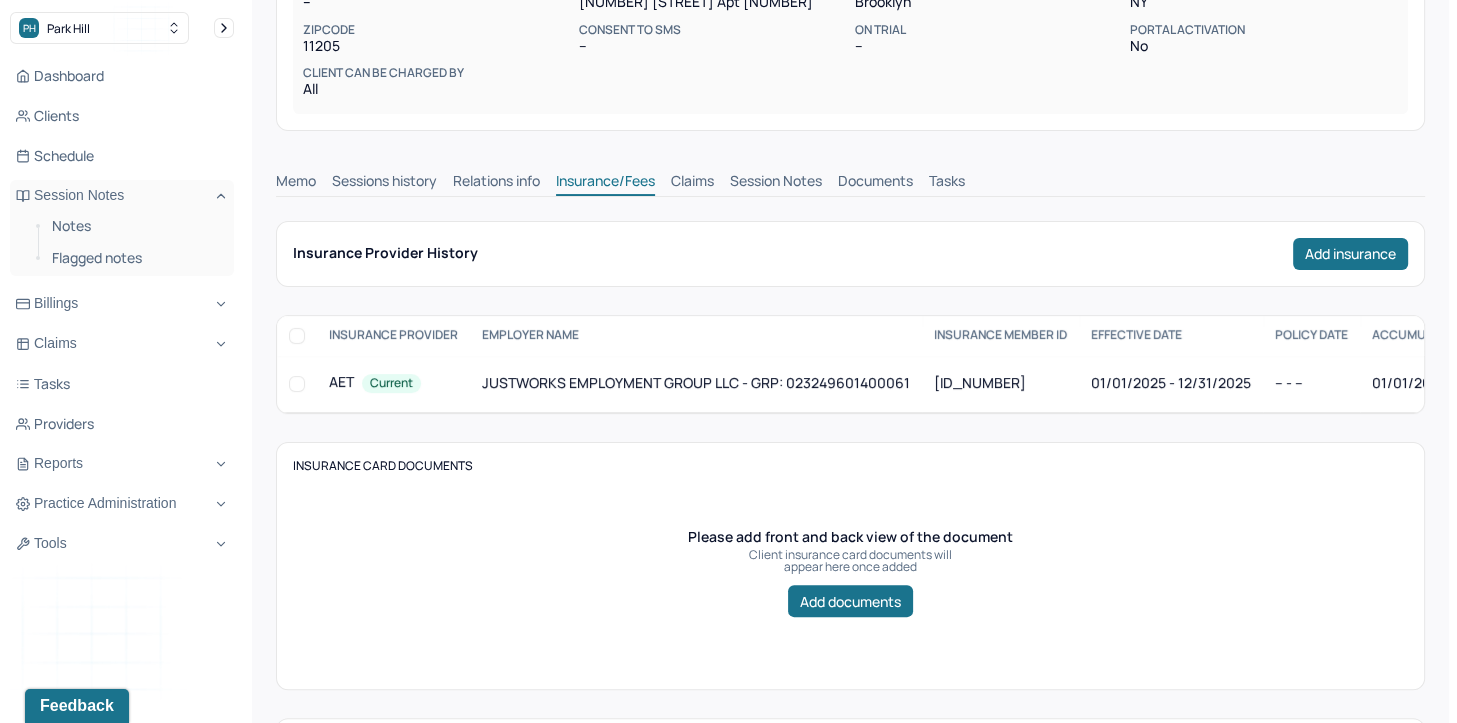 click on "Memo Sessions history Relations info Insurance/Fees Claims Session Notes Documents Tasks" at bounding box center [850, 176] 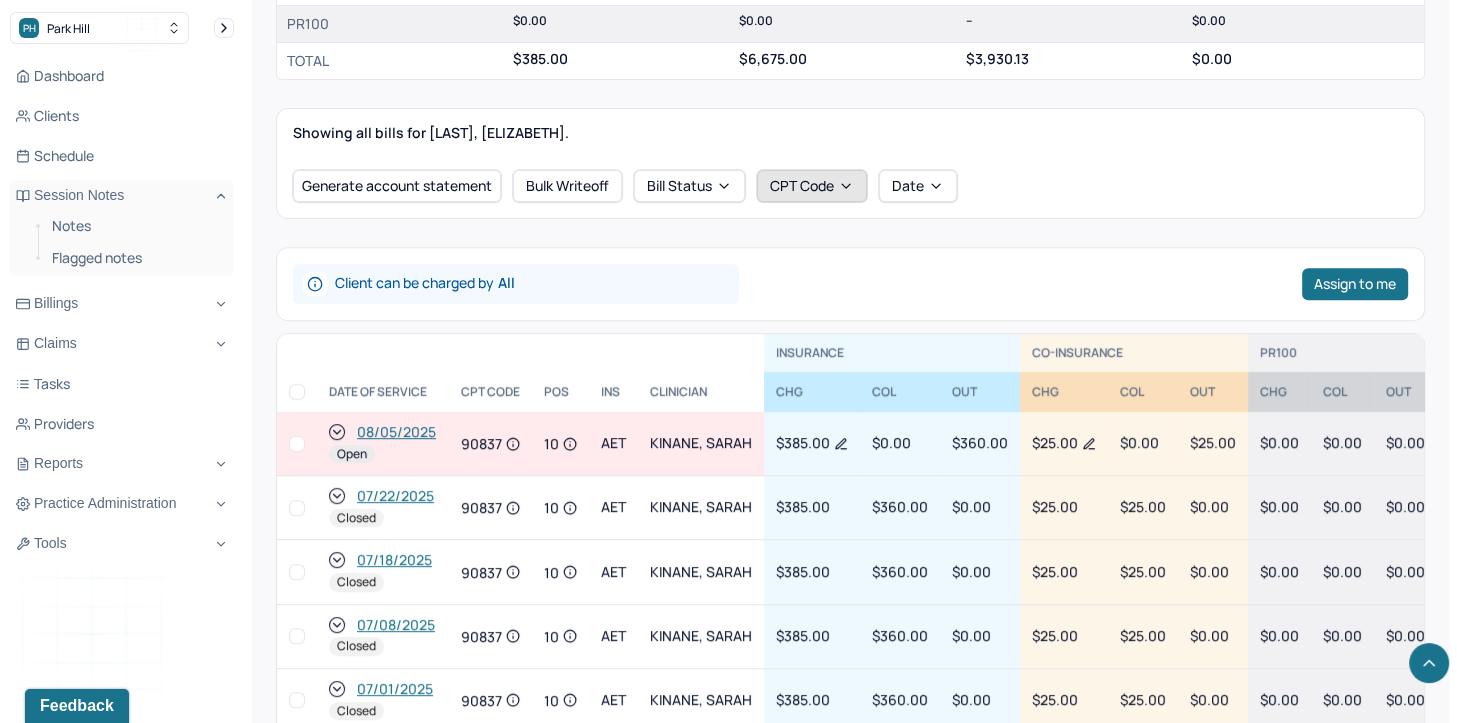 scroll, scrollTop: 745, scrollLeft: 0, axis: vertical 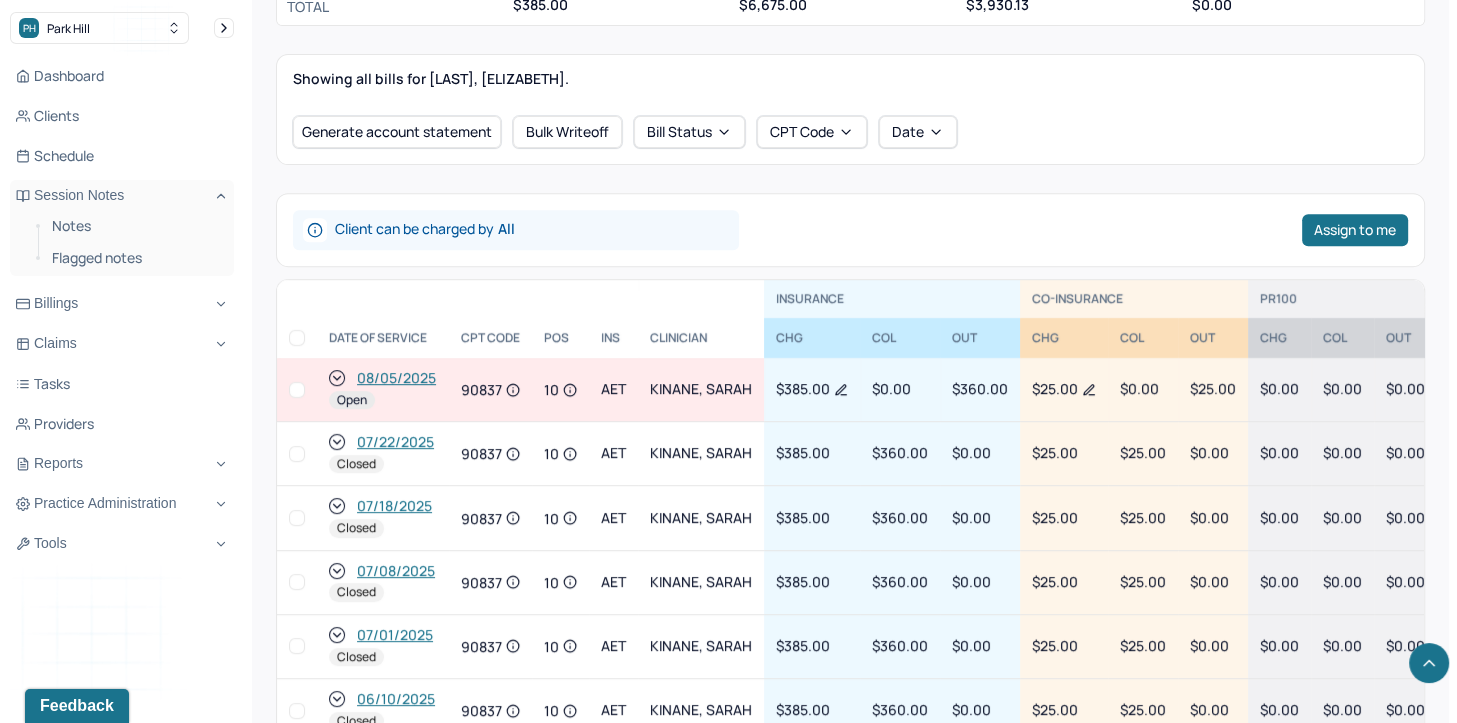click at bounding box center (297, 390) 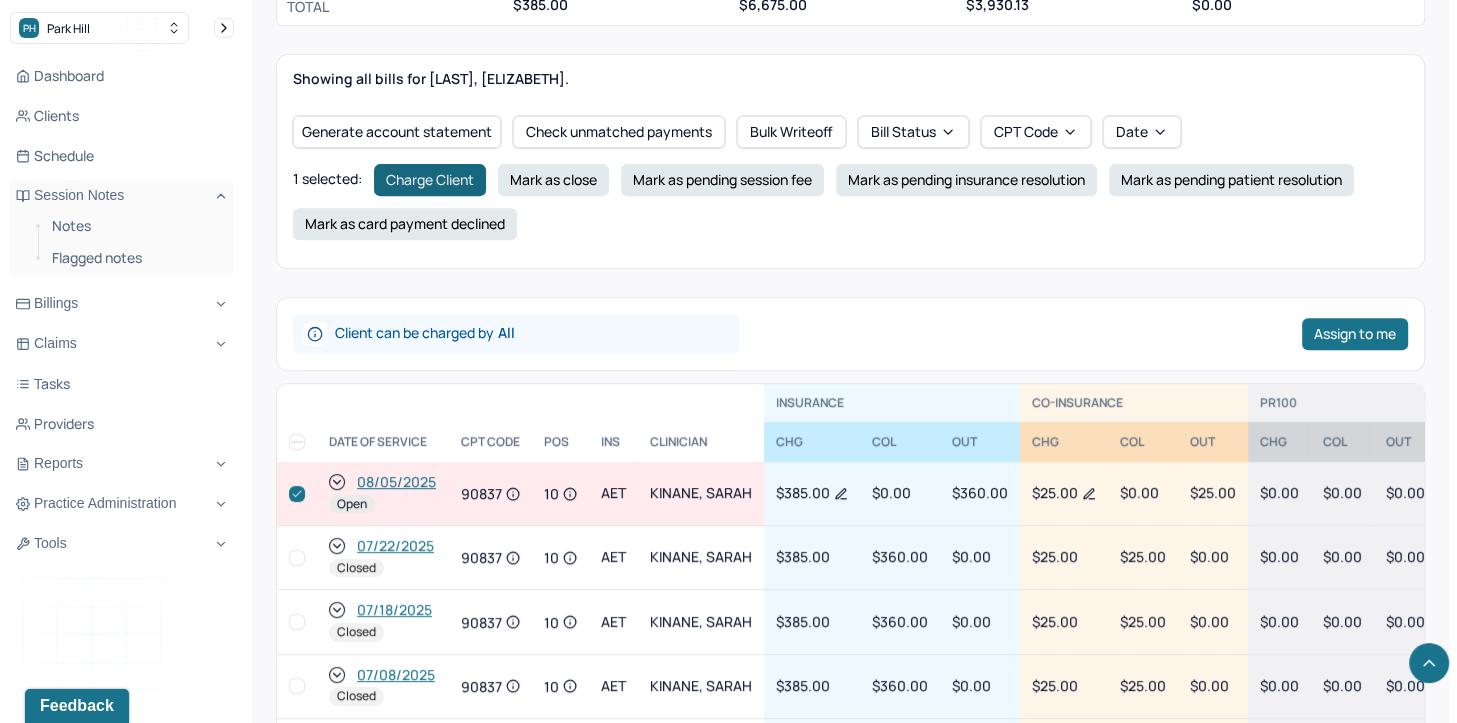 click on "Charge Client" at bounding box center (430, 180) 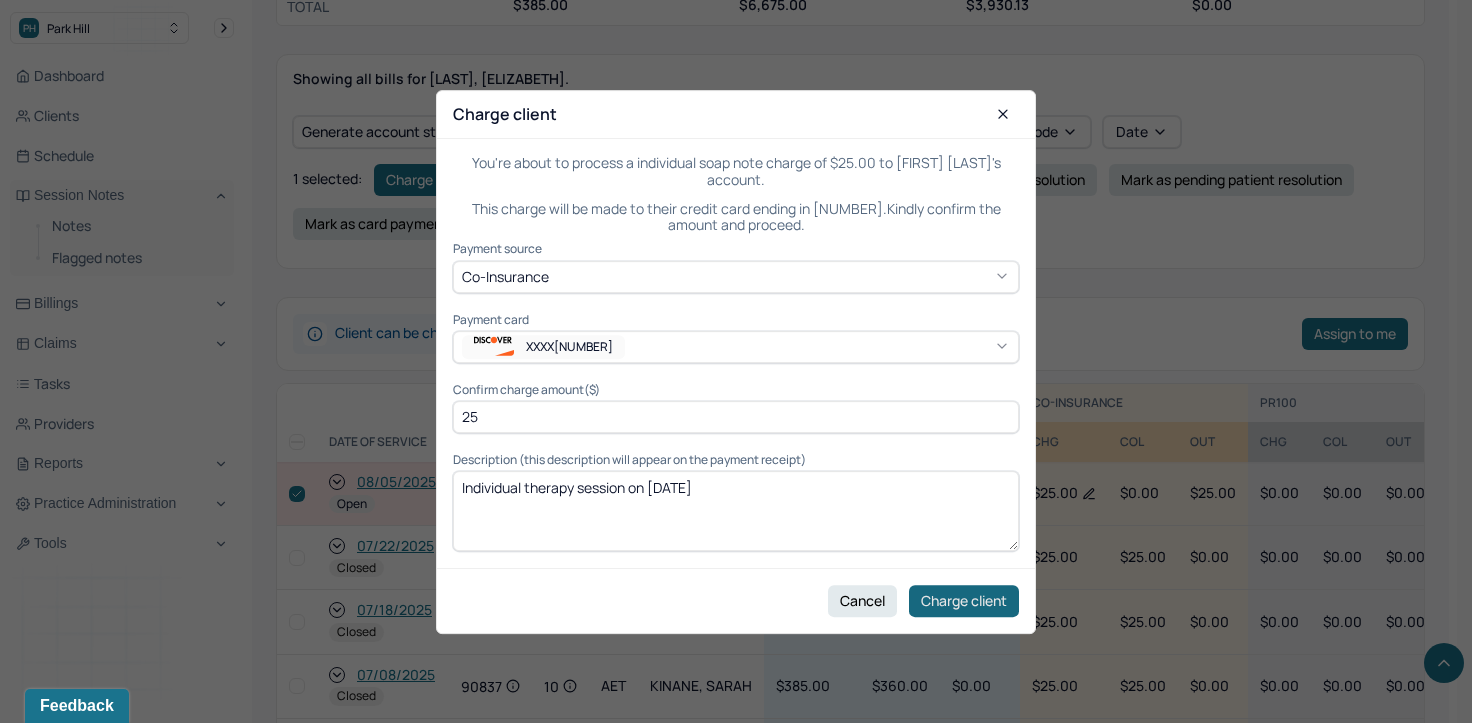 click on "Charge client" at bounding box center [964, 600] 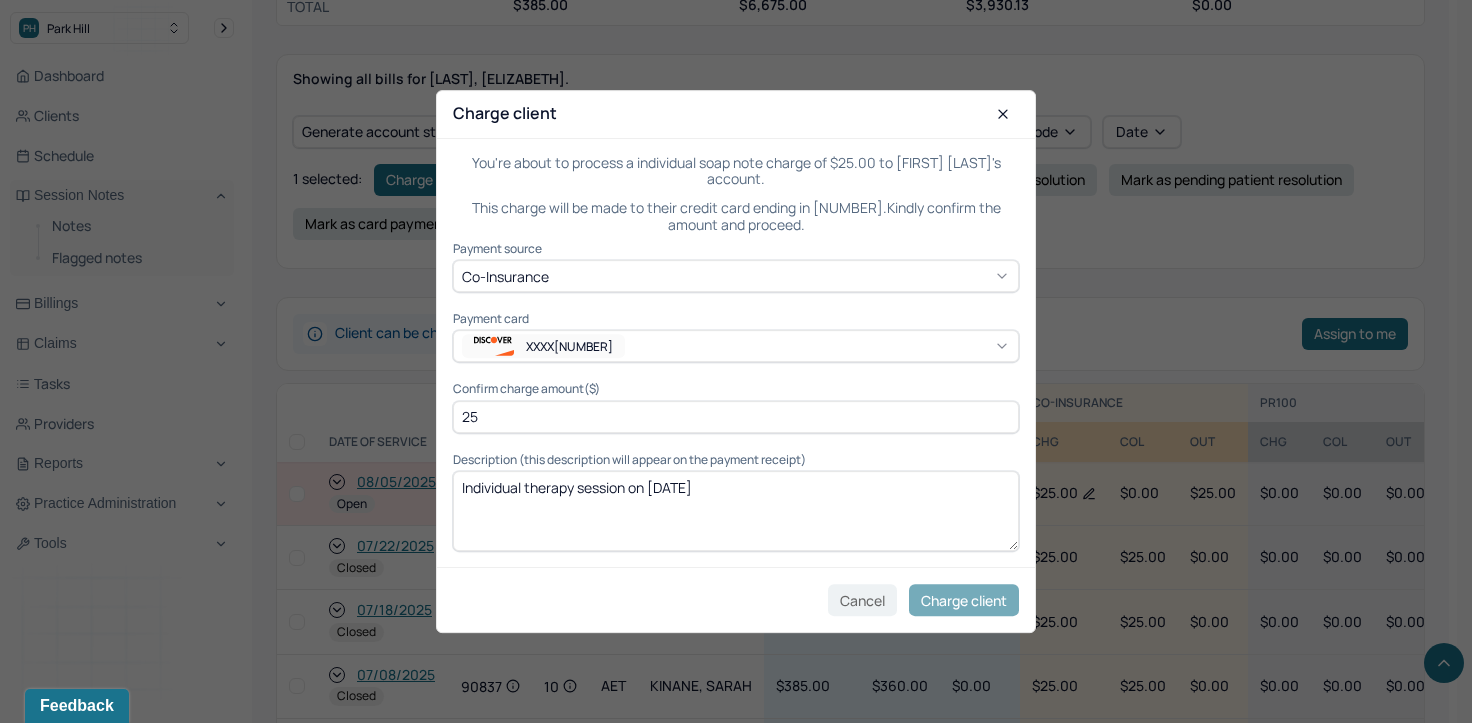 checkbox on "false" 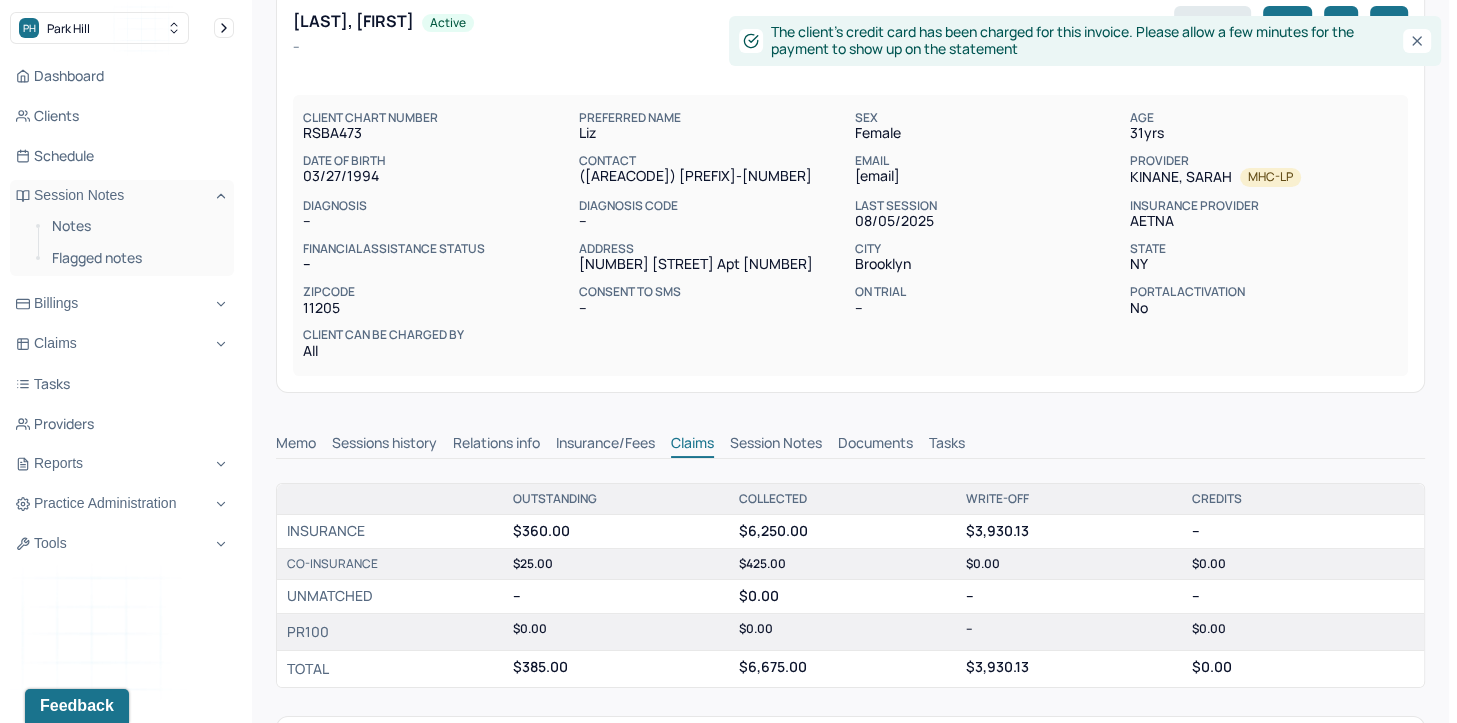 scroll, scrollTop: 0, scrollLeft: 0, axis: both 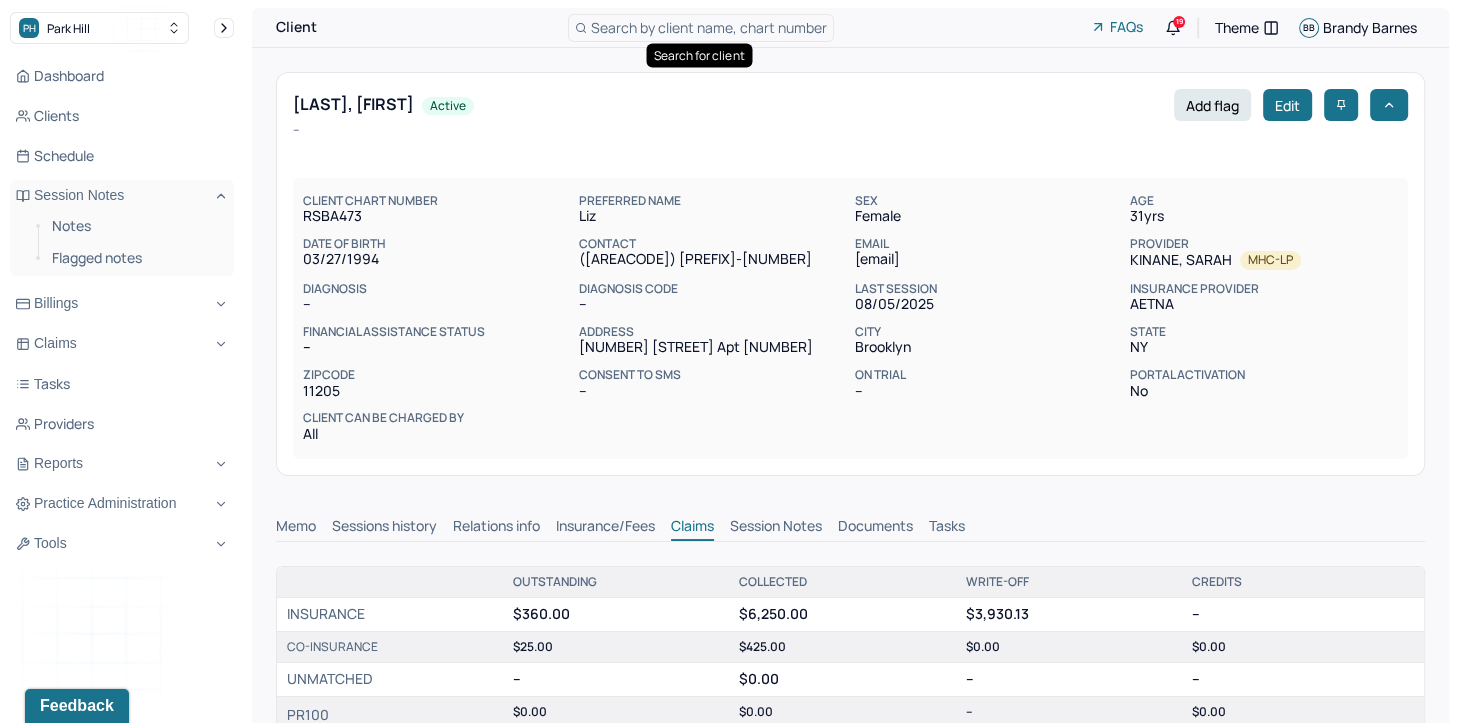 click on "Search by client name, chart number" at bounding box center (709, 27) 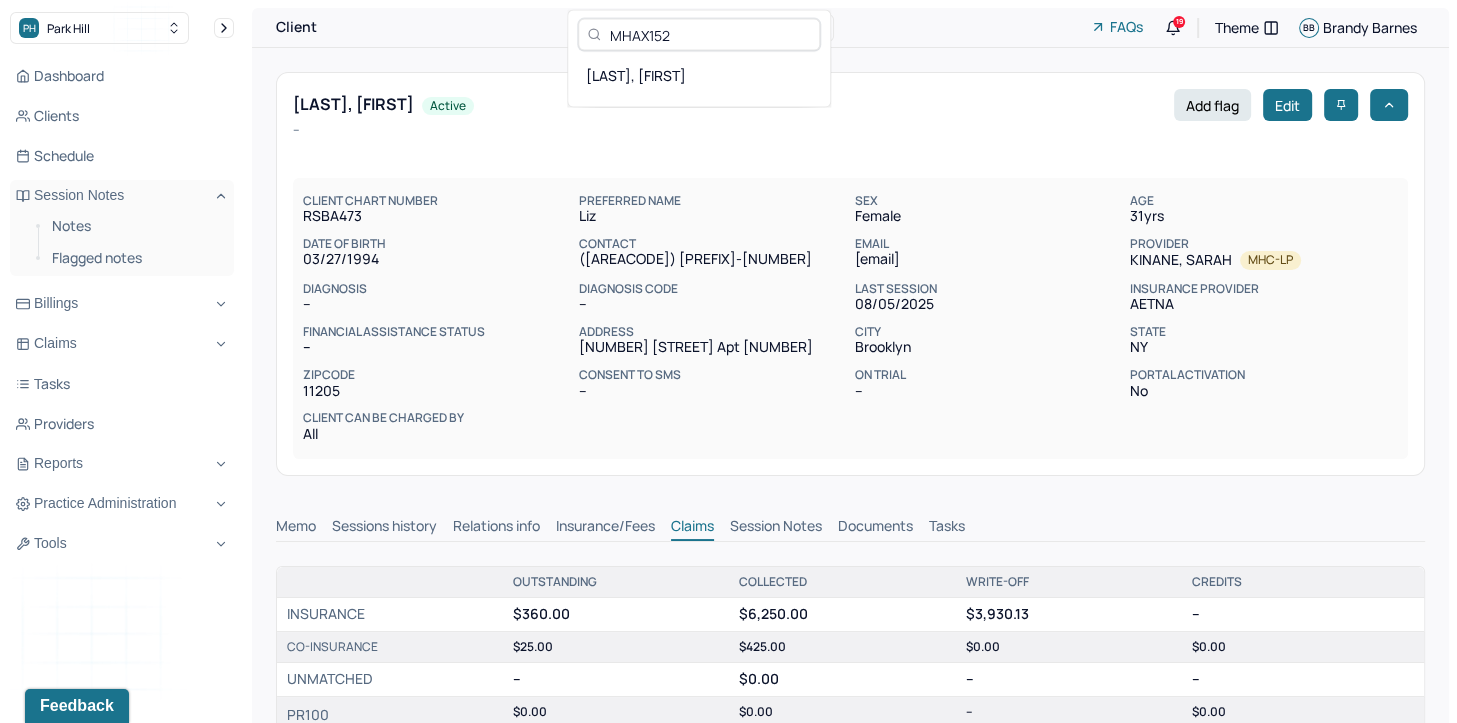 scroll, scrollTop: 0, scrollLeft: 0, axis: both 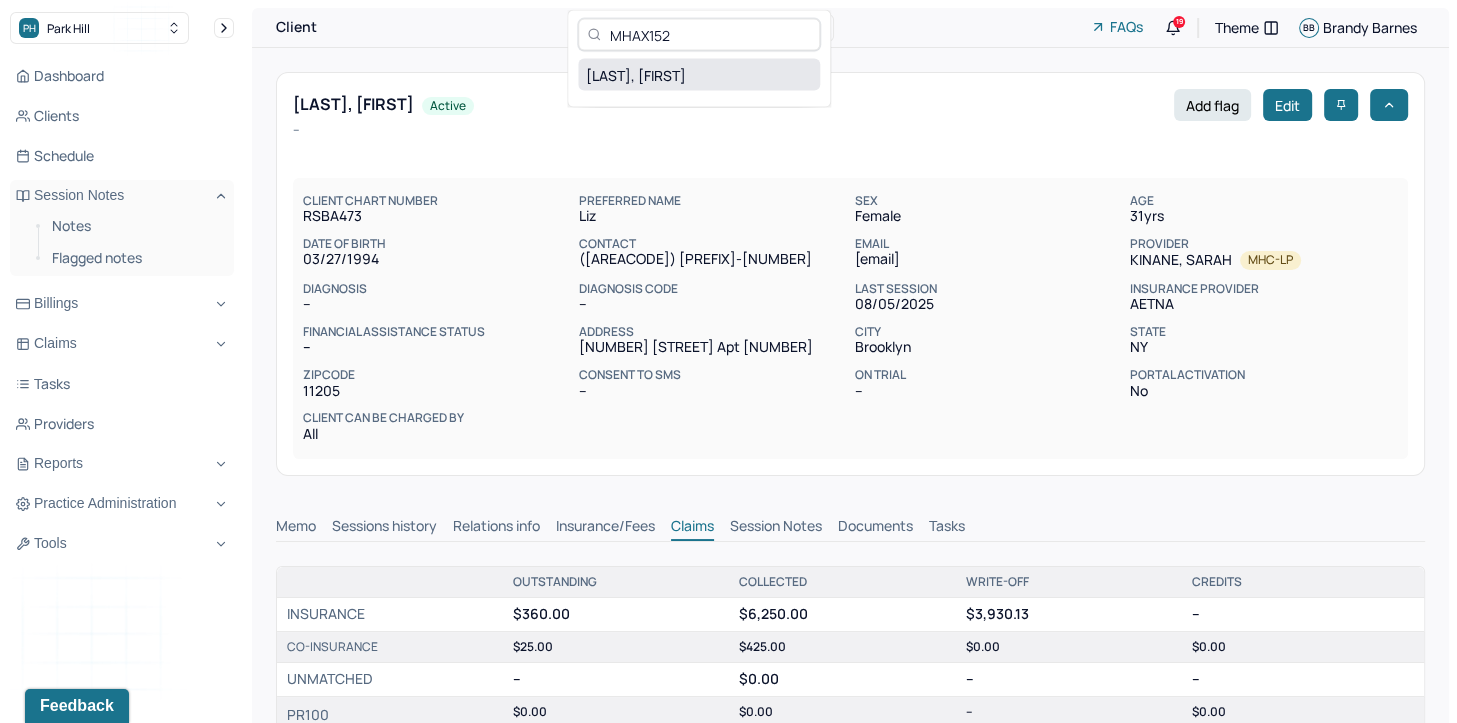 type on "MHAX152" 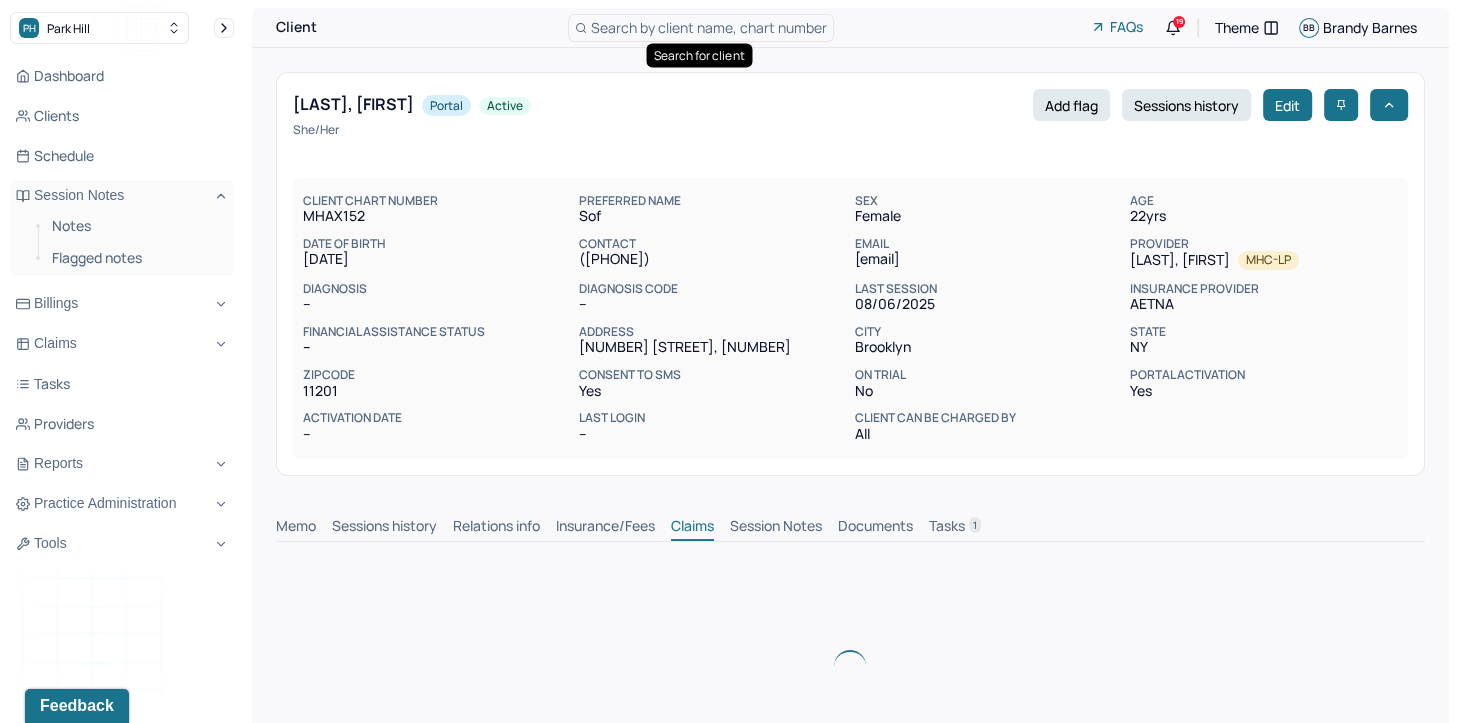 click on "Memo" at bounding box center [296, 528] 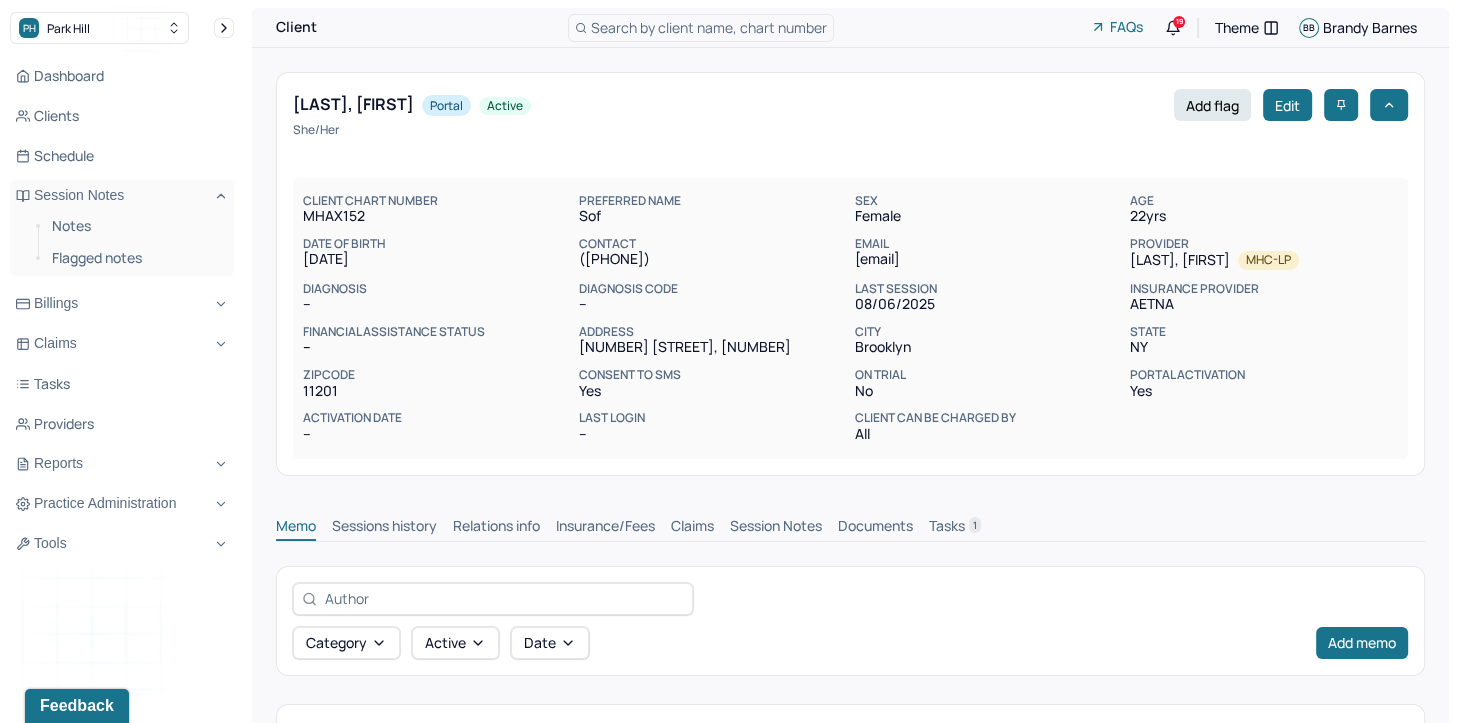 scroll, scrollTop: 0, scrollLeft: 0, axis: both 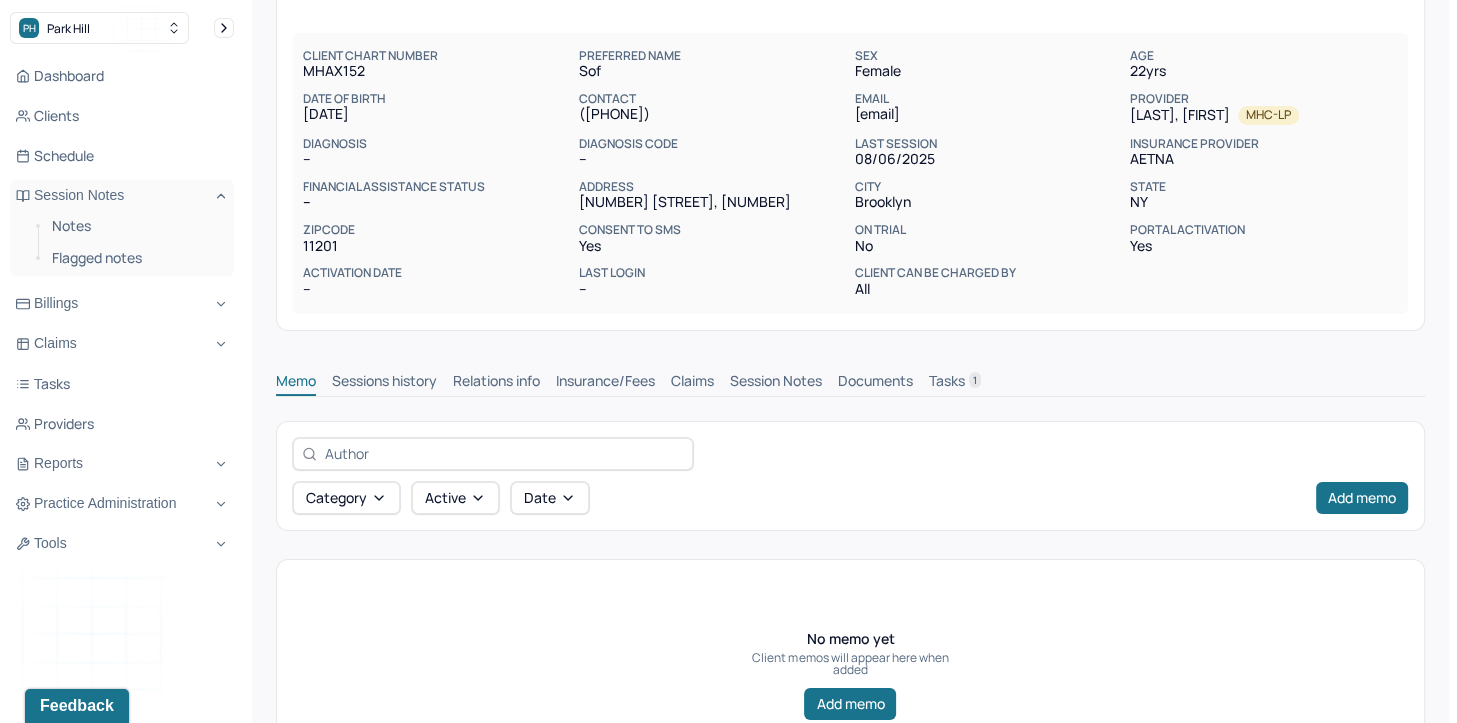 click on "Insurance/Fees" at bounding box center (605, 383) 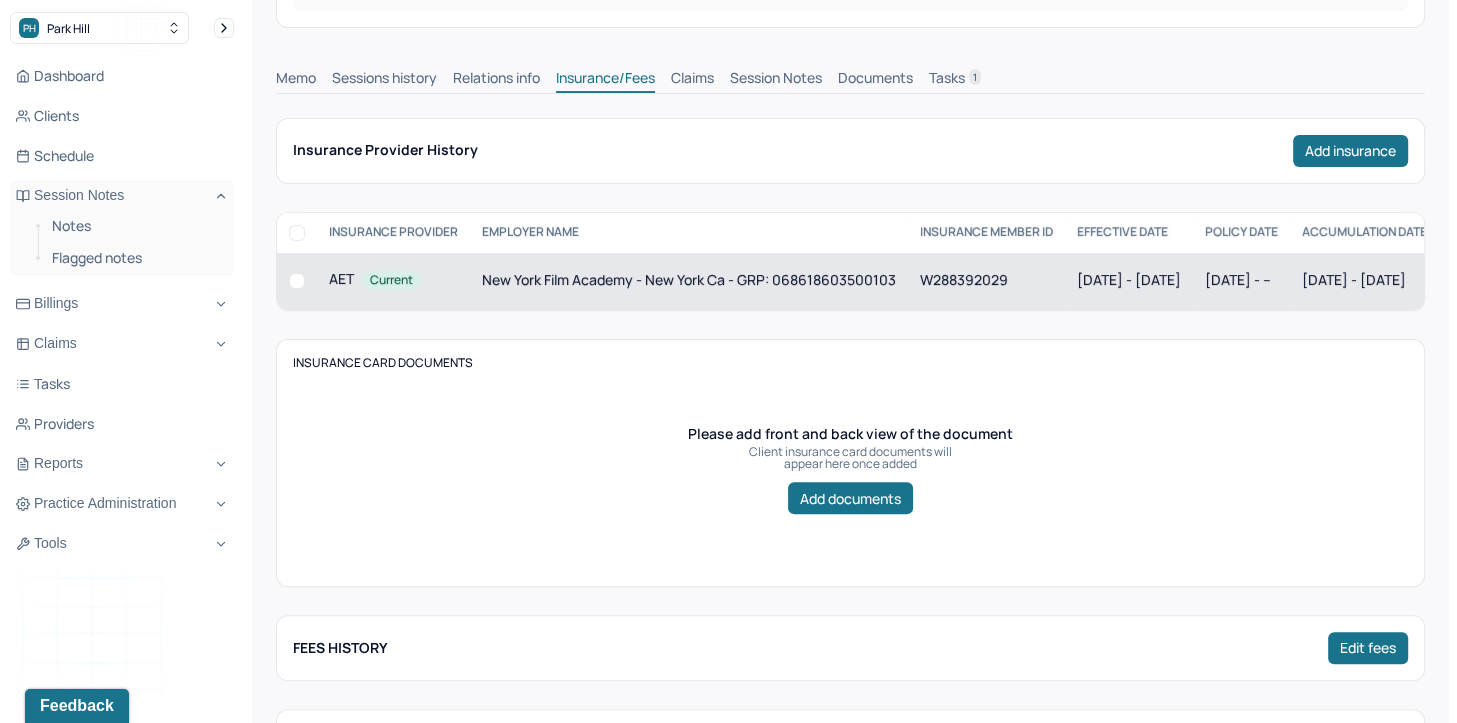 scroll, scrollTop: 445, scrollLeft: 0, axis: vertical 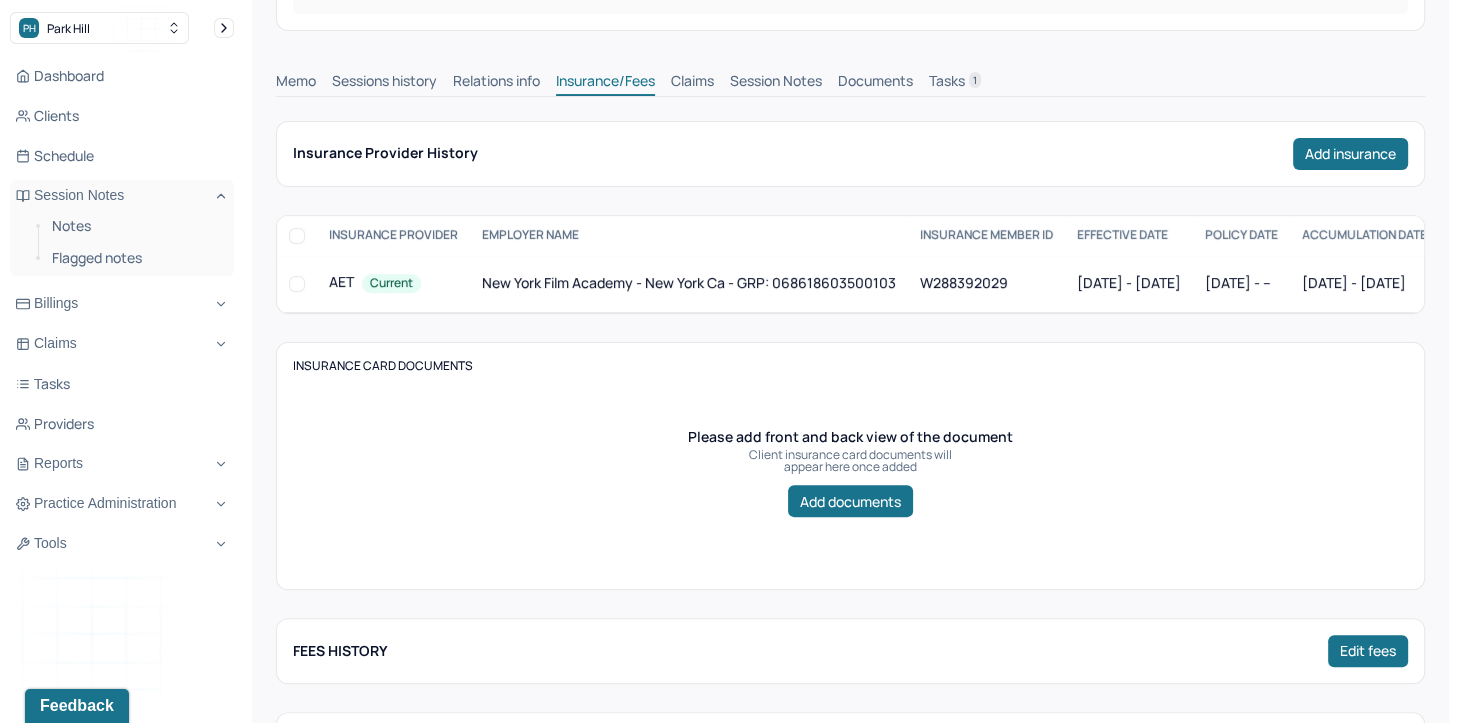 click on "Claims" at bounding box center [692, 83] 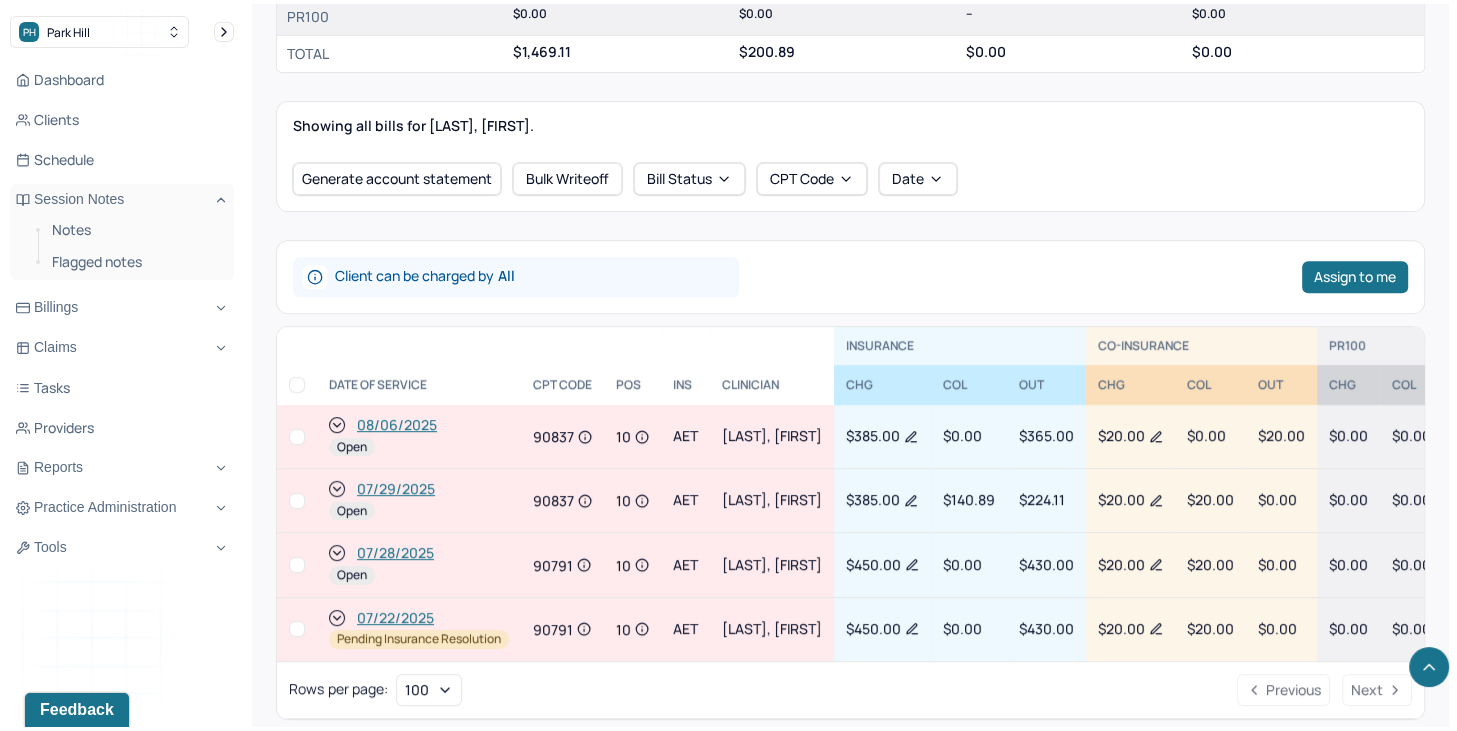 scroll, scrollTop: 745, scrollLeft: 0, axis: vertical 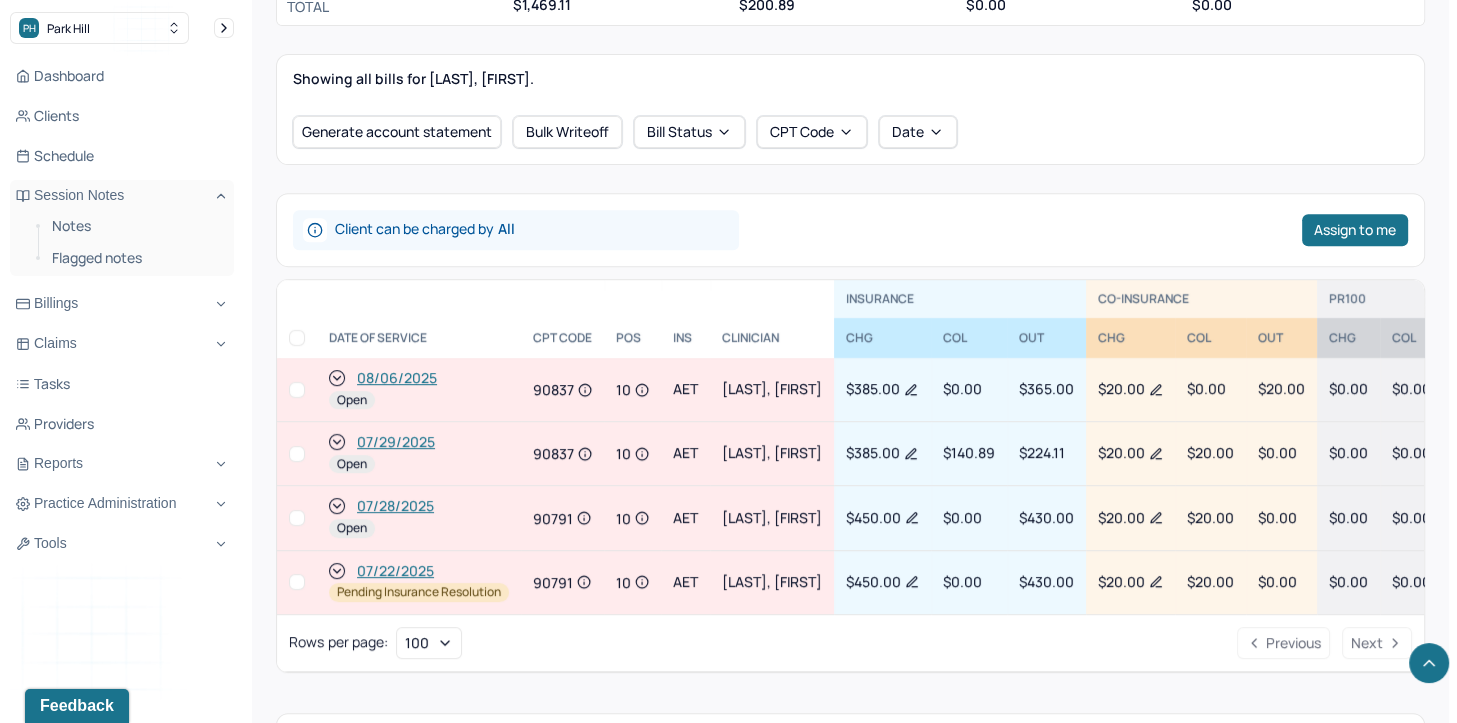 click at bounding box center (297, 390) 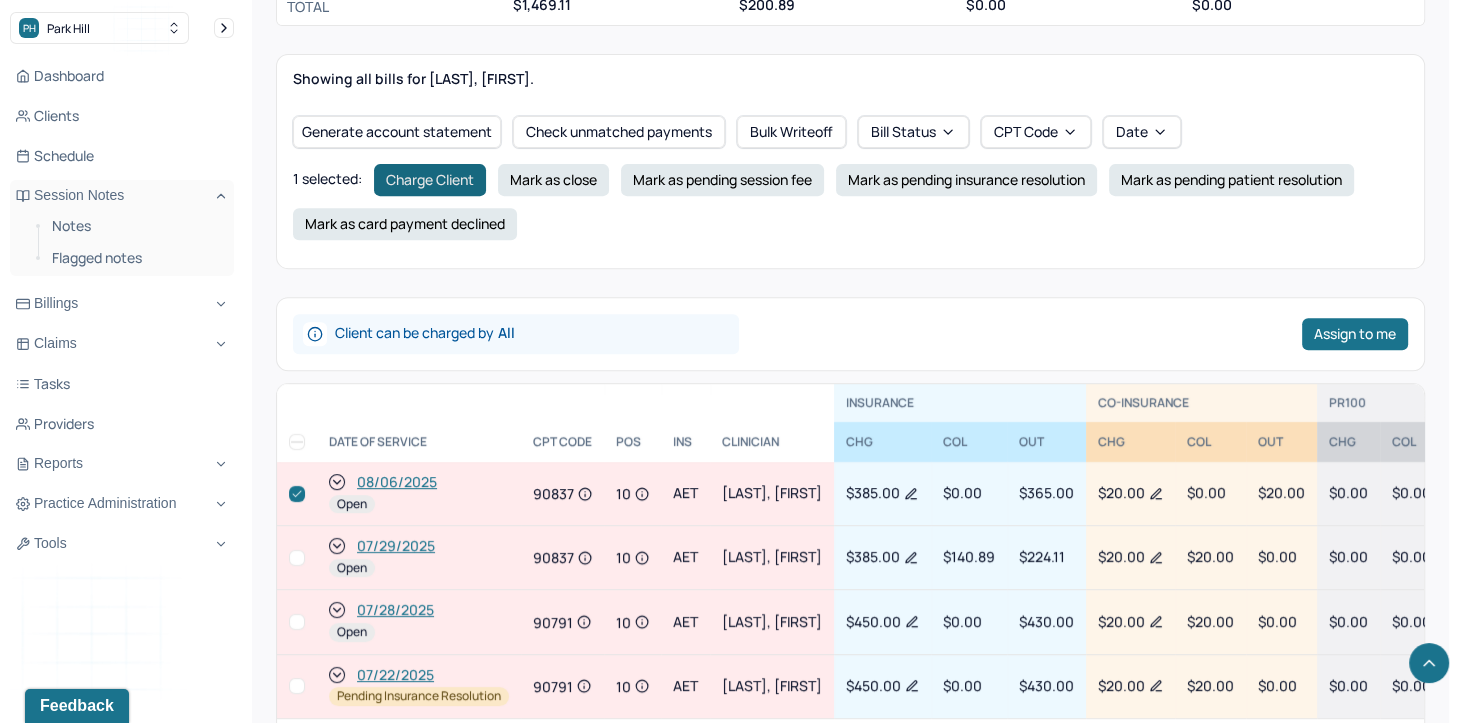 click on "Charge Client" at bounding box center [430, 180] 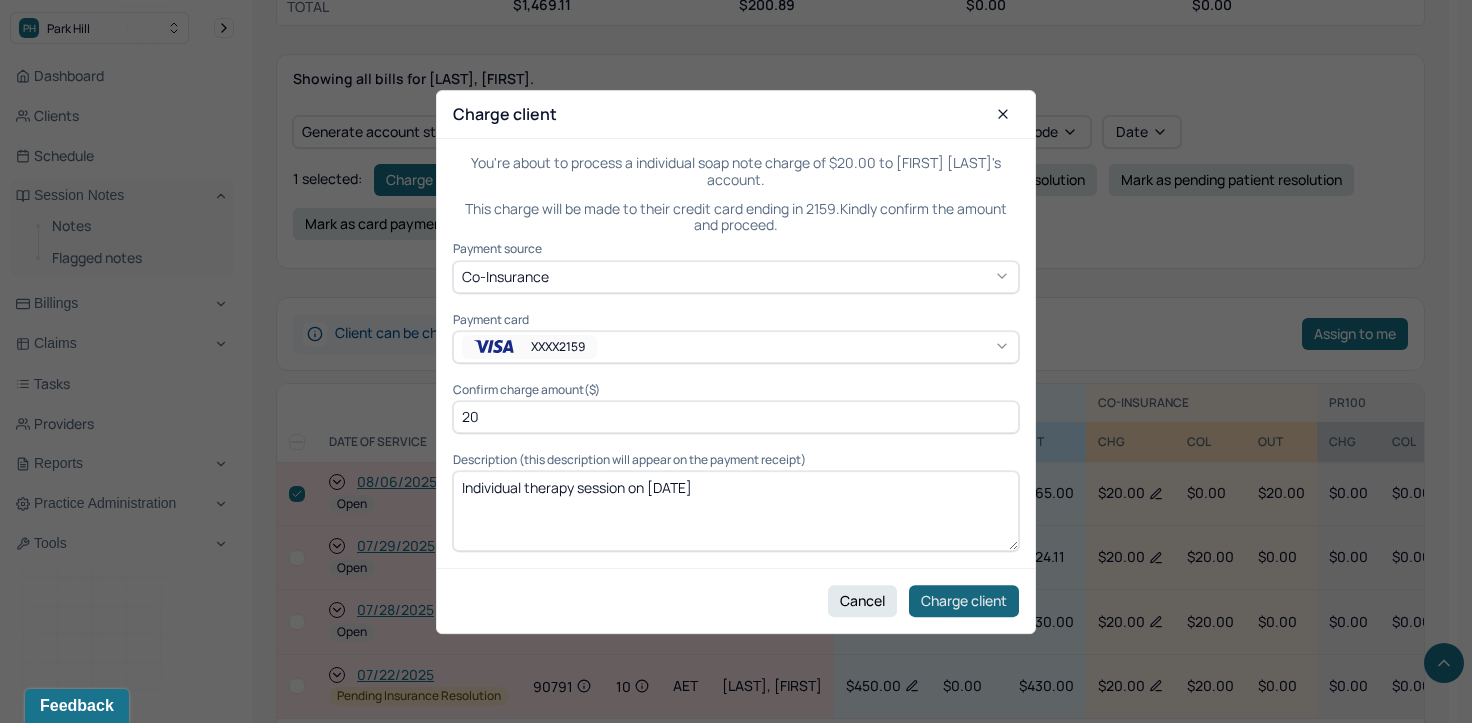 click on "Charge client" at bounding box center (964, 600) 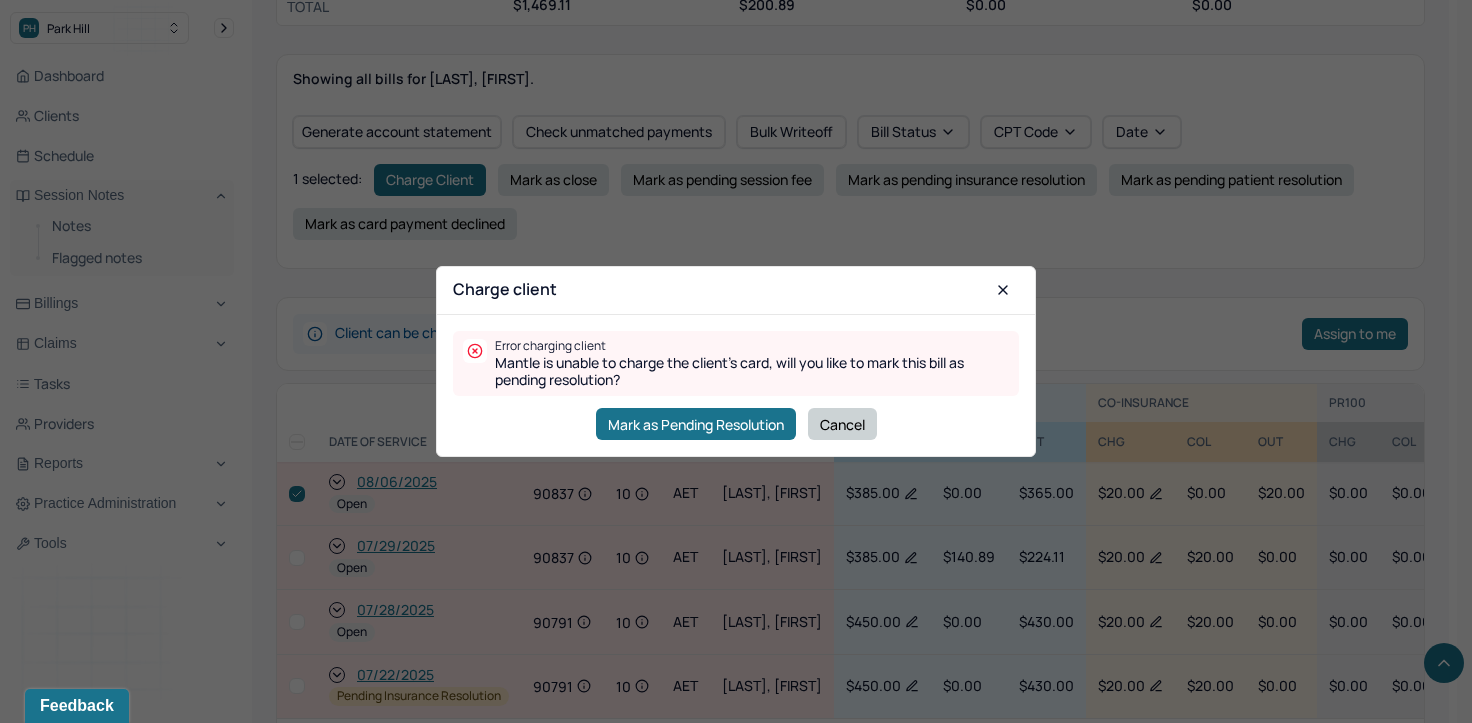 click on "Cancel" at bounding box center [842, 424] 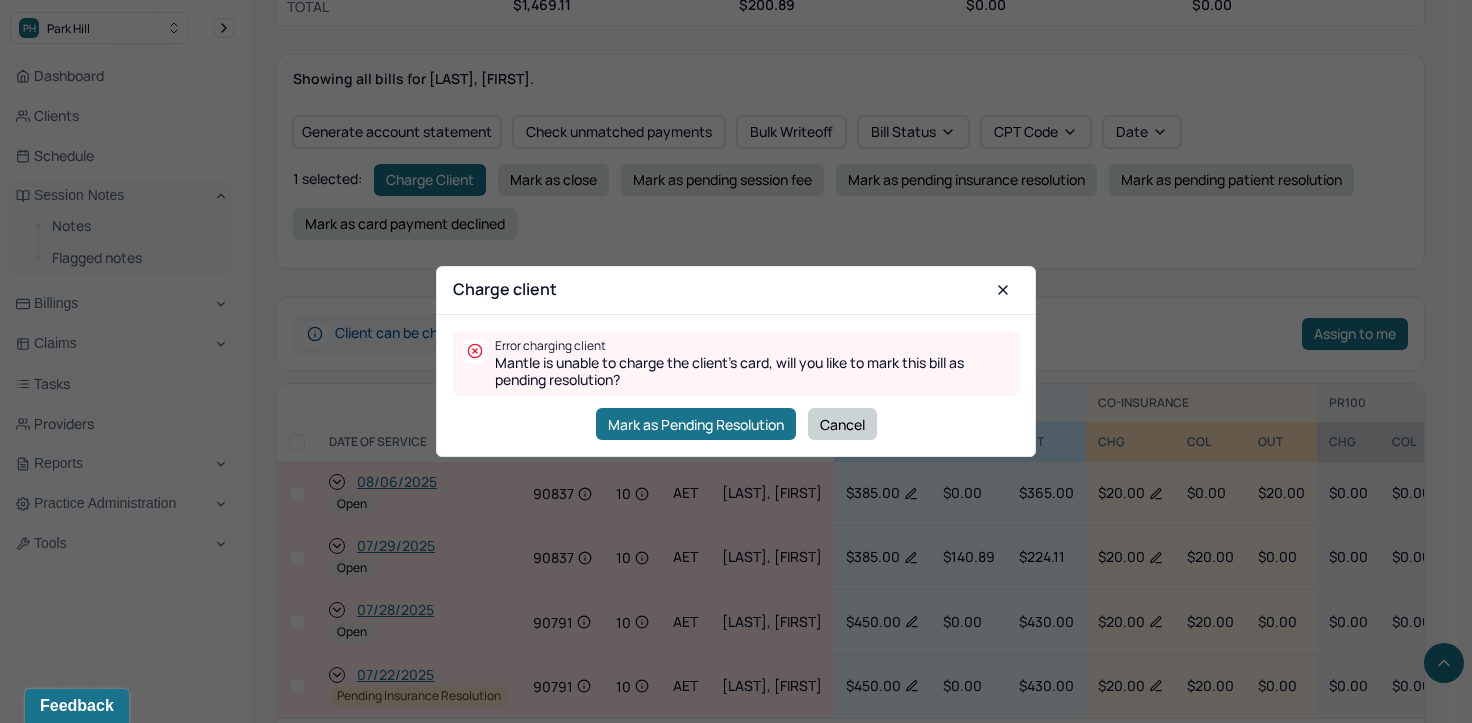 checkbox on "false" 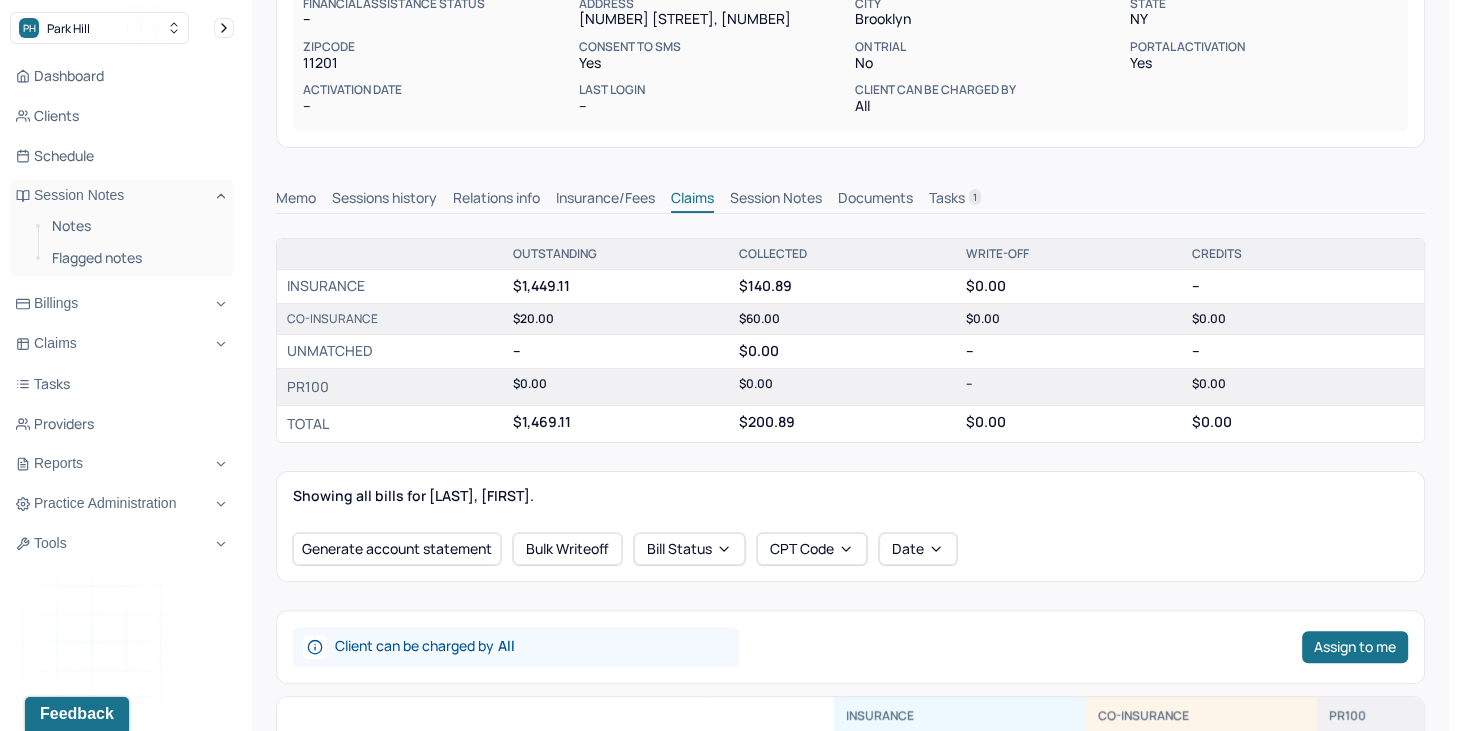 scroll, scrollTop: 145, scrollLeft: 0, axis: vertical 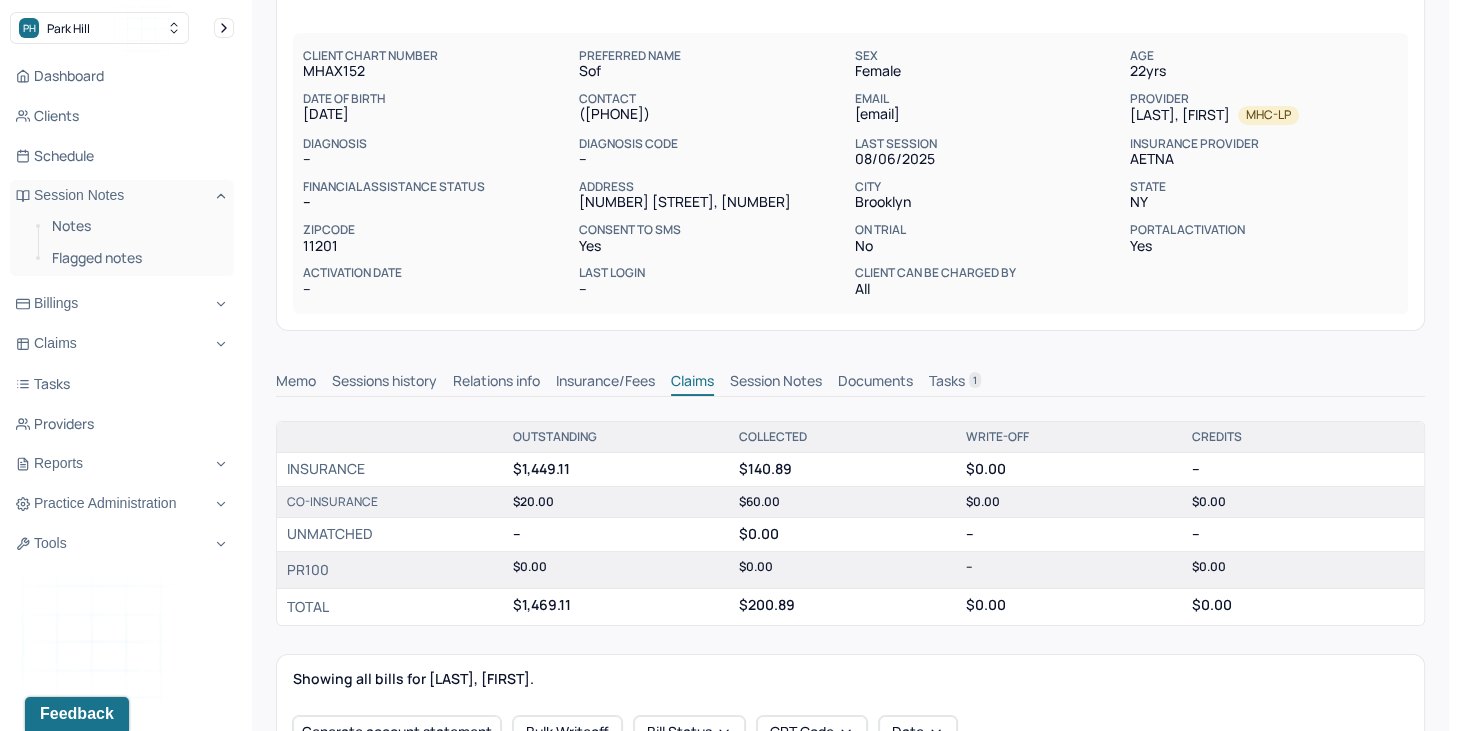click on "mladinskaiasofiia@gmail.com" at bounding box center [988, 114] 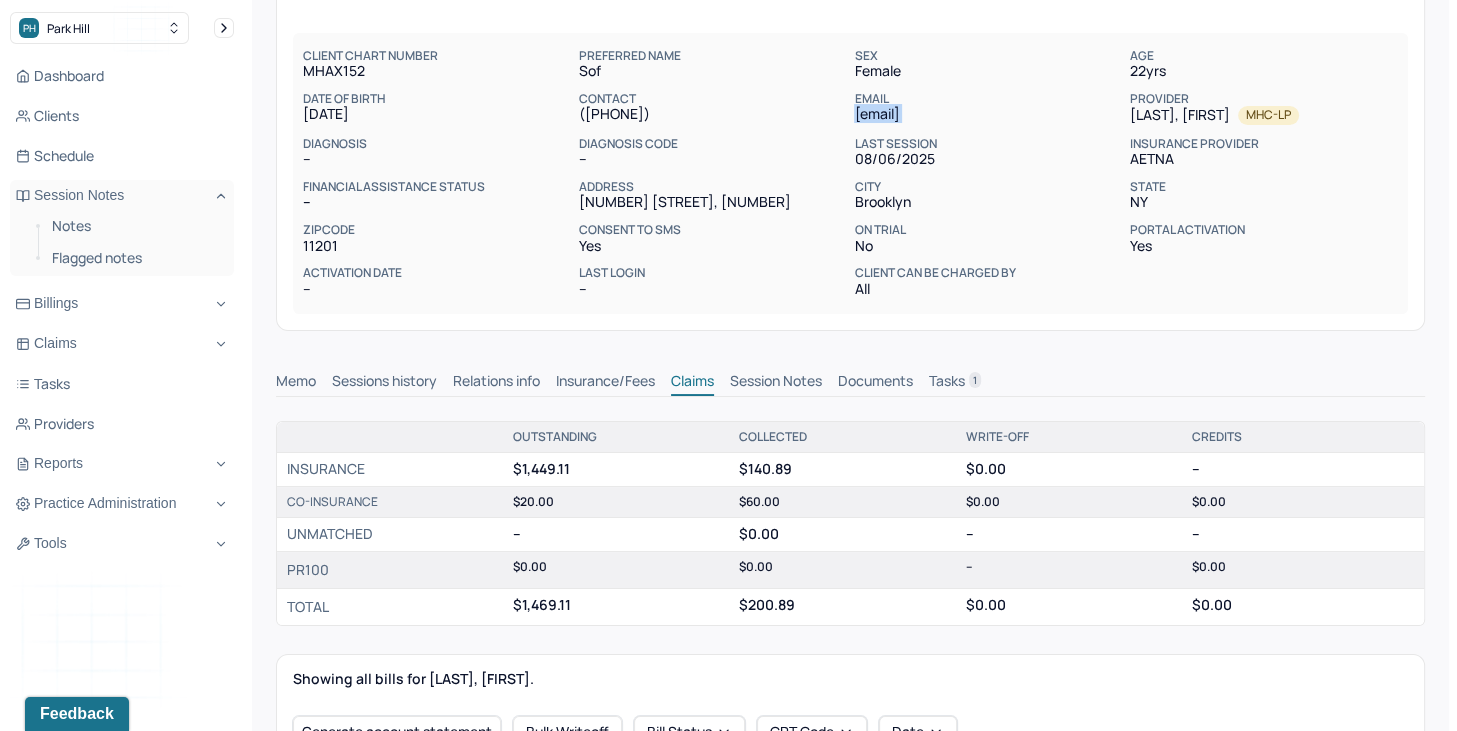 click on "mladinskaiasofiia@gmail.com" at bounding box center [988, 114] 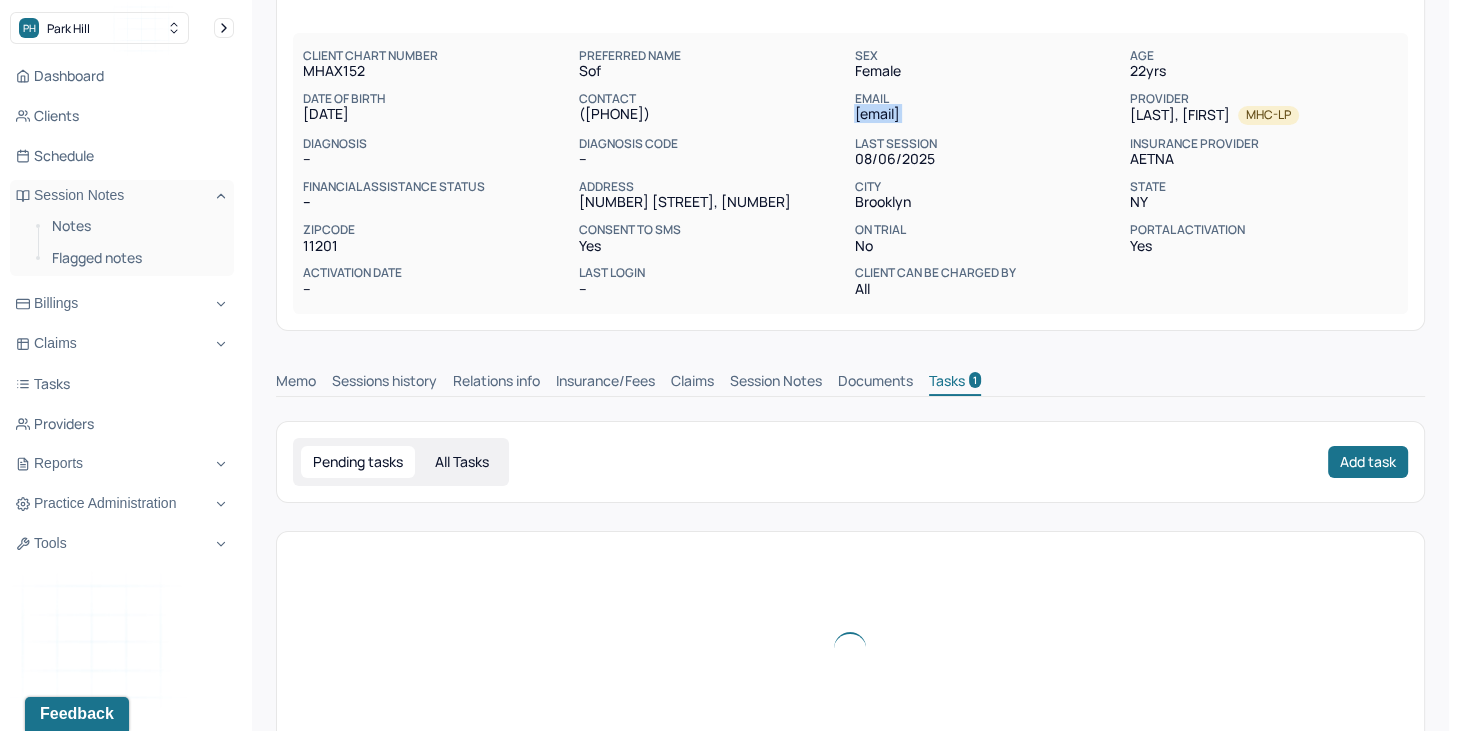 scroll, scrollTop: 111, scrollLeft: 0, axis: vertical 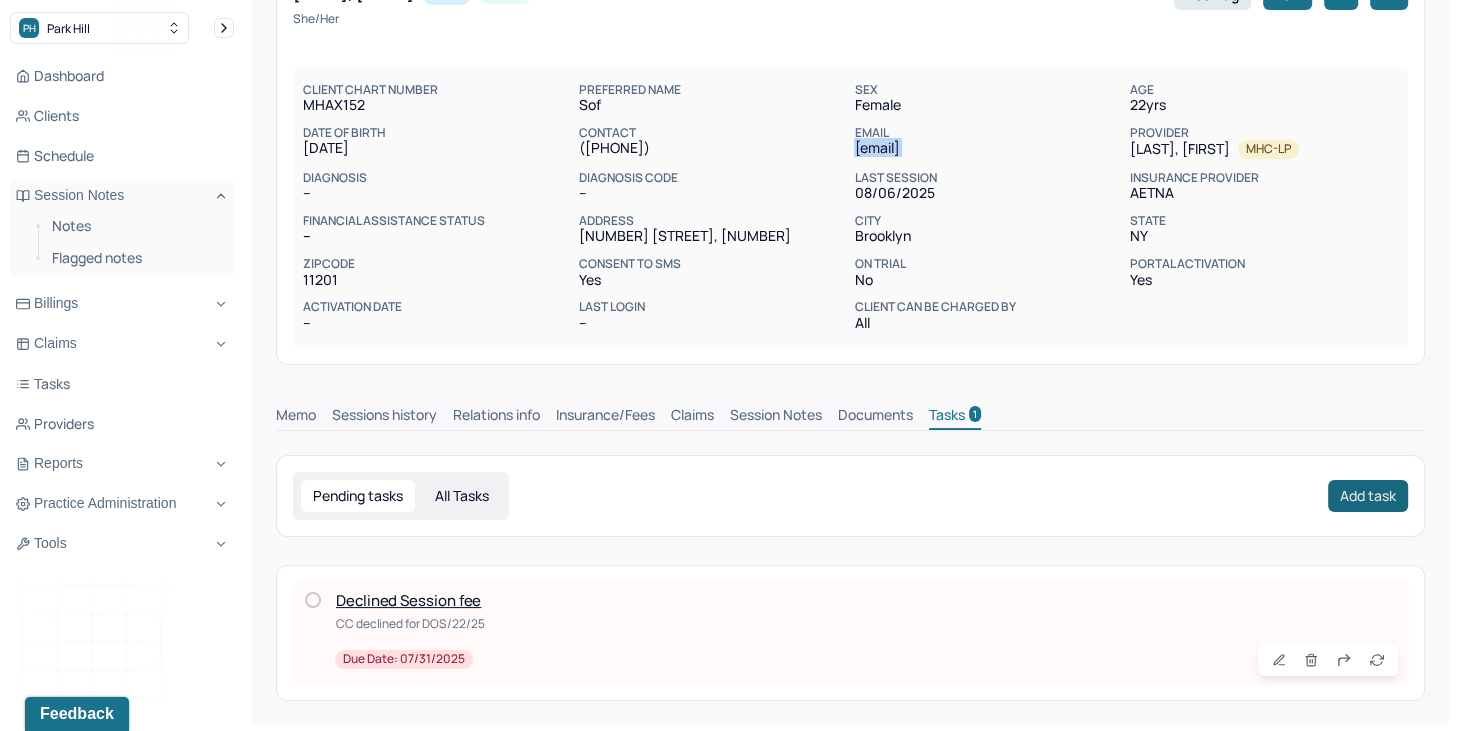 click on "Add task" at bounding box center [1368, 496] 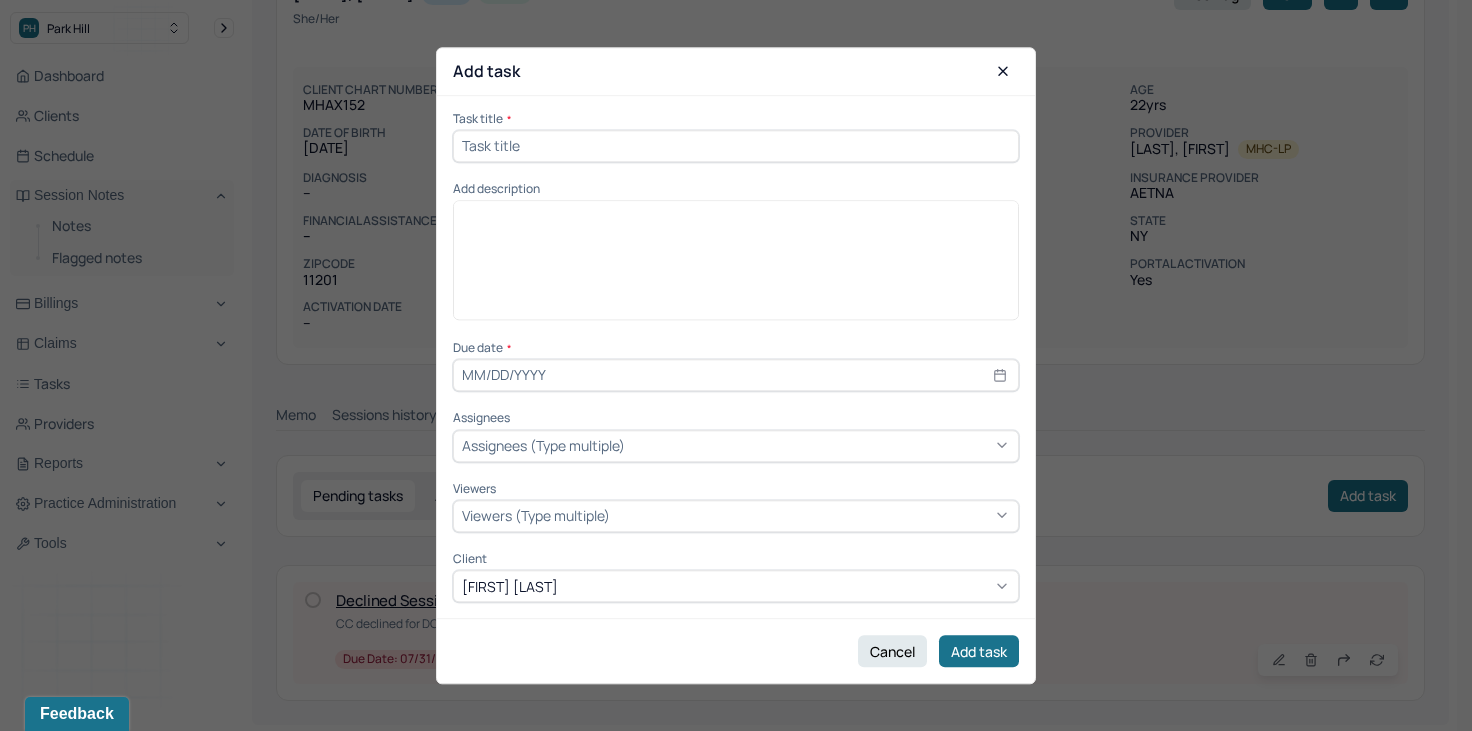 click at bounding box center [736, 146] 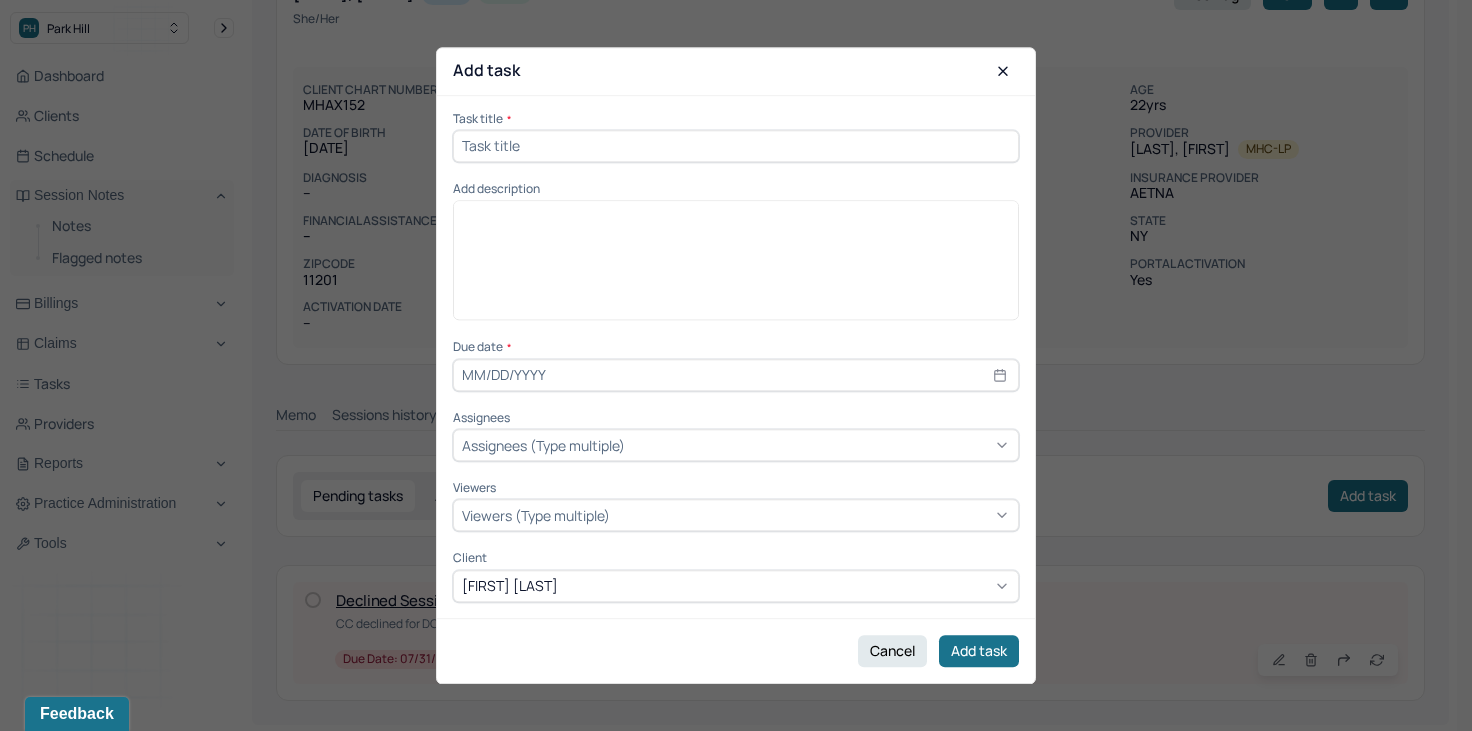 type on "F" 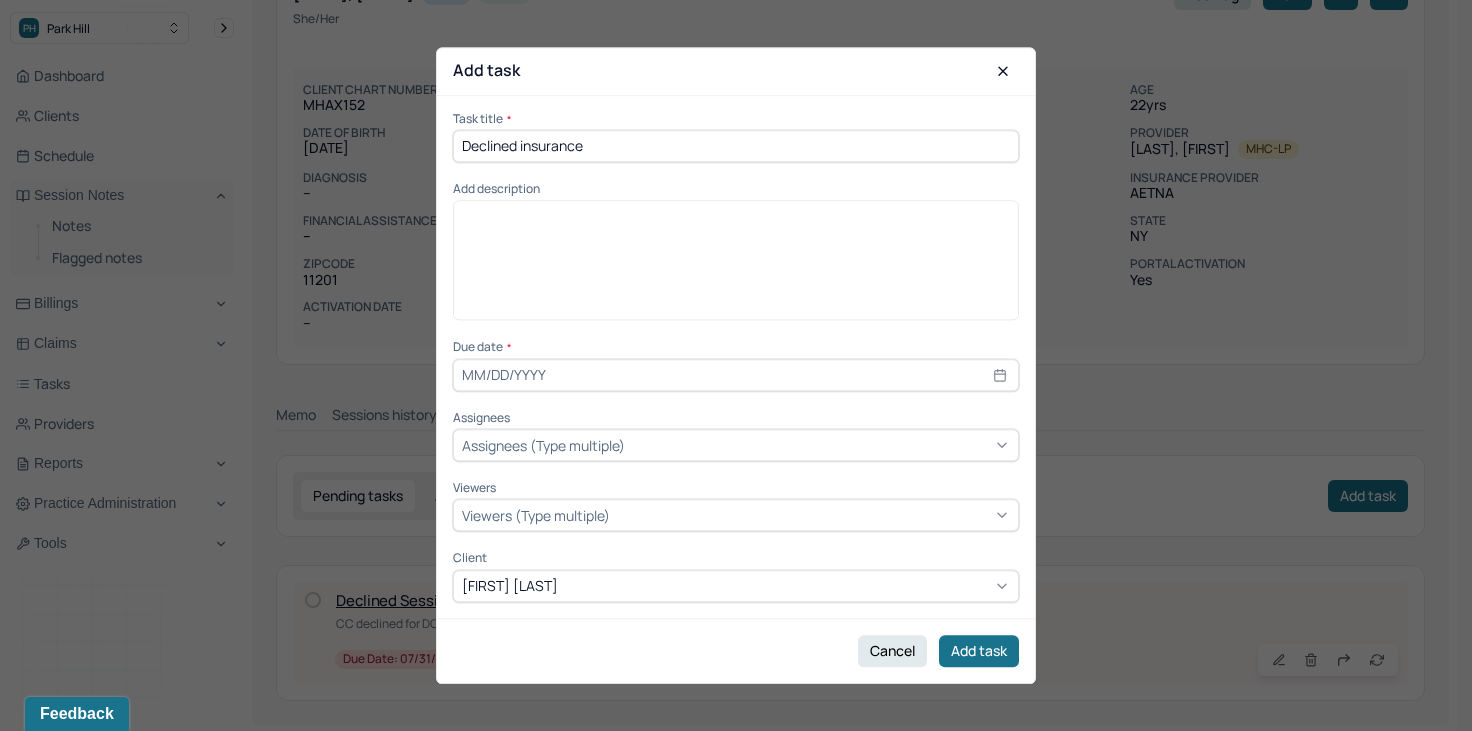 drag, startPoint x: 609, startPoint y: 148, endPoint x: 521, endPoint y: 144, distance: 88.09086 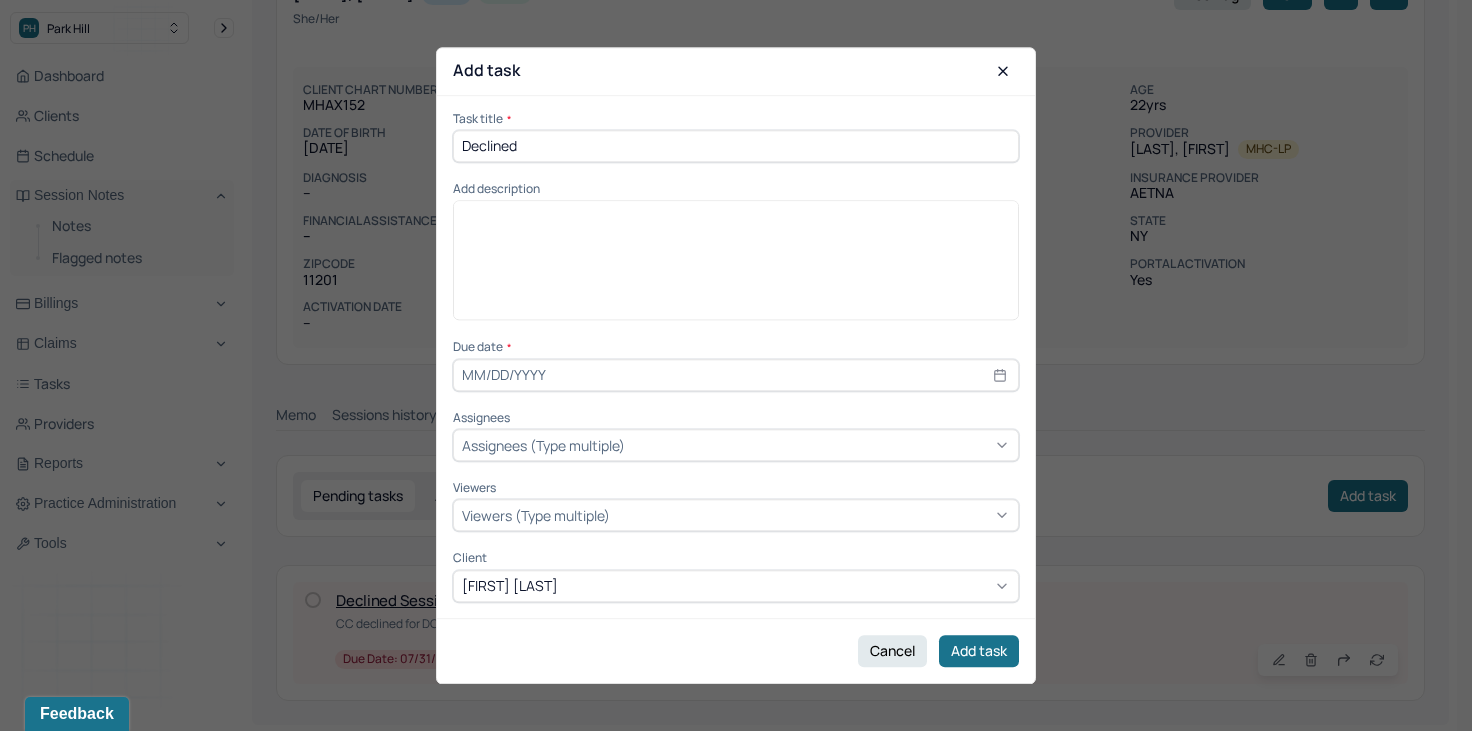 type on "Declined Session fee" 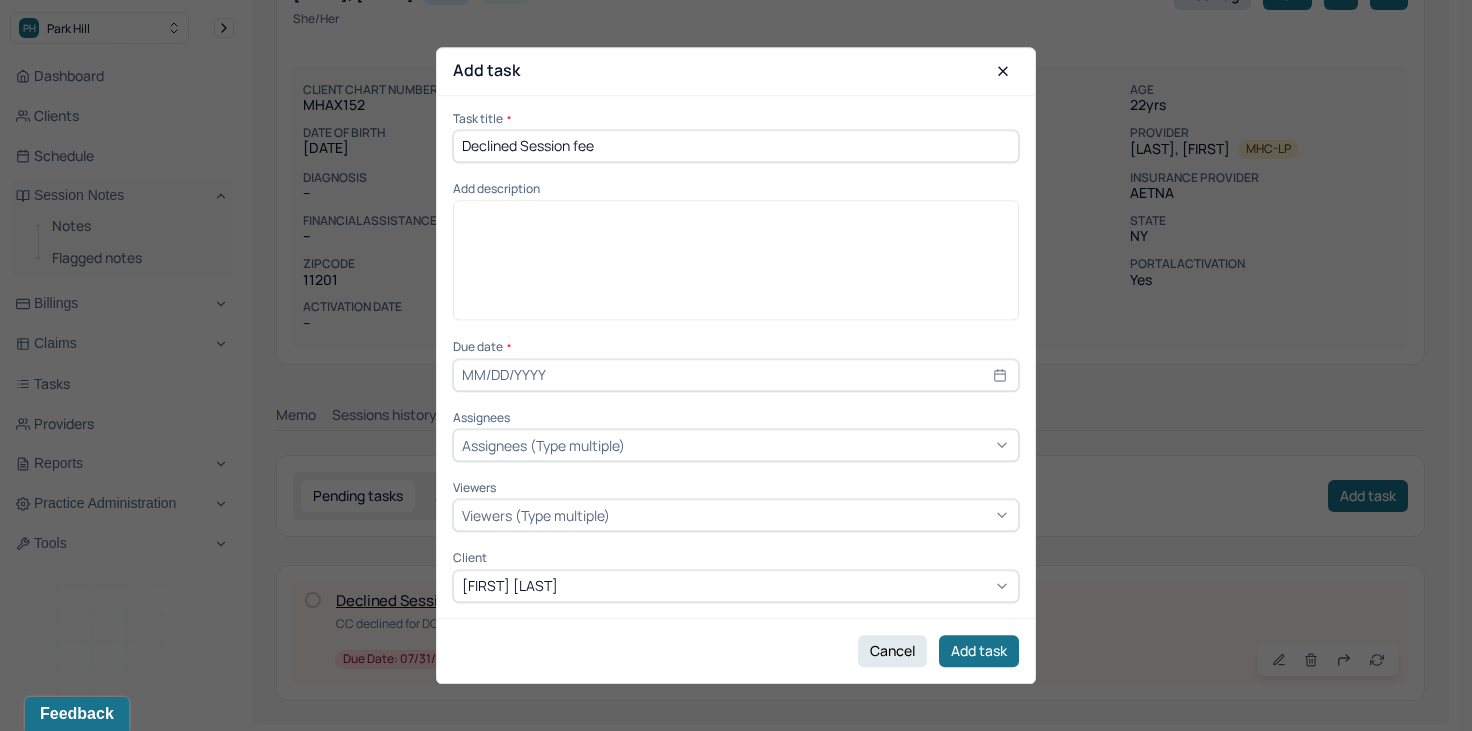 click at bounding box center (736, 268) 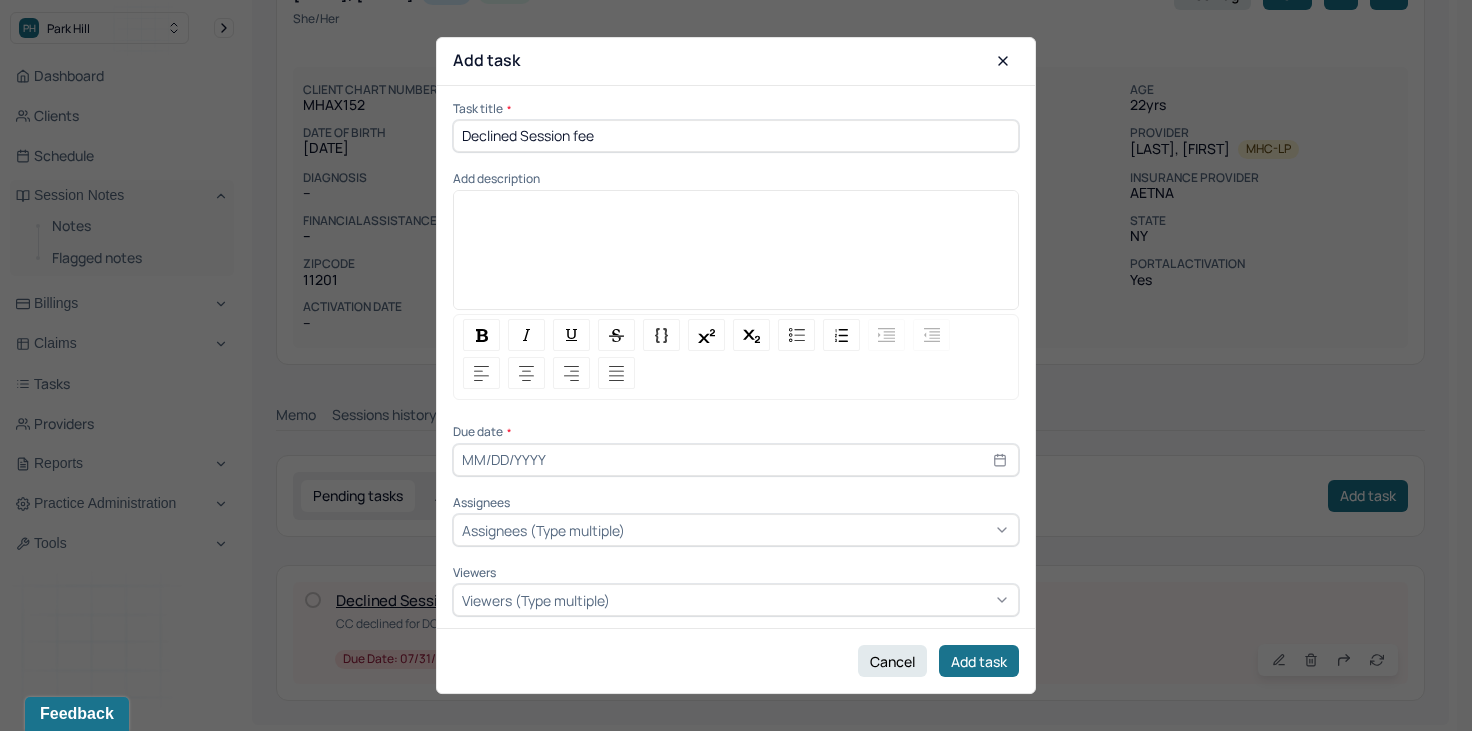 type 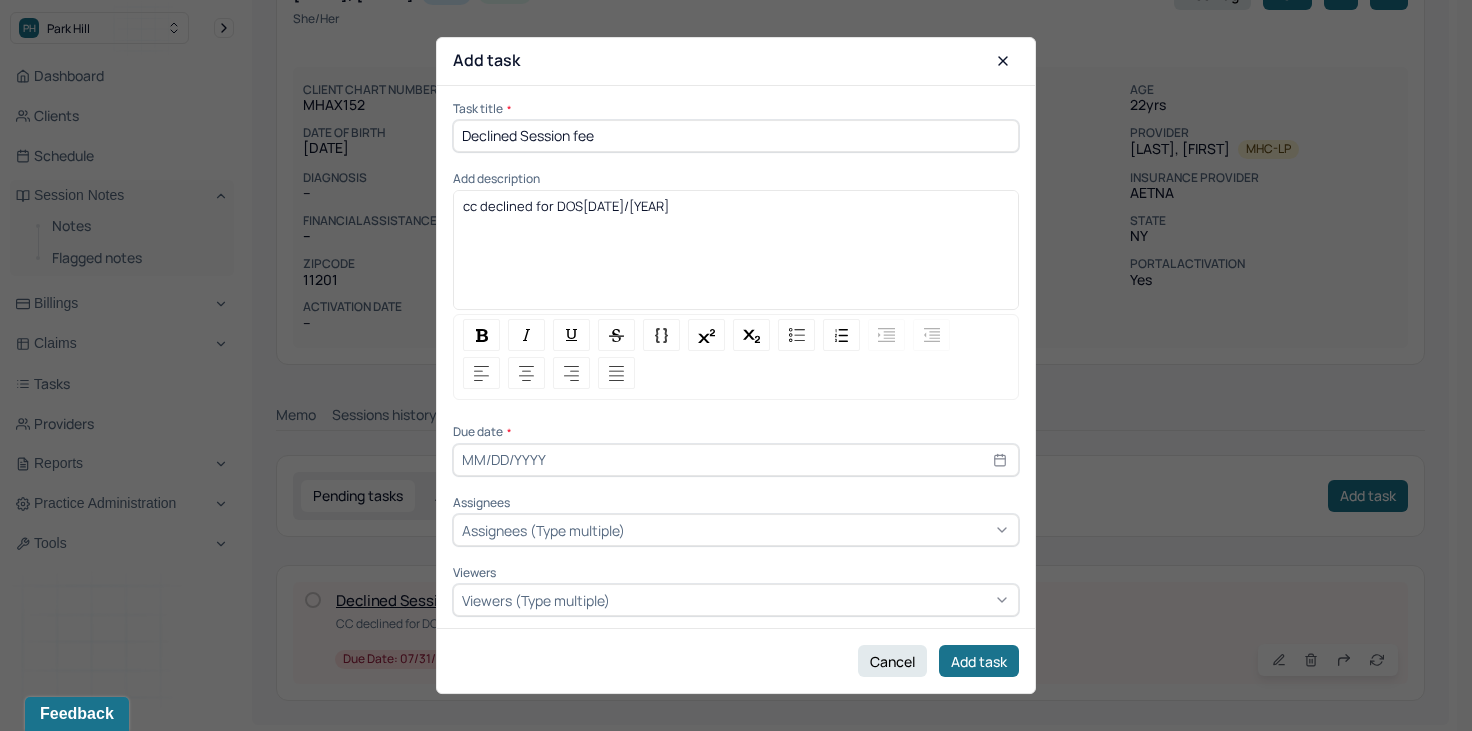 click on "cc declined for DOS8/26/25" at bounding box center (566, 206) 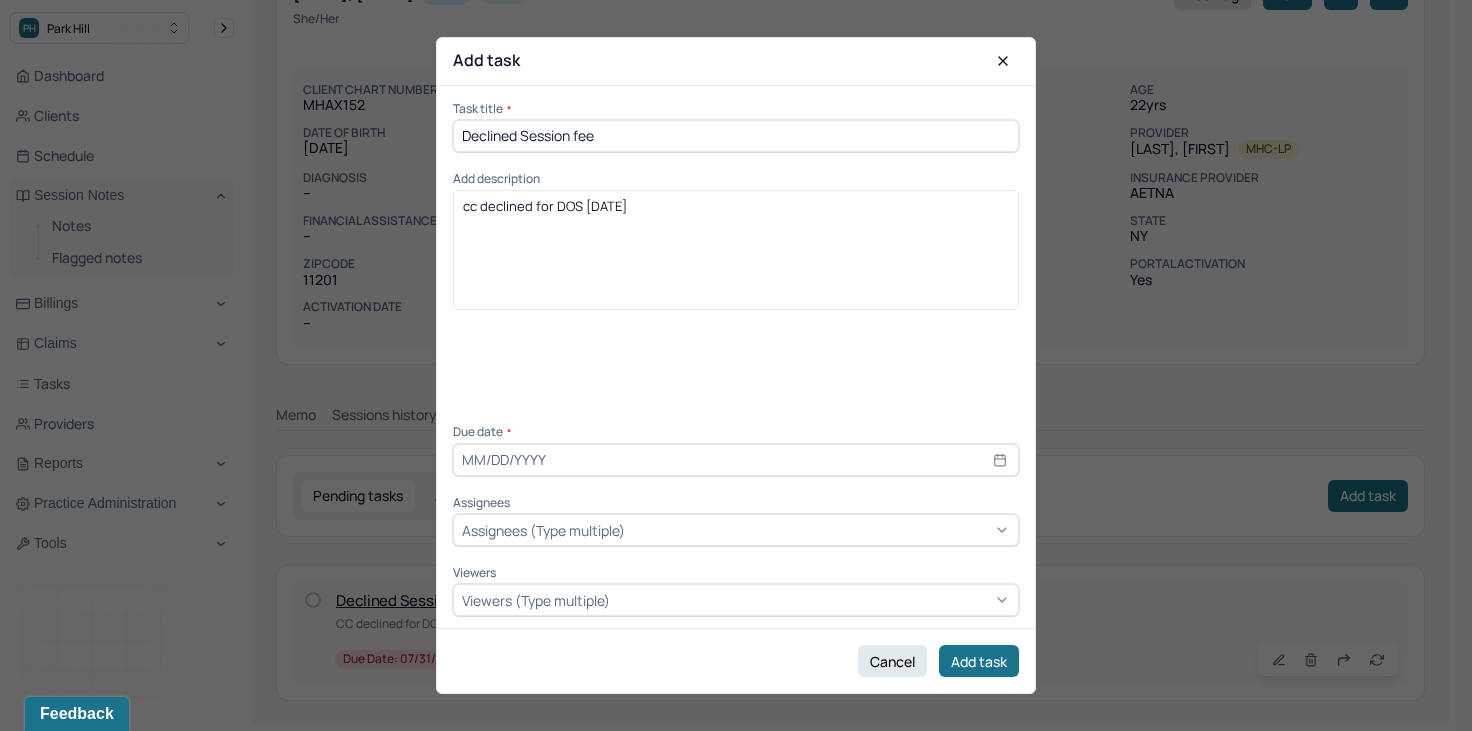 select on "7" 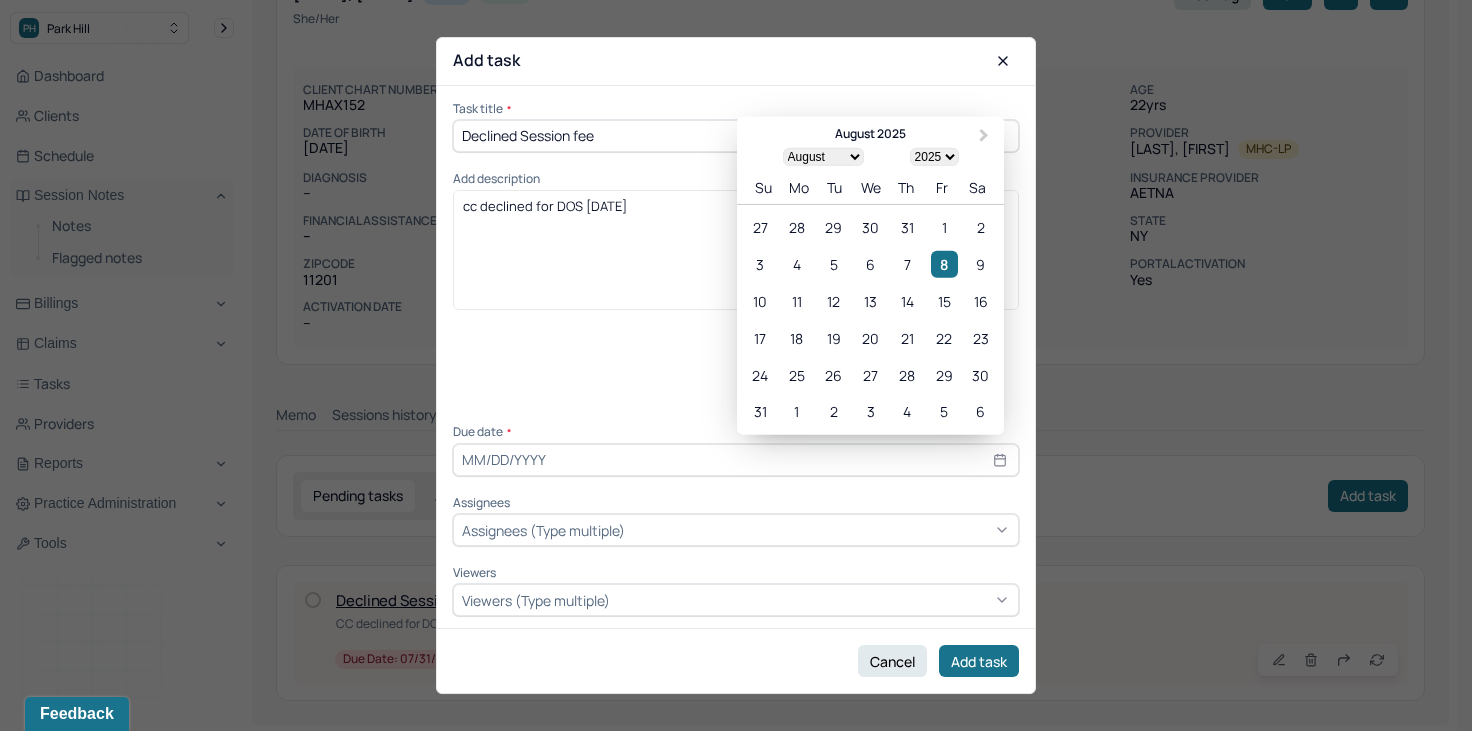 click at bounding box center (736, 460) 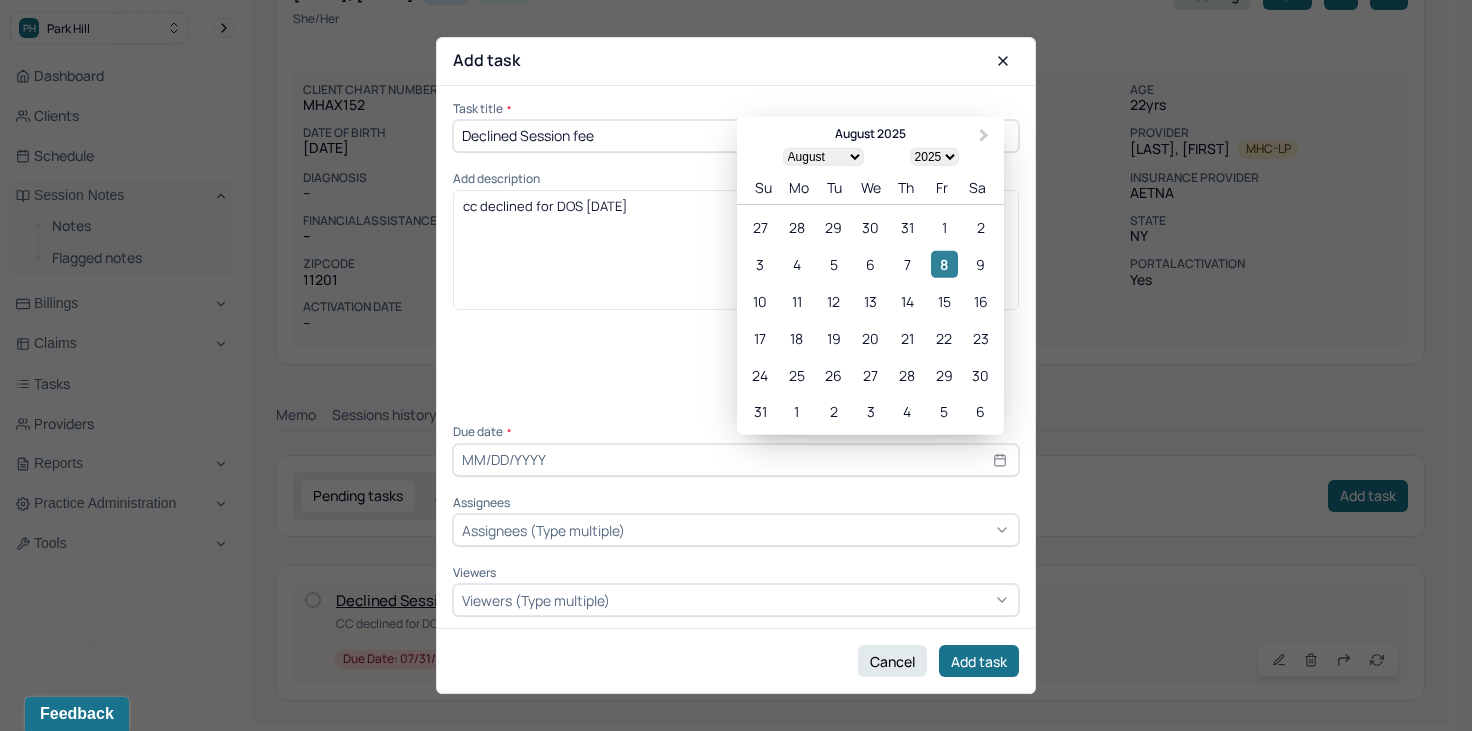 click on "8" at bounding box center (944, 264) 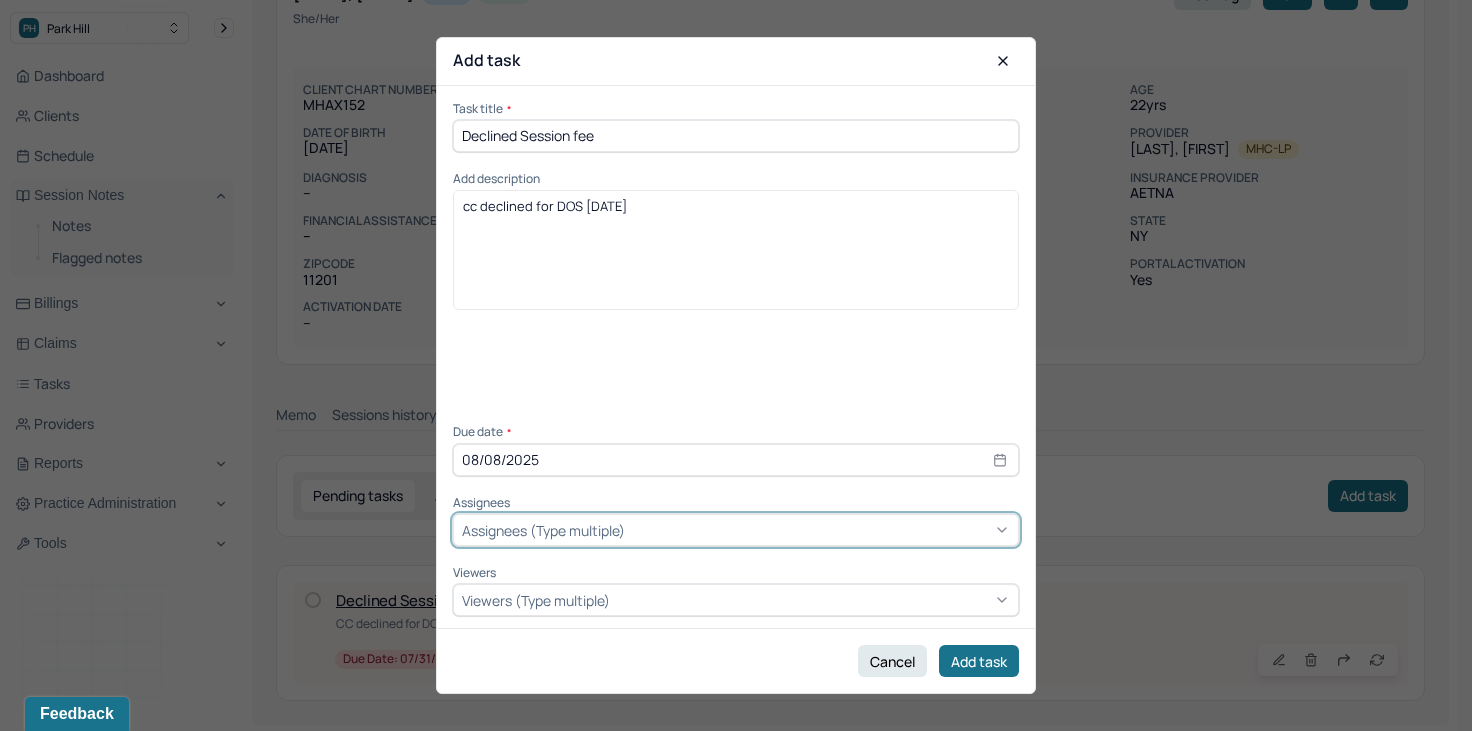 click on "Assignees (Type multiple)" at bounding box center [543, 530] 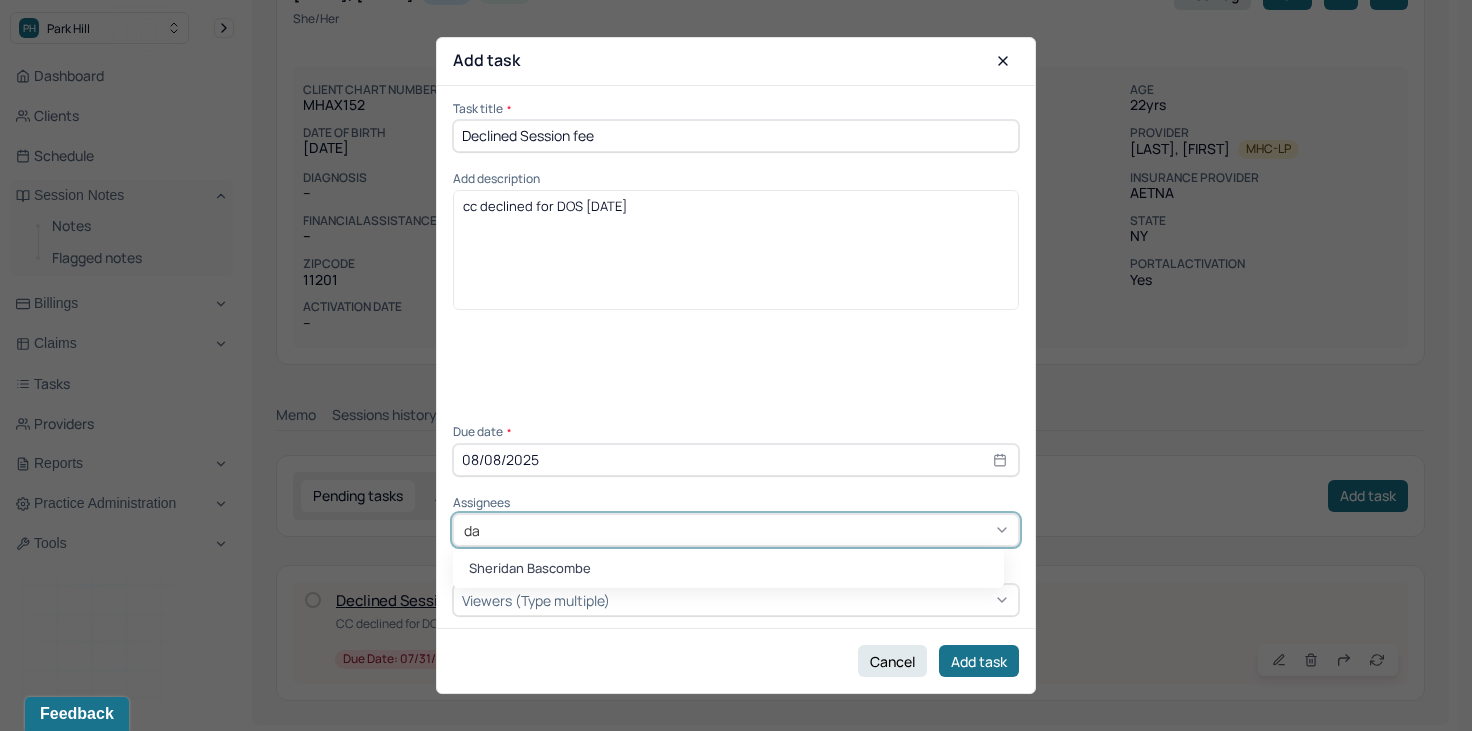 type on "dan" 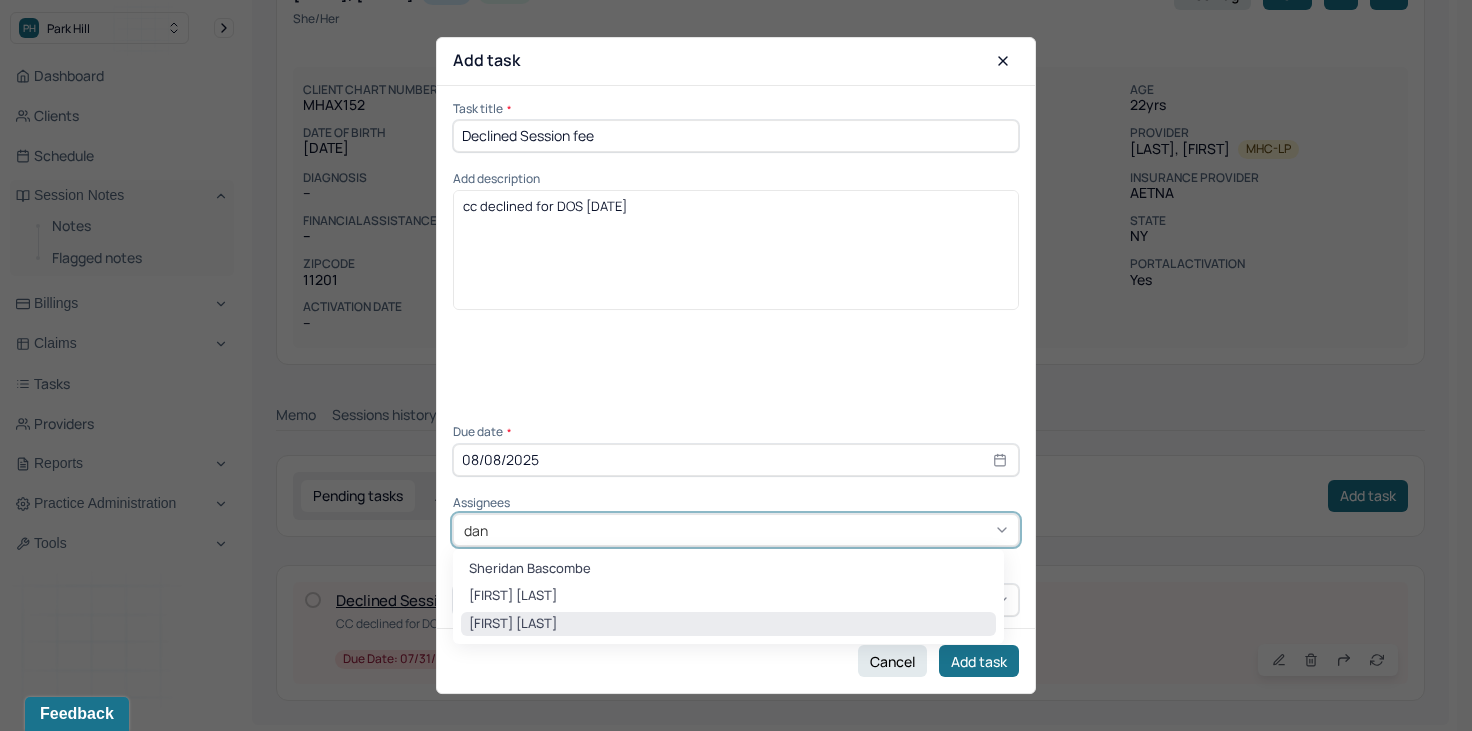 click on "Danielle Williams" at bounding box center (728, 624) 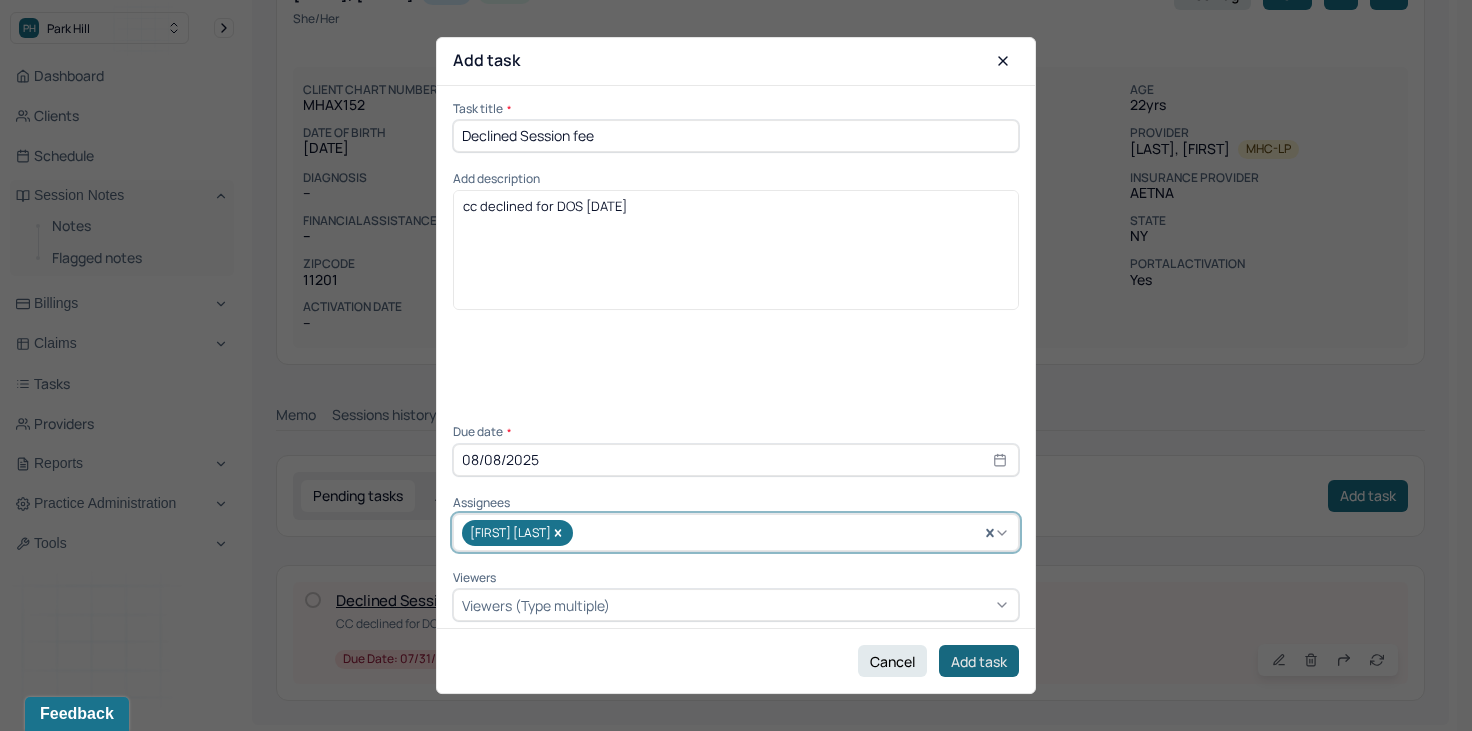 click on "Add task" at bounding box center (979, 661) 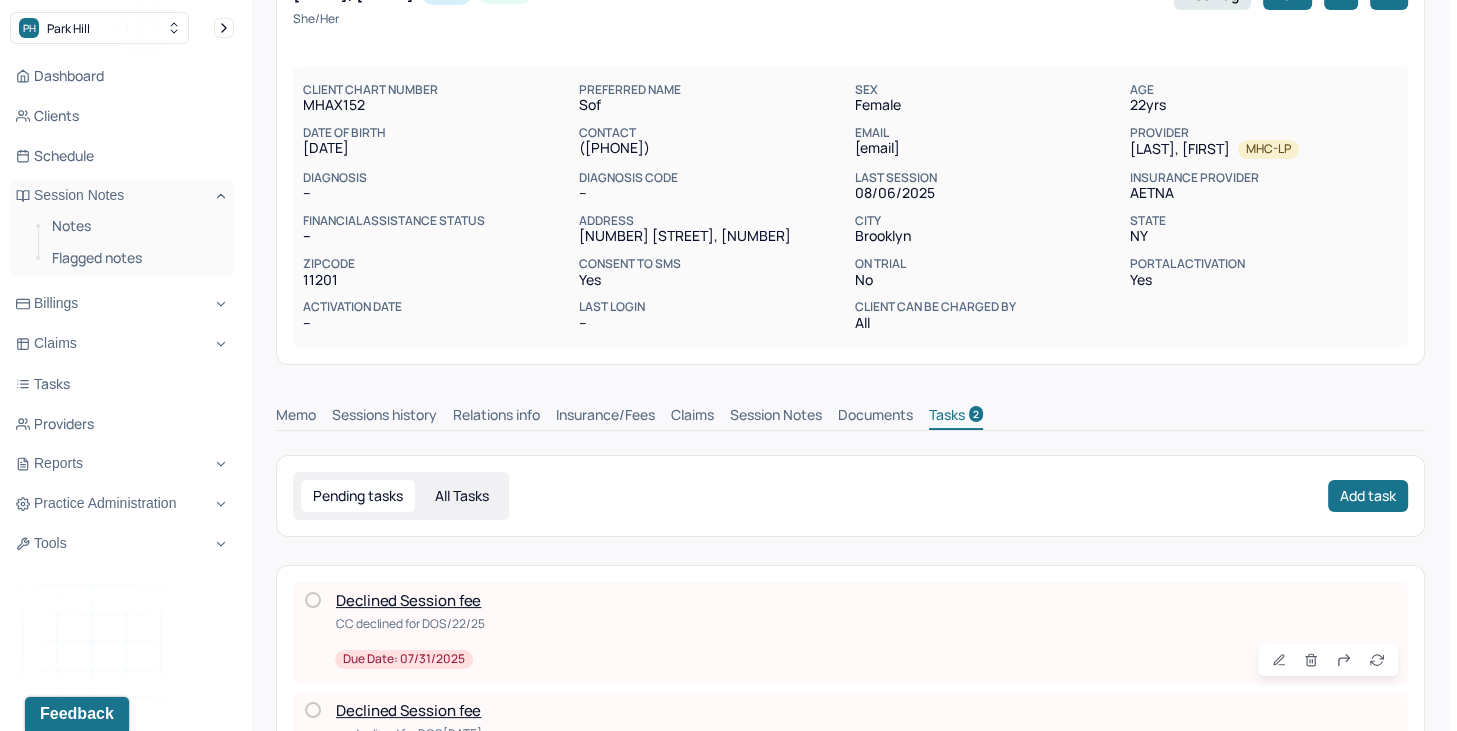 scroll, scrollTop: 0, scrollLeft: 0, axis: both 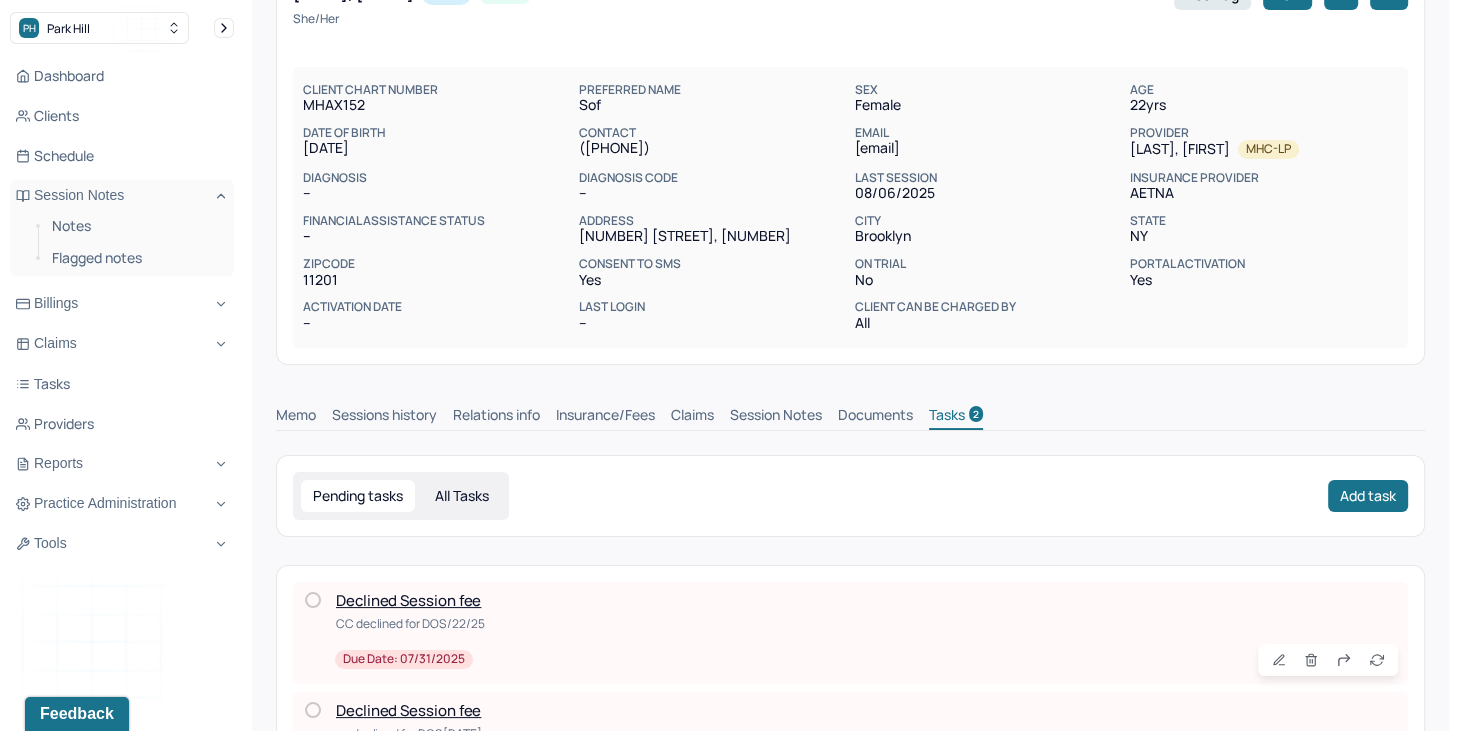 click on "Claims" at bounding box center (692, 417) 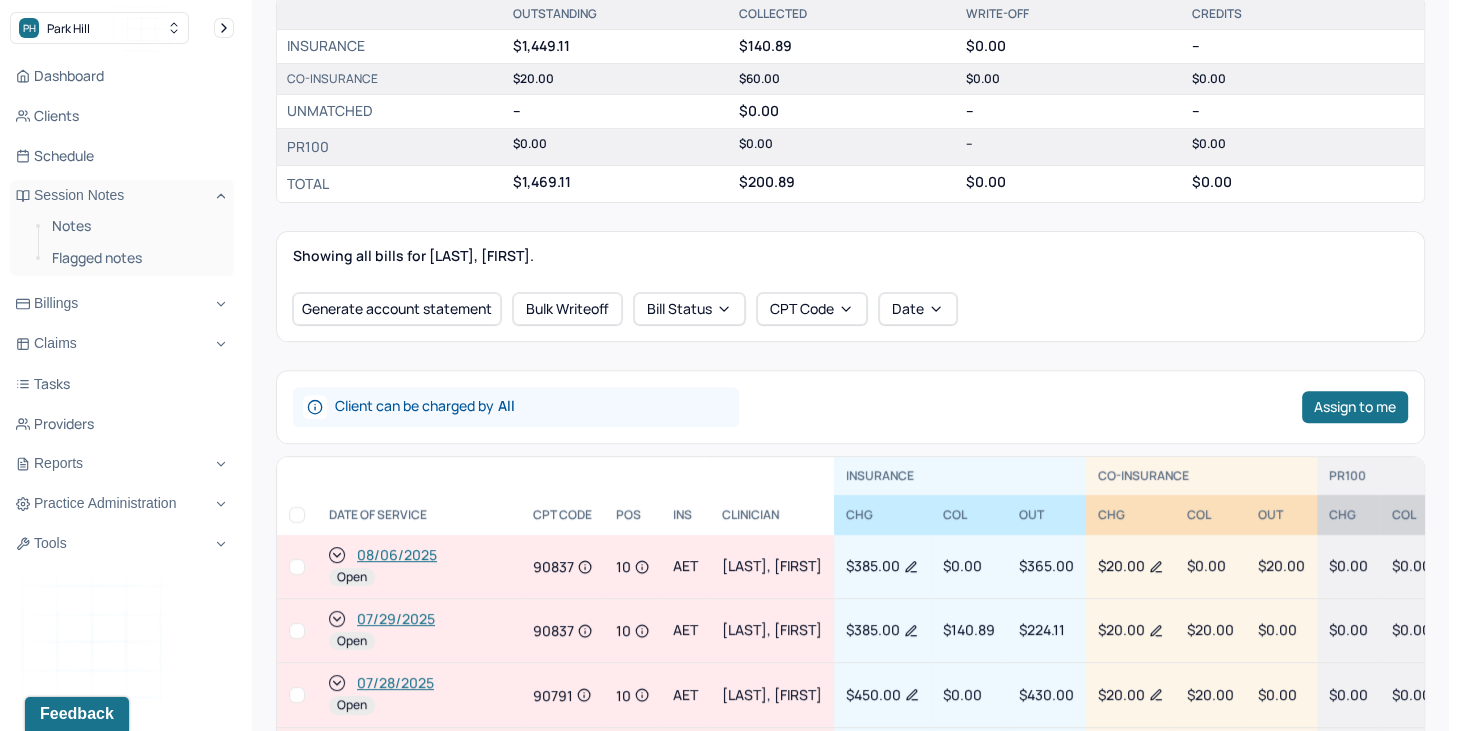 scroll, scrollTop: 611, scrollLeft: 0, axis: vertical 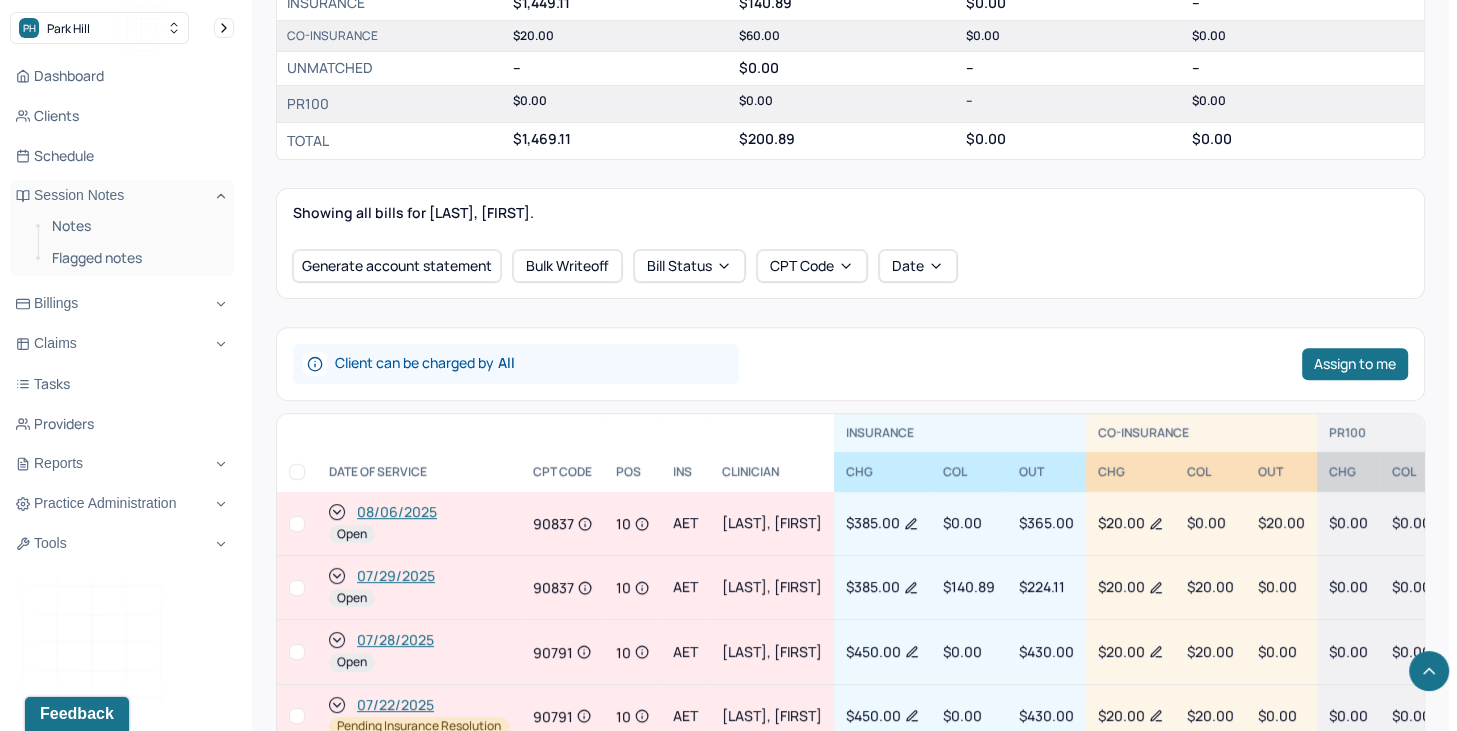 click on "08/06/2025" at bounding box center [397, 512] 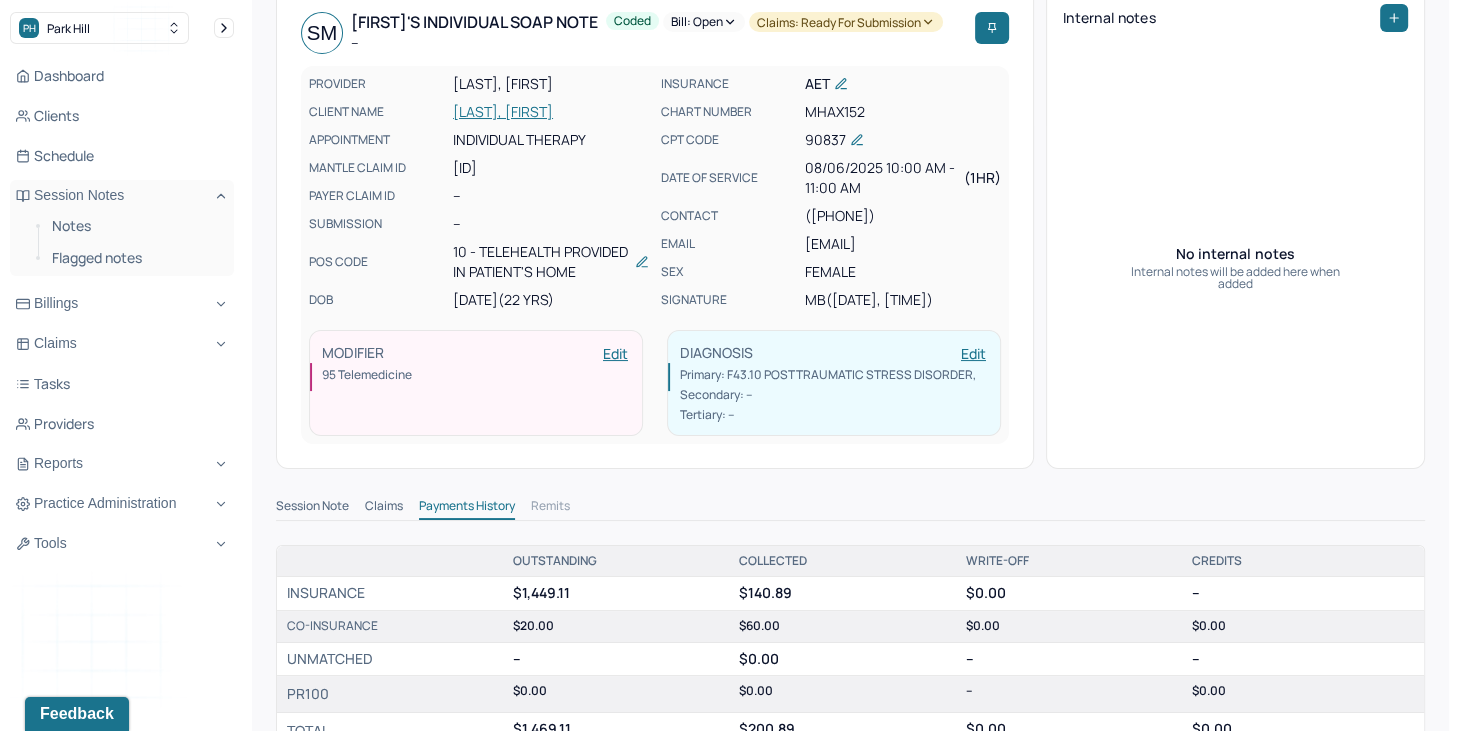 scroll, scrollTop: 71, scrollLeft: 0, axis: vertical 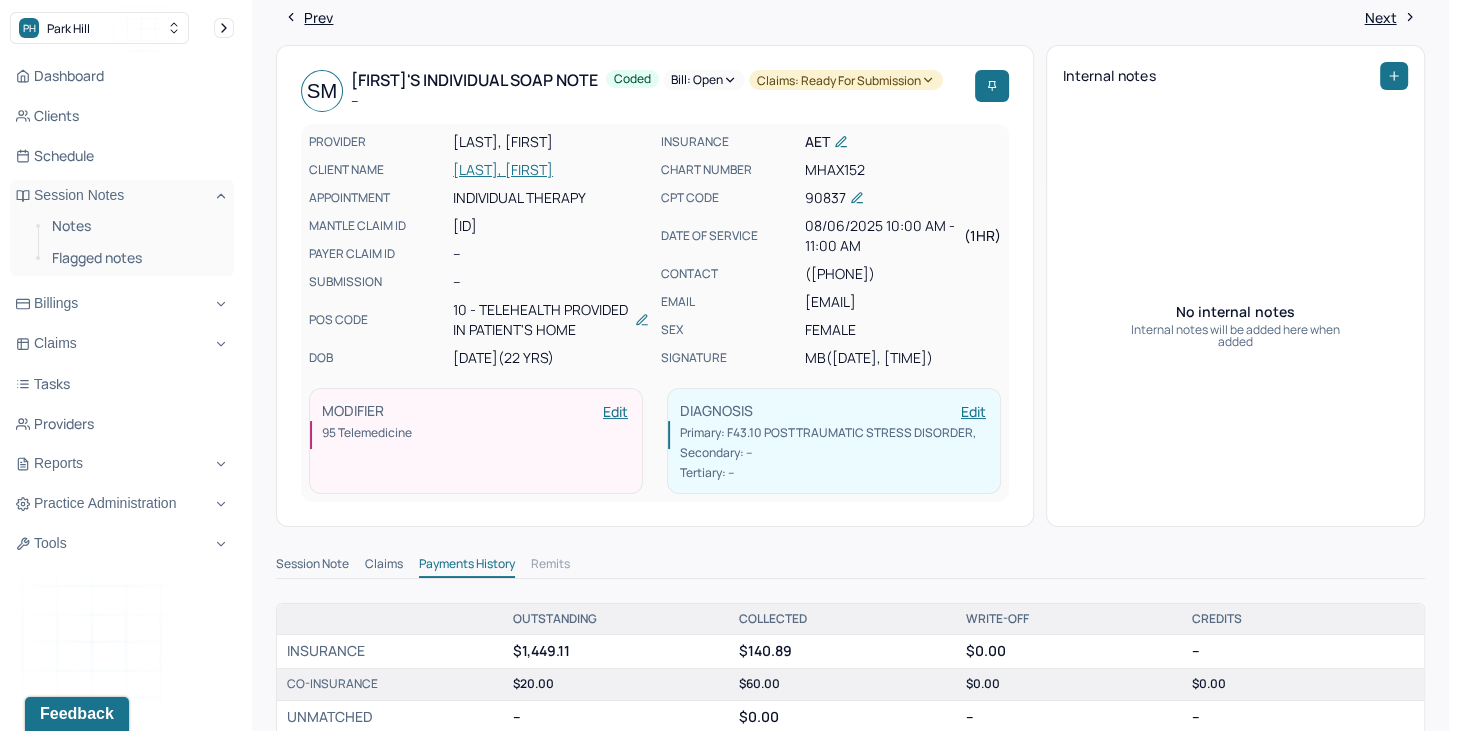 click on "Bill: Open" at bounding box center (704, 80) 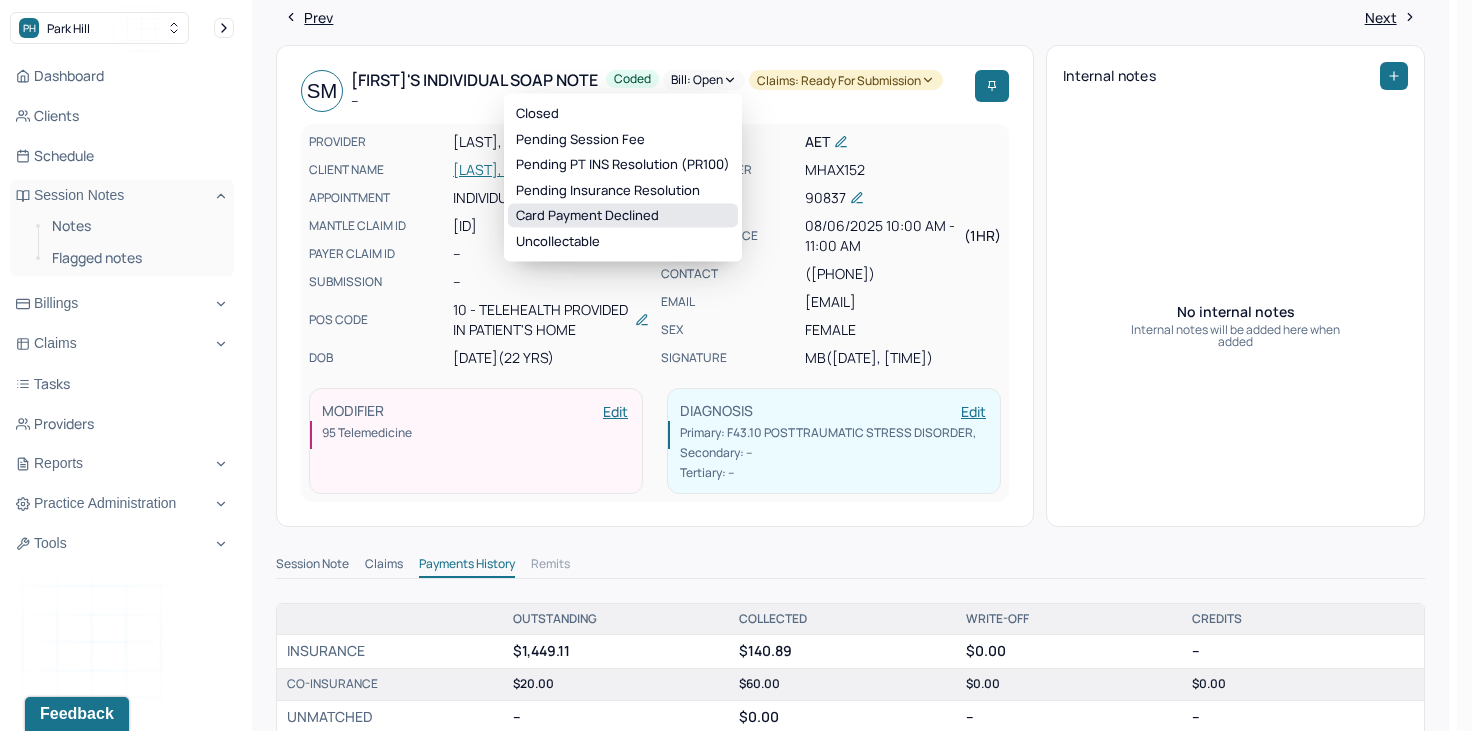 click on "Open Closed Pending Session Fee Pending PT INS Resolution (PR100) Pending Insurance Resolution Card Payment Declined Uncollectable" at bounding box center (623, 178) 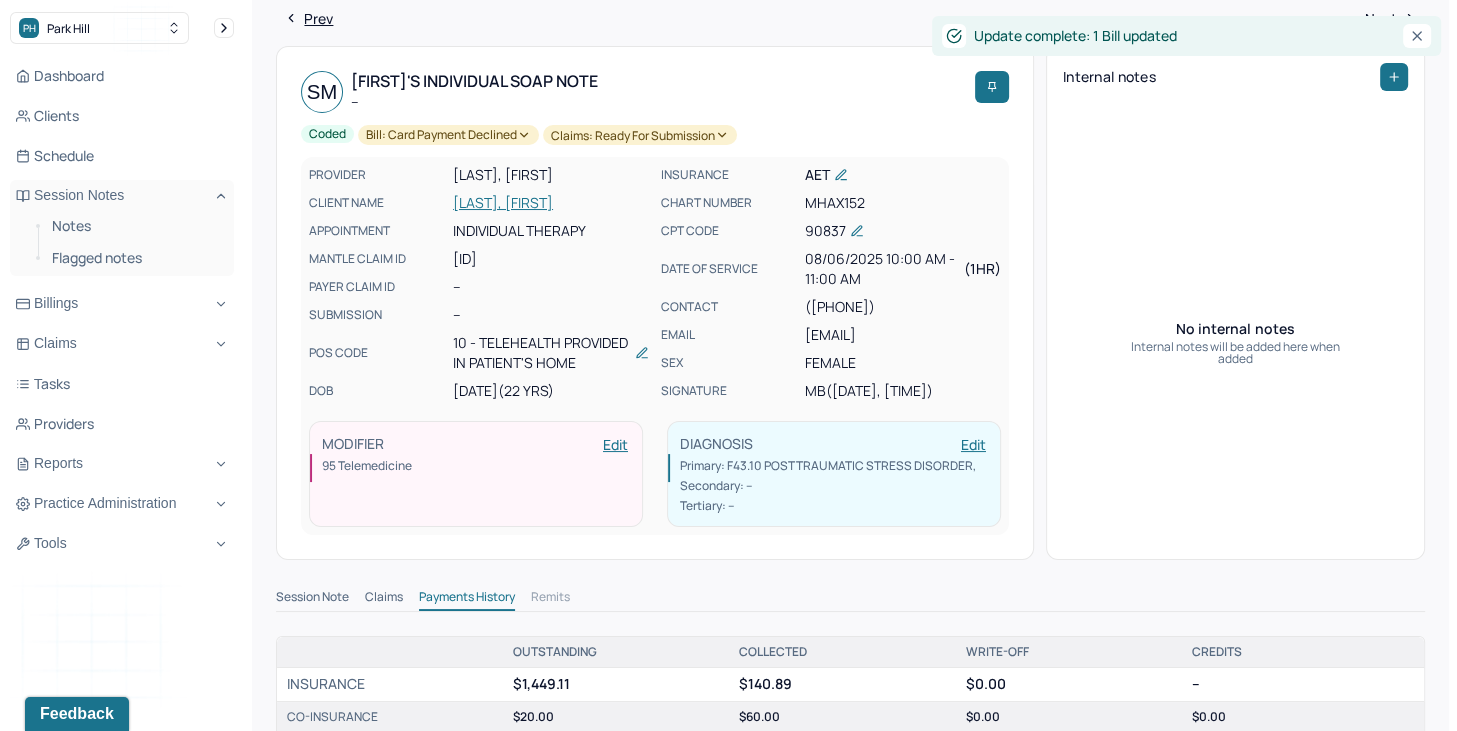 scroll, scrollTop: 0, scrollLeft: 0, axis: both 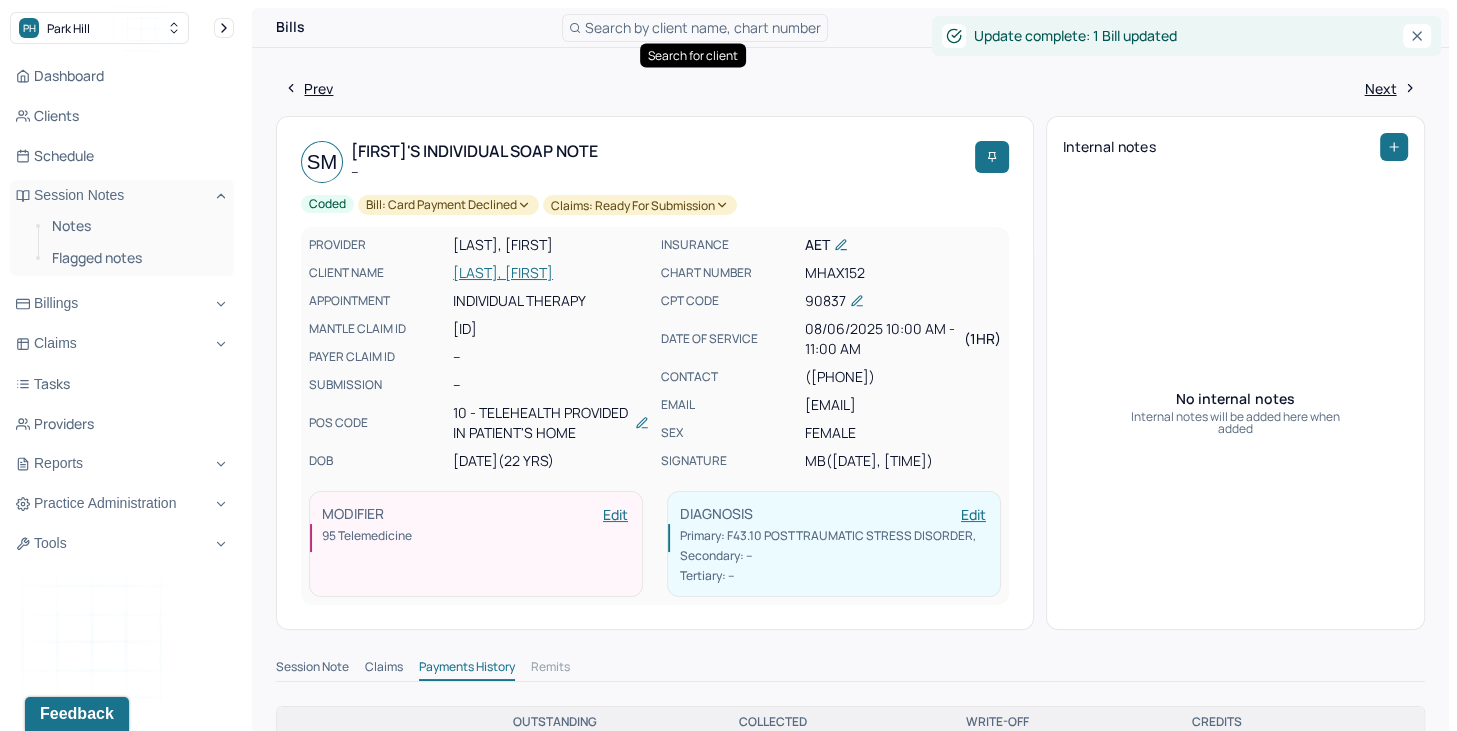 type 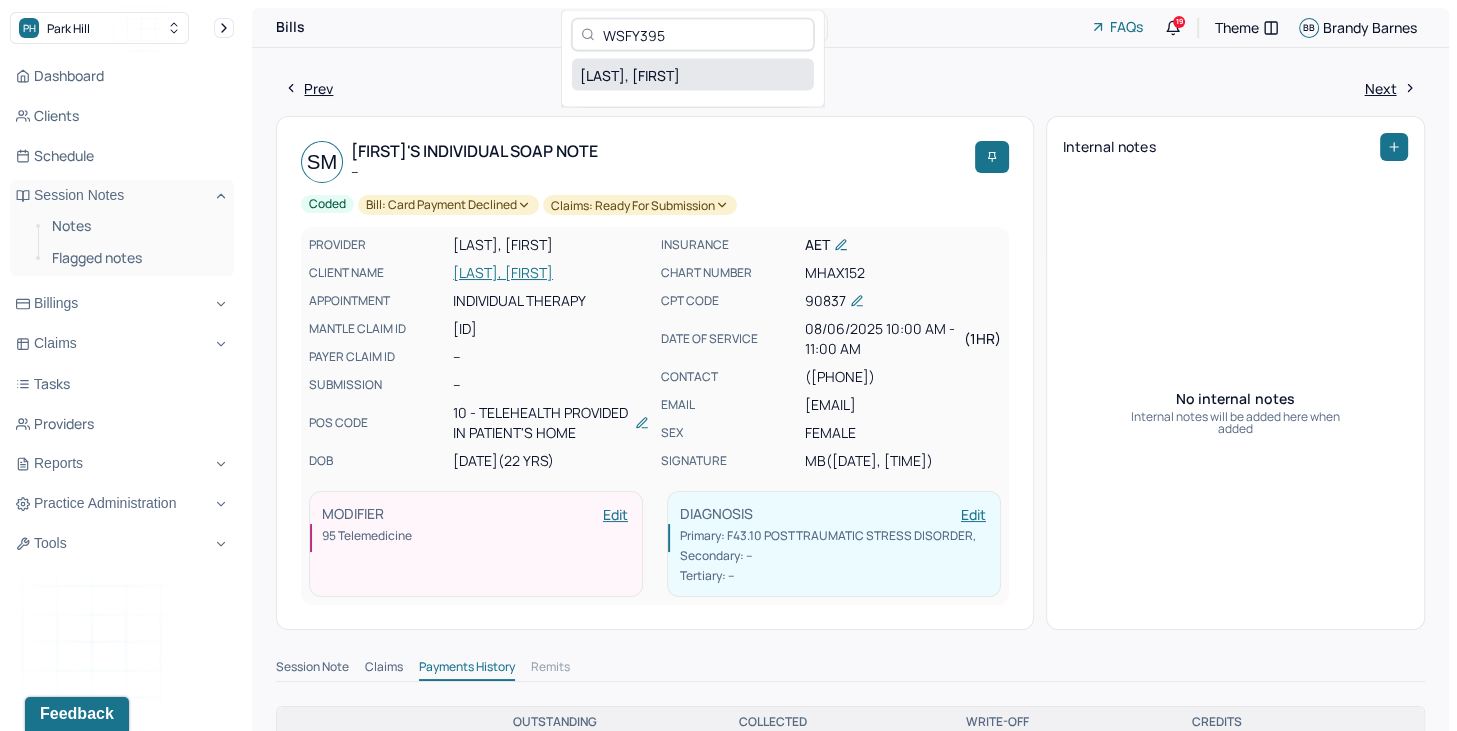 type on "WSFY395" 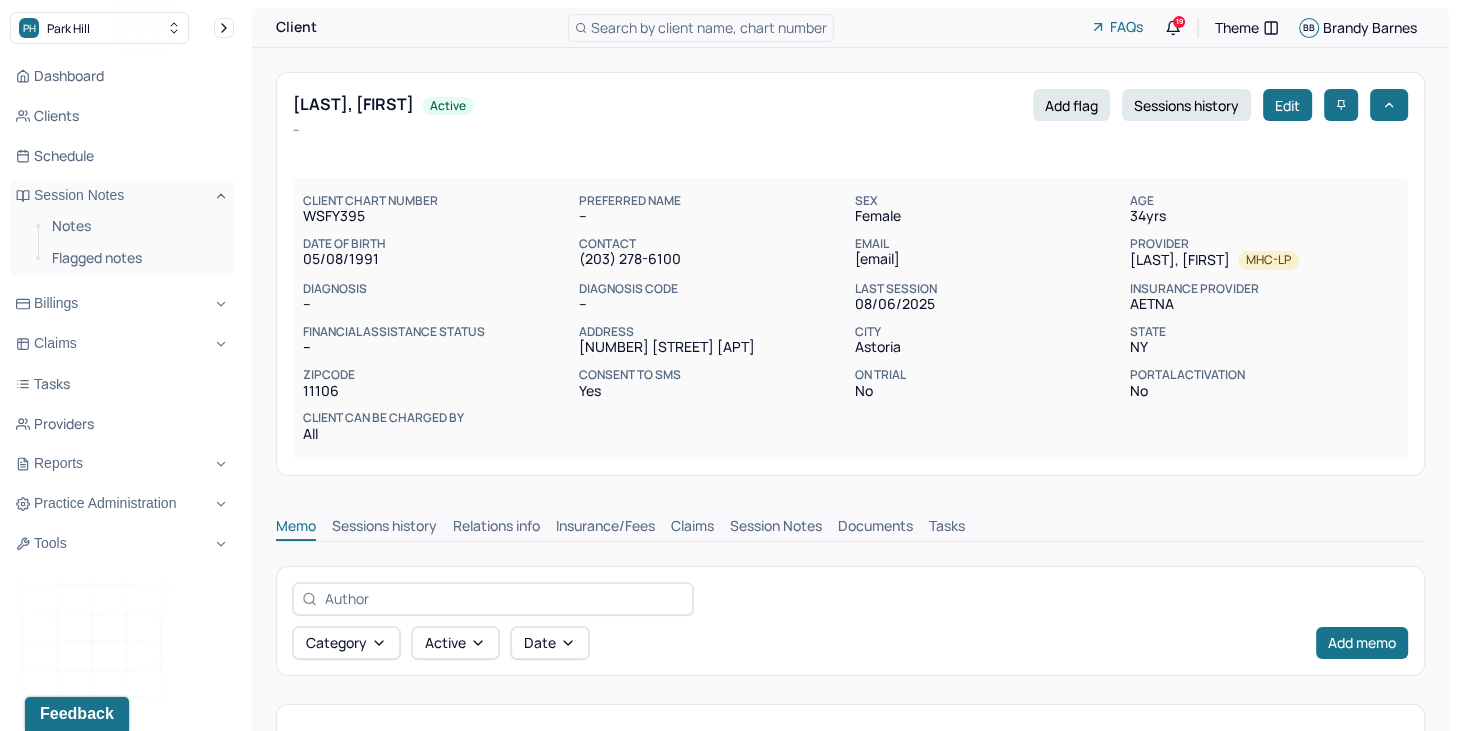scroll, scrollTop: 0, scrollLeft: 0, axis: both 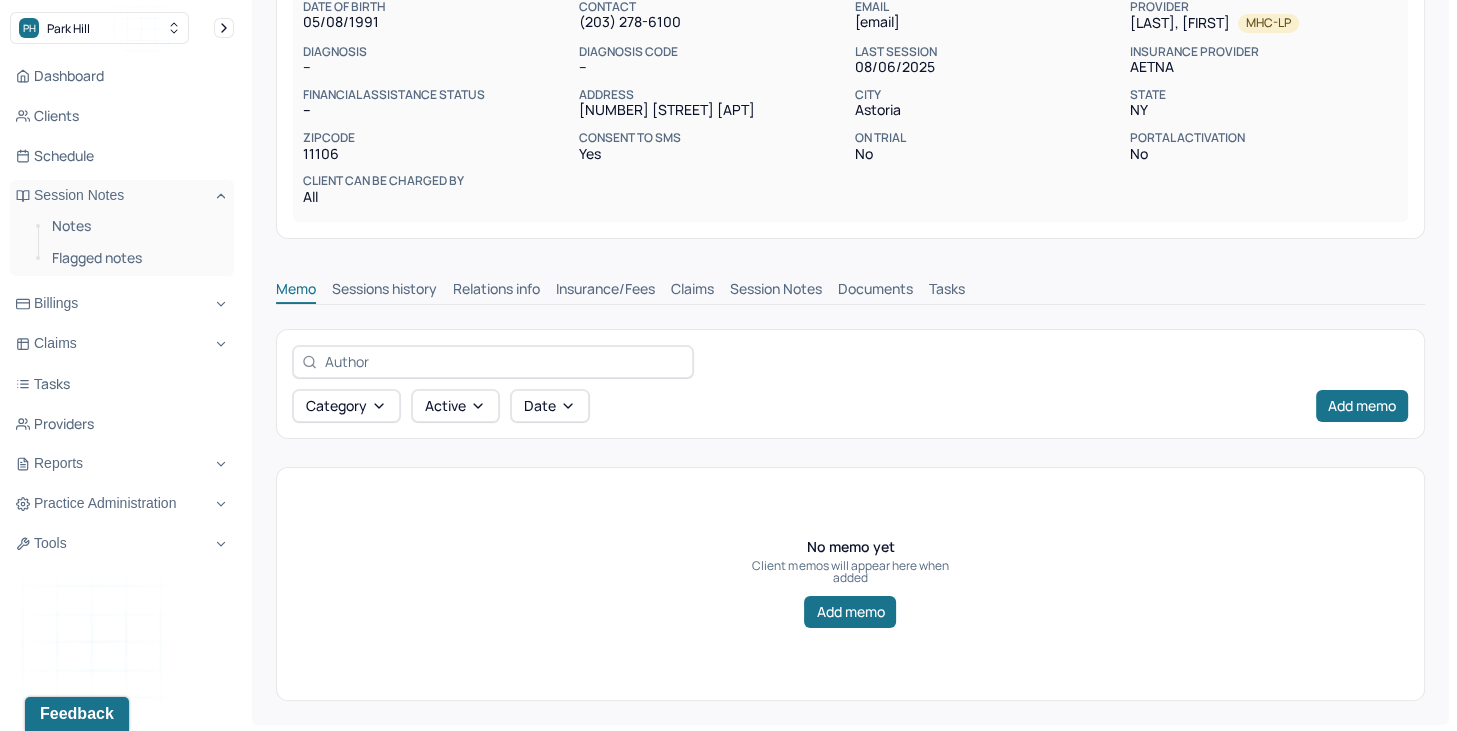 click on "Insurance/Fees" at bounding box center [605, 291] 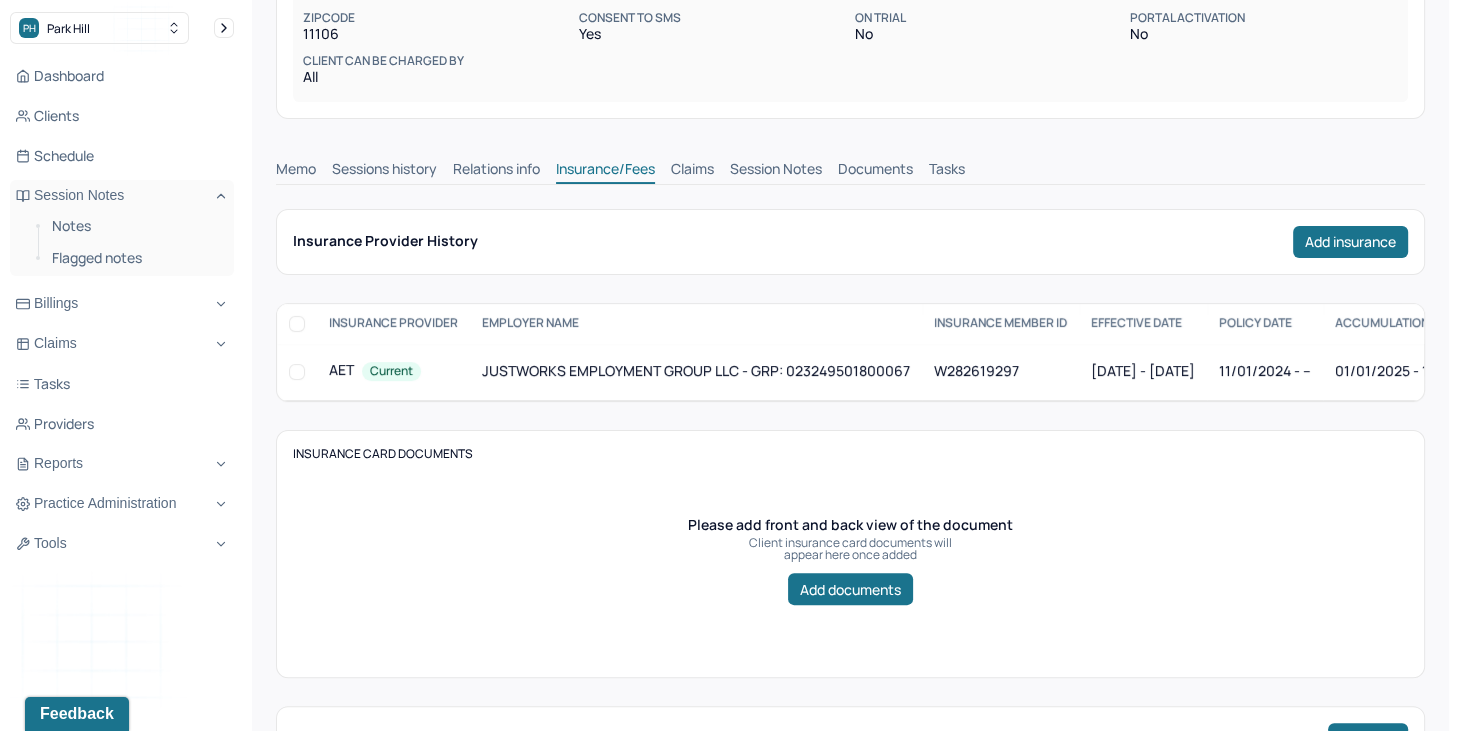 scroll, scrollTop: 337, scrollLeft: 0, axis: vertical 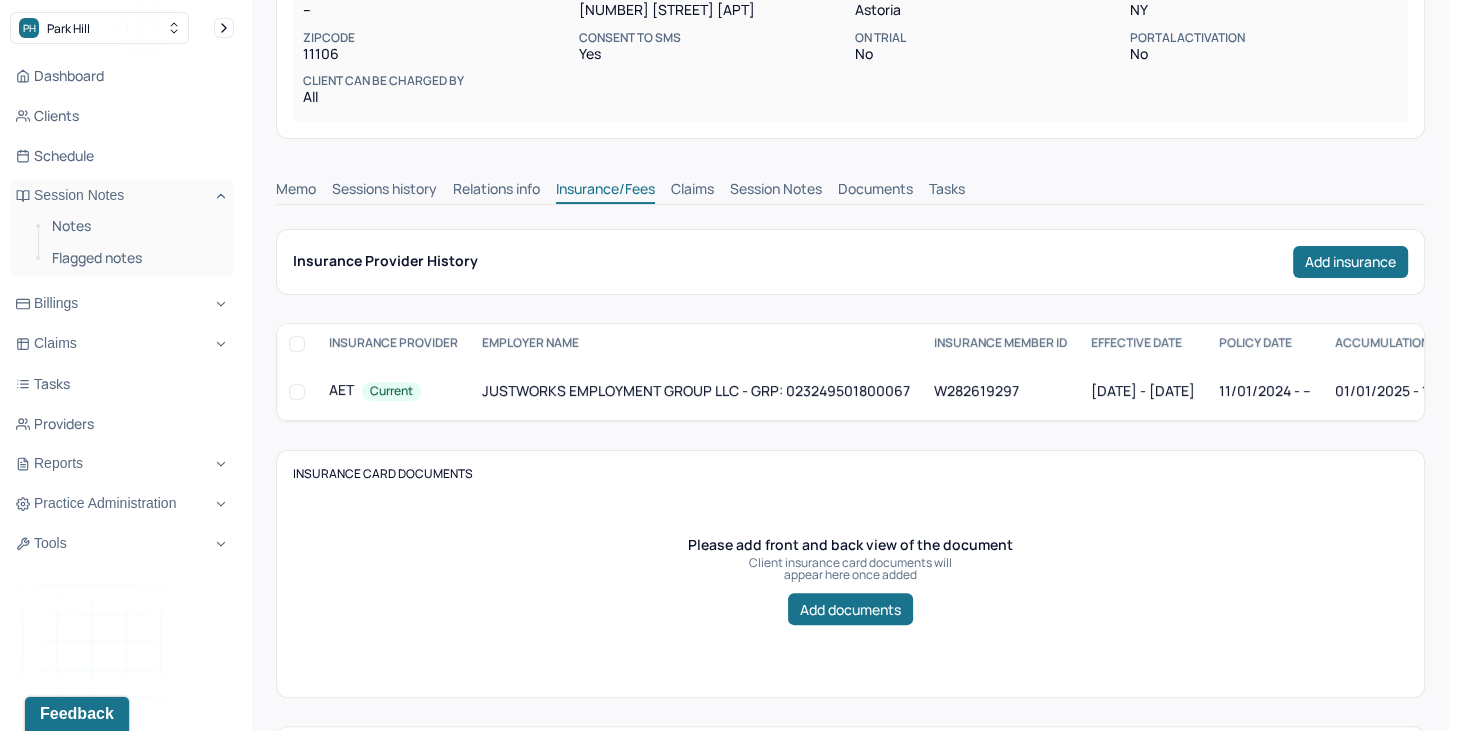 click on "Claims" at bounding box center (692, 191) 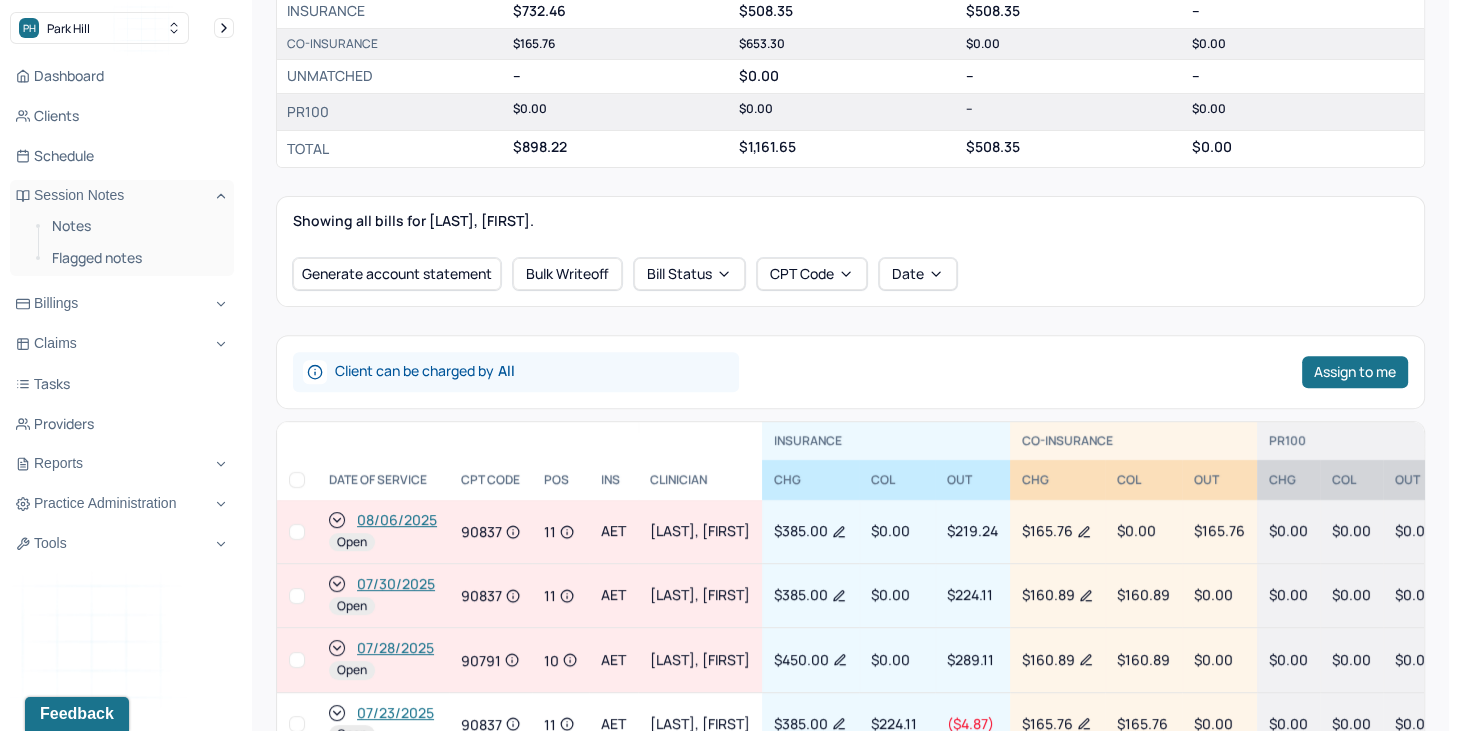 scroll, scrollTop: 637, scrollLeft: 0, axis: vertical 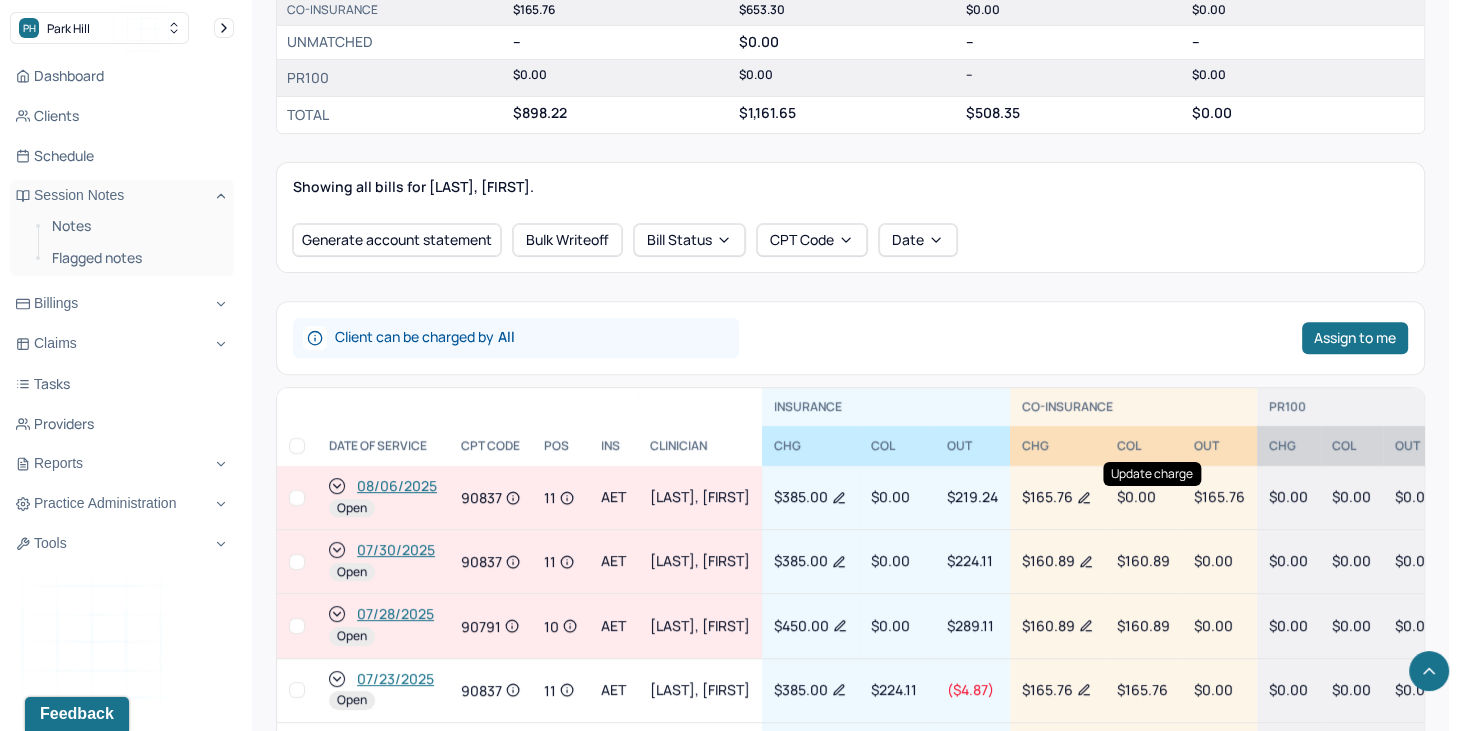 click 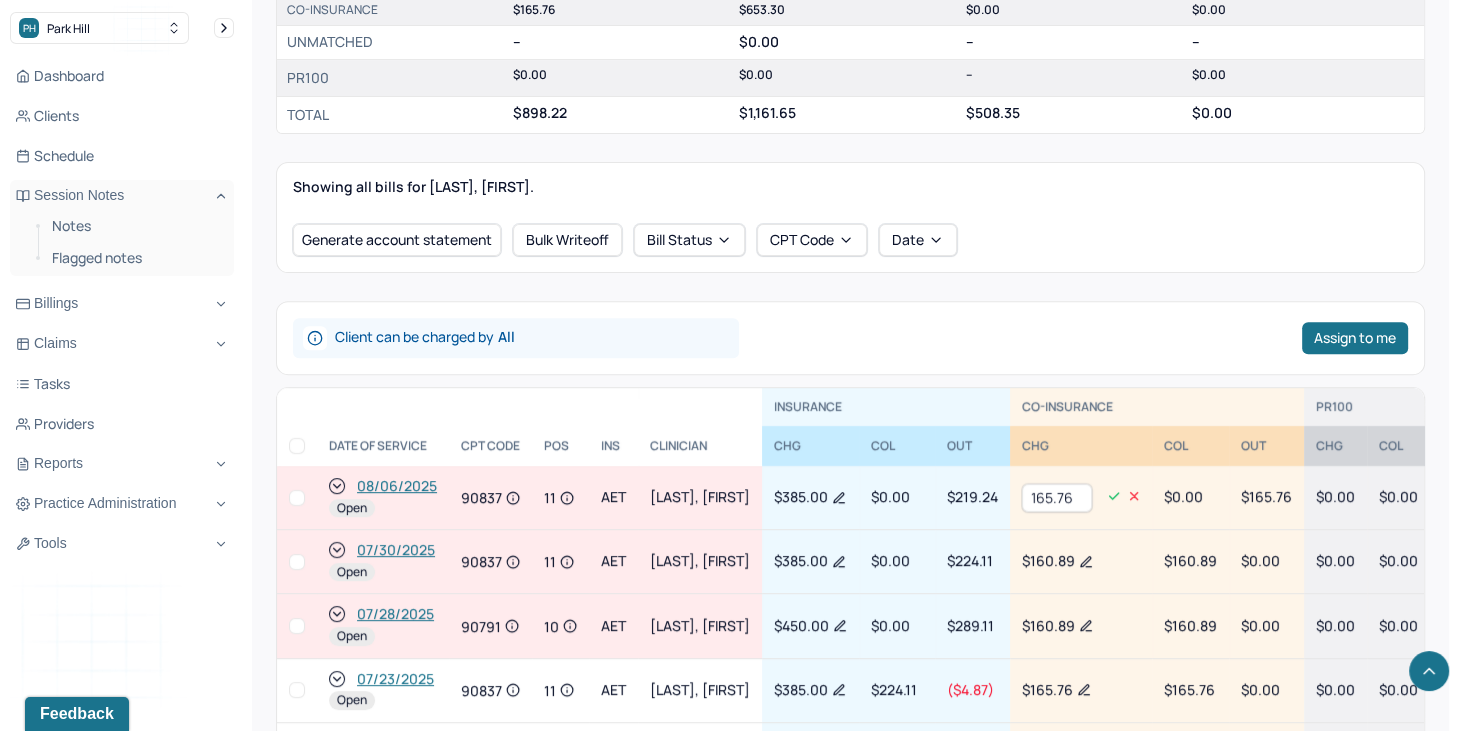 drag, startPoint x: 1140, startPoint y: 495, endPoint x: 1056, endPoint y: 488, distance: 84.29116 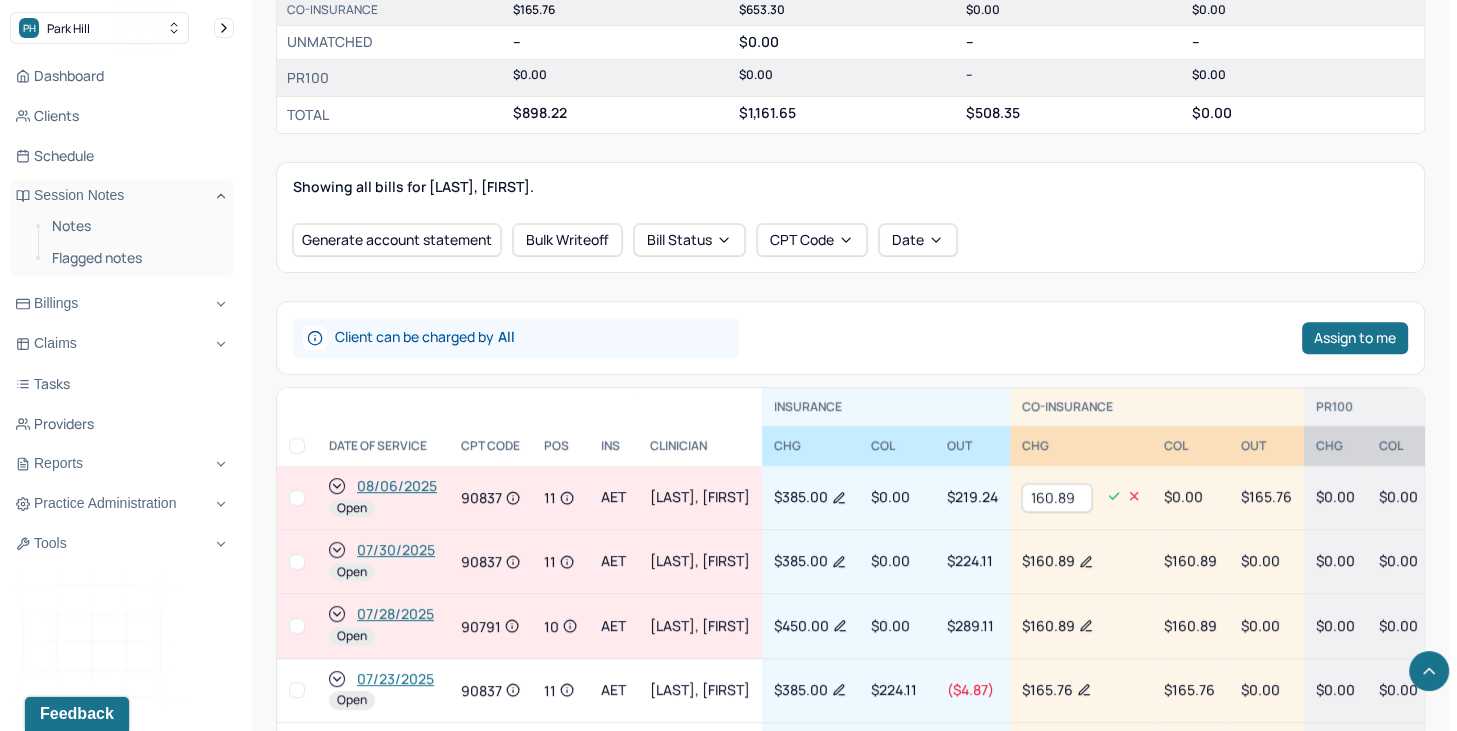 type on "160.89" 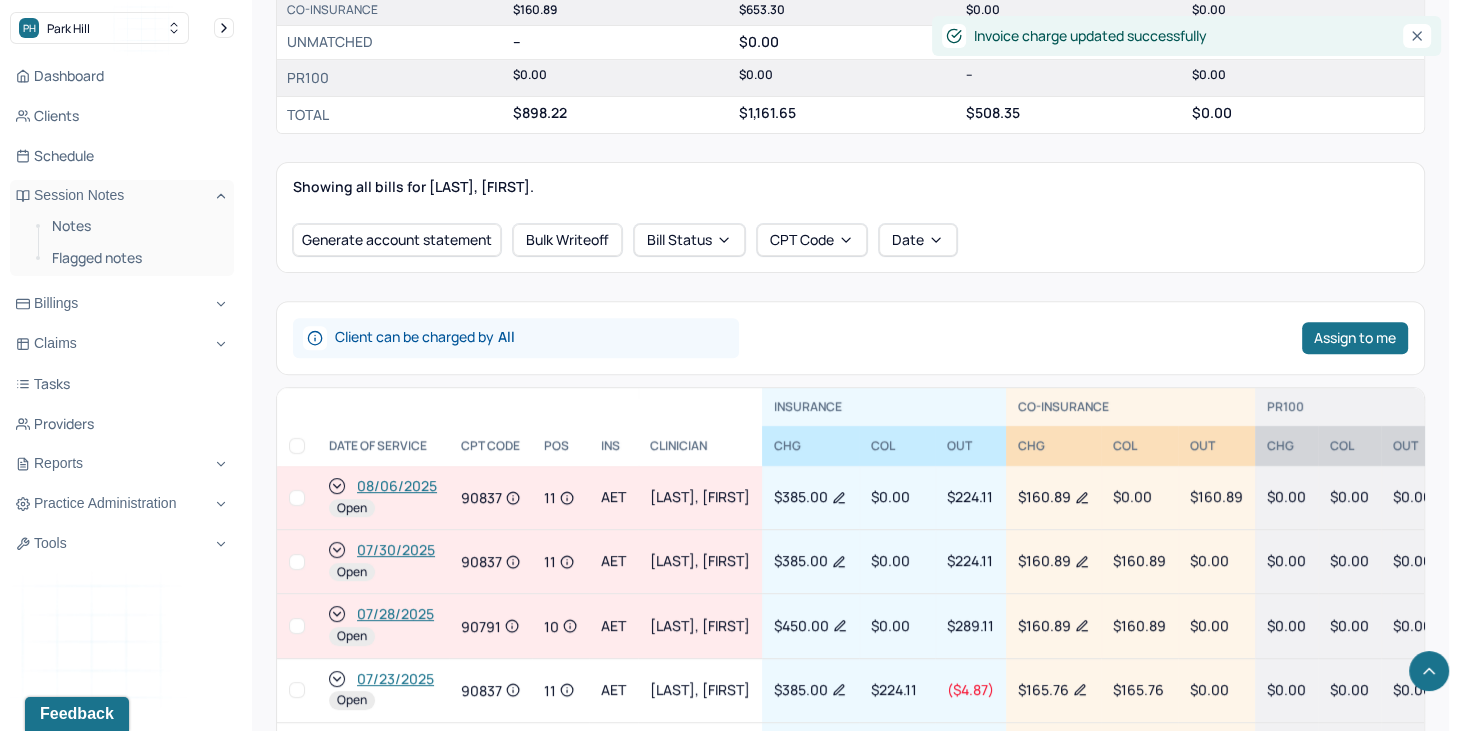scroll, scrollTop: 737, scrollLeft: 0, axis: vertical 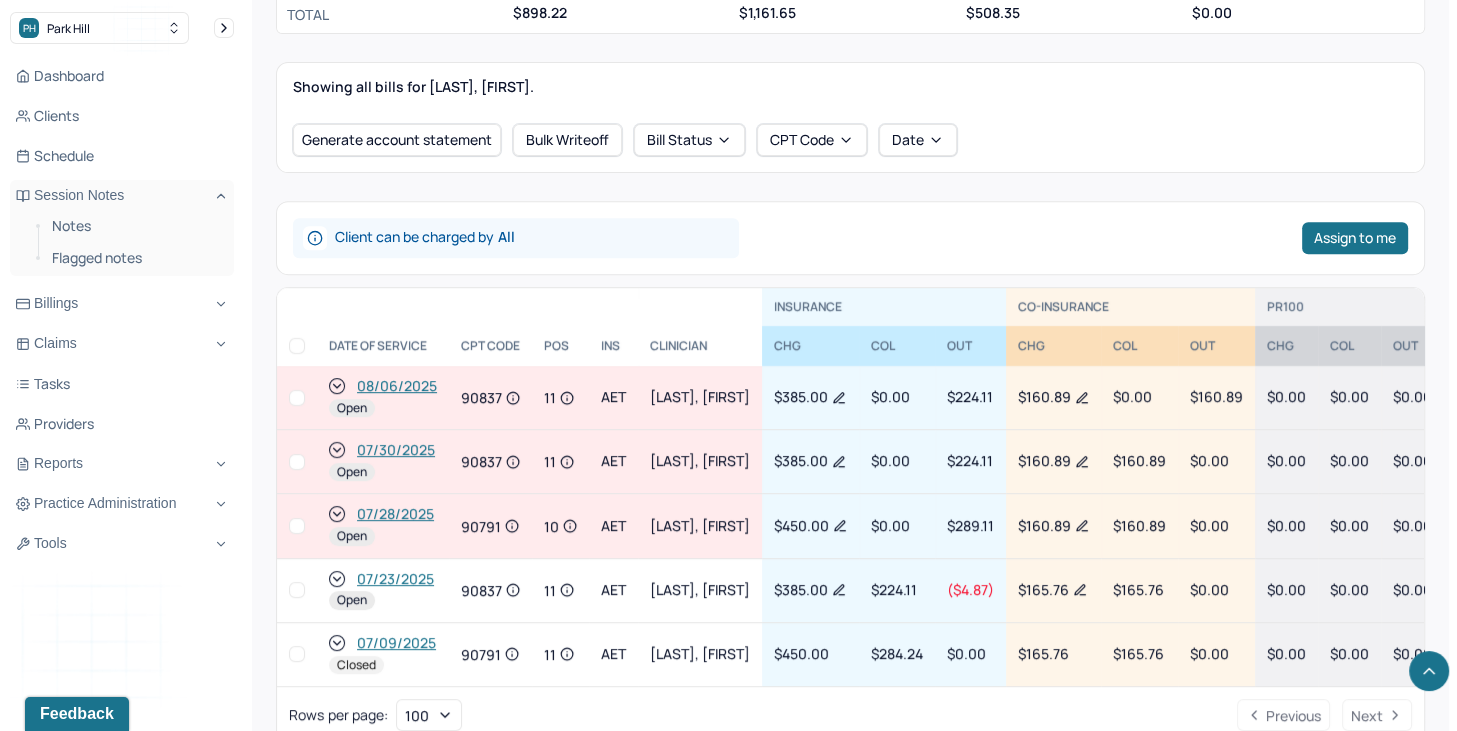 click at bounding box center (297, 398) 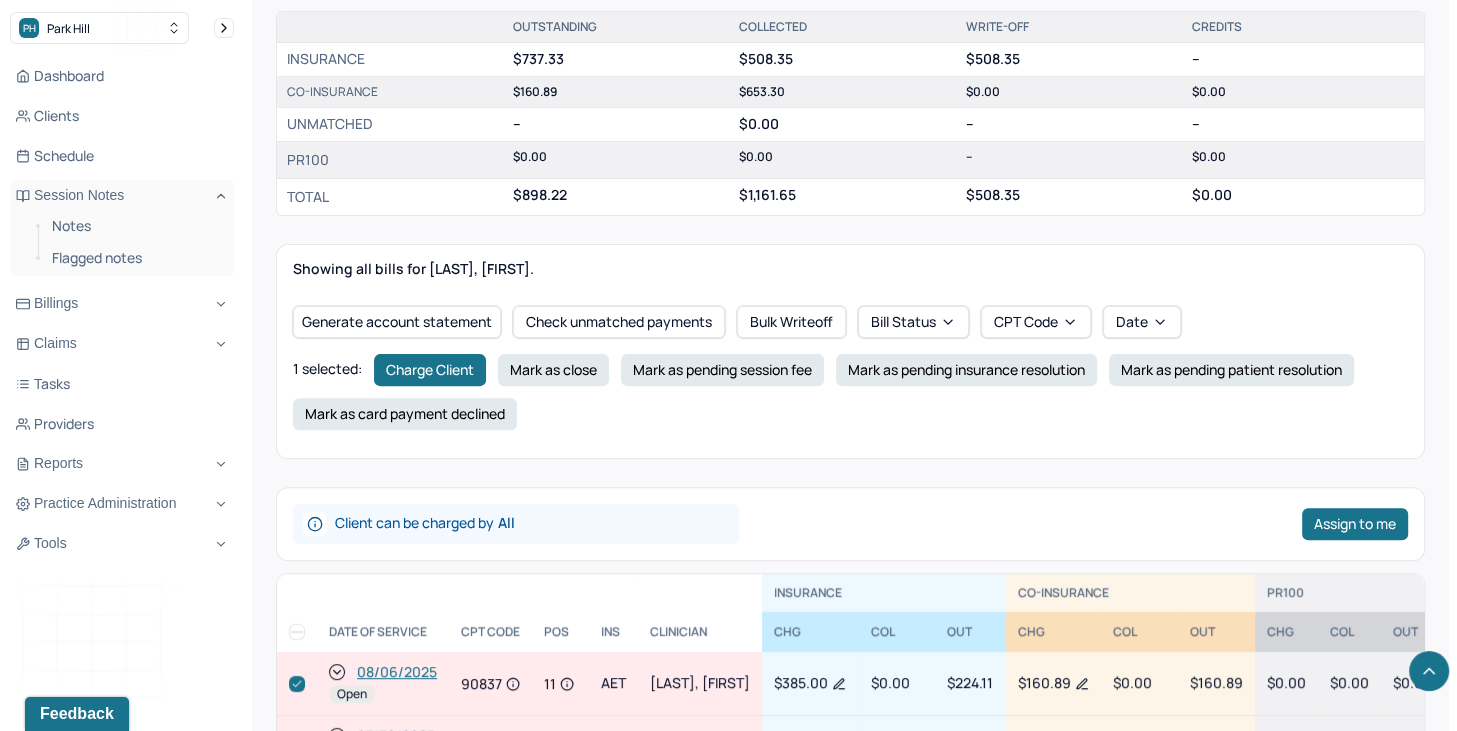 scroll, scrollTop: 537, scrollLeft: 0, axis: vertical 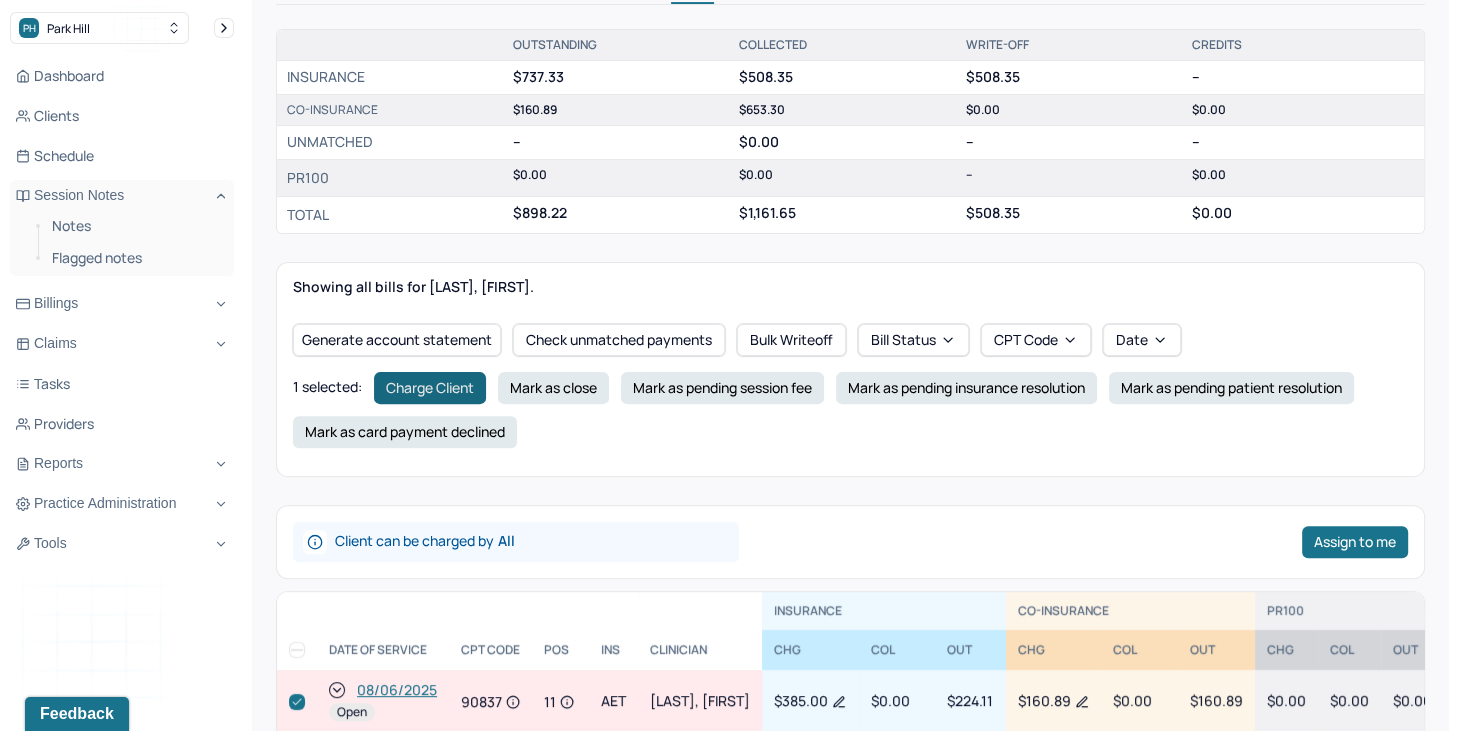 click on "Charge Client" at bounding box center (430, 388) 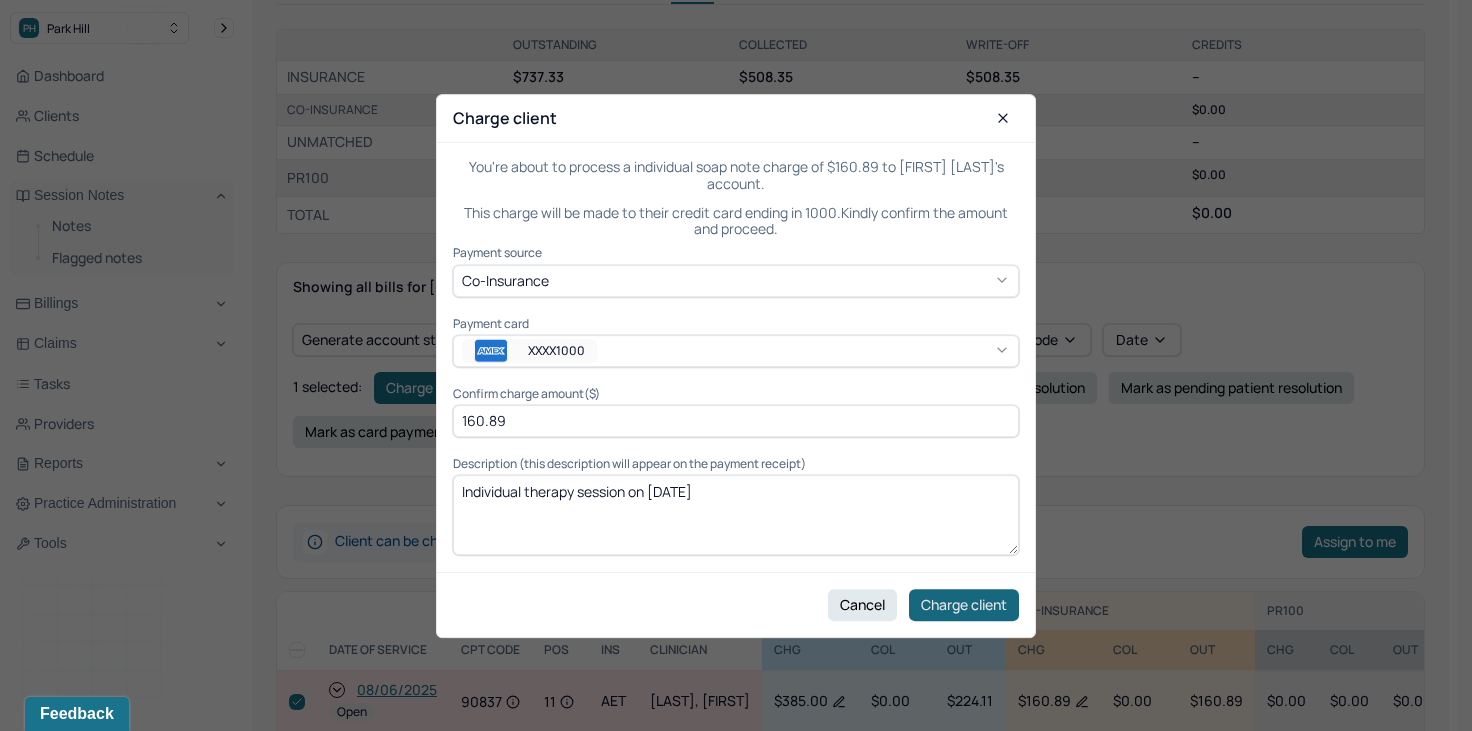 click on "Charge client" at bounding box center [964, 604] 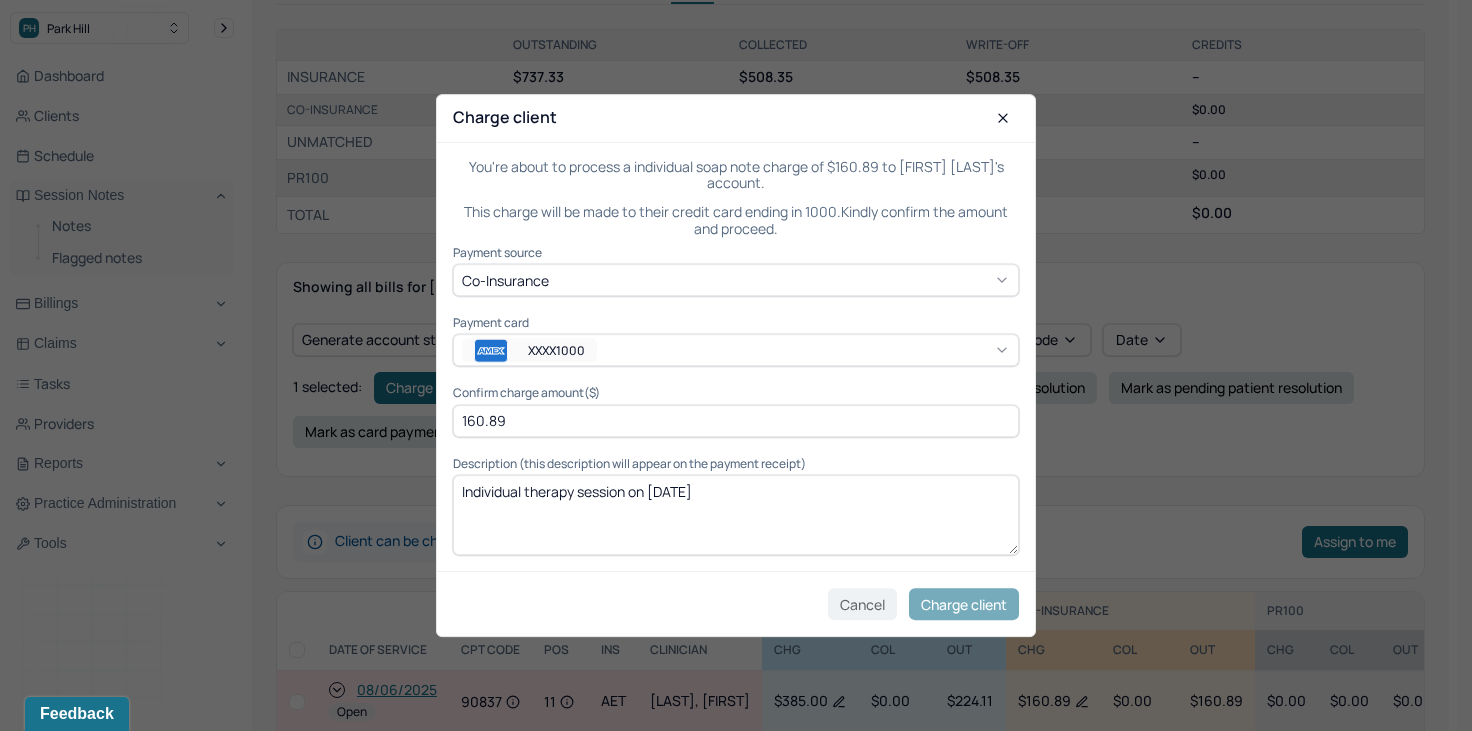 checkbox on "false" 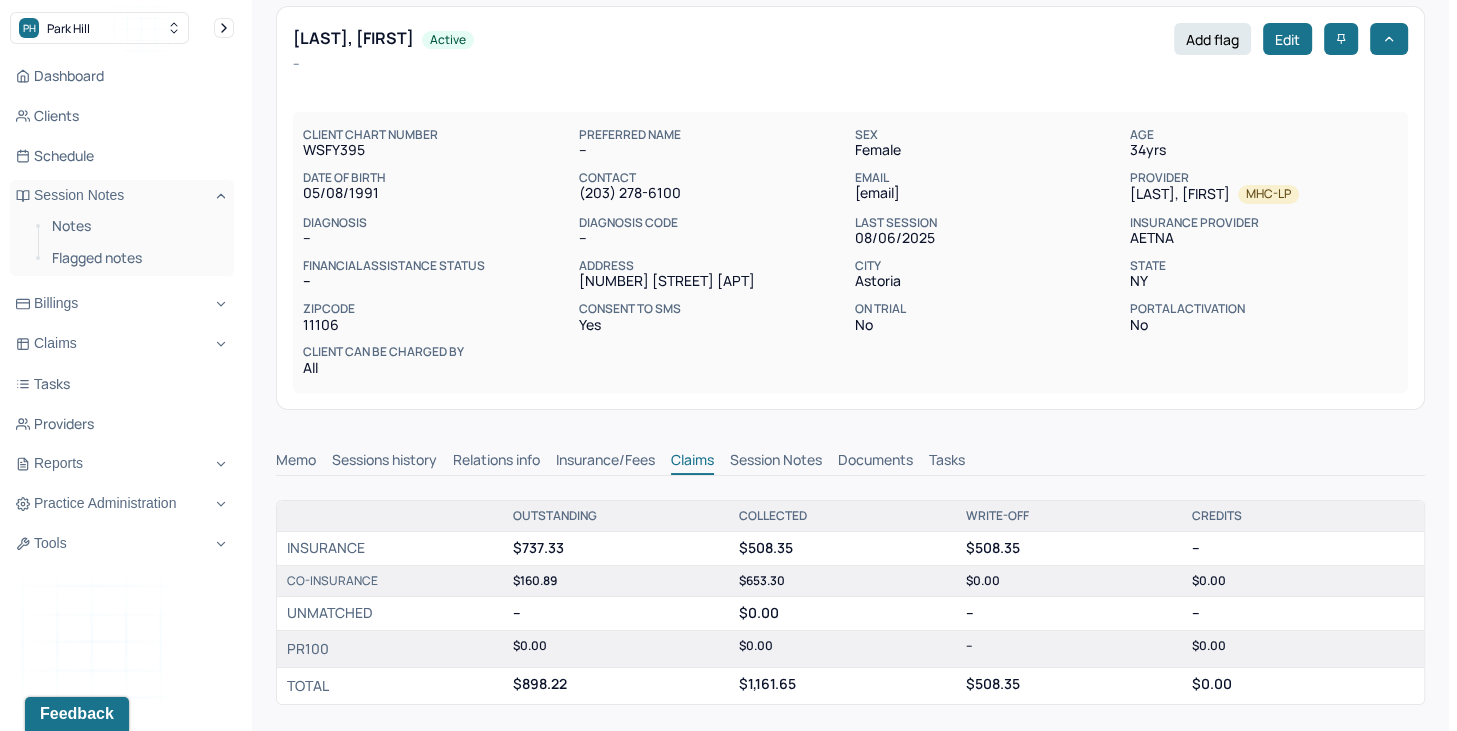 scroll, scrollTop: 0, scrollLeft: 0, axis: both 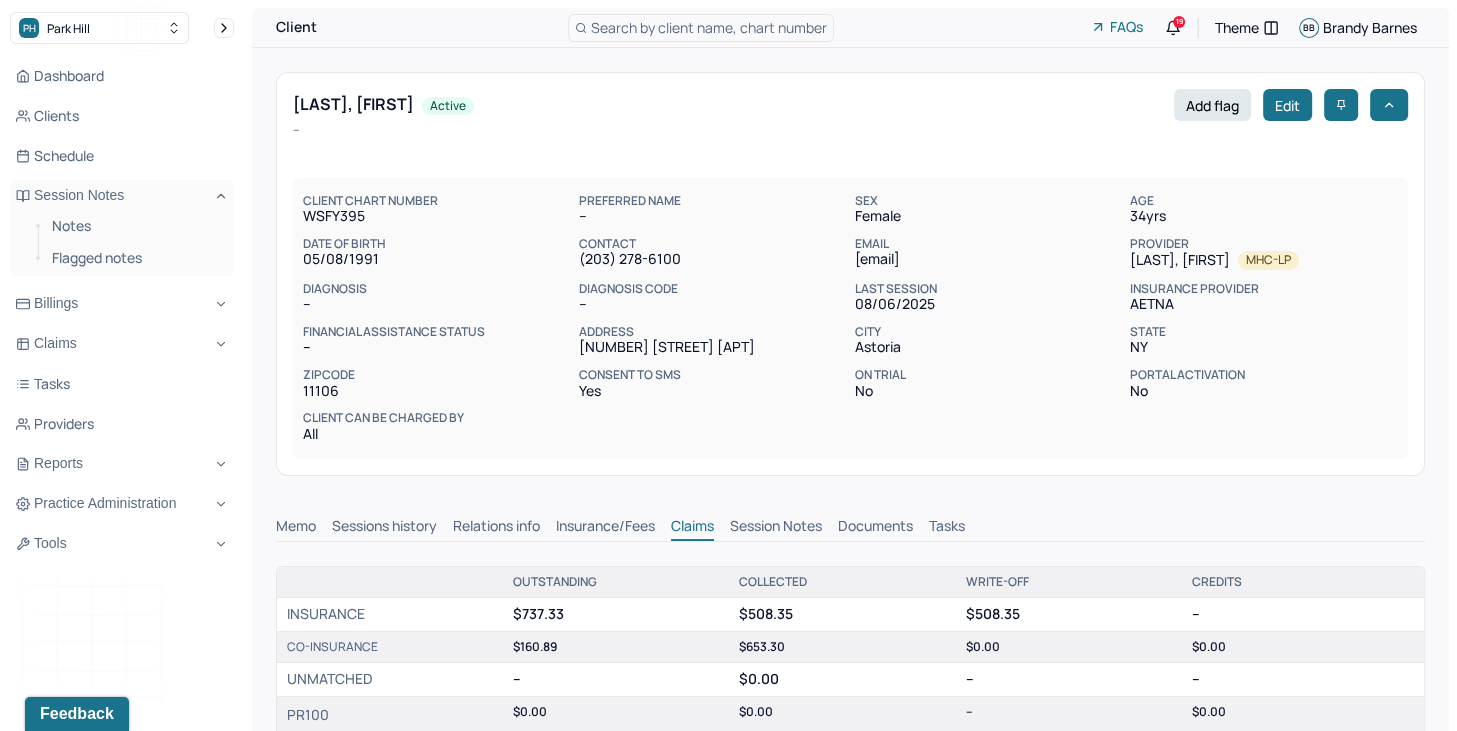 click on "Search by client name, chart number" at bounding box center (709, 27) 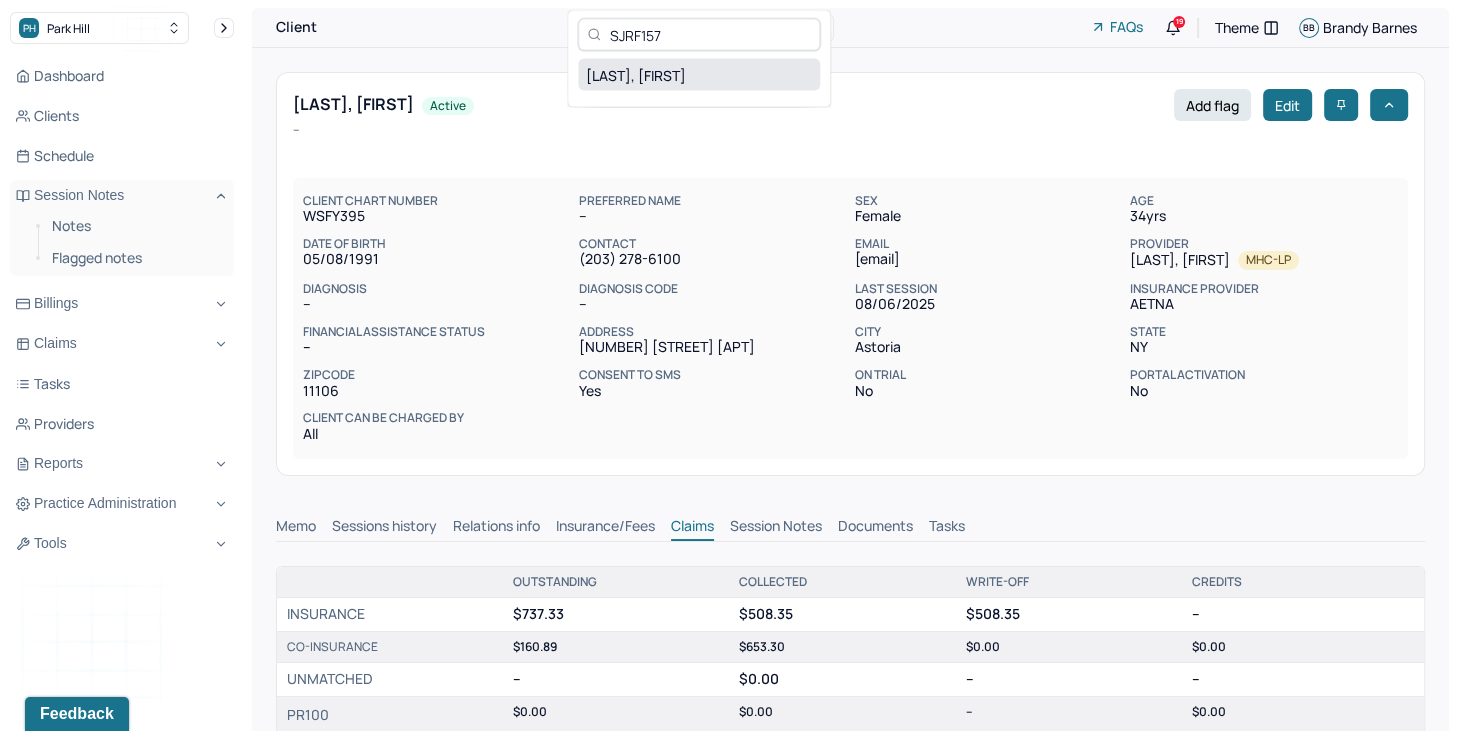 type on "SJRF157" 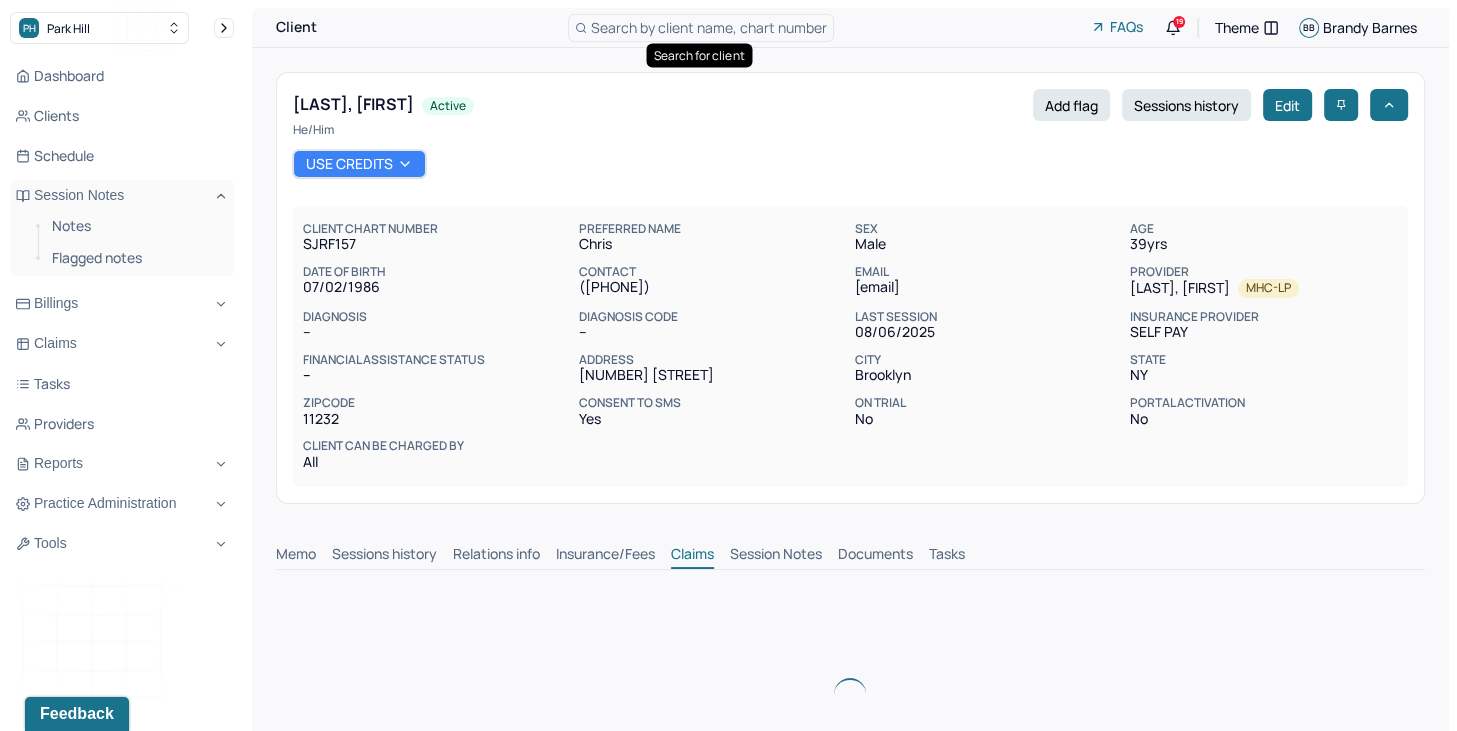 click on "Memo" at bounding box center (296, 556) 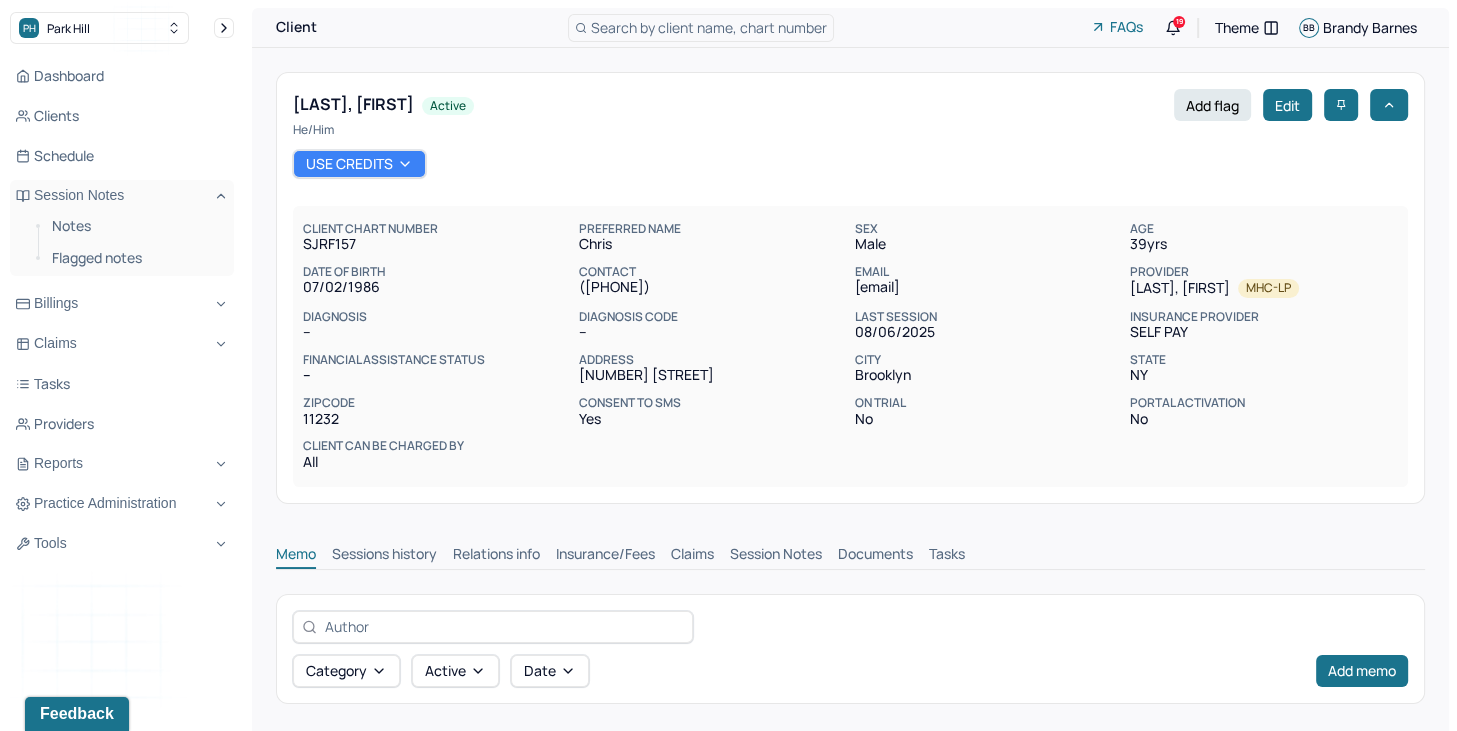 scroll, scrollTop: 0, scrollLeft: 0, axis: both 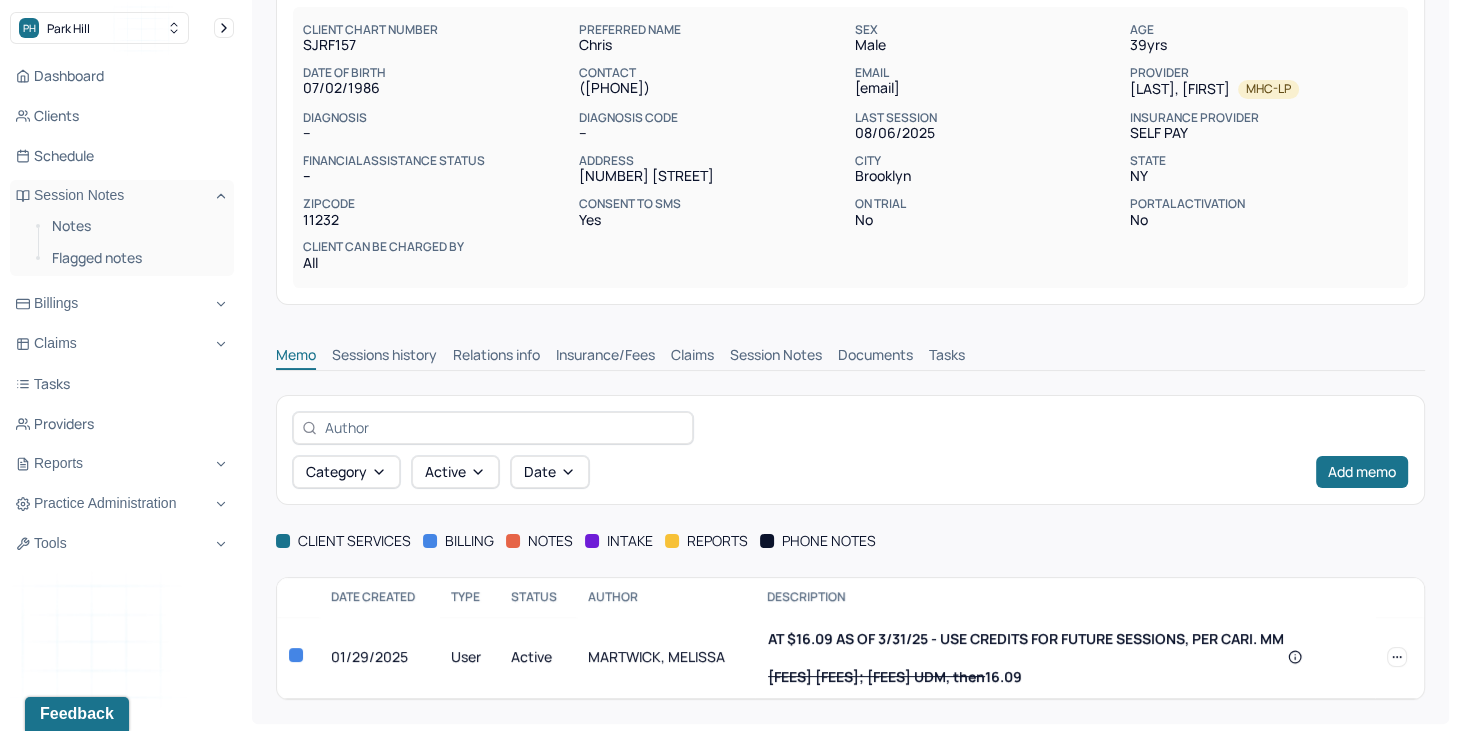 click on "Insurance/Fees" at bounding box center (605, 357) 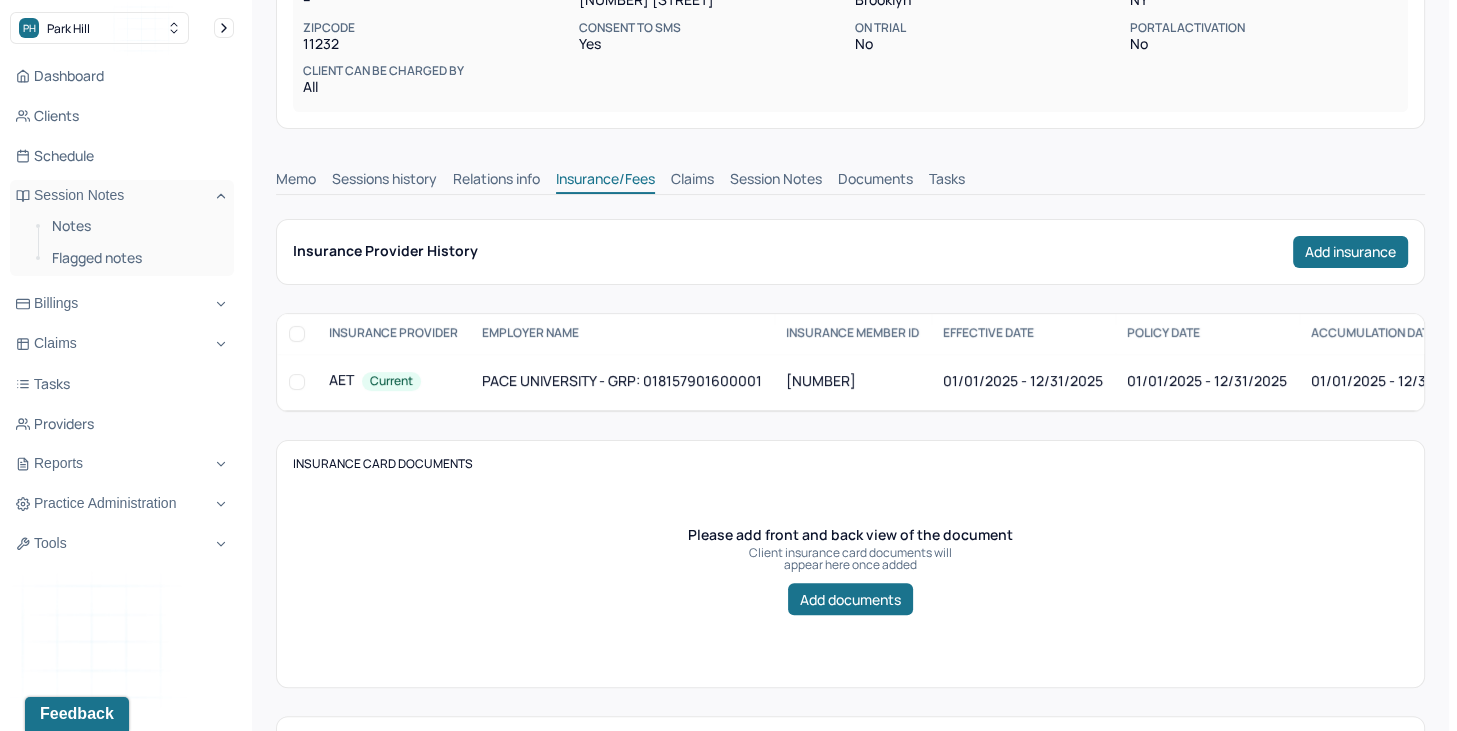 scroll, scrollTop: 199, scrollLeft: 0, axis: vertical 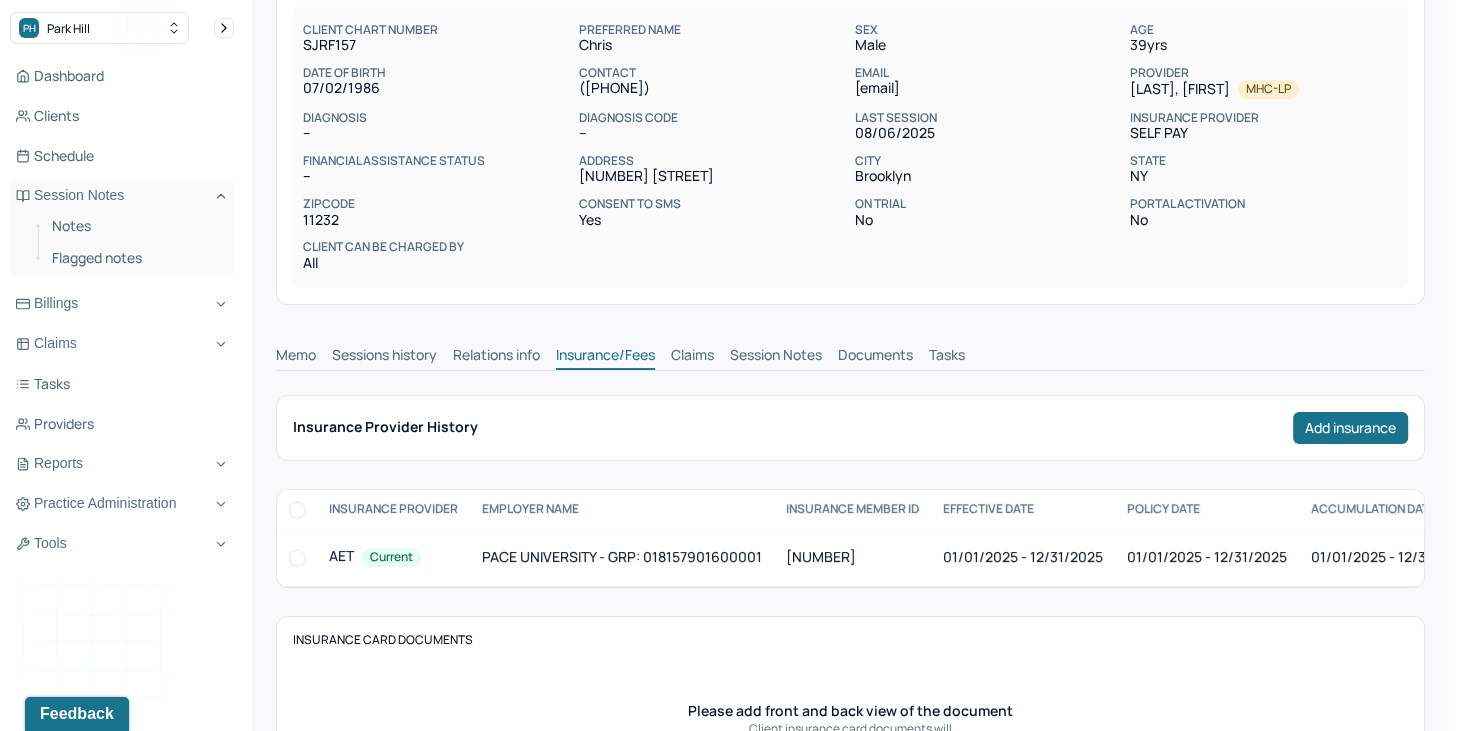 click on "Claims" at bounding box center (692, 357) 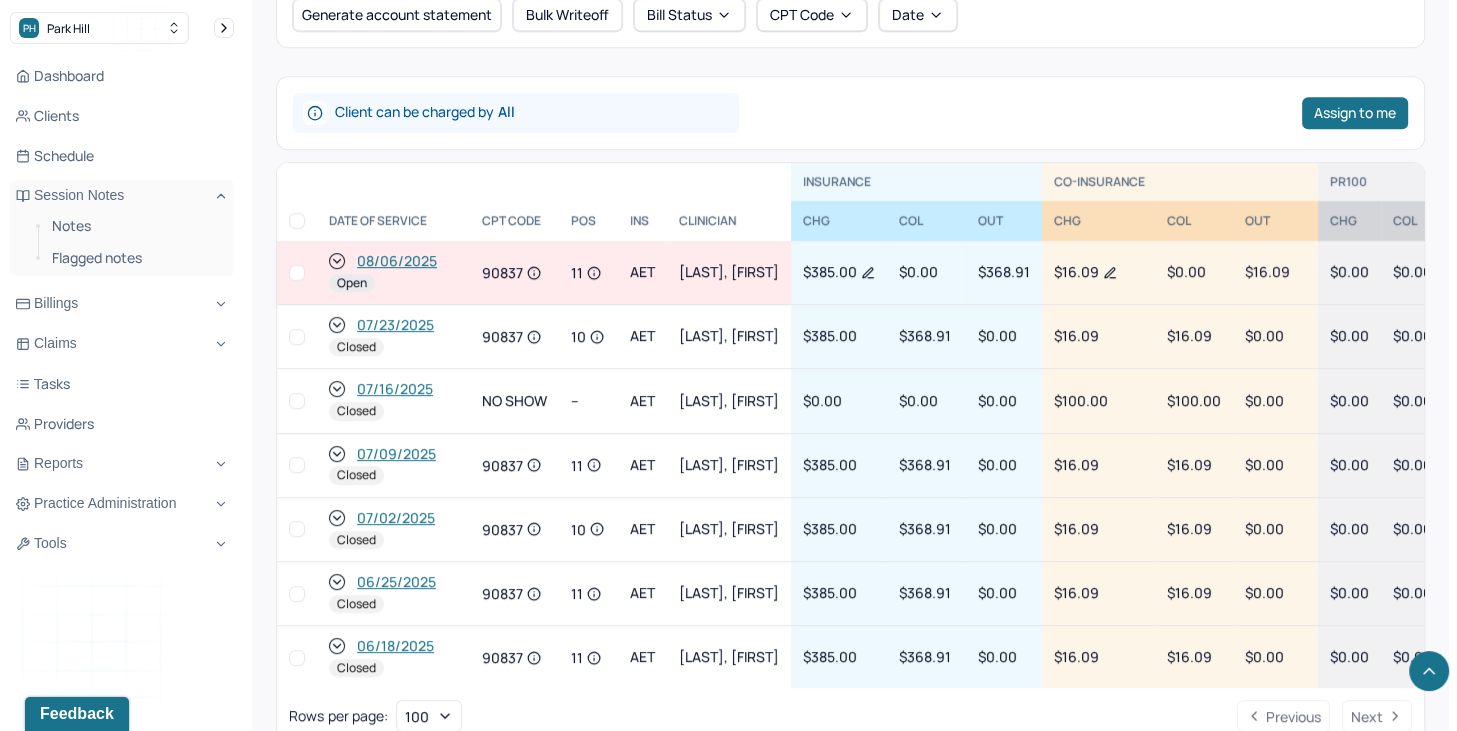 scroll, scrollTop: 999, scrollLeft: 0, axis: vertical 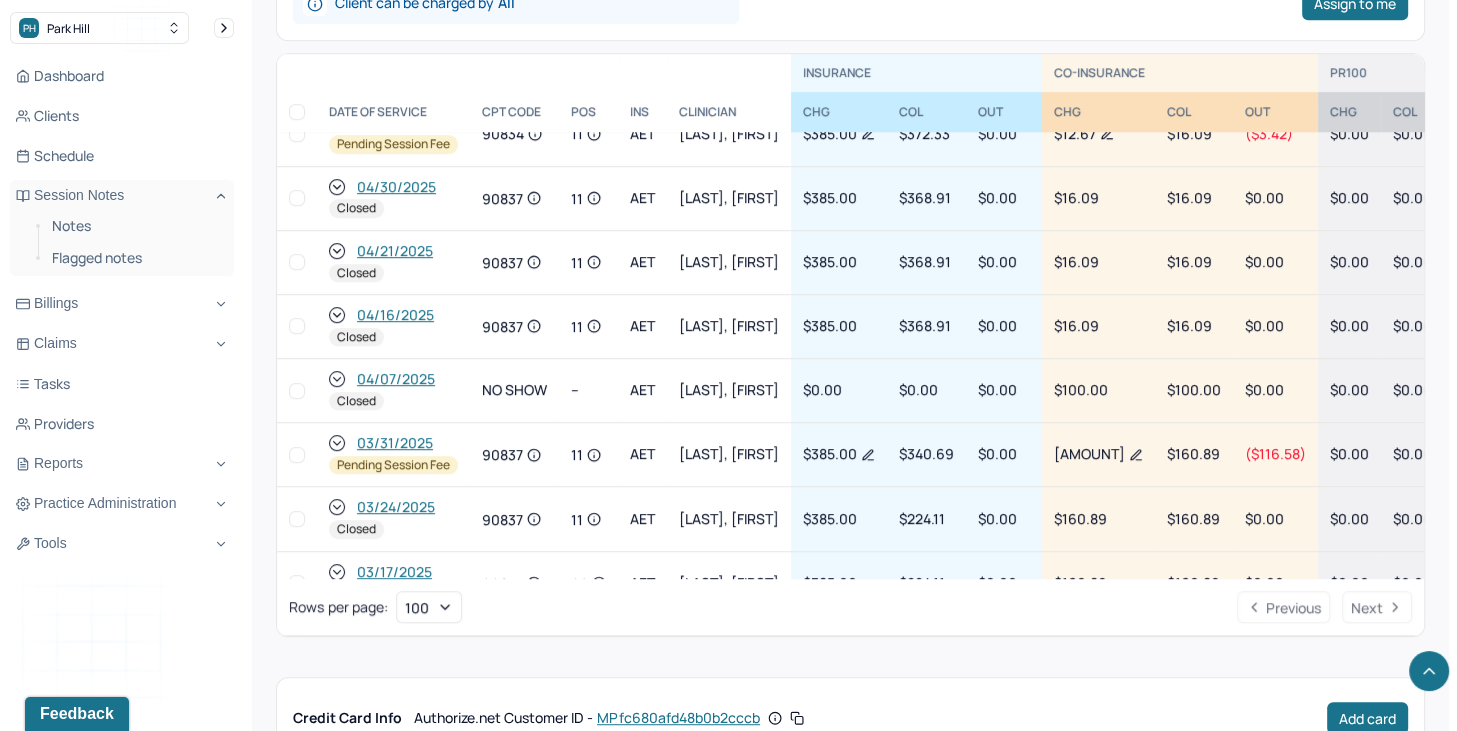 click 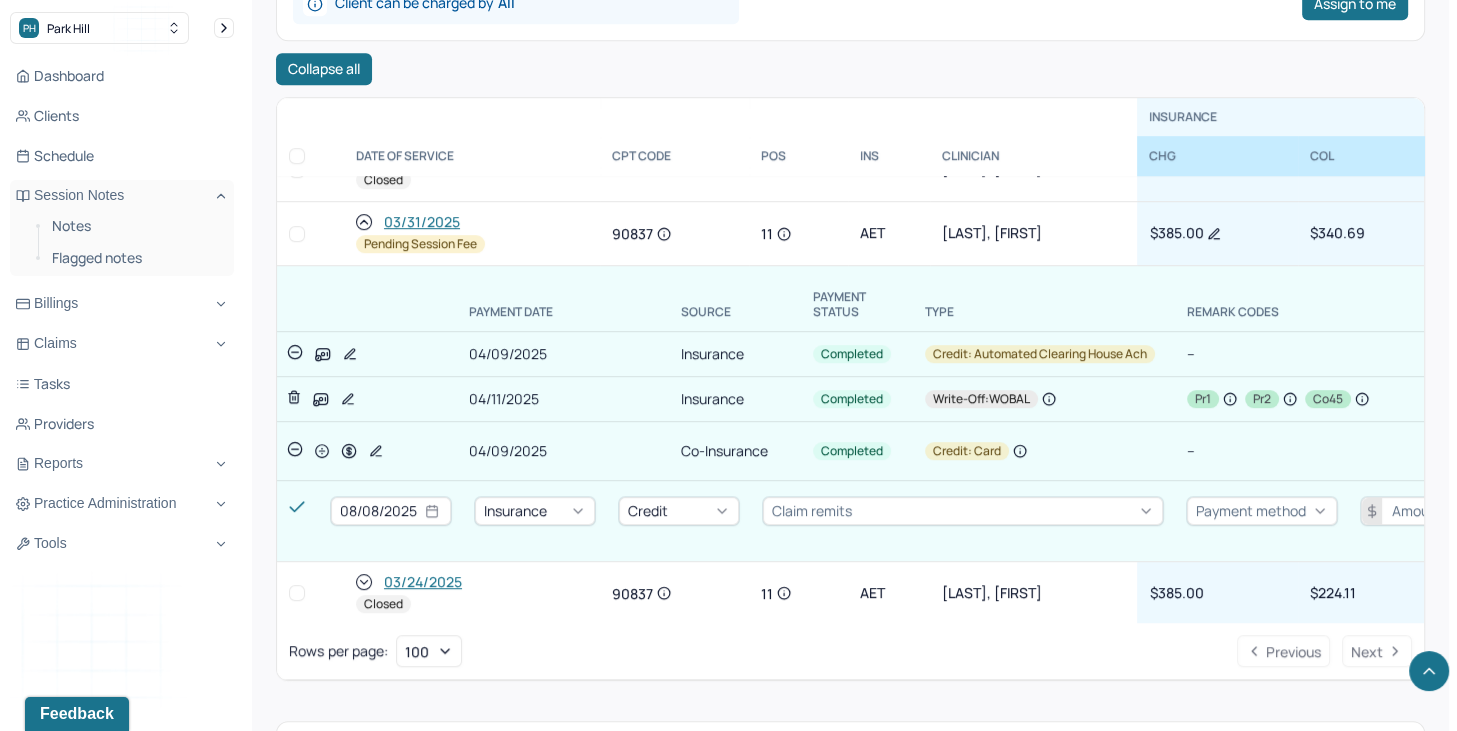 scroll, scrollTop: 1100, scrollLeft: 0, axis: vertical 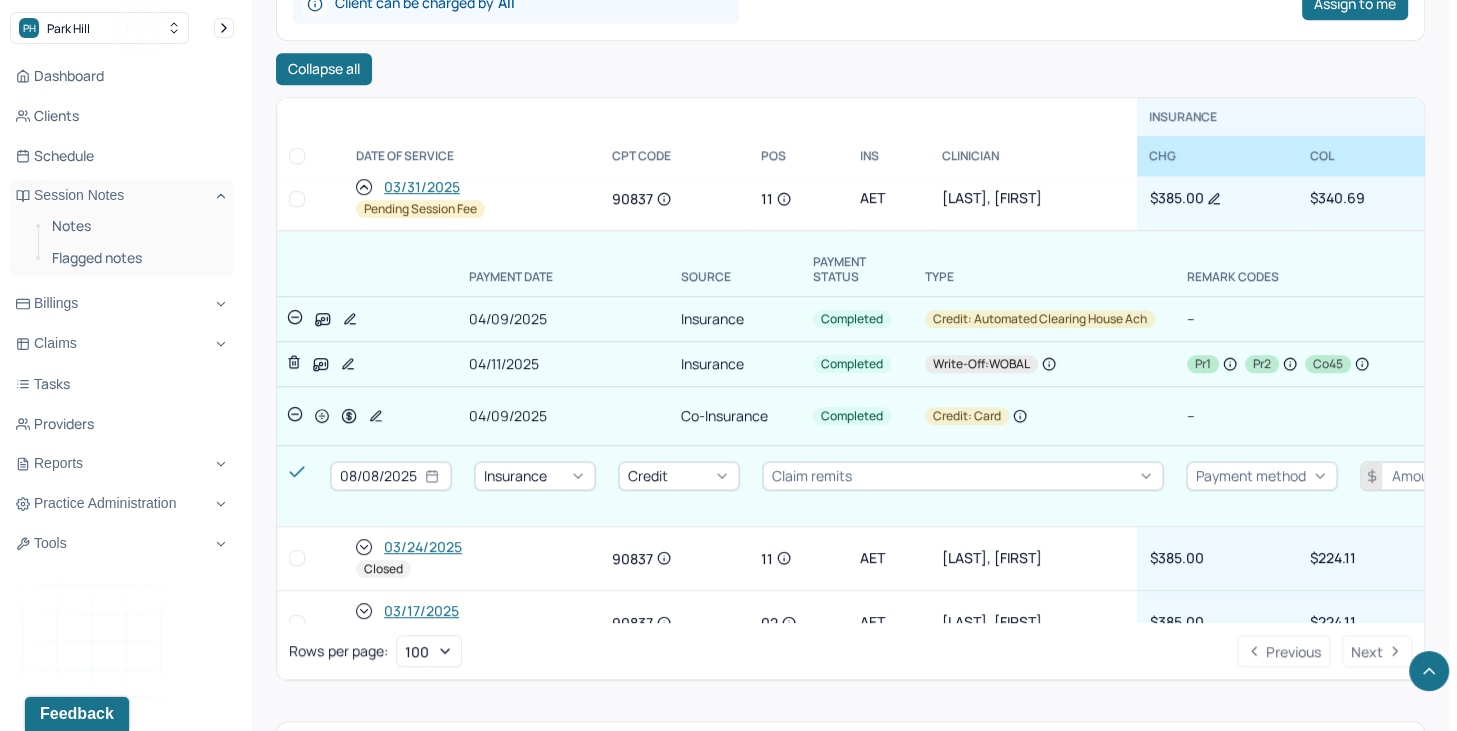 click 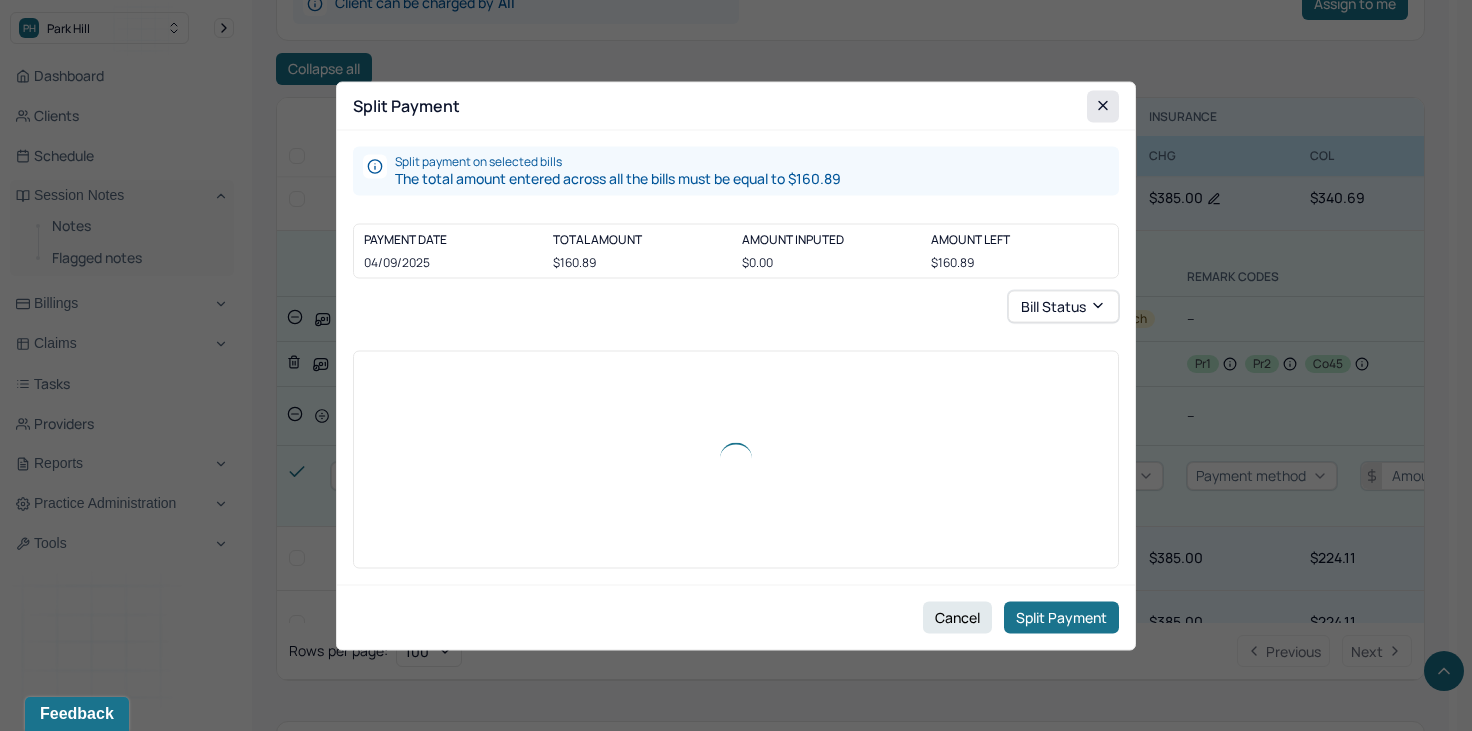 click 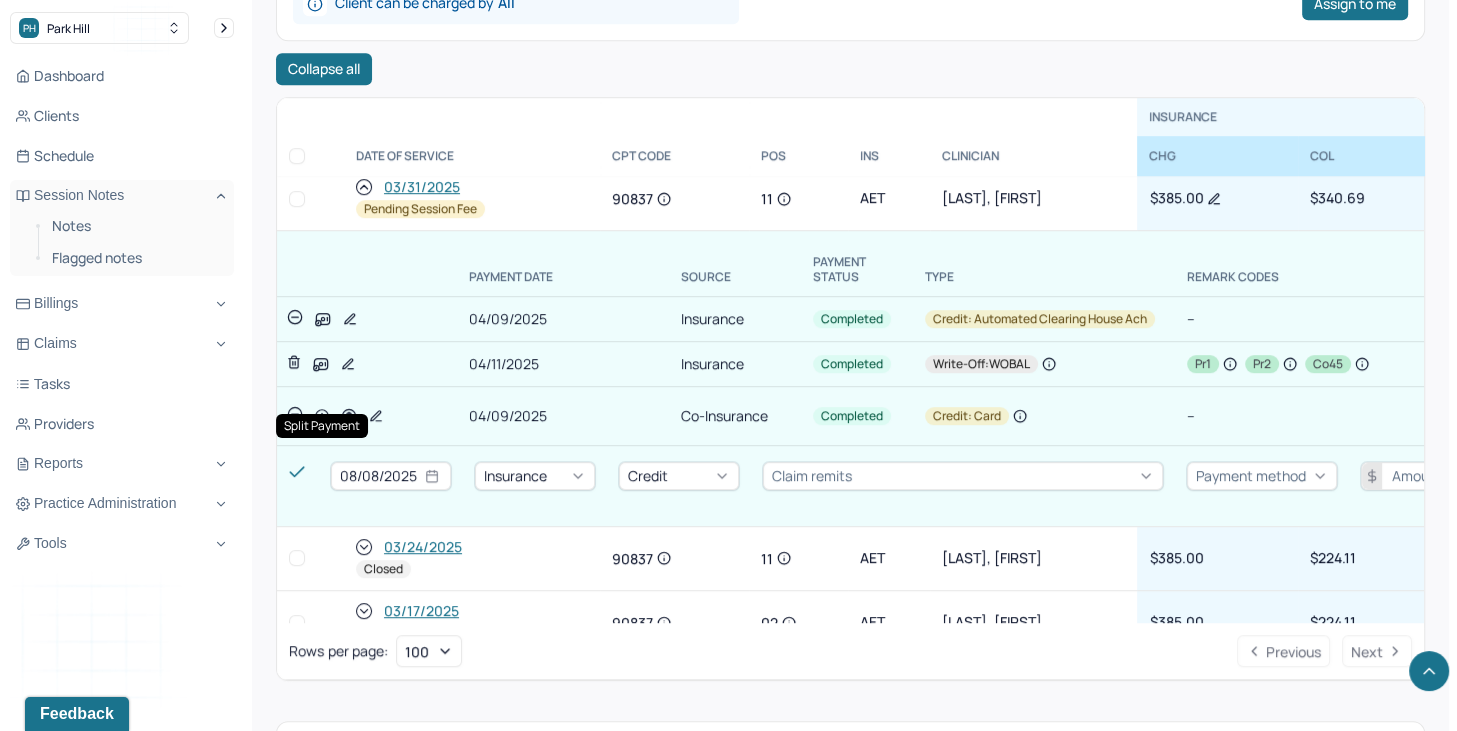 click 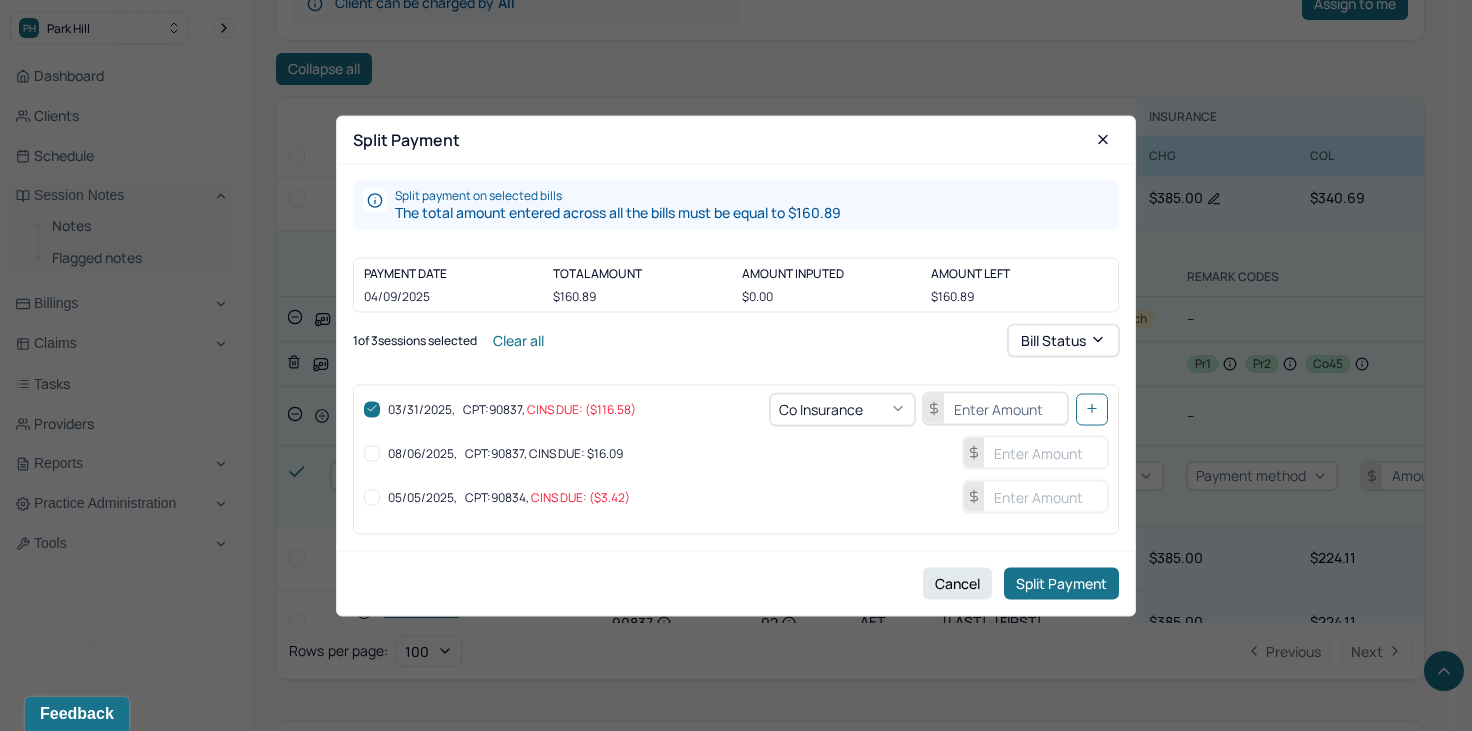 click at bounding box center (372, 453) 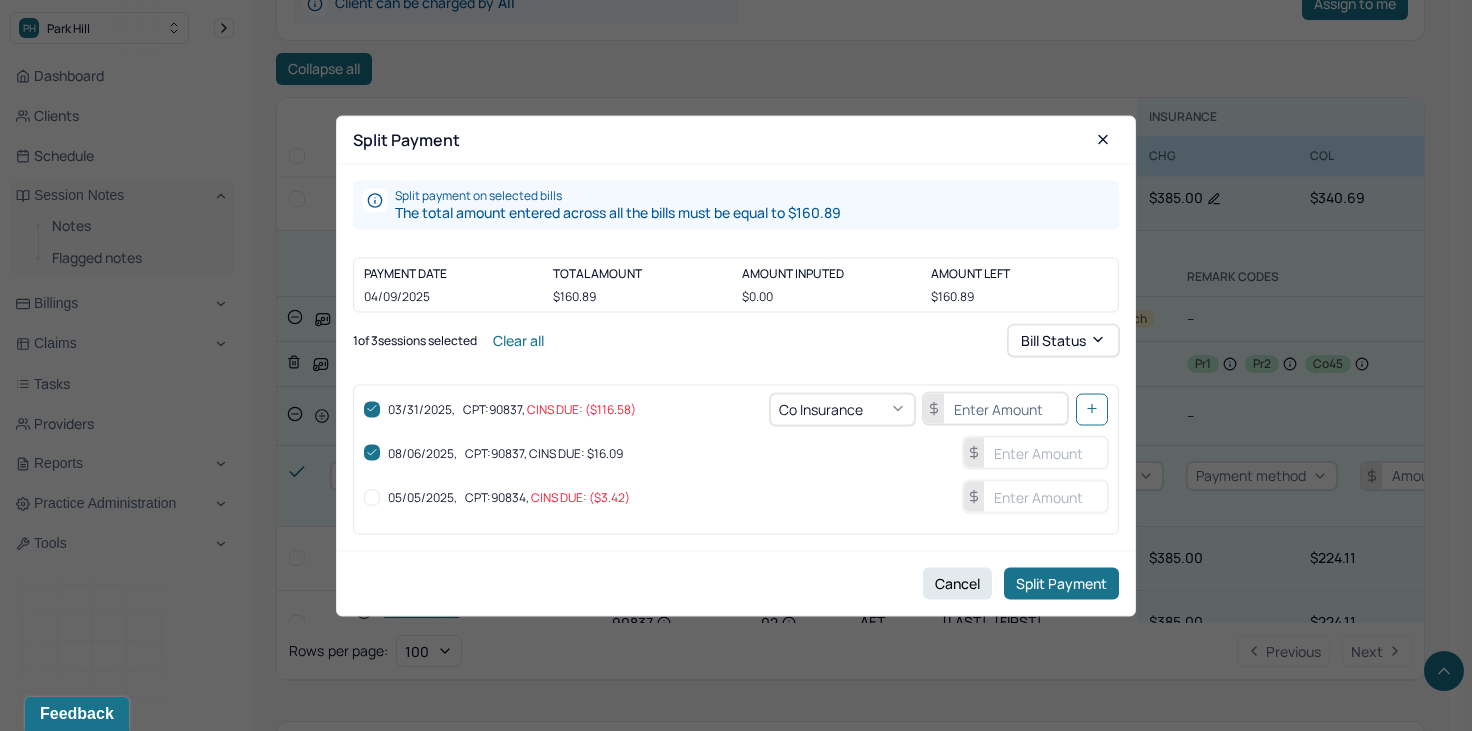 checkbox on "true" 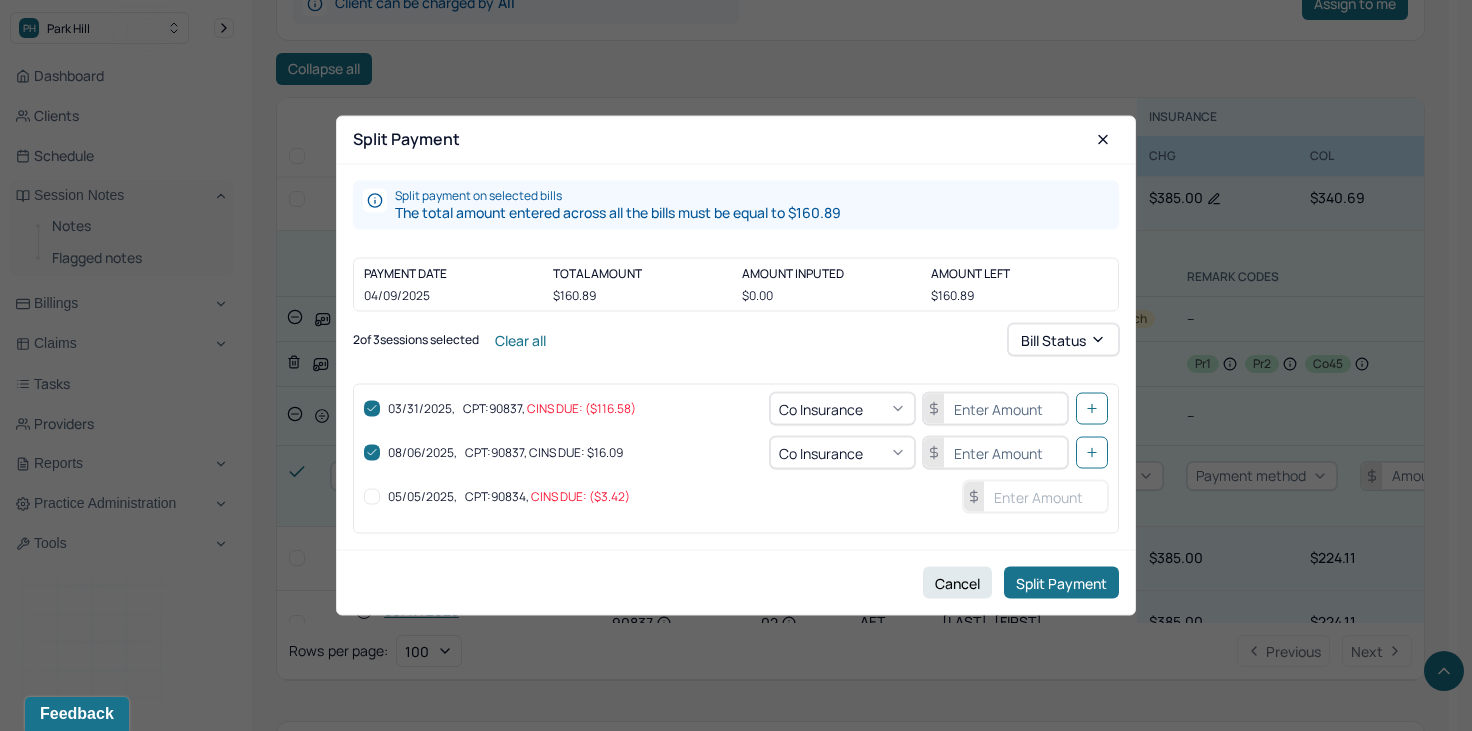 click at bounding box center [995, 453] 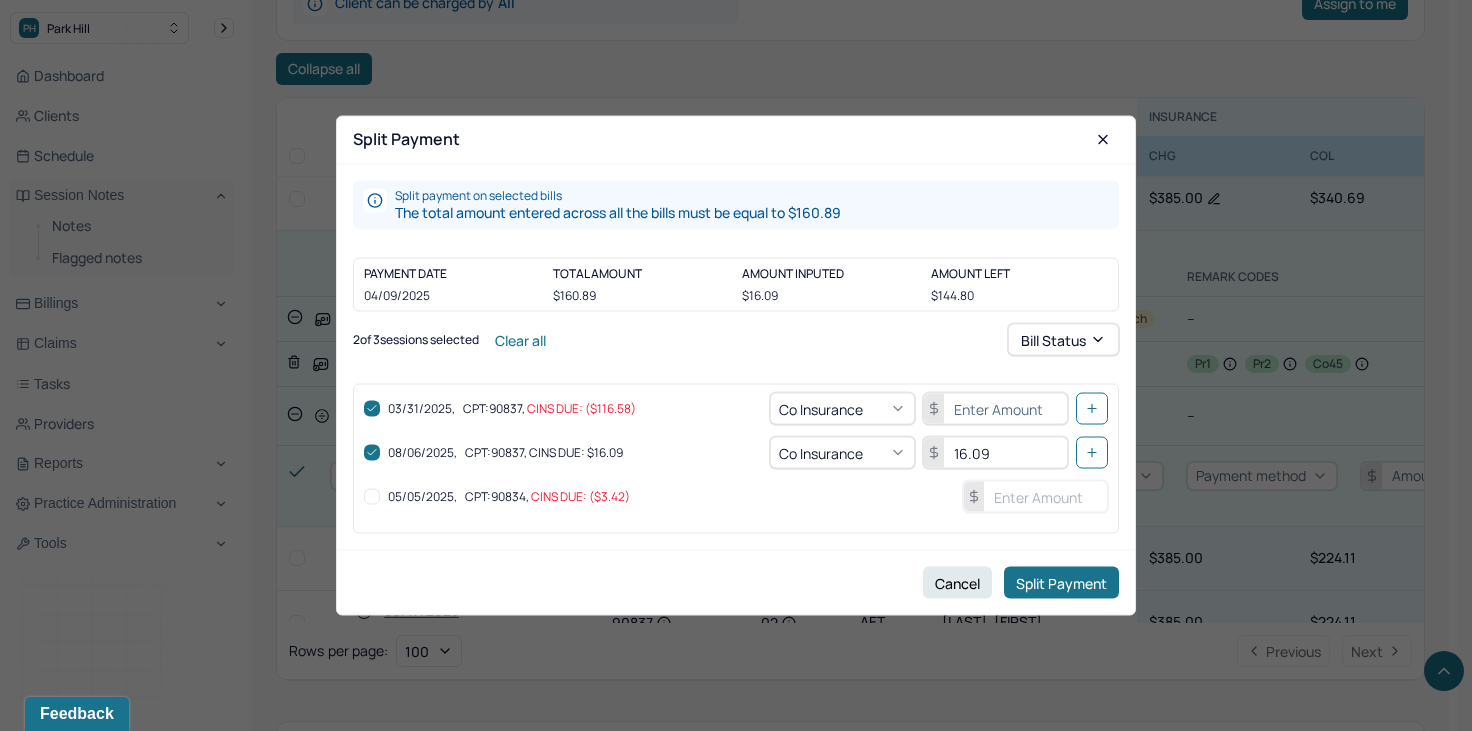 type on "16.09" 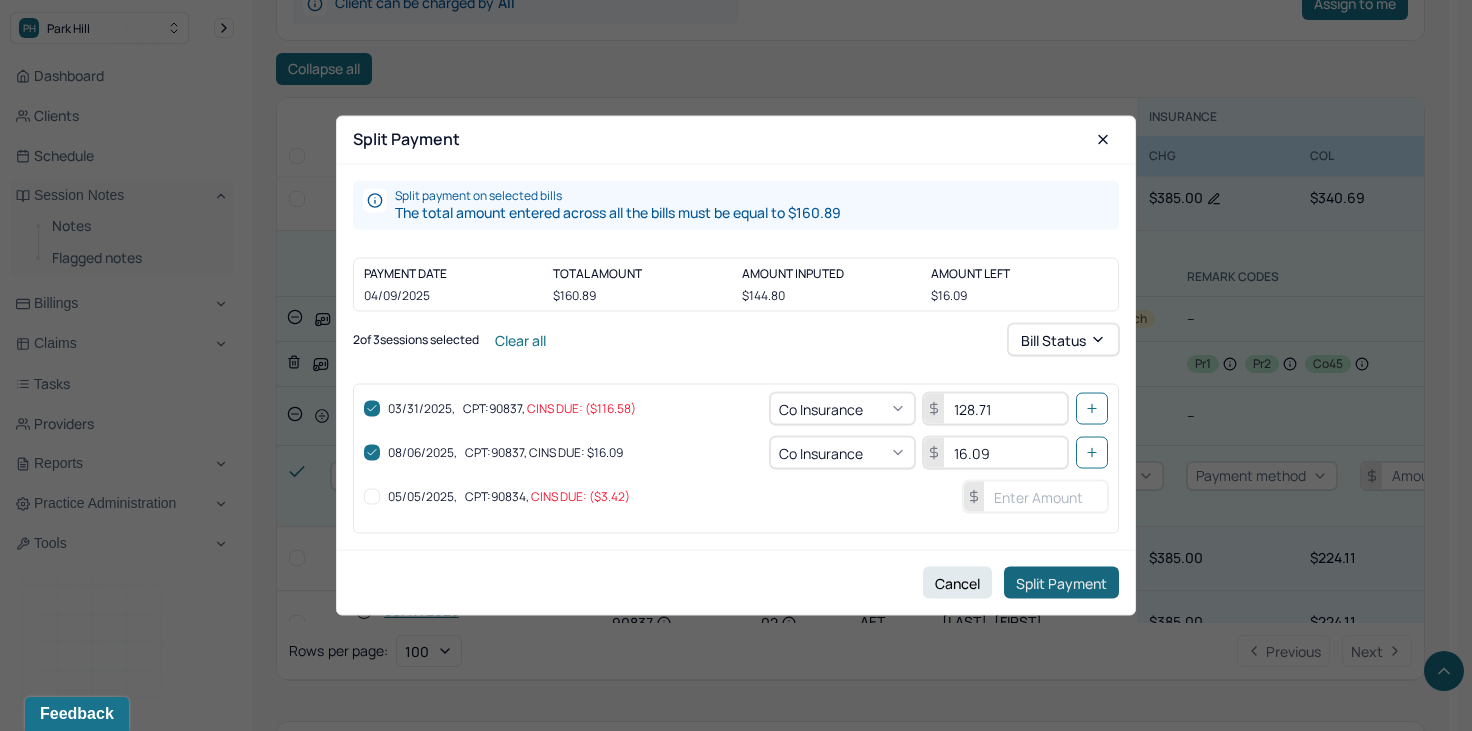 type on "128.71" 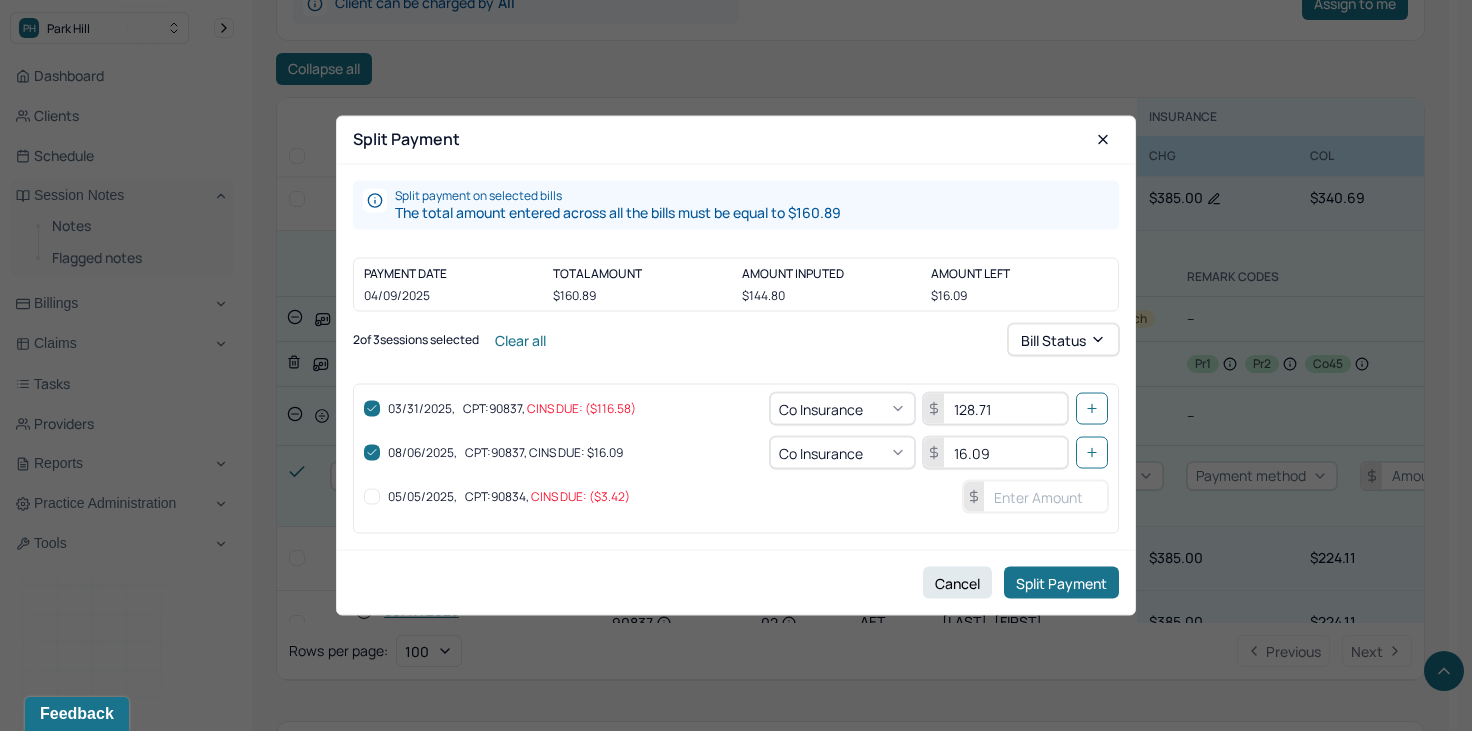 drag, startPoint x: 1014, startPoint y: 410, endPoint x: 883, endPoint y: 411, distance: 131.00381 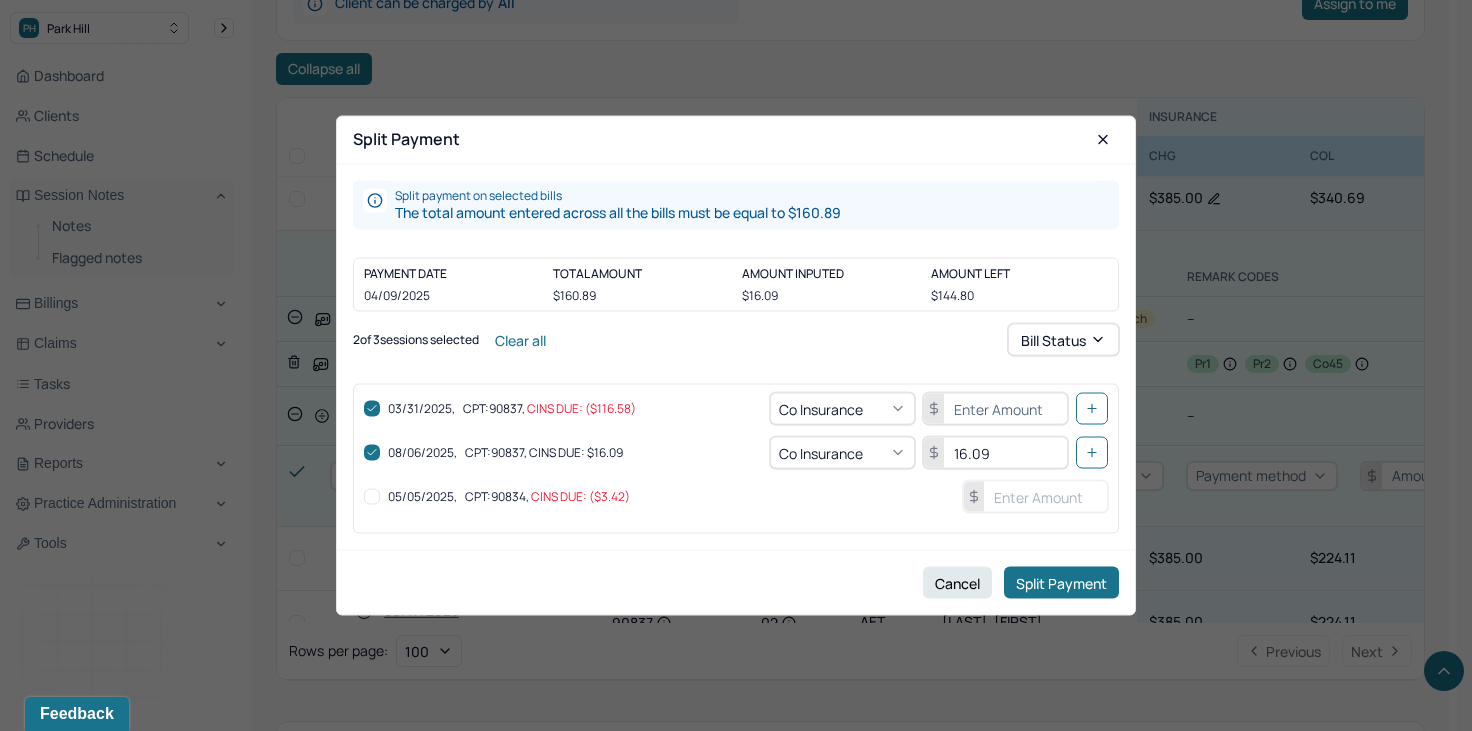 click at bounding box center (995, 409) 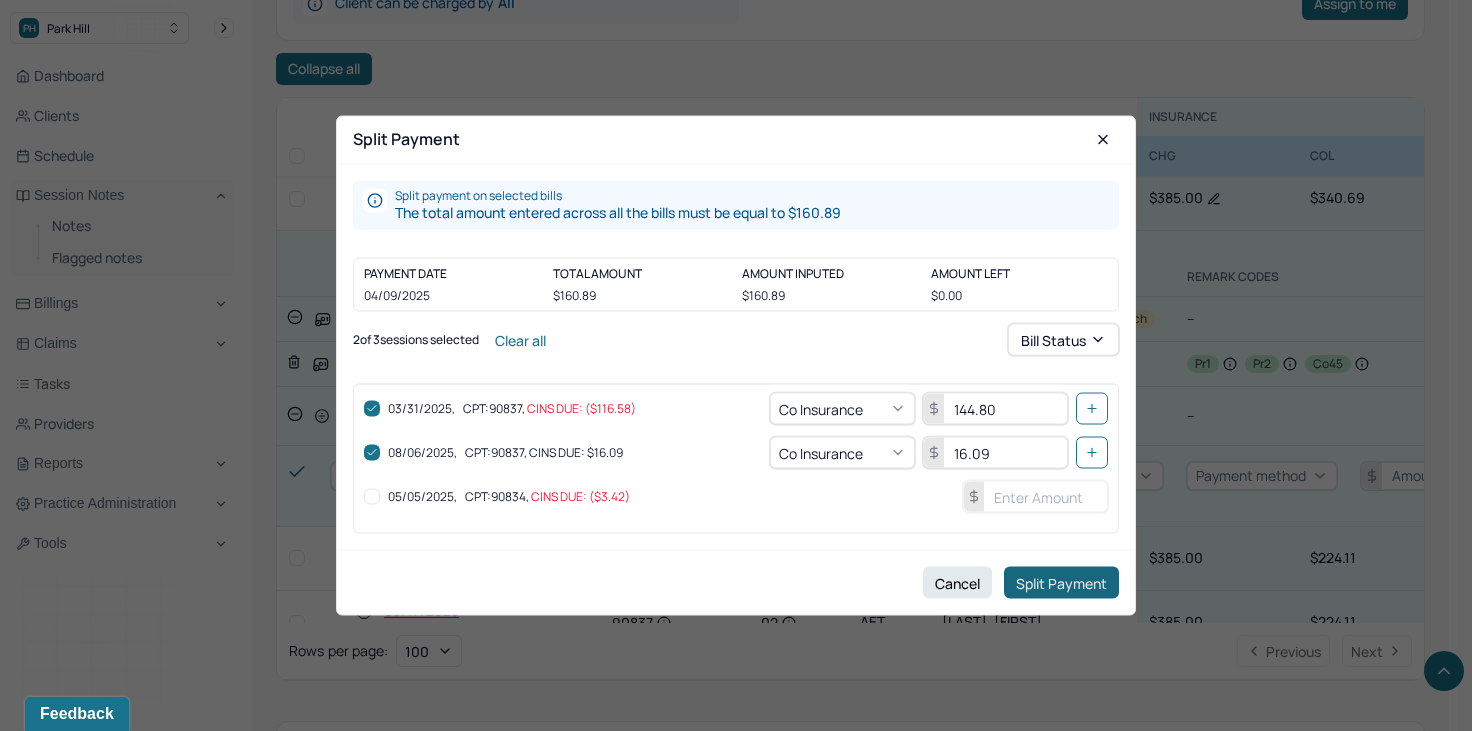 type on "144.80" 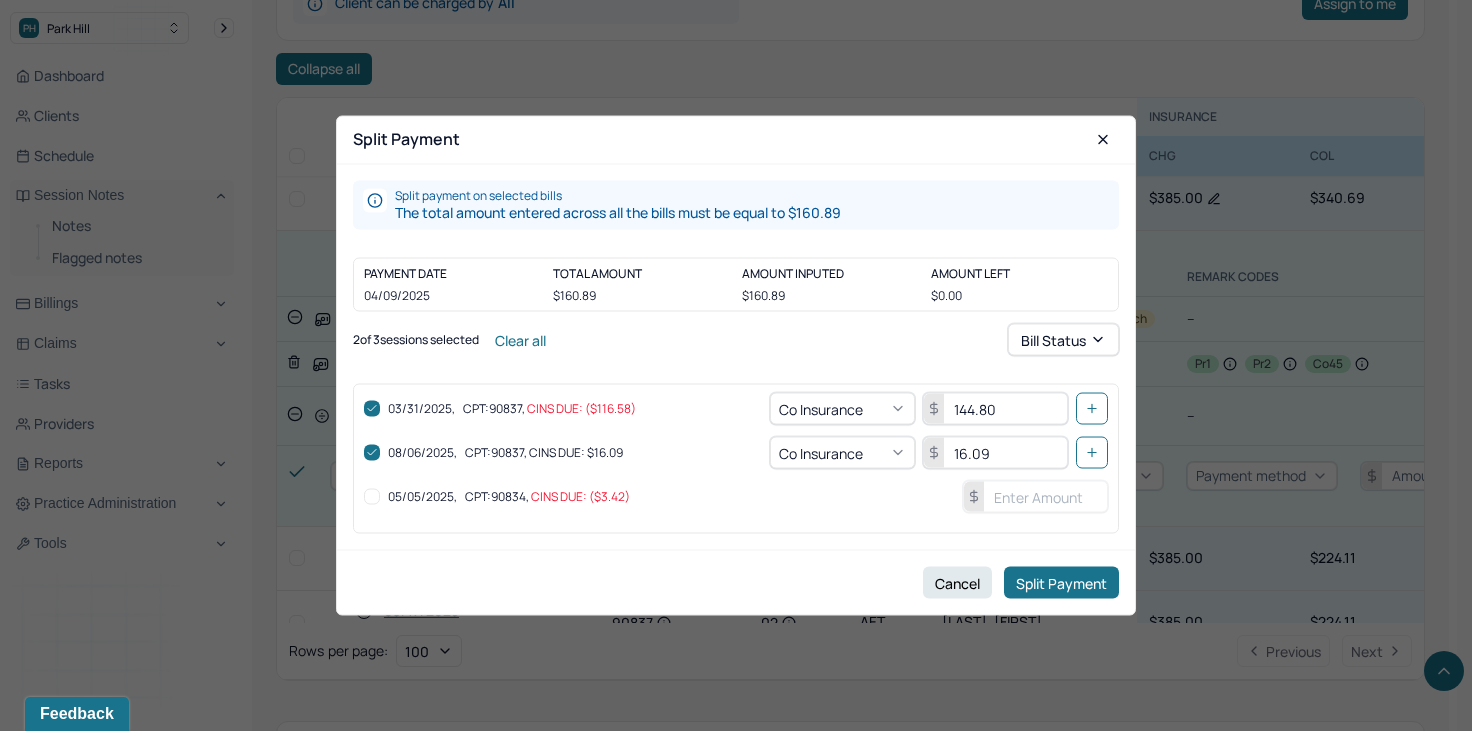 type 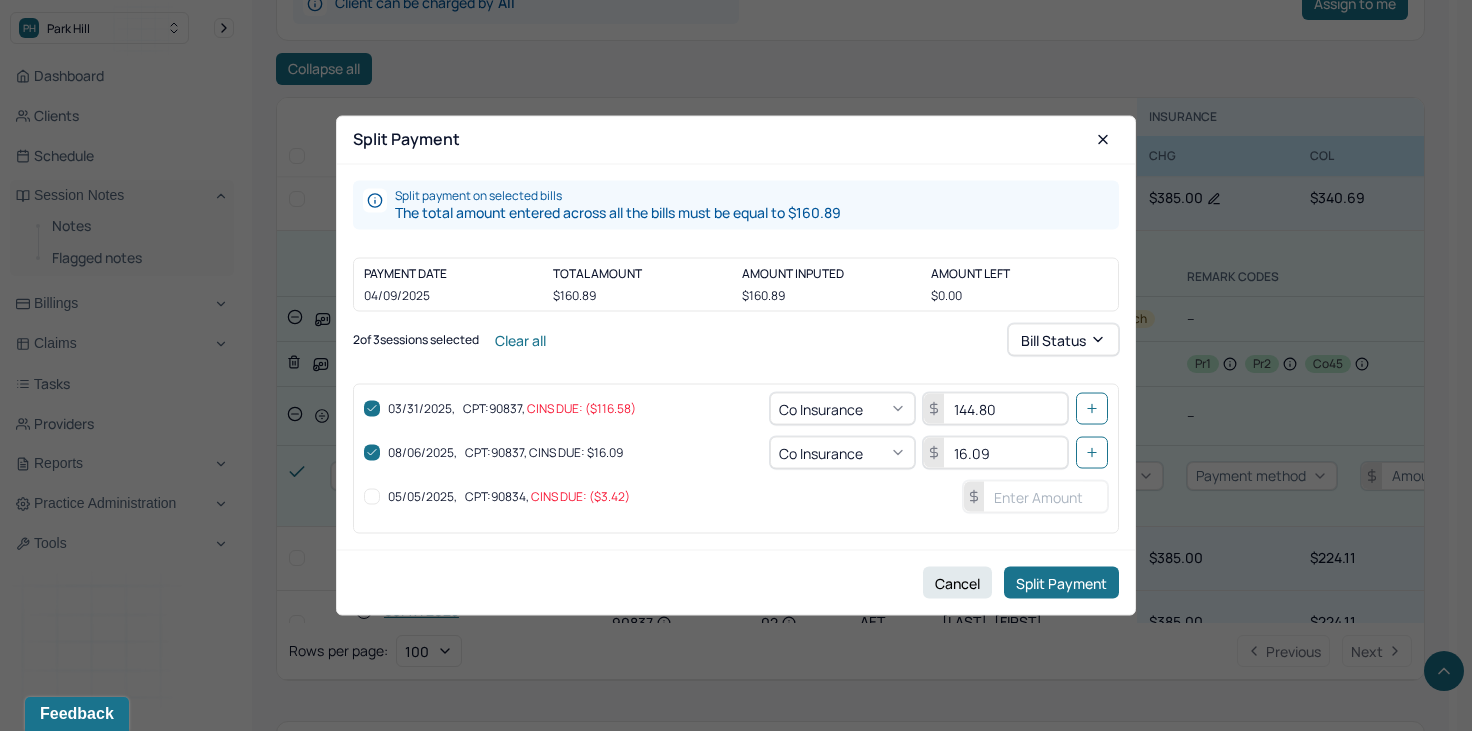 type 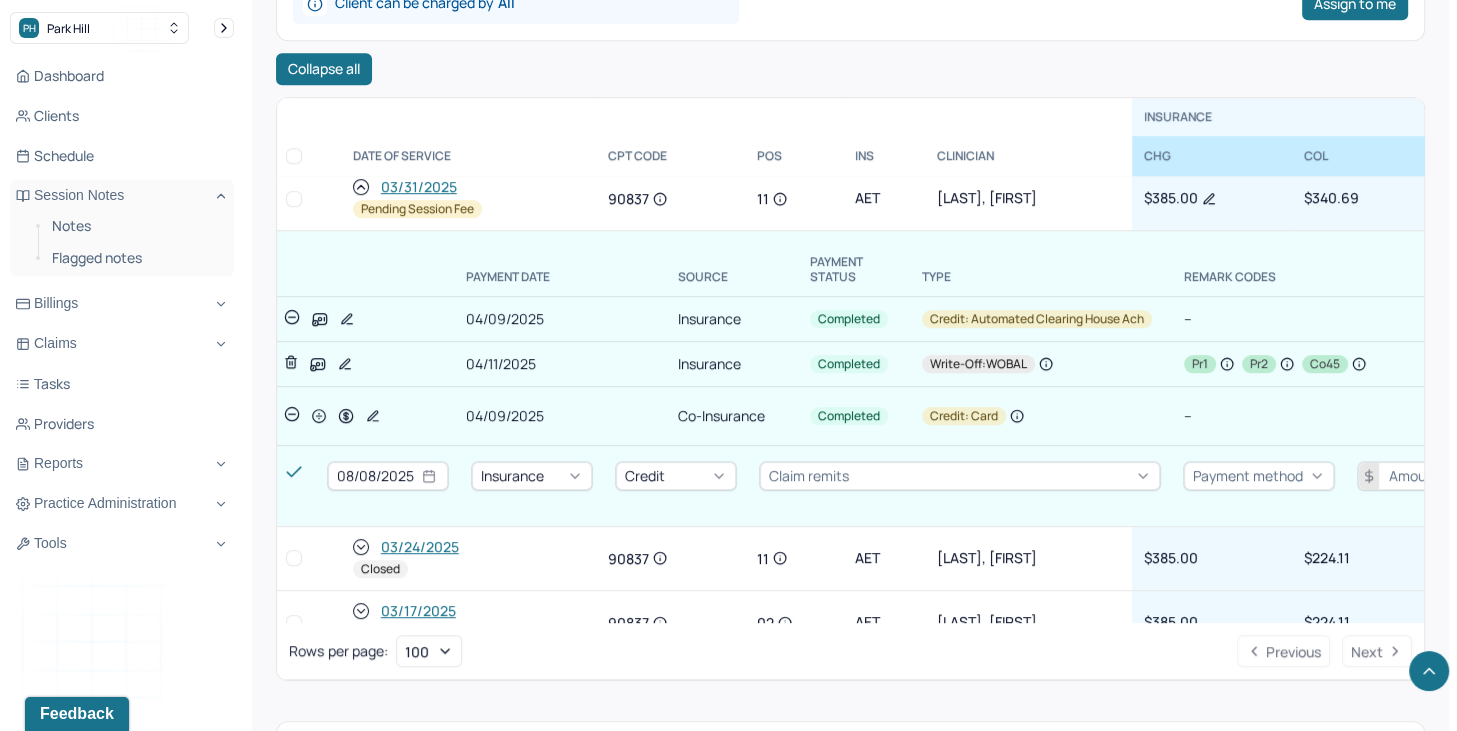 scroll, scrollTop: 1100, scrollLeft: 0, axis: vertical 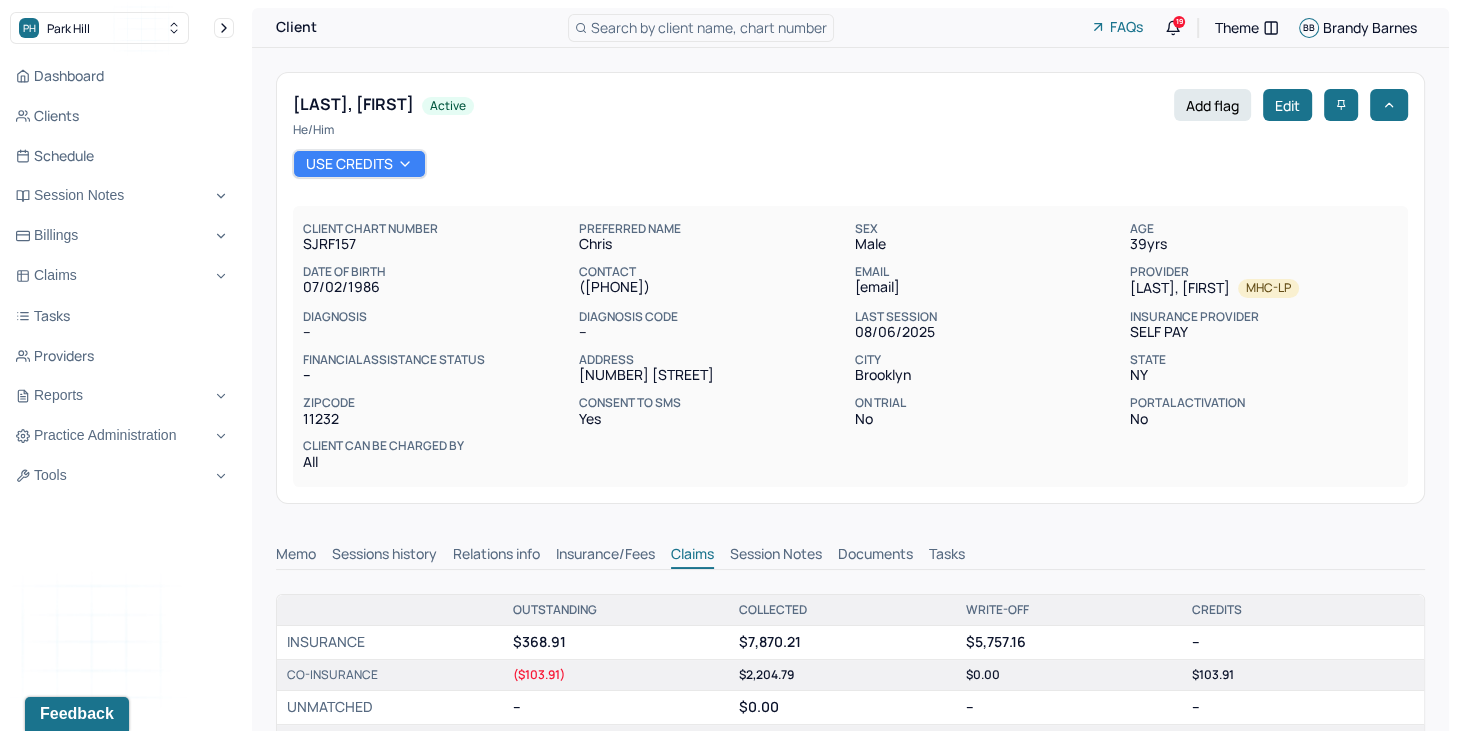 click on "Search by client name, chart number" at bounding box center (701, 28) 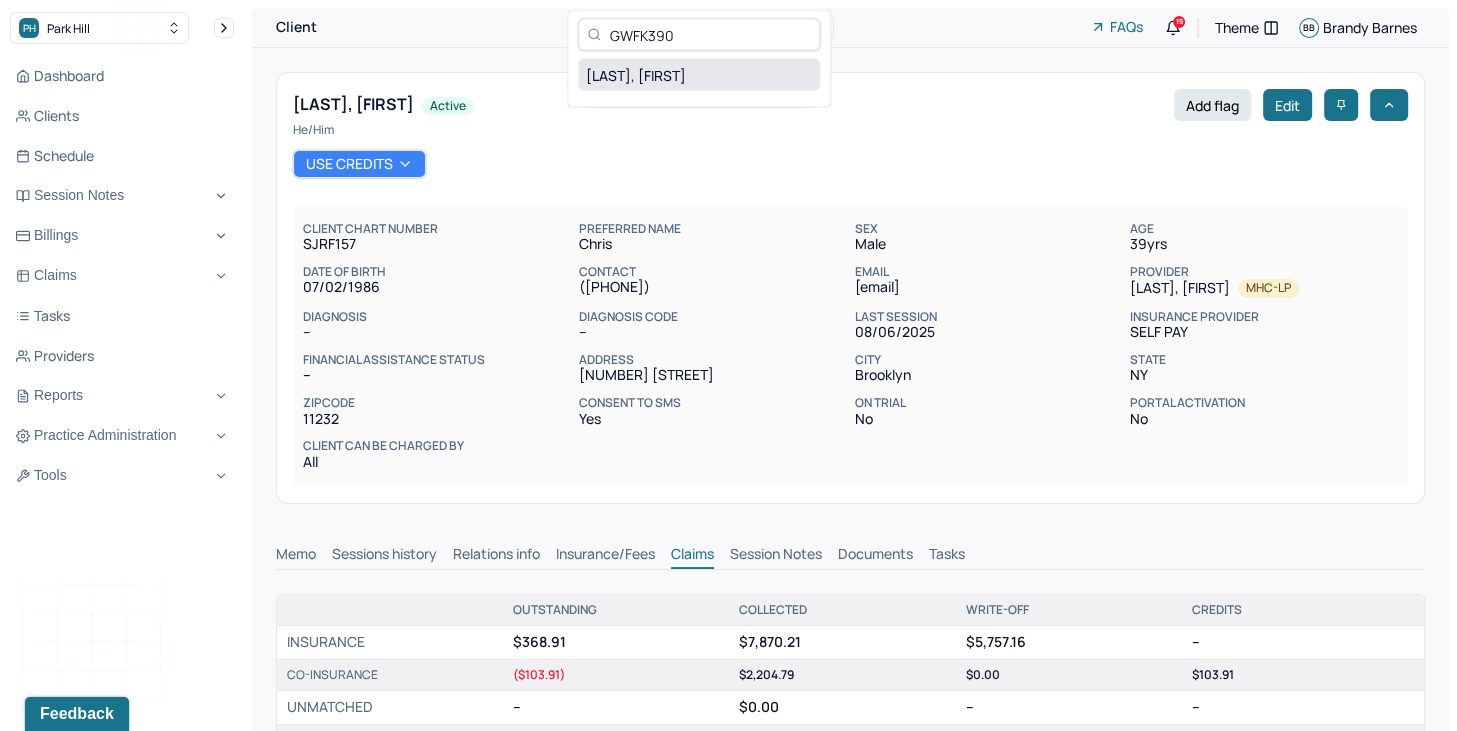 type on "GWFK390" 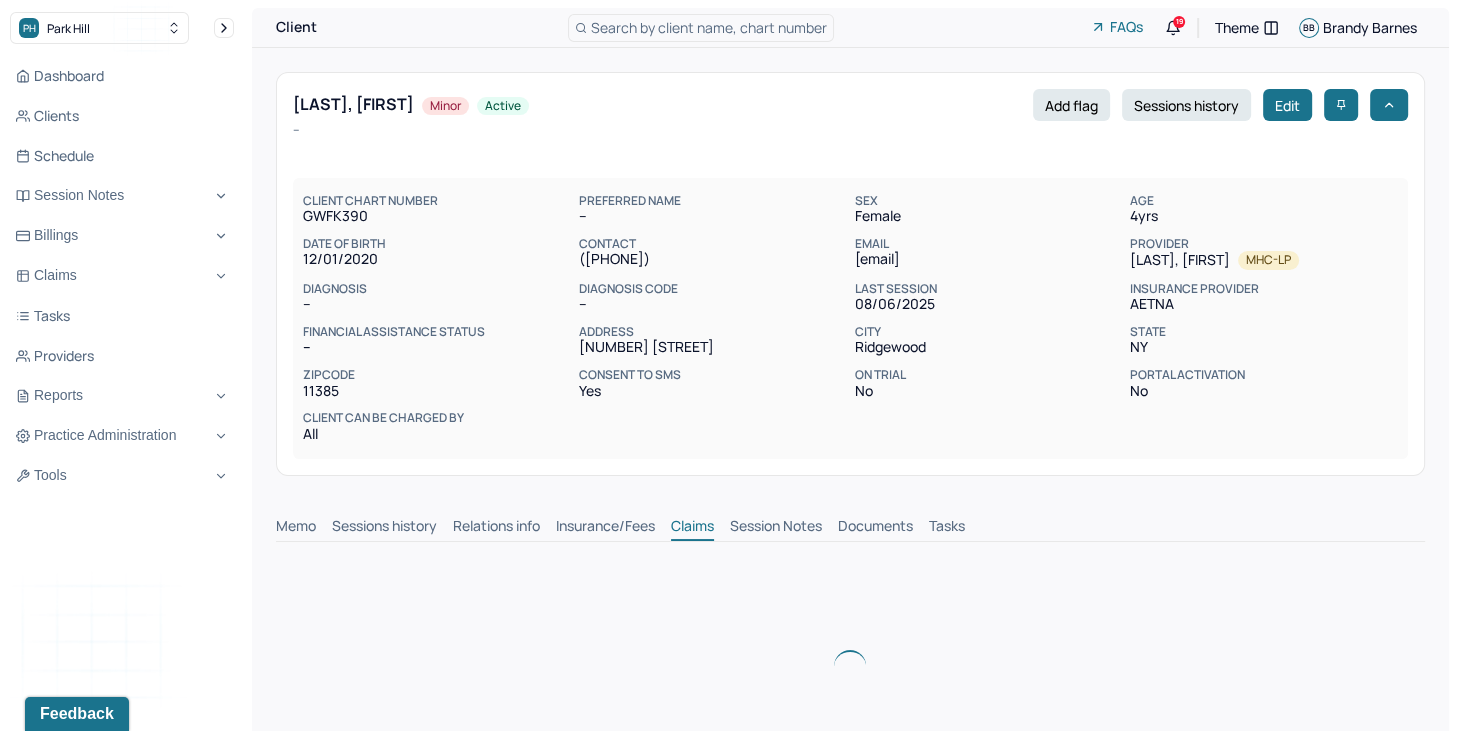 click on "Memo" at bounding box center [296, 528] 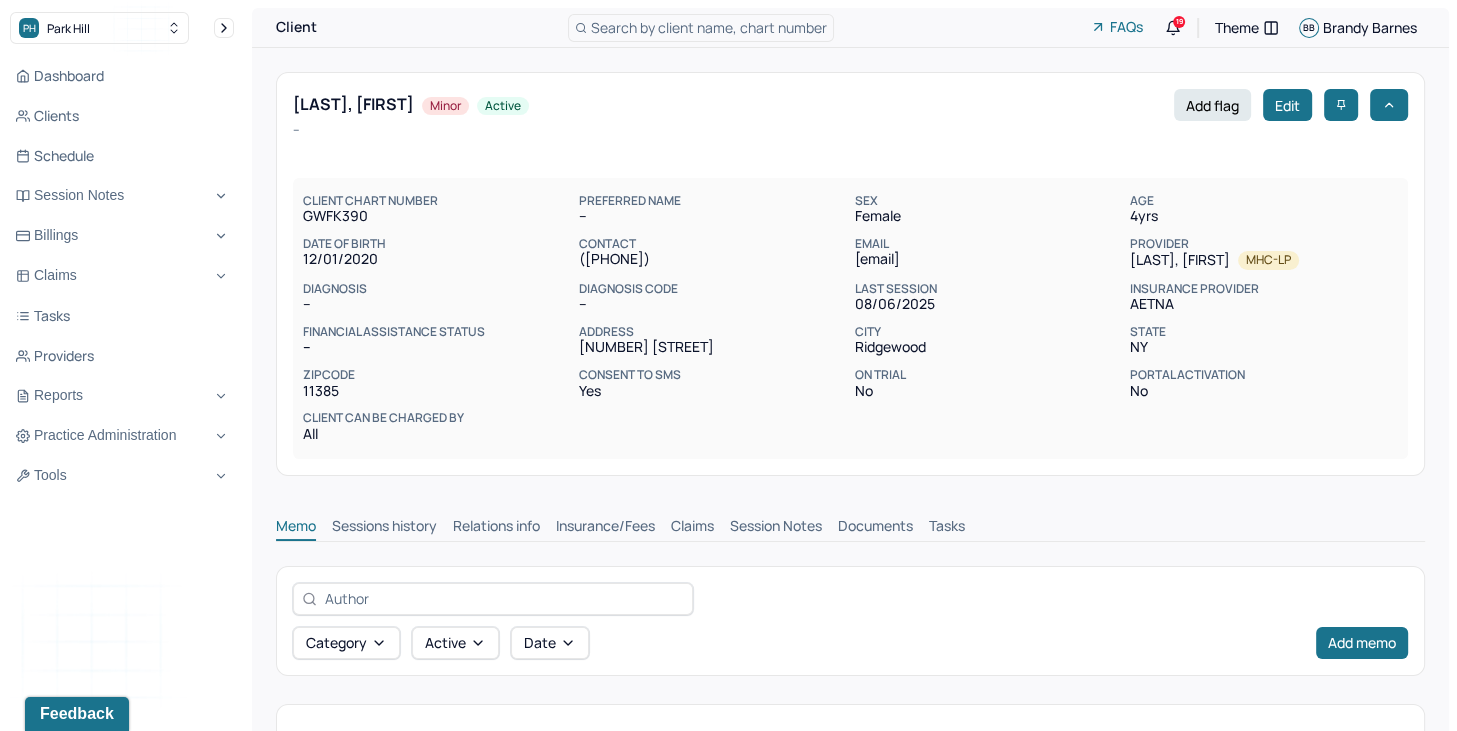 scroll, scrollTop: 0, scrollLeft: 0, axis: both 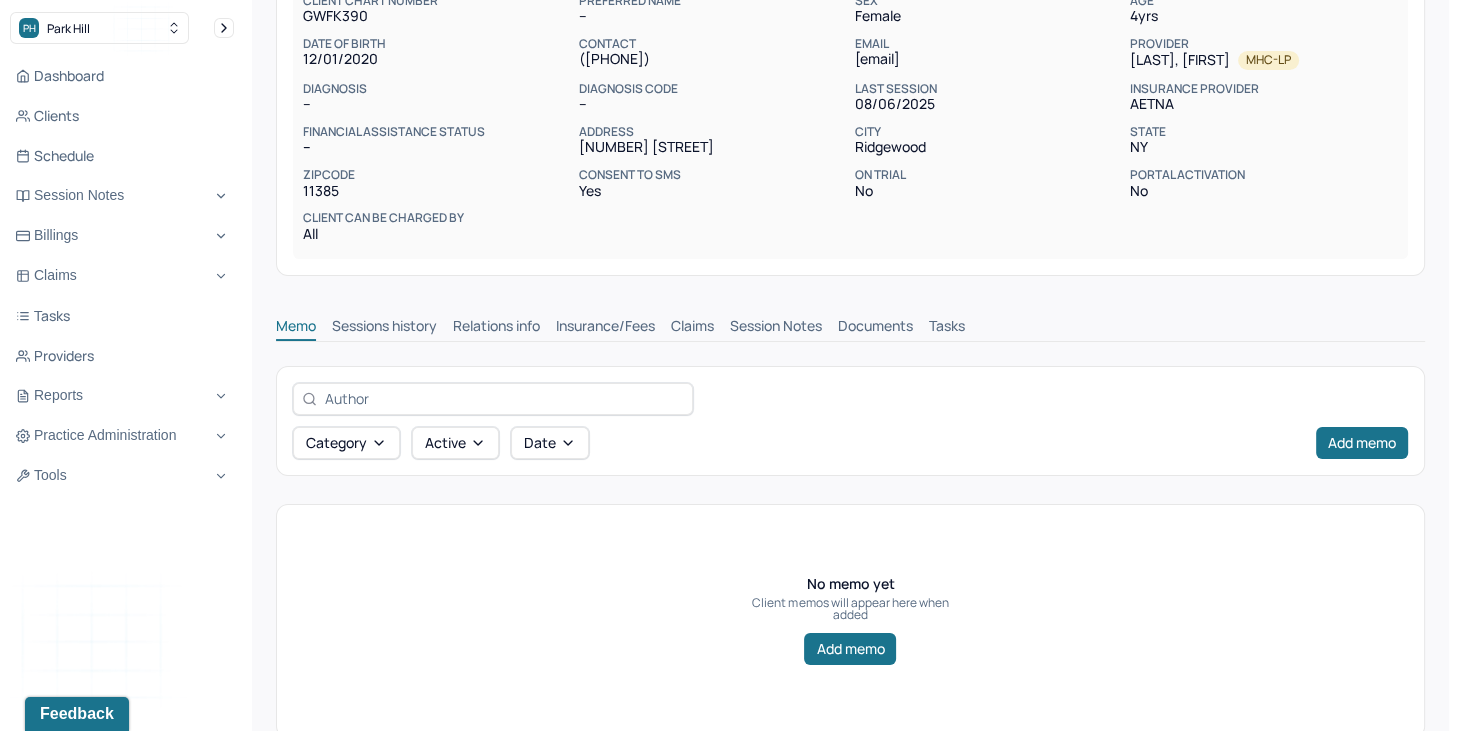 click on "Insurance/Fees" at bounding box center (605, 328) 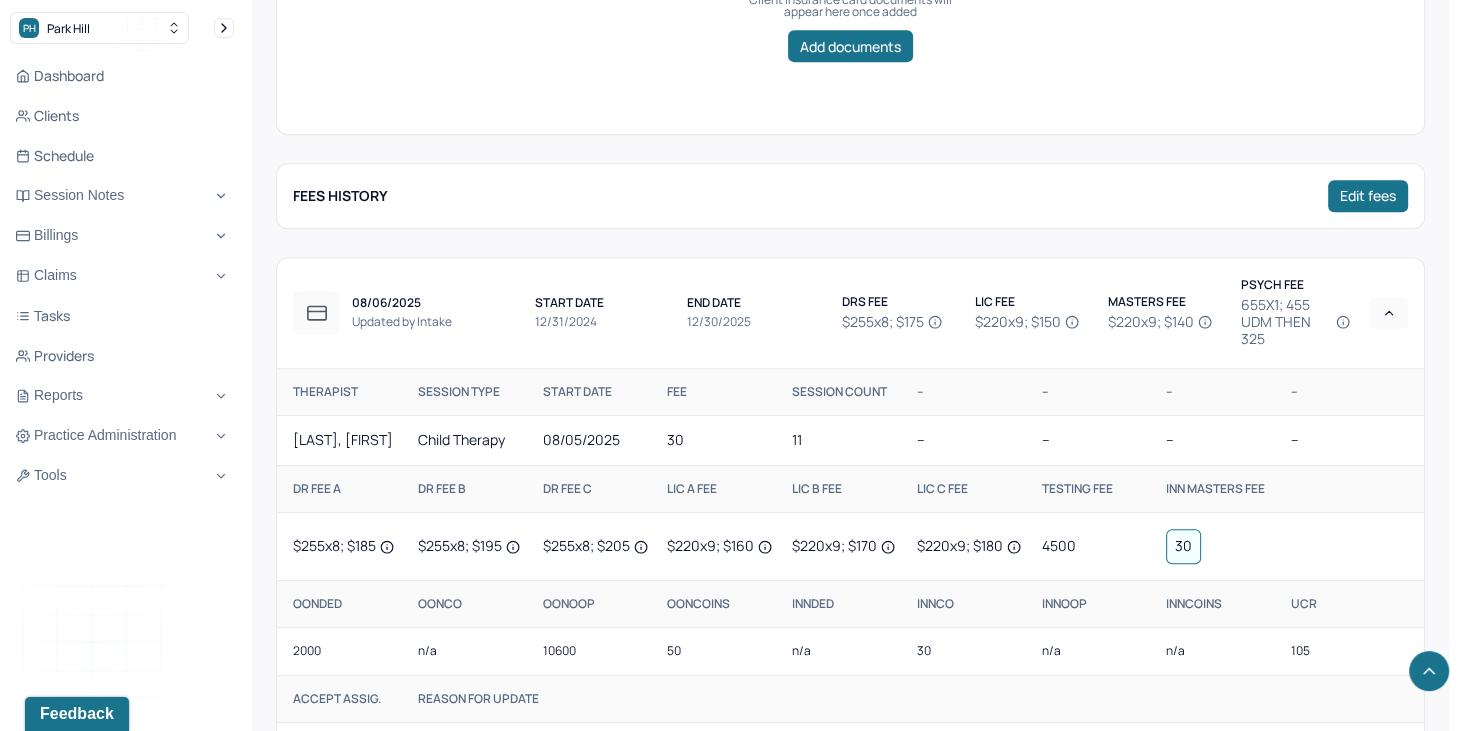 scroll, scrollTop: 500, scrollLeft: 0, axis: vertical 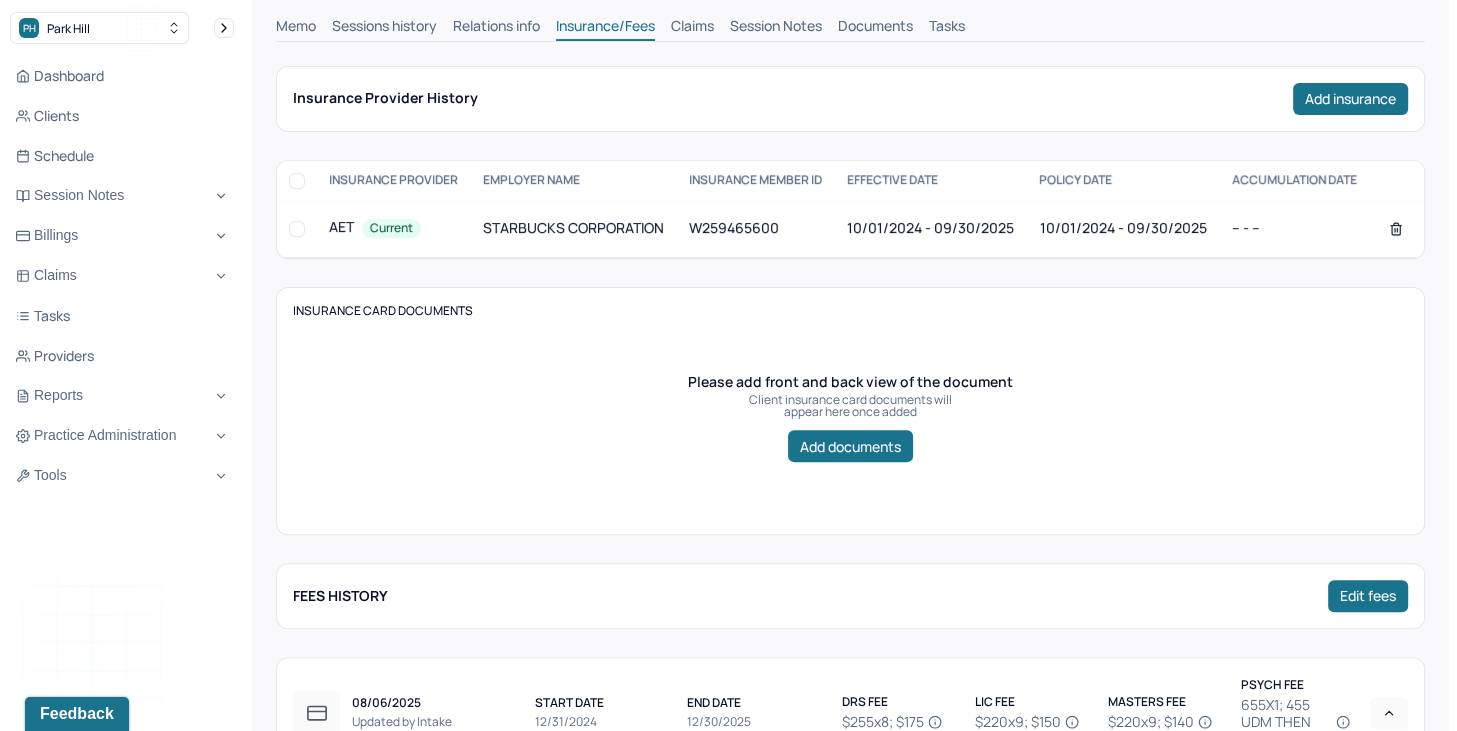 click on "Claims" at bounding box center [692, 28] 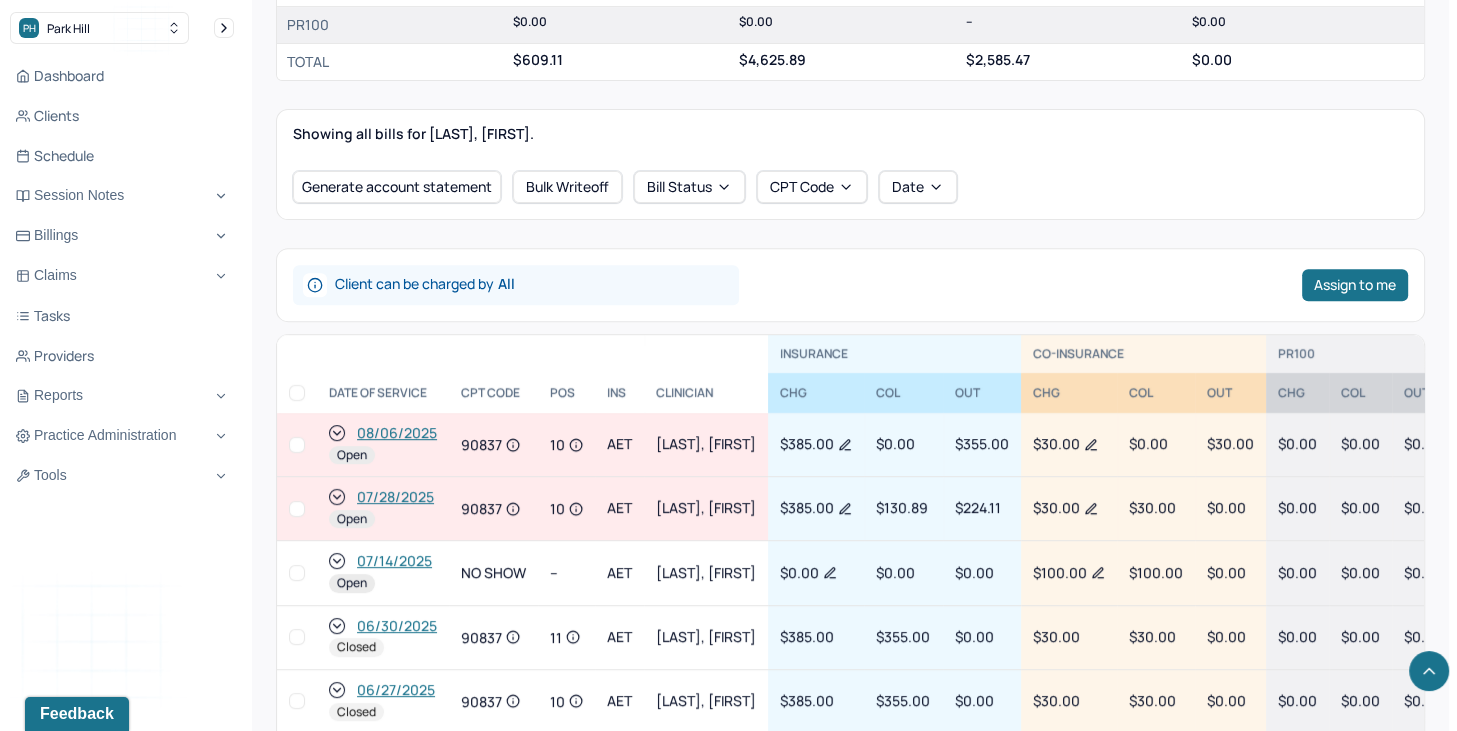scroll, scrollTop: 700, scrollLeft: 0, axis: vertical 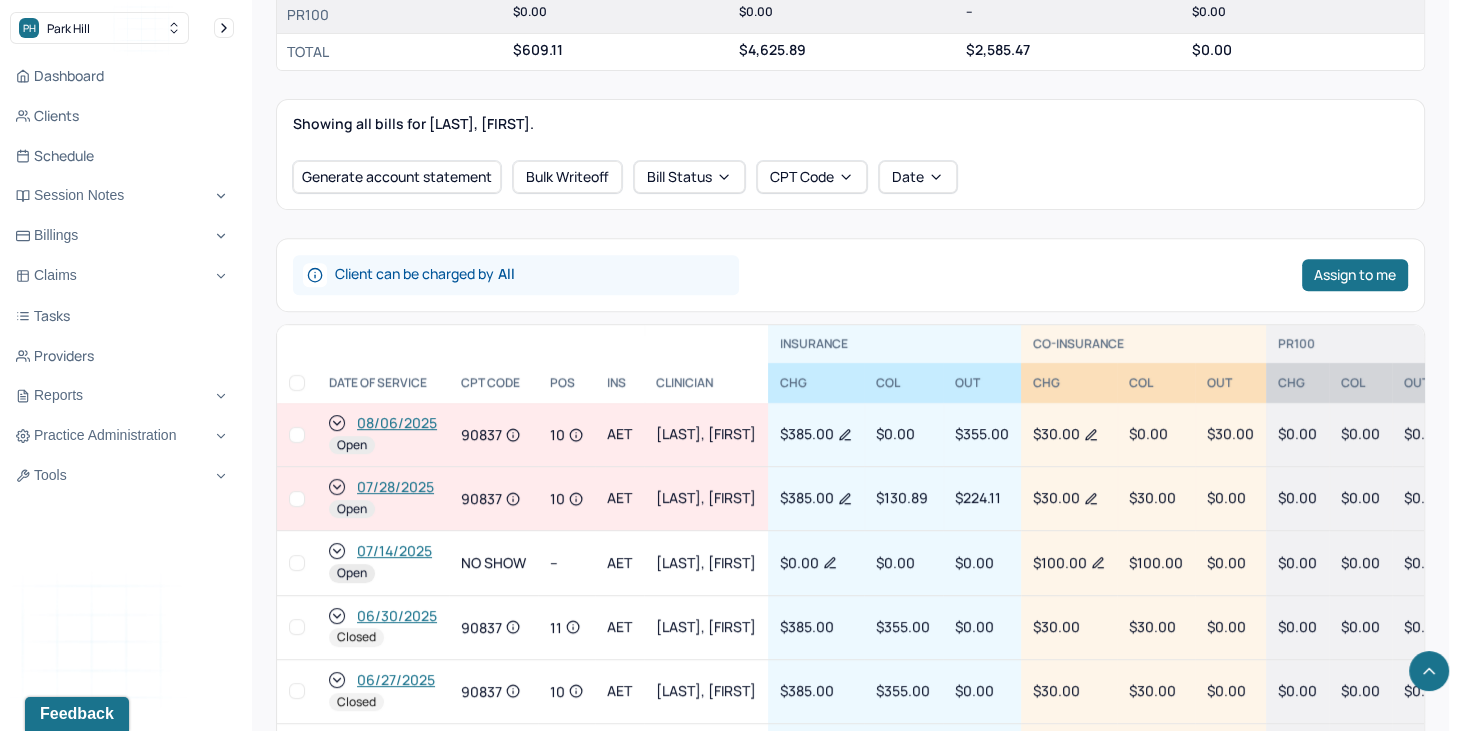 click at bounding box center [297, 435] 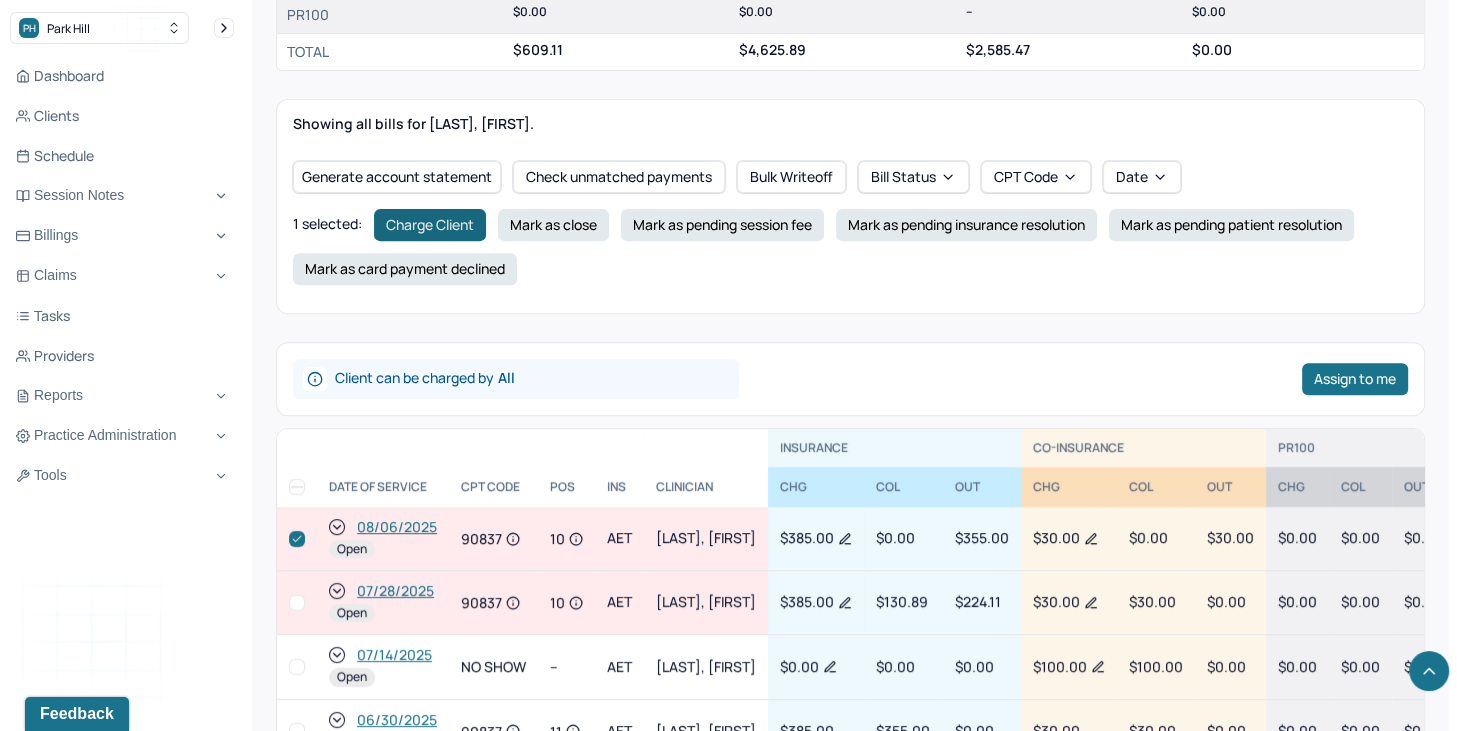 click on "Charge Client" at bounding box center [430, 225] 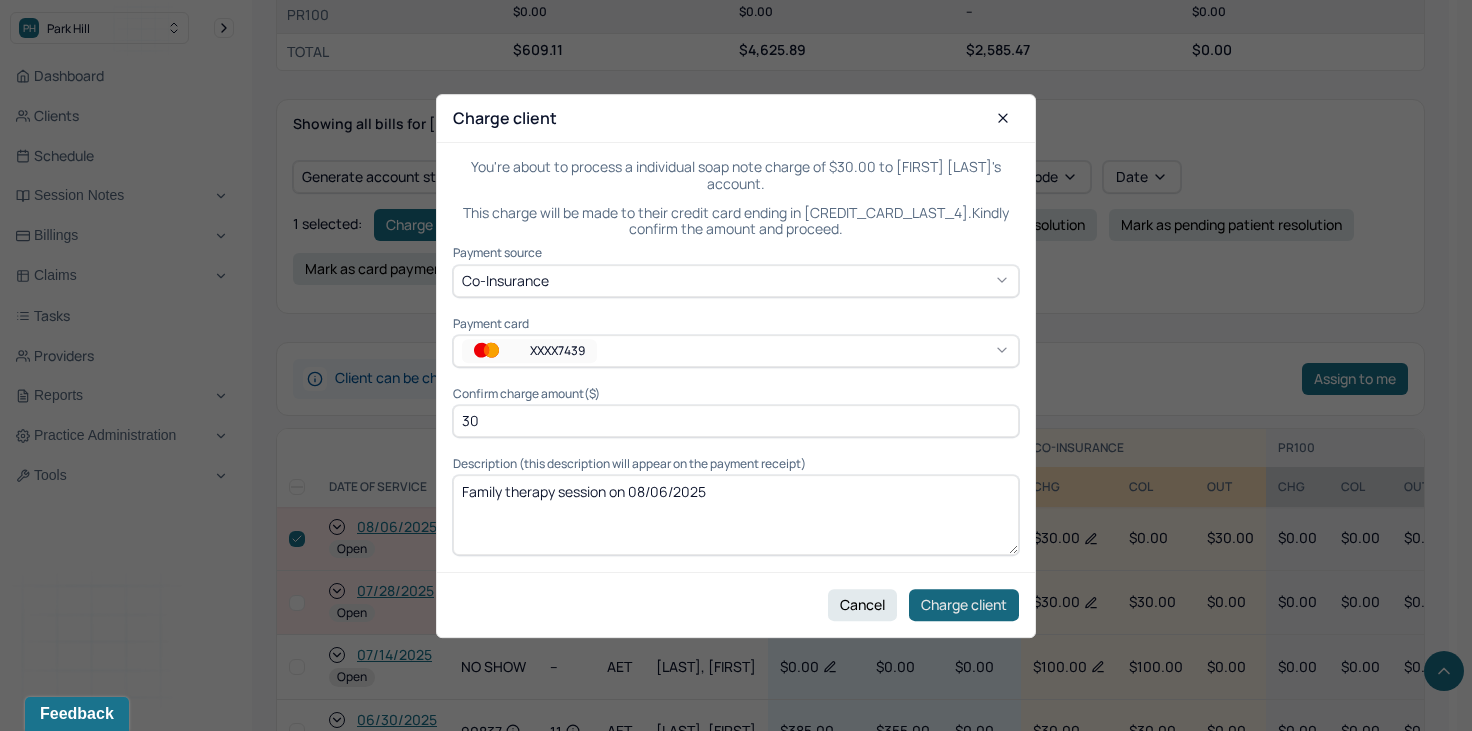 click on "Charge client" at bounding box center (964, 604) 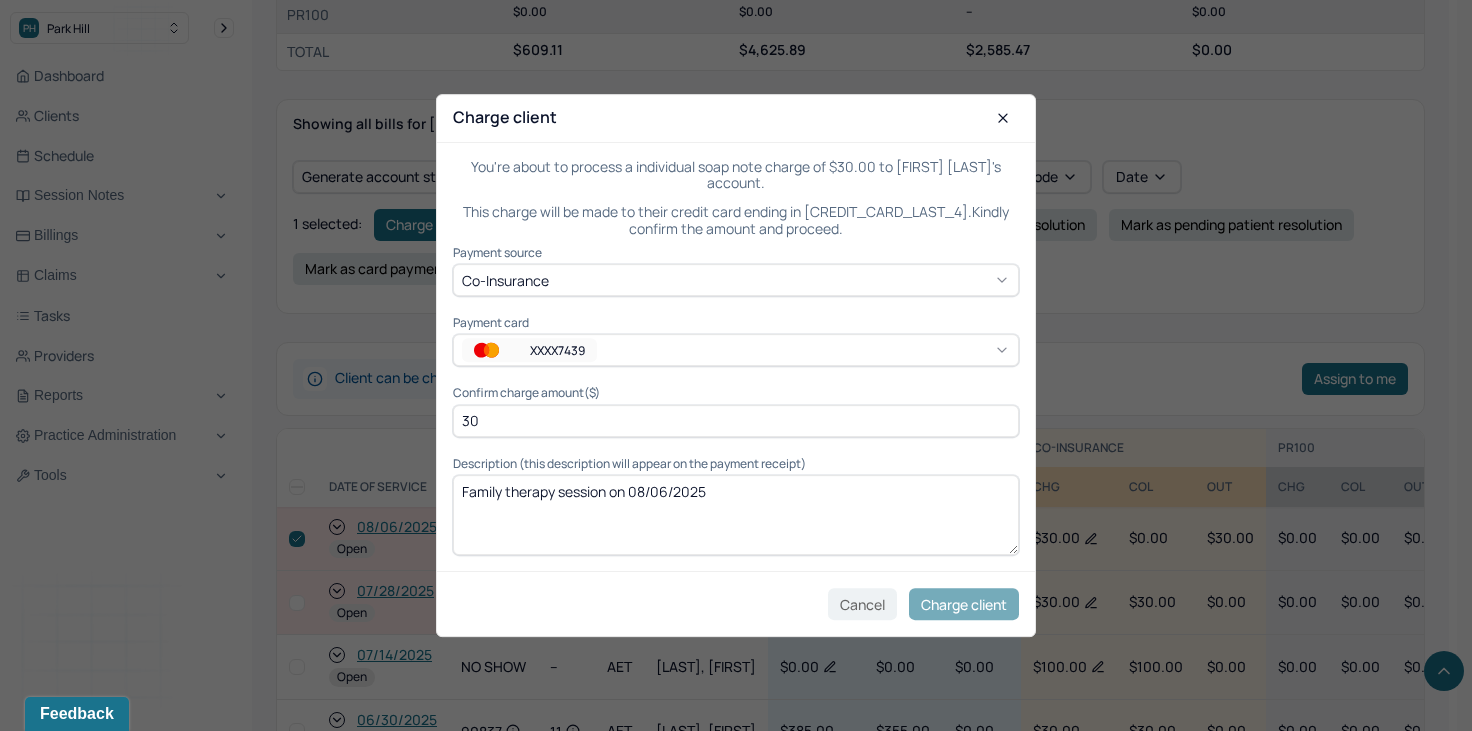 click on "You're about to process a individual soap note charge of $30.00 to [FIRST] [LAST]'s account. This charge will be made to their credit card ending in XXXX7439. Kindly confirm the amount and proceed." at bounding box center (736, 198) 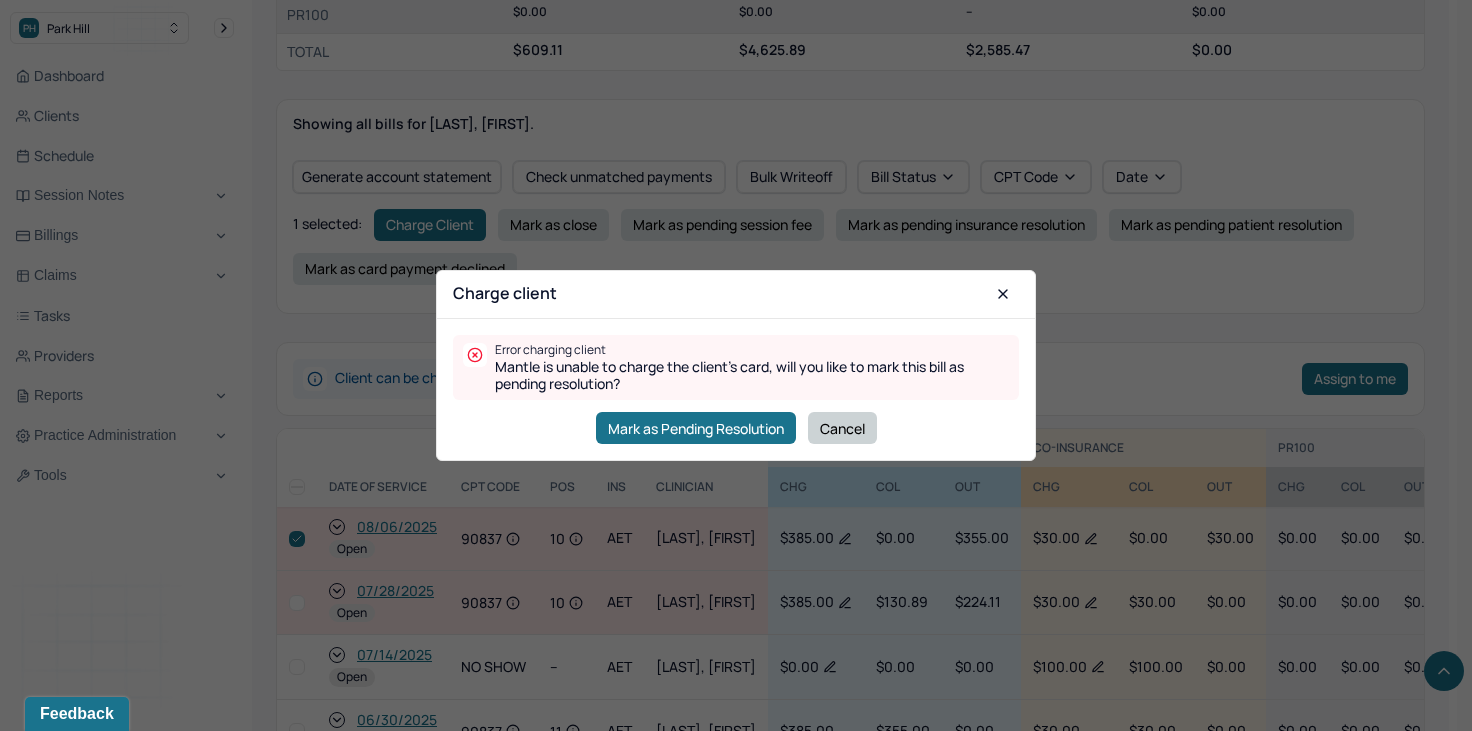 click on "Cancel" at bounding box center [842, 428] 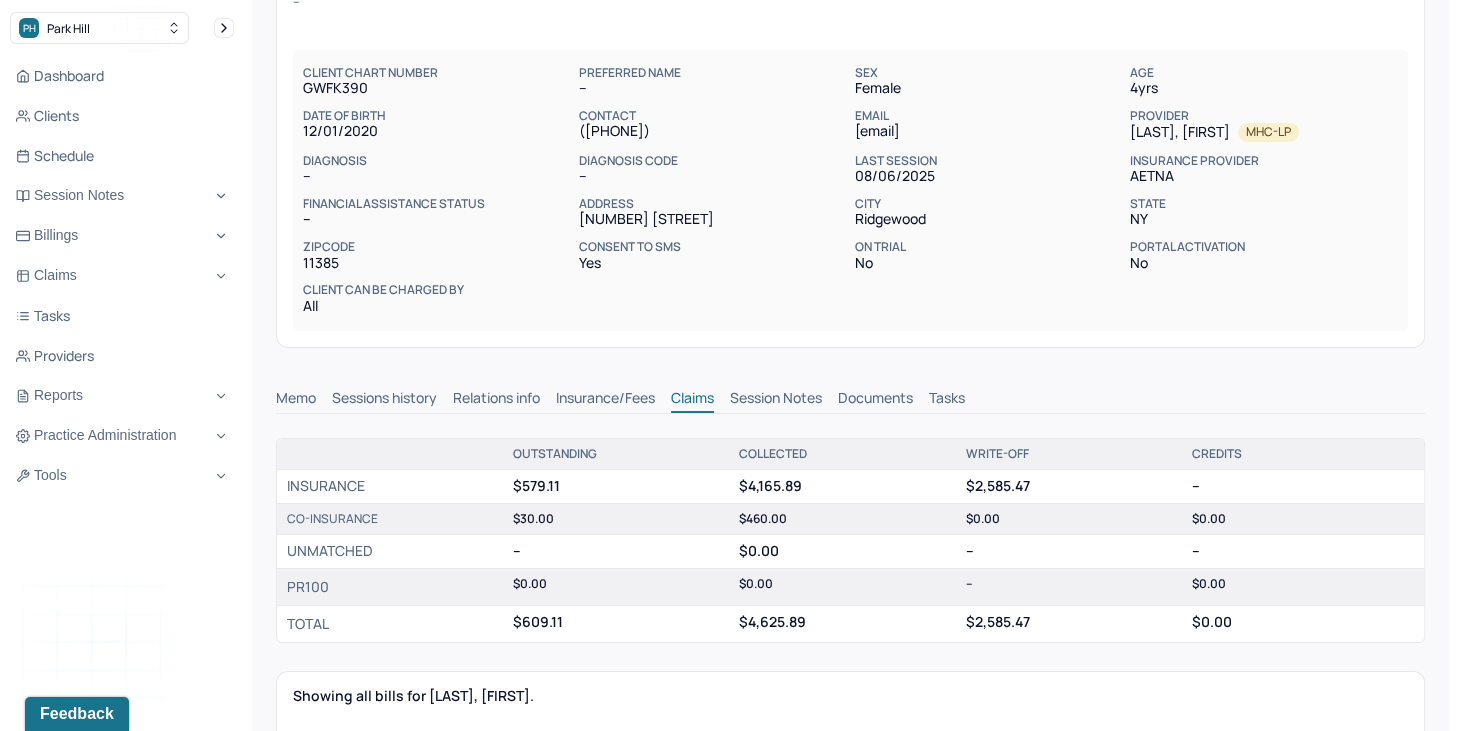 scroll, scrollTop: 100, scrollLeft: 0, axis: vertical 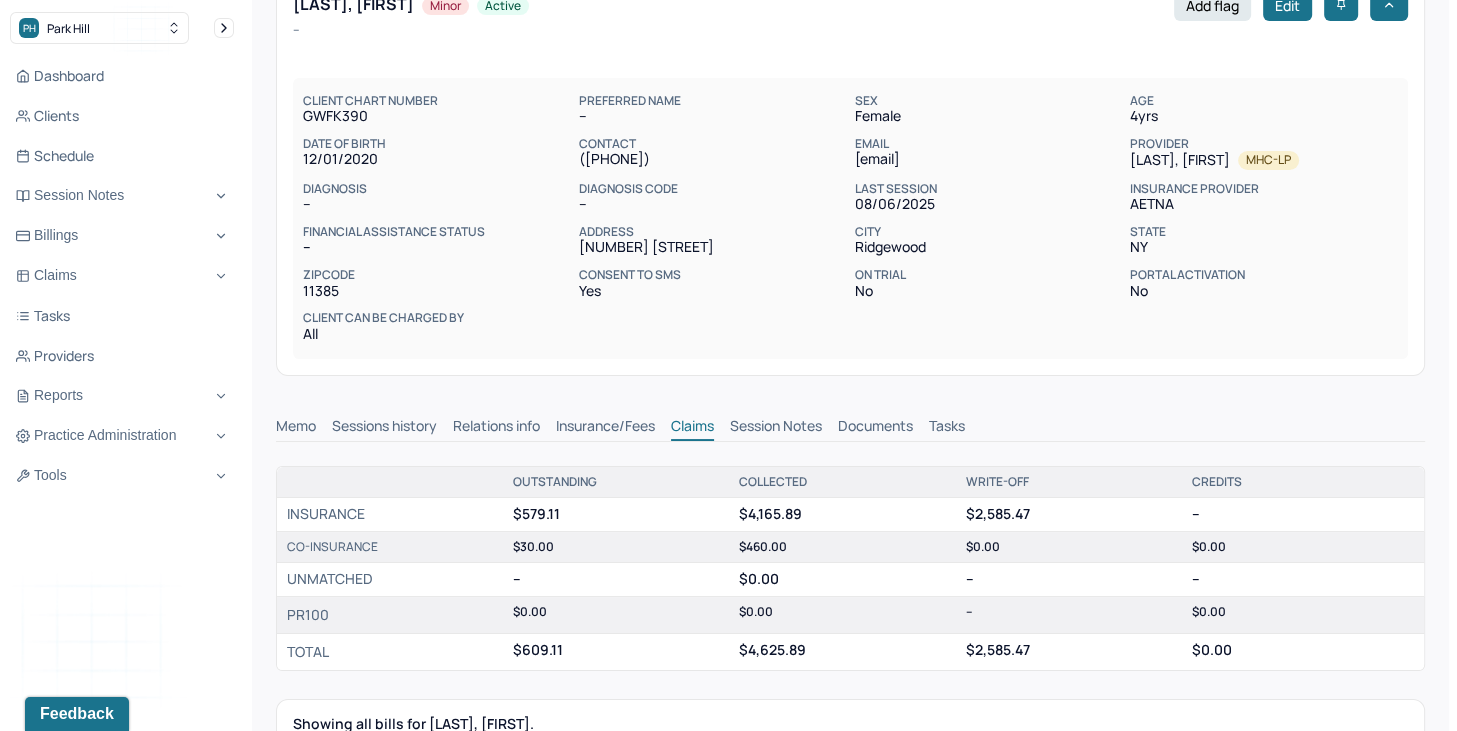 click on "[EMAIL]" at bounding box center (988, 159) 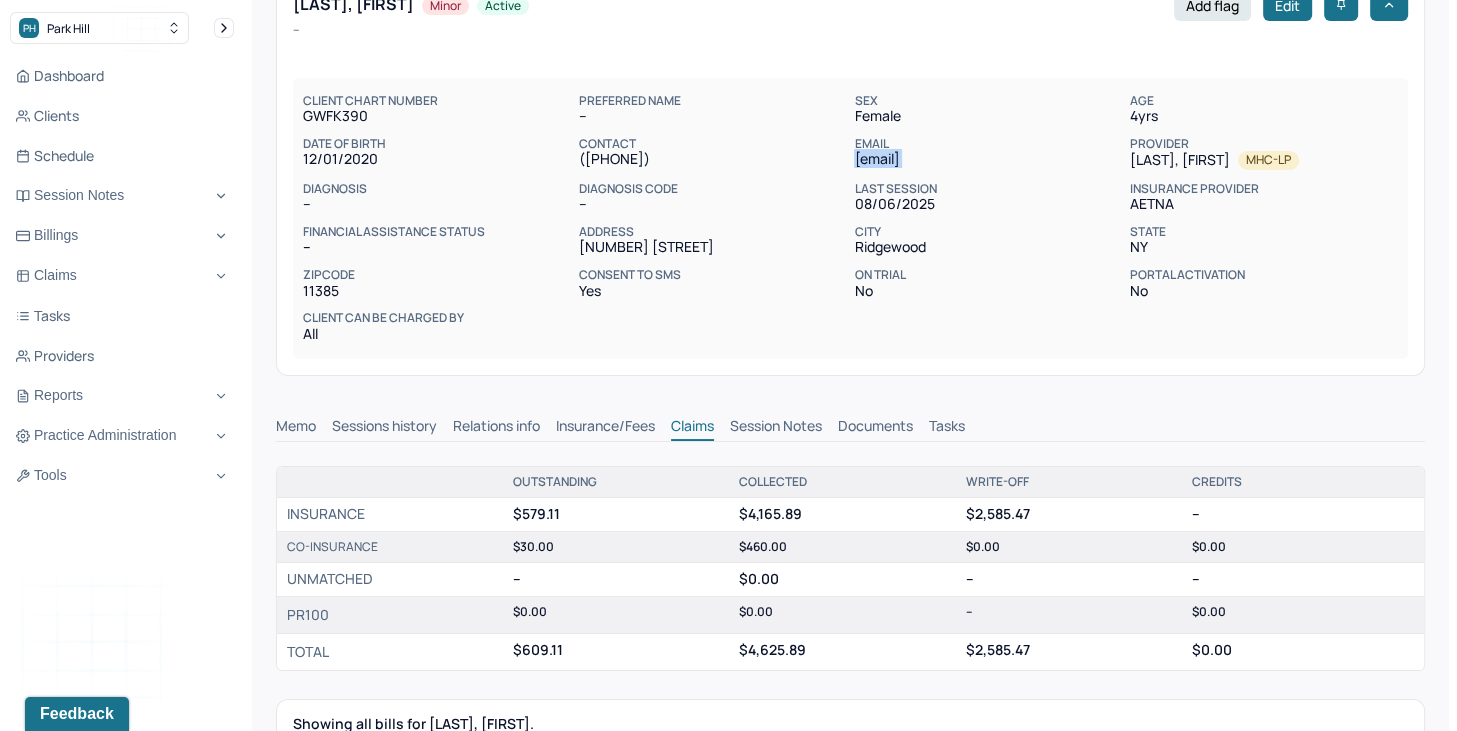 click on "[EMAIL]" at bounding box center [988, 159] 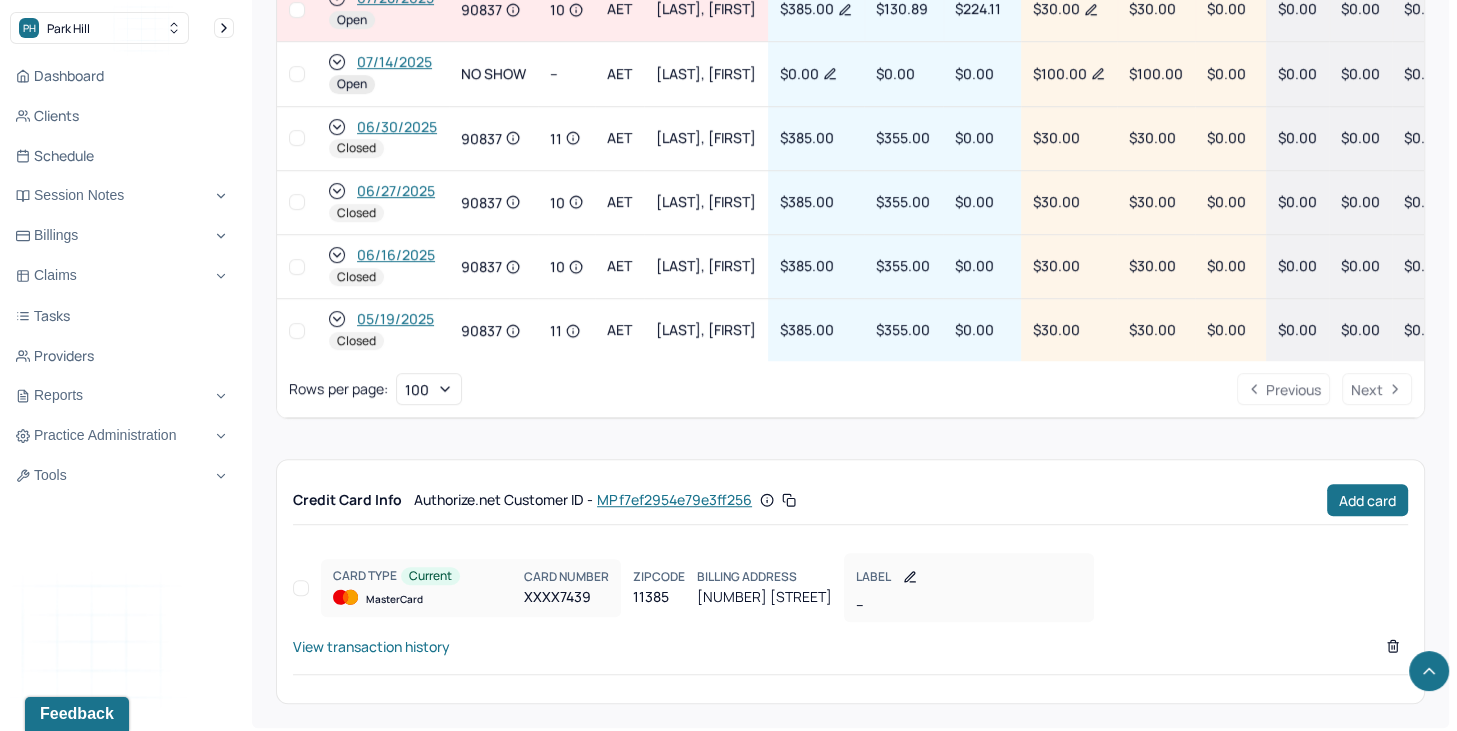 scroll, scrollTop: 1191, scrollLeft: 0, axis: vertical 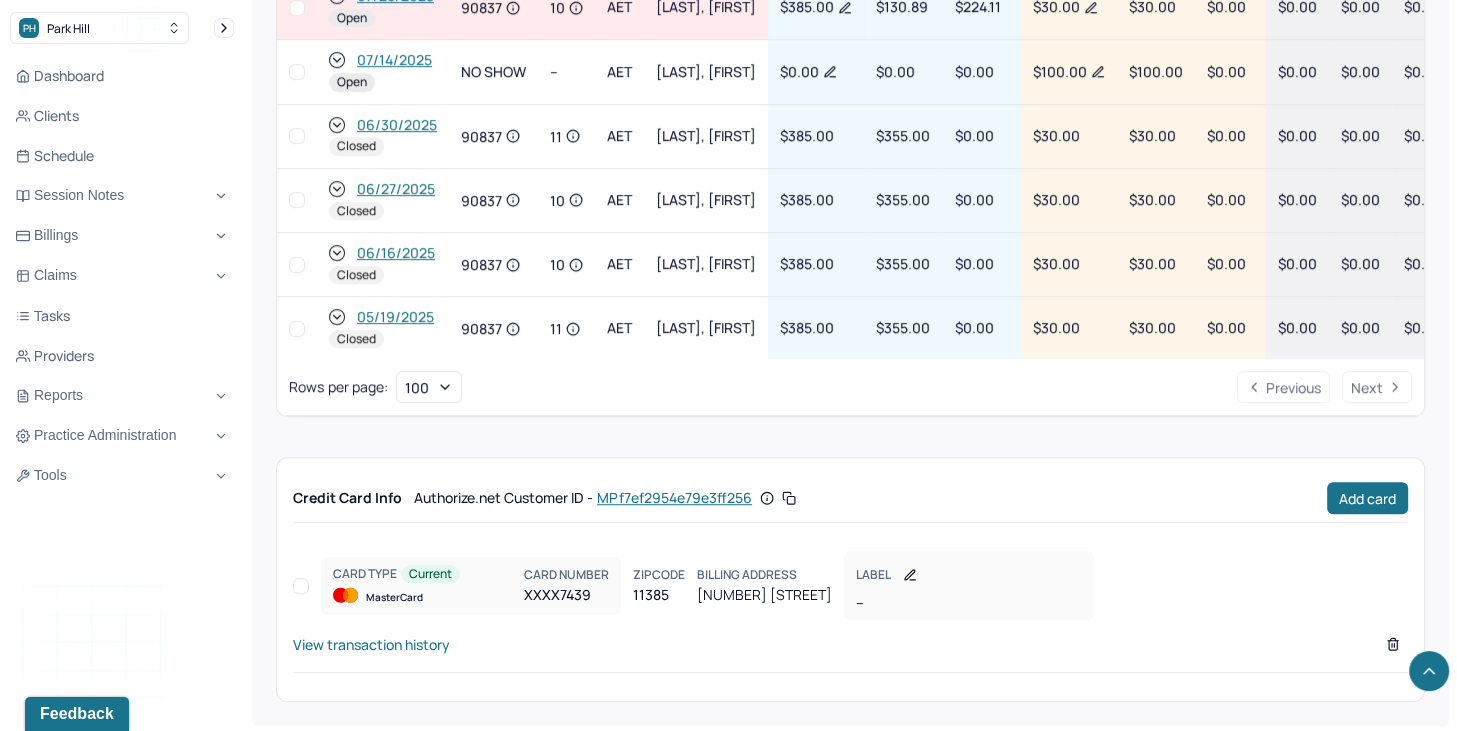 click on "View transaction history" at bounding box center (850, 650) 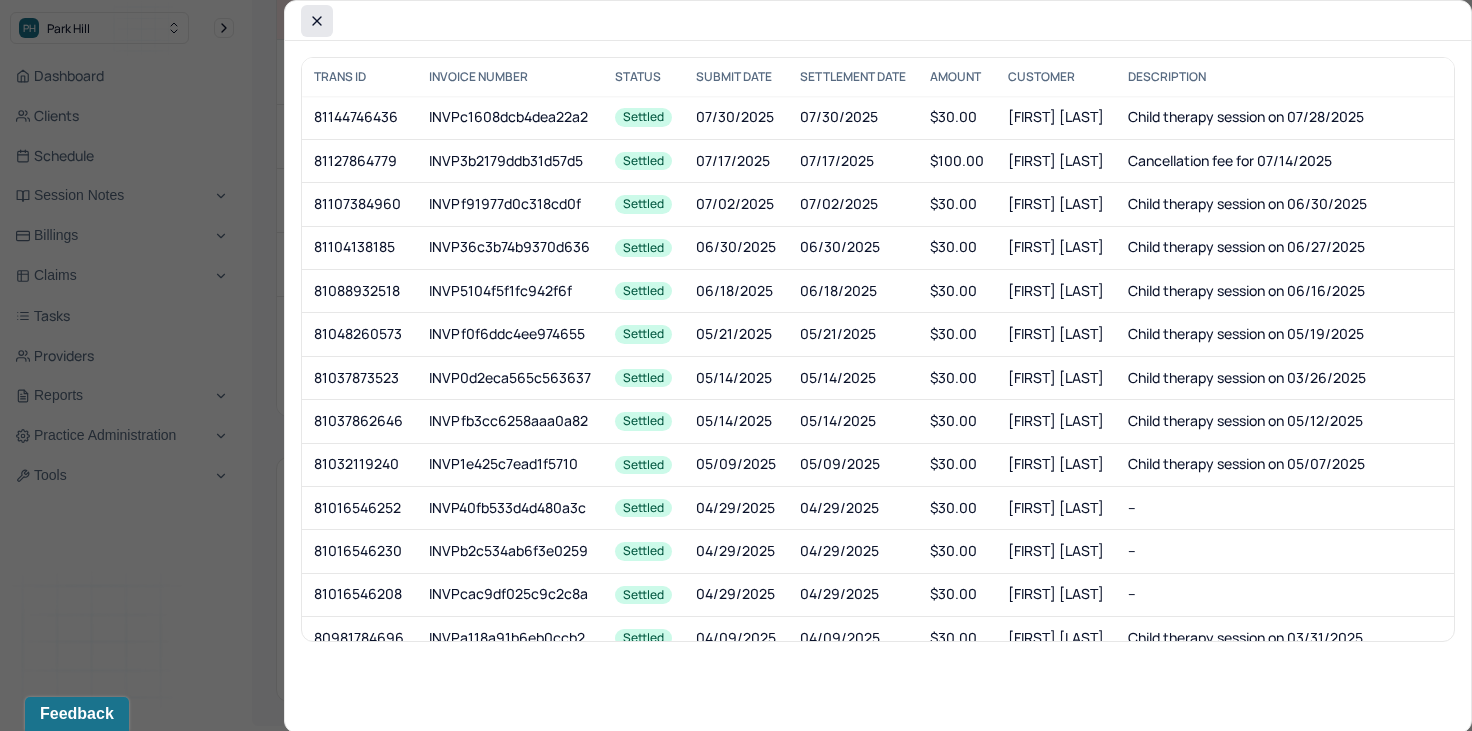 click 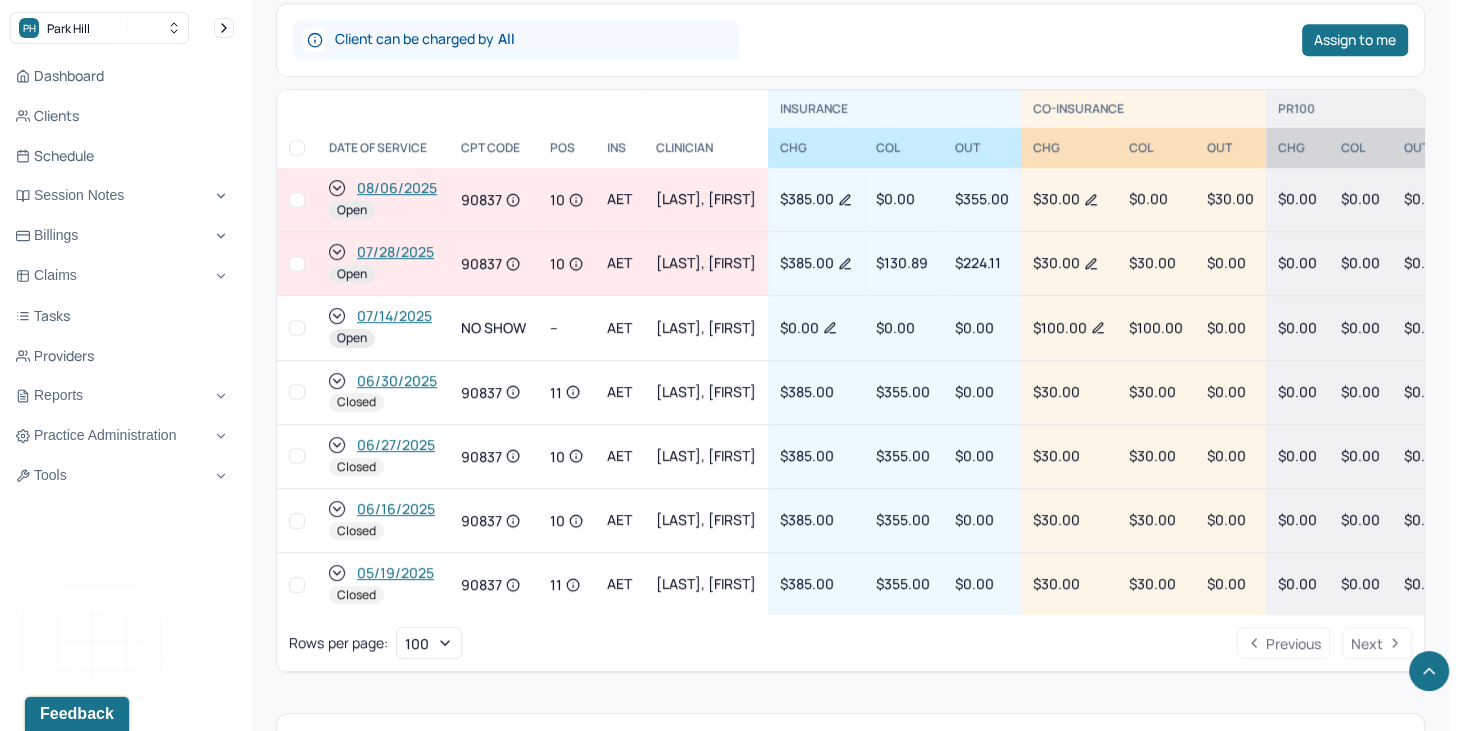 scroll, scrollTop: 891, scrollLeft: 0, axis: vertical 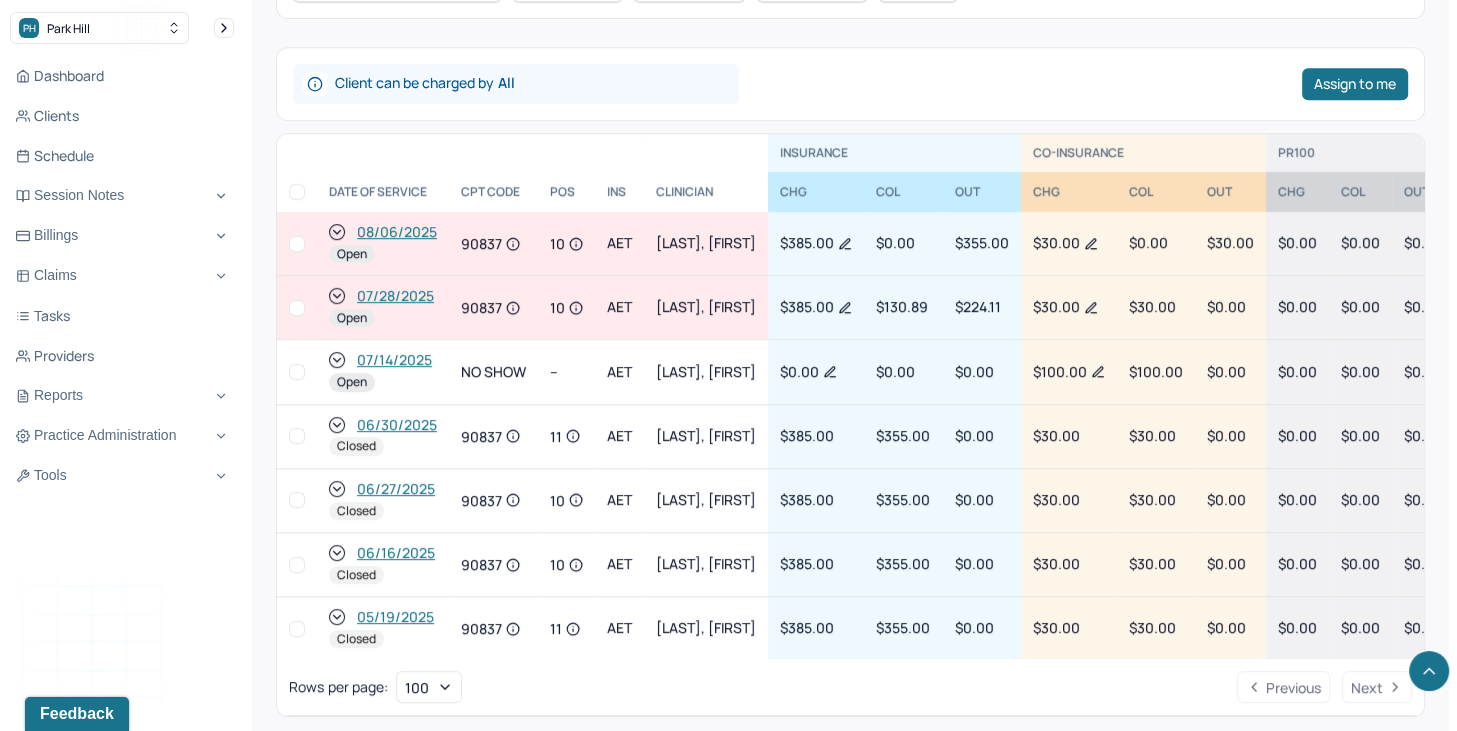 click at bounding box center (297, 244) 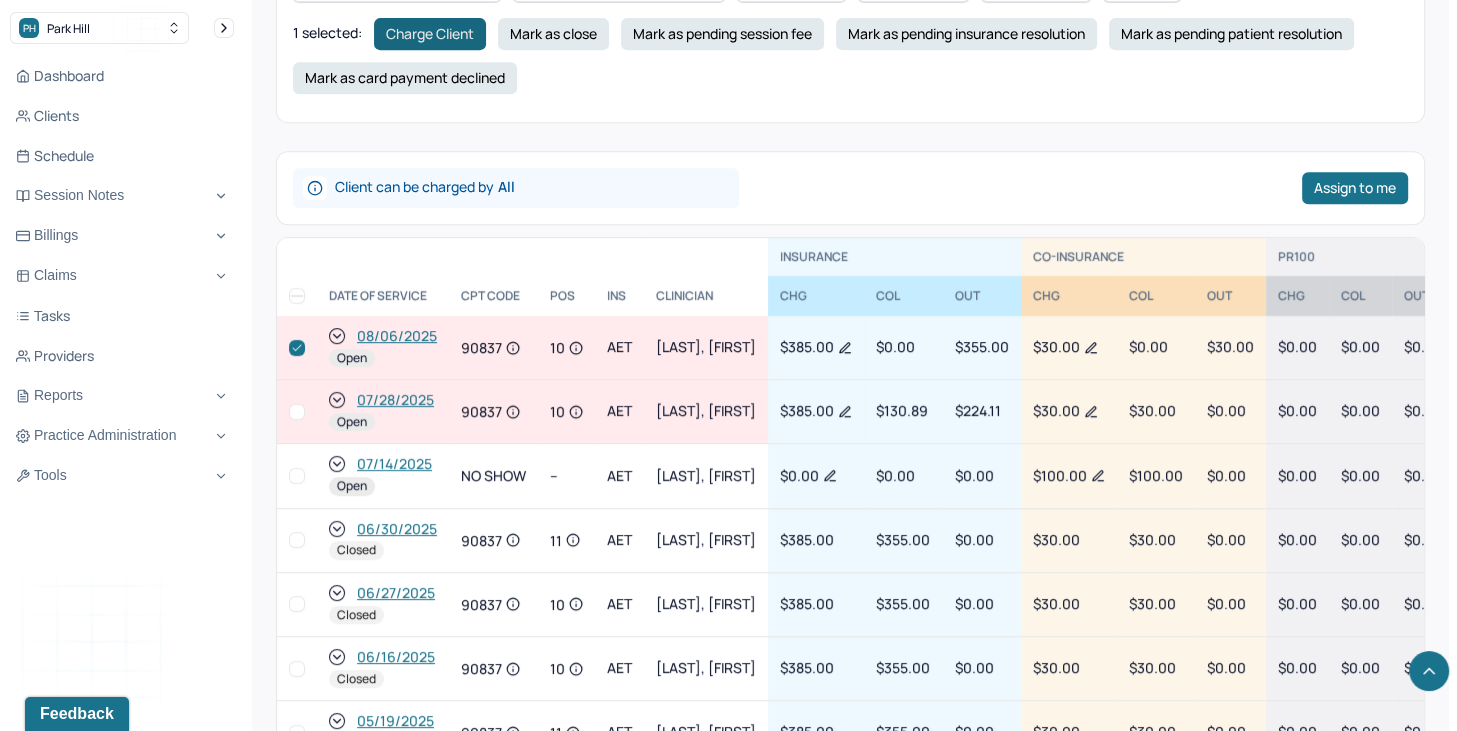 click on "Charge Client" at bounding box center (430, 34) 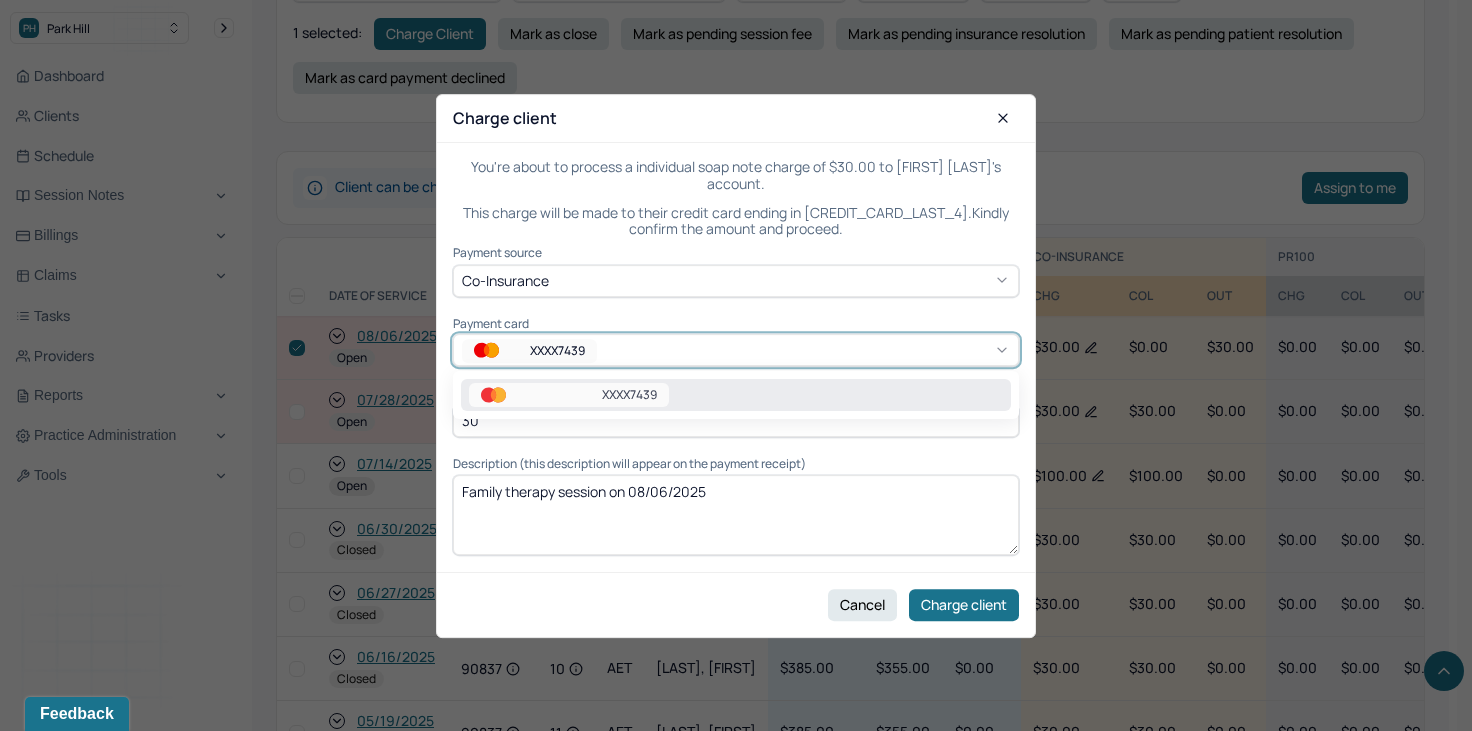 click on "XXXX7439" at bounding box center [736, 351] 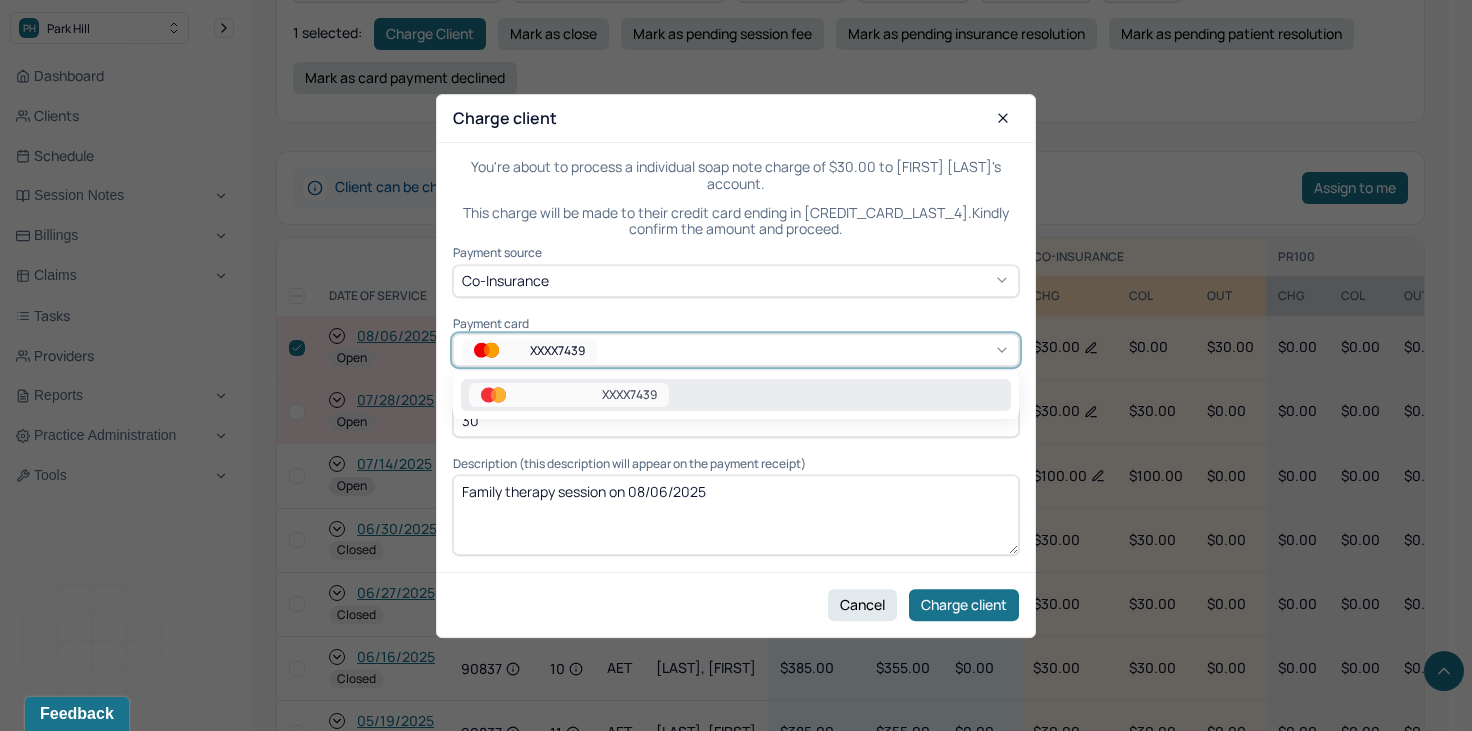 click on "XXXX7439" at bounding box center (736, 395) 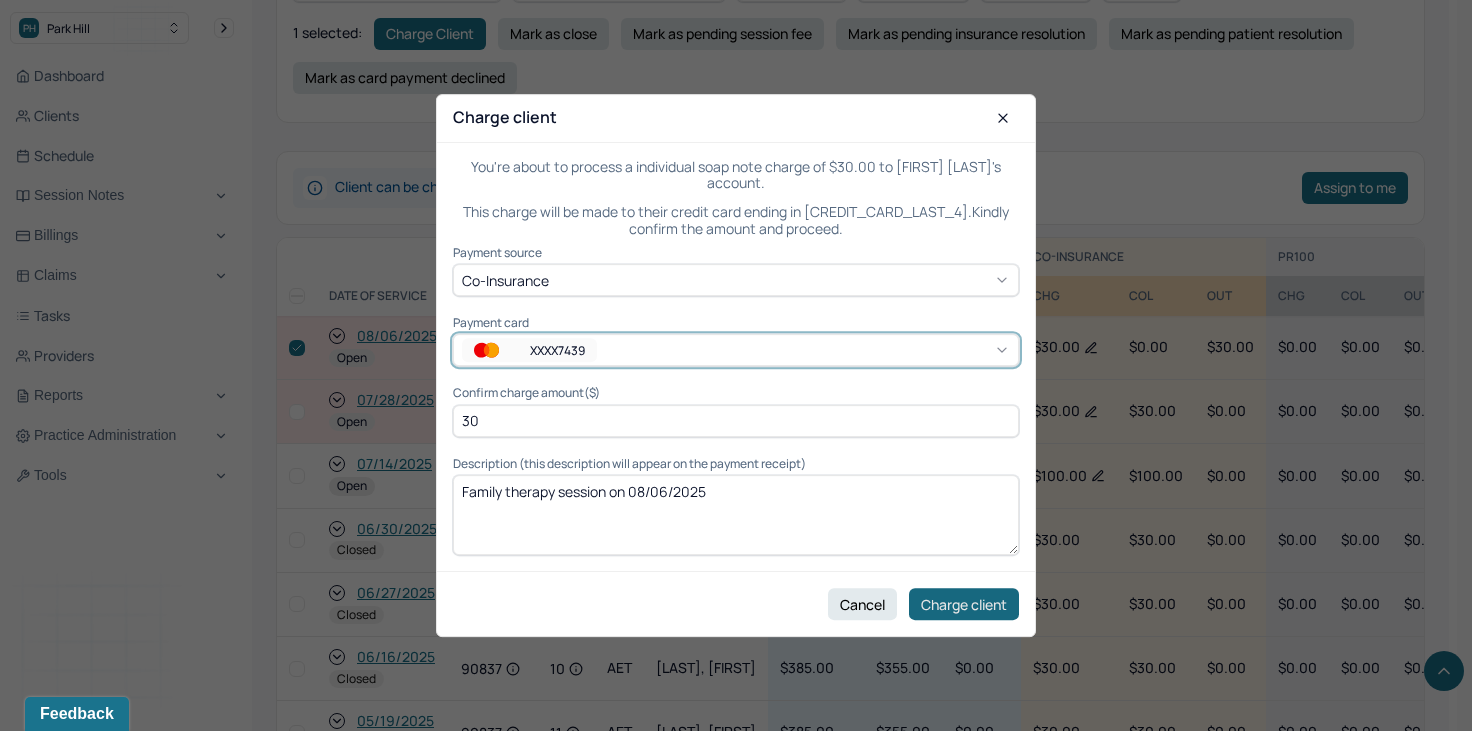 click on "Charge client" at bounding box center [964, 604] 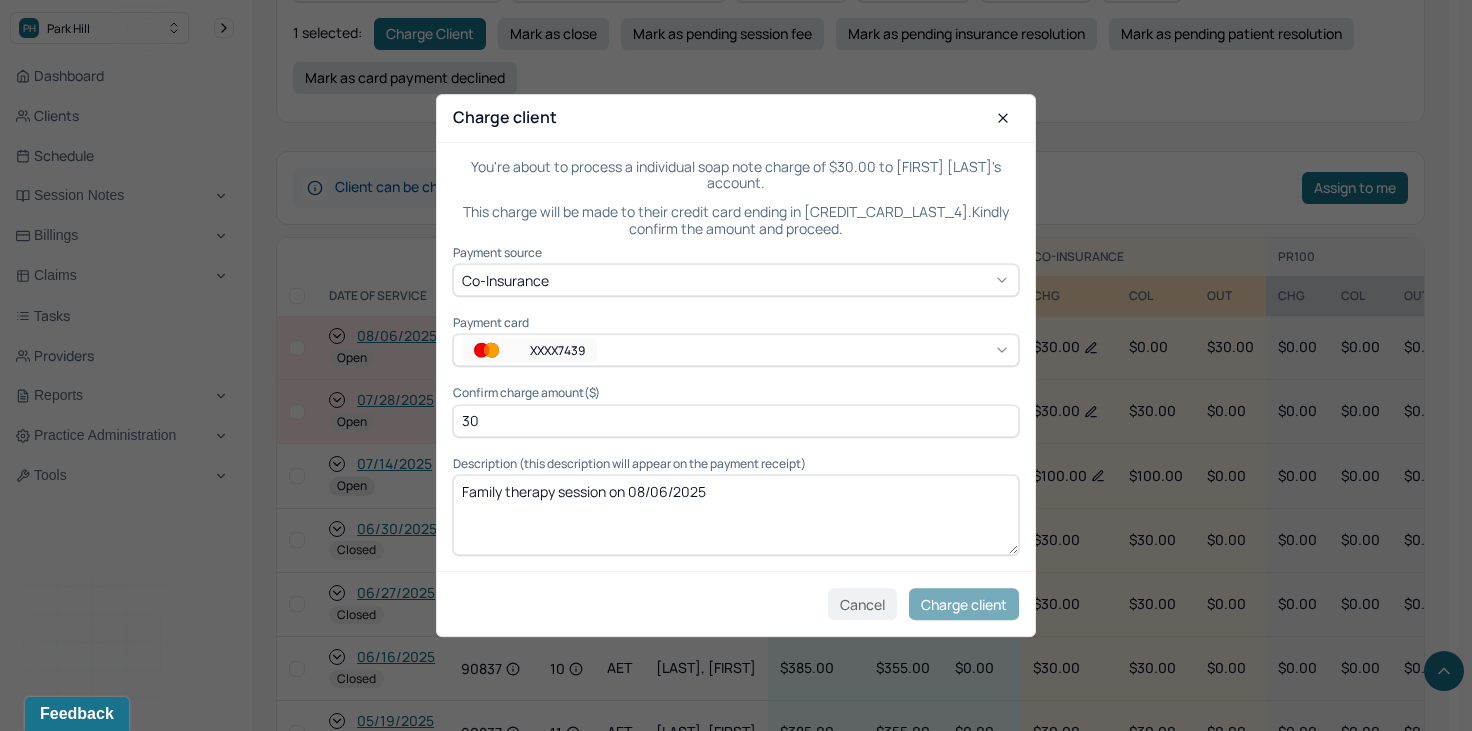 checkbox on "false" 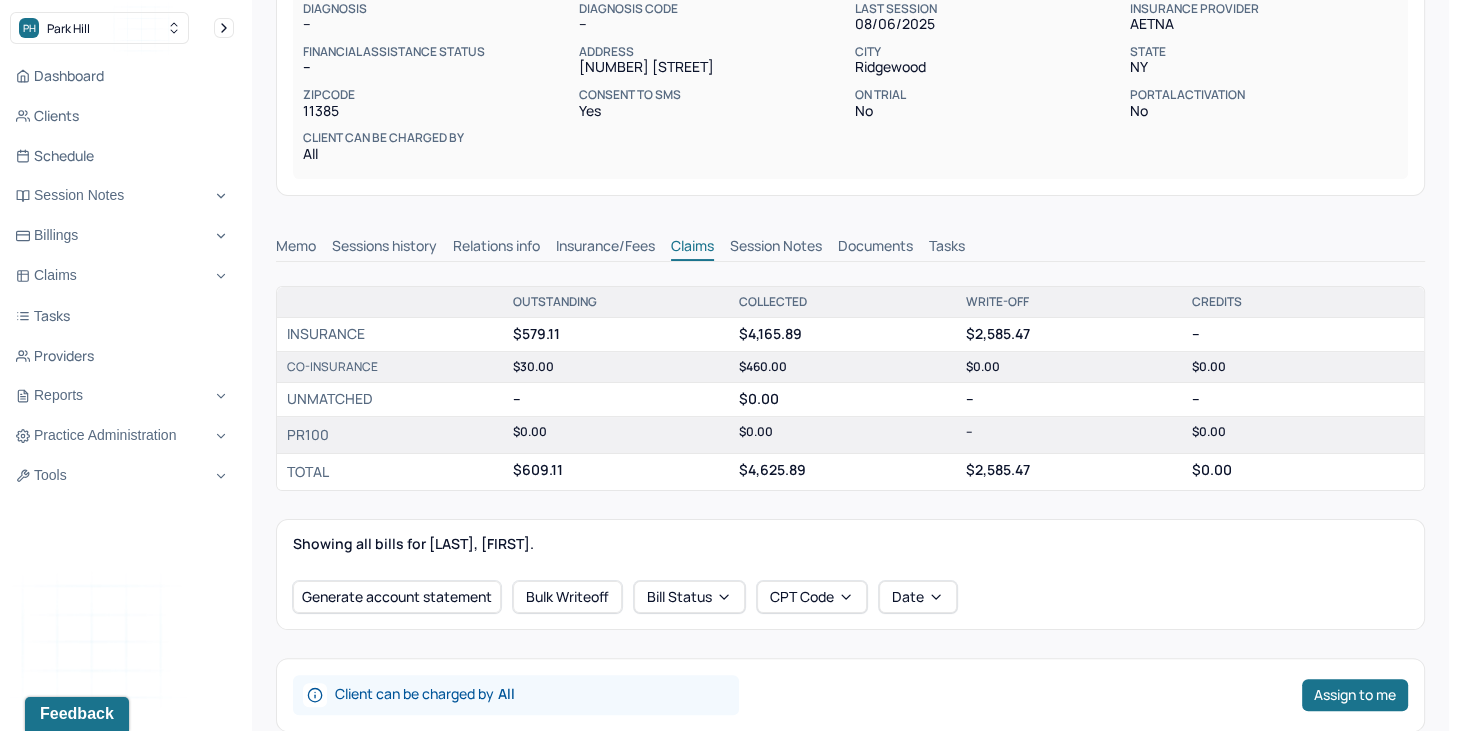 scroll, scrollTop: 91, scrollLeft: 0, axis: vertical 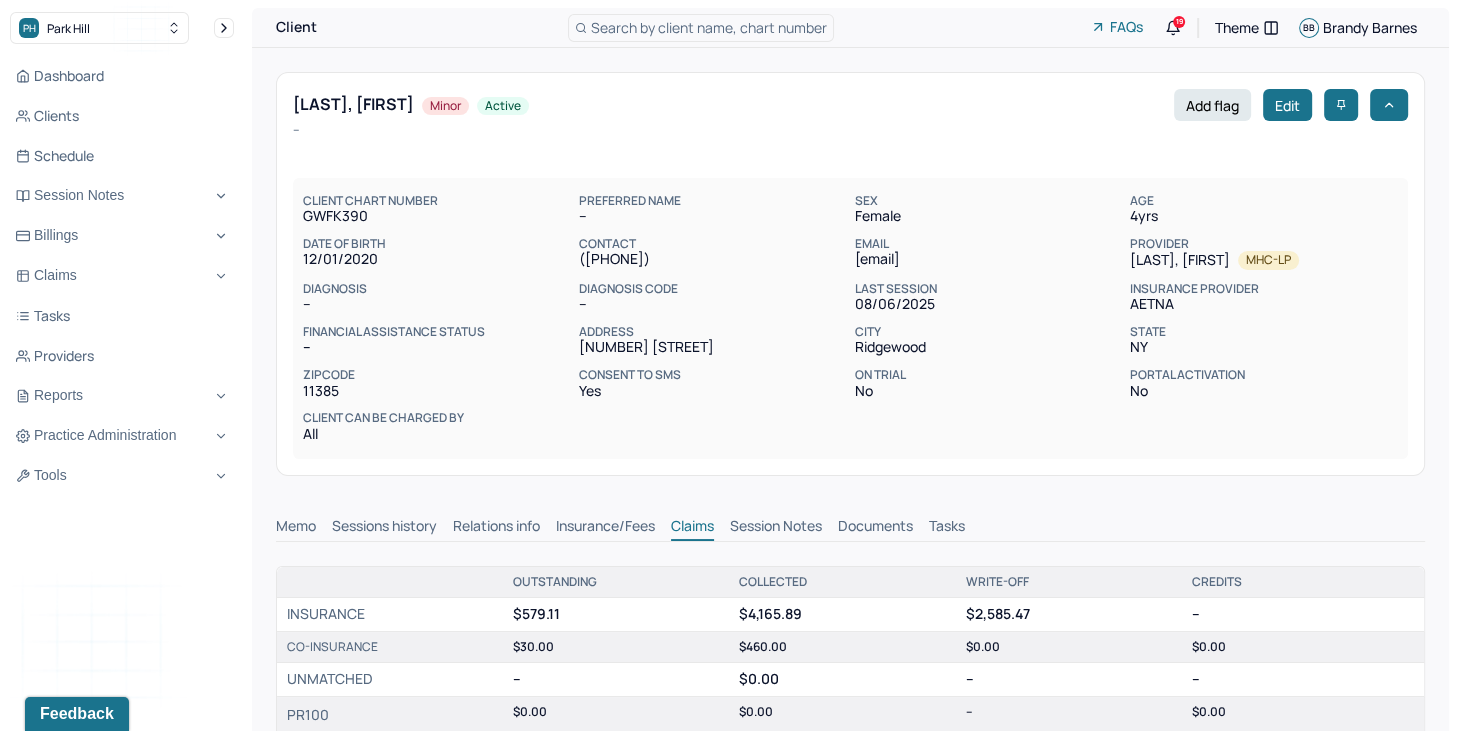 click on "Search by client name, chart number" at bounding box center [709, 27] 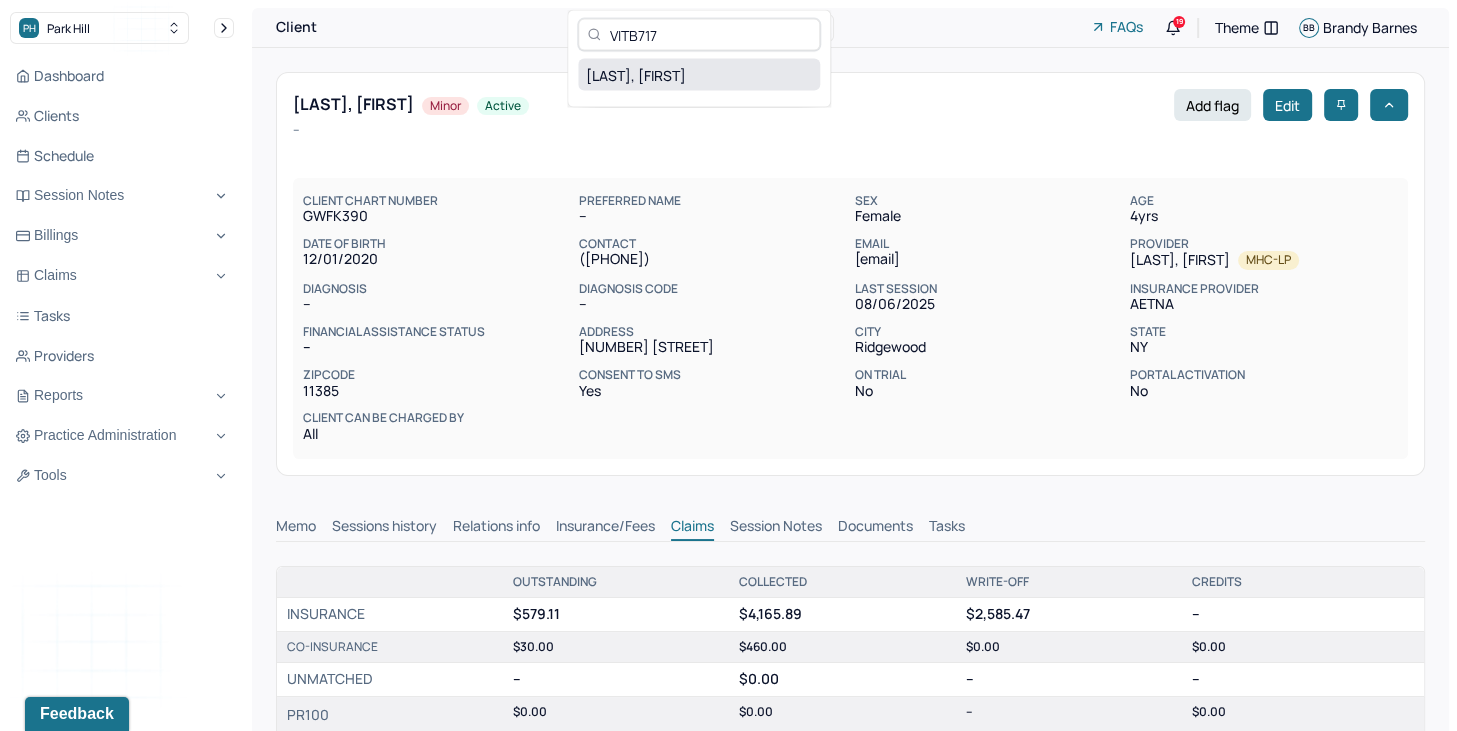 type on "VITB717" 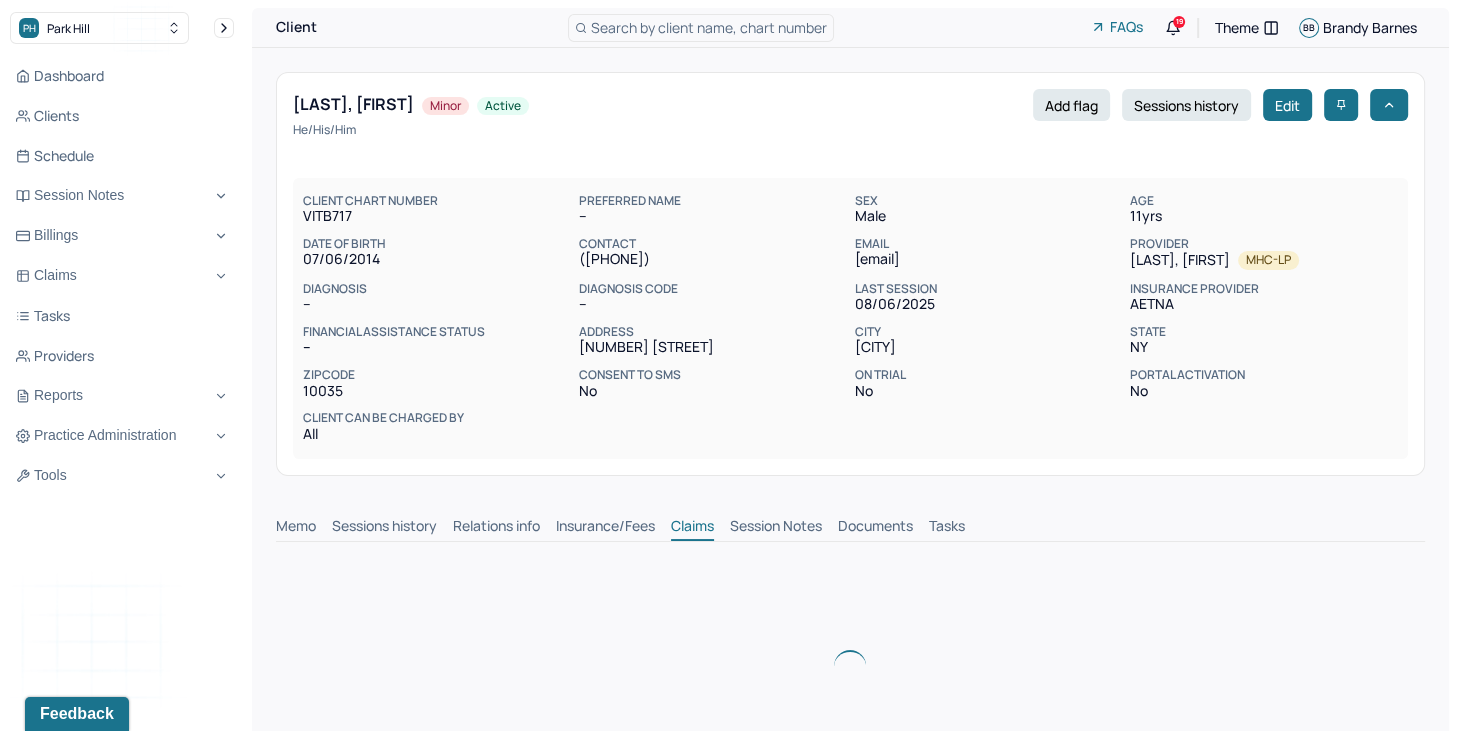 click on "Memo" at bounding box center [296, 528] 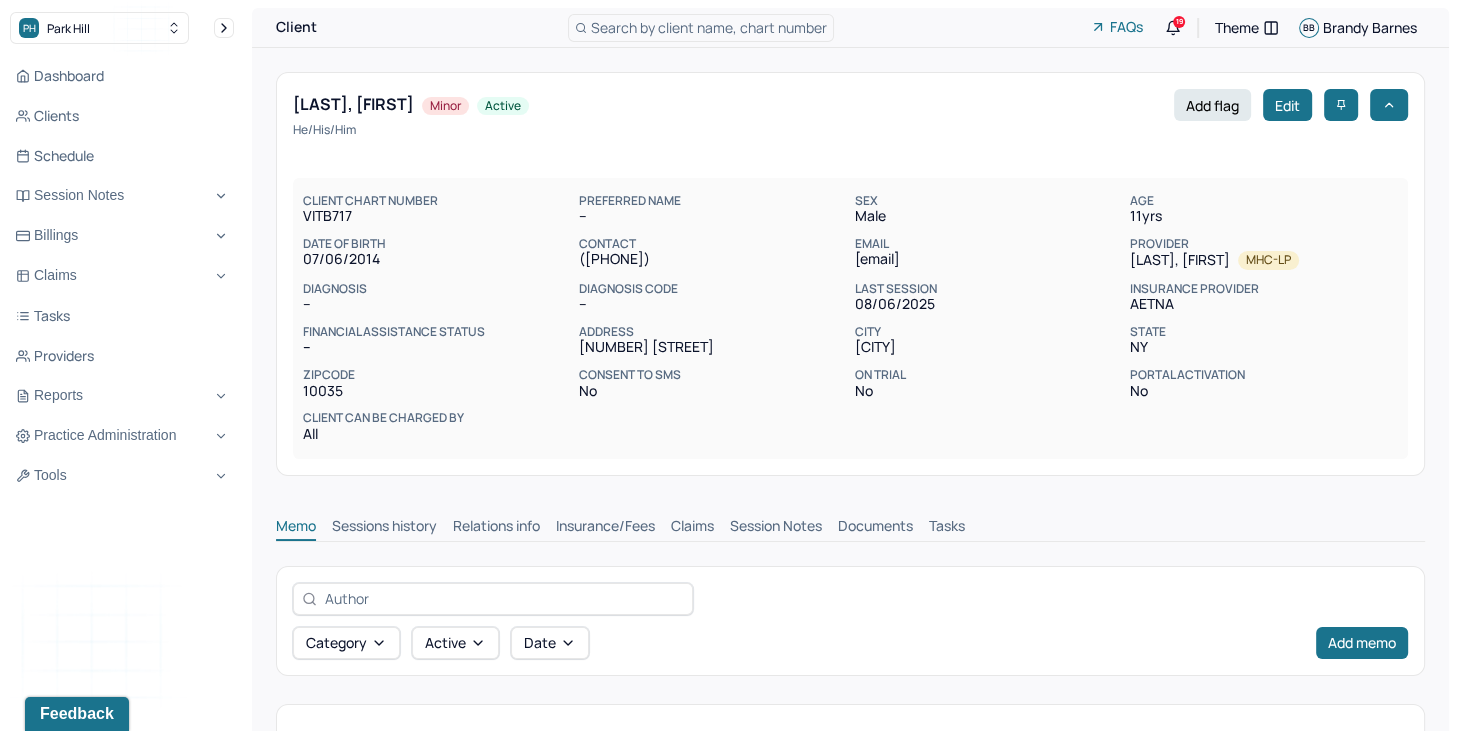 scroll, scrollTop: 0, scrollLeft: 0, axis: both 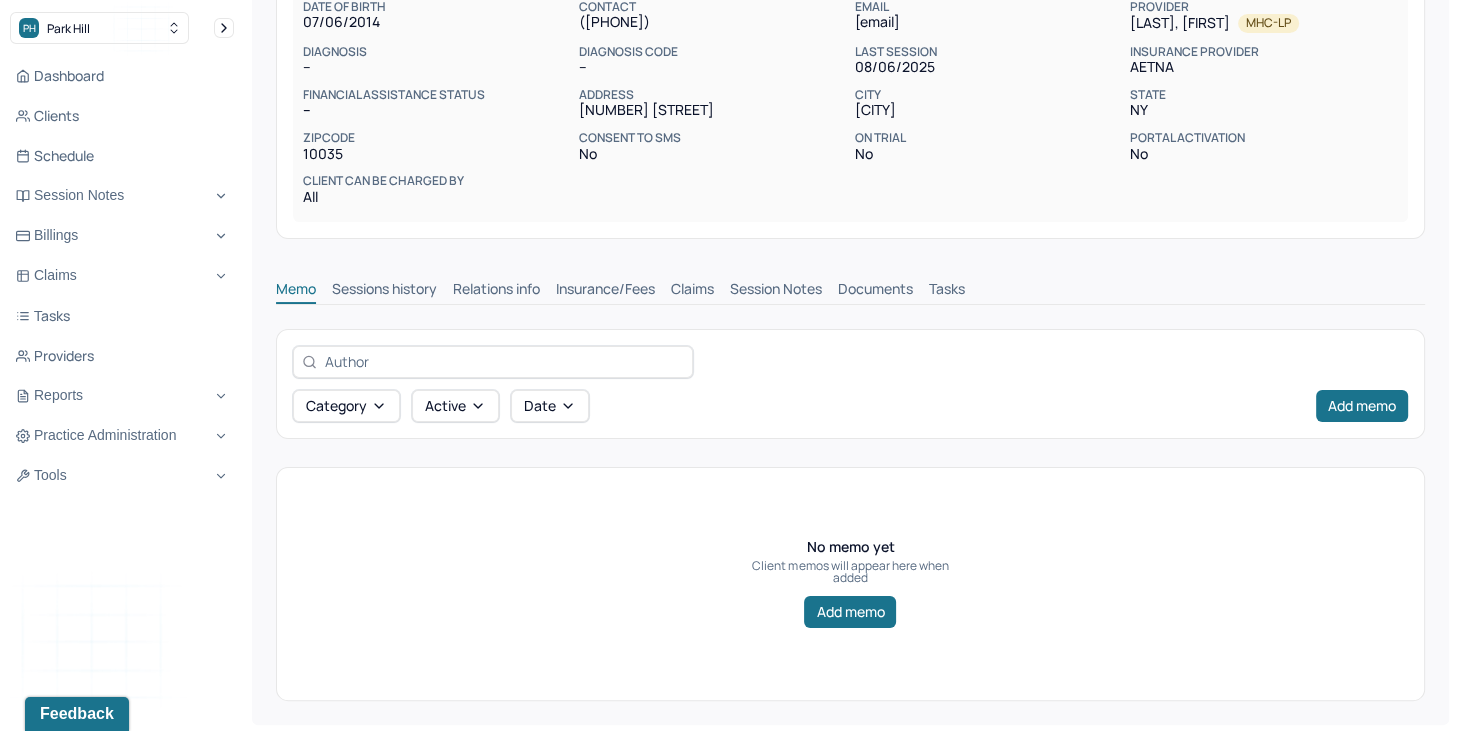 click on "Claims" at bounding box center (692, 291) 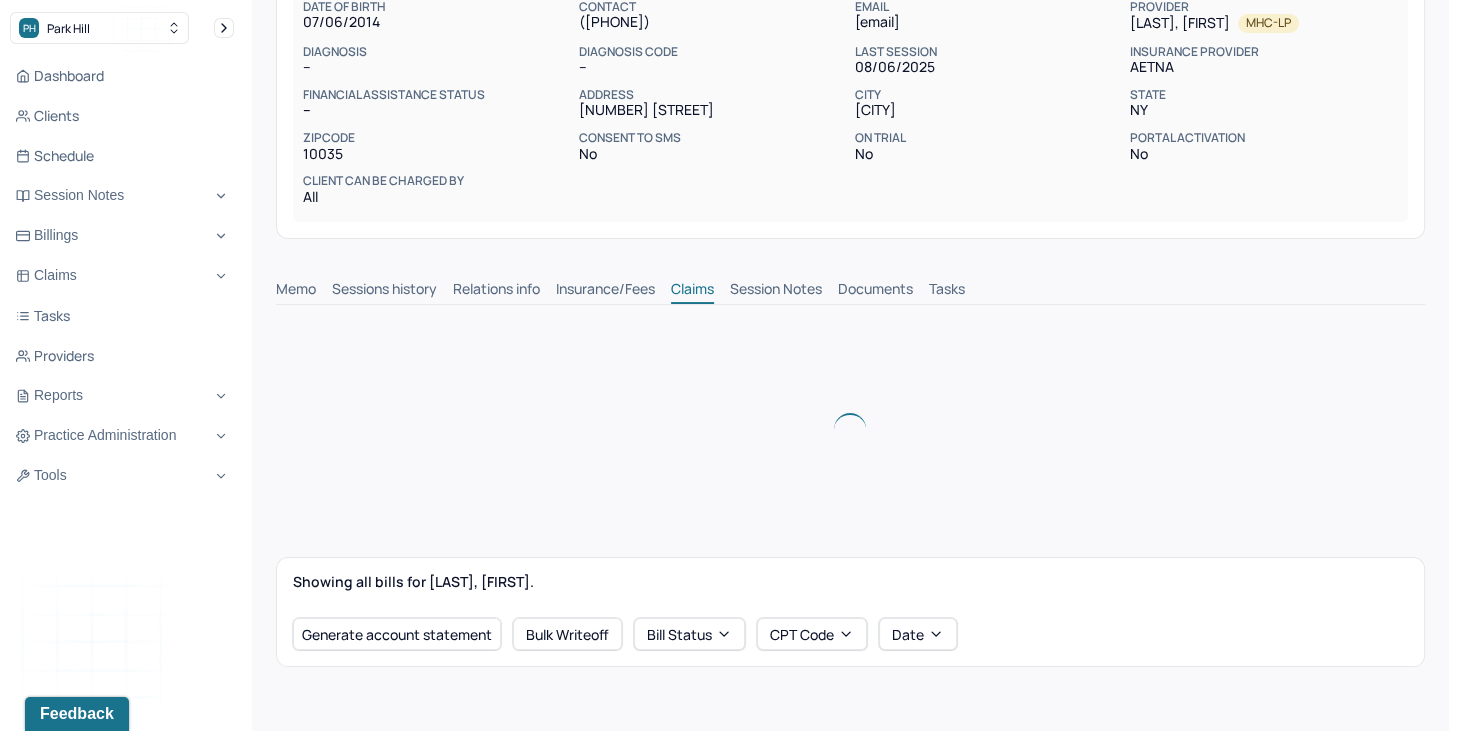 click on "Insurance/Fees" at bounding box center (605, 291) 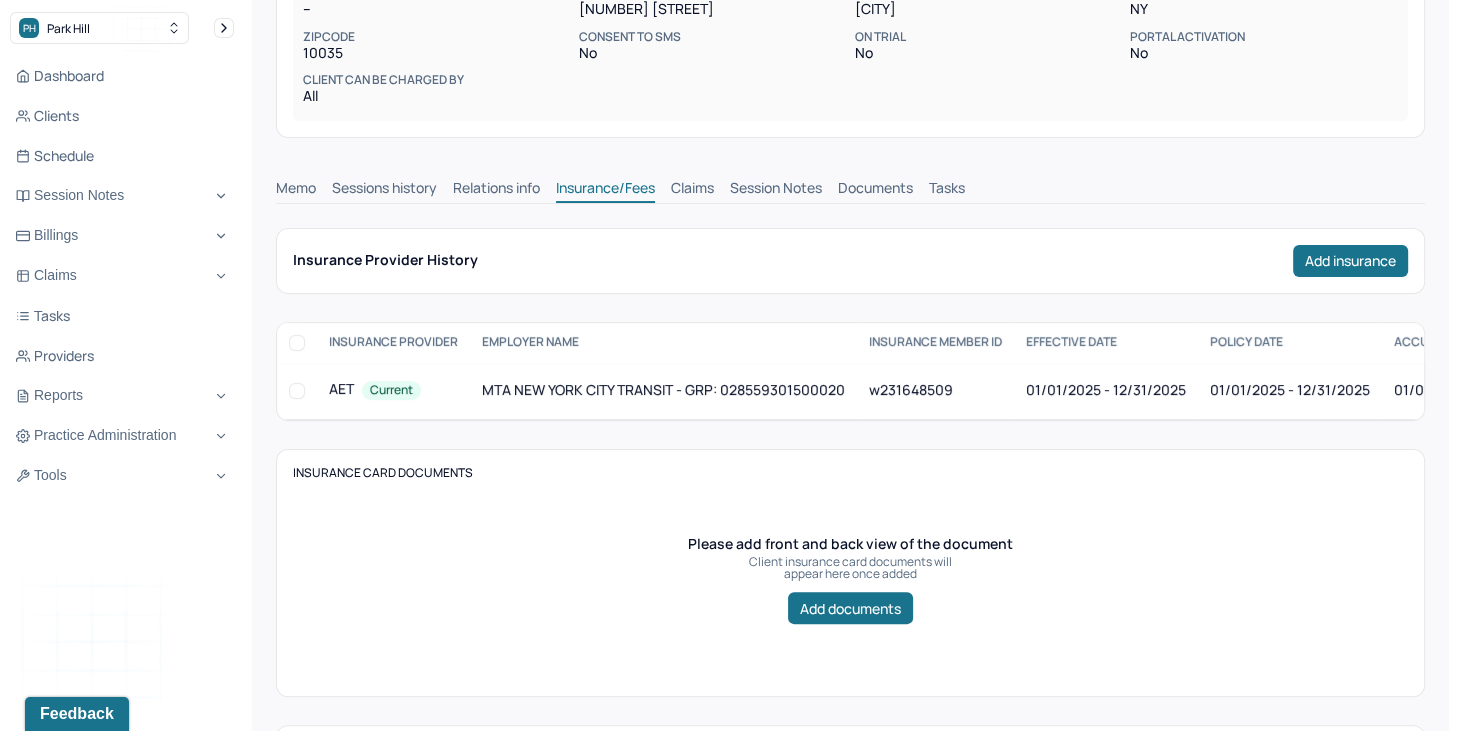 scroll, scrollTop: 337, scrollLeft: 0, axis: vertical 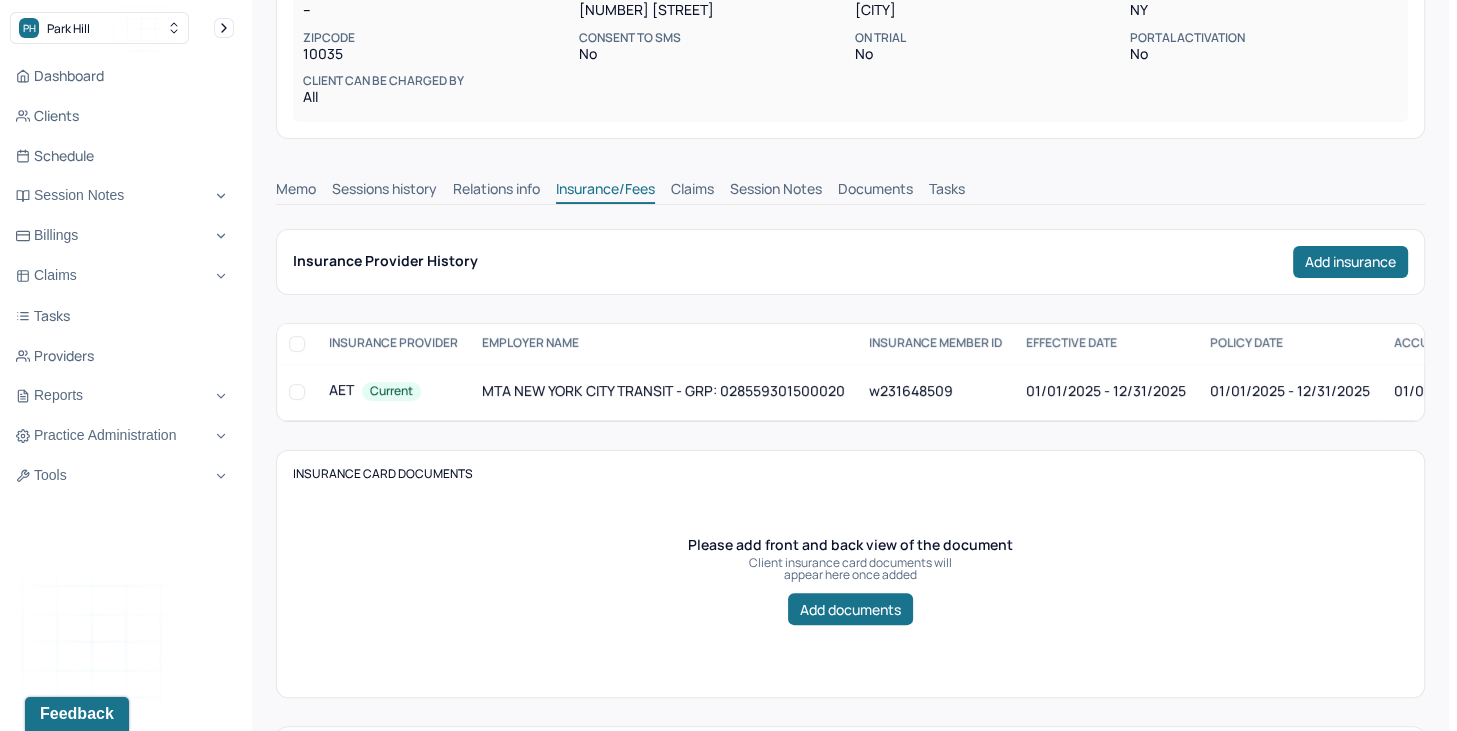 click on "Claims" at bounding box center (692, 191) 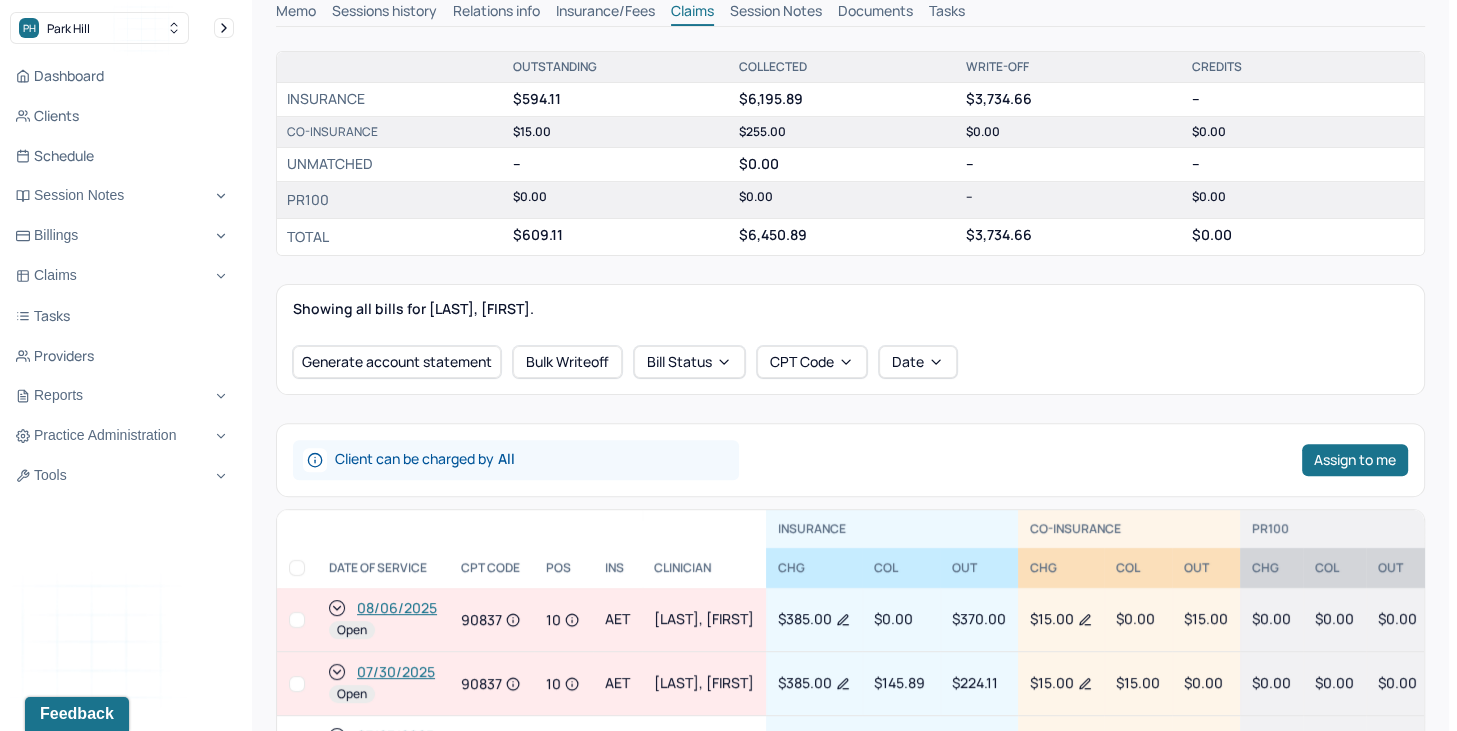 scroll, scrollTop: 637, scrollLeft: 0, axis: vertical 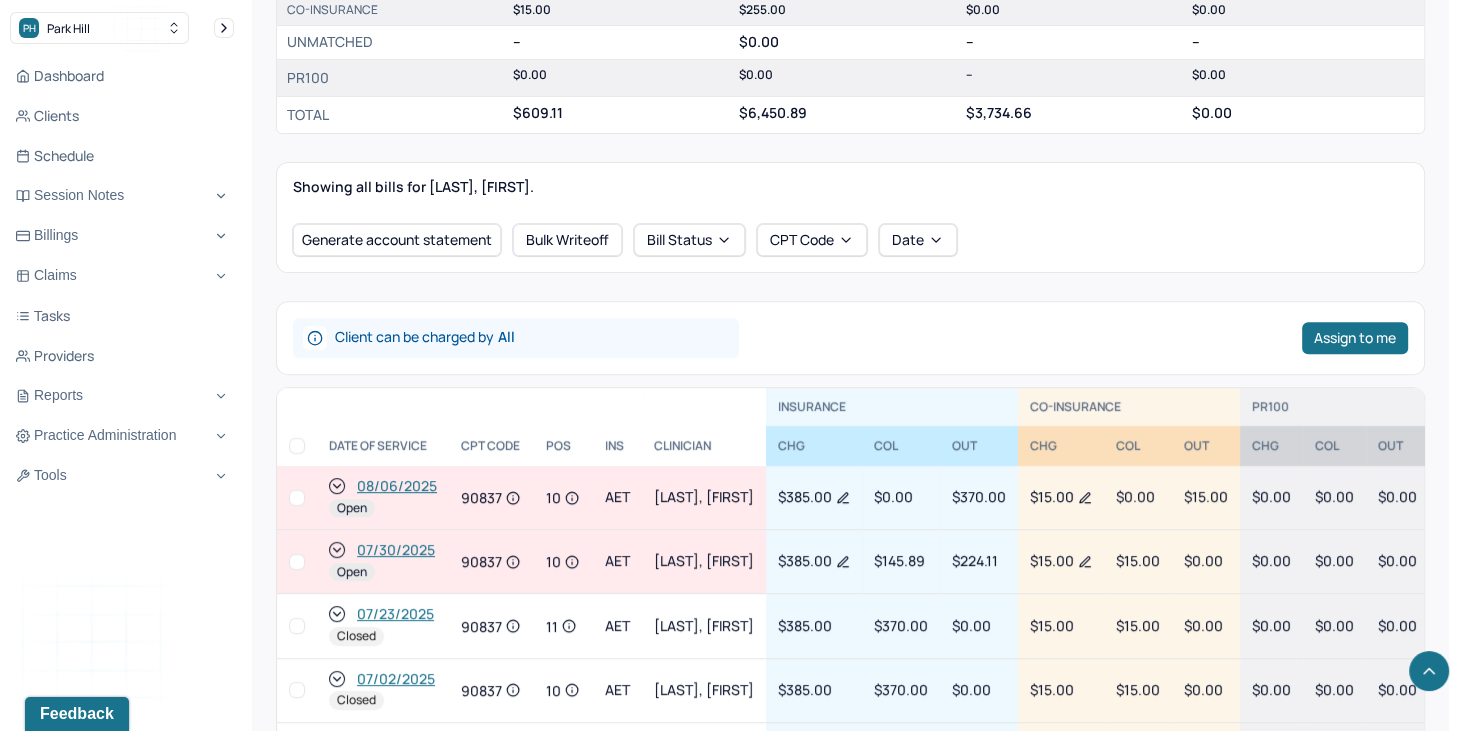 click at bounding box center (297, 498) 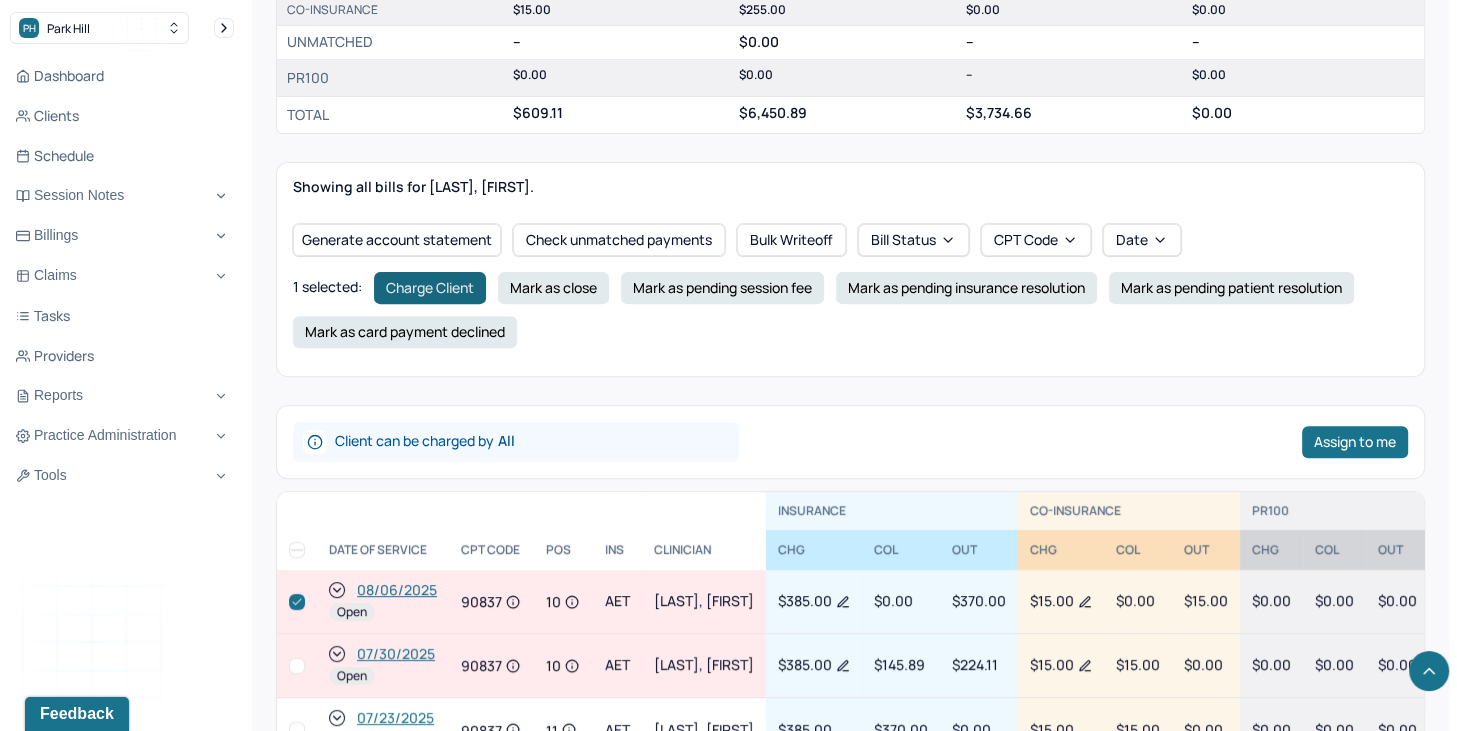 click on "Charge Client" at bounding box center [430, 288] 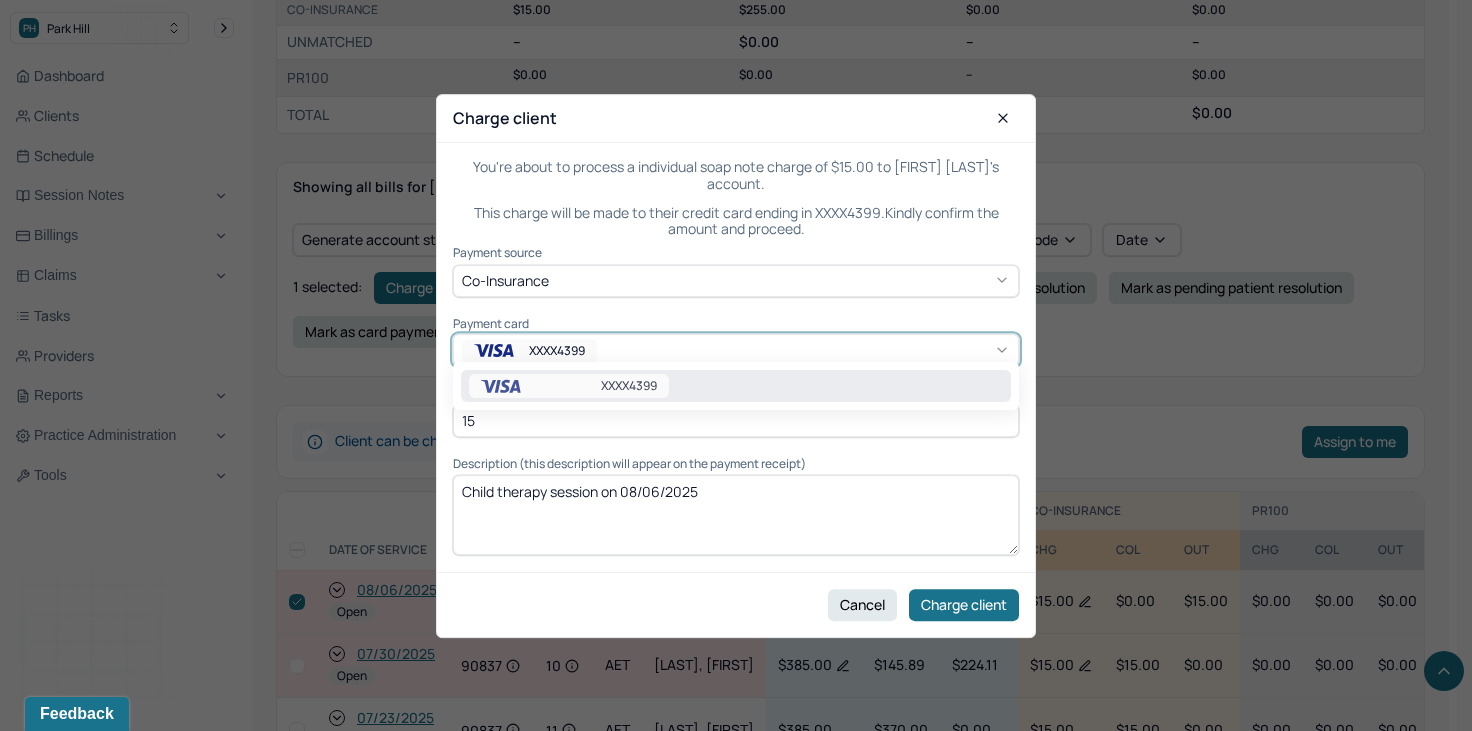 click on "XXXX4399" at bounding box center [564, 351] 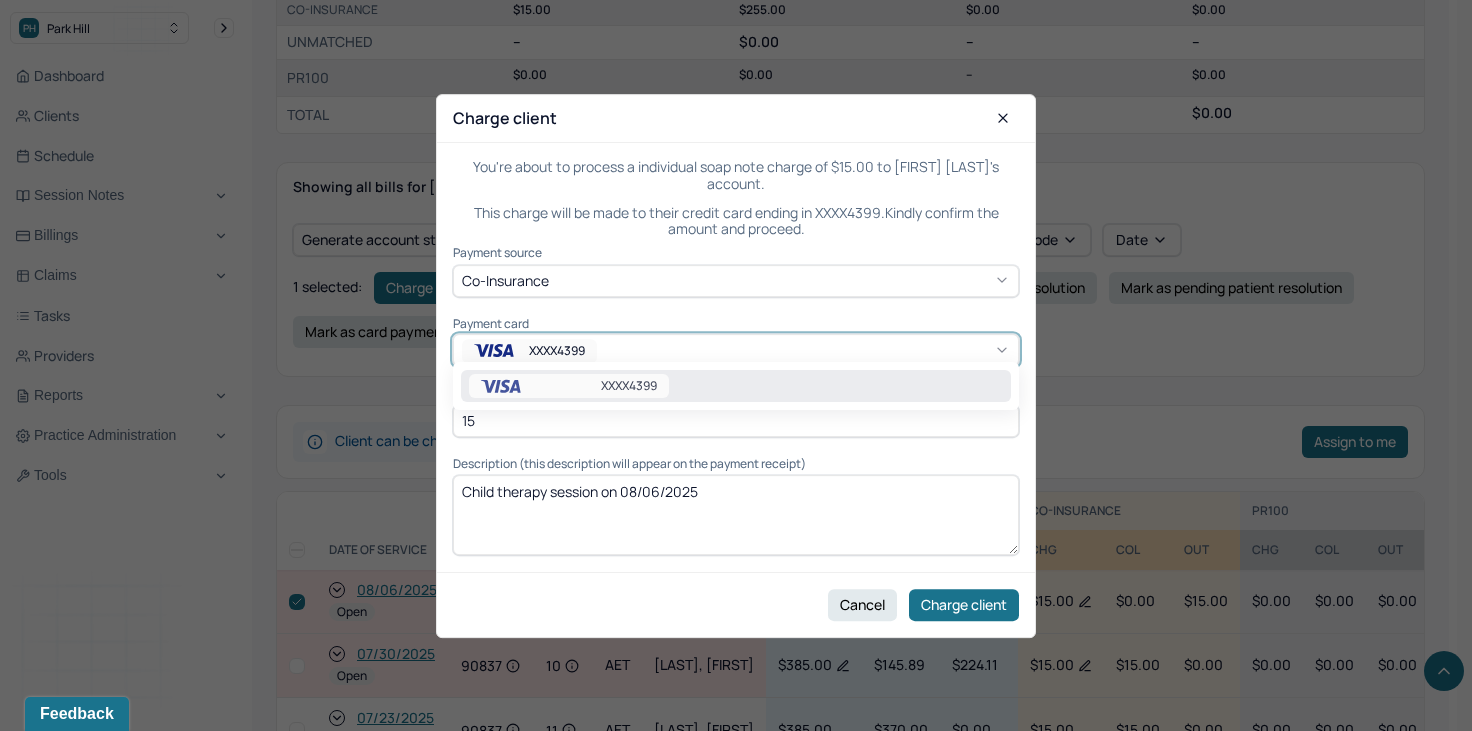 click on "XXXX4399" at bounding box center (629, 386) 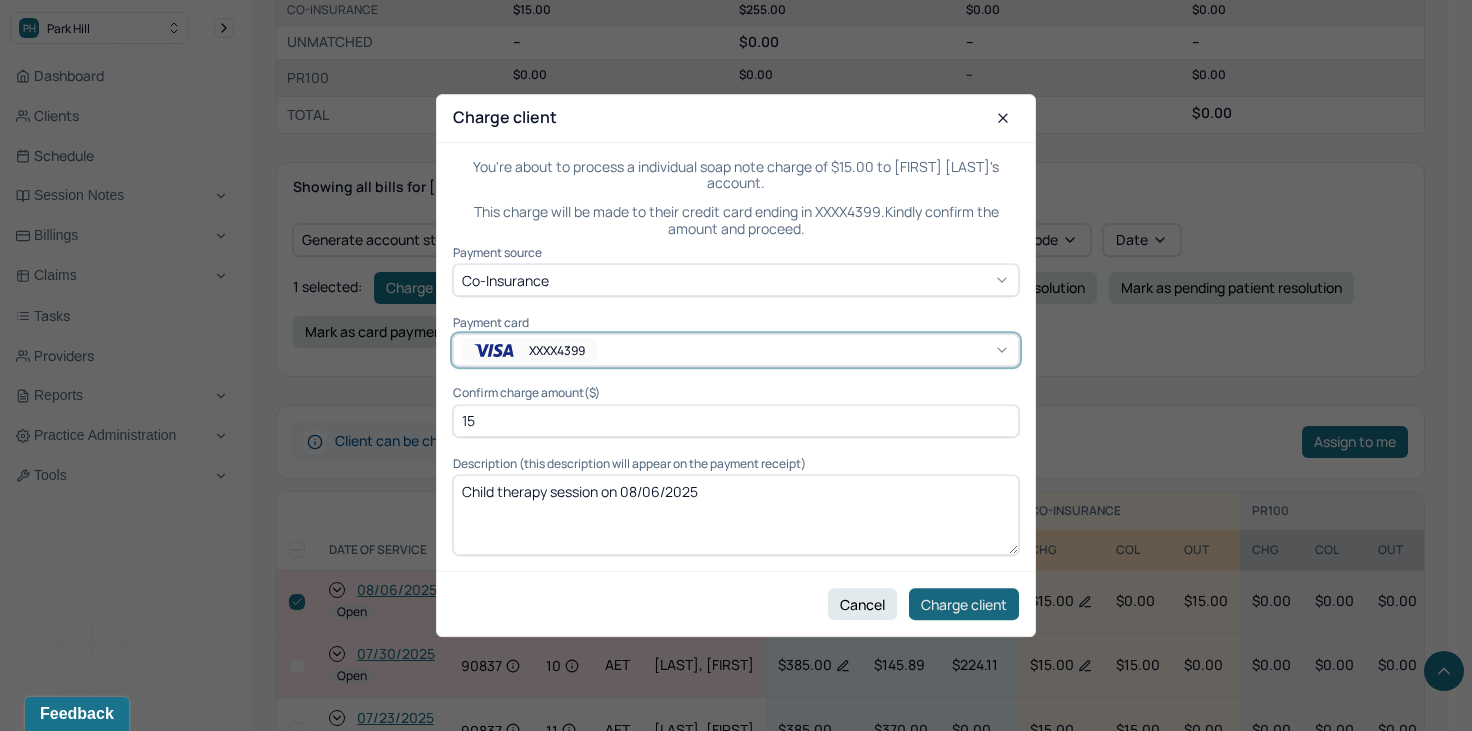 click on "Charge client" at bounding box center [964, 604] 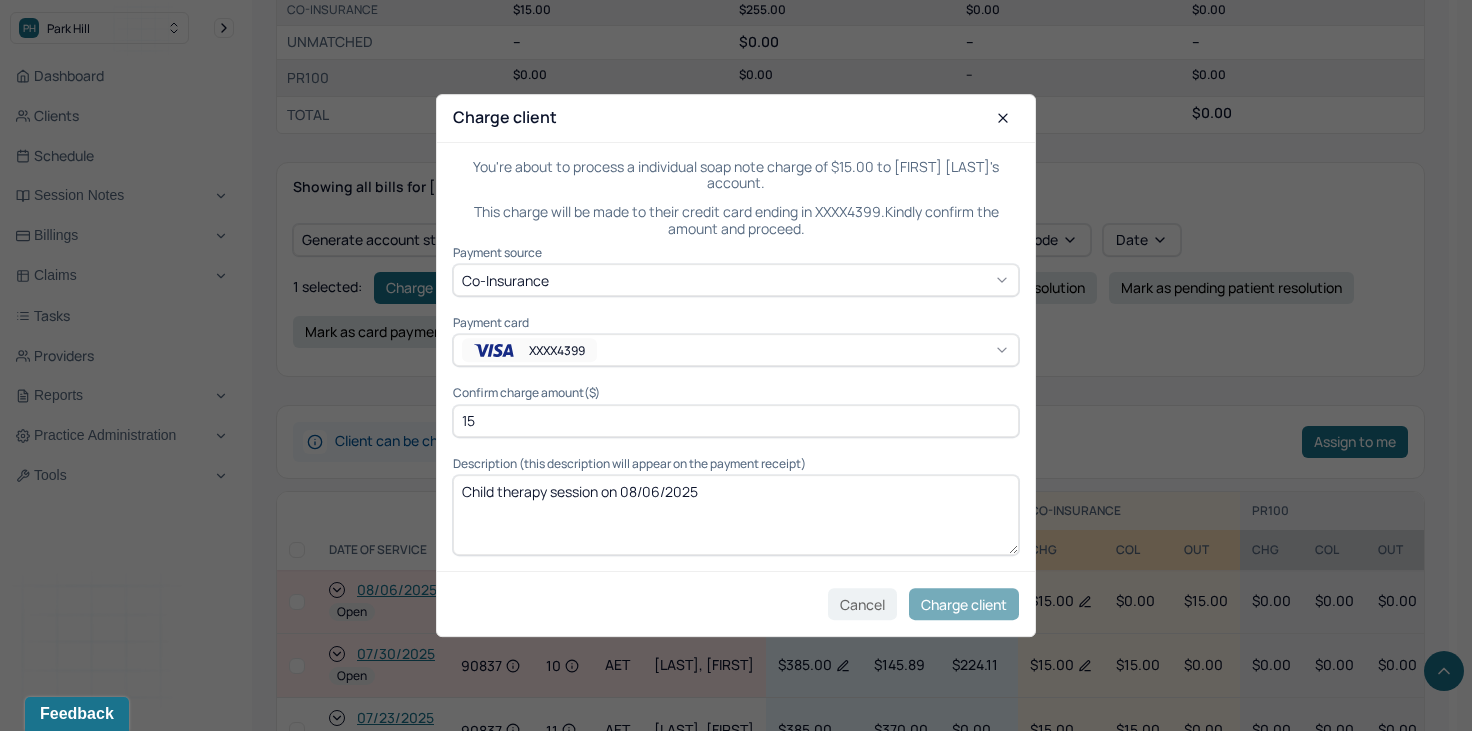 checkbox on "false" 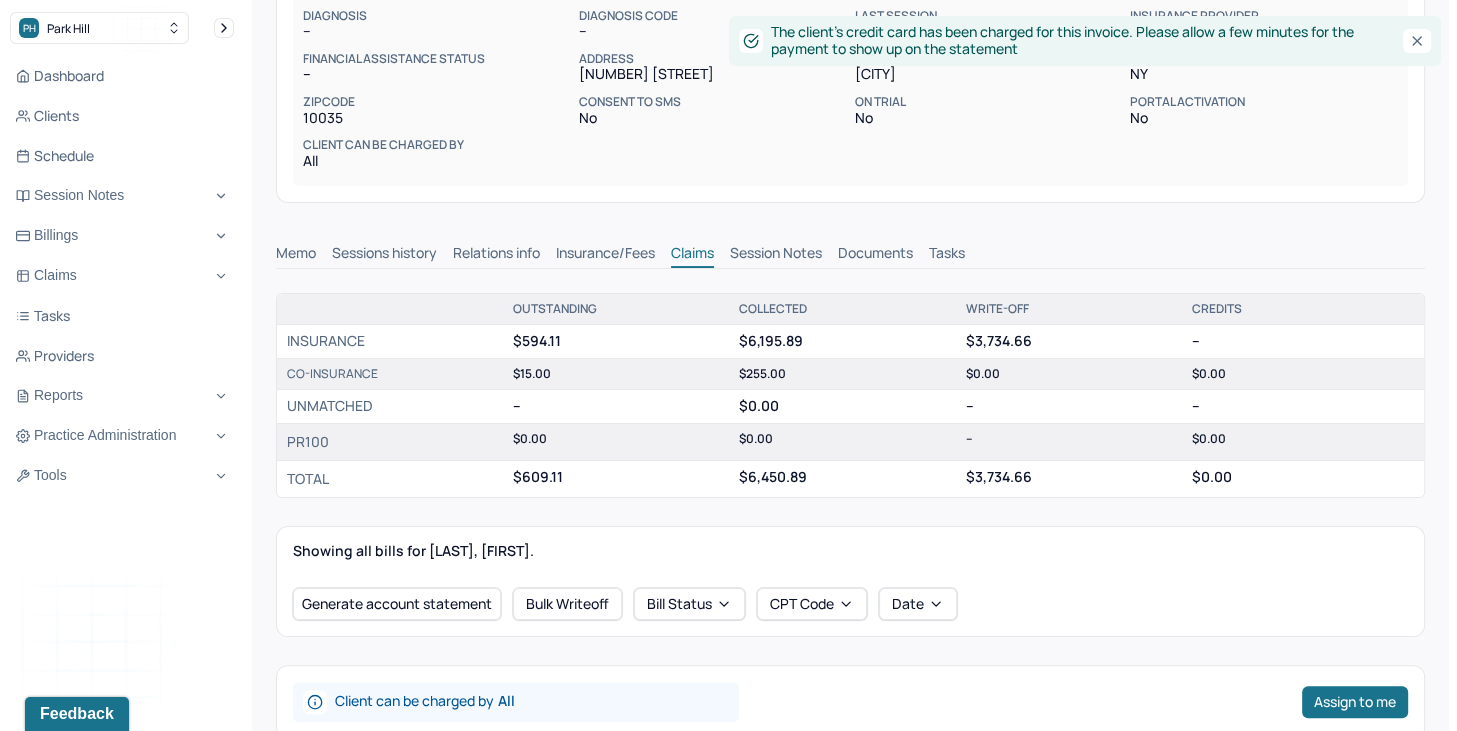 scroll, scrollTop: 137, scrollLeft: 0, axis: vertical 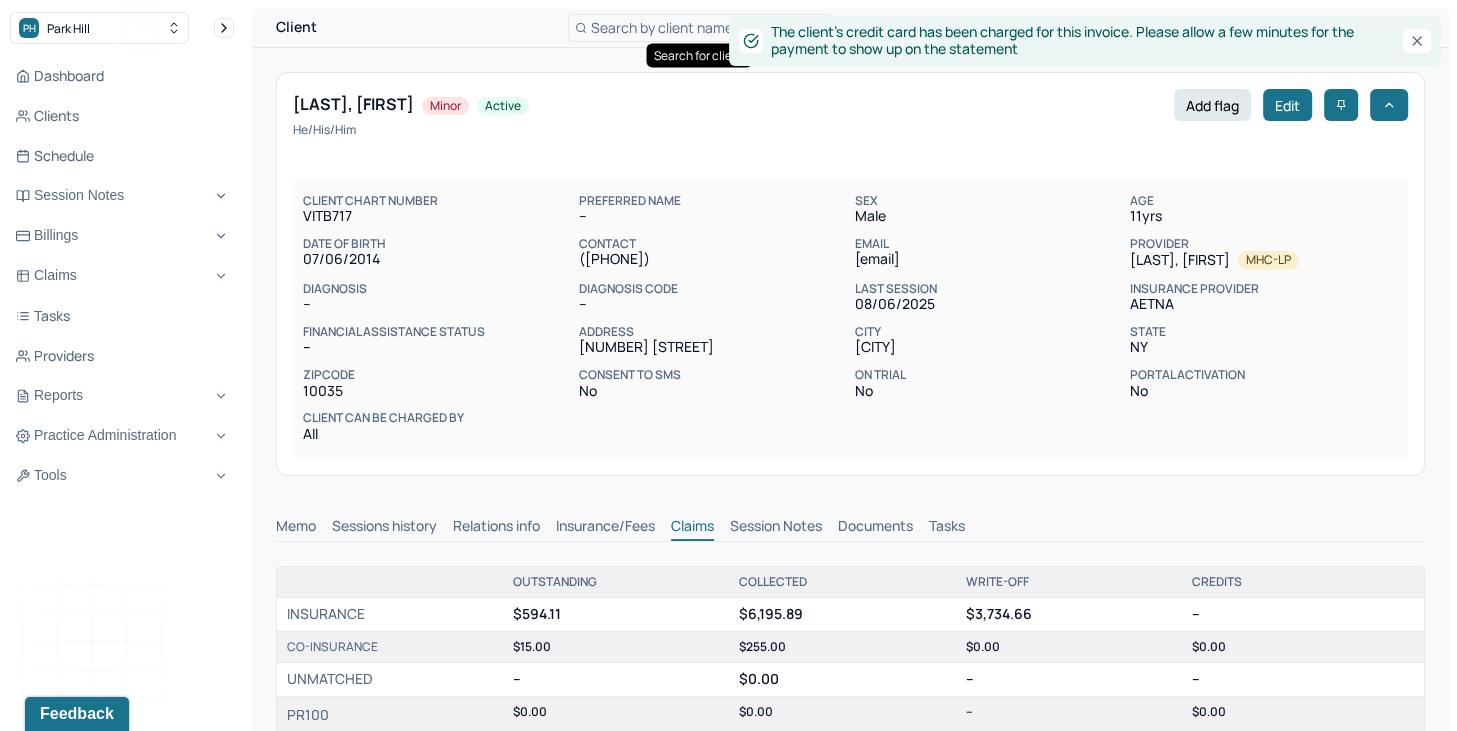 click on "Search by client name, chart number" at bounding box center (709, 27) 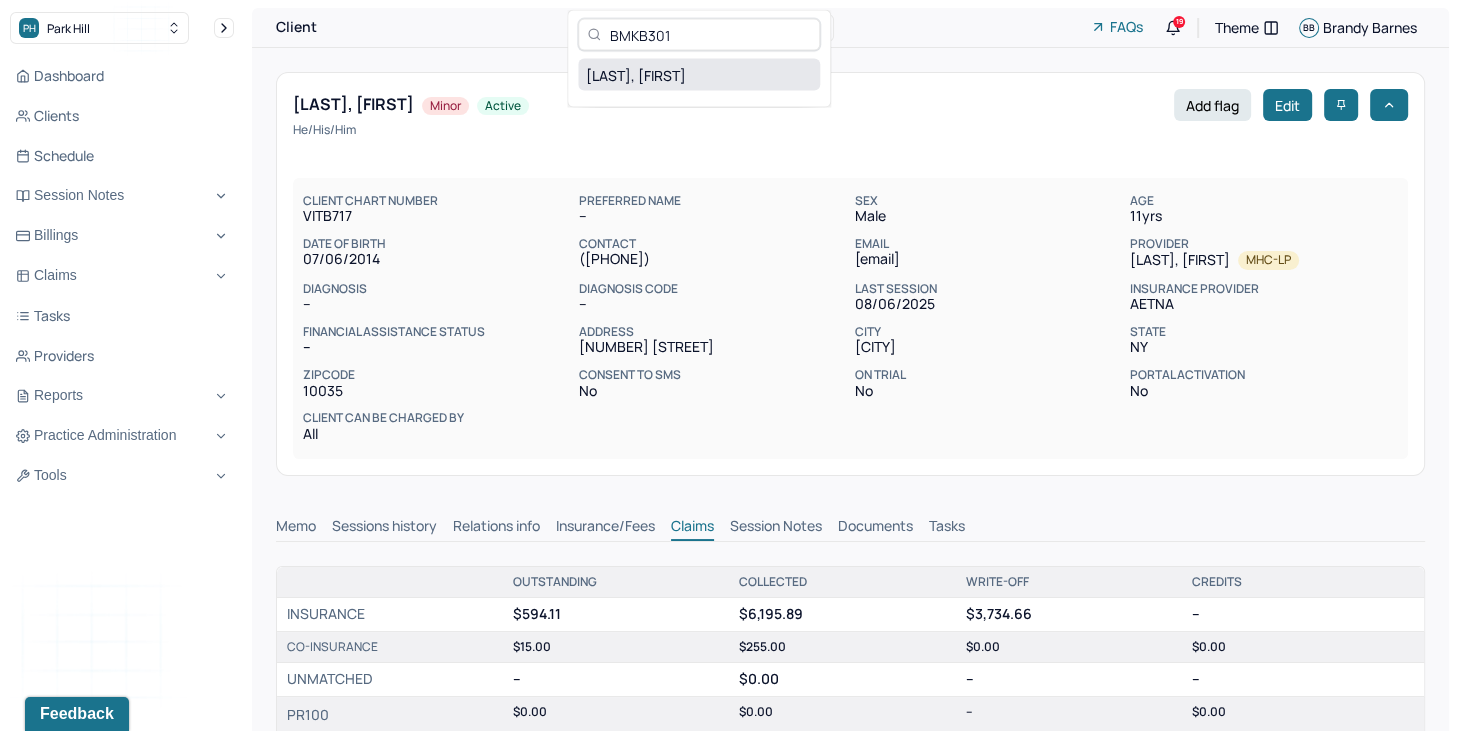type on "BMKB301" 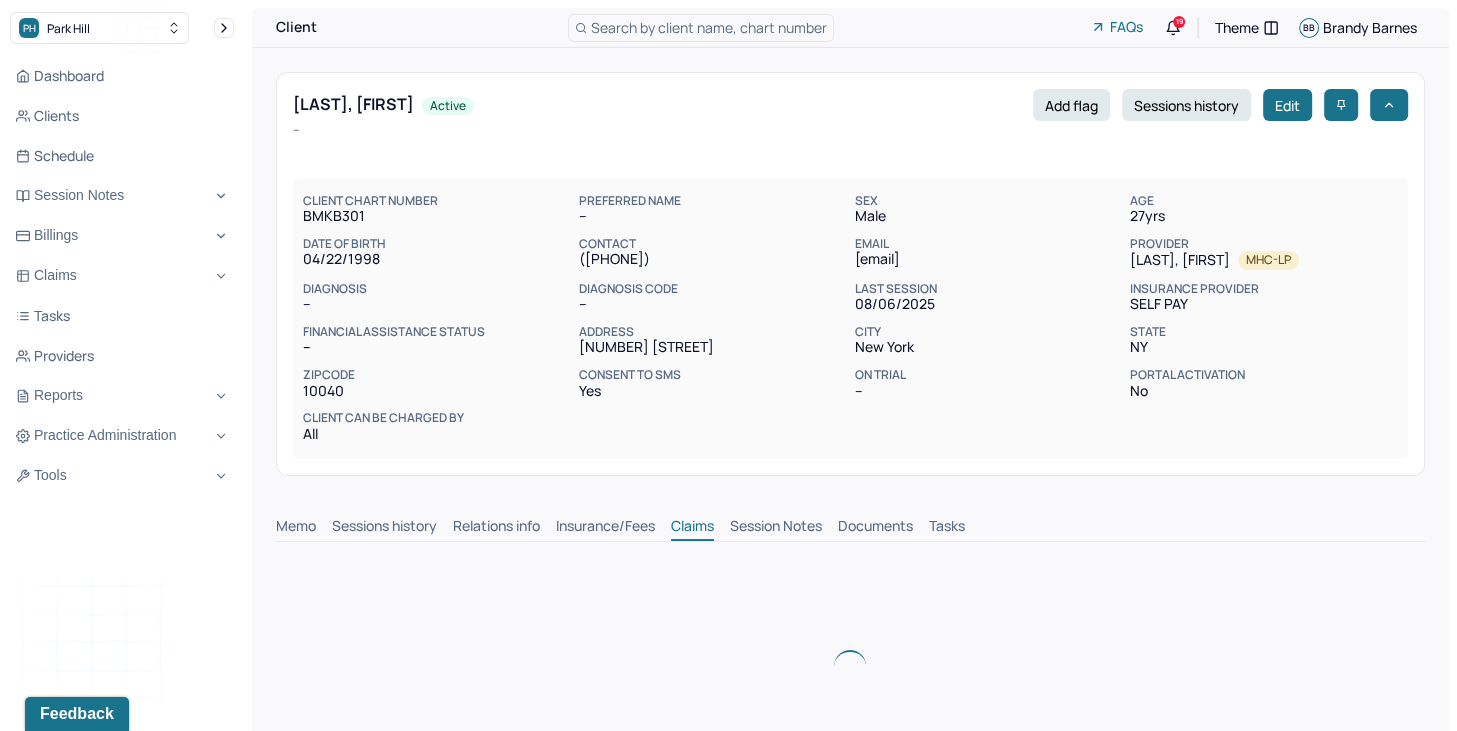 click on "Memo" at bounding box center (296, 528) 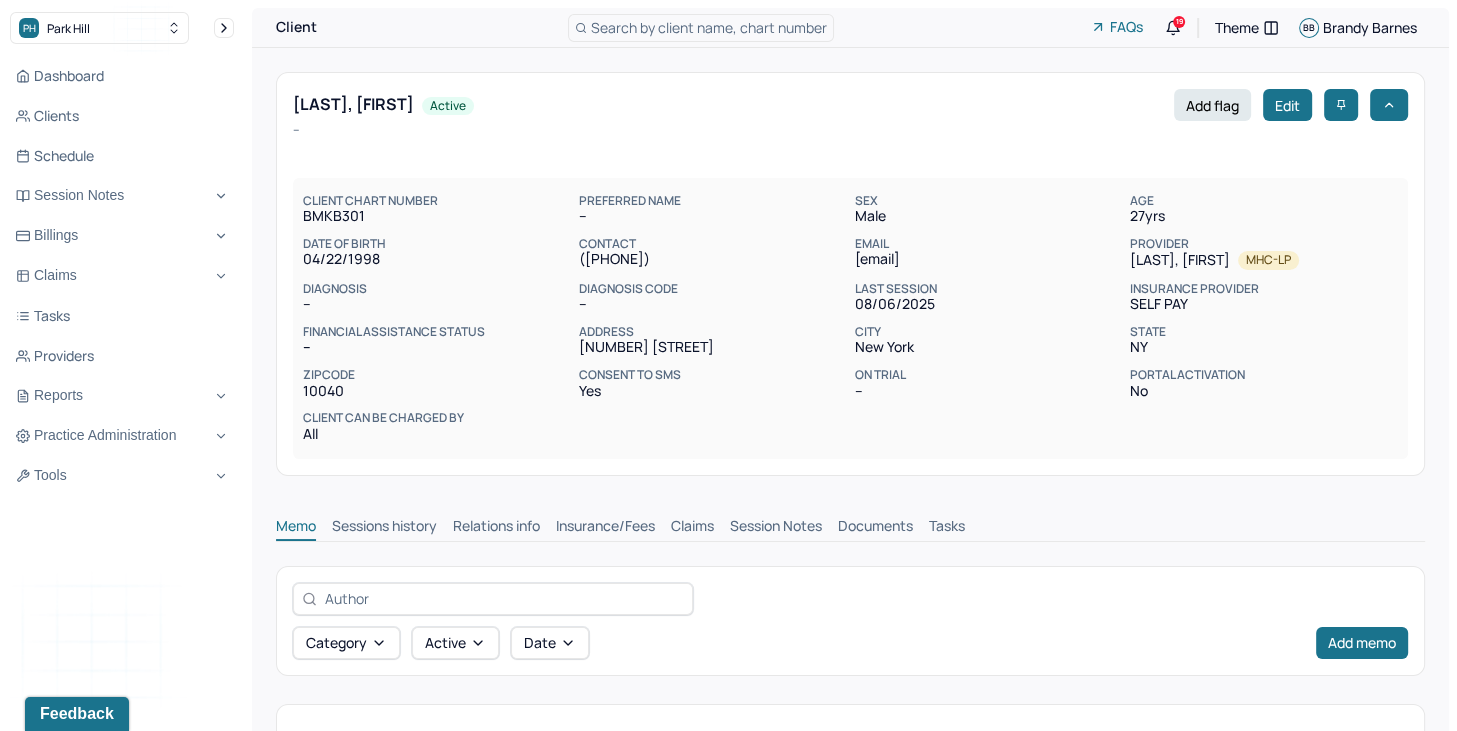 scroll, scrollTop: 0, scrollLeft: 0, axis: both 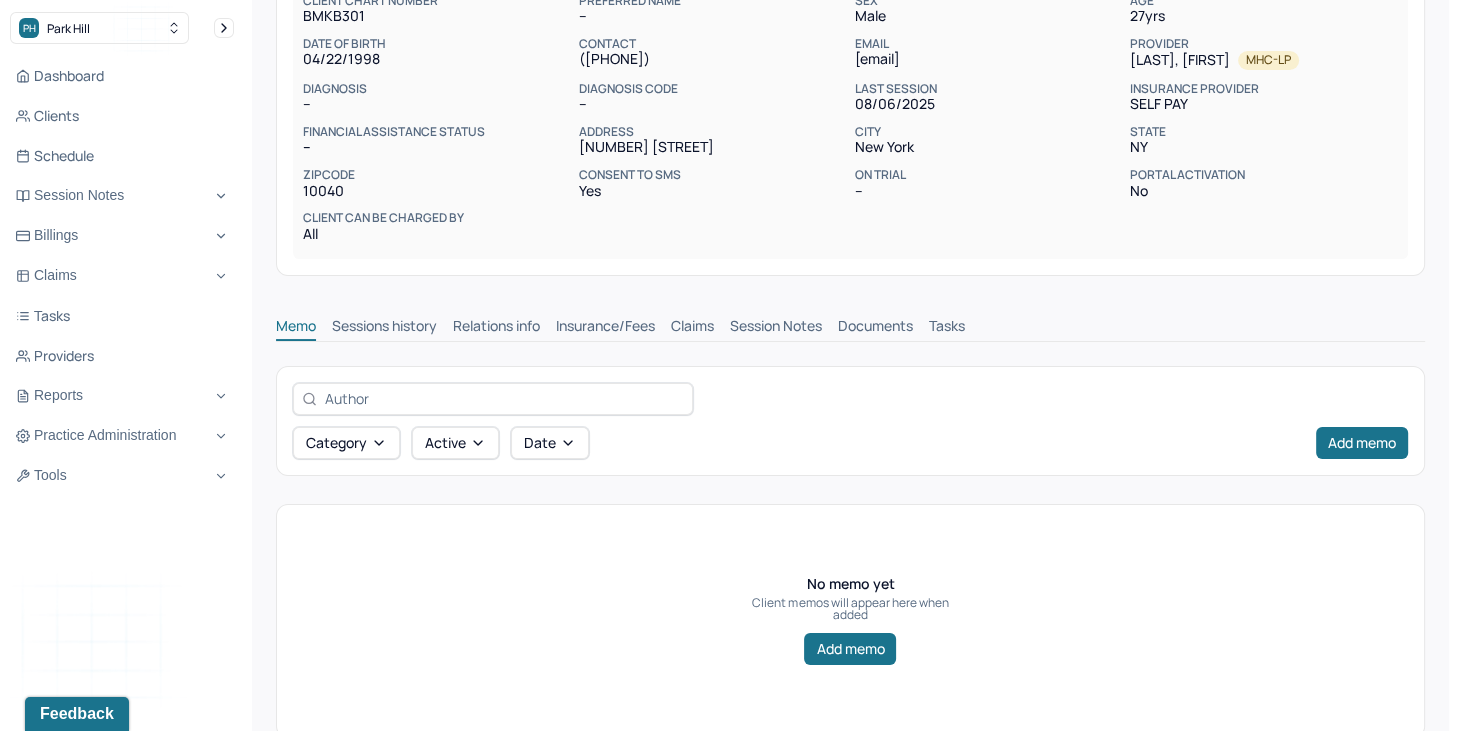 click on "Insurance/Fees" at bounding box center (605, 328) 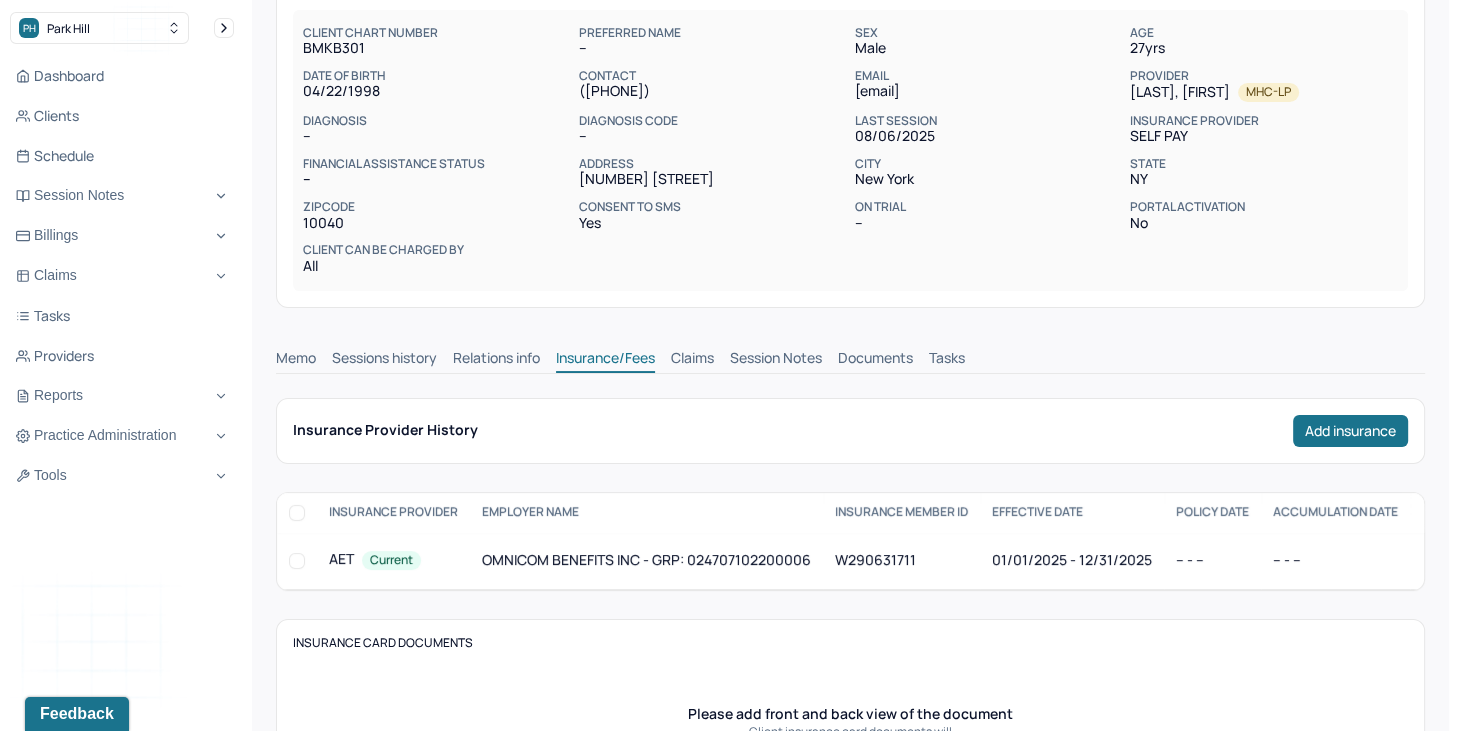 scroll, scrollTop: 166, scrollLeft: 0, axis: vertical 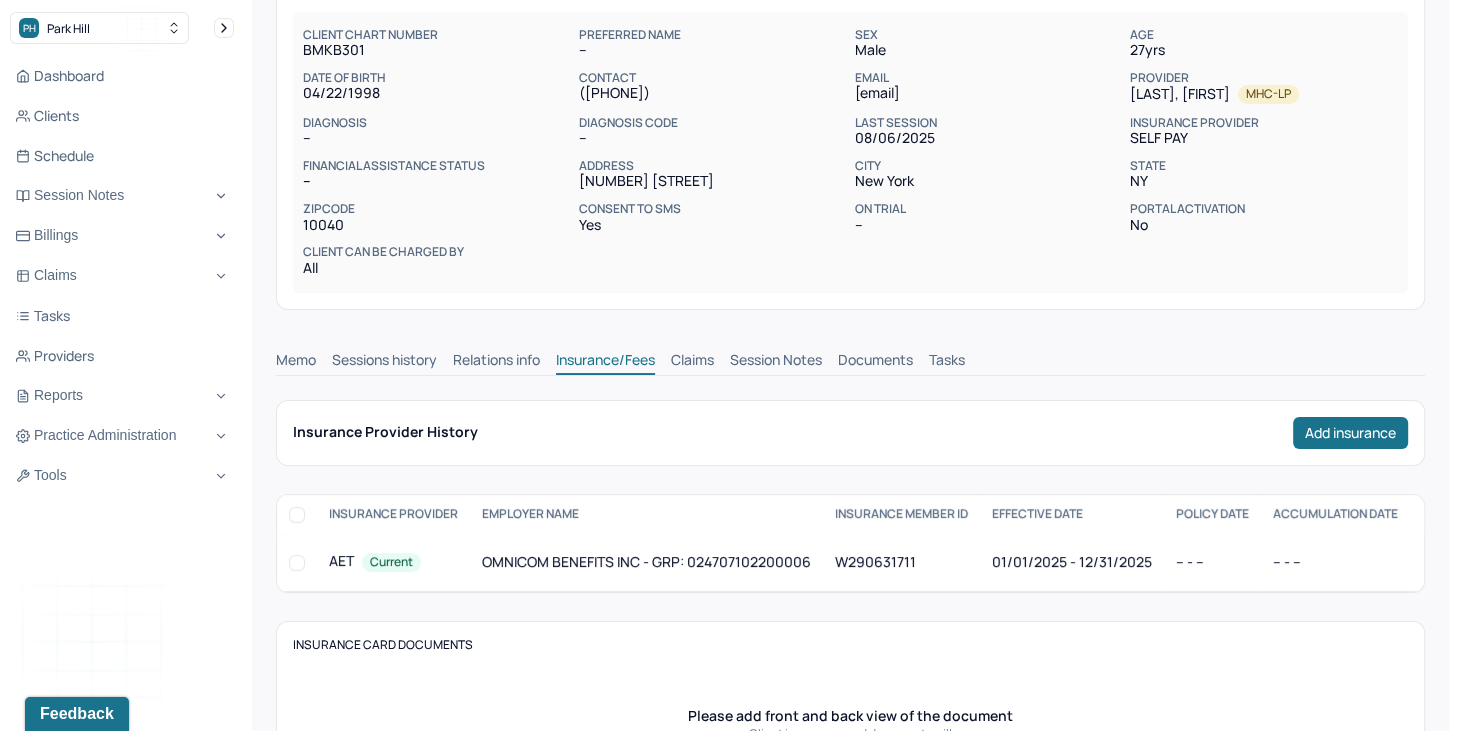 click on "Claims" at bounding box center [692, 362] 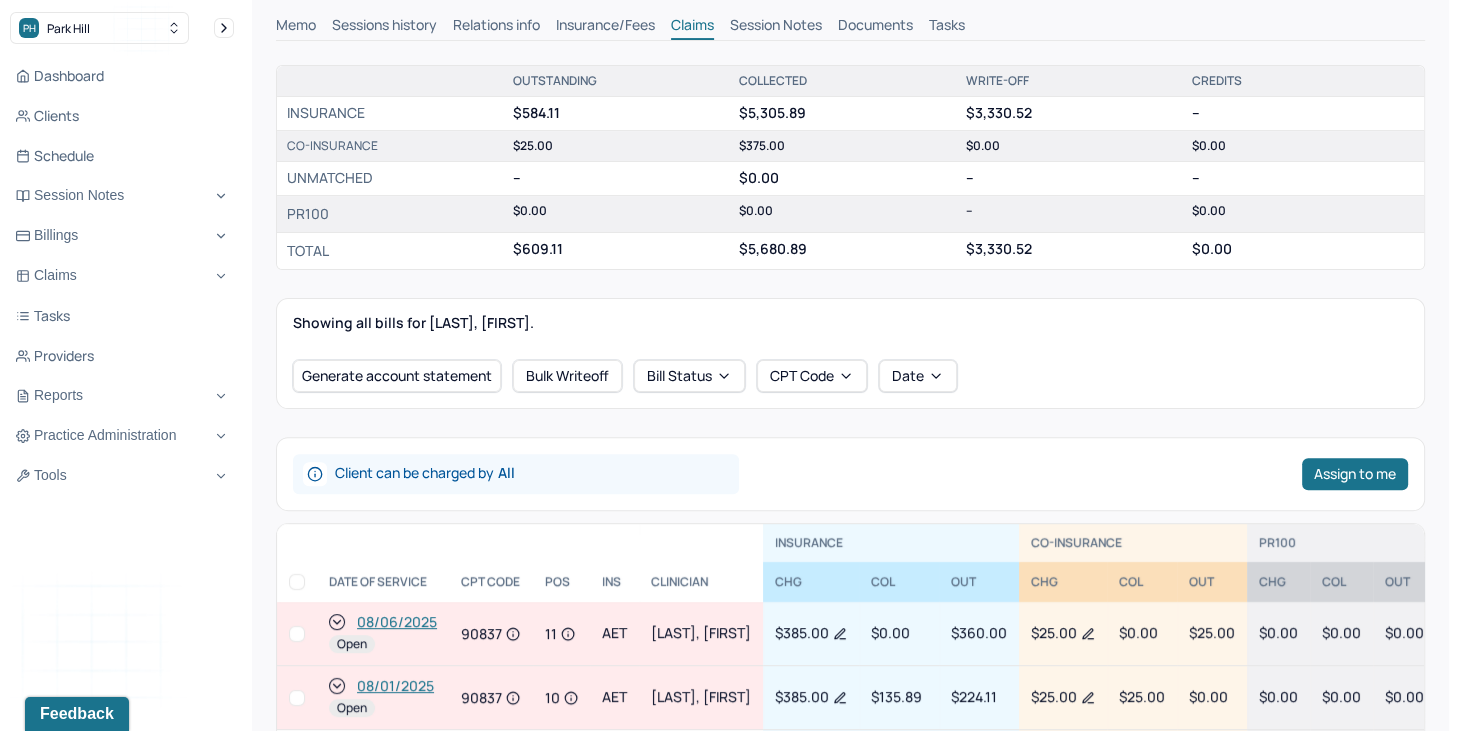 scroll, scrollTop: 666, scrollLeft: 0, axis: vertical 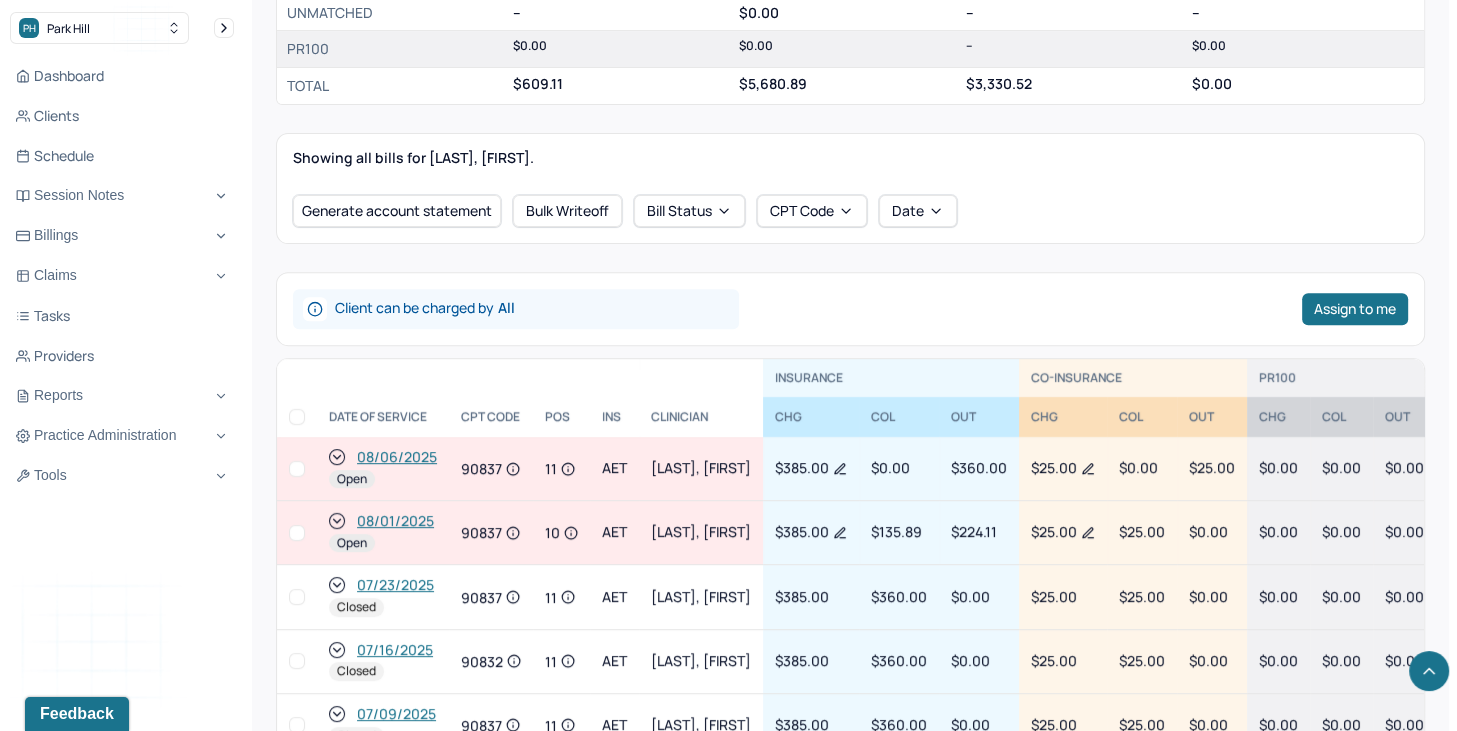 click at bounding box center (297, 469) 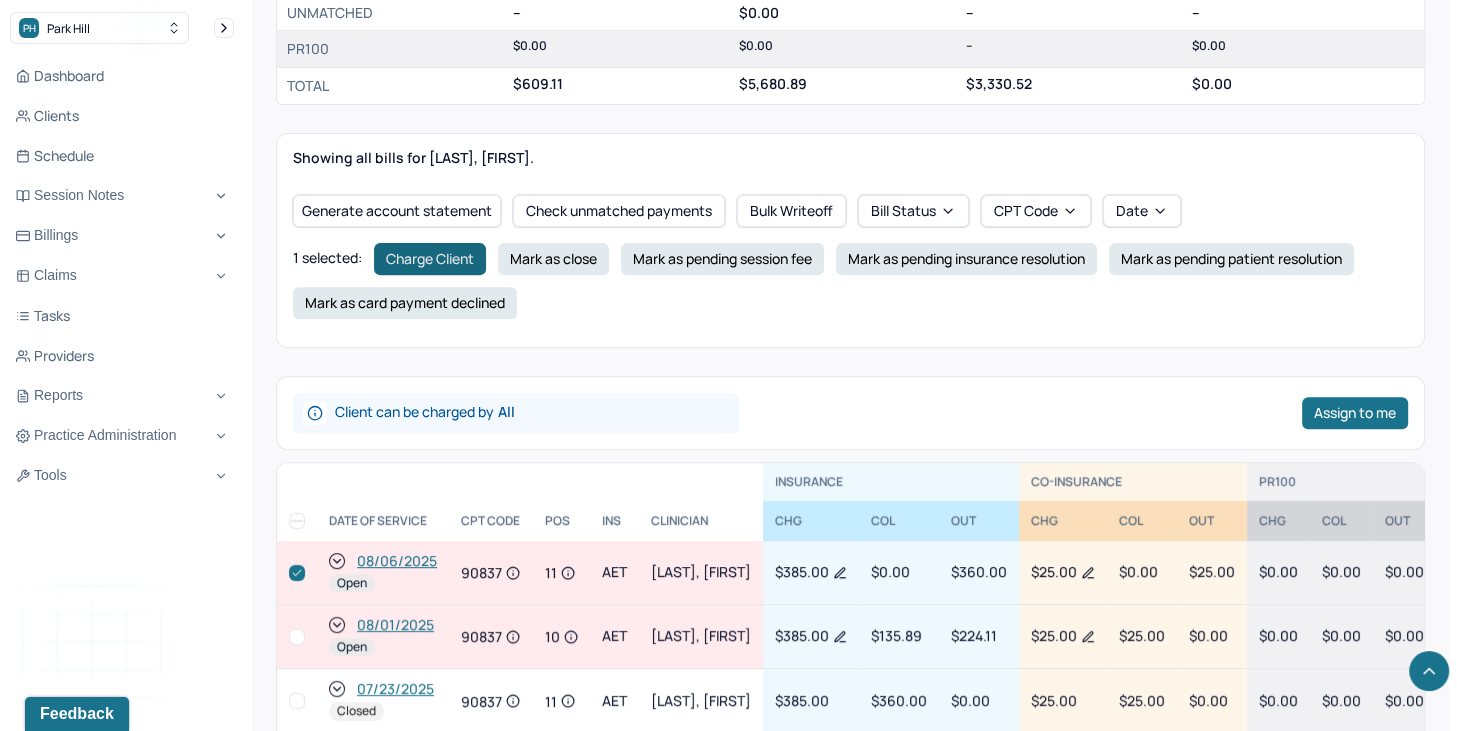 click on "Charge Client" at bounding box center [430, 259] 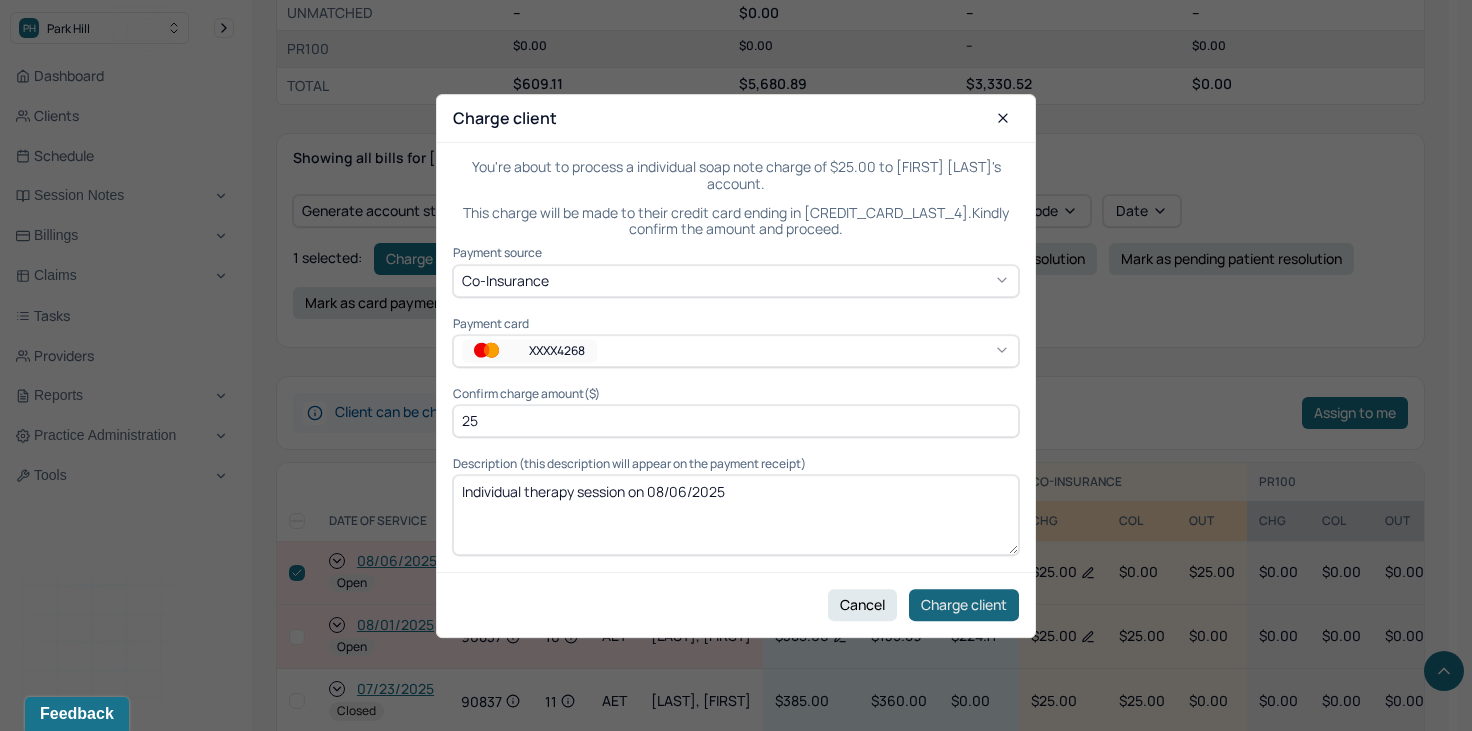 click on "Charge client" at bounding box center [964, 604] 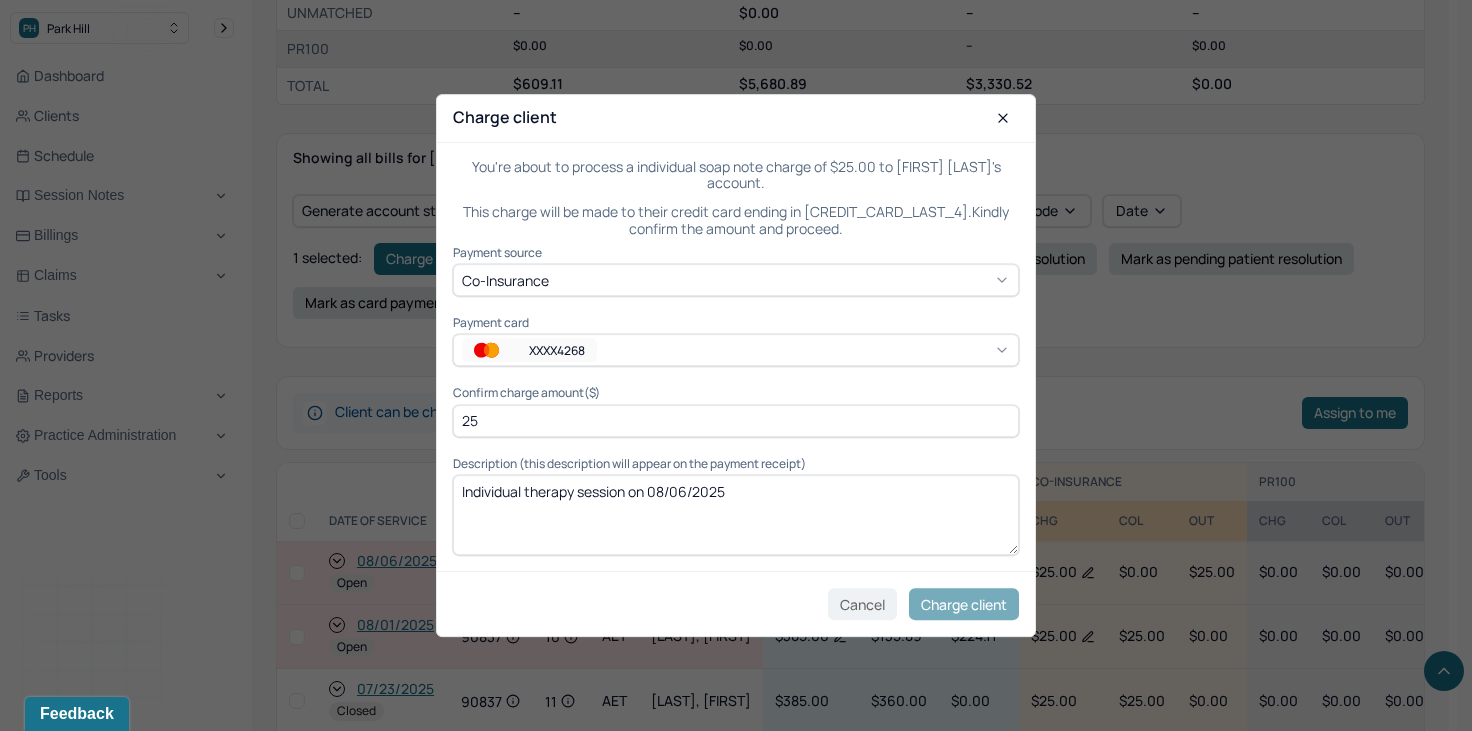 checkbox on "false" 